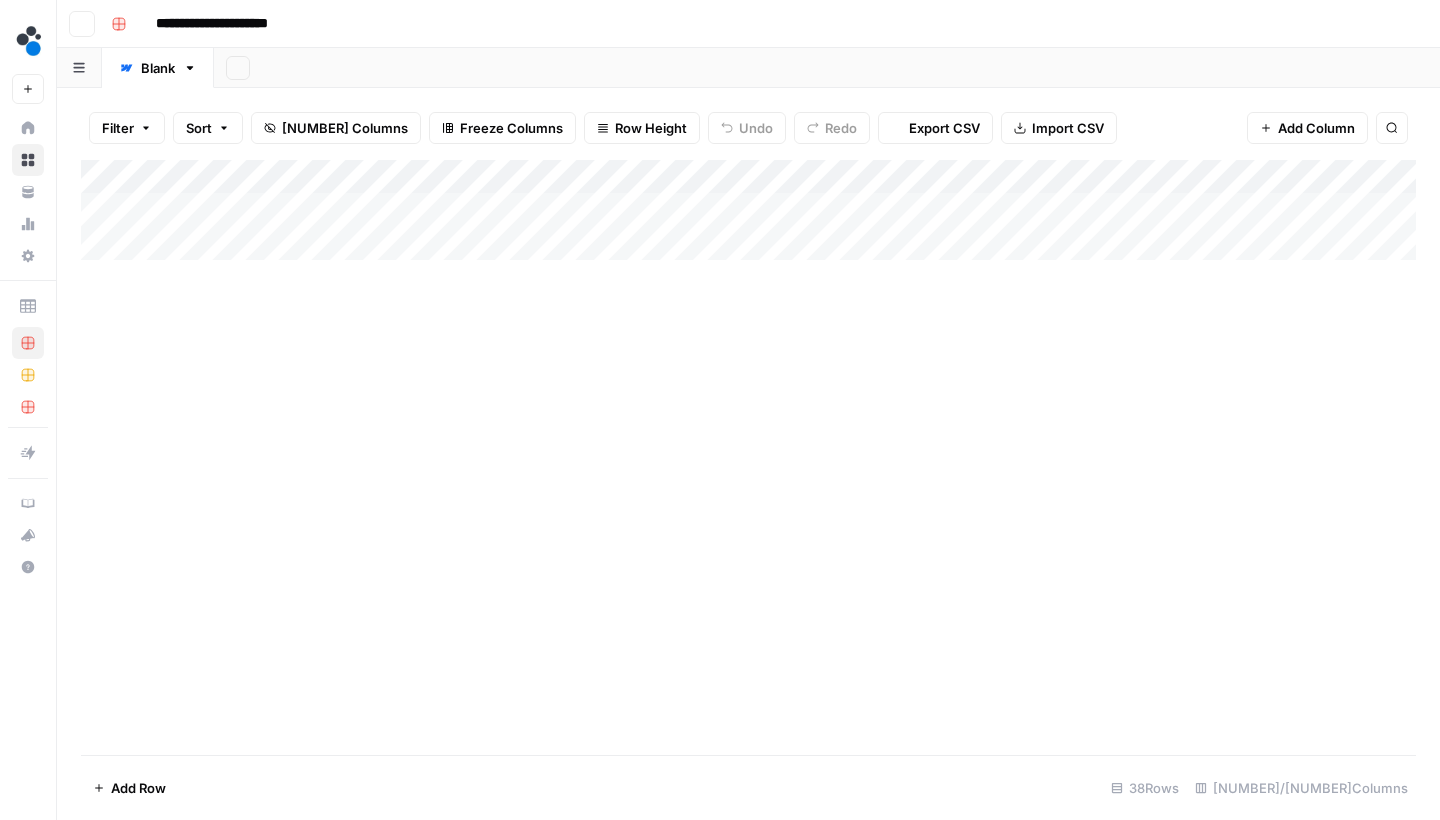 type on "**********" 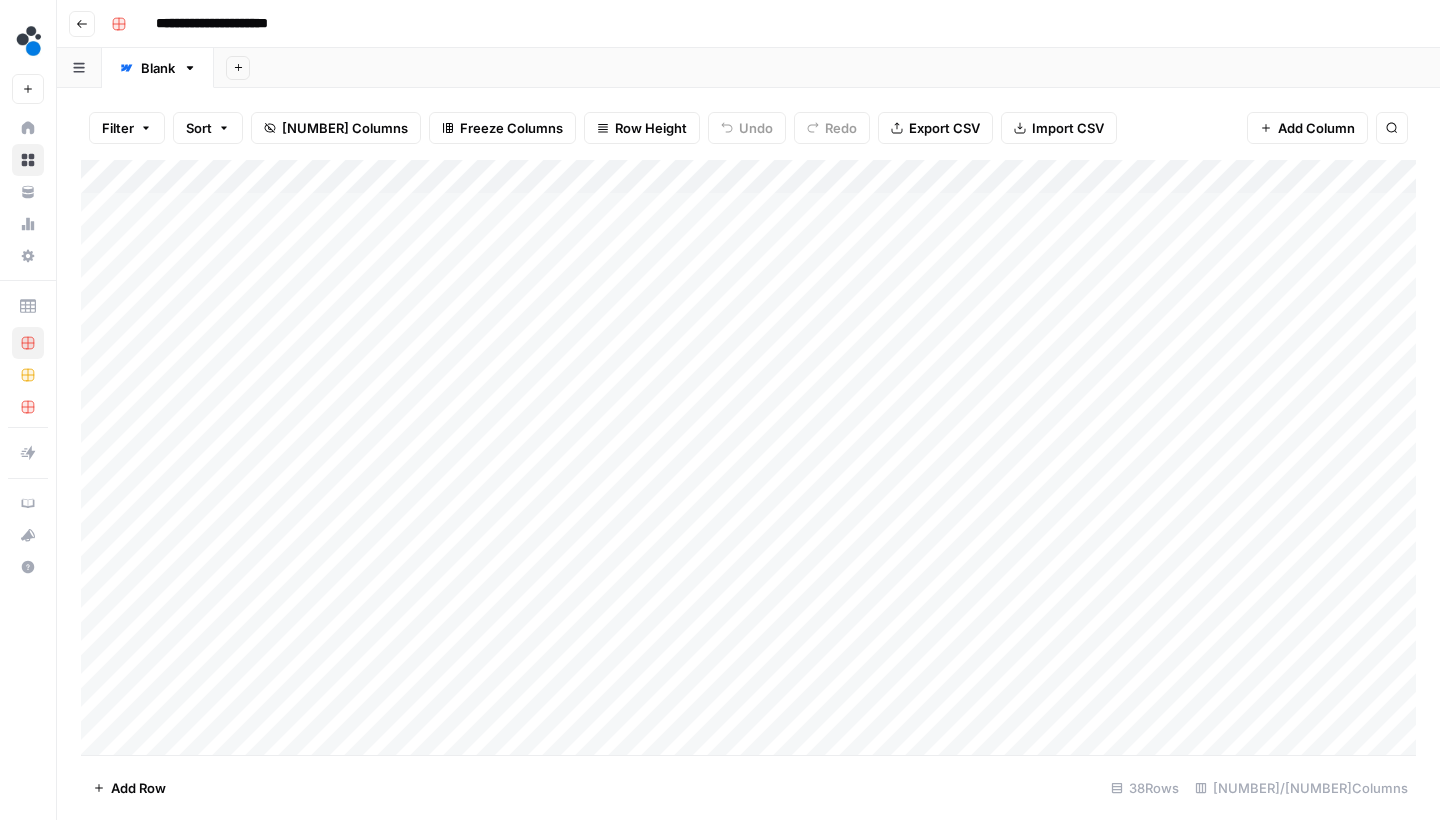 scroll, scrollTop: 0, scrollLeft: 0, axis: both 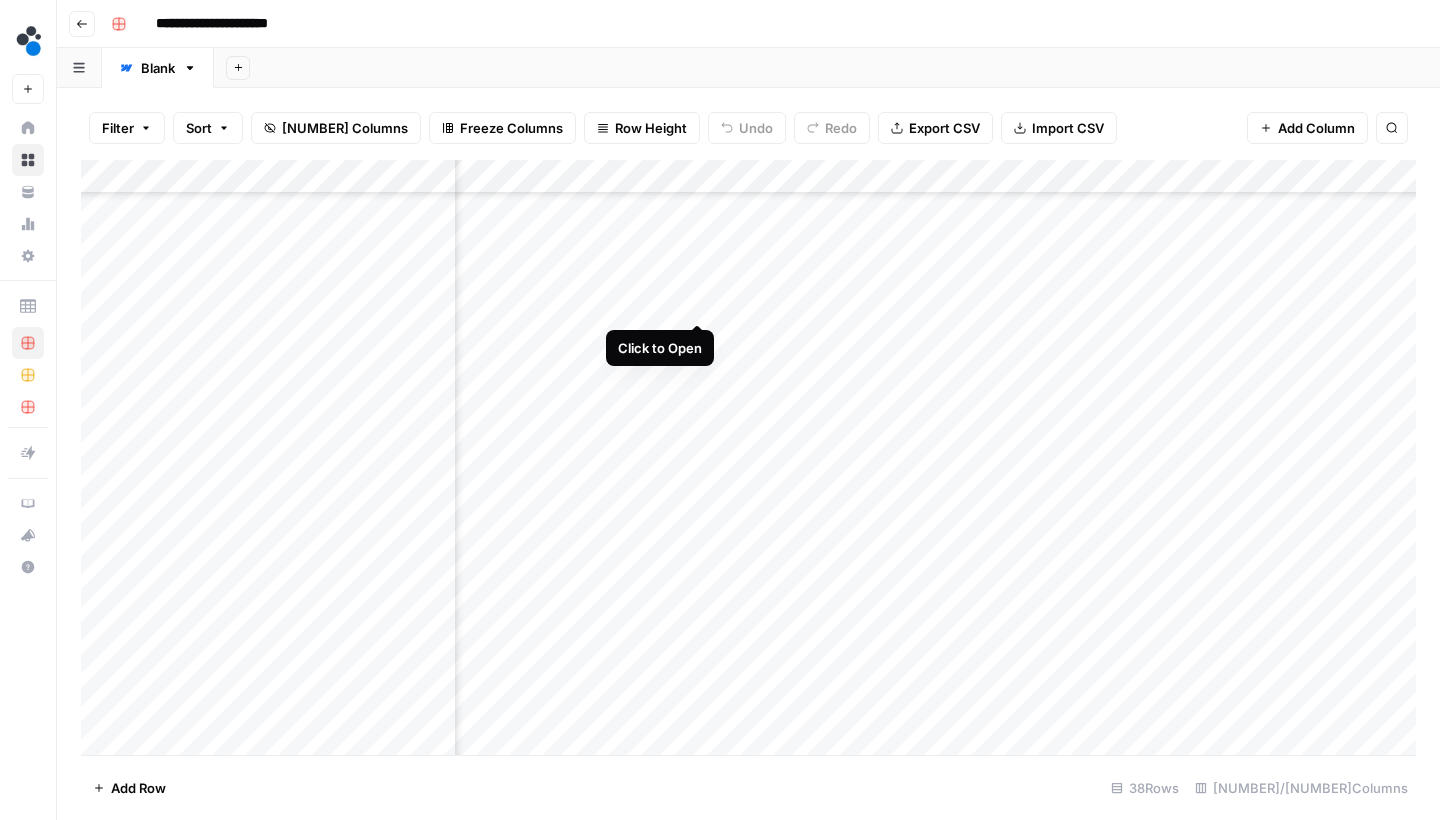 click on "Add Column" at bounding box center [748, 460] 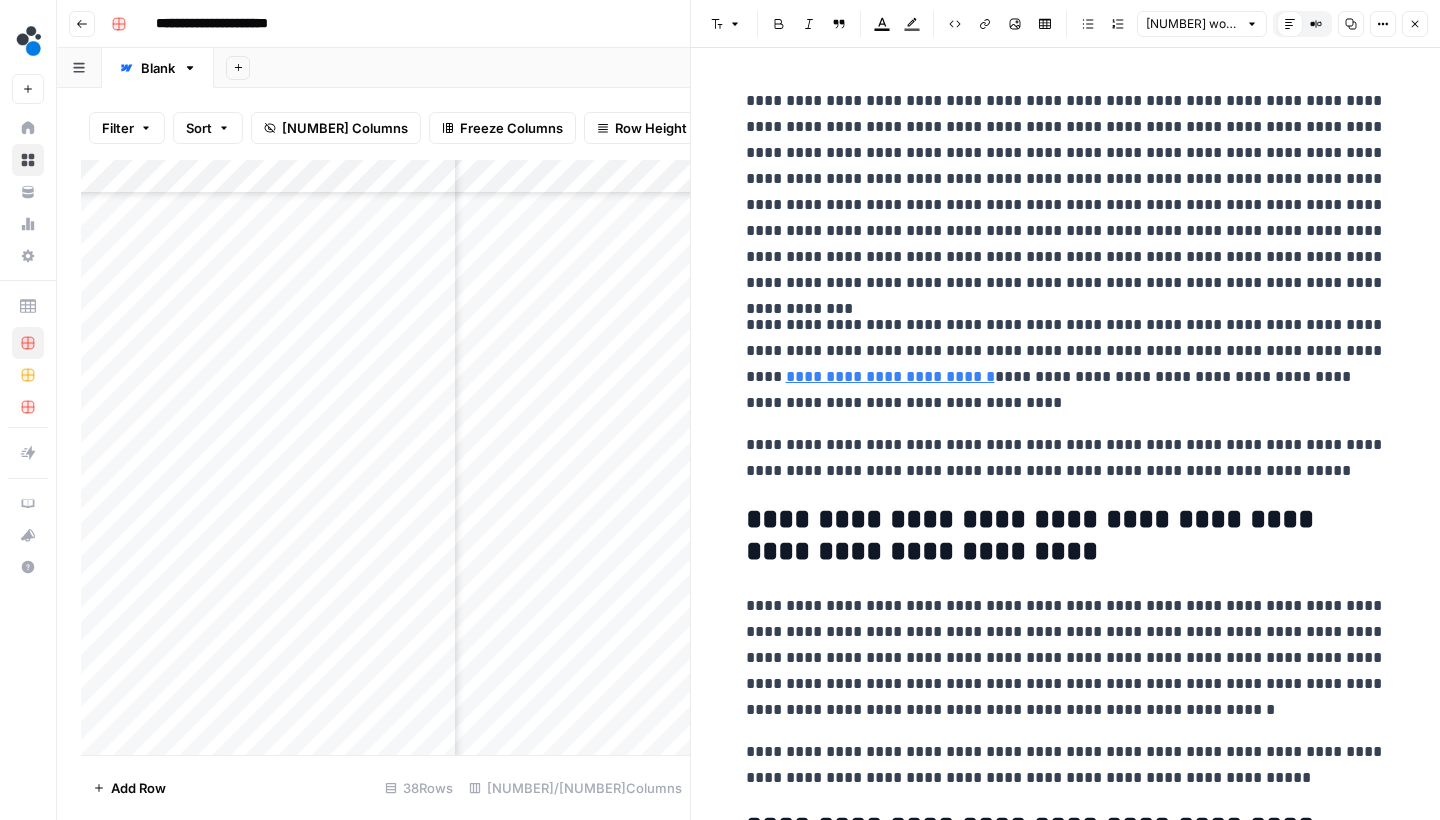 scroll, scrollTop: 0, scrollLeft: 0, axis: both 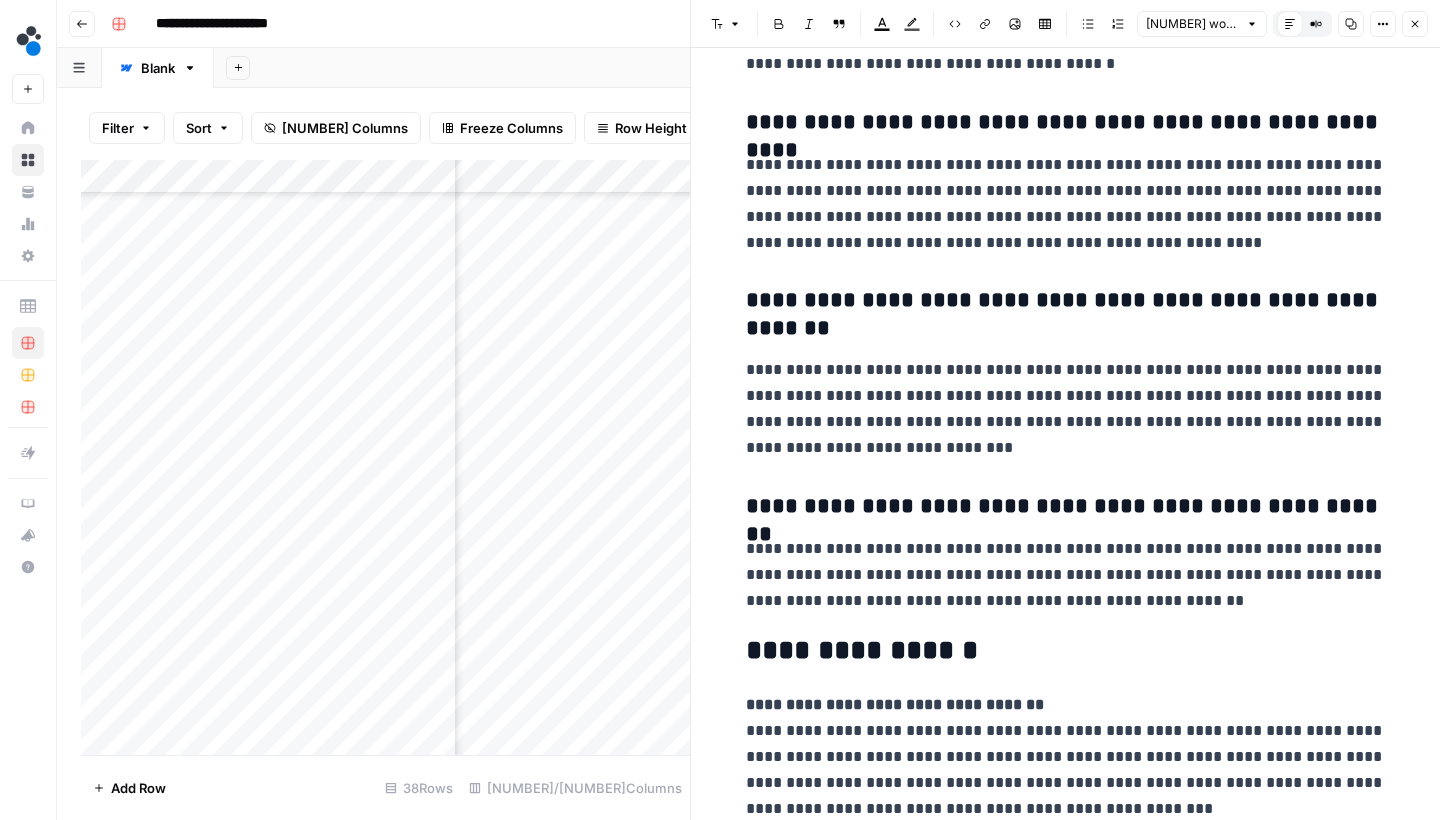 click 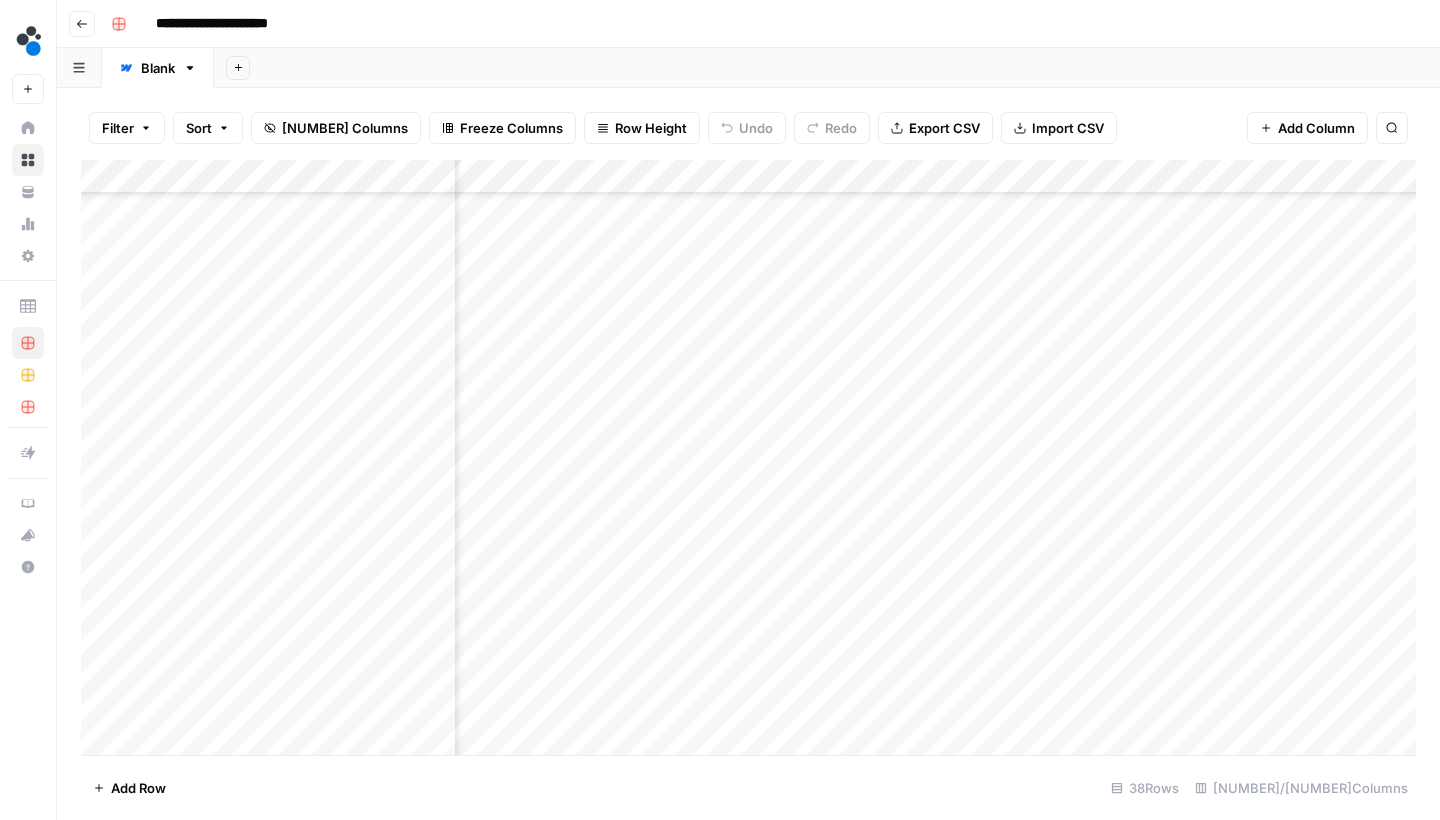 click on "Add Column" at bounding box center (748, 460) 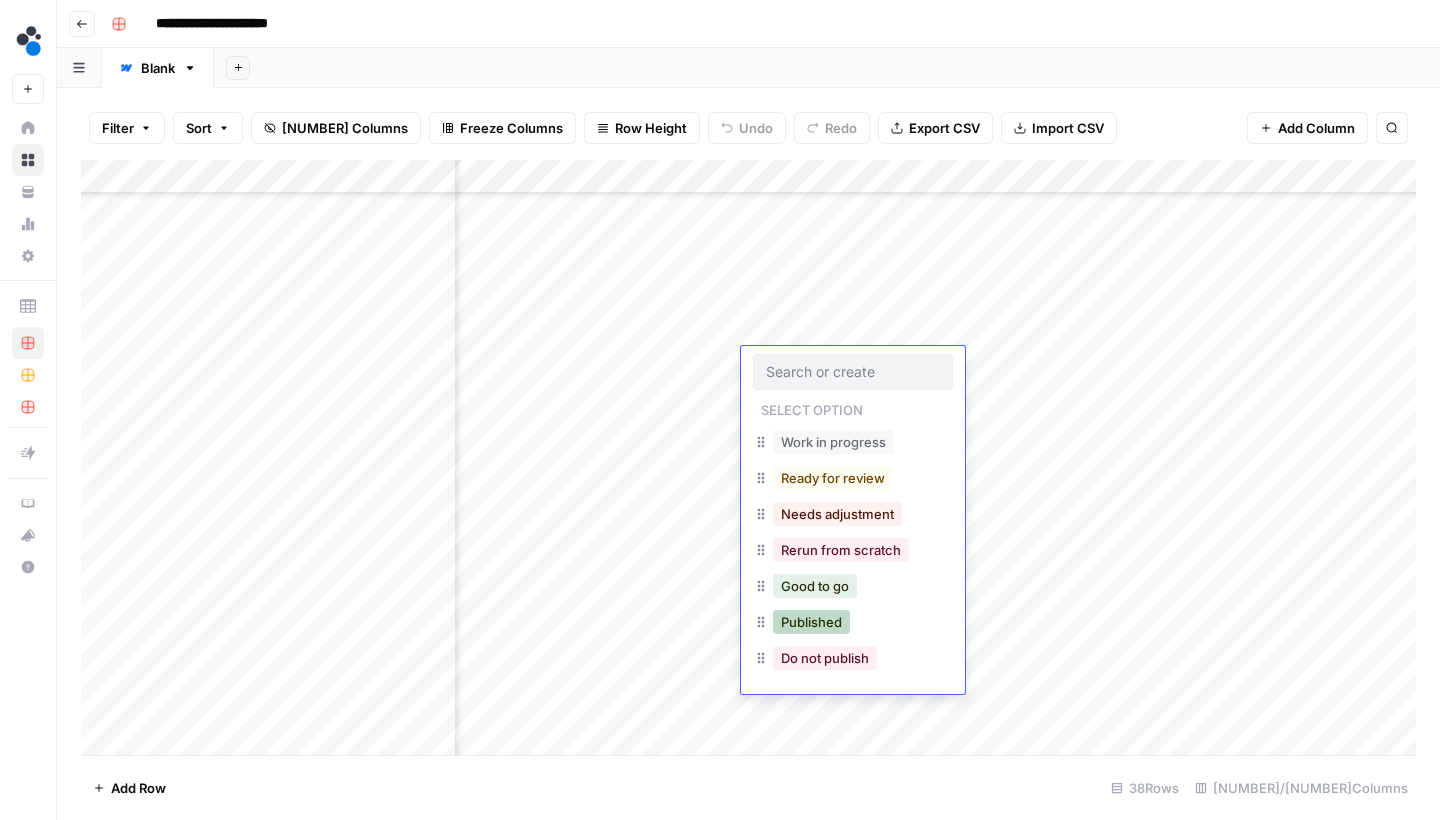 click on "Published" at bounding box center [811, 622] 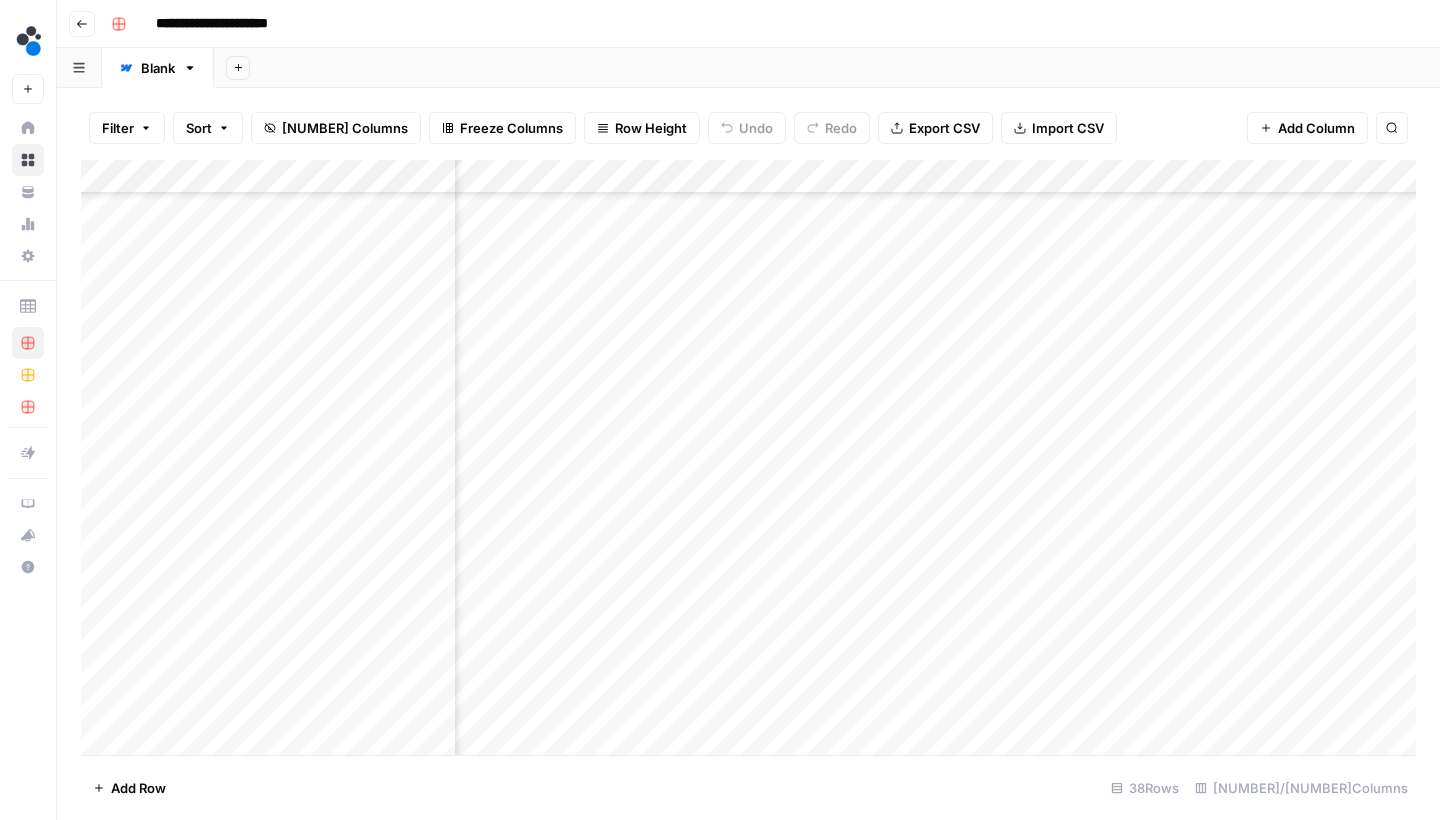 click on "Add Column" at bounding box center [748, 460] 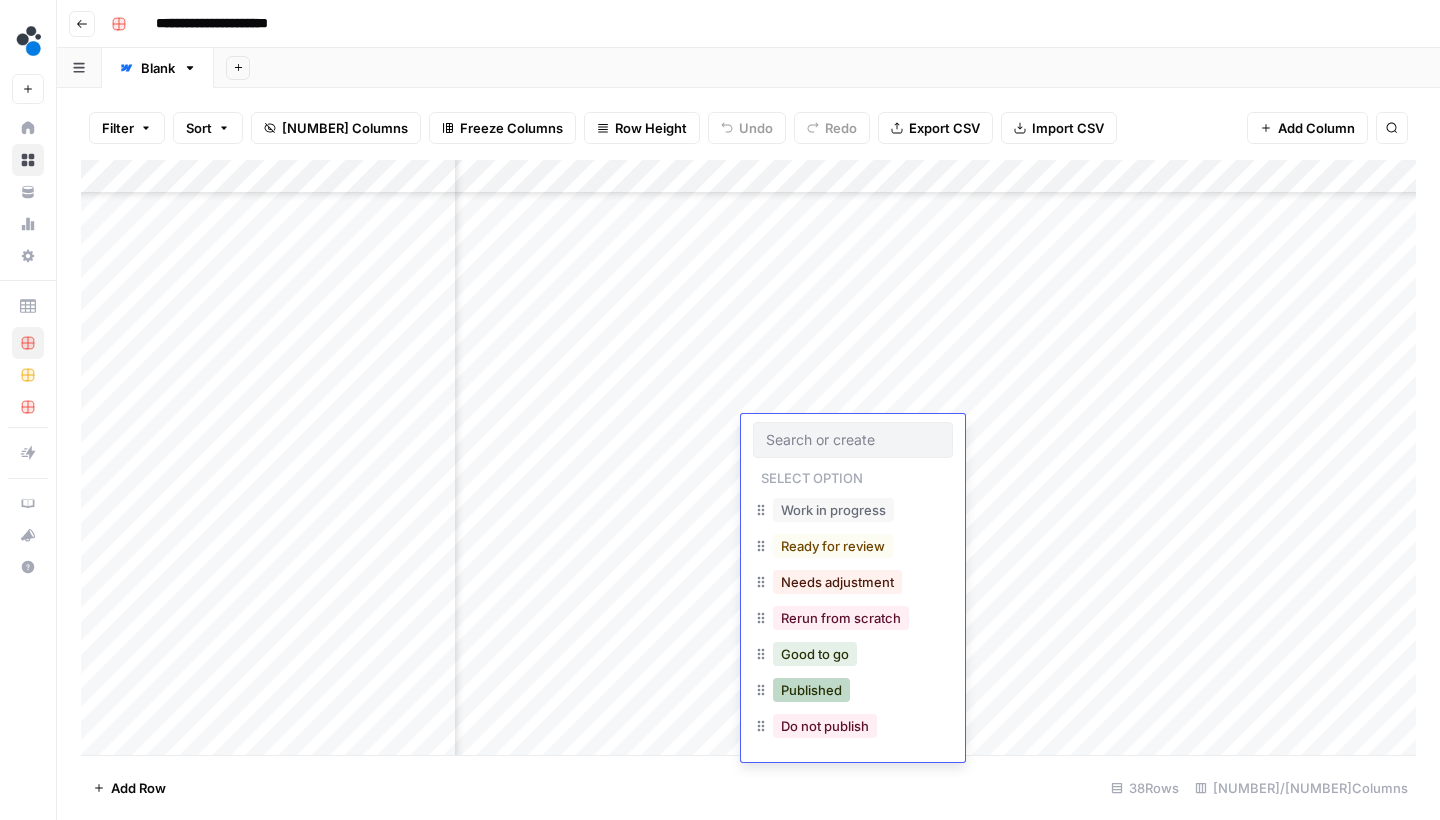 click on "Published" at bounding box center [811, 690] 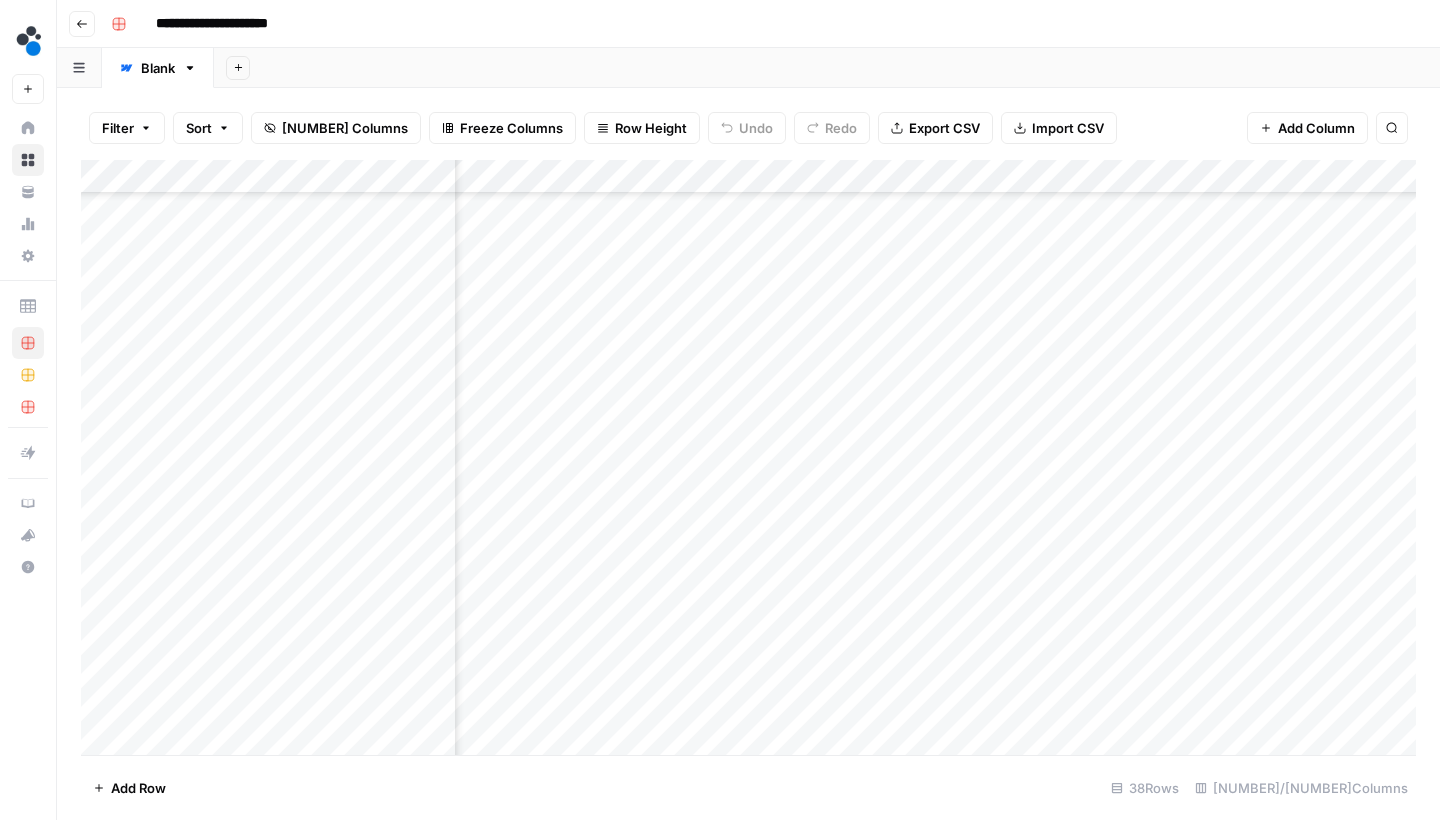 click on "Add Column" at bounding box center (748, 460) 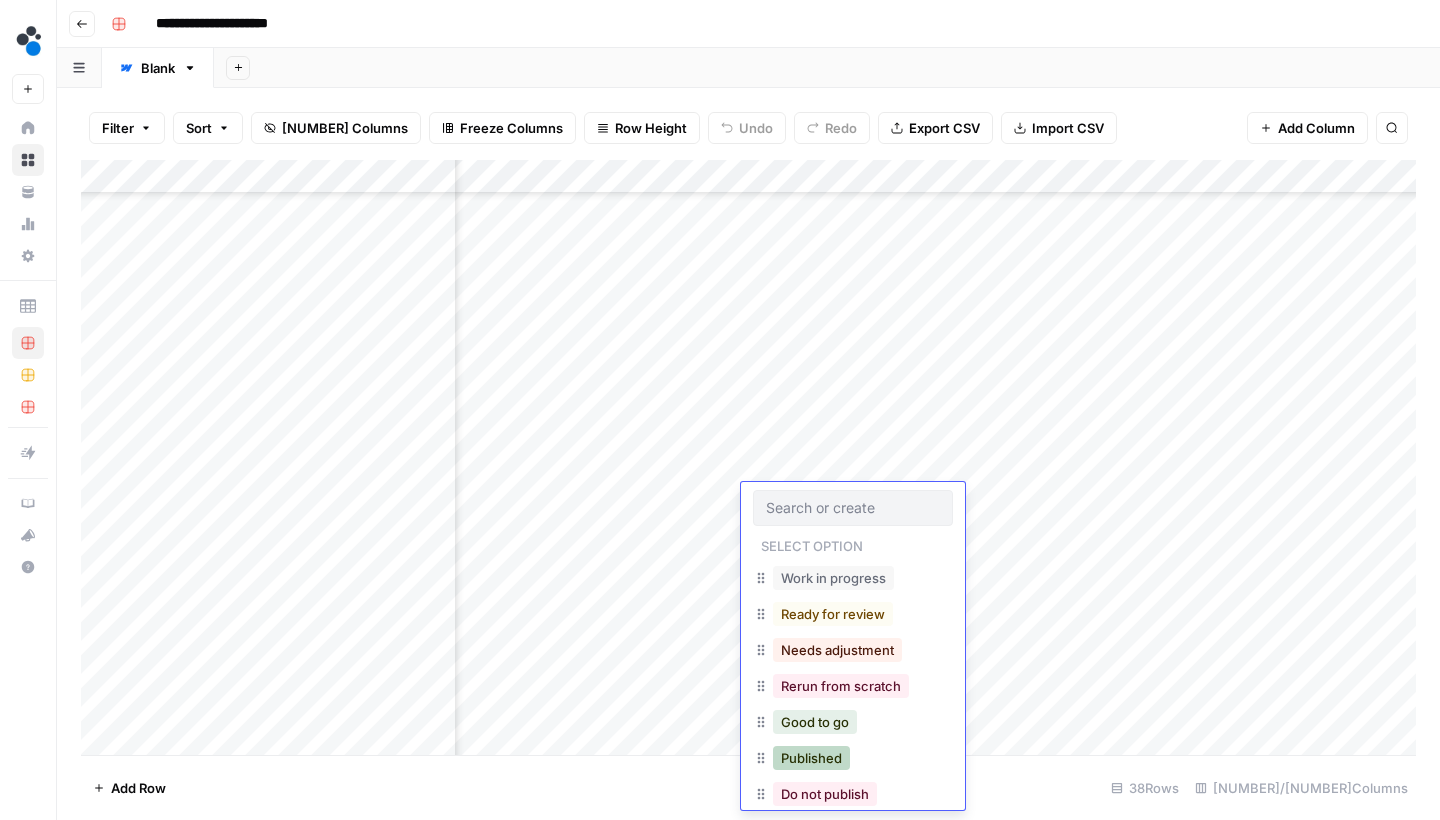 click on "Published" at bounding box center [811, 758] 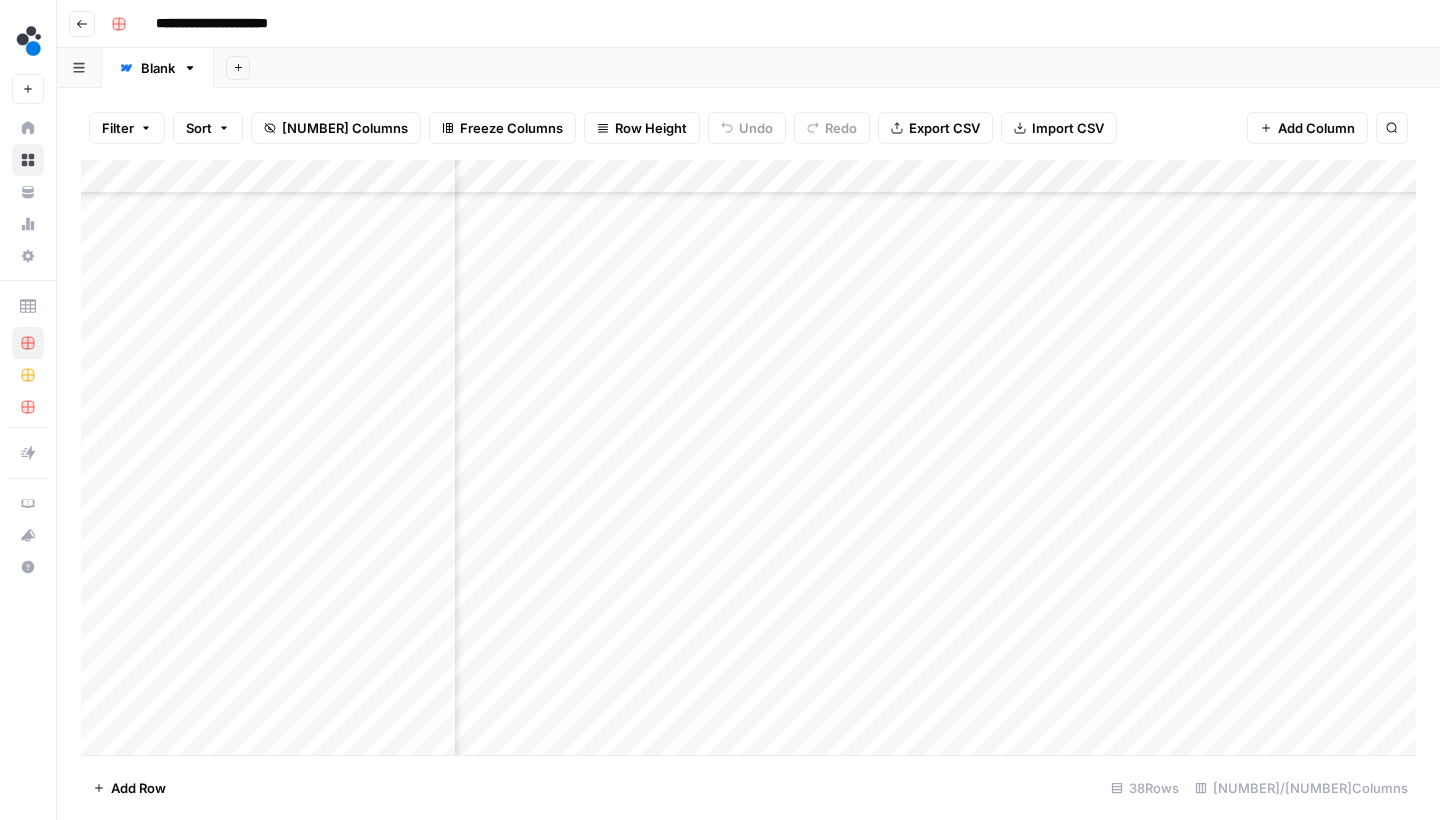 click on "Add Column" at bounding box center (748, 460) 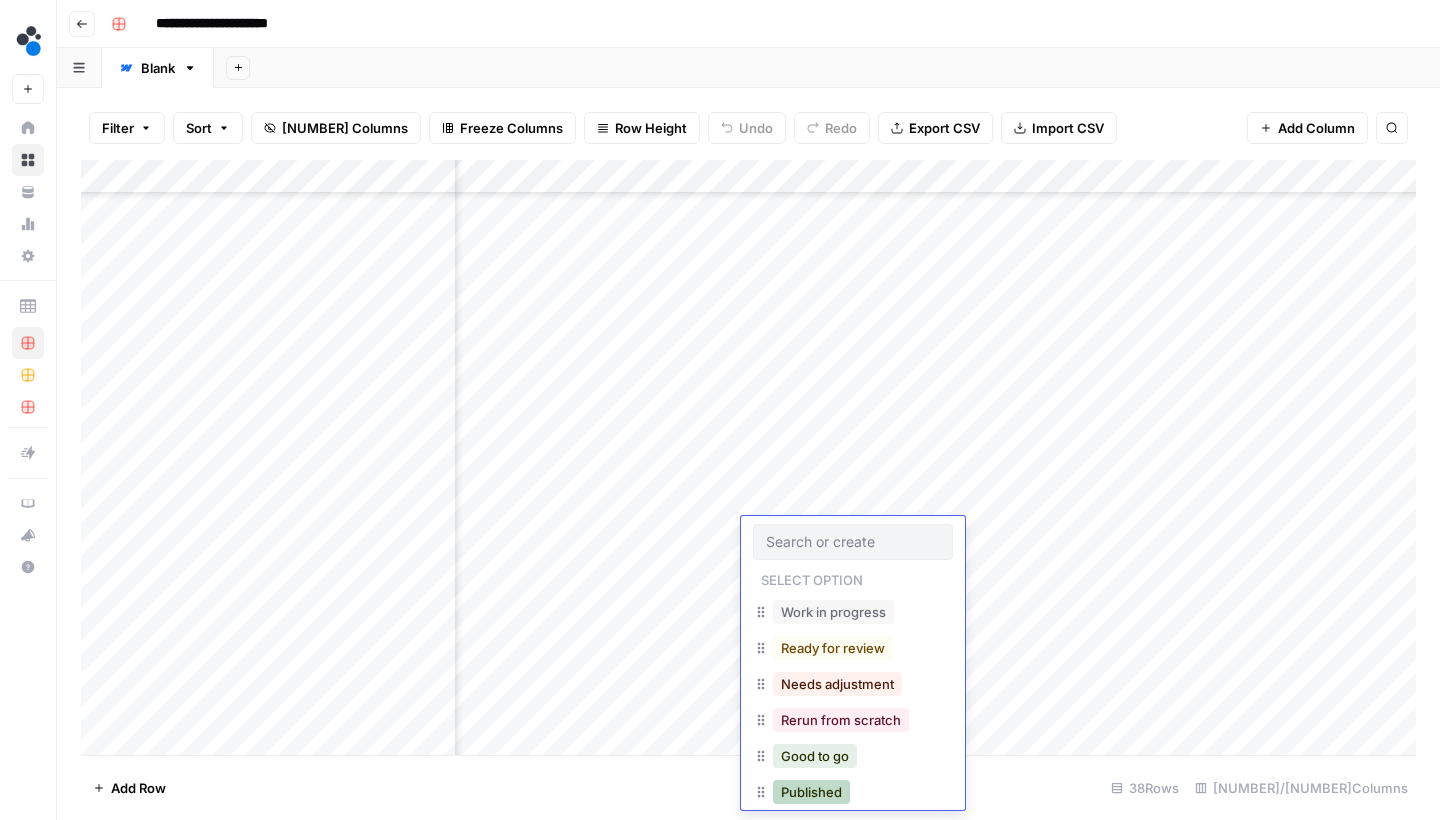 click on "Published" at bounding box center [811, 792] 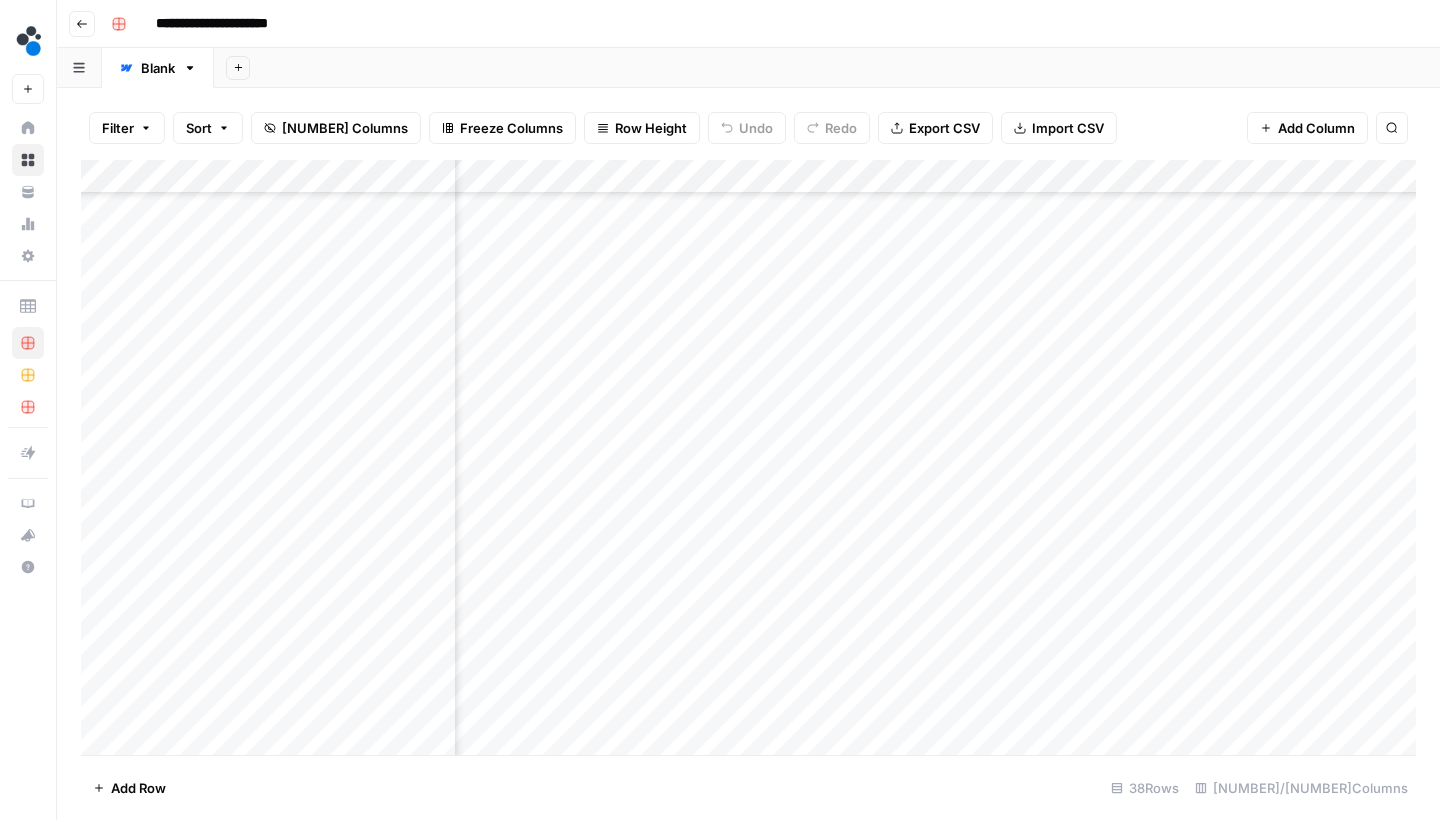 click on "**********" at bounding box center (748, 24) 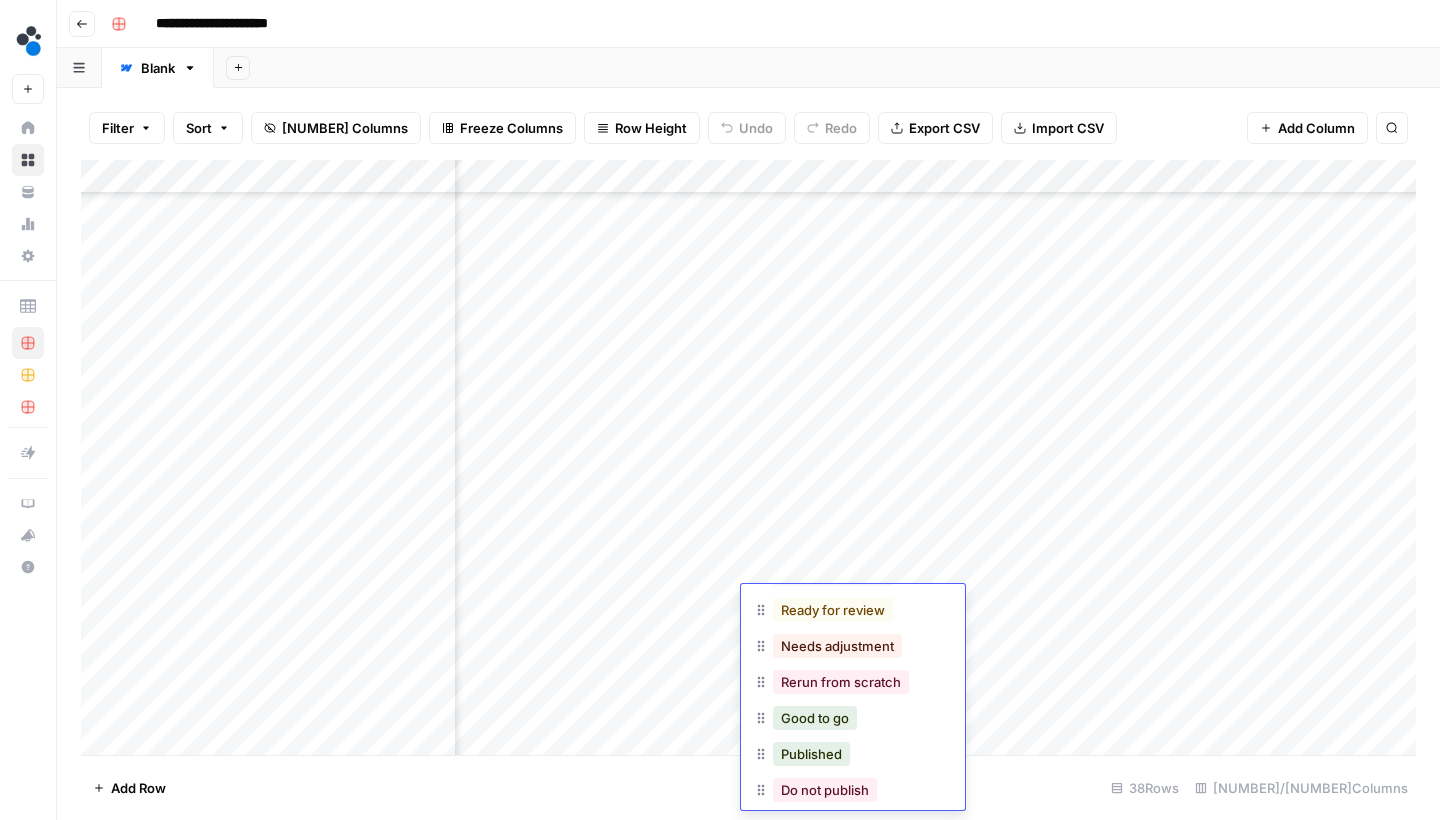 scroll, scrollTop: 108, scrollLeft: 0, axis: vertical 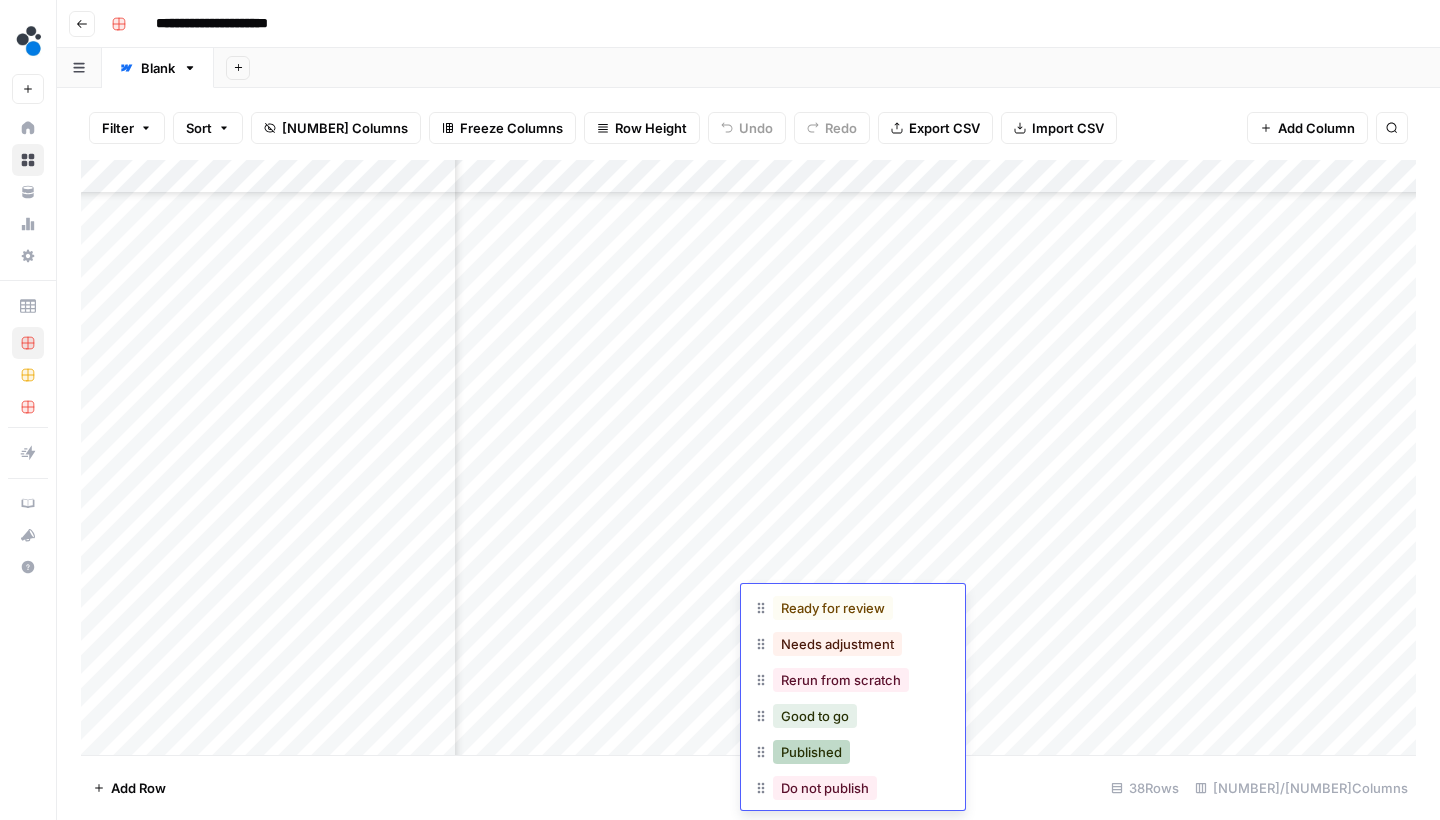 click on "Published" at bounding box center (811, 752) 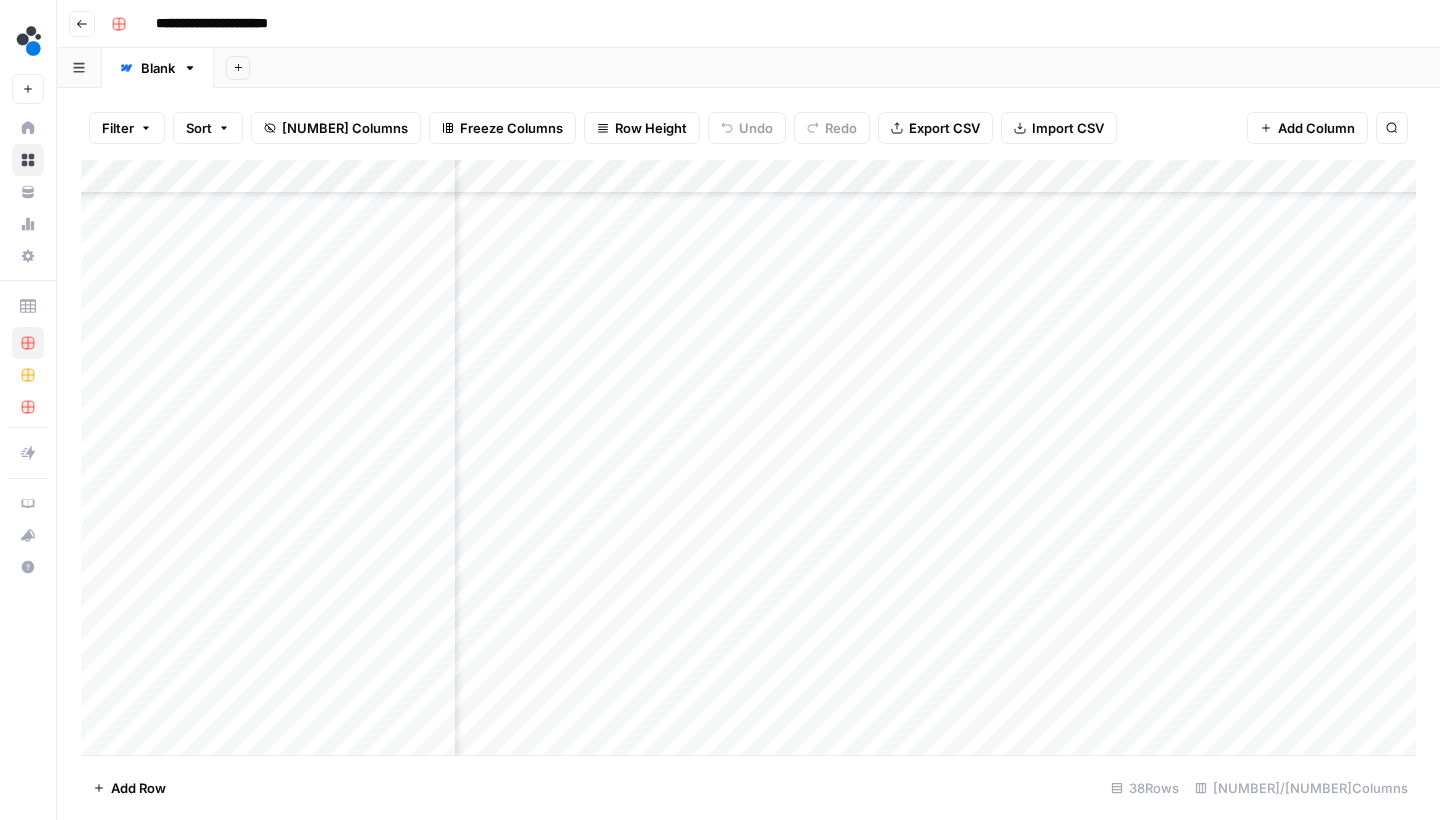 click on "Add Column" at bounding box center (748, 460) 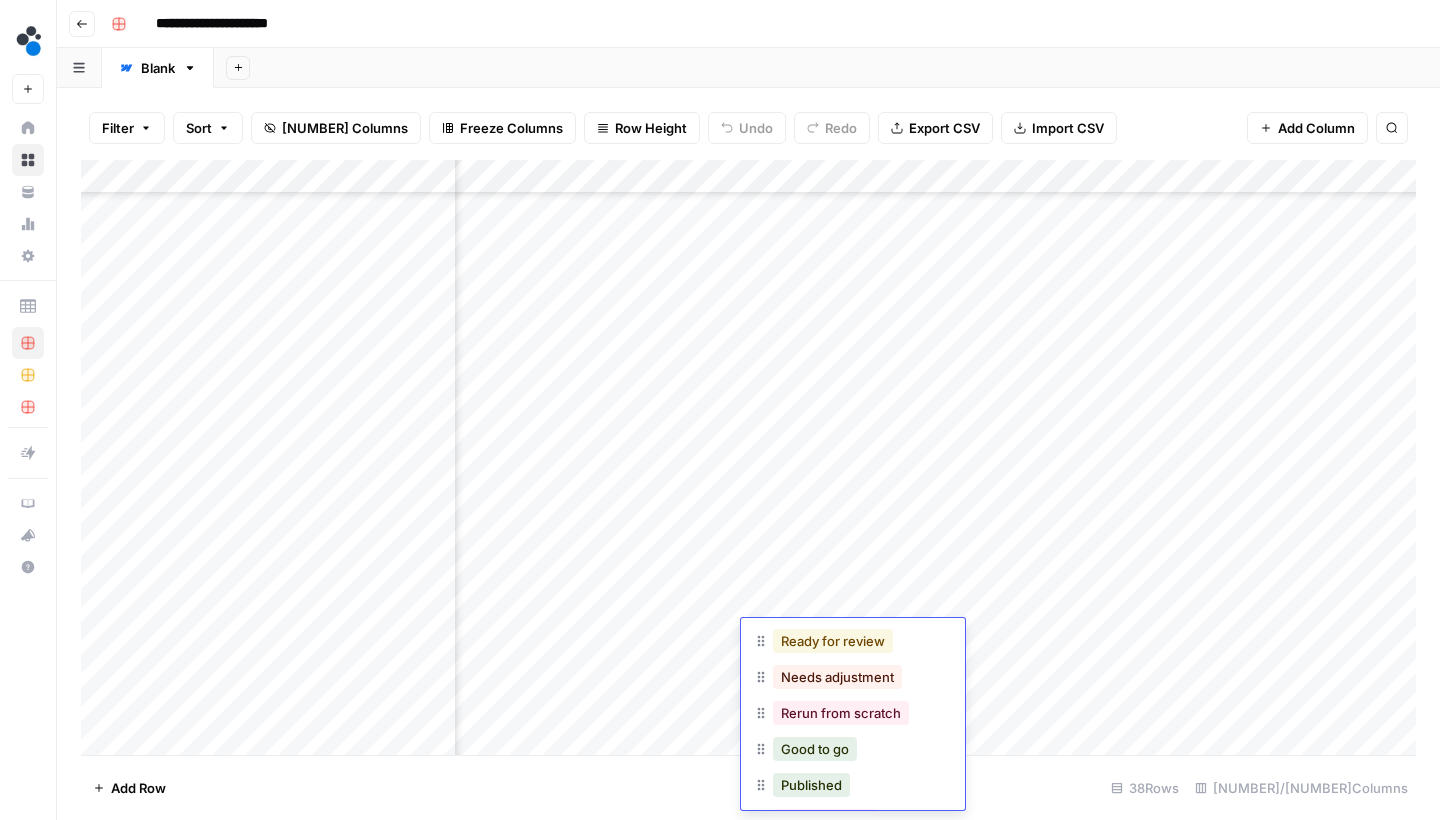 scroll, scrollTop: 112, scrollLeft: 0, axis: vertical 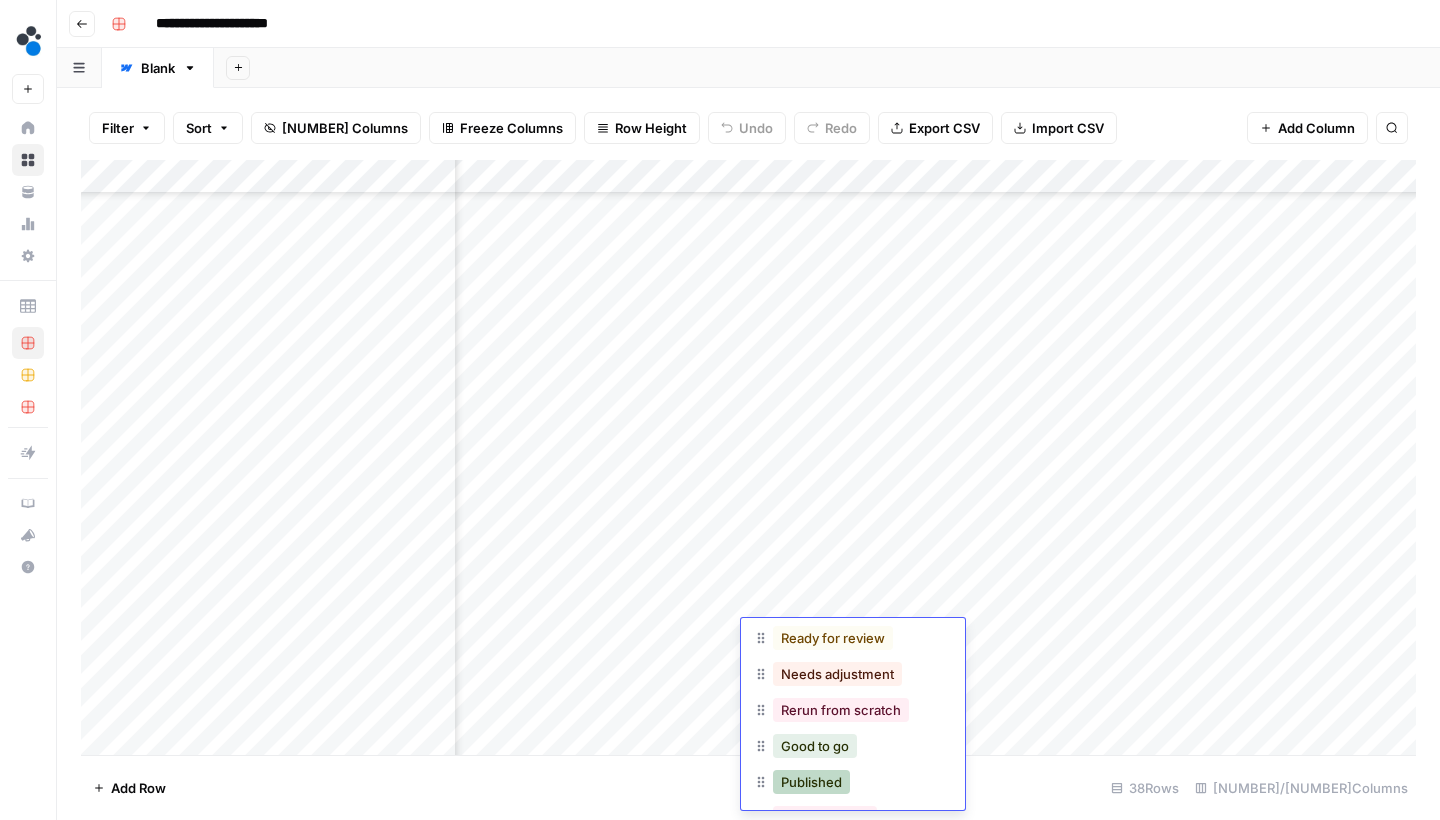 click on "Published" at bounding box center (811, 782) 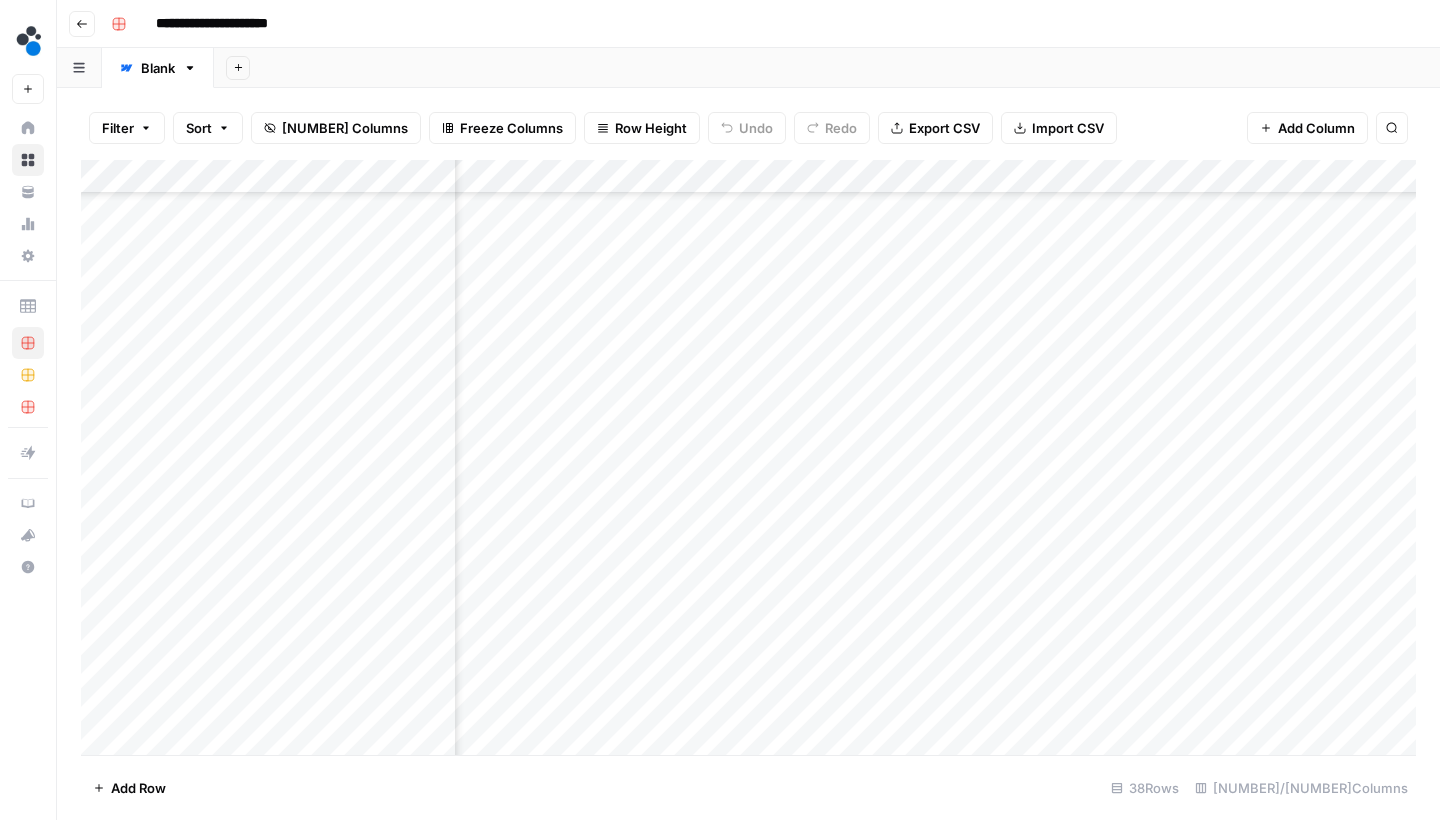 click on "Add Column" at bounding box center [748, 460] 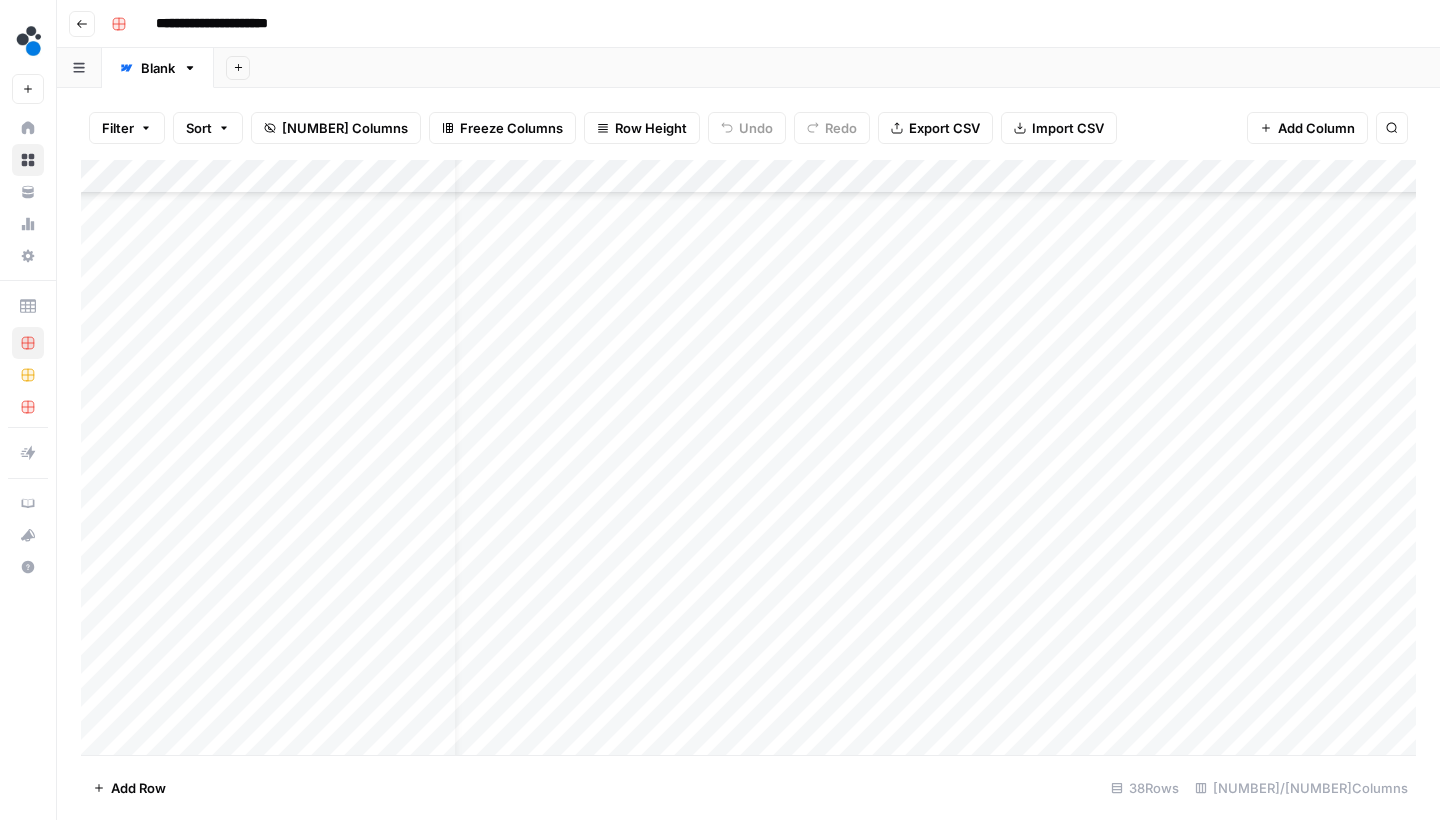 scroll, scrollTop: 757, scrollLeft: 37, axis: both 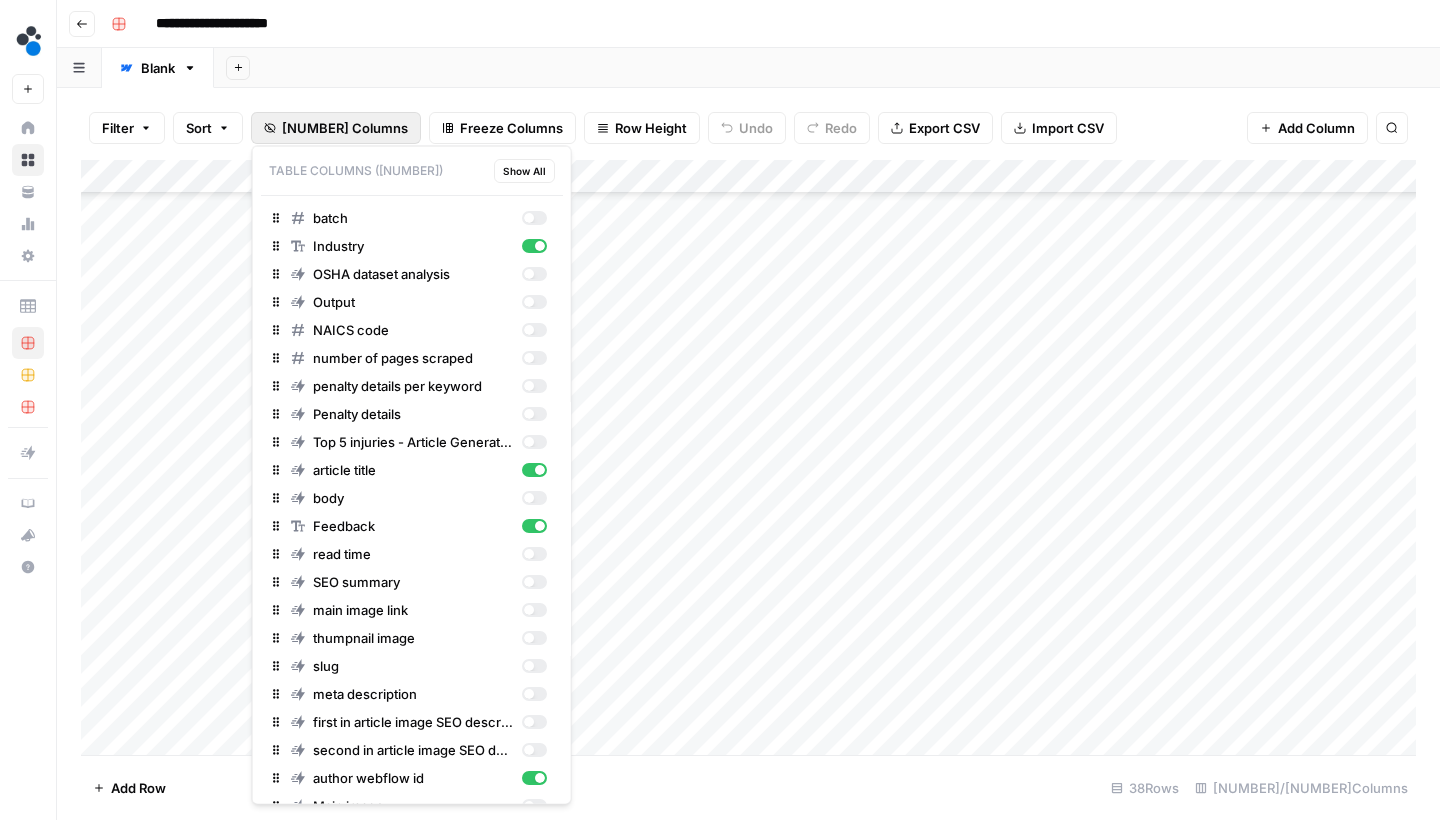 click on "40 Columns" at bounding box center [345, 128] 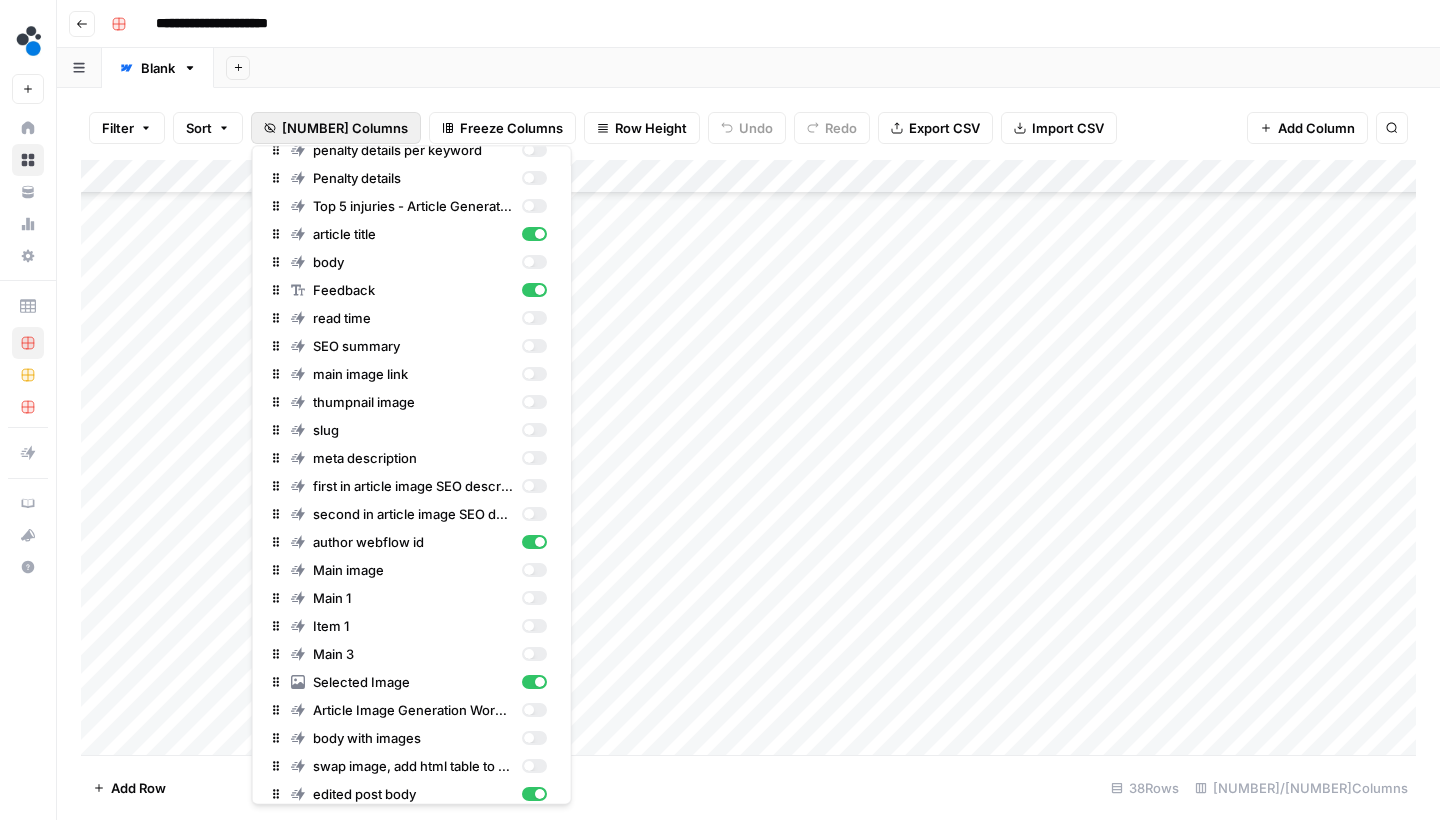 scroll, scrollTop: 250, scrollLeft: 0, axis: vertical 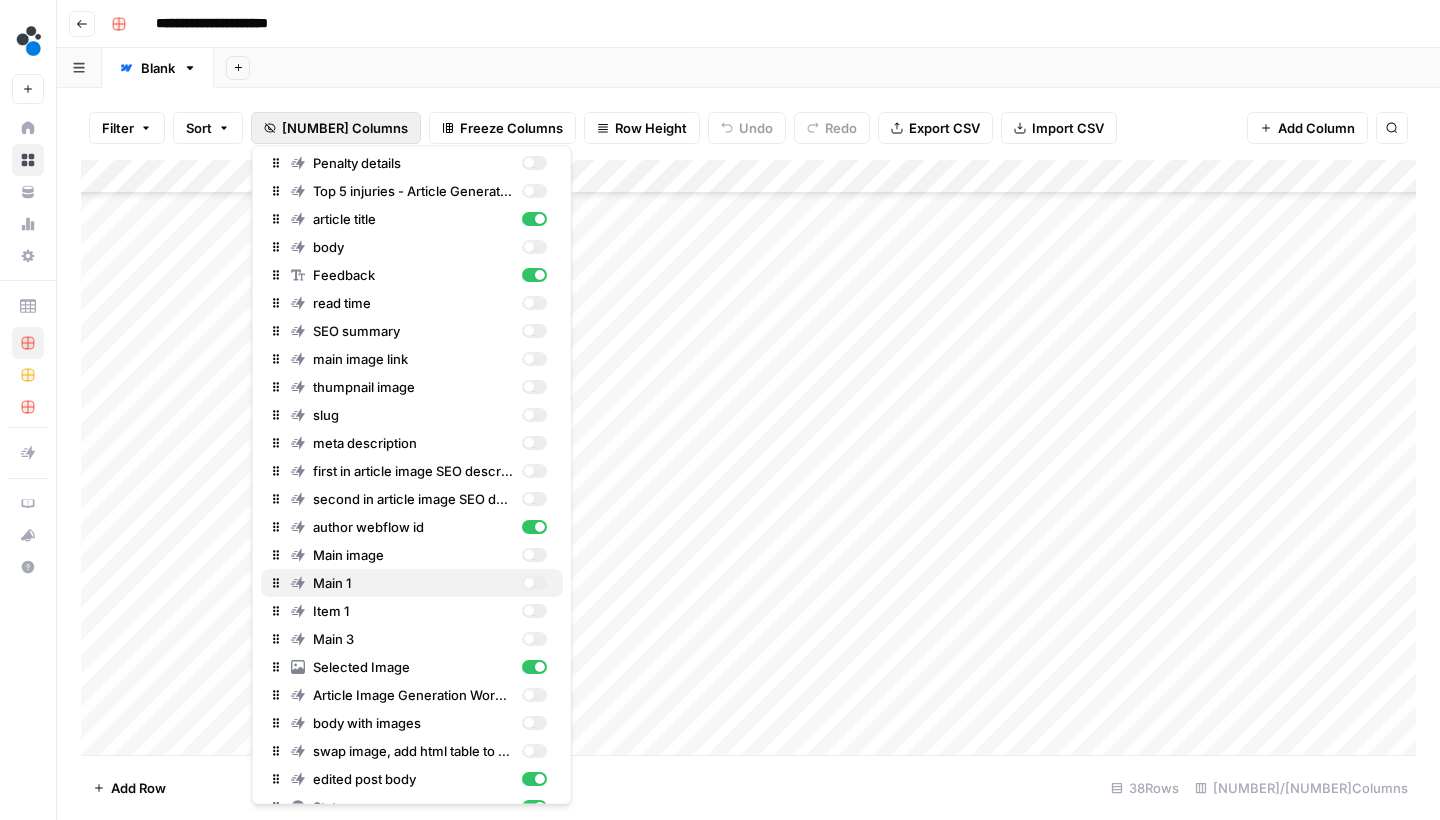 click at bounding box center (533, 584) 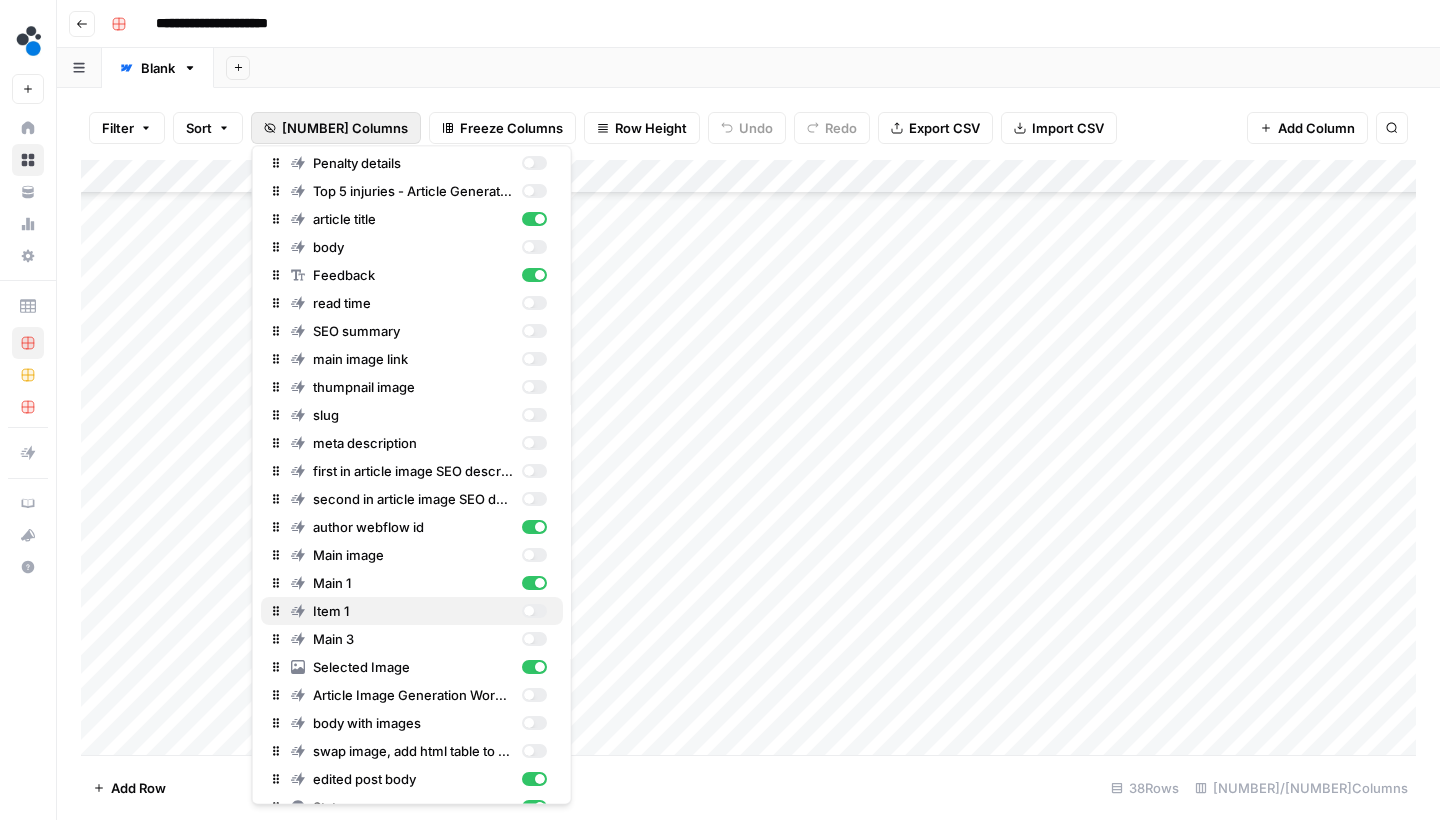 click at bounding box center [528, 612] 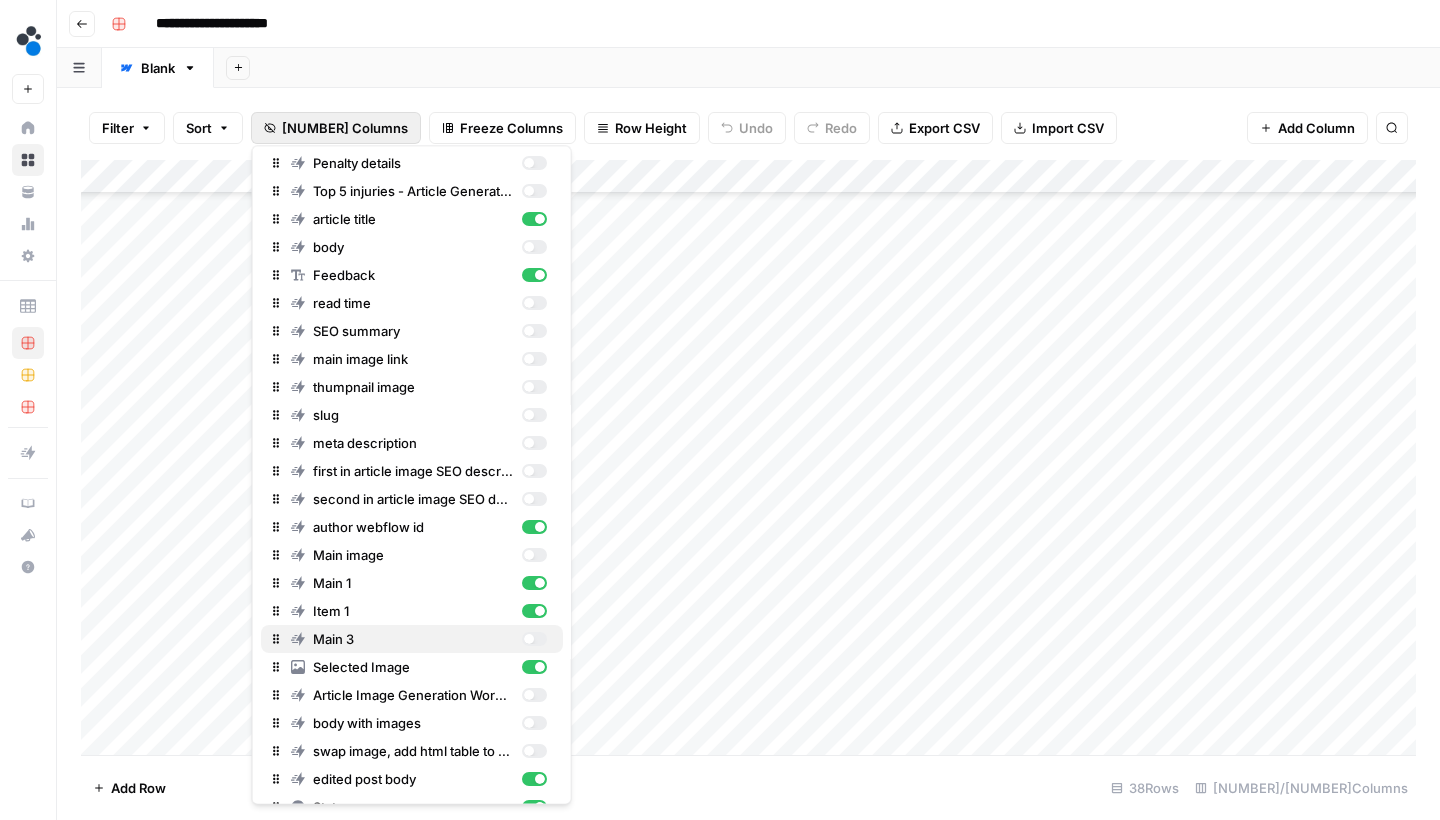 click at bounding box center (528, 640) 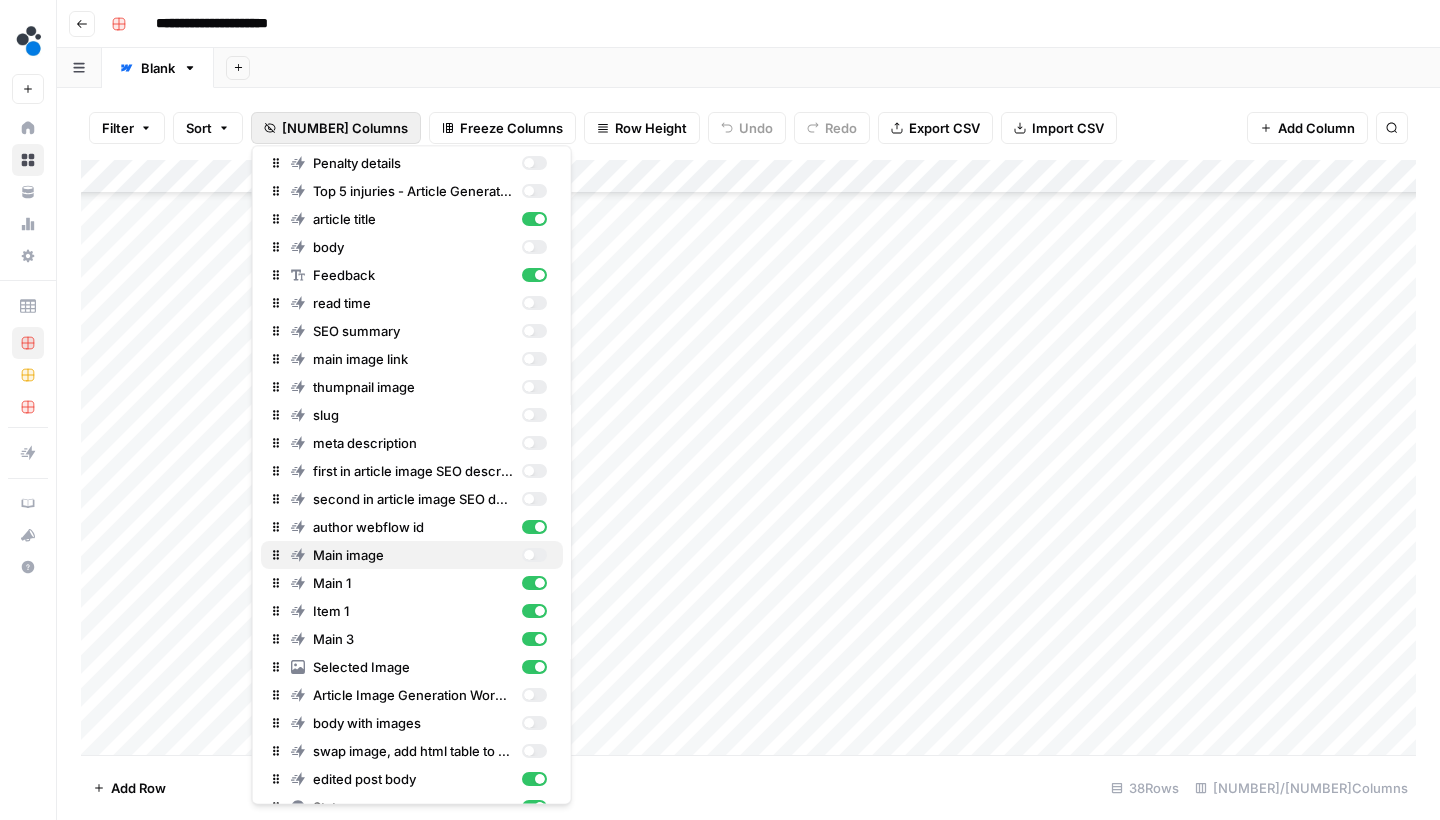 click at bounding box center (533, 556) 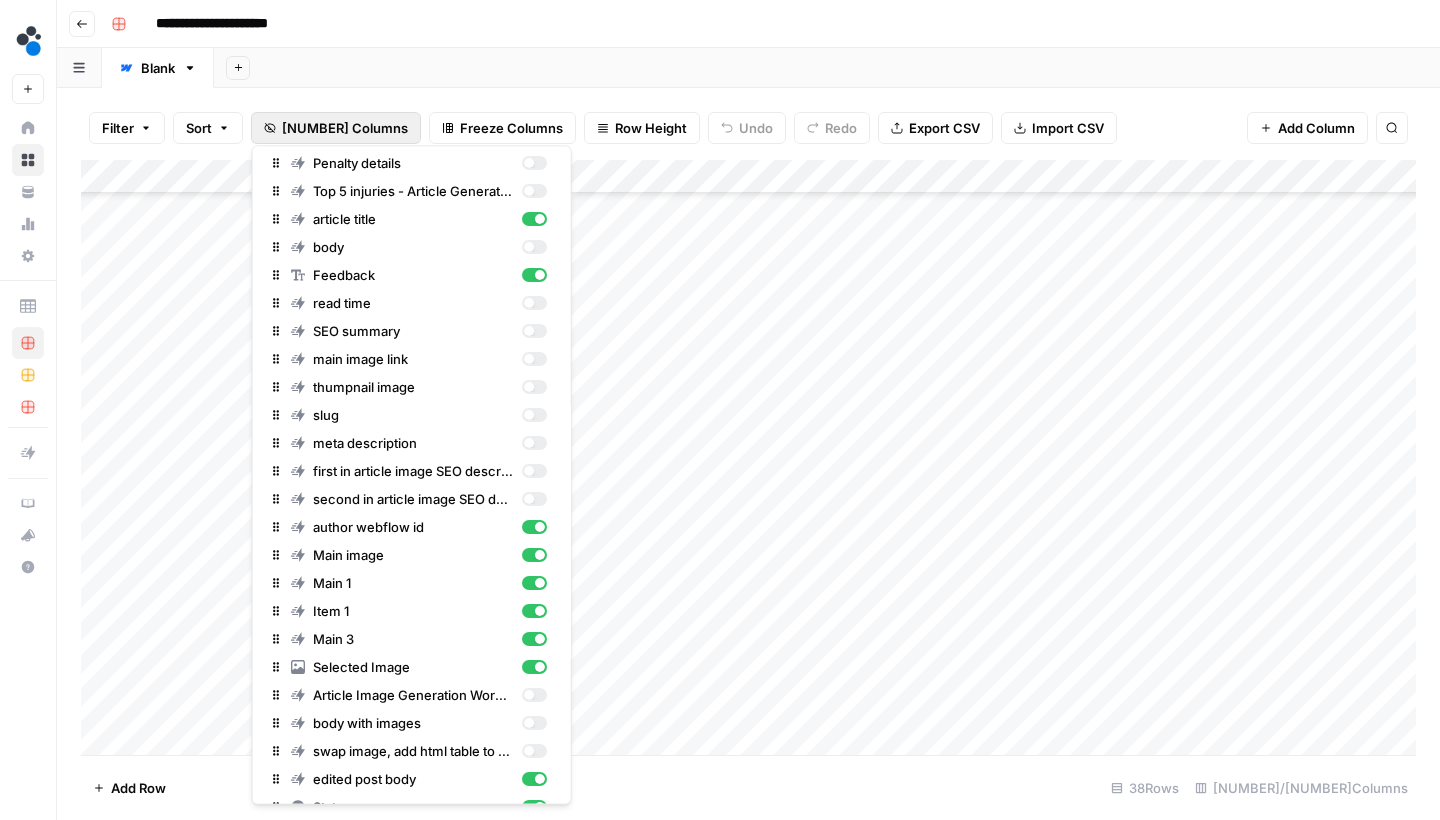 click on "Add Row 38  Rows 14/40  Columns" at bounding box center (748, 787) 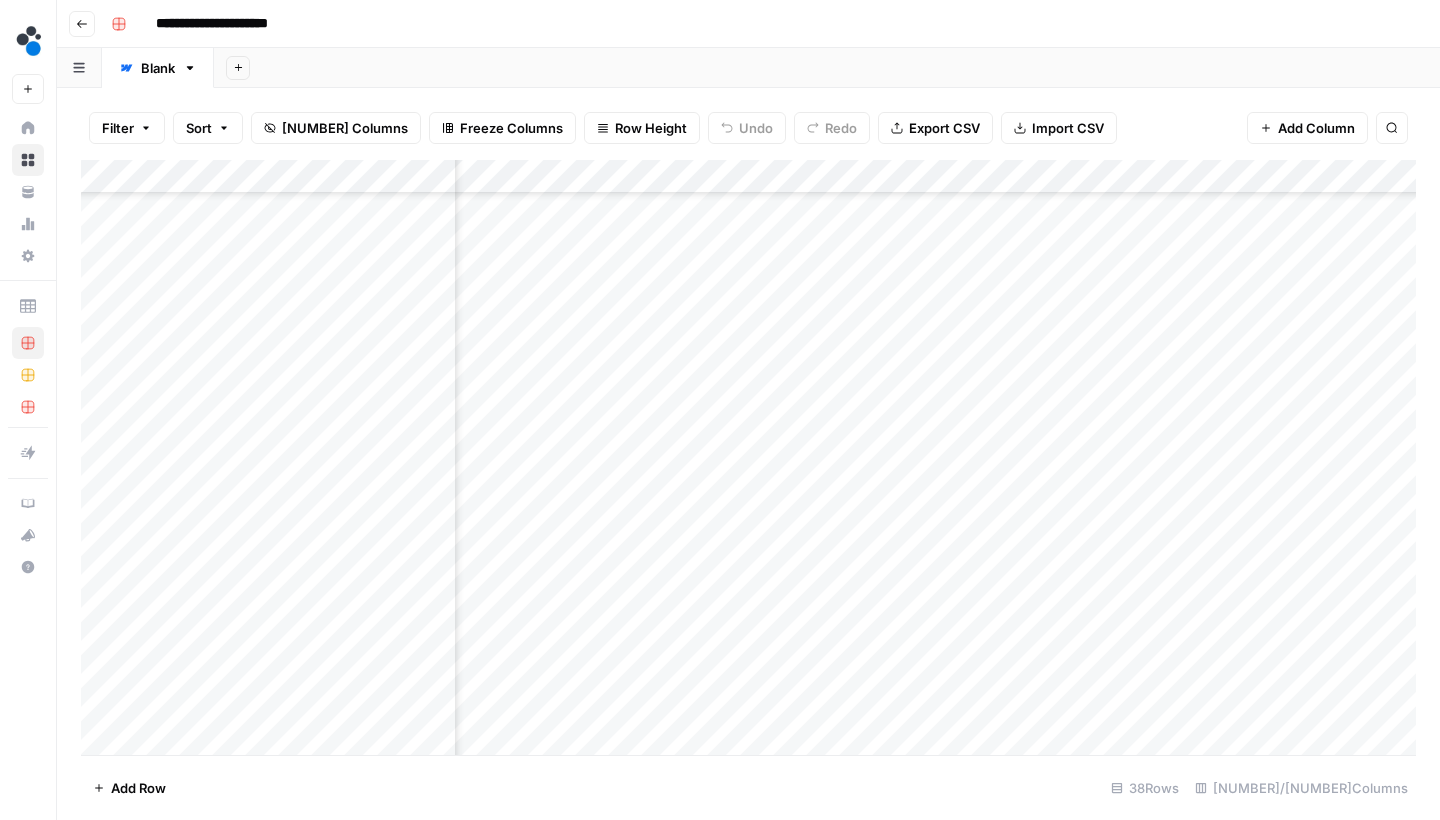 scroll, scrollTop: 757, scrollLeft: 462, axis: both 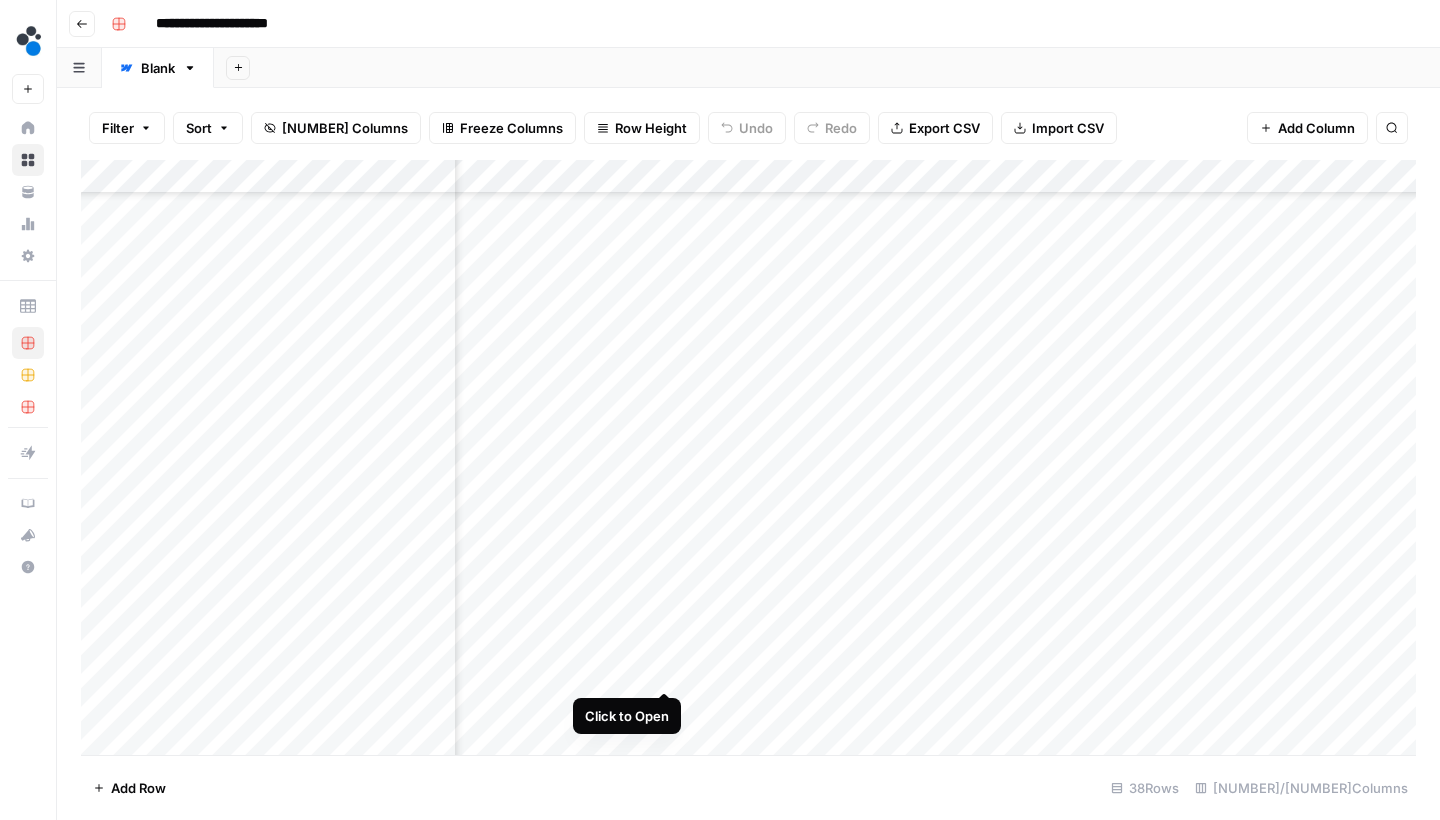 click on "Add Column" at bounding box center [748, 460] 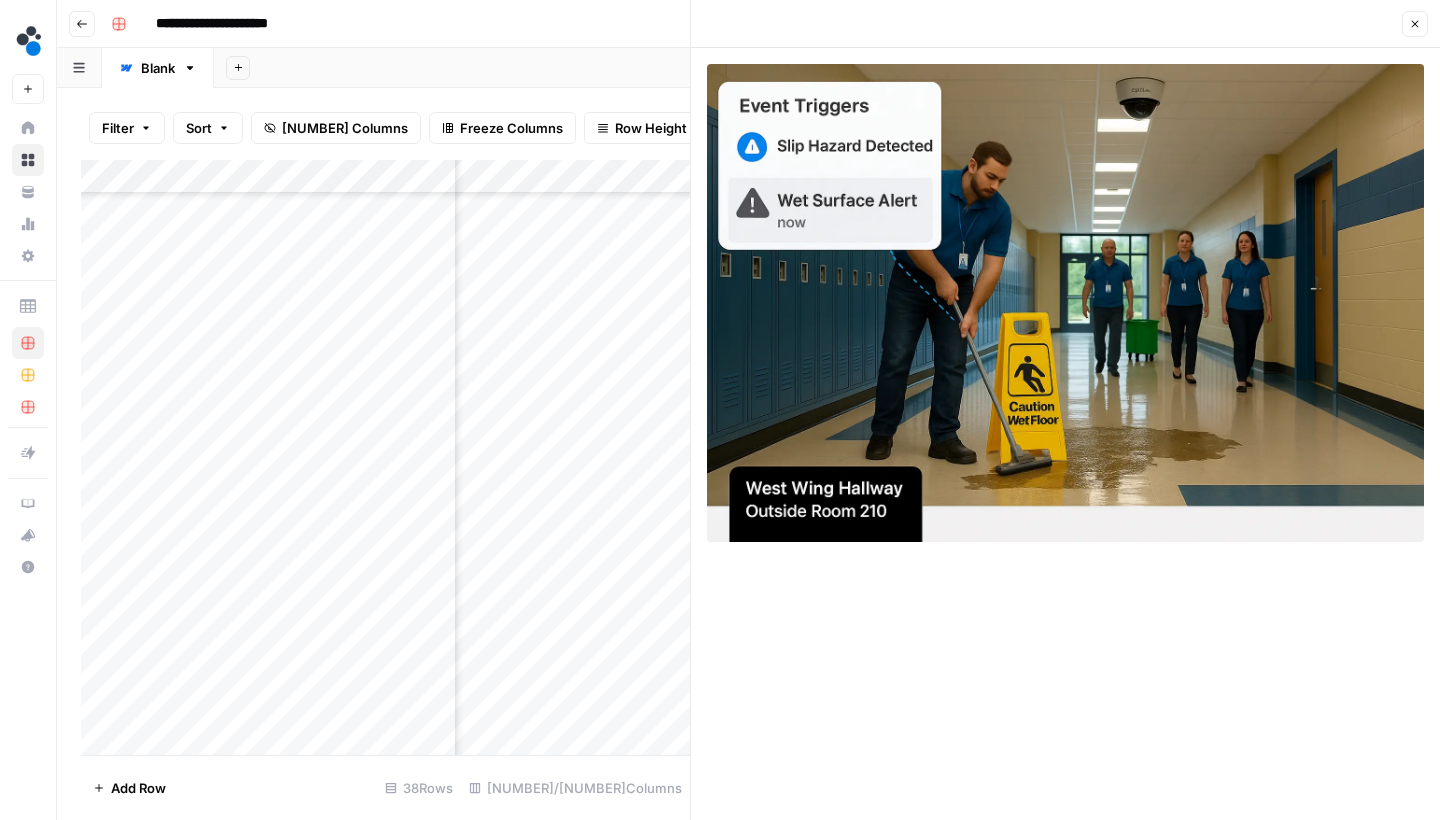 click on "Close" at bounding box center [1415, 24] 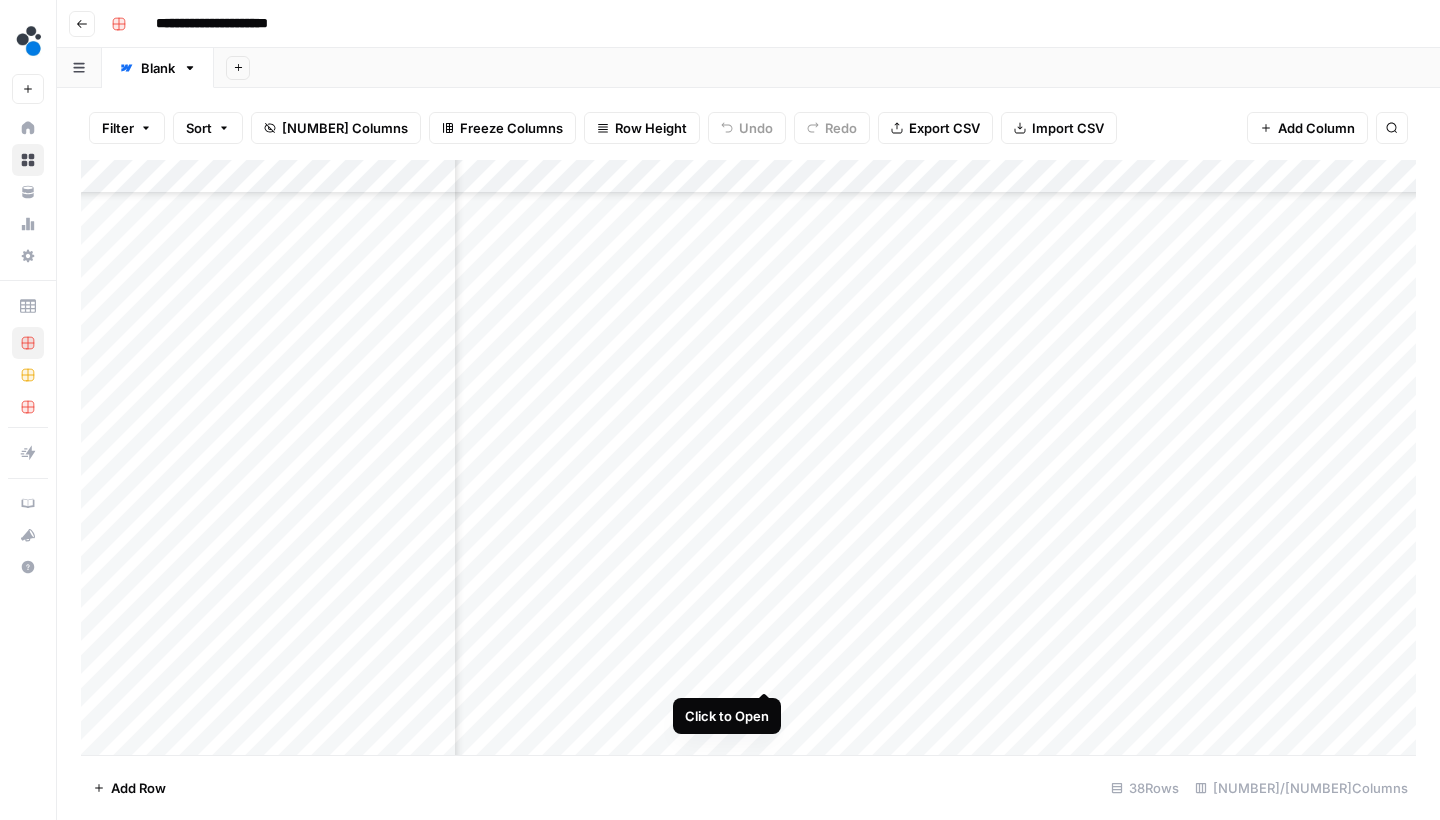 click on "Add Column" at bounding box center (748, 460) 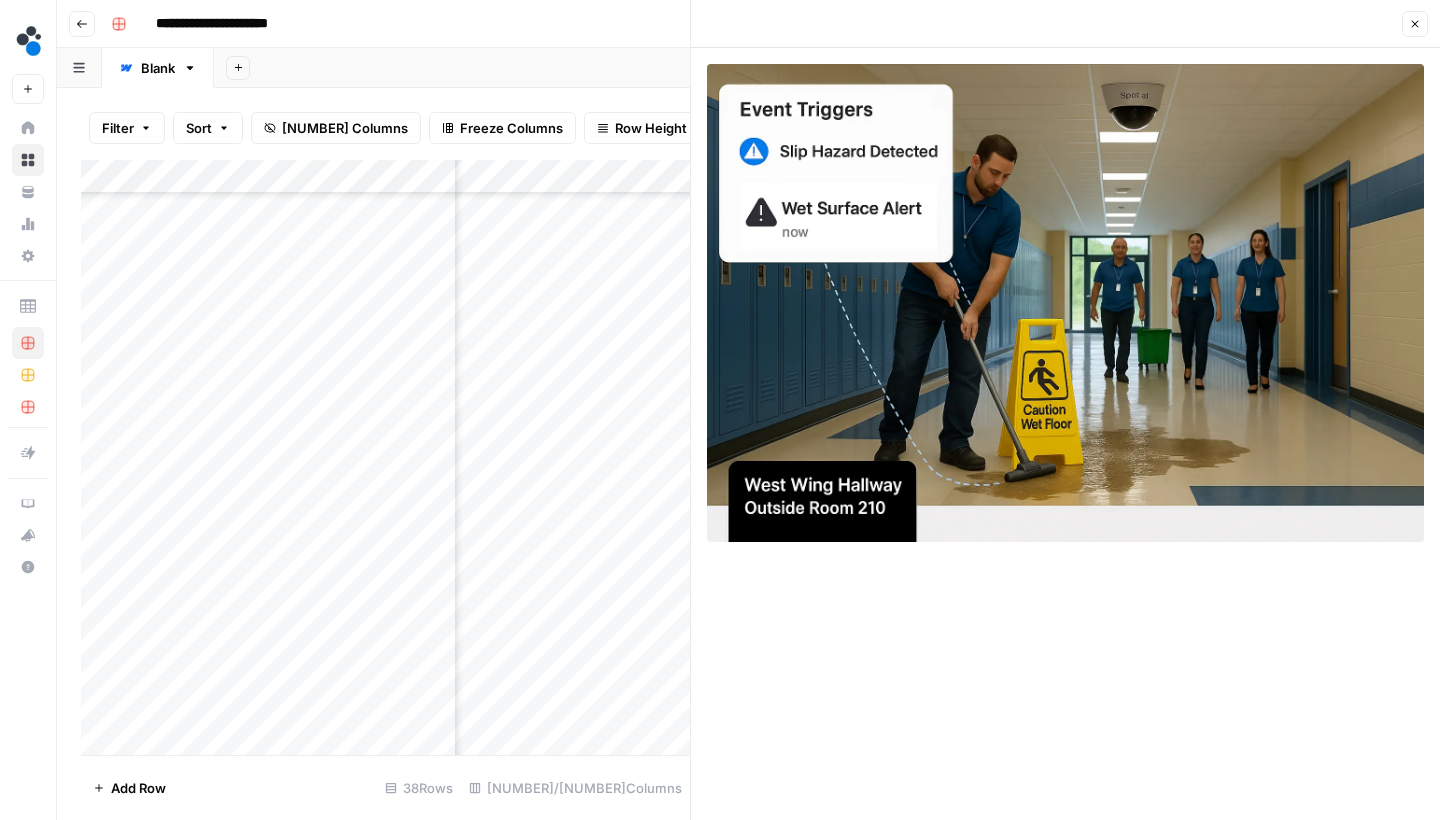 click on "Close" at bounding box center [1415, 24] 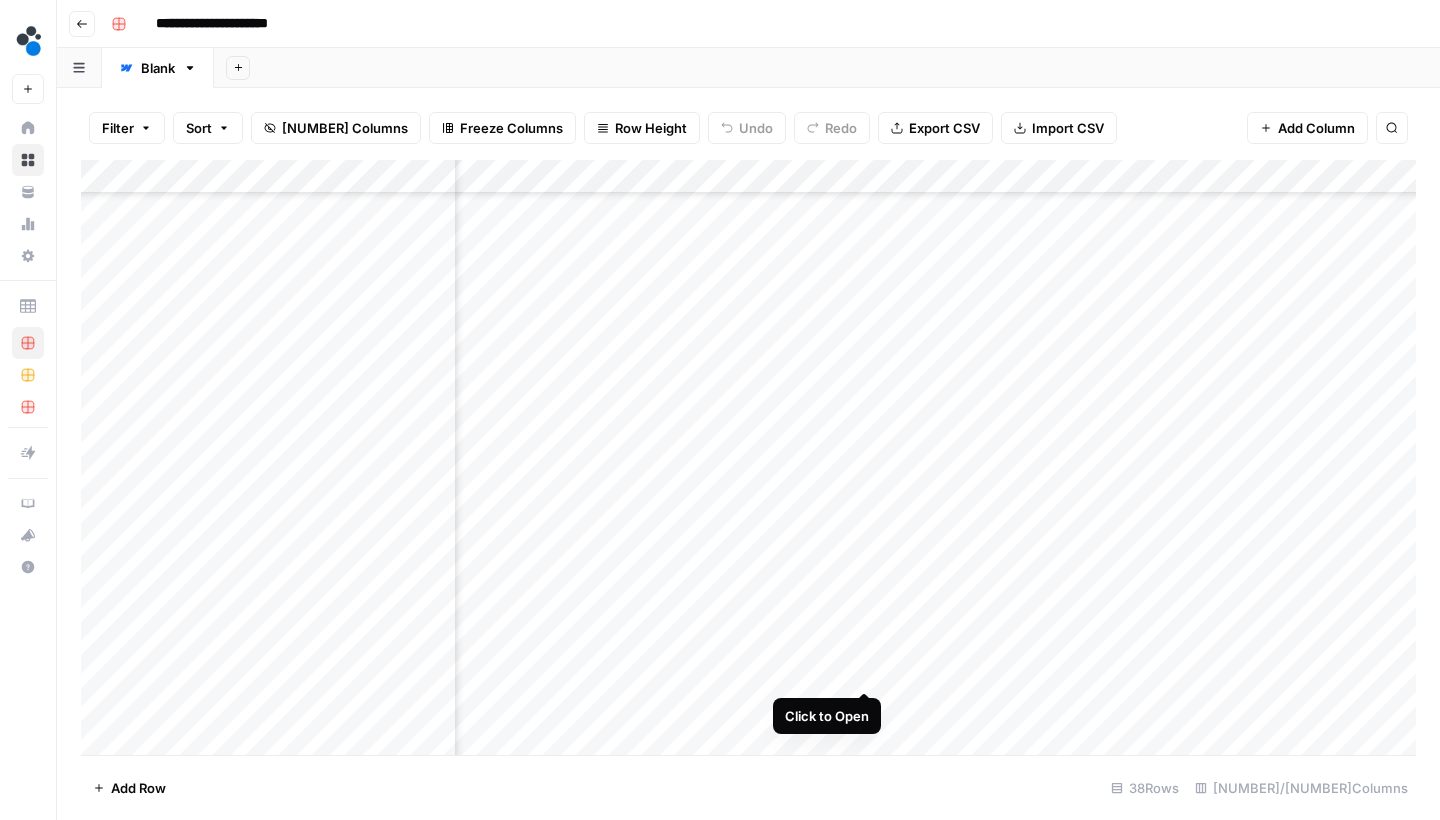click on "Add Column" at bounding box center [748, 460] 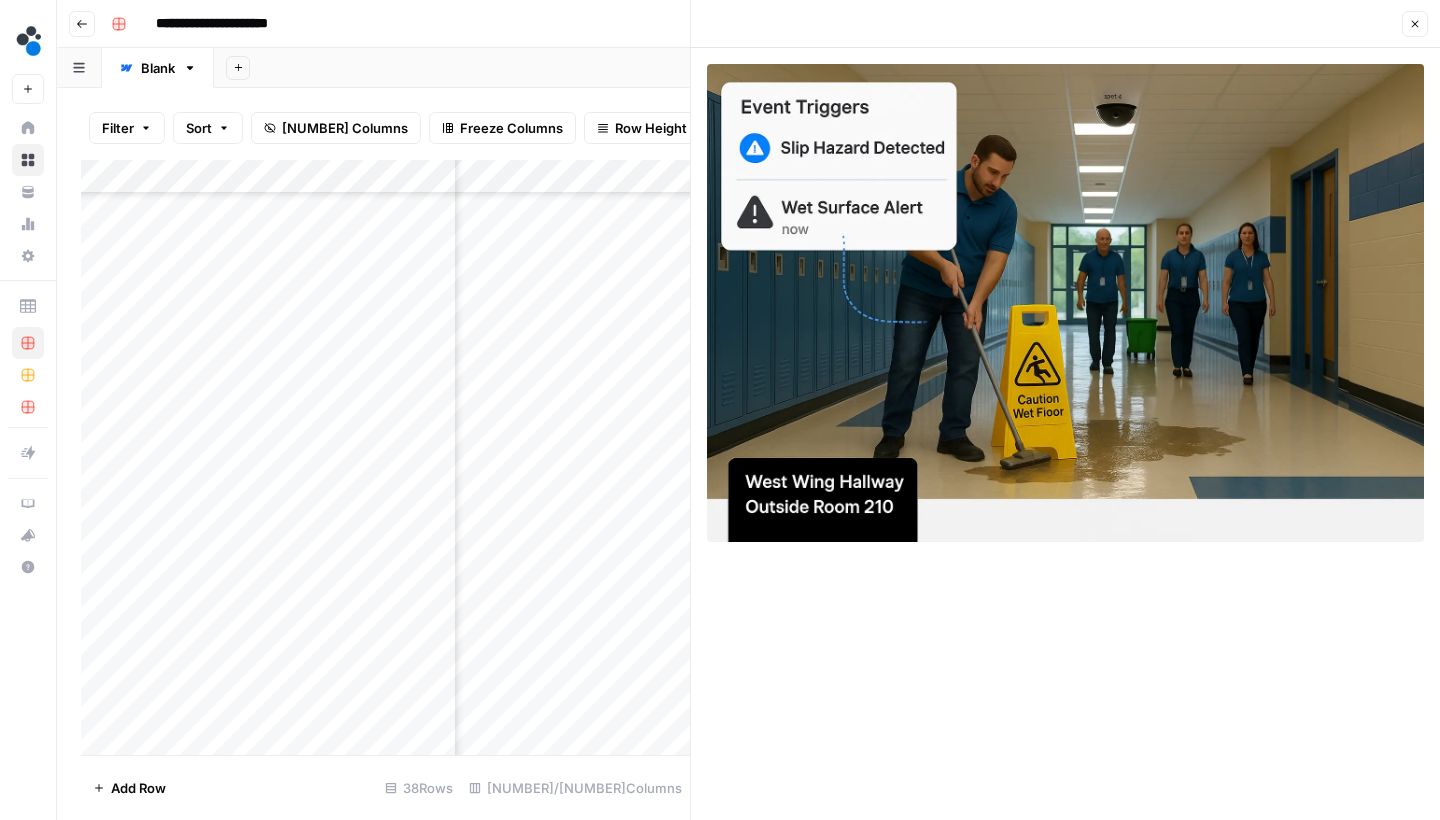 click 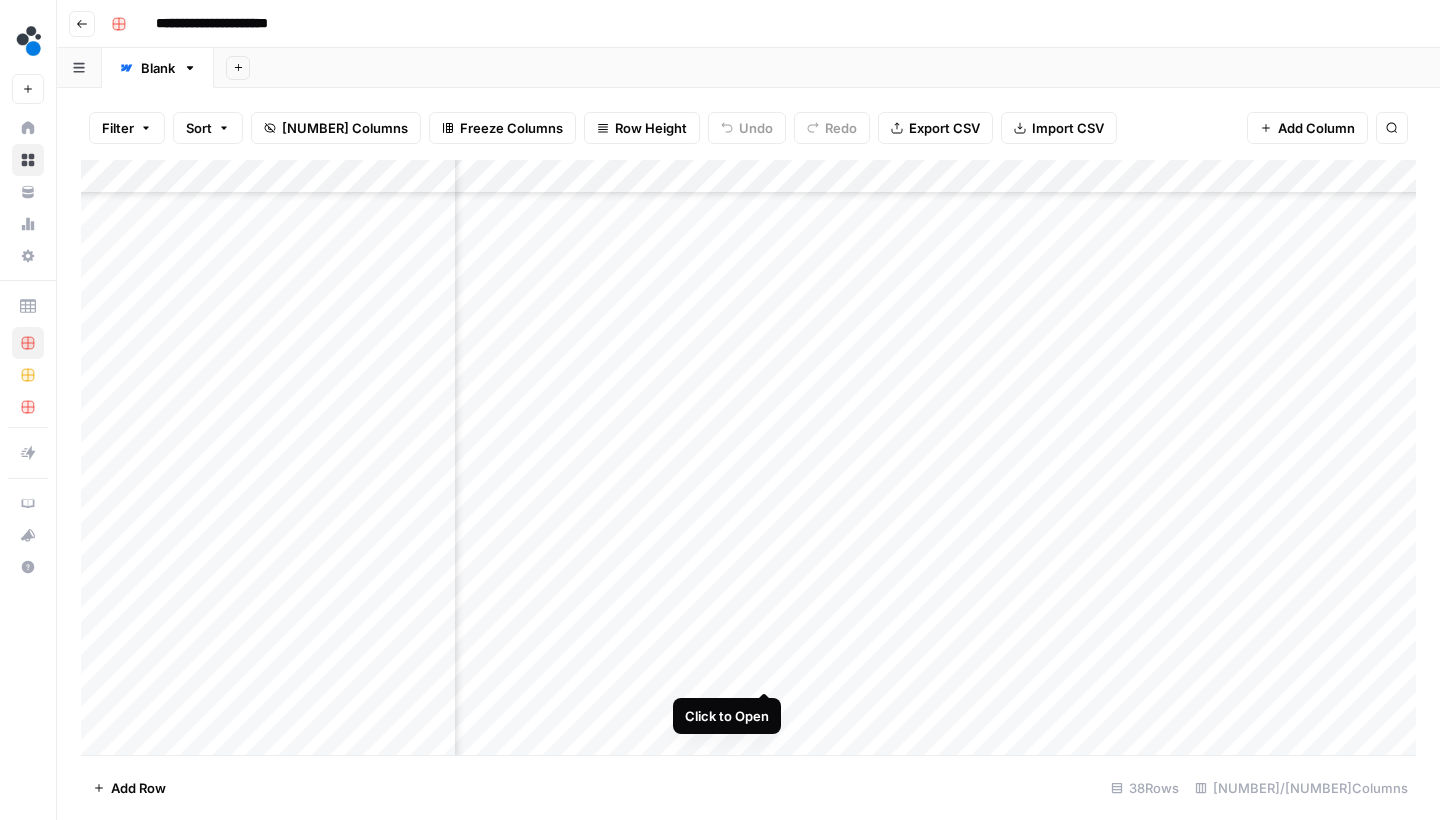 click on "Add Column" at bounding box center [748, 460] 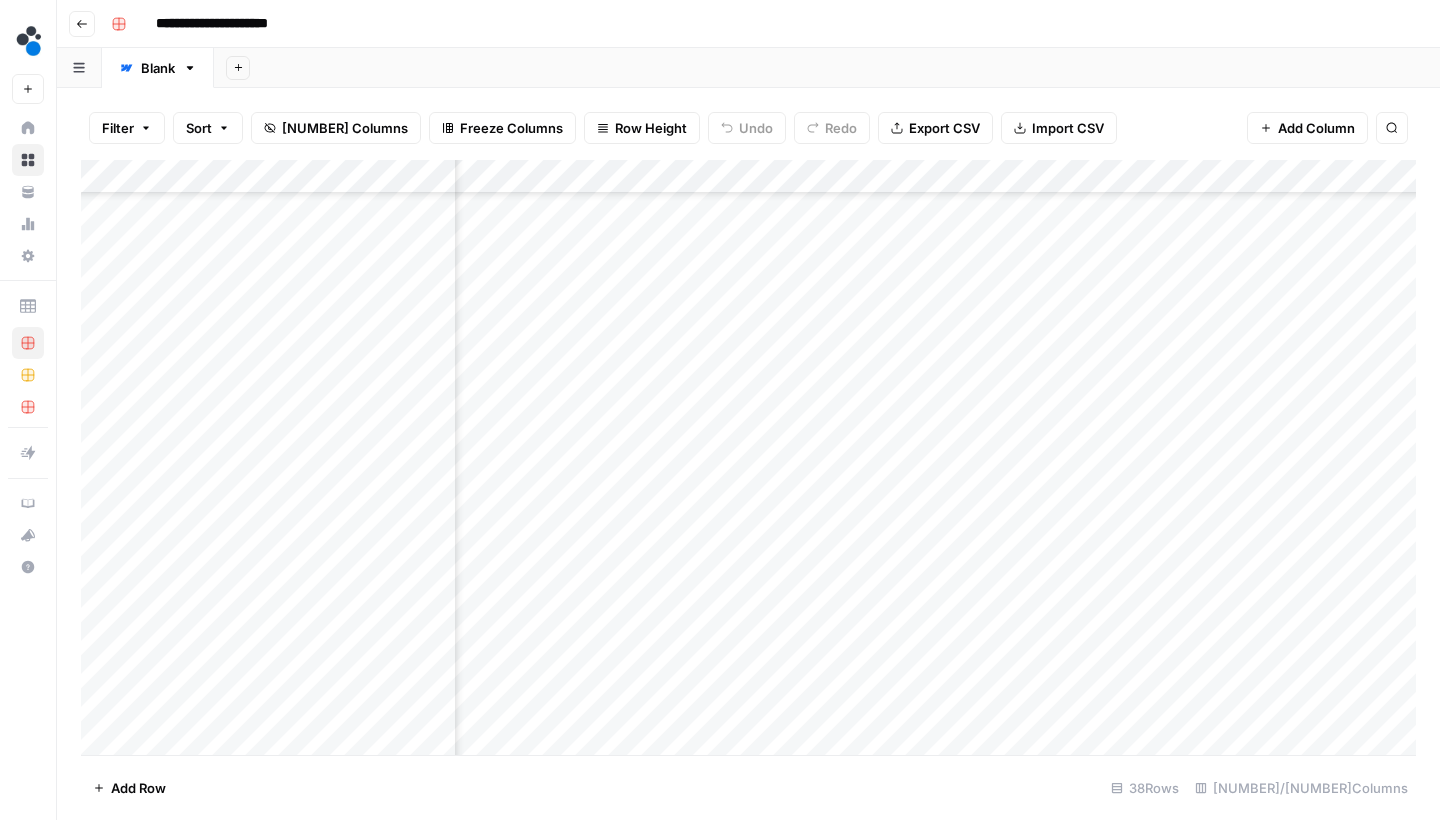 click on "Add Column" at bounding box center (748, 460) 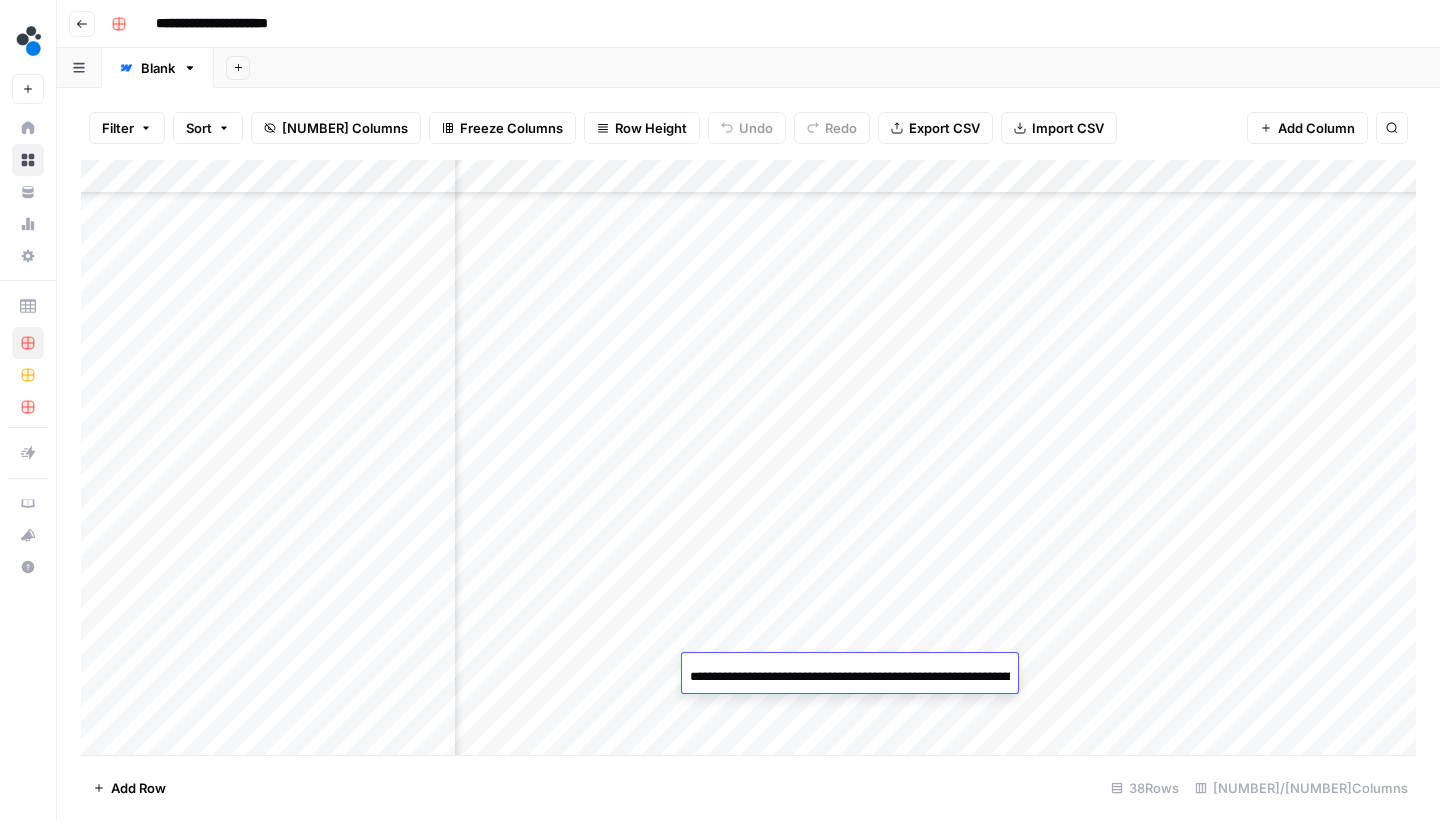 scroll, scrollTop: 0, scrollLeft: 830, axis: horizontal 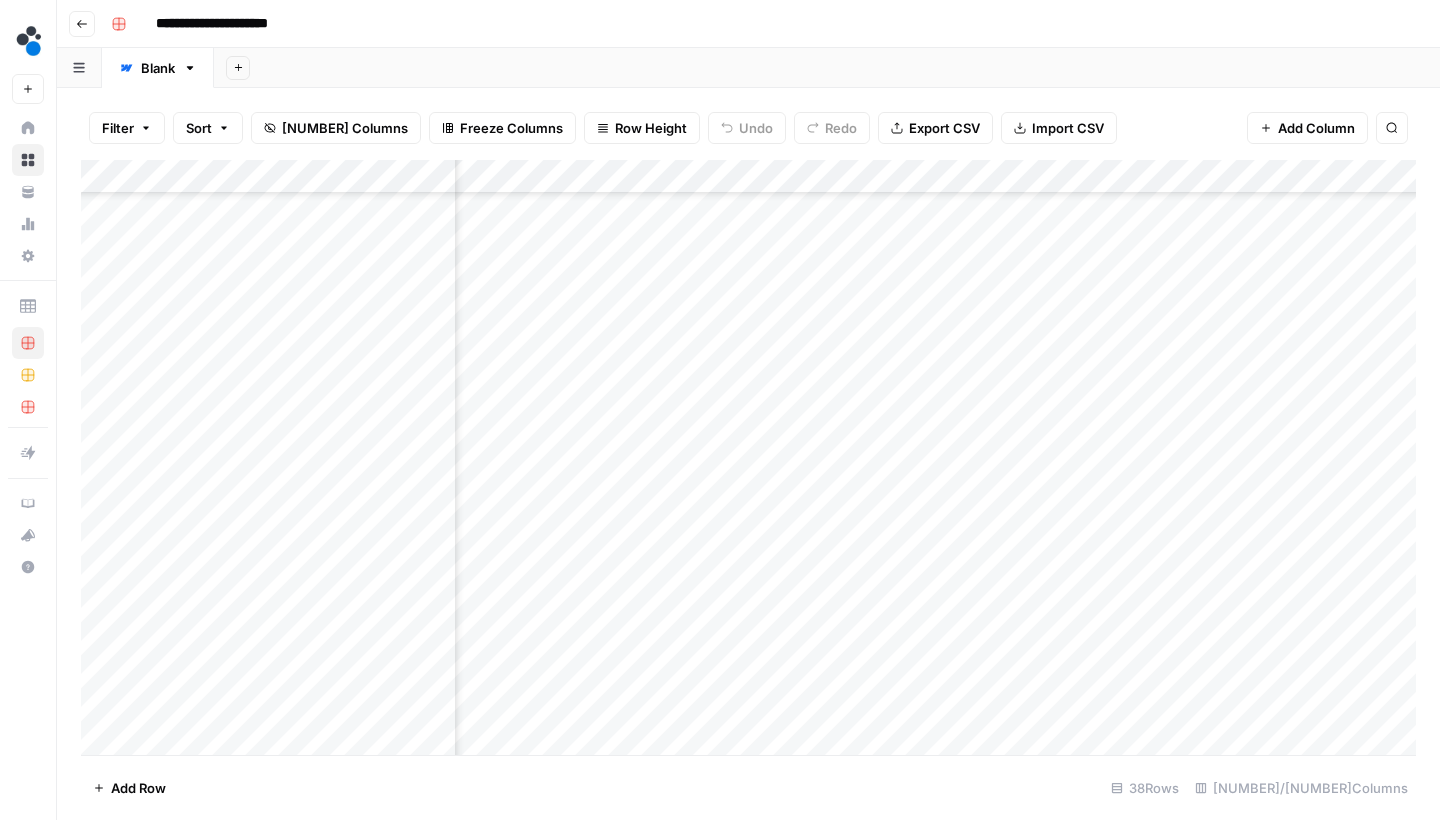 click on "Add Column" at bounding box center (748, 460) 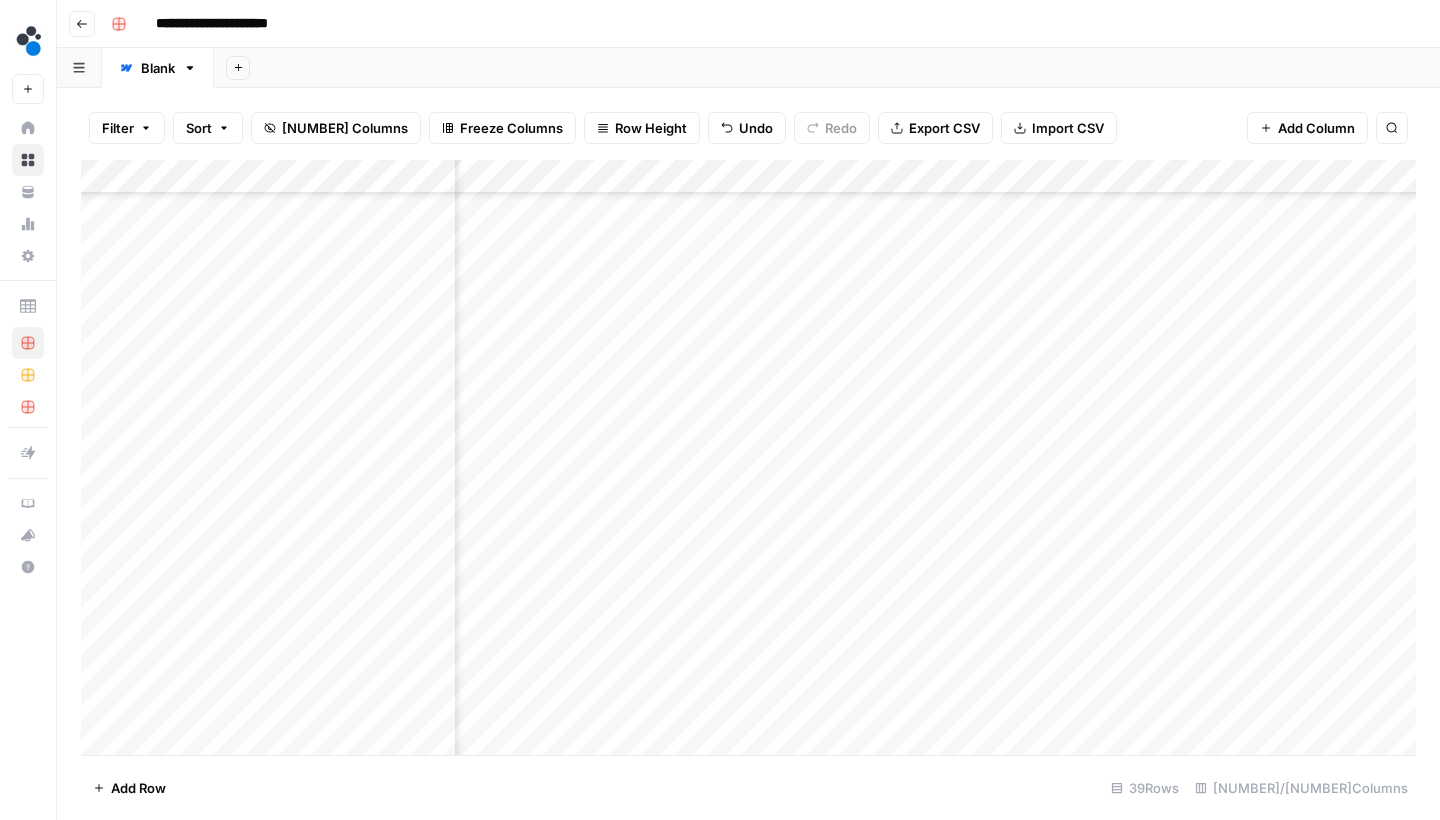 click on "Add Column" at bounding box center [748, 460] 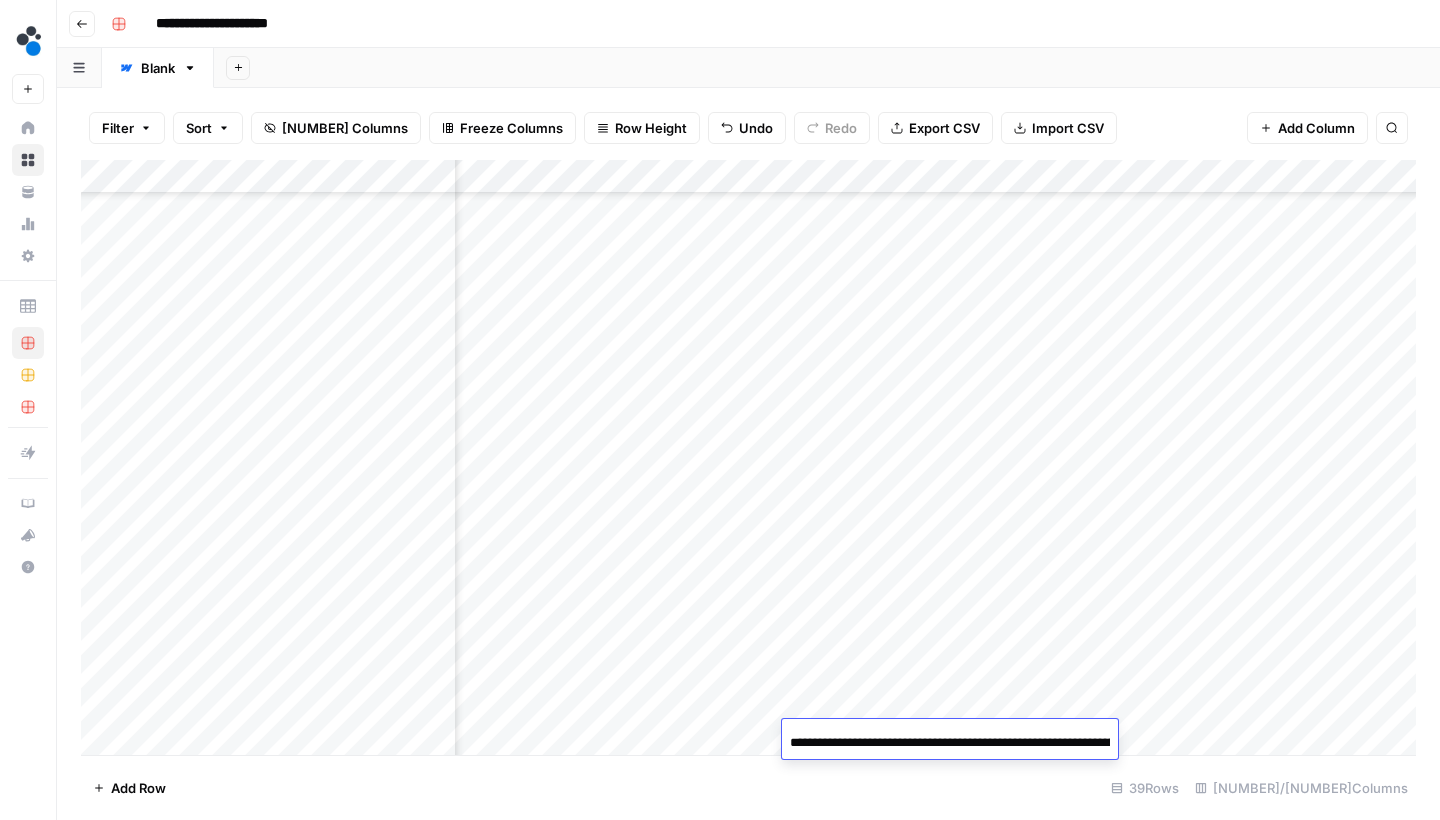 click on "**********" at bounding box center (720, 410) 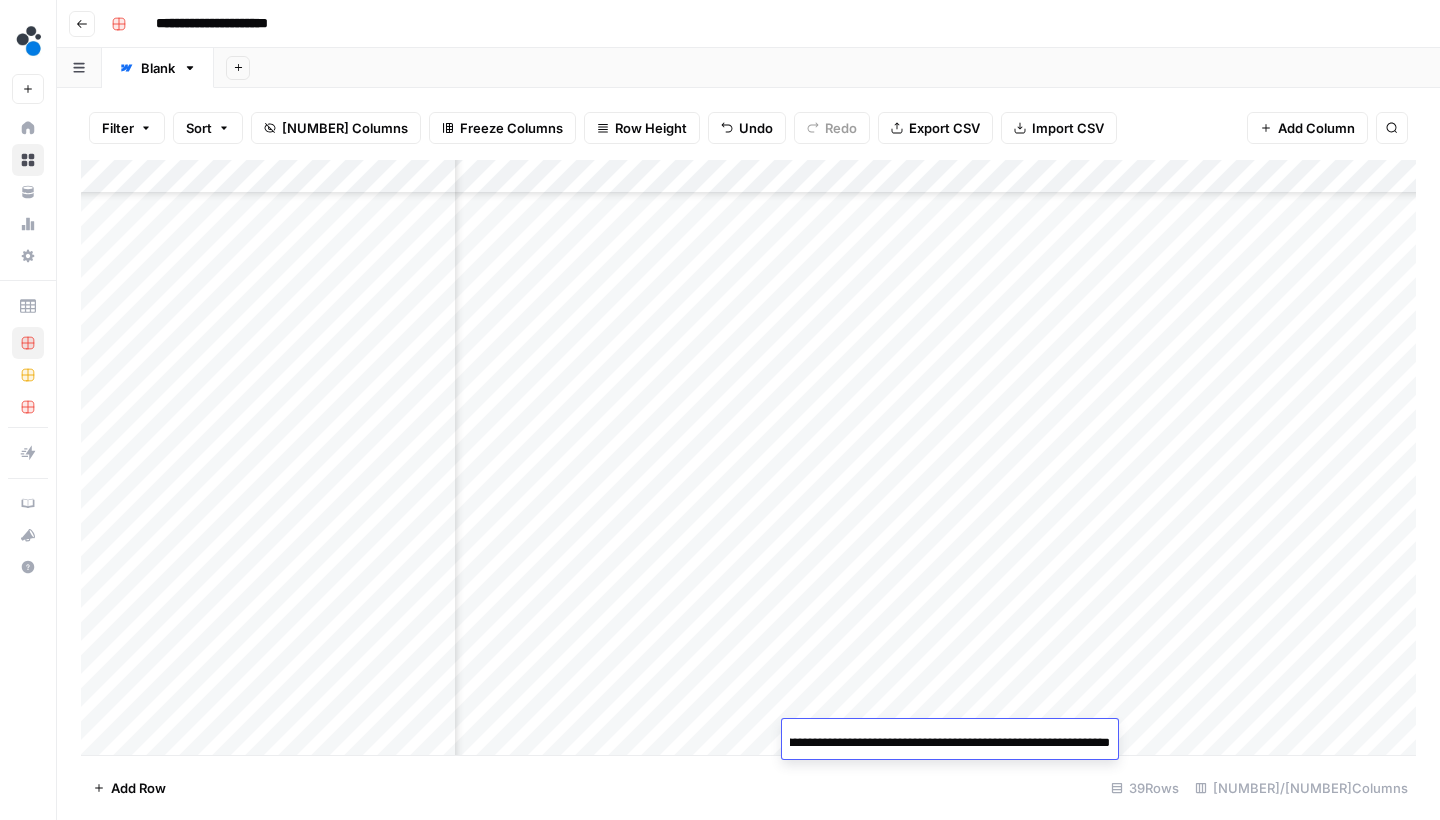 click on "Add Column" at bounding box center [748, 460] 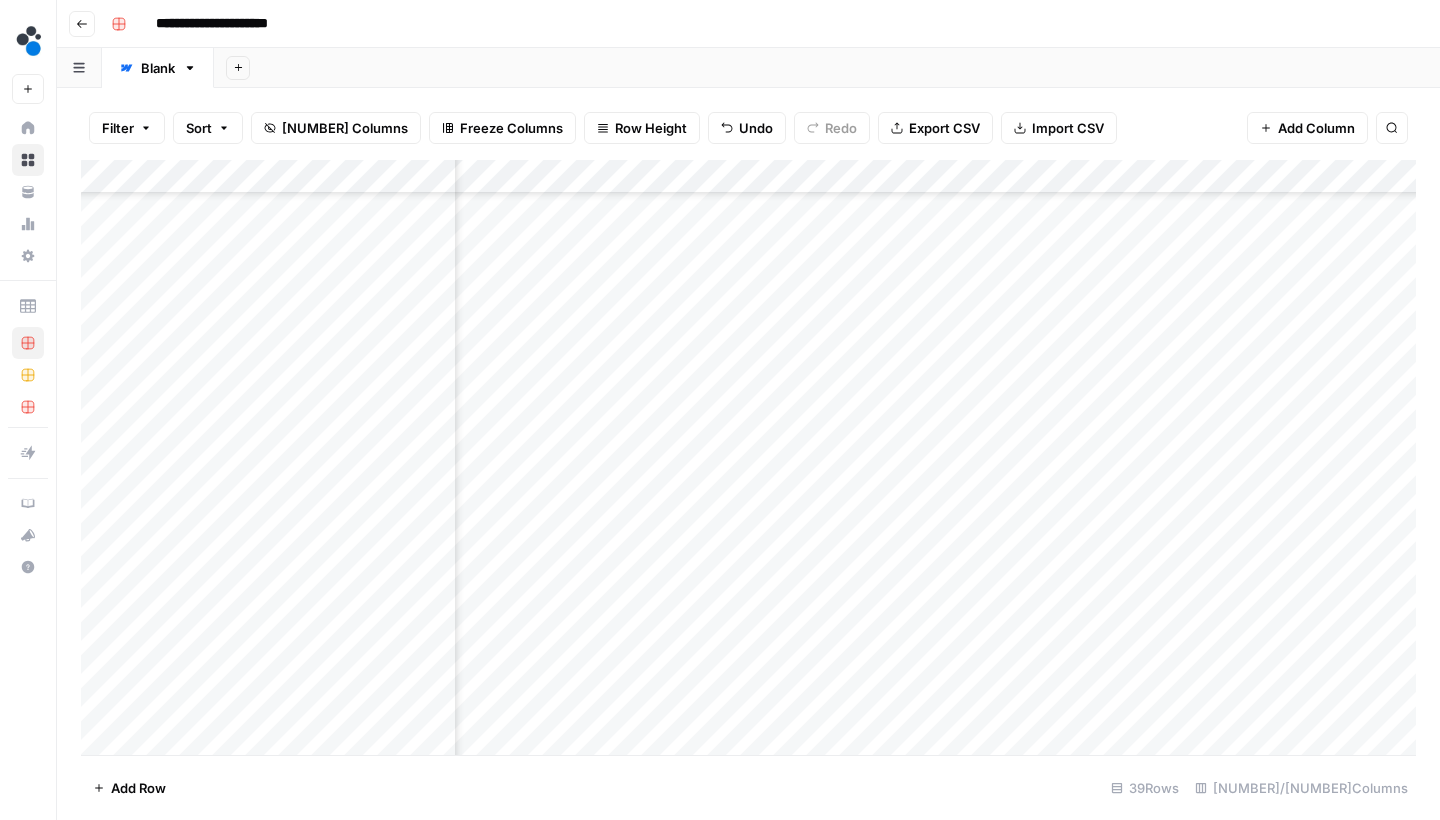 click on "Add Column" at bounding box center (748, 460) 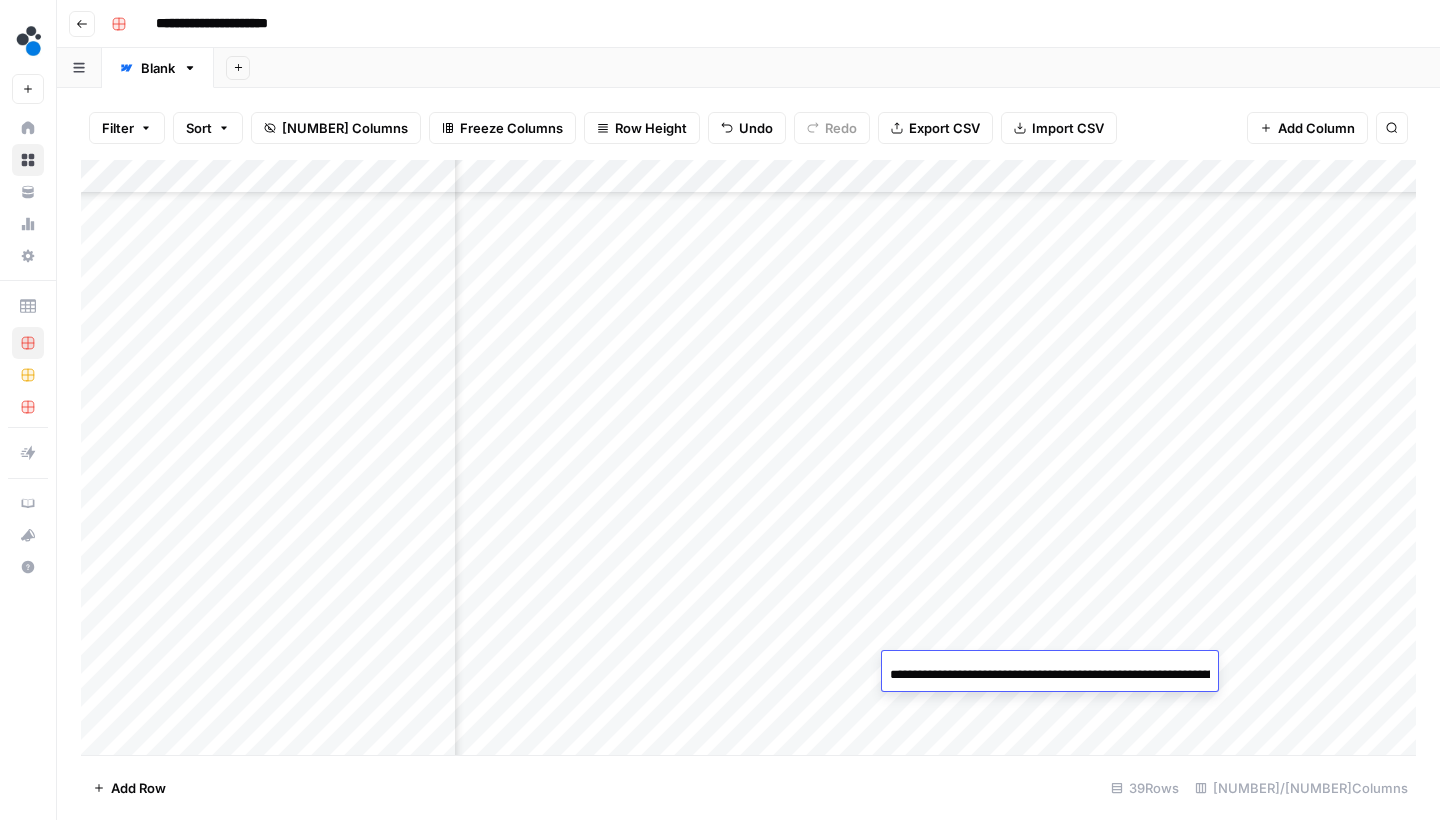 click on "**********" at bounding box center [1050, 675] 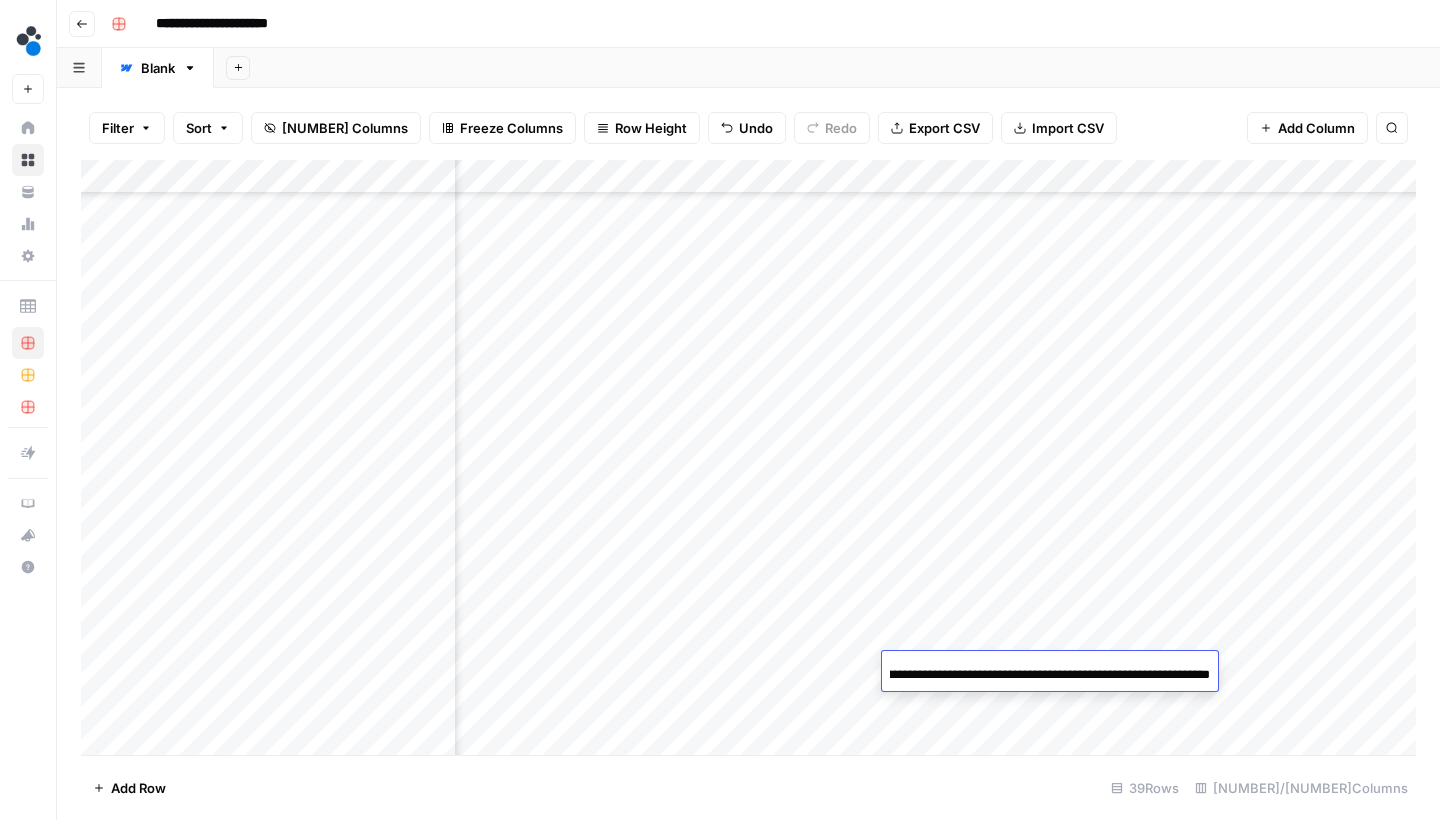 type on "**********" 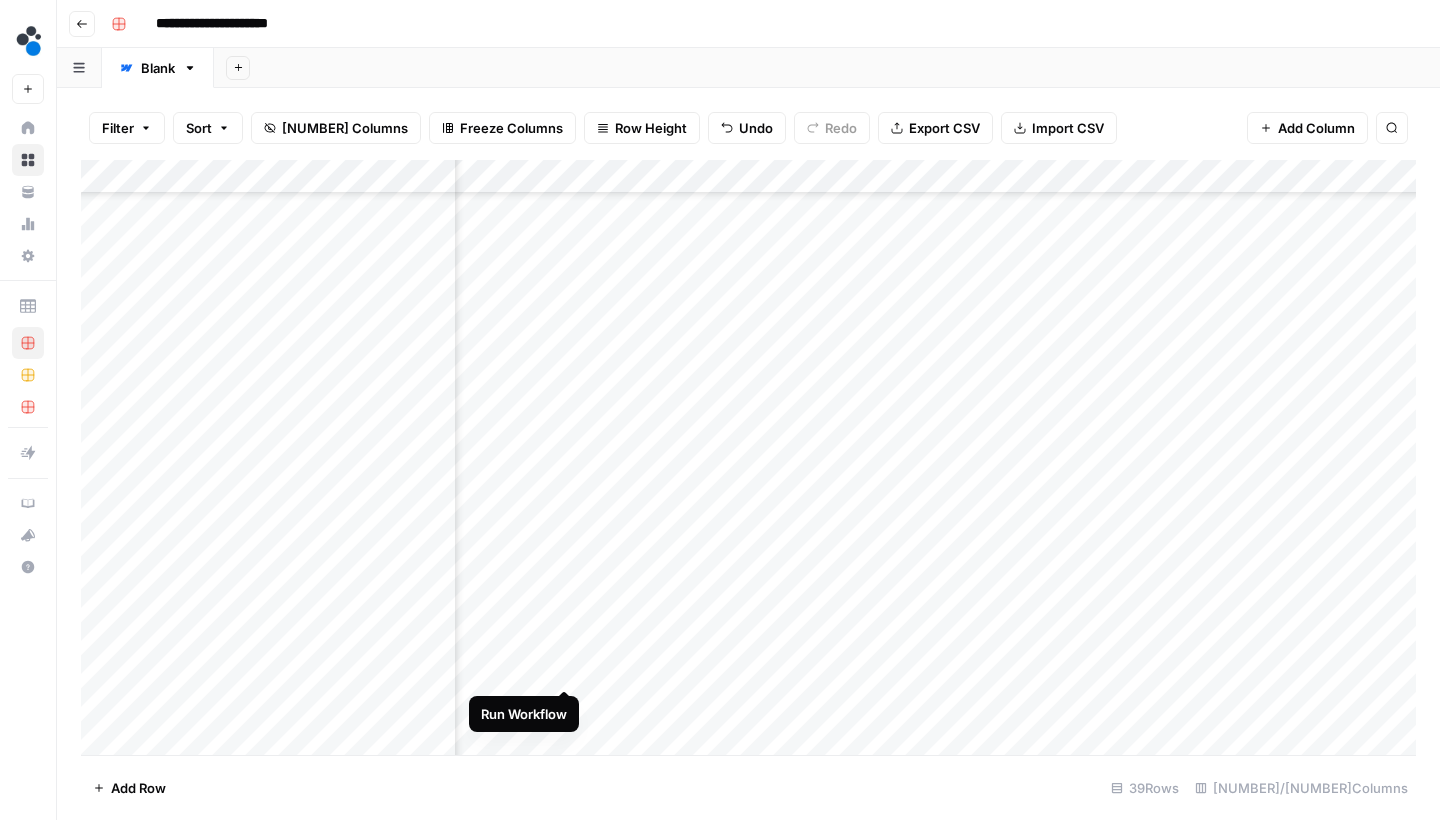 click on "Add Column" at bounding box center (748, 460) 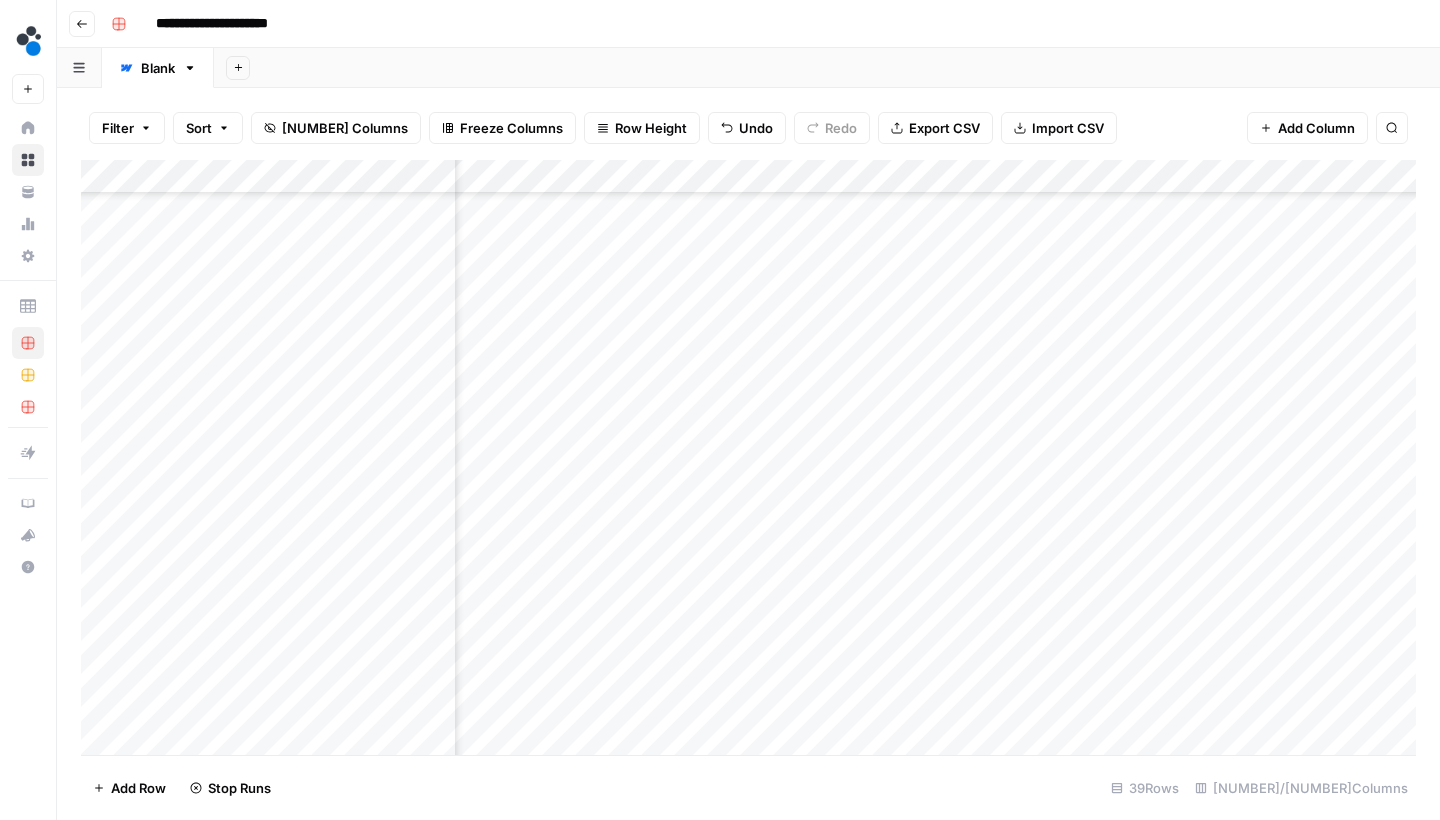 scroll, scrollTop: 759, scrollLeft: 902, axis: both 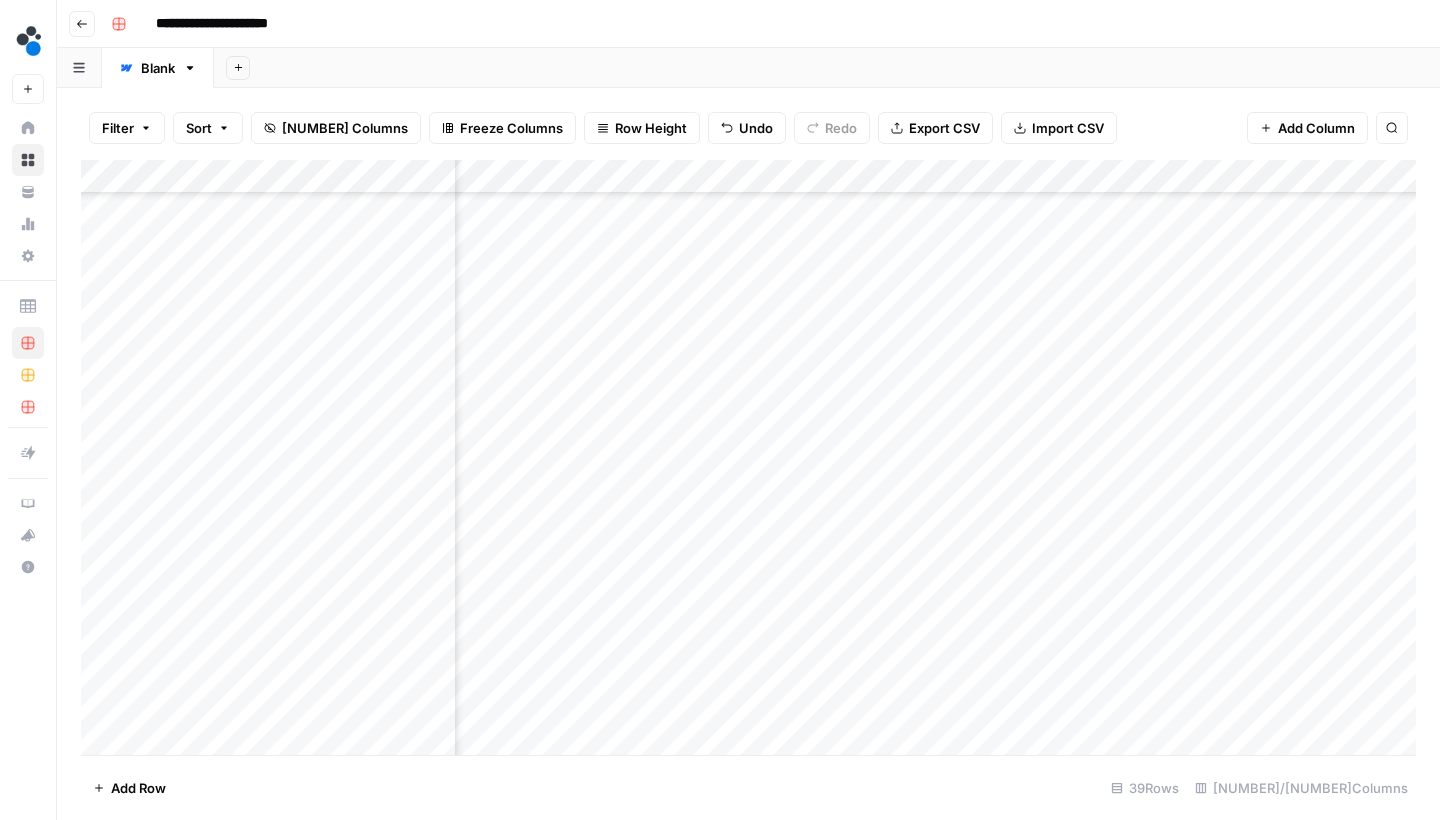 click on "Add Column" at bounding box center (748, 460) 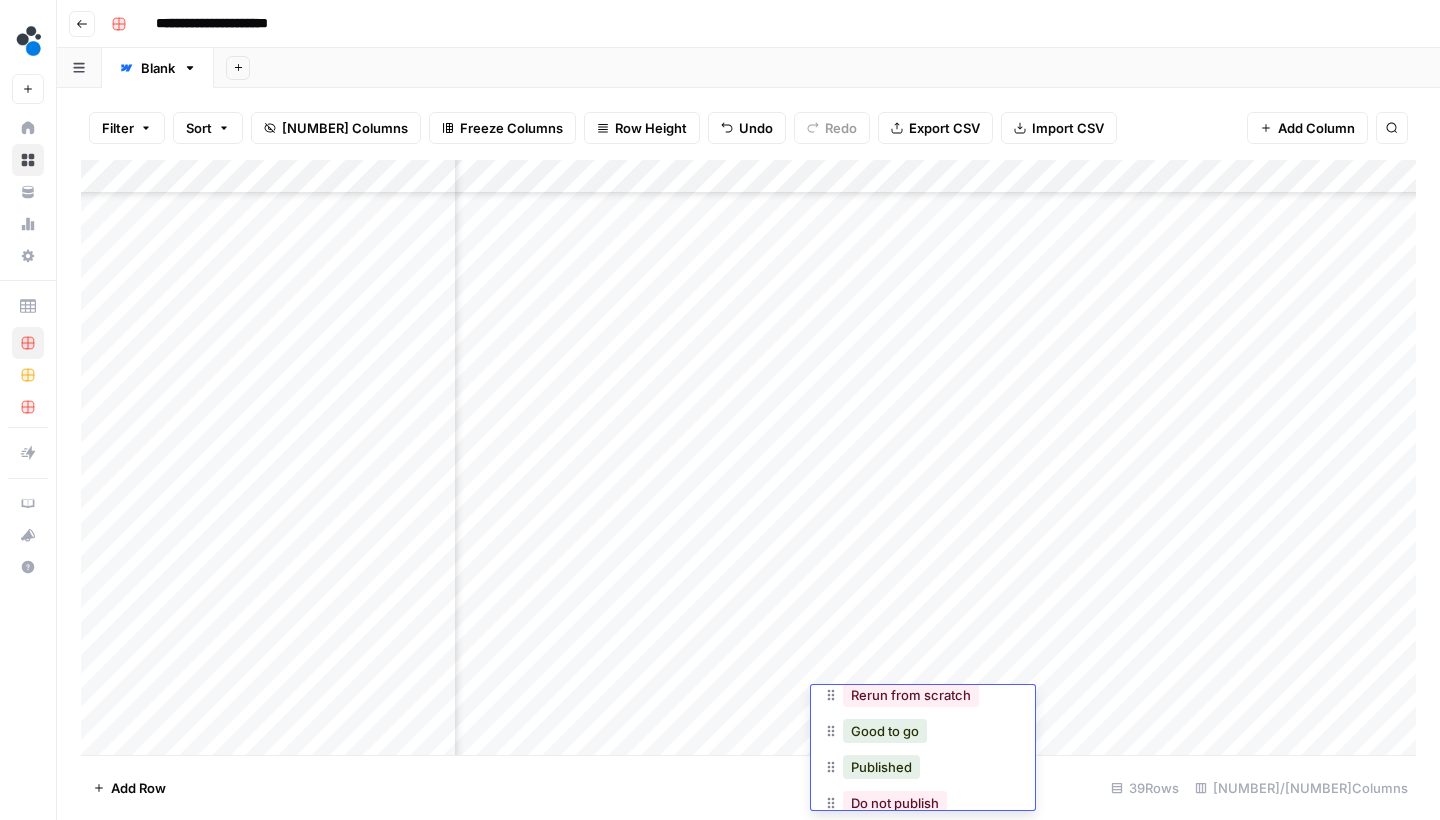 scroll, scrollTop: 218, scrollLeft: 0, axis: vertical 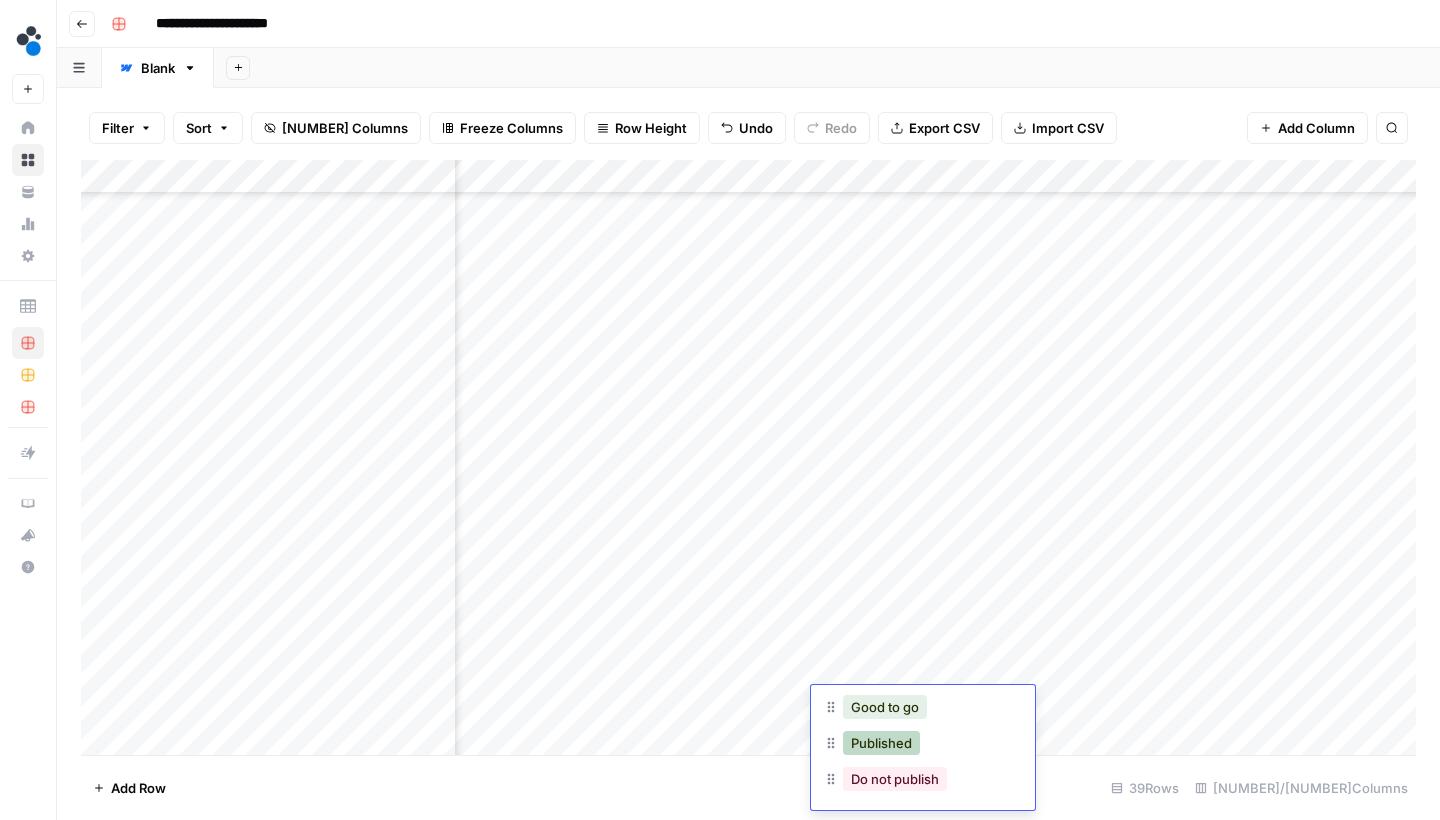 click on "Published" at bounding box center (881, 743) 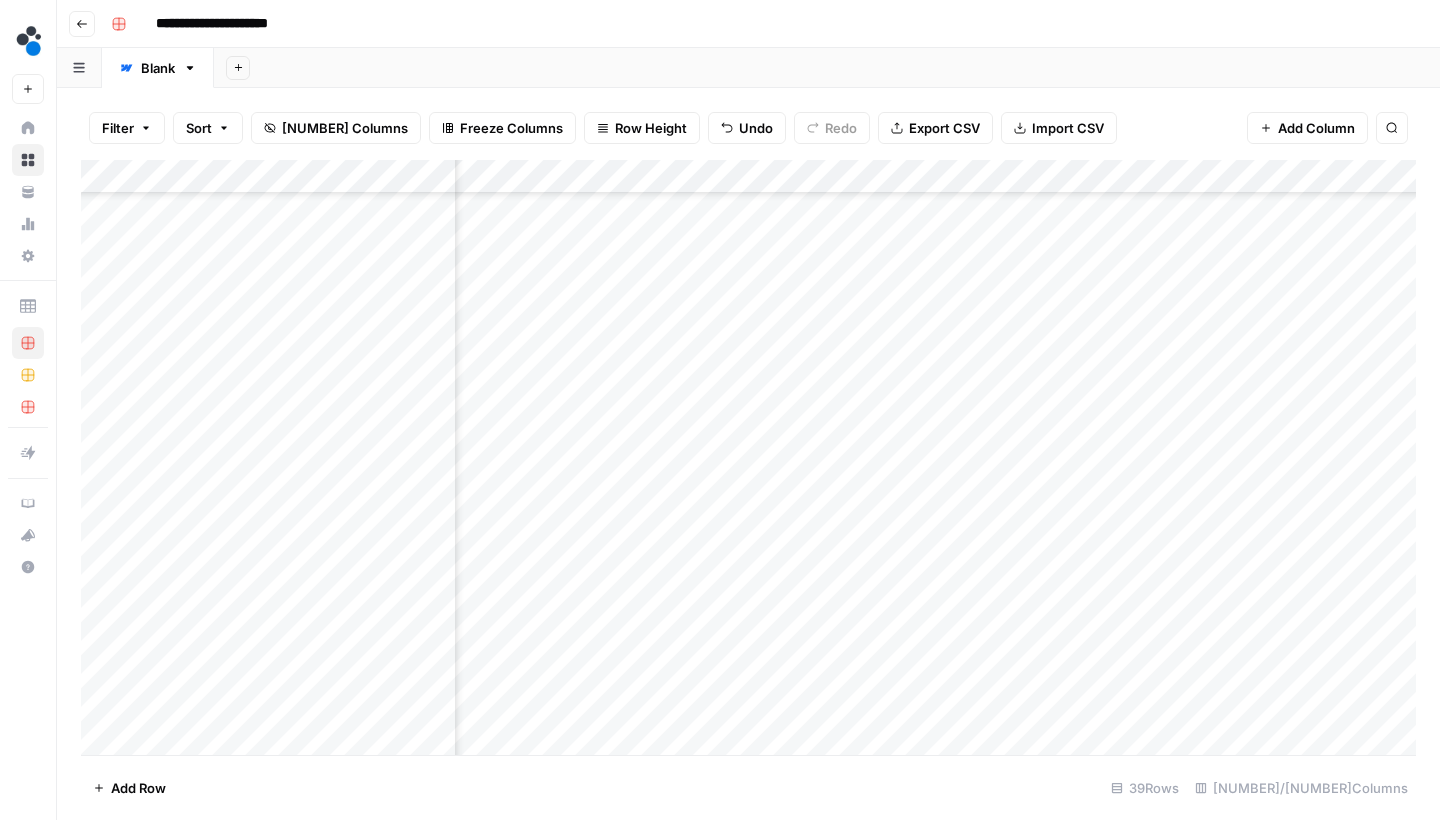 click on "Add Column" at bounding box center [748, 460] 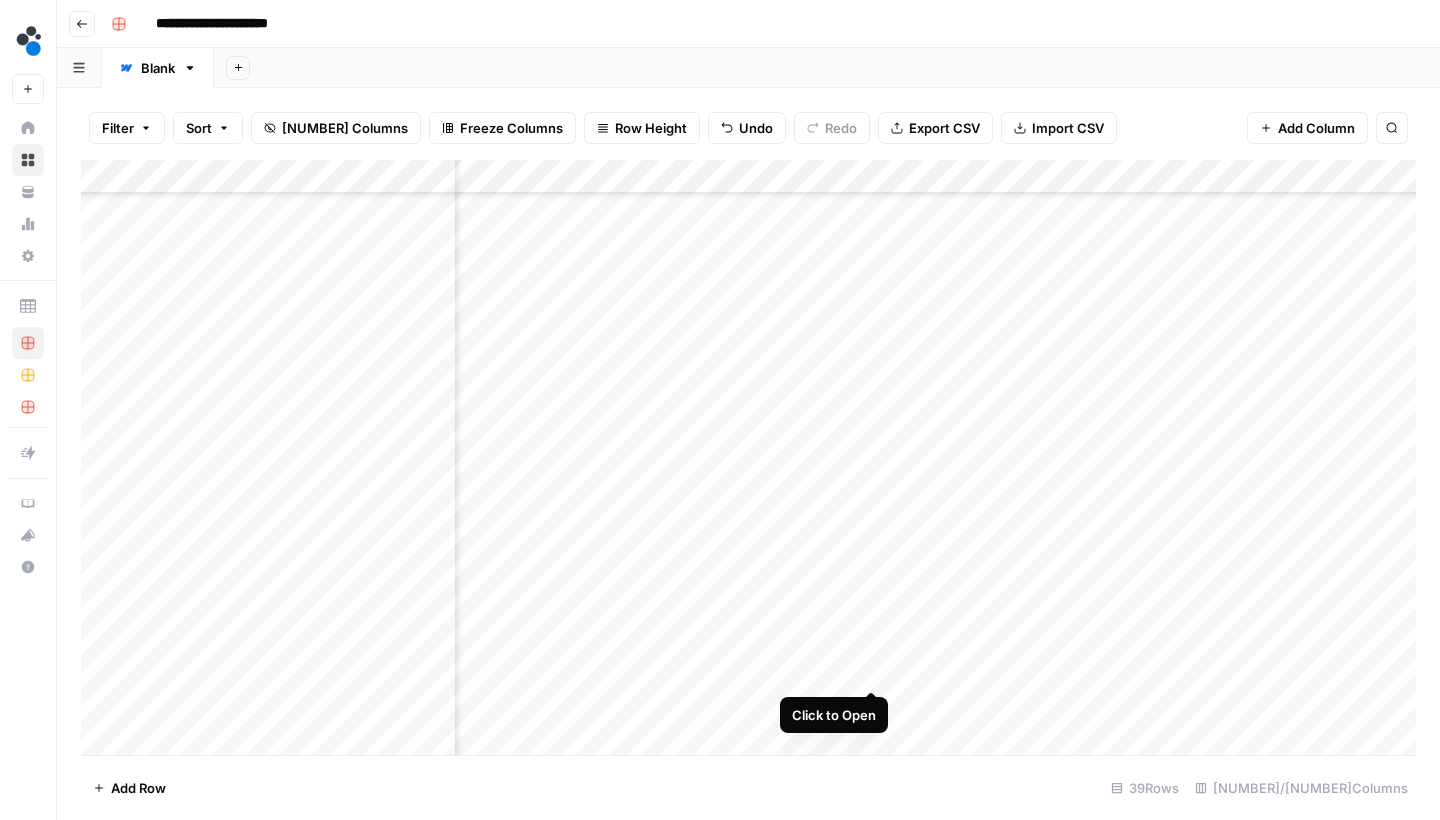 click on "Add Column" at bounding box center (748, 460) 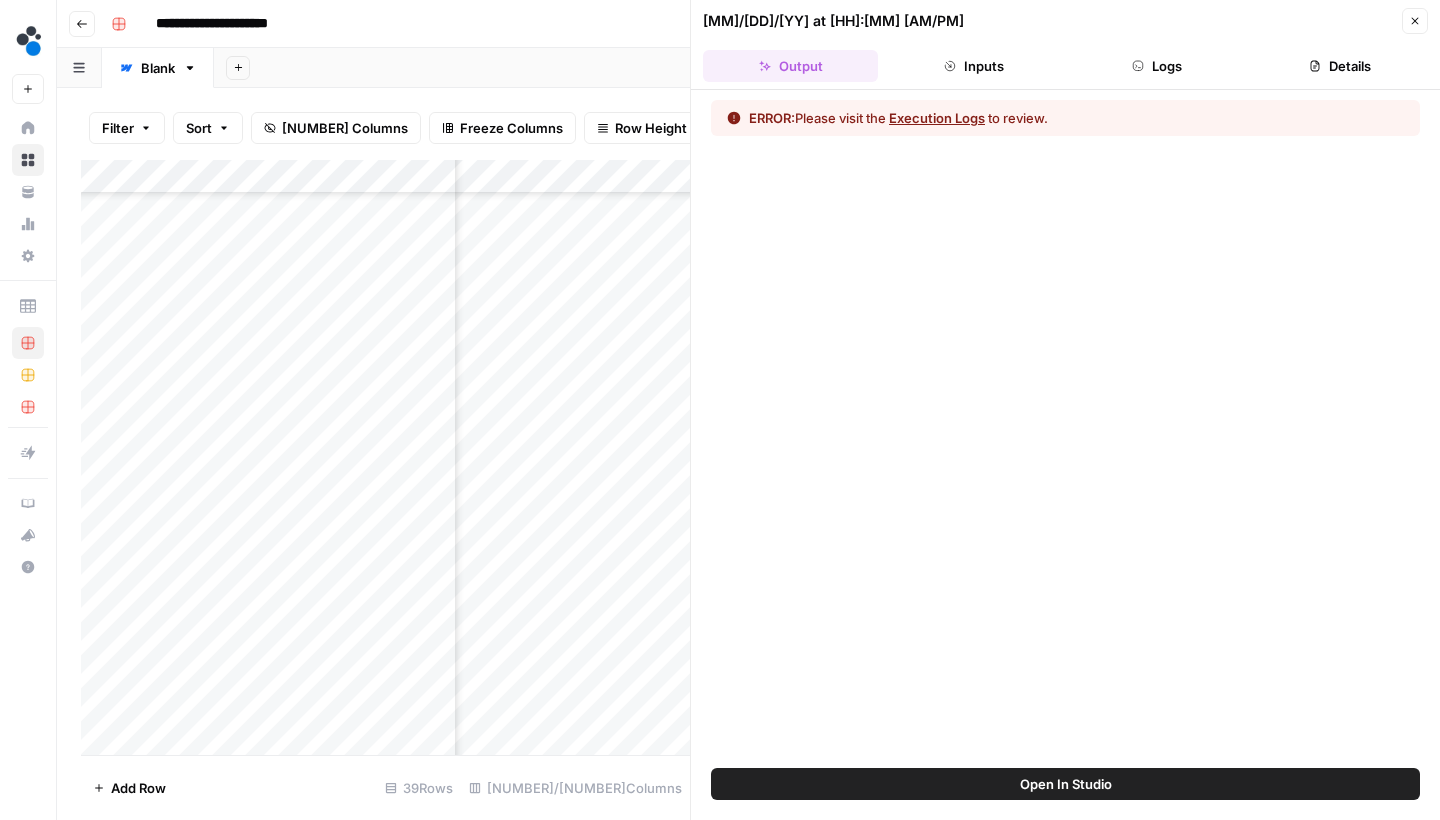 click on "Logs" at bounding box center [1157, 66] 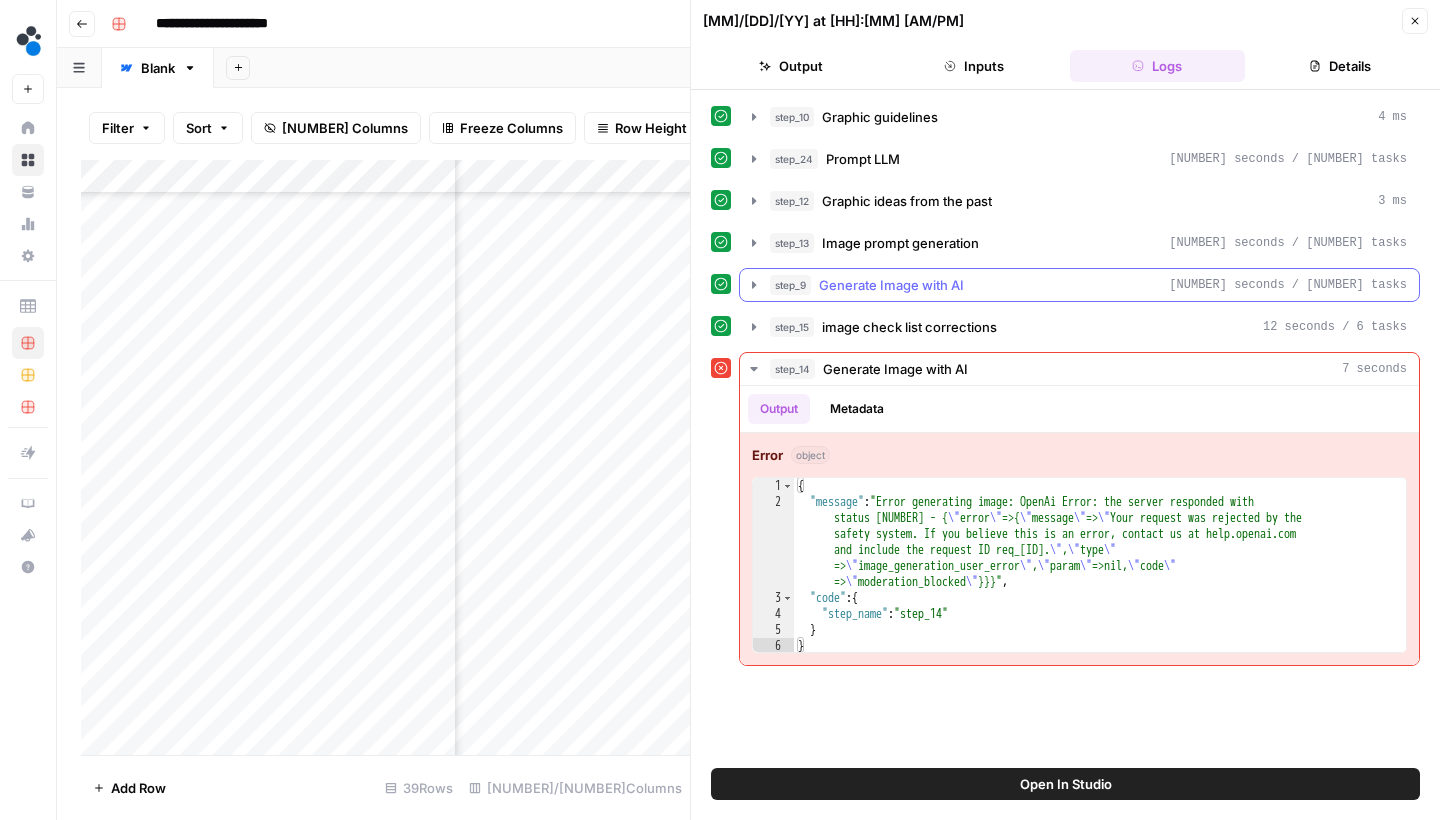 click 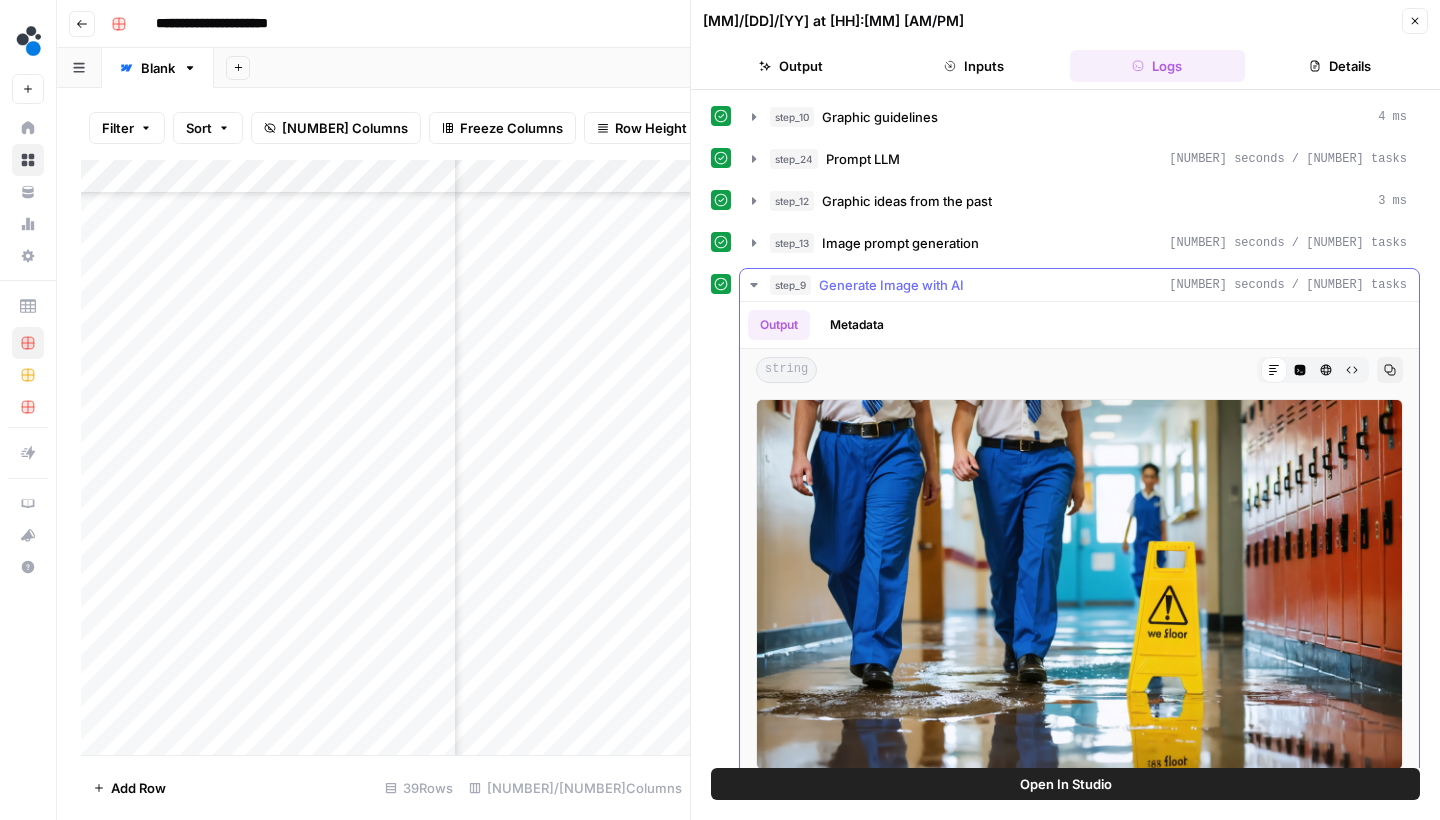 scroll, scrollTop: 0, scrollLeft: 0, axis: both 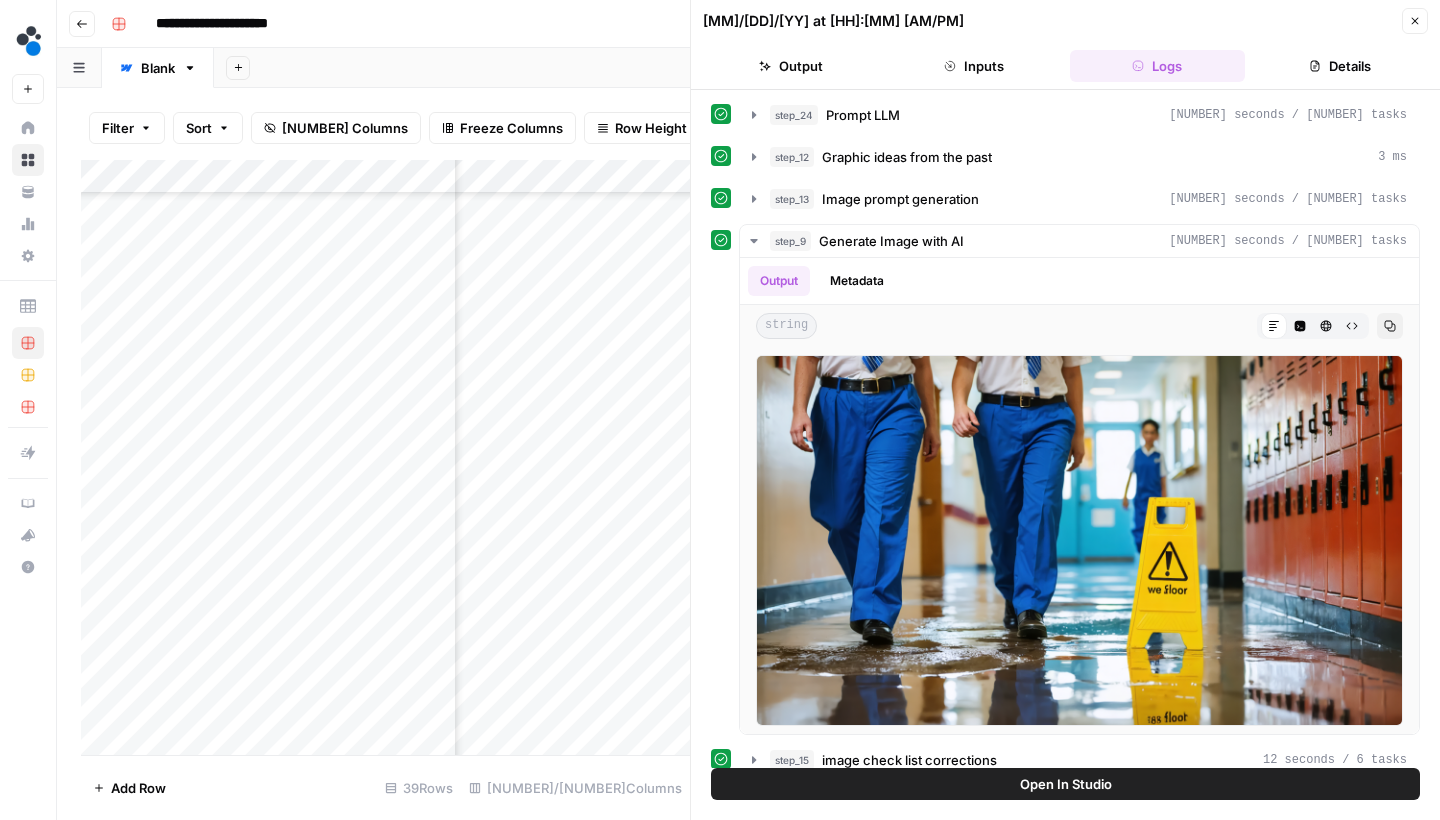 click 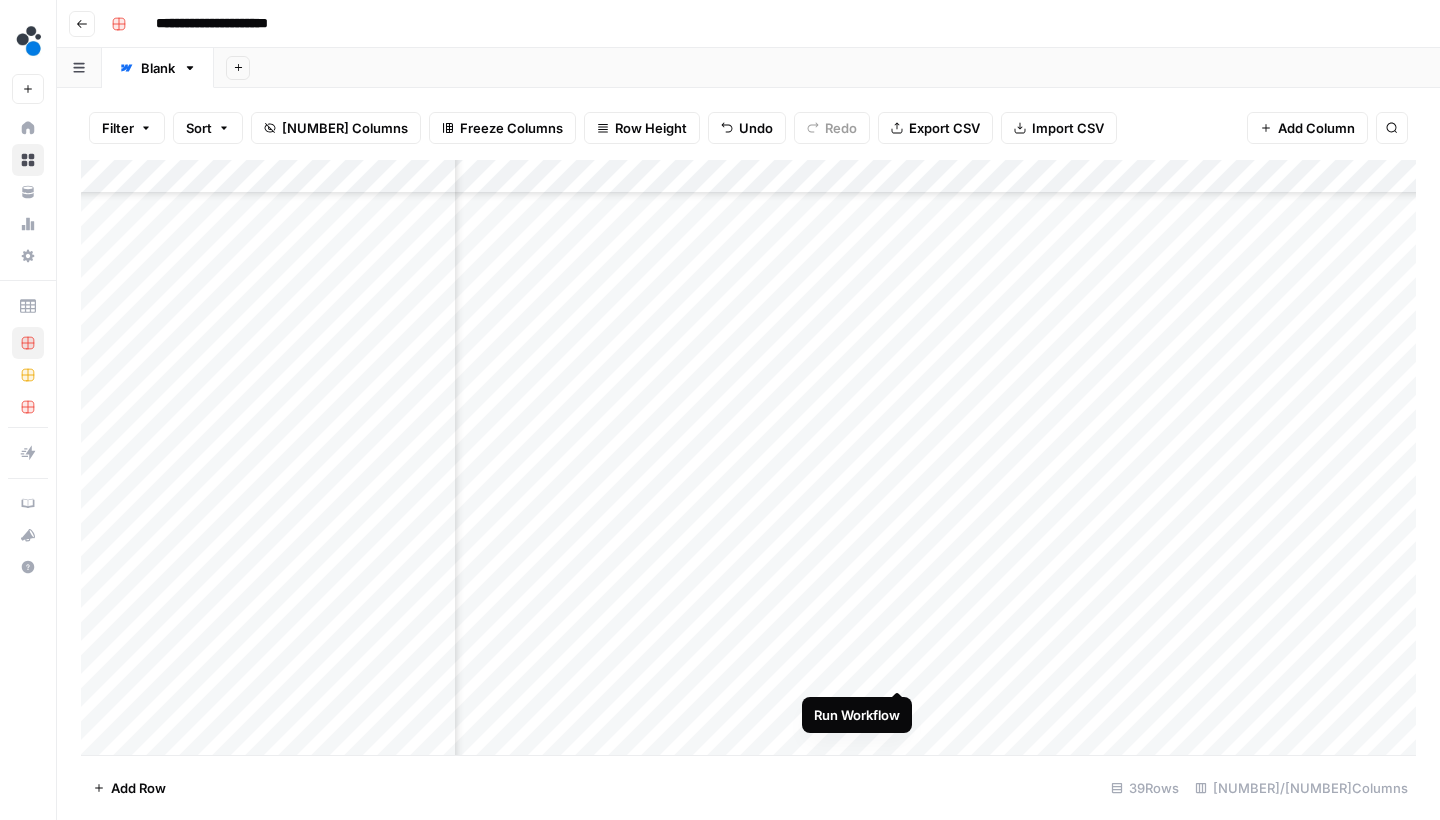 click on "Add Column" at bounding box center [748, 460] 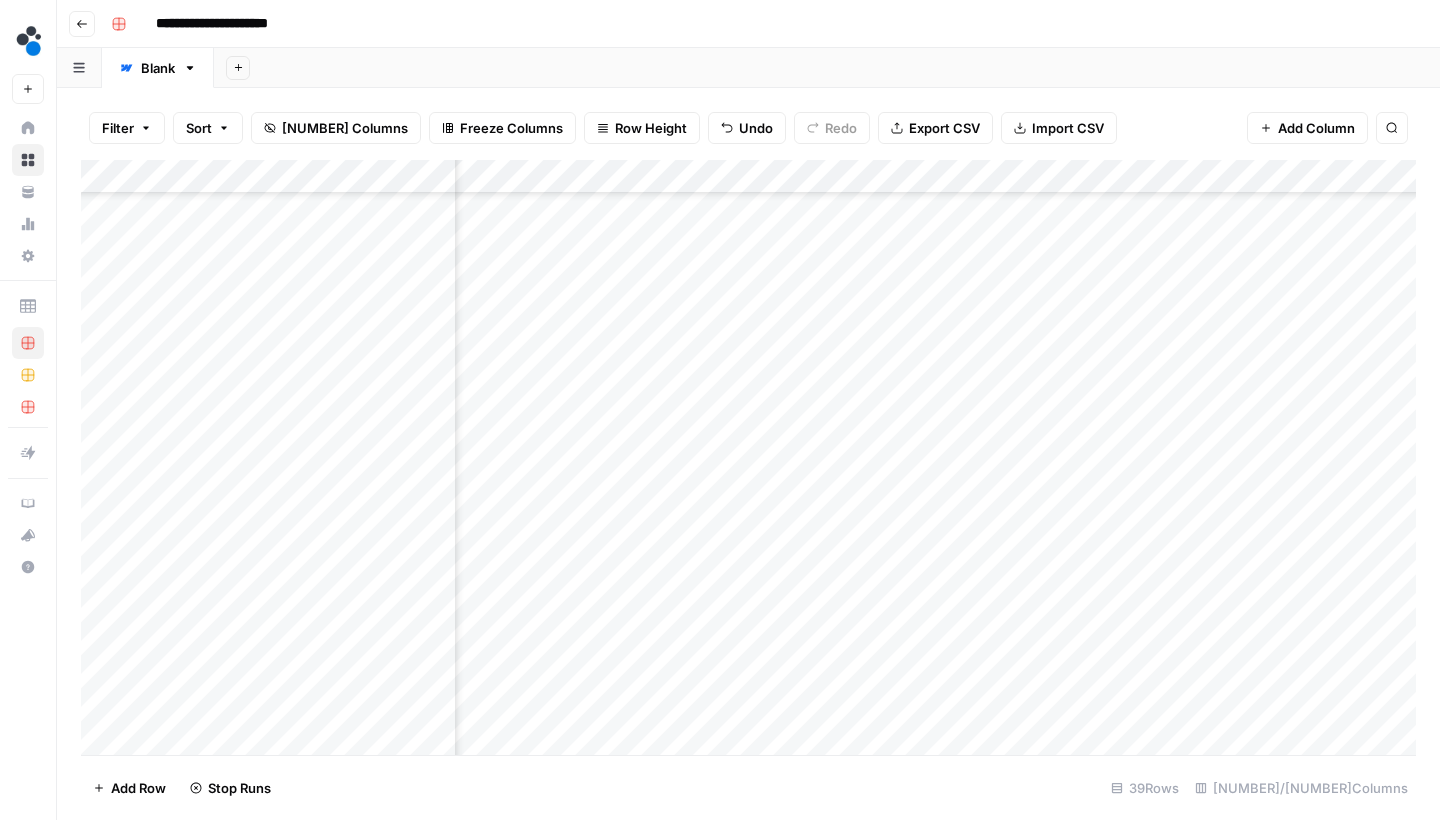 scroll, scrollTop: 758, scrollLeft: 572, axis: both 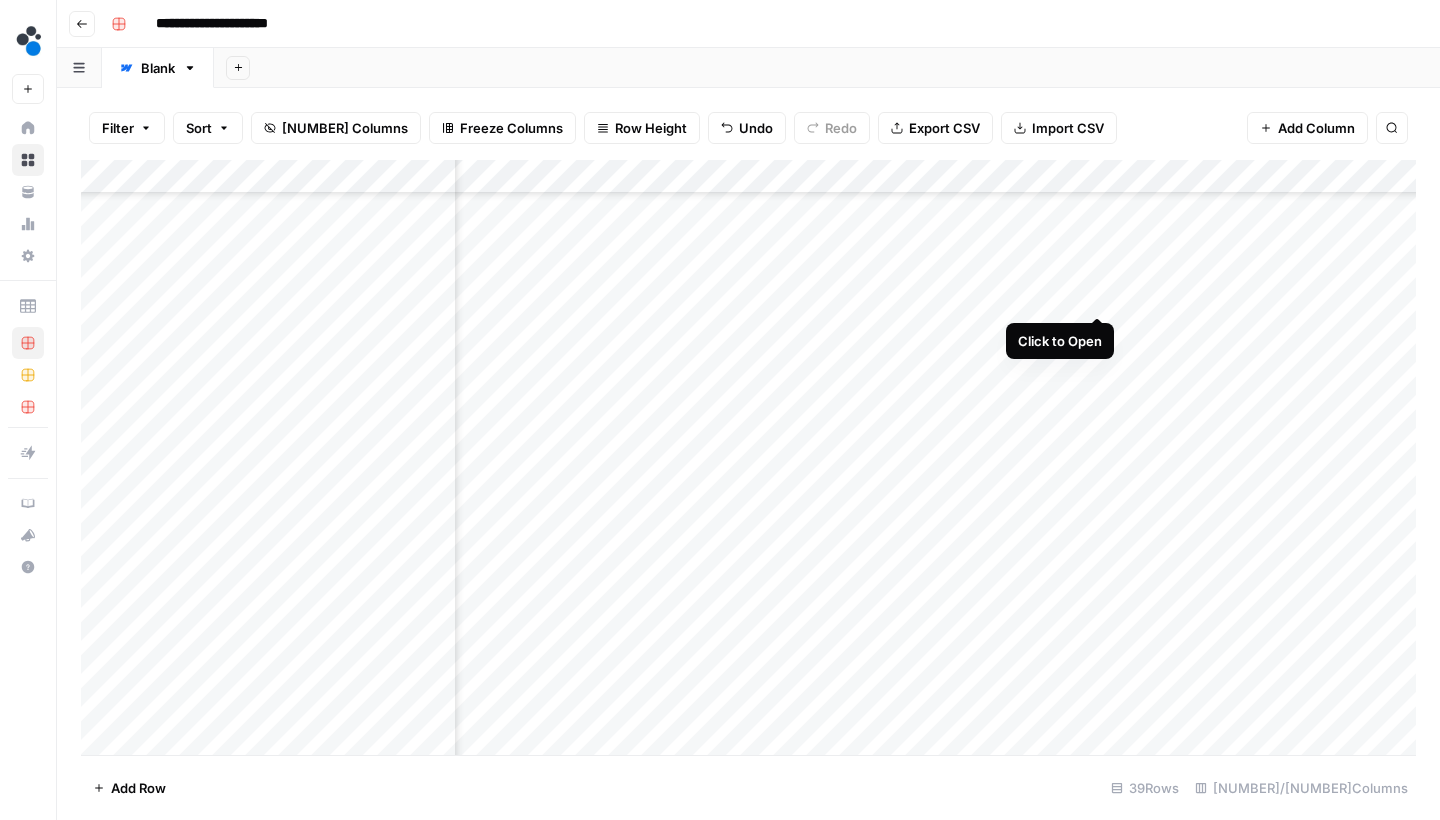 click on "Add Column" at bounding box center (748, 460) 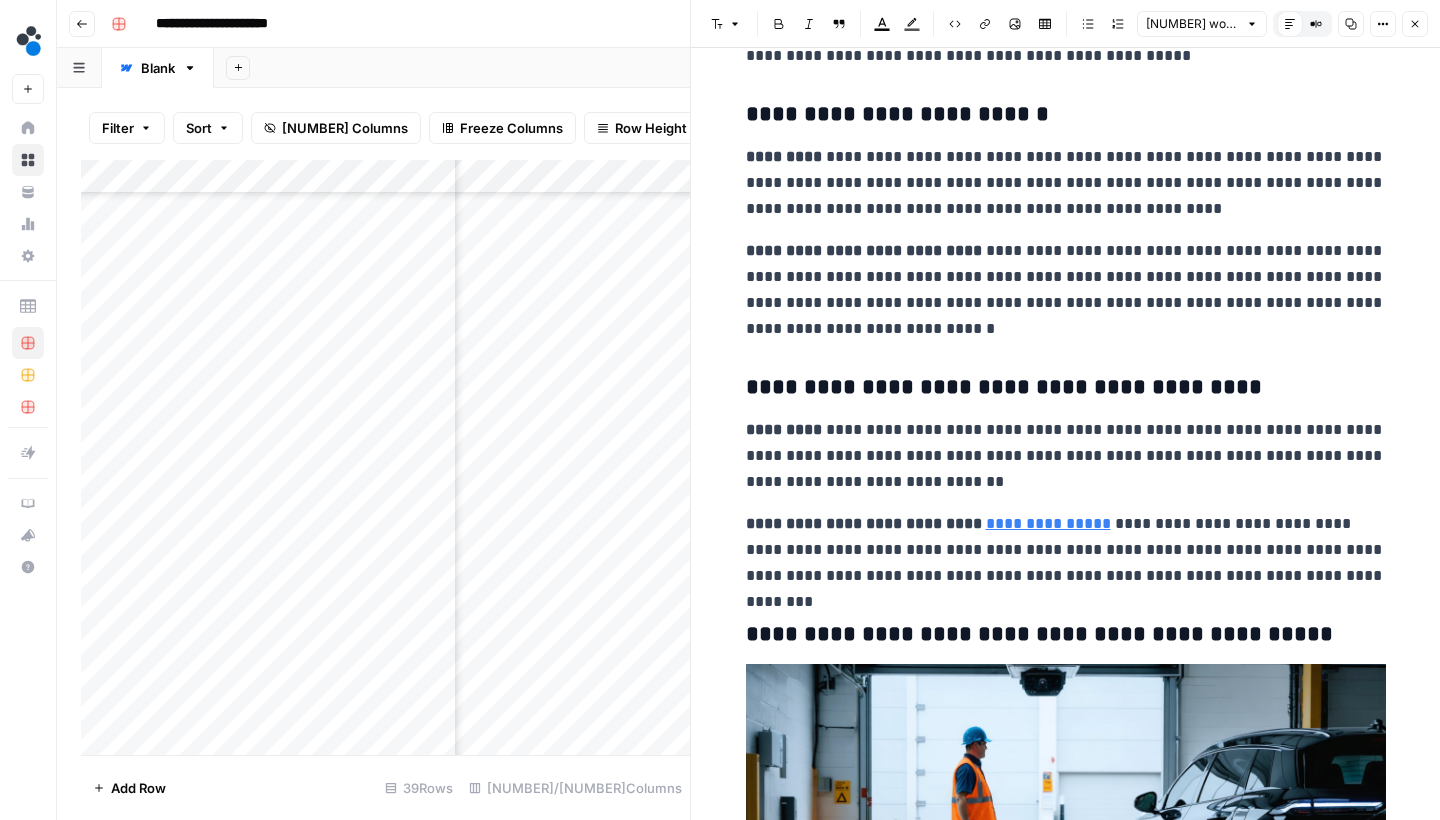 scroll, scrollTop: 810, scrollLeft: 0, axis: vertical 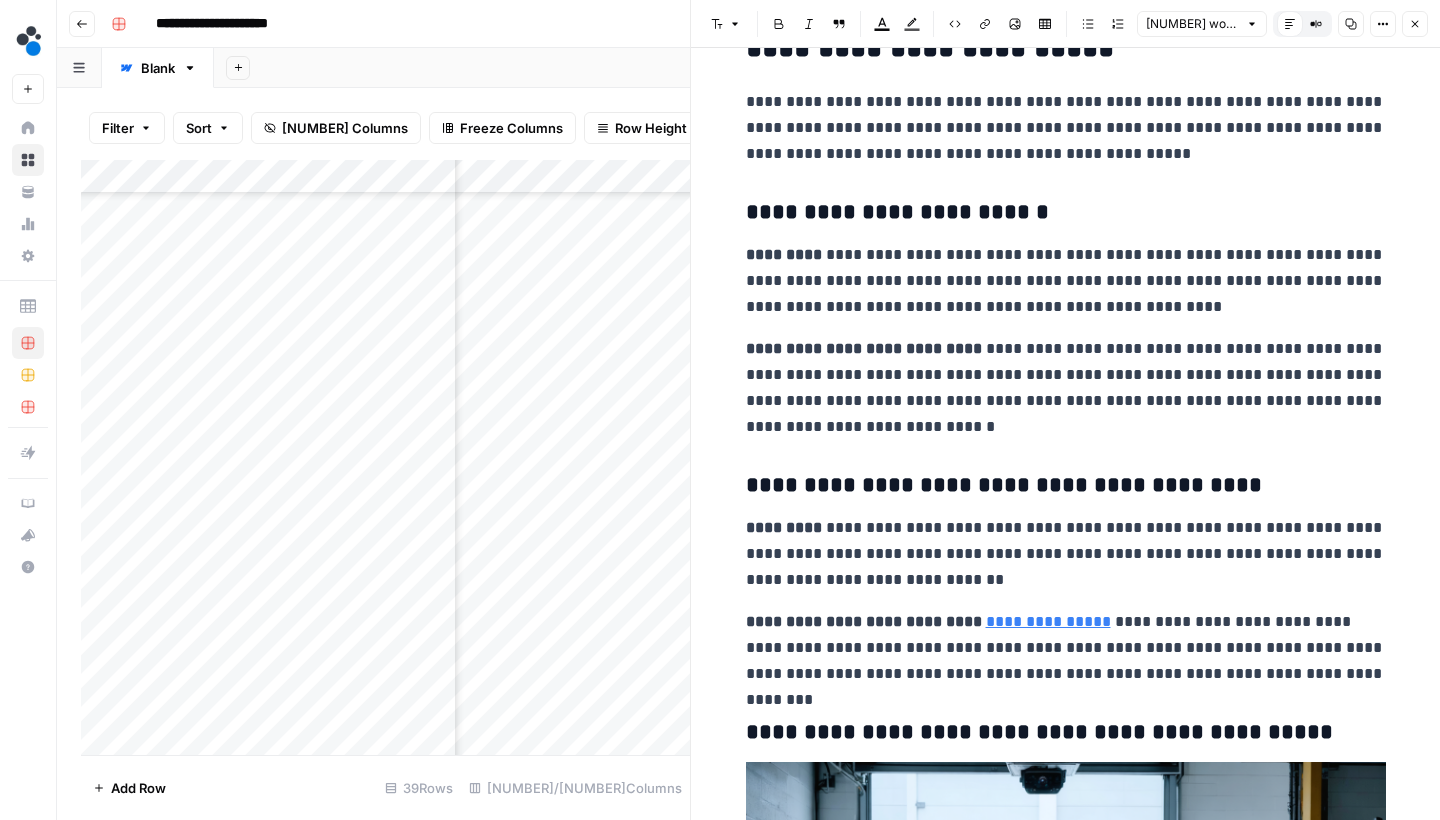 click on "Close" at bounding box center [1415, 24] 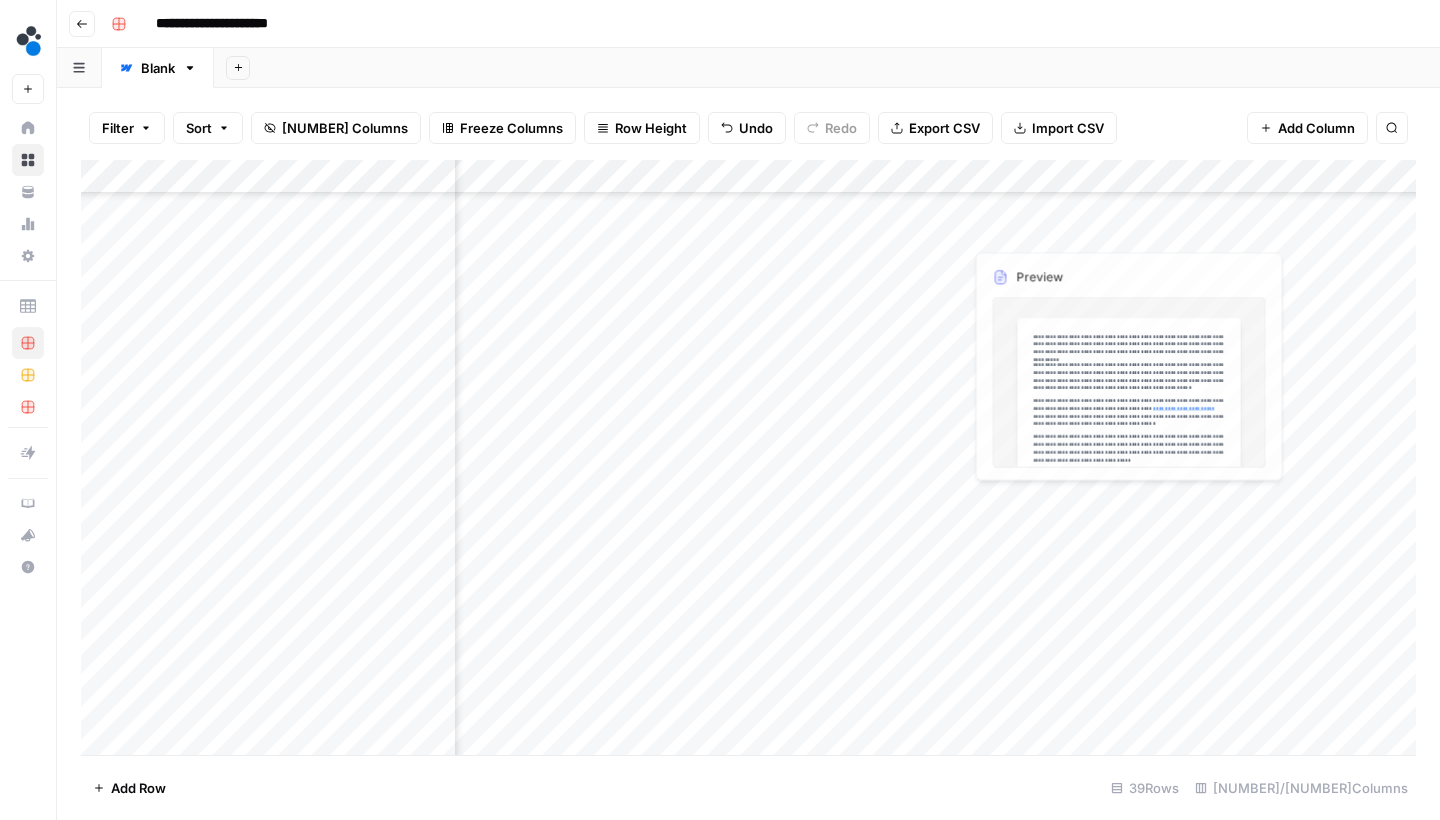 scroll, scrollTop: 762, scrollLeft: 677, axis: both 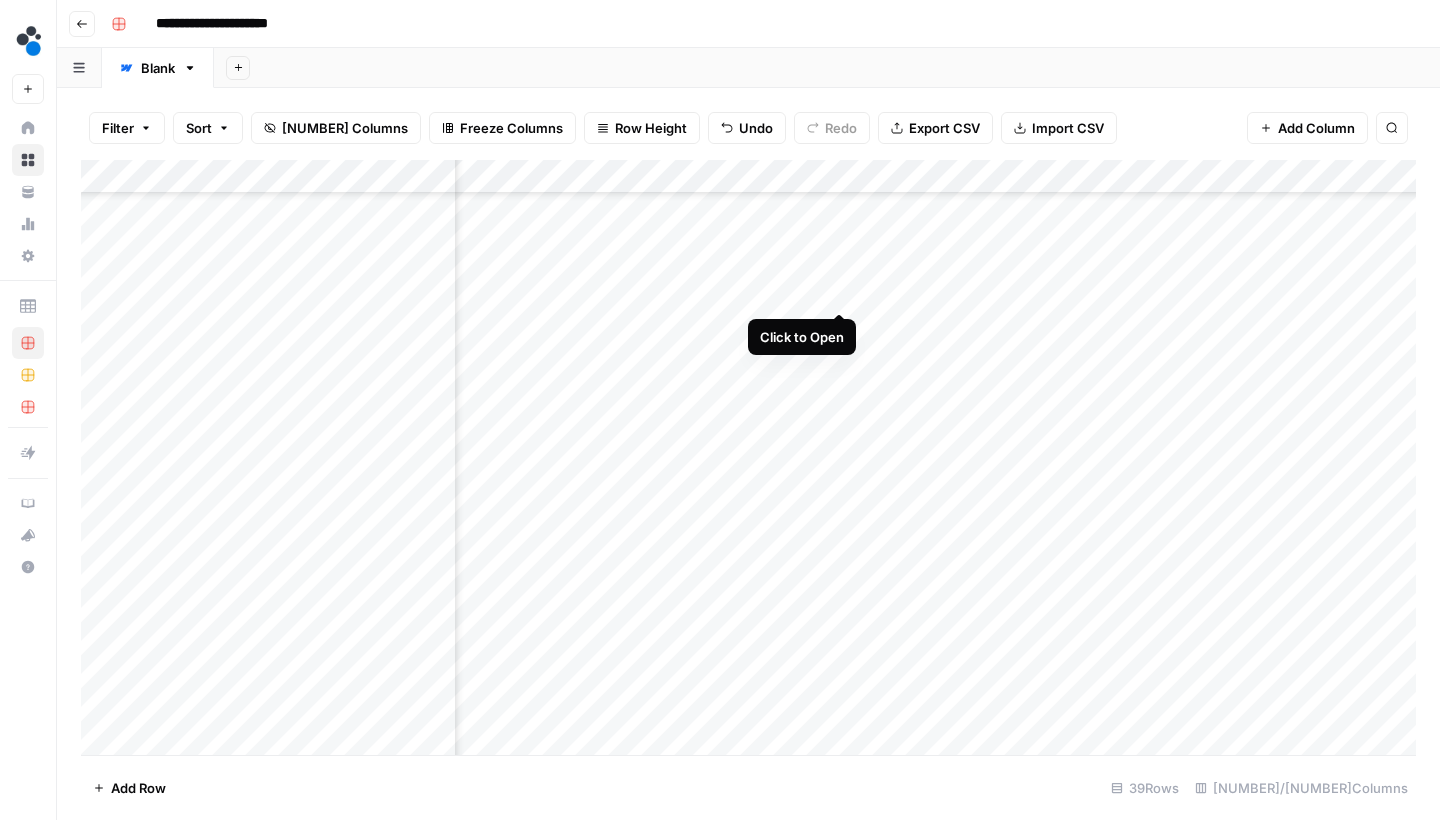 click on "Add Column" at bounding box center [748, 460] 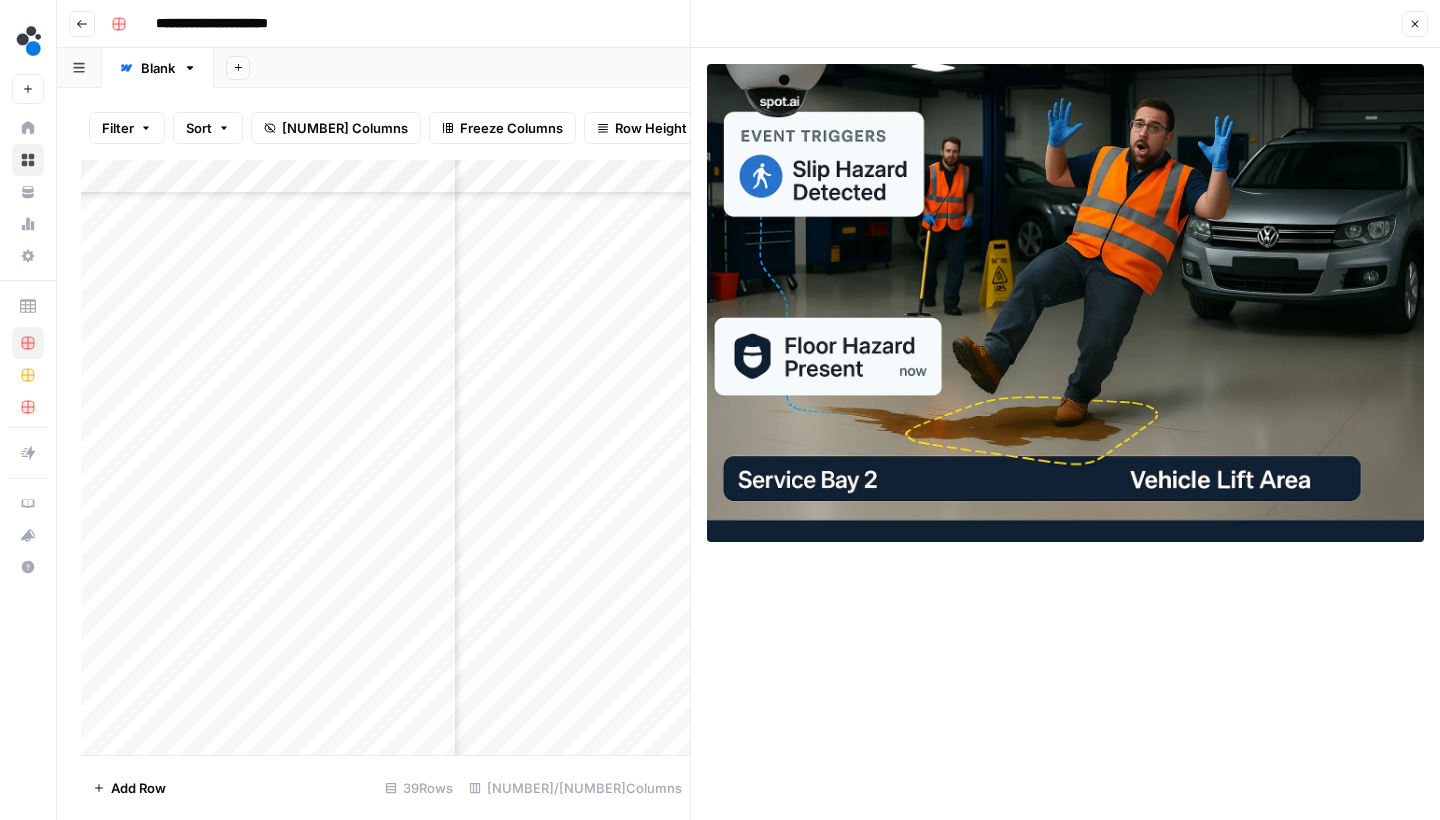 click on "Close" at bounding box center [1415, 24] 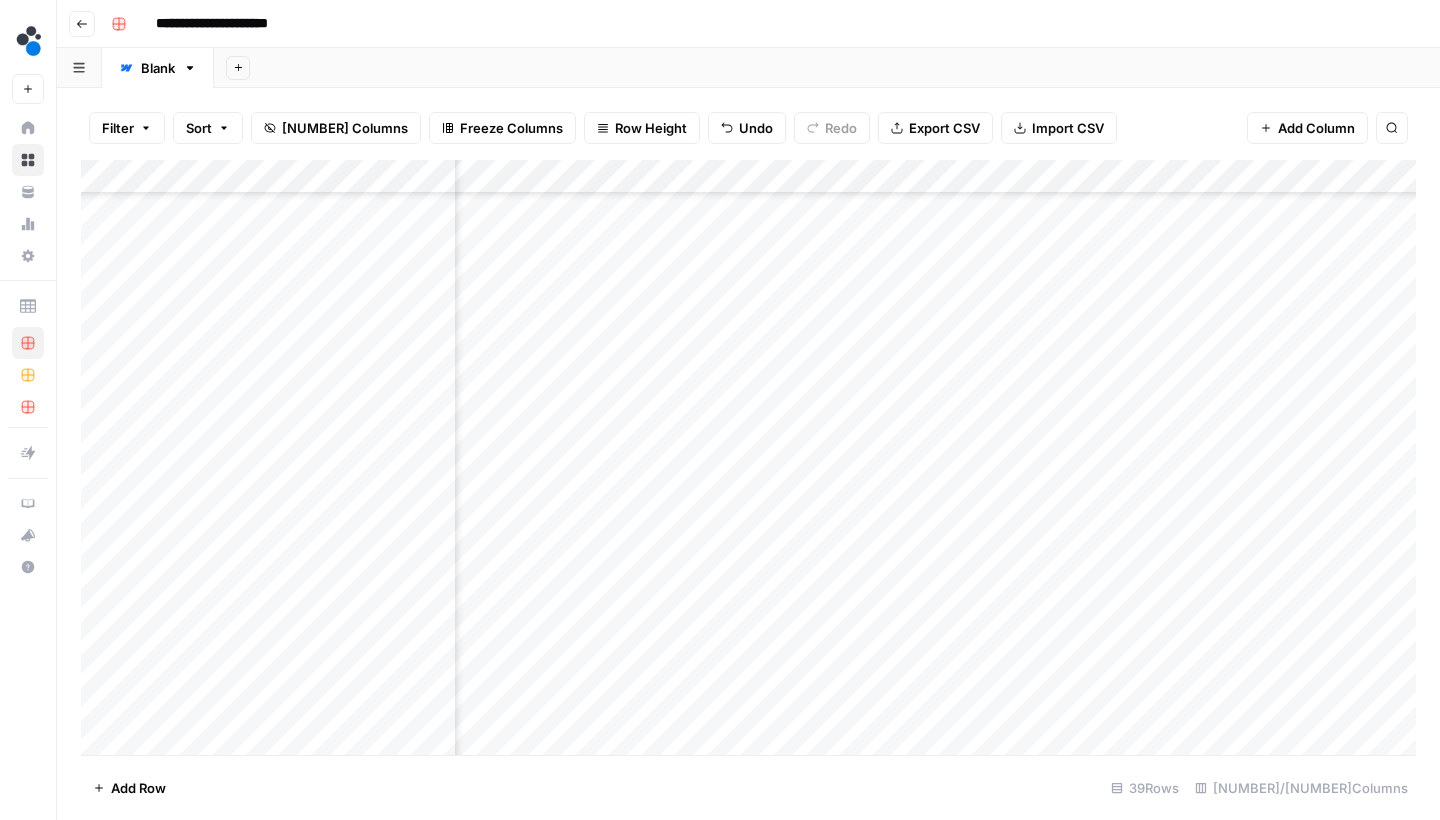 scroll, scrollTop: 762, scrollLeft: 1060, axis: both 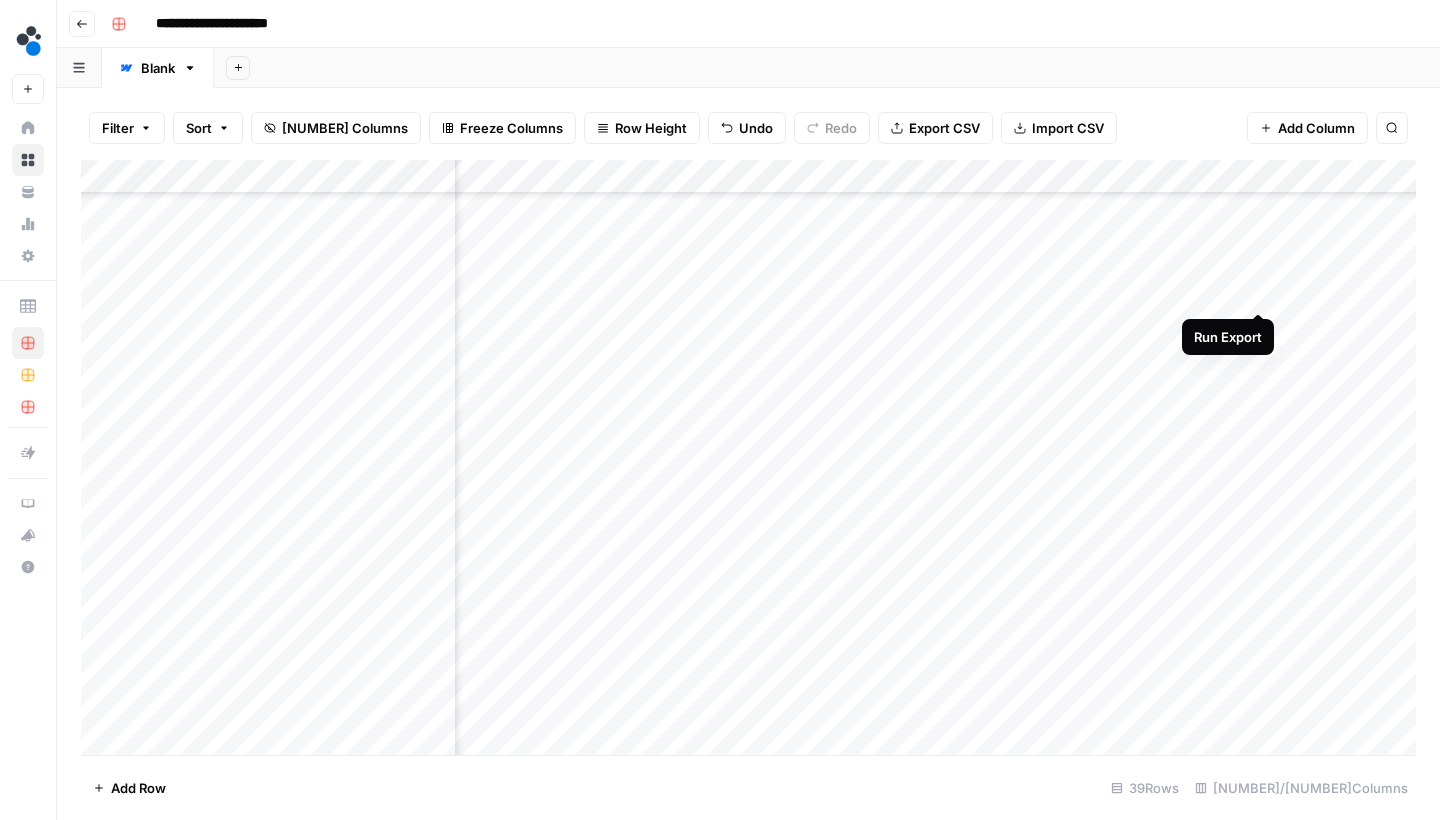 click on "Add Column" at bounding box center (748, 460) 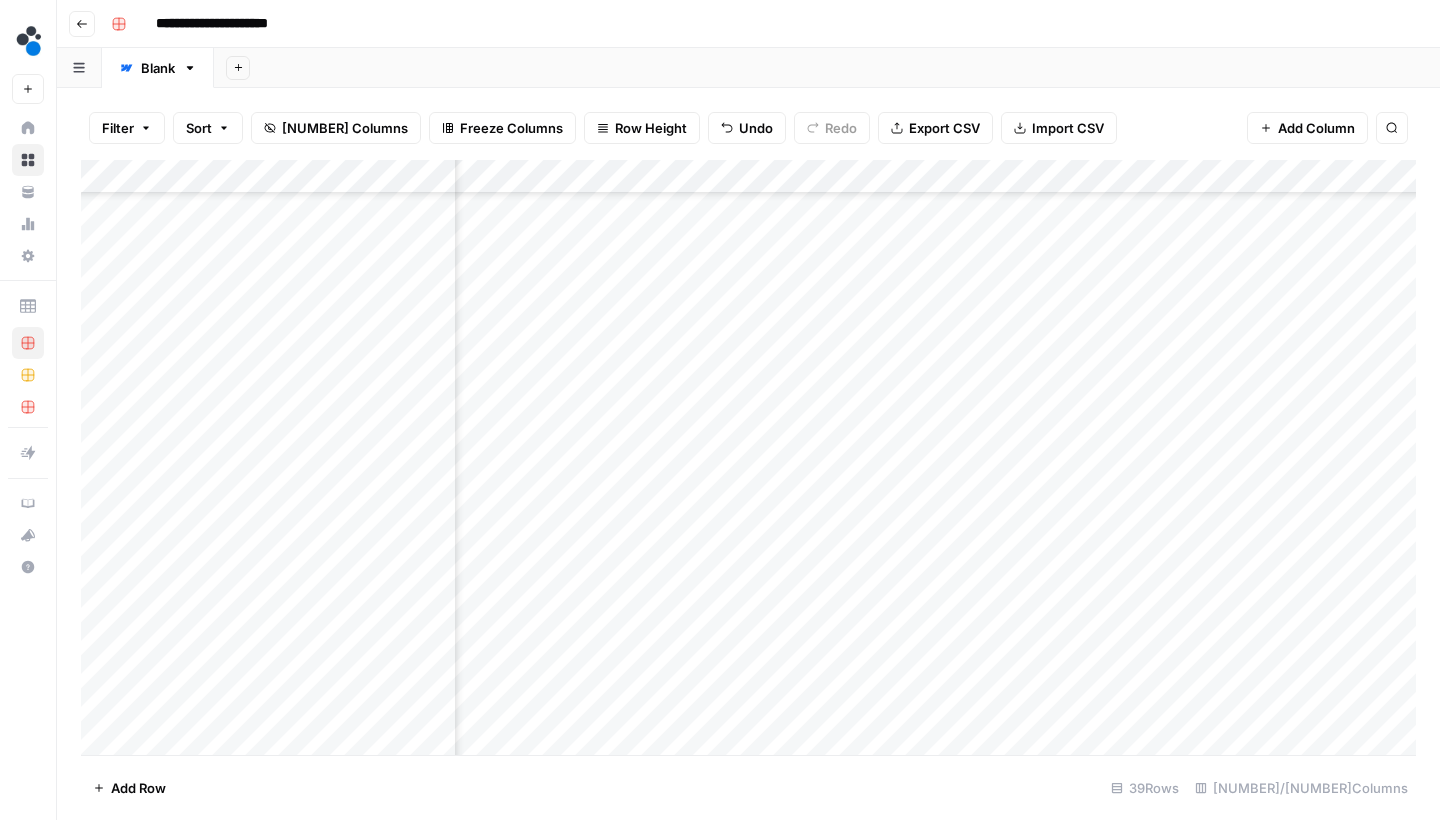 scroll, scrollTop: 762, scrollLeft: 527, axis: both 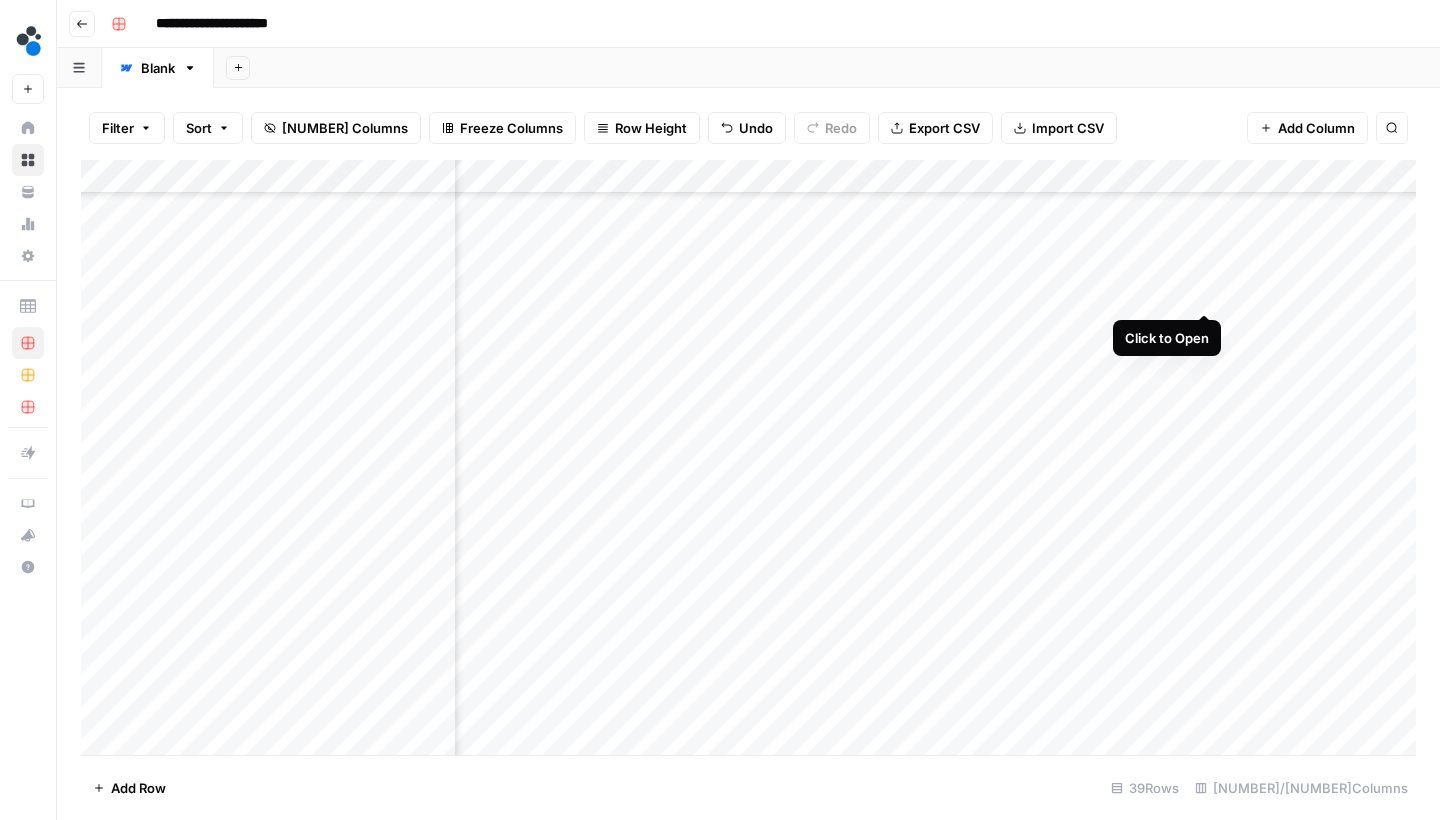click on "Add Column" at bounding box center (748, 460) 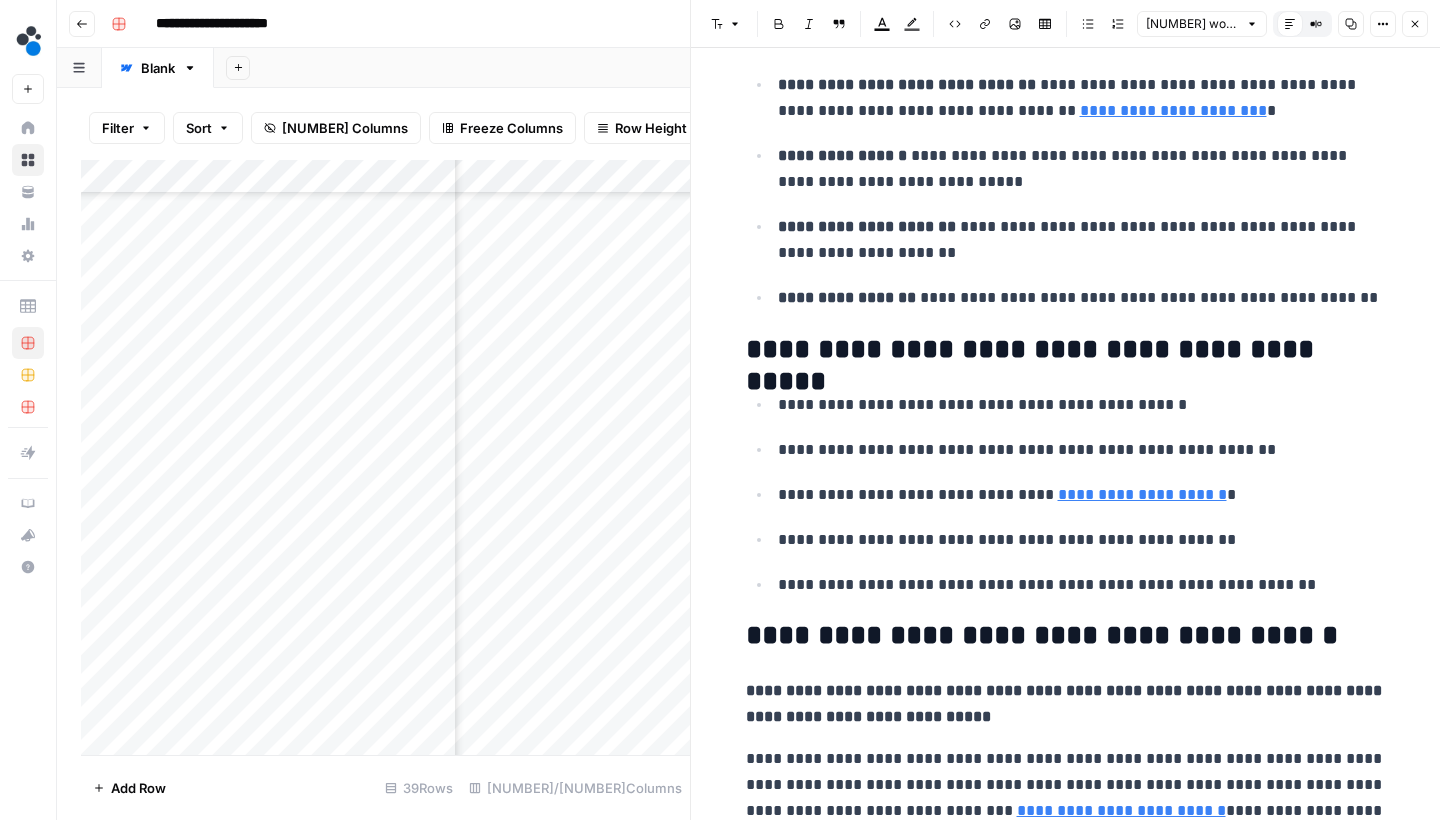 scroll, scrollTop: 2682, scrollLeft: 0, axis: vertical 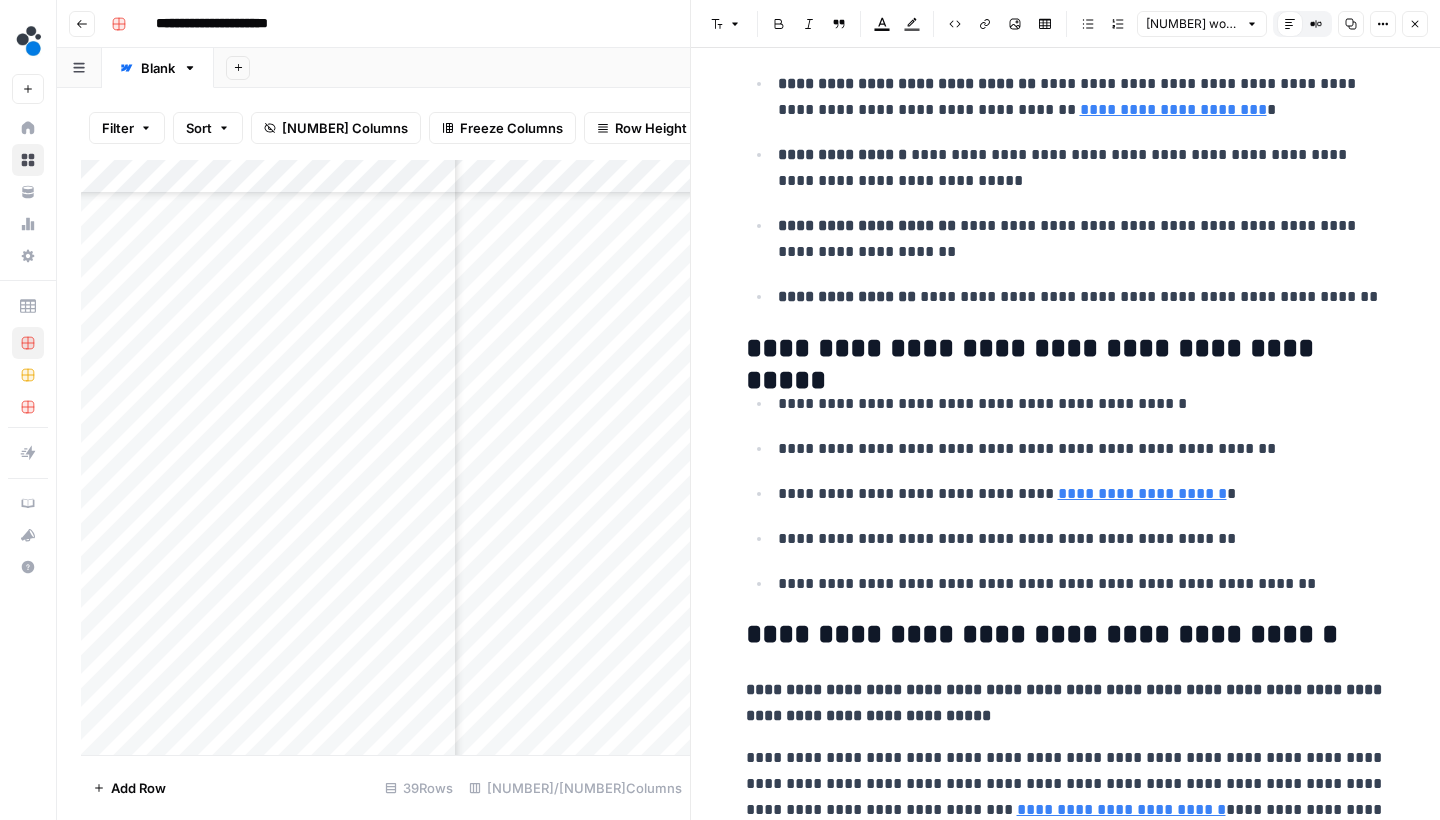 click 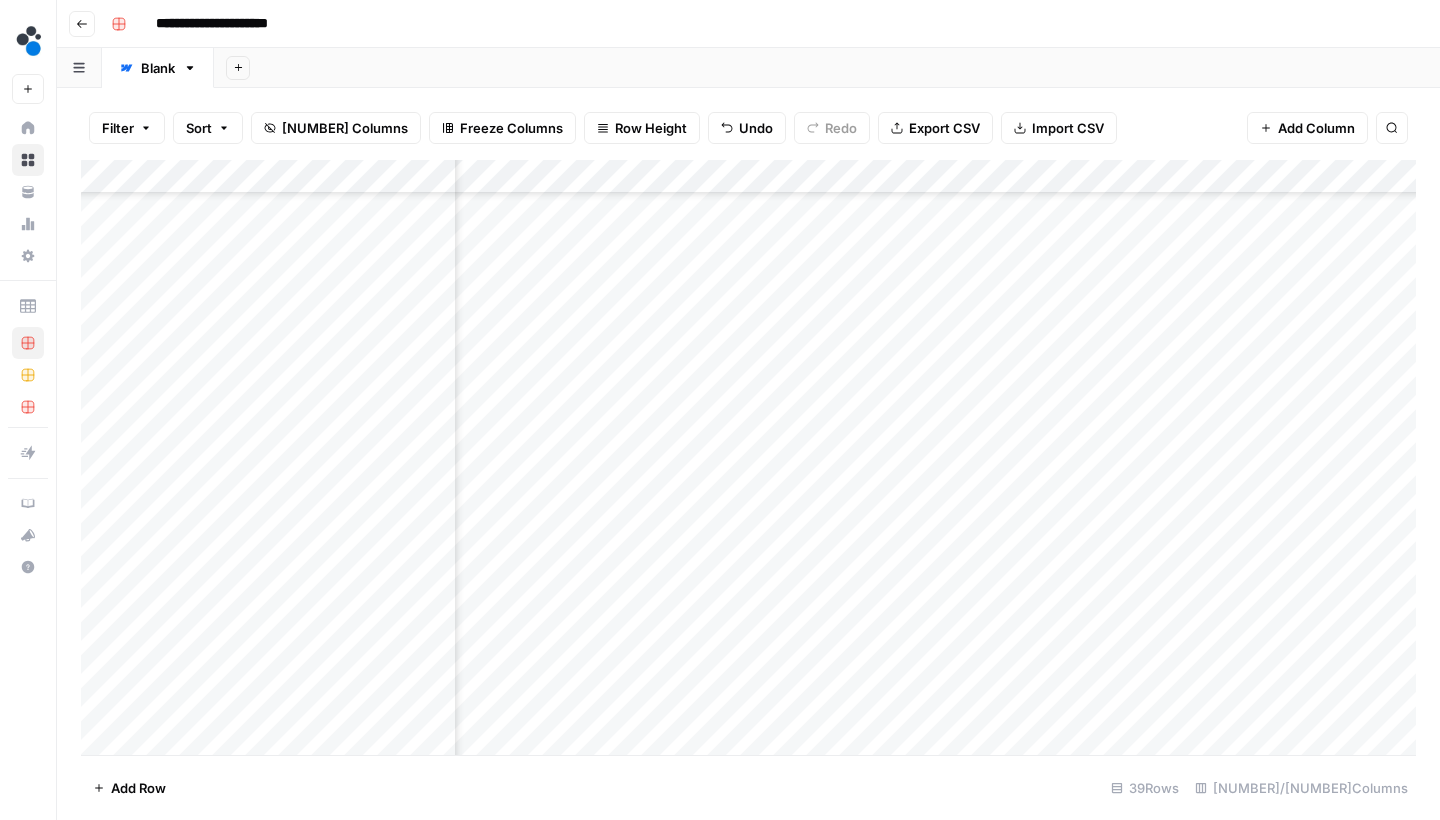 scroll, scrollTop: 761, scrollLeft: 859, axis: both 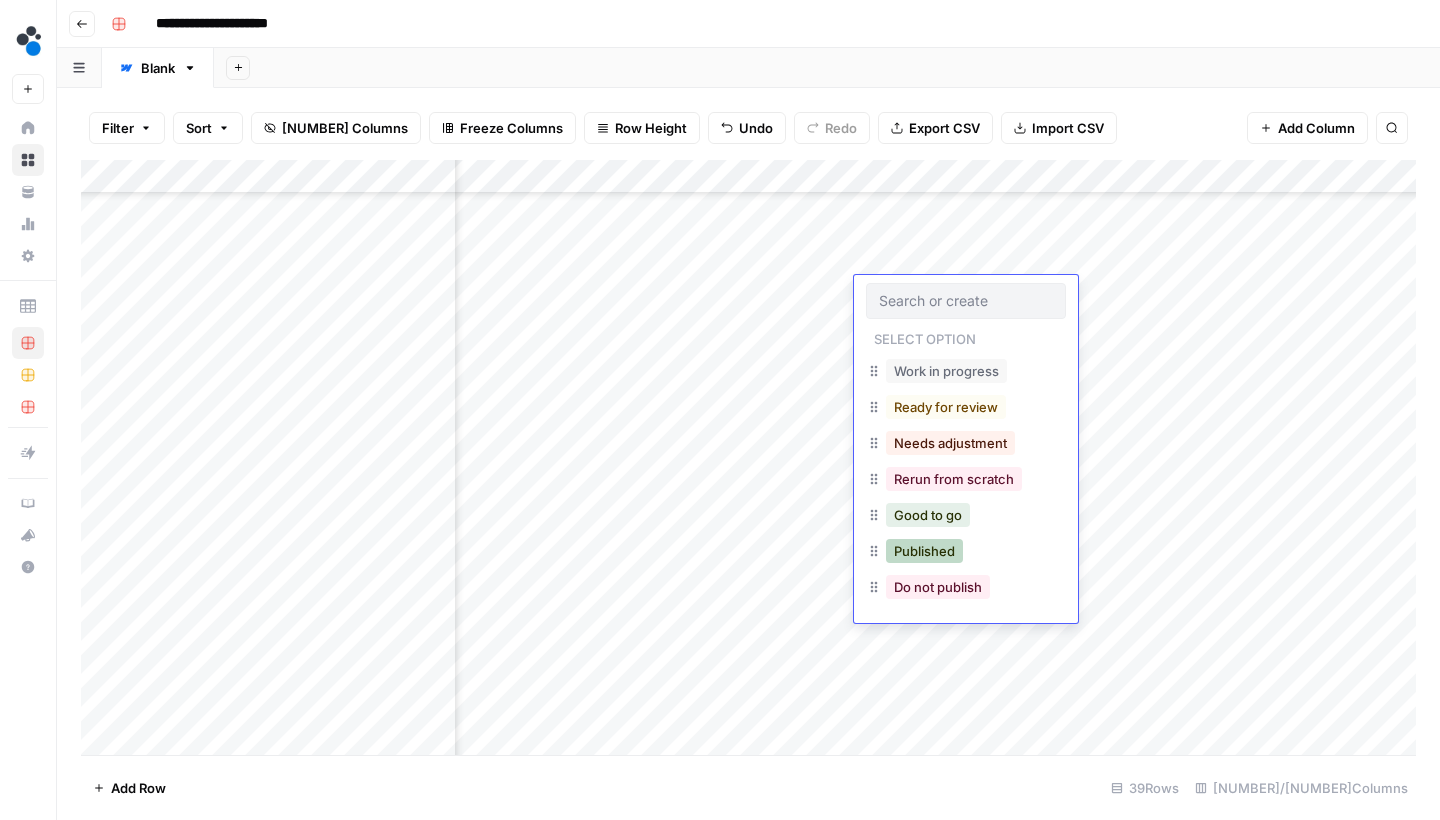 click on "Published" at bounding box center [924, 551] 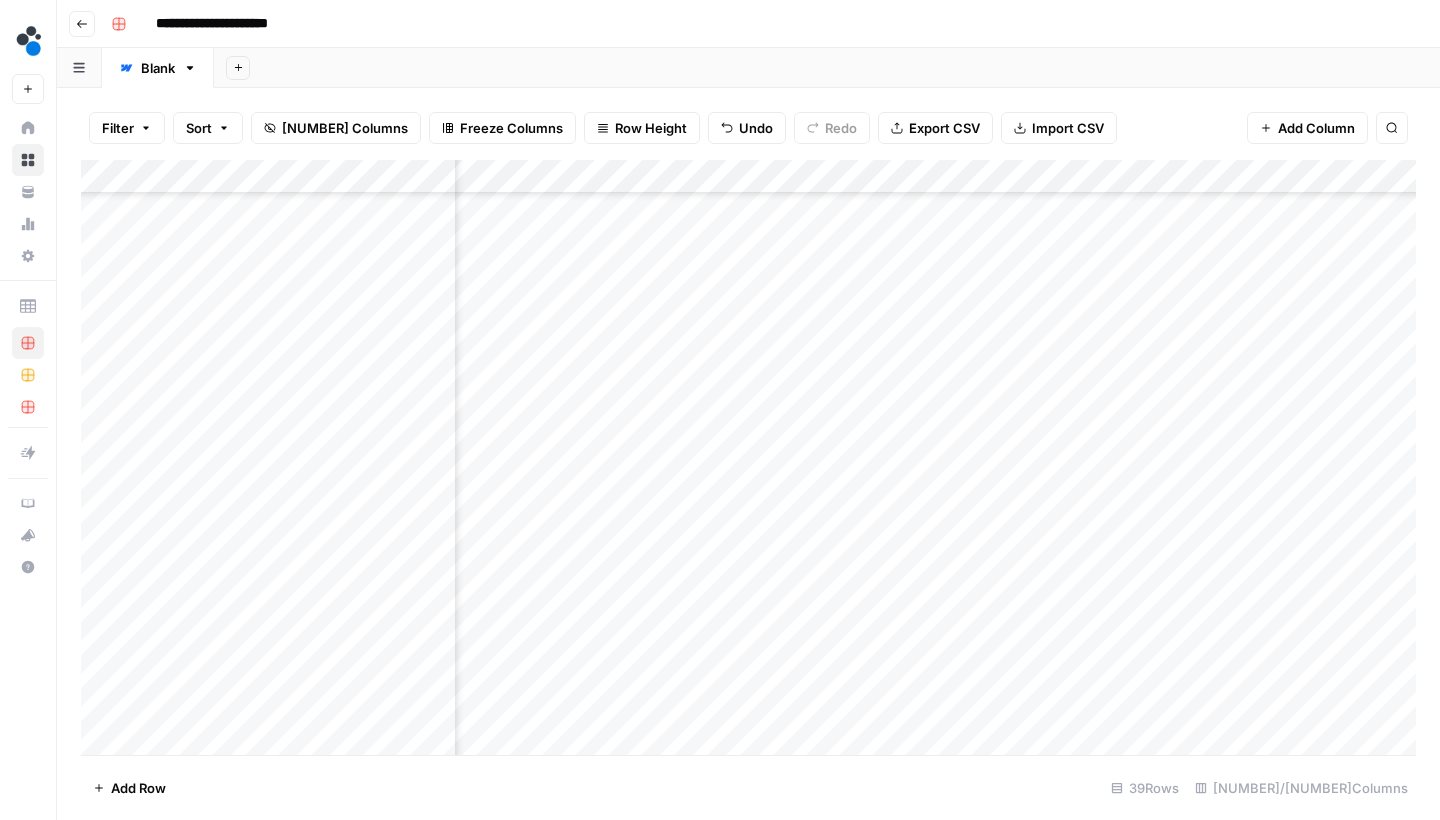 scroll, scrollTop: -3, scrollLeft: 859, axis: both 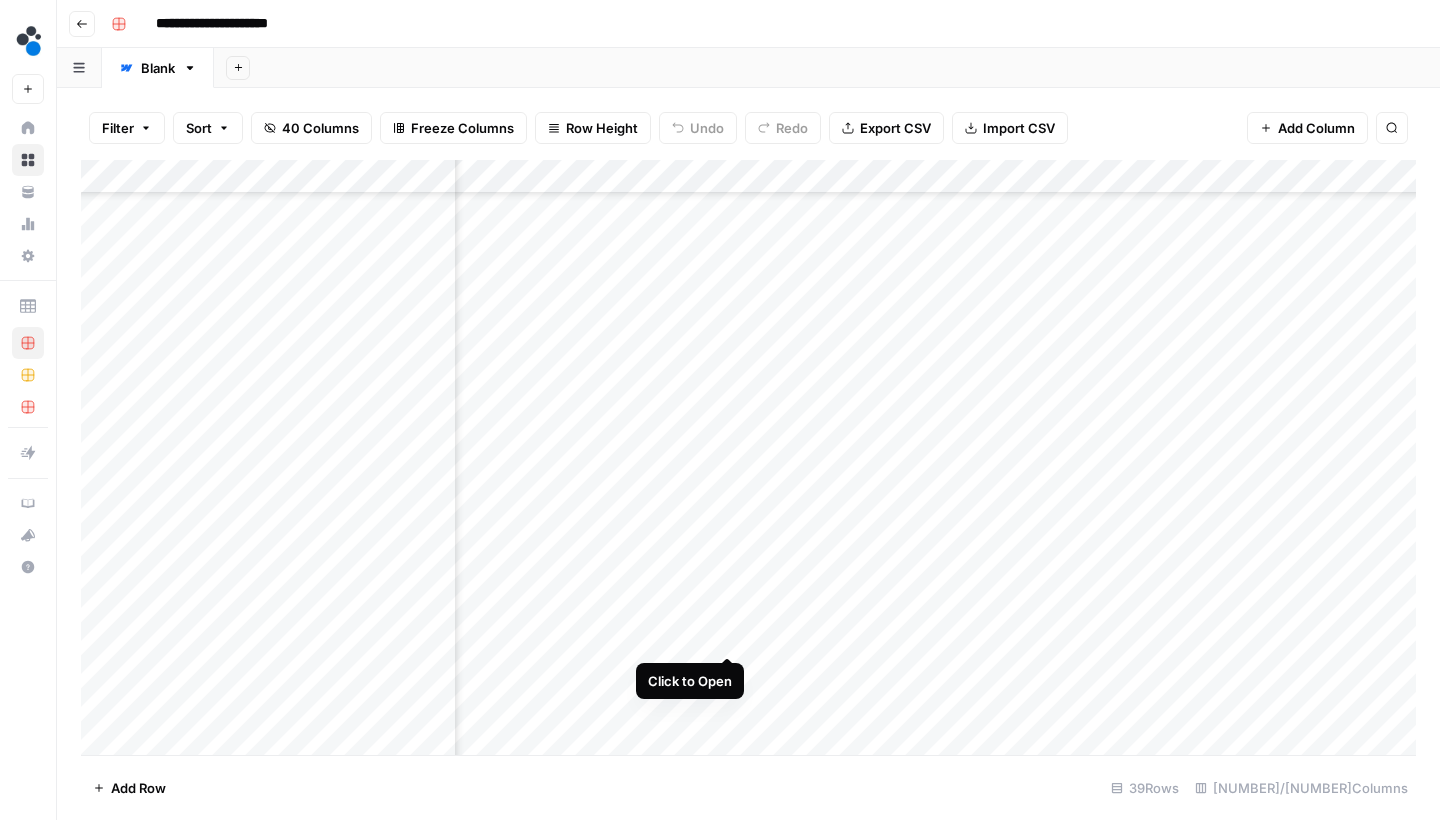 click on "Add Column" at bounding box center [748, 460] 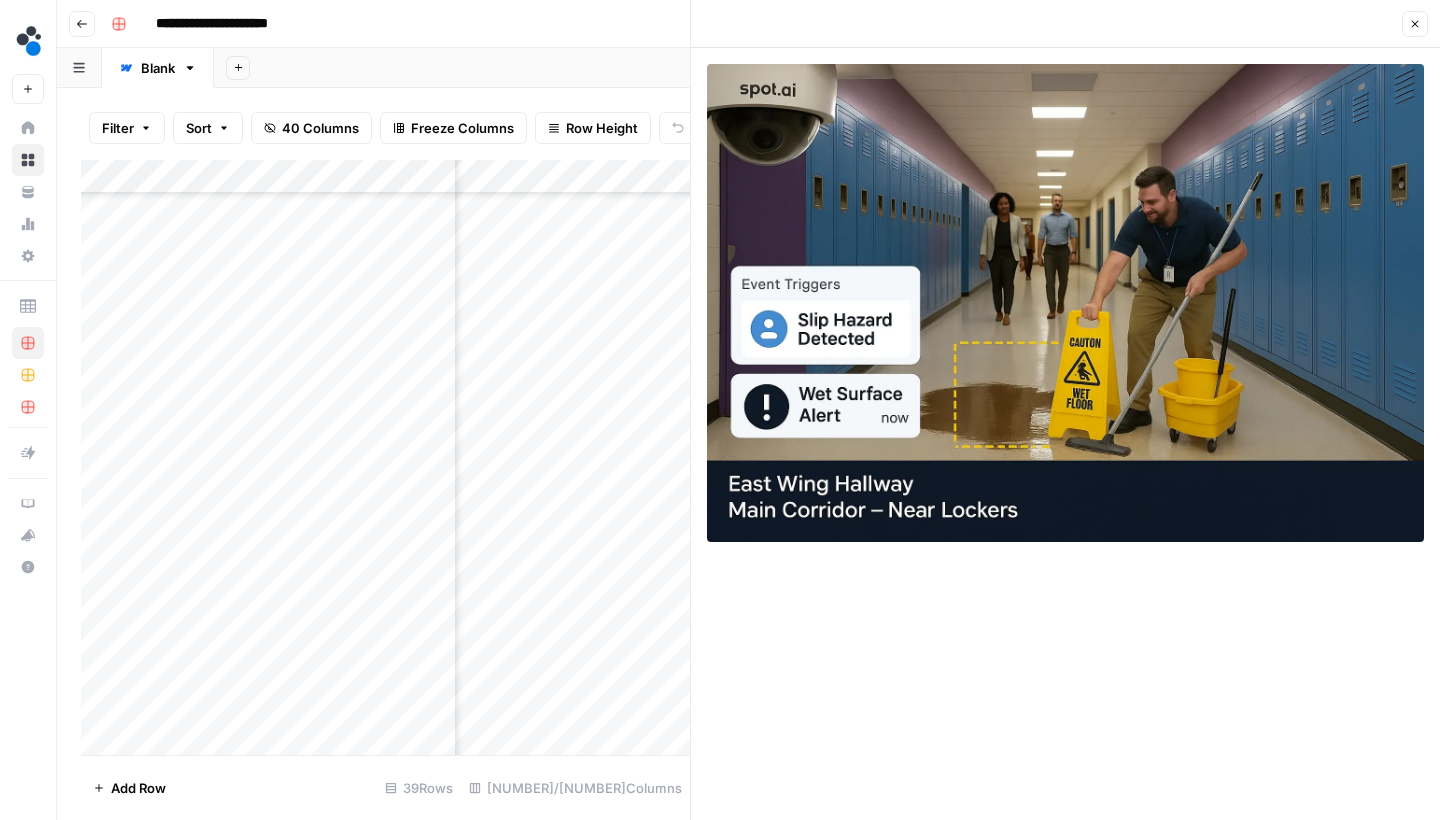 click on "Close" at bounding box center (1415, 24) 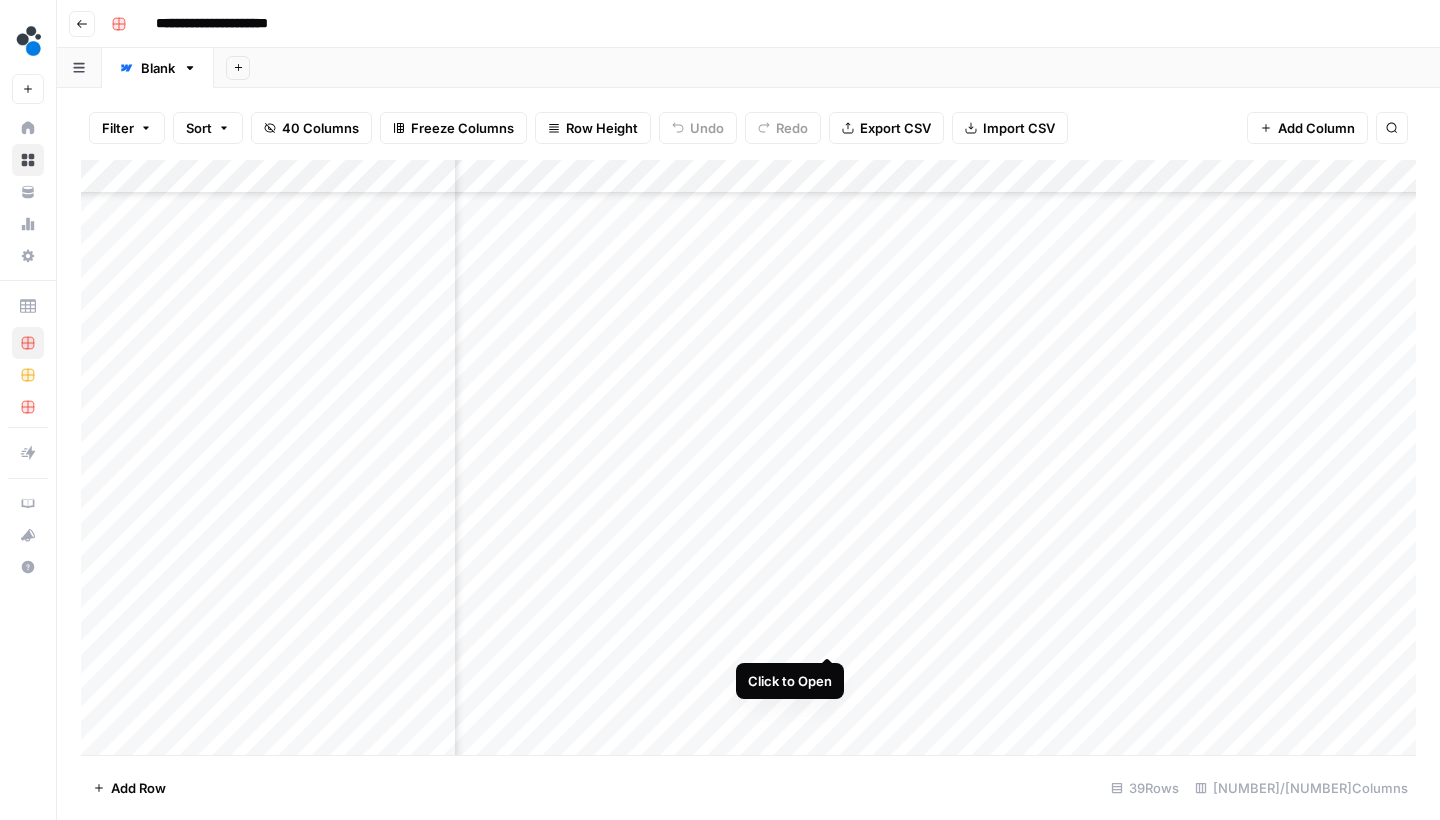 click on "Add Column" at bounding box center [748, 460] 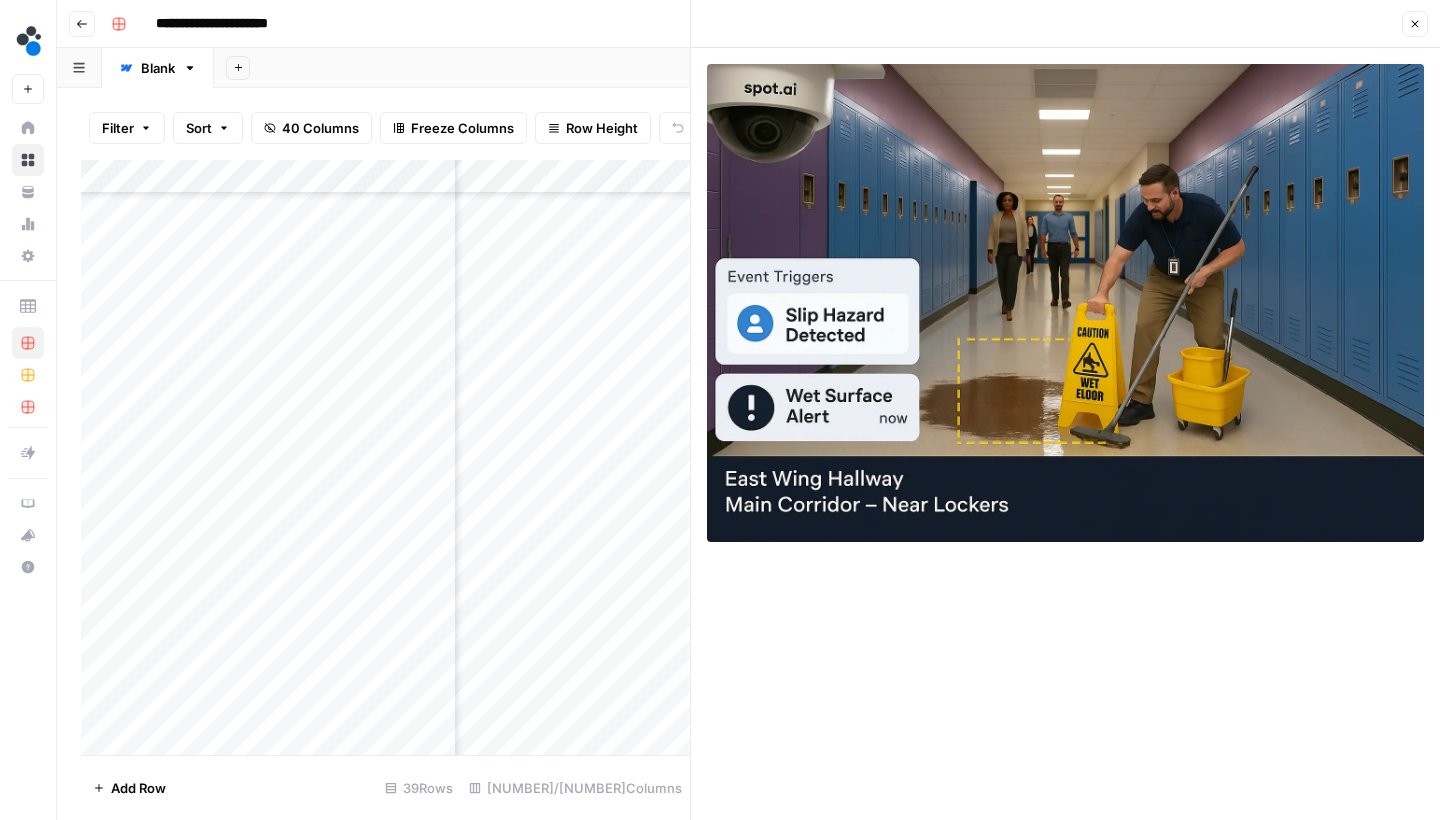 click 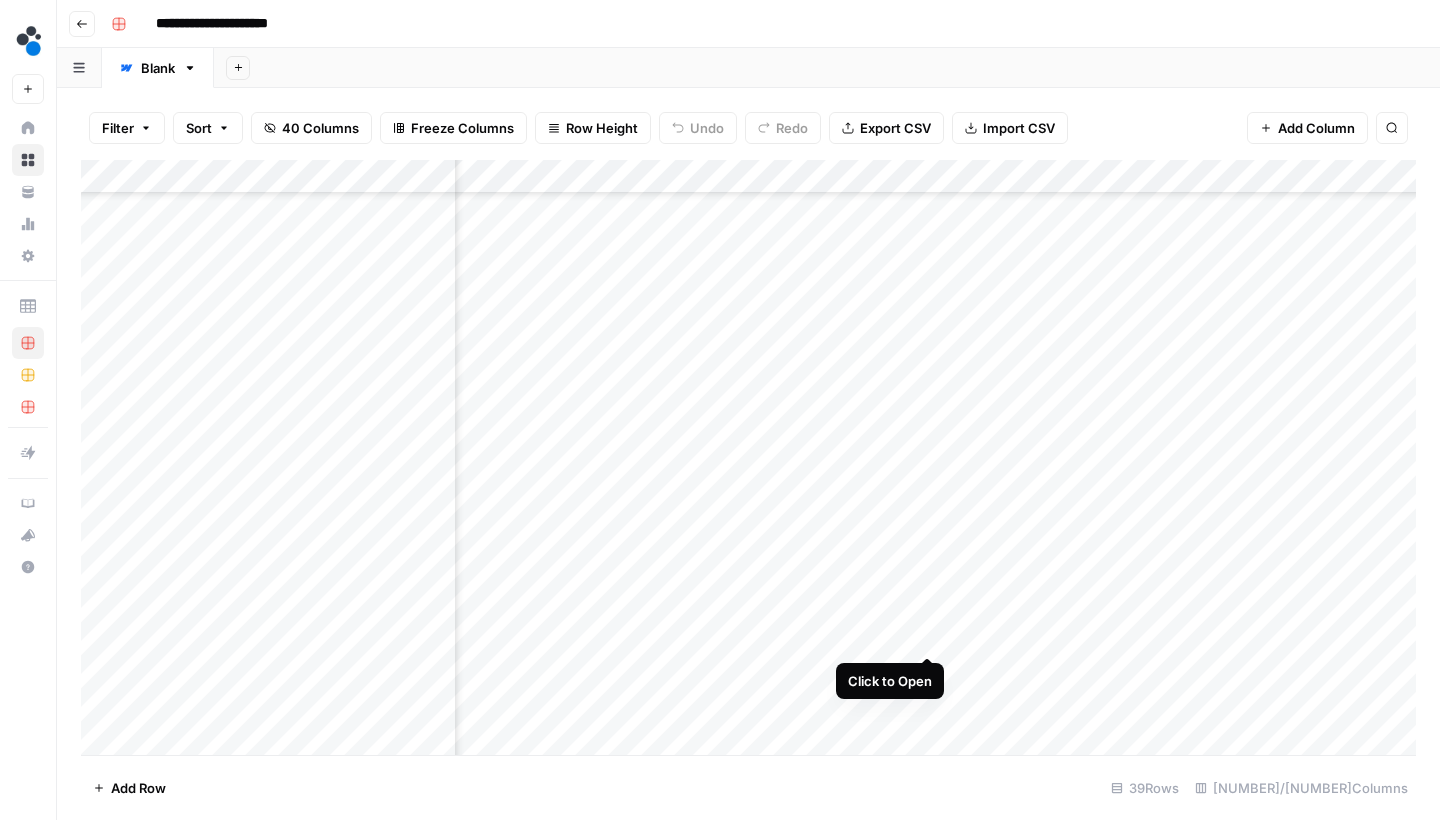 click on "Add Column" at bounding box center (748, 460) 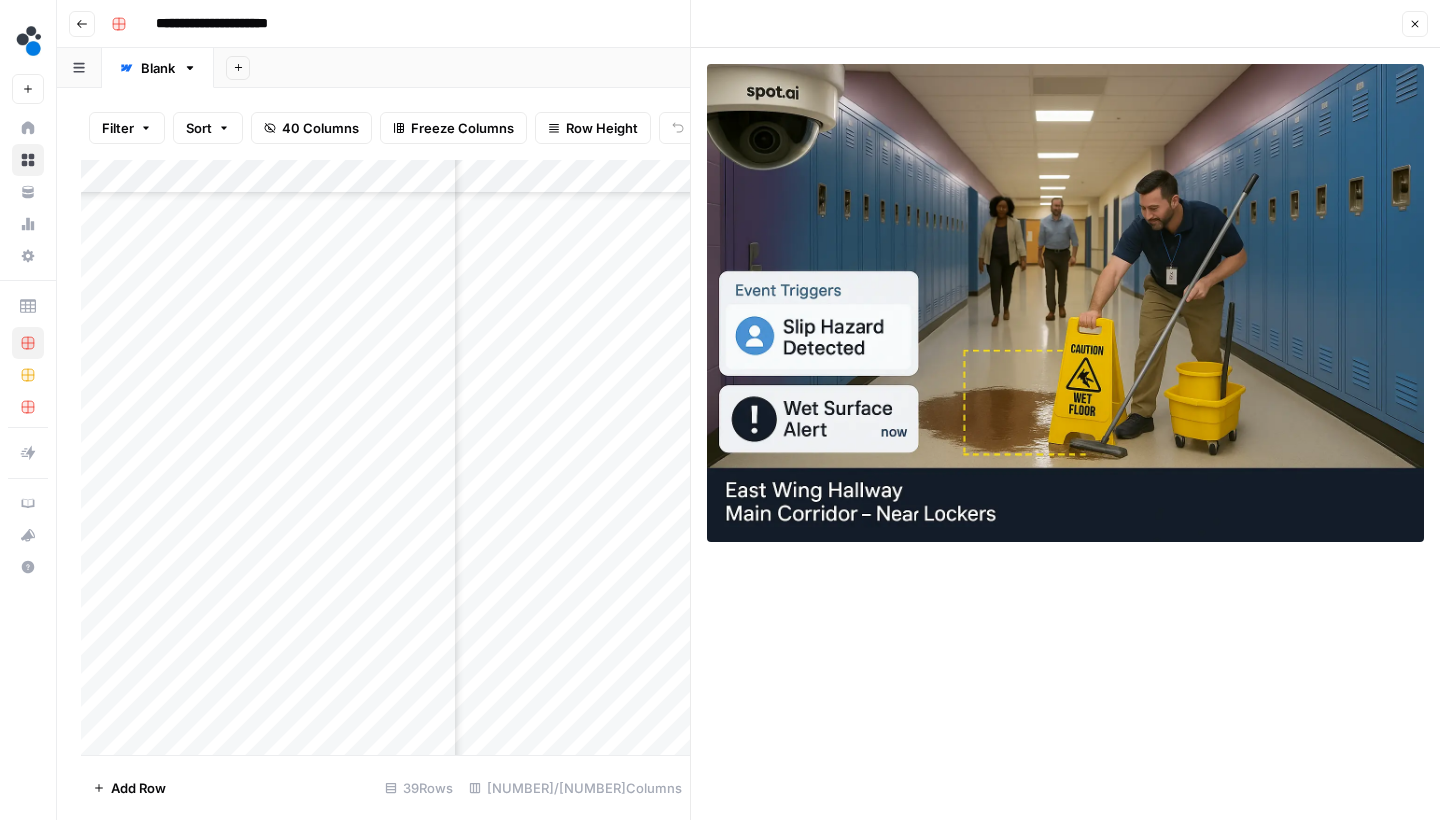 click on "Close" at bounding box center [1415, 24] 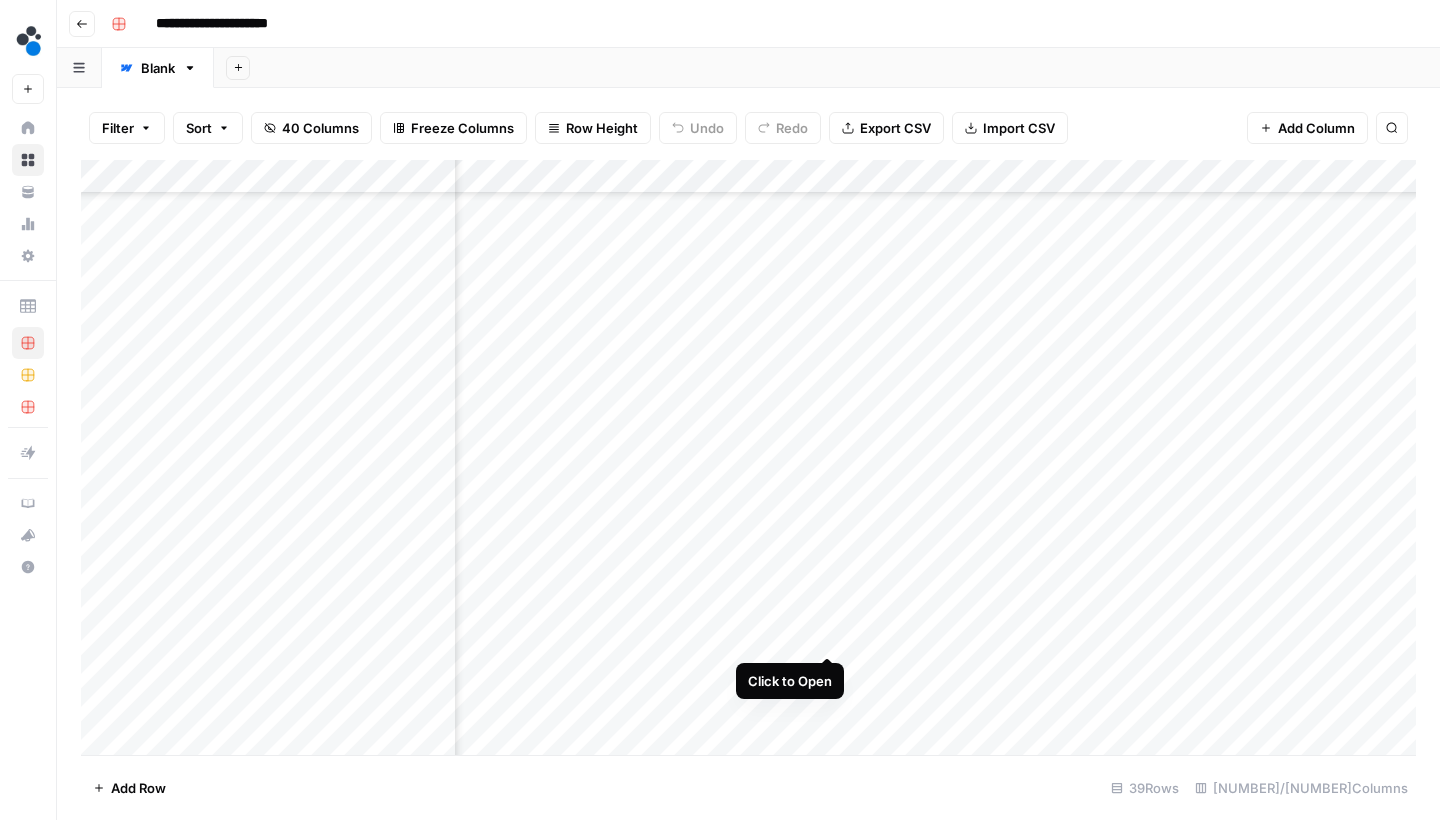 click on "Add Column" at bounding box center [748, 460] 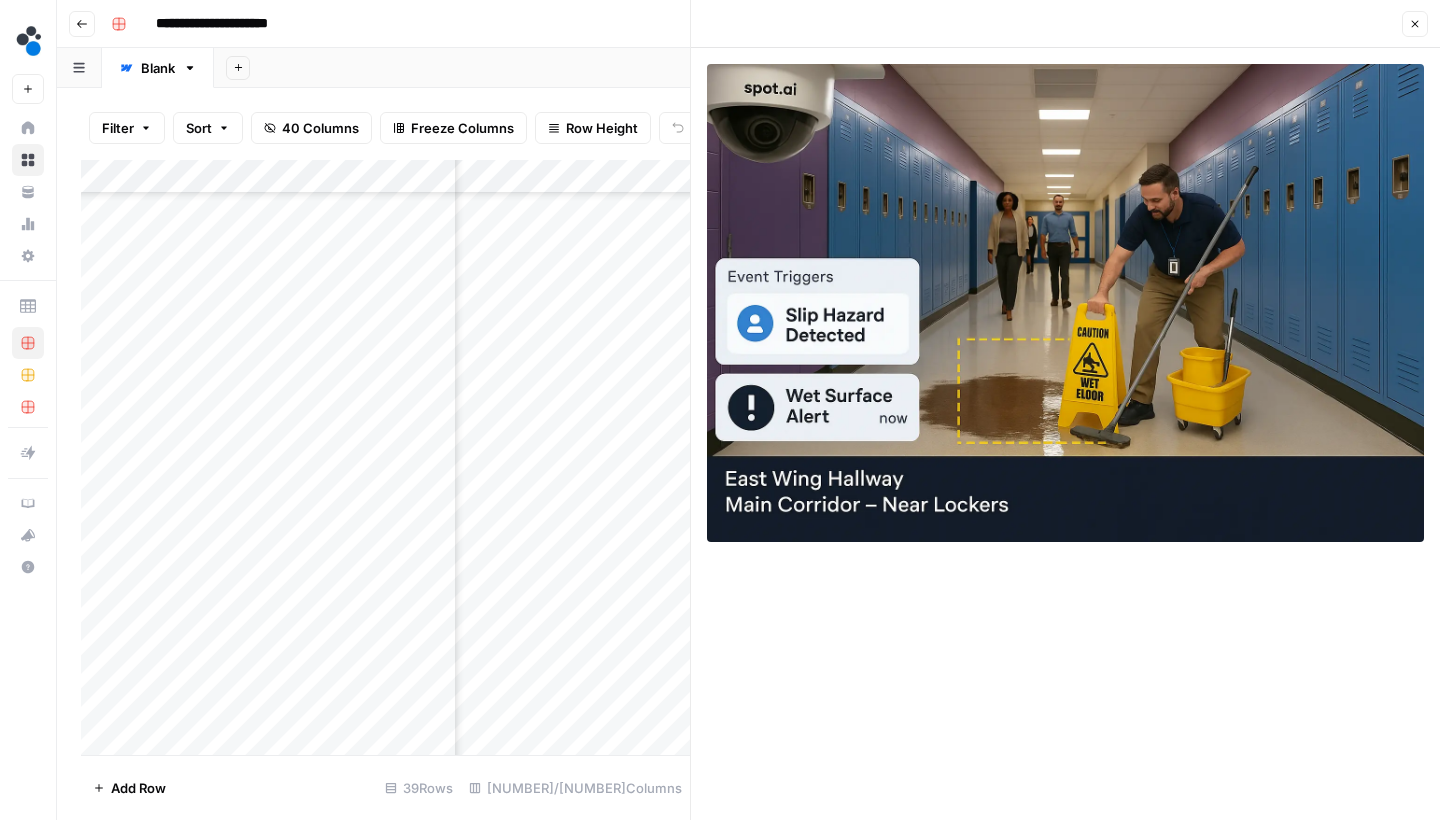 click on "Close" at bounding box center (1415, 24) 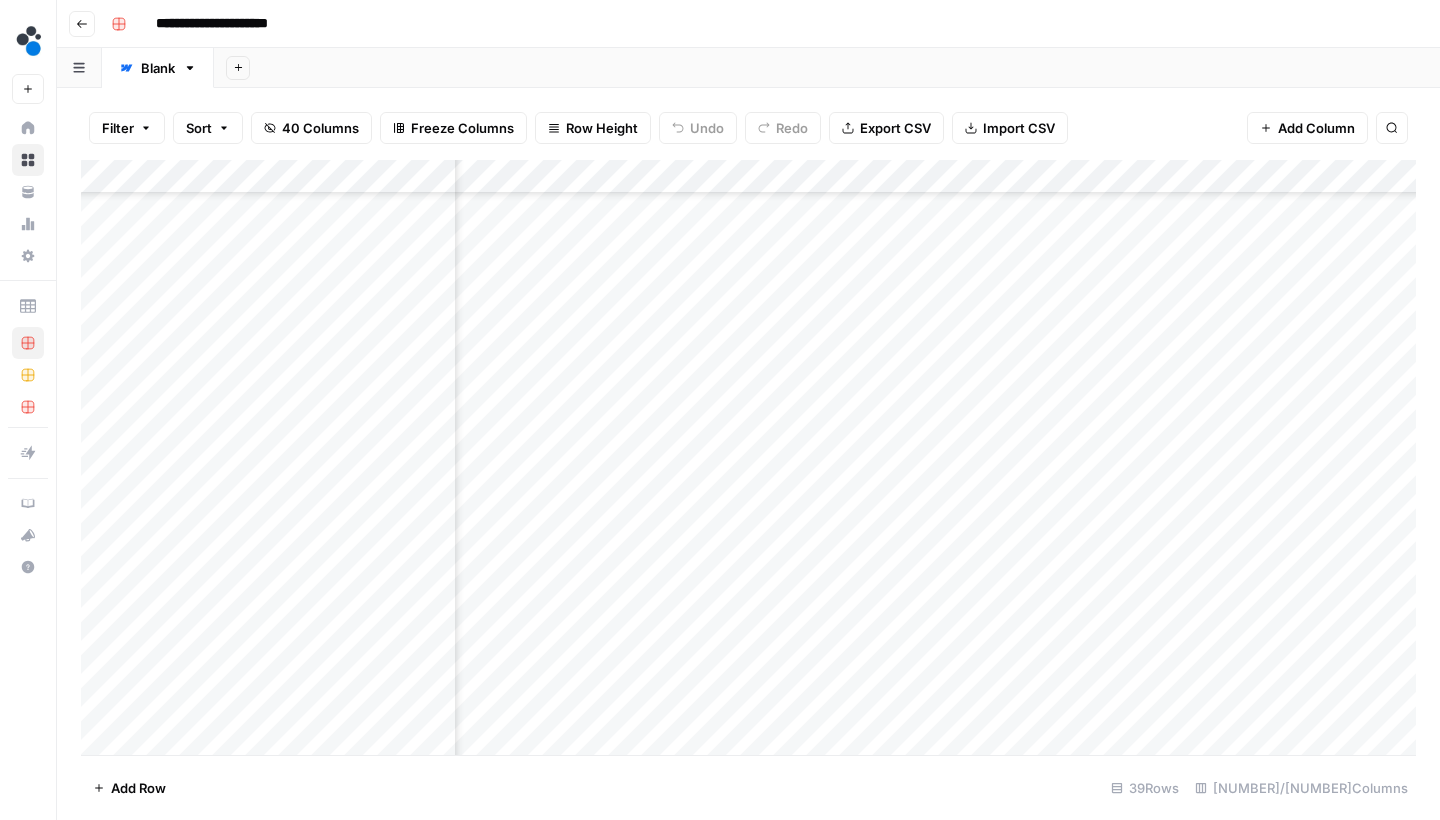 click on "Add Column" at bounding box center [748, 460] 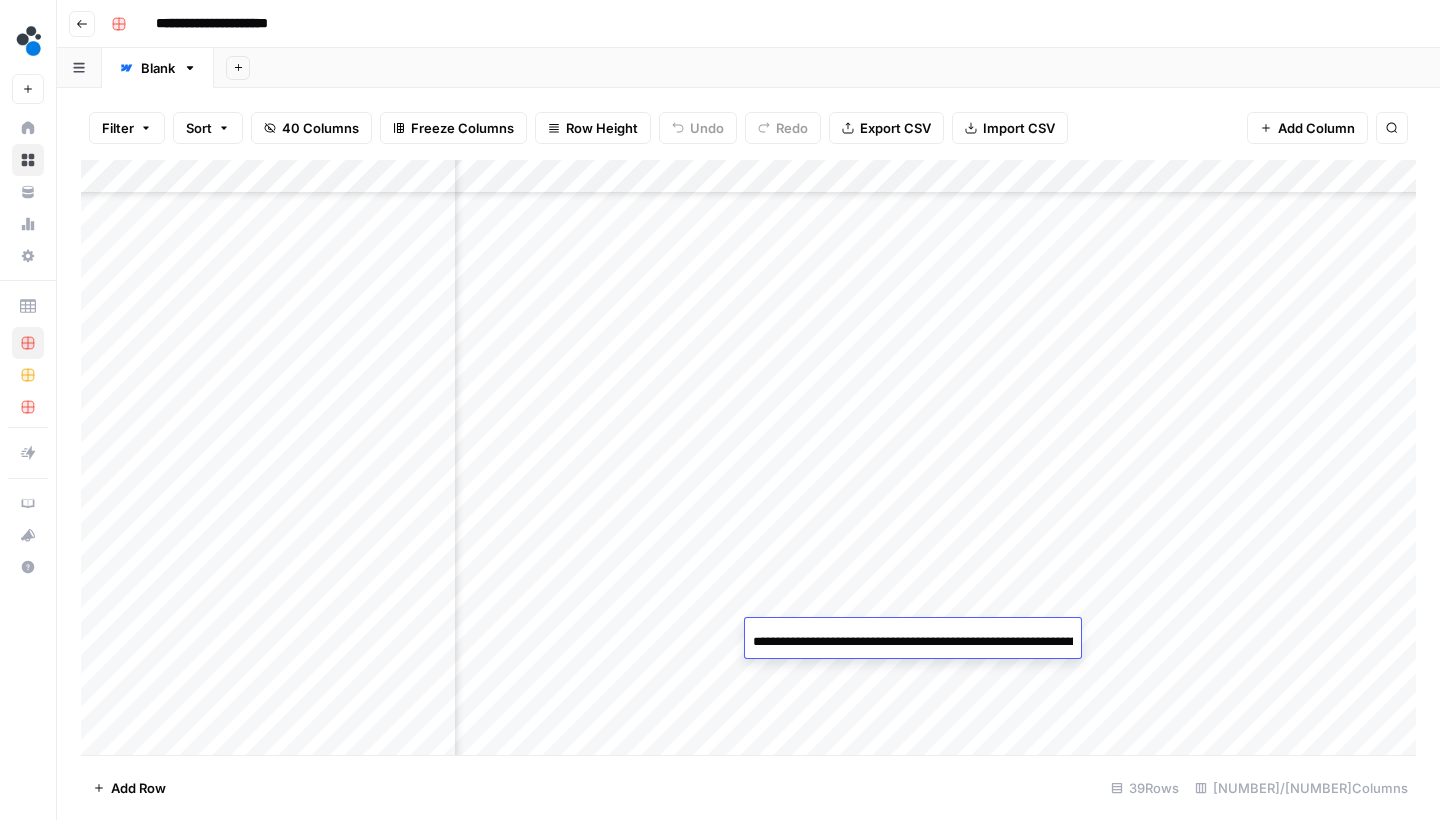 scroll, scrollTop: 0, scrollLeft: 820, axis: horizontal 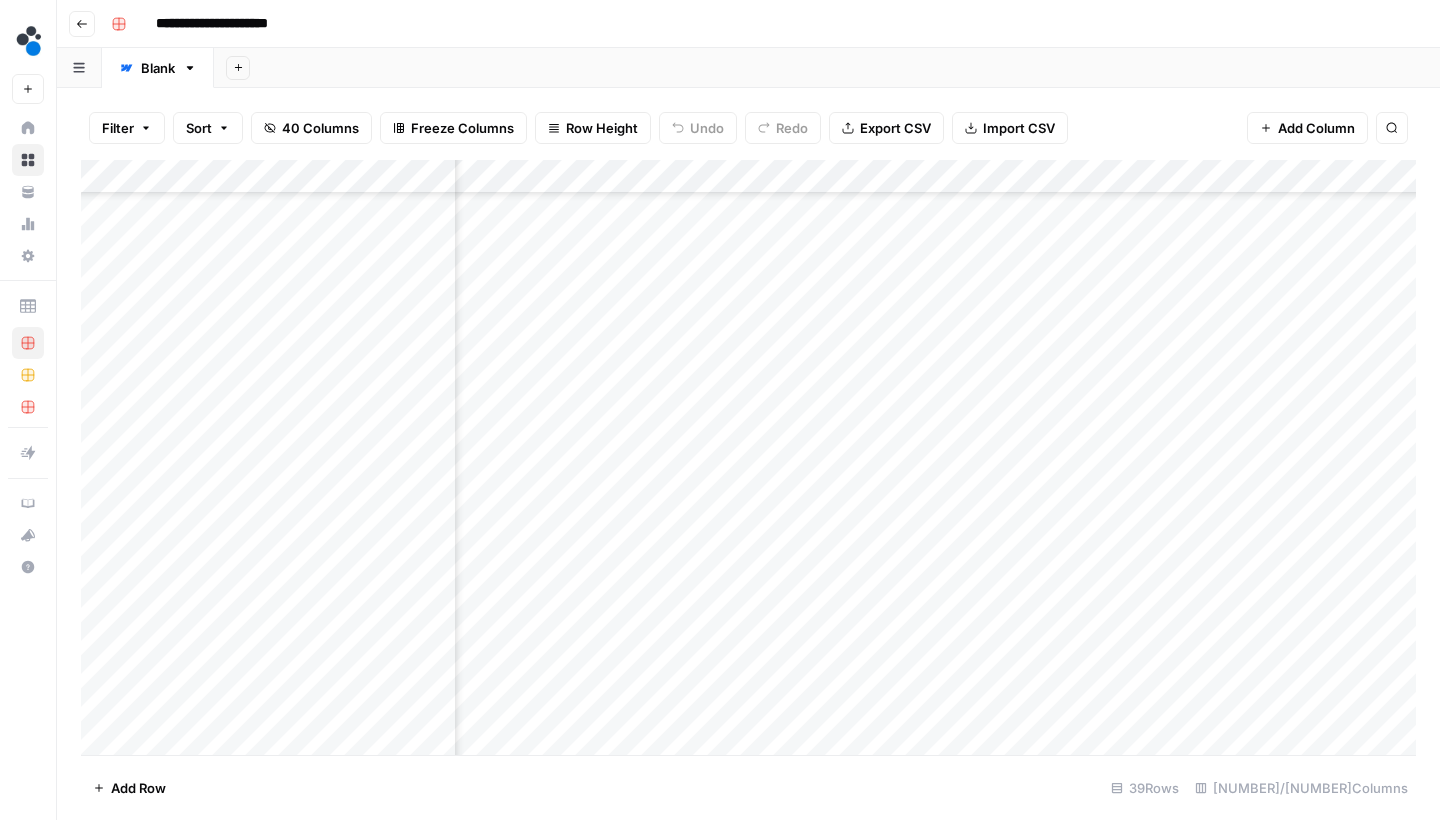 click on "Add Column" at bounding box center [748, 460] 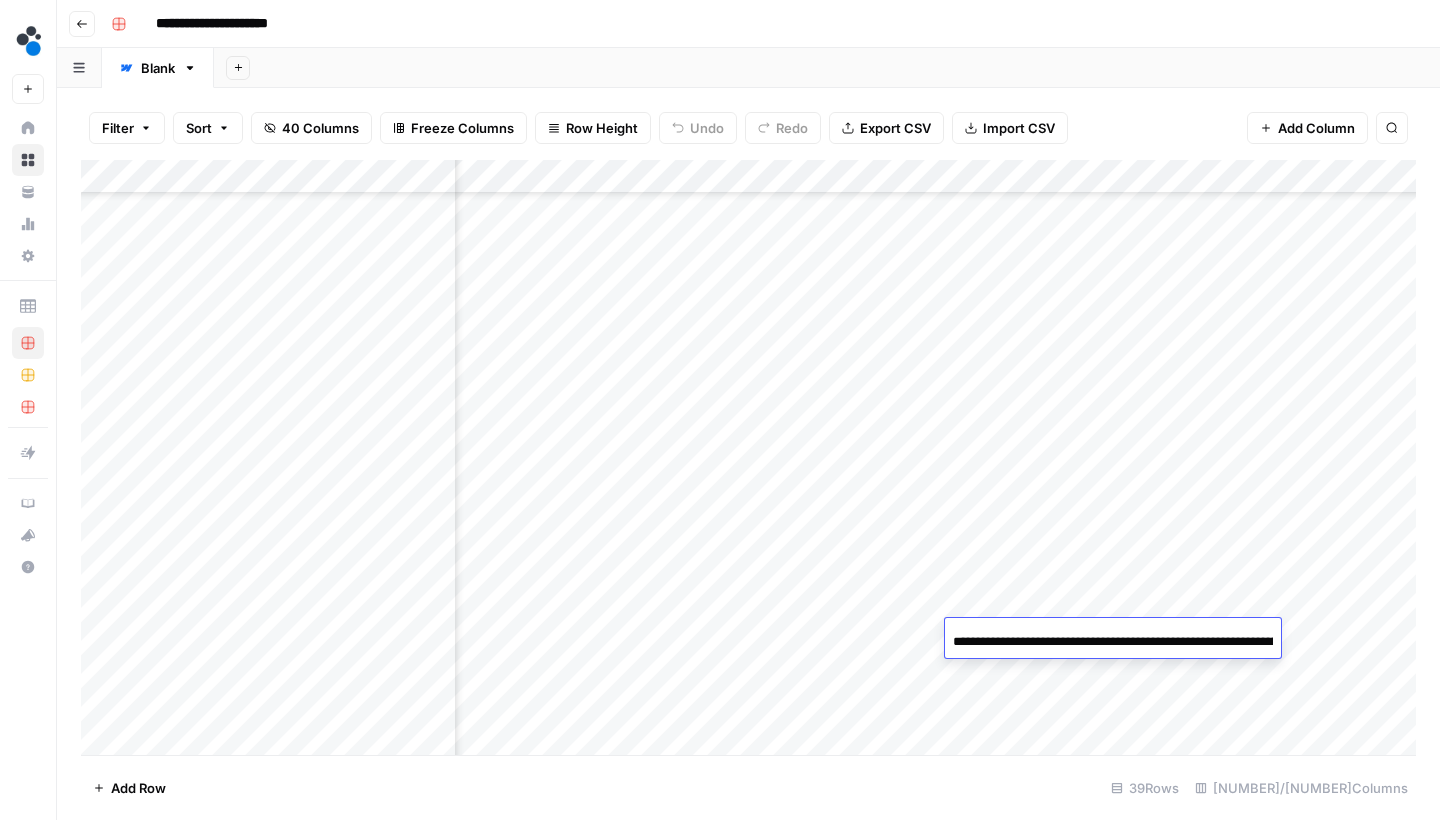 scroll, scrollTop: 0, scrollLeft: 830, axis: horizontal 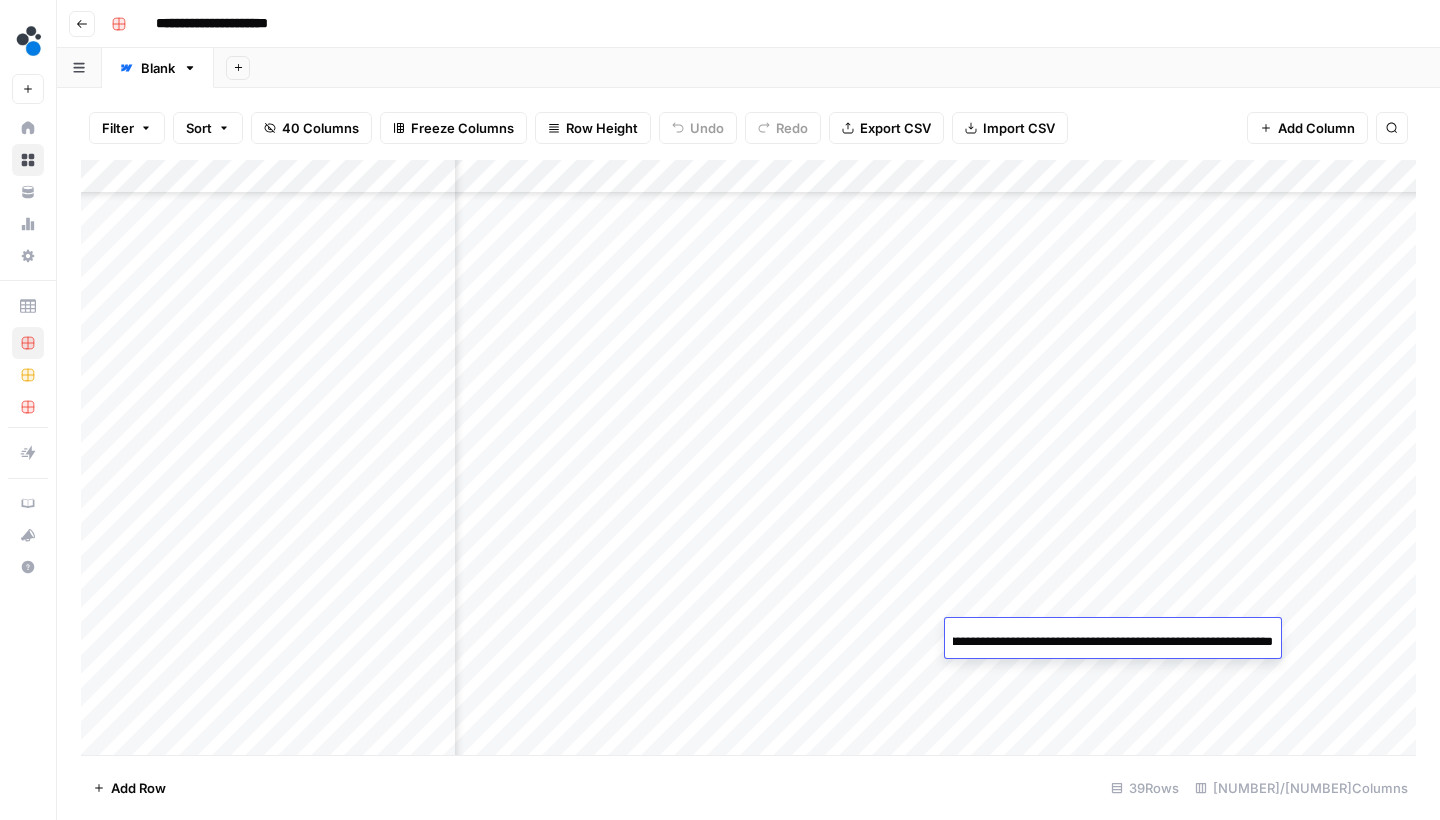 type on "**********" 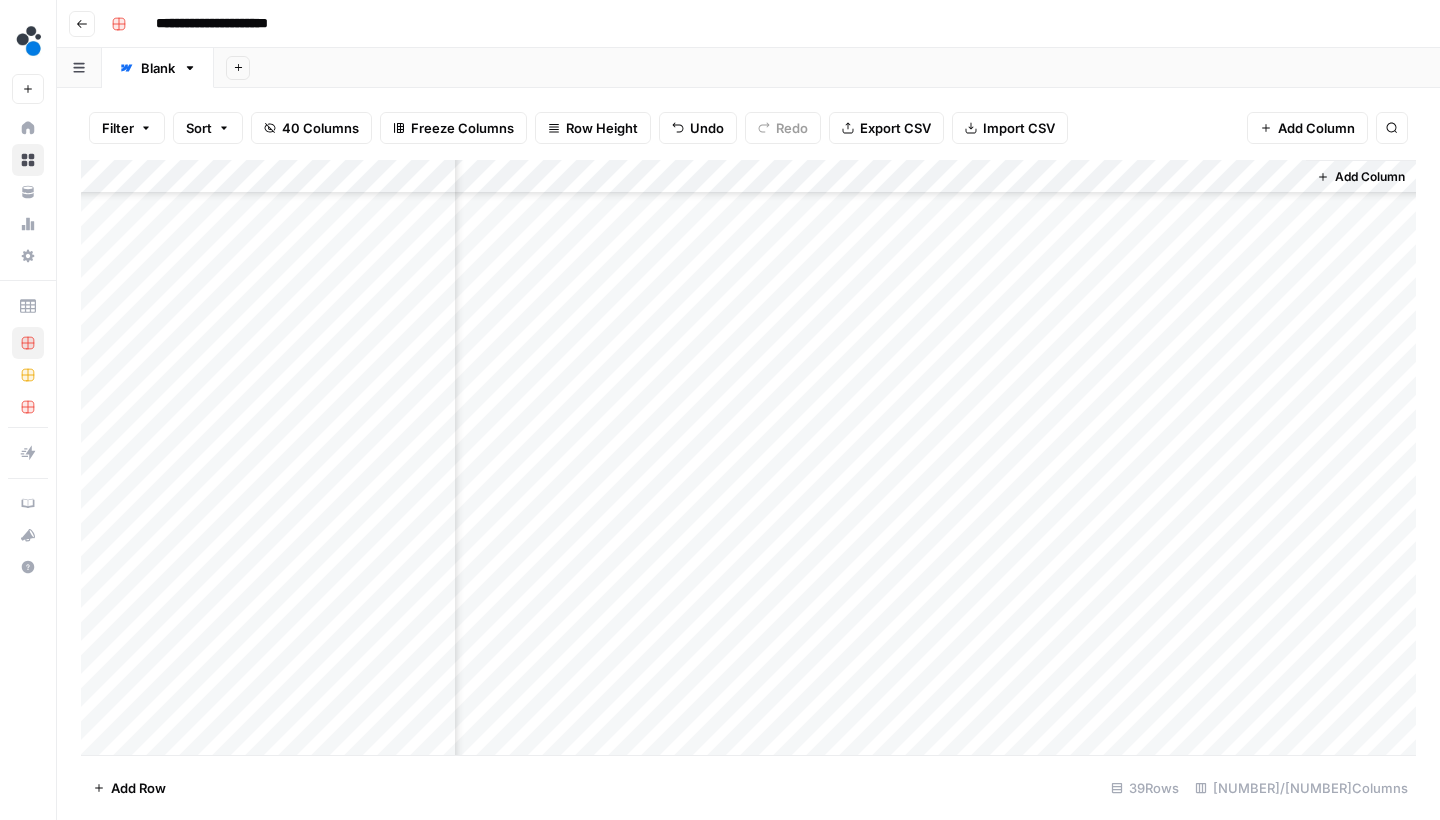 scroll, scrollTop: 792, scrollLeft: 1213, axis: both 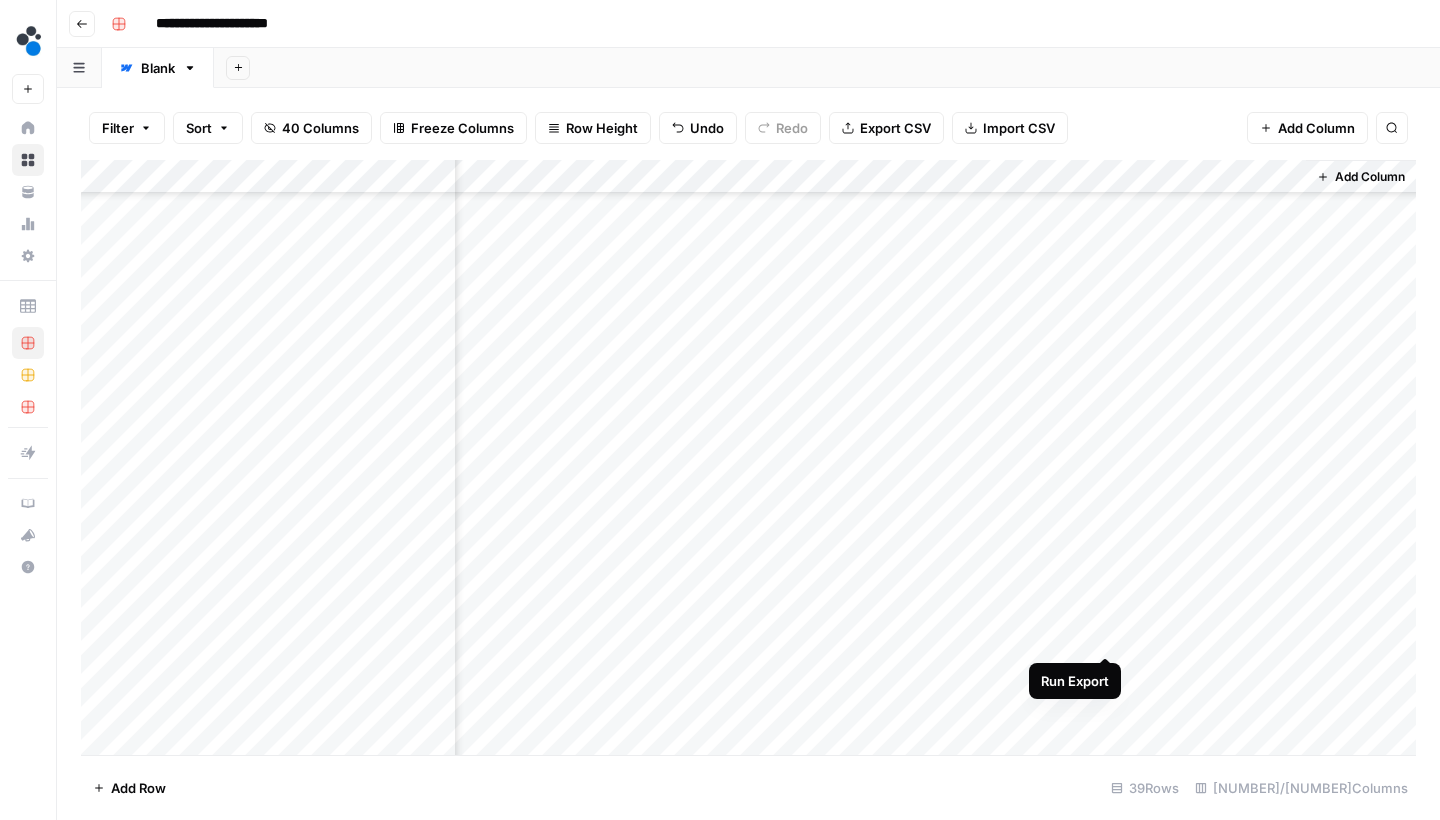 click on "Add Column" at bounding box center (748, 460) 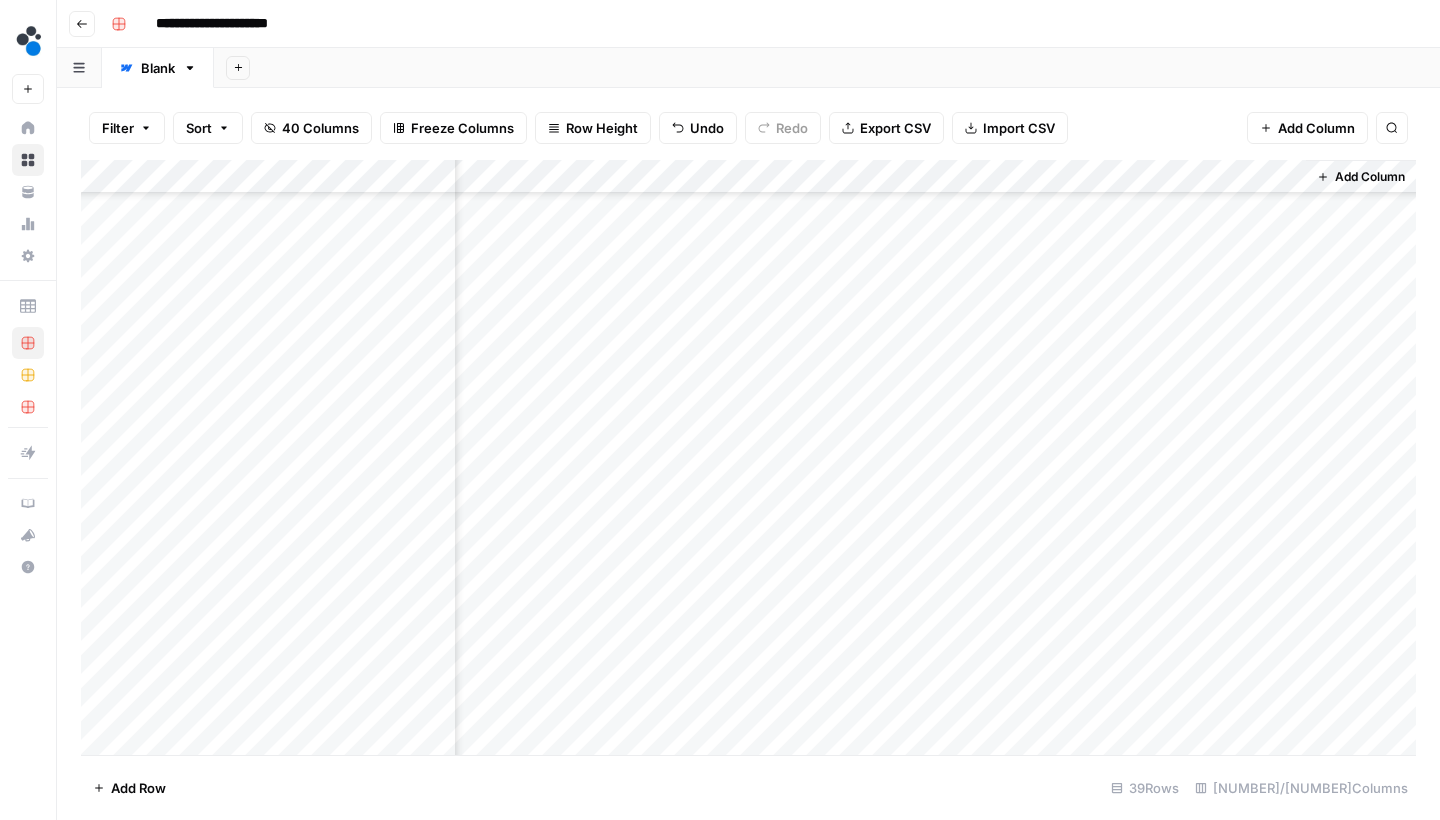 scroll, scrollTop: -1, scrollLeft: 0, axis: vertical 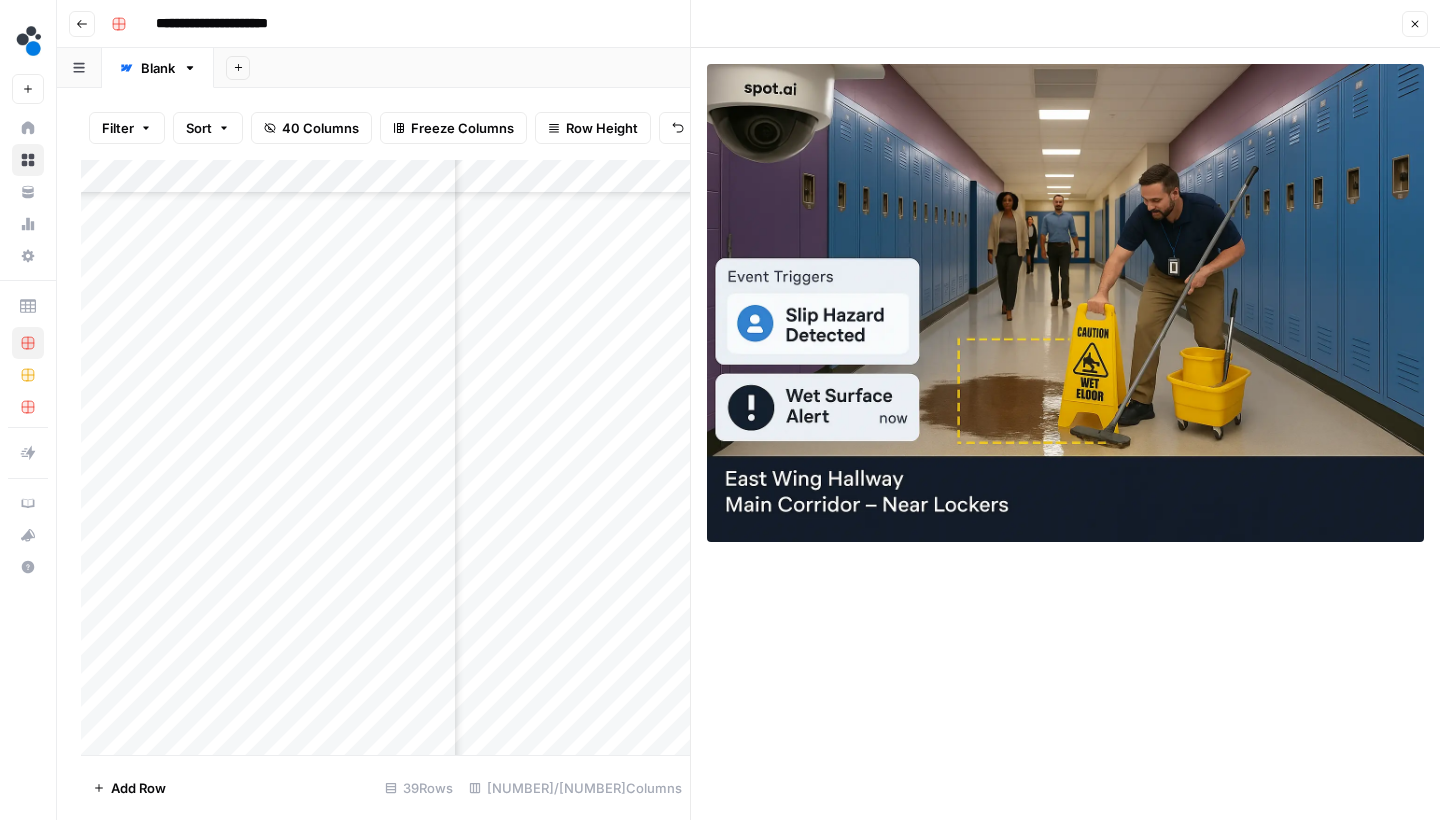 click 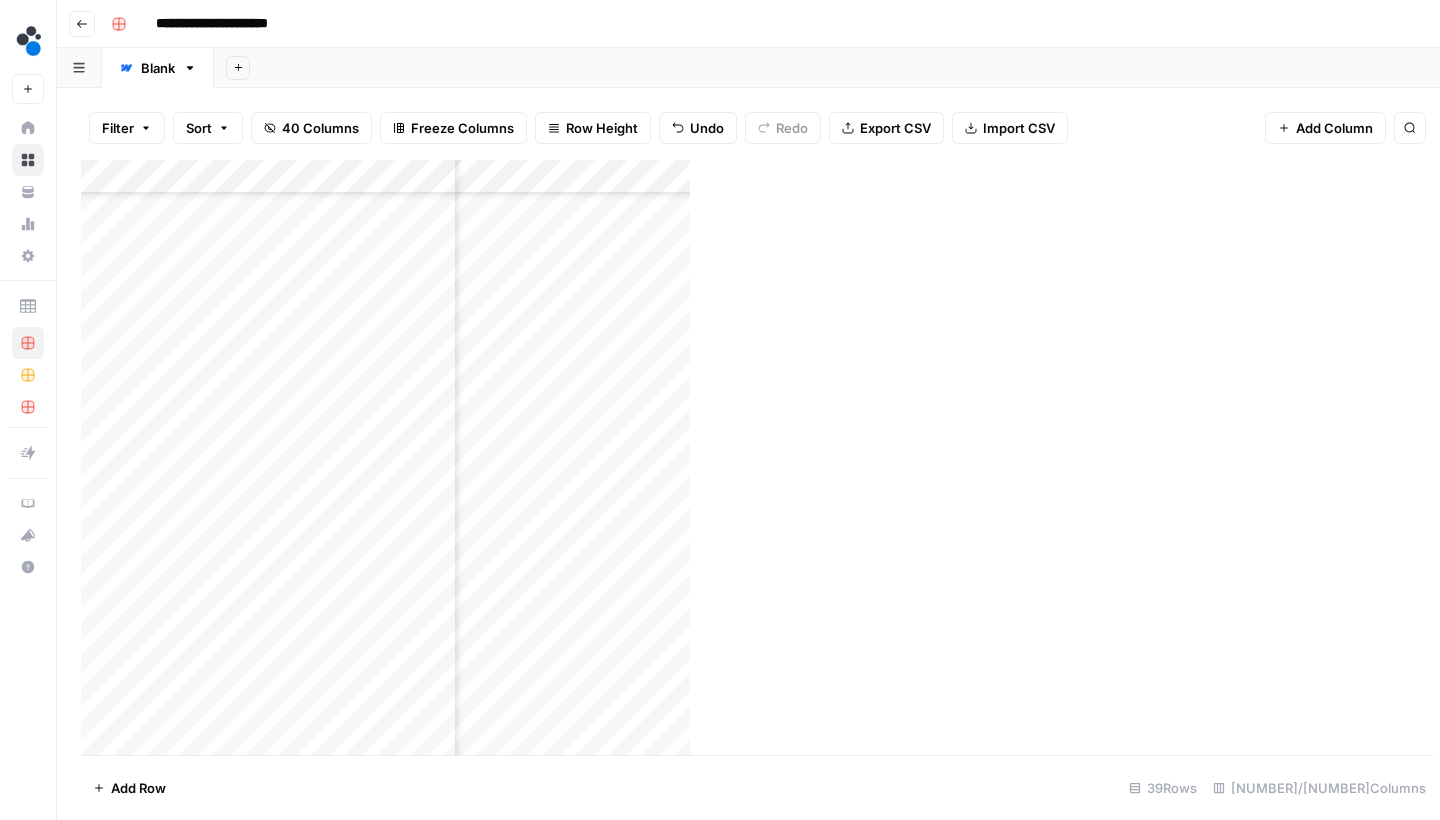 scroll, scrollTop: 792, scrollLeft: 1189, axis: both 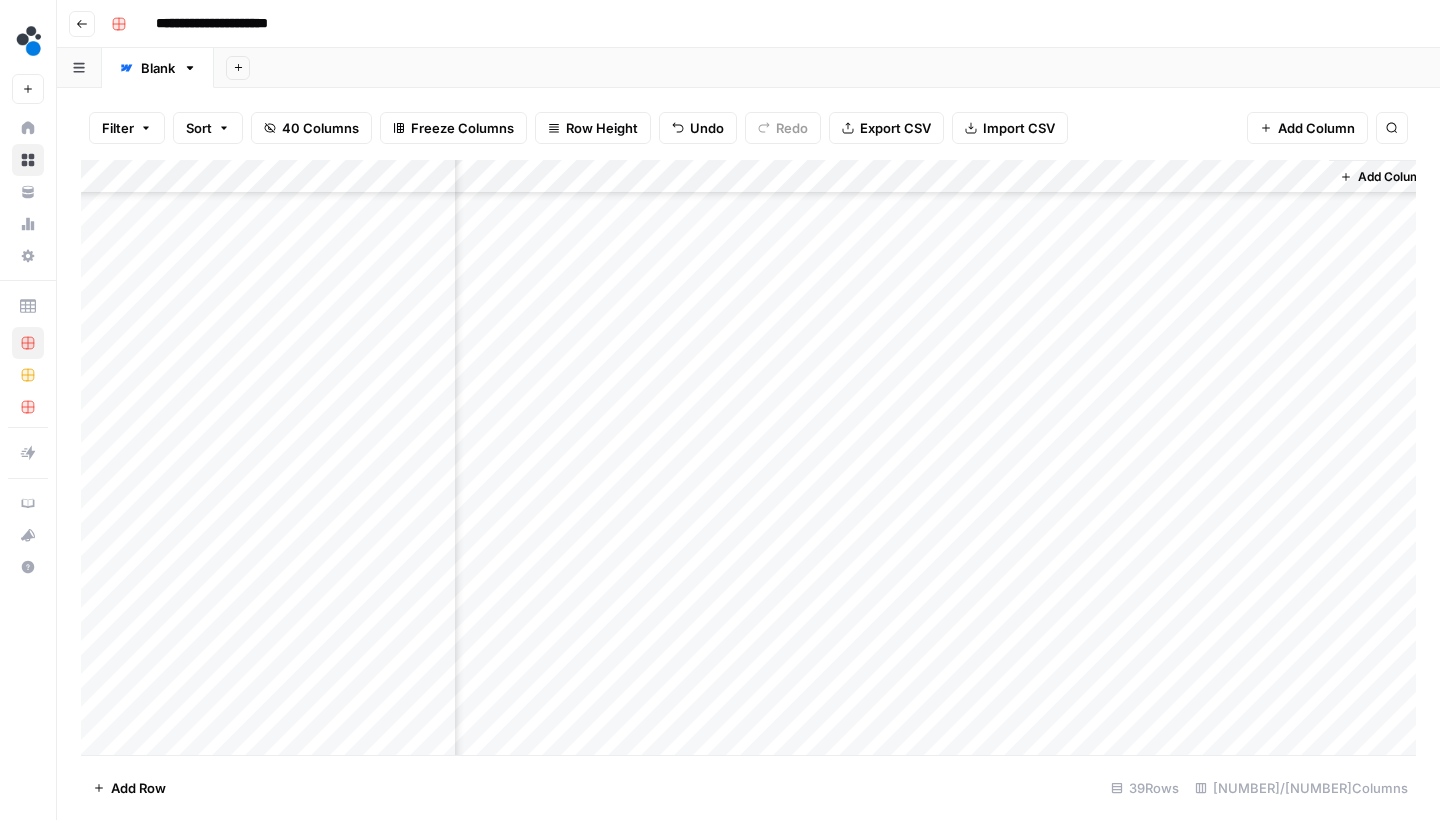 click on "Add Column" at bounding box center [748, 460] 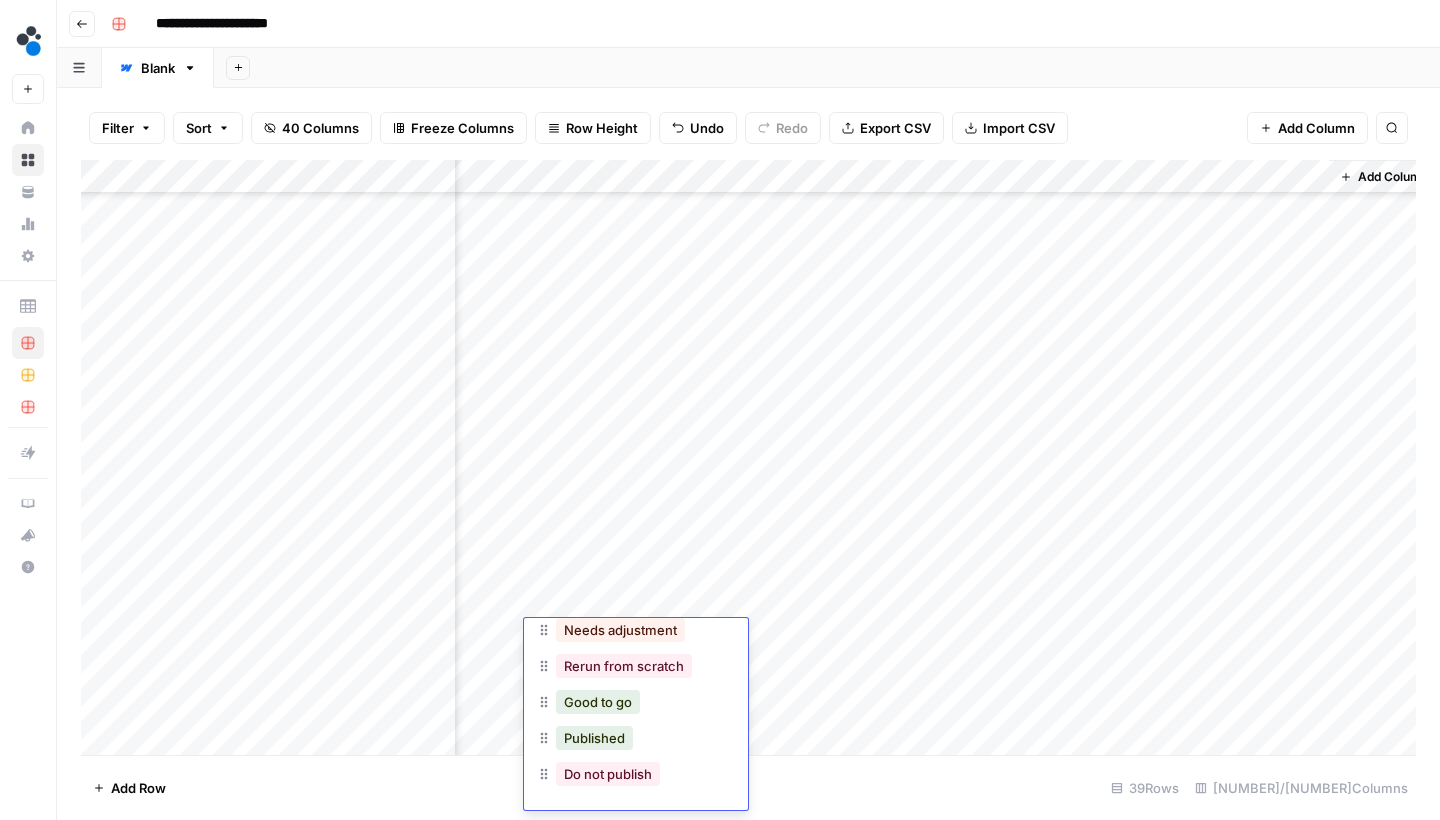 scroll, scrollTop: 156, scrollLeft: 0, axis: vertical 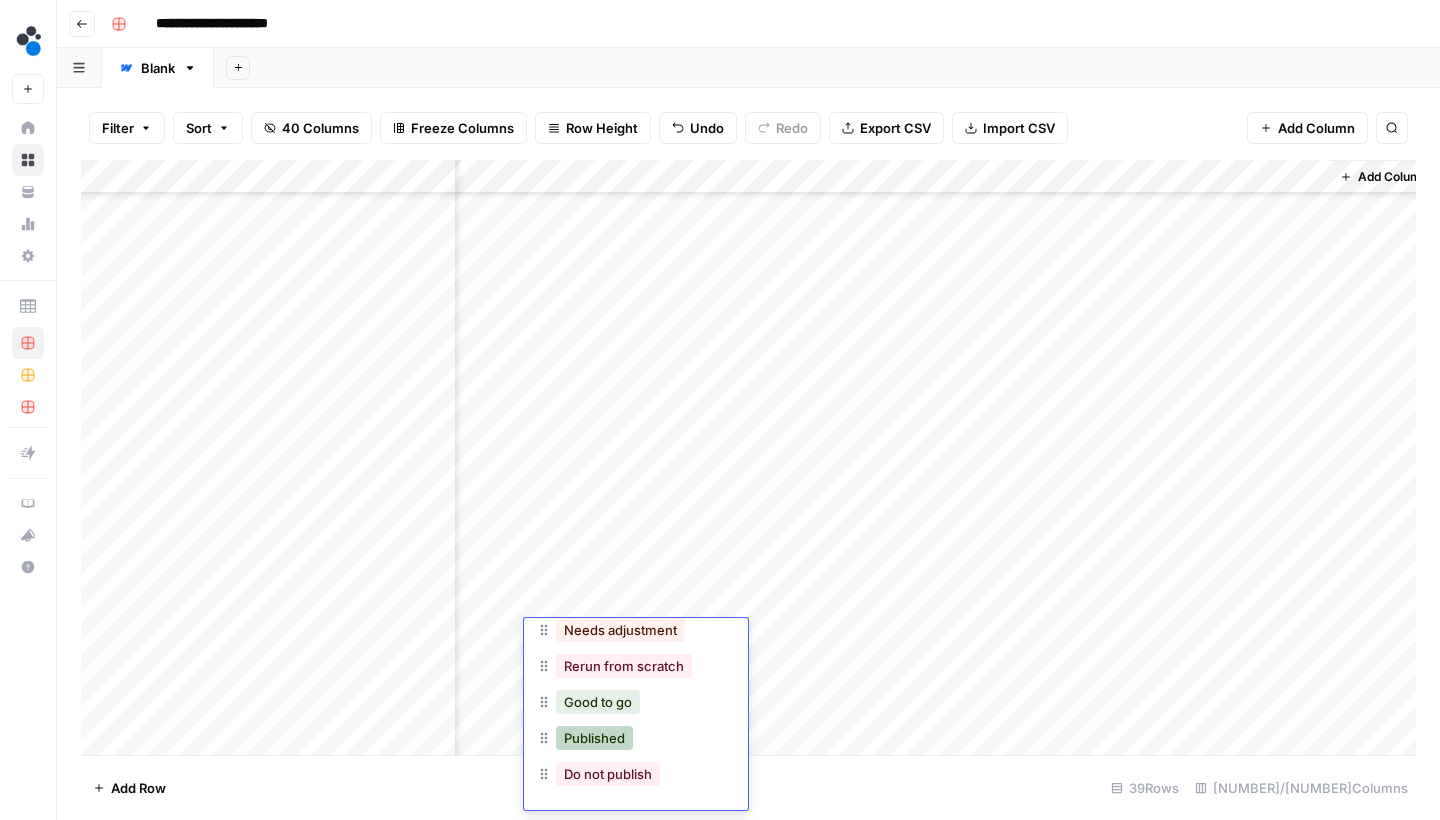 click on "Published" at bounding box center (594, 738) 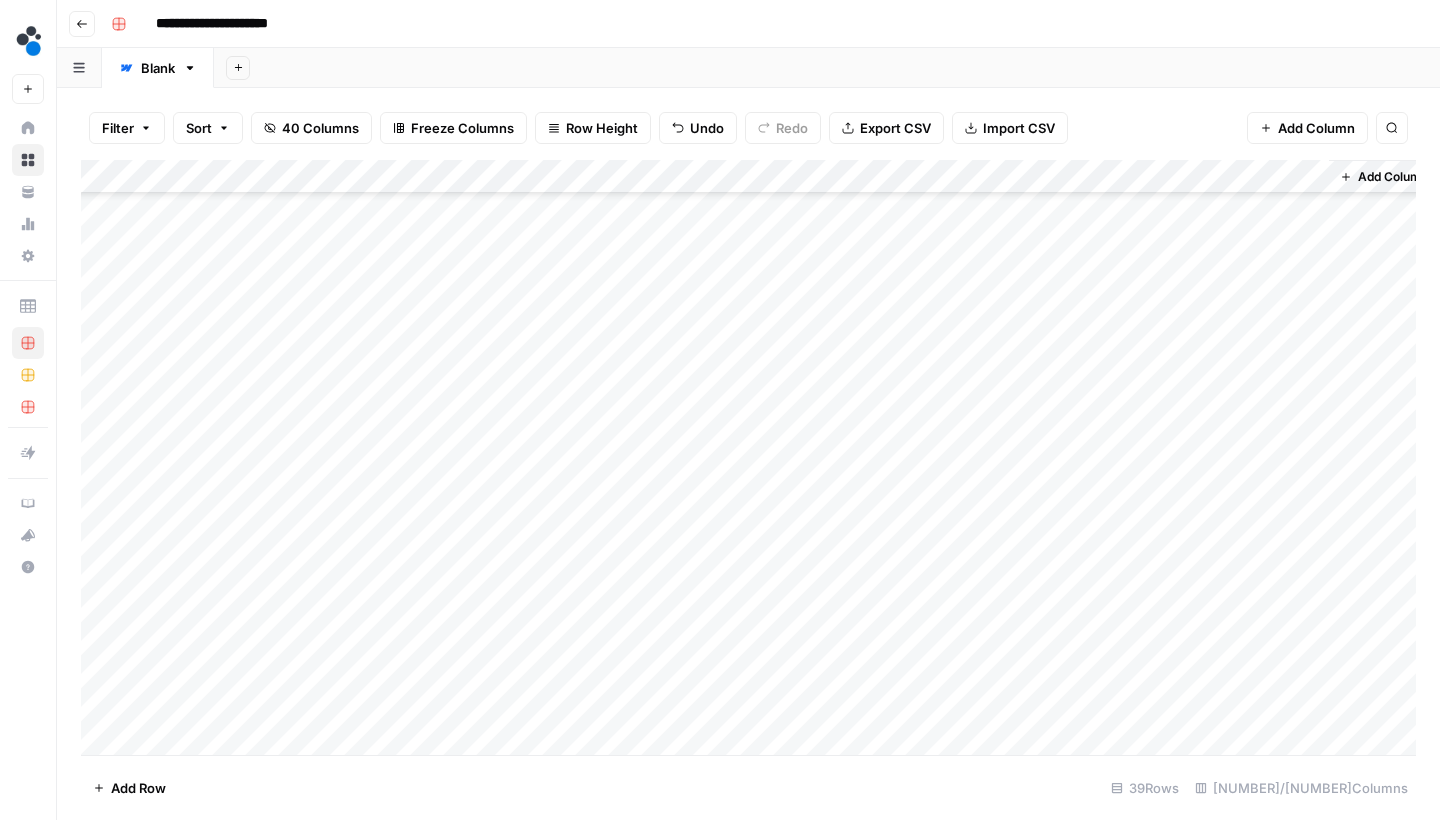 scroll, scrollTop: 792, scrollLeft: 0, axis: vertical 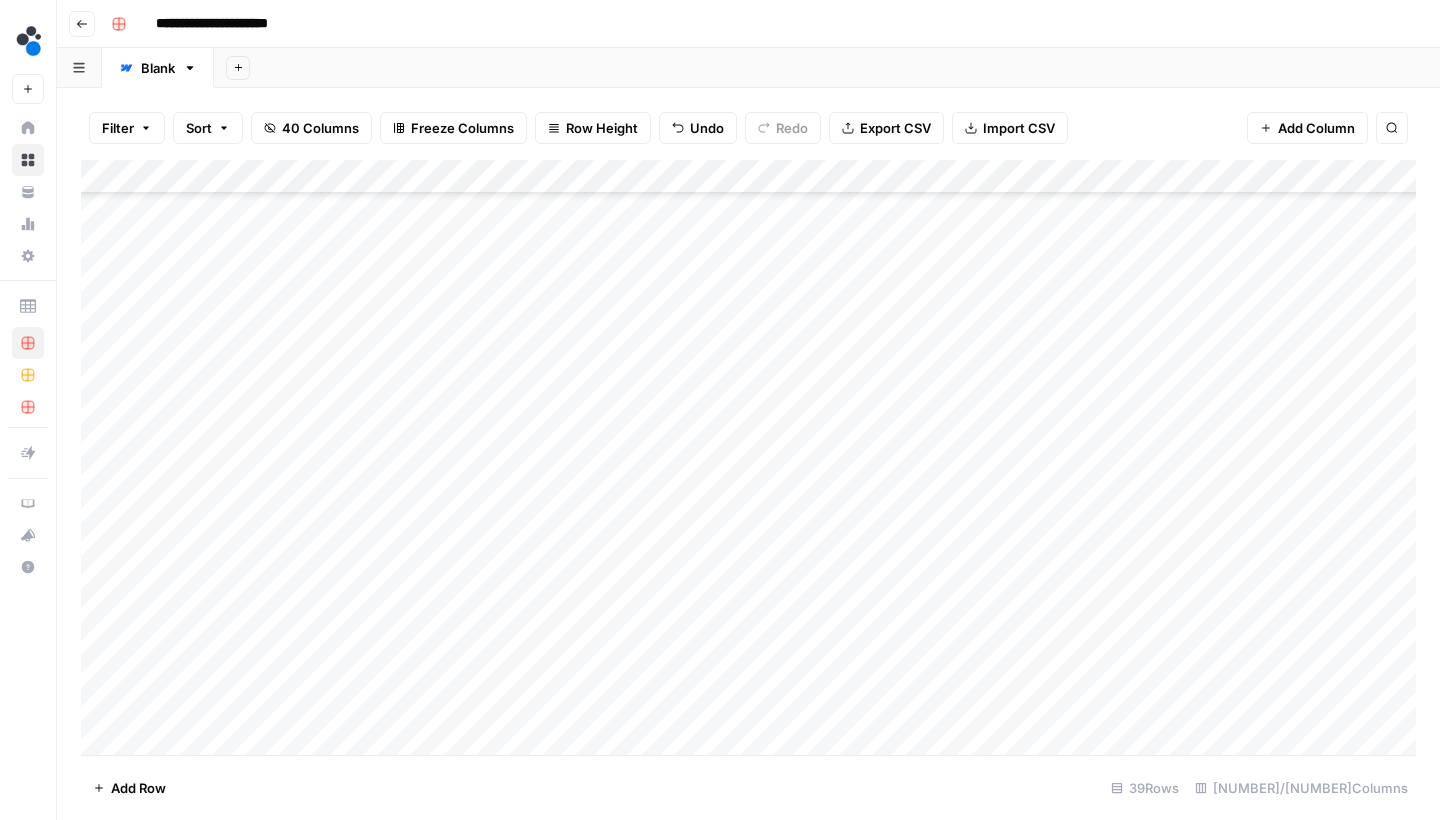 click on "Add Column" at bounding box center (748, 460) 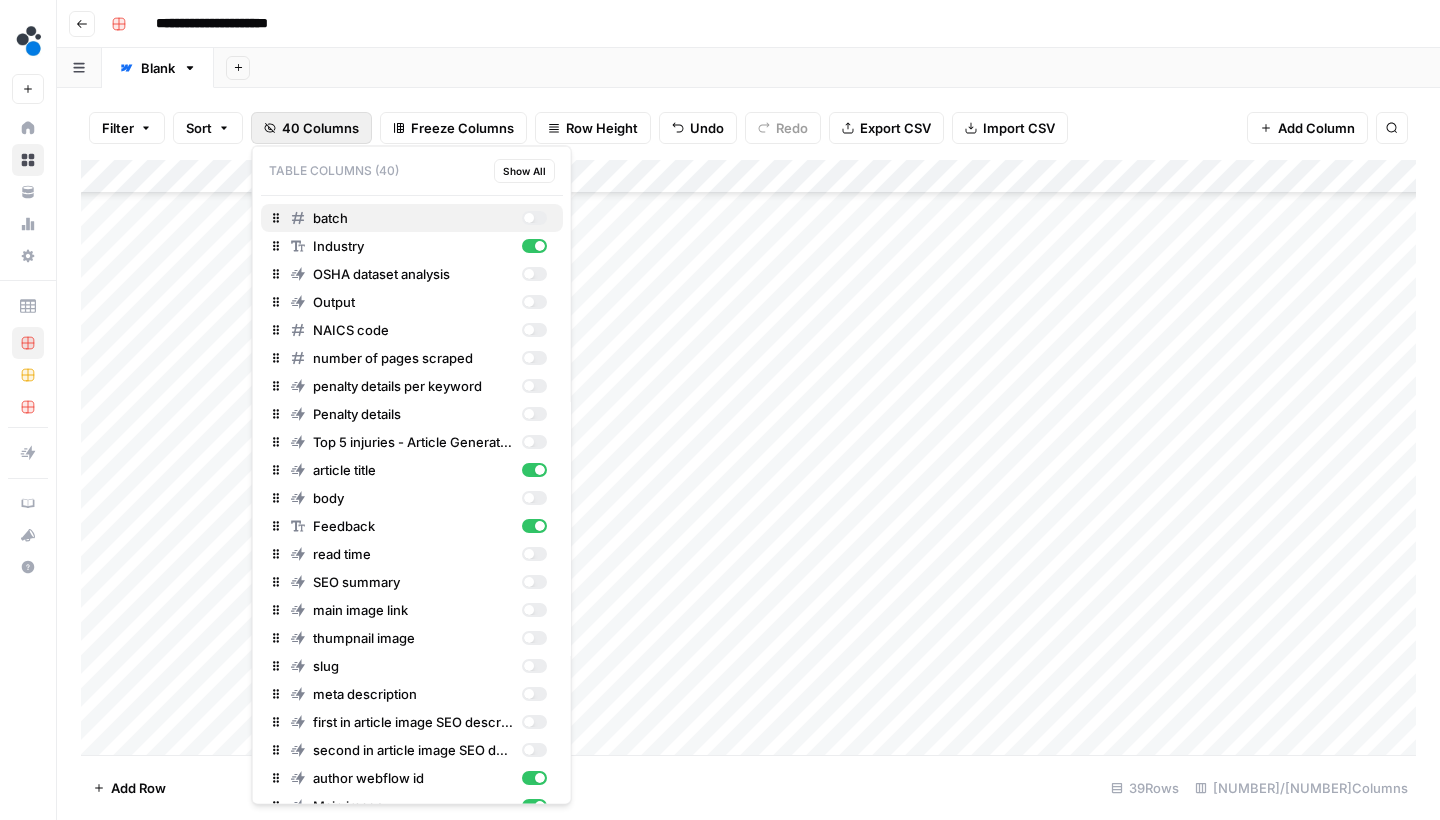 click at bounding box center [528, 218] 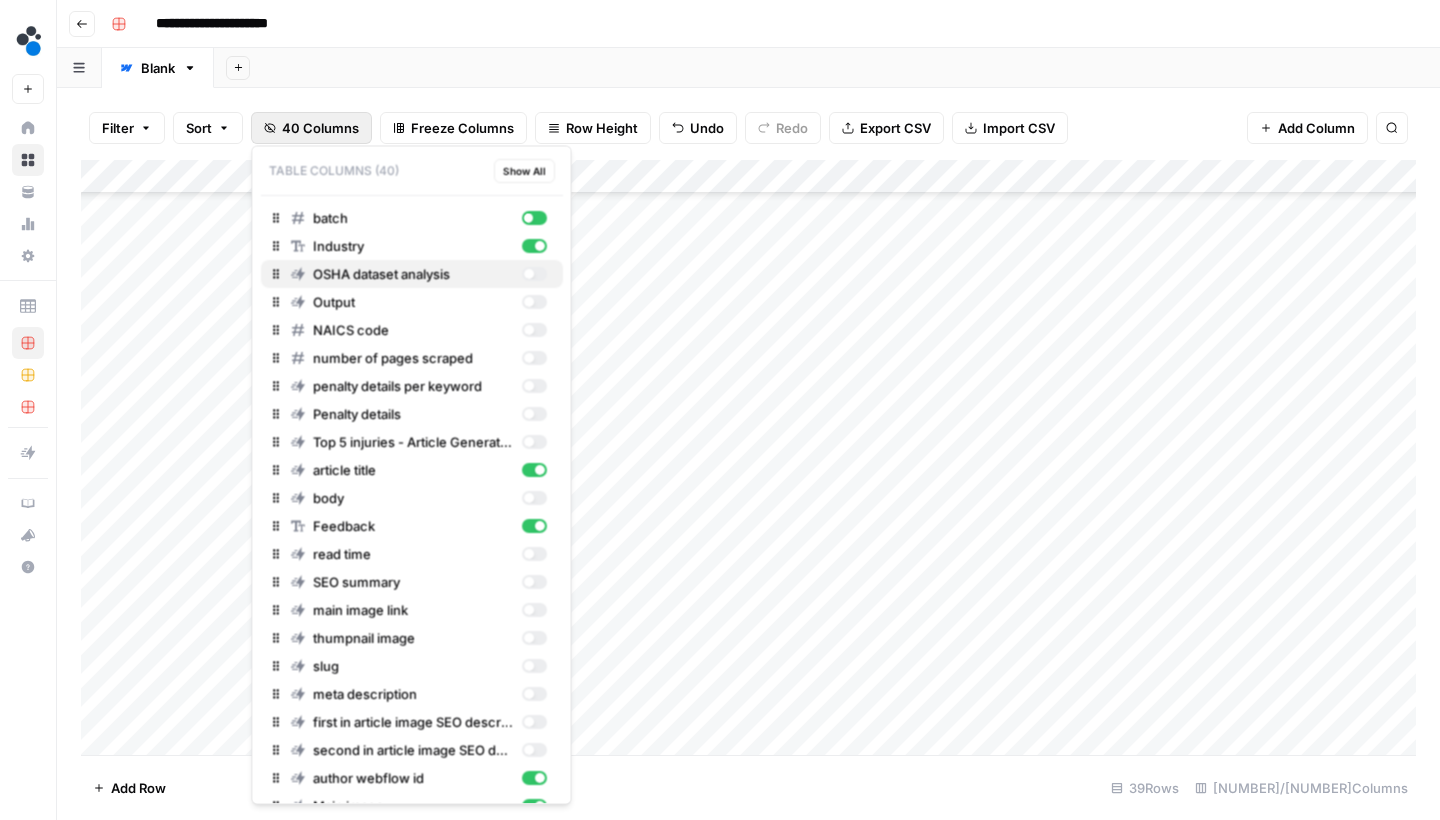click at bounding box center (533, 274) 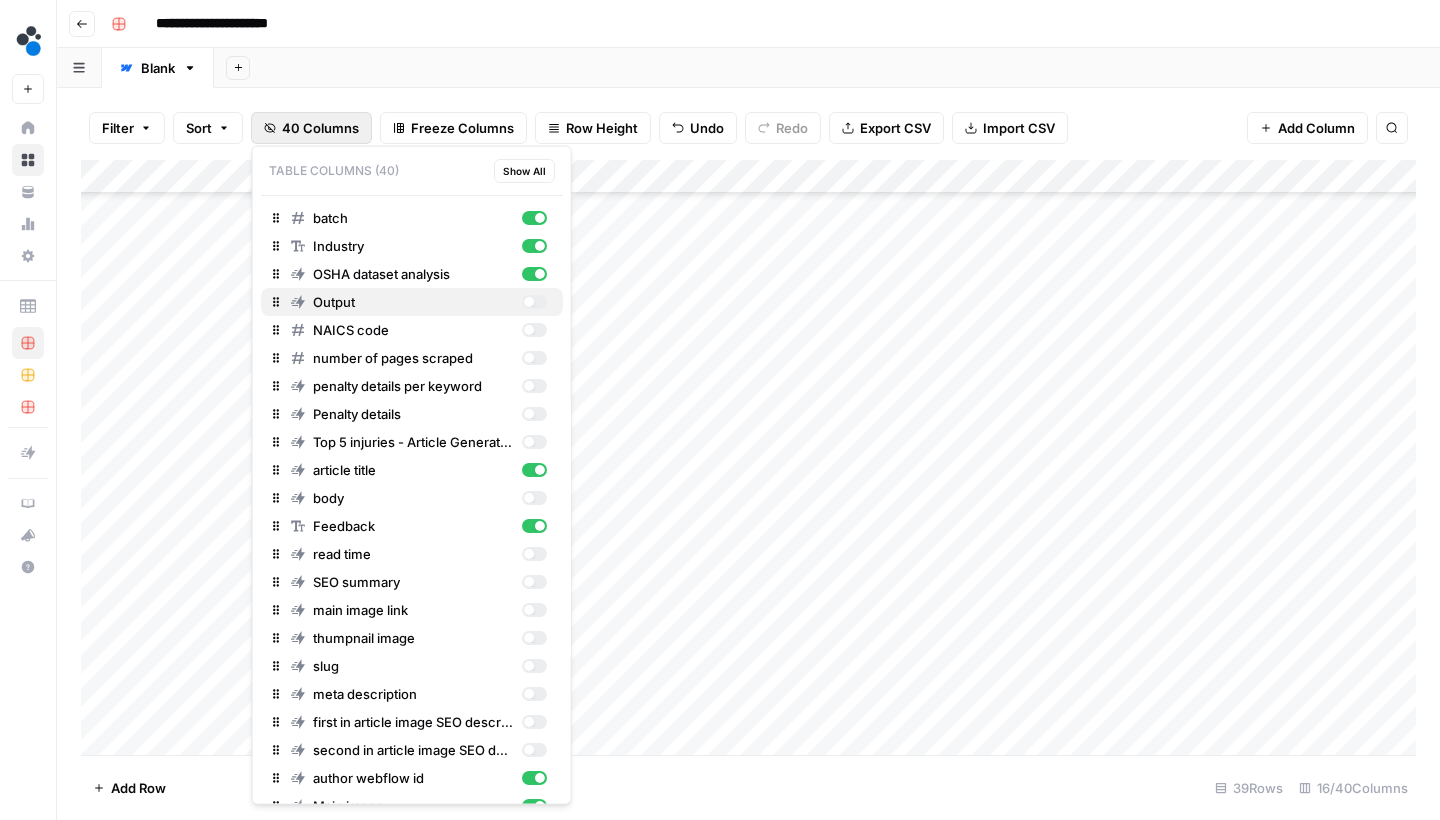 click at bounding box center (533, 302) 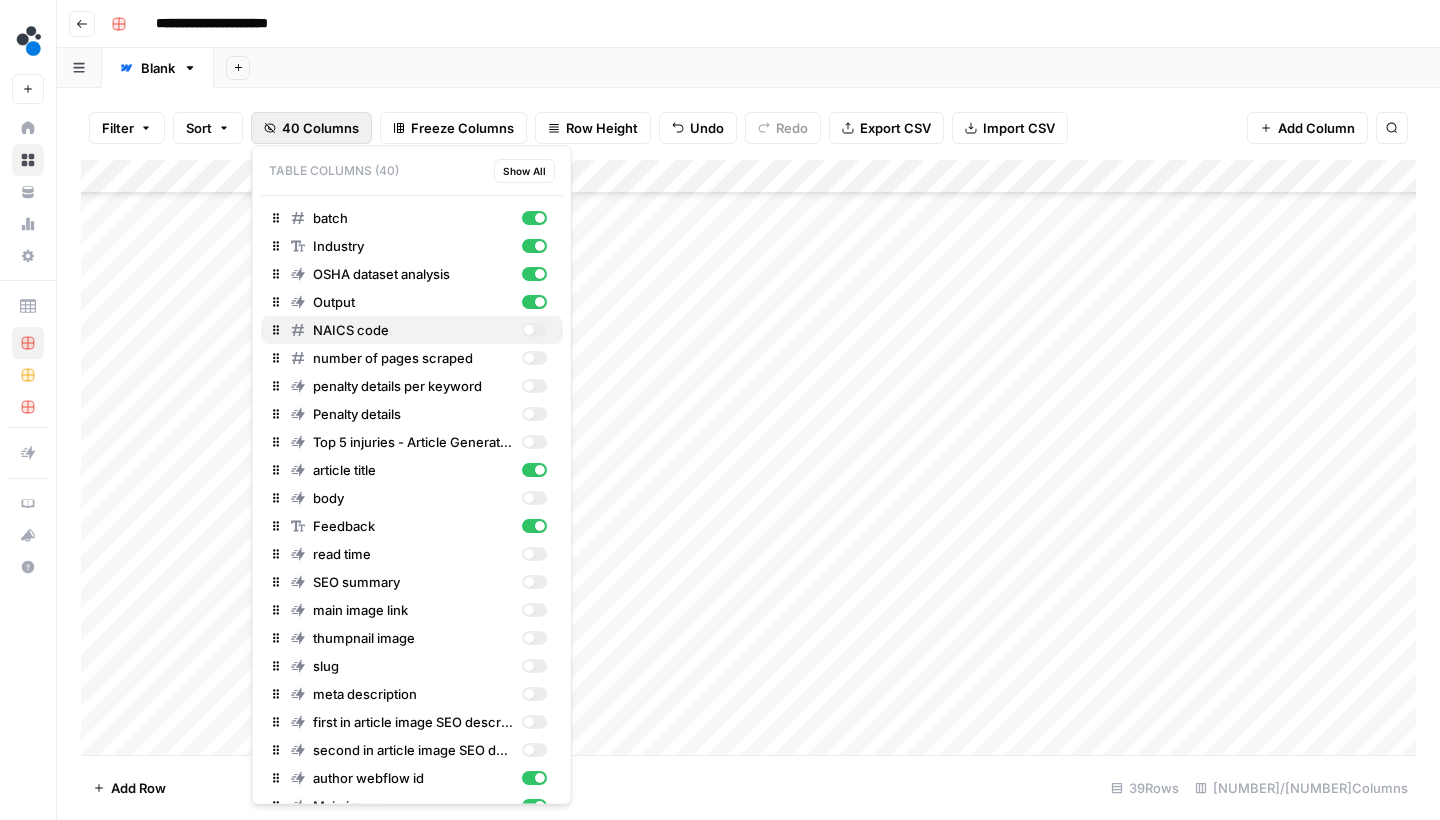 click at bounding box center (533, 330) 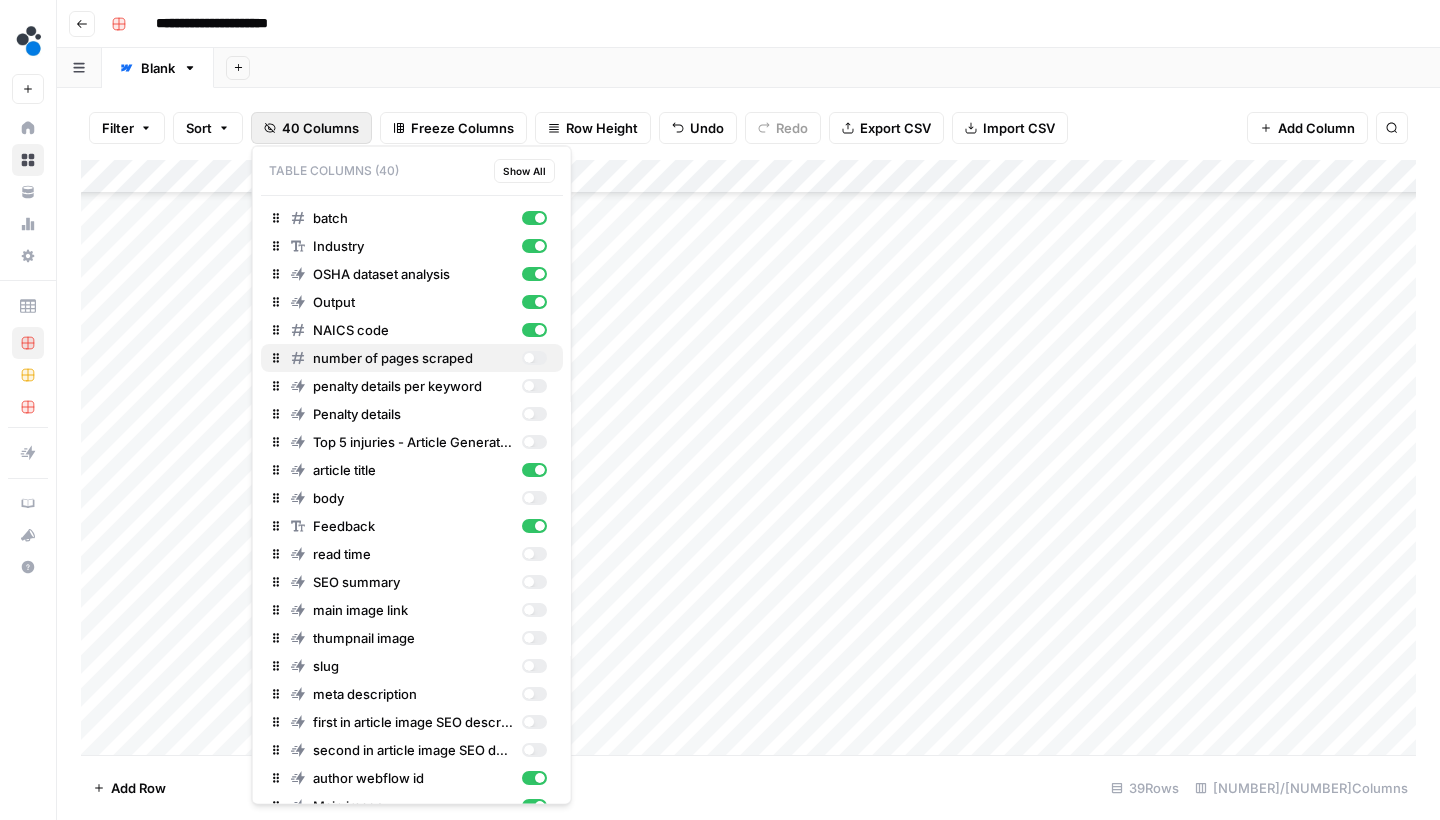 click at bounding box center [533, 358] 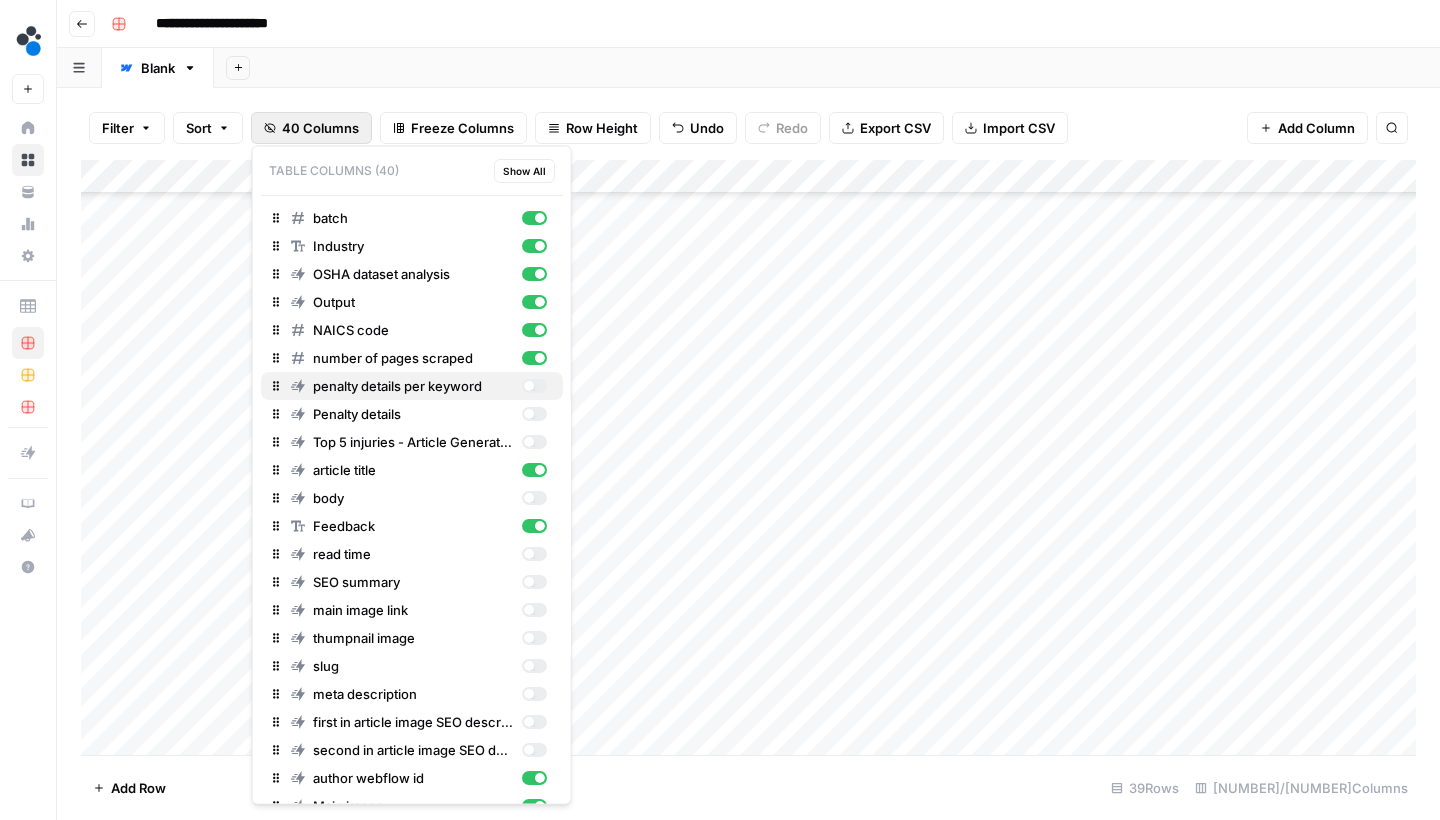 click at bounding box center [533, 386] 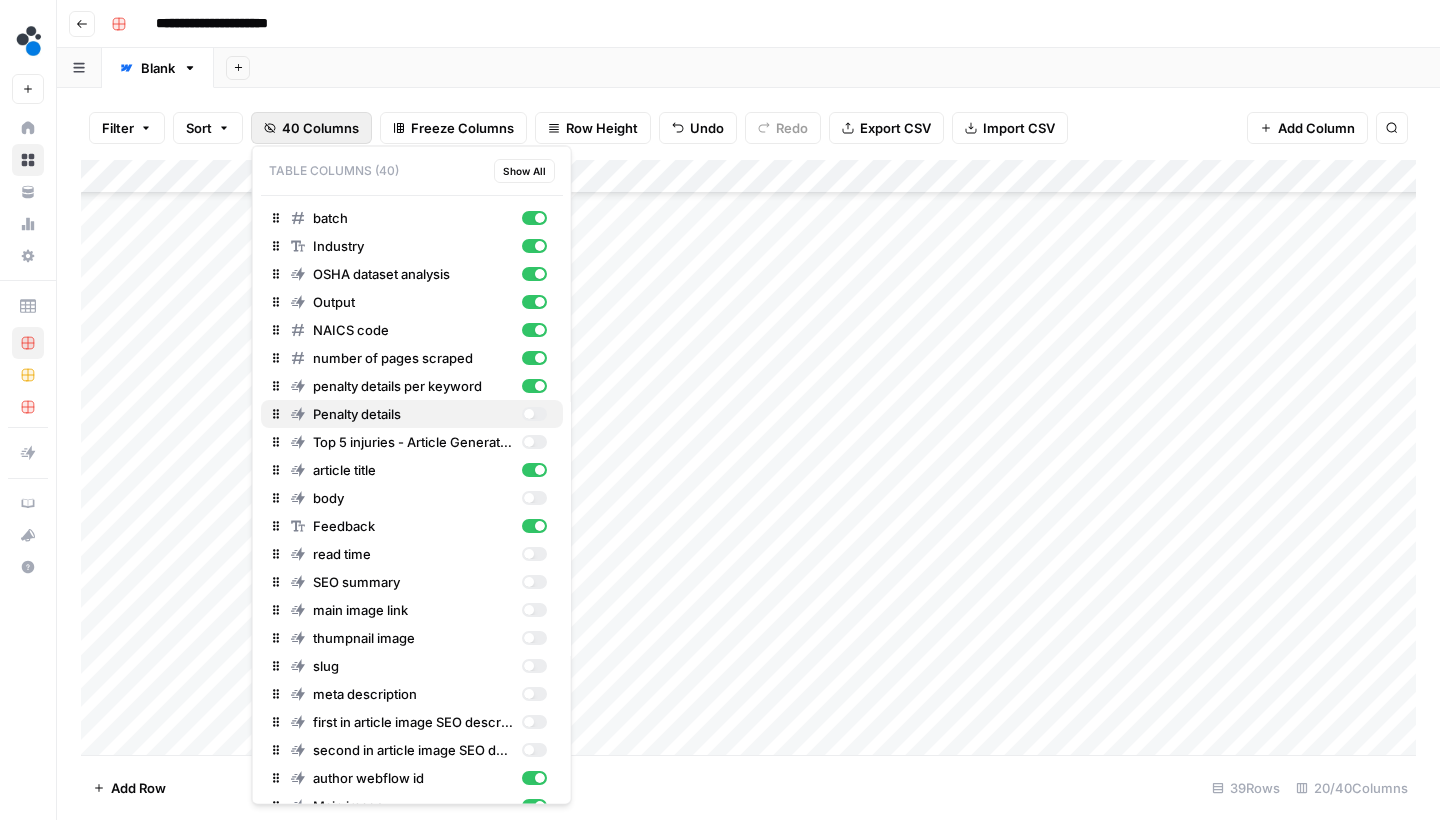 click on "Penalty details" at bounding box center [419, 414] 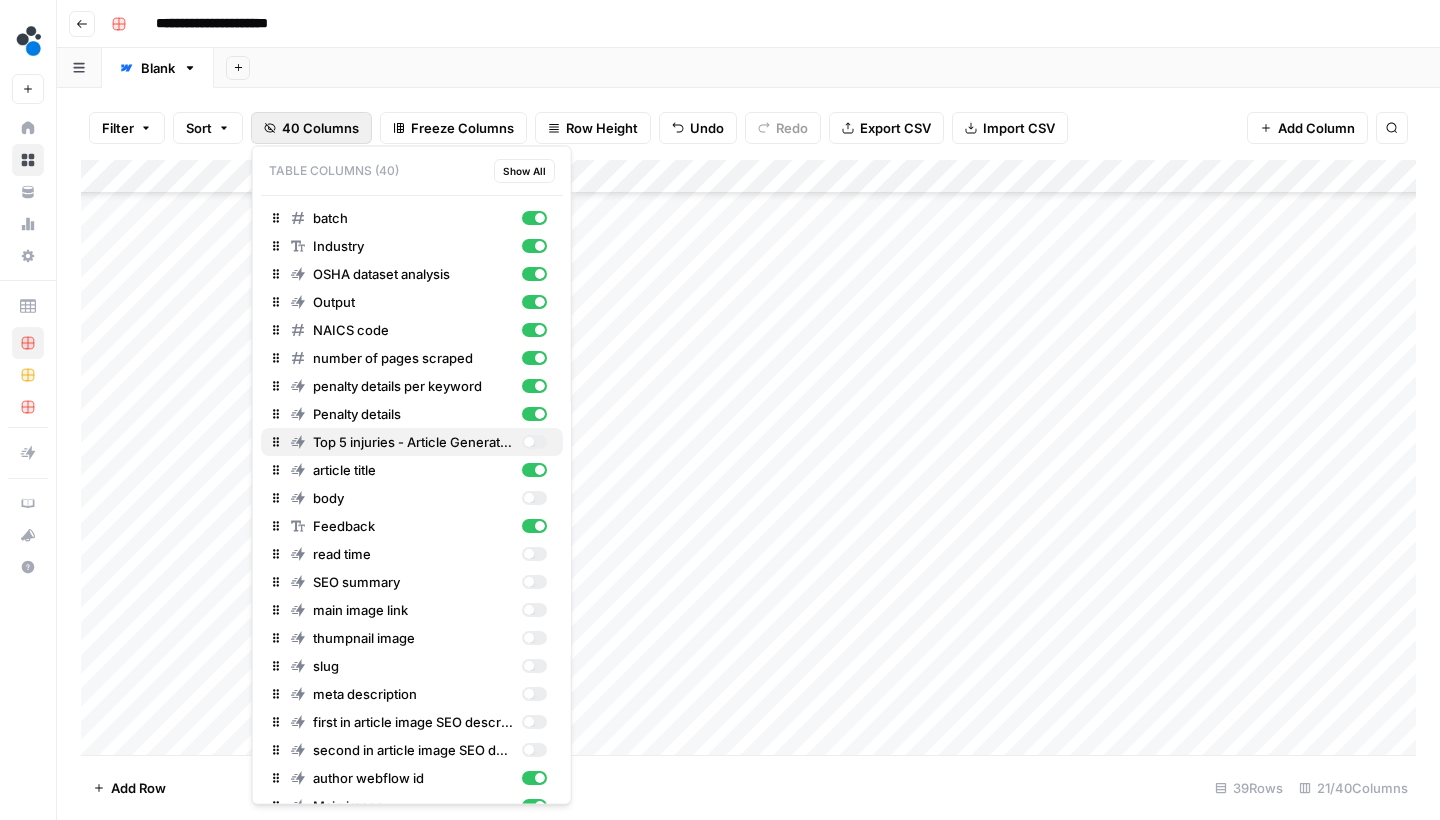 click at bounding box center (533, 442) 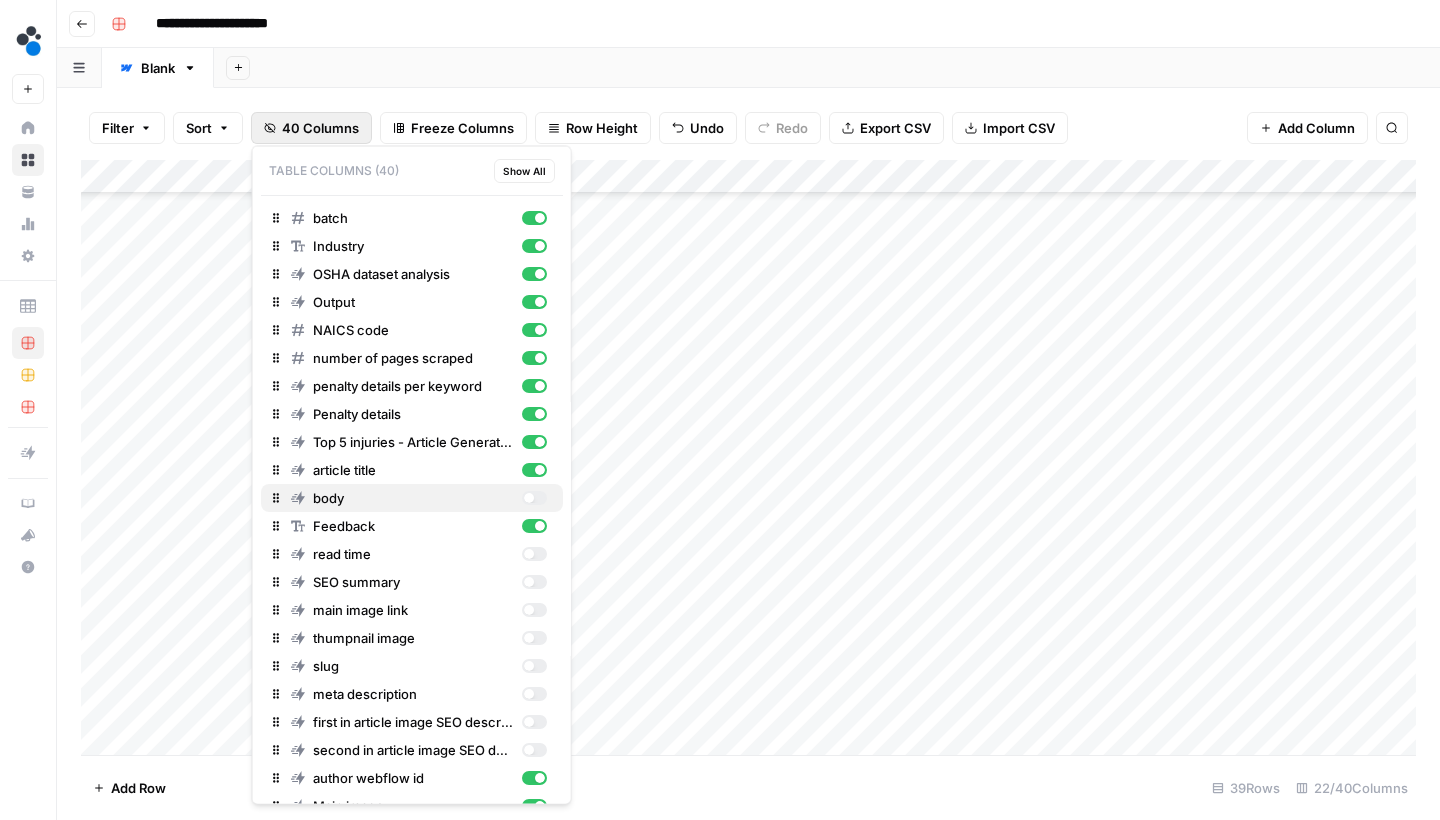 click at bounding box center [533, 498] 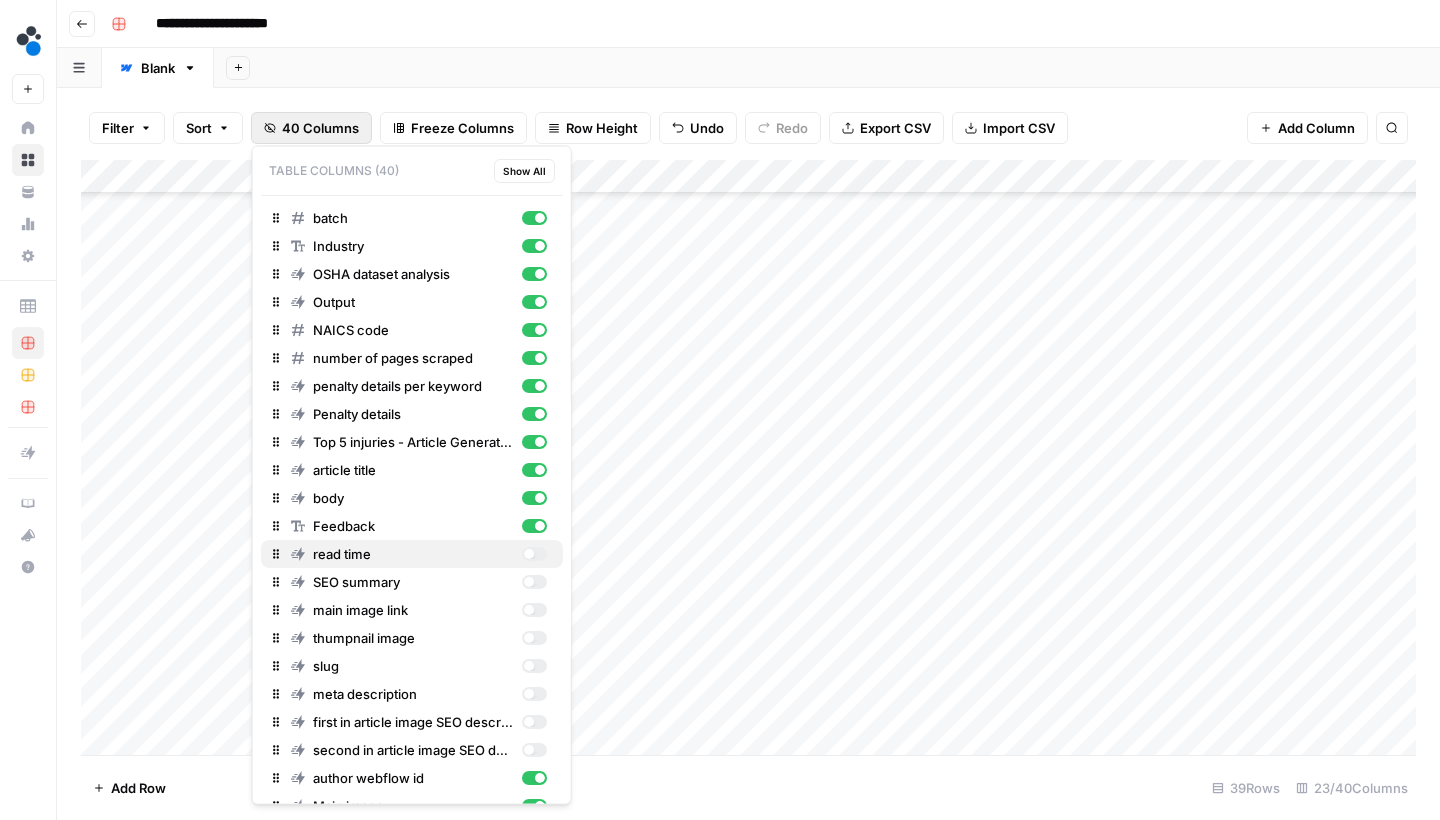 click at bounding box center (533, 554) 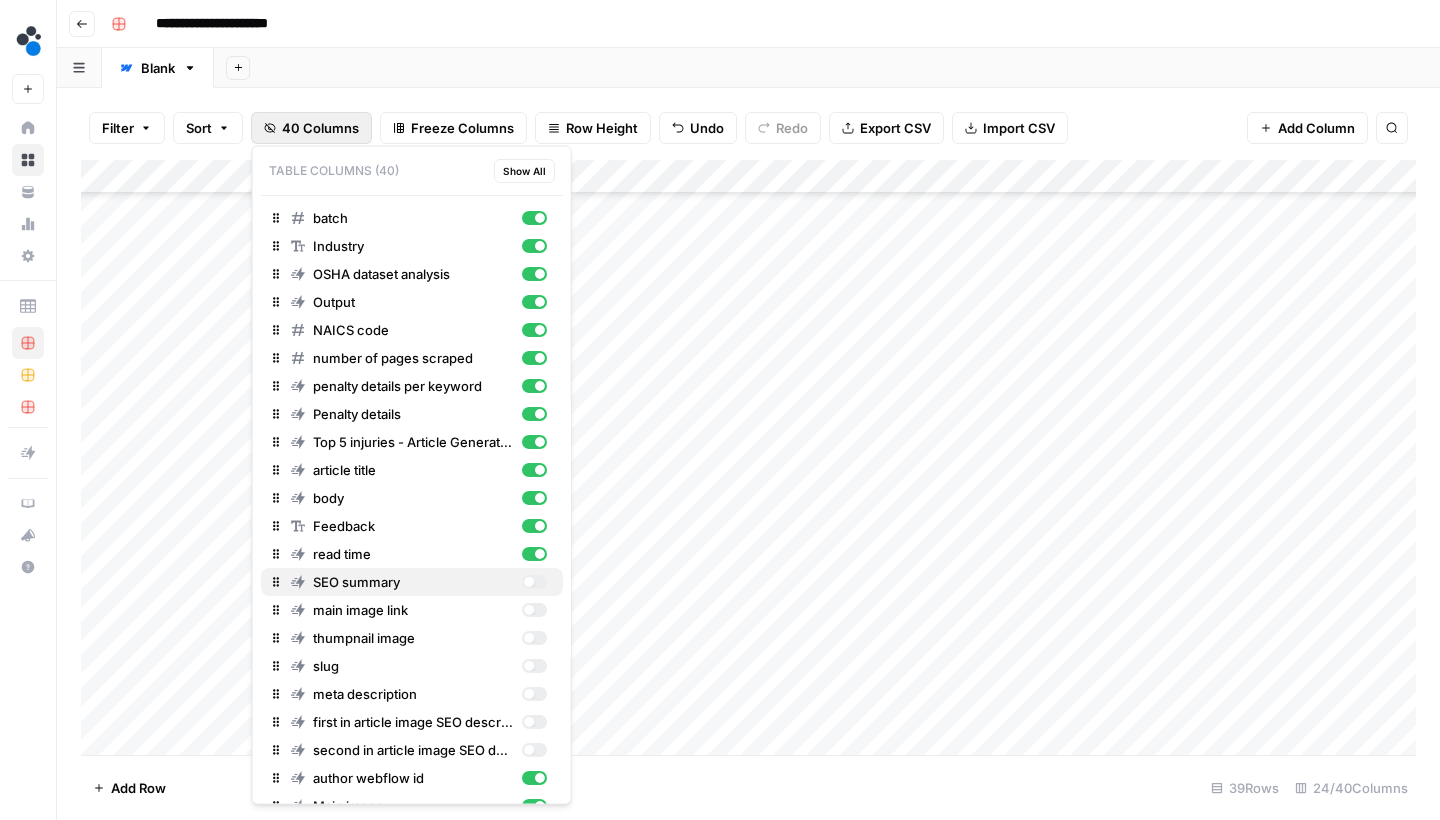 click at bounding box center (533, 582) 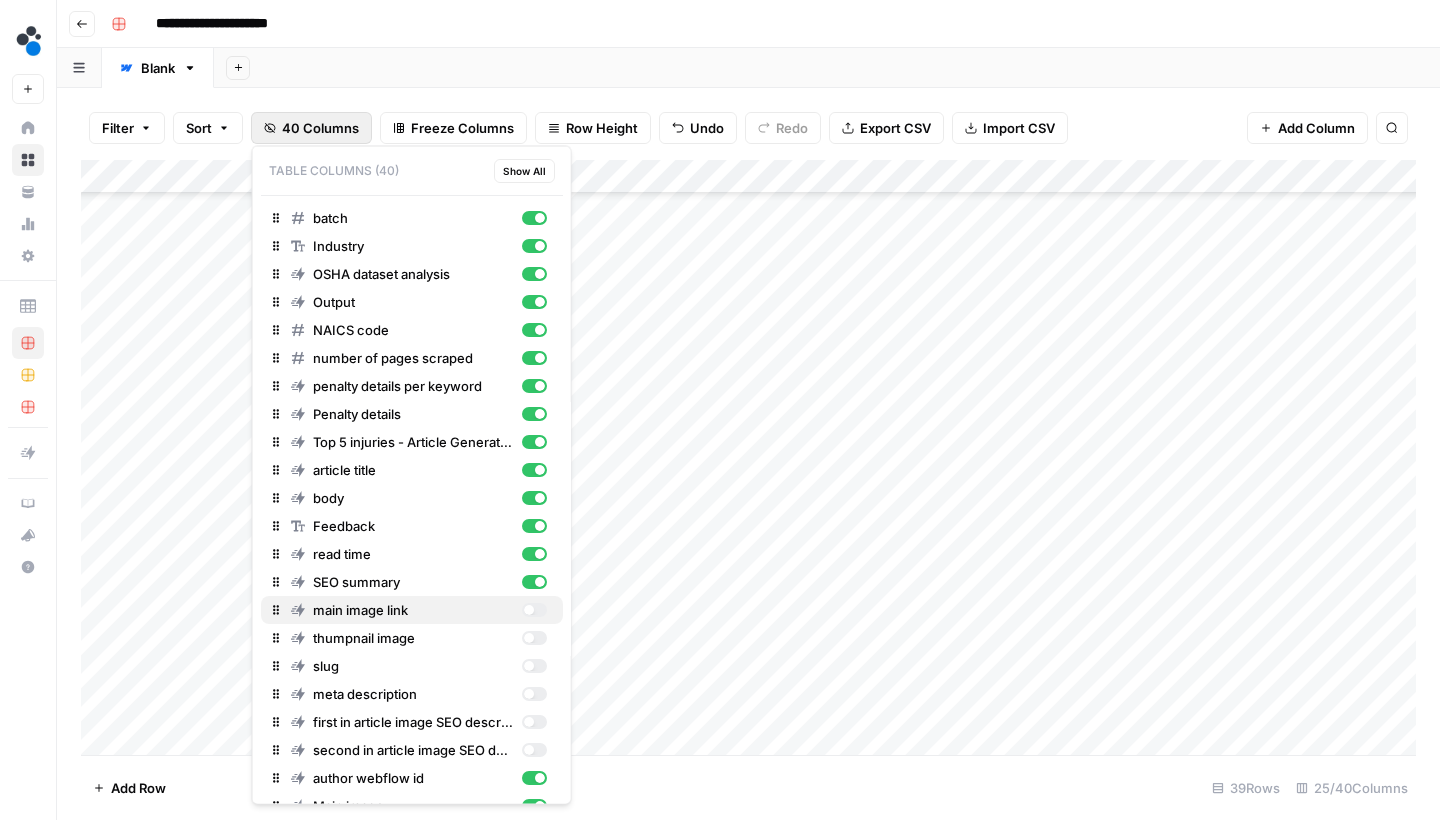 click at bounding box center [533, 610] 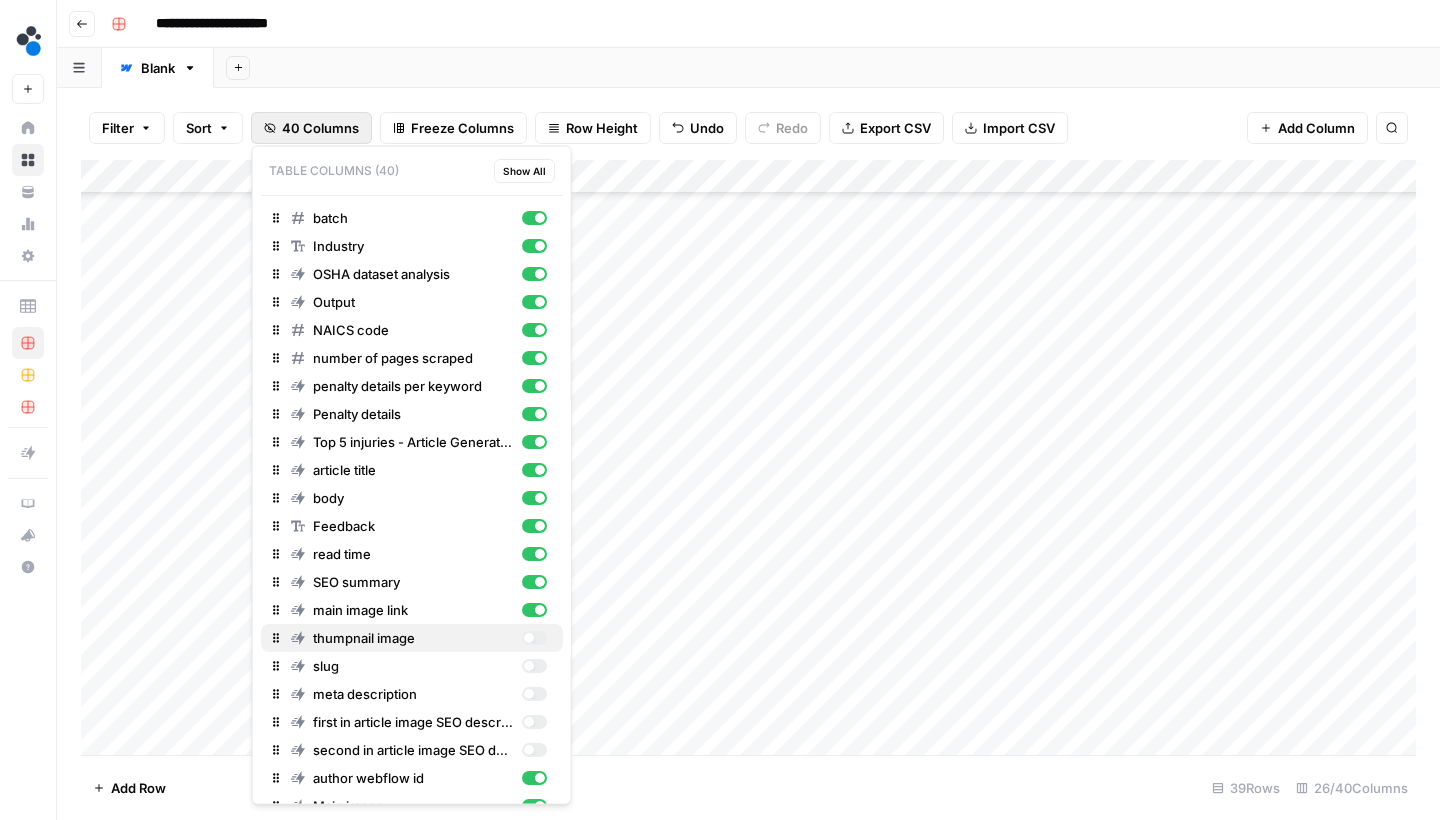 click at bounding box center [533, 638] 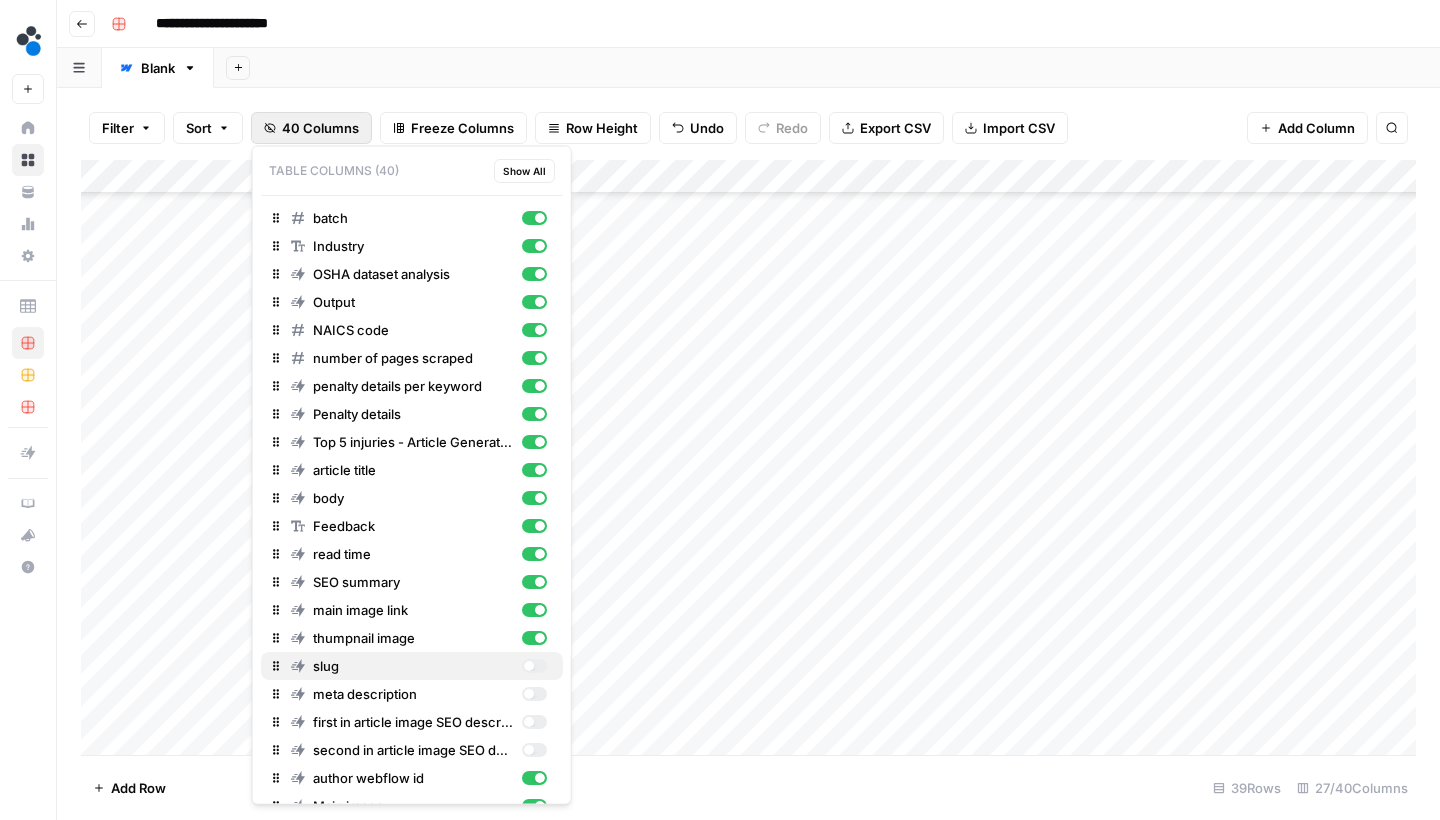 click at bounding box center [533, 666] 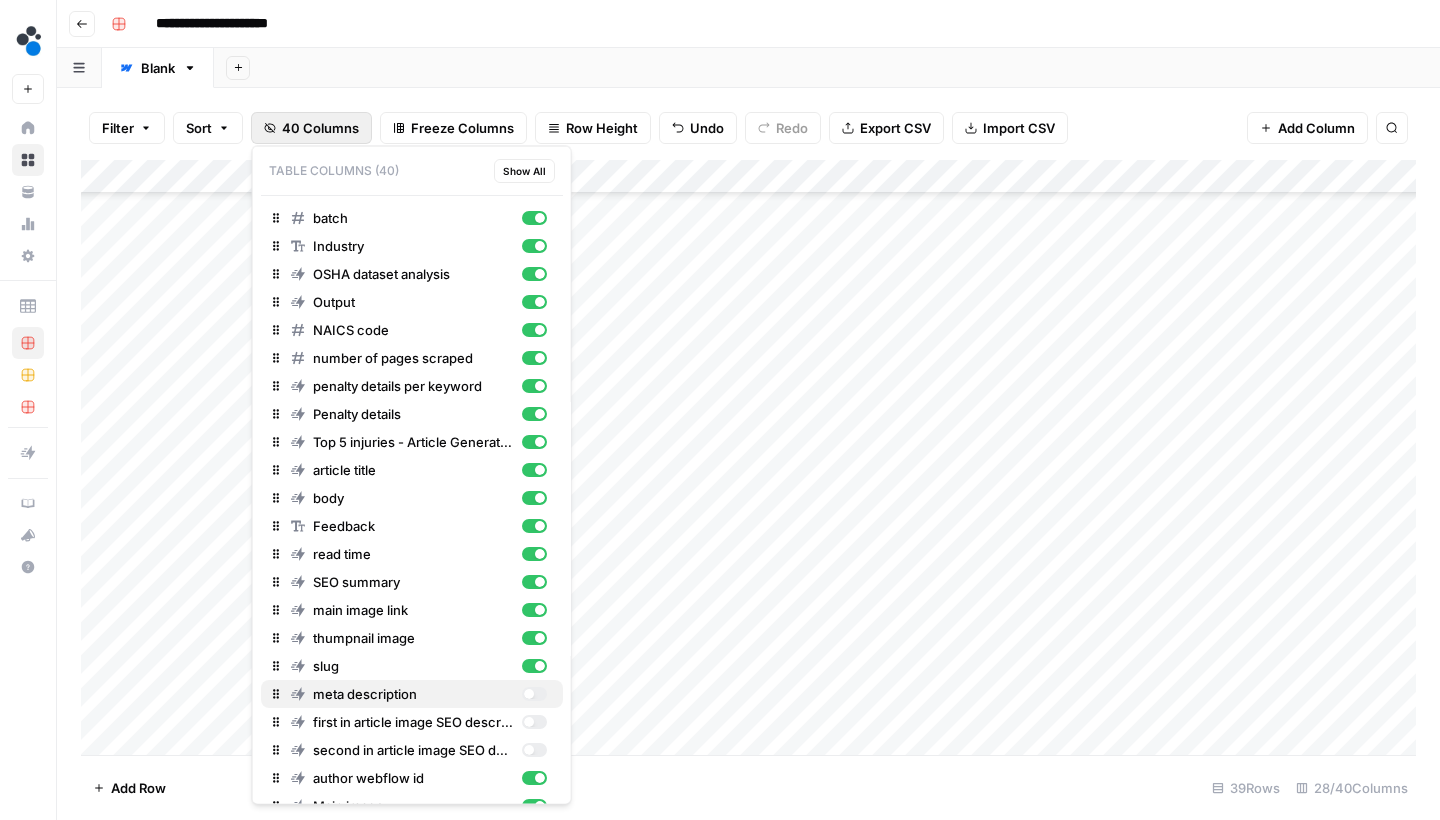 click at bounding box center (533, 694) 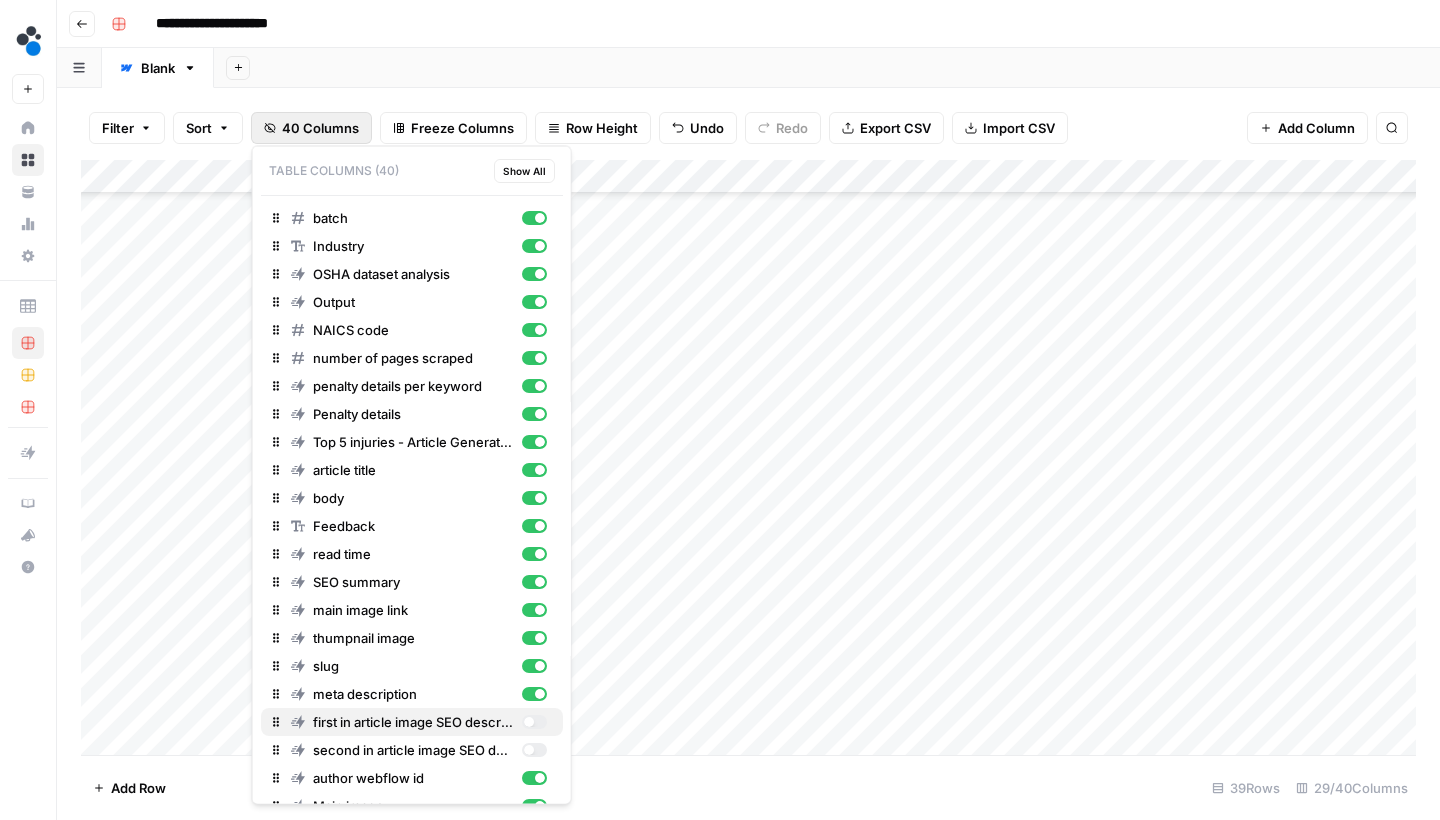click at bounding box center (533, 722) 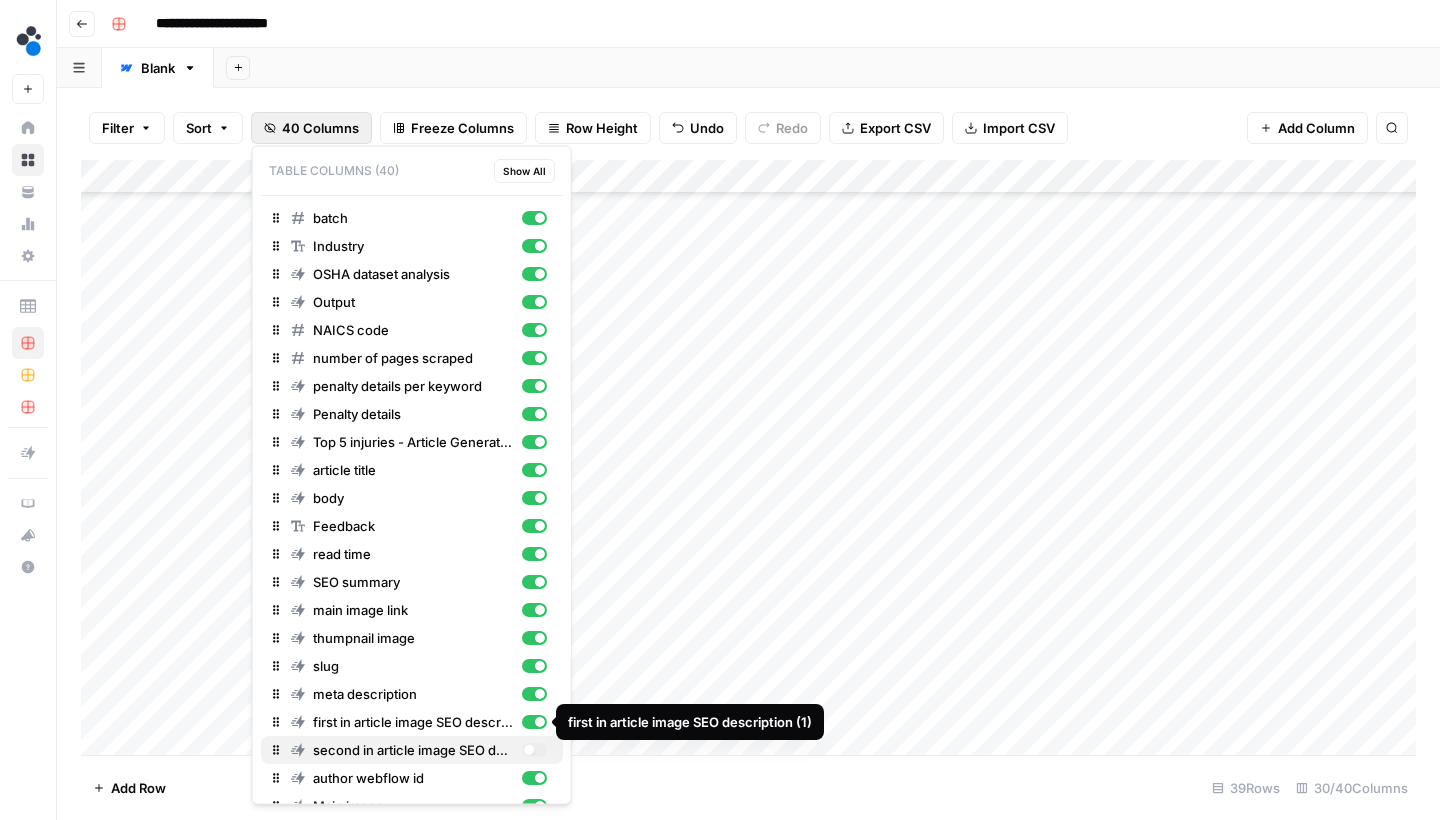click at bounding box center [533, 750] 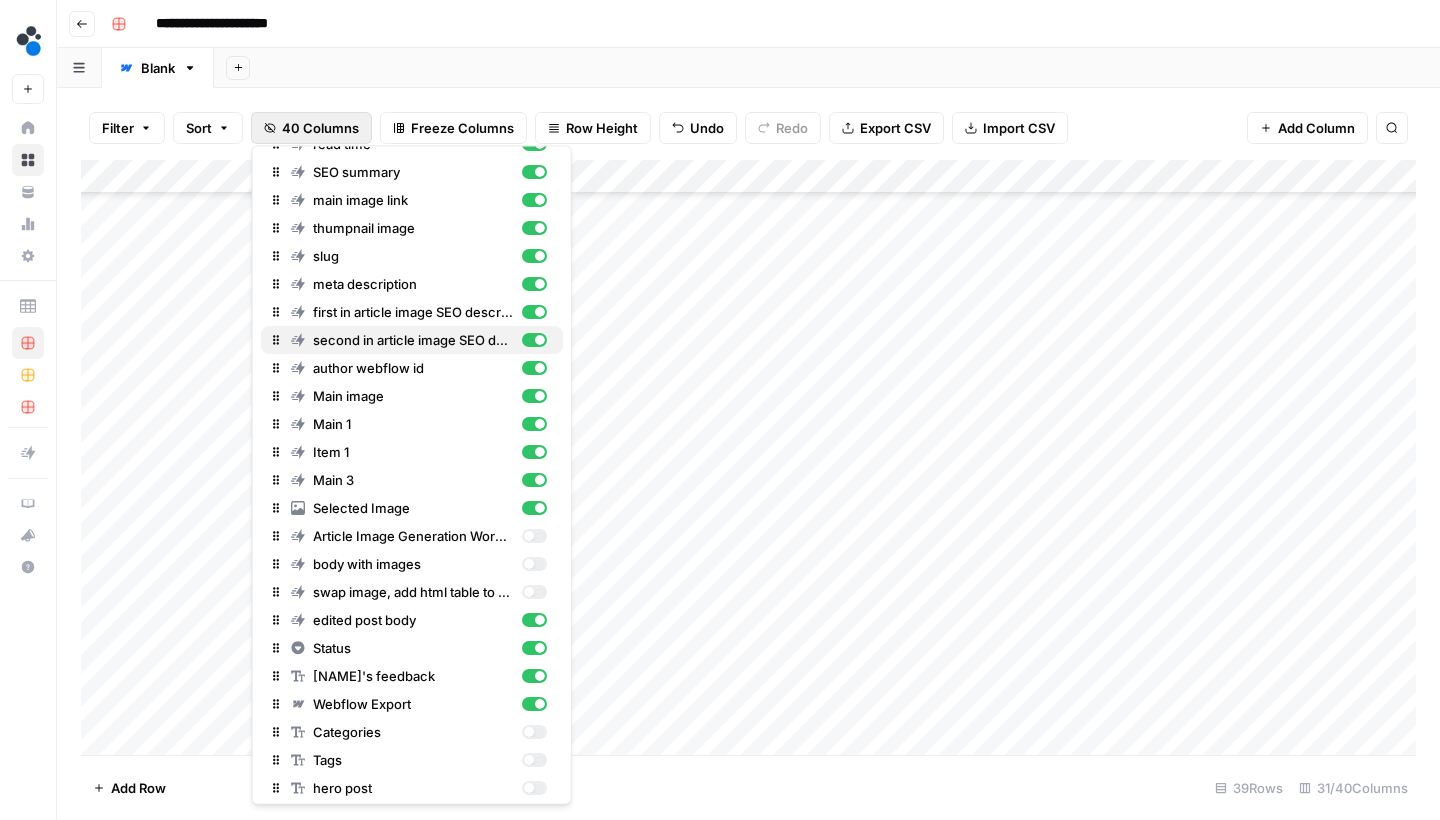 scroll, scrollTop: 463, scrollLeft: 0, axis: vertical 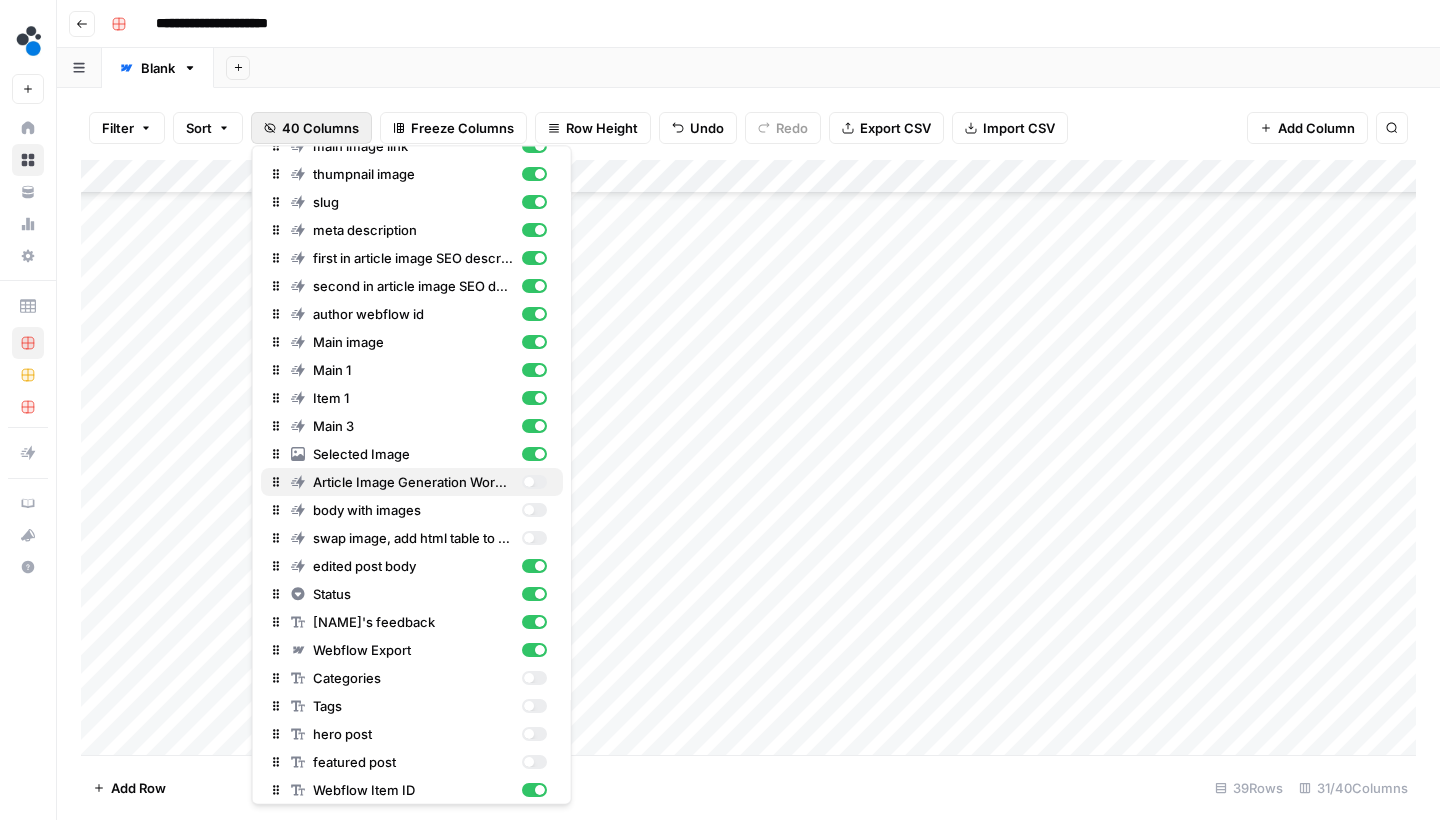 click at bounding box center [528, 483] 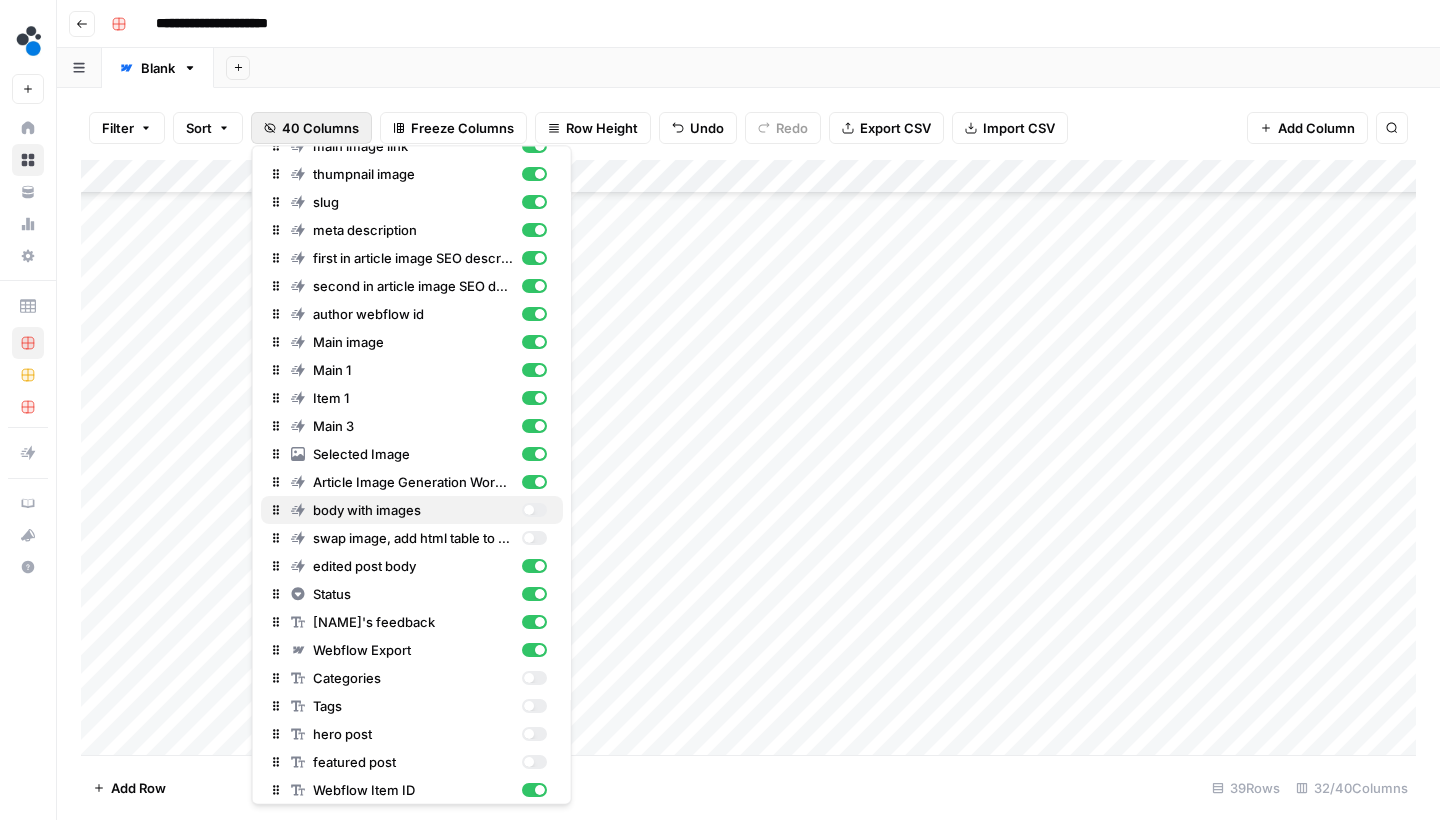 click at bounding box center [533, 511] 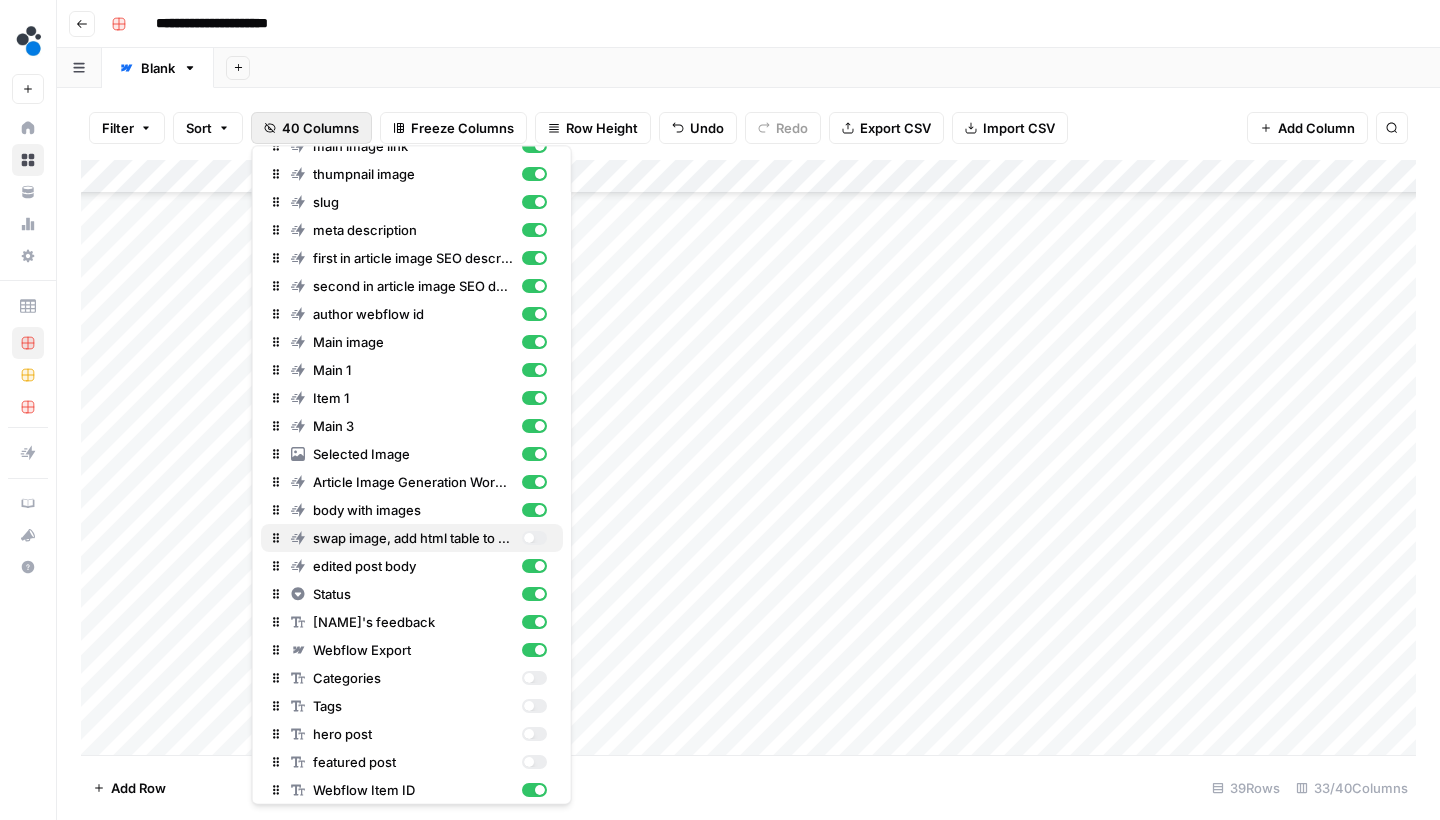 click at bounding box center [533, 539] 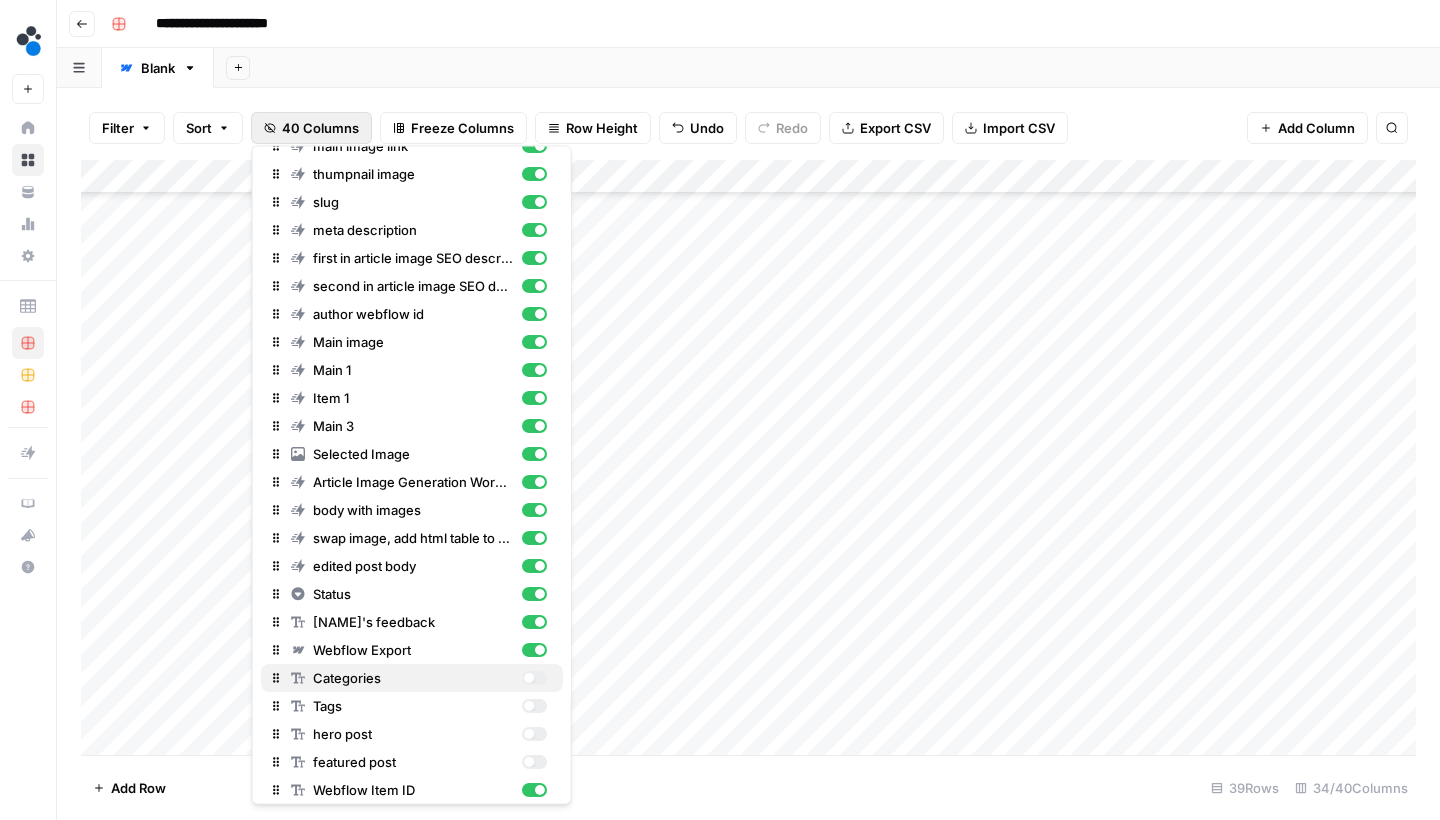 click at bounding box center (533, 679) 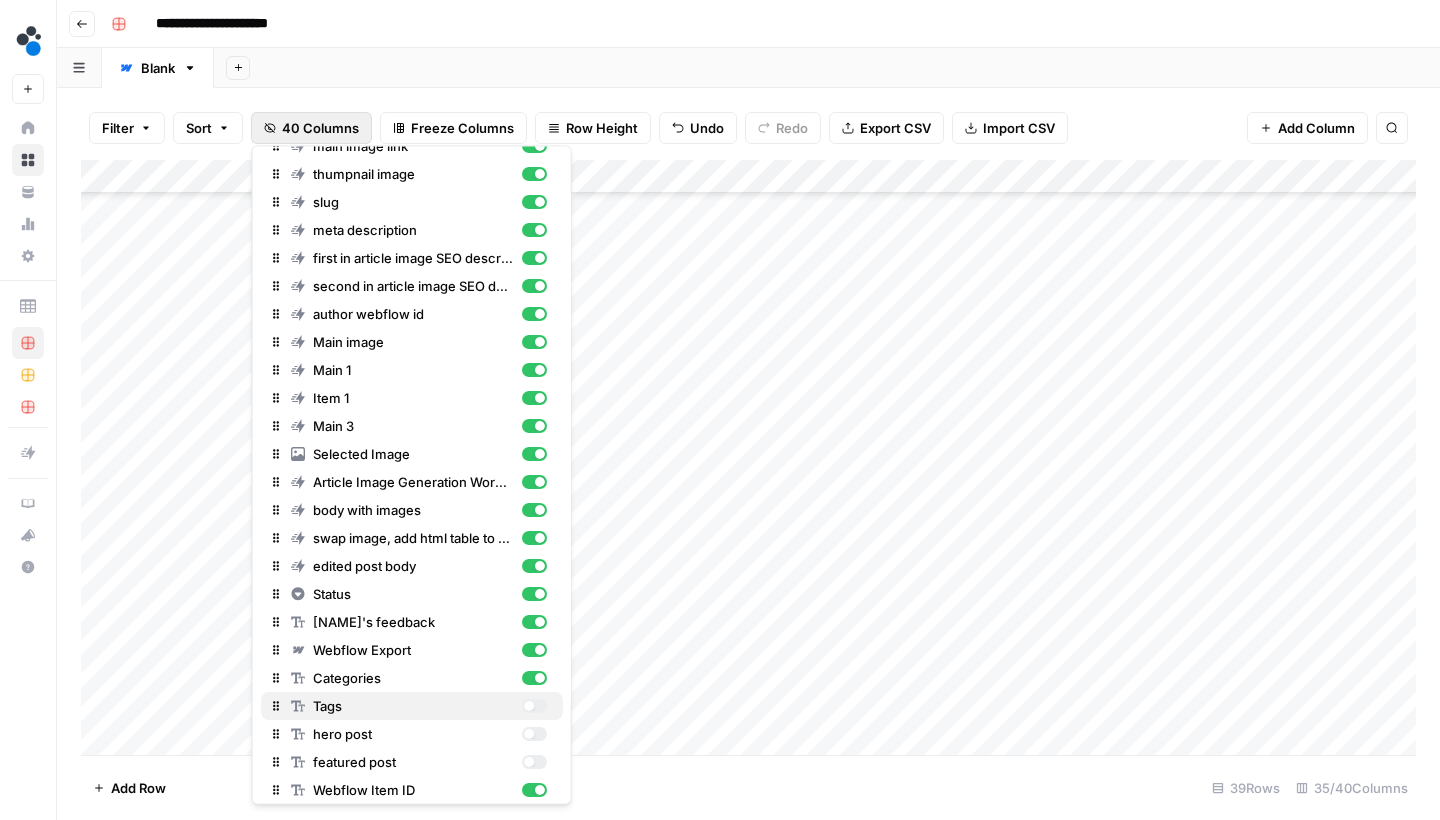 click at bounding box center [533, 707] 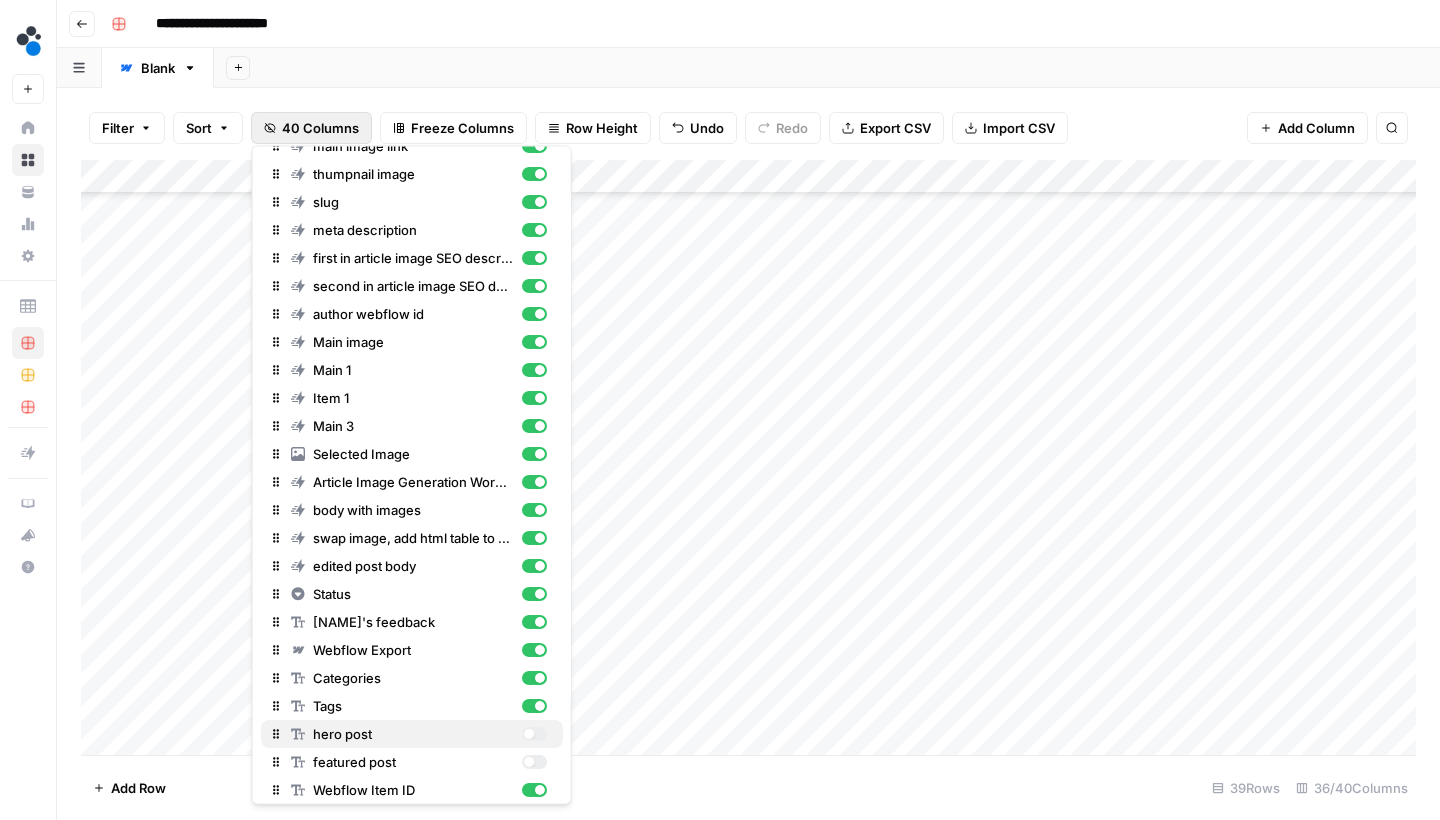 click at bounding box center (533, 735) 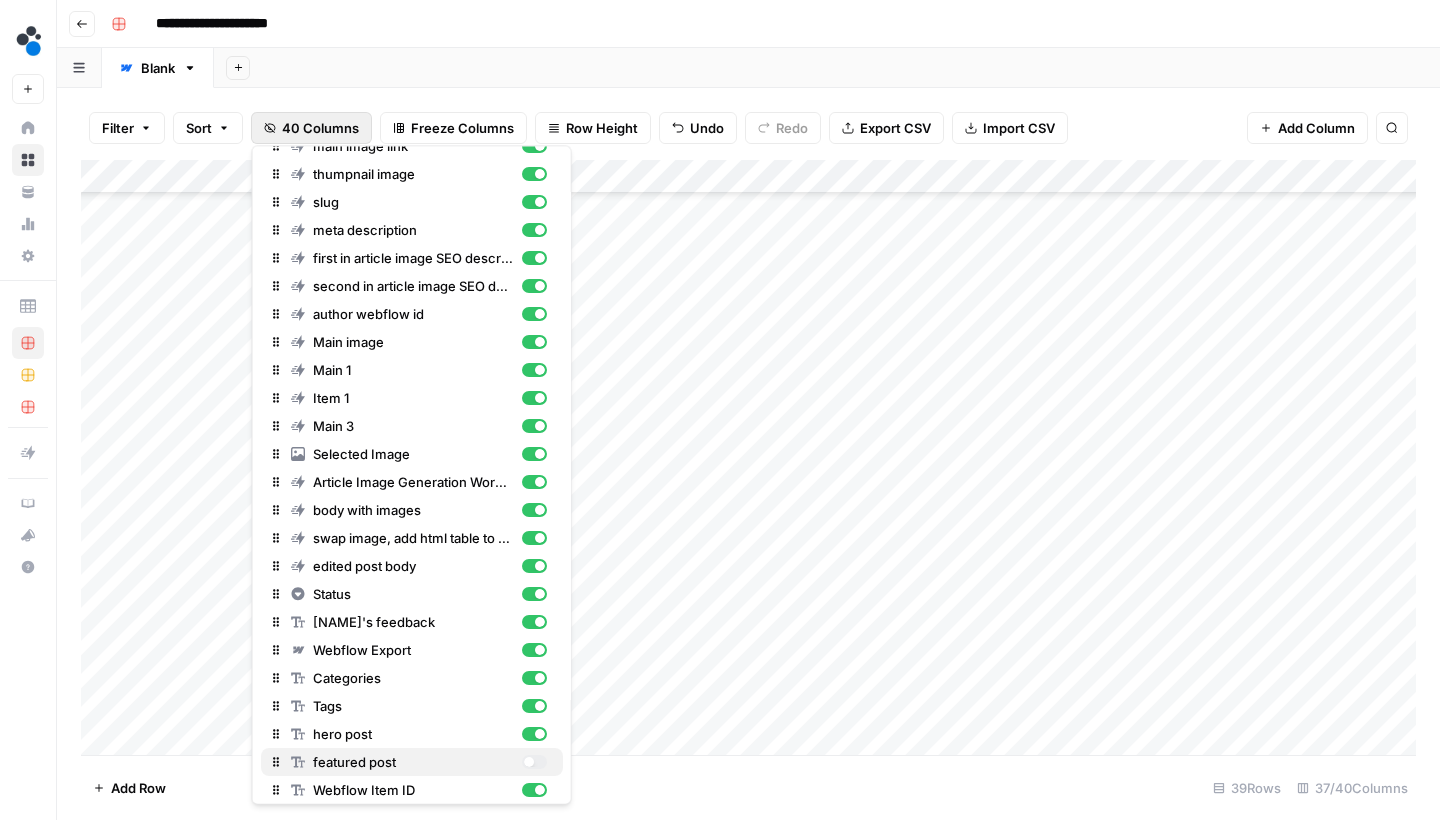 click at bounding box center (533, 763) 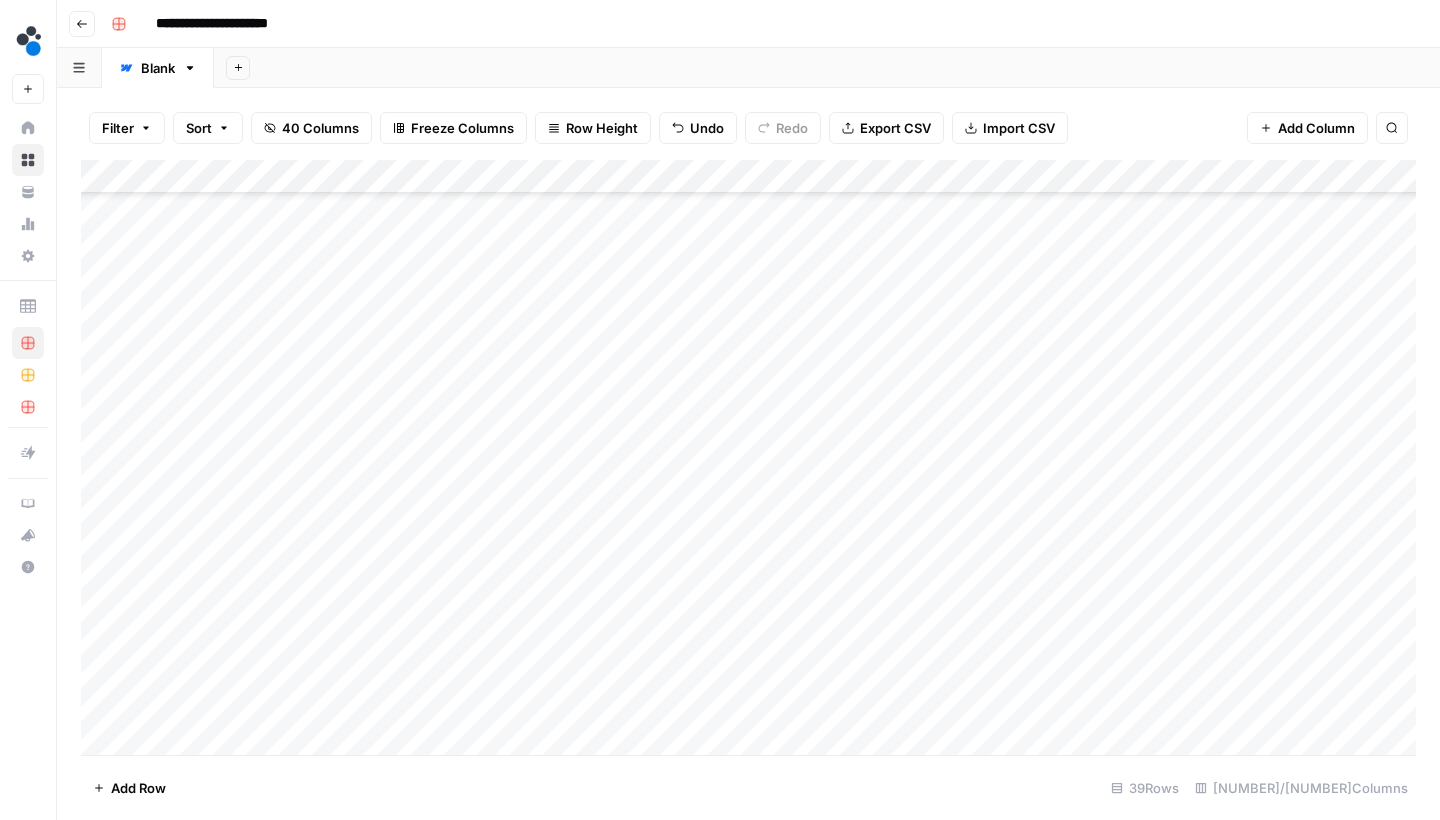 click on "Add Row 39  Rows 38/40  Columns" at bounding box center (748, 787) 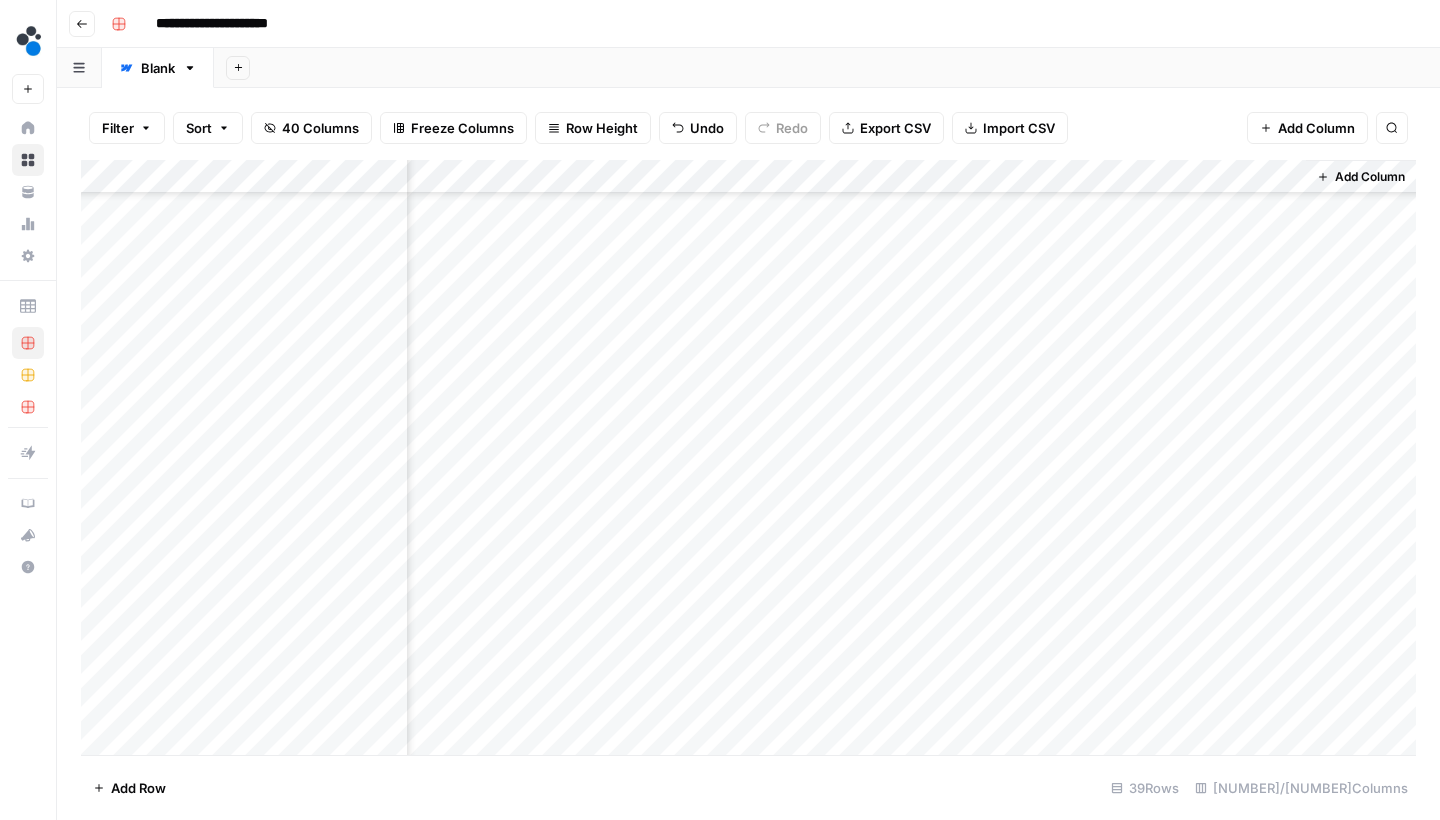 scroll, scrollTop: 791, scrollLeft: 5612, axis: both 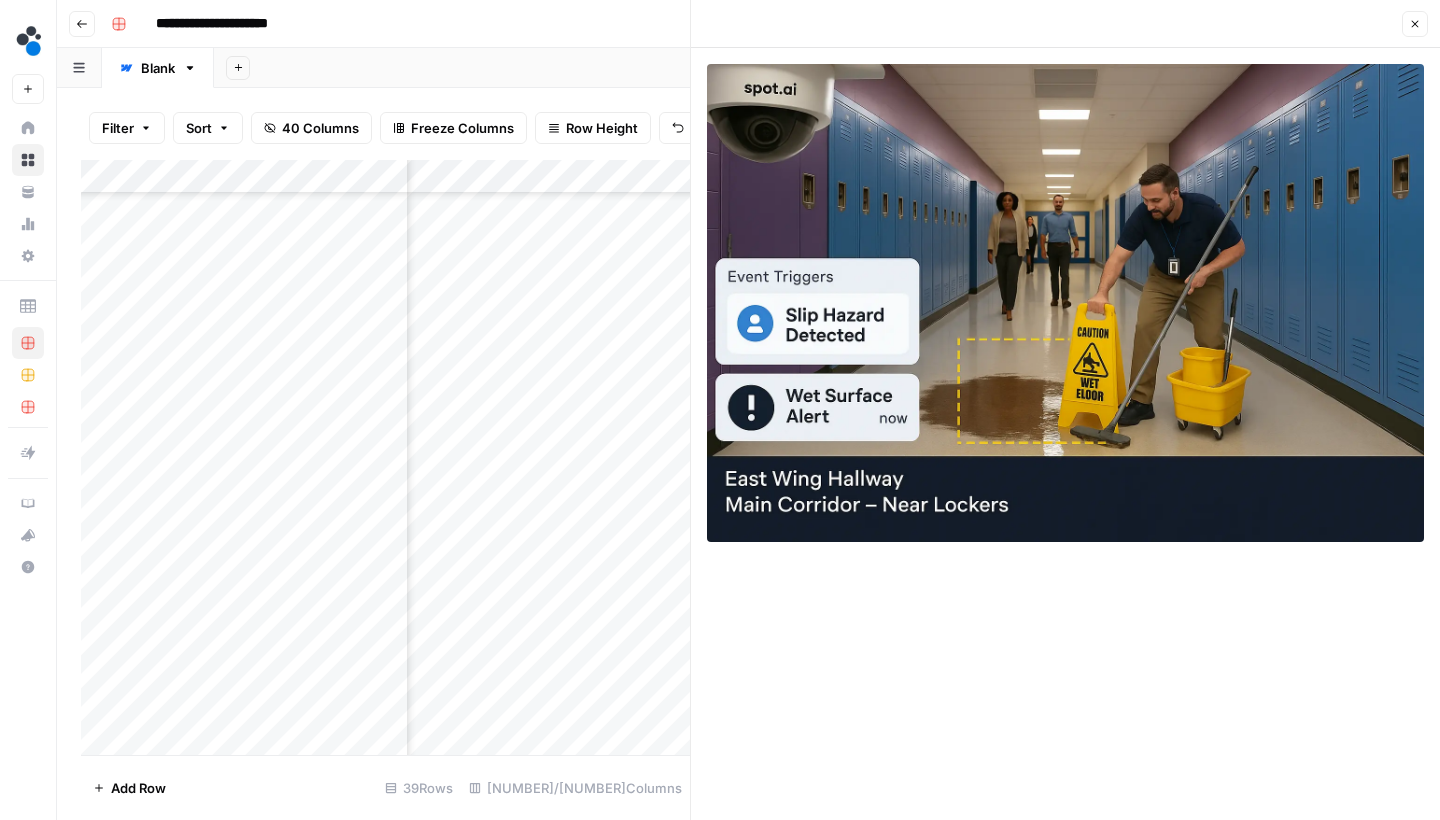 click on "Close" at bounding box center [1415, 24] 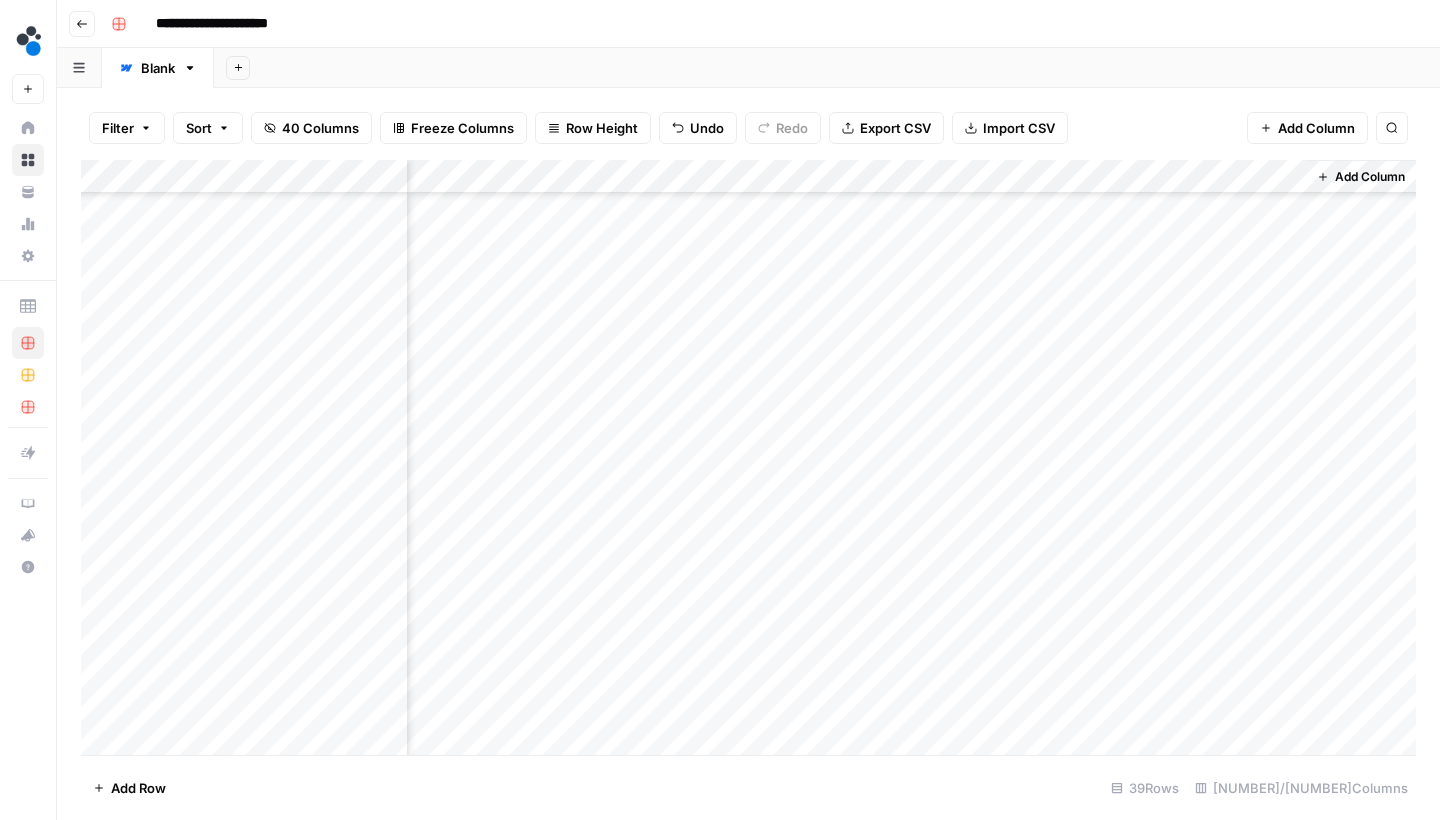 click on "Add Column" at bounding box center (748, 460) 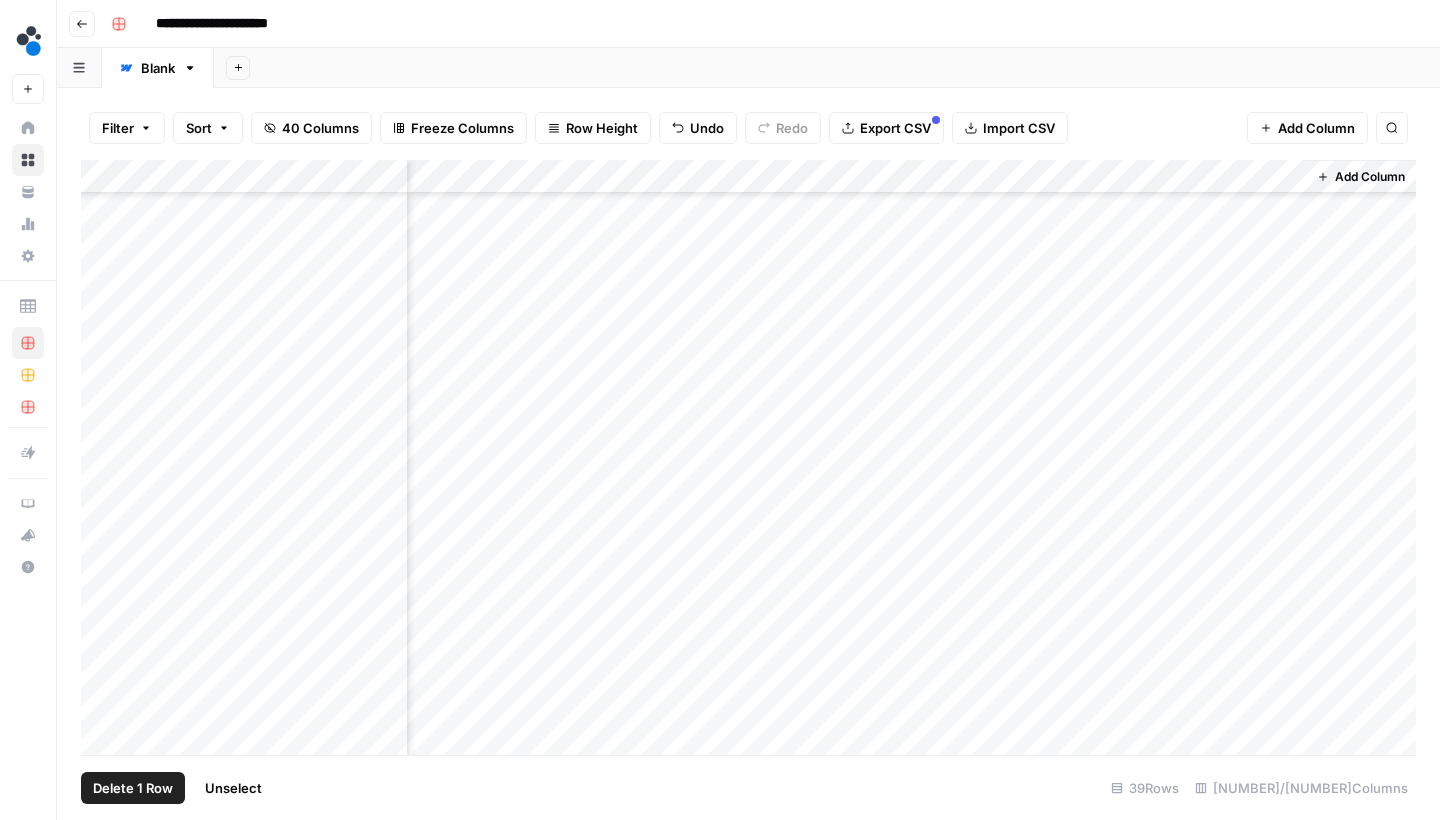 click on "Delete 1 Row" at bounding box center [133, 788] 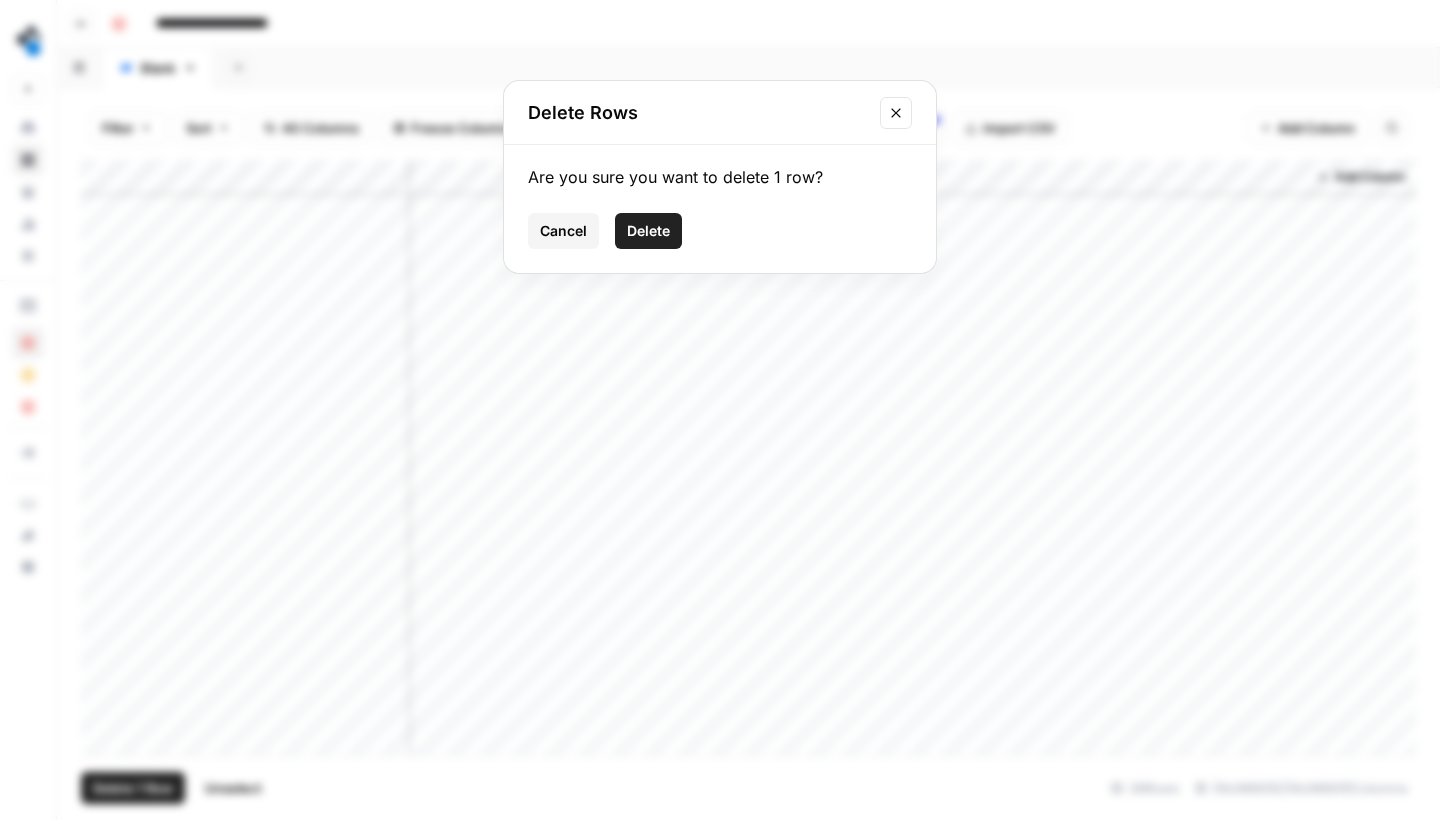 click on "Delete" at bounding box center (648, 231) 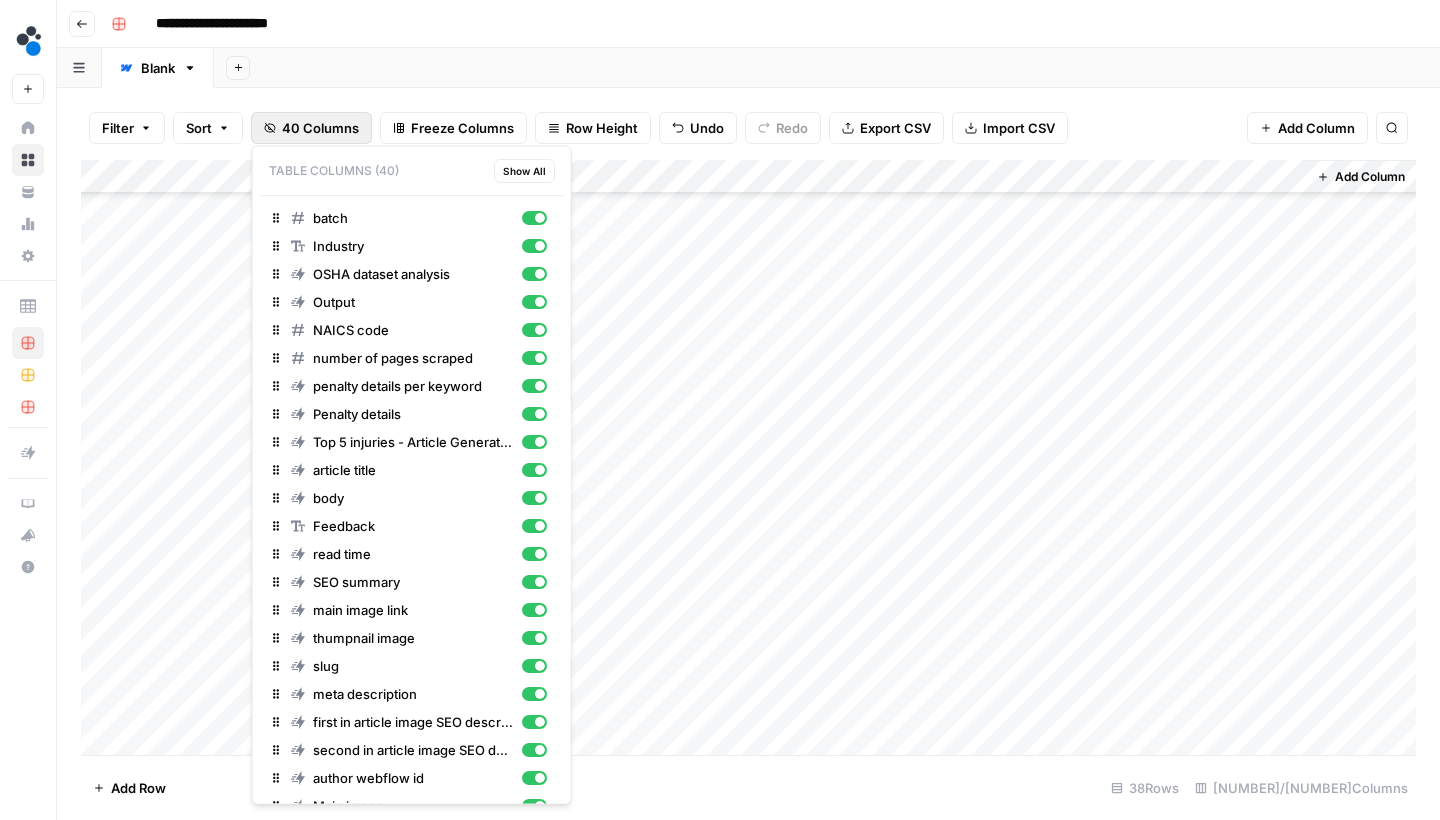 click on "40 Columns" at bounding box center (320, 128) 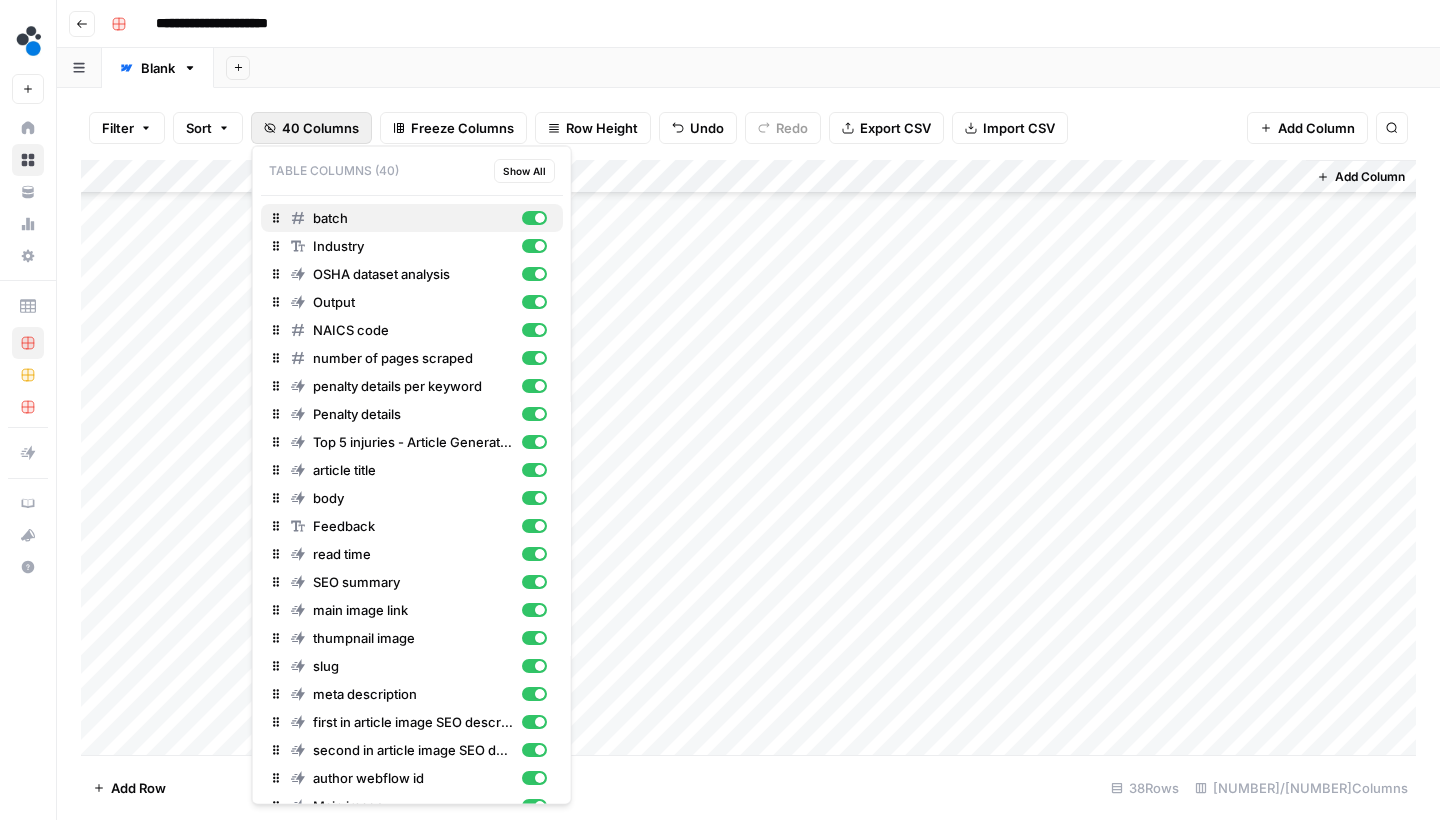click at bounding box center (533, 218) 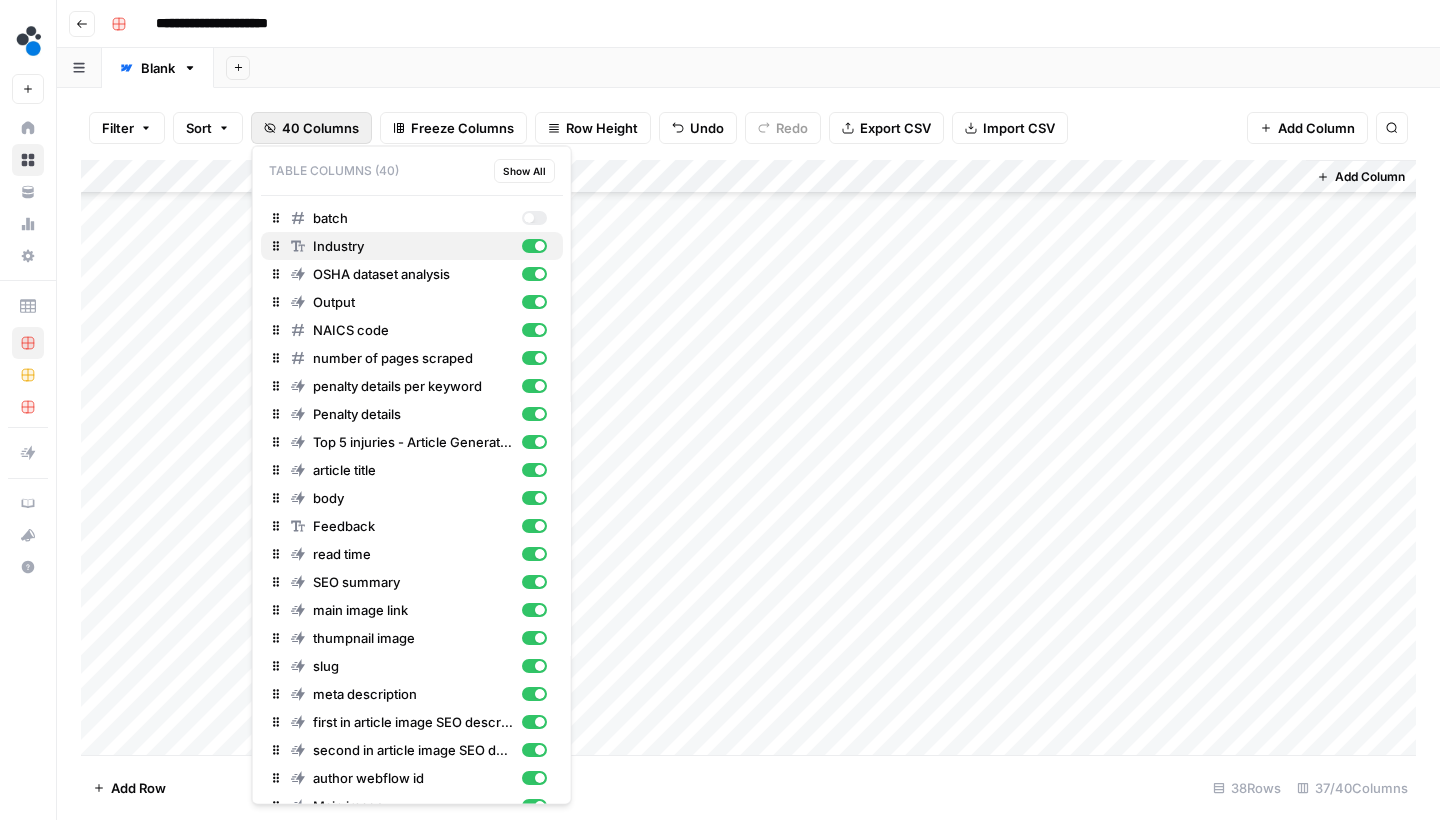click on "Industry" at bounding box center (419, 246) 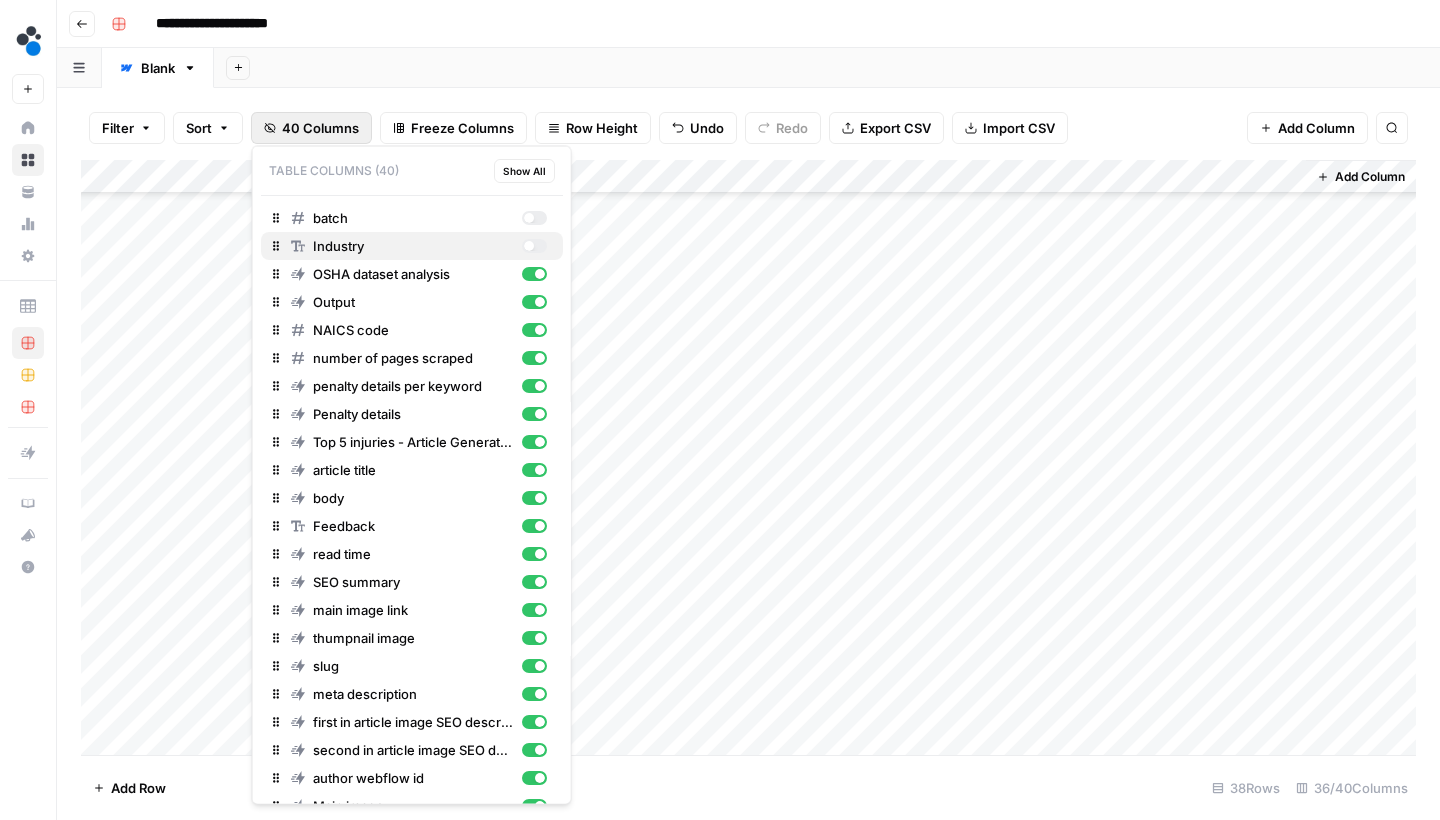 click at bounding box center [533, 246] 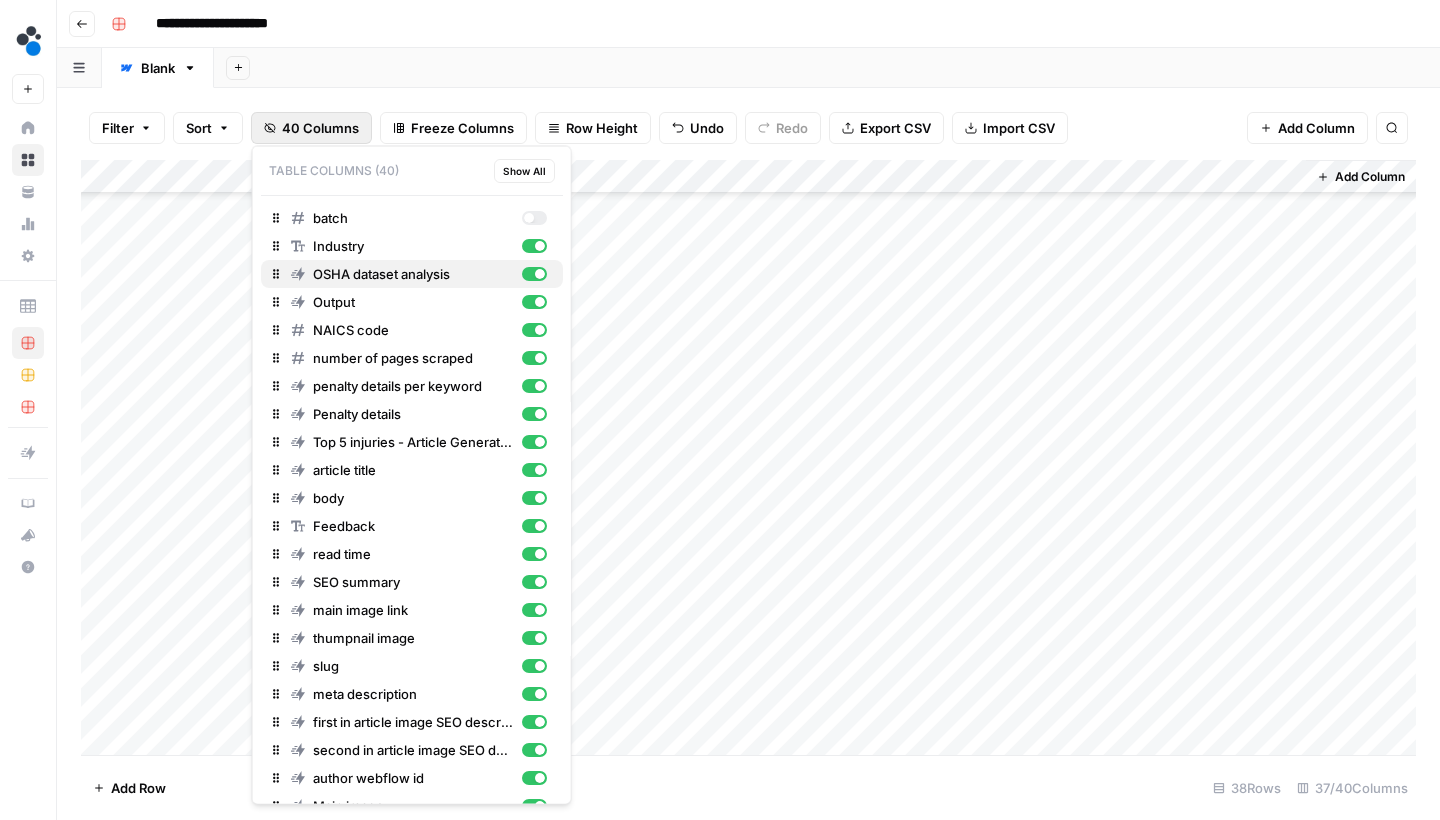click at bounding box center [533, 274] 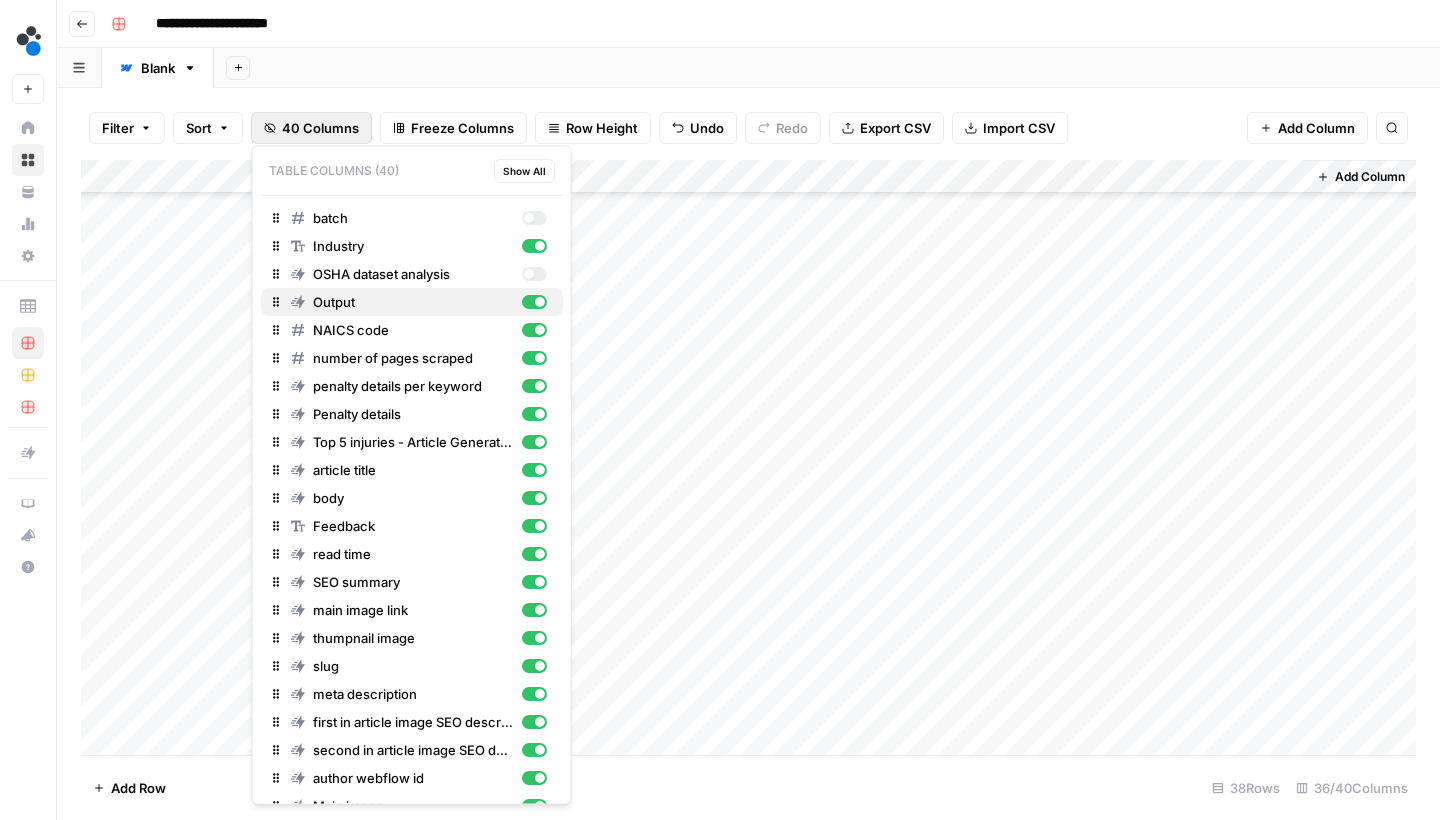 click at bounding box center (540, 302) 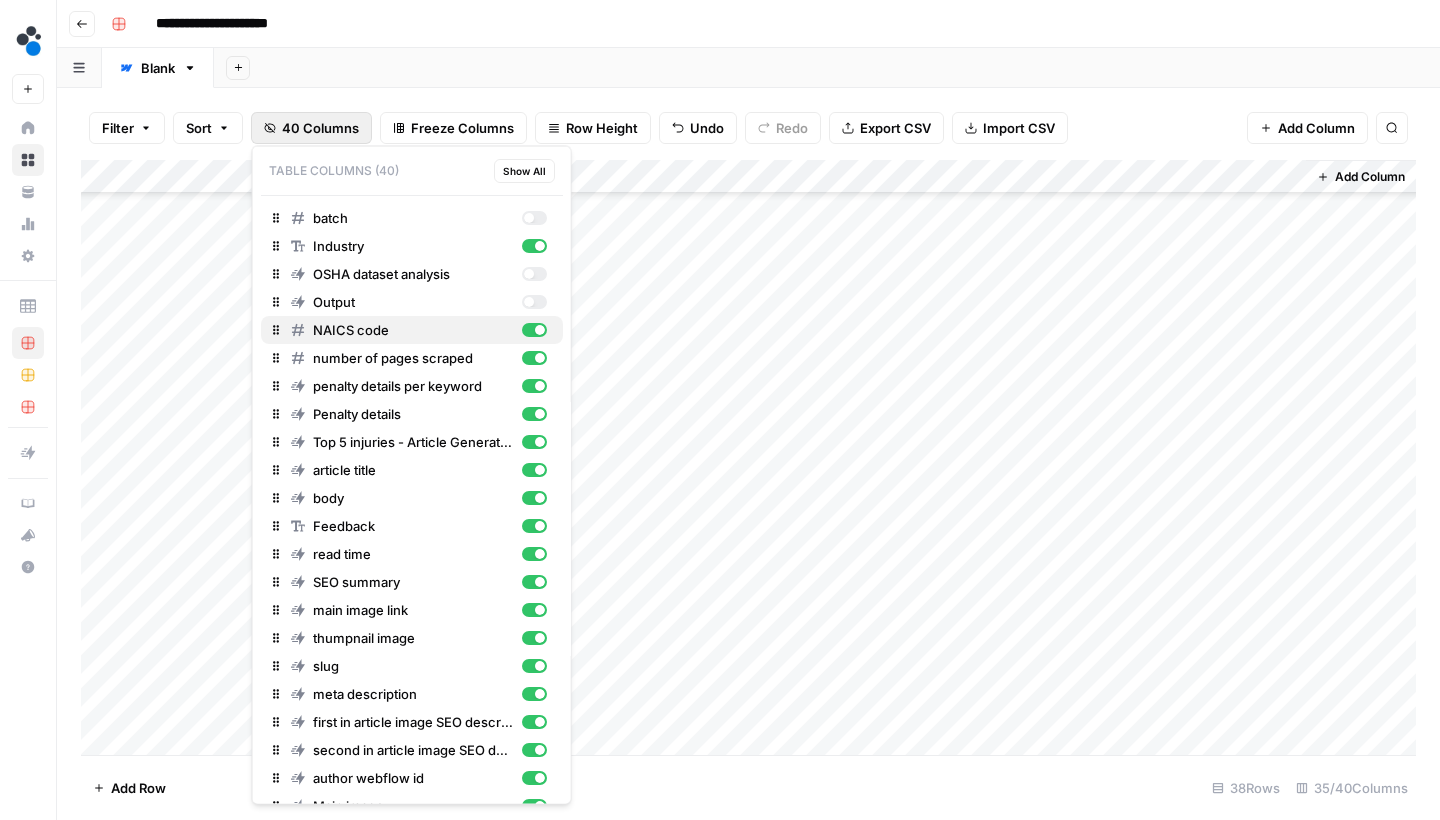 click at bounding box center (540, 330) 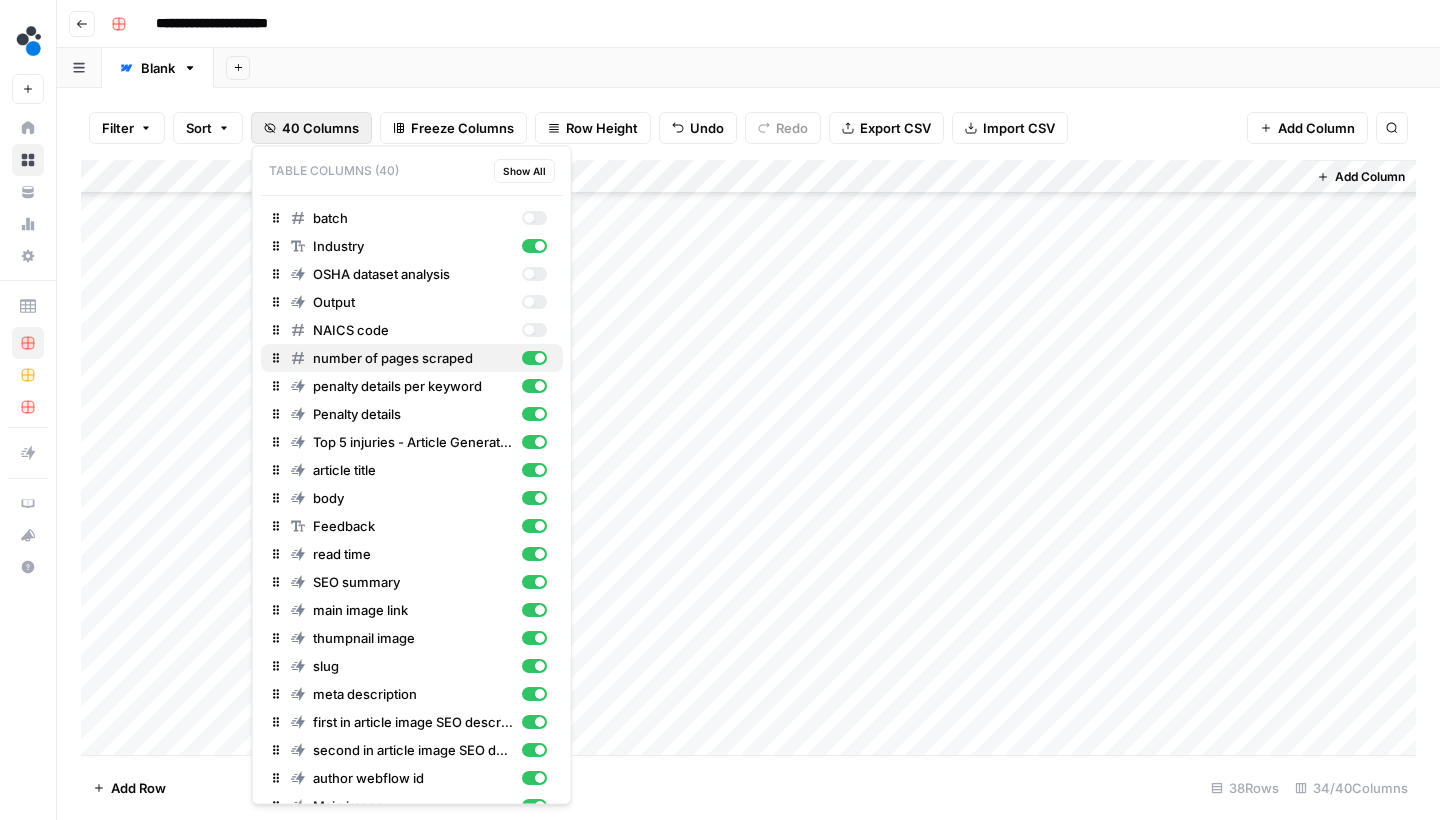 click at bounding box center (540, 358) 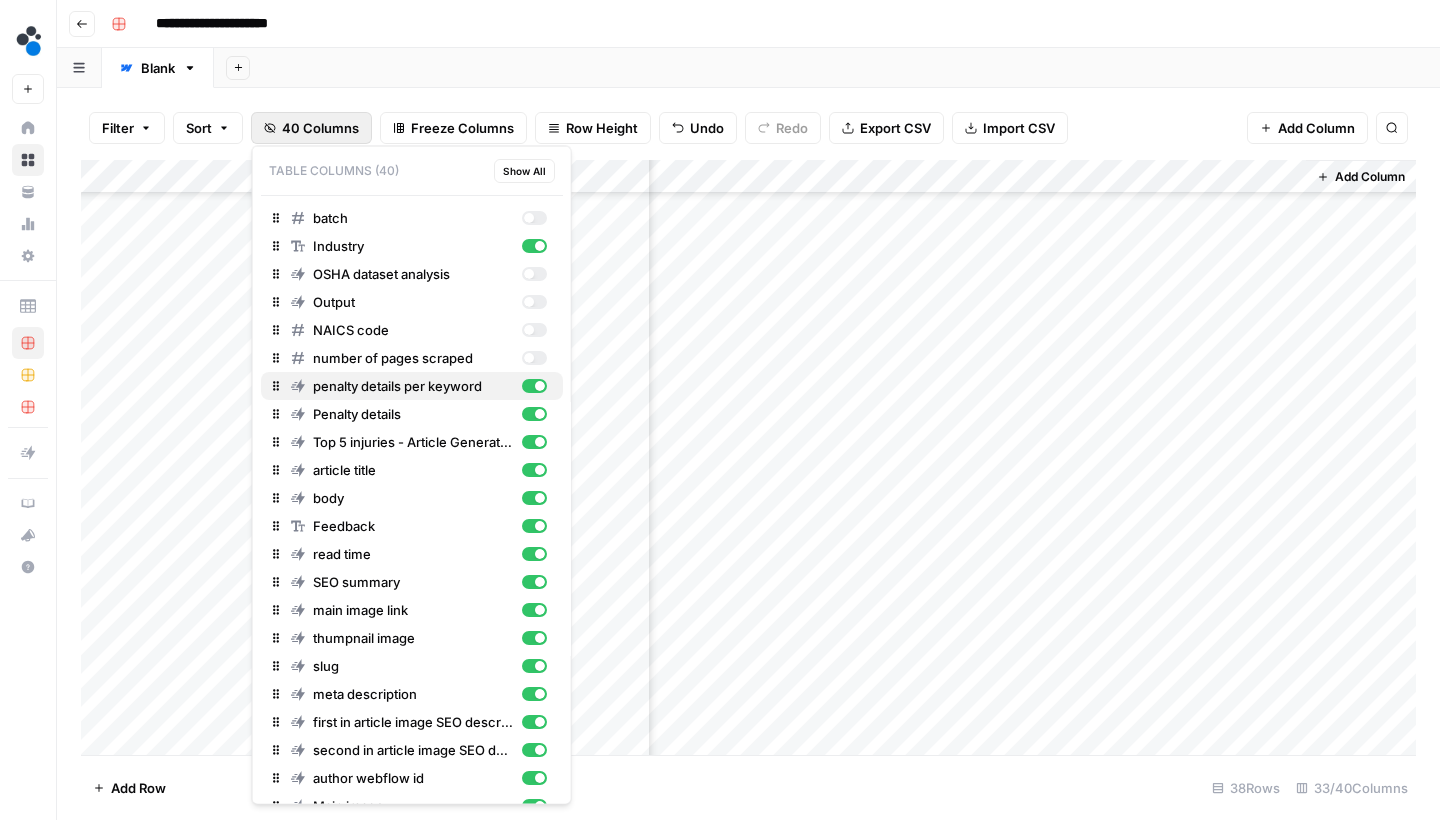 click at bounding box center [533, 386] 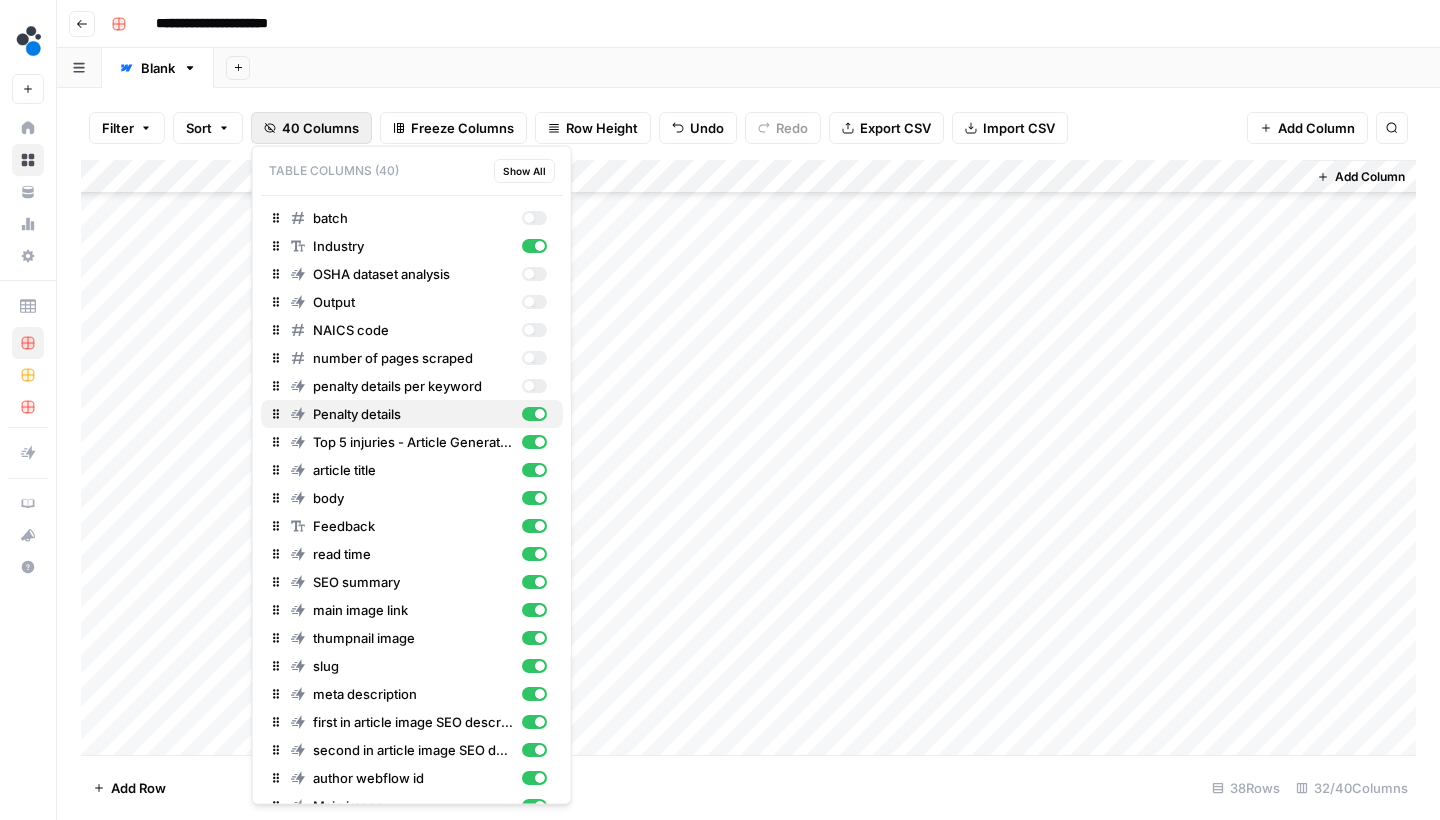 click at bounding box center [533, 414] 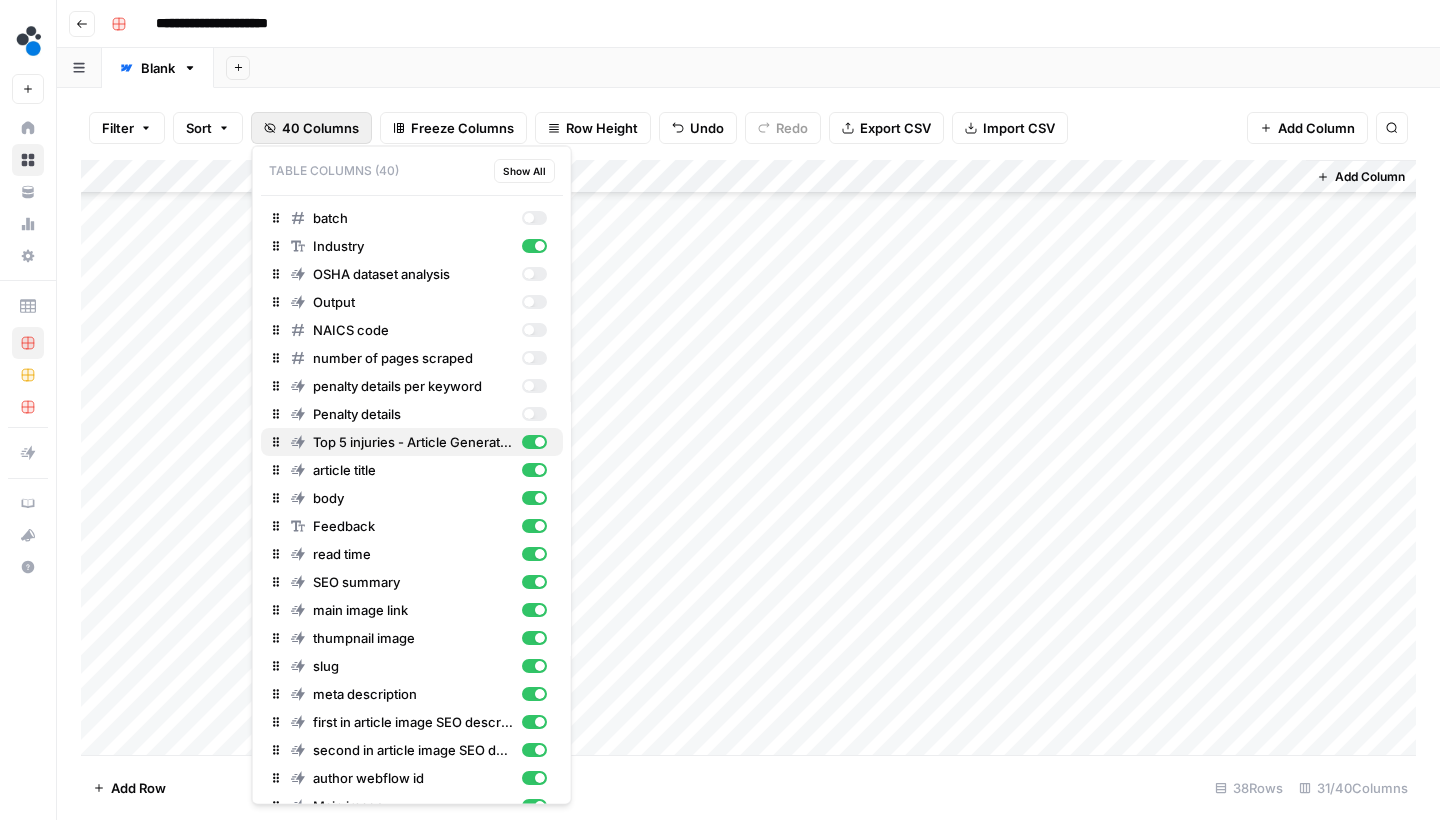 click at bounding box center (533, 442) 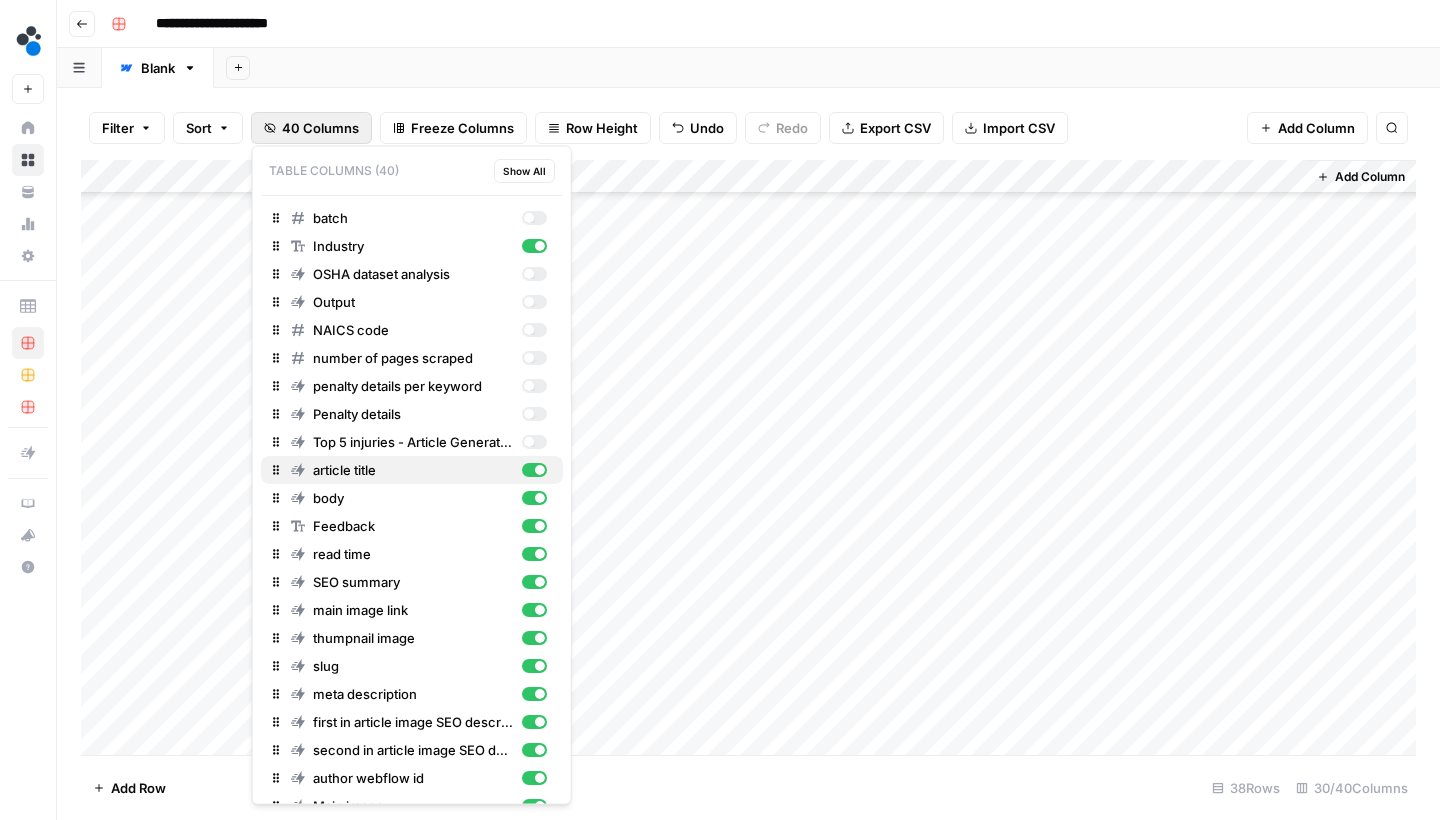 click on "article title" at bounding box center (419, 470) 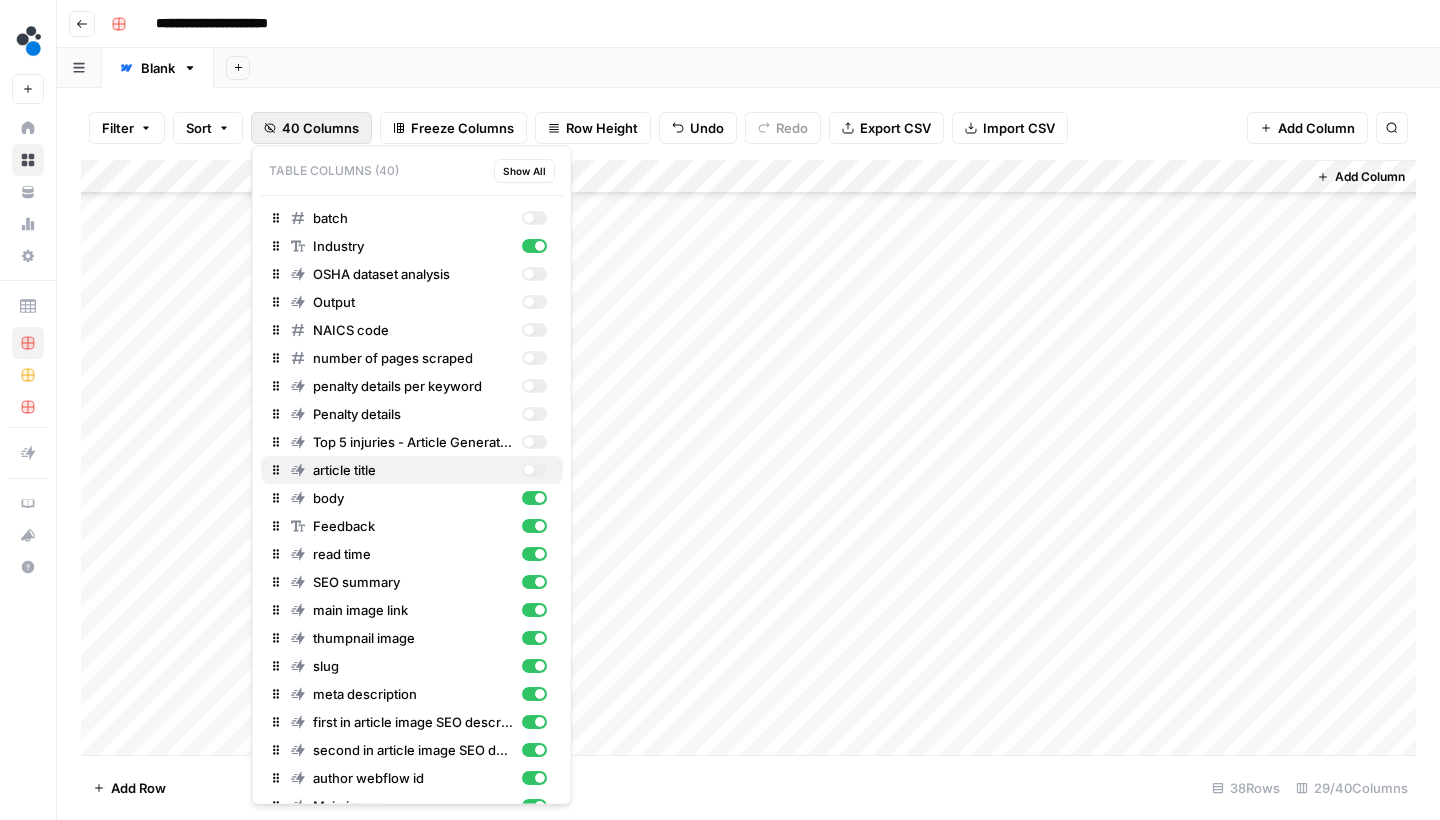 click at bounding box center [533, 470] 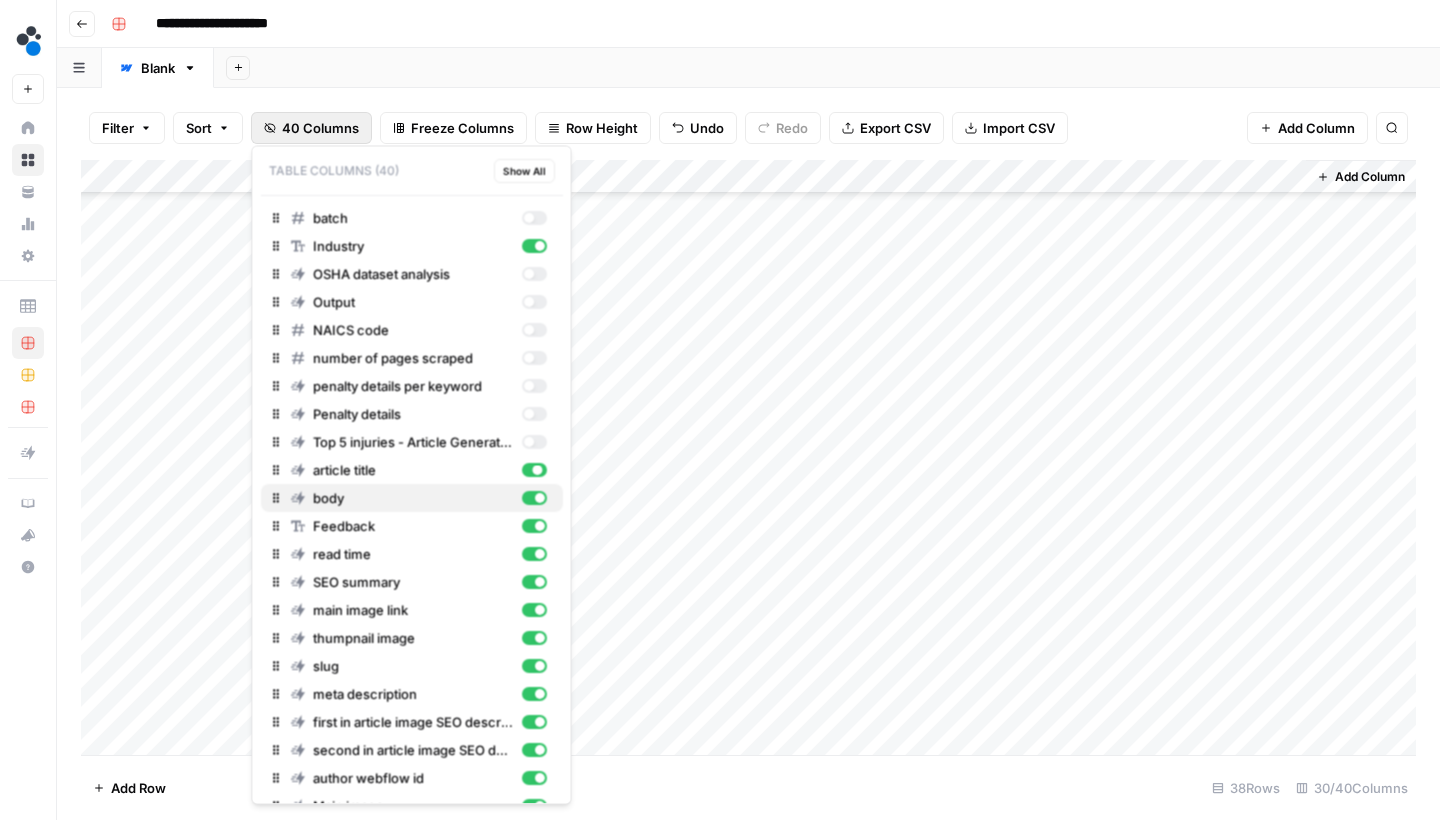 click at bounding box center [533, 498] 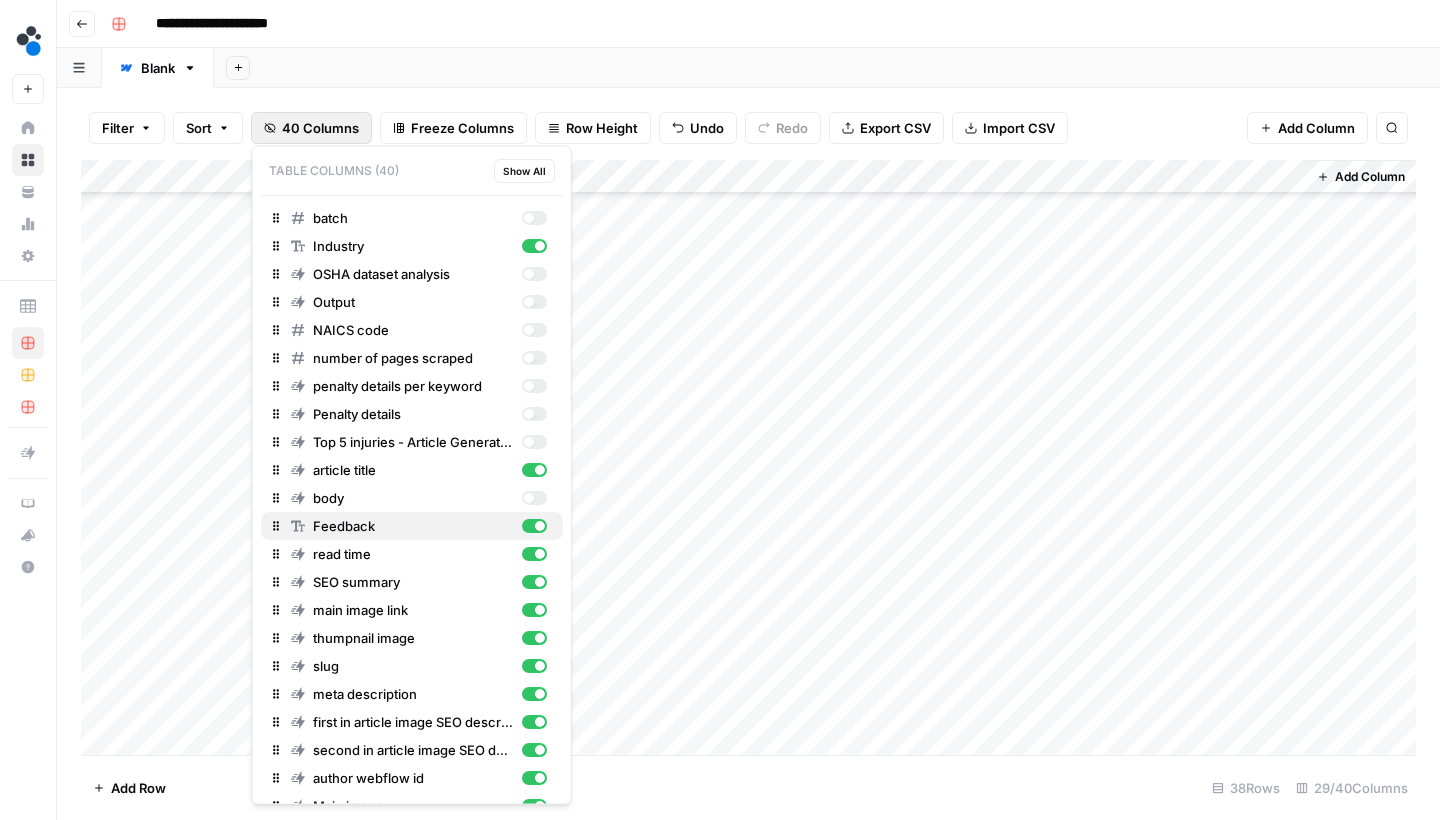 click at bounding box center [533, 526] 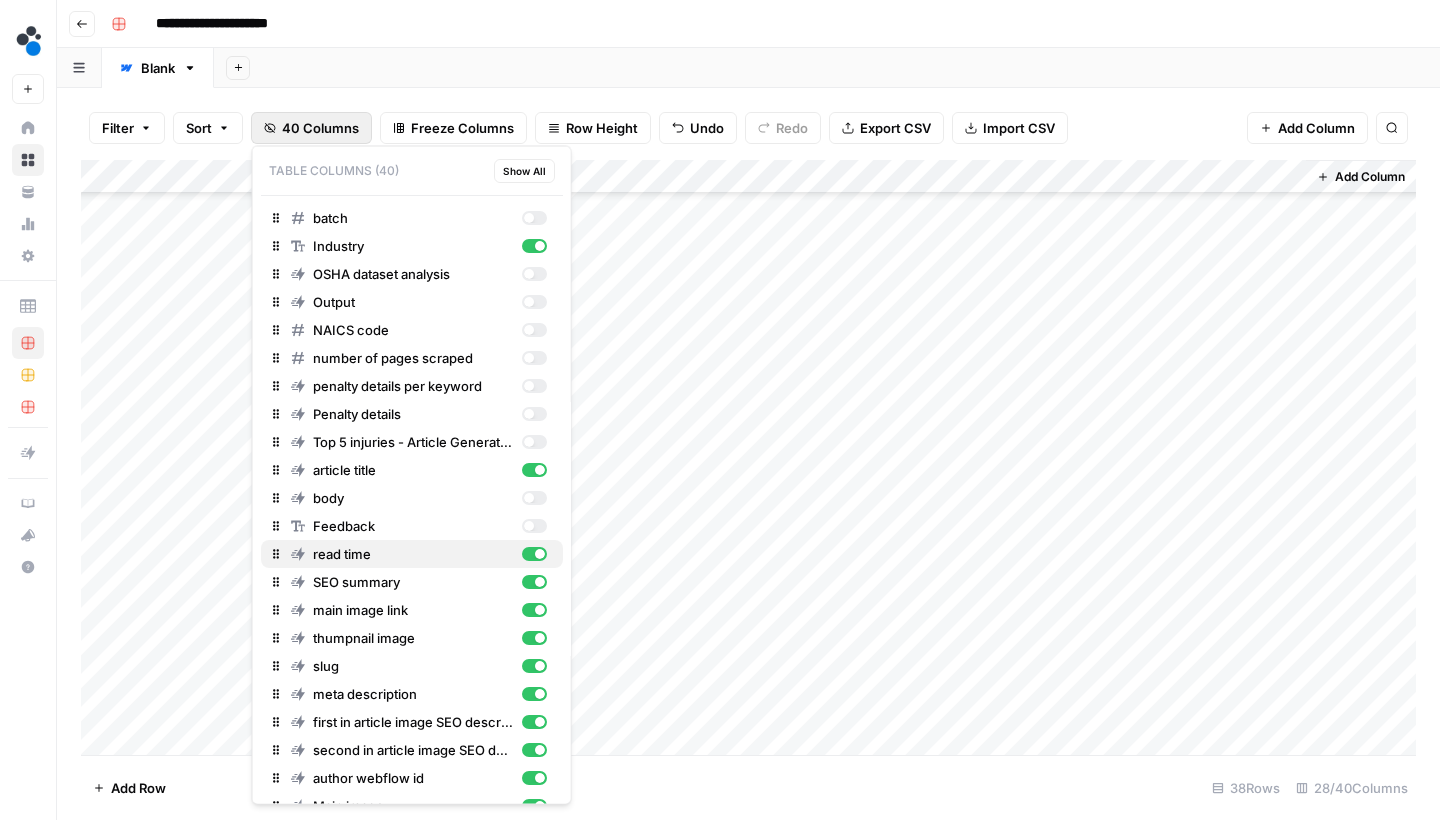 click on "read time" at bounding box center (419, 554) 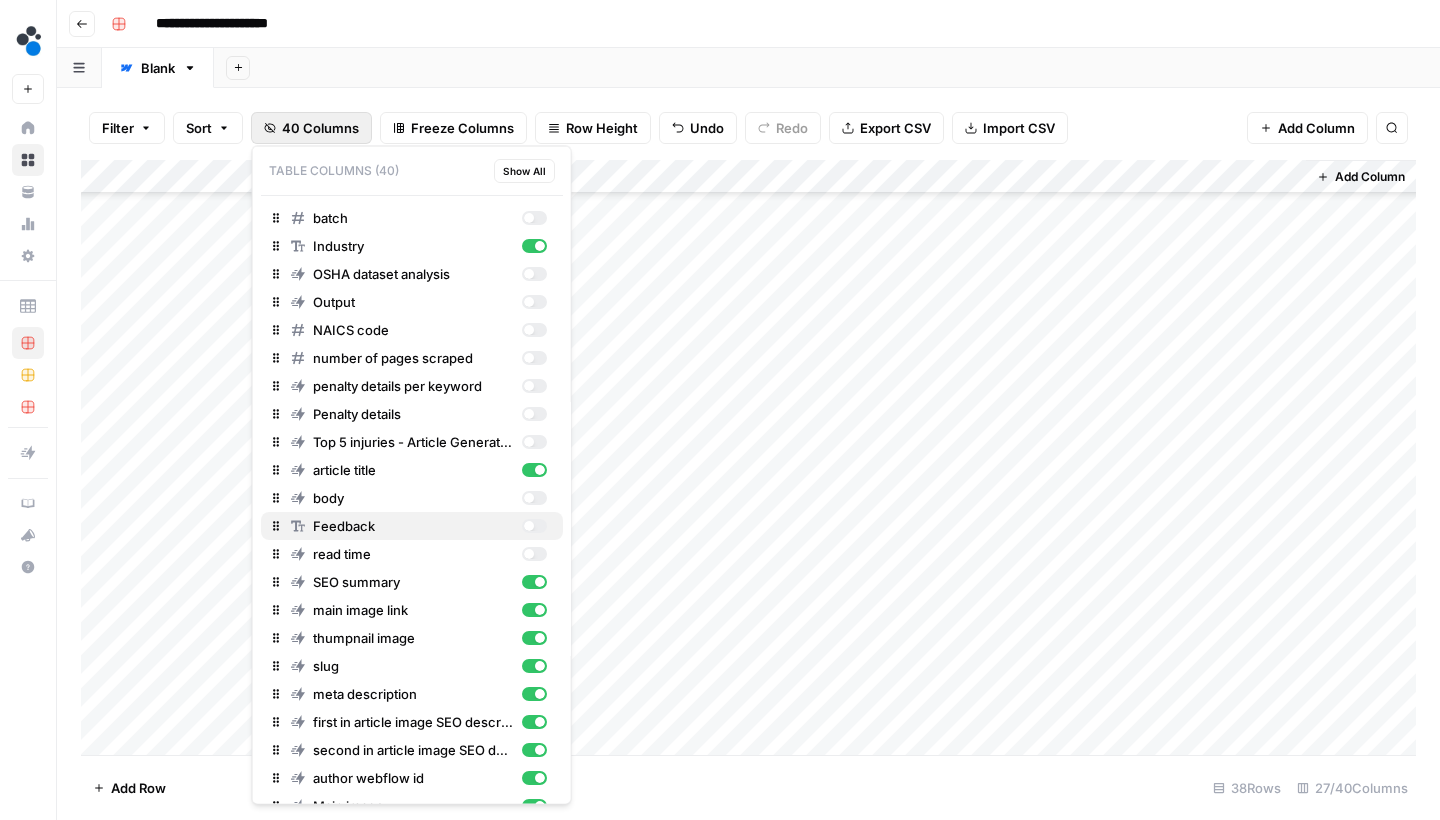 click at bounding box center (533, 526) 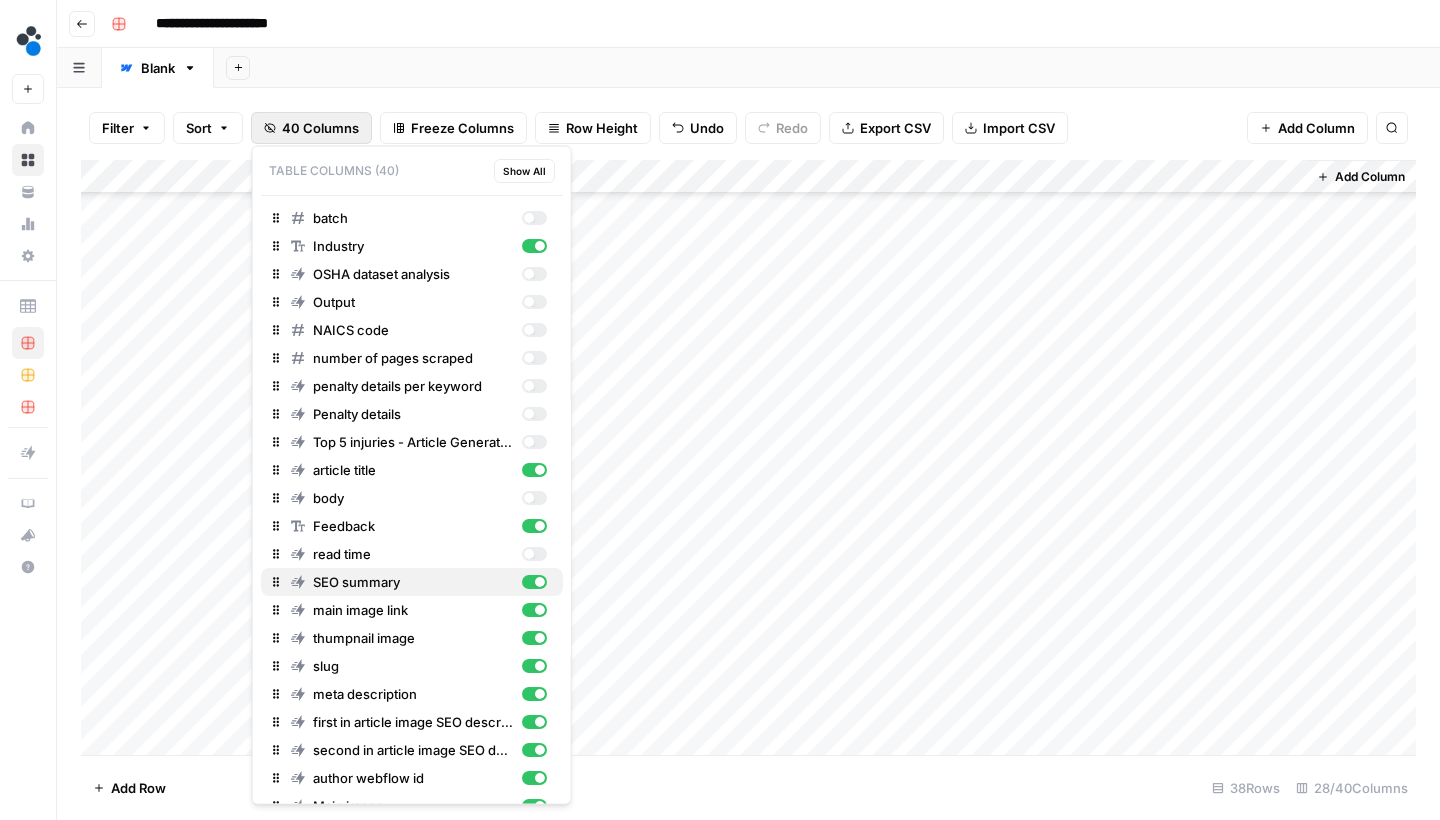 click at bounding box center [533, 582] 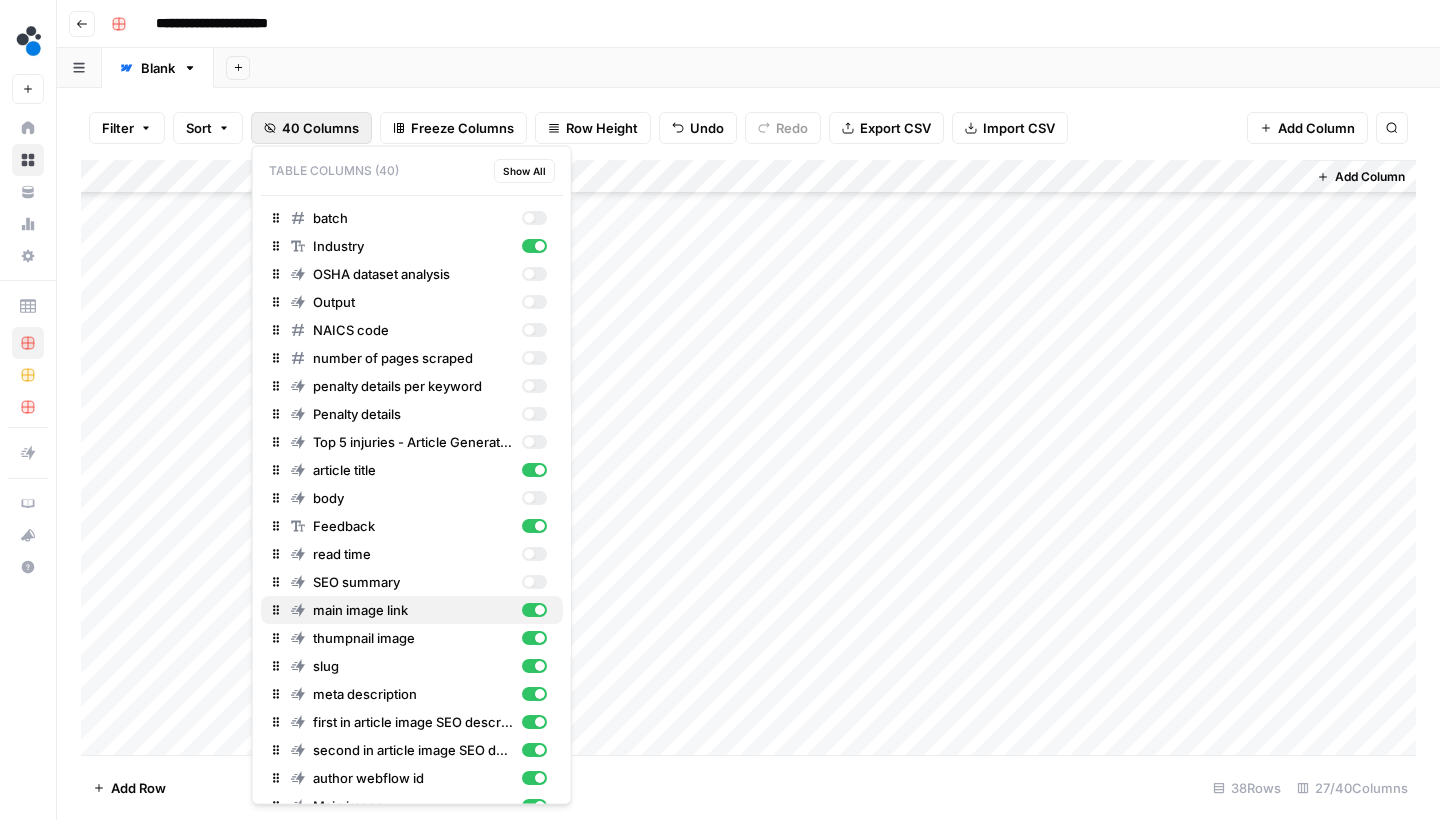 click at bounding box center (540, 610) 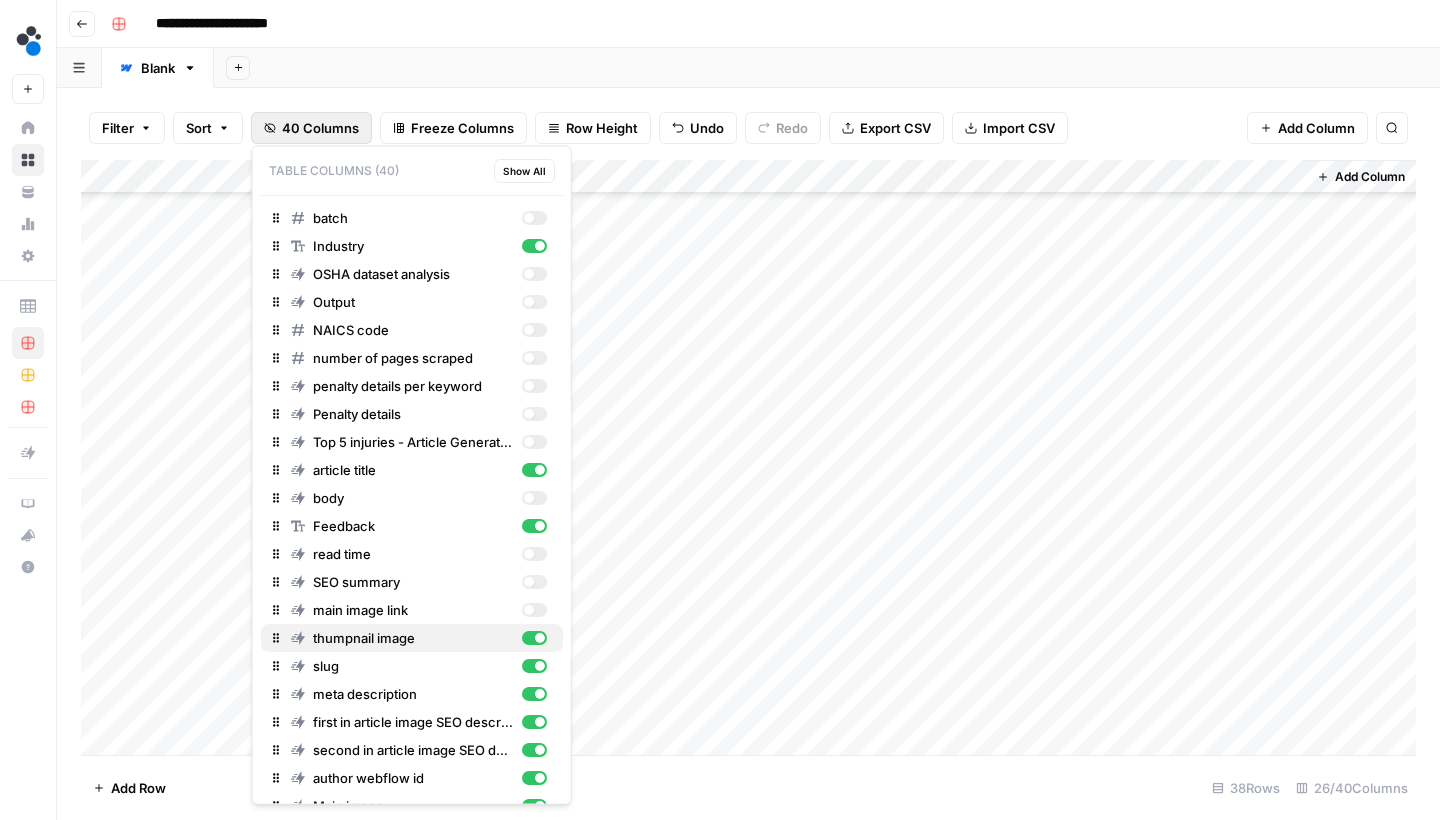 click at bounding box center [540, 638] 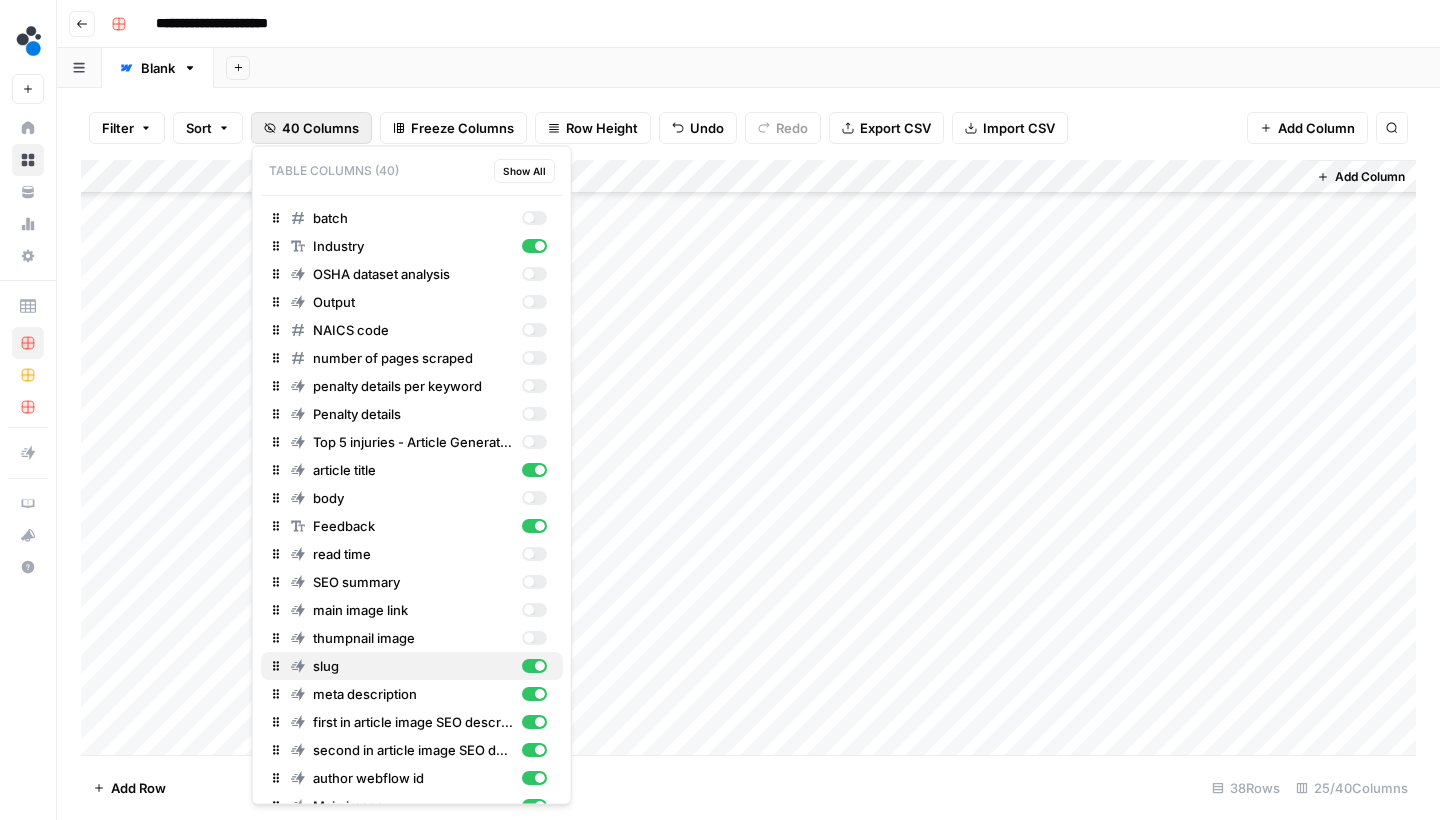 click at bounding box center (533, 666) 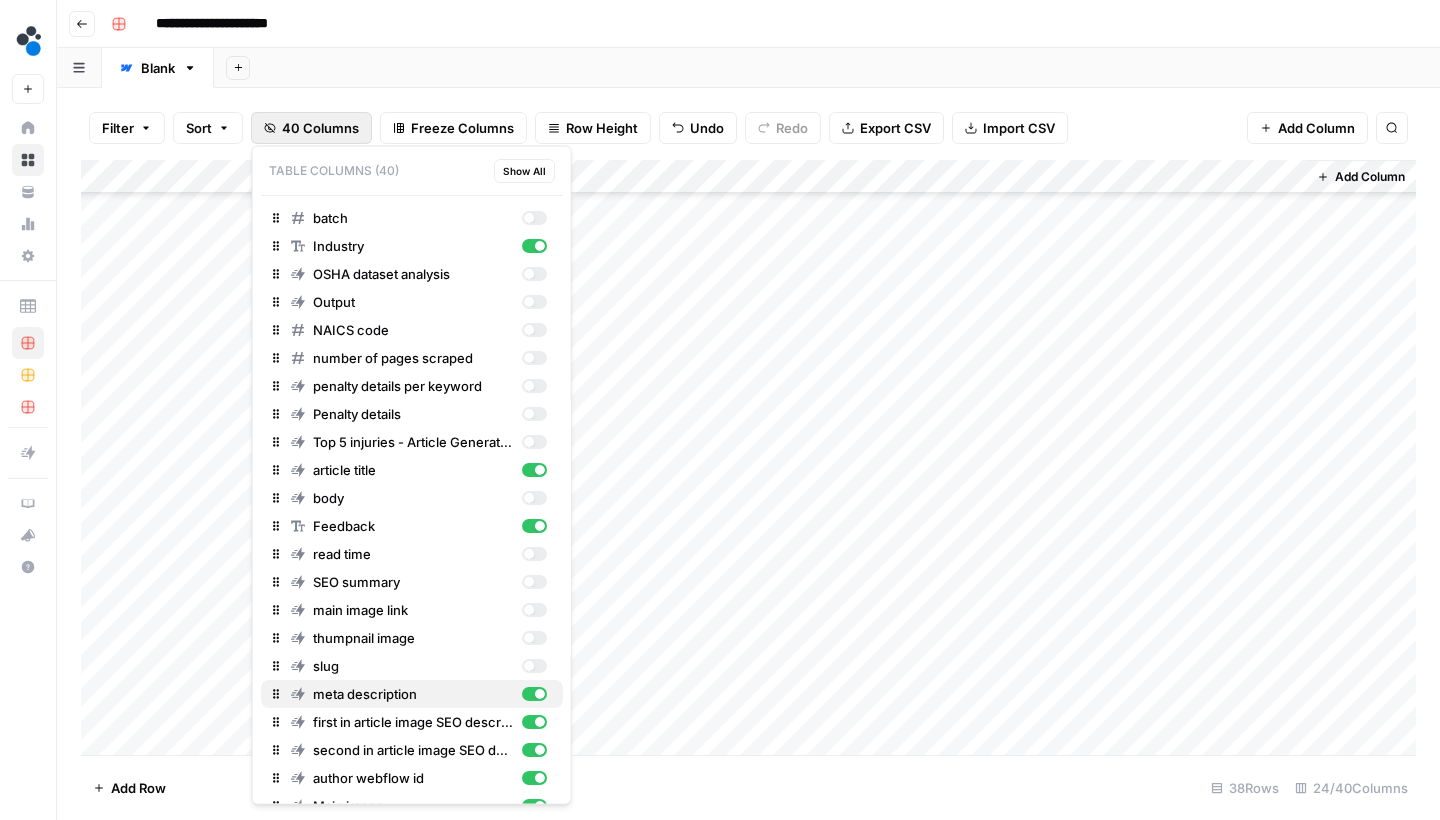 click at bounding box center (533, 694) 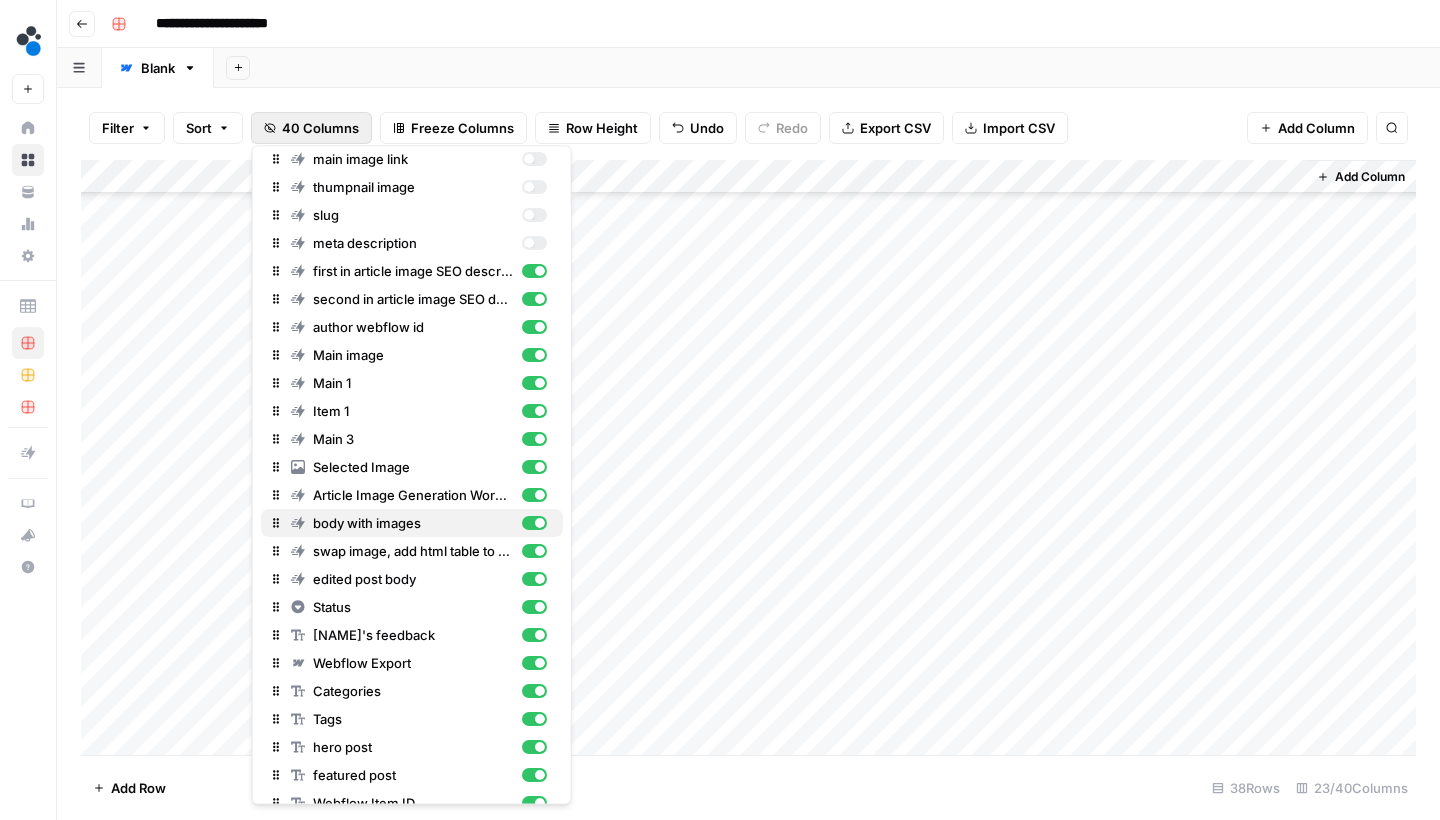 scroll, scrollTop: 405, scrollLeft: 0, axis: vertical 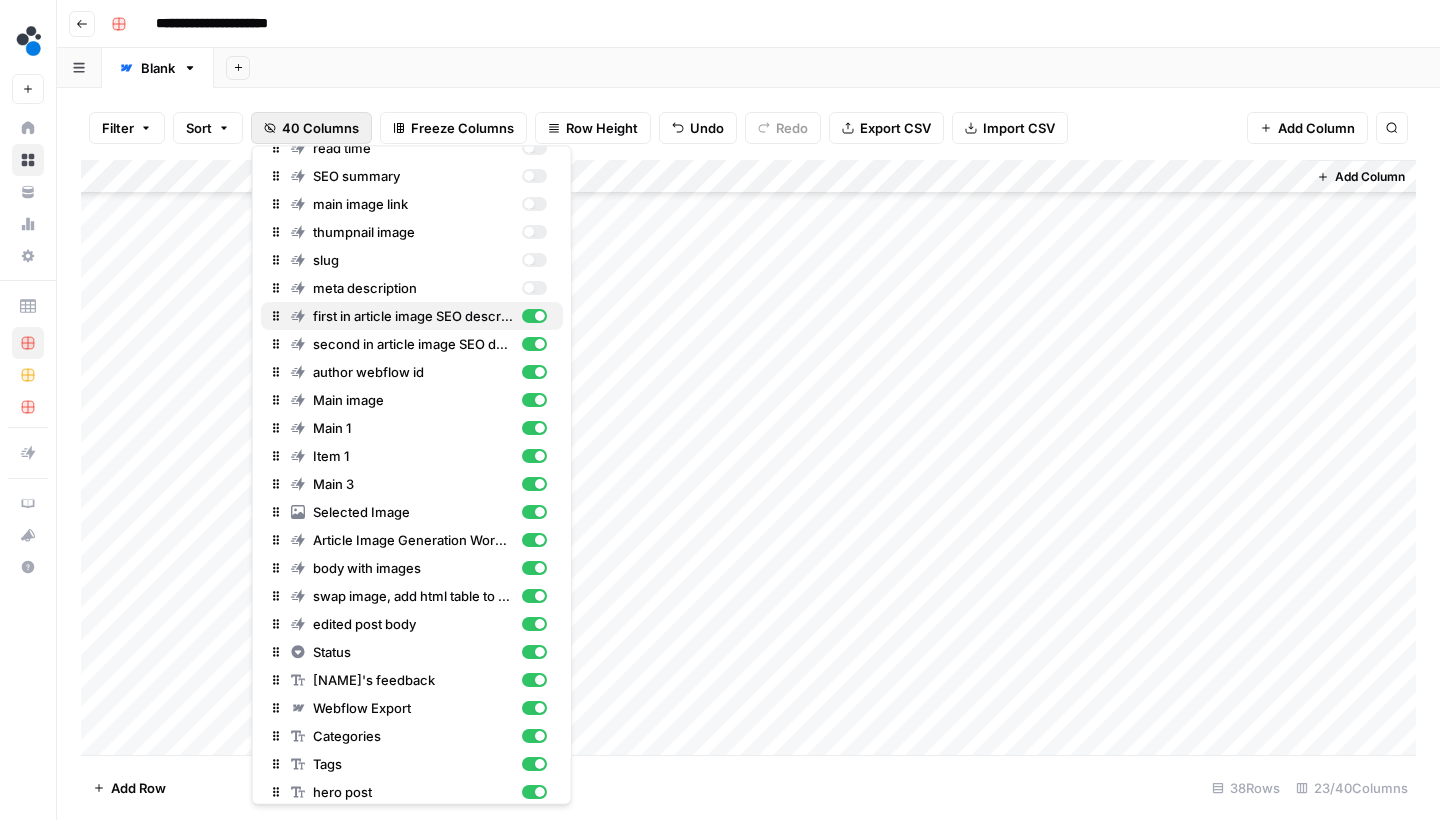 click at bounding box center [540, 317] 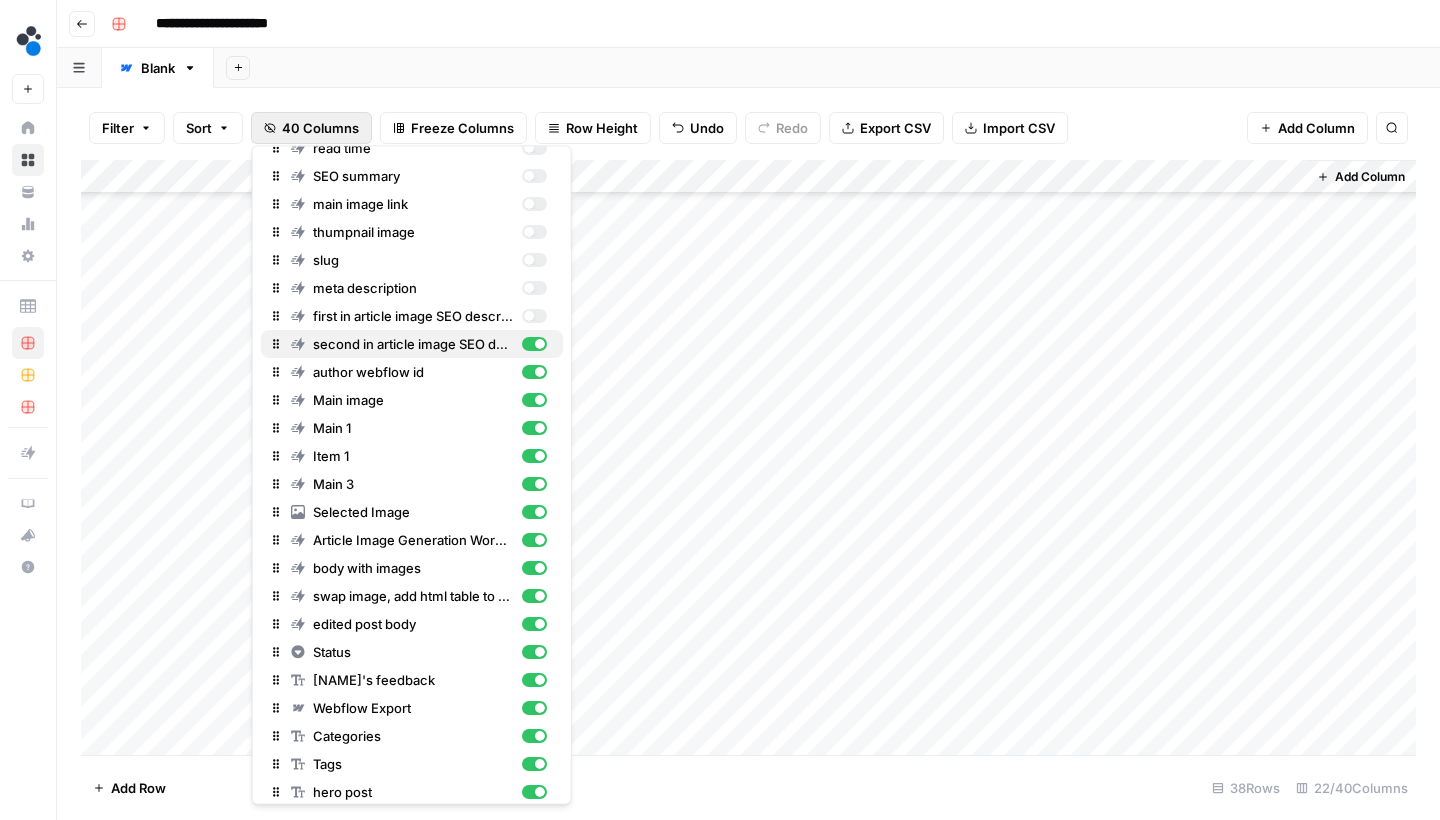click at bounding box center [533, 345] 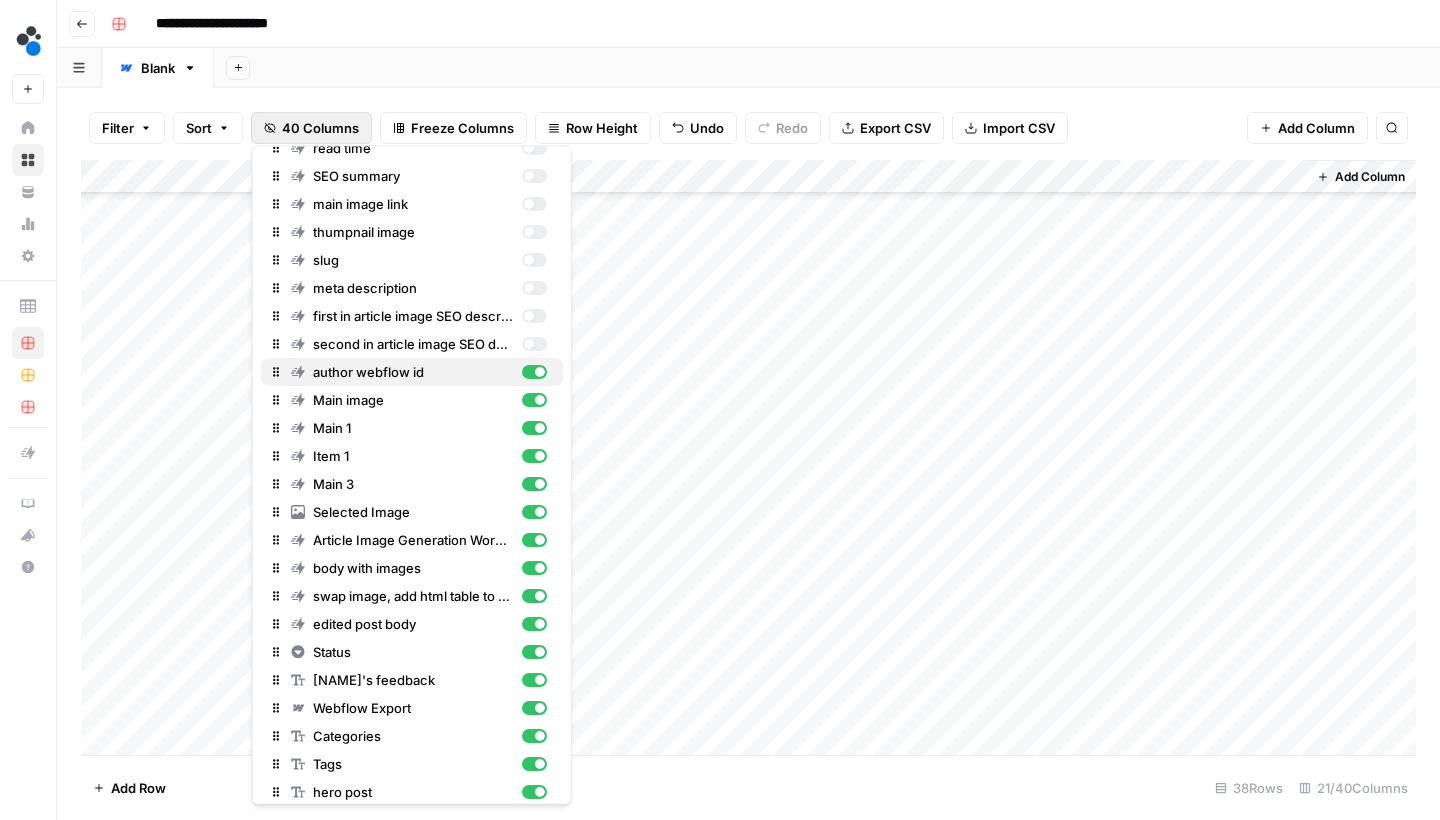 click at bounding box center [540, 373] 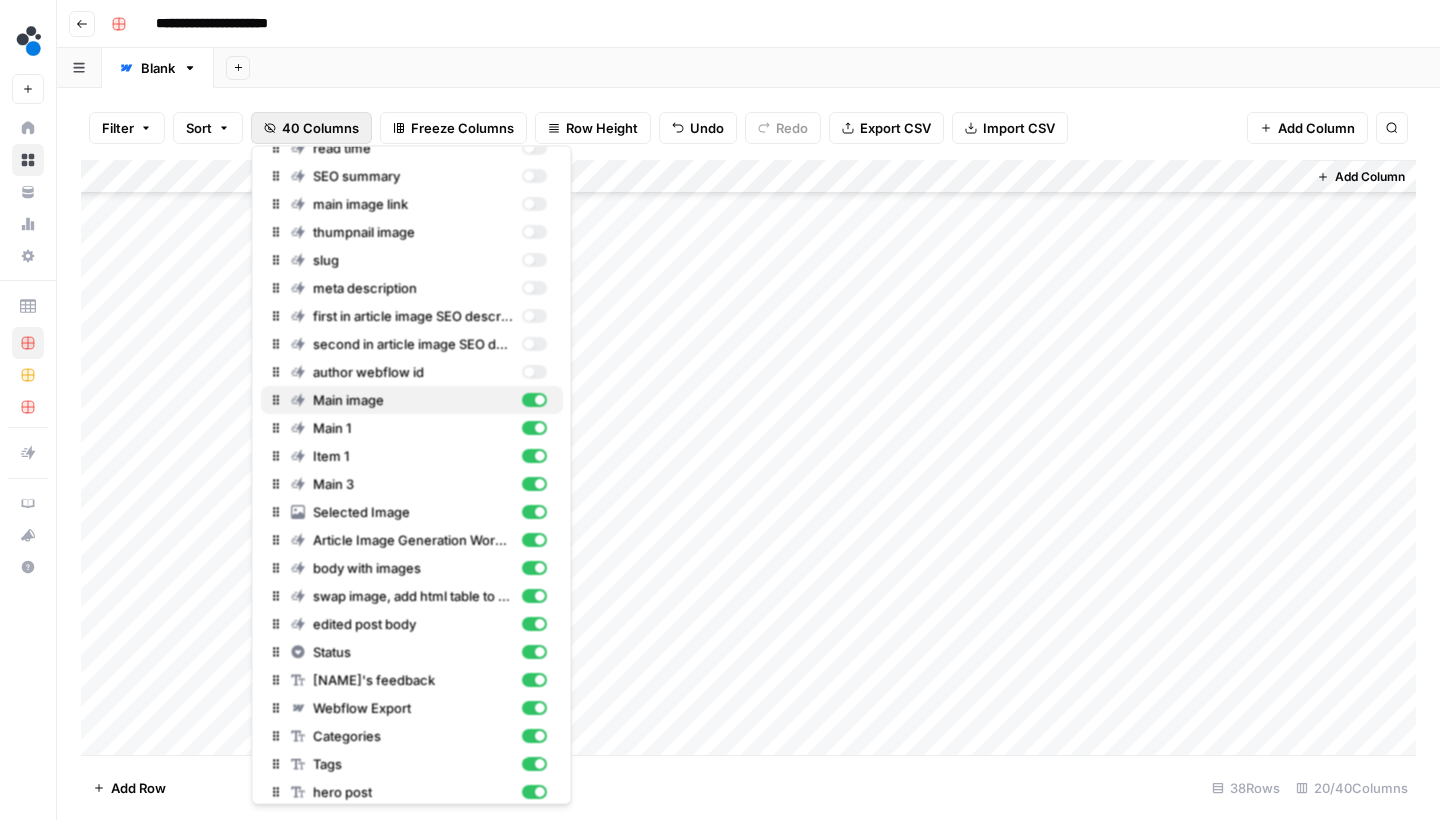 click at bounding box center [540, 401] 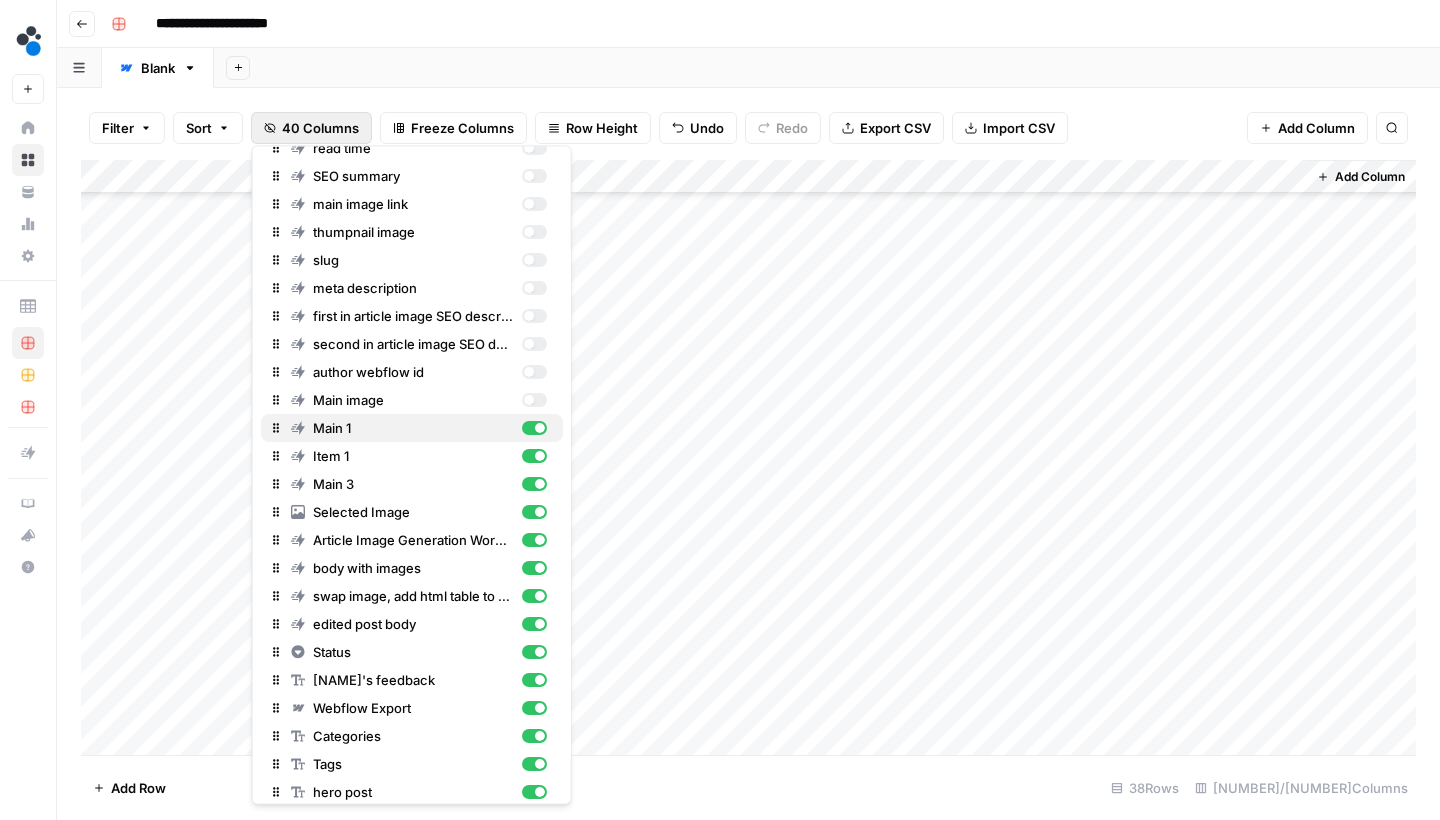 click at bounding box center (533, 429) 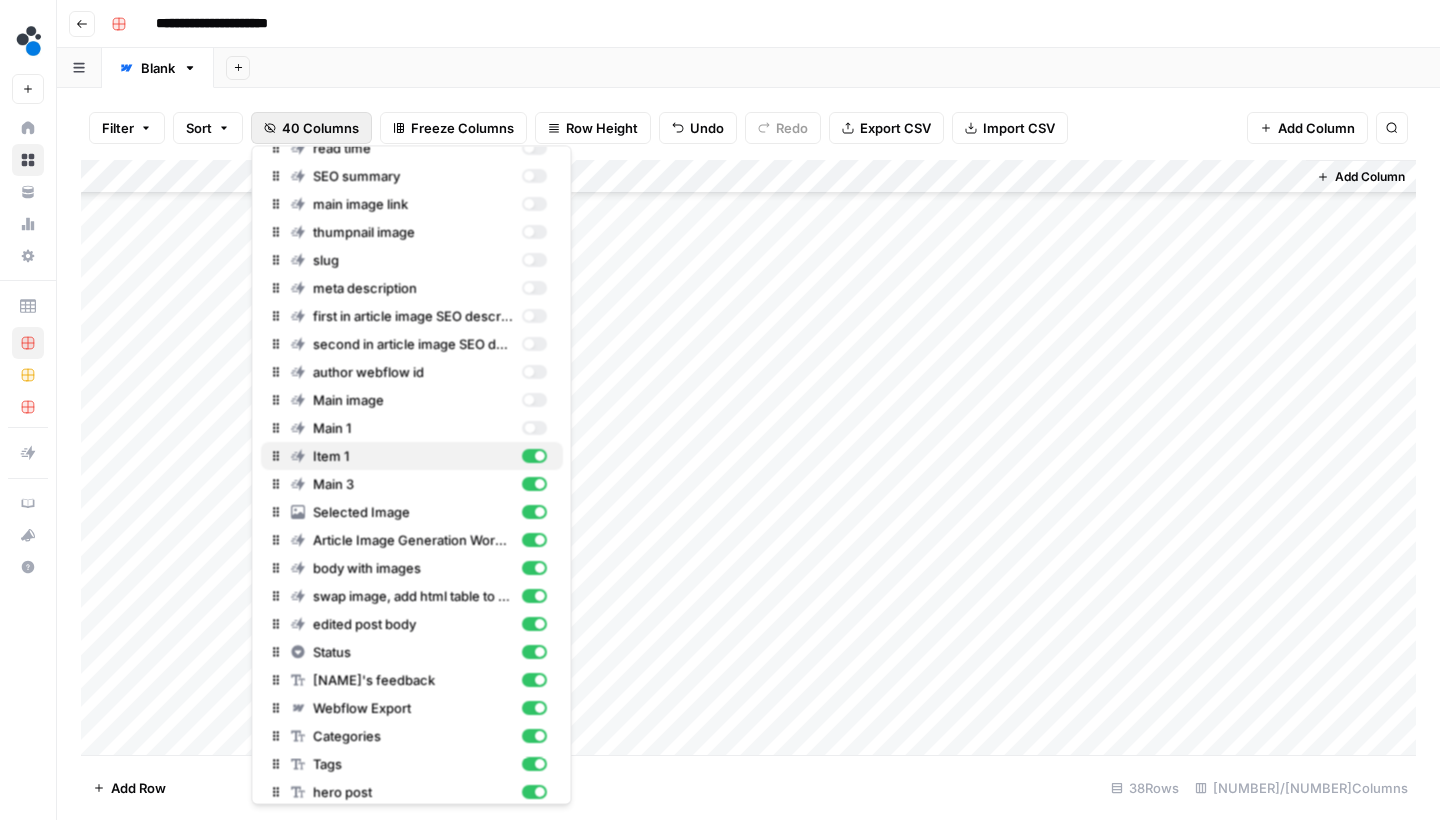 click at bounding box center (533, 457) 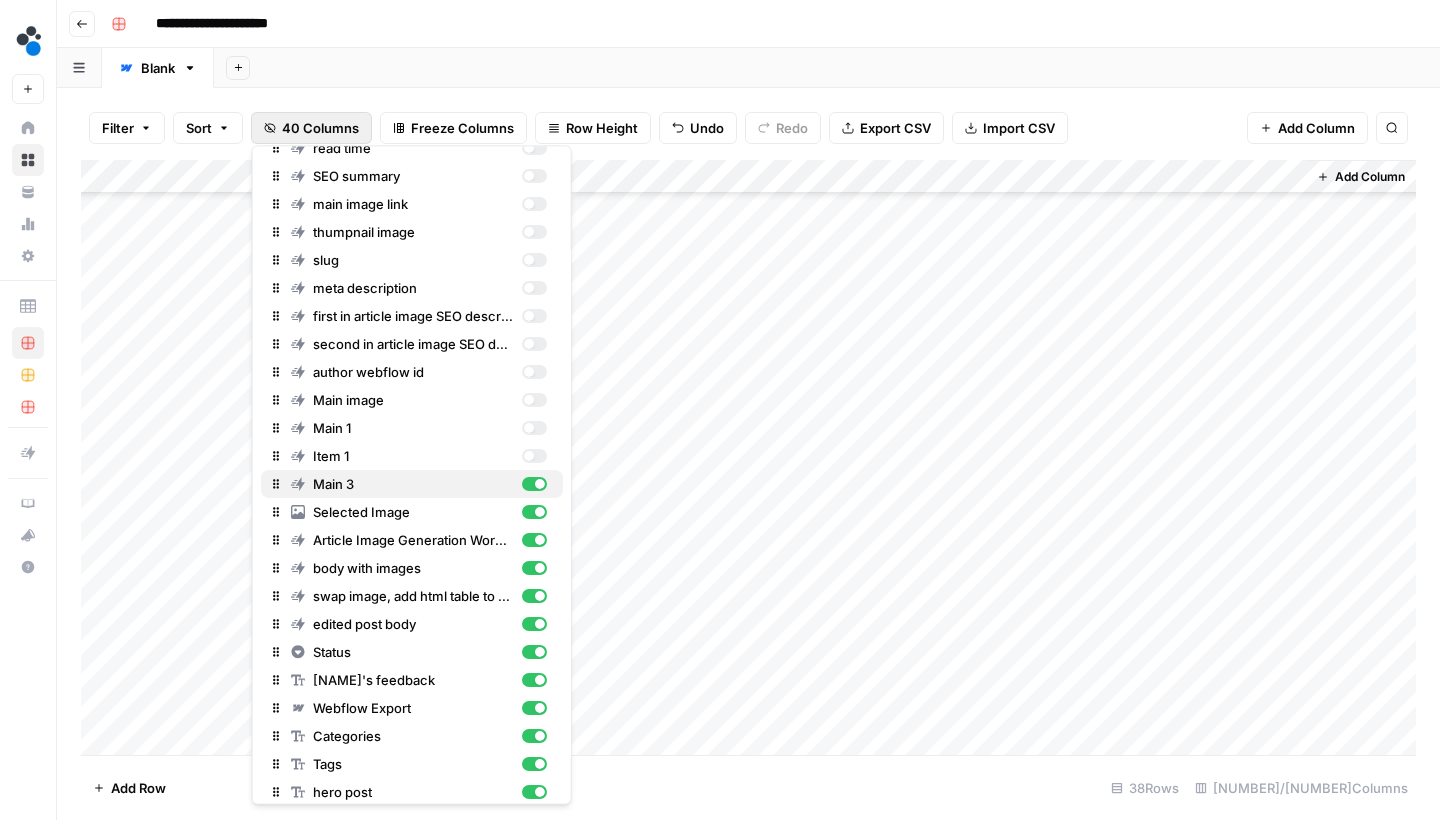 click at bounding box center [533, 485] 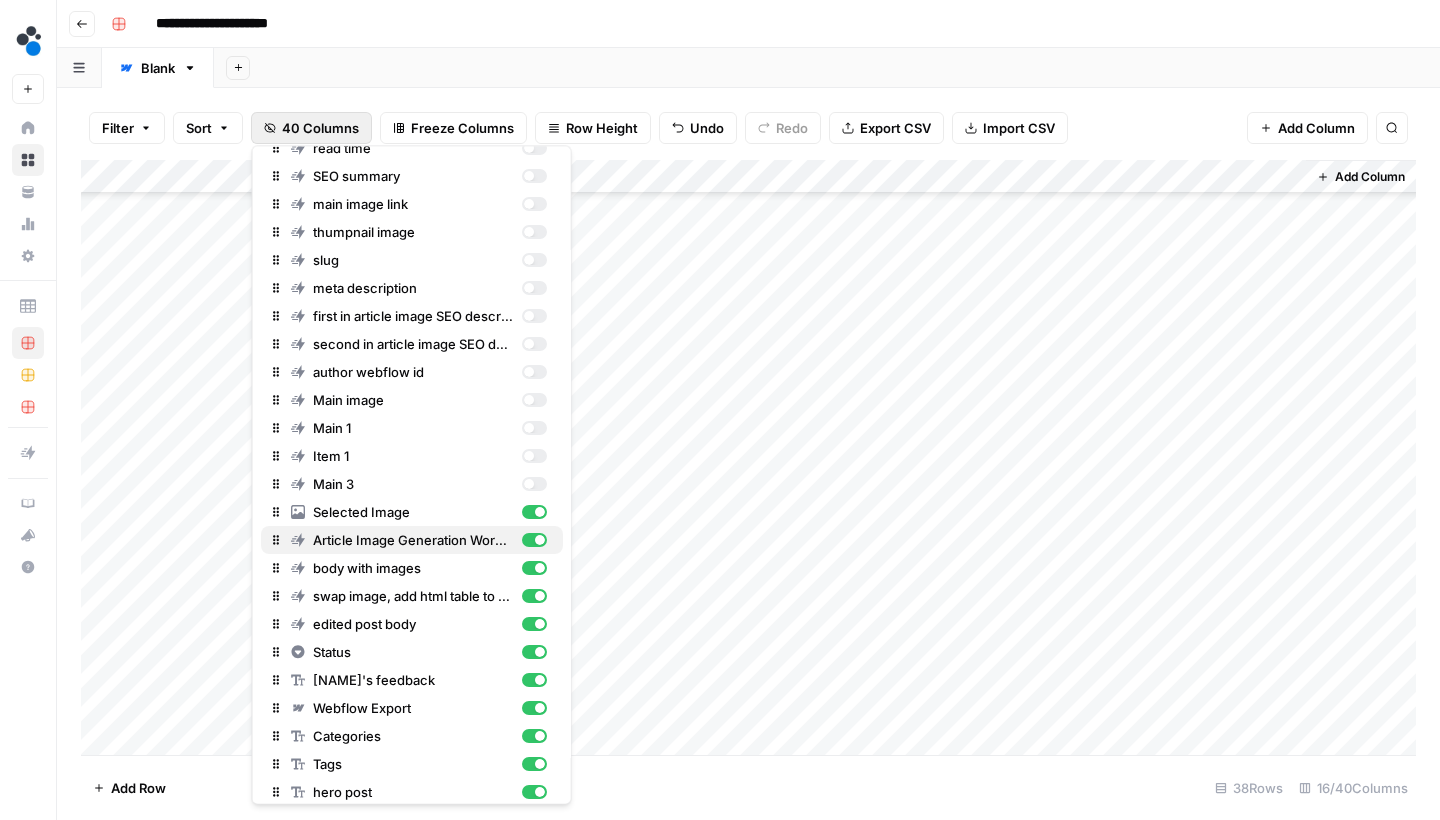 click at bounding box center (533, 541) 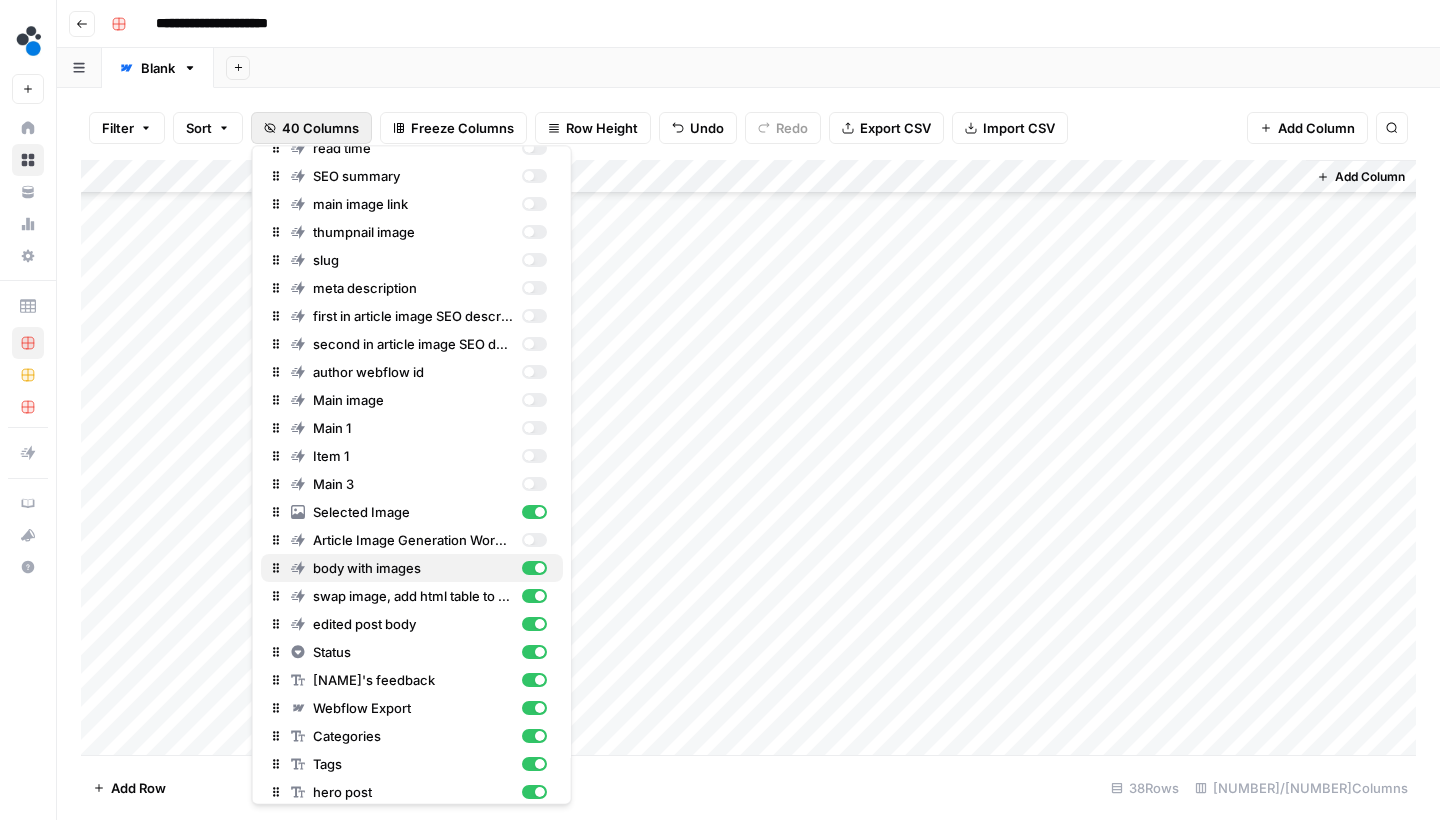 click at bounding box center [540, 569] 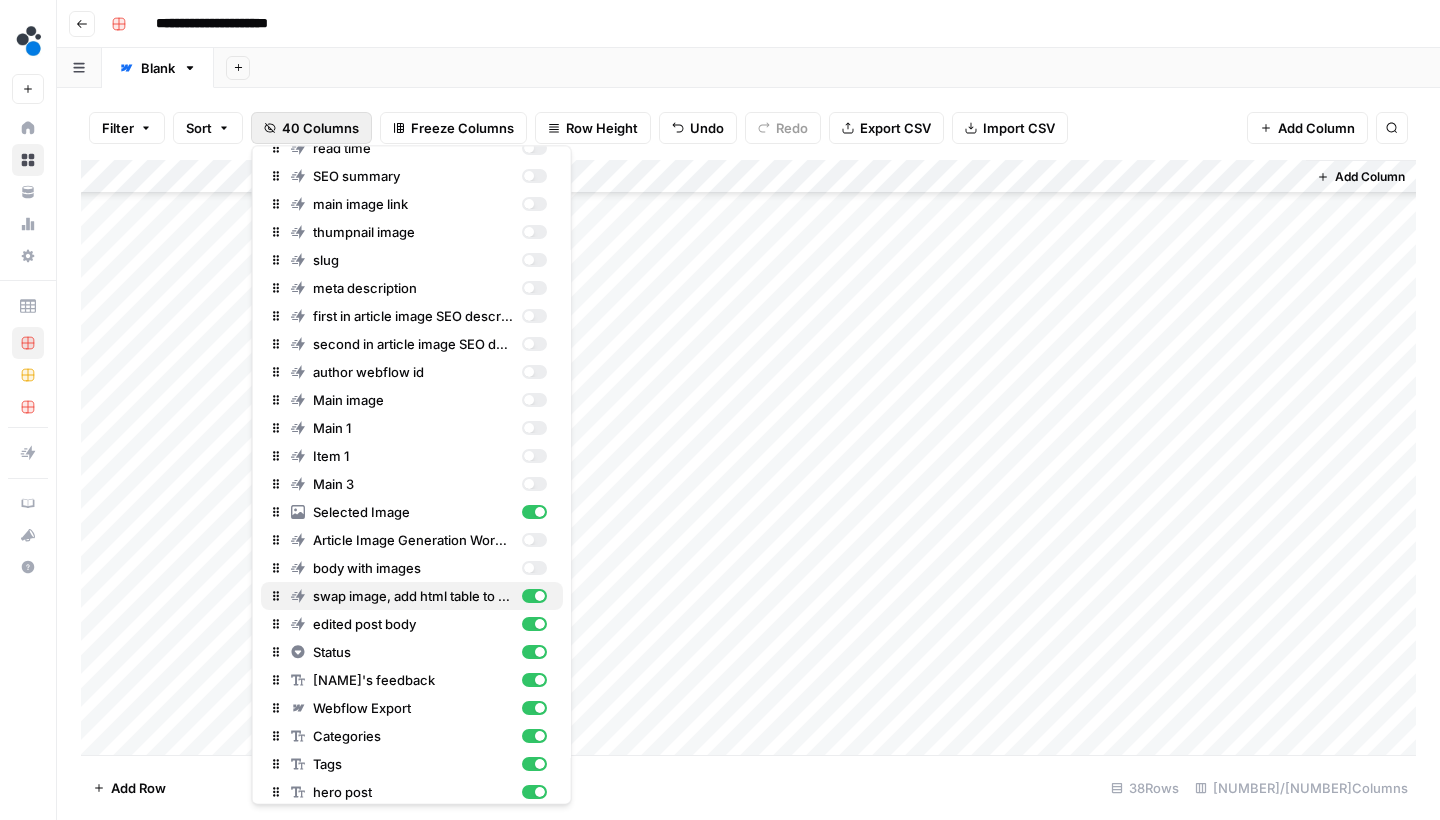 click on "swap image, add html table to post body" at bounding box center (419, 597) 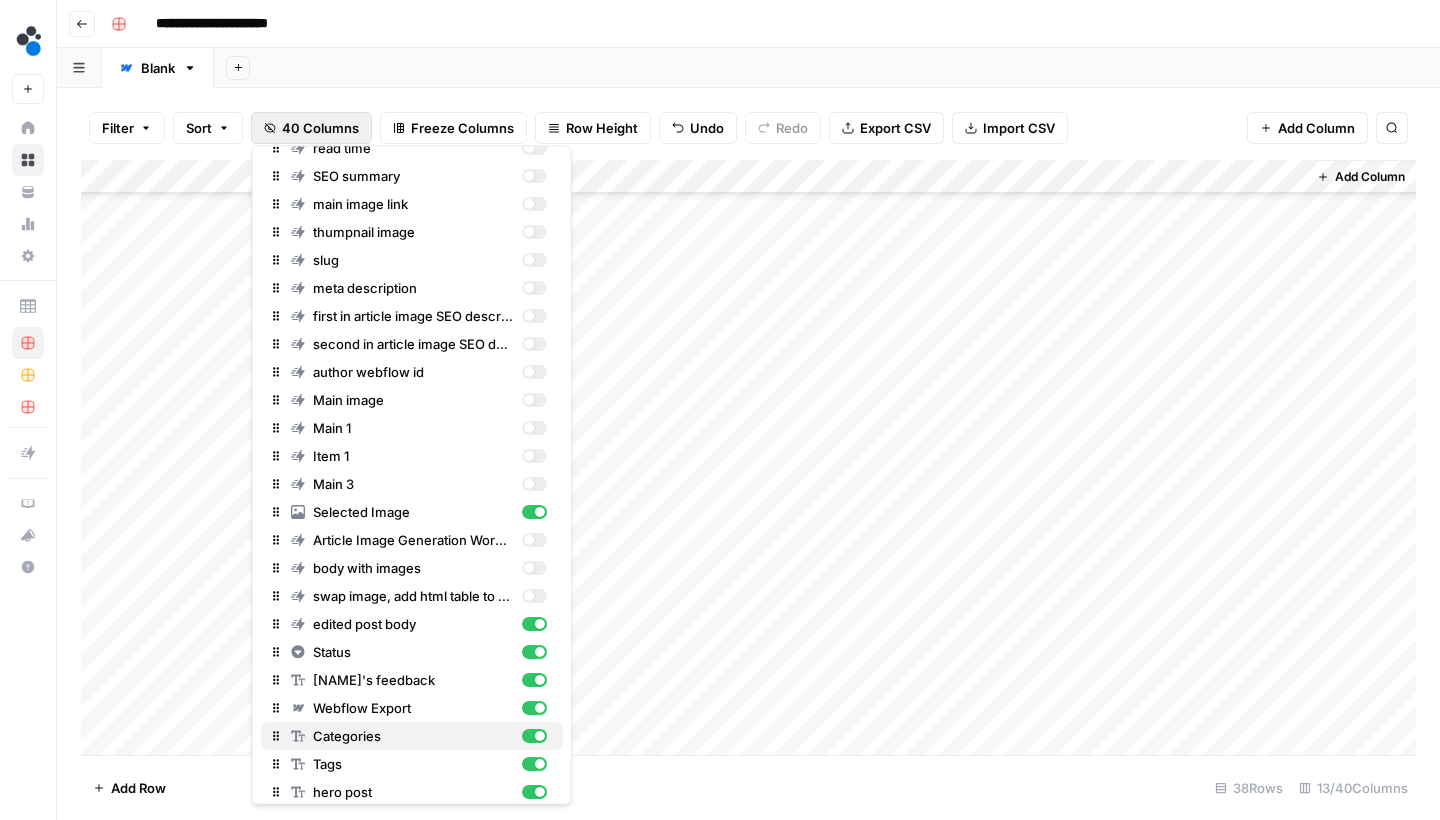 click at bounding box center [540, 737] 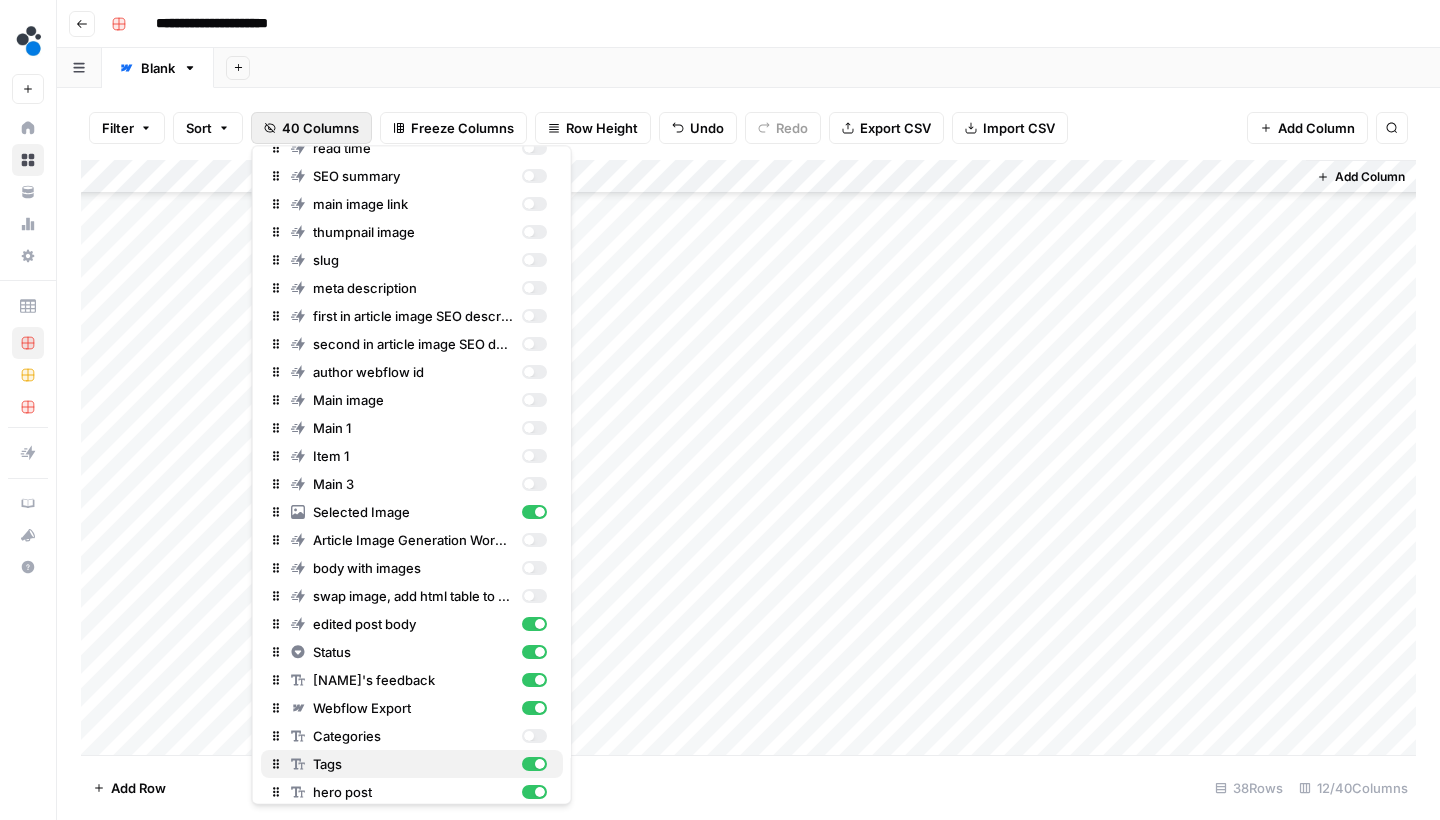 click at bounding box center (540, 765) 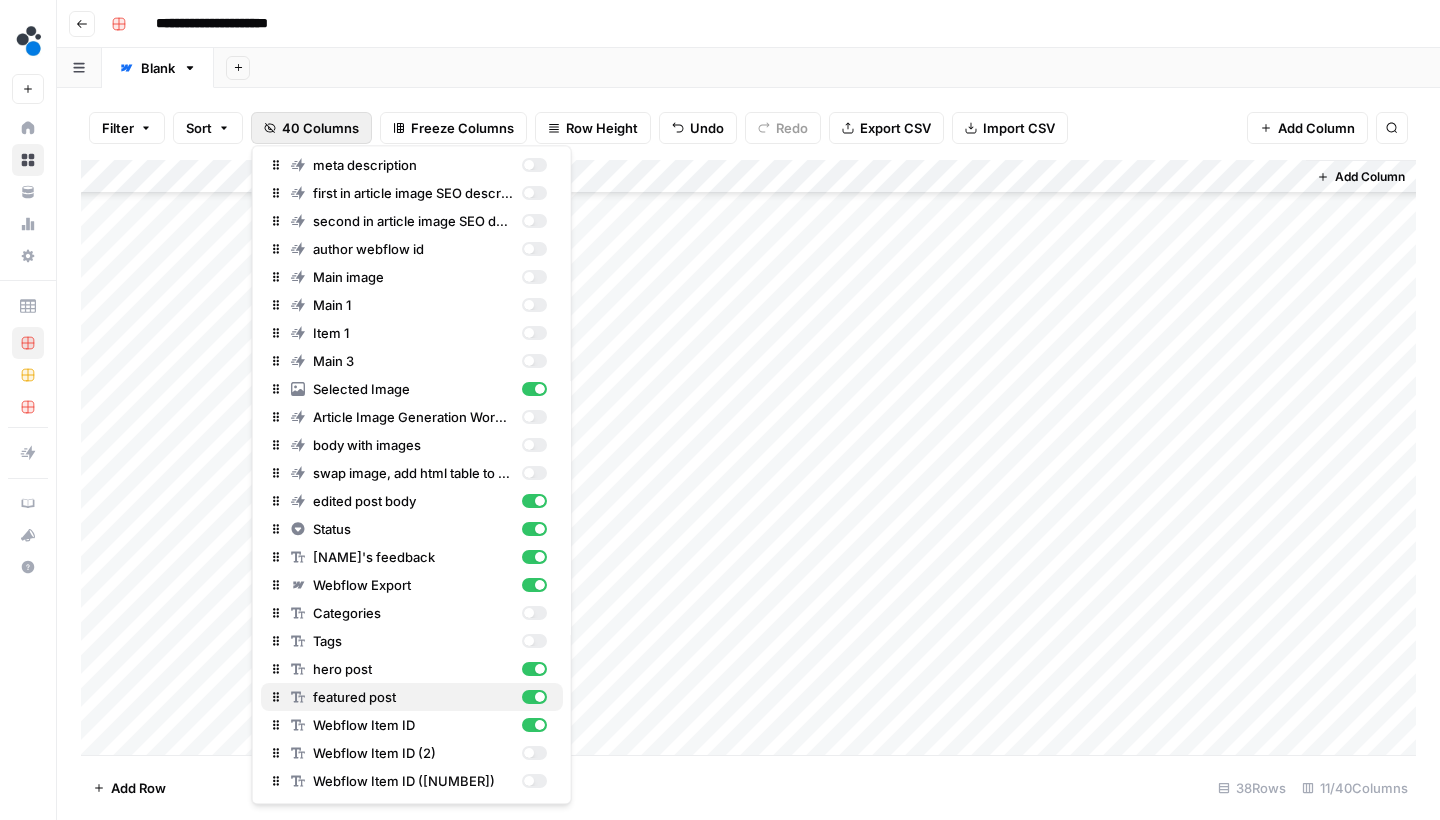 scroll, scrollTop: 528, scrollLeft: 0, axis: vertical 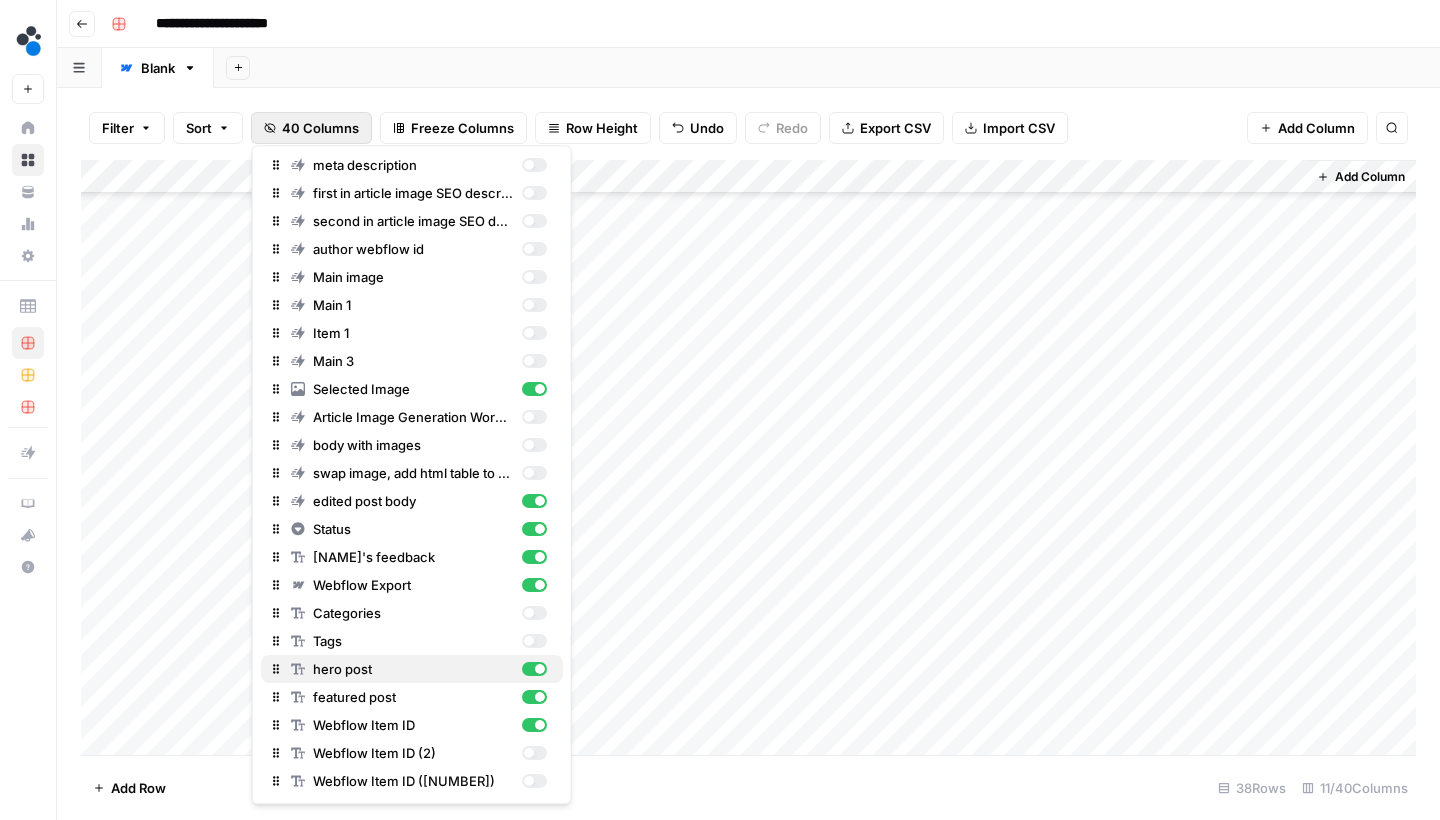 click at bounding box center (533, 670) 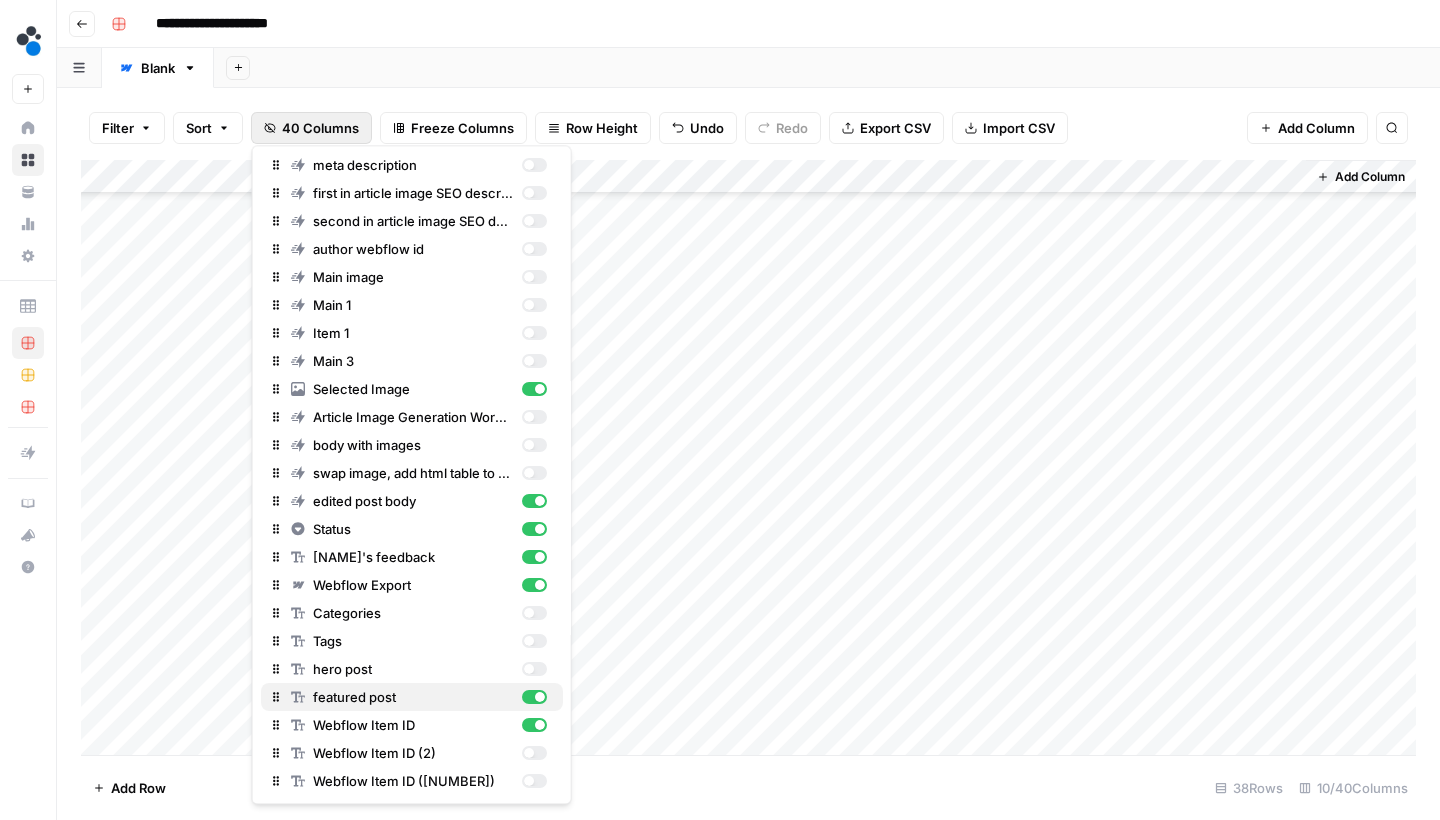 click at bounding box center (540, 698) 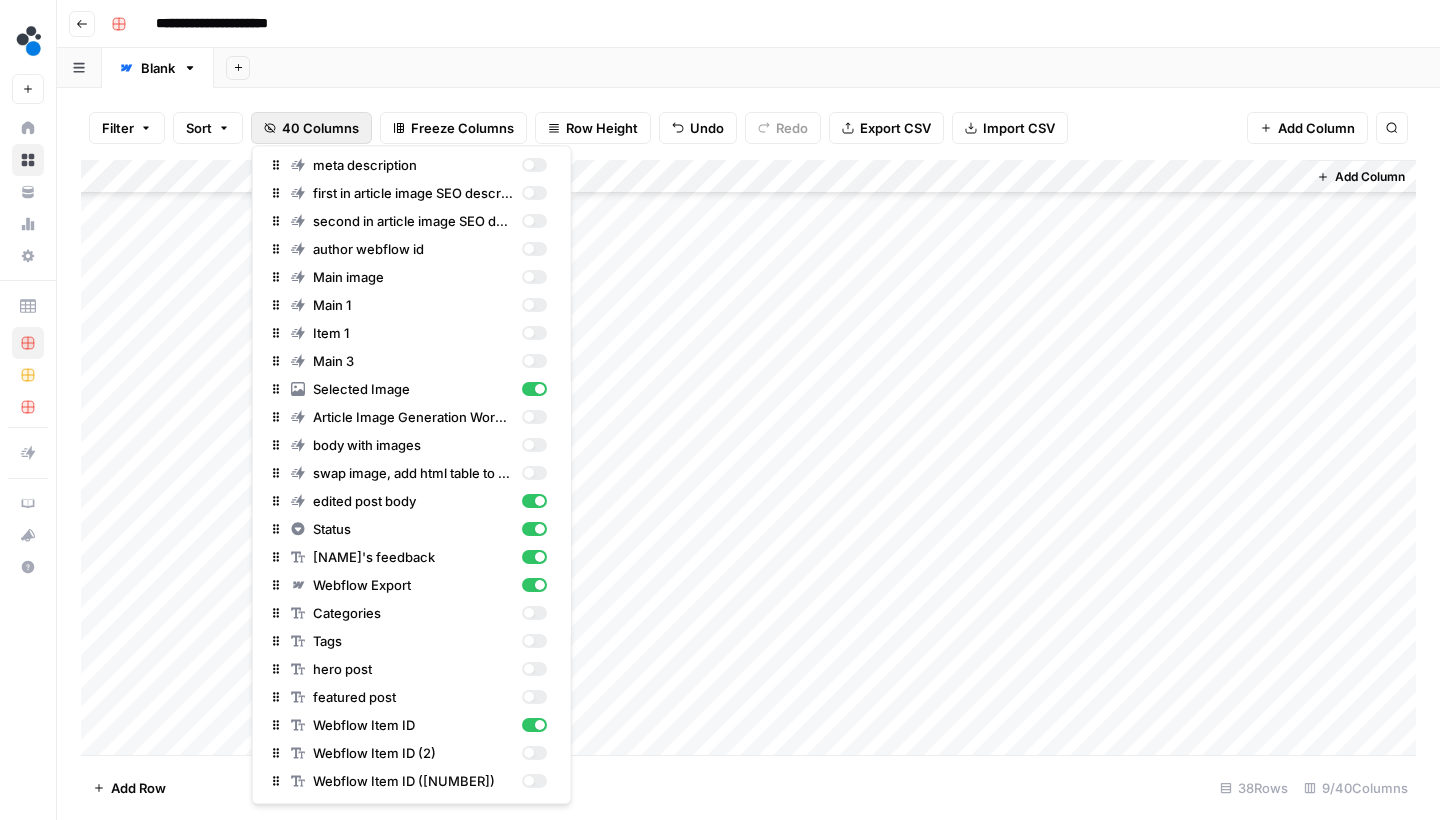 click on "Filter Sort 40 Columns Freeze Columns Row Height Undo Redo Export CSV Import CSV Add Column Search" at bounding box center [748, 128] 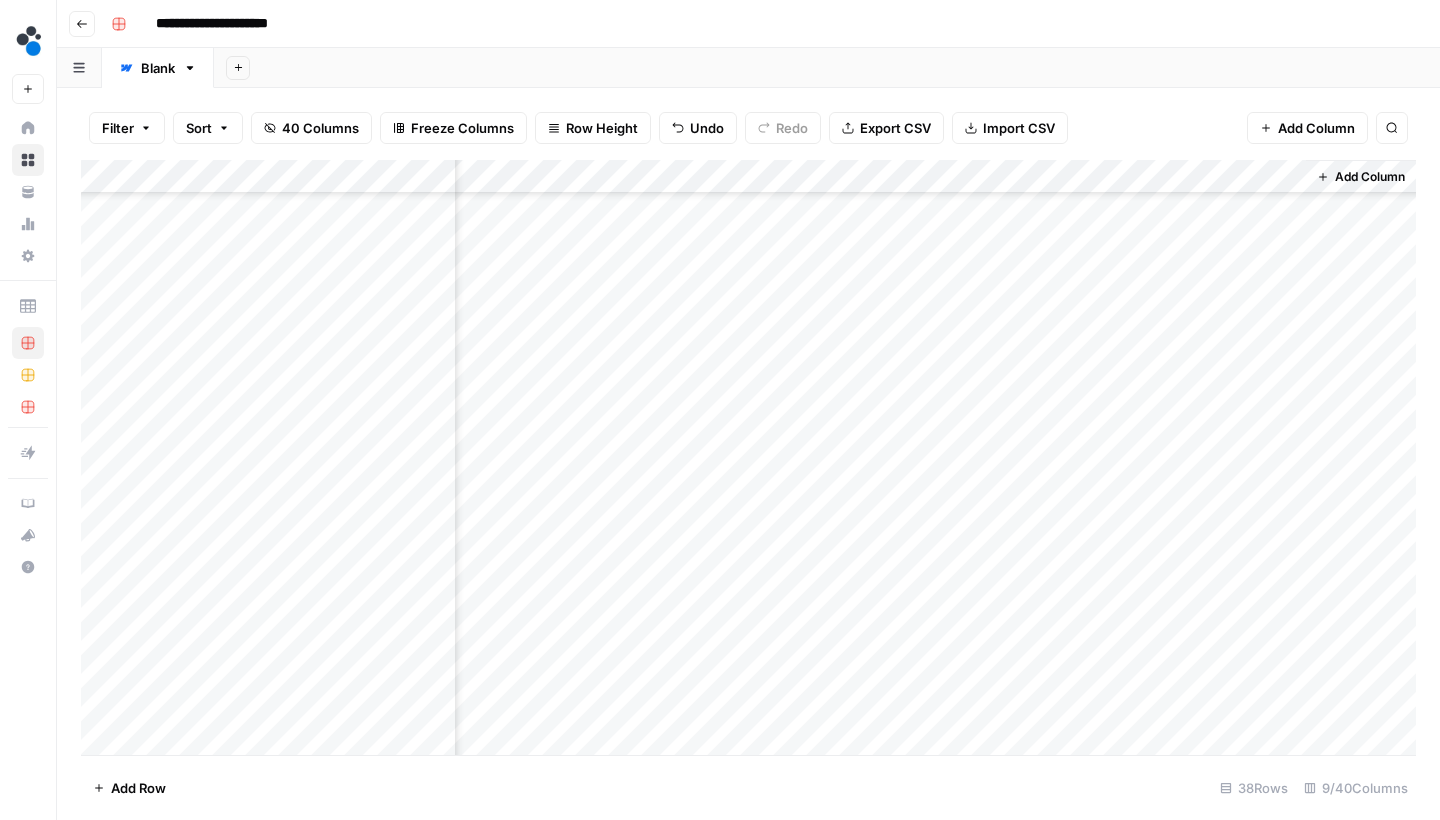 scroll, scrollTop: 758, scrollLeft: 0, axis: vertical 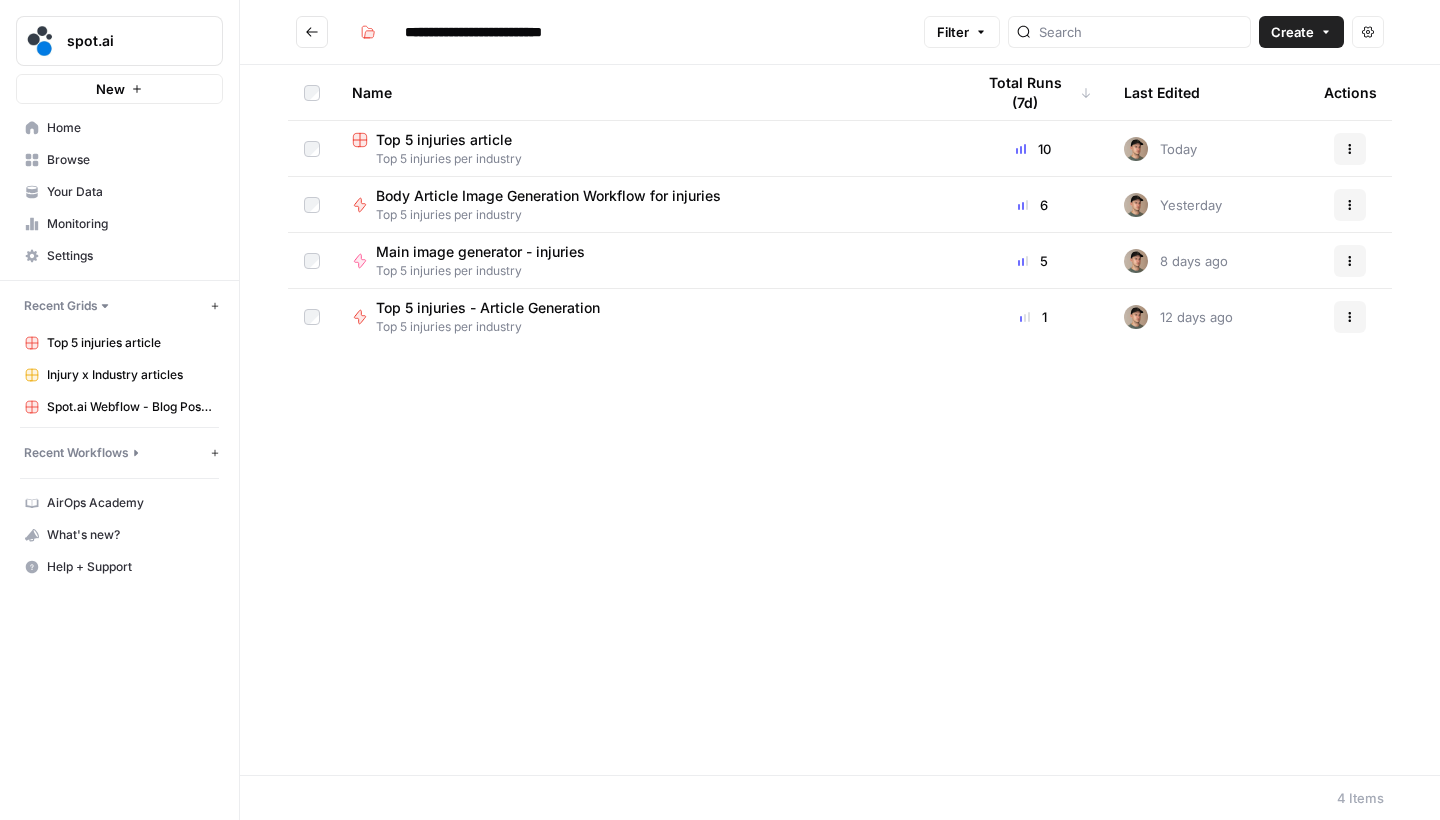 click on "Top 5 injuries article" at bounding box center (444, 140) 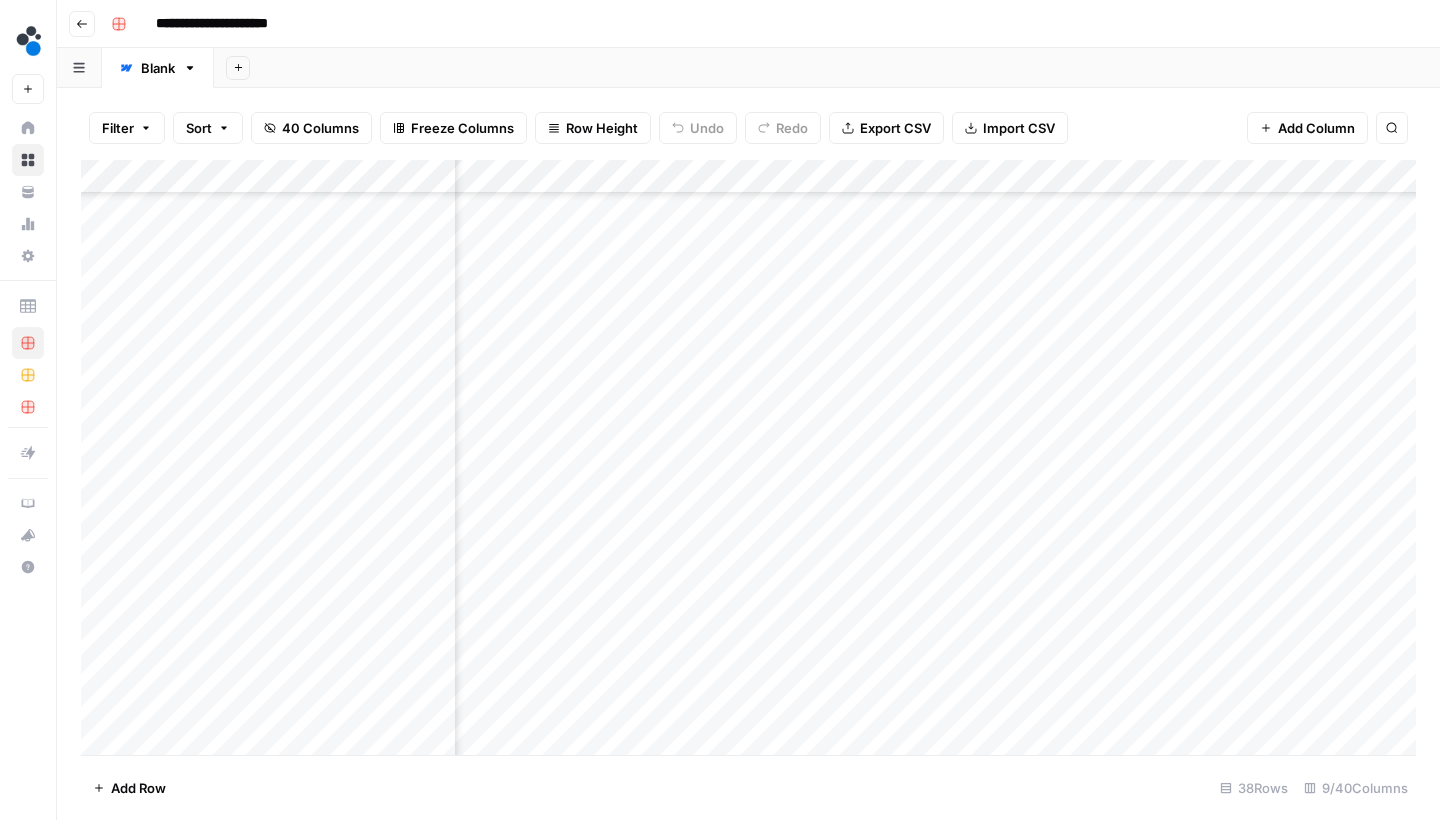 scroll, scrollTop: 758, scrollLeft: 251, axis: both 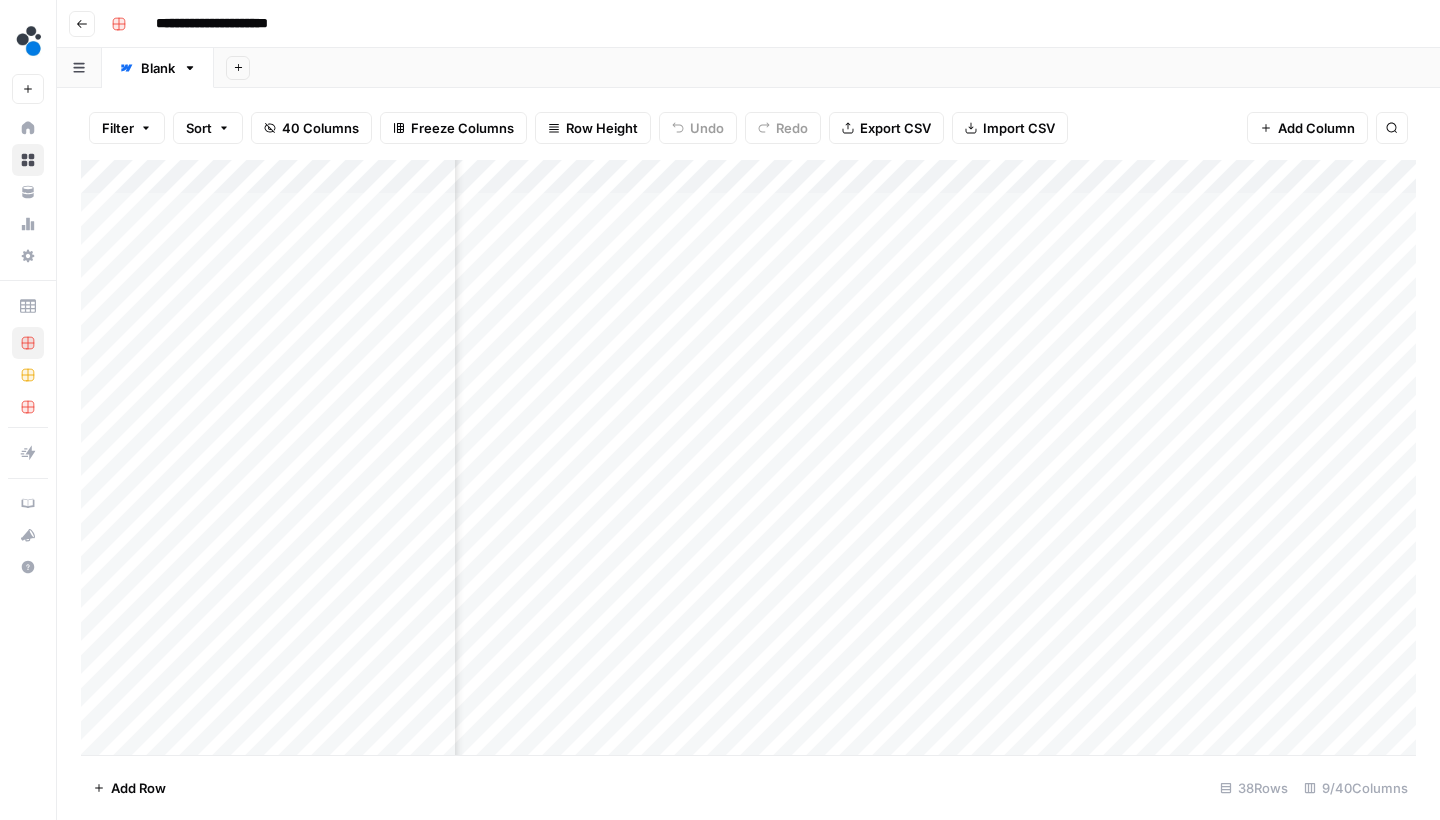 click on "Add Column" at bounding box center (748, 460) 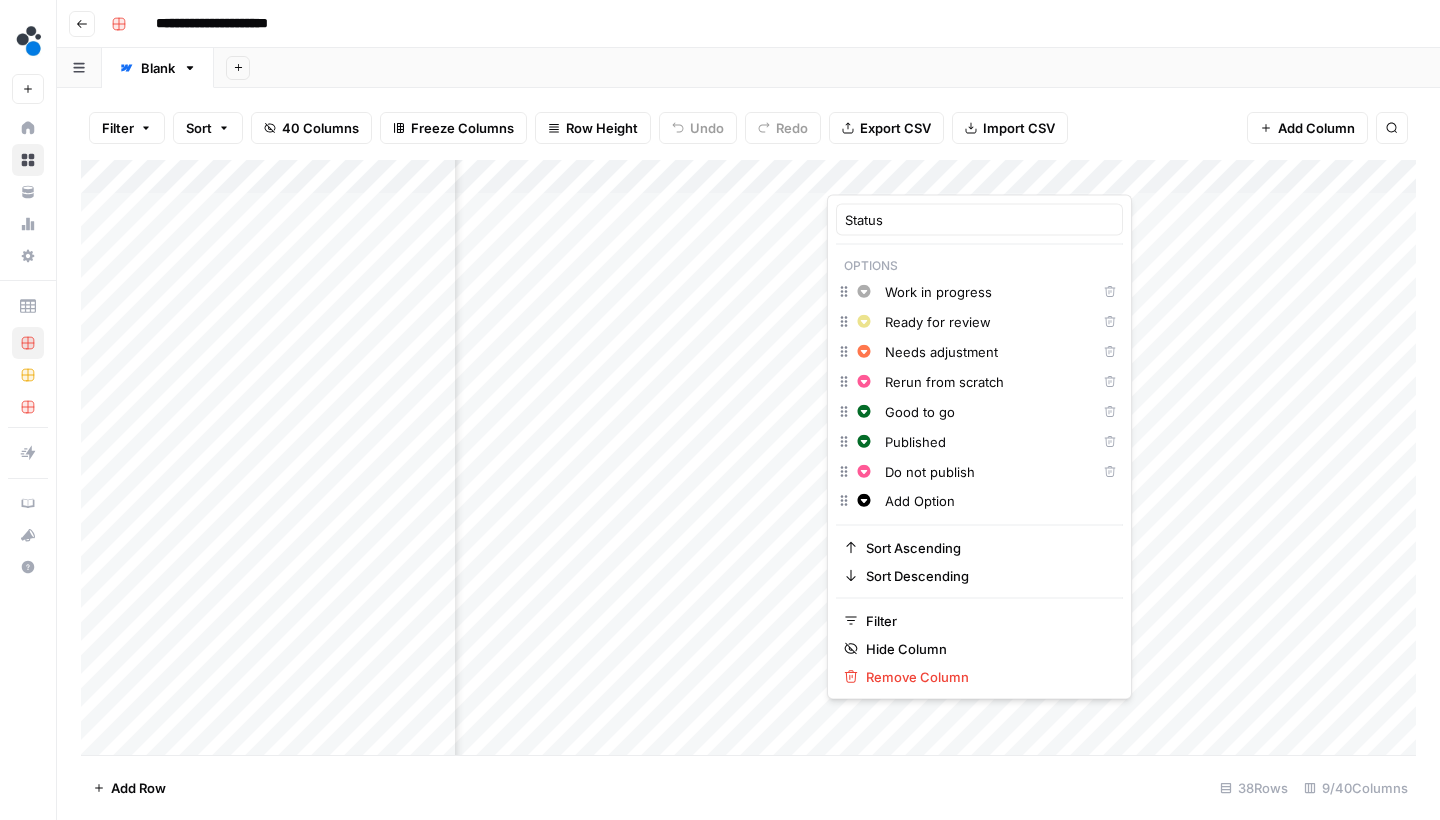 click at bounding box center (917, 175) 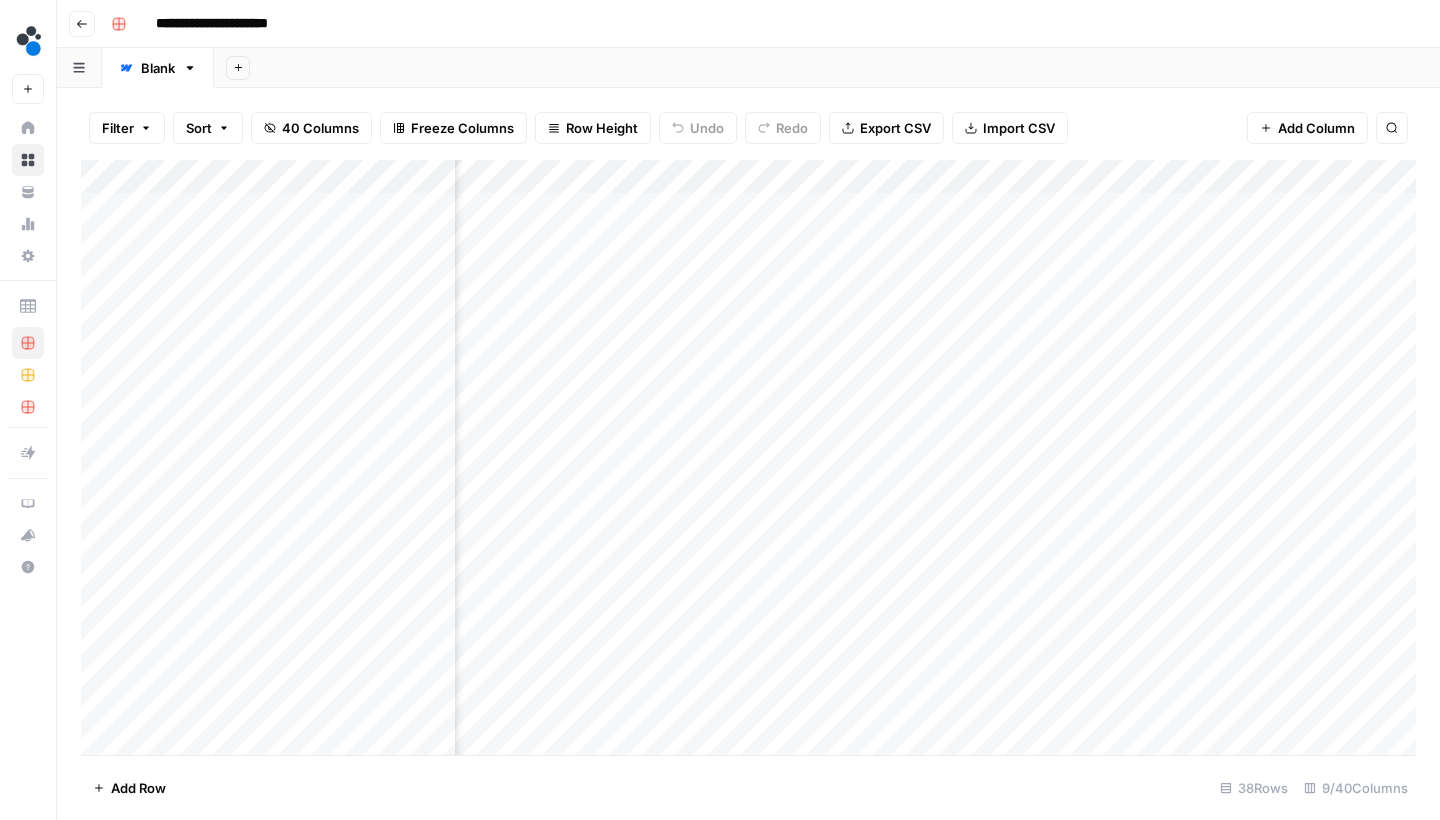 click on "Add Column" at bounding box center [748, 460] 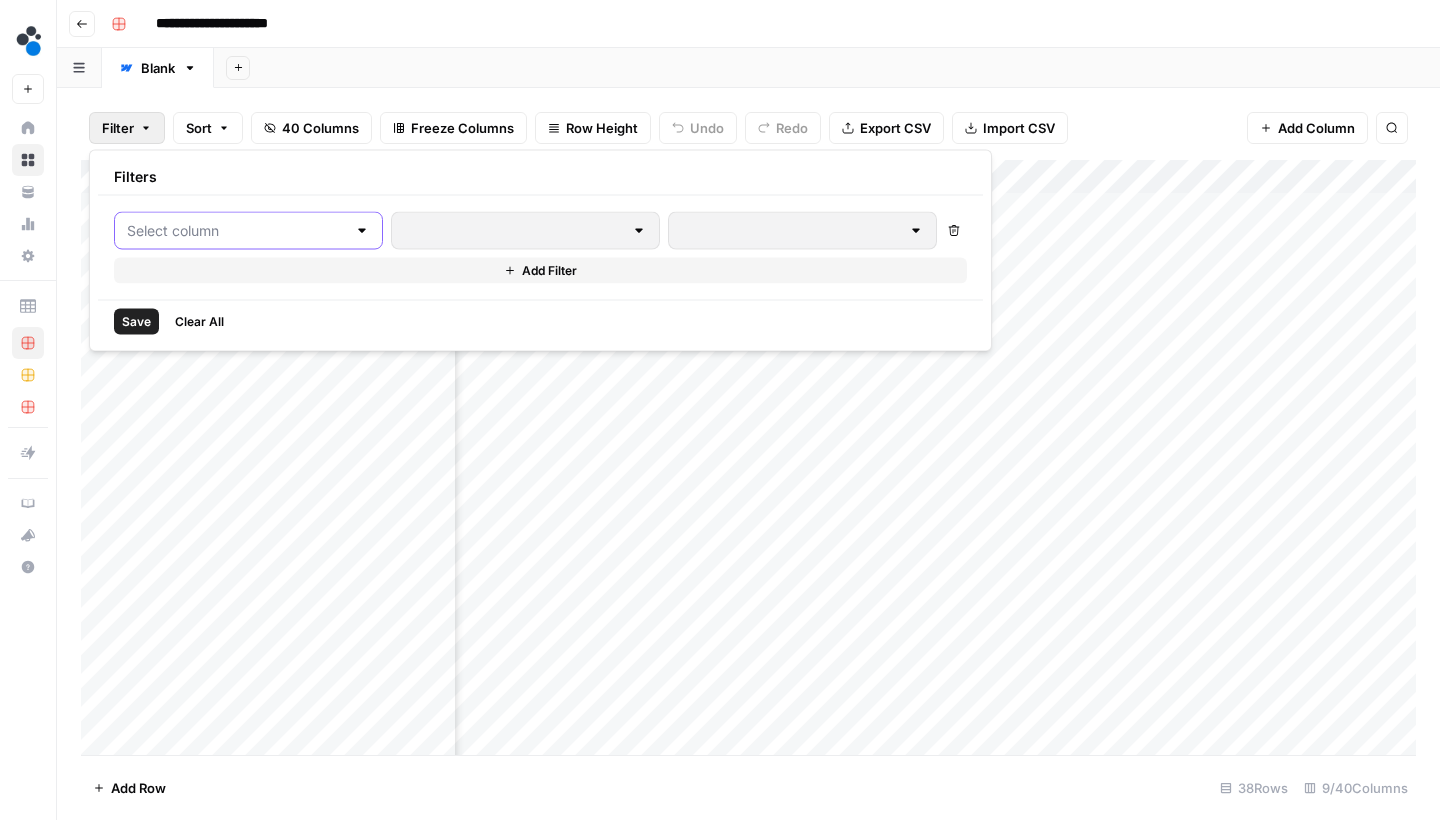 click at bounding box center [236, 231] 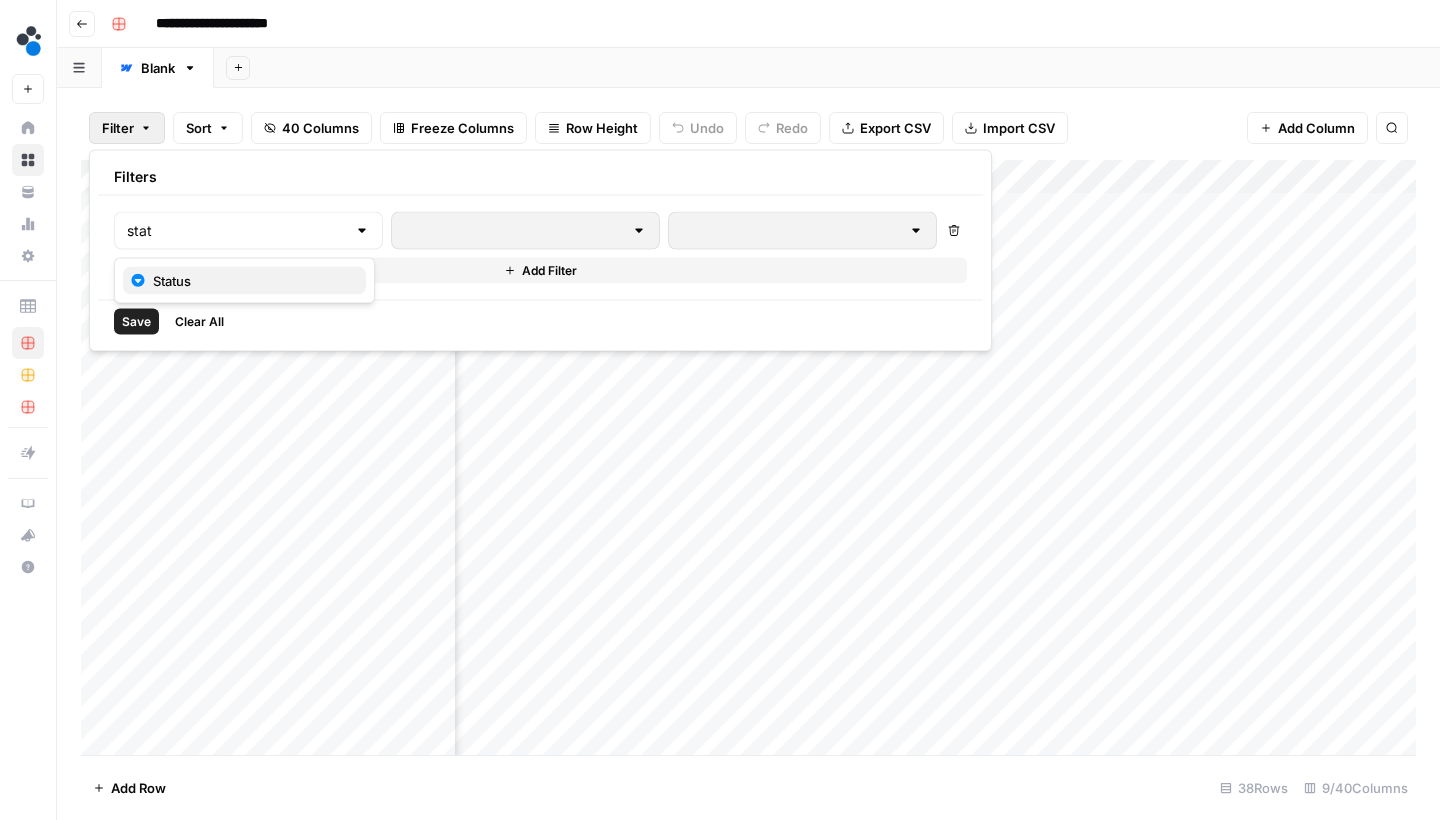 click on "Status" at bounding box center [251, 281] 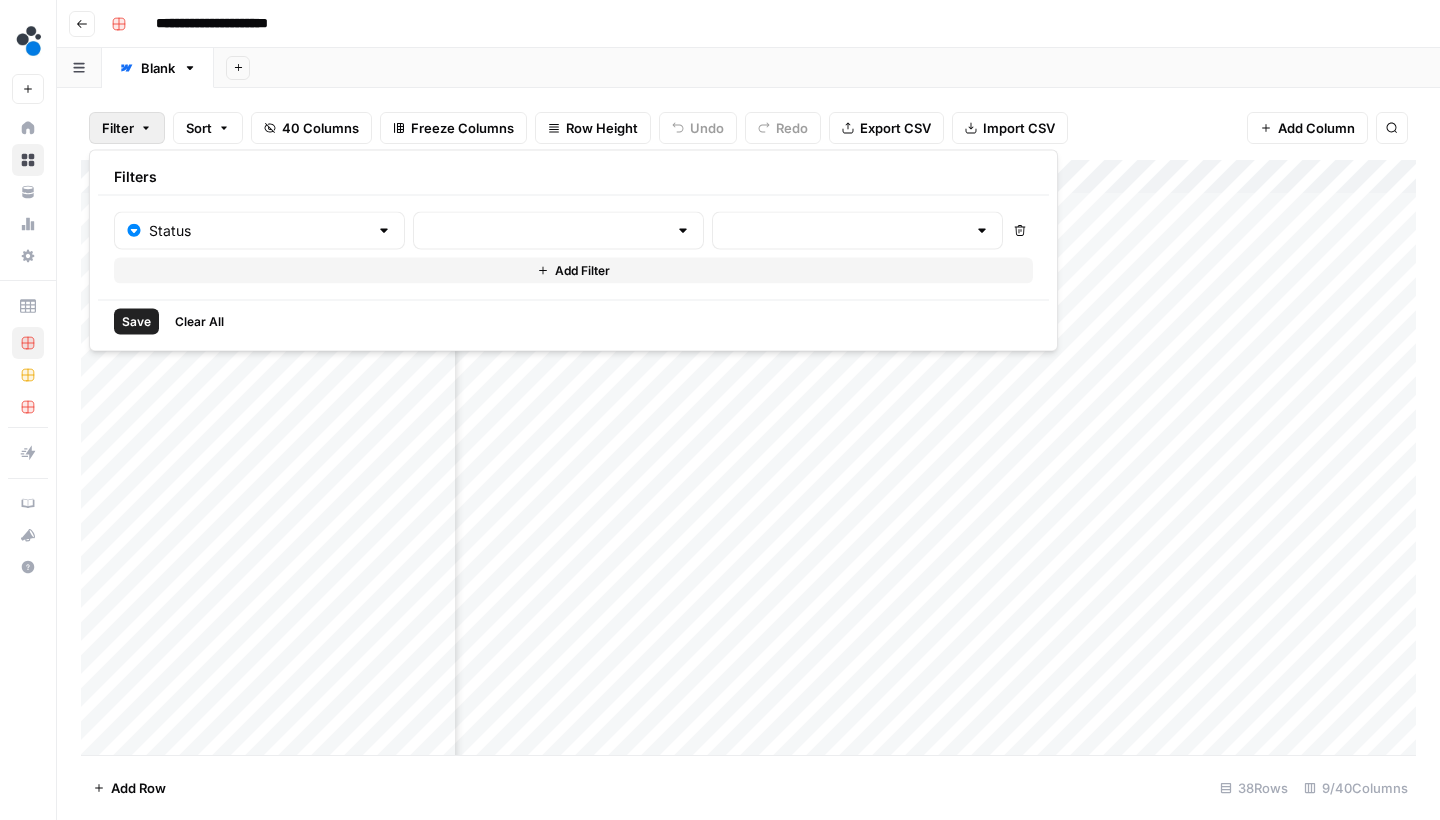 click at bounding box center (558, 231) 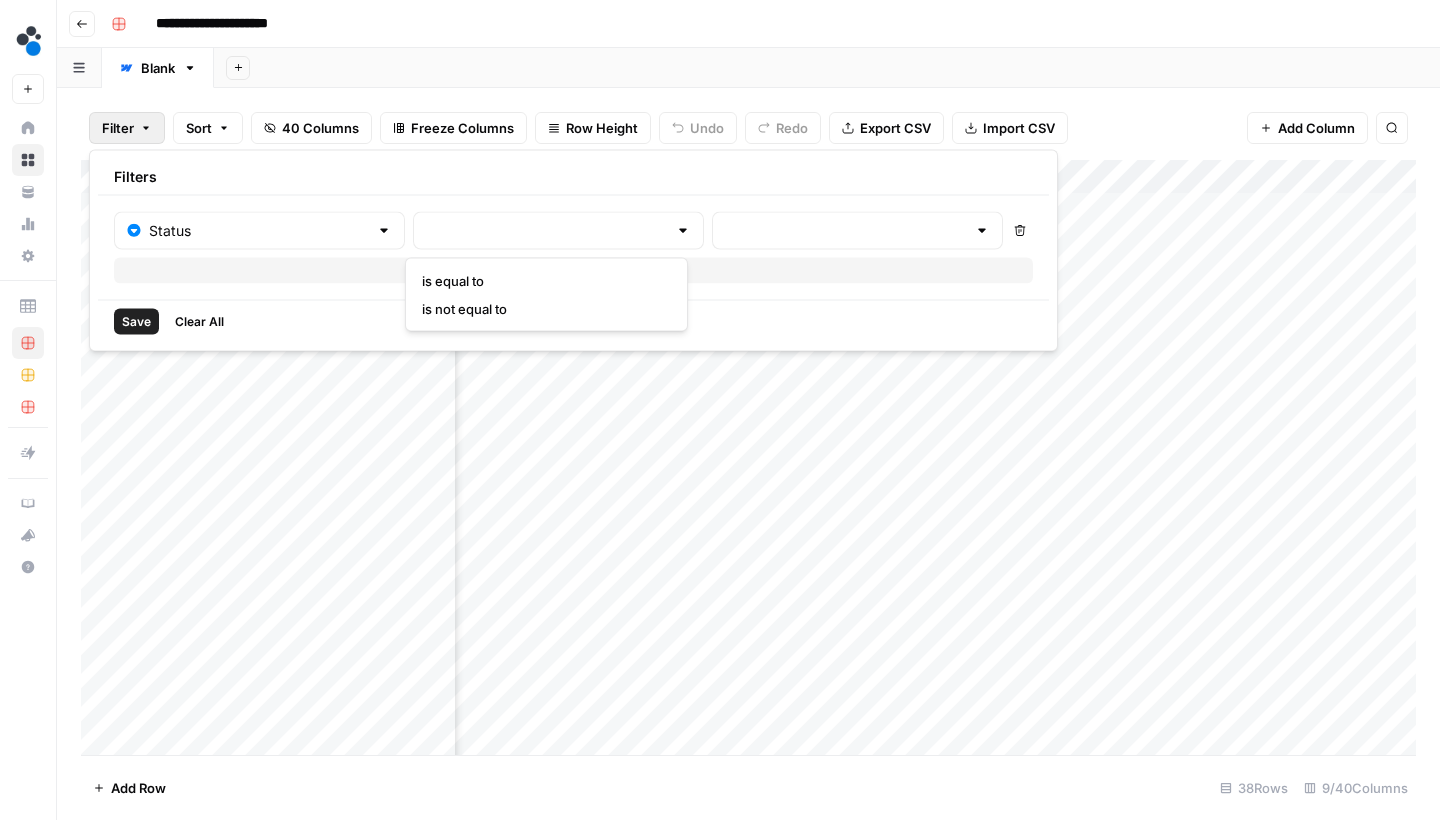 click on "is equal to" at bounding box center (546, 281) 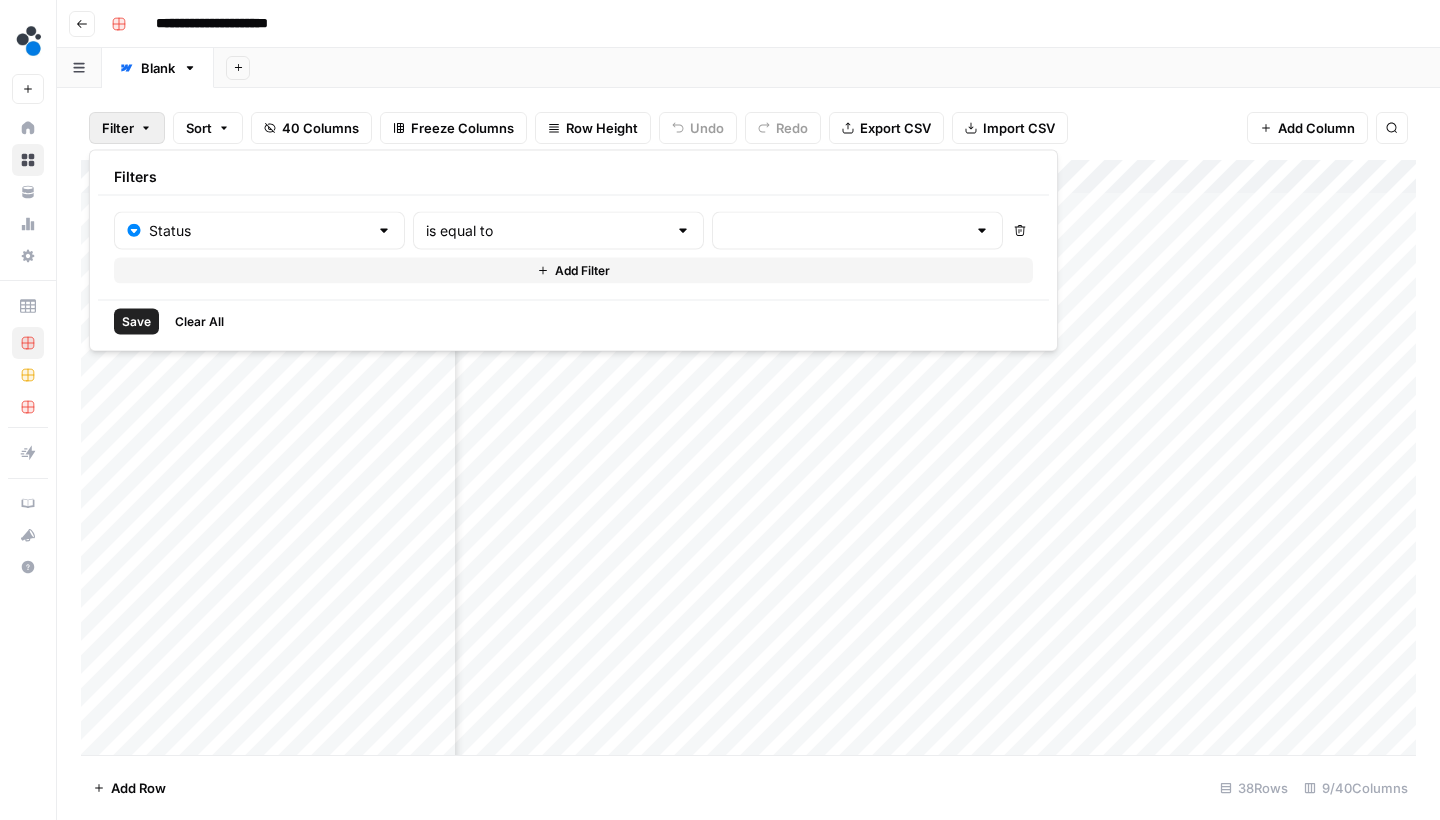 type on "is equal to" 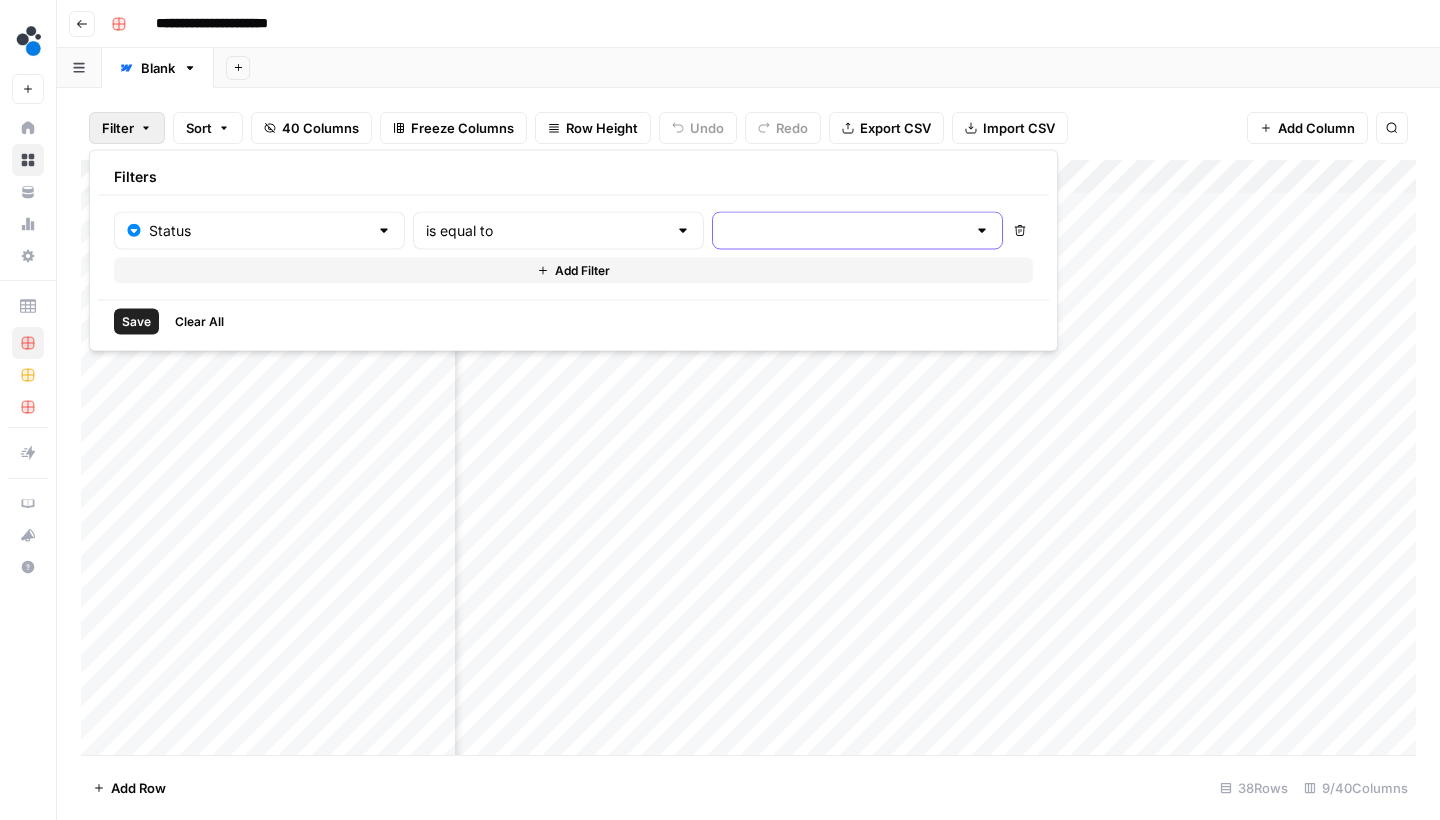 click at bounding box center [845, 231] 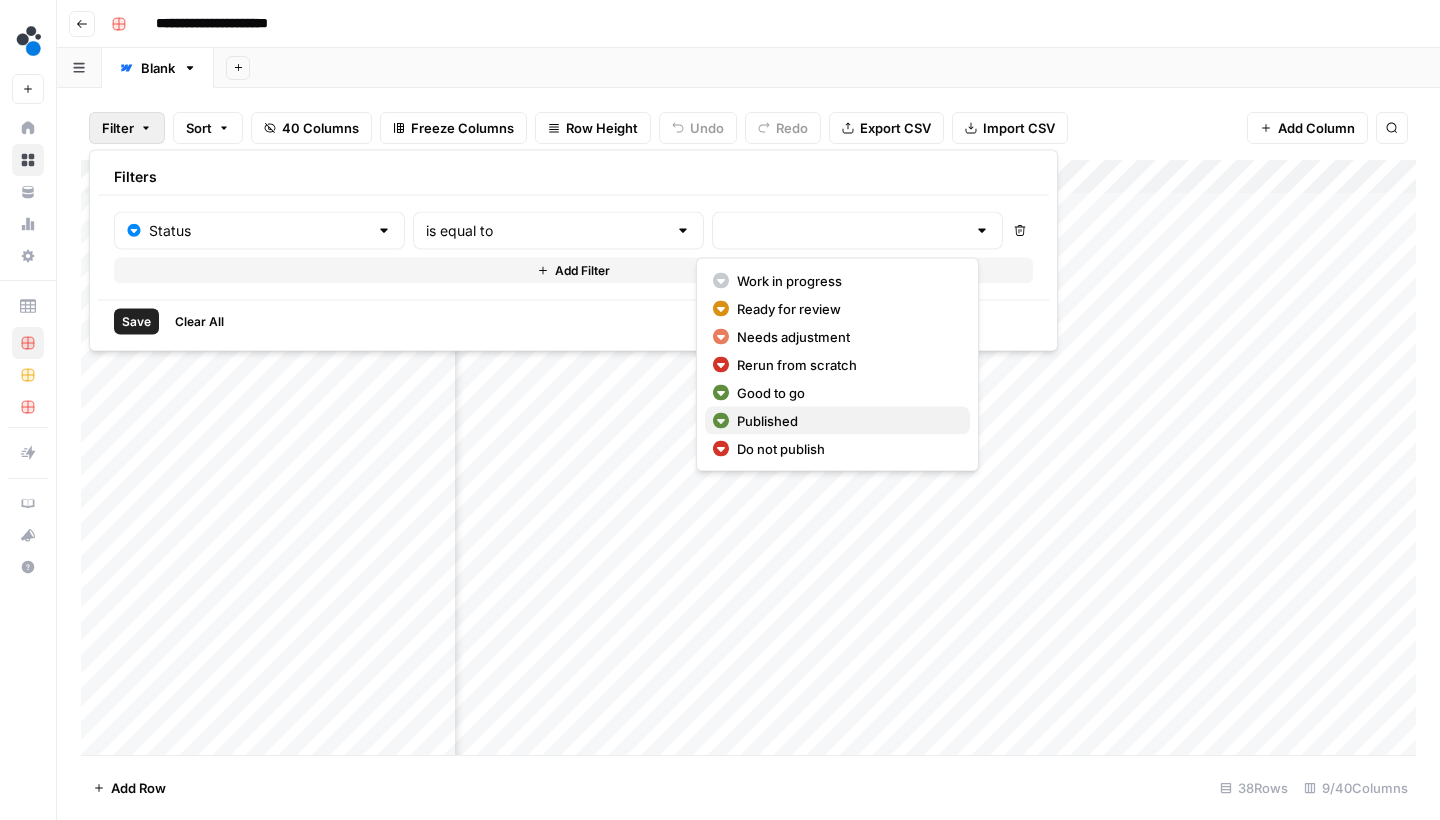click on "Published" at bounding box center [845, 421] 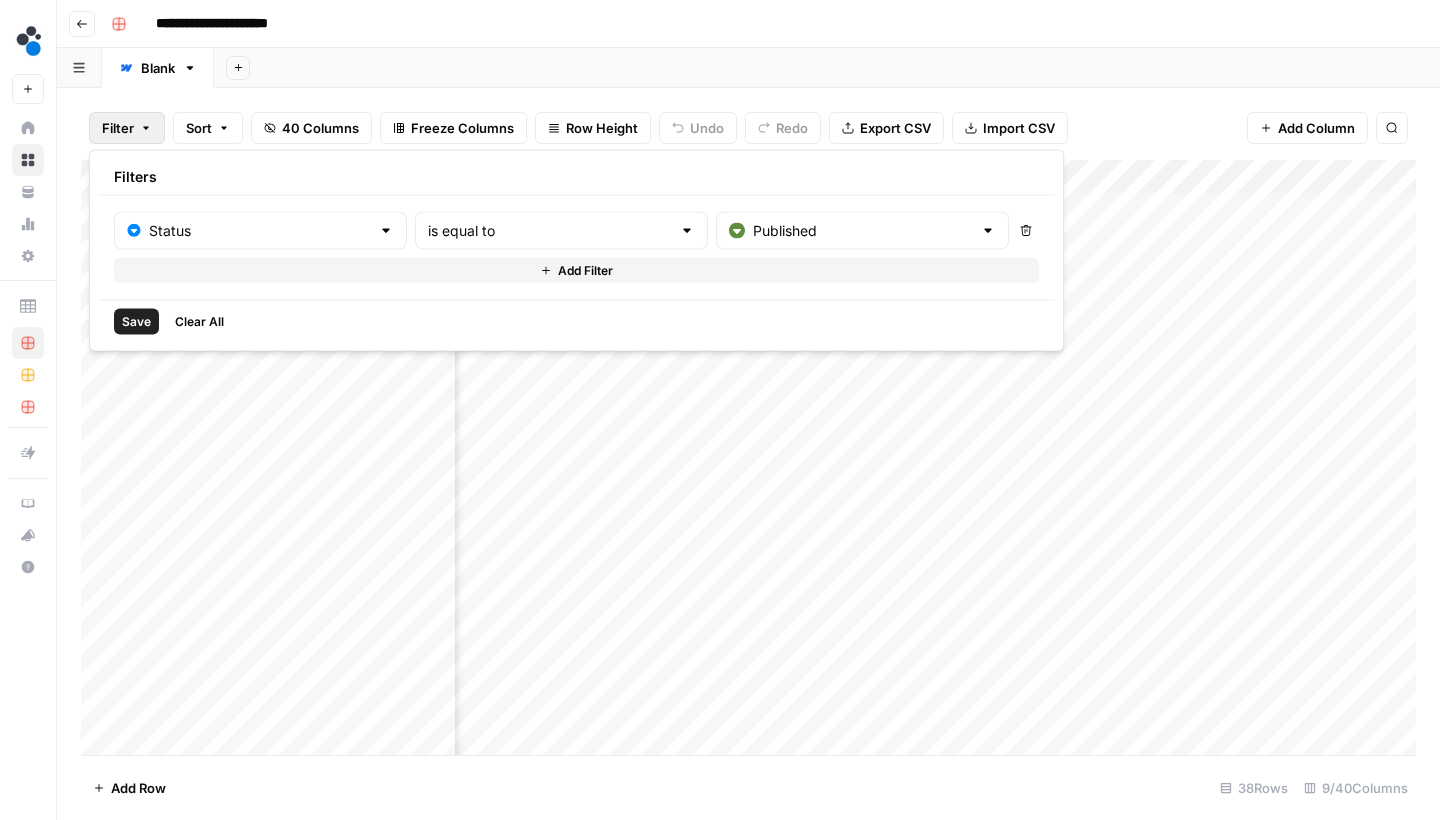 click on "Save" at bounding box center (136, 322) 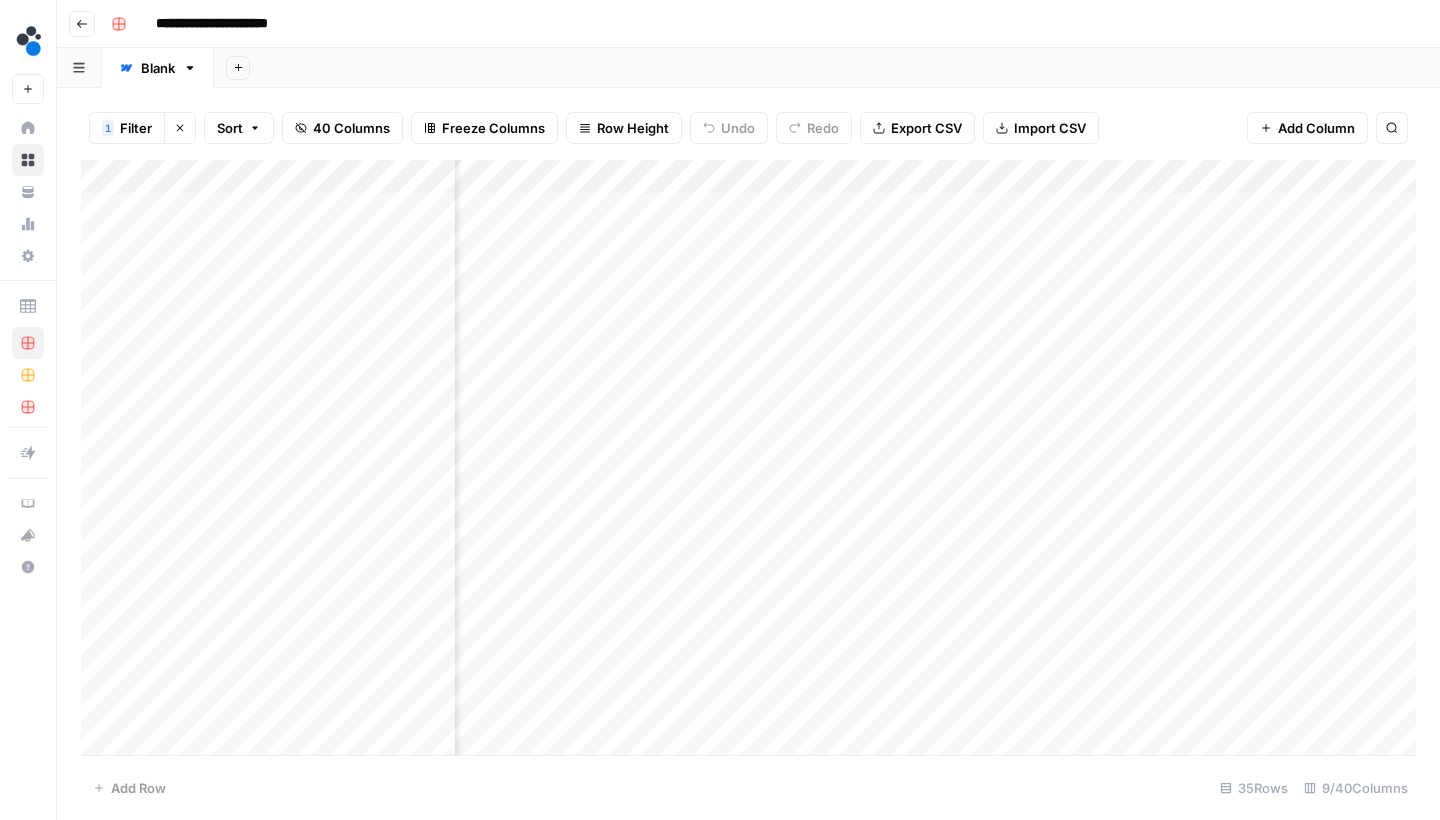 click on "1 Filter Clear filters Sort 40 Columns Freeze Columns Row Height Undo Redo Export CSV Import CSV Add Column Search" at bounding box center (748, 128) 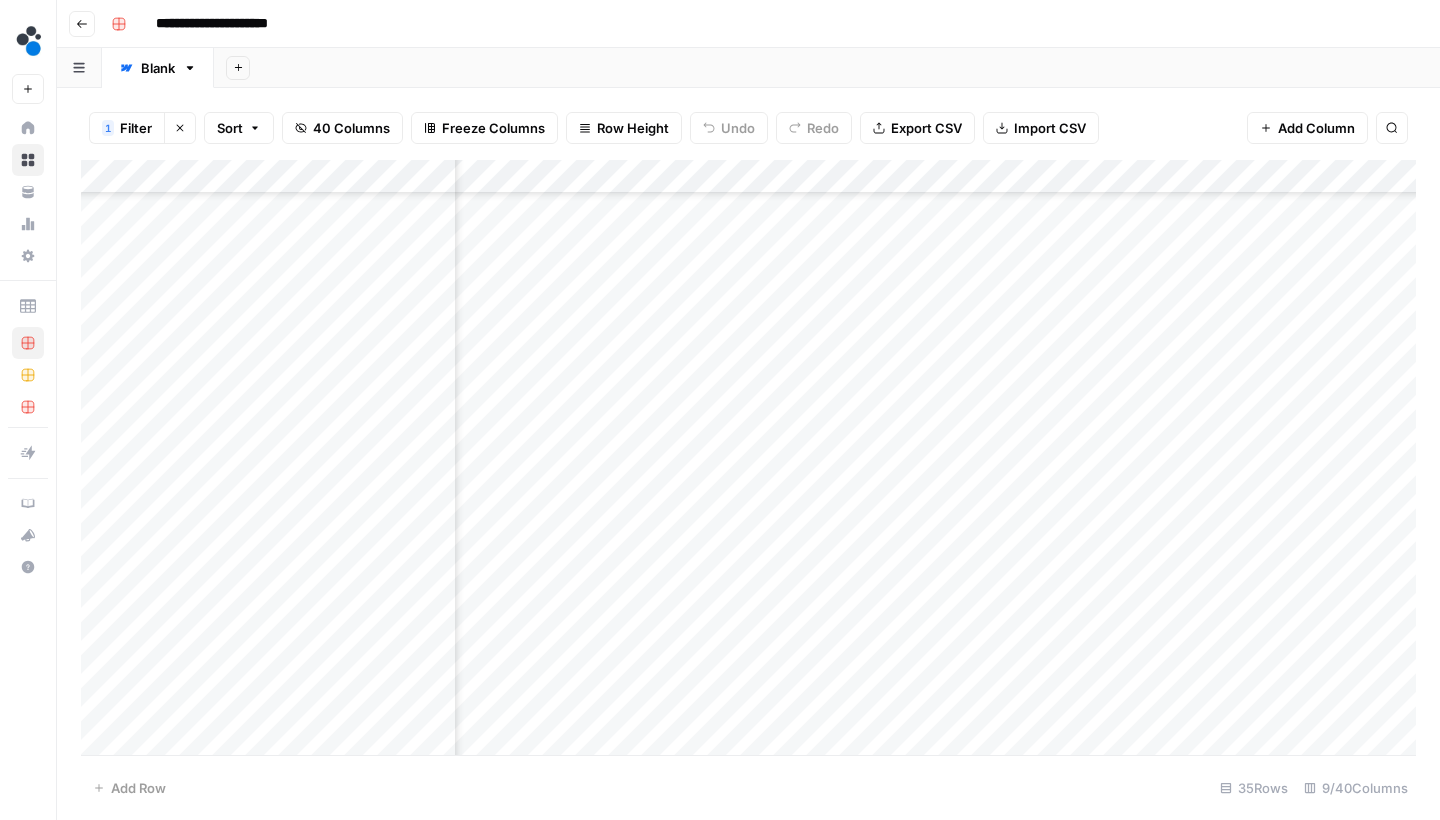 scroll, scrollTop: 622, scrollLeft: 250, axis: both 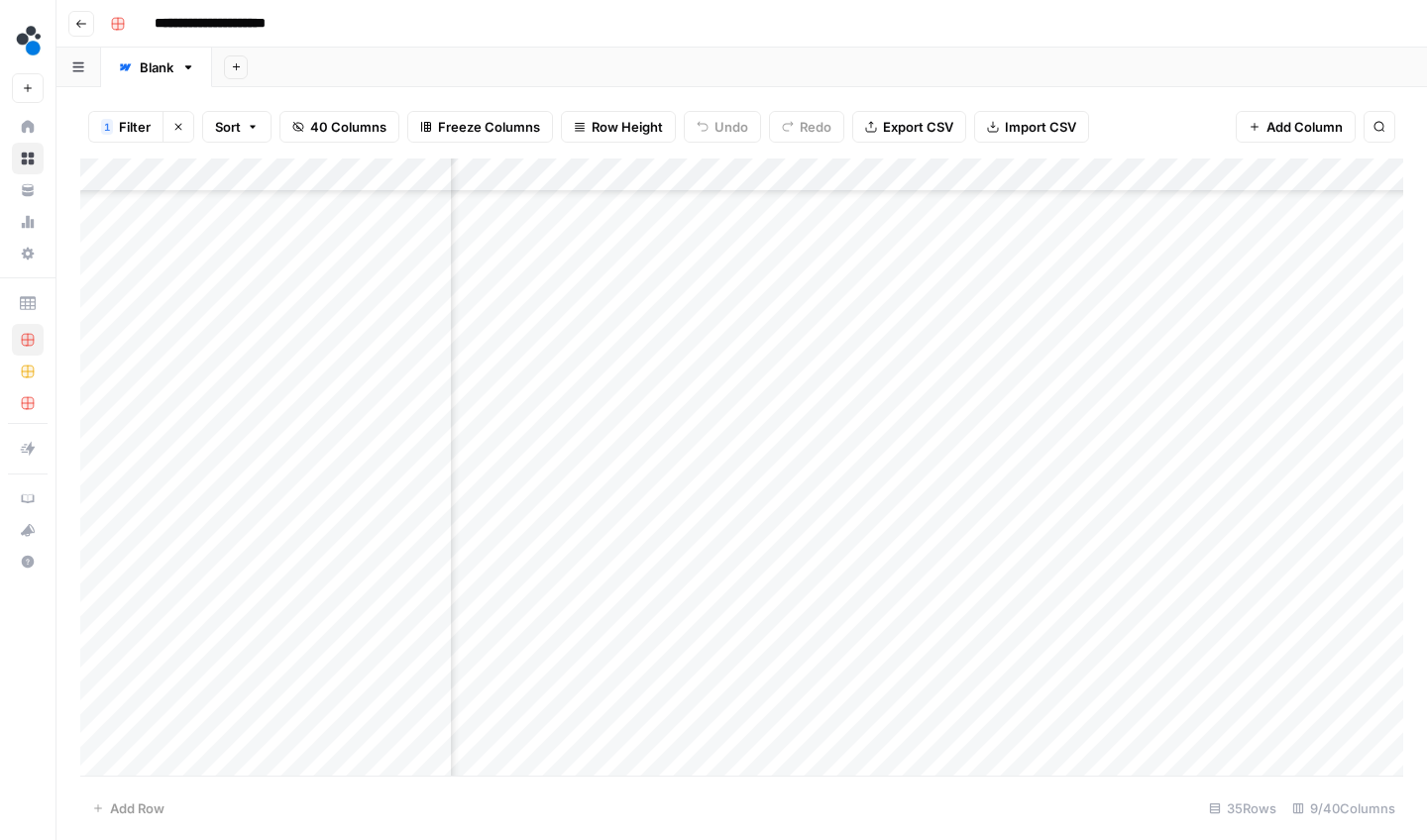 click on "Clear filters" at bounding box center (178, 127) 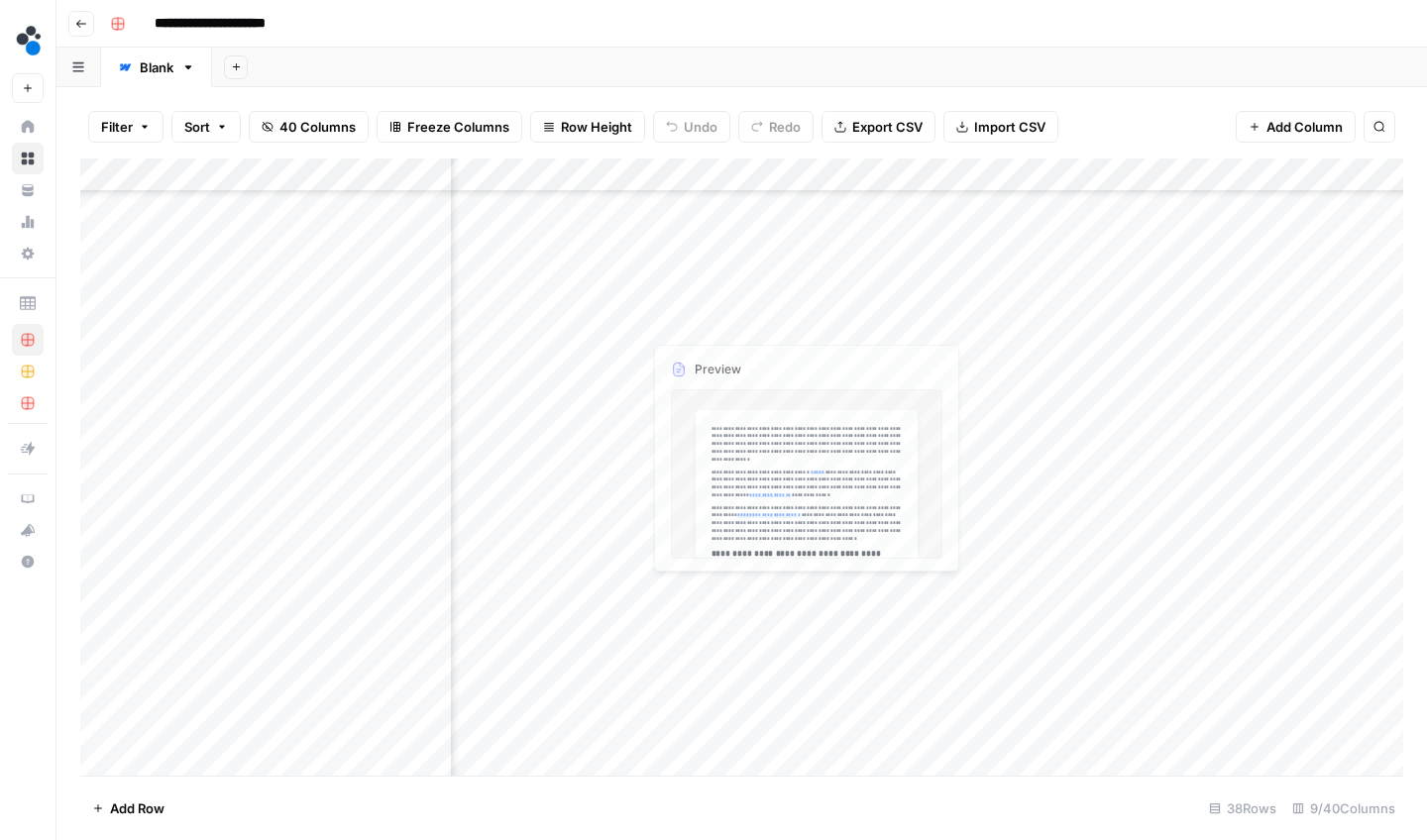 scroll, scrollTop: 229, scrollLeft: 248, axis: both 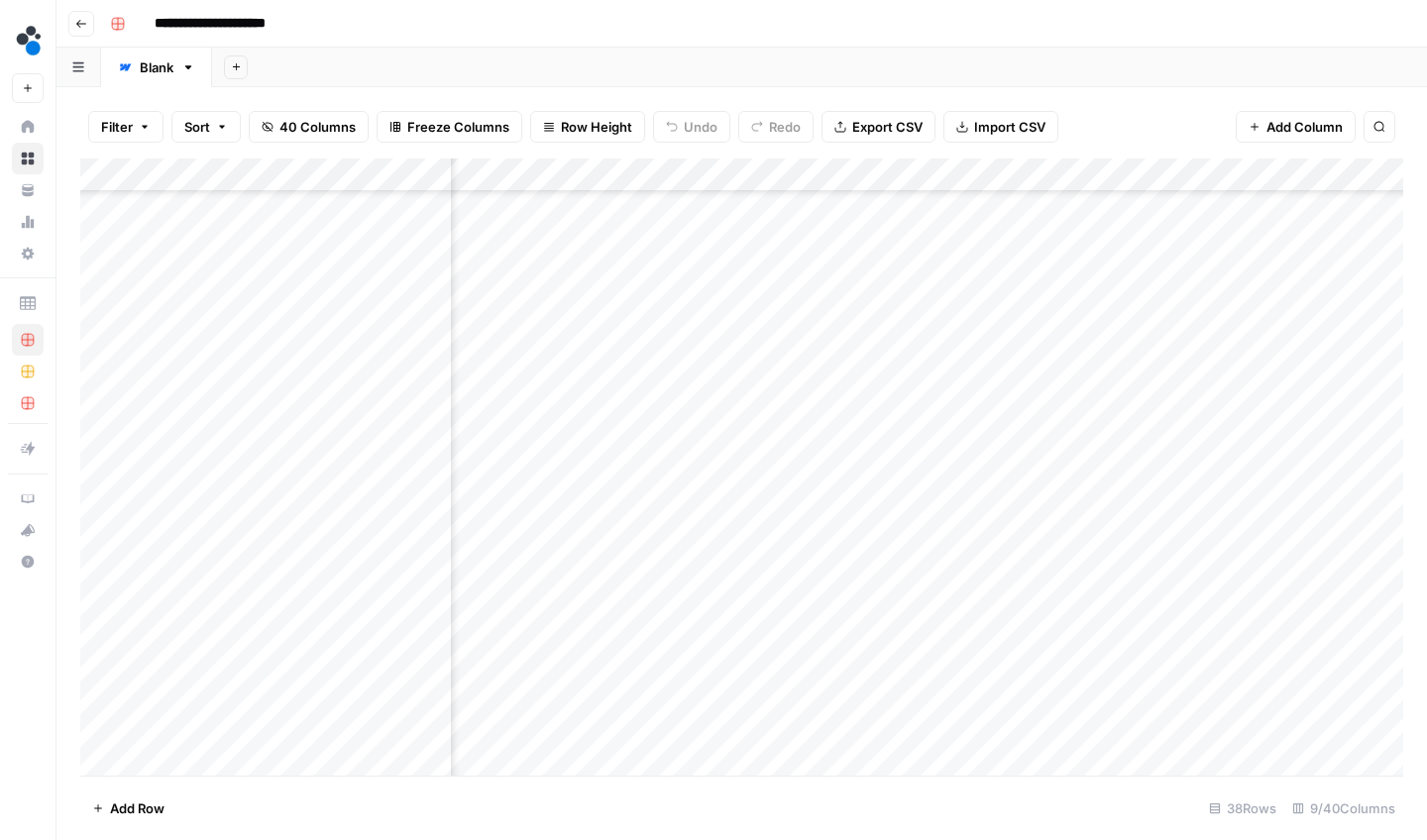 click on "Filter Sort 40 Columns Freeze Columns Row Height Undo Redo Export CSV Import CSV Add Column Search" at bounding box center [741, 127] 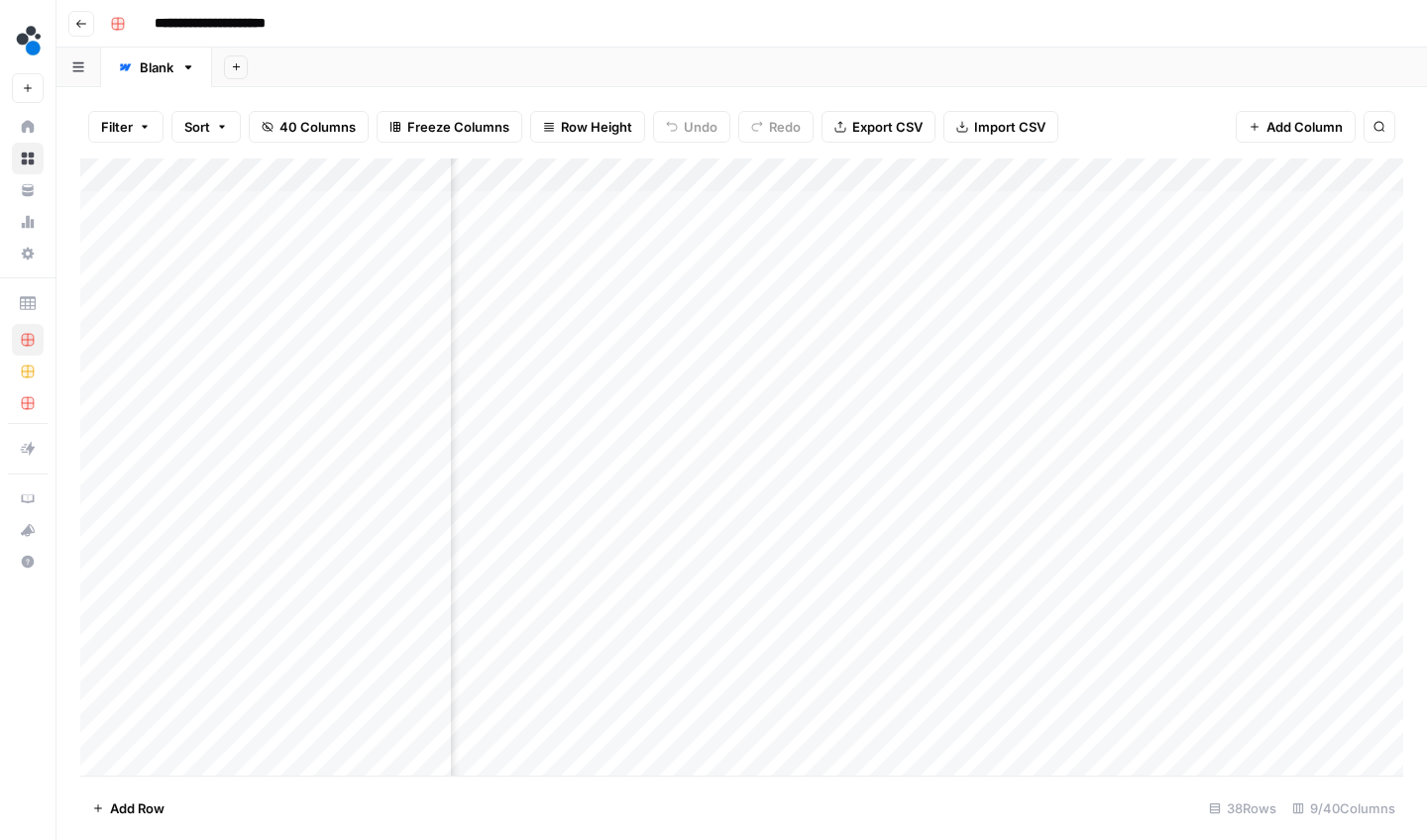 scroll, scrollTop: 0, scrollLeft: 248, axis: horizontal 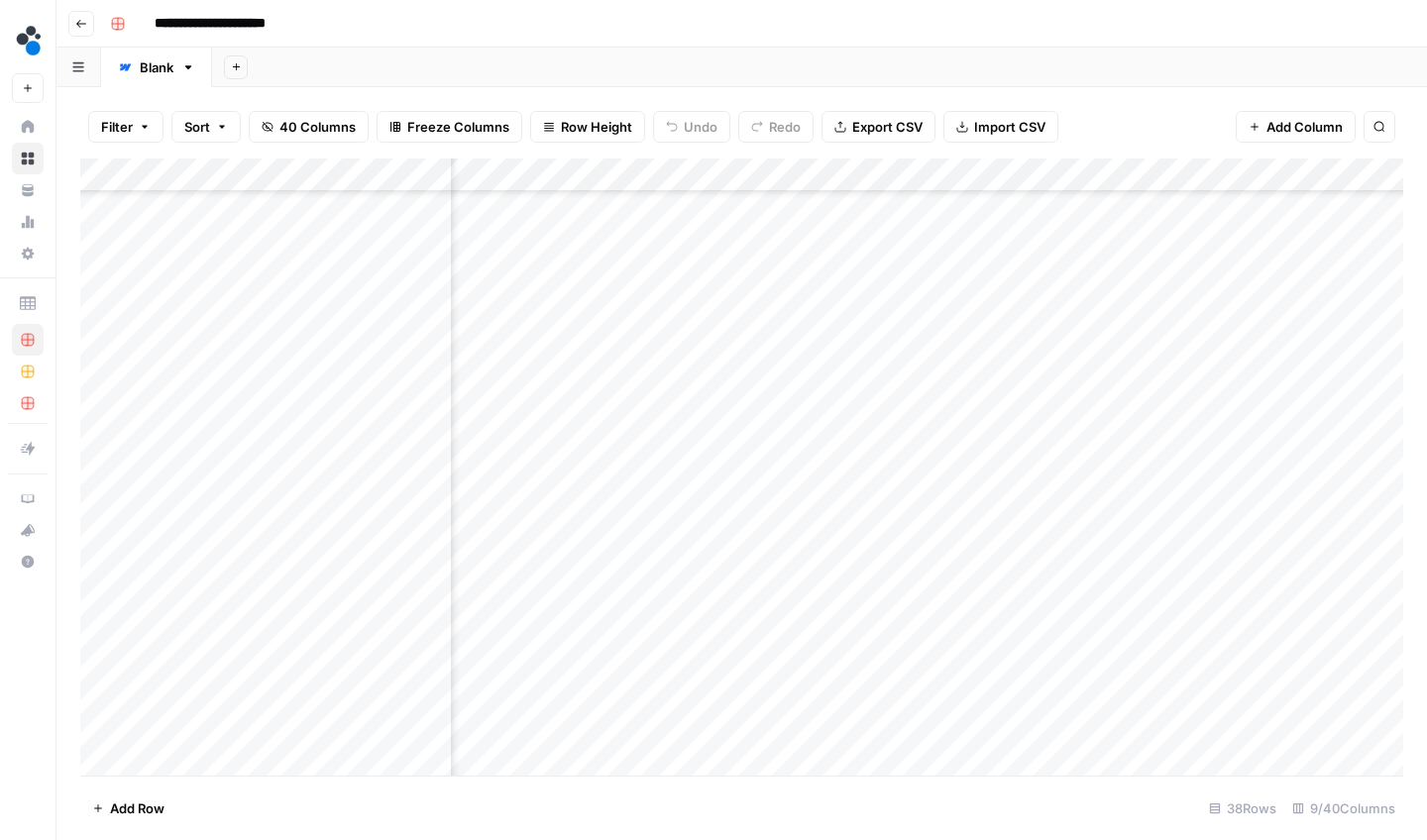 click on "Go back" at bounding box center [81, 24] 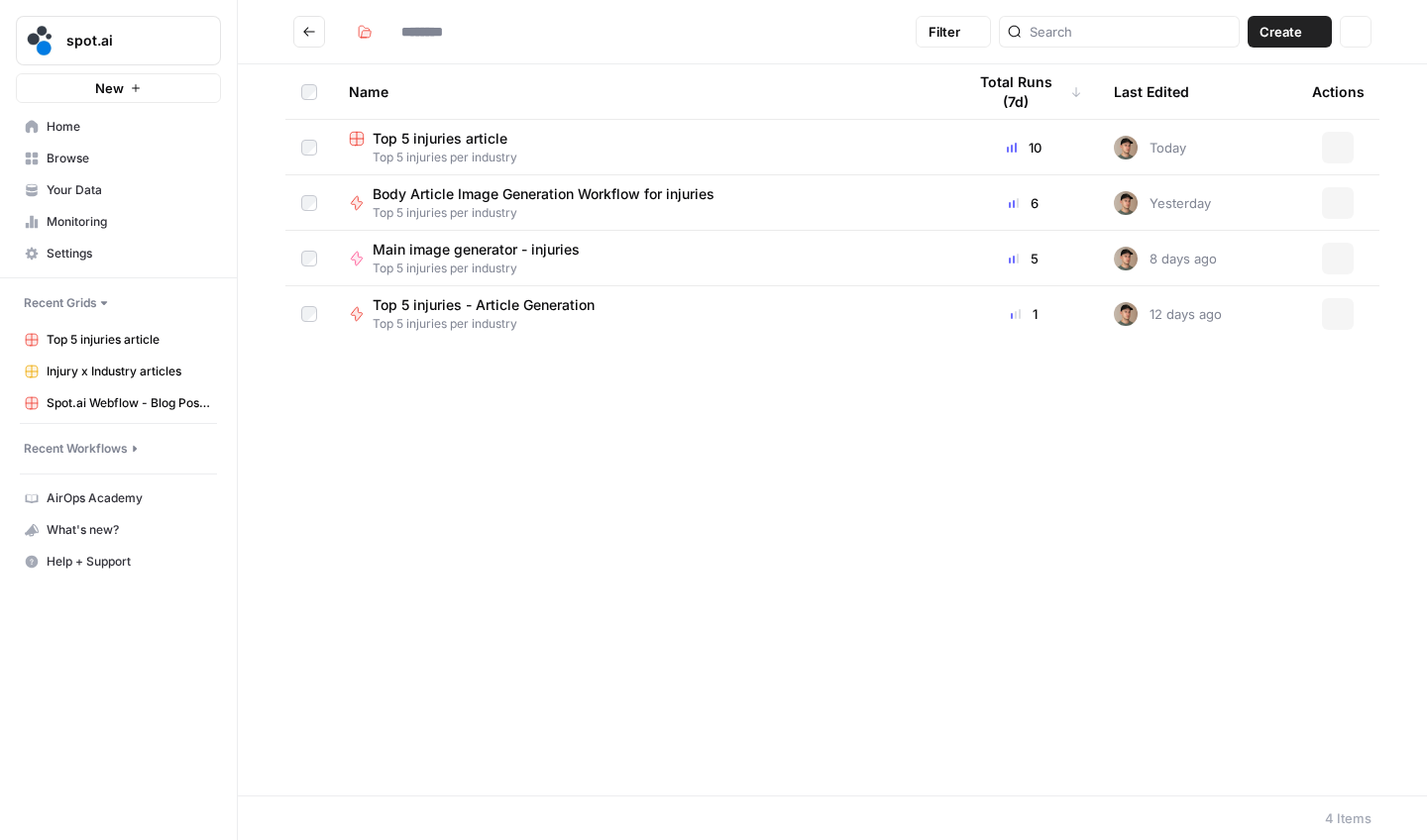 type on "**********" 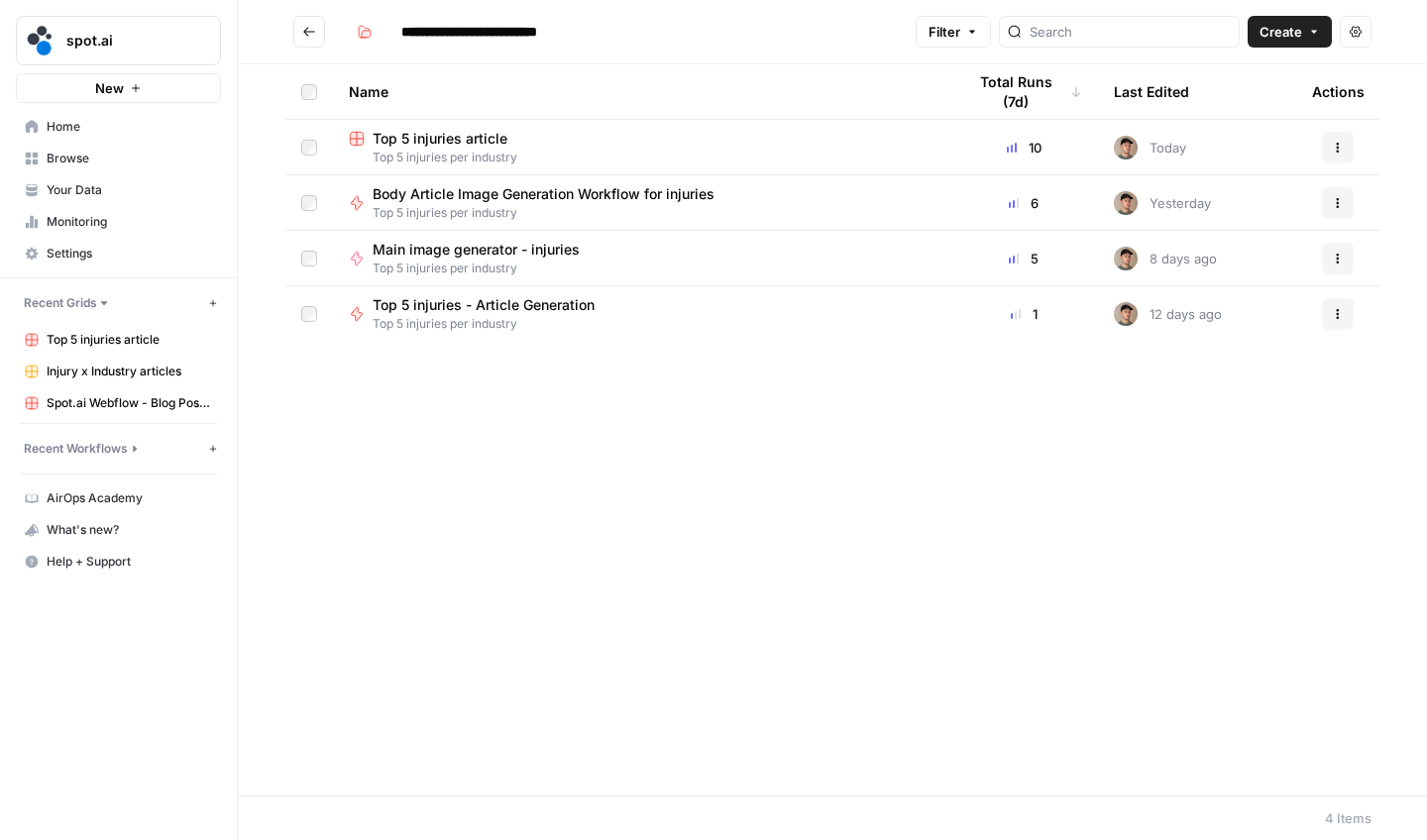 click on "**********" at bounding box center [832, 32] 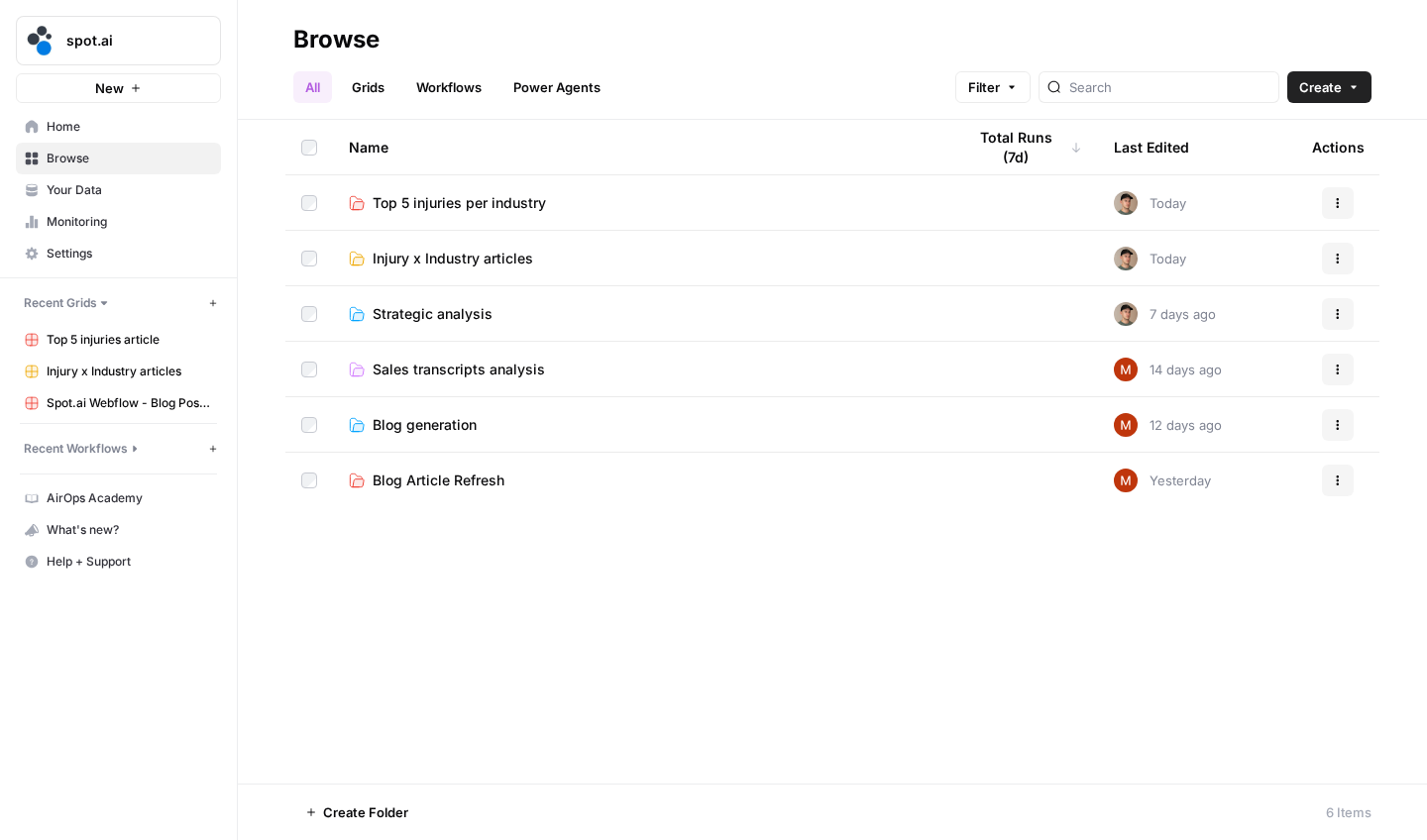 click on "Injury x Industry articles" at bounding box center (453, 259) 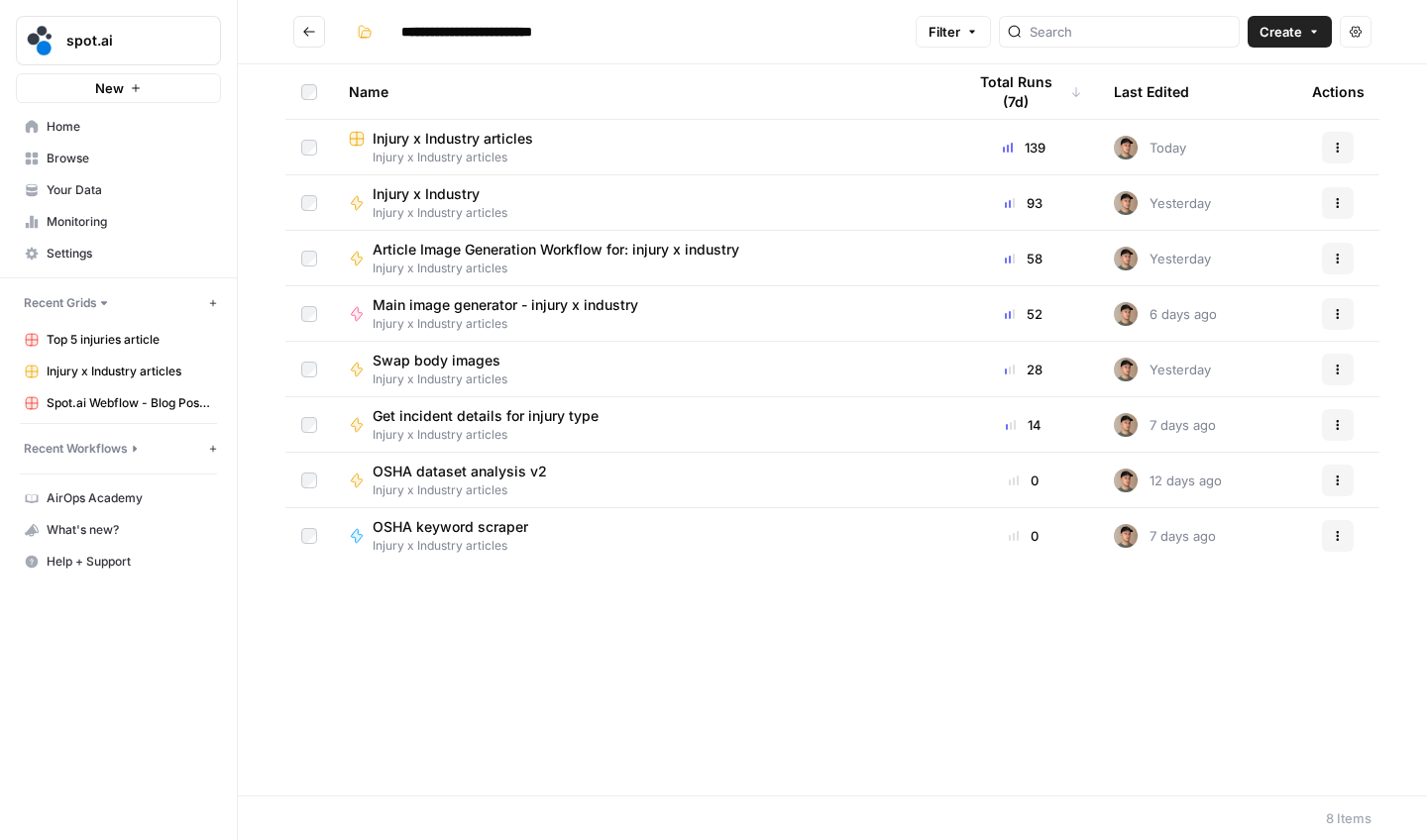 click on "Injury x Industry articles" at bounding box center (453, 139) 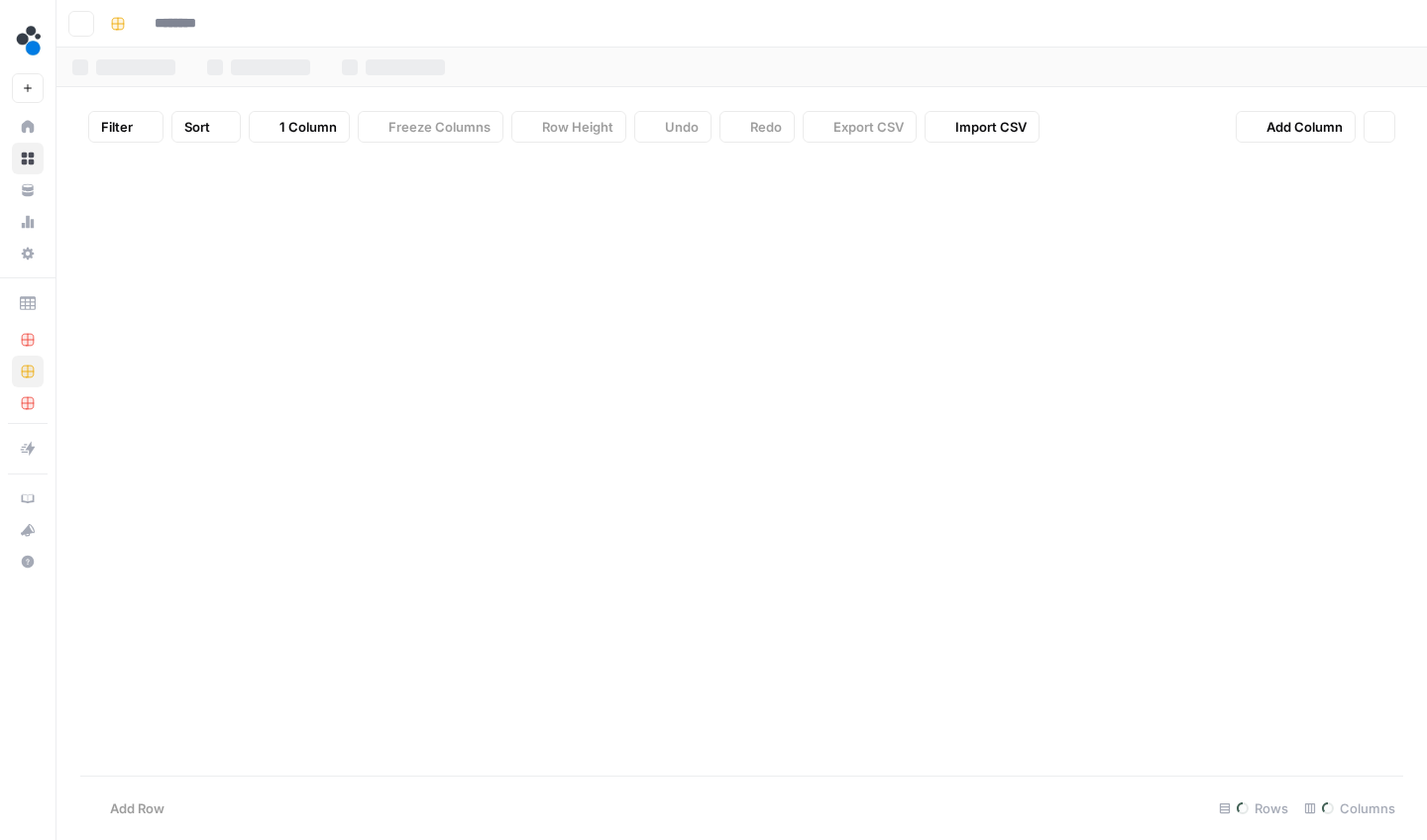 type on "**********" 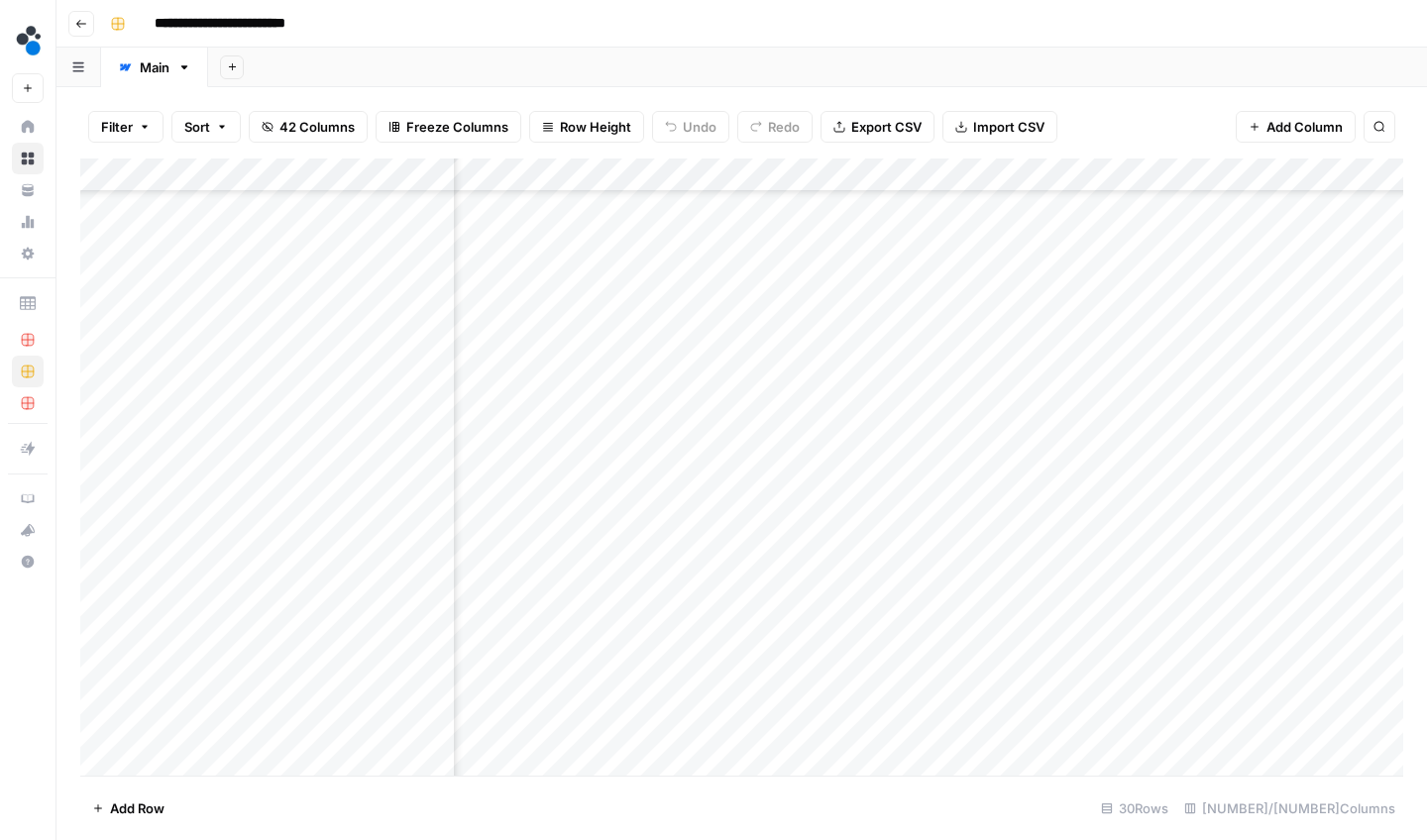 scroll, scrollTop: 454, scrollLeft: 130, axis: both 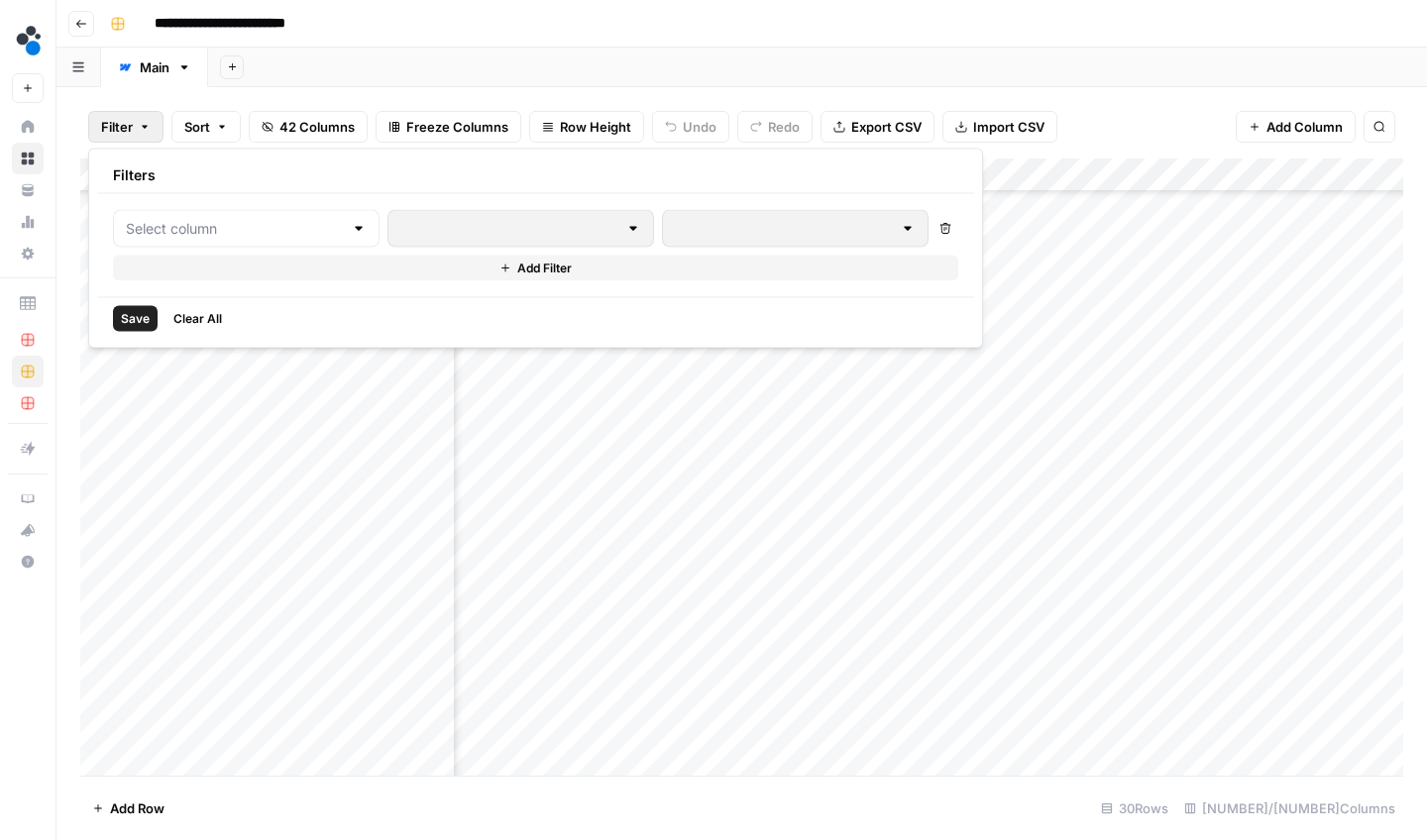 click on "Delete Add Filter" at bounding box center [535, 246] 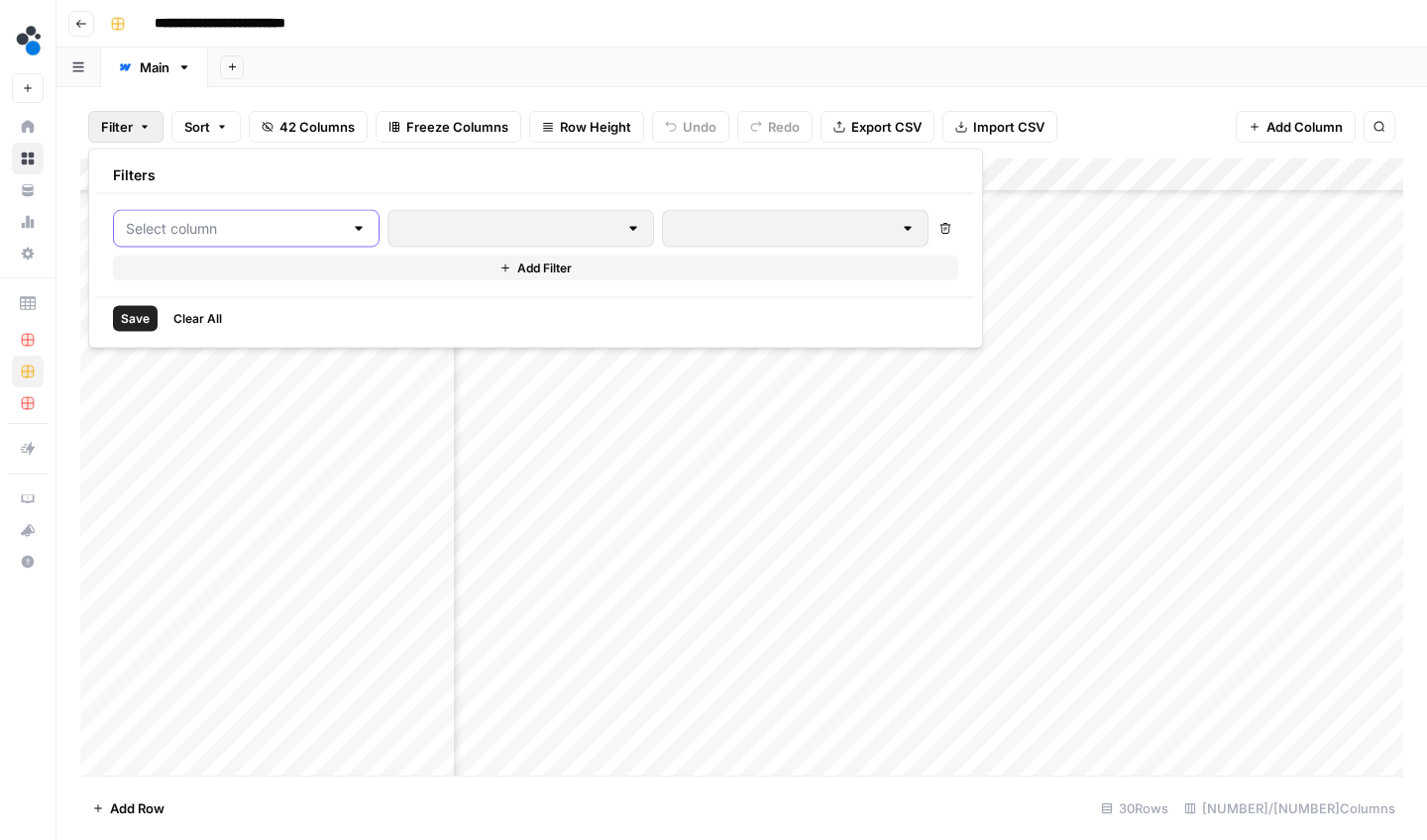 click at bounding box center [234, 229] 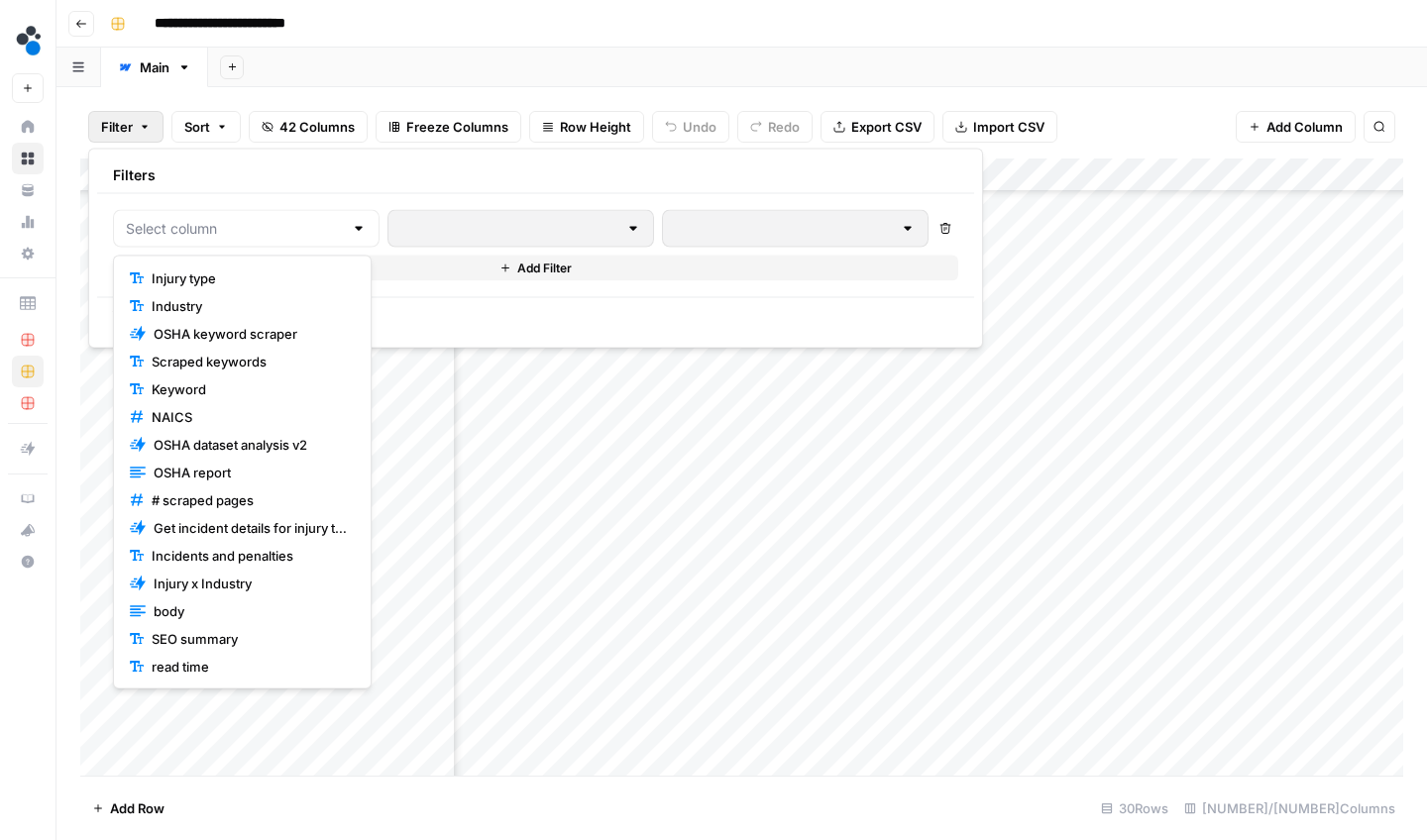type 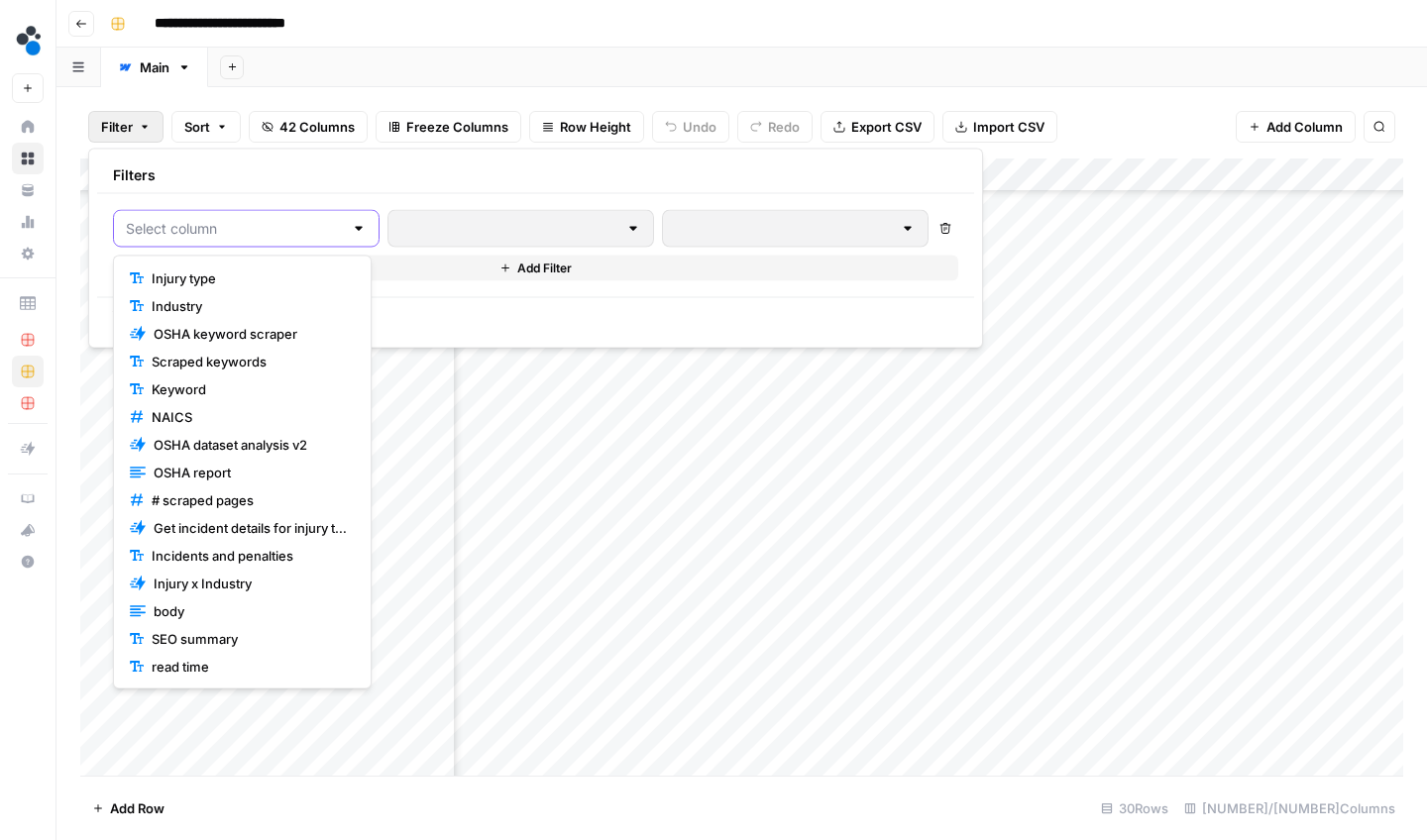 click at bounding box center (234, 229) 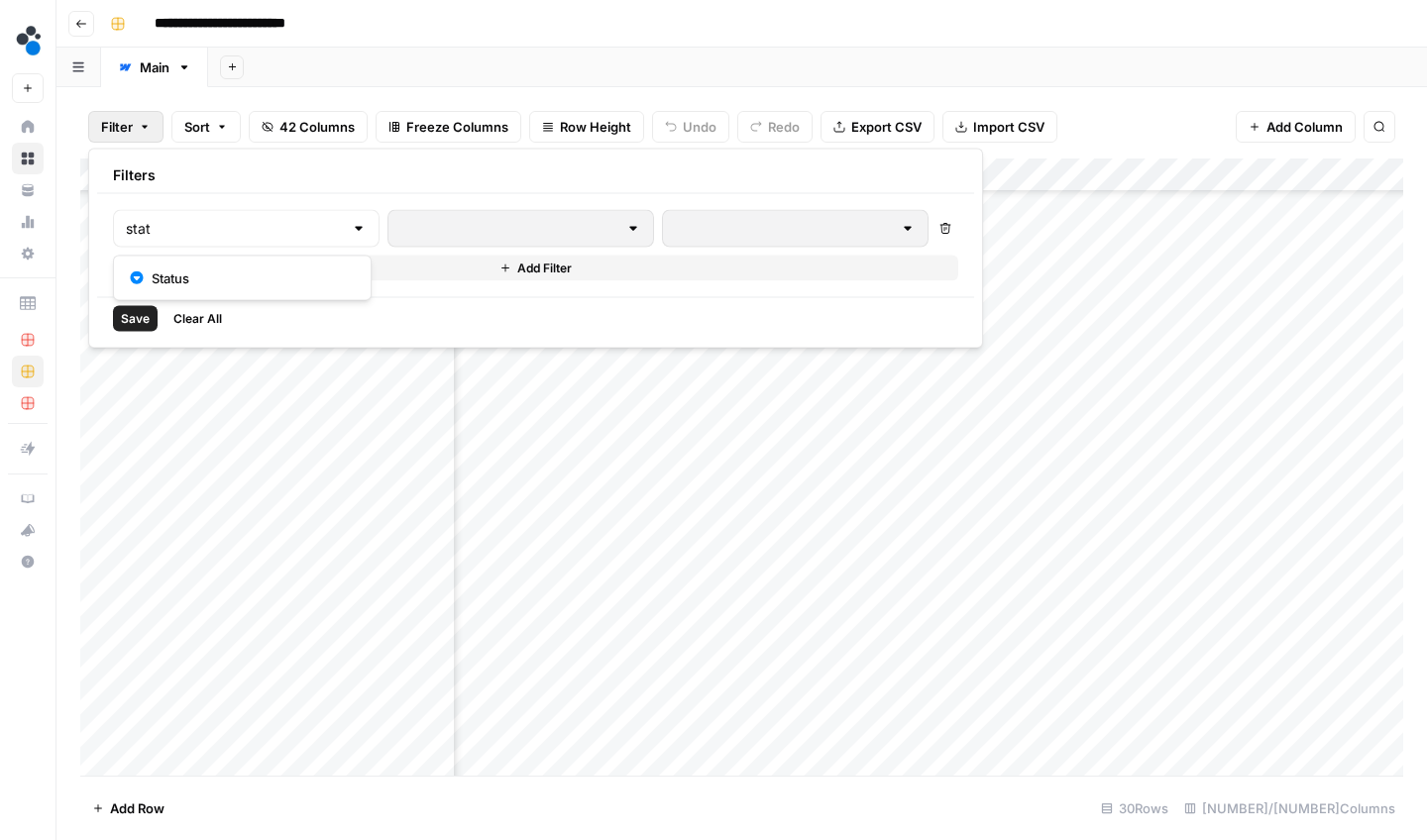 click on "Status" at bounding box center [249, 278] 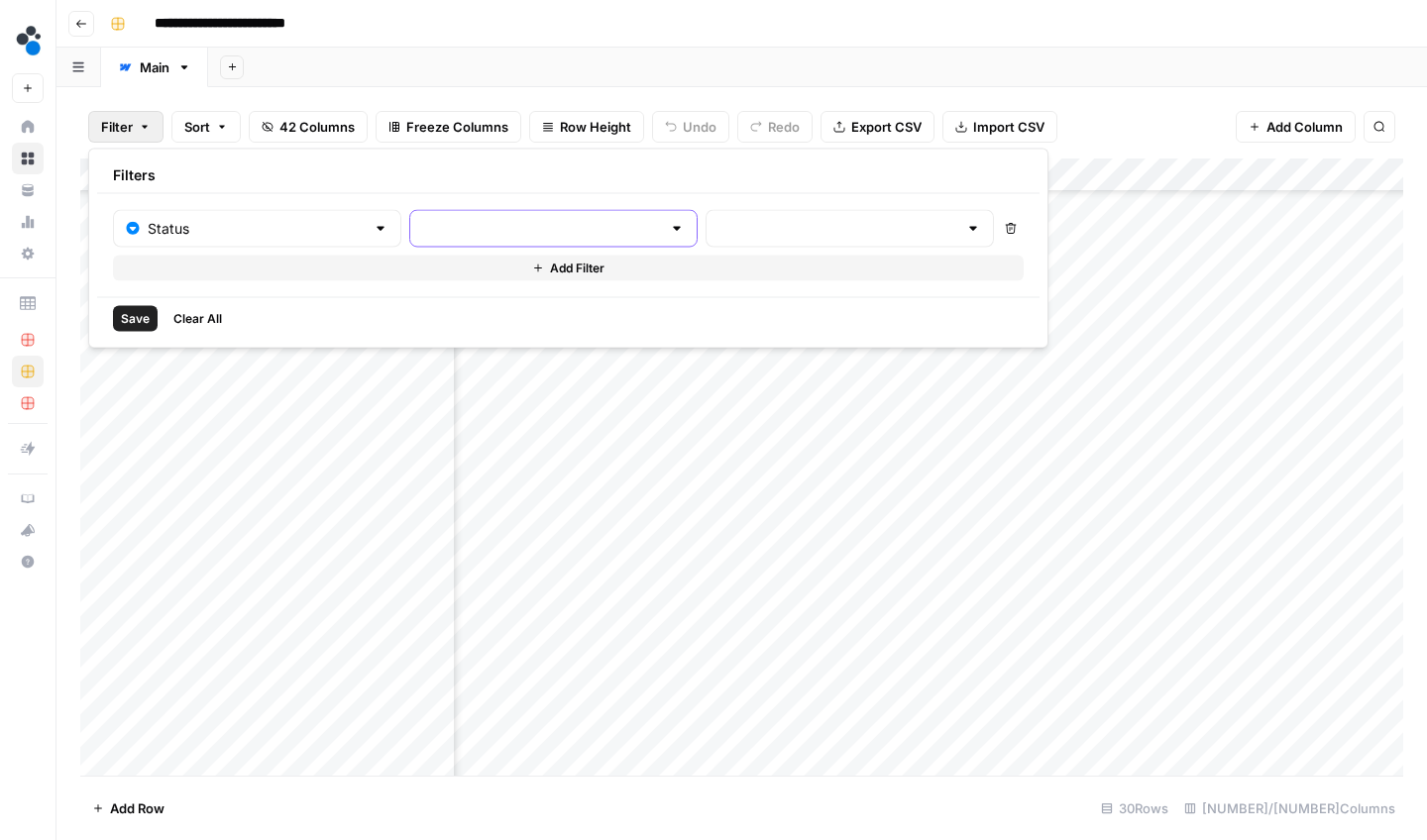 click at bounding box center [541, 229] 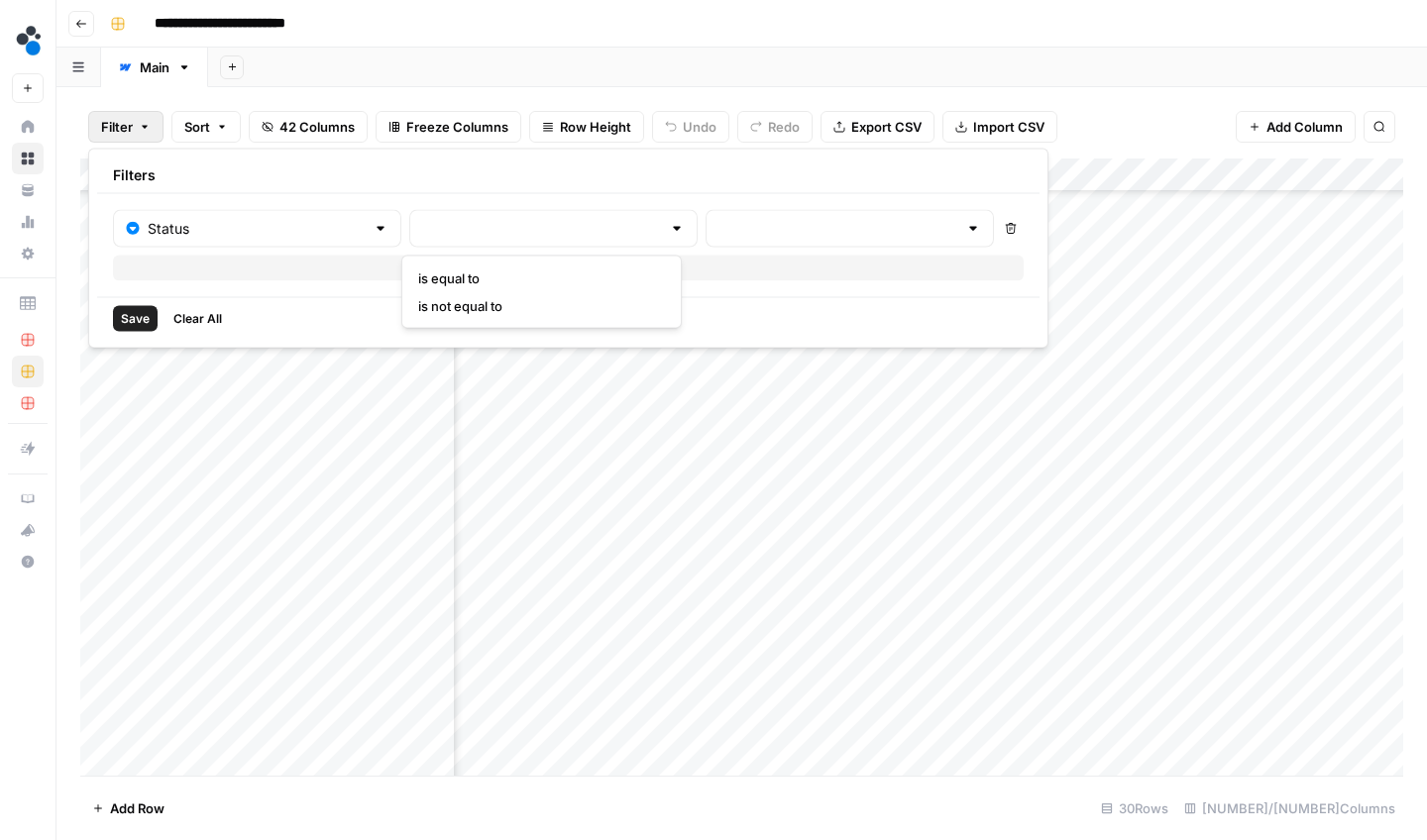click on "is equal to" at bounding box center (537, 278) 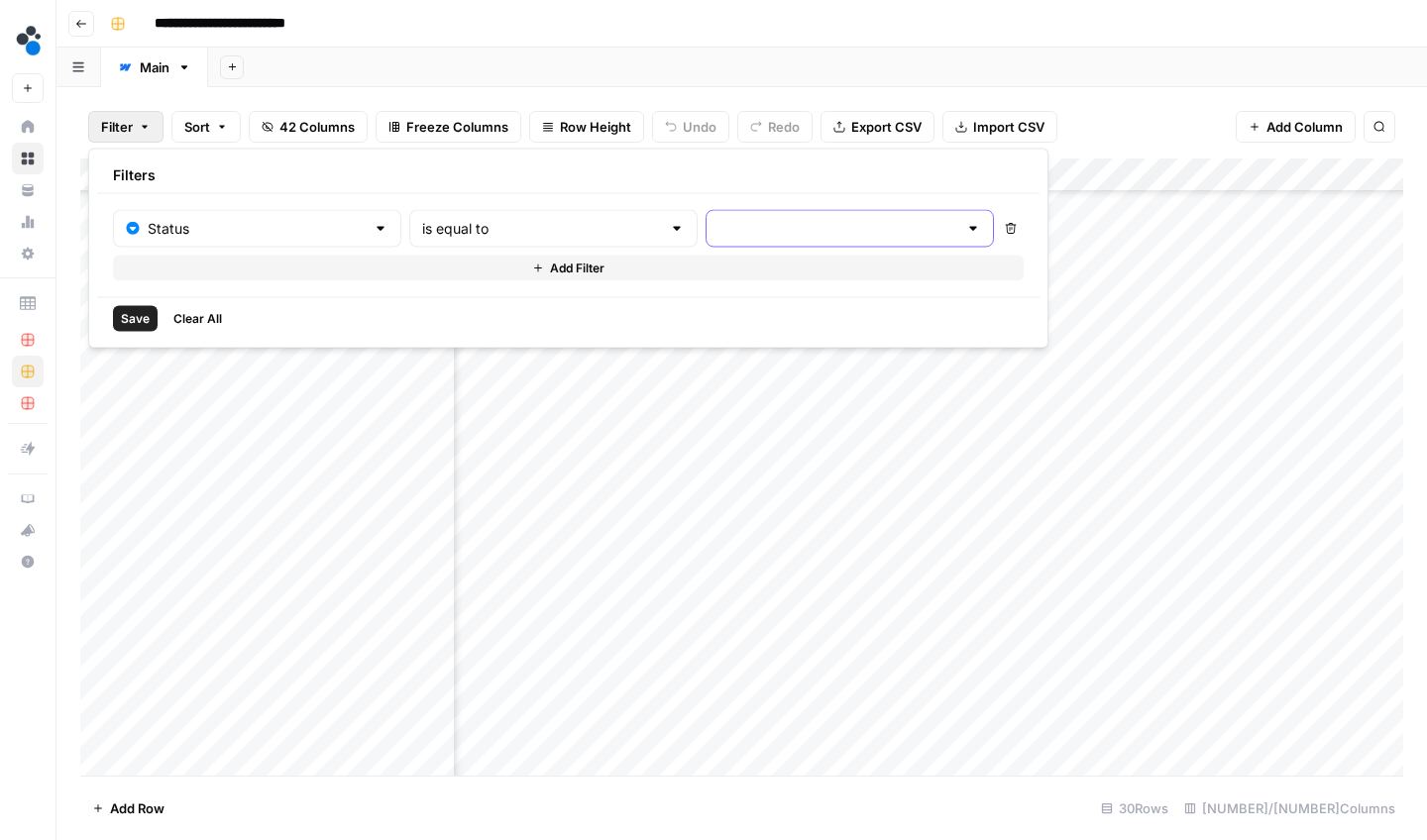 click at bounding box center [837, 229] 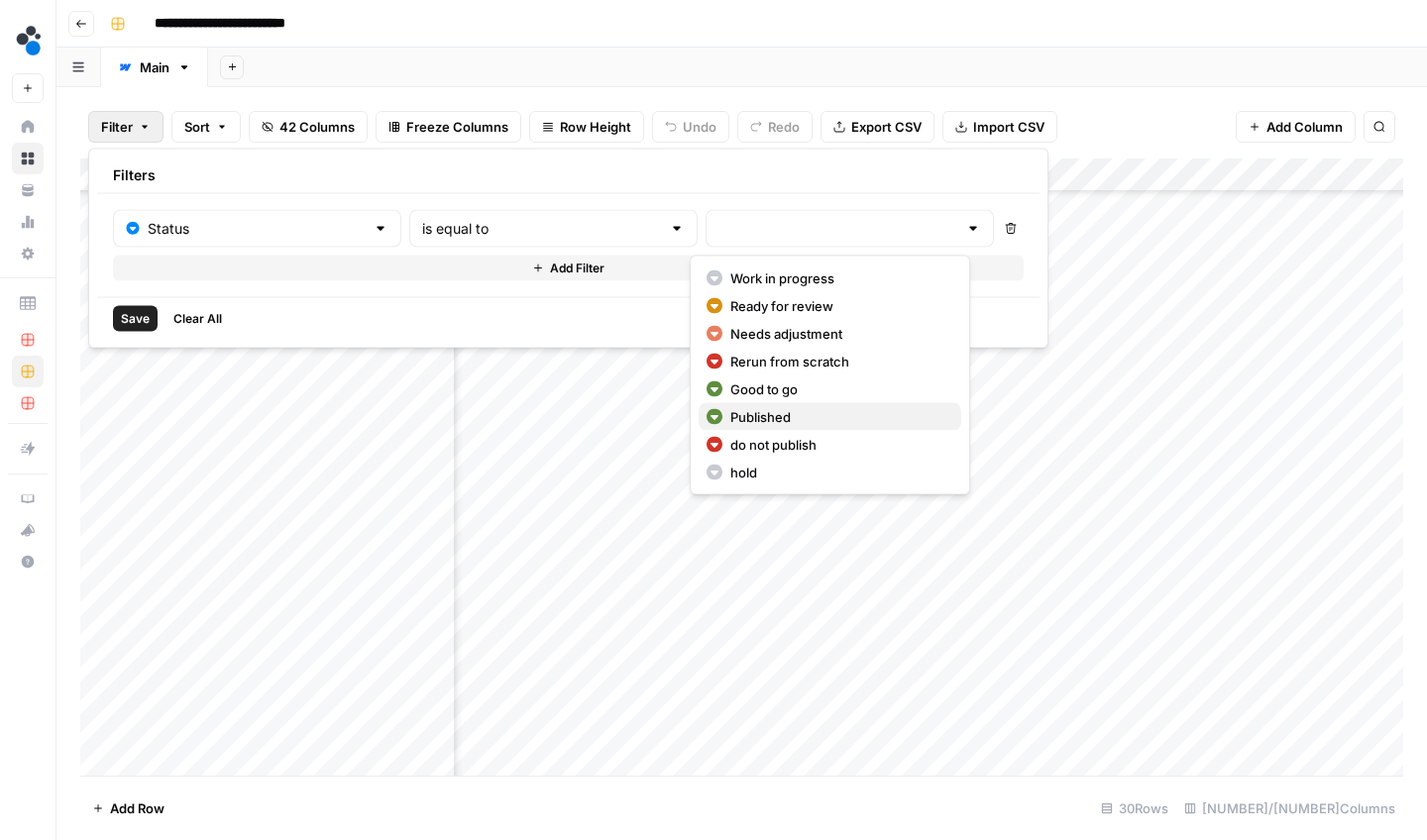 click on "Published" at bounding box center (837, 417) 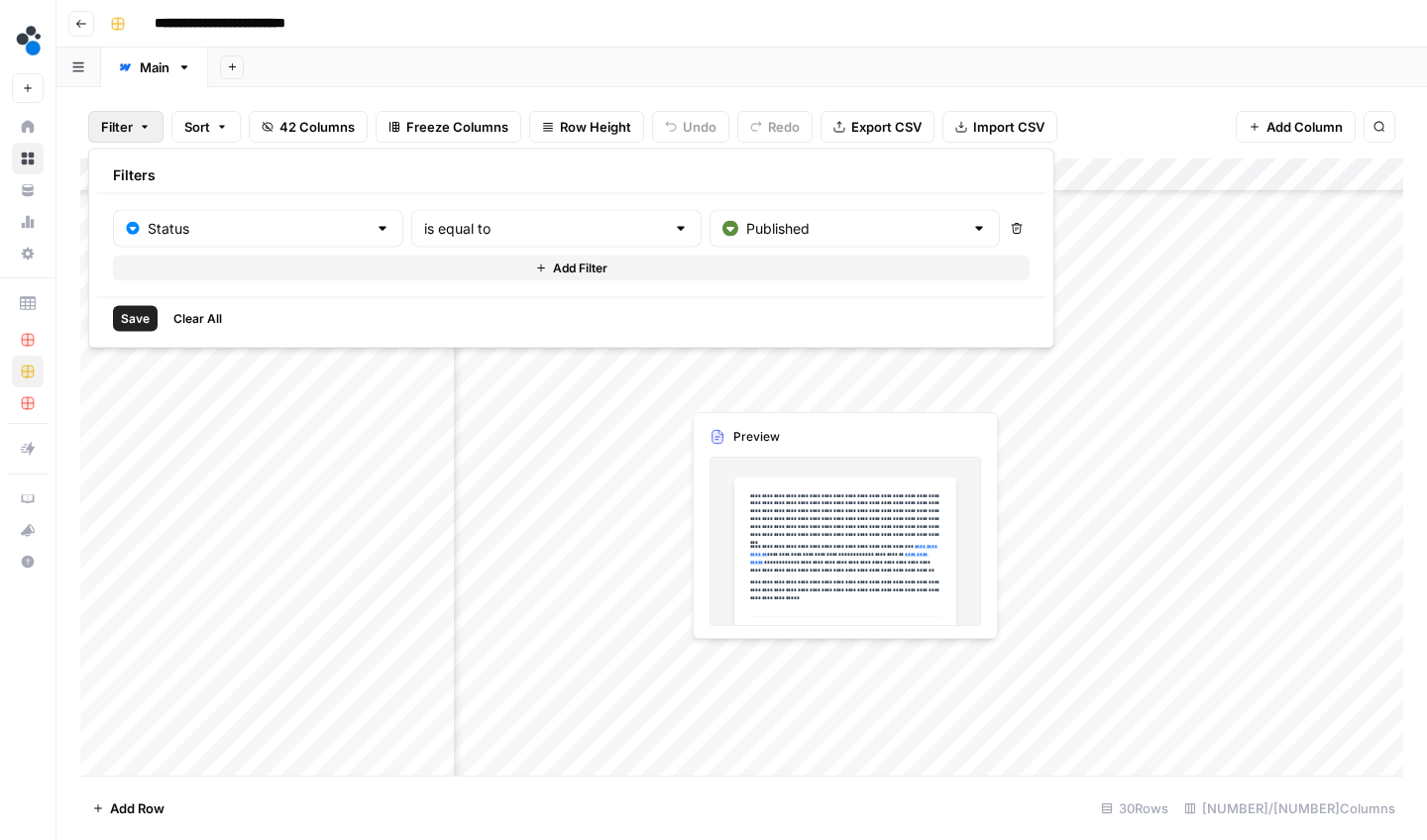 click on "Save" at bounding box center [135, 319] 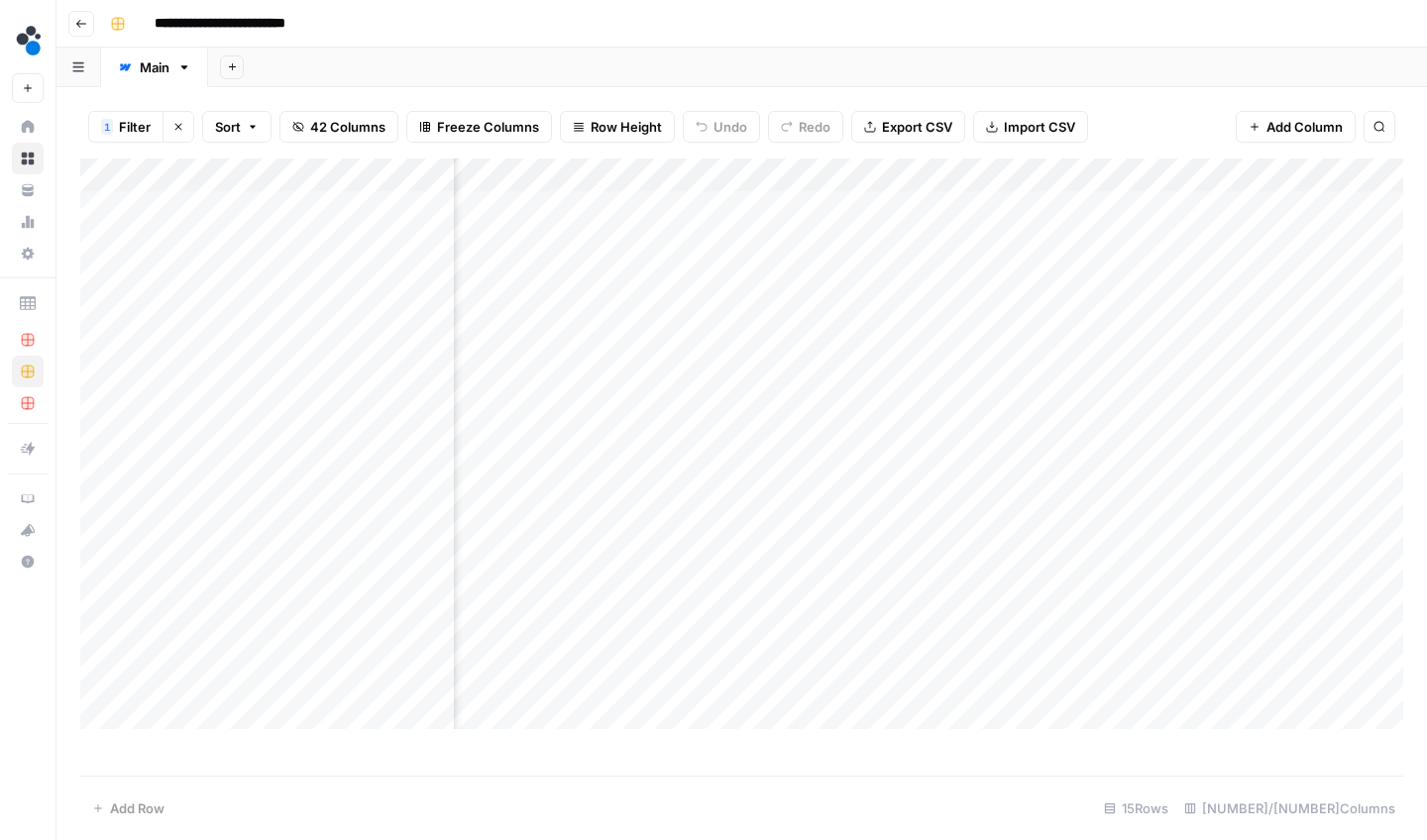 scroll, scrollTop: 0, scrollLeft: 130, axis: horizontal 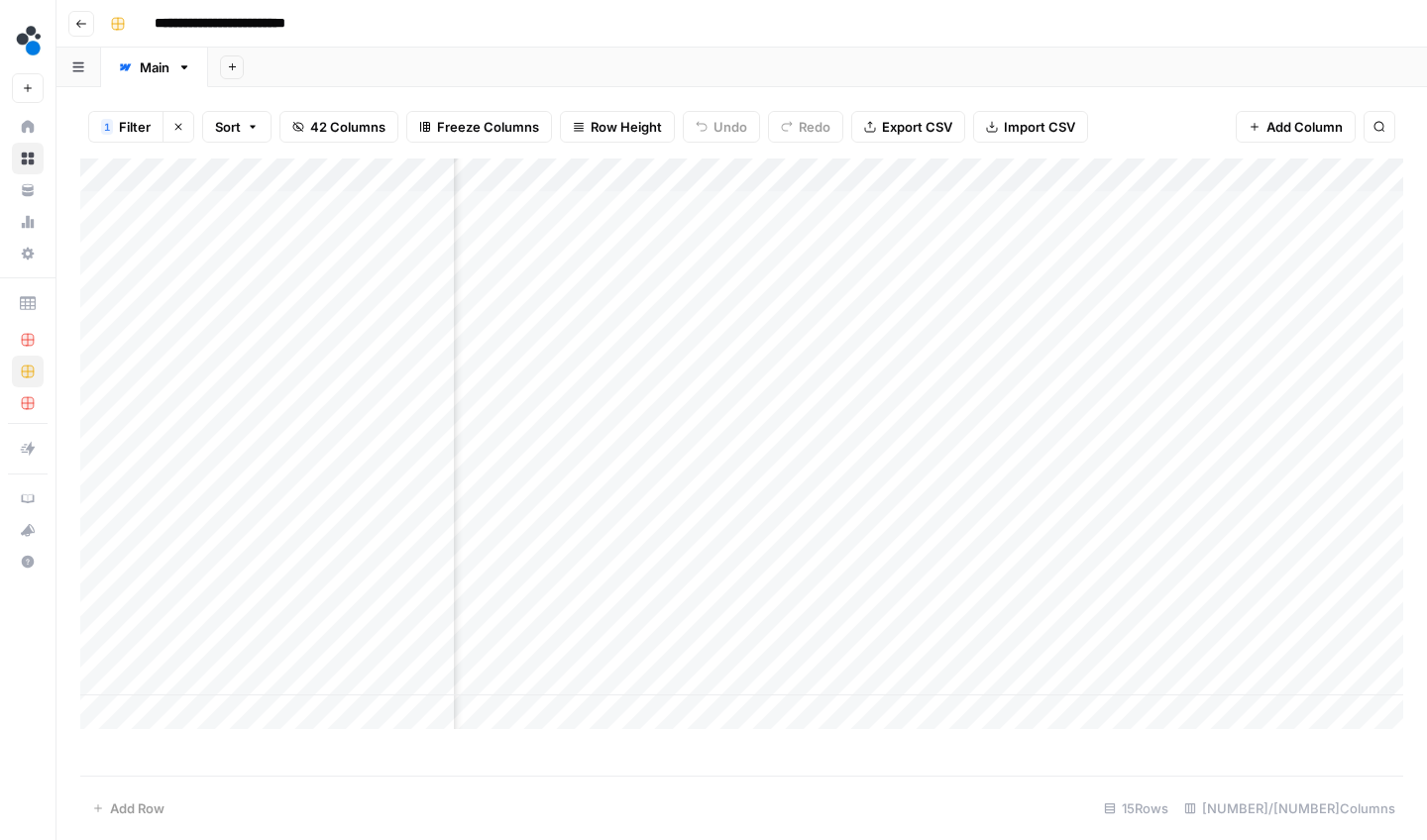 click 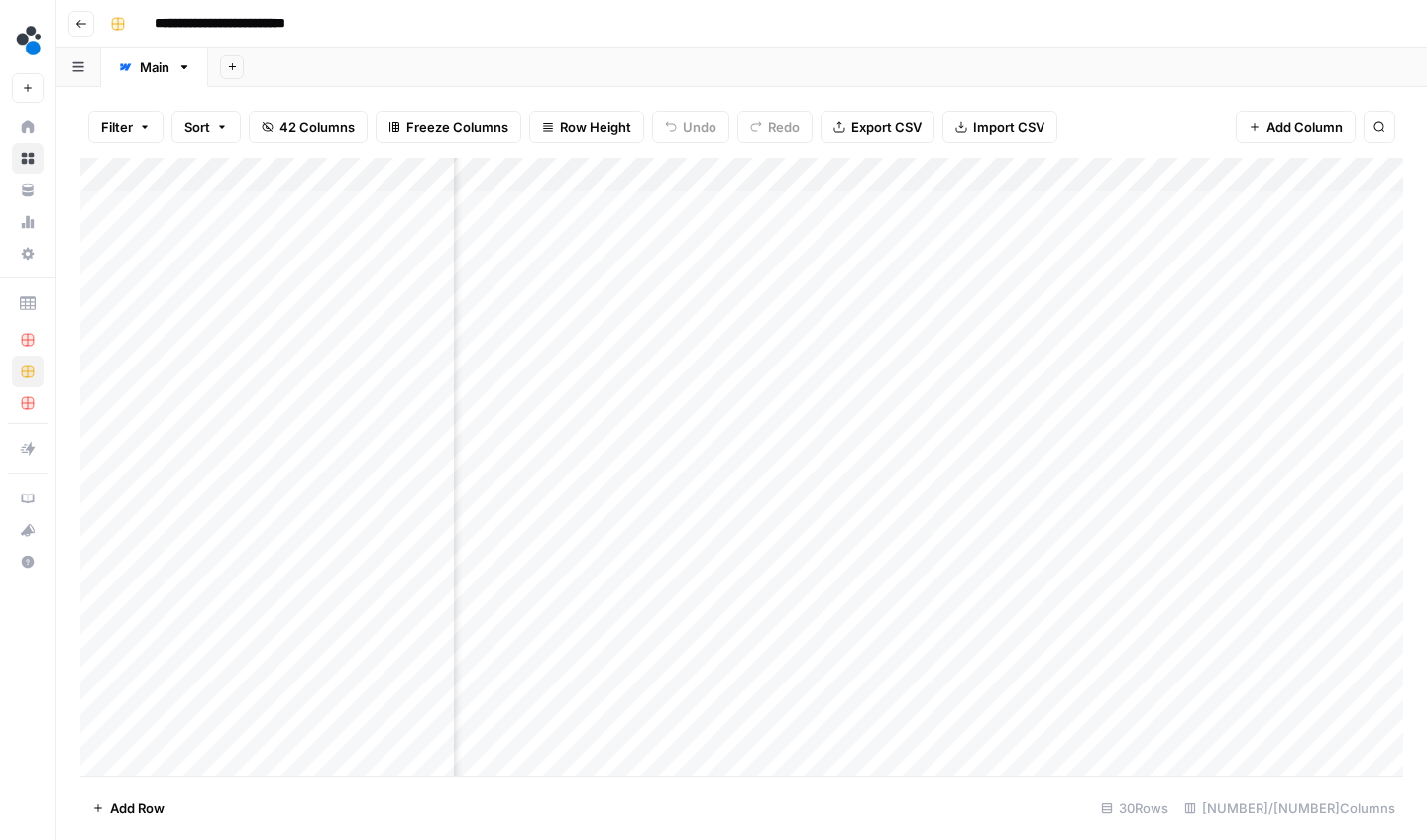 click on "Go back" at bounding box center (81, 24) 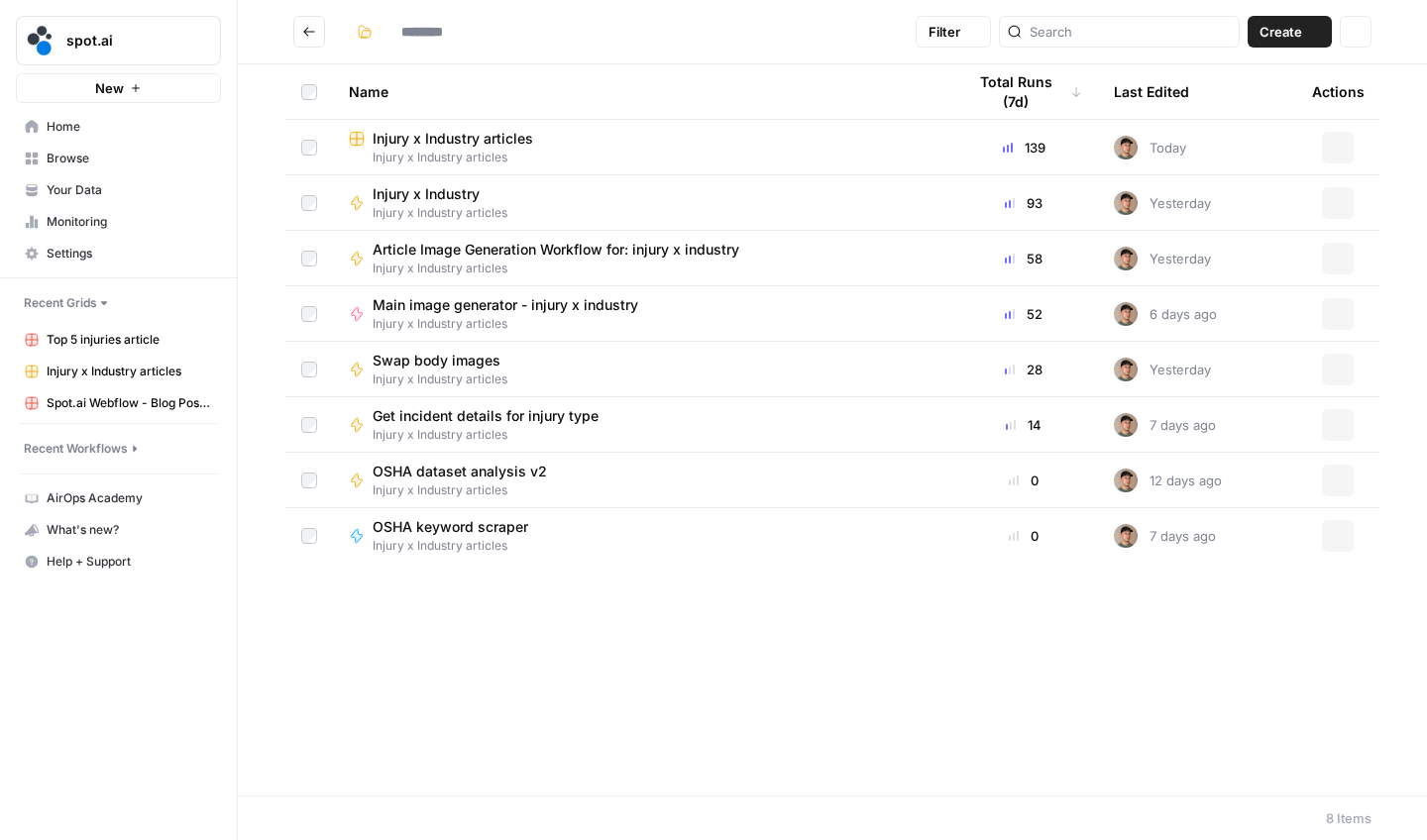type on "**********" 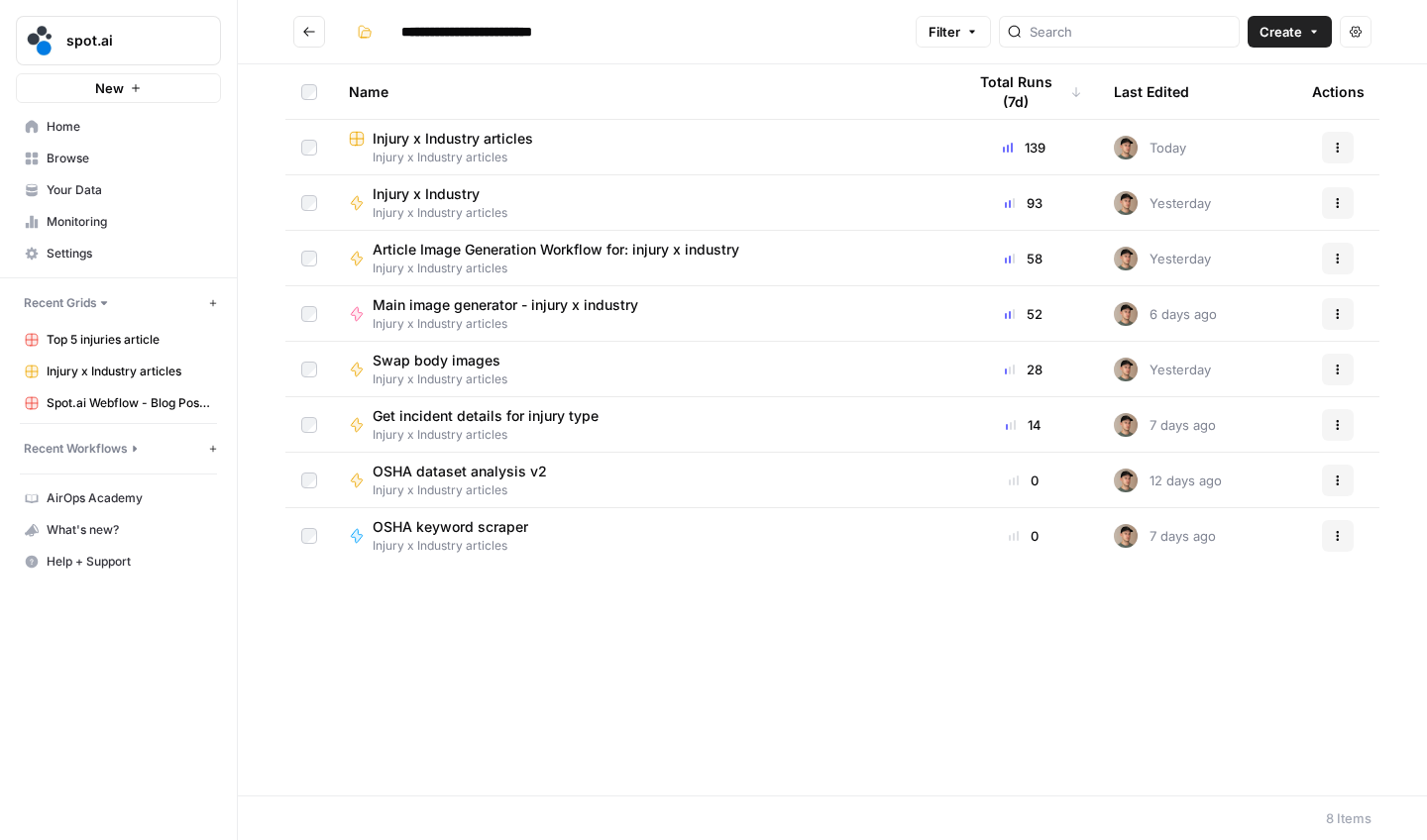 click 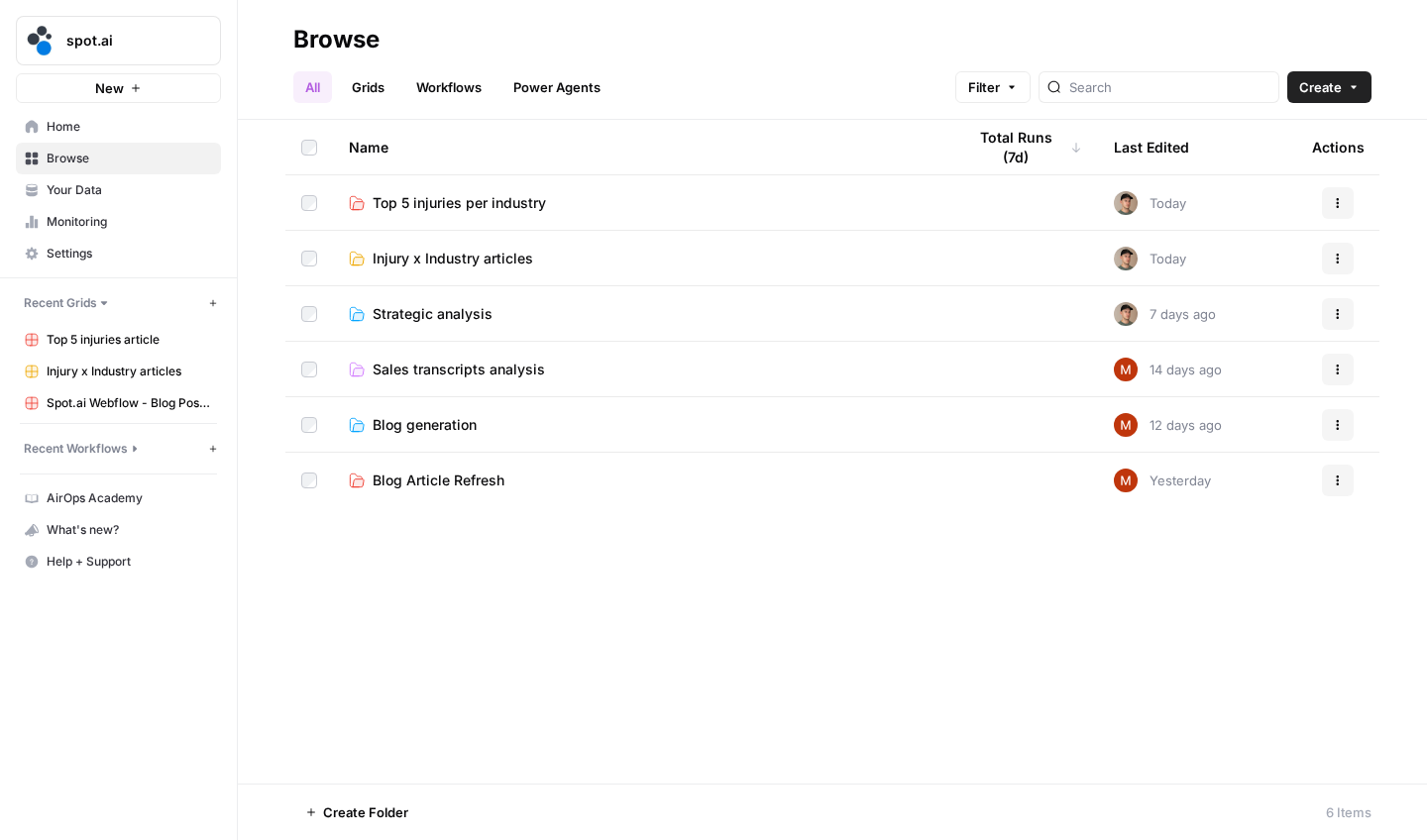 click on "Grids" at bounding box center (368, 87) 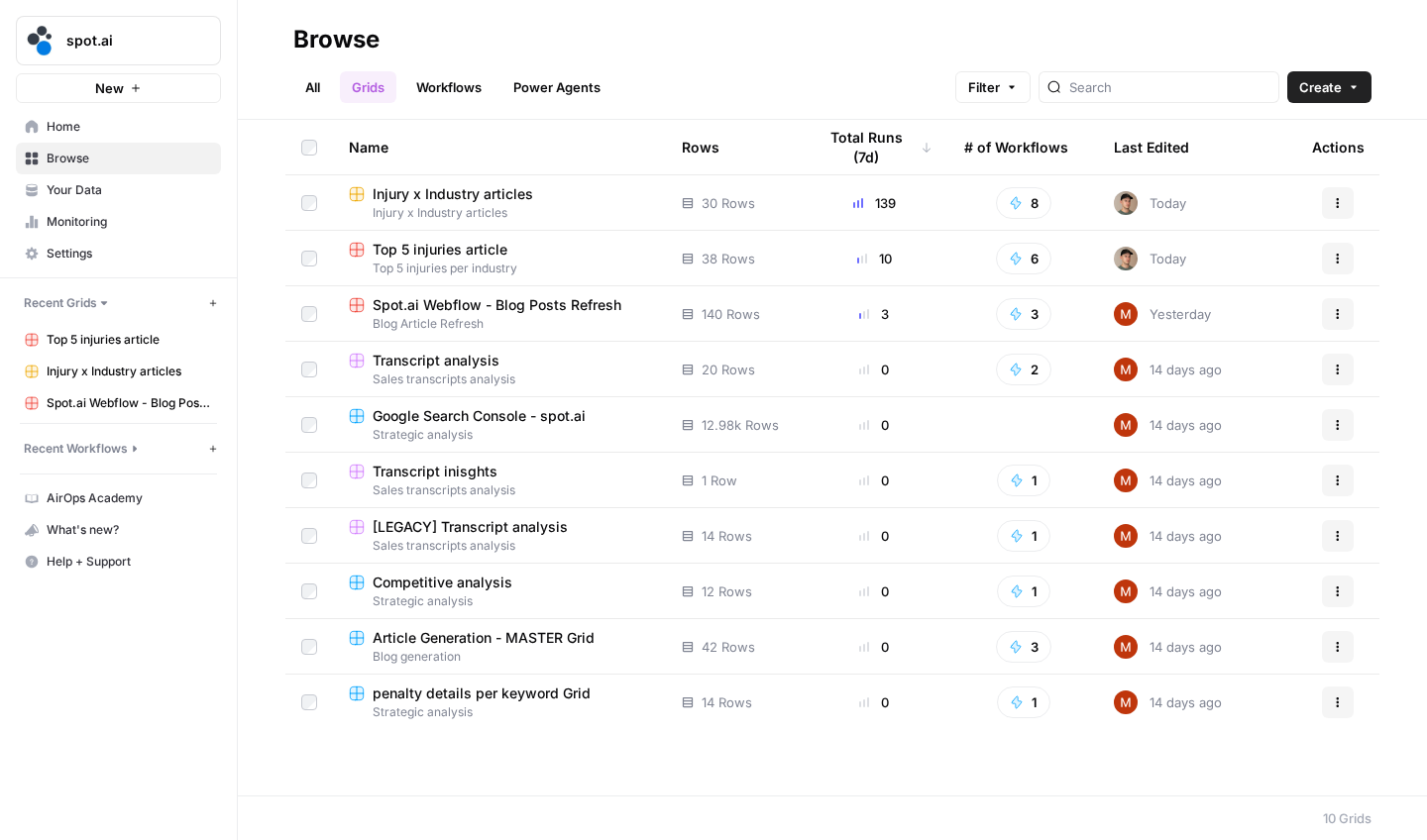 scroll, scrollTop: 0, scrollLeft: 0, axis: both 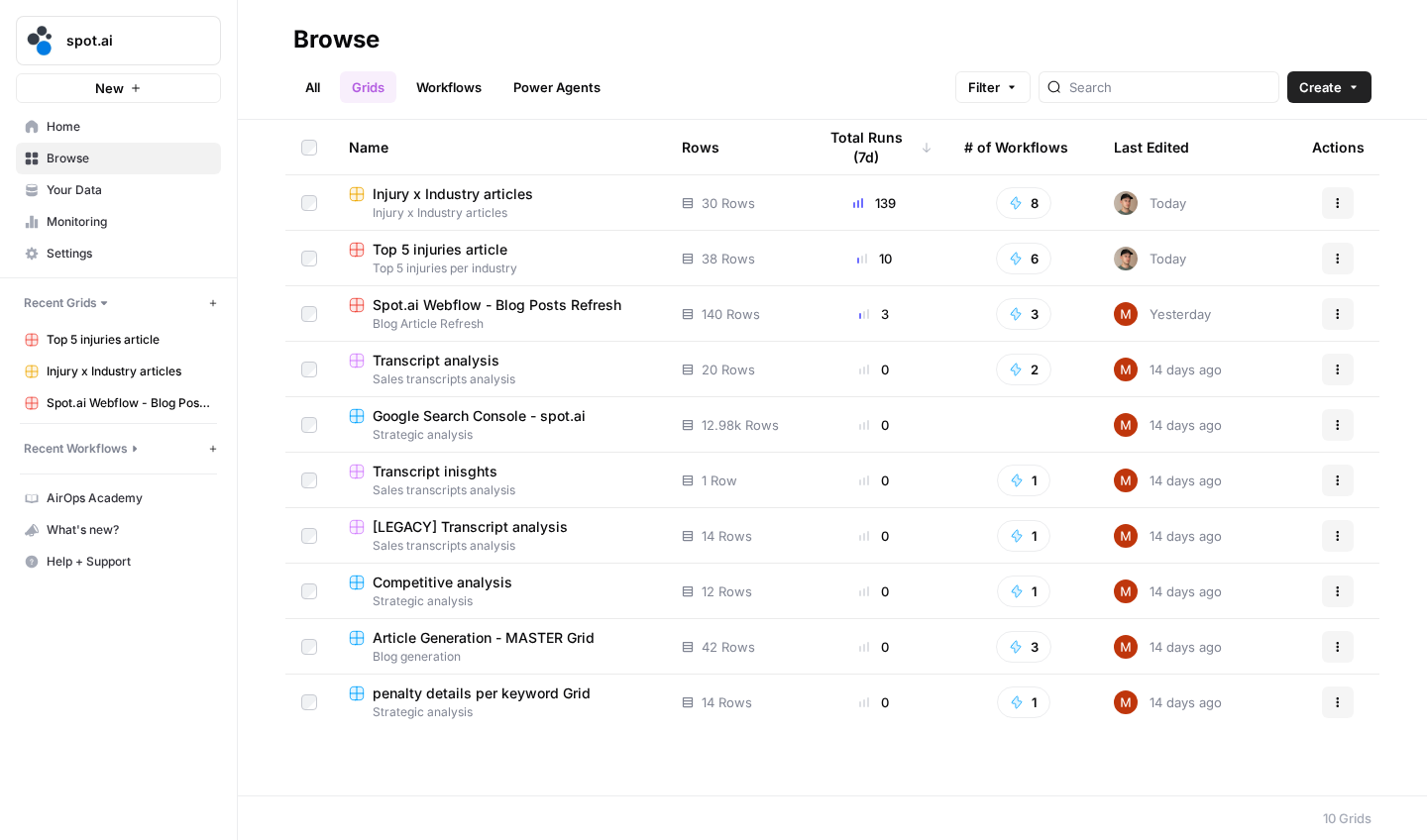 click on "Transcript analysis" at bounding box center (436, 361) 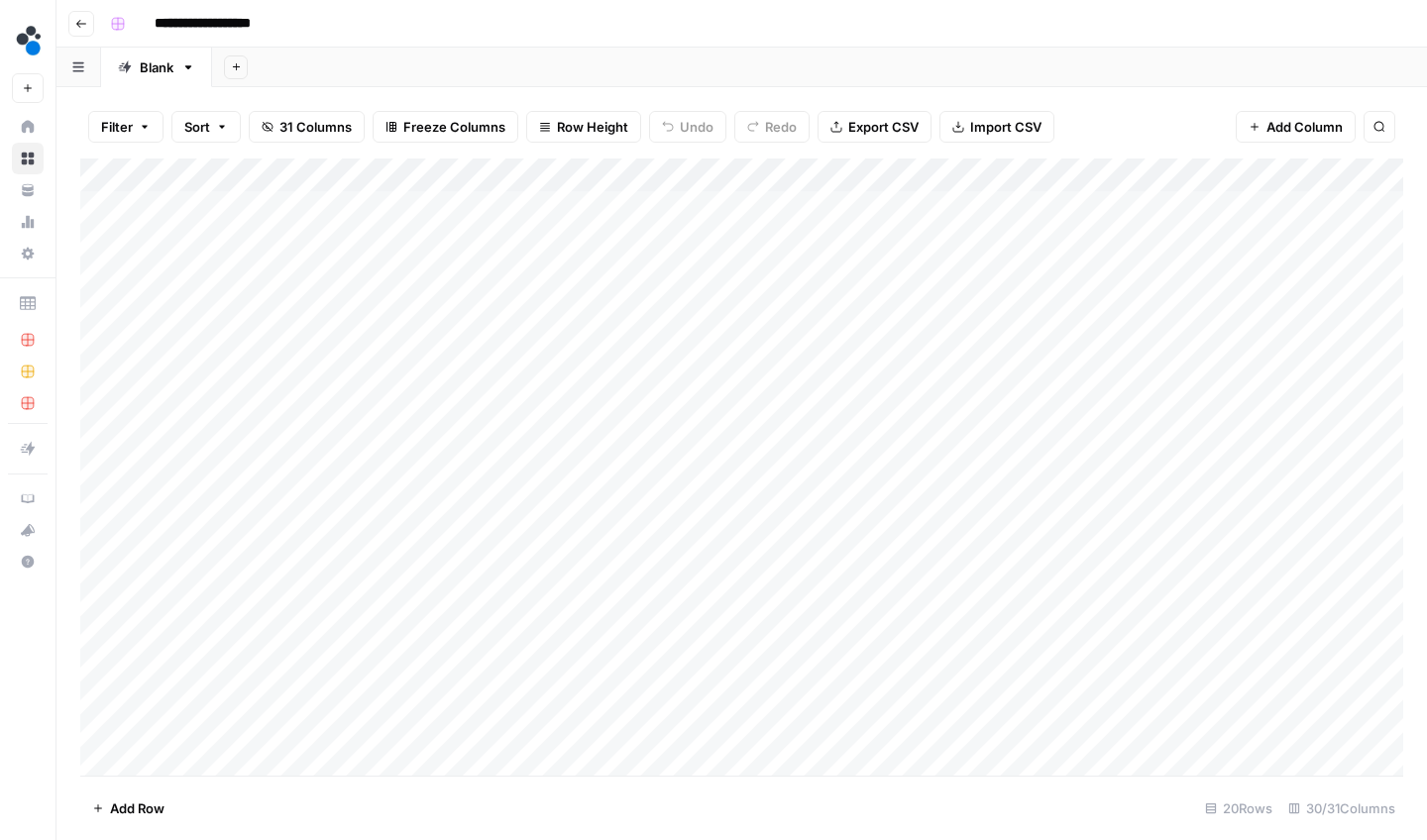 click on "**********" at bounding box center (741, 24) 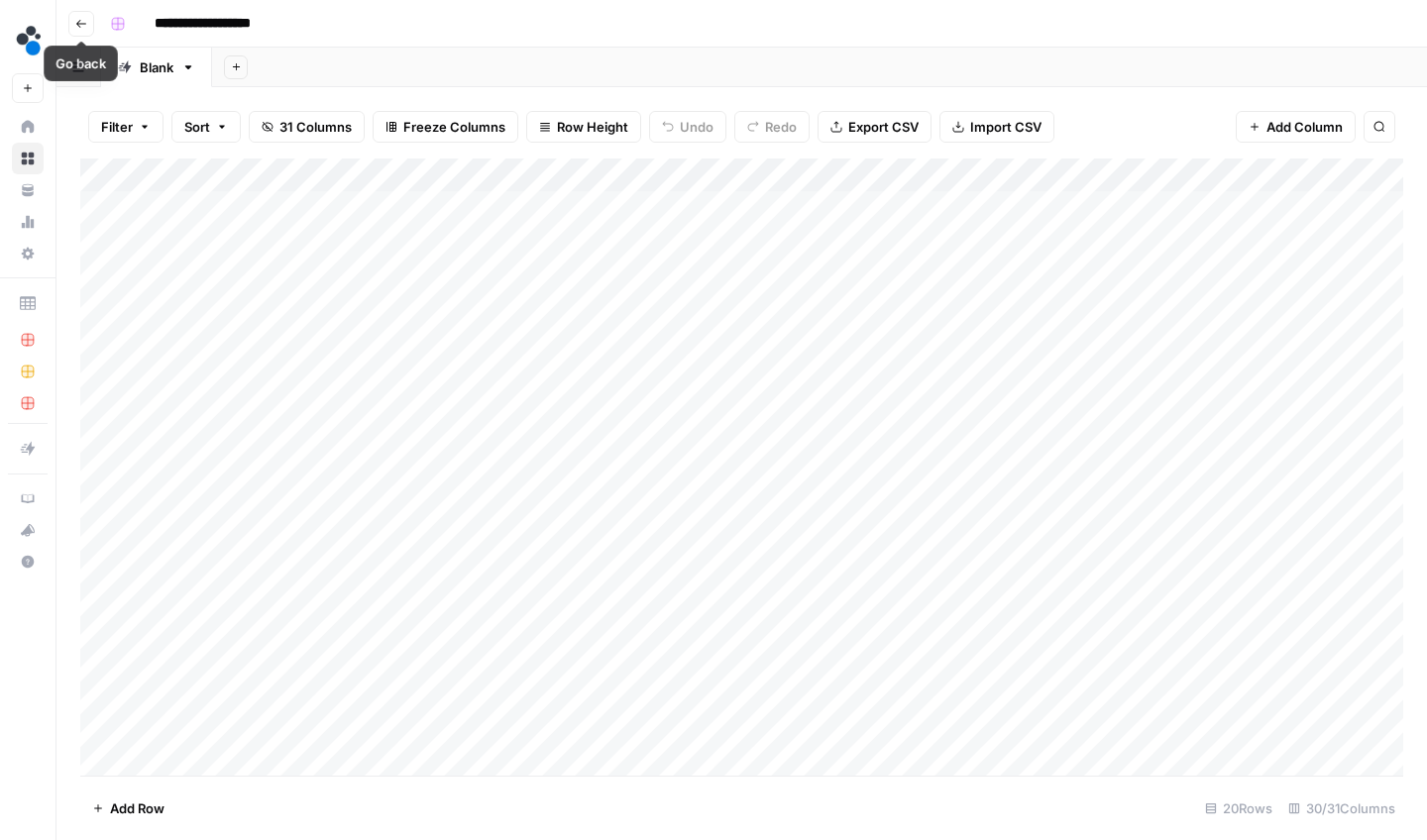 click 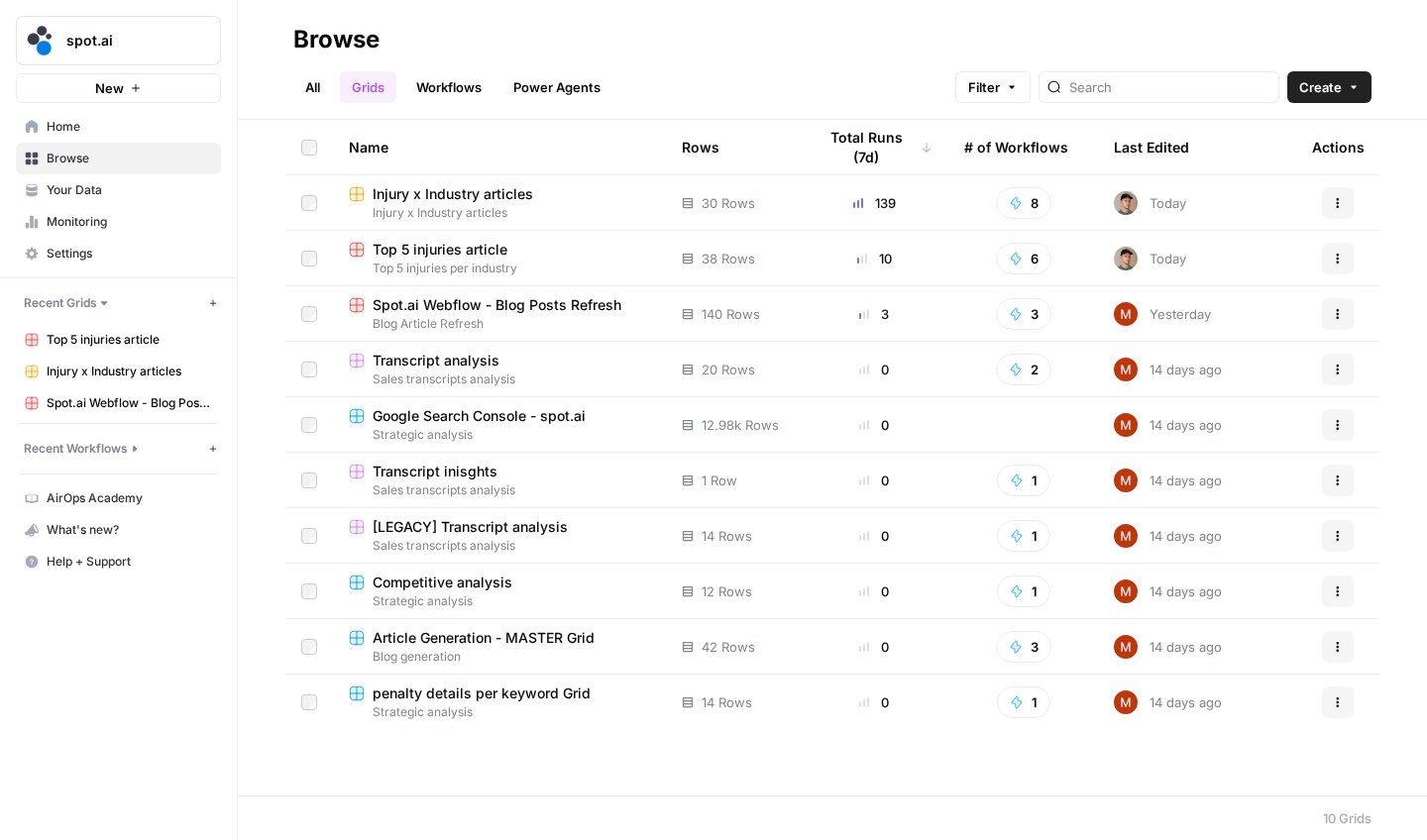 click on "Article Generation - MASTER Grid" at bounding box center [484, 638] 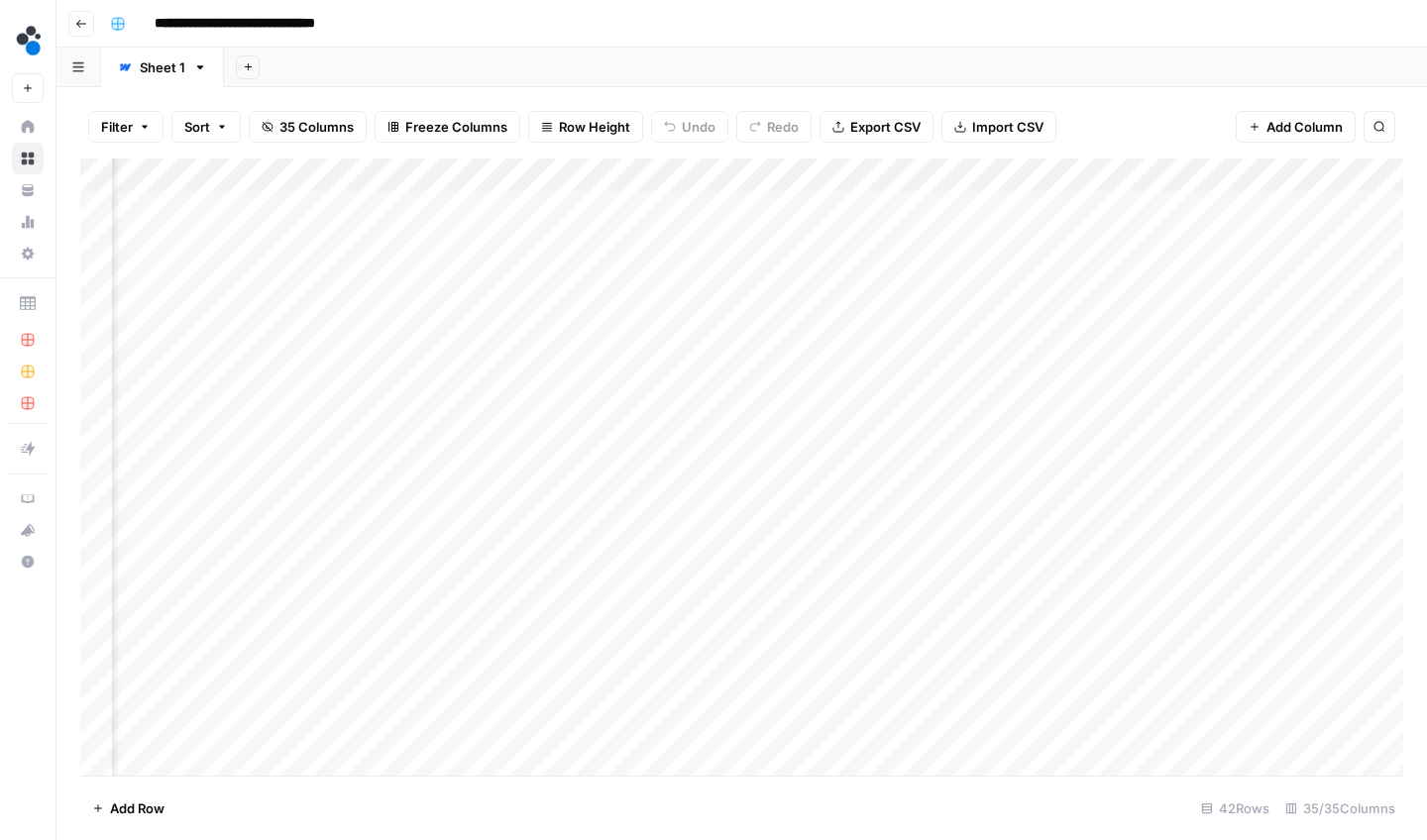 scroll, scrollTop: 0, scrollLeft: 3979, axis: horizontal 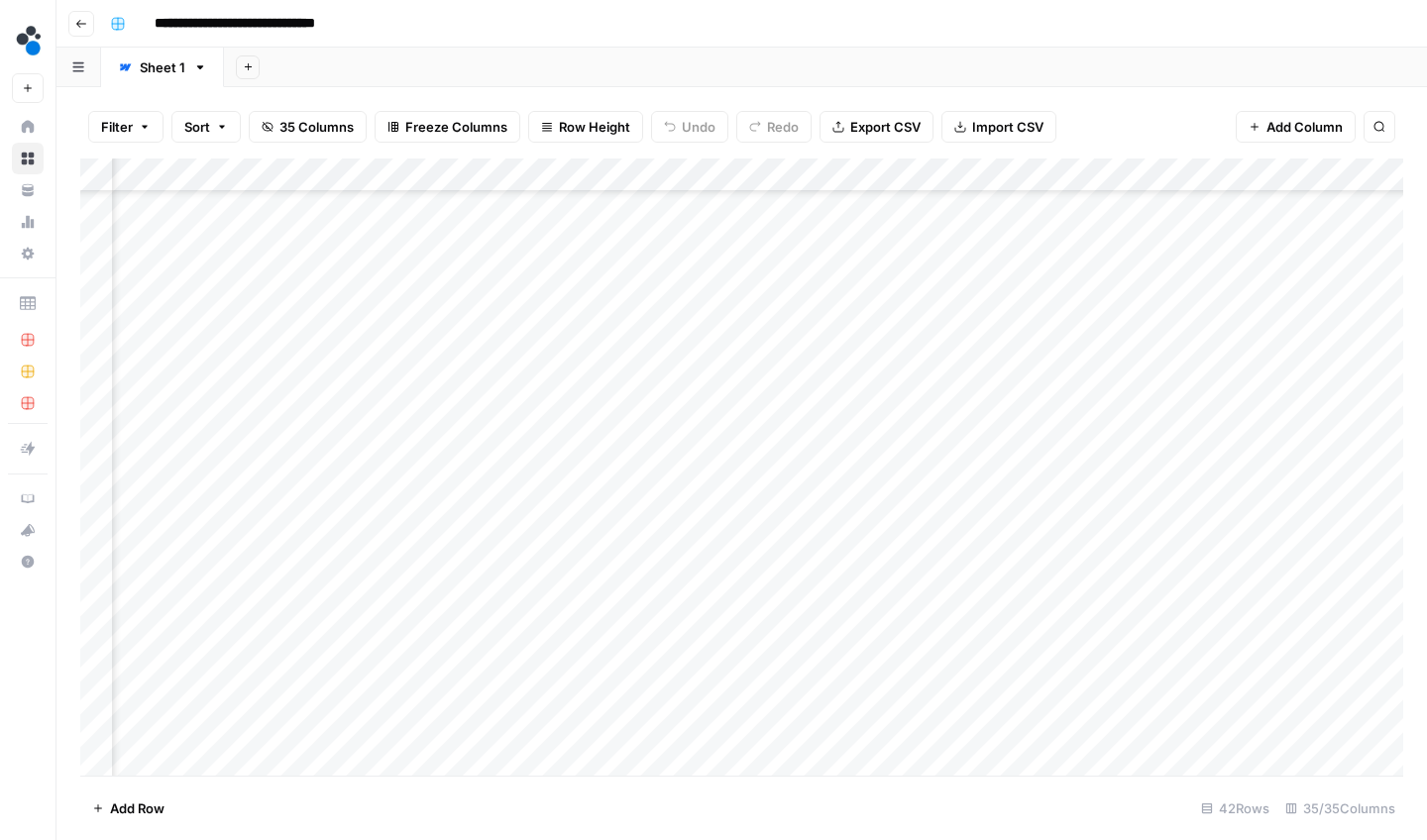 click 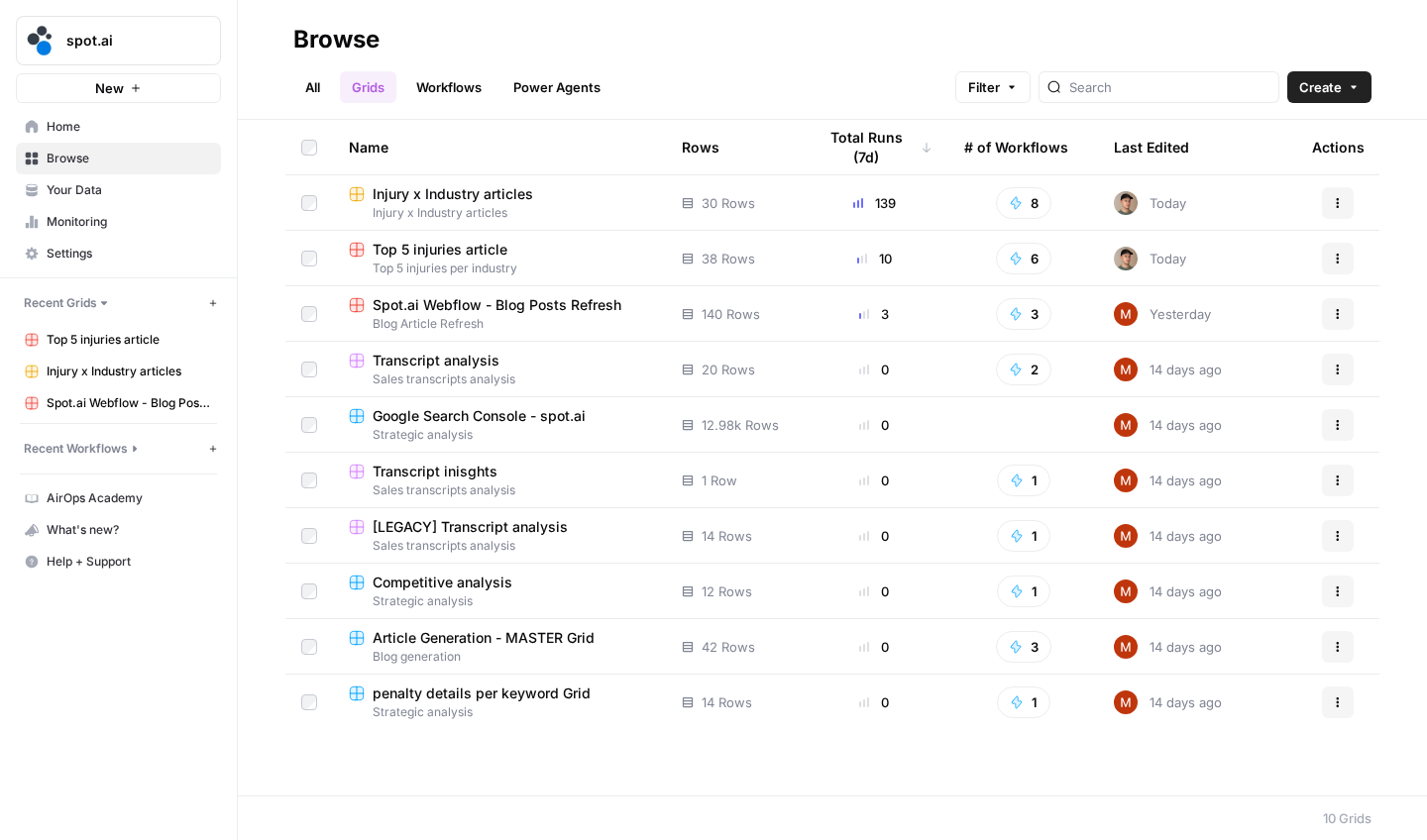 click on "All" at bounding box center [312, 87] 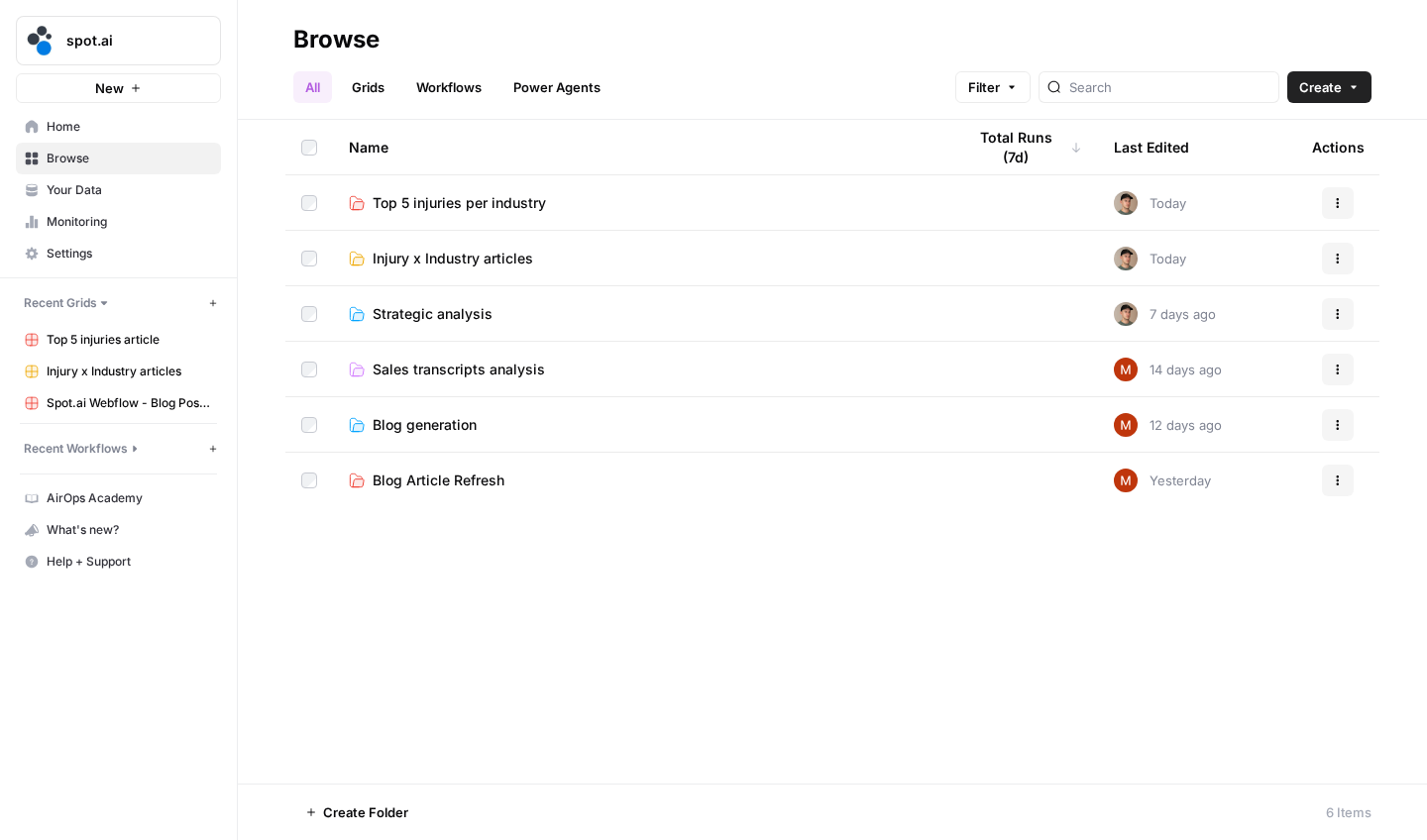 click on "Injury x Industry articles" at bounding box center (453, 259) 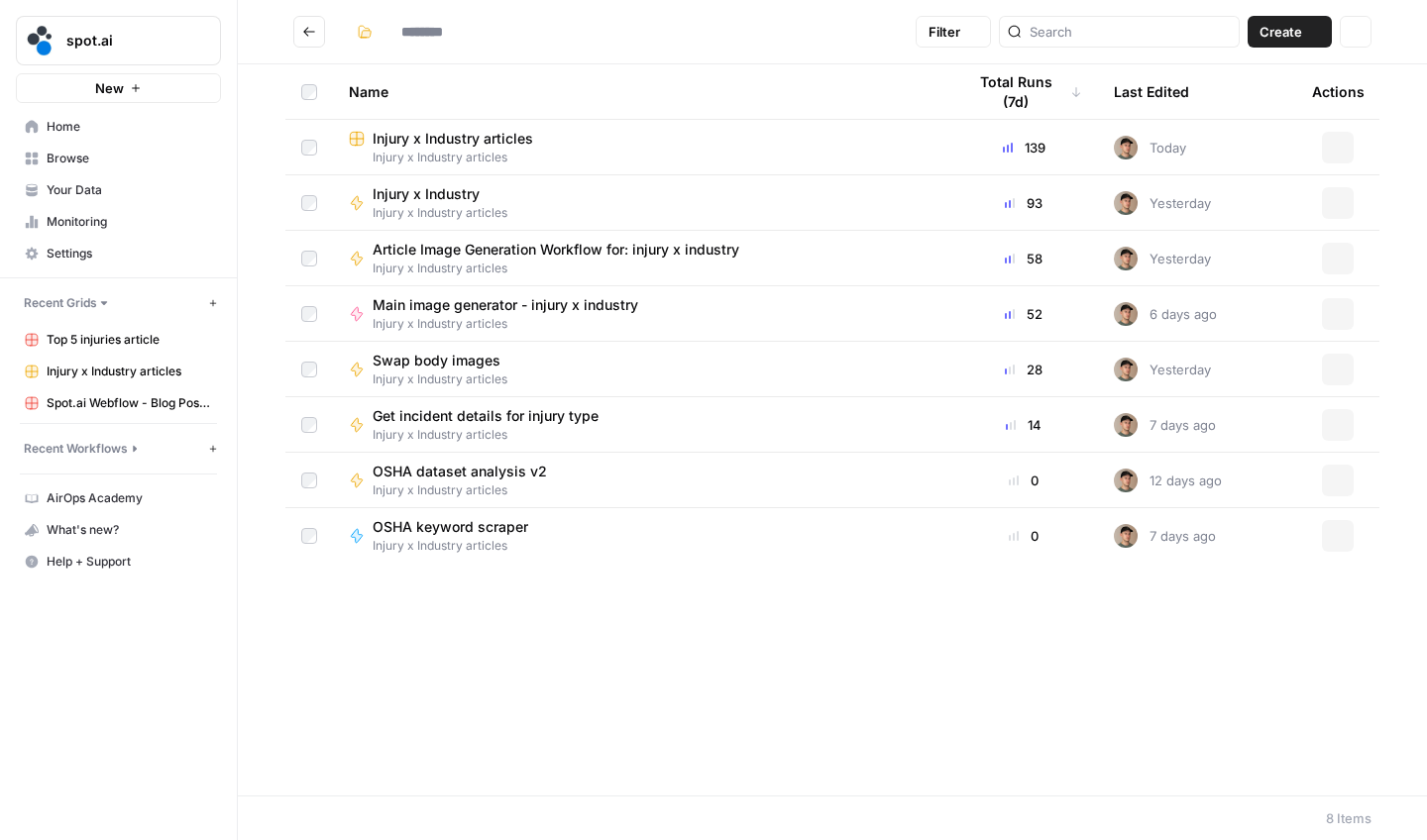type on "**********" 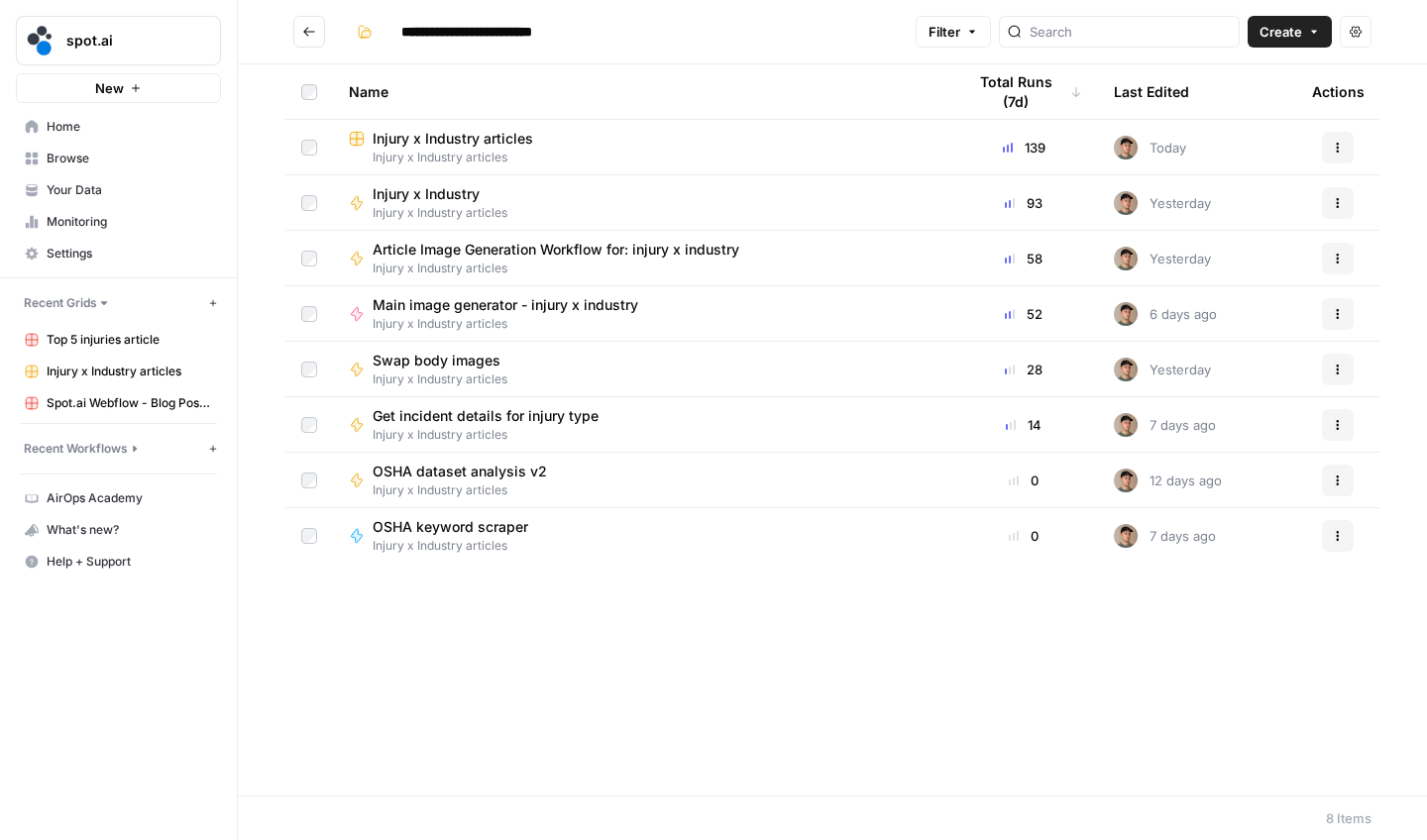 click on "Injury x Industry articles" at bounding box center [453, 139] 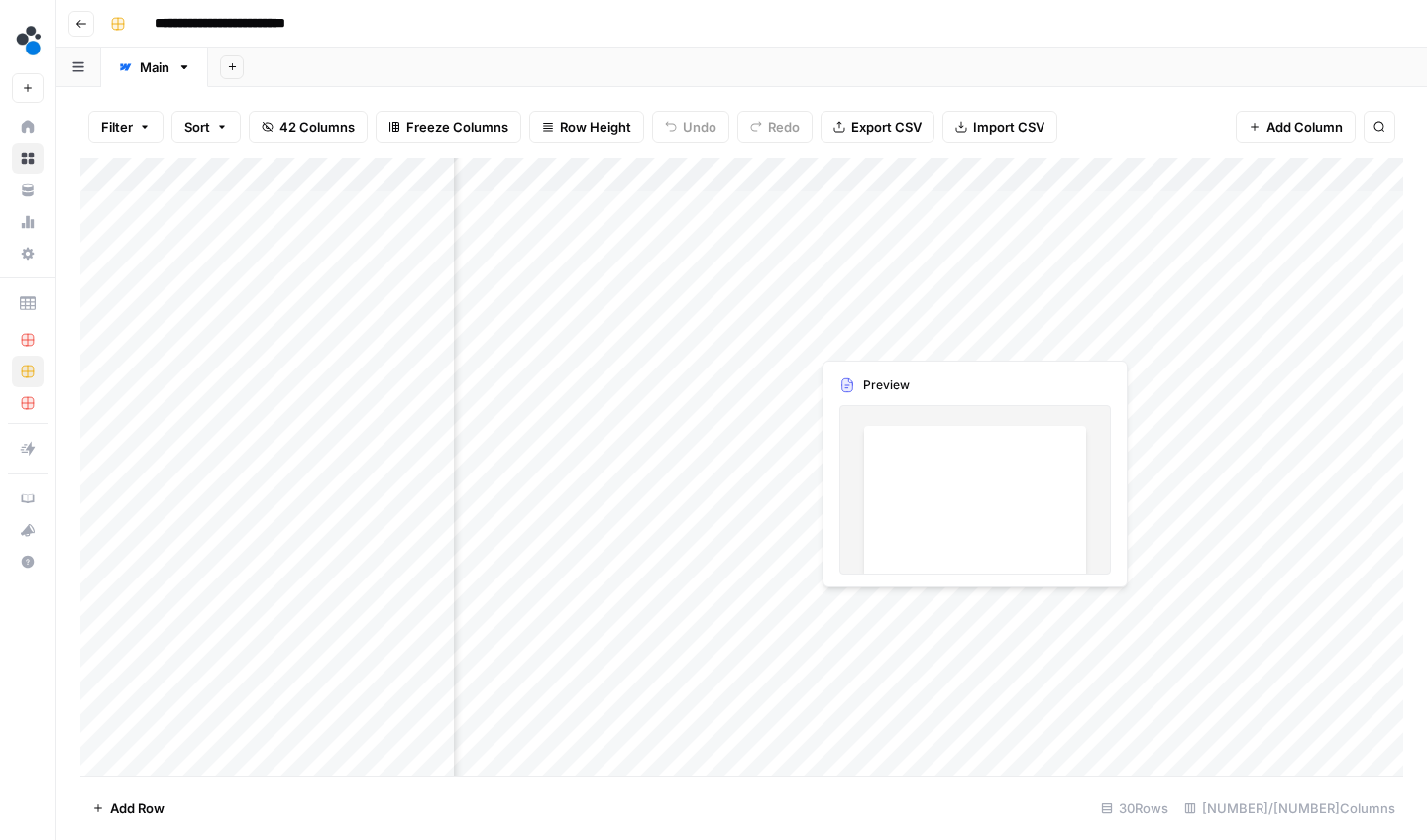 scroll, scrollTop: 0, scrollLeft: 134, axis: horizontal 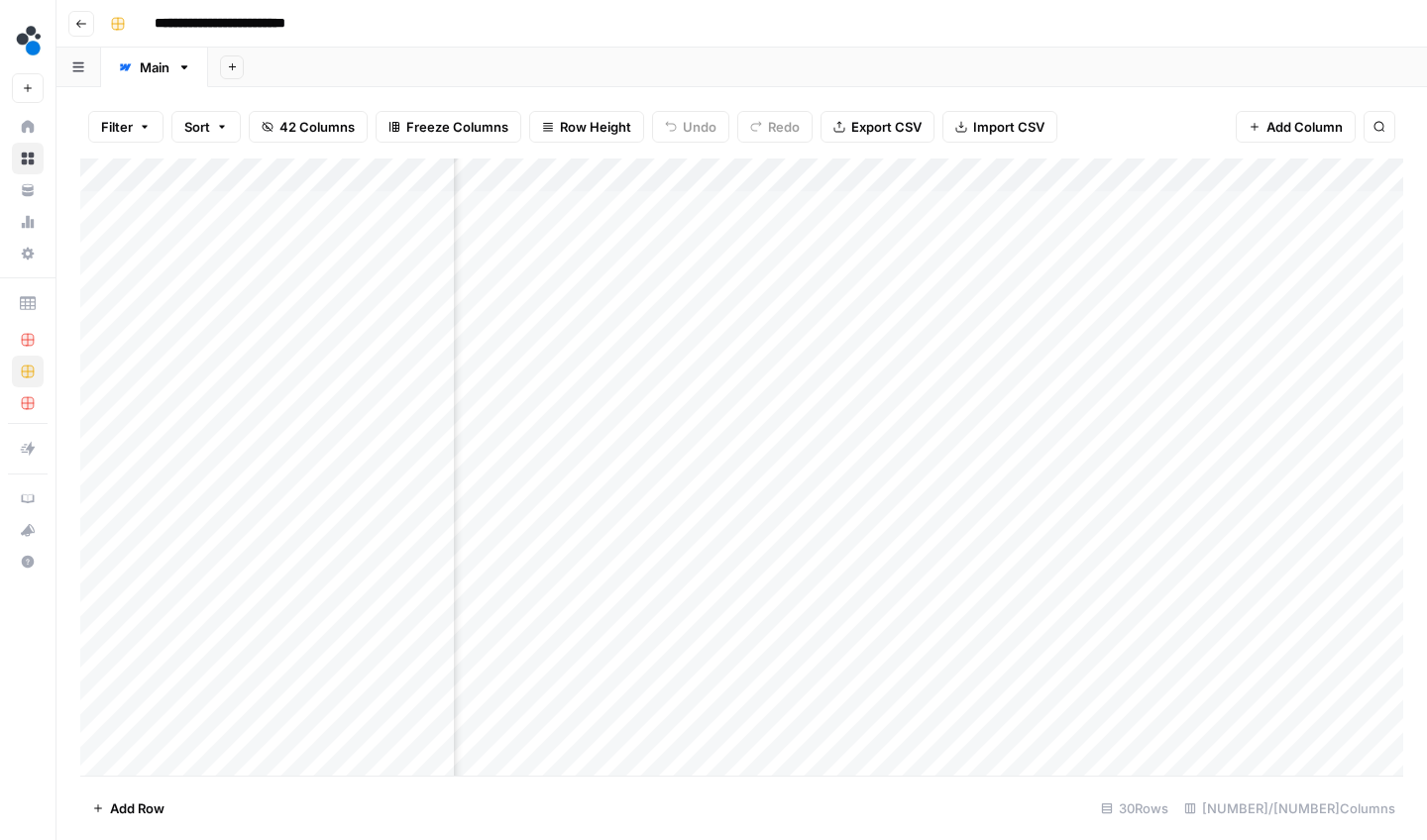click on "Add Column" at bounding box center [741, 470] 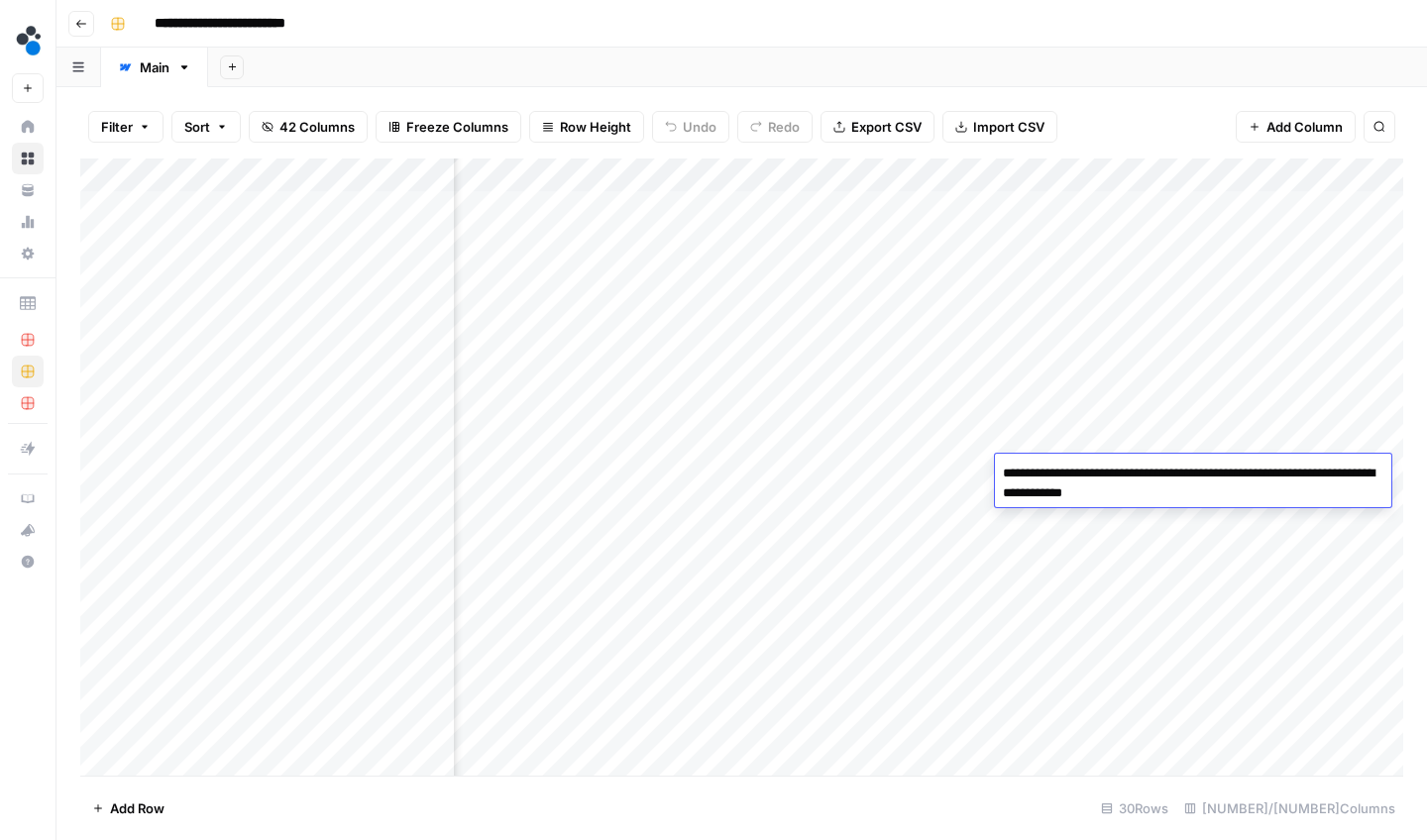 click on "Add Column" at bounding box center [741, 470] 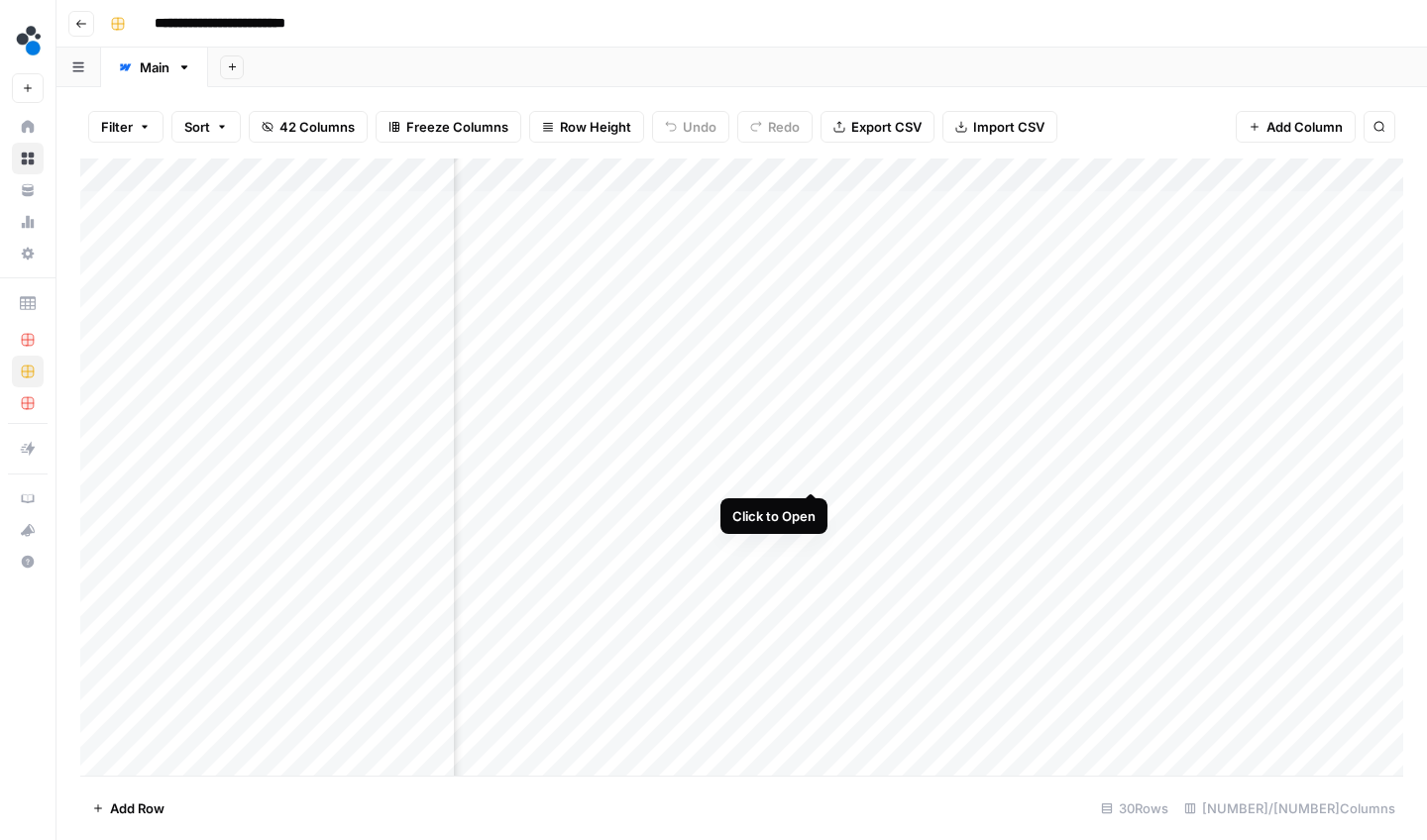 click on "Add Column" at bounding box center (741, 470) 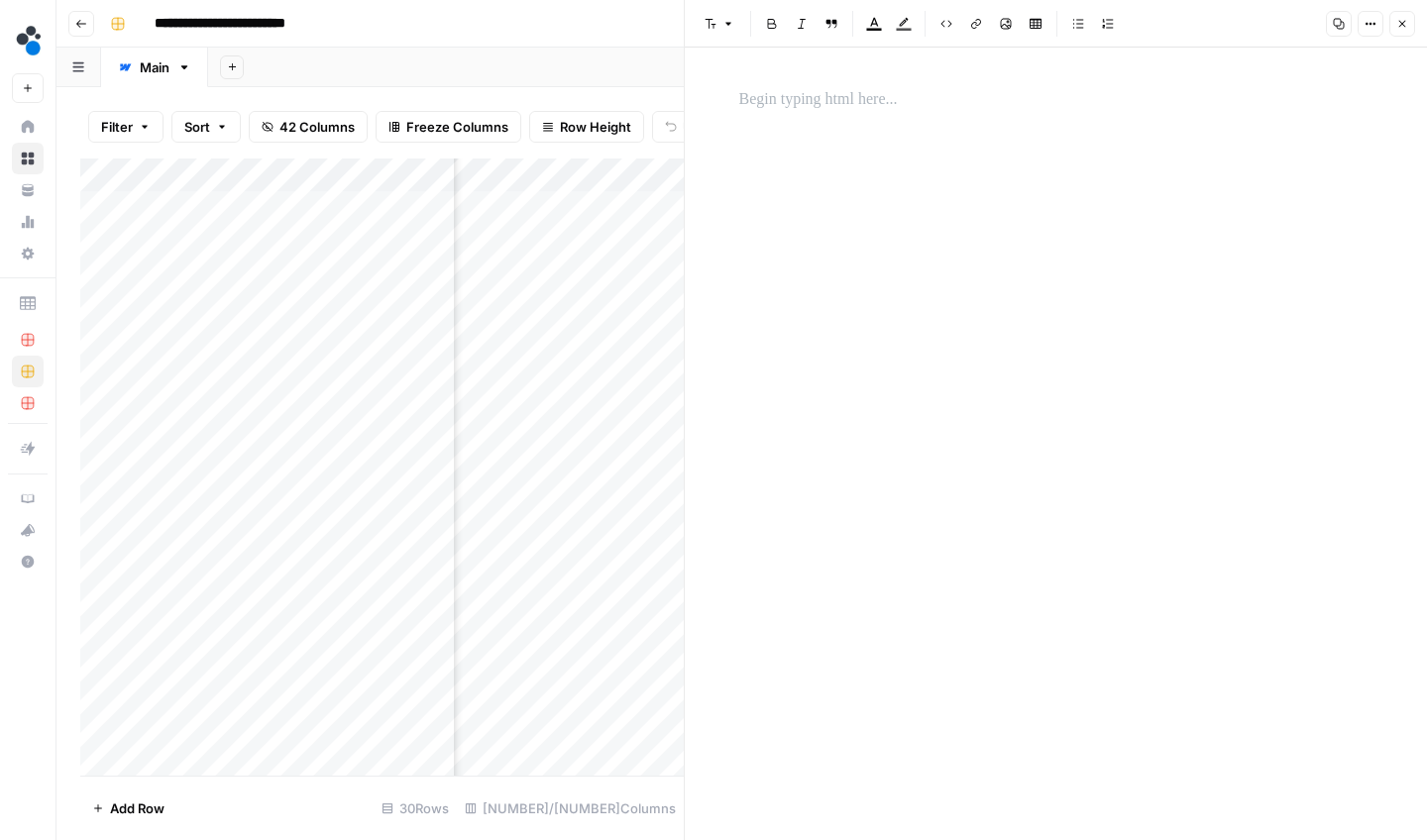 click 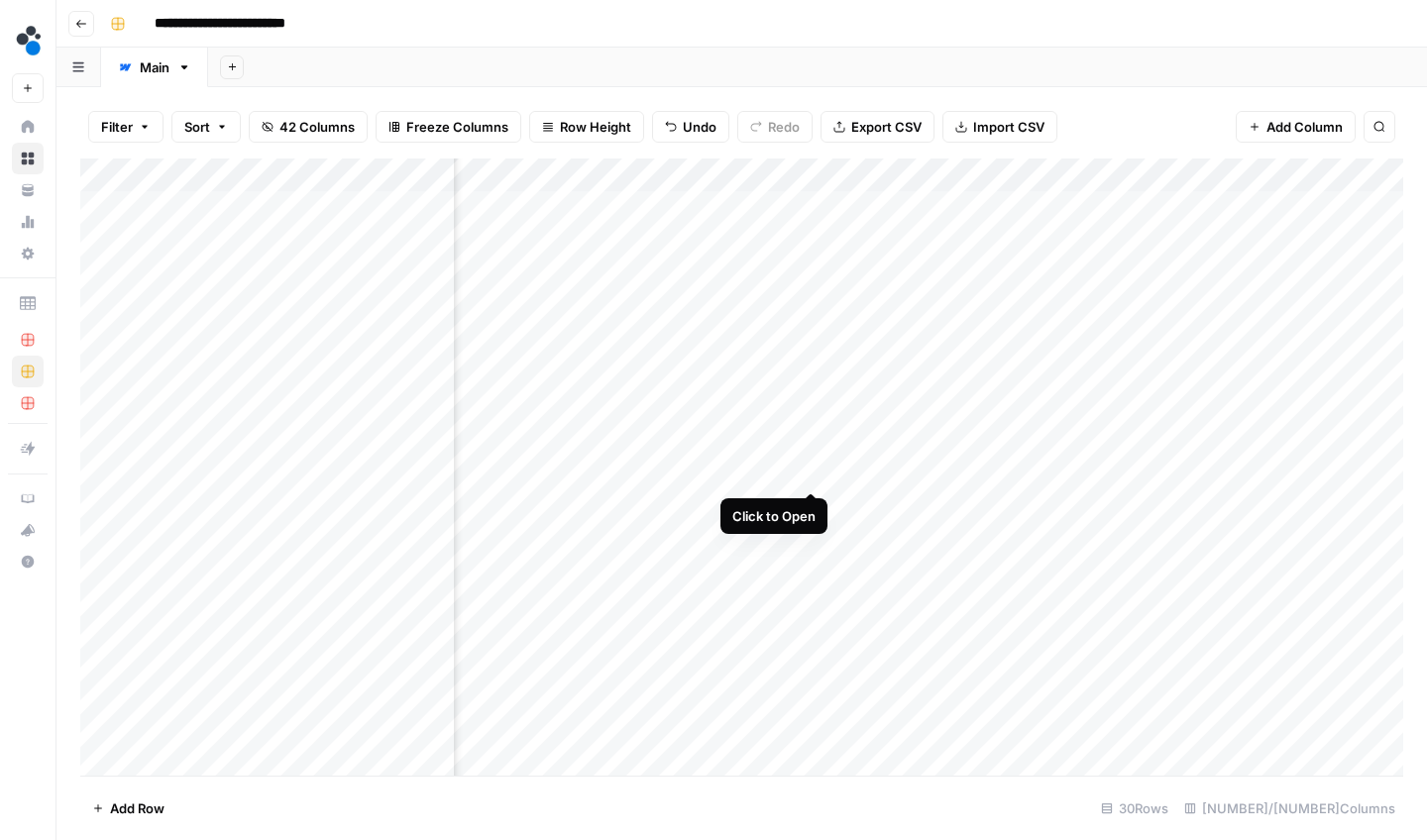 click on "Add Column" at bounding box center [741, 470] 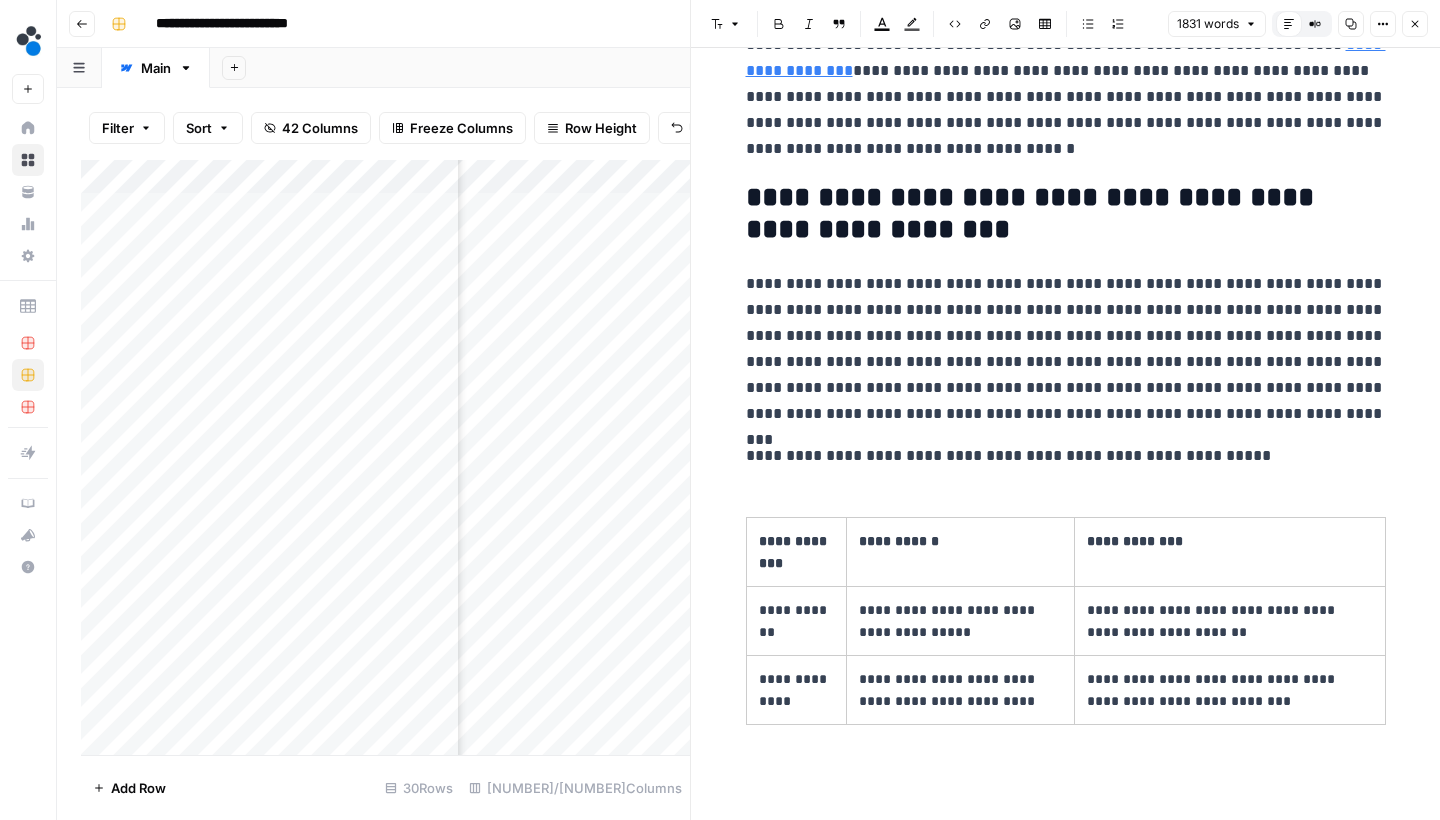 scroll, scrollTop: 278, scrollLeft: 0, axis: vertical 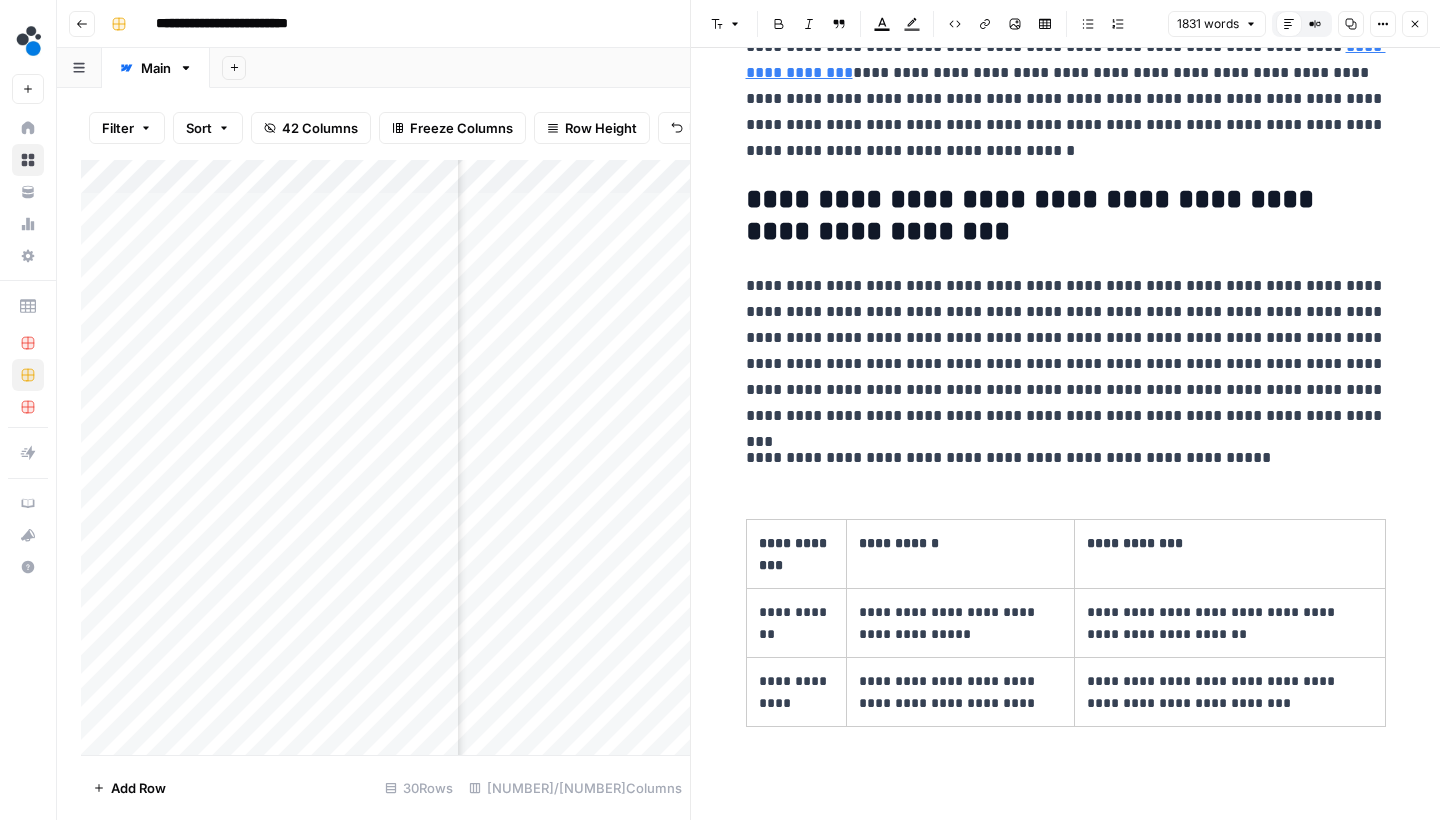 drag, startPoint x: 1080, startPoint y: 14, endPoint x: 1026, endPoint y: 398, distance: 387.7783 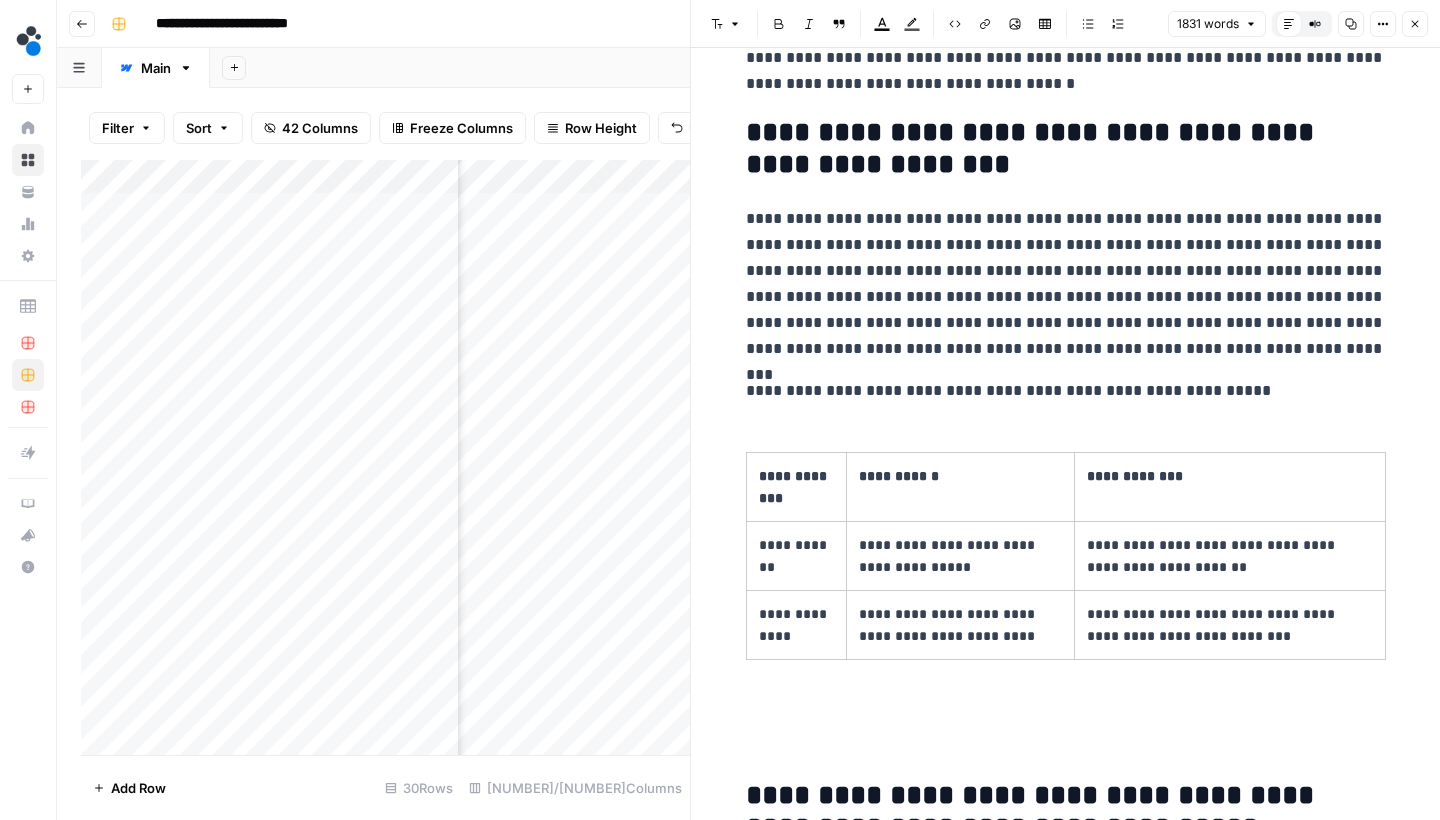 scroll, scrollTop: 352, scrollLeft: 0, axis: vertical 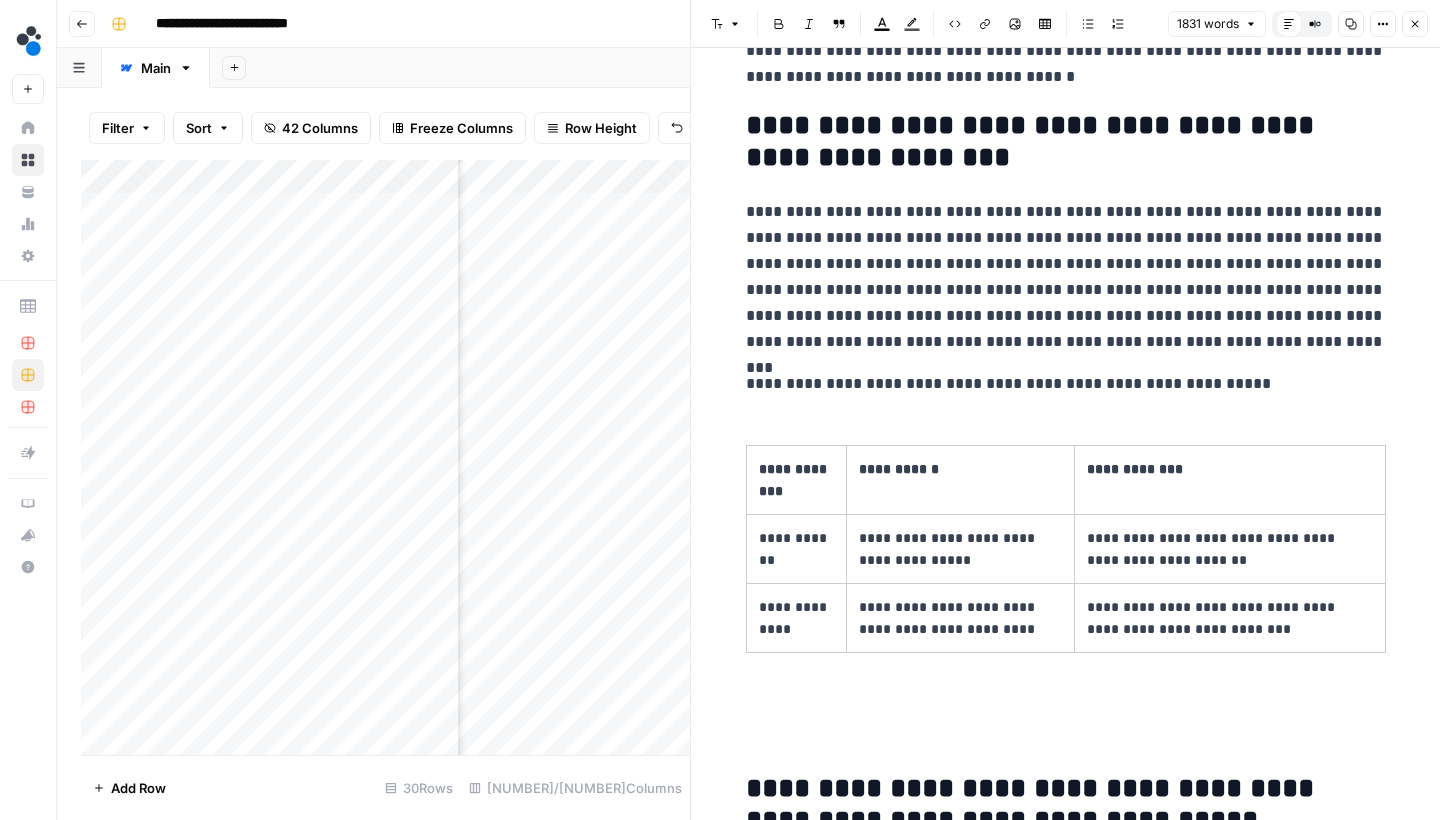 drag, startPoint x: 824, startPoint y: 713, endPoint x: 748, endPoint y: 388, distance: 333.76788 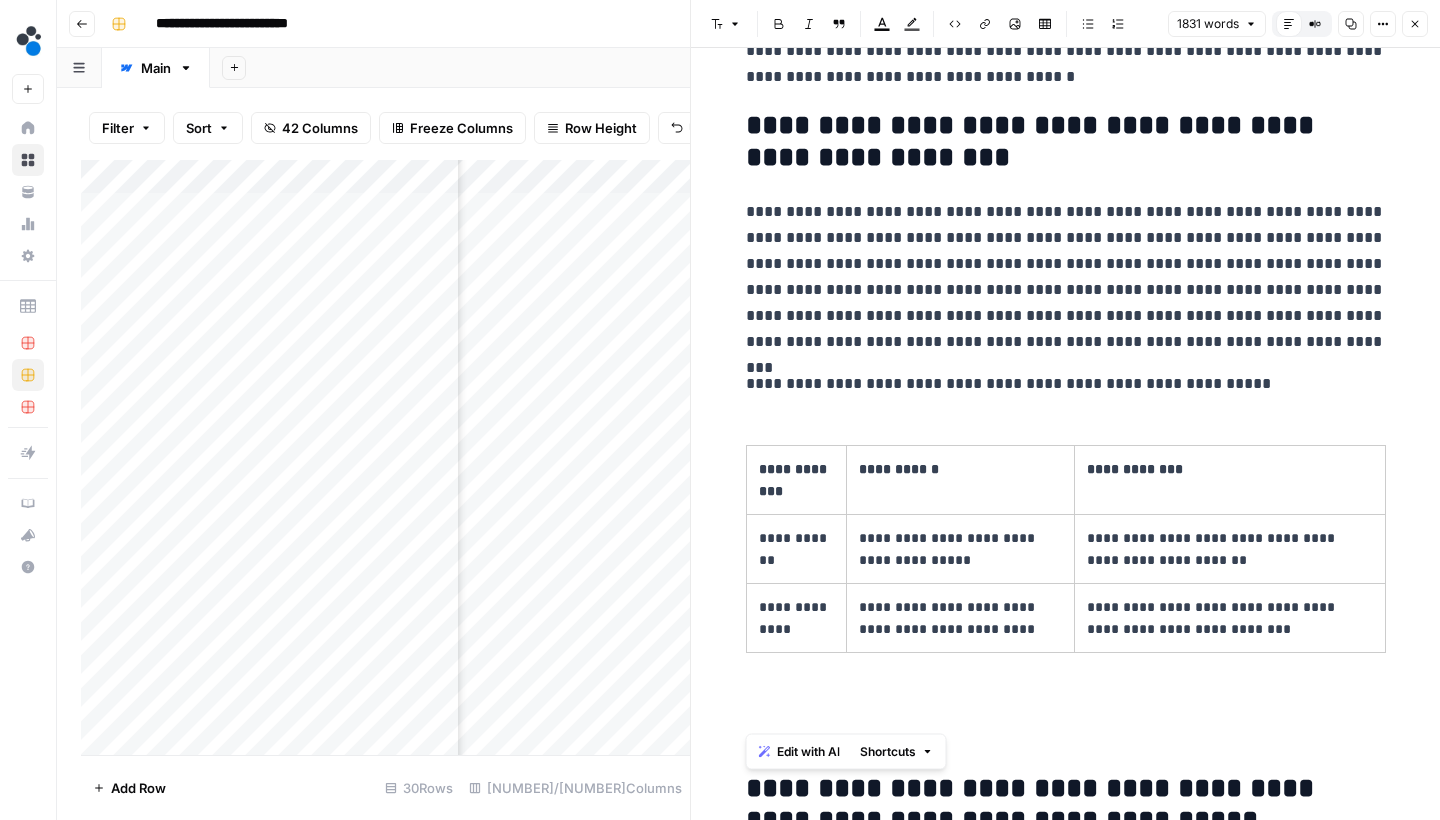 drag, startPoint x: 749, startPoint y: 384, endPoint x: 840, endPoint y: 665, distance: 295.36755 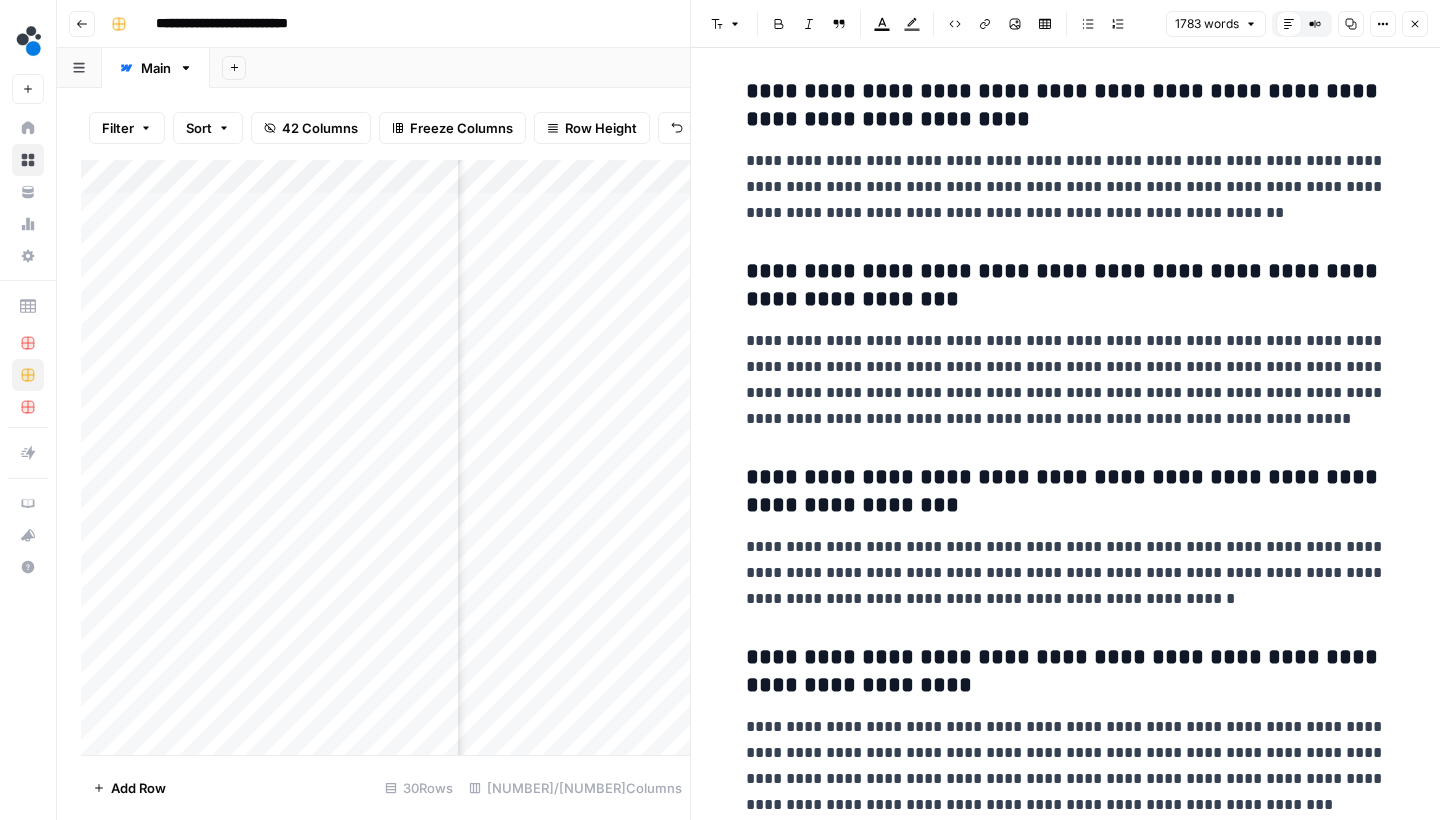 scroll, scrollTop: 7076, scrollLeft: 0, axis: vertical 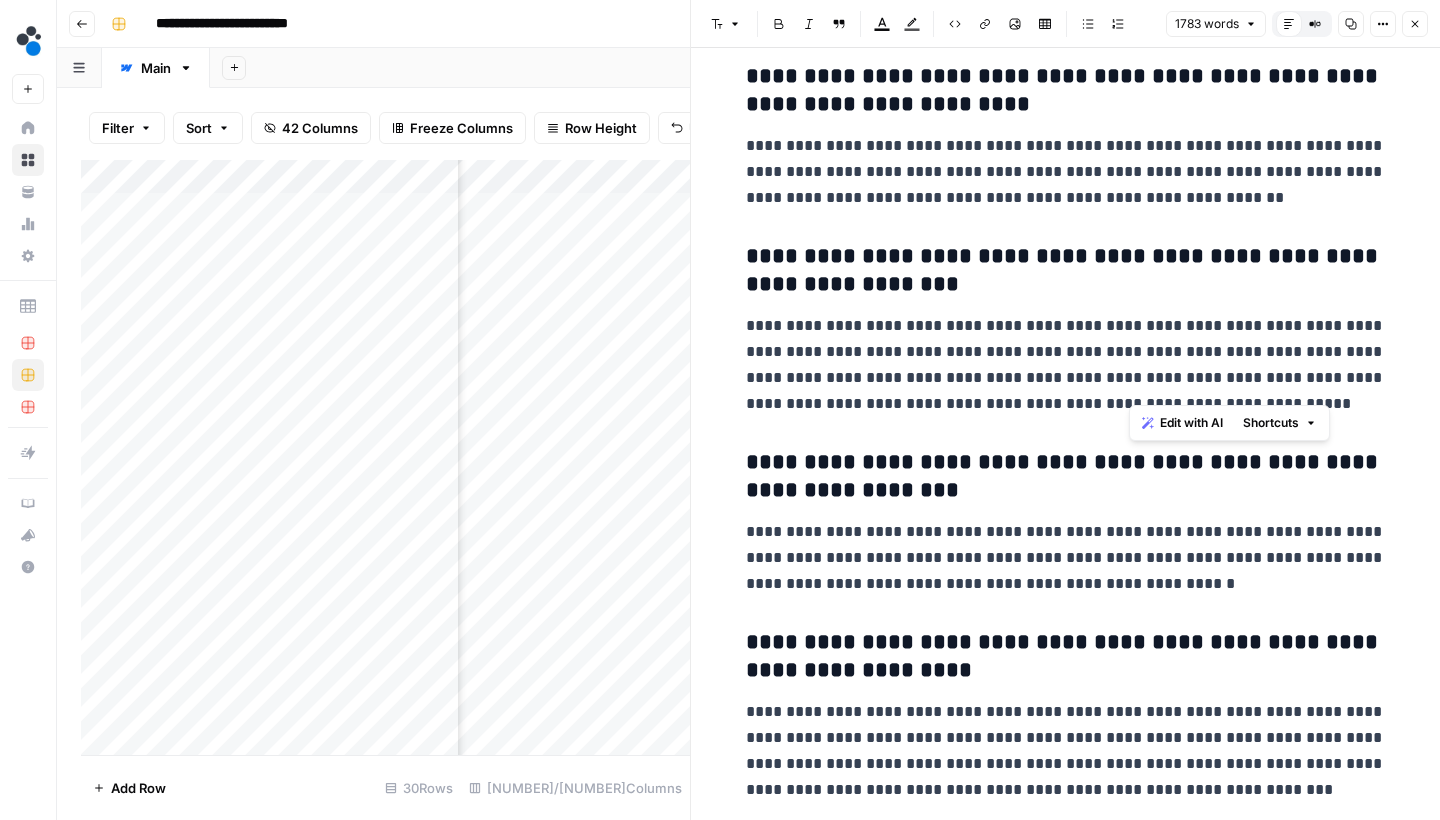 drag, startPoint x: 1141, startPoint y: 390, endPoint x: 1301, endPoint y: 359, distance: 162.97546 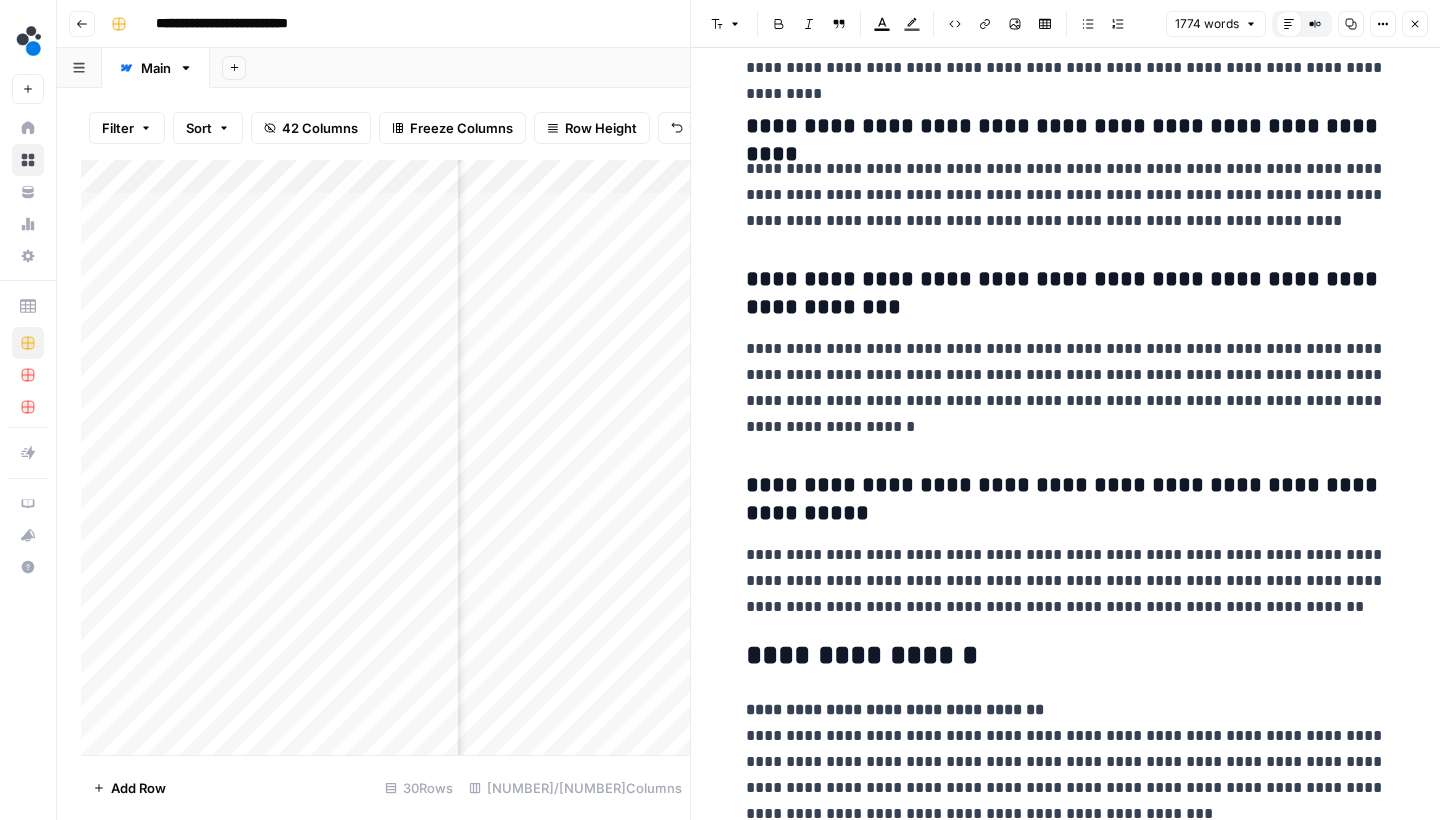scroll, scrollTop: 7948, scrollLeft: 0, axis: vertical 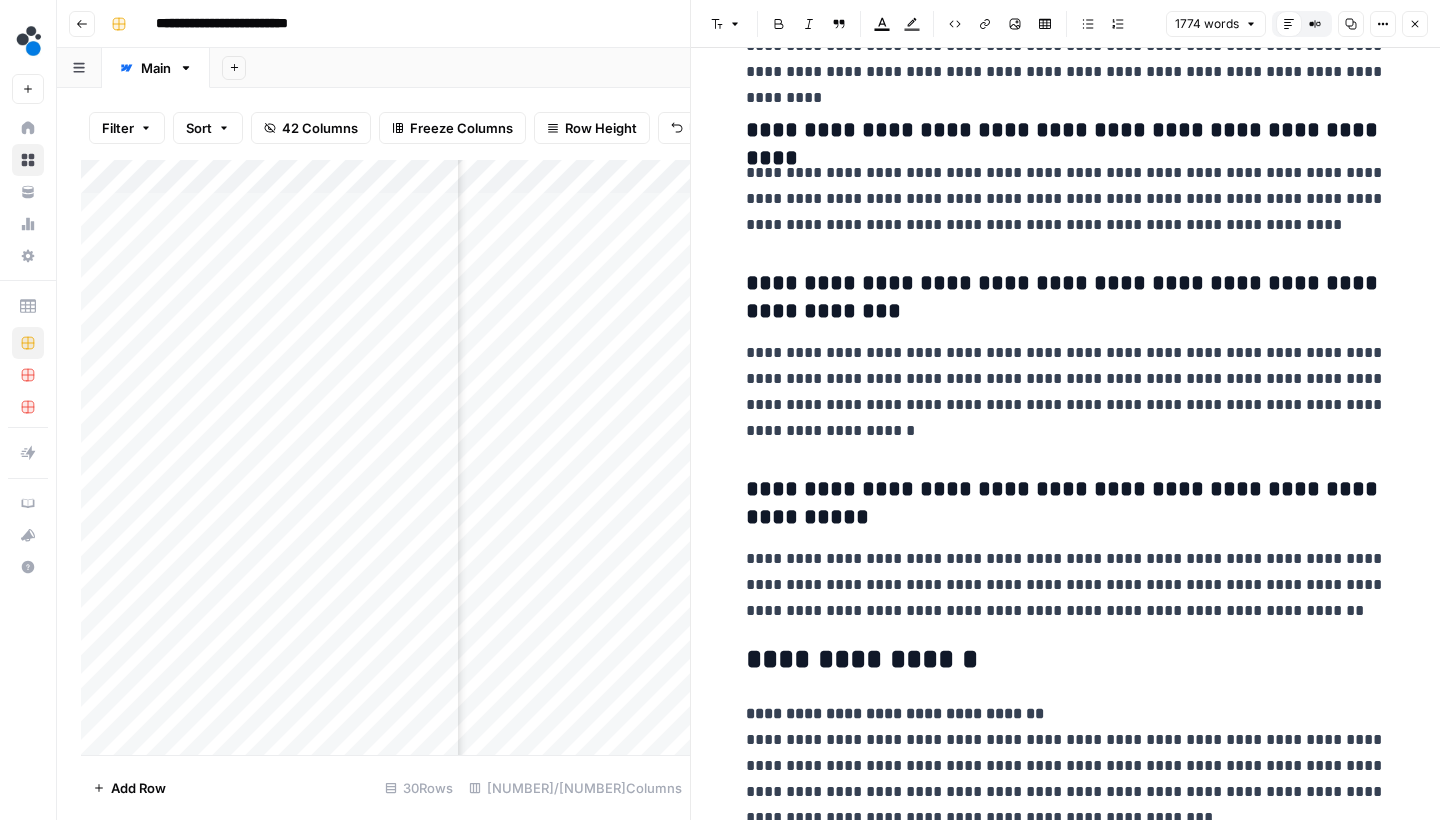 click on "Close" at bounding box center (1415, 24) 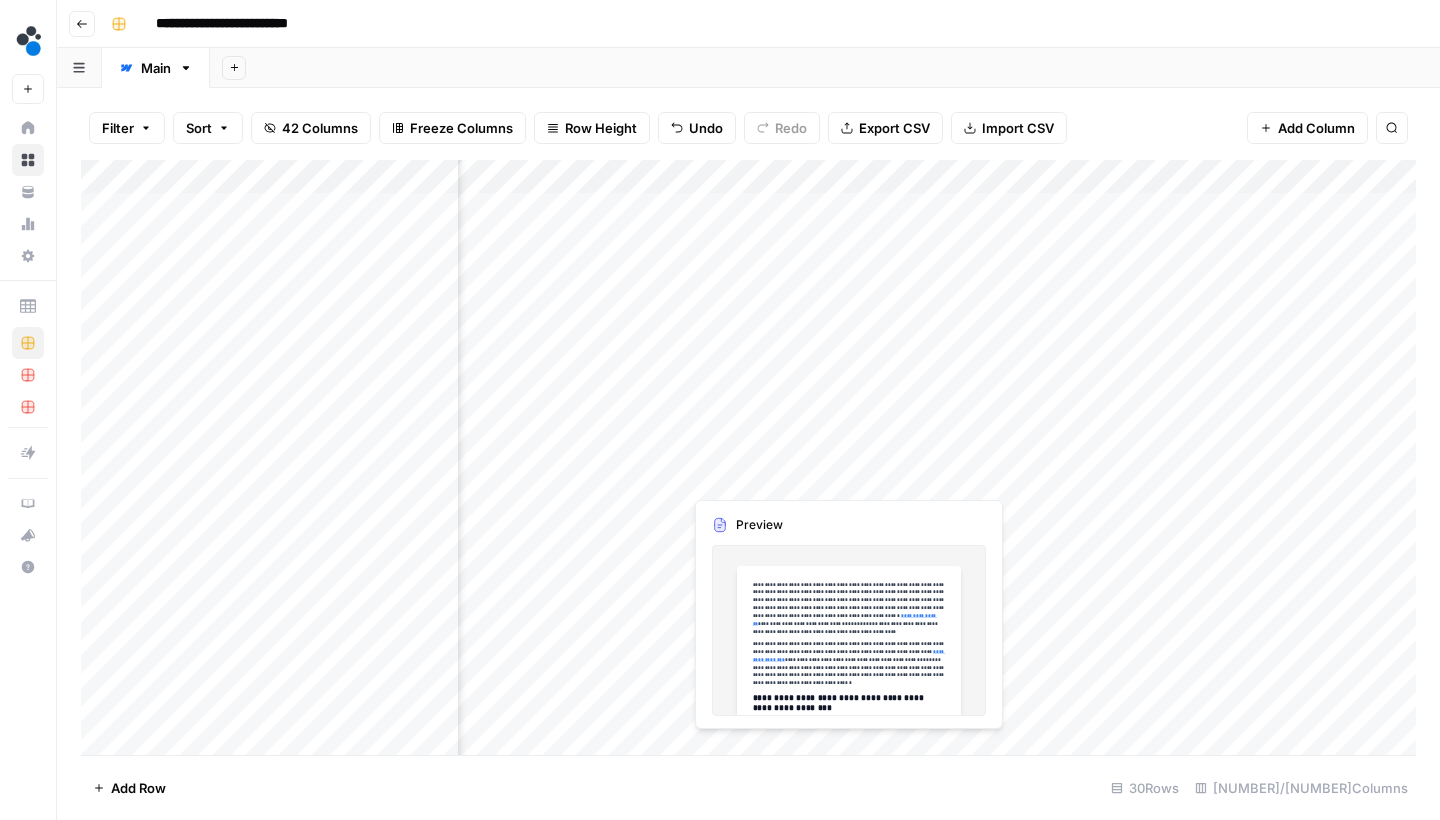 click on "Add Column" at bounding box center [748, 460] 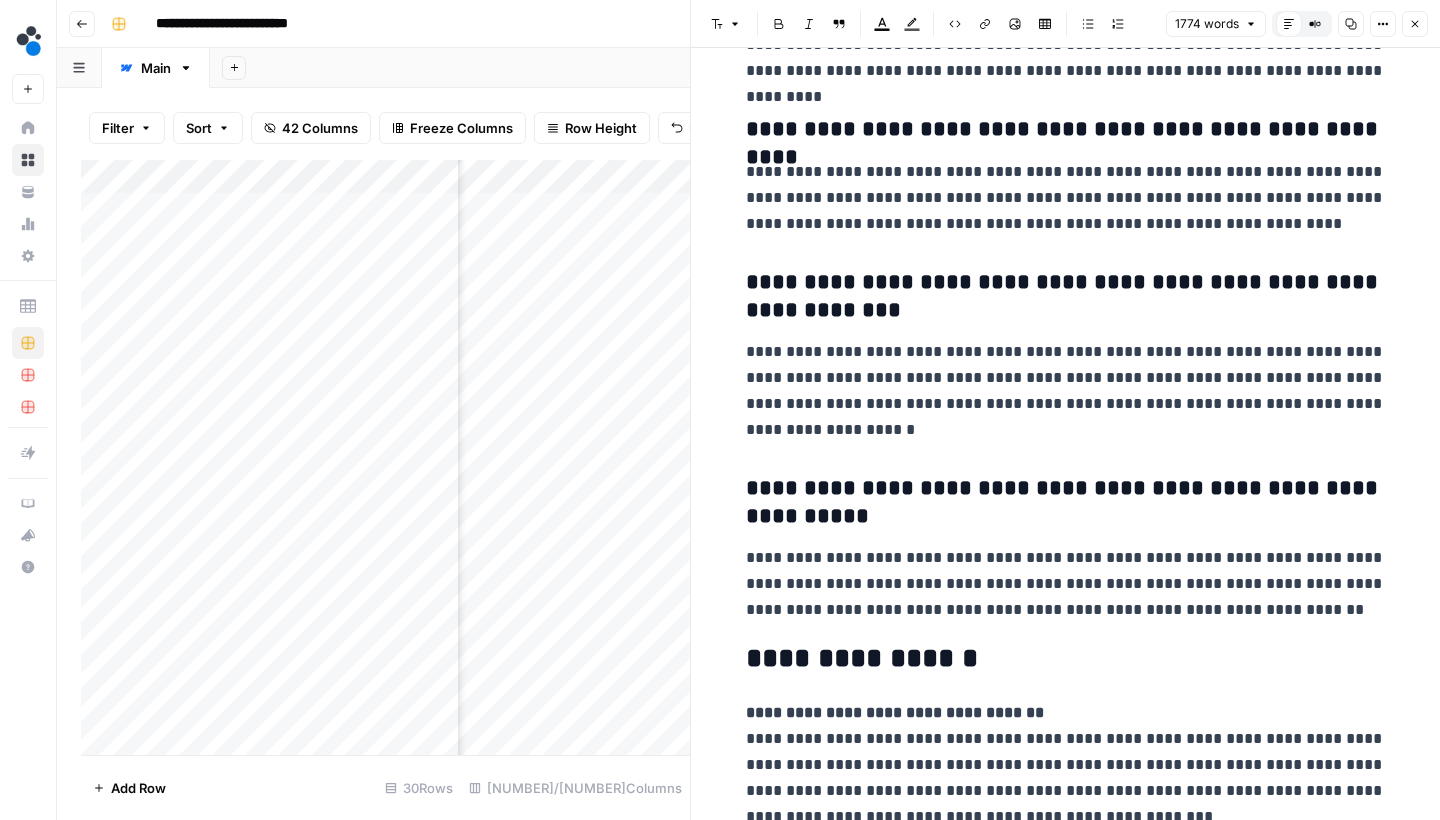scroll, scrollTop: 7948, scrollLeft: 0, axis: vertical 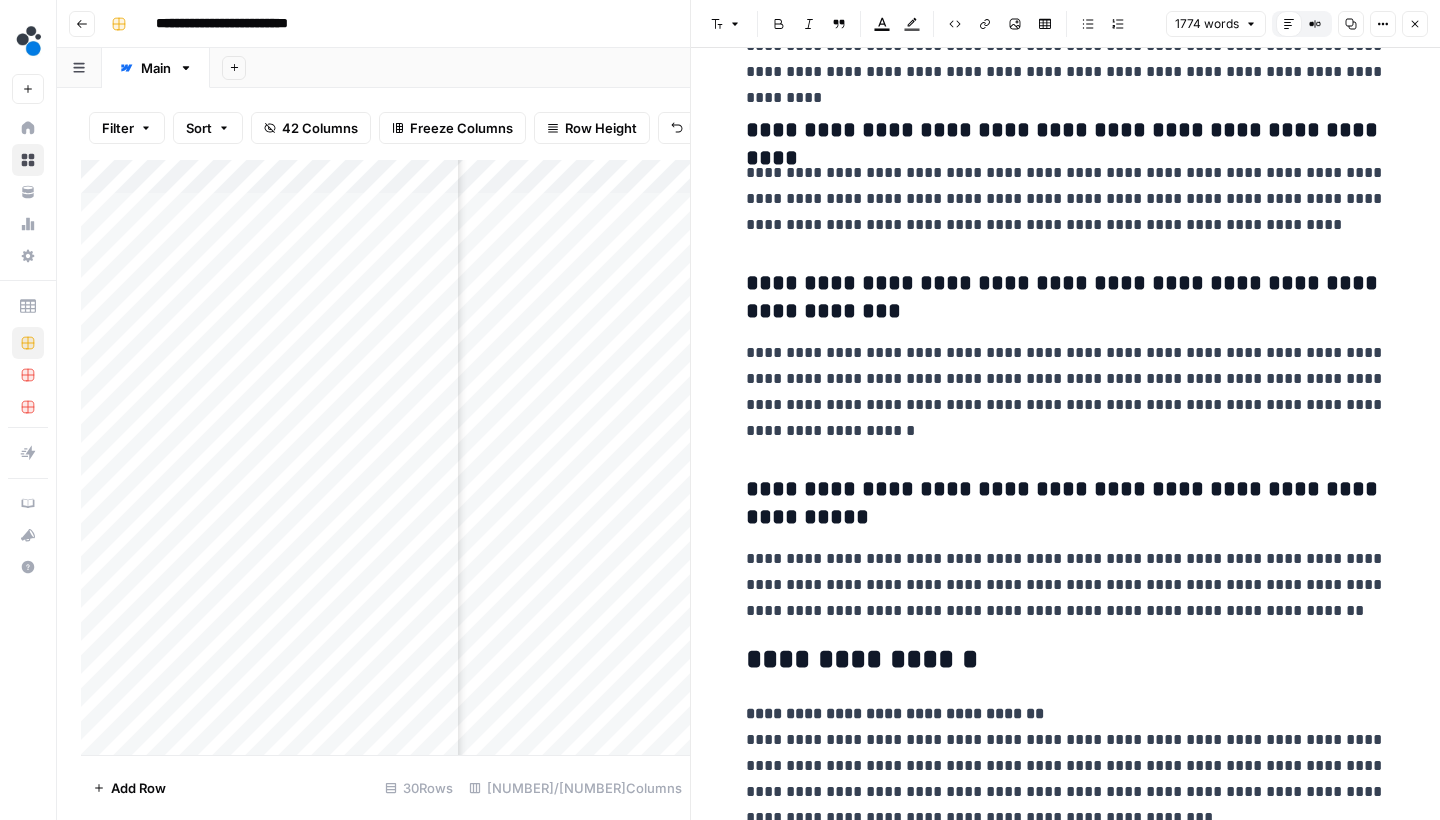click 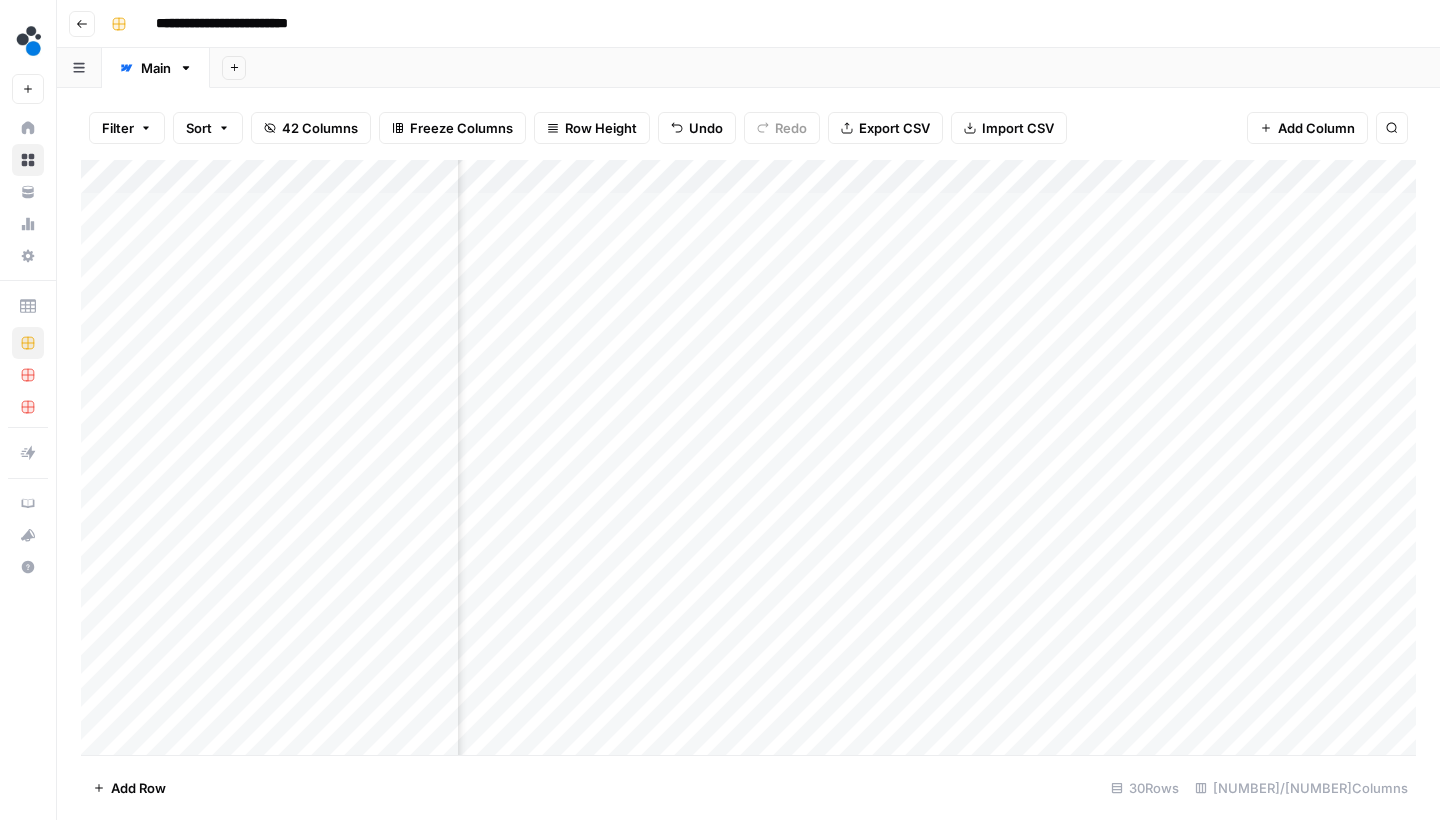 click on "Add Column" at bounding box center (748, 460) 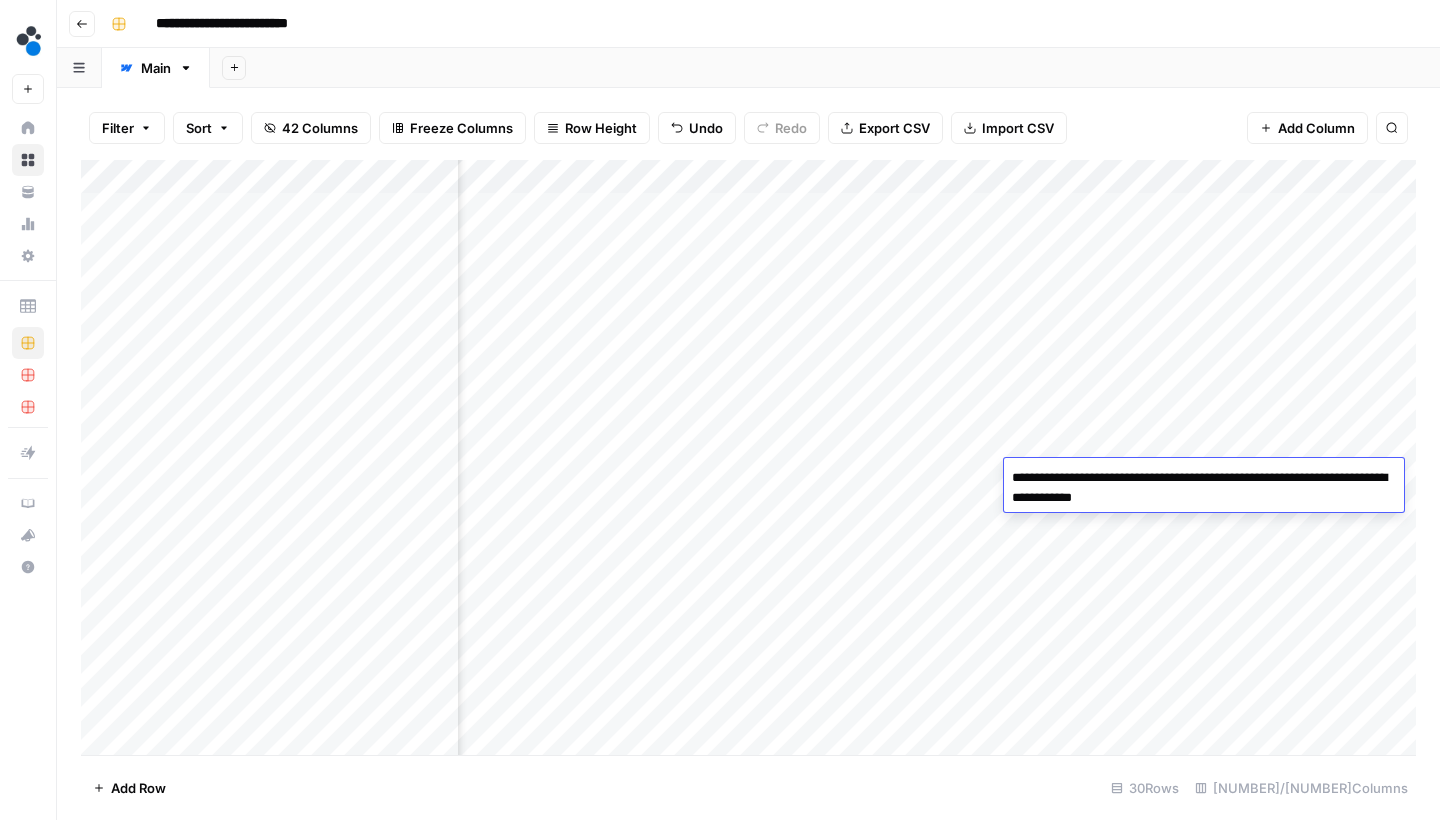 click on "**********" at bounding box center (1204, 488) 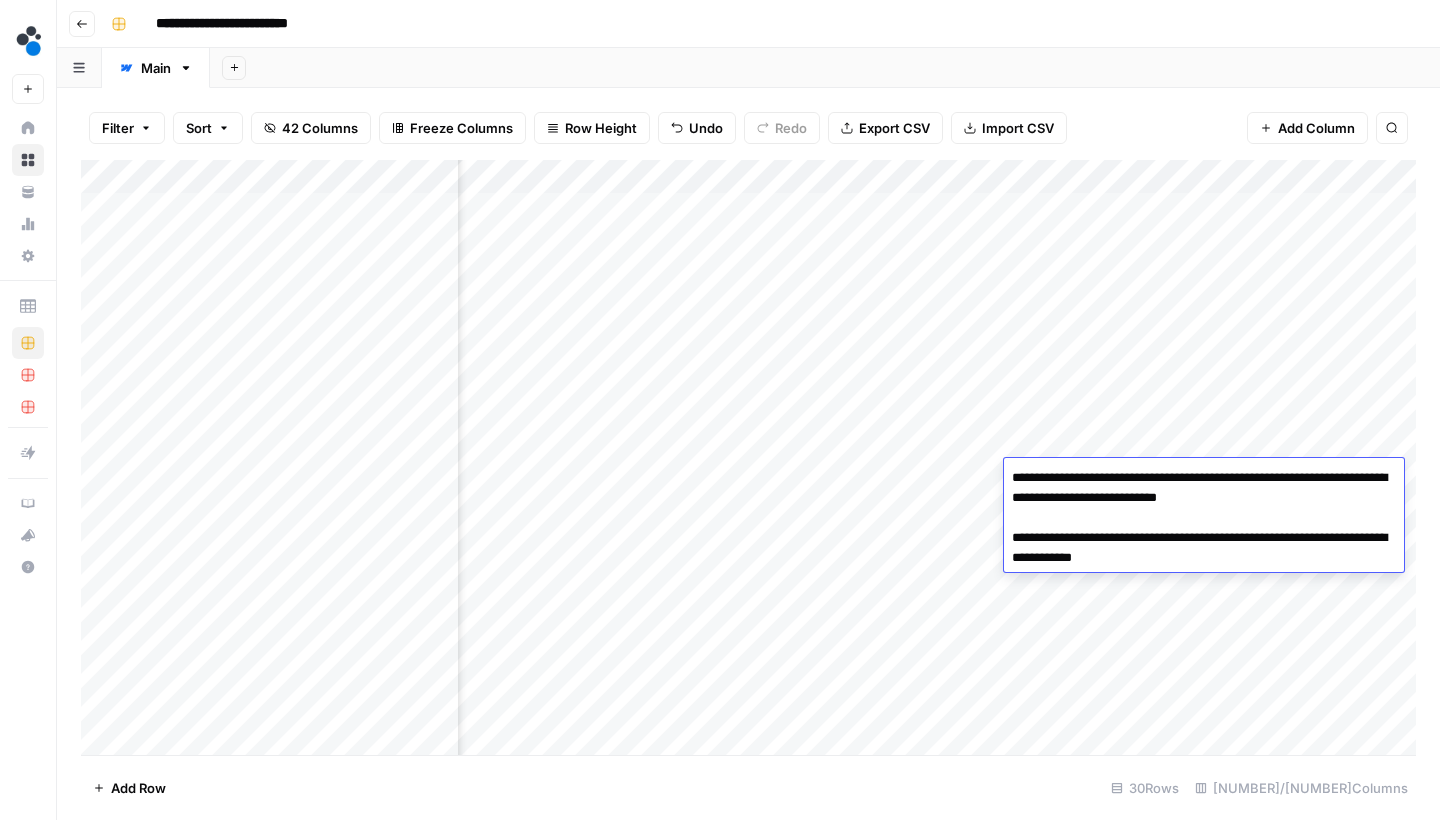 click on "**********" at bounding box center [1204, 518] 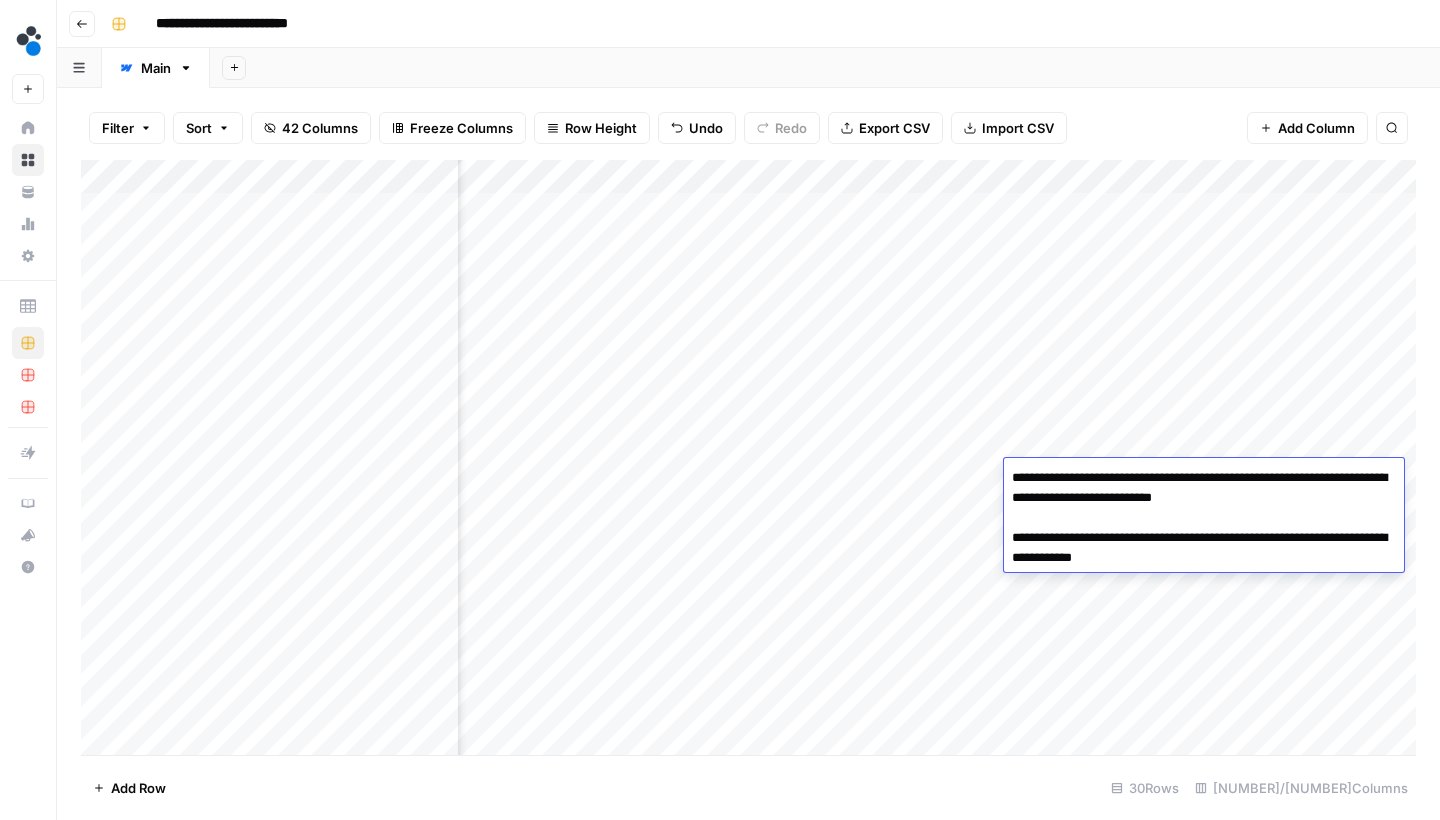 click on "**********" at bounding box center [1204, 518] 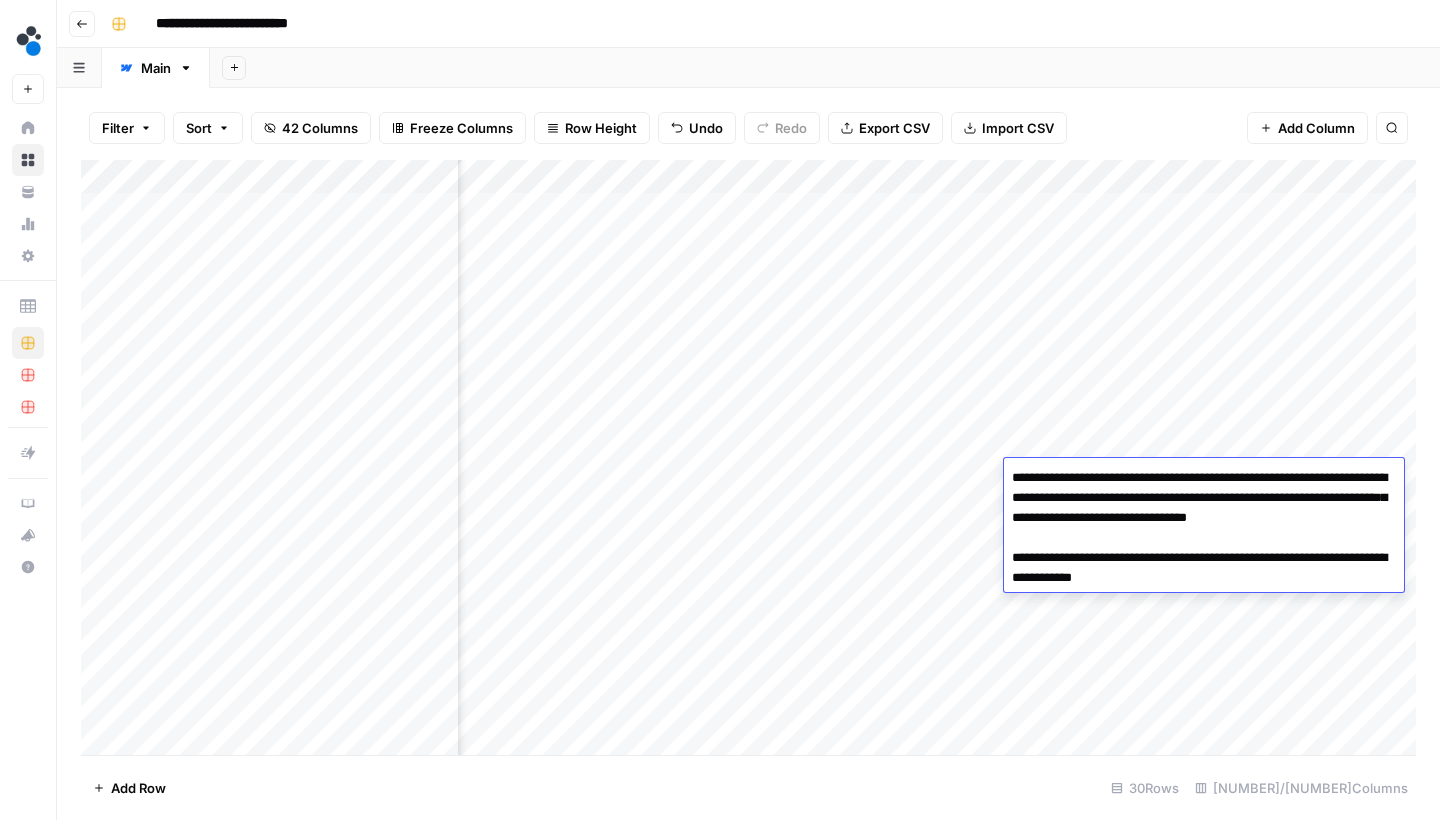 type on "**********" 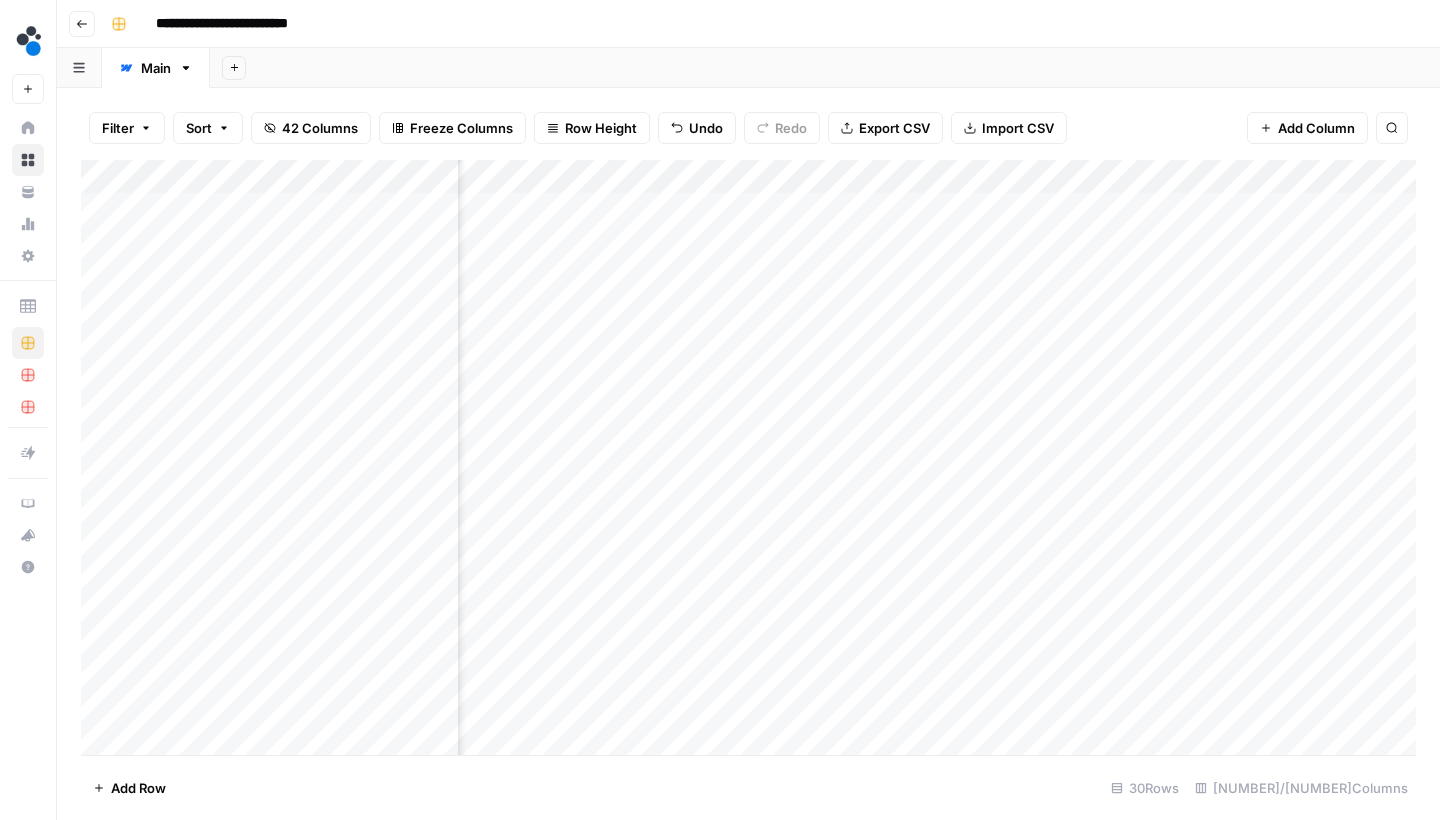 click on "Add Column" at bounding box center (748, 460) 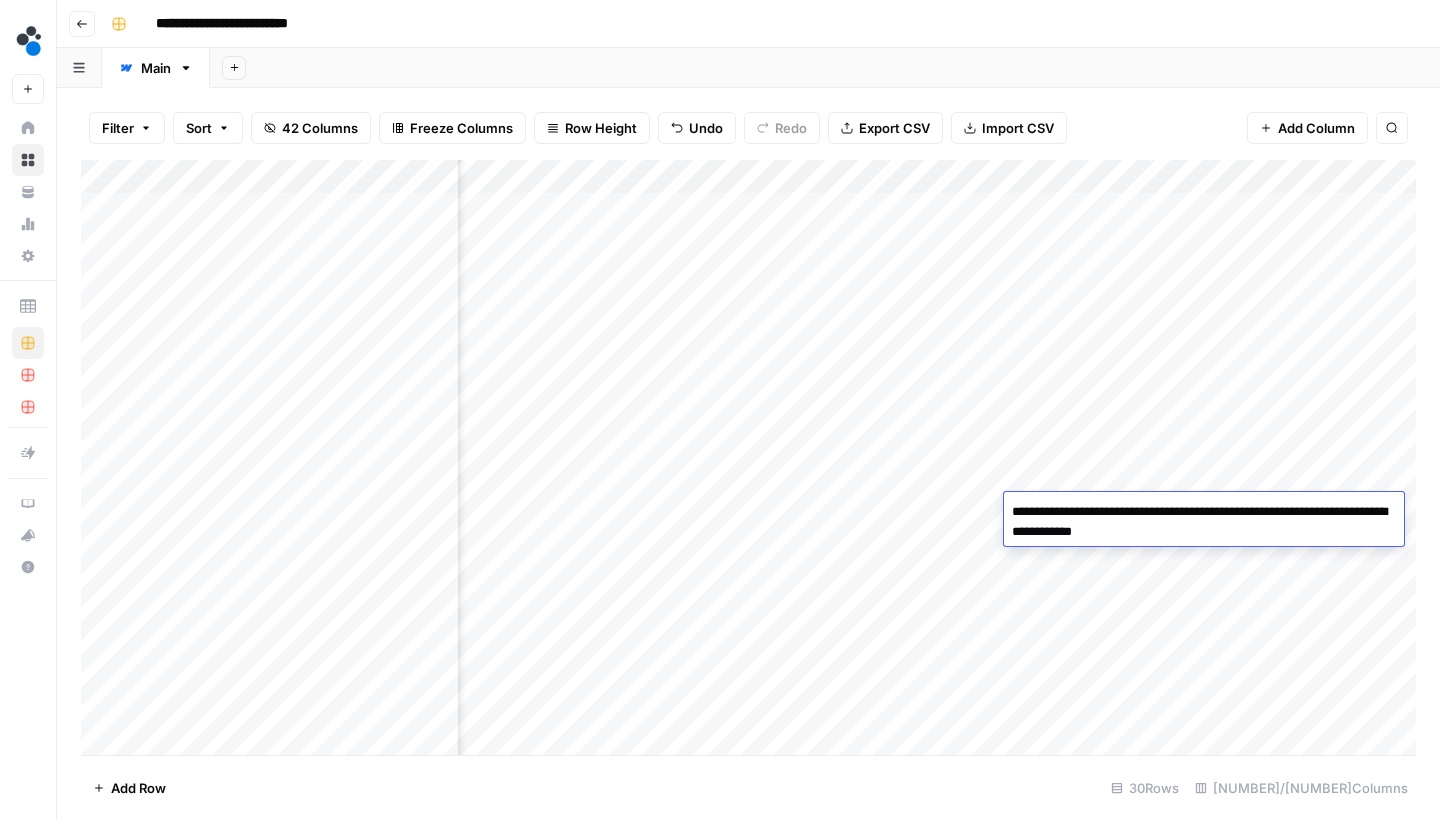 click on "**********" at bounding box center [1204, 522] 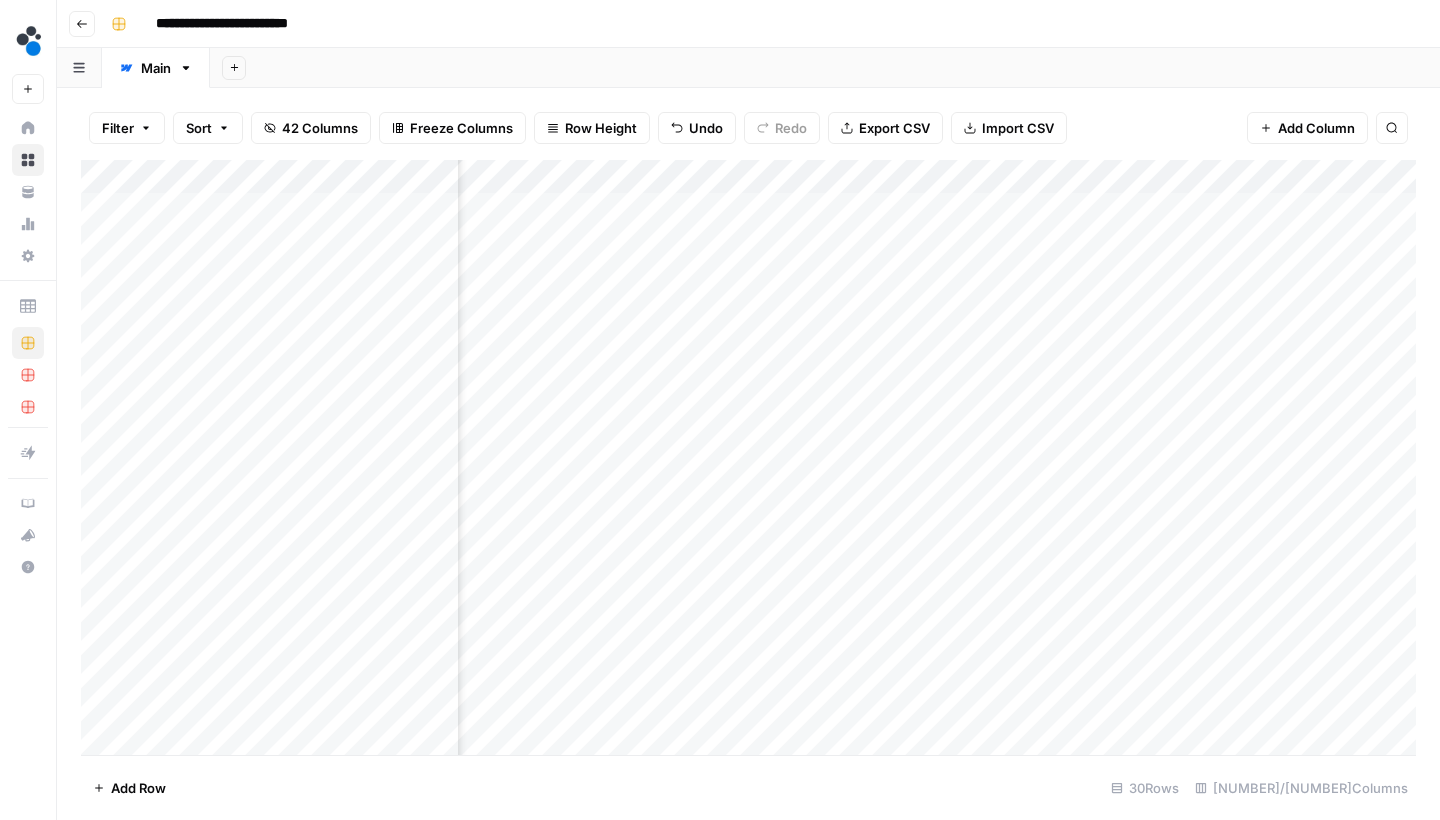 click on "Add Column" at bounding box center (748, 460) 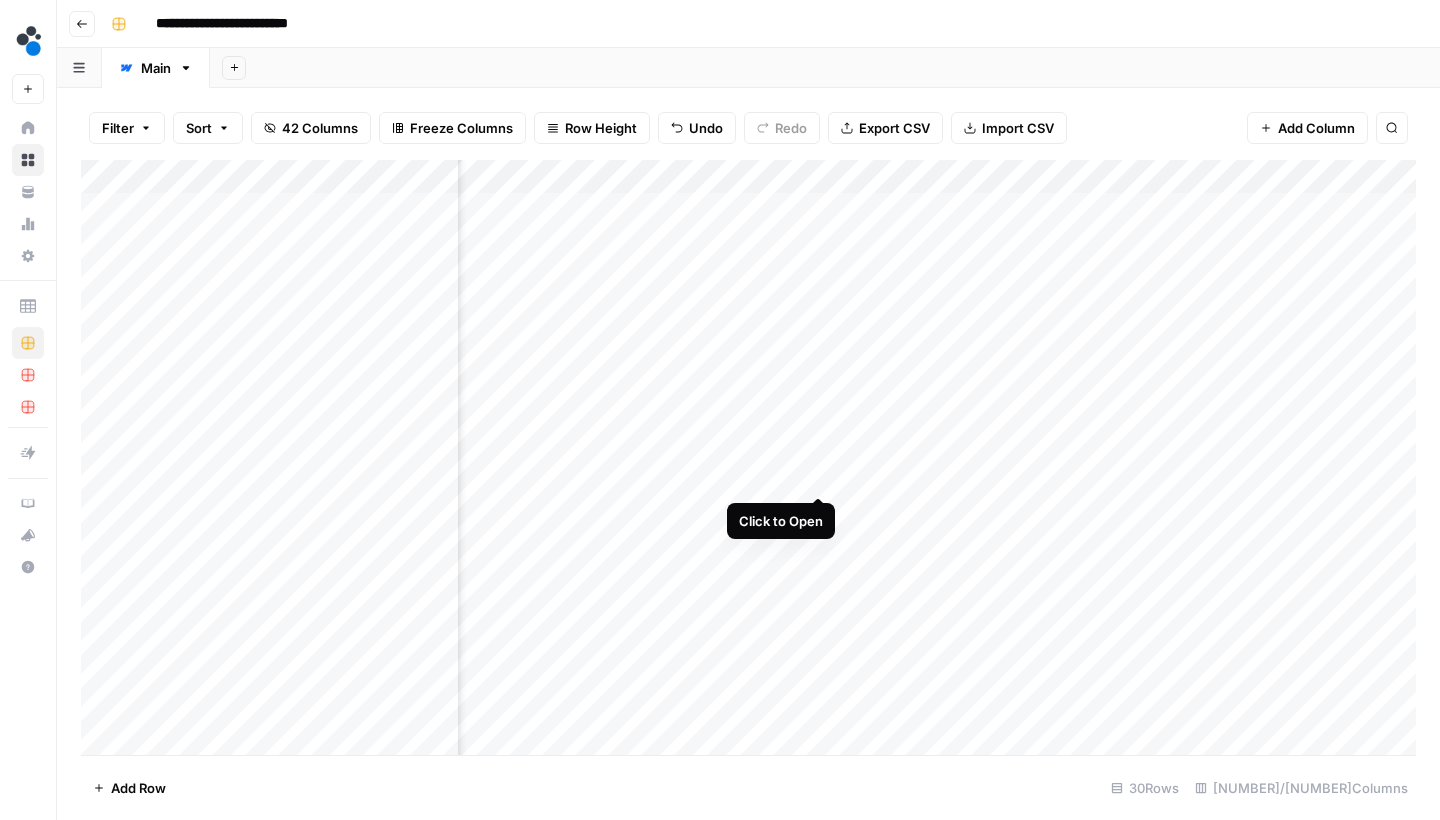 click on "Add Column" at bounding box center (748, 460) 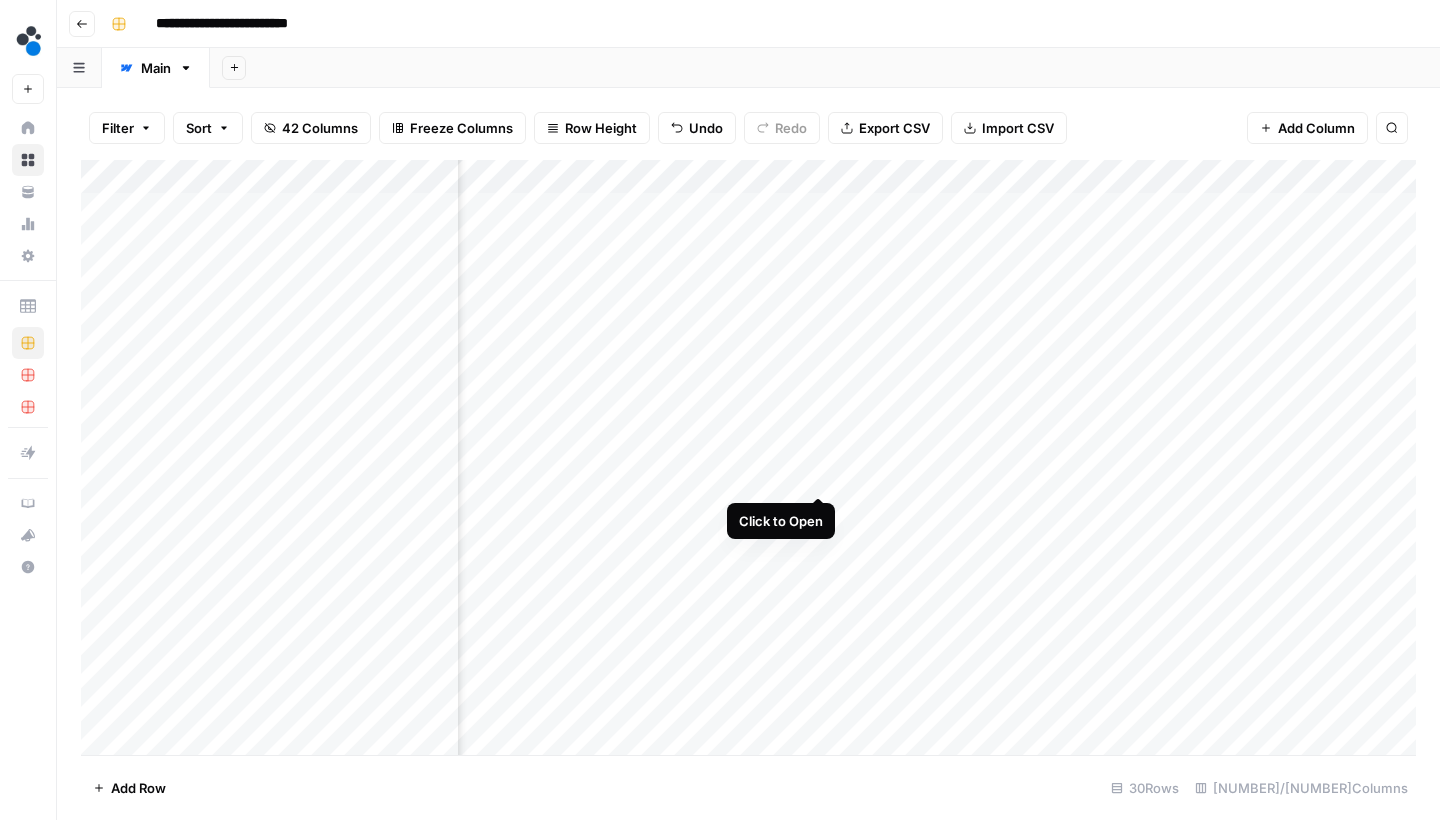 click on "Add Column" at bounding box center (748, 460) 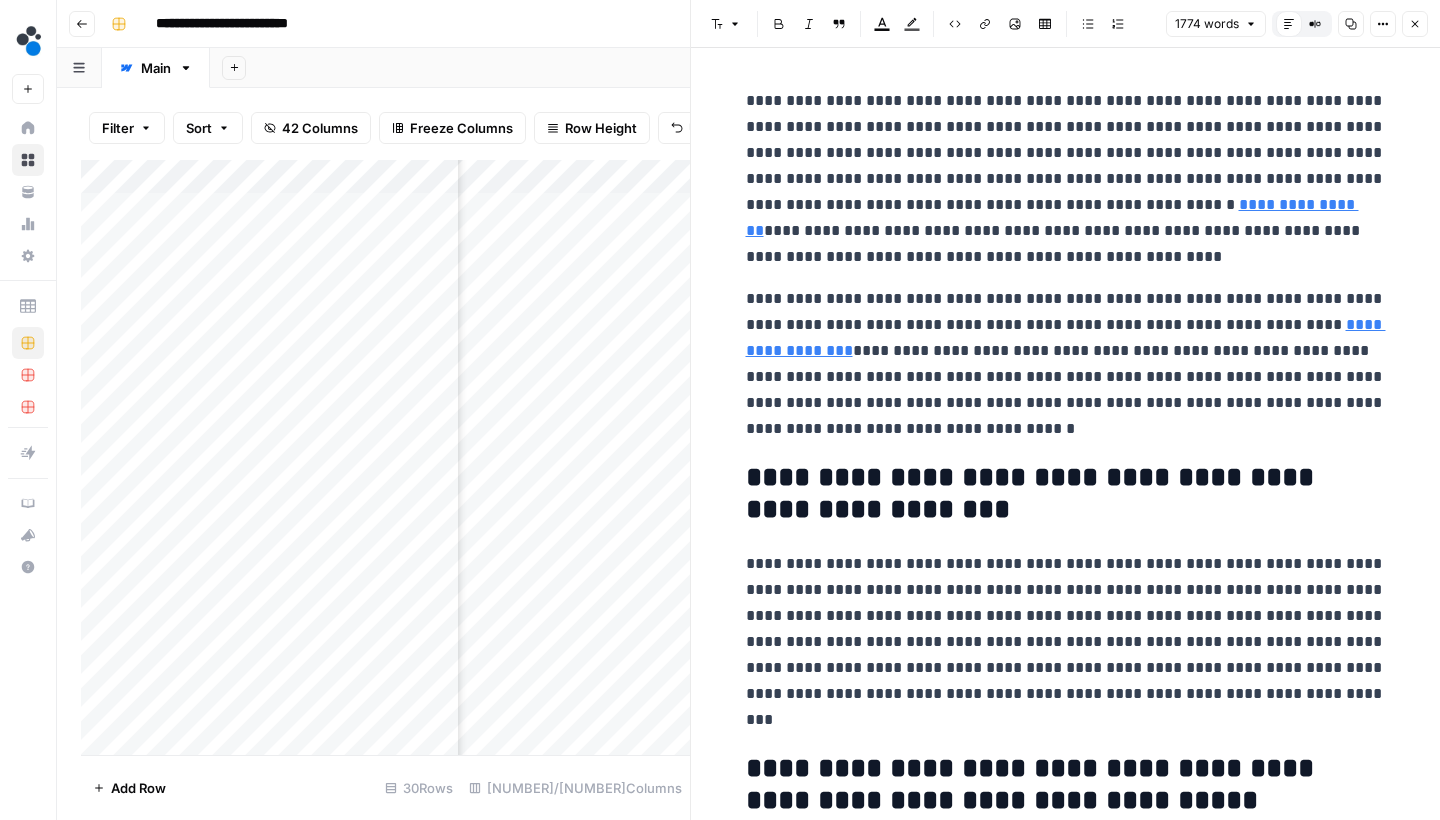 click on "**********" at bounding box center (1066, 179) 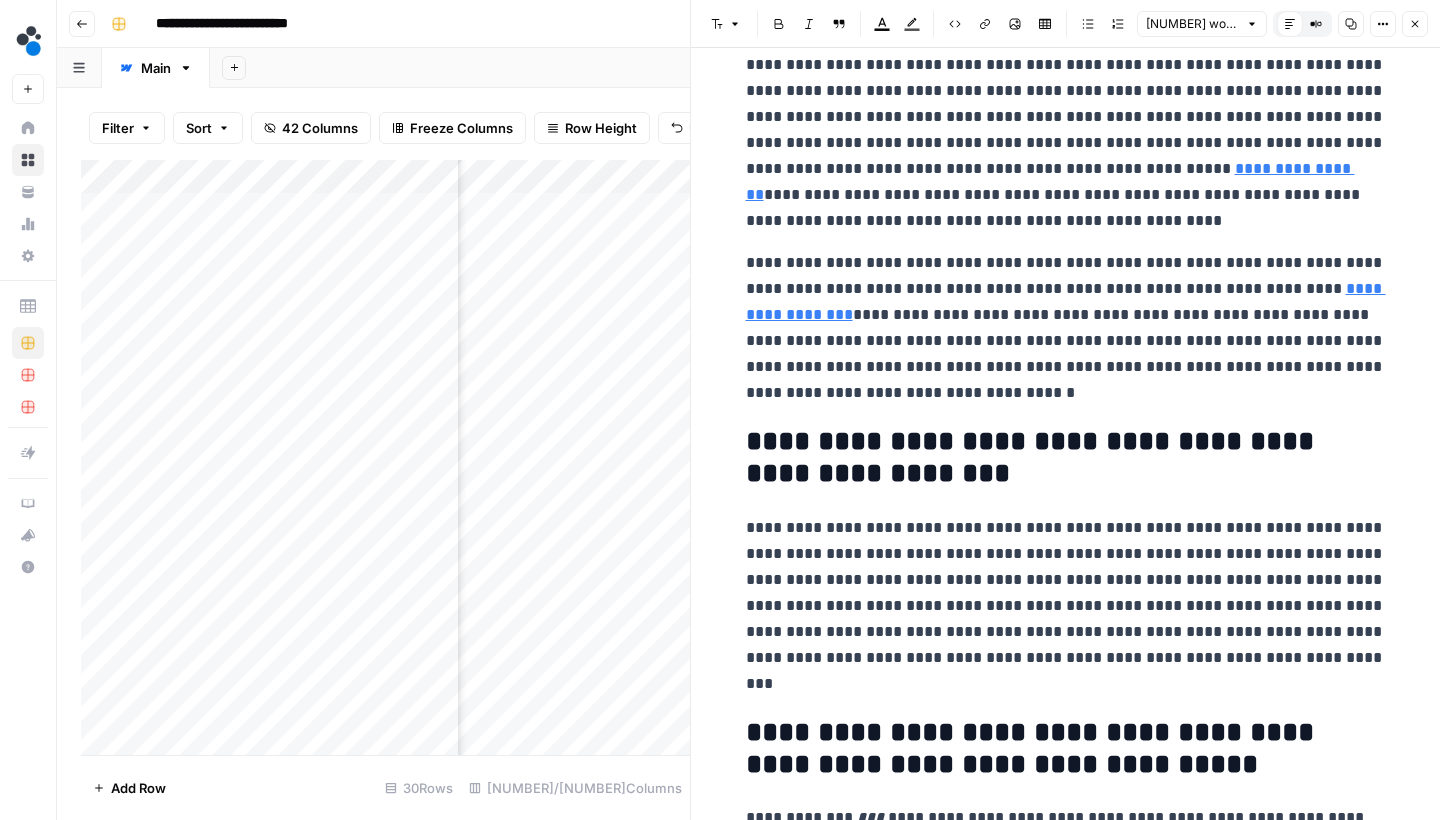scroll, scrollTop: 43, scrollLeft: 0, axis: vertical 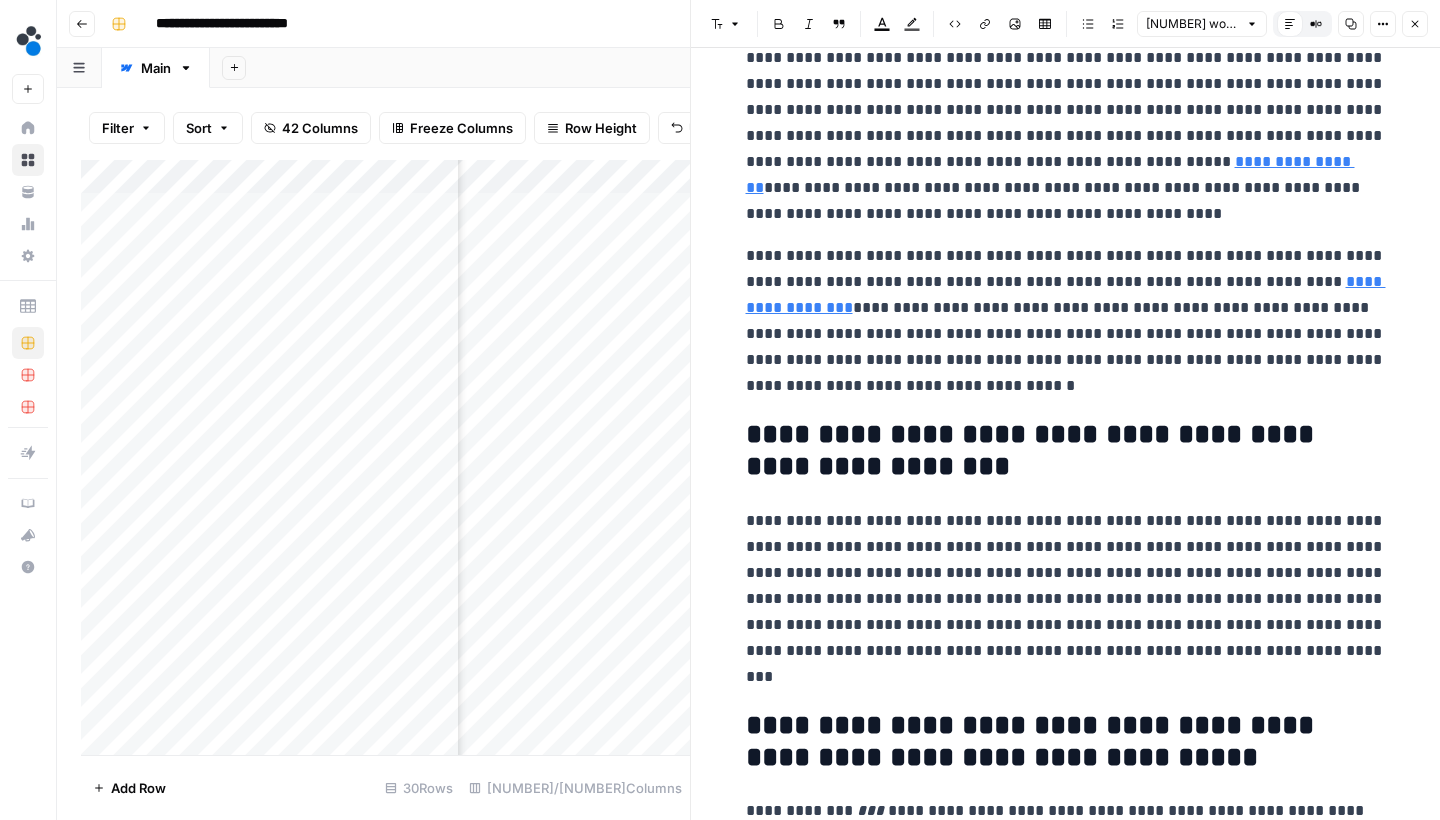 click on "**********" at bounding box center (1066, 321) 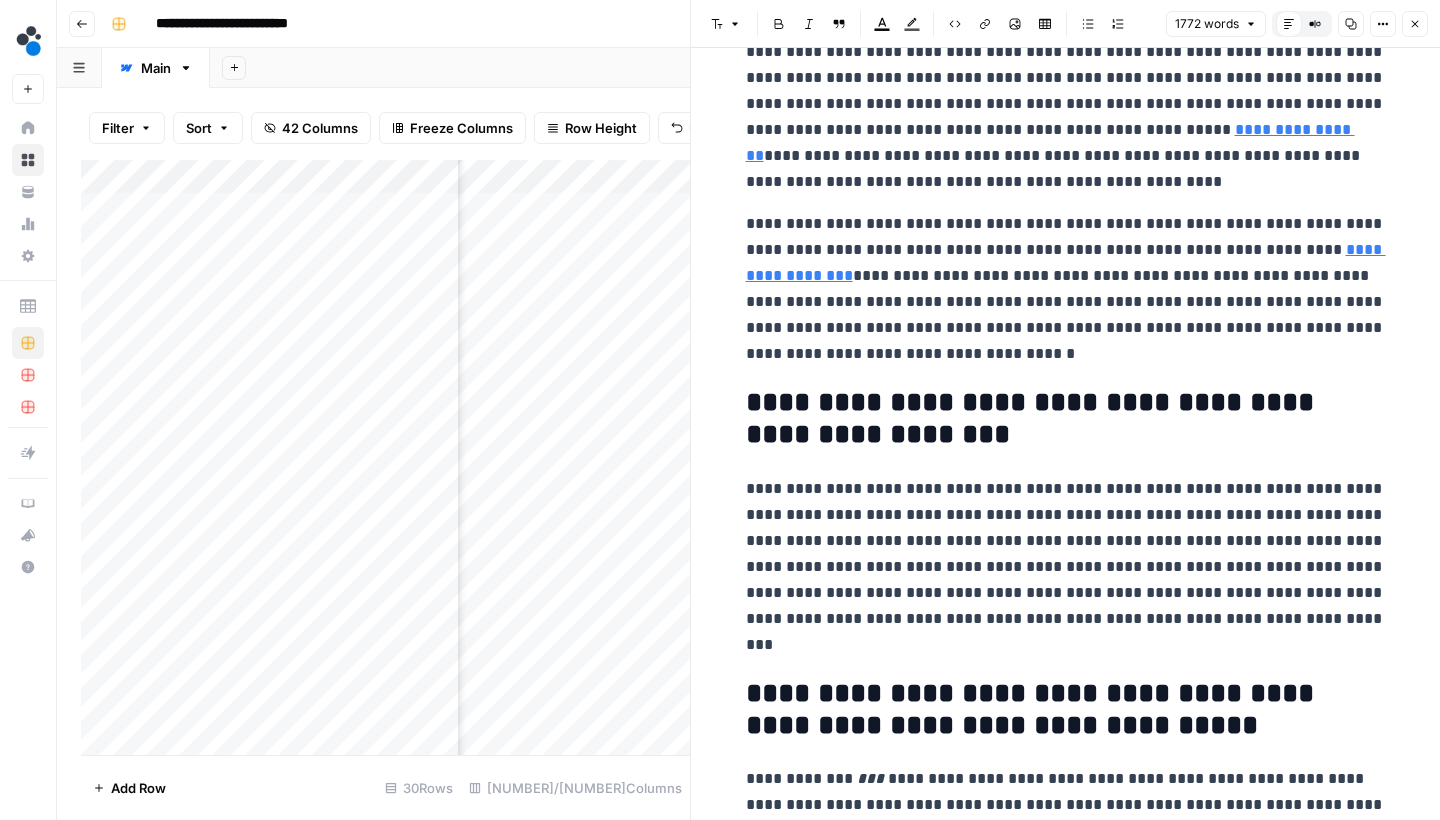 scroll, scrollTop: 88, scrollLeft: 0, axis: vertical 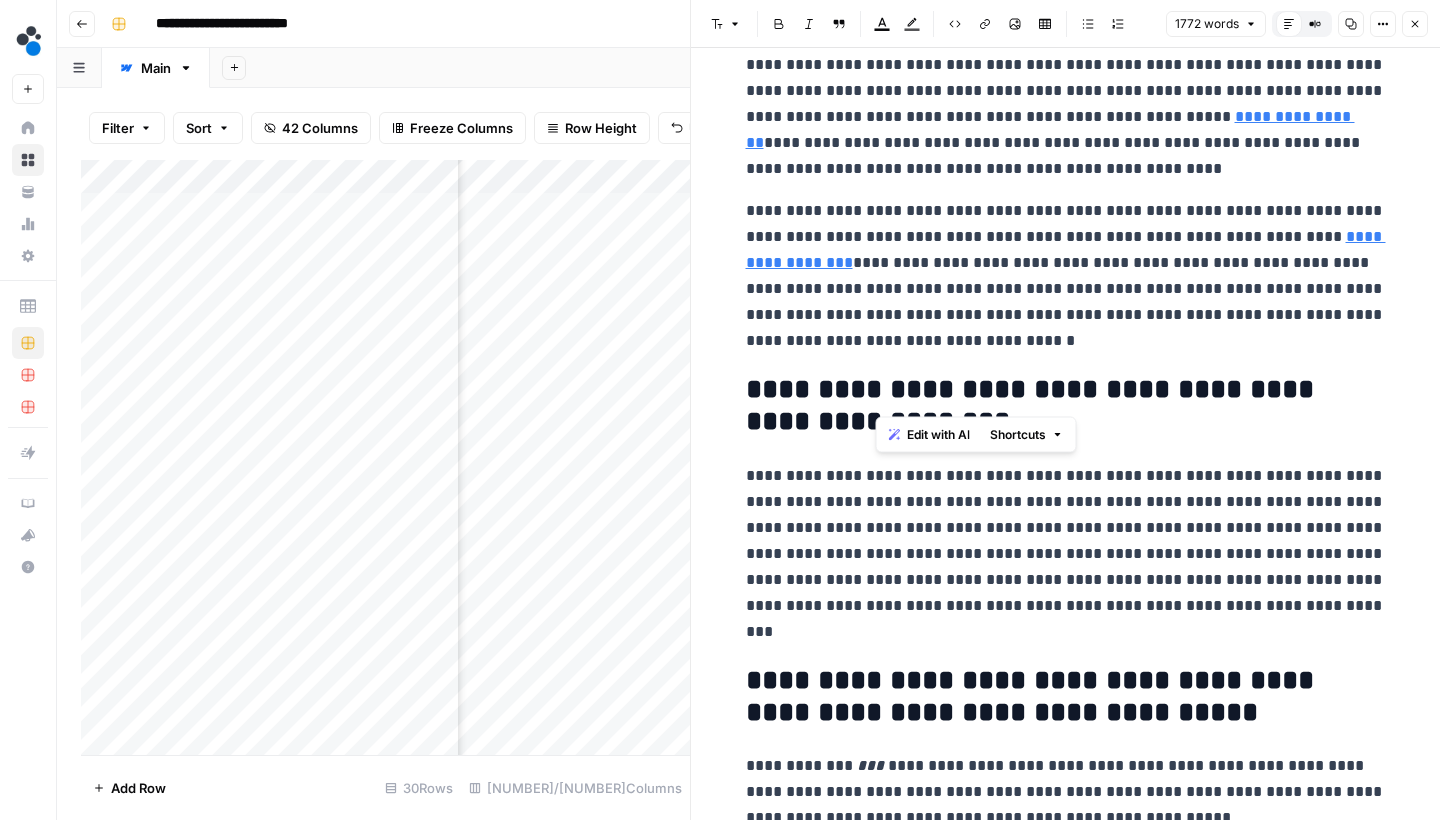 drag, startPoint x: 987, startPoint y: 388, endPoint x: 877, endPoint y: 391, distance: 110.0409 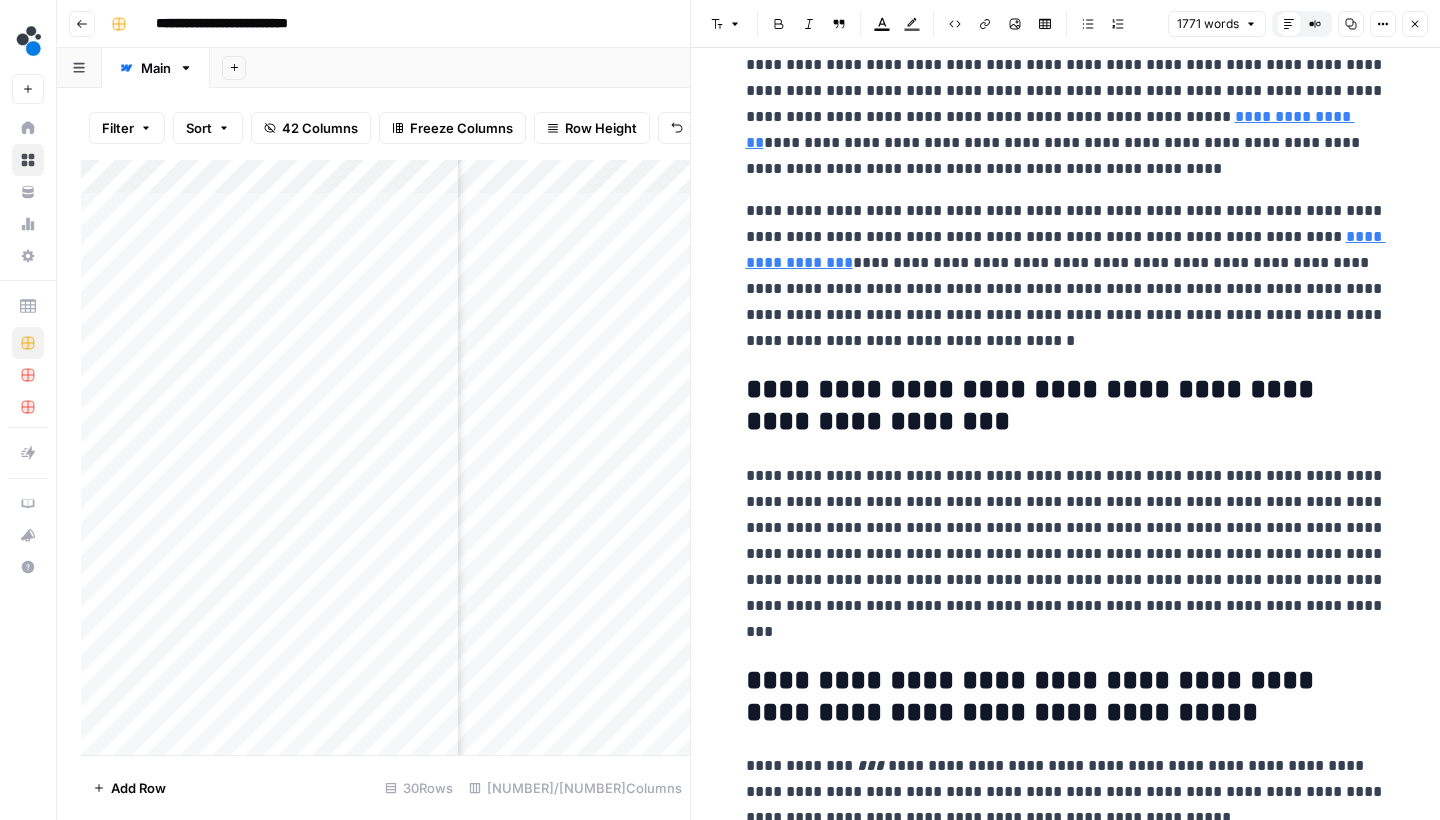 click on "**********" at bounding box center [1066, 405] 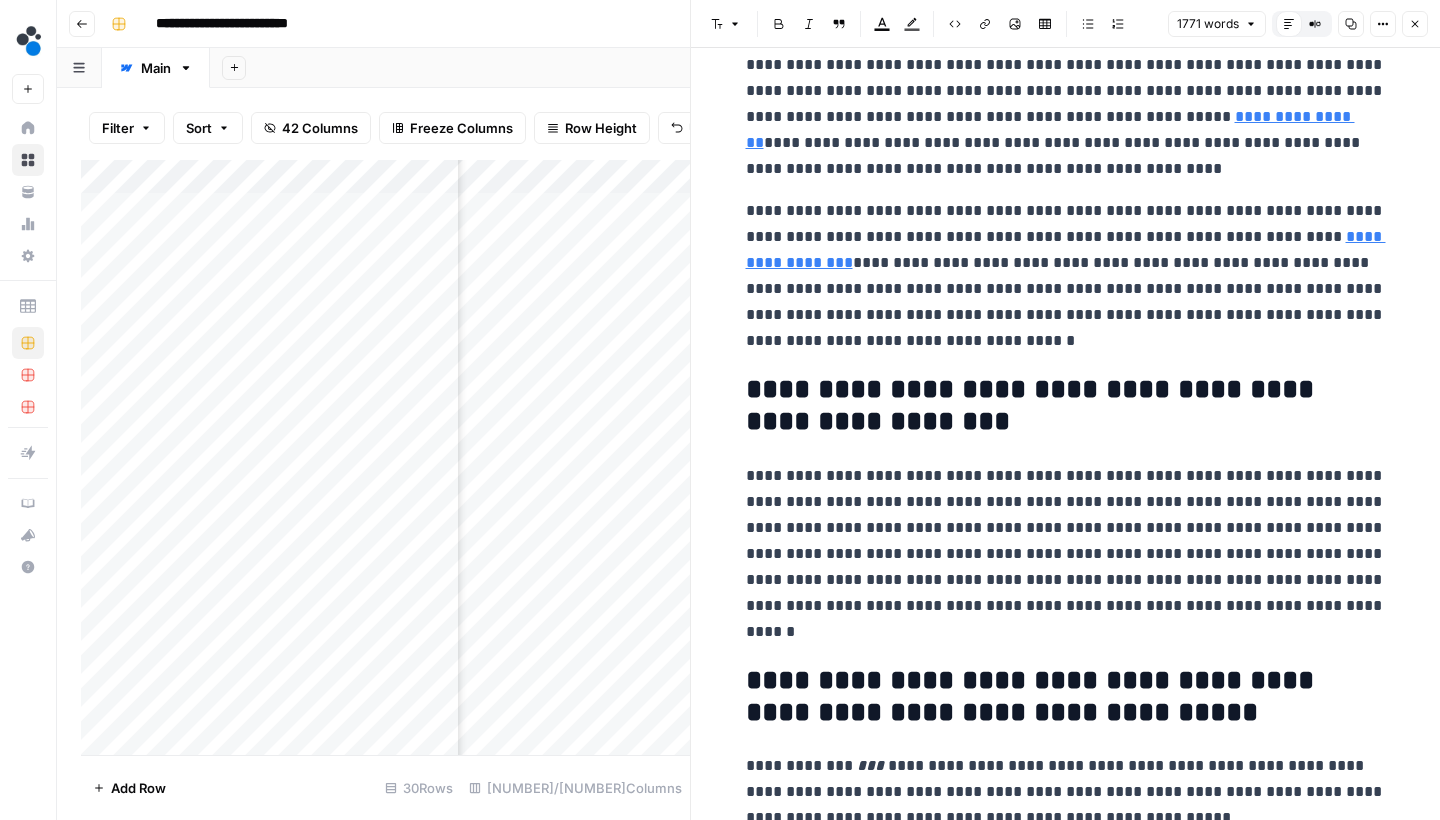 click on "**********" at bounding box center [1066, 554] 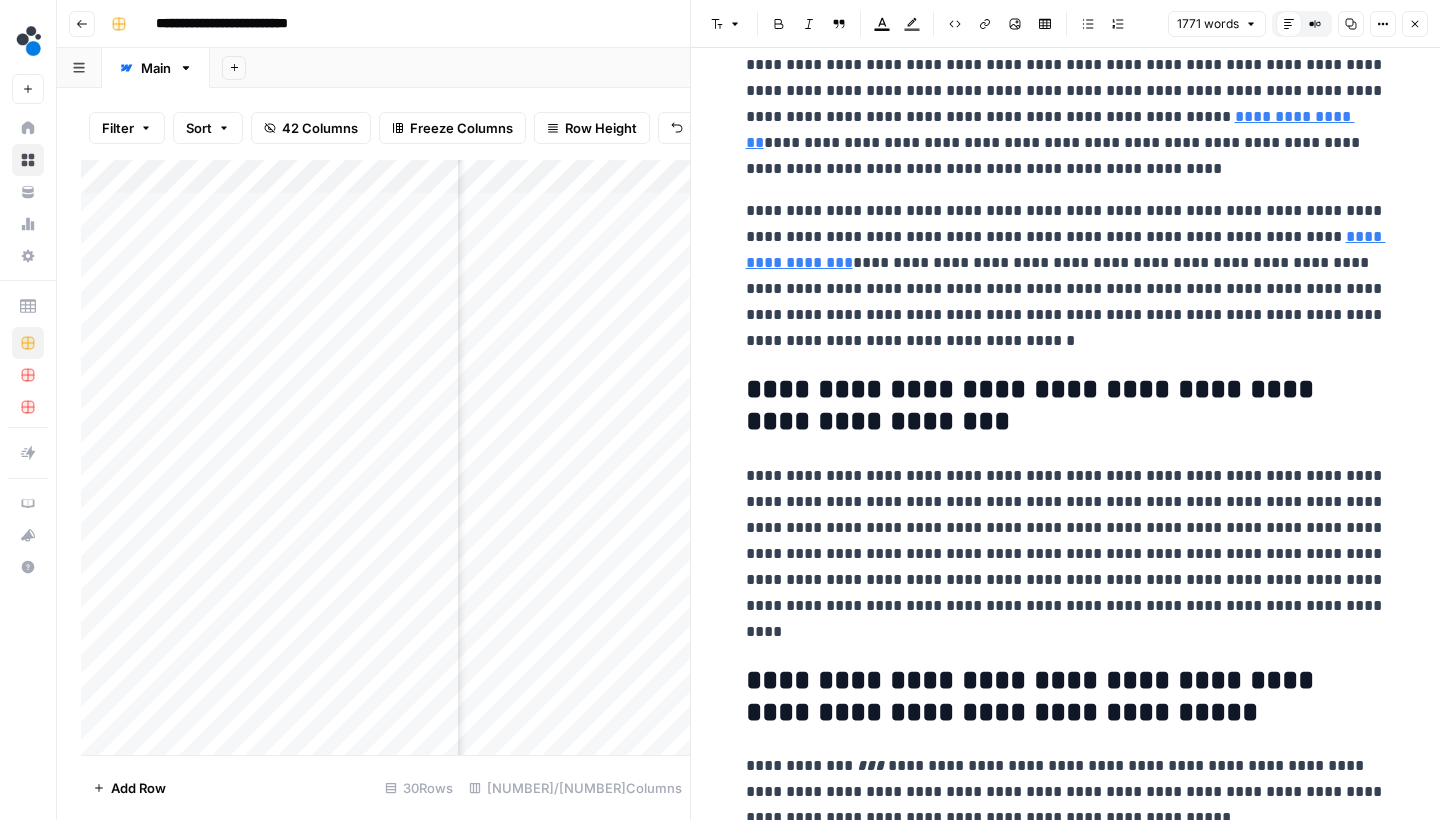 click on "**********" at bounding box center (1066, 554) 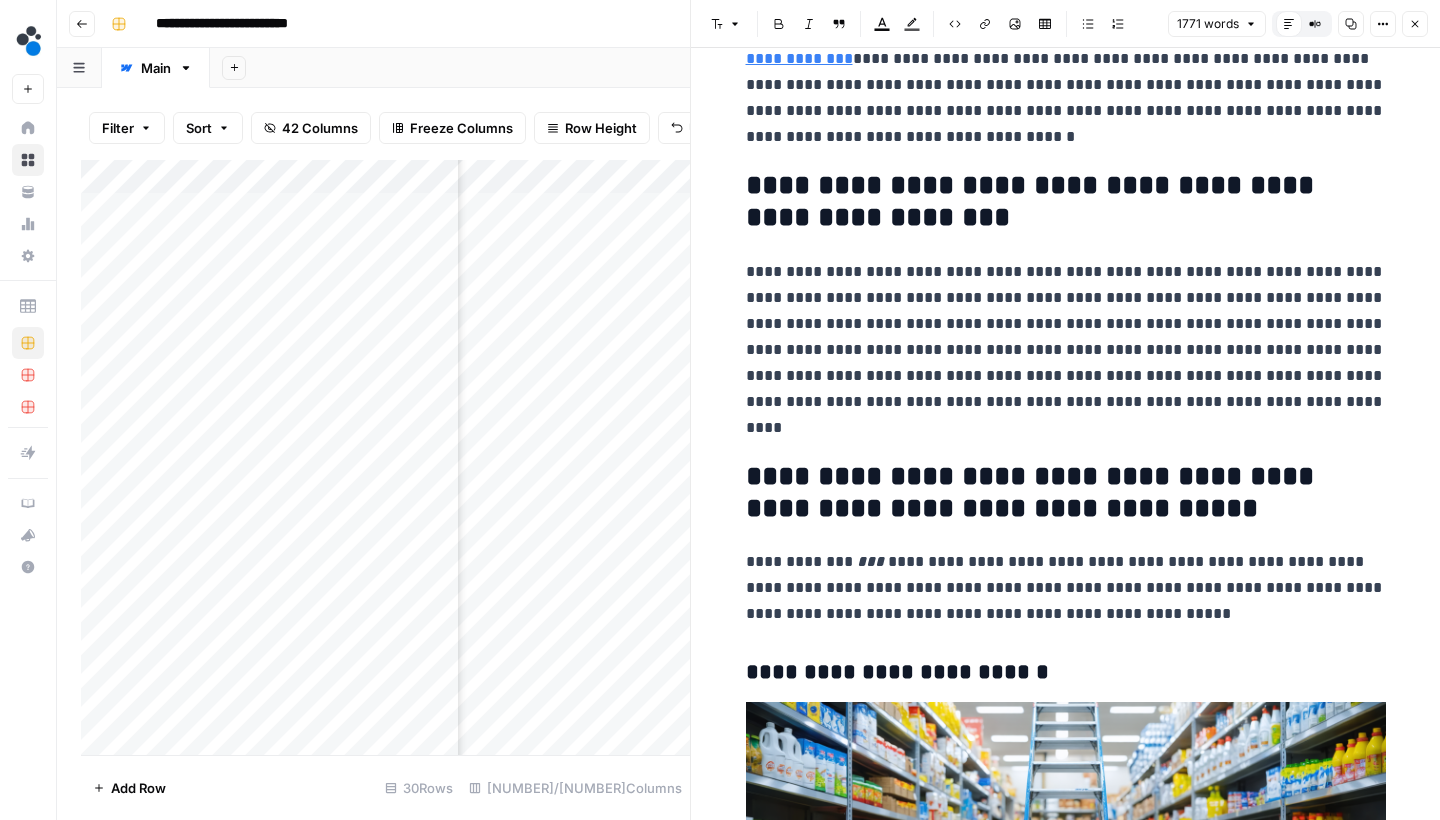 scroll, scrollTop: 336, scrollLeft: 0, axis: vertical 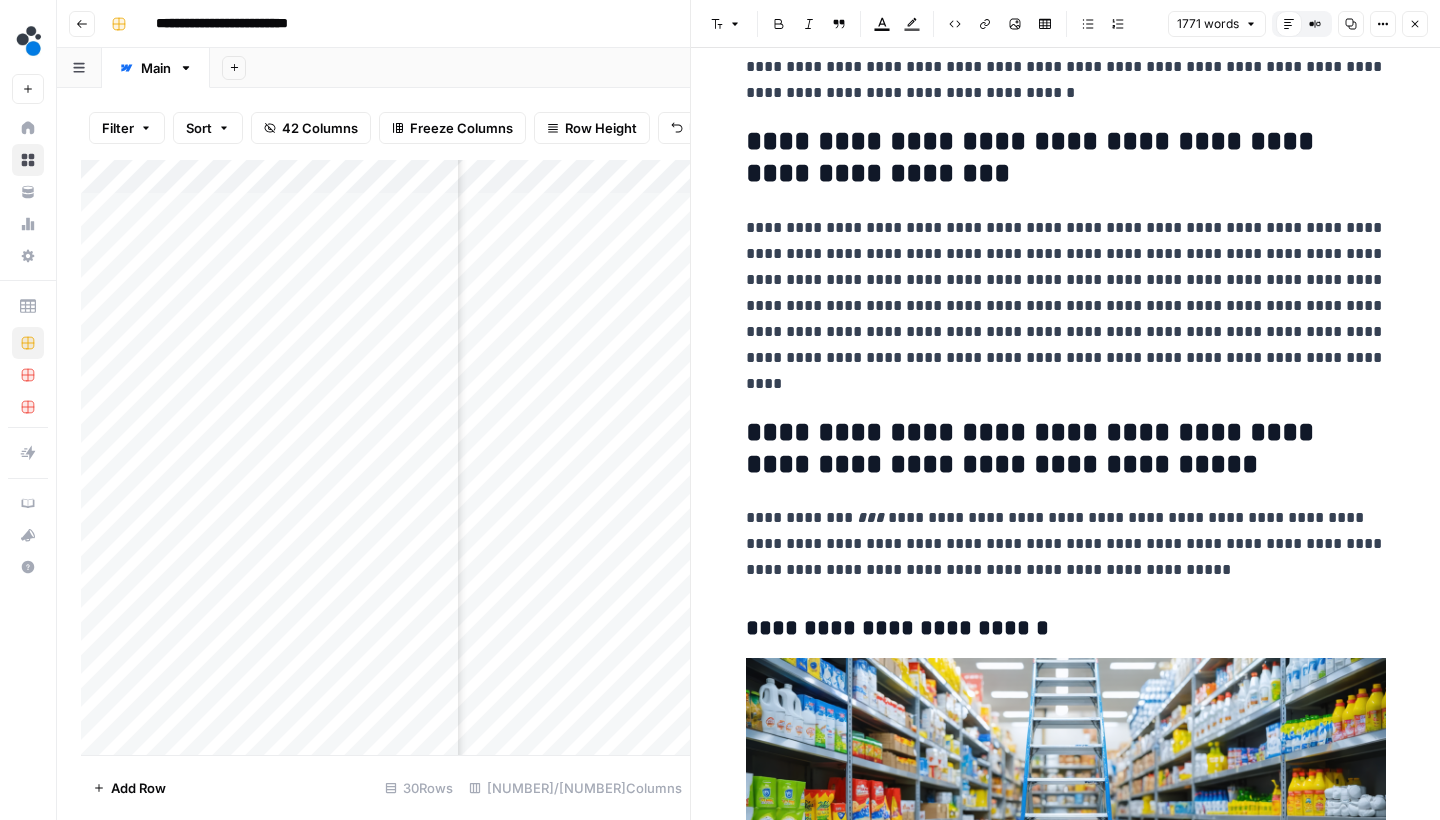 click on "**********" at bounding box center [1066, 448] 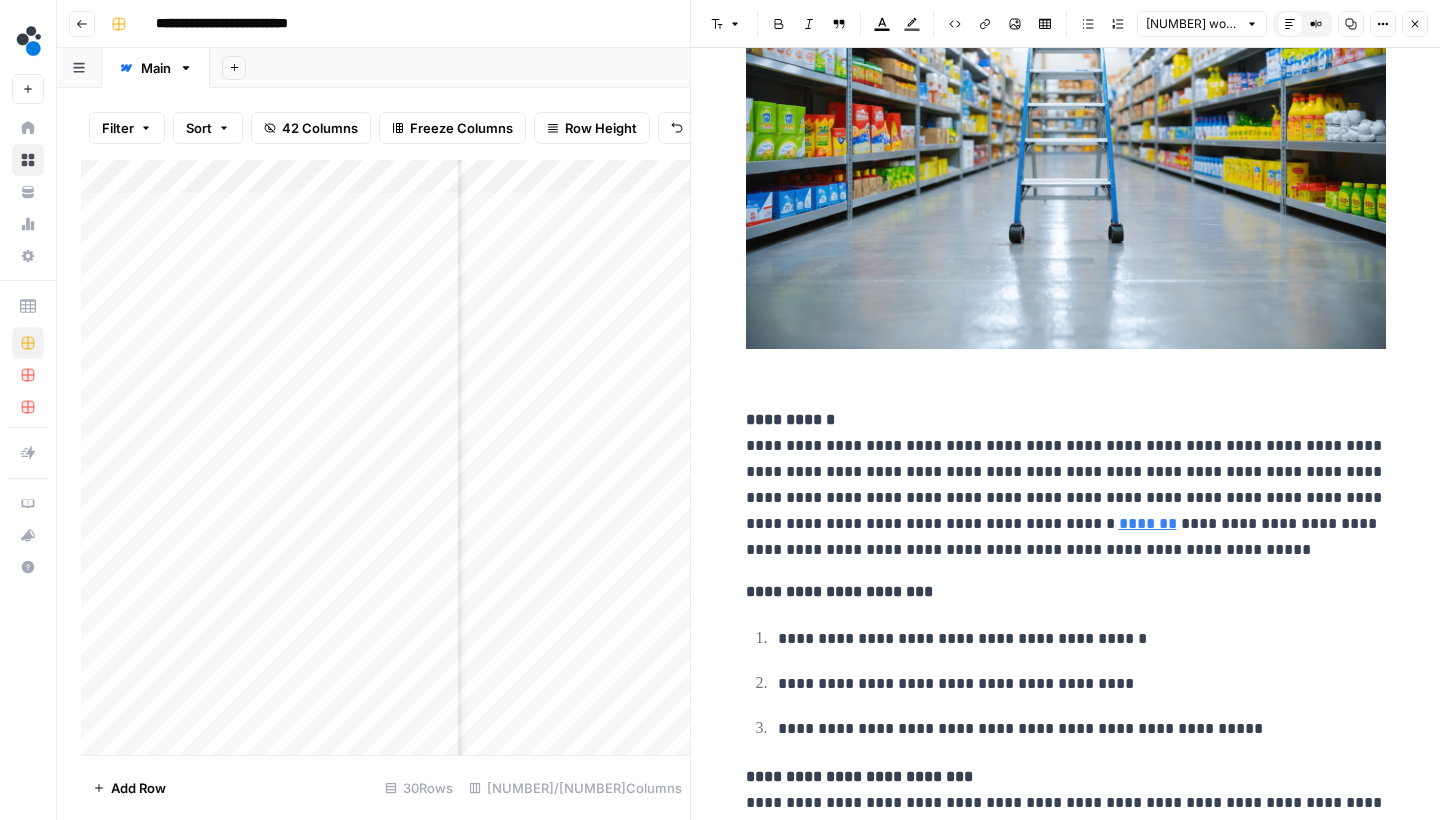 scroll, scrollTop: 1013, scrollLeft: 0, axis: vertical 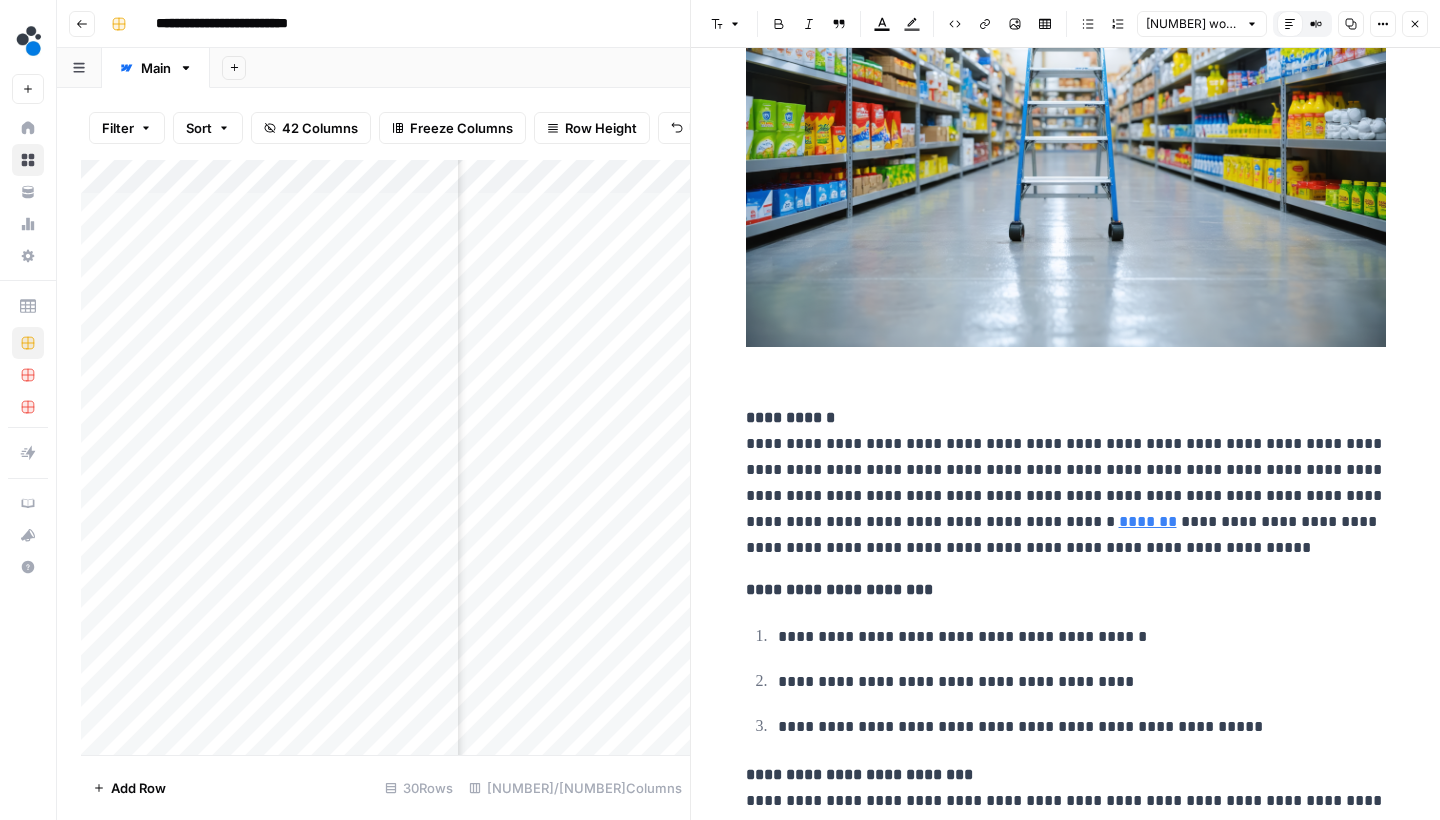 click on "**********" at bounding box center (1066, 483) 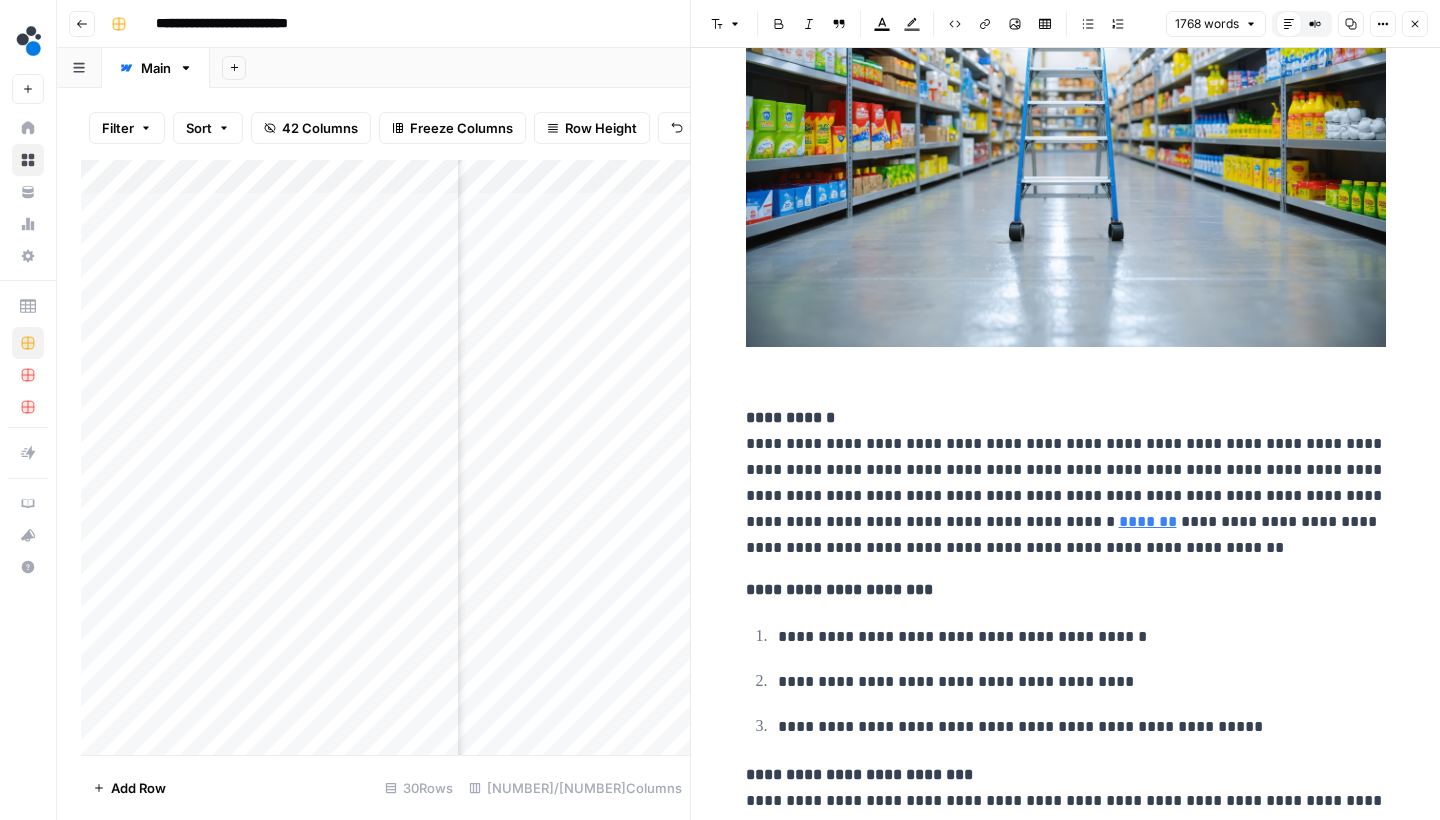 click on "**********" at bounding box center [1066, 590] 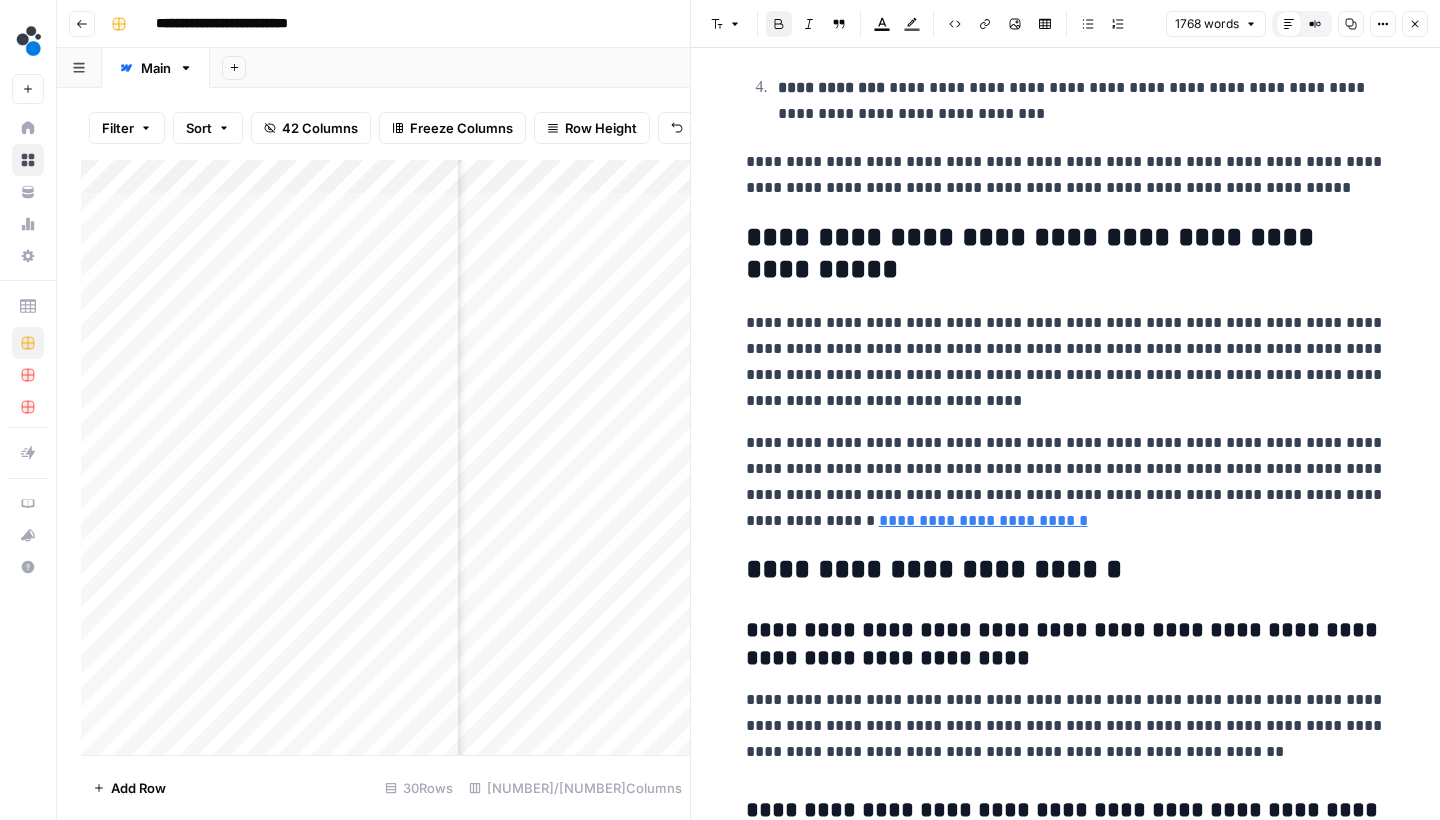 scroll, scrollTop: 6528, scrollLeft: 0, axis: vertical 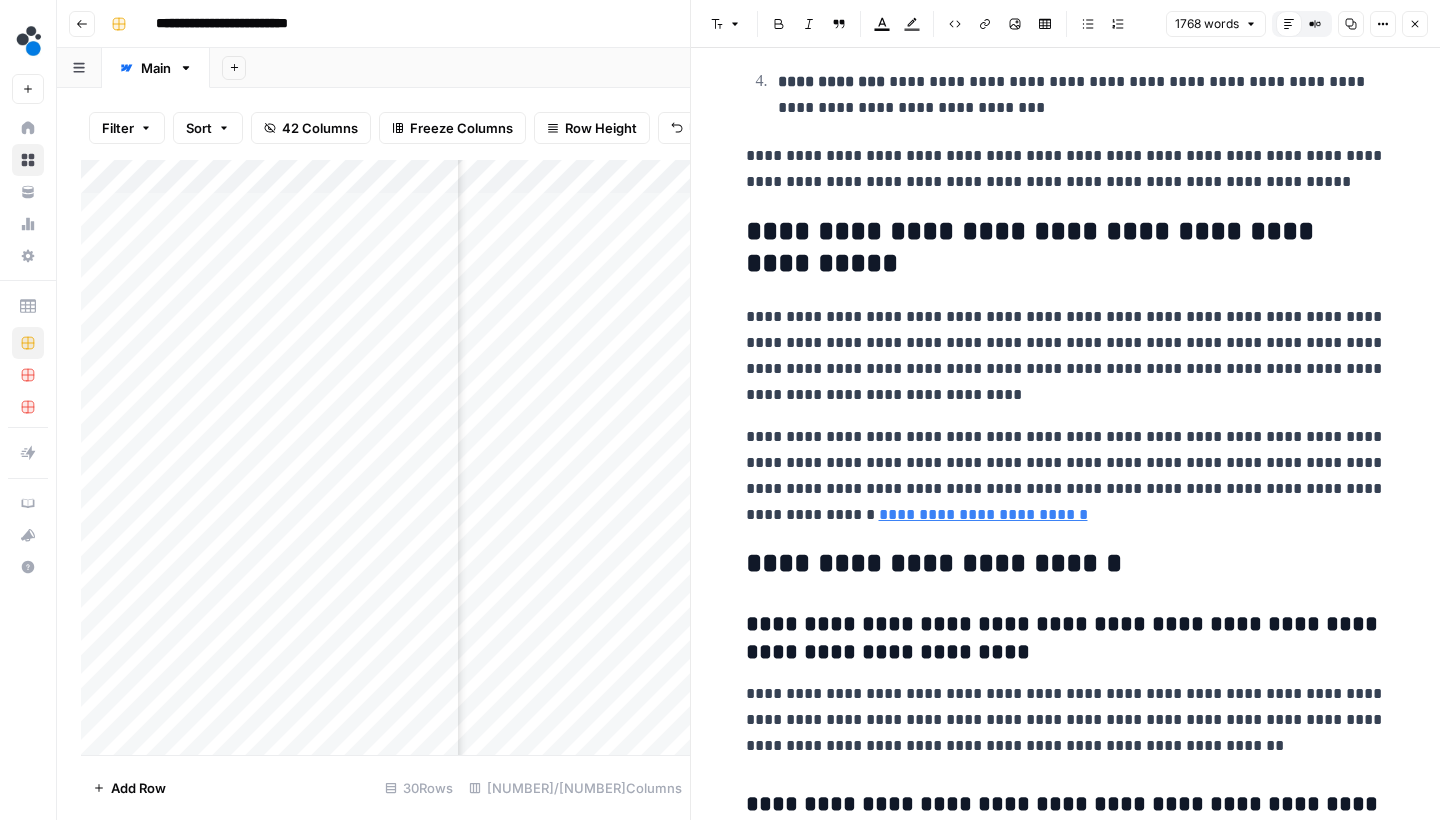click on "**********" at bounding box center (1066, 356) 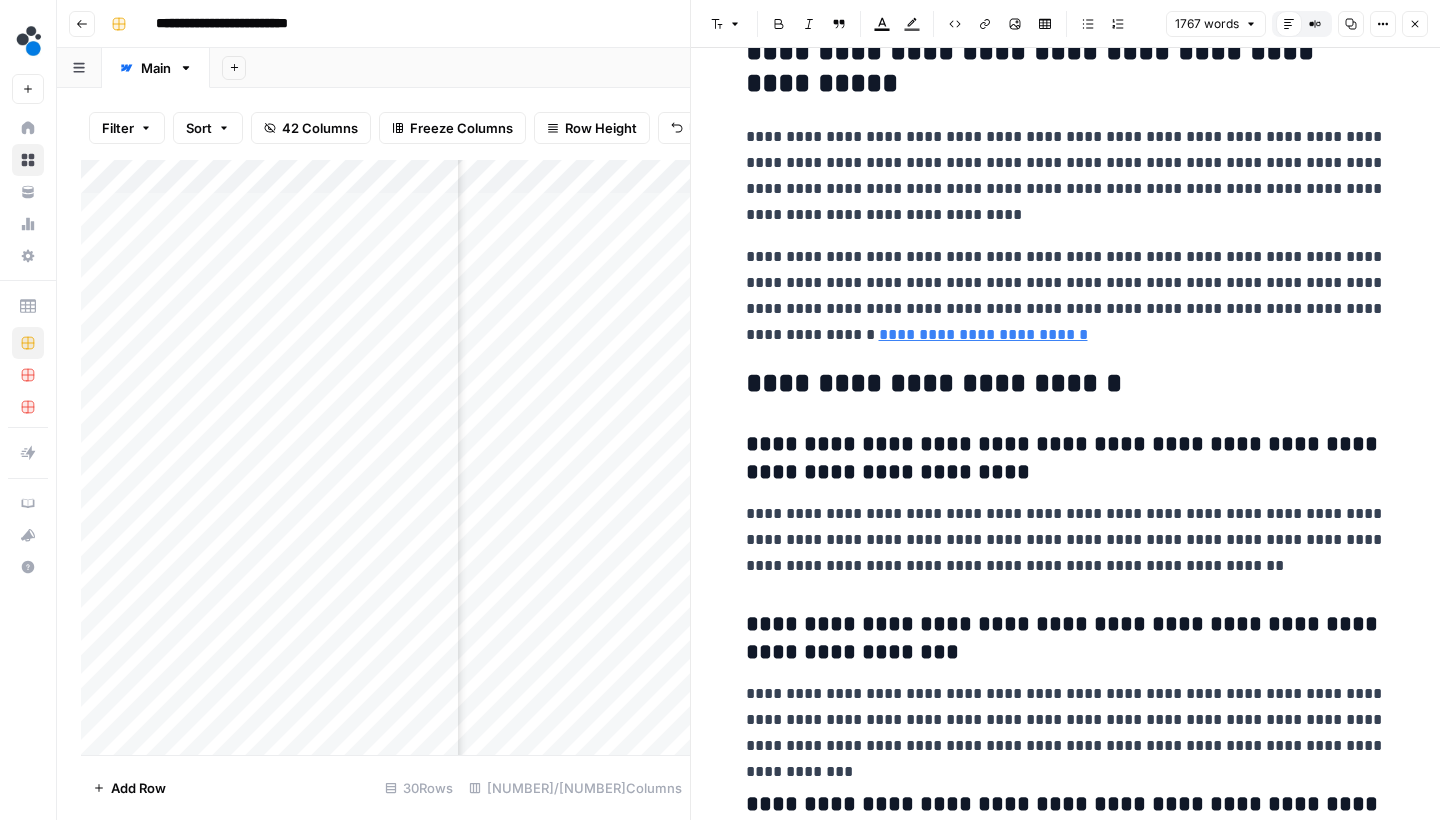 scroll, scrollTop: 6721, scrollLeft: 0, axis: vertical 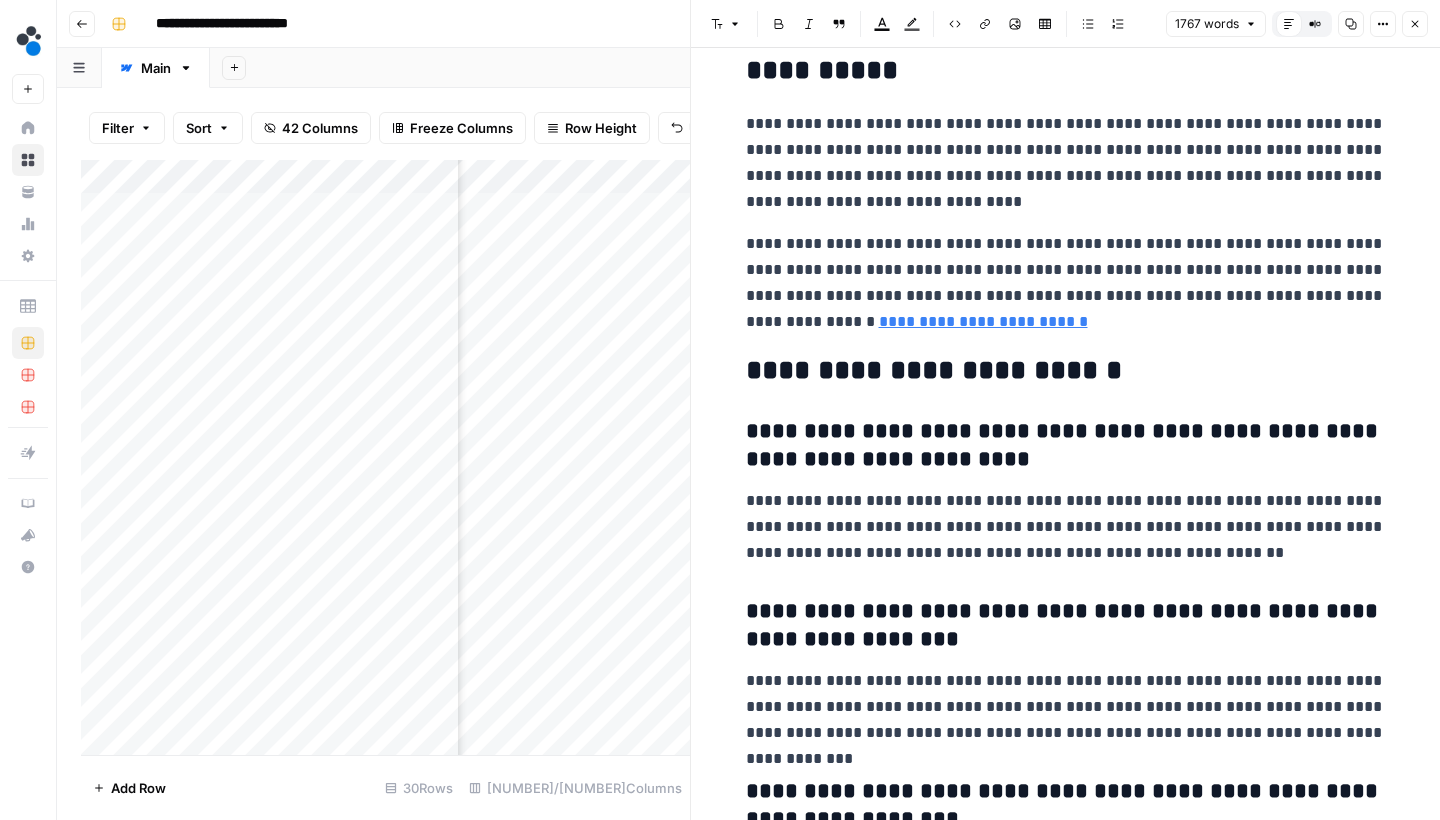 click on "**********" at bounding box center [1066, 445] 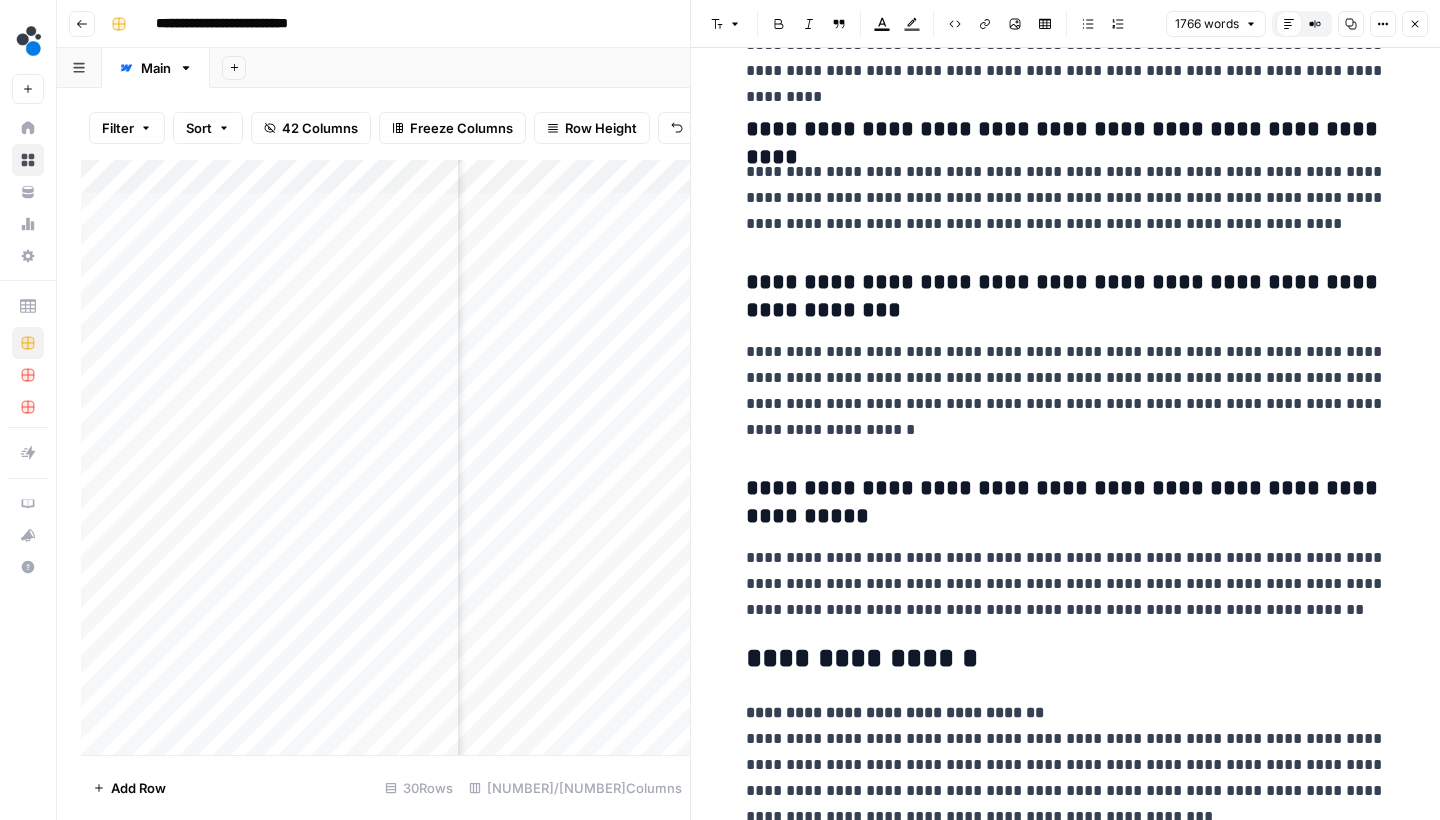 scroll, scrollTop: 7948, scrollLeft: 0, axis: vertical 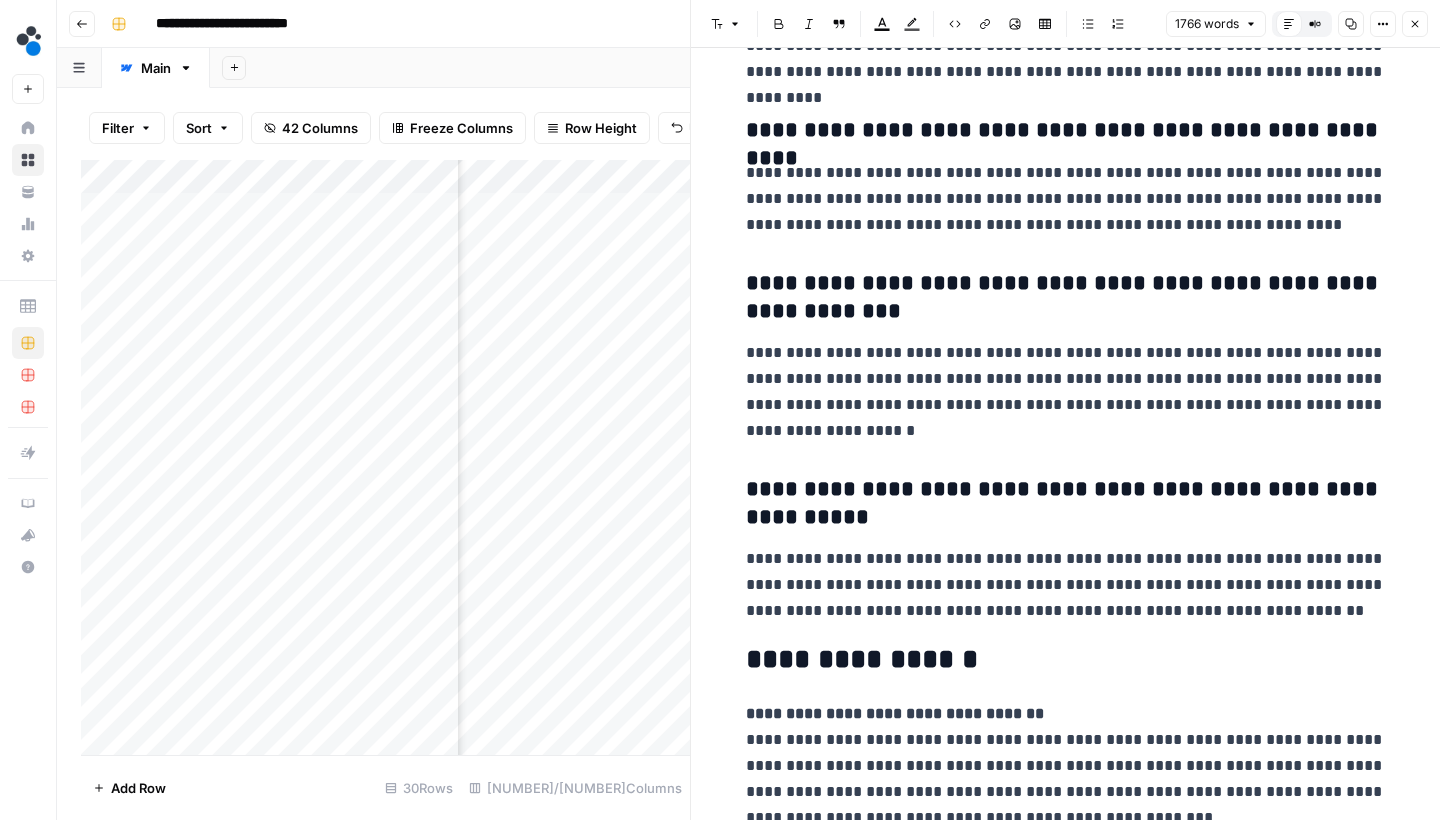 click on "Close" at bounding box center (1415, 24) 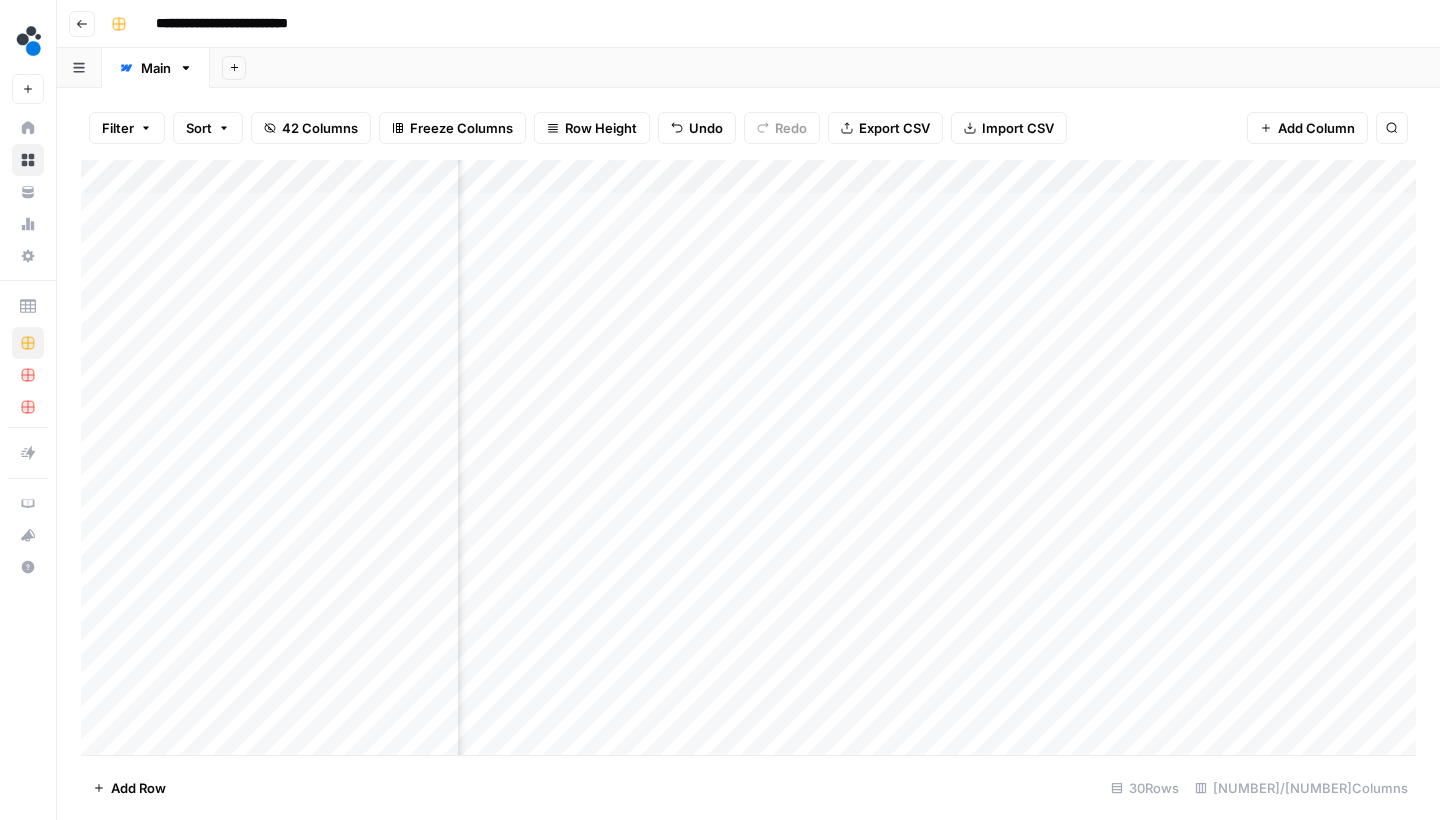 click on "Add Column" at bounding box center (748, 460) 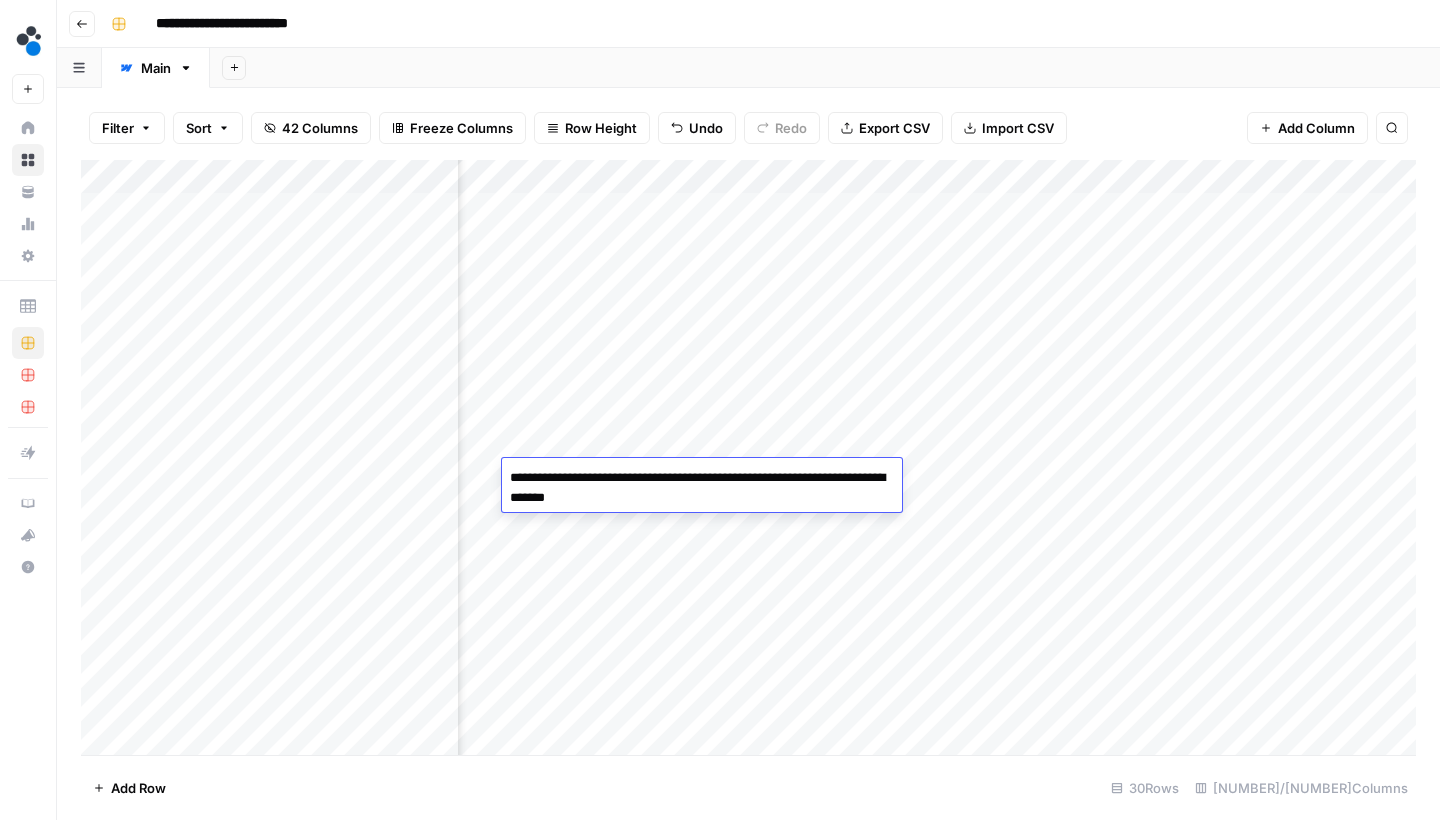 click on "**********" at bounding box center (702, 488) 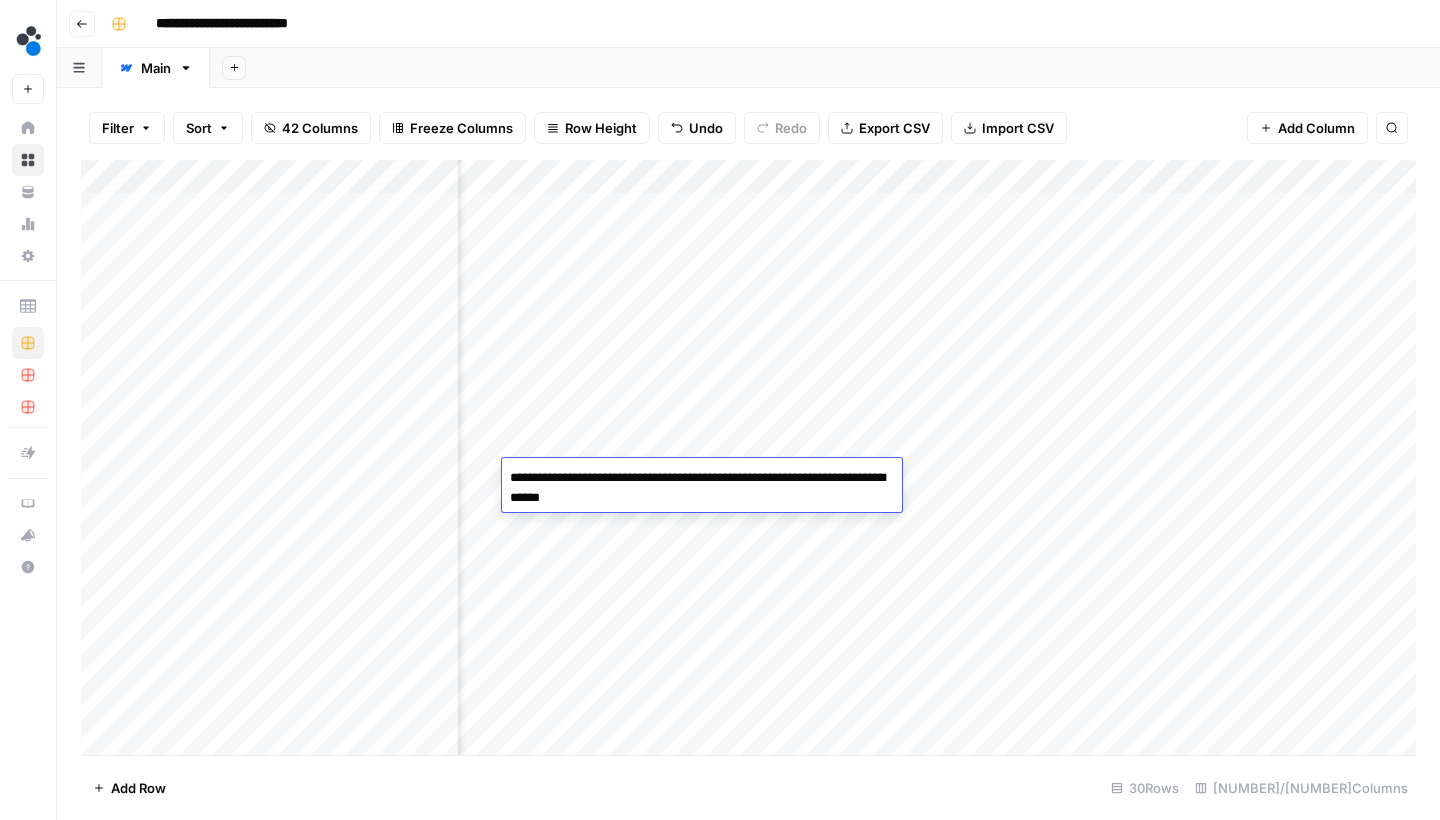 type on "**********" 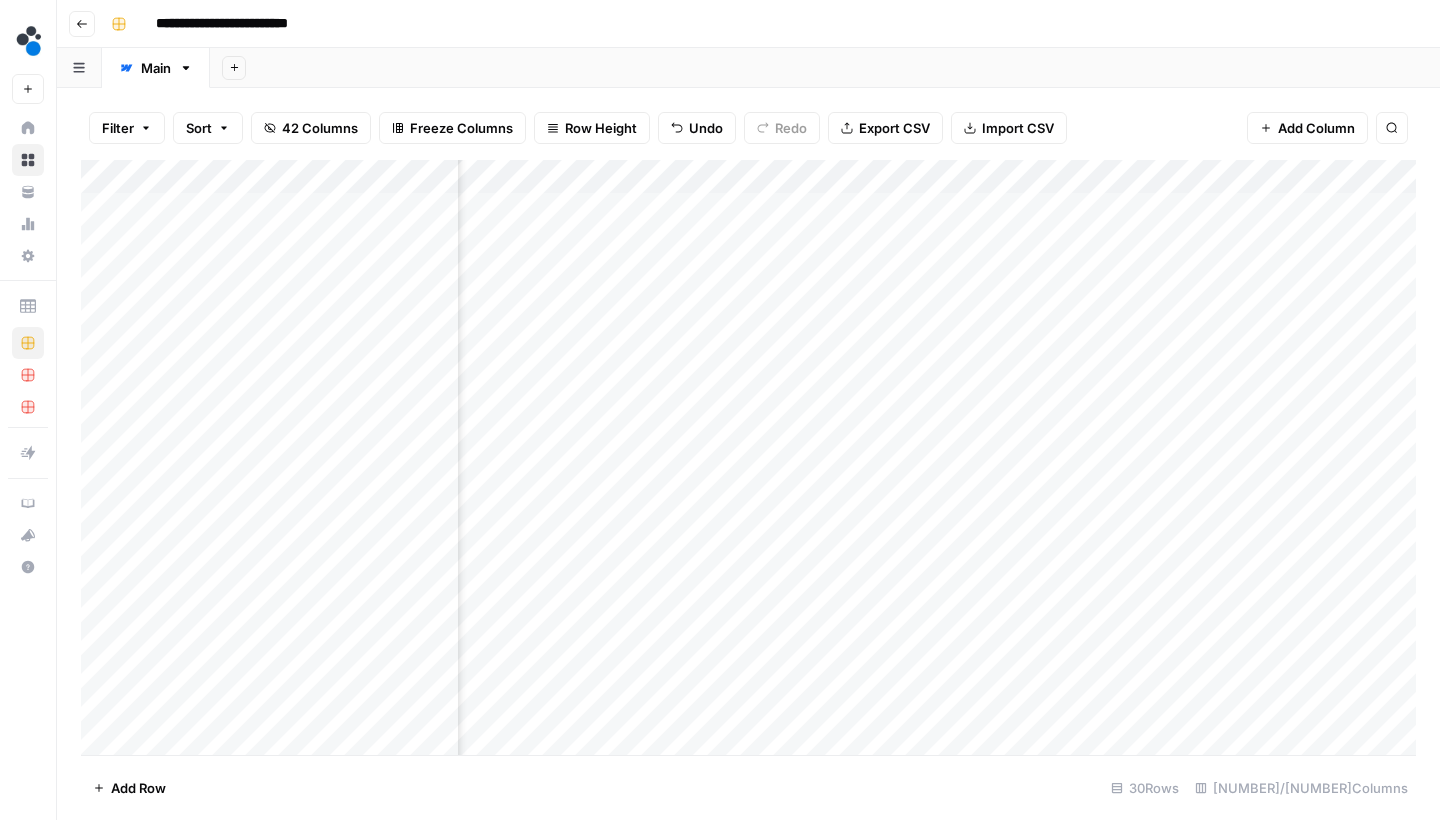 click on "Add Column" at bounding box center [748, 460] 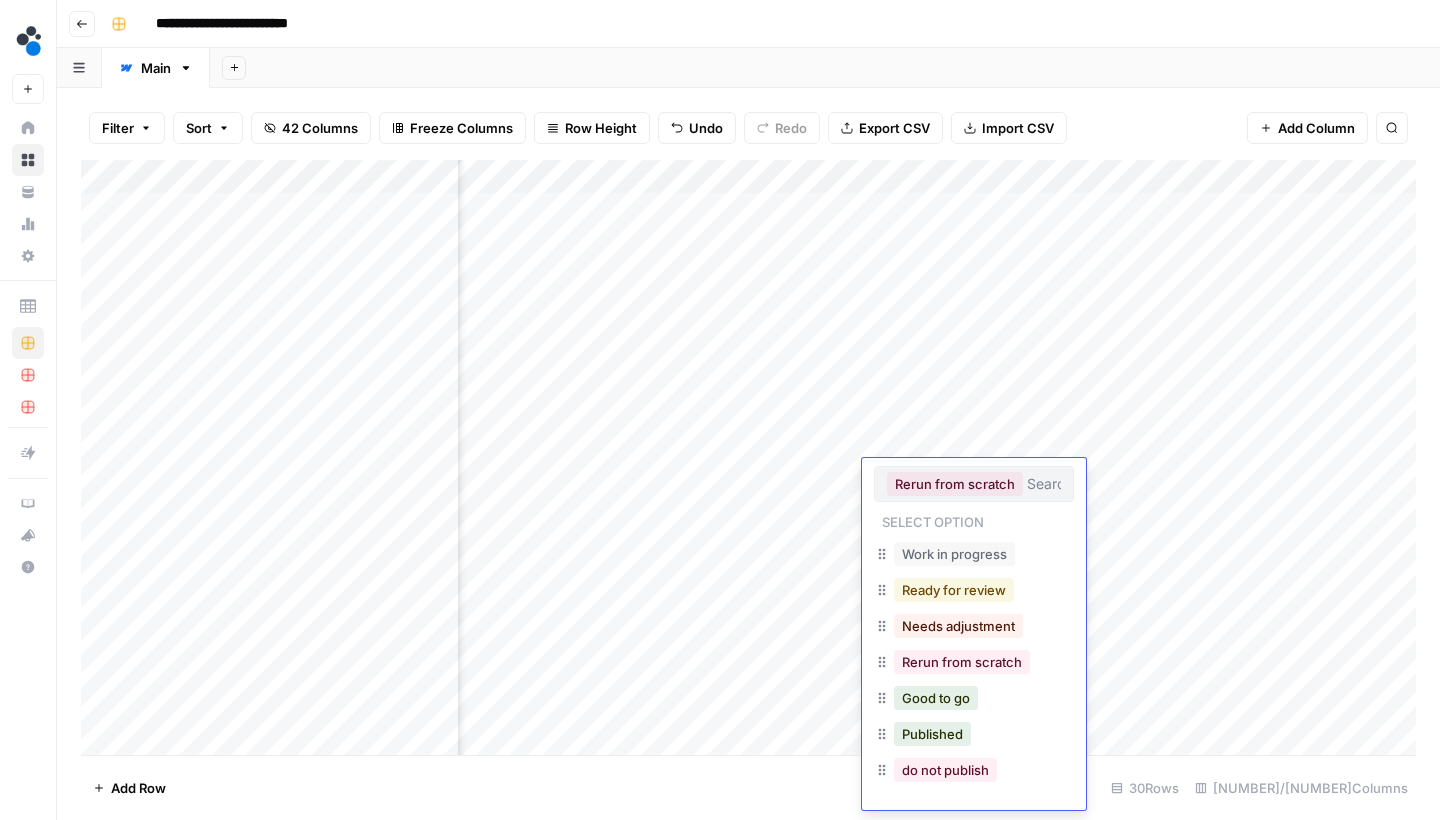 click on "Ready for review" at bounding box center (954, 590) 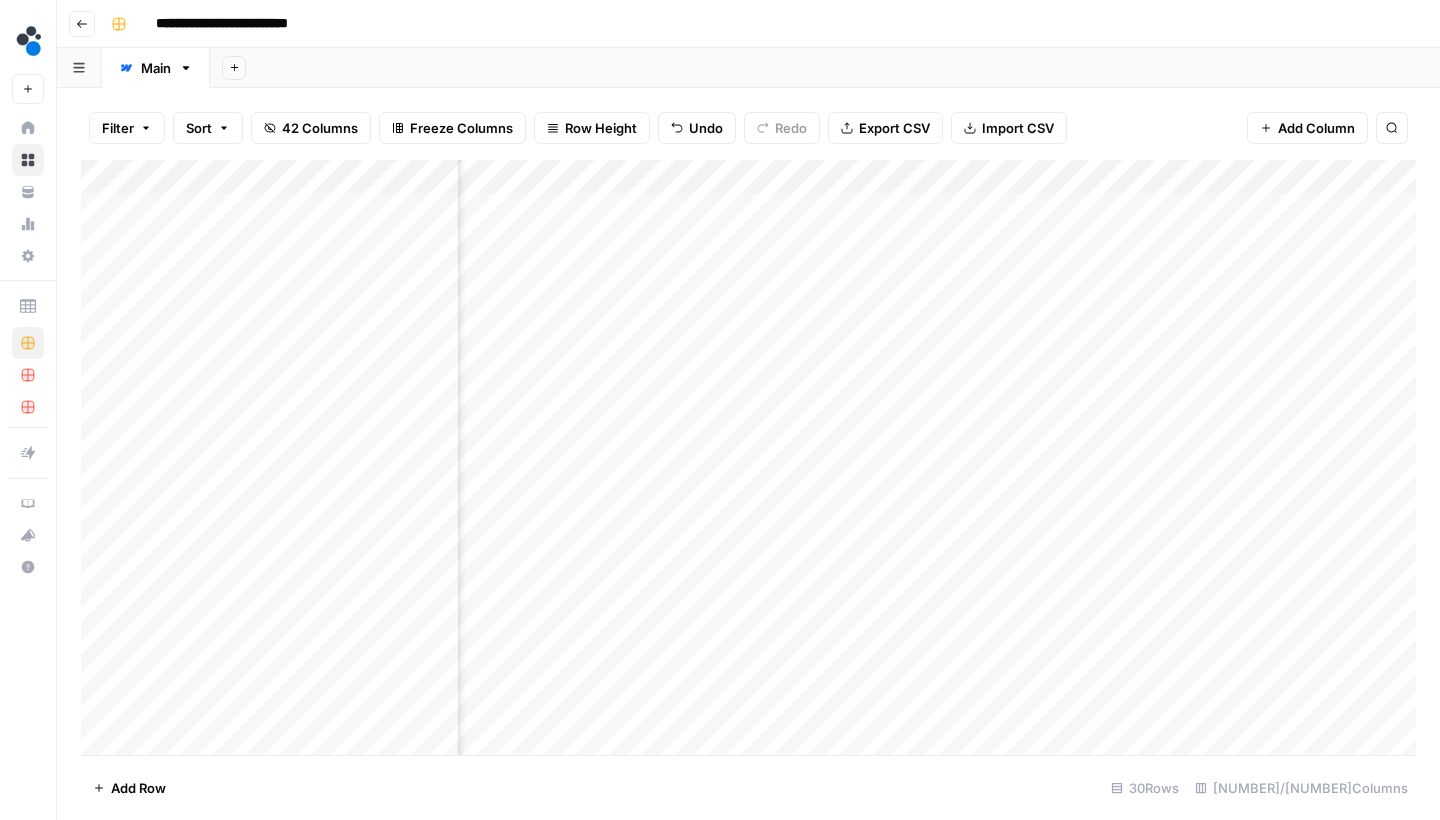 click on "Add Column" at bounding box center [748, 460] 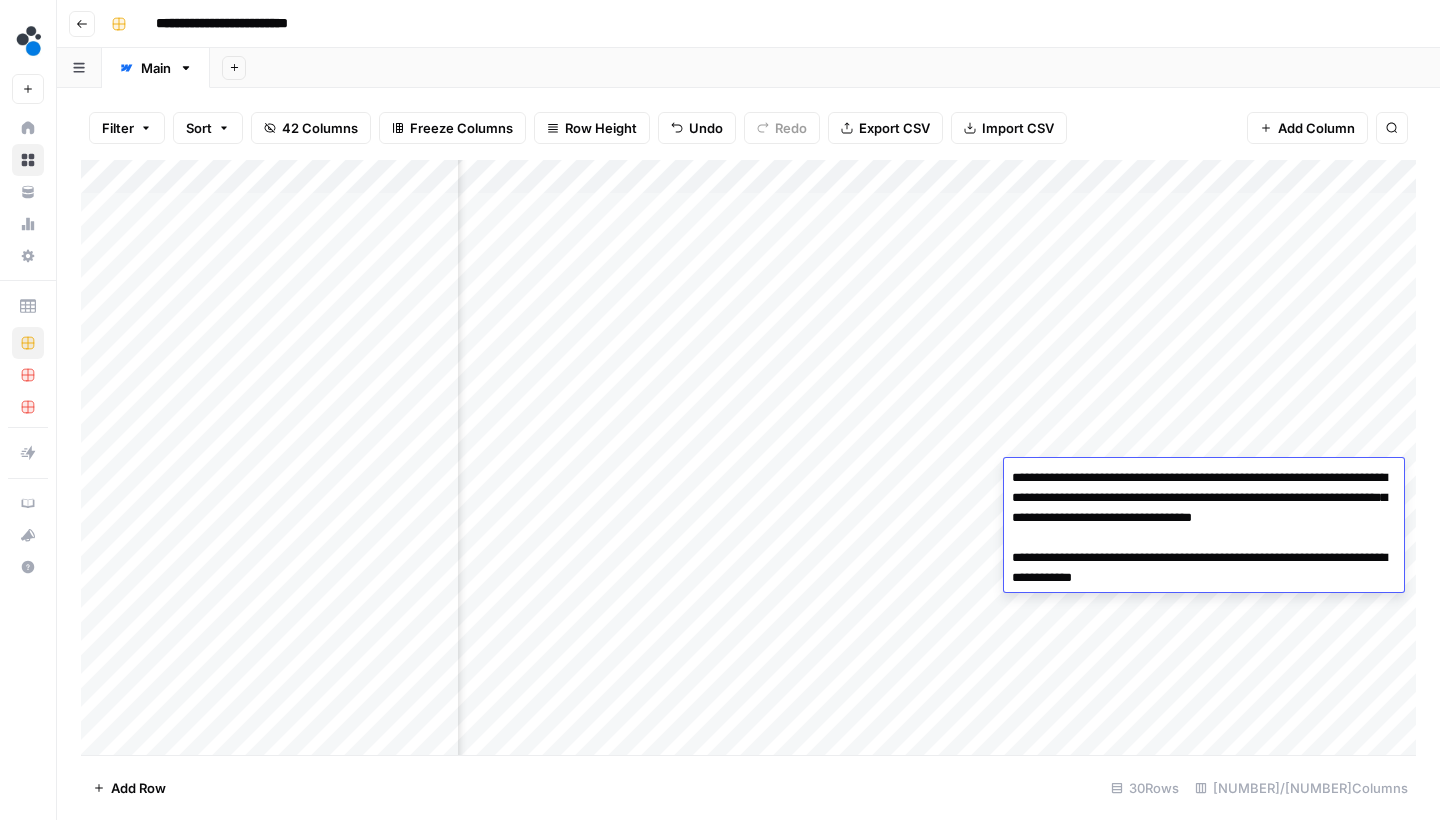 click on "**********" at bounding box center (1204, 528) 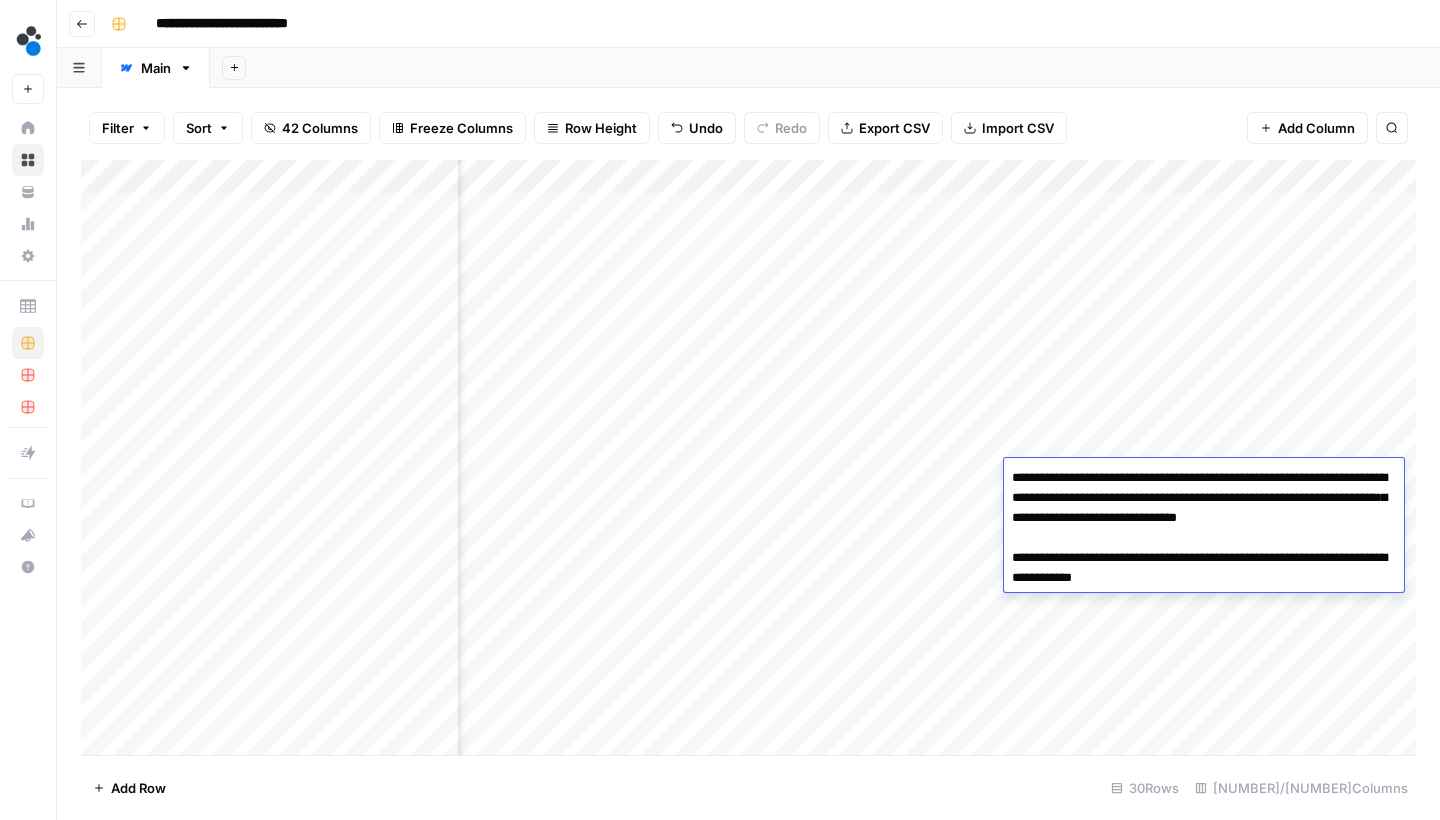 click on "**********" at bounding box center (1204, 528) 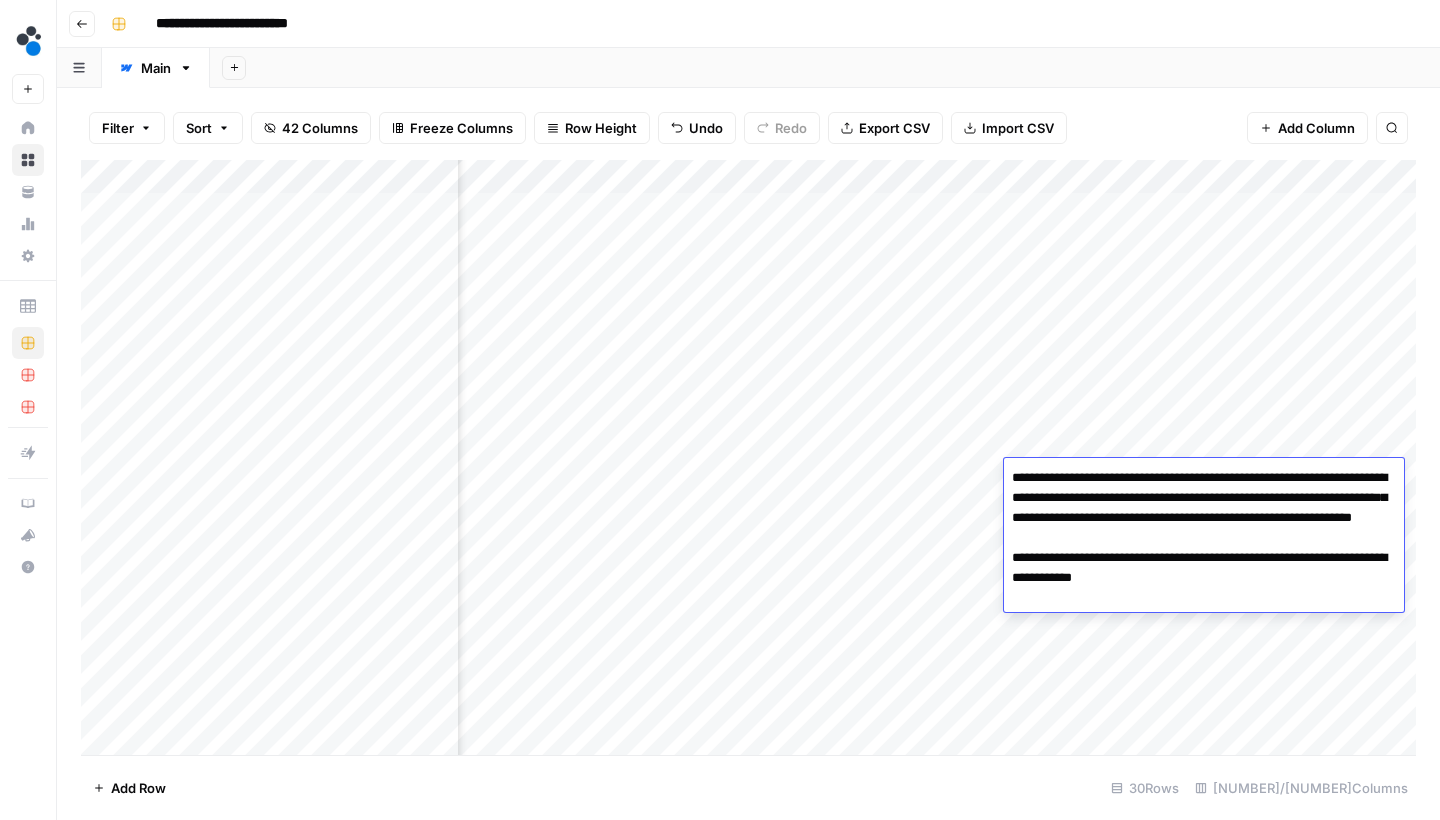 click on "**********" at bounding box center (1204, 538) 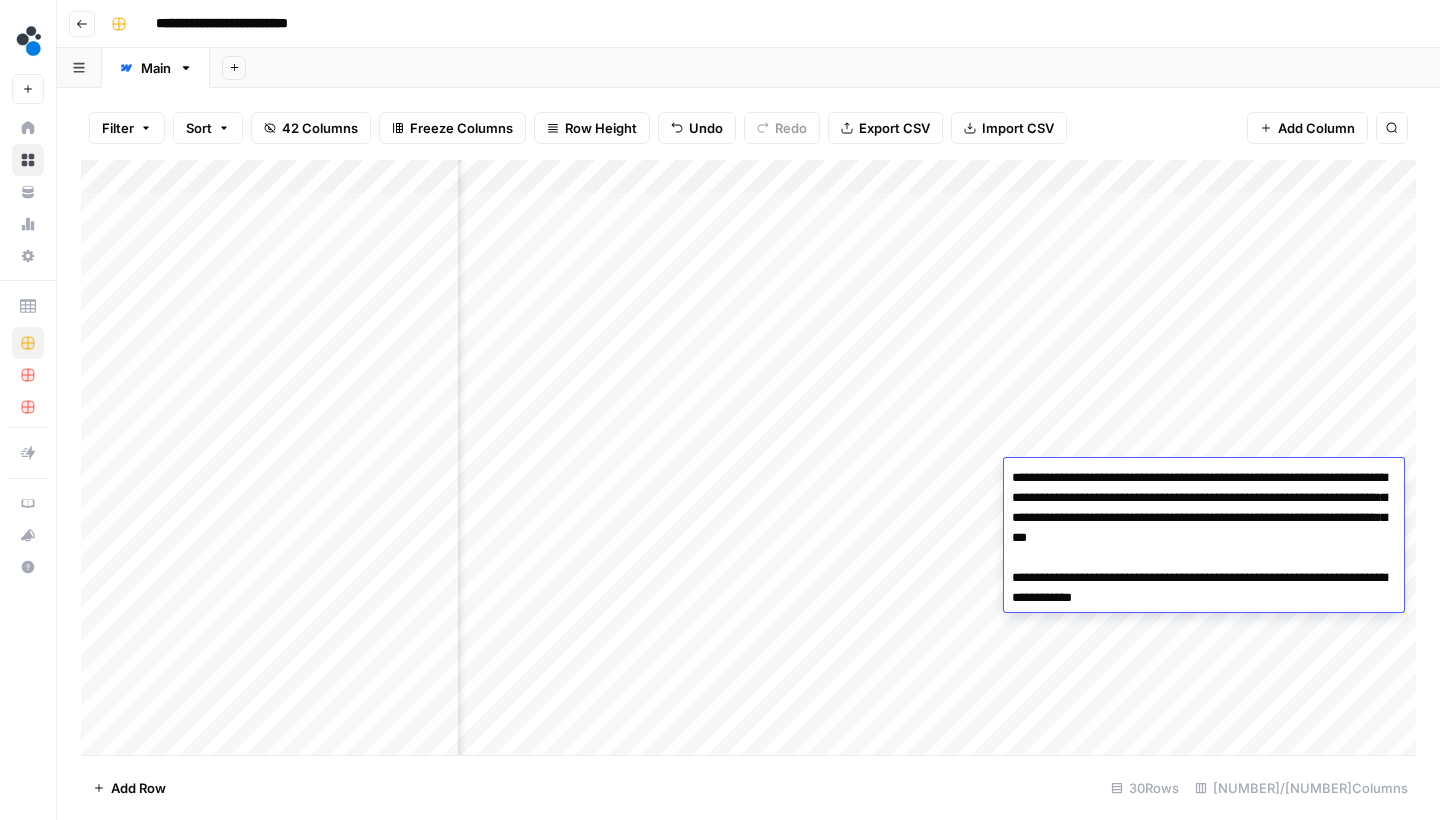 click on "**********" at bounding box center (1204, 538) 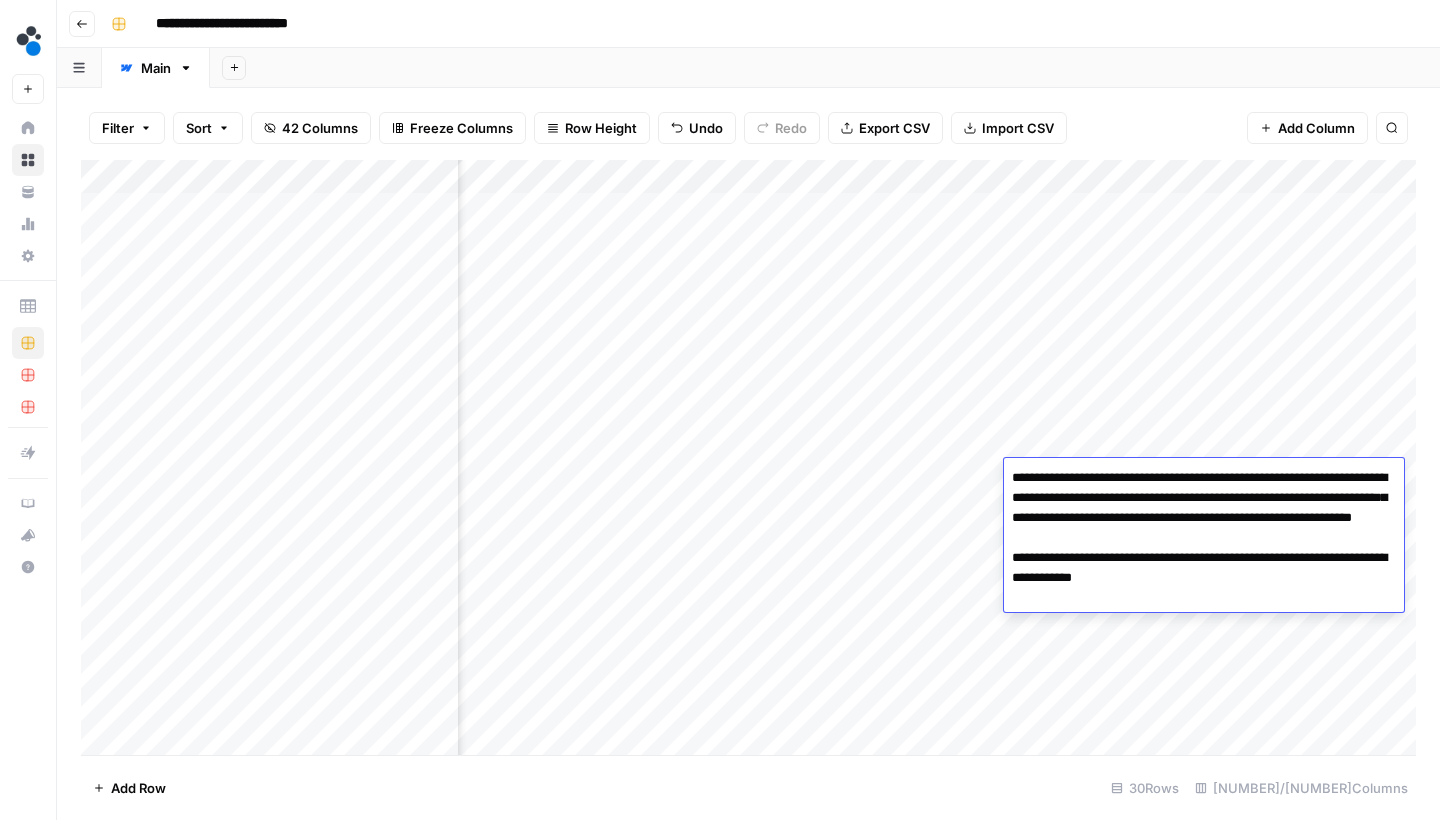 click on "**********" at bounding box center [1204, 538] 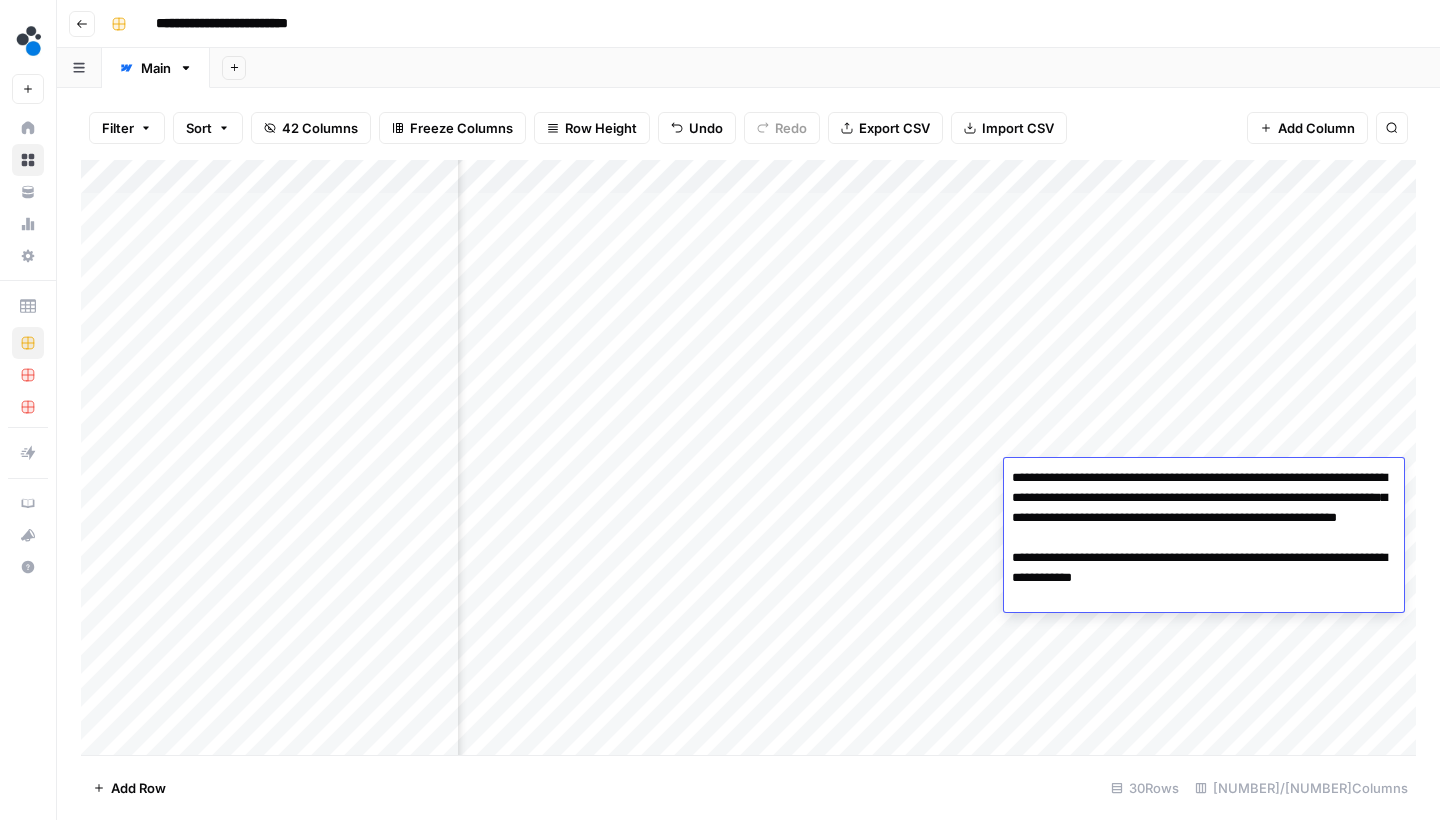 click on "**********" at bounding box center (1204, 538) 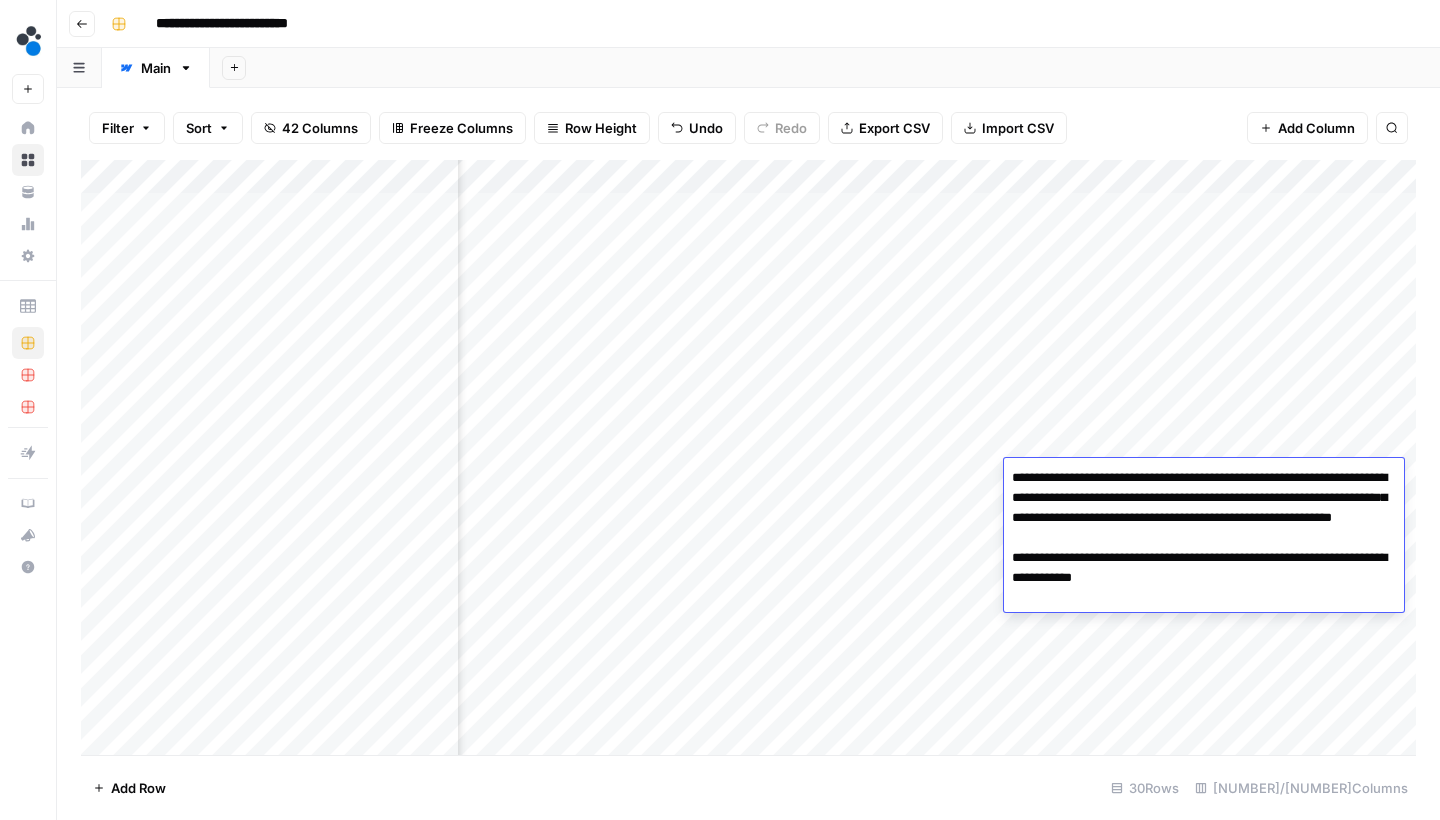 click on "**********" at bounding box center [1204, 538] 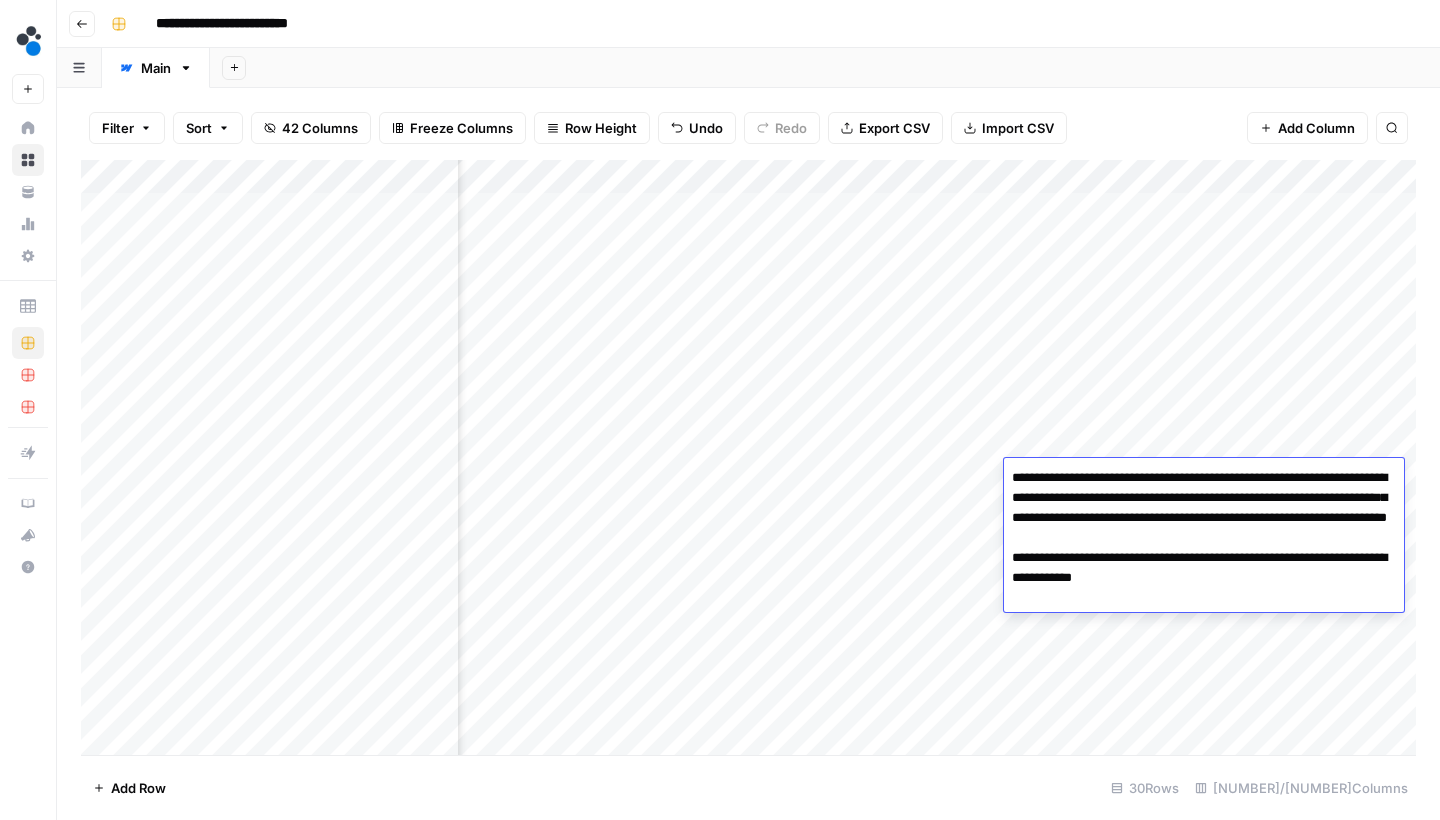 click on "**********" at bounding box center [1204, 538] 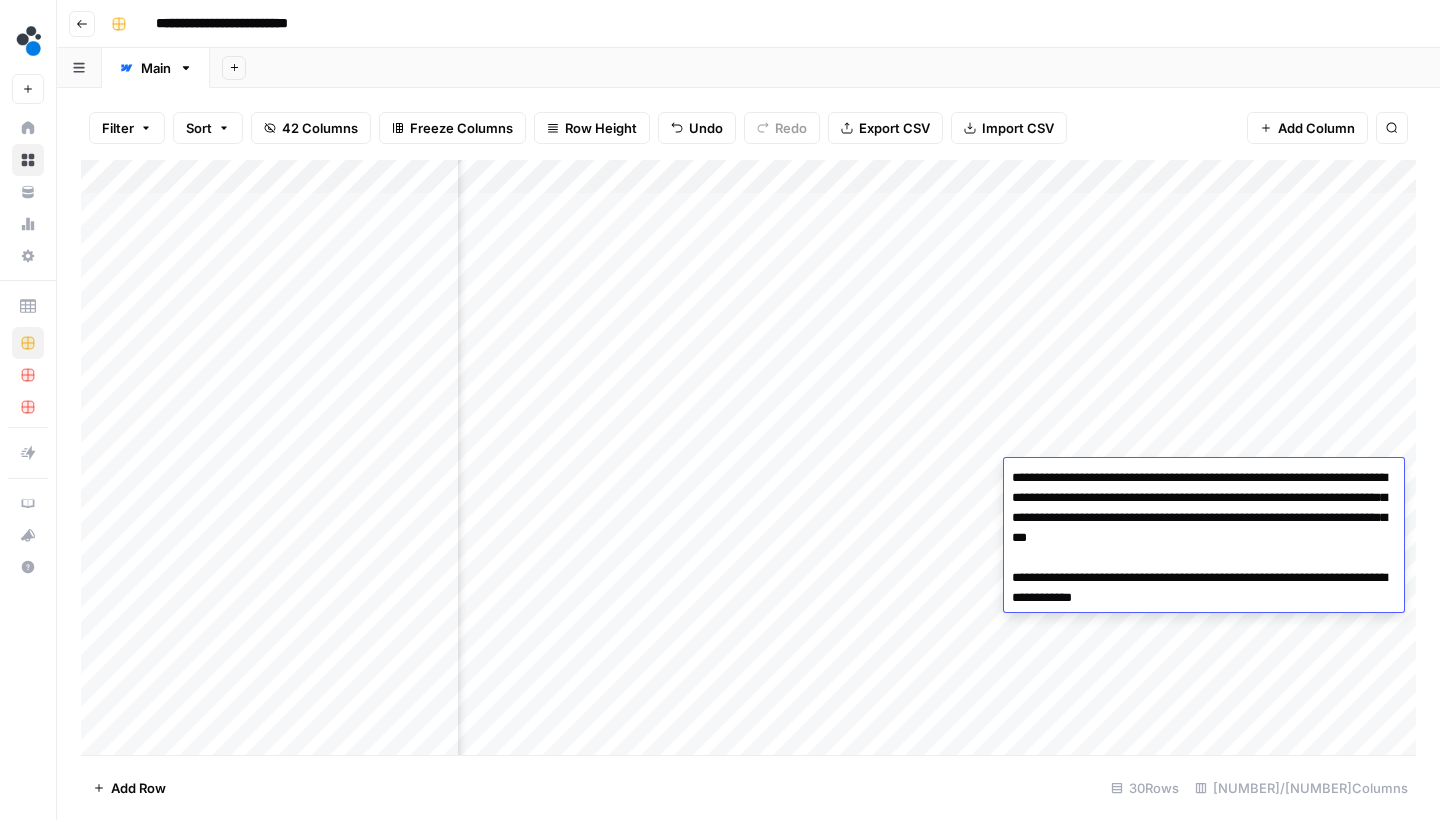 click on "**********" at bounding box center [1204, 538] 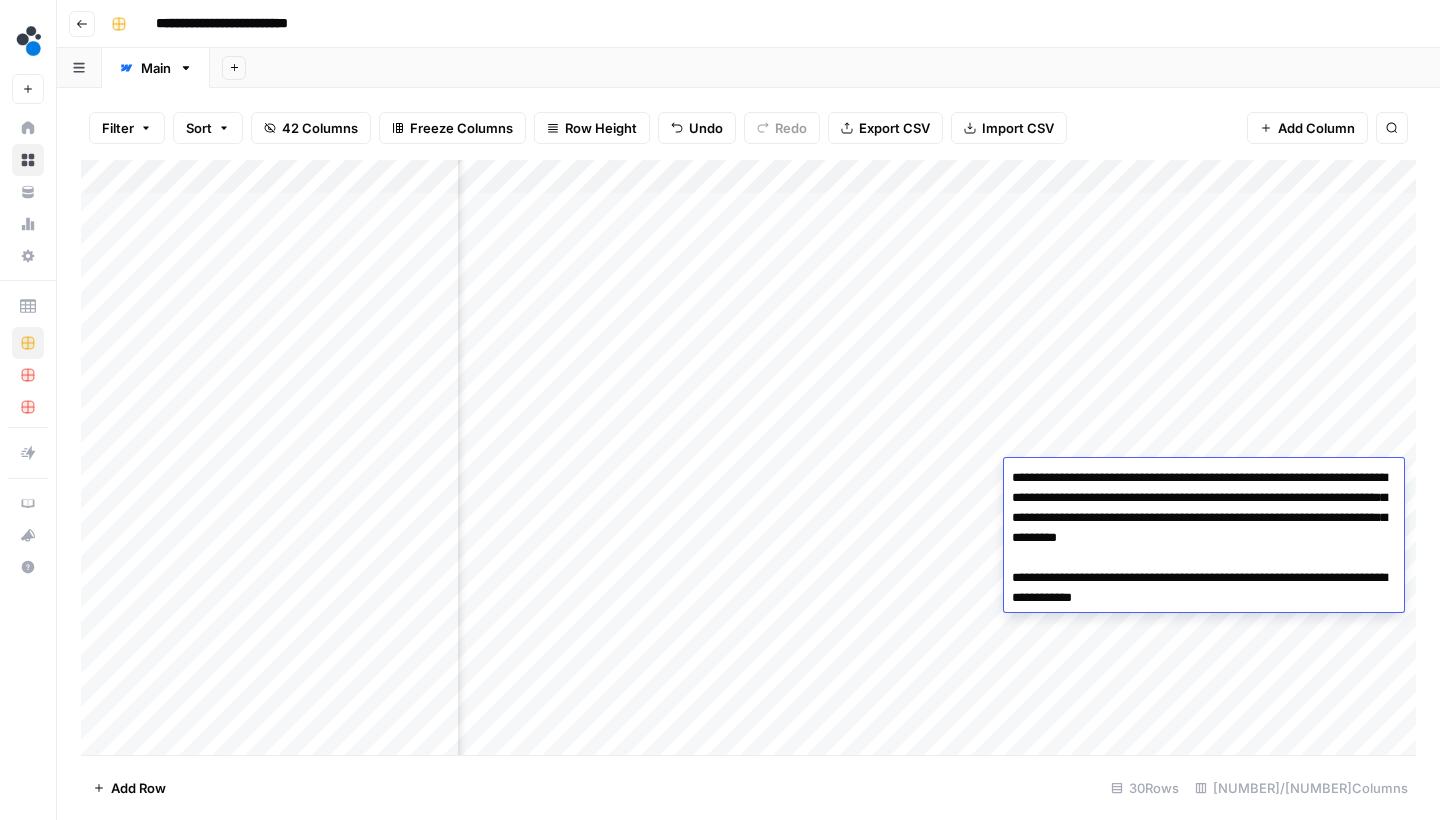 click on "**********" at bounding box center [1204, 538] 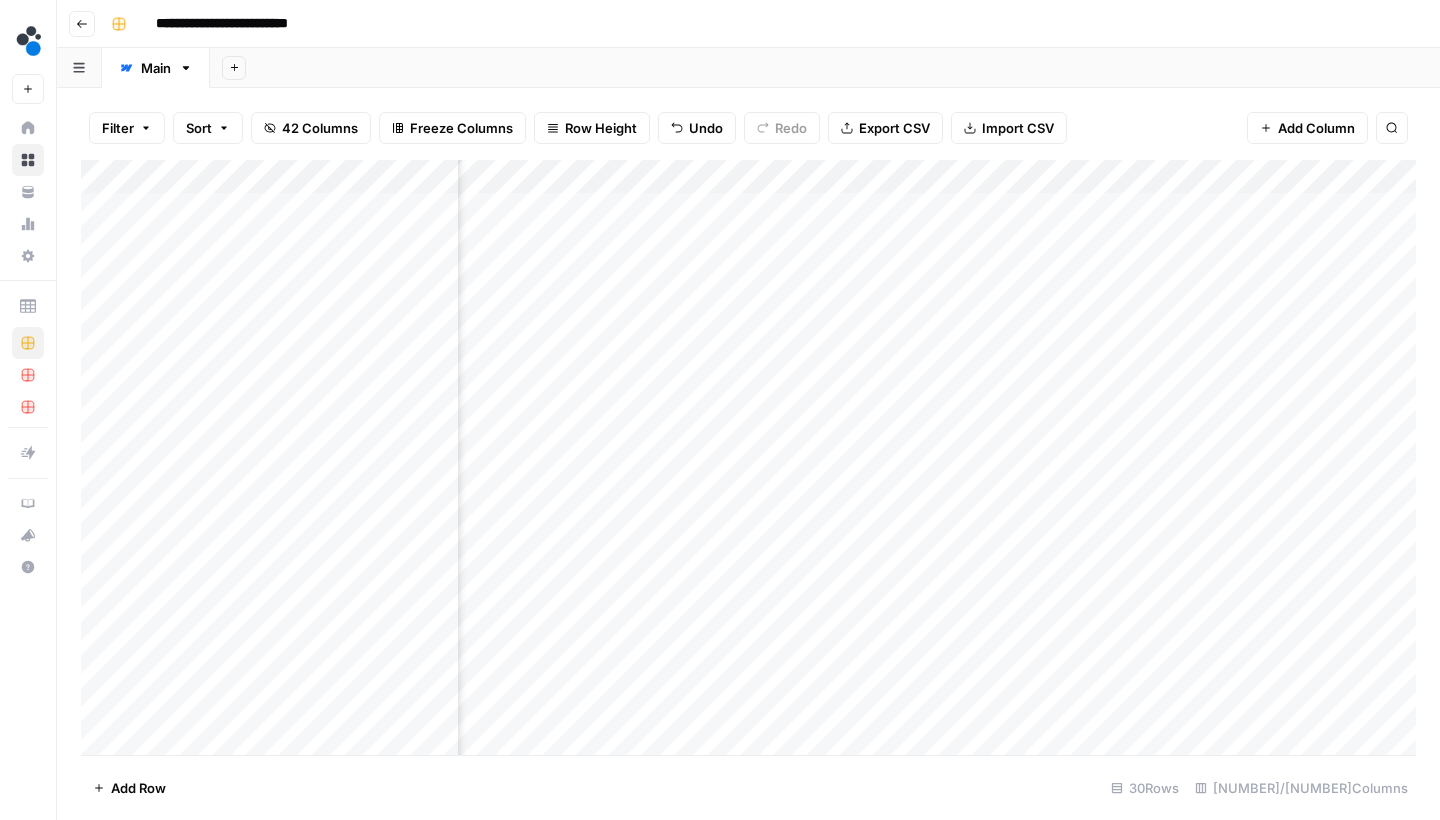 click on "Add Column" at bounding box center (748, 460) 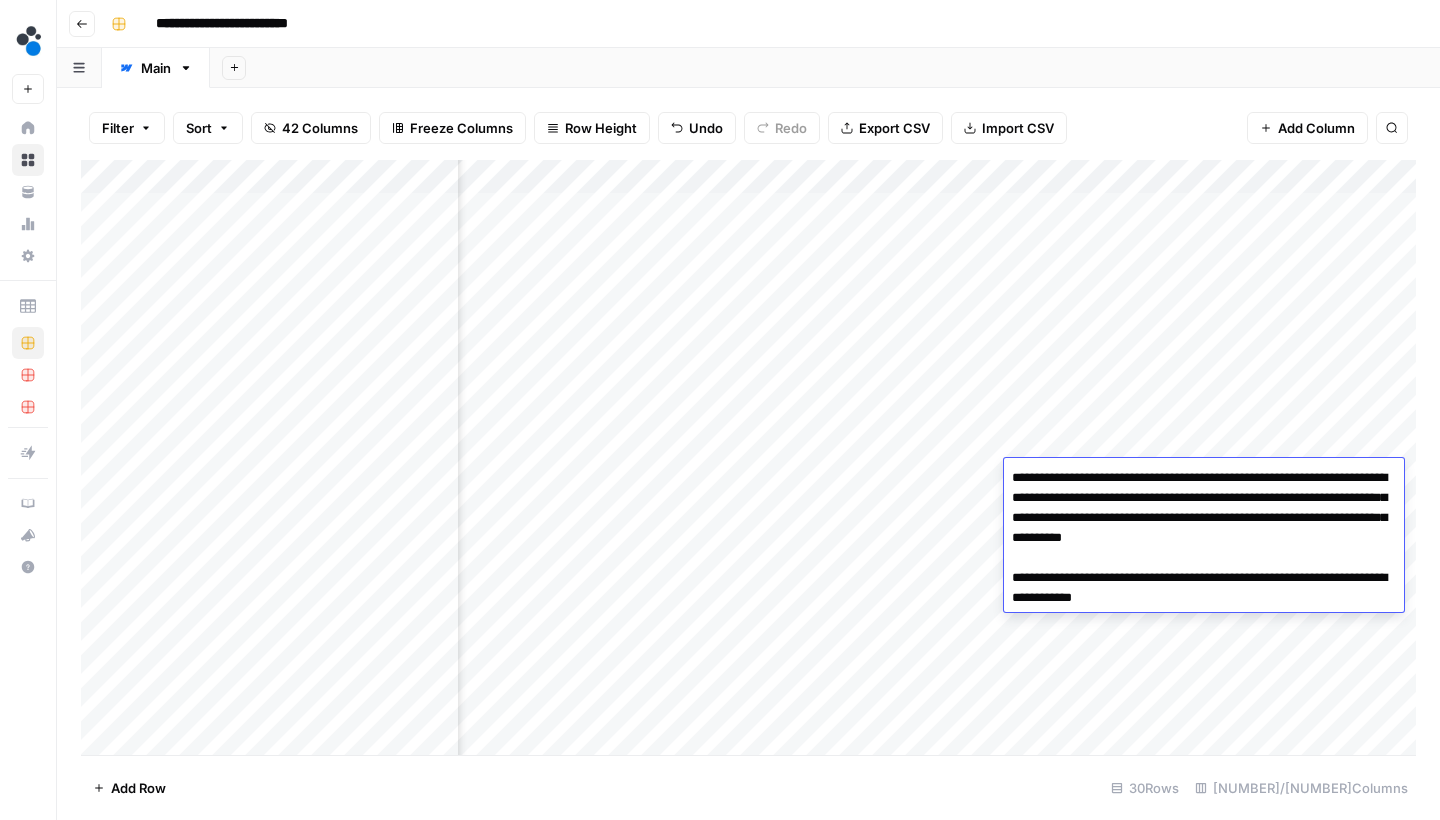 drag, startPoint x: 1298, startPoint y: 545, endPoint x: 1244, endPoint y: 543, distance: 54.037025 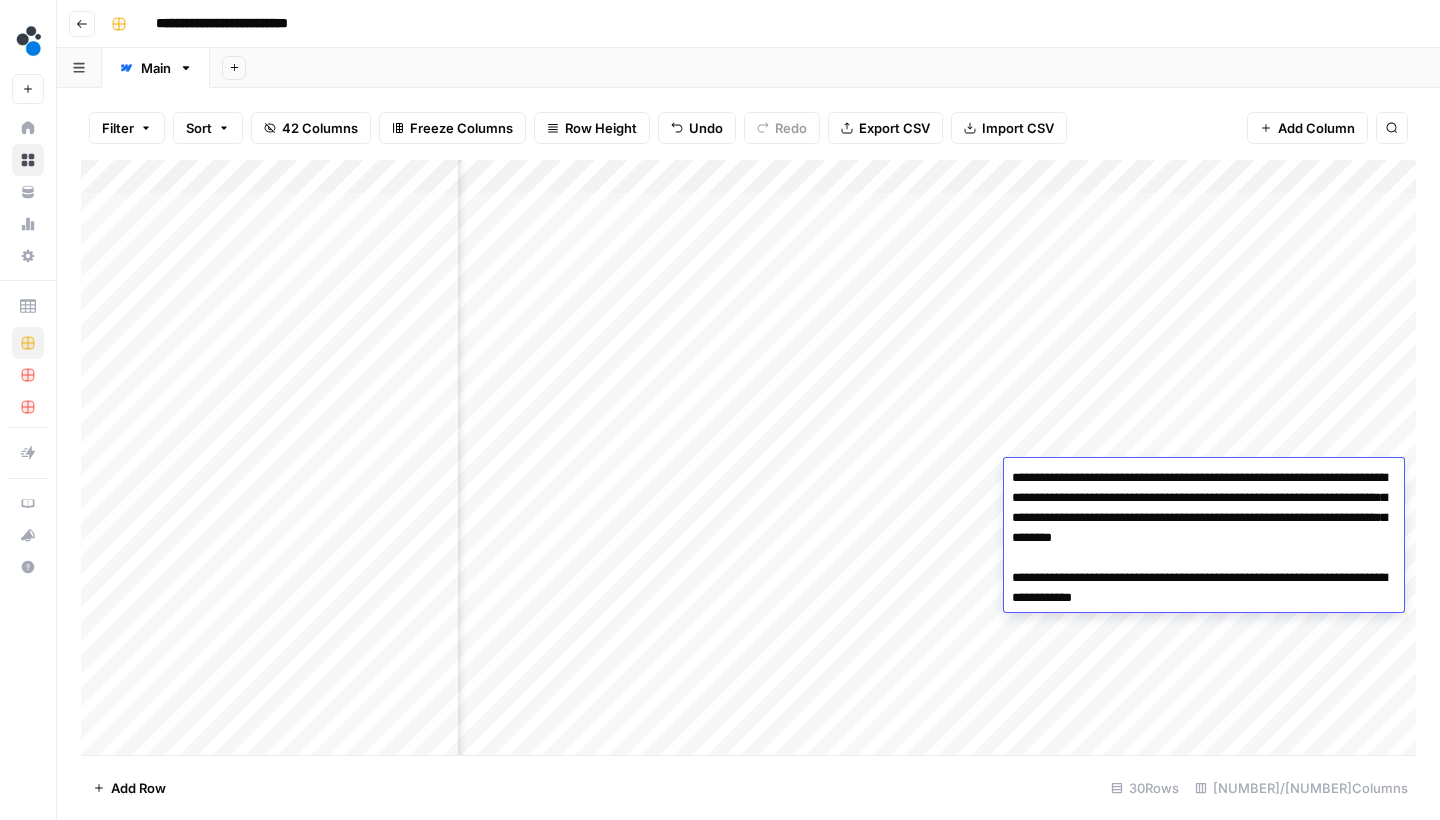 click on "**********" at bounding box center [1204, 538] 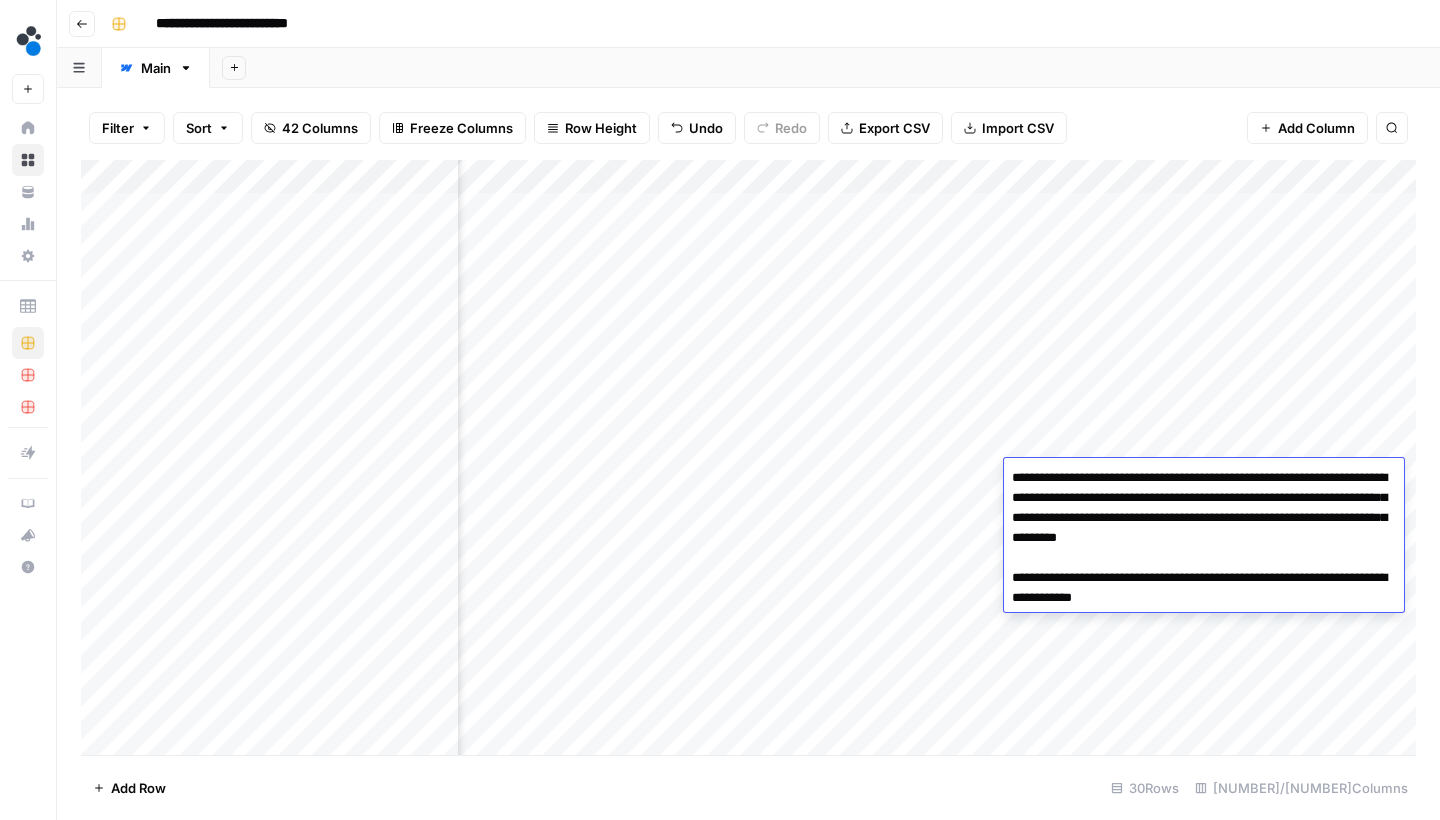 type on "**********" 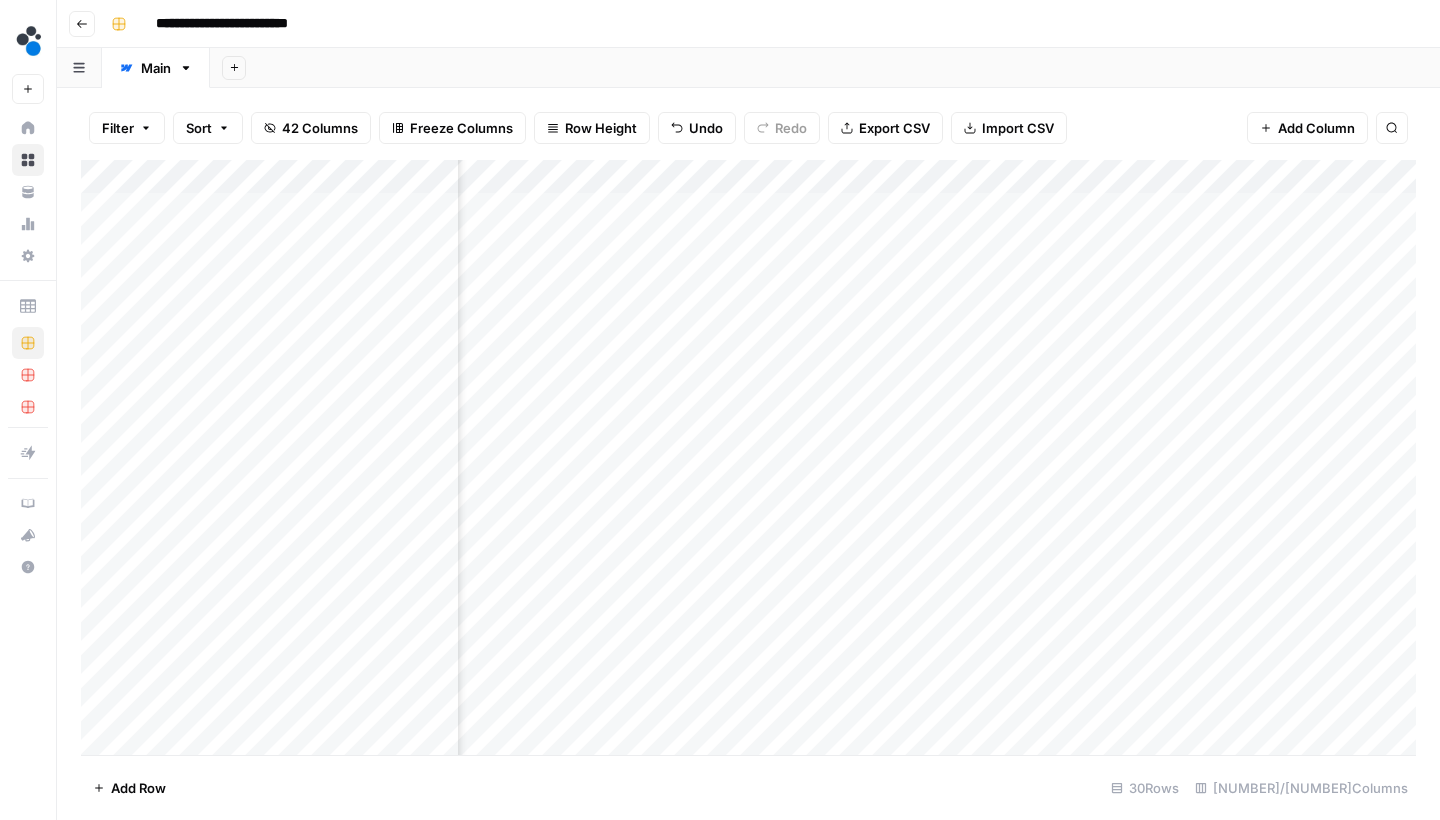 click on "Add Column" at bounding box center [748, 460] 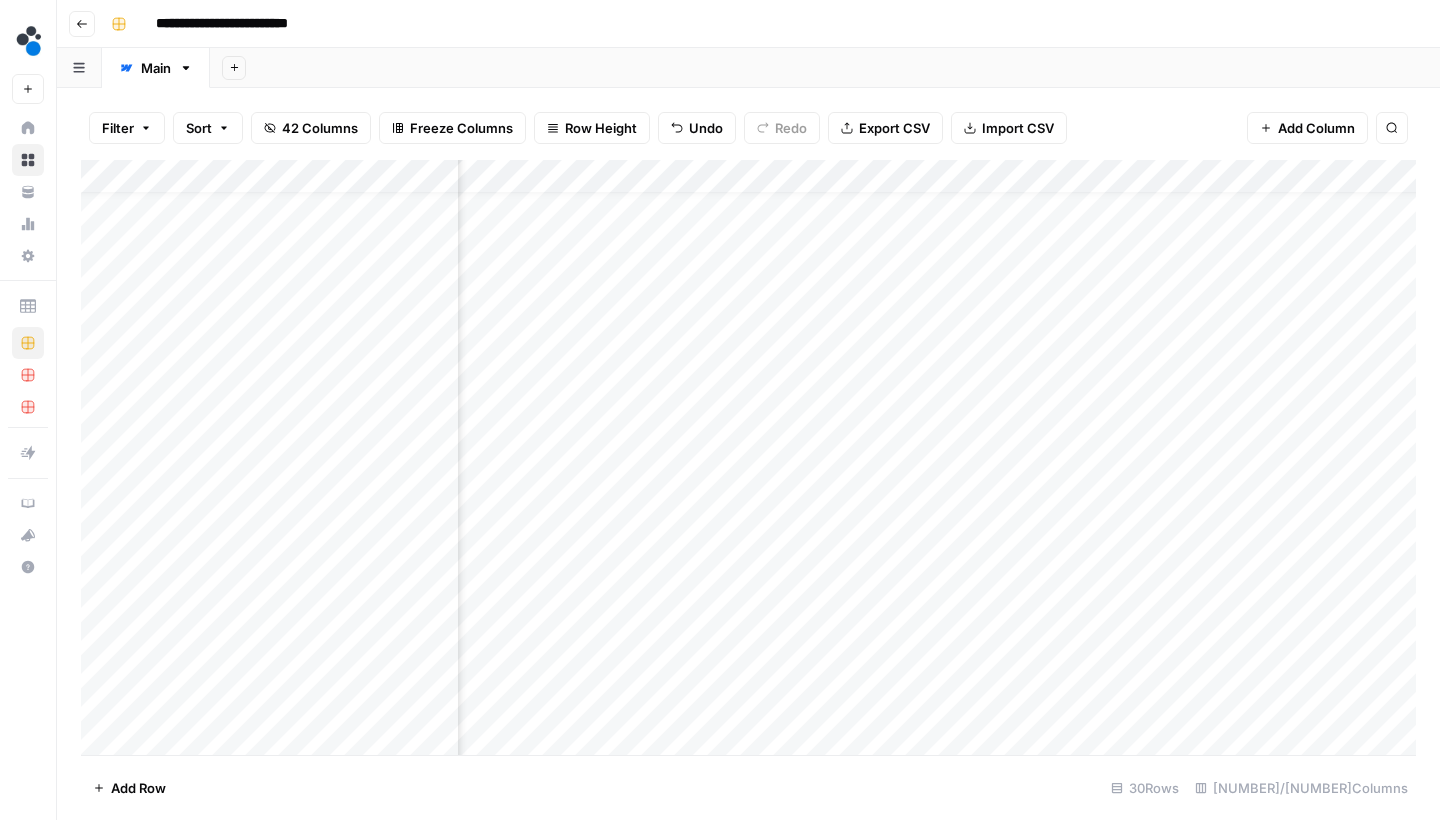 scroll, scrollTop: 32, scrollLeft: 134, axis: both 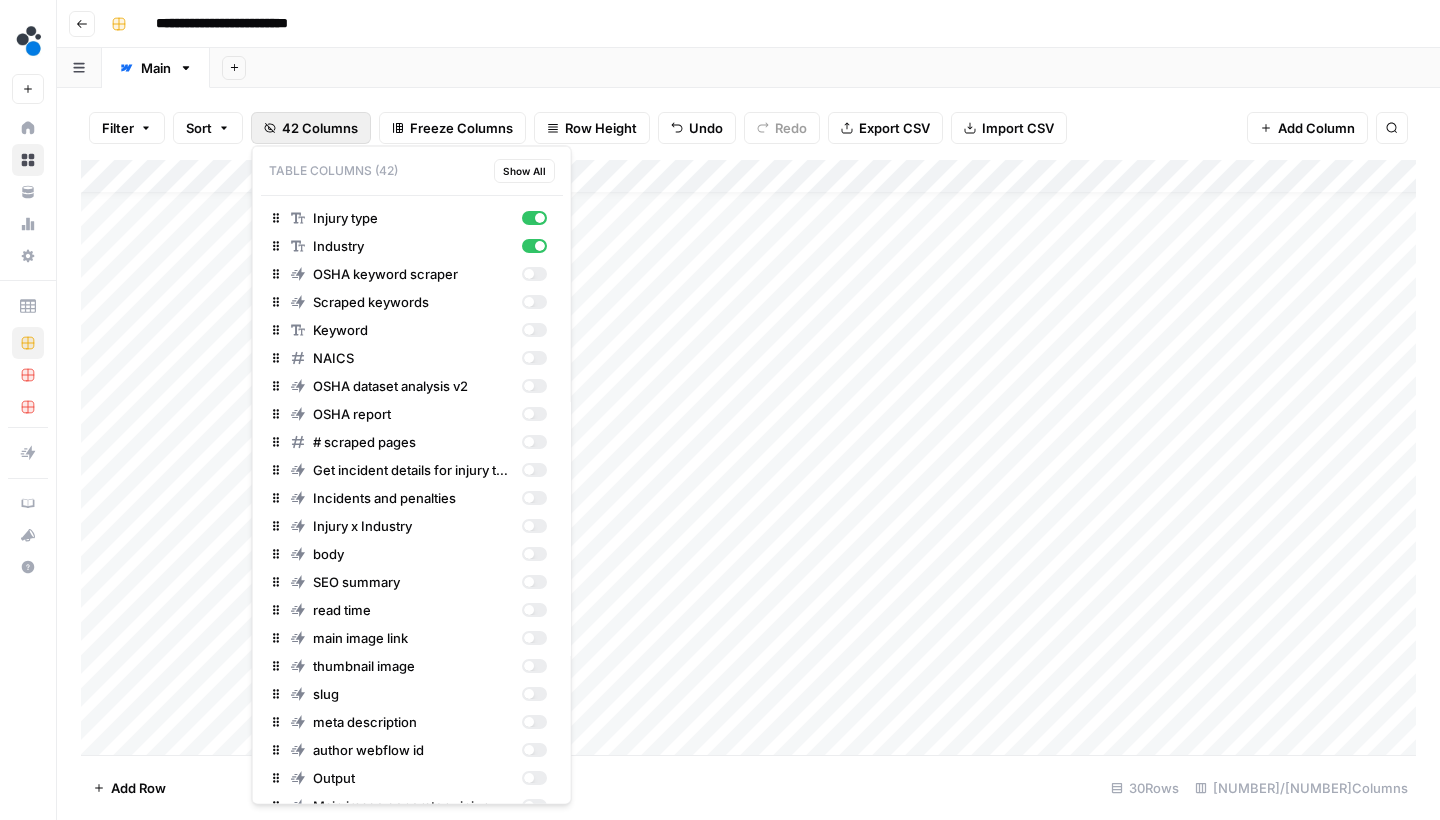 click on "42 Columns" at bounding box center (320, 128) 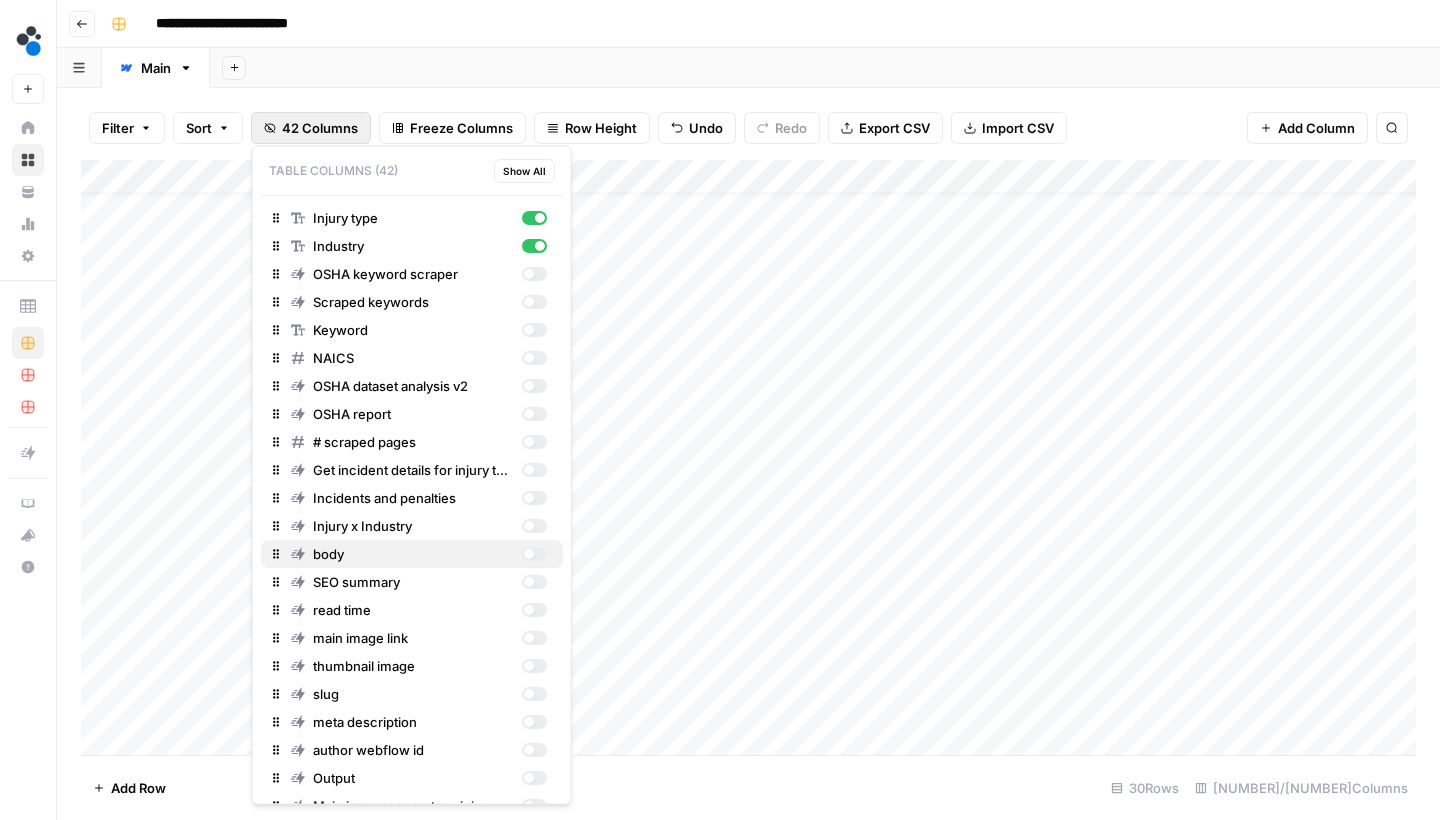 click at bounding box center (528, 554) 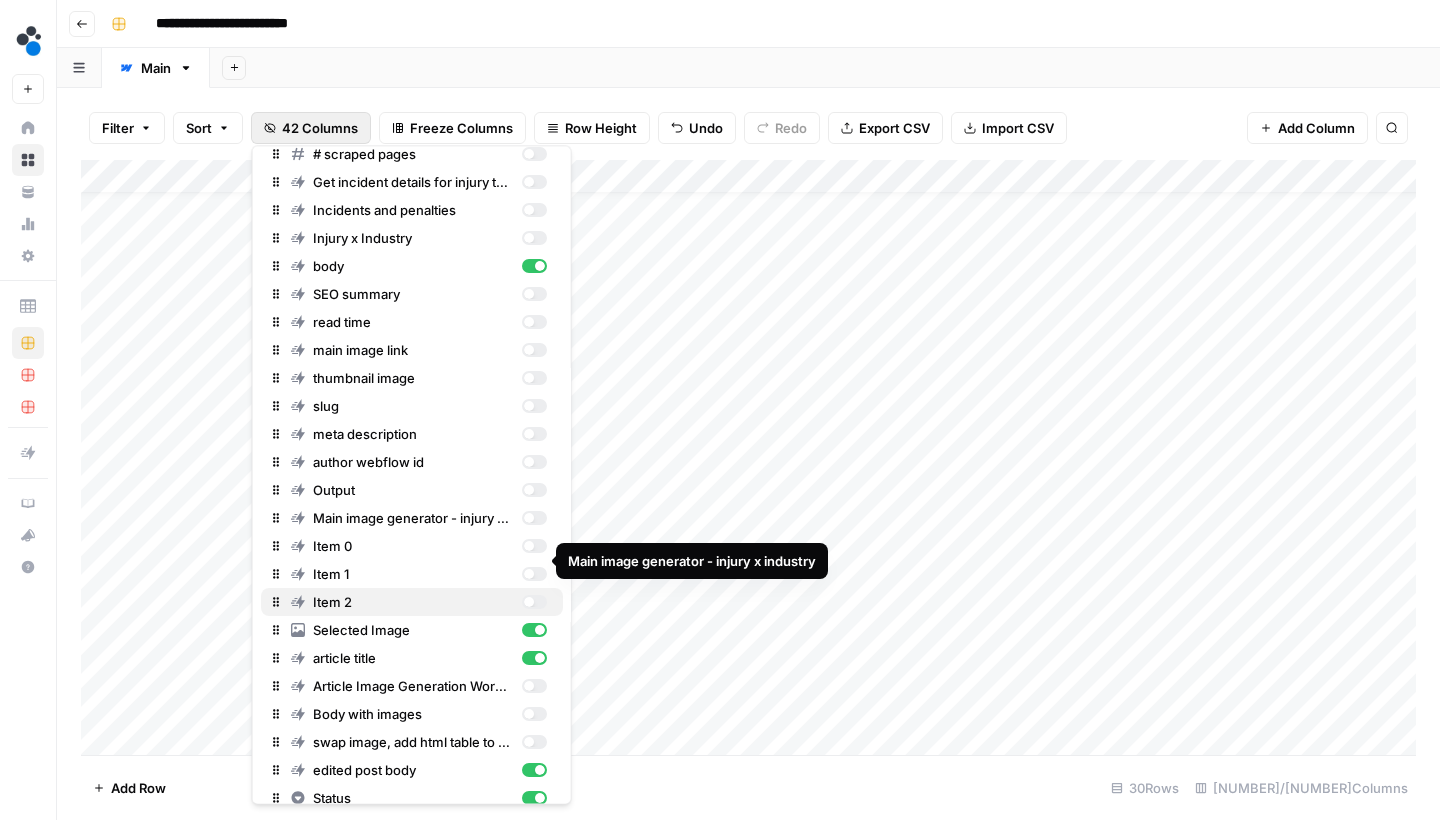 scroll, scrollTop: 292, scrollLeft: 0, axis: vertical 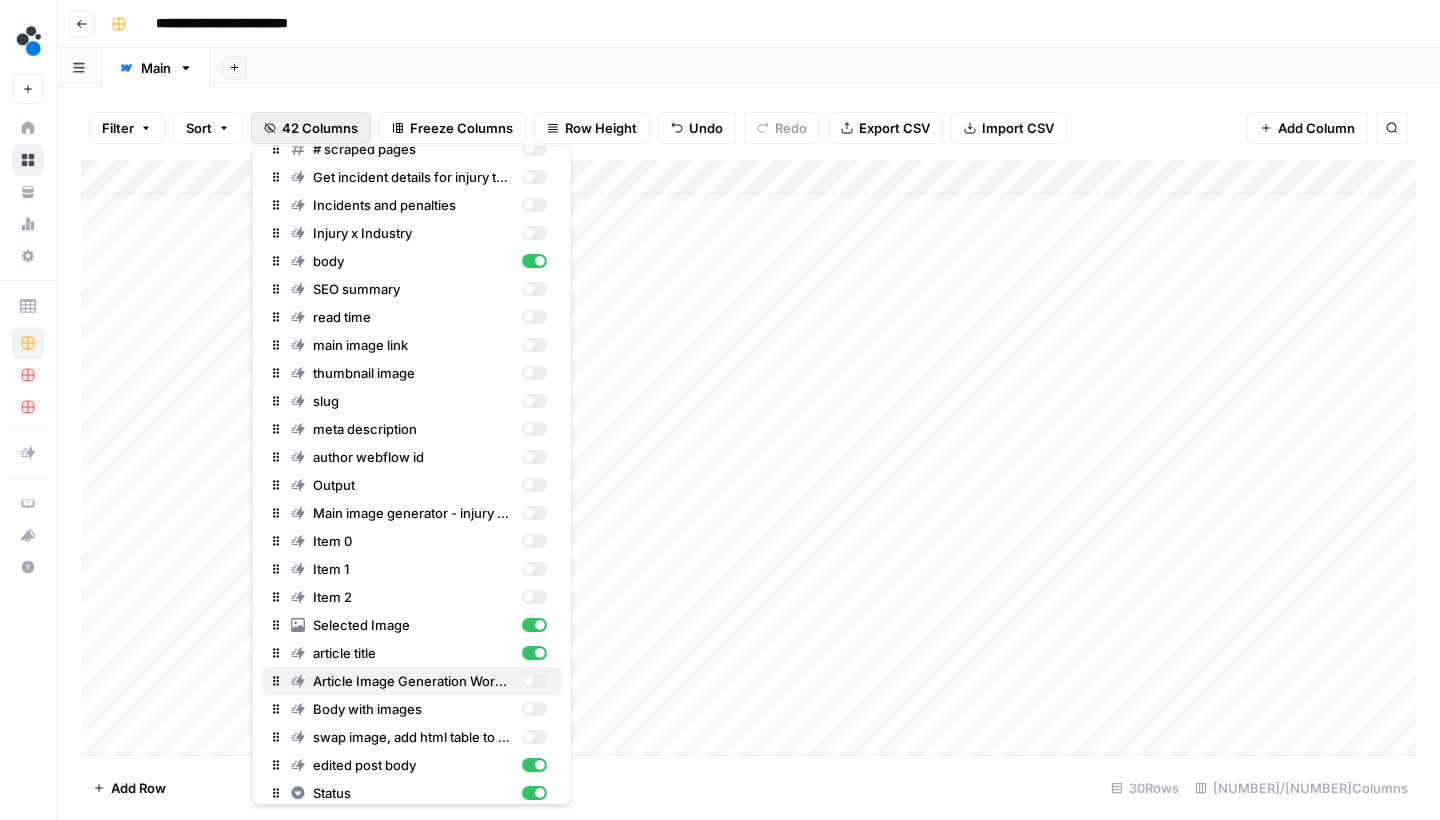 click at bounding box center [533, 682] 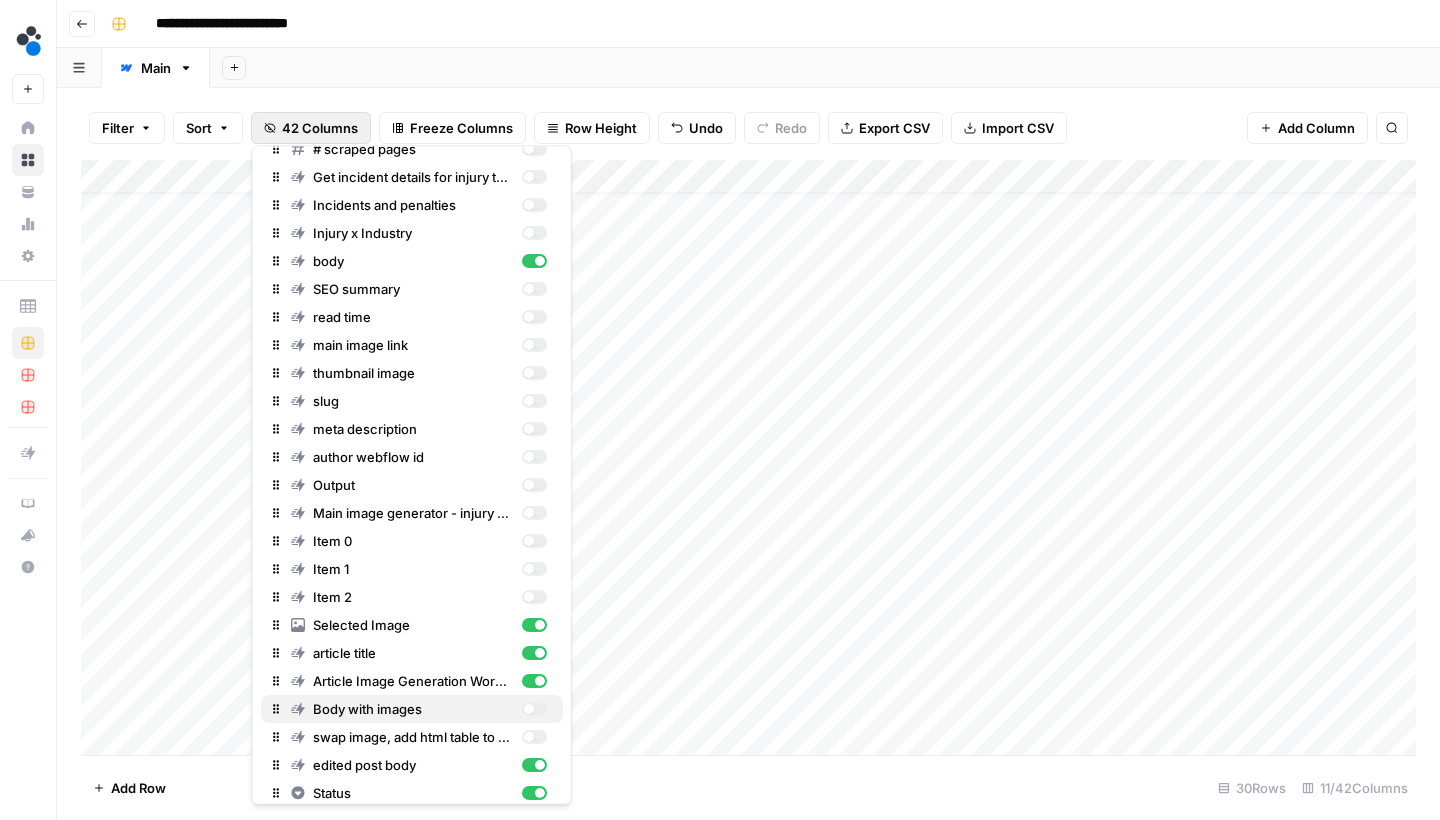 click at bounding box center (533, 710) 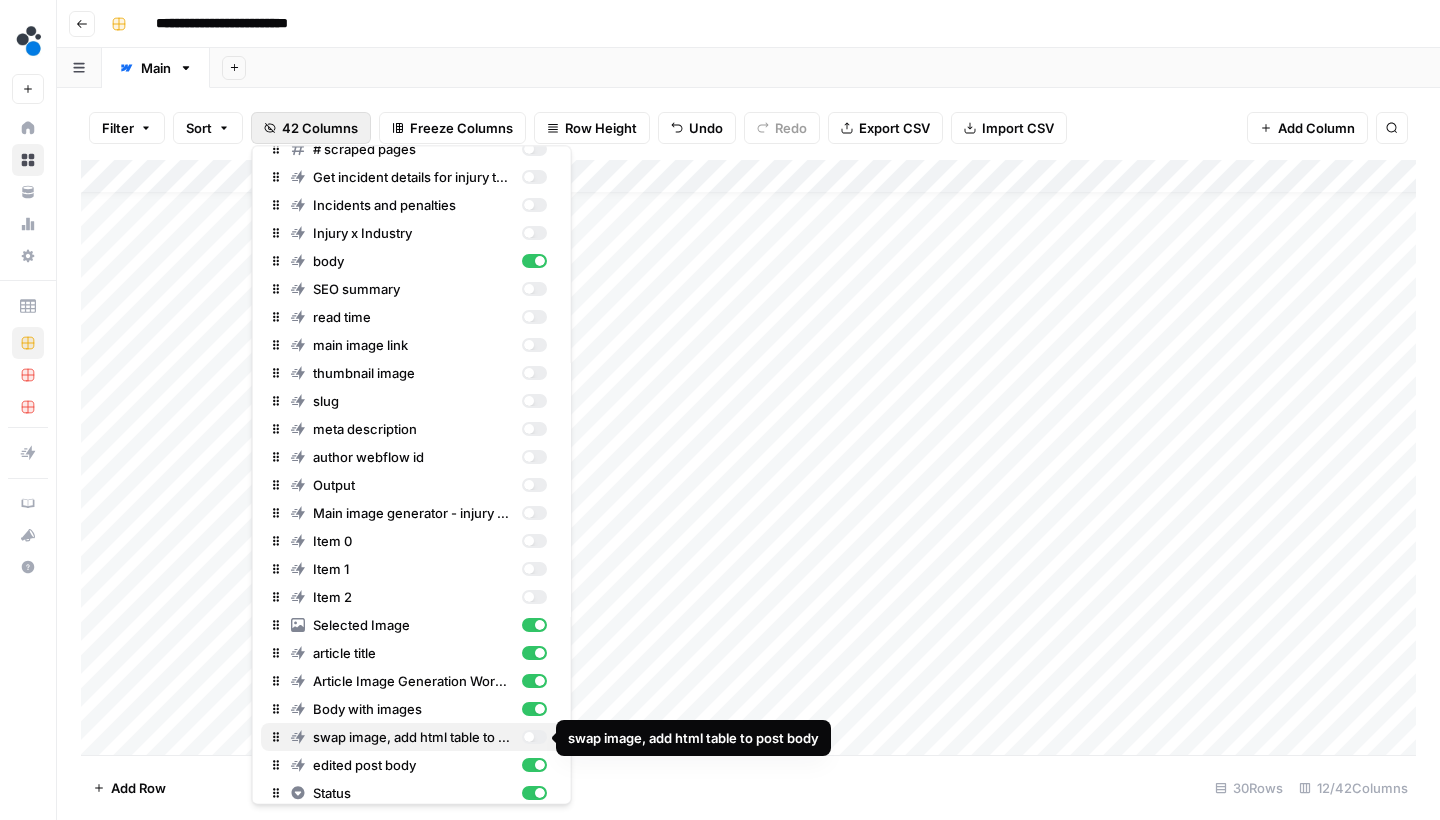 click at bounding box center (528, 738) 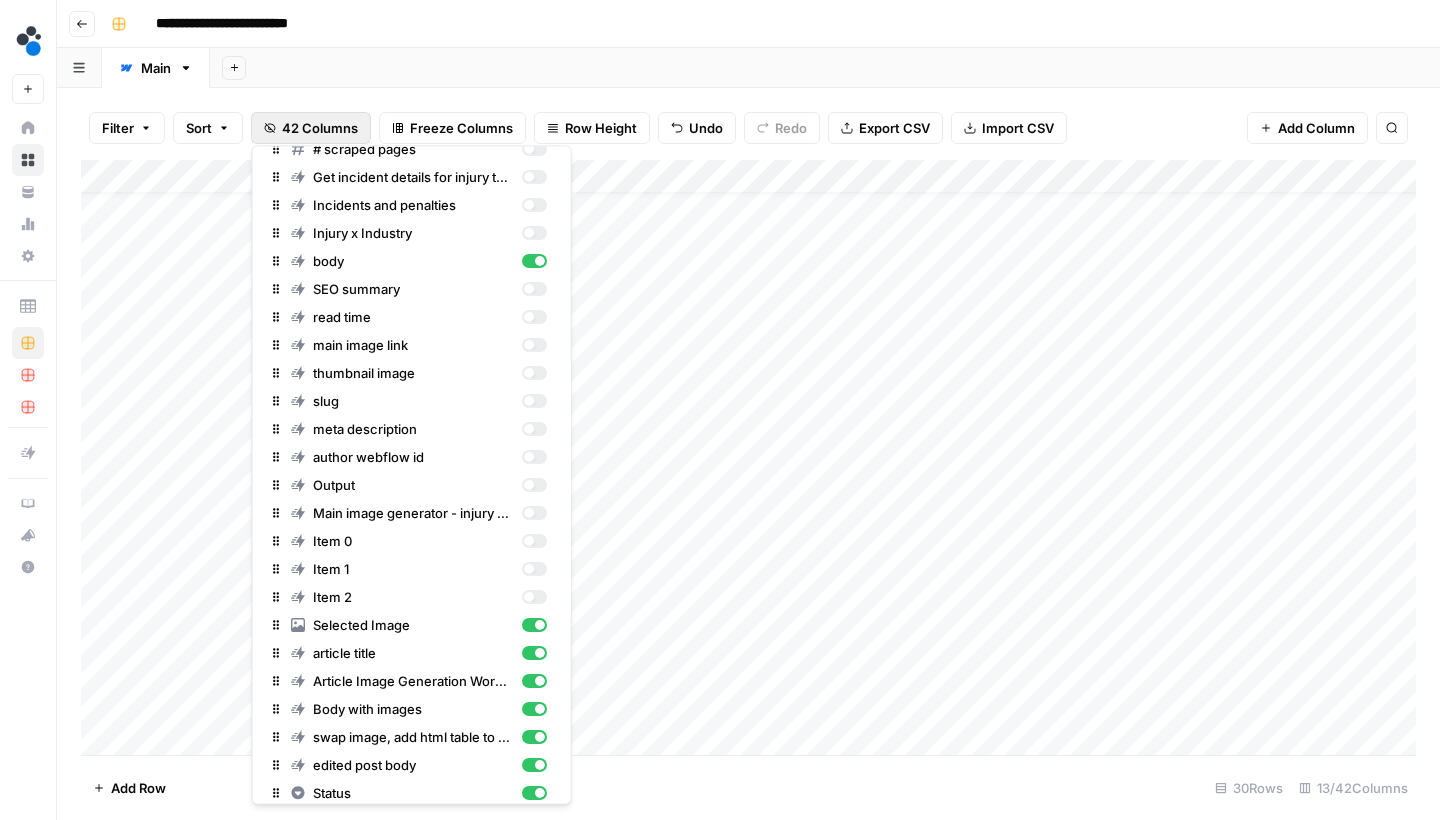click on "Add Row 30  Rows 13/42  Columns" at bounding box center [748, 787] 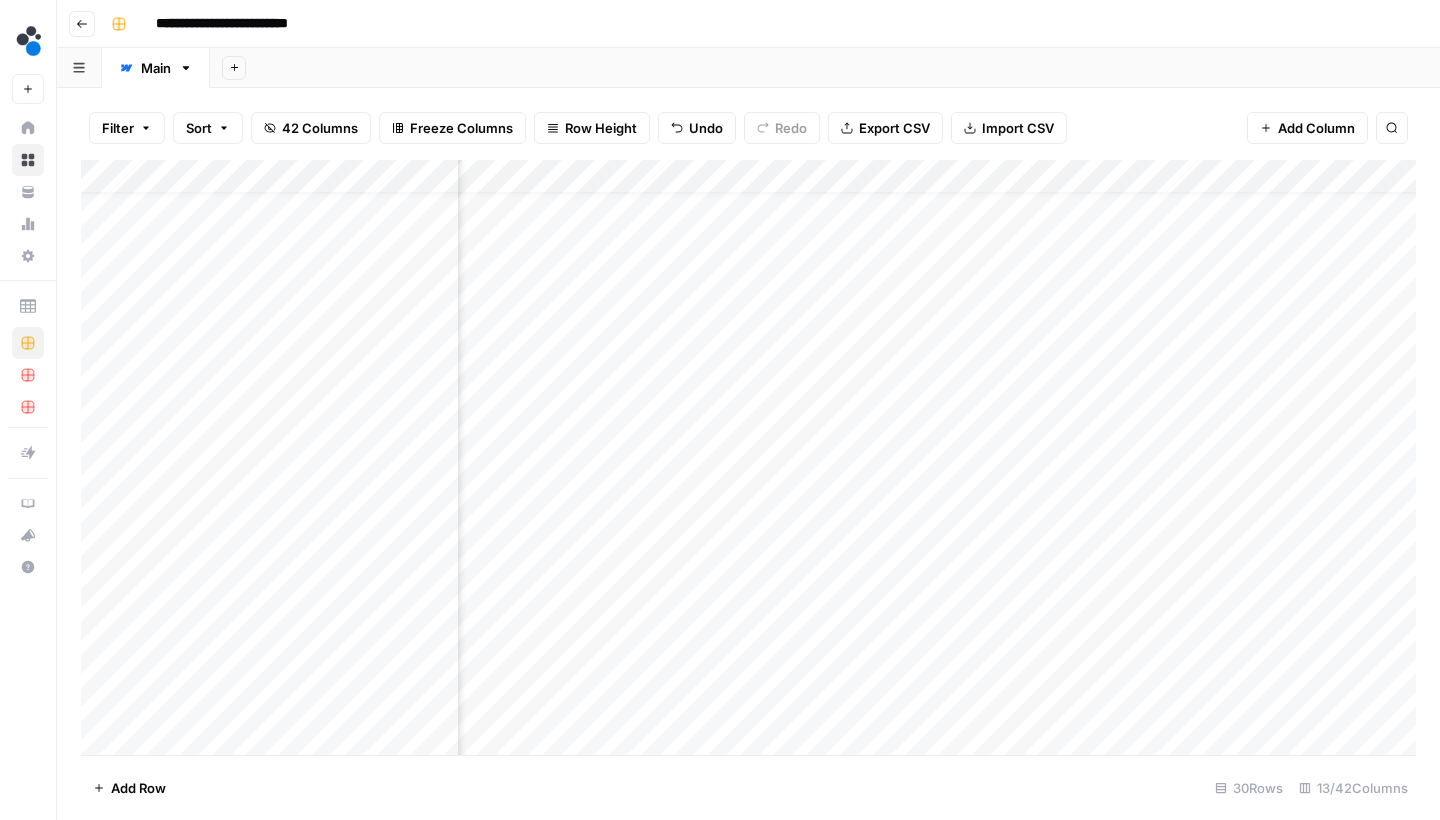 scroll, scrollTop: 32, scrollLeft: 729, axis: both 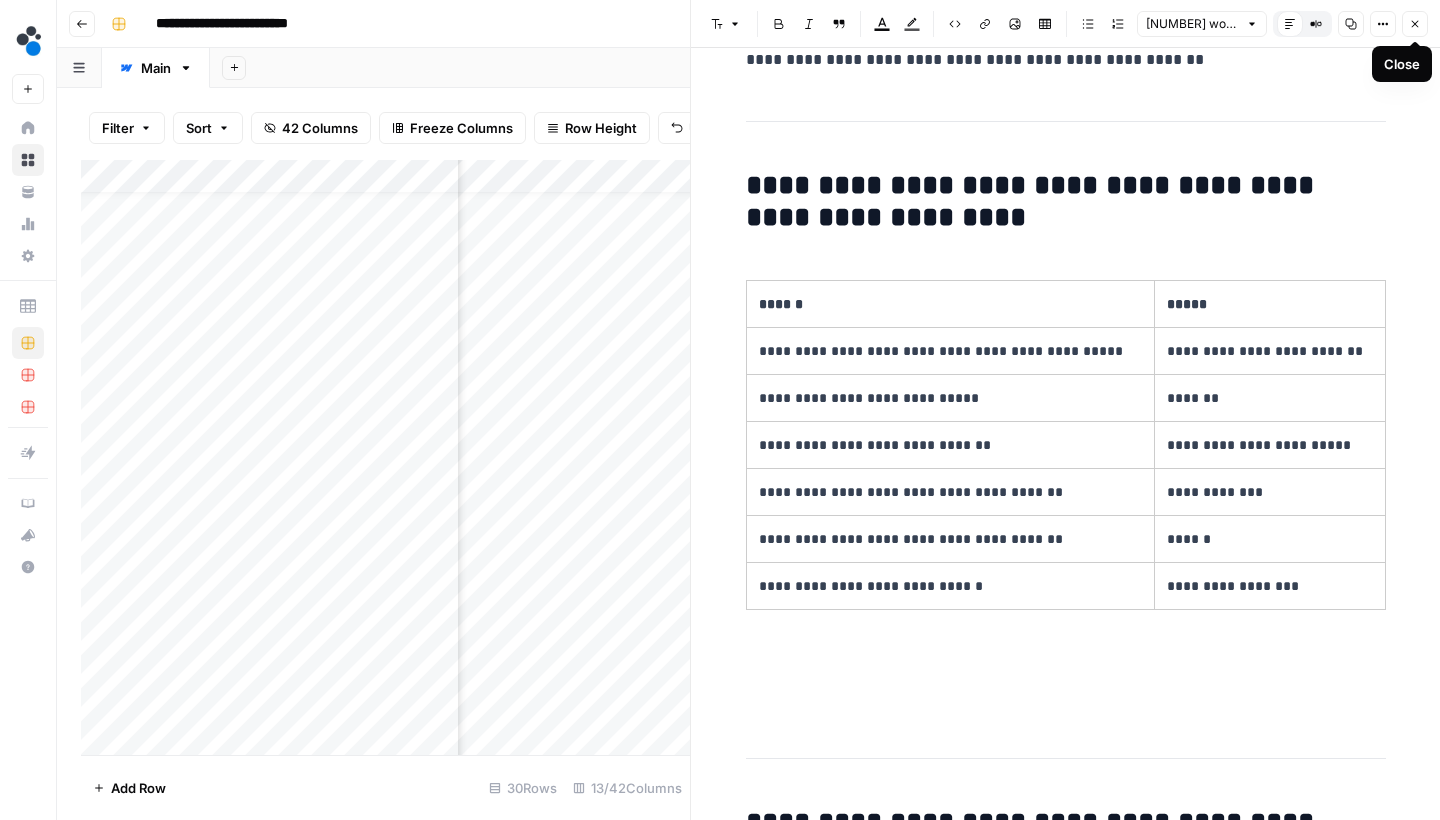click 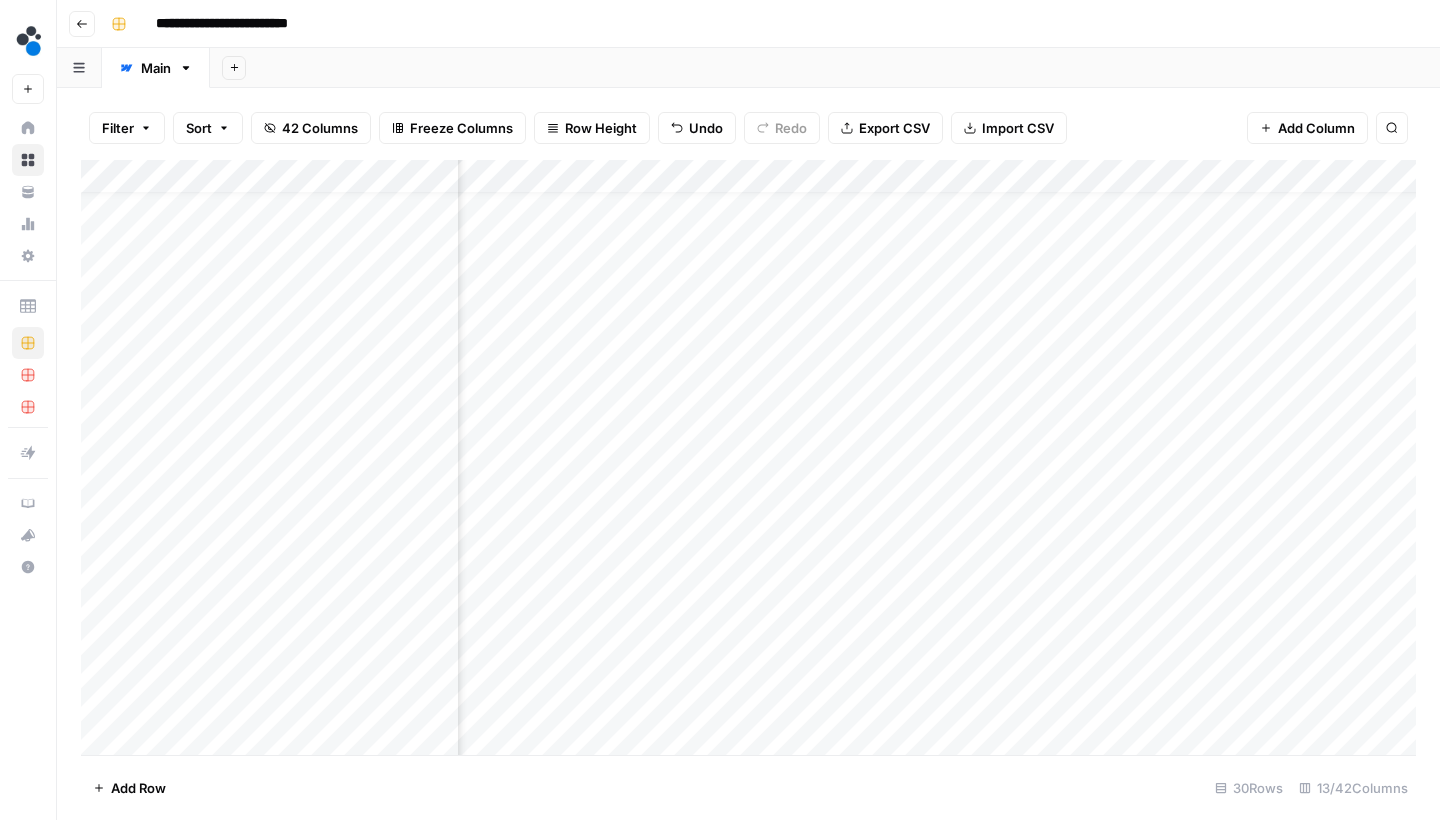 scroll, scrollTop: 32, scrollLeft: 456, axis: both 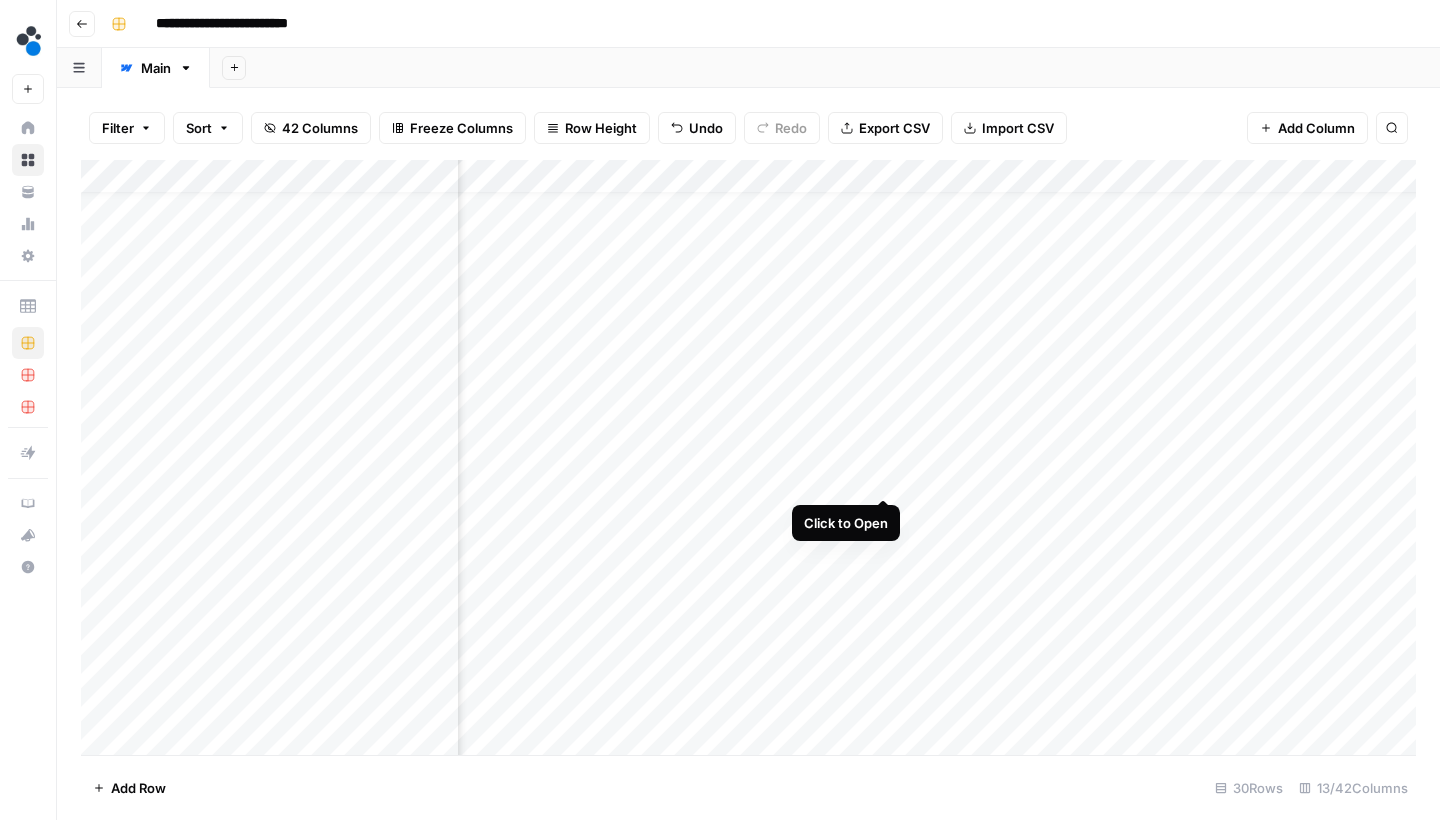 click on "Add Column" at bounding box center [748, 460] 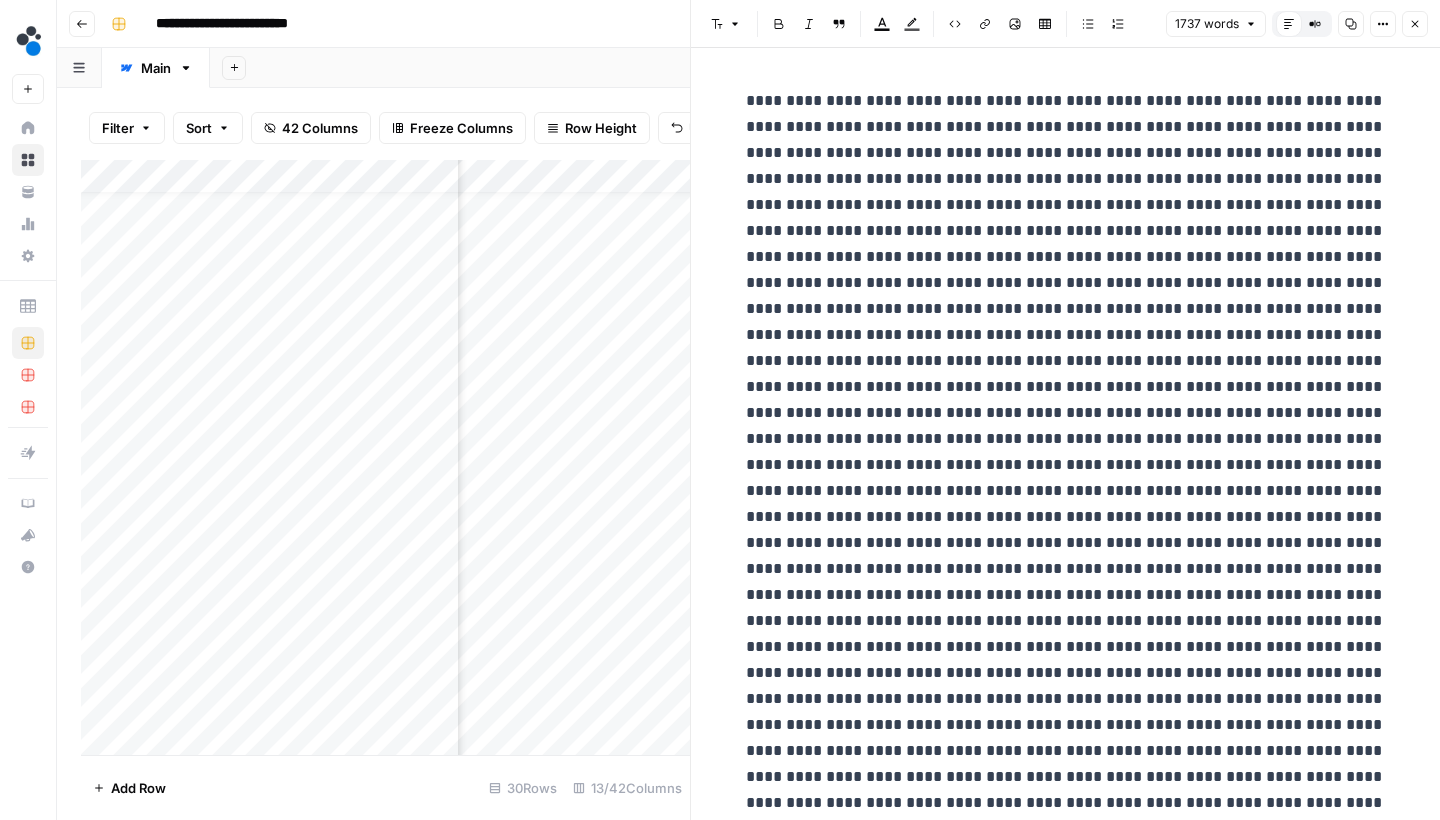 click on "Close" at bounding box center (1415, 24) 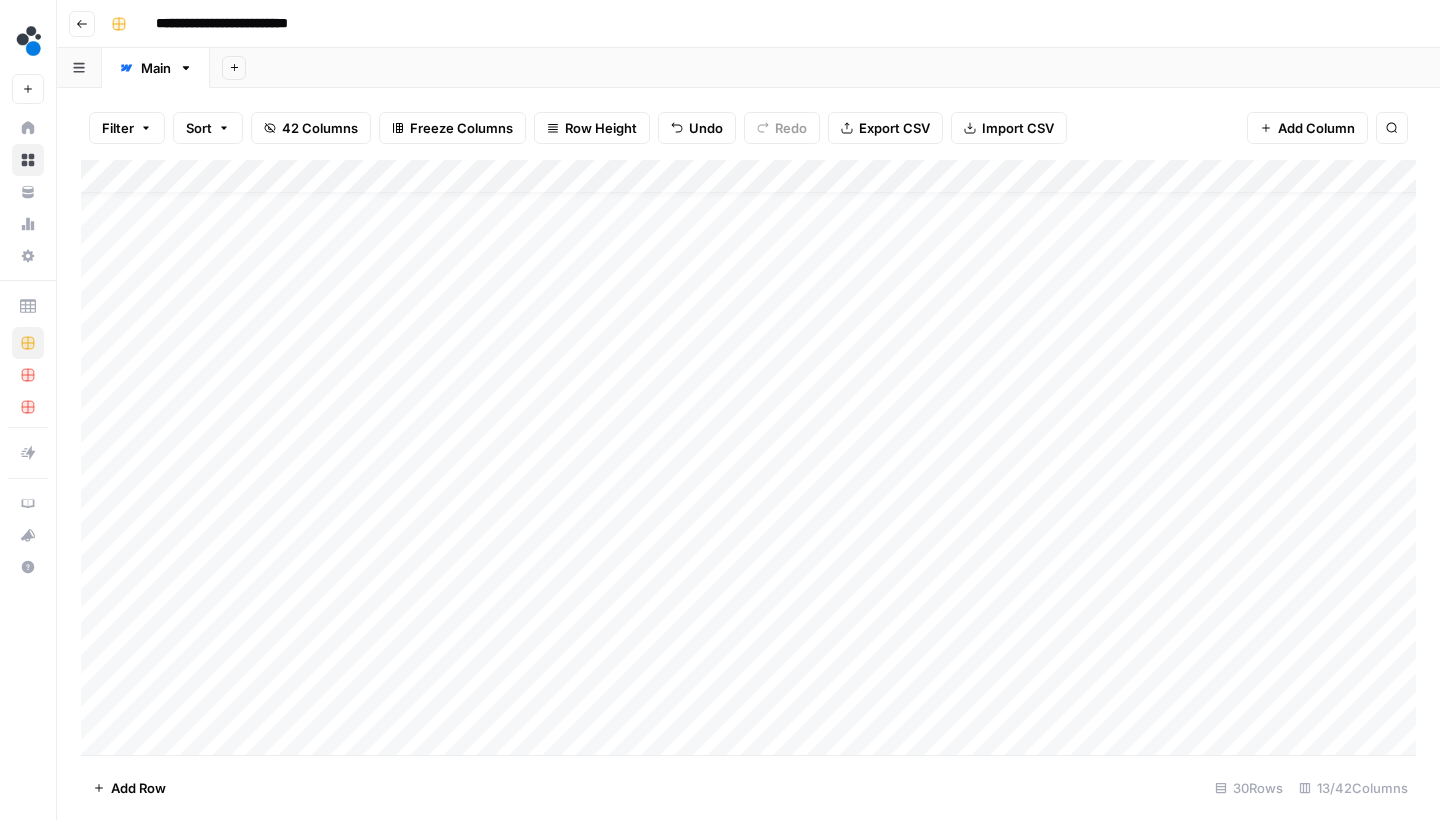 scroll, scrollTop: 30, scrollLeft: 0, axis: vertical 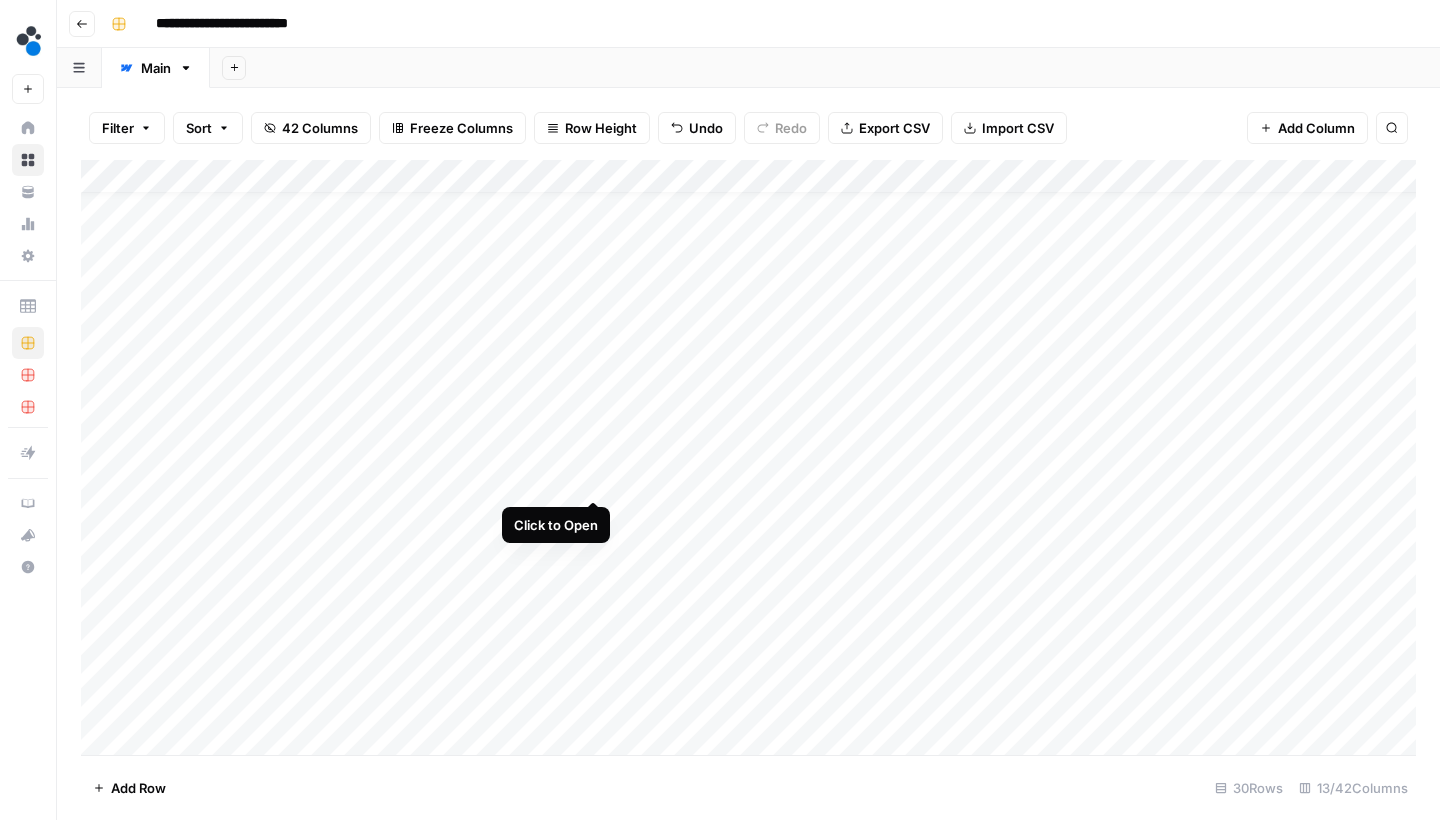 click on "Add Column" at bounding box center [748, 460] 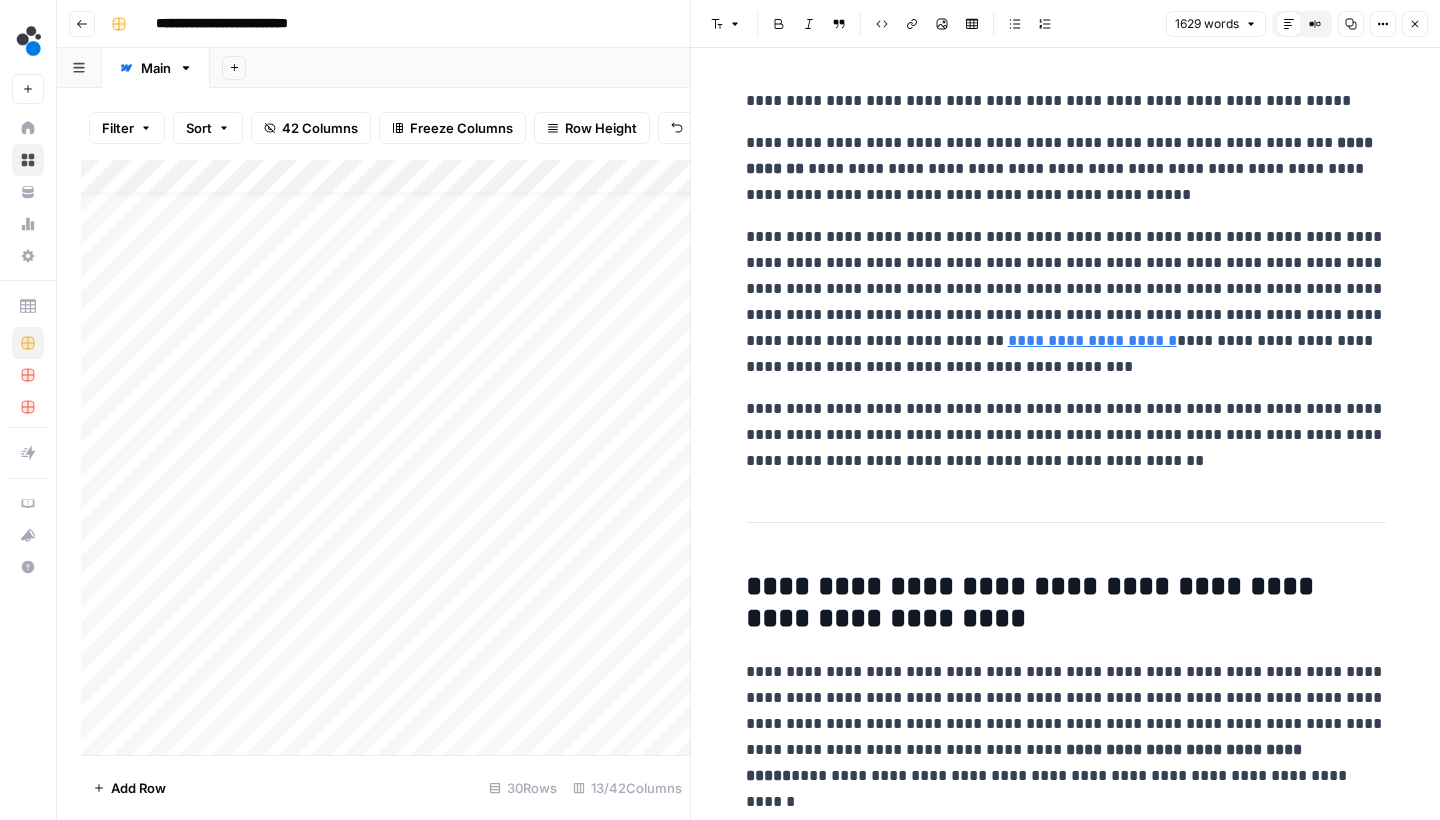 click on "Add Column" at bounding box center (385, 460) 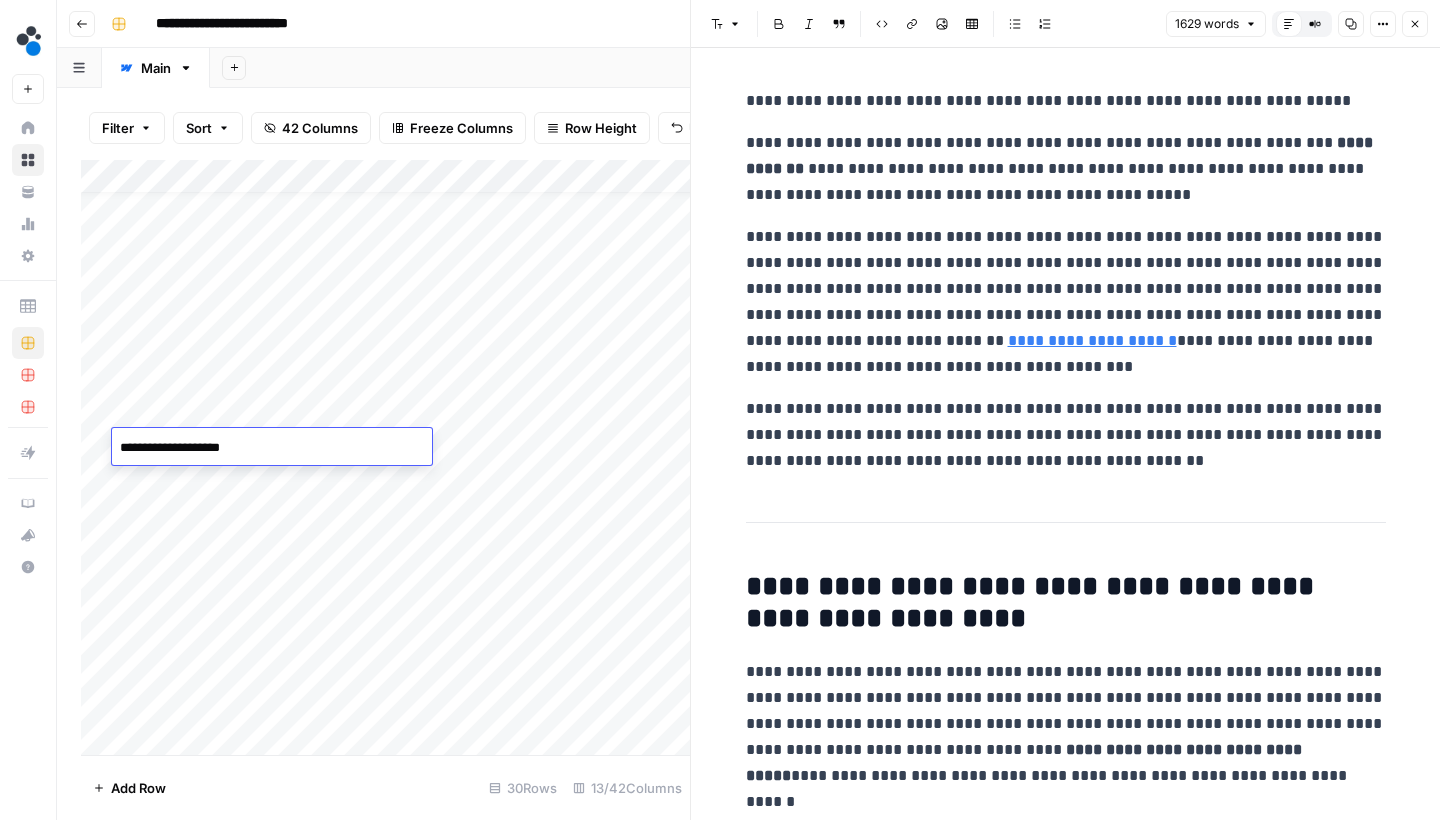 drag, startPoint x: 149, startPoint y: 452, endPoint x: 265, endPoint y: 449, distance: 116.03879 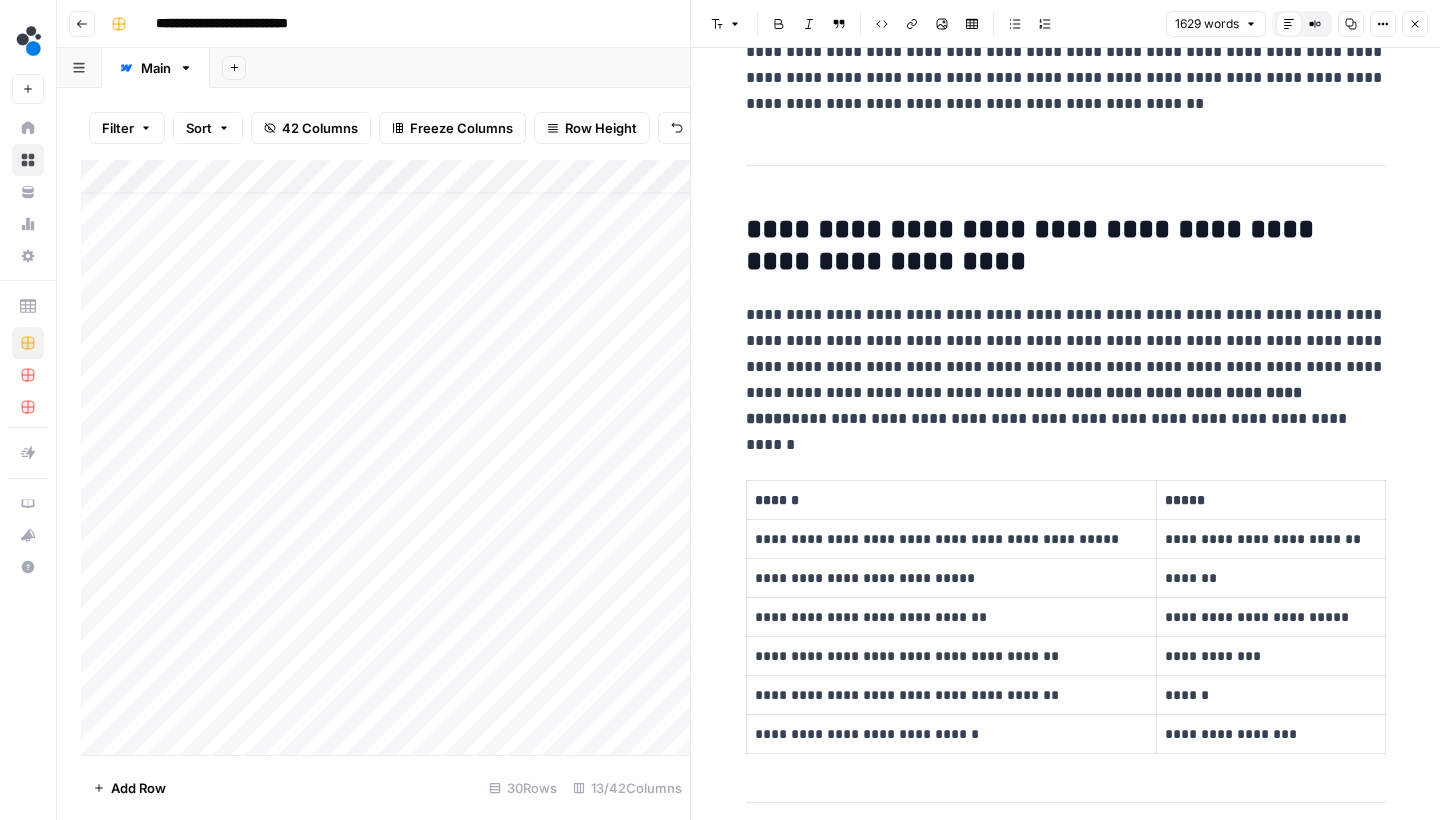 scroll, scrollTop: 363, scrollLeft: 0, axis: vertical 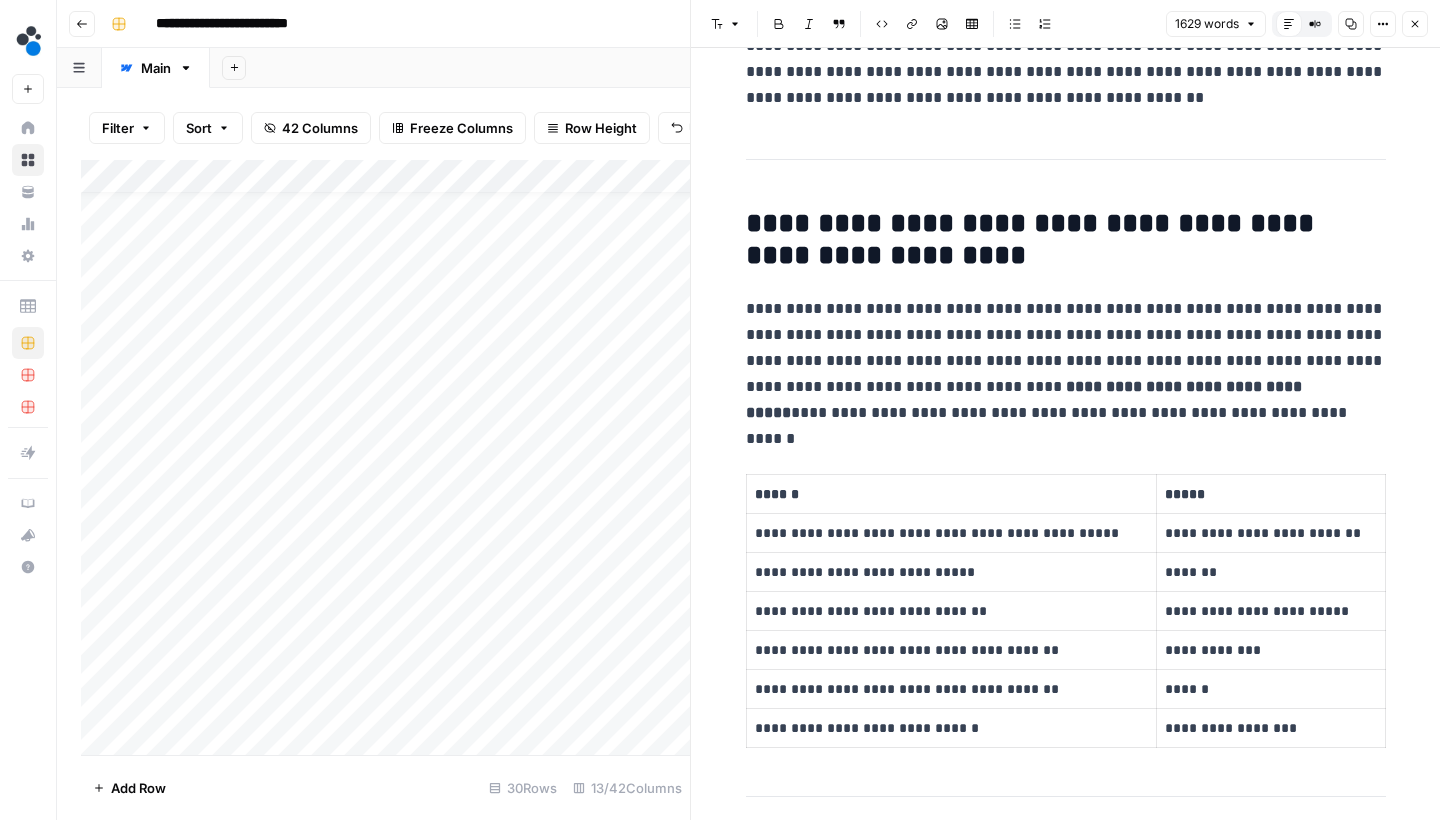 click 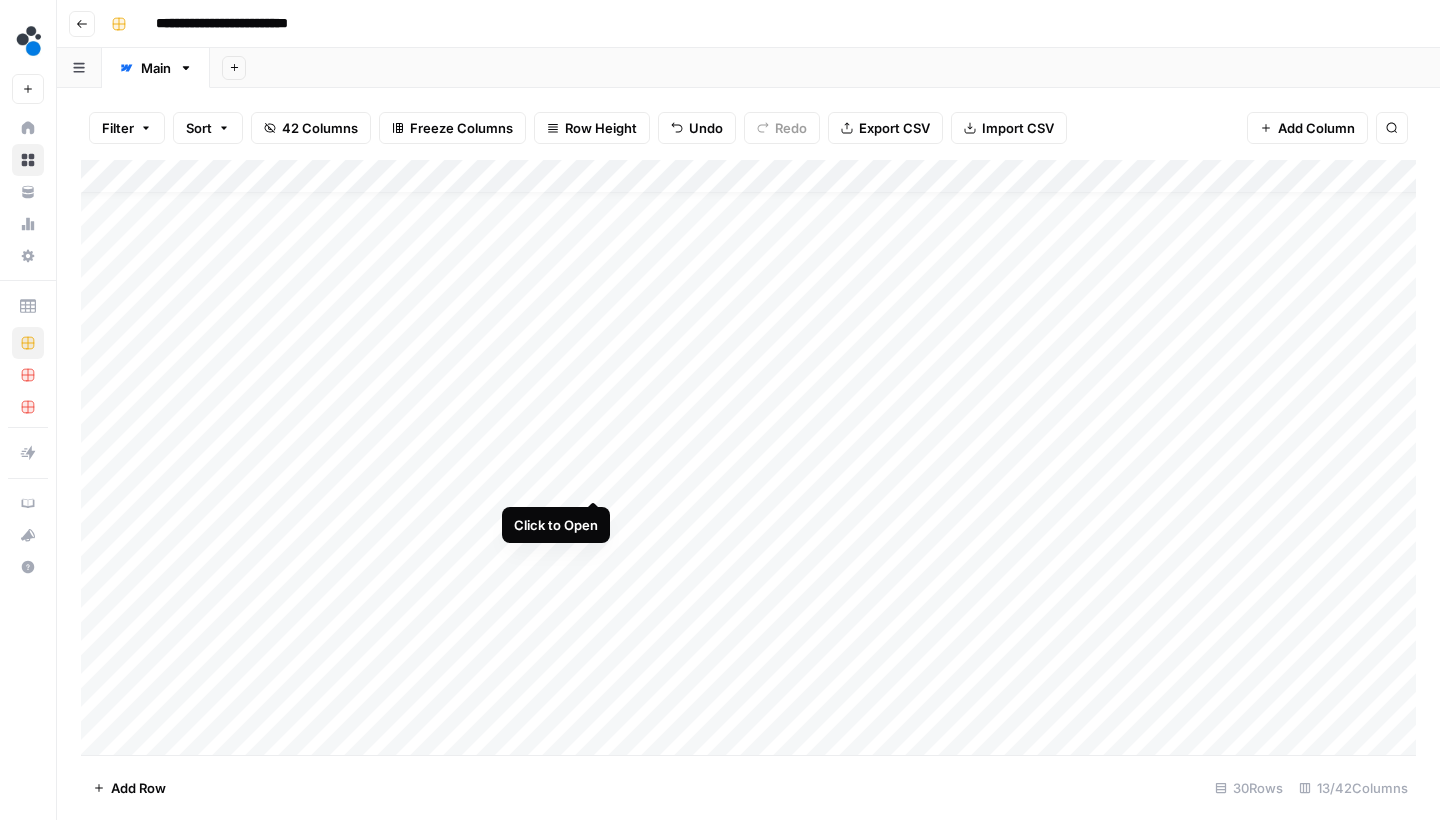 click on "Add Column" at bounding box center (748, 460) 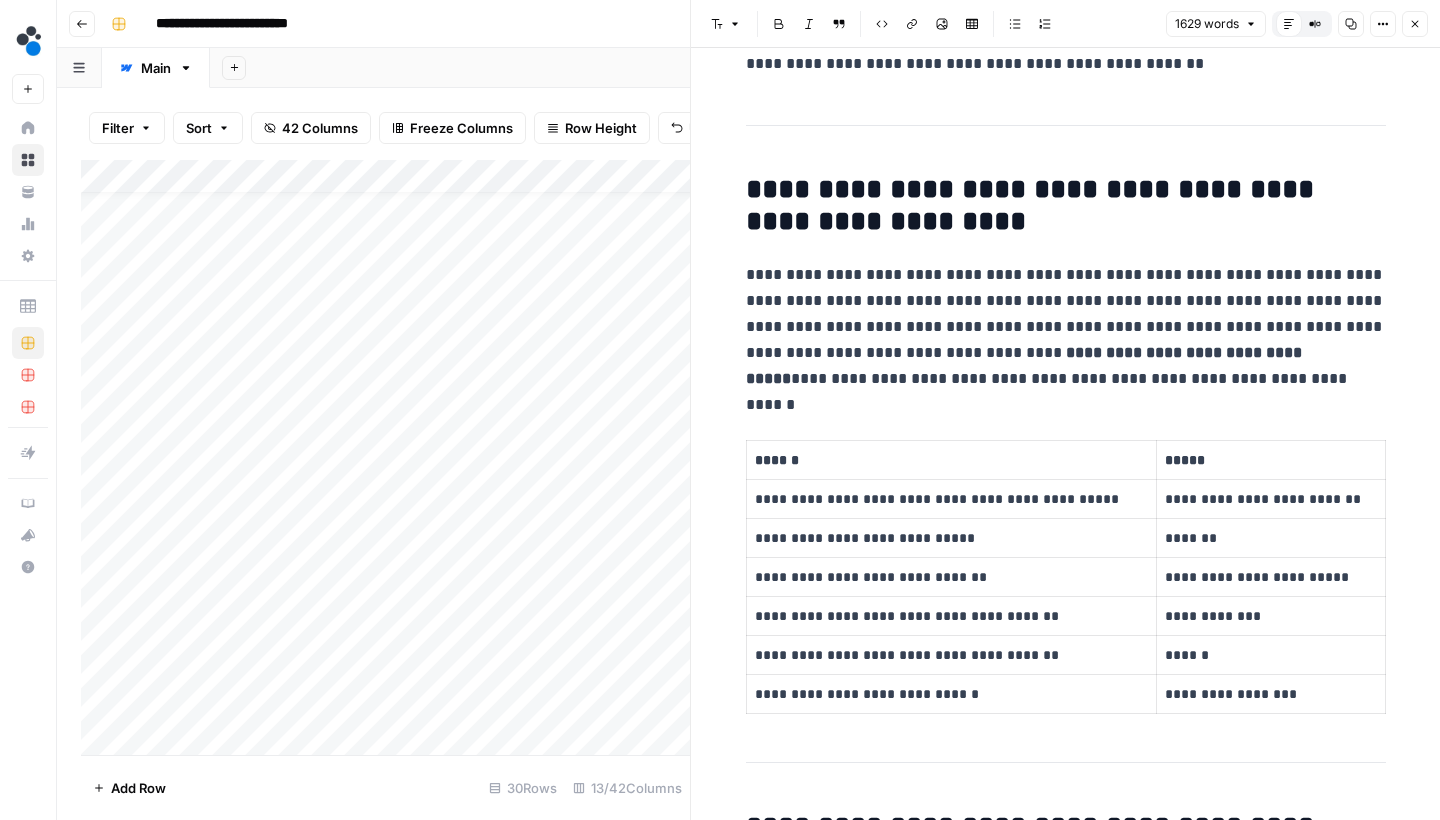 scroll, scrollTop: 405, scrollLeft: 0, axis: vertical 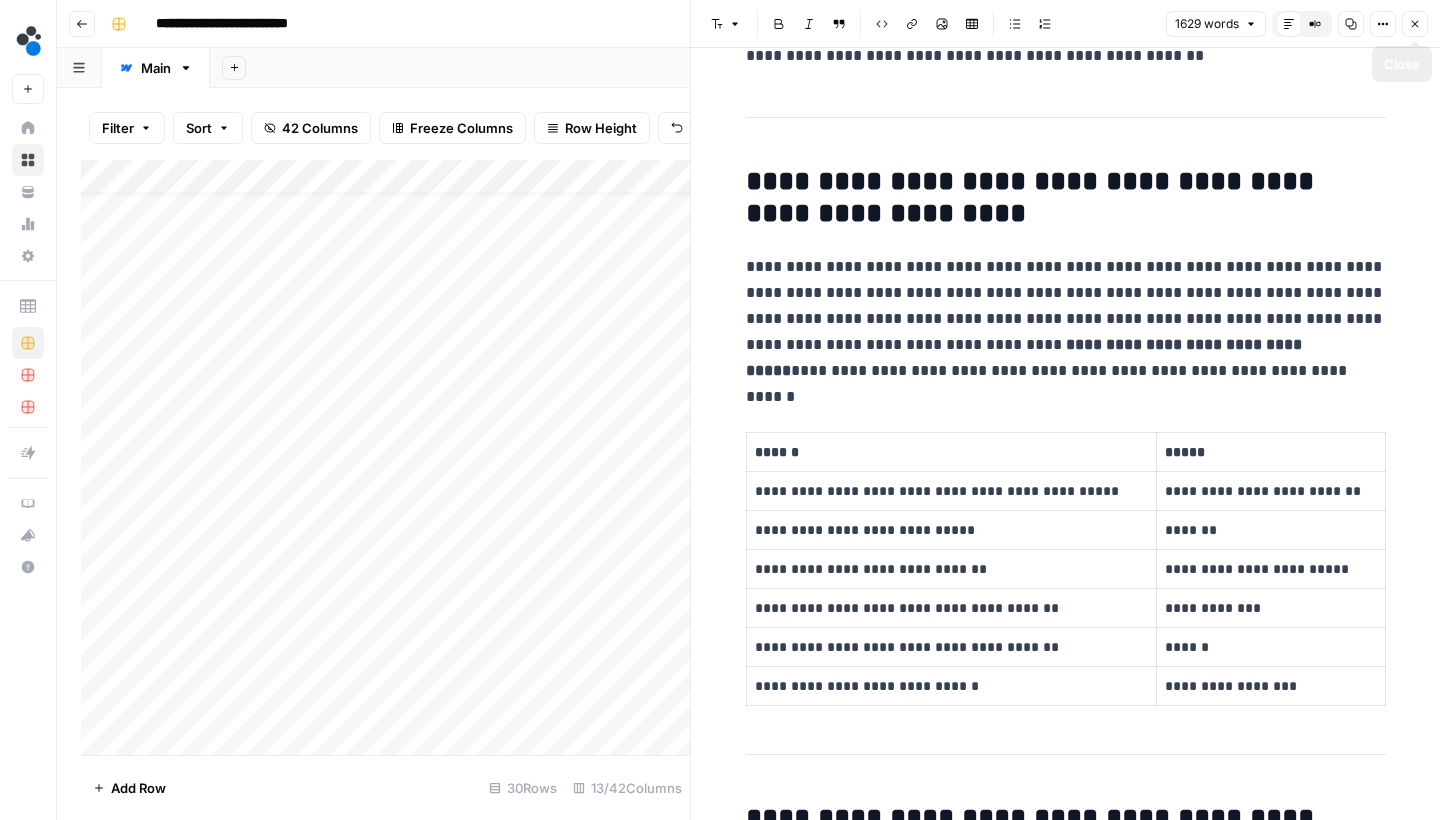 click on "Close" at bounding box center (1415, 24) 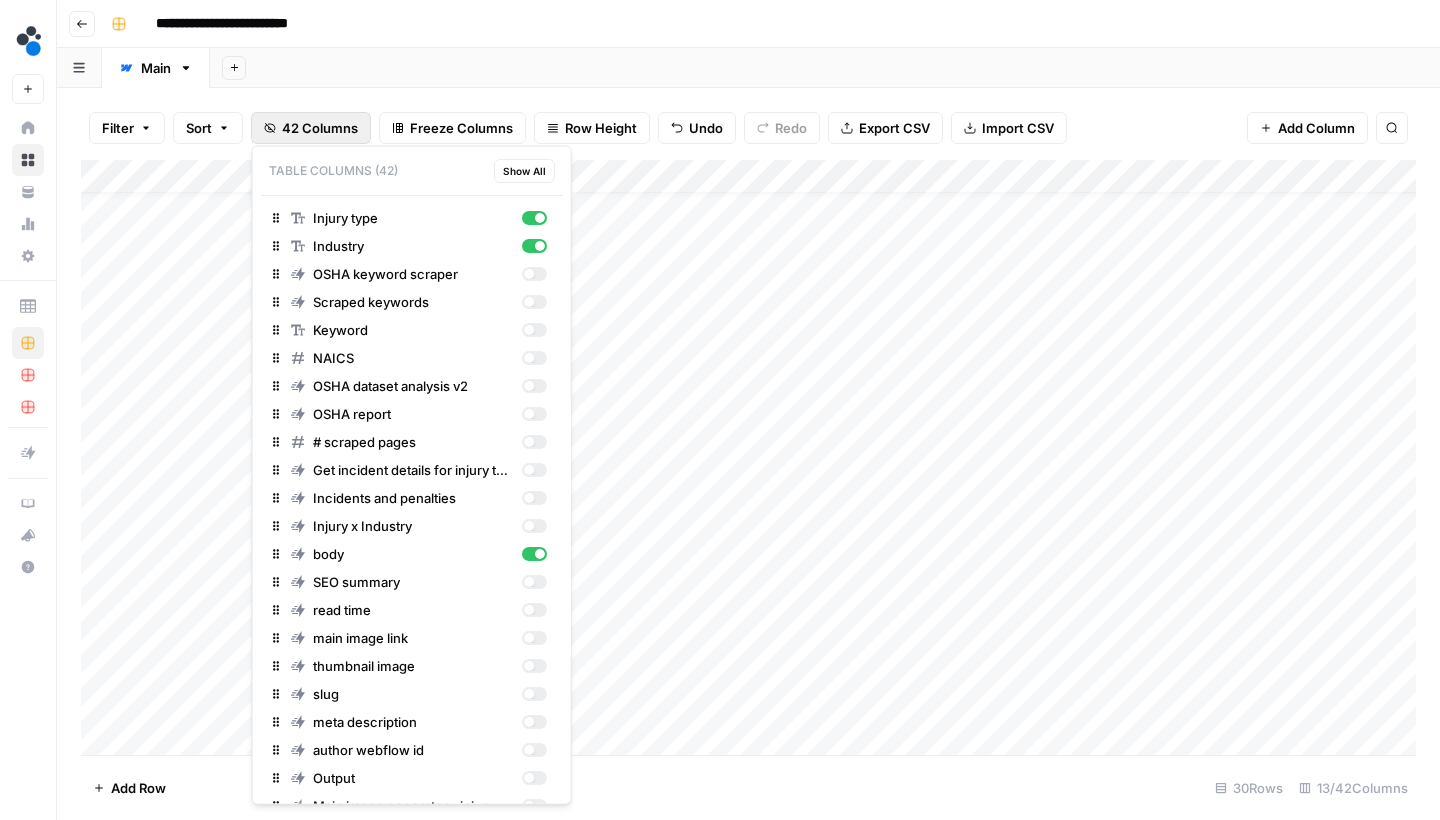 click on "42 Columns" at bounding box center (320, 128) 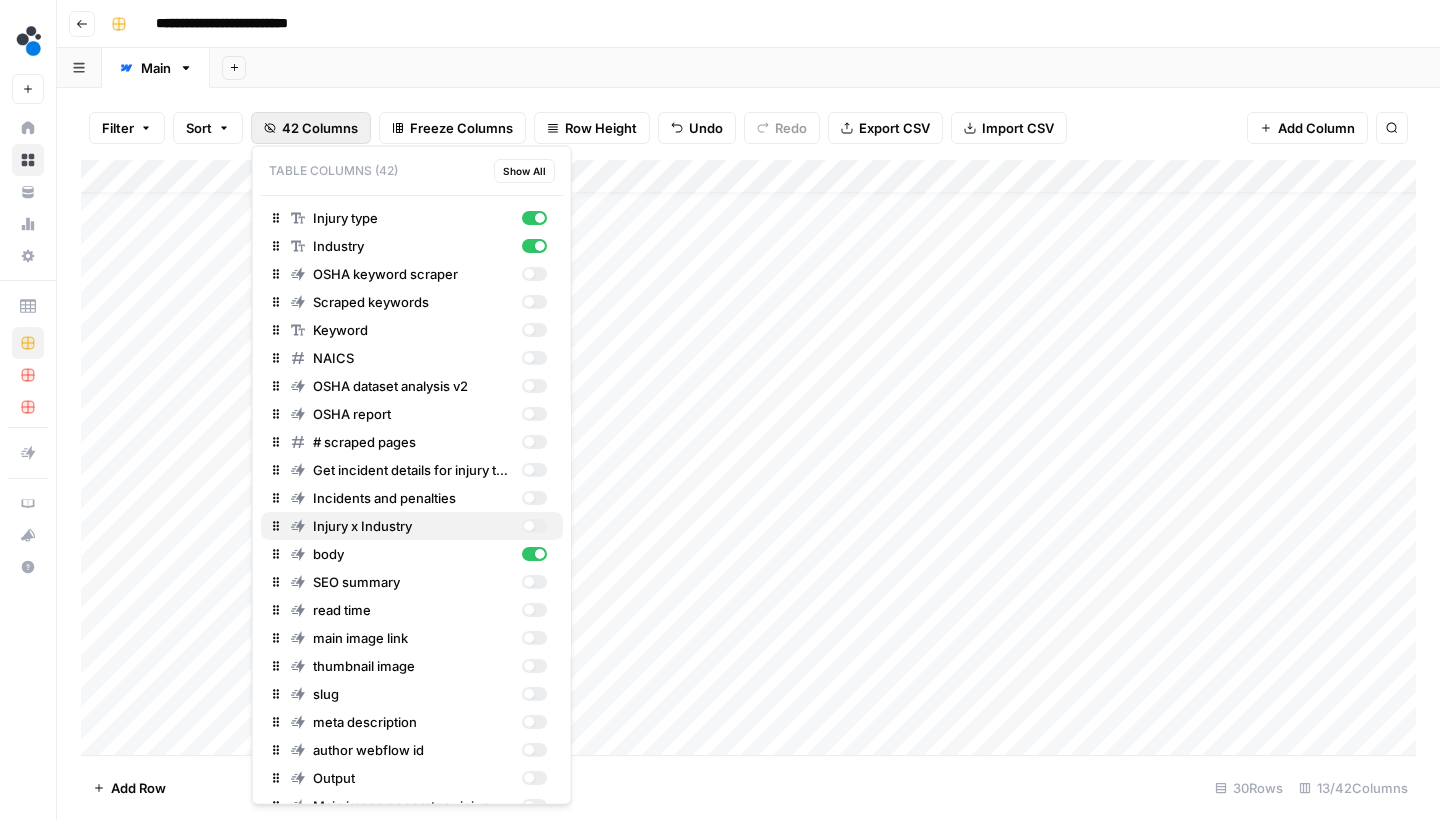 click at bounding box center [528, 526] 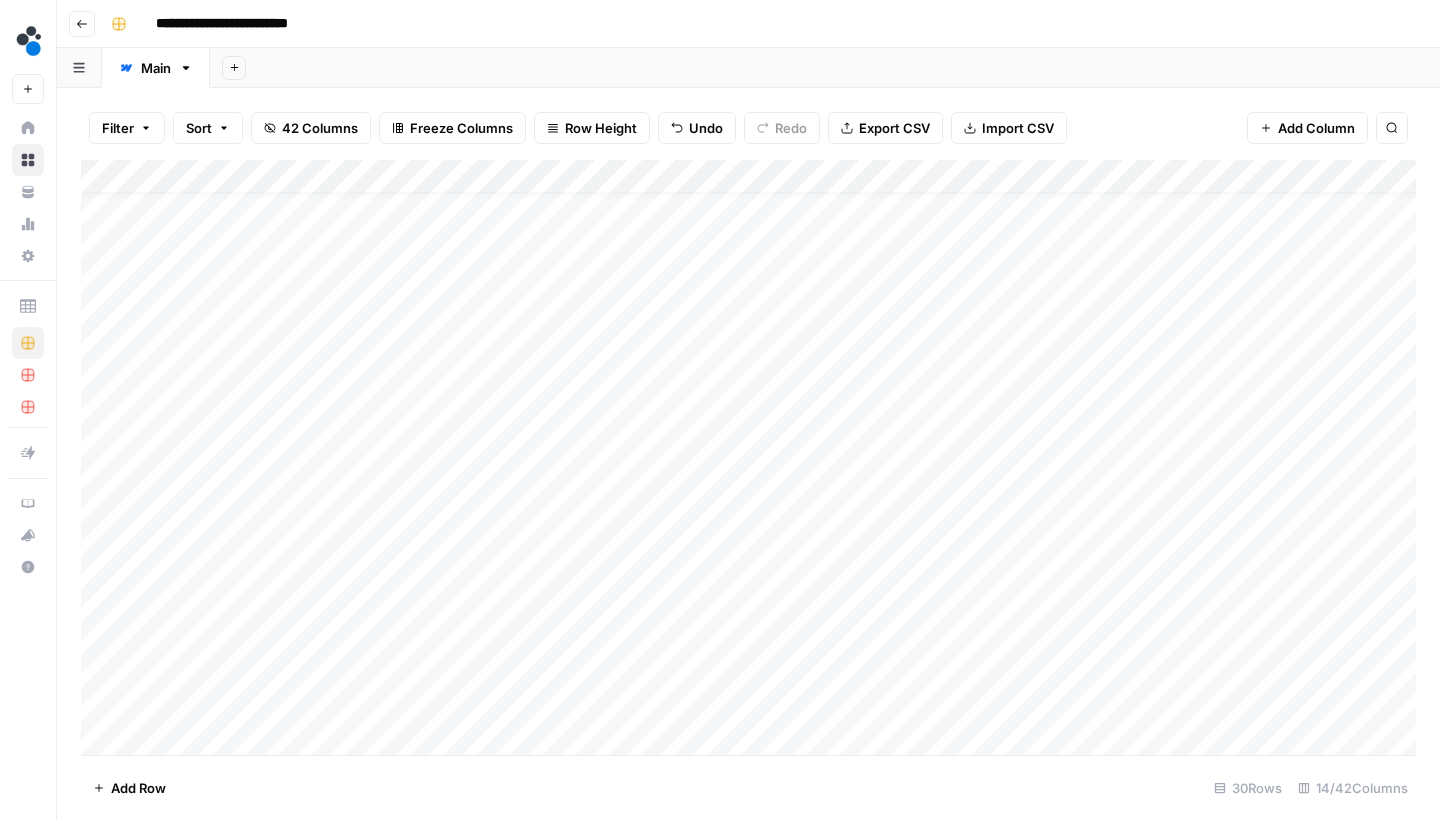 click on "Filter Sort 42 Columns Freeze Columns Row Height Undo Redo Export CSV Import CSV Add Column Search Add Column Add Row 30  Rows 14/42  Columns" at bounding box center (748, 454) 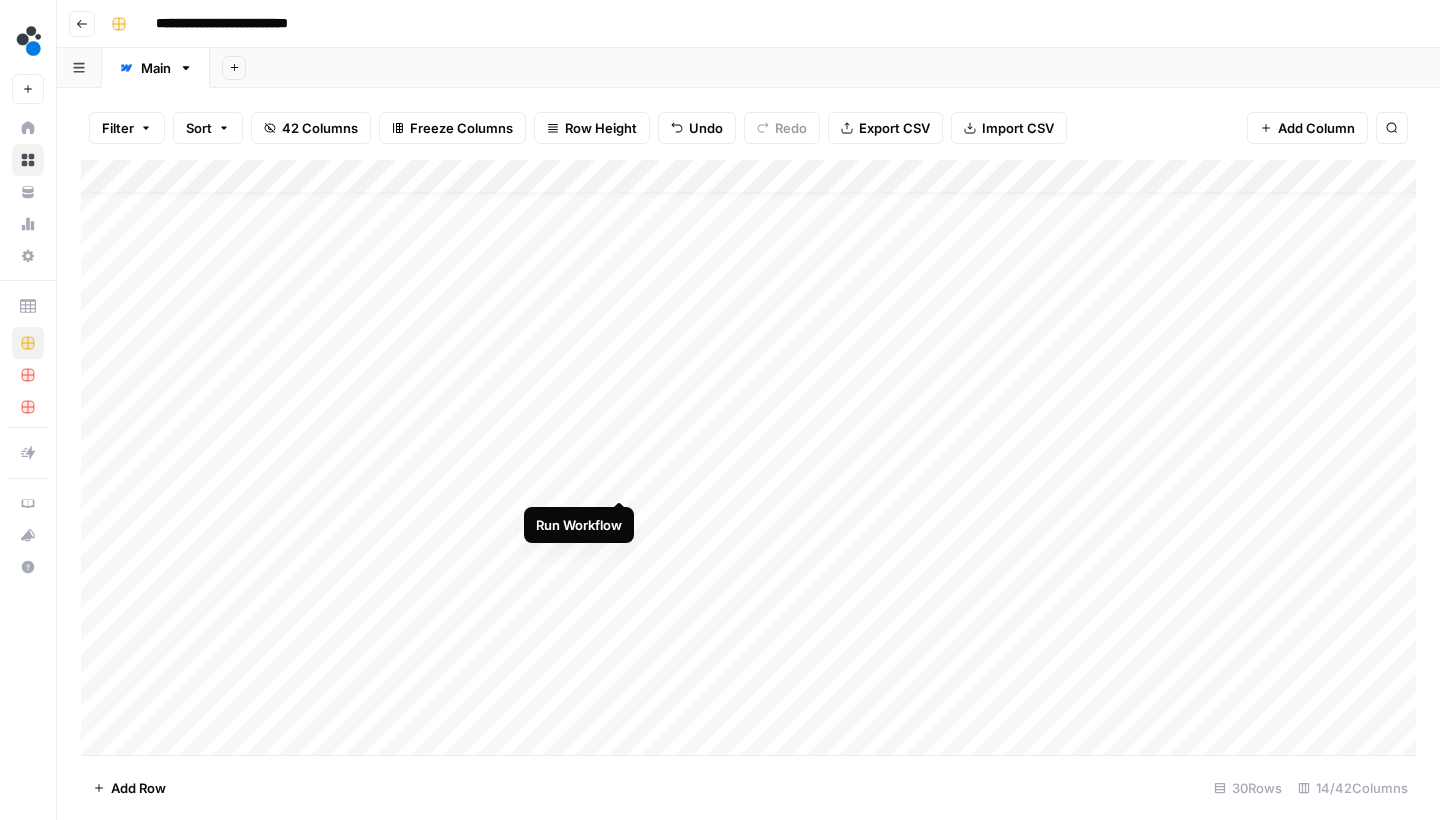 click on "Add Column" at bounding box center [748, 460] 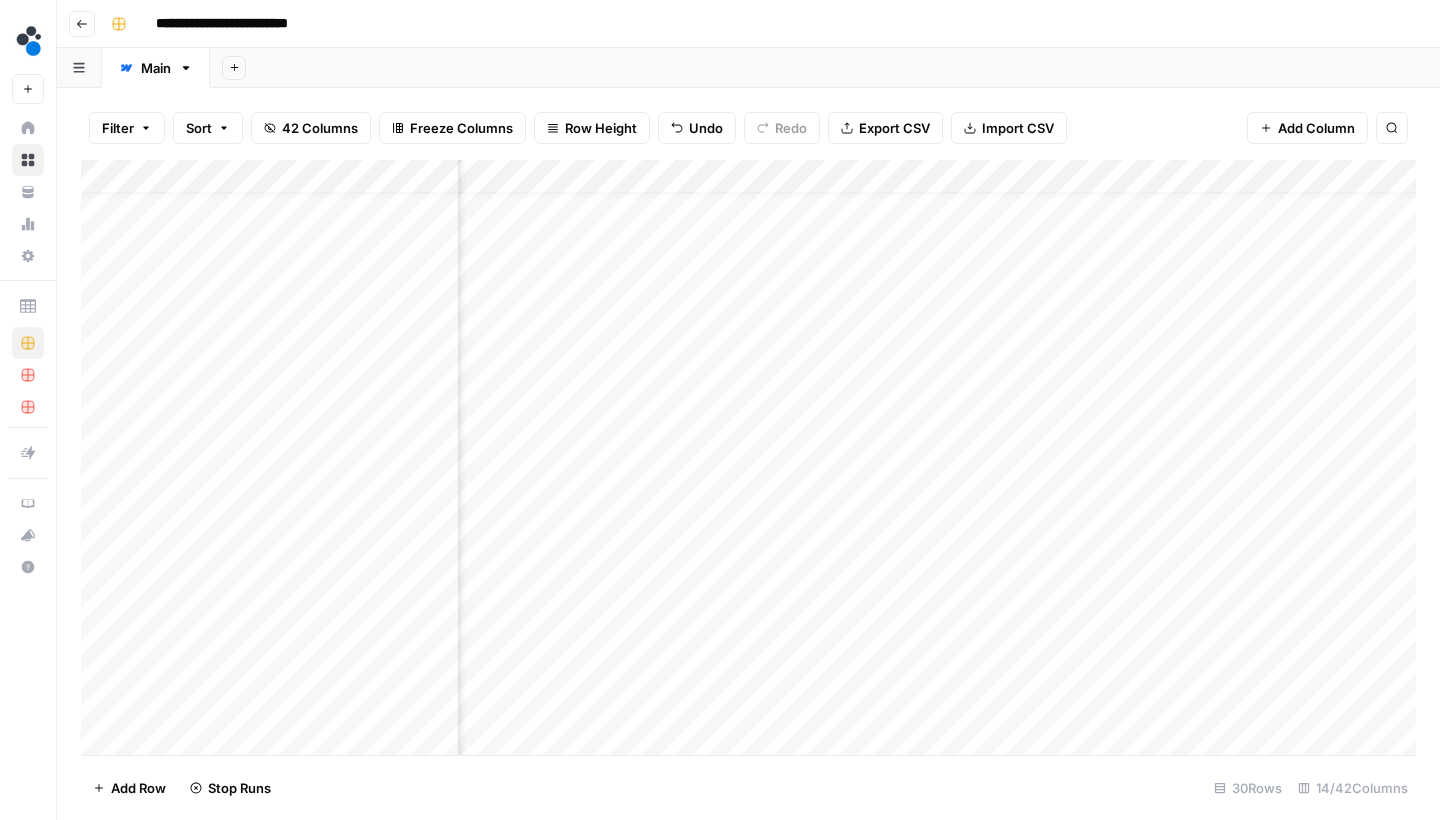 scroll, scrollTop: 30, scrollLeft: 152, axis: both 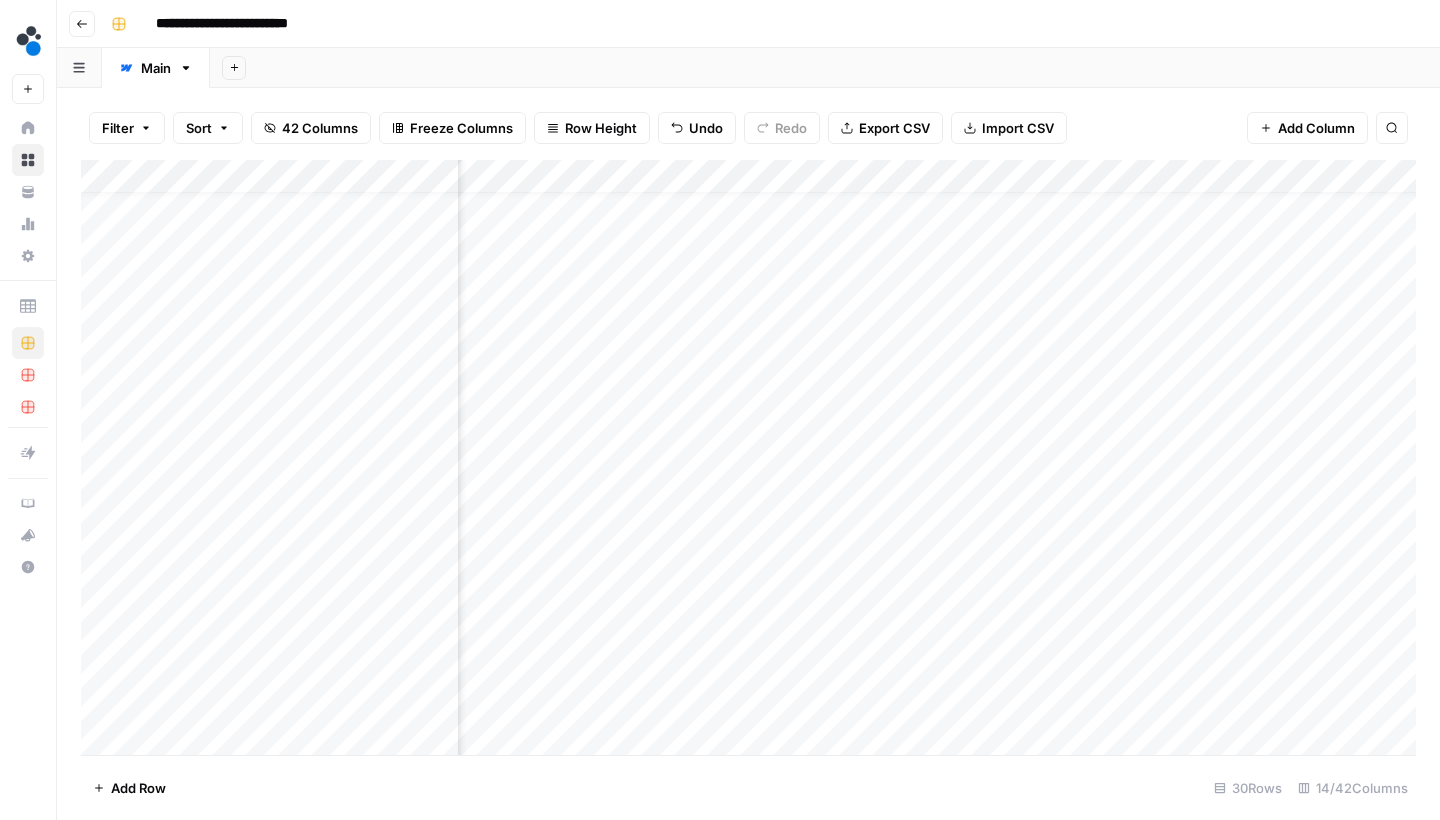 click on "Add Column" at bounding box center (748, 460) 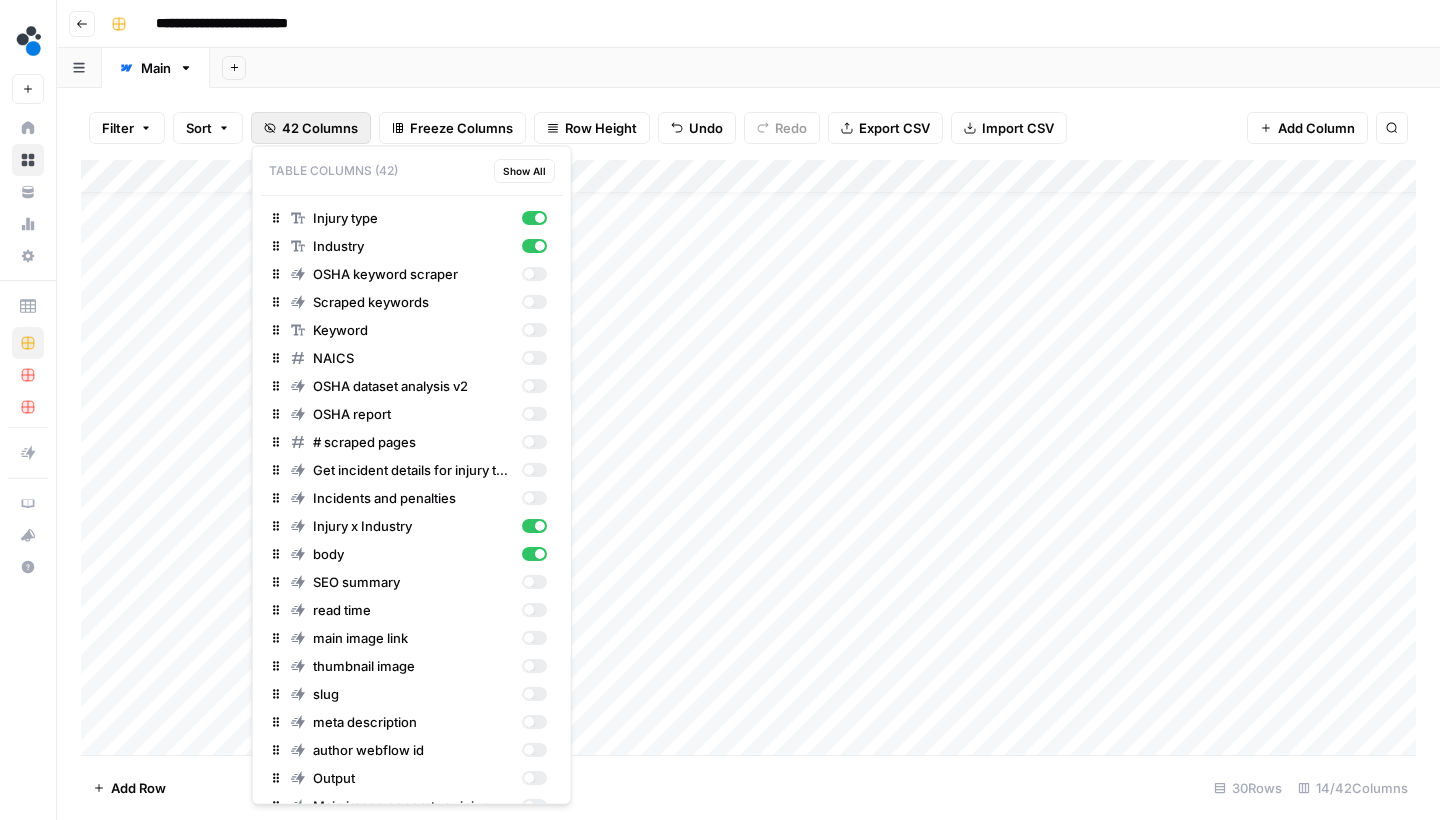 click on "42 Columns" at bounding box center [320, 128] 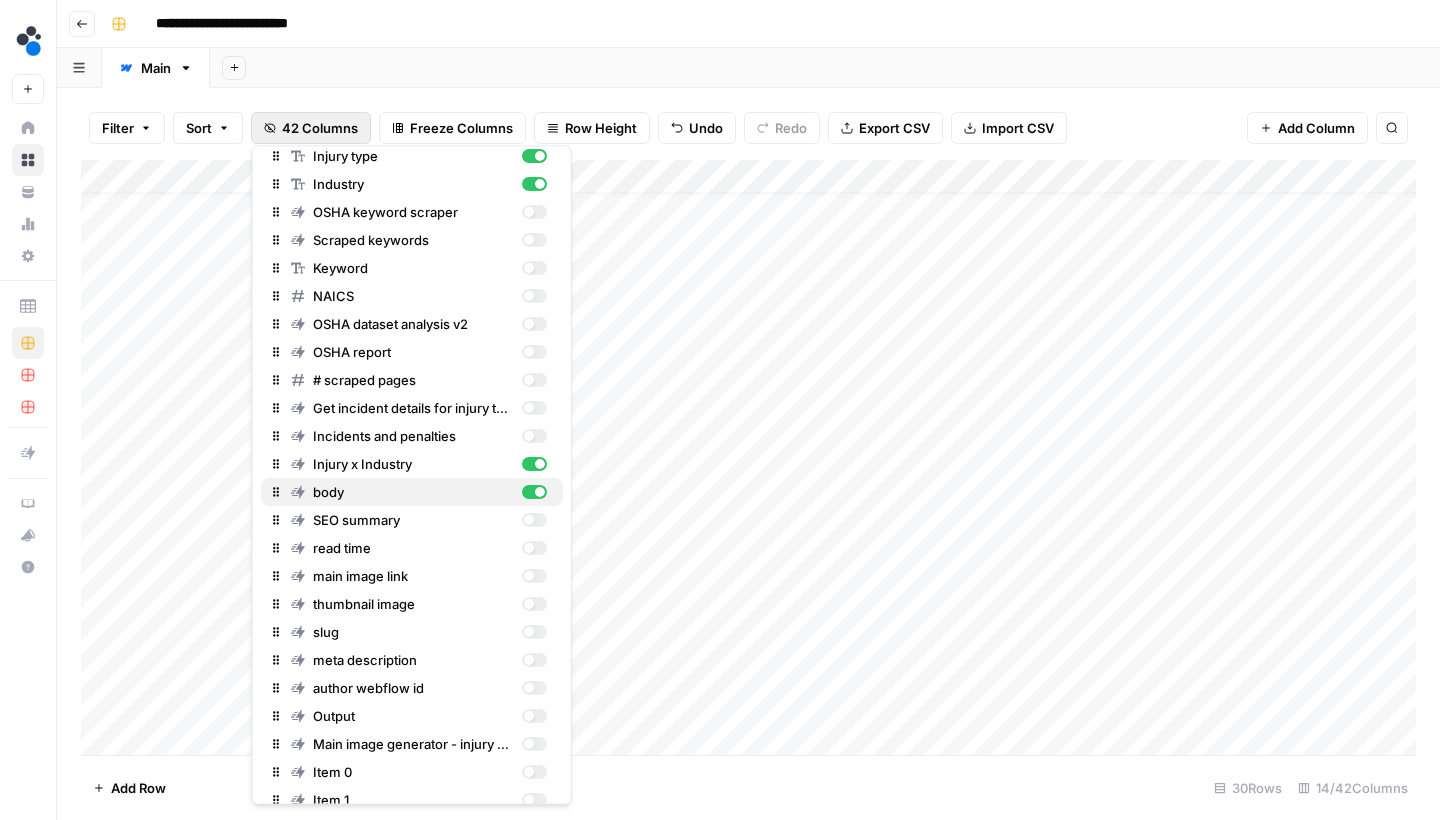 scroll, scrollTop: 74, scrollLeft: 0, axis: vertical 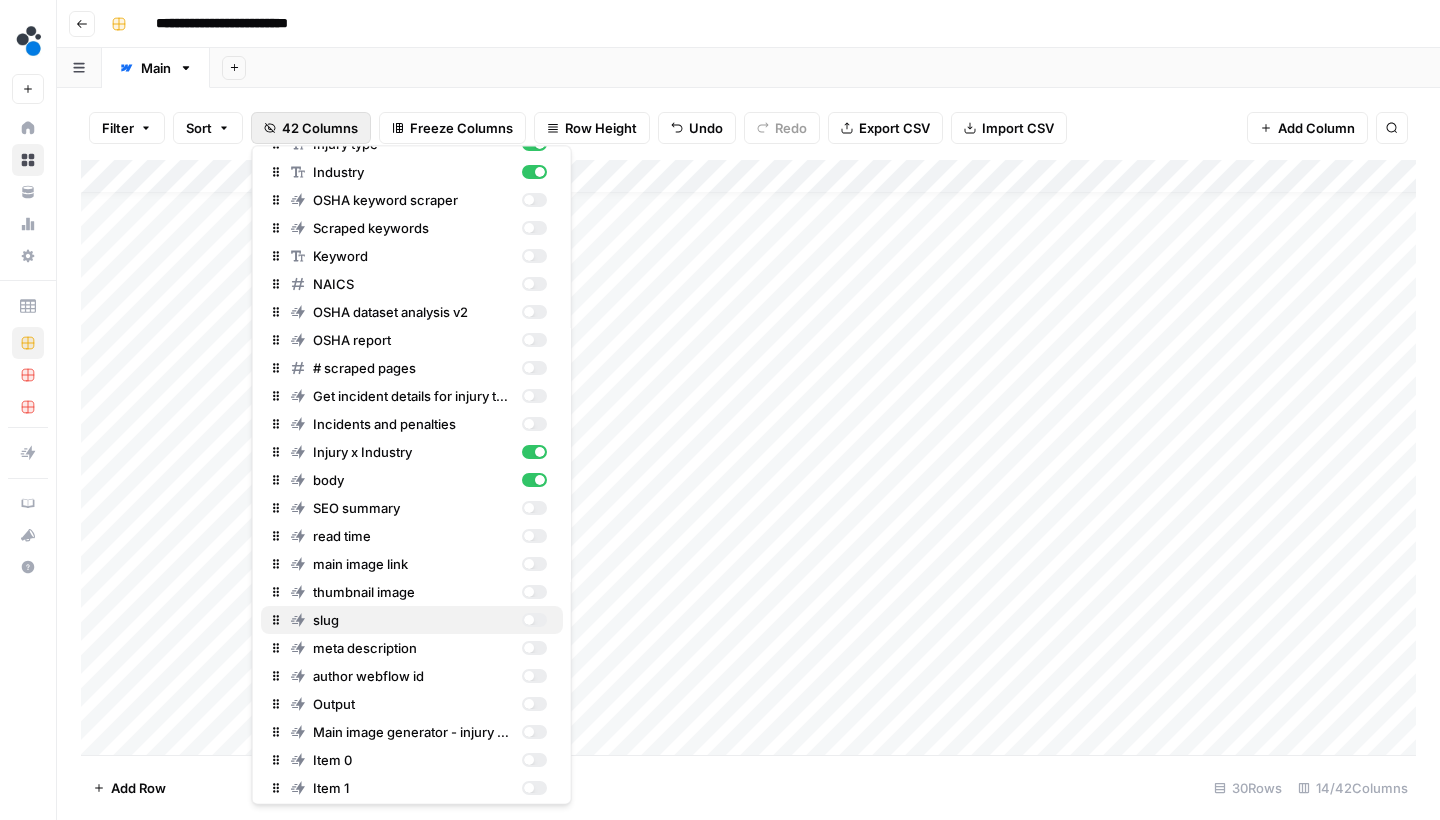 click at bounding box center [533, 620] 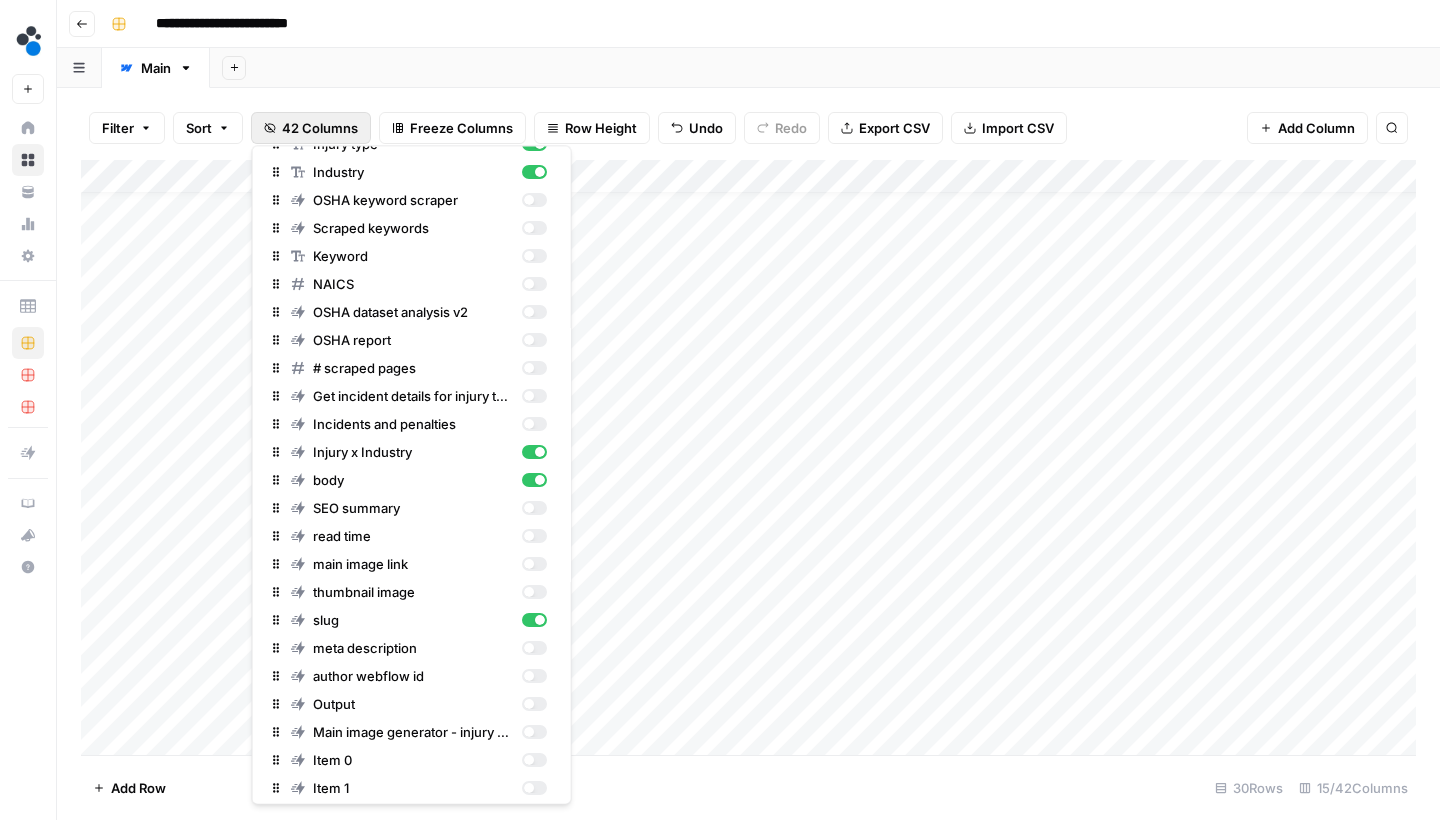 click on "Add Sheet" at bounding box center [825, 68] 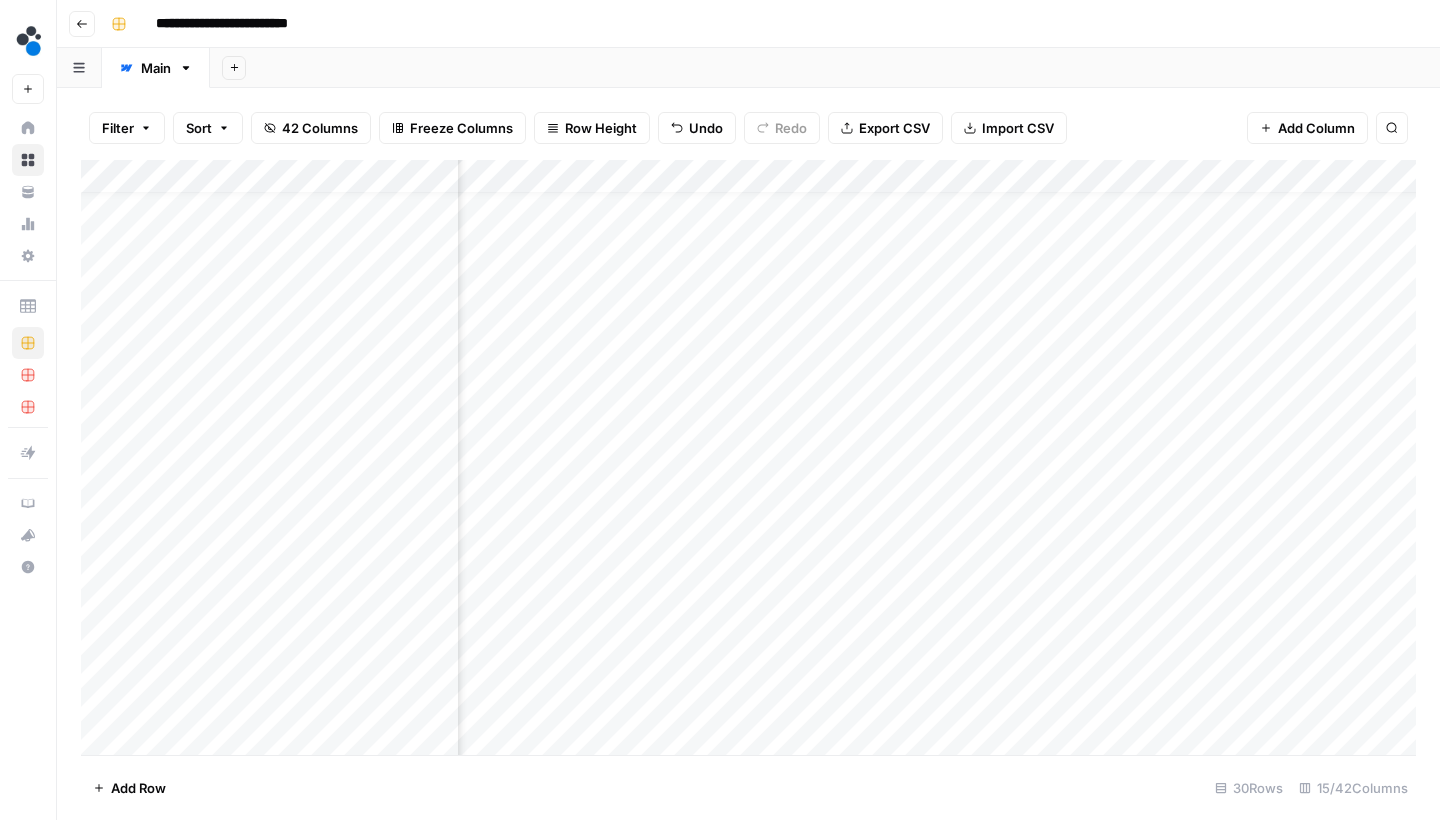 click on "Add Column" at bounding box center [748, 460] 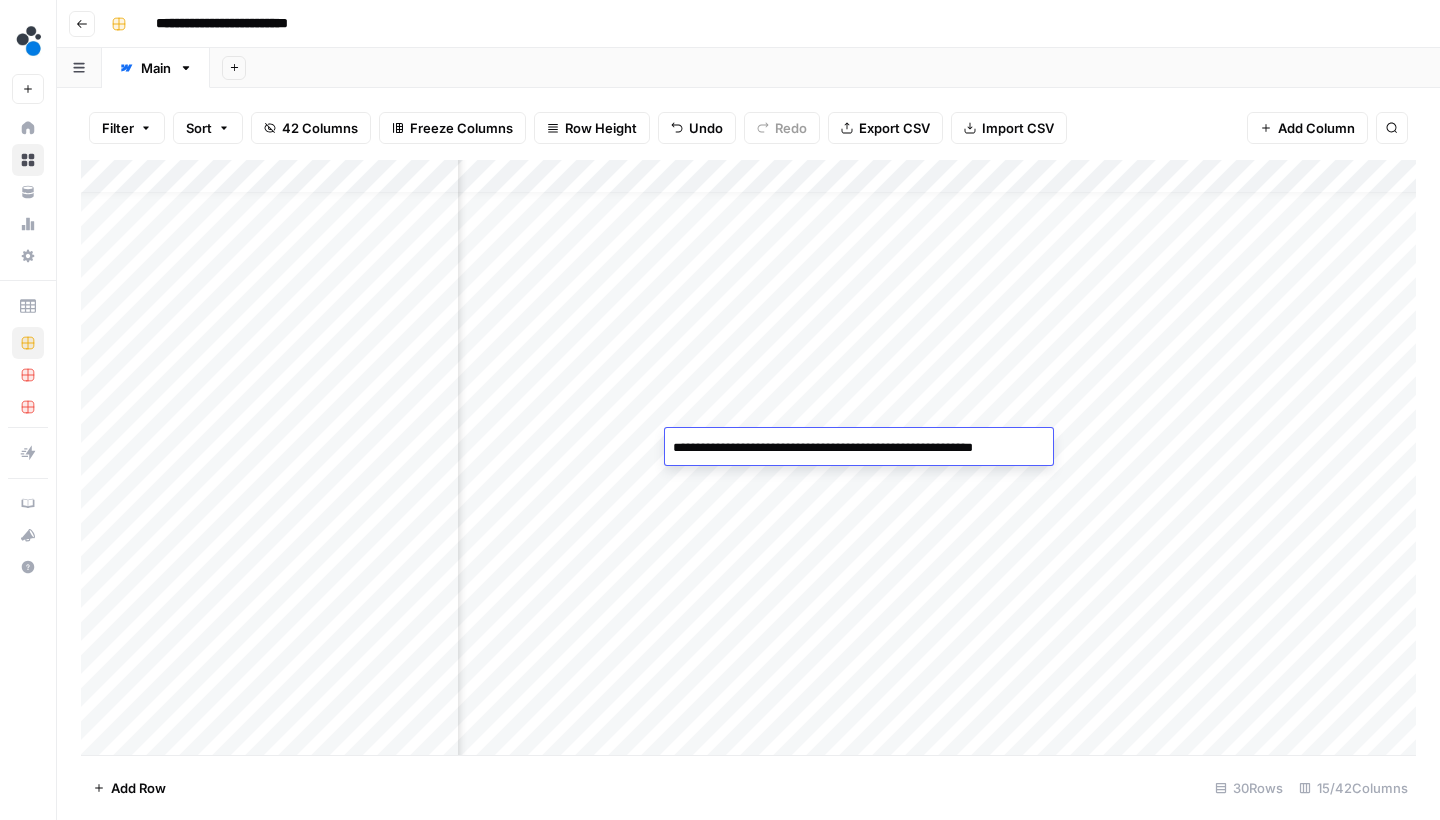 click on "**********" at bounding box center (857, 448) 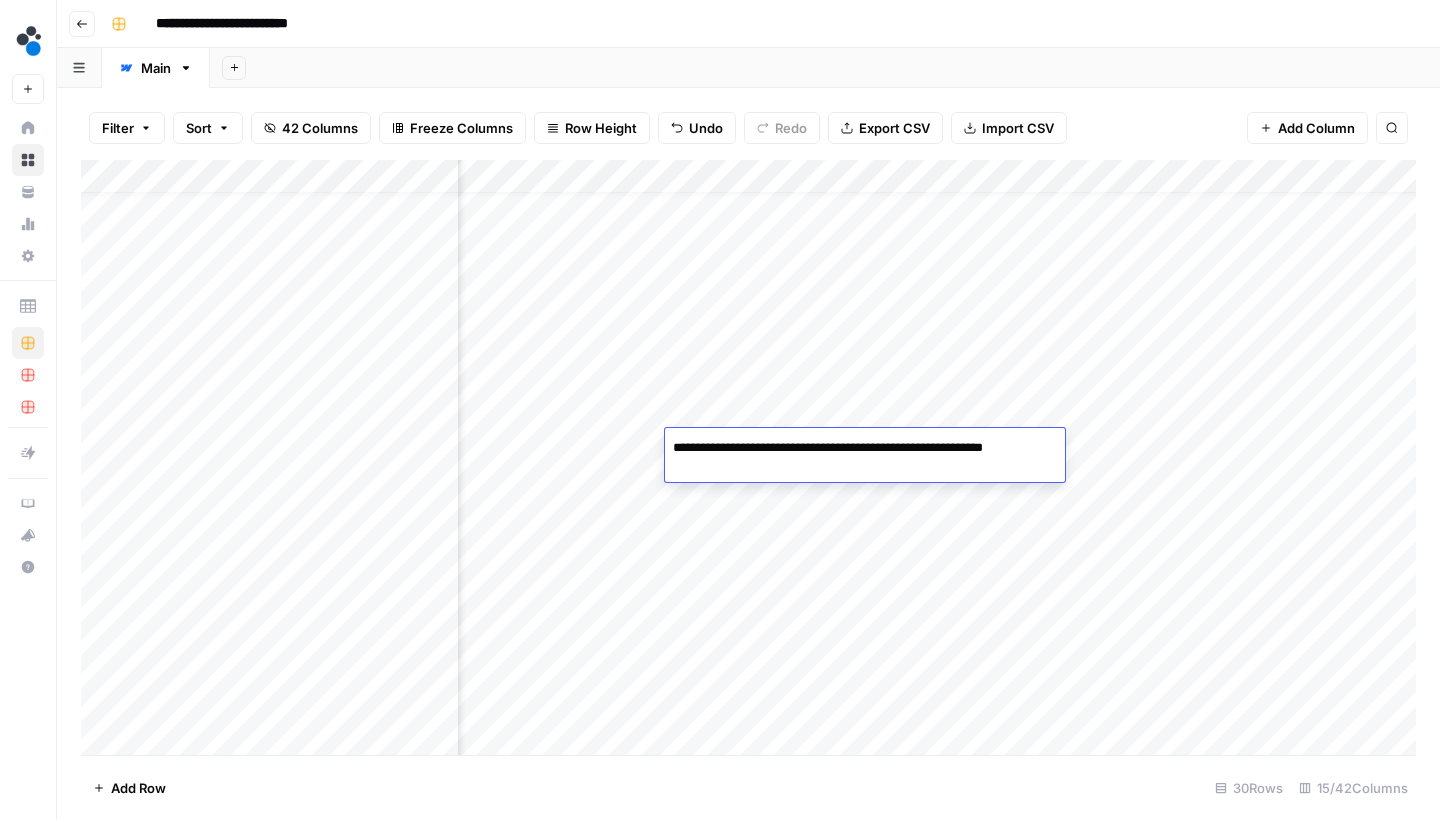 click on "**********" at bounding box center (865, 458) 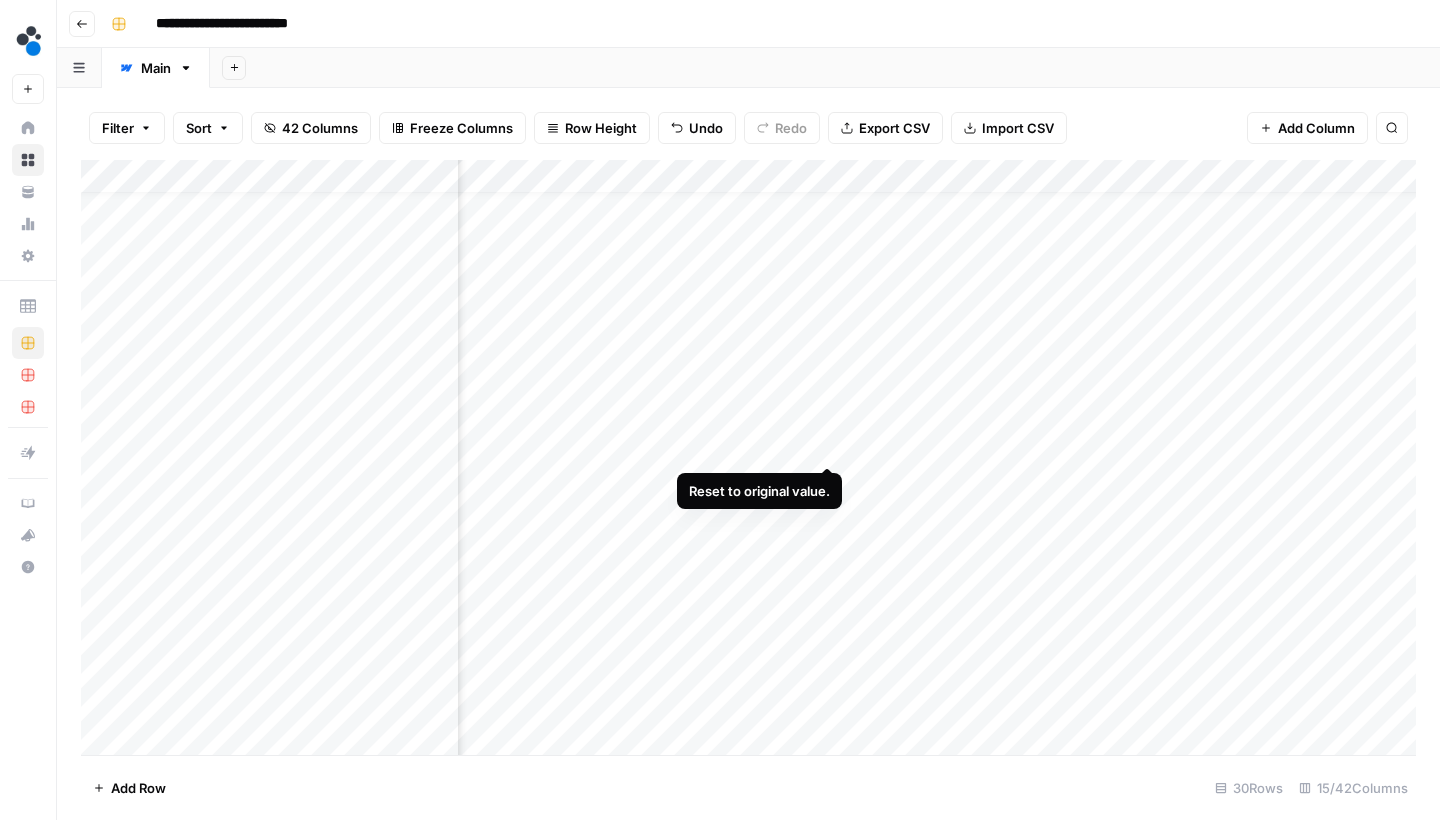 click on "Add Column" at bounding box center (748, 460) 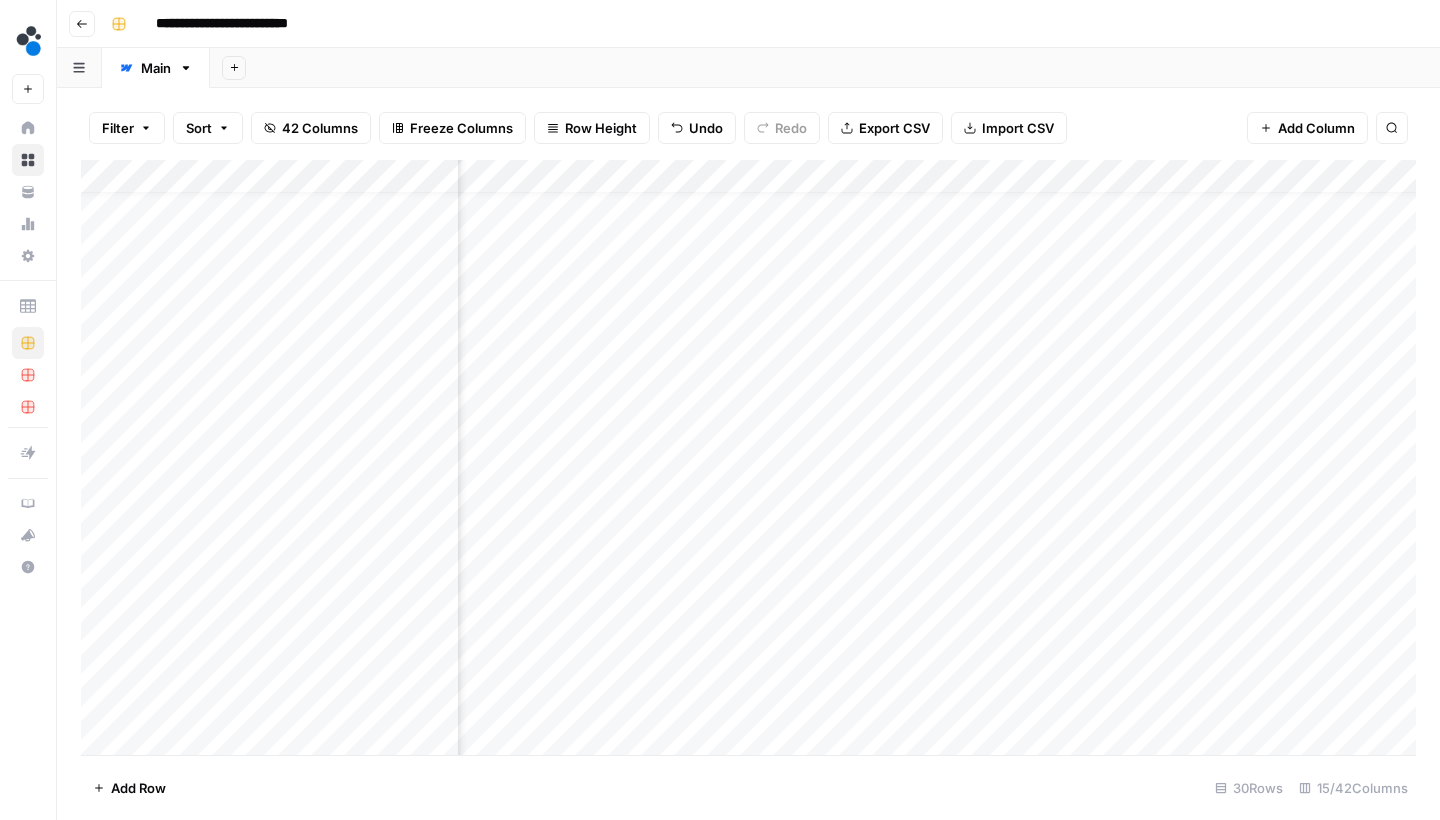 click on "Add Sheet" at bounding box center [825, 68] 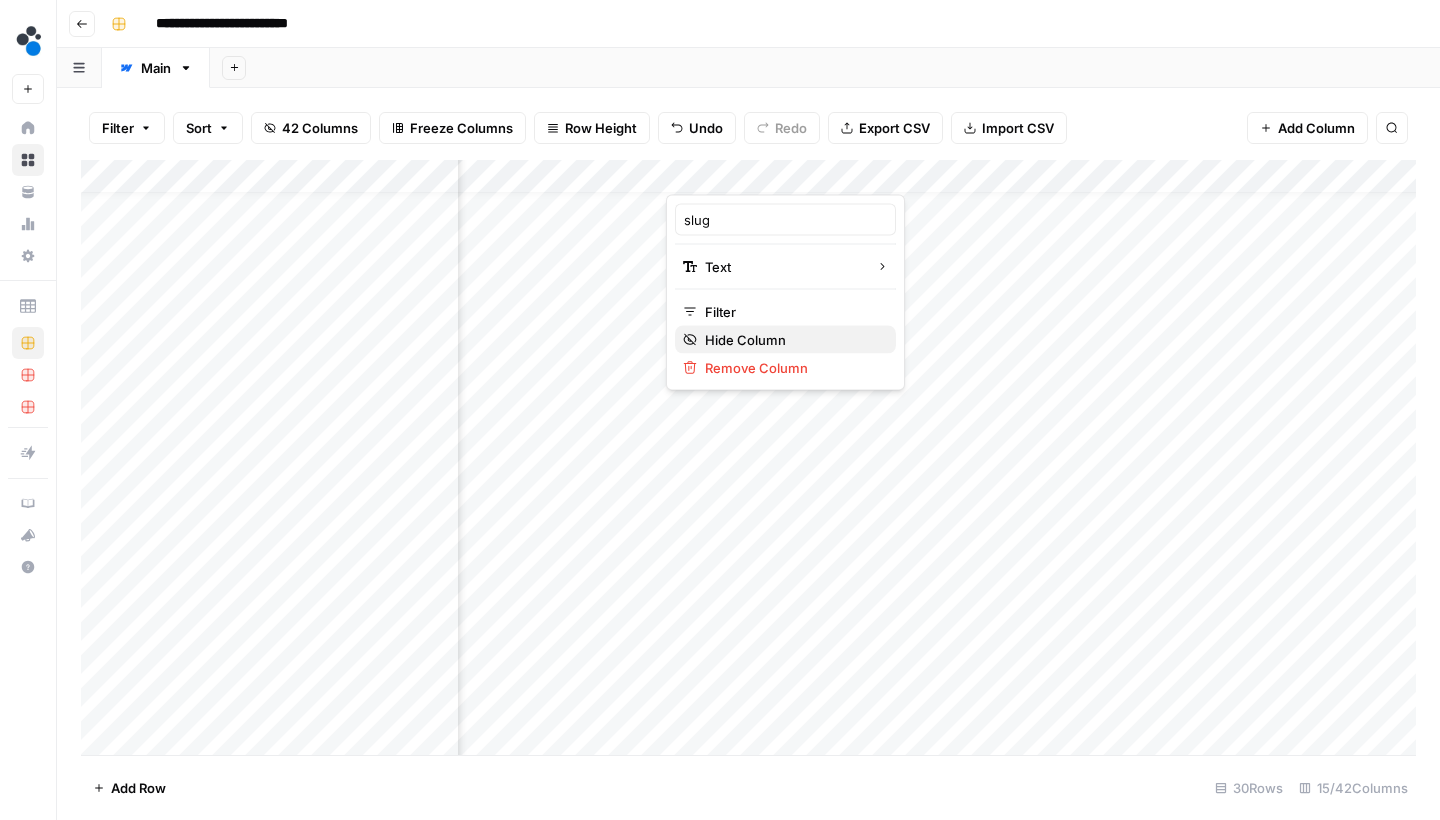 click on "Hide Column" at bounding box center [792, 340] 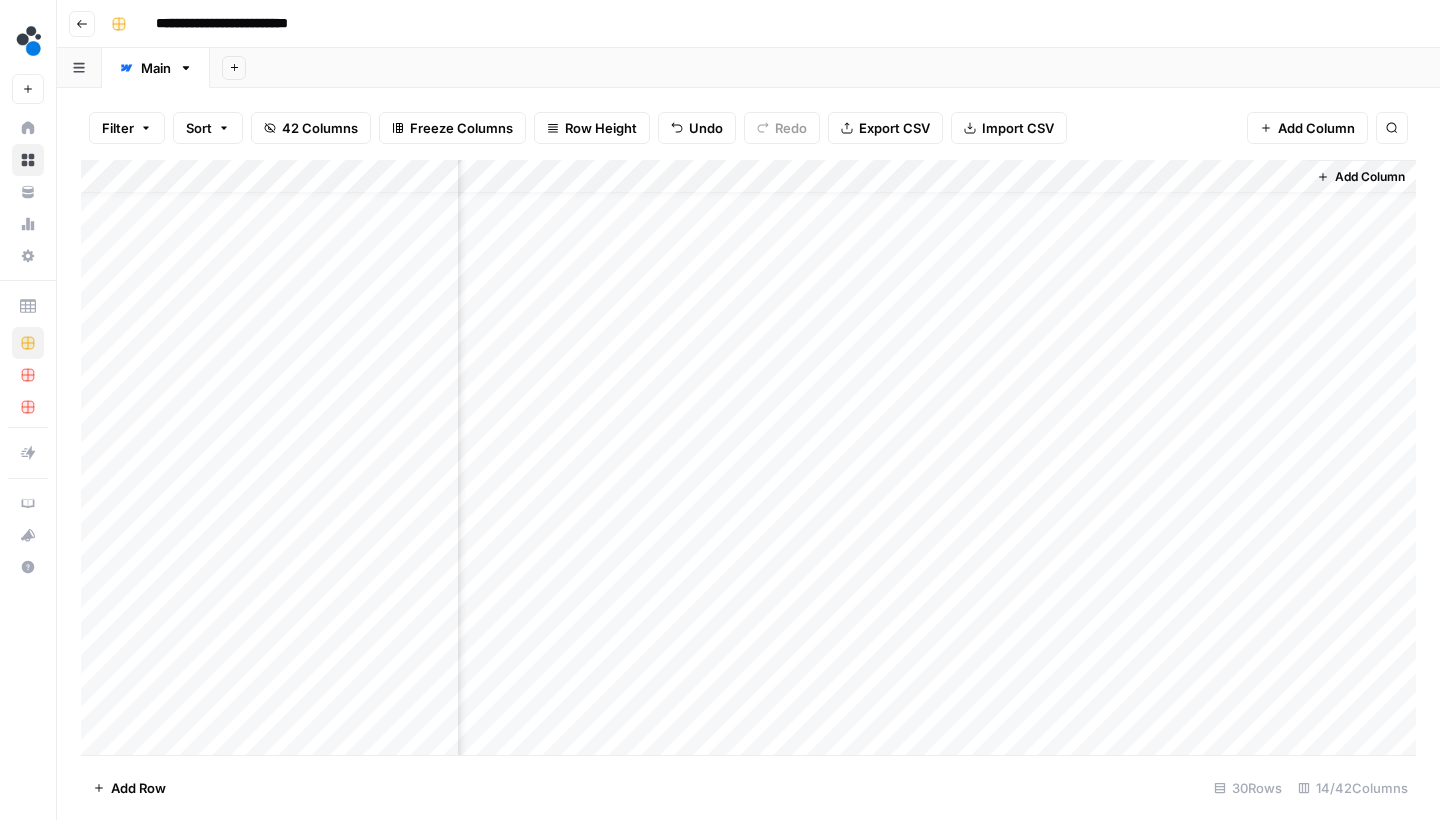 scroll, scrollTop: 30, scrollLeft: 1331, axis: both 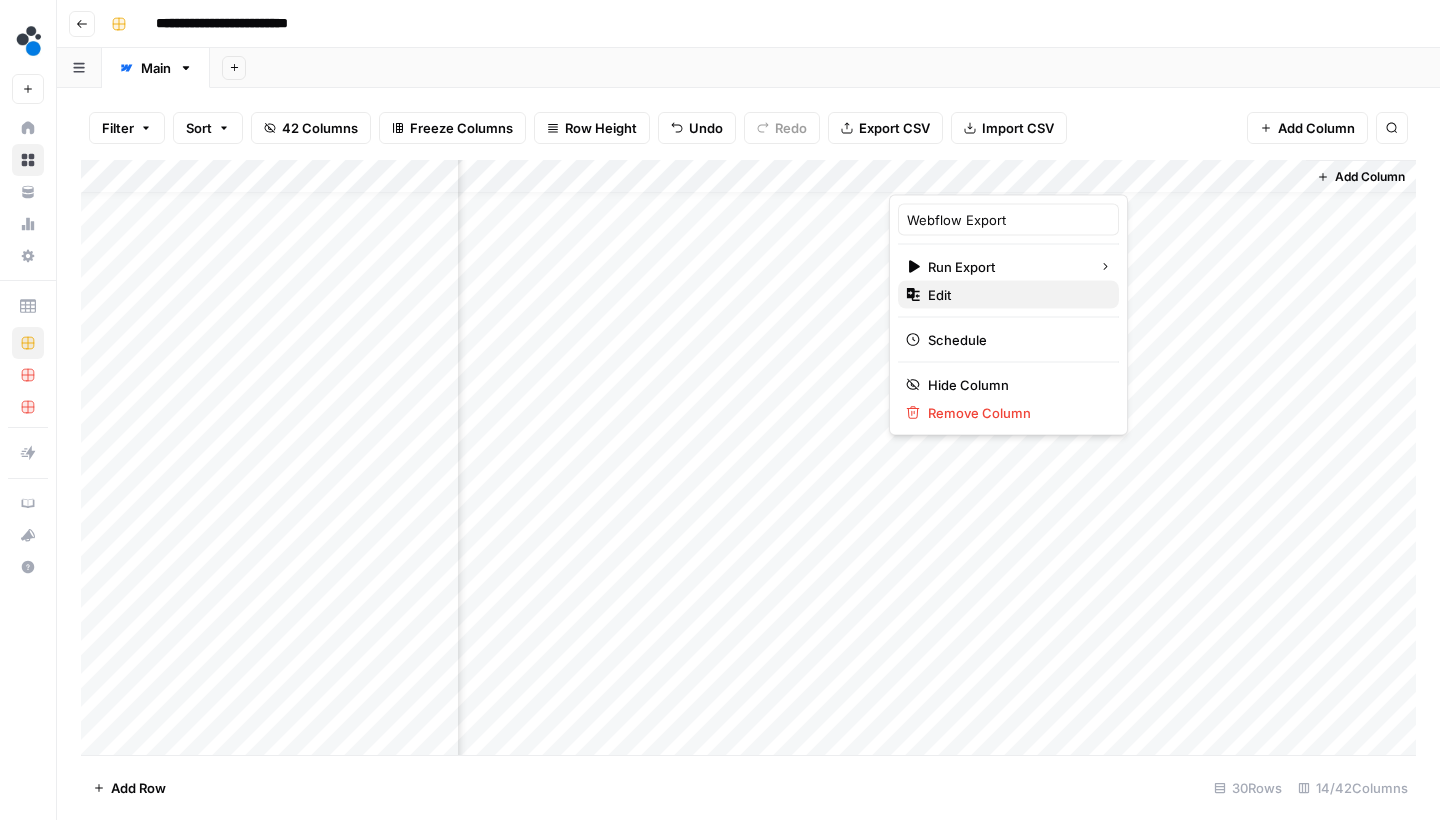 click on "Edit" at bounding box center (1015, 295) 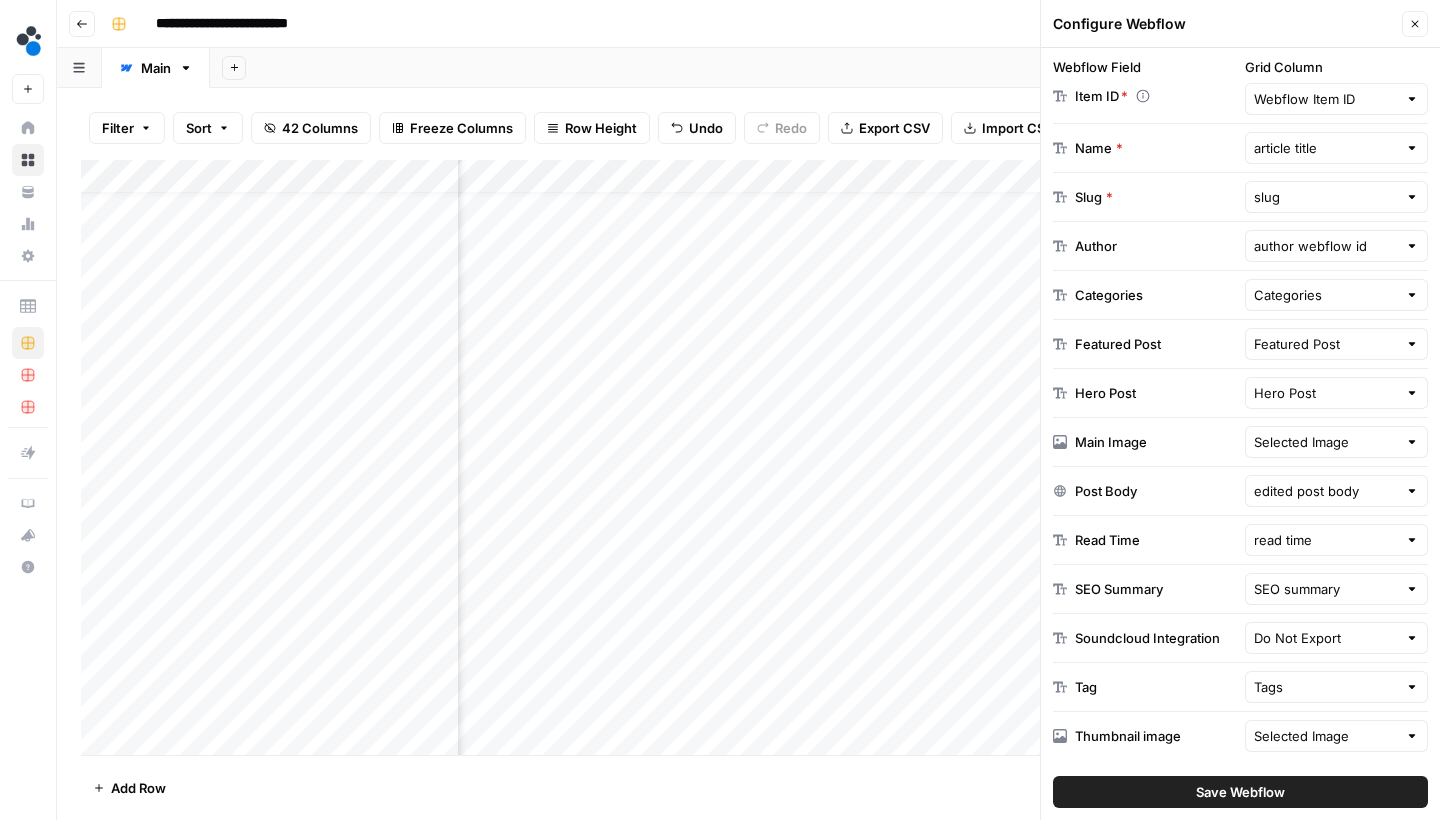 scroll, scrollTop: 384, scrollLeft: 0, axis: vertical 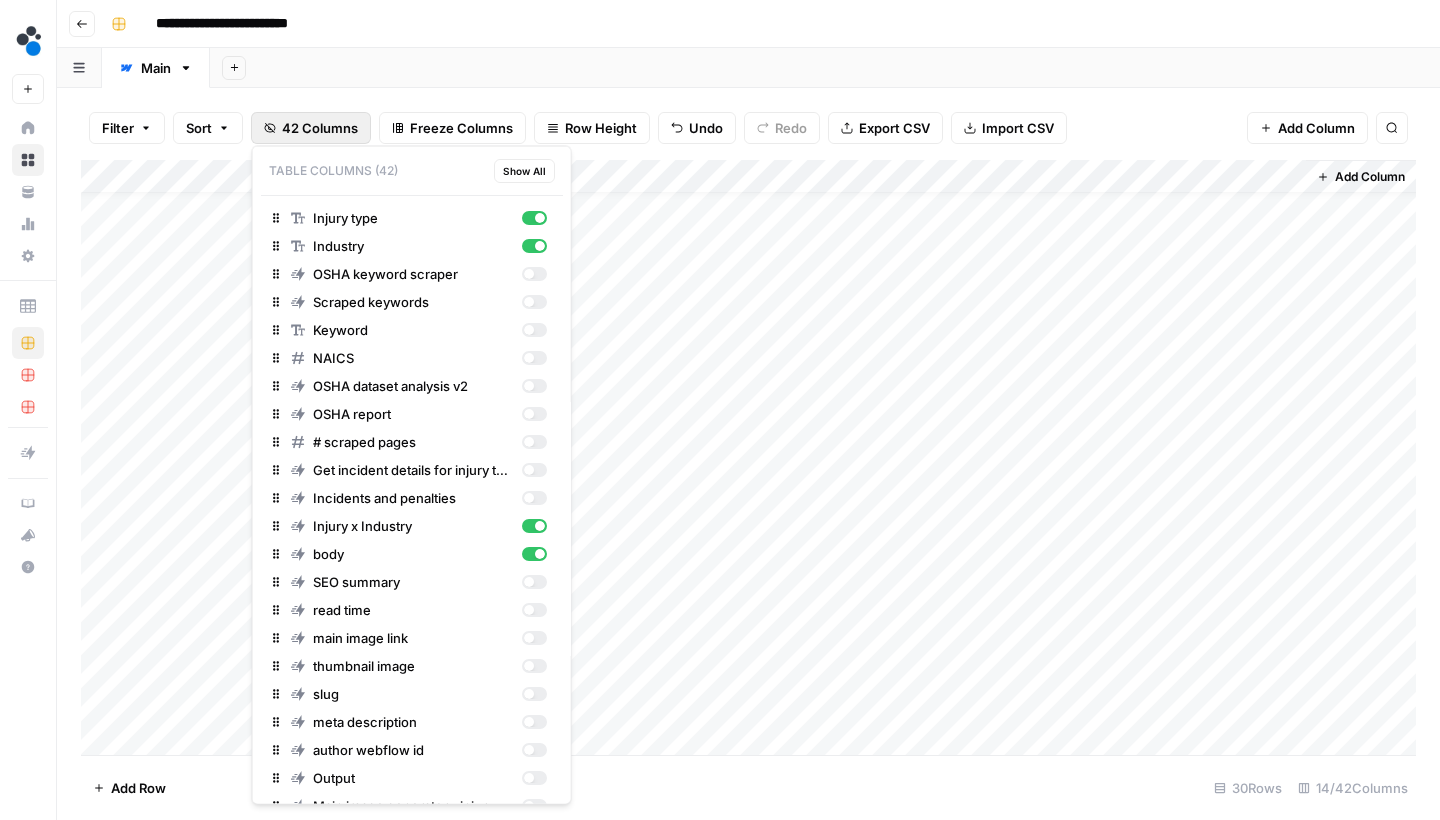click on "42 Columns" at bounding box center (320, 128) 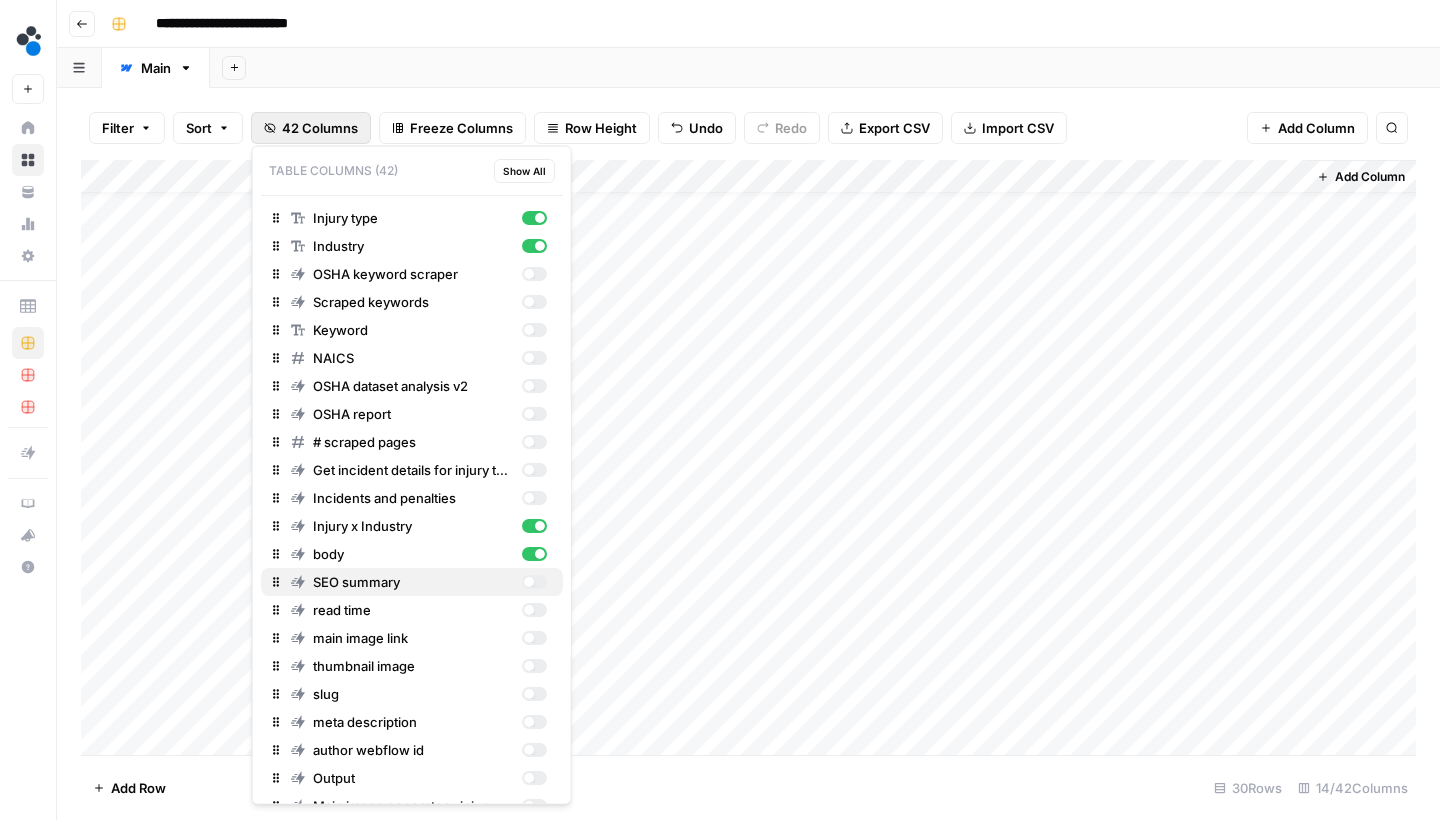 click at bounding box center (533, 582) 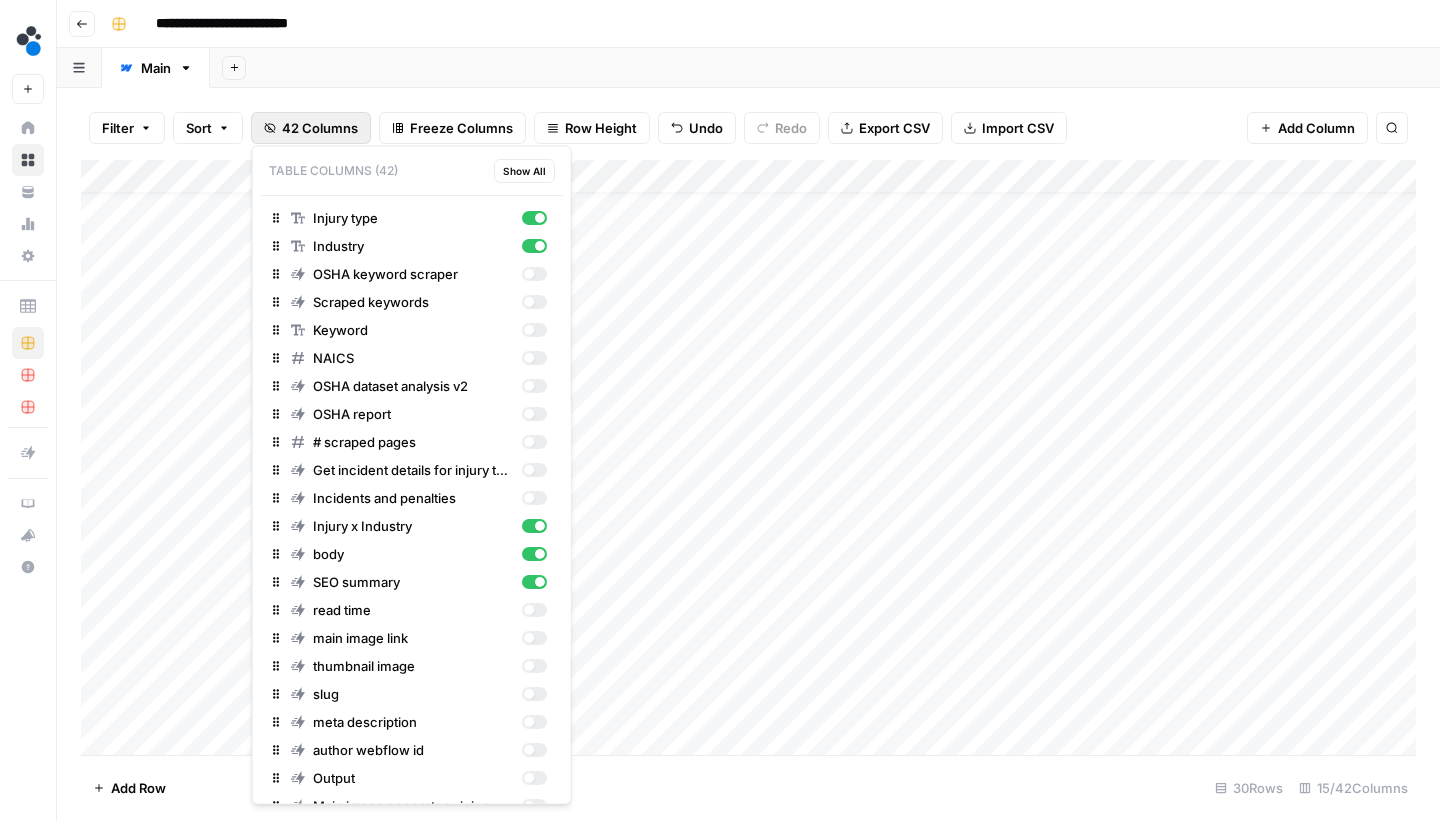 click on "Add Sheet" at bounding box center (825, 68) 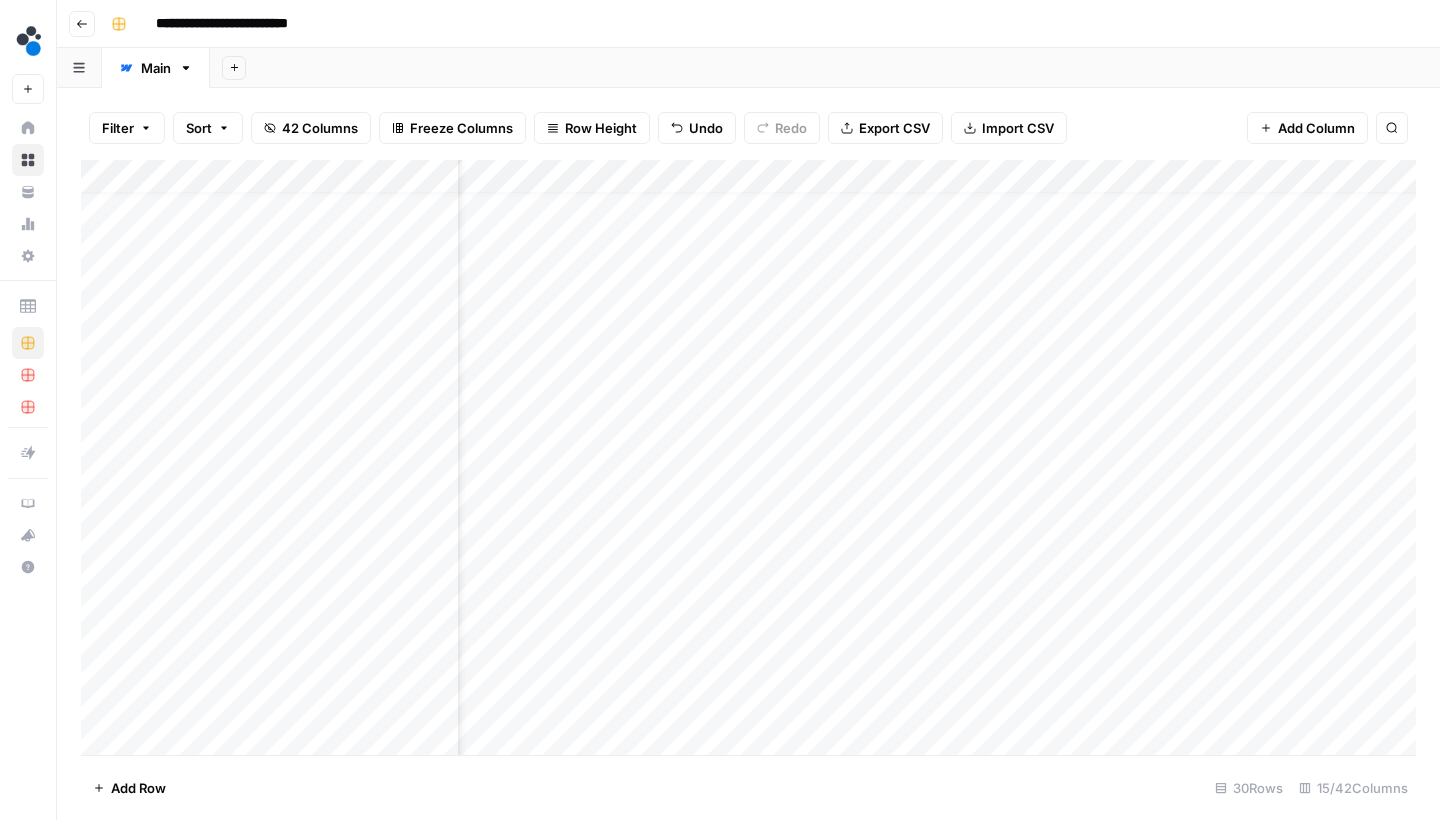 scroll, scrollTop: 23, scrollLeft: 79, axis: both 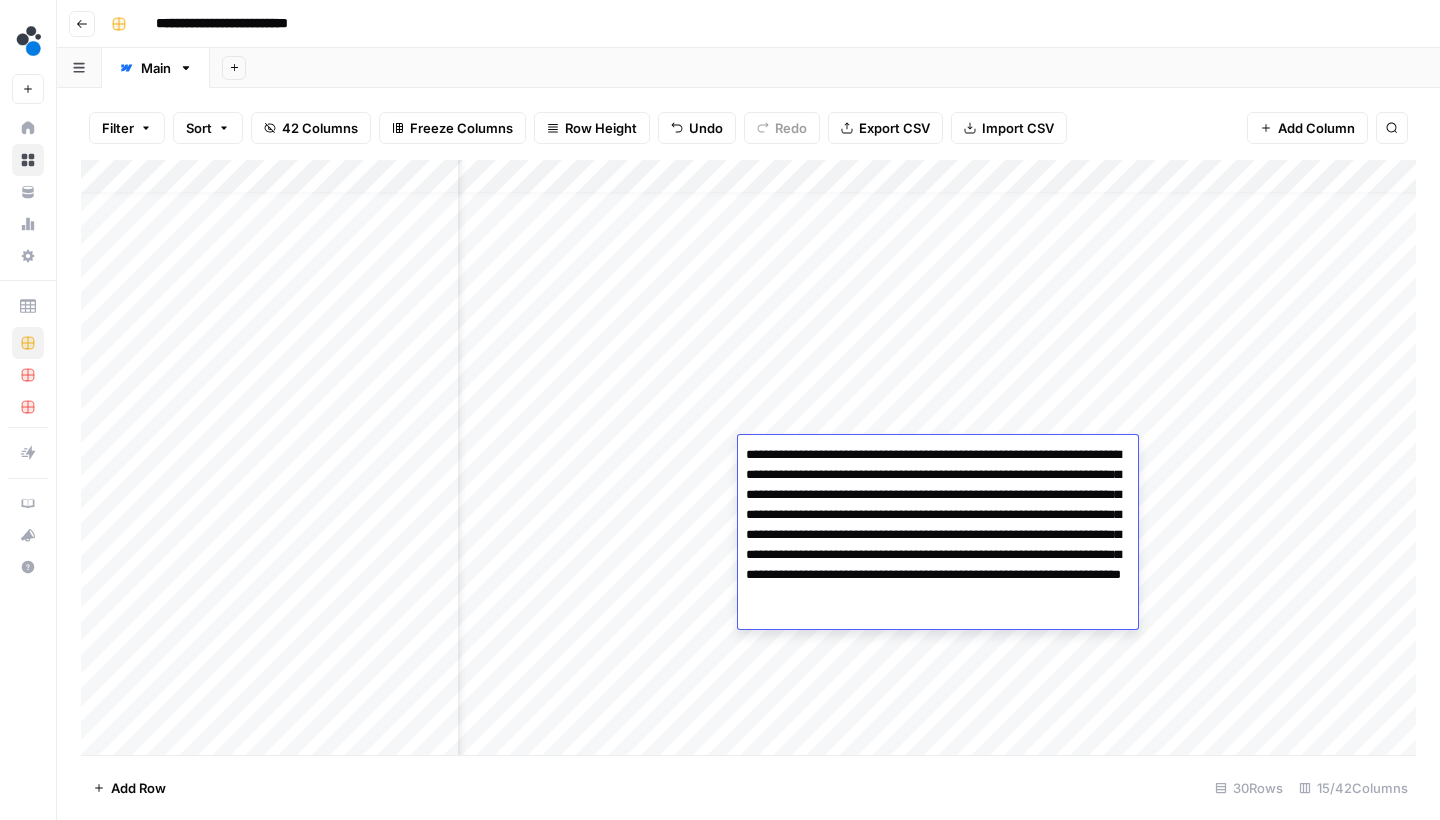 click on "**********" at bounding box center [938, 535] 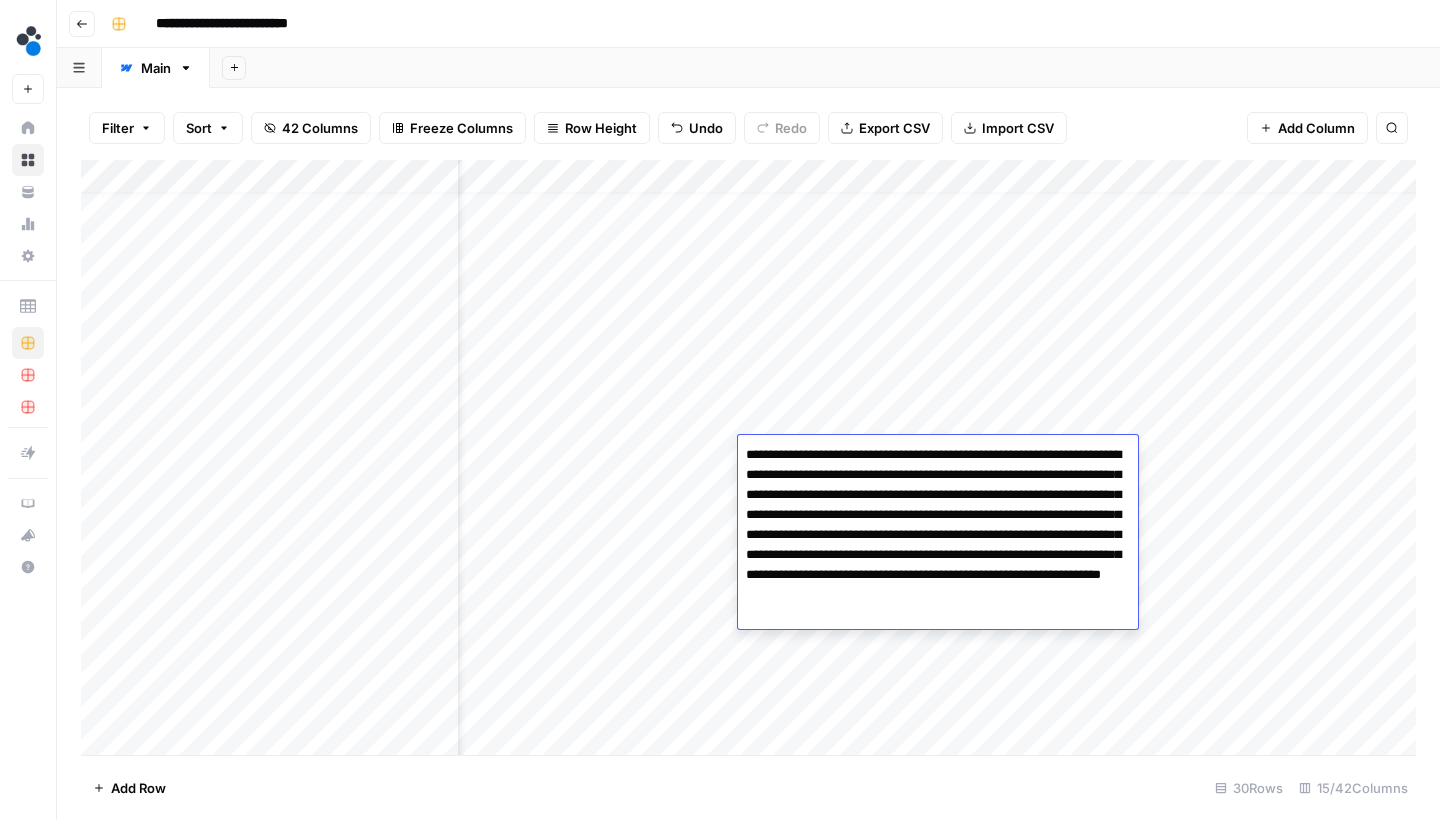 click on "**********" at bounding box center [938, 535] 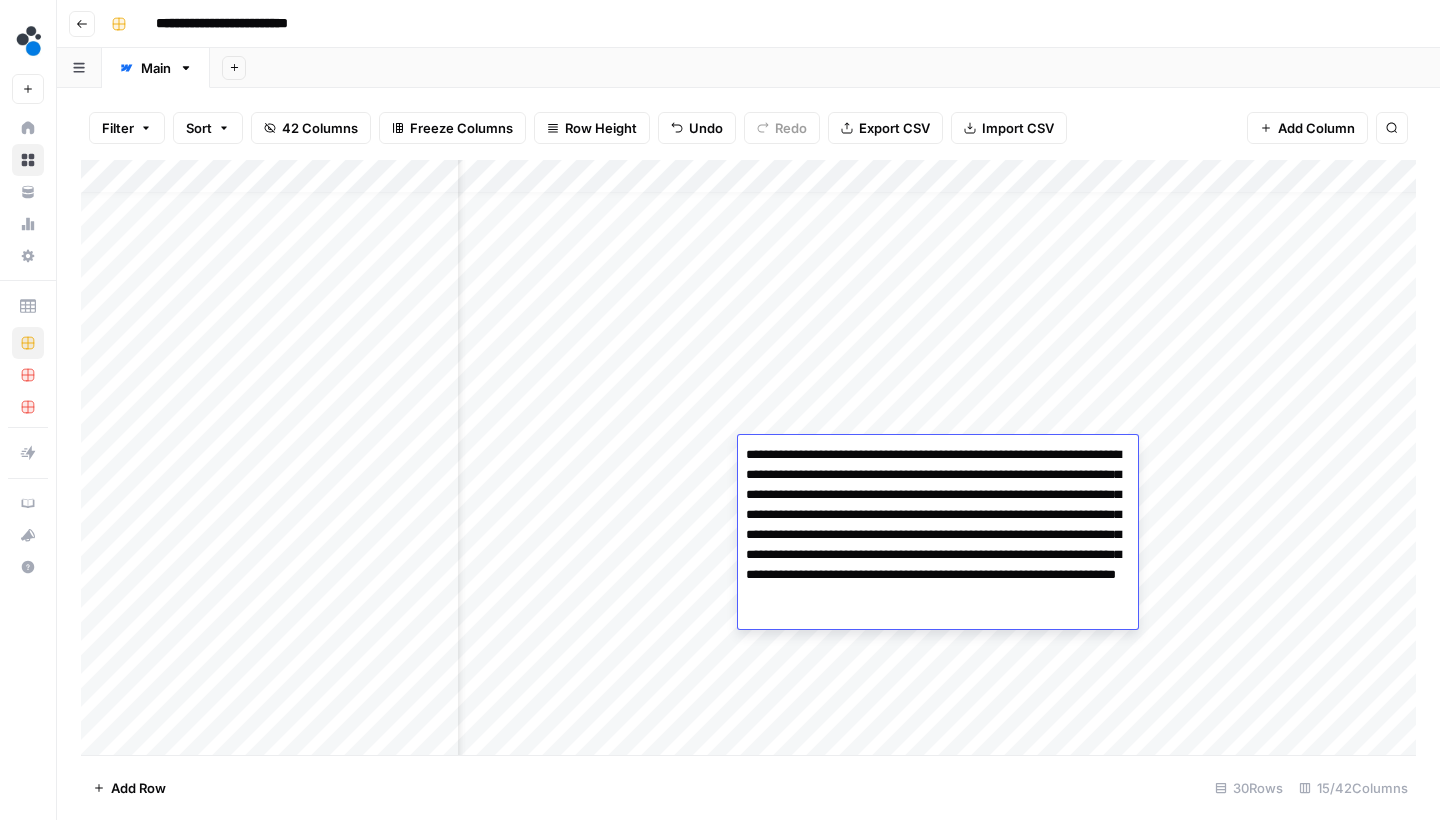 type on "**********" 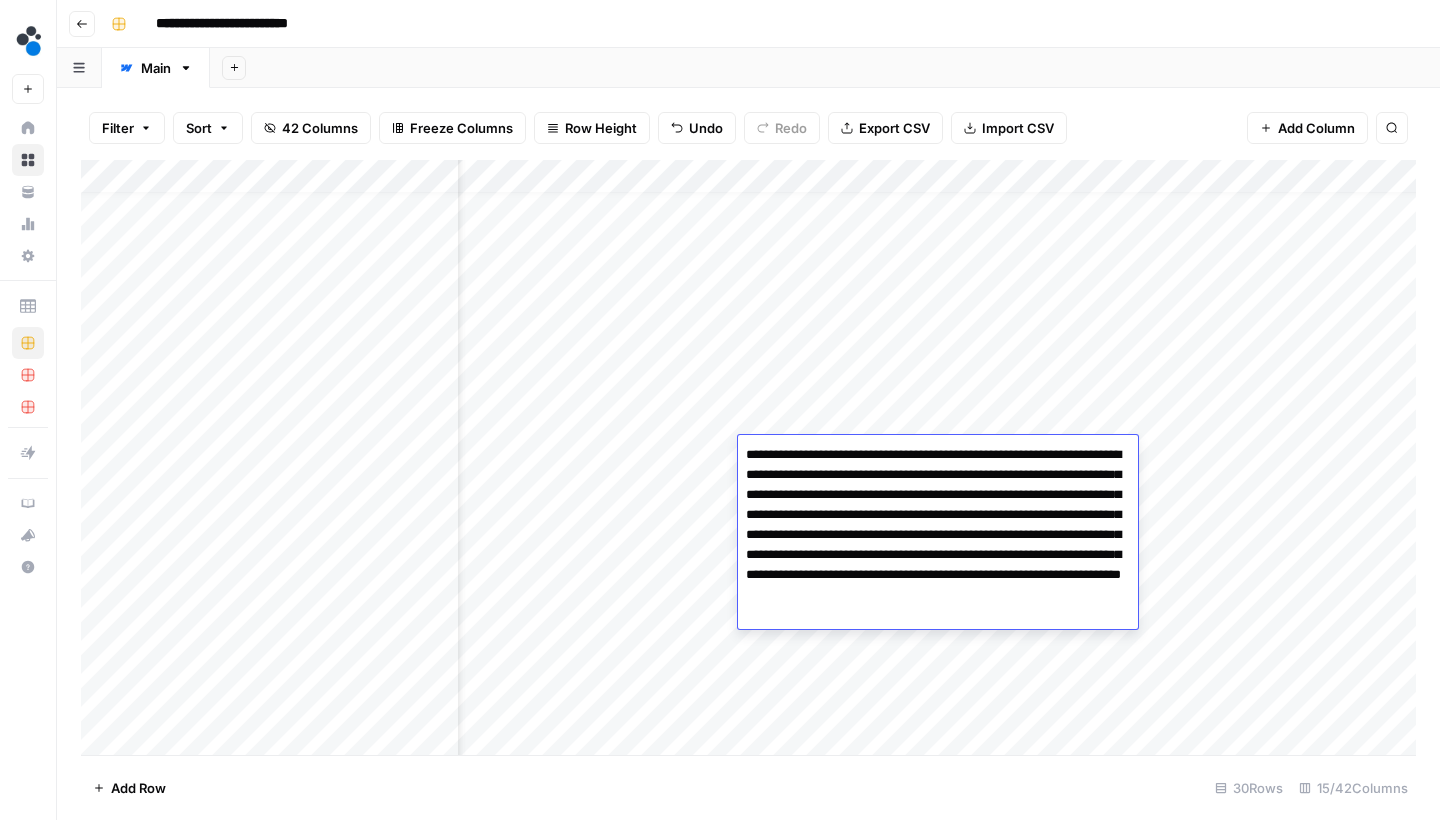 click on "**********" at bounding box center (938, 535) 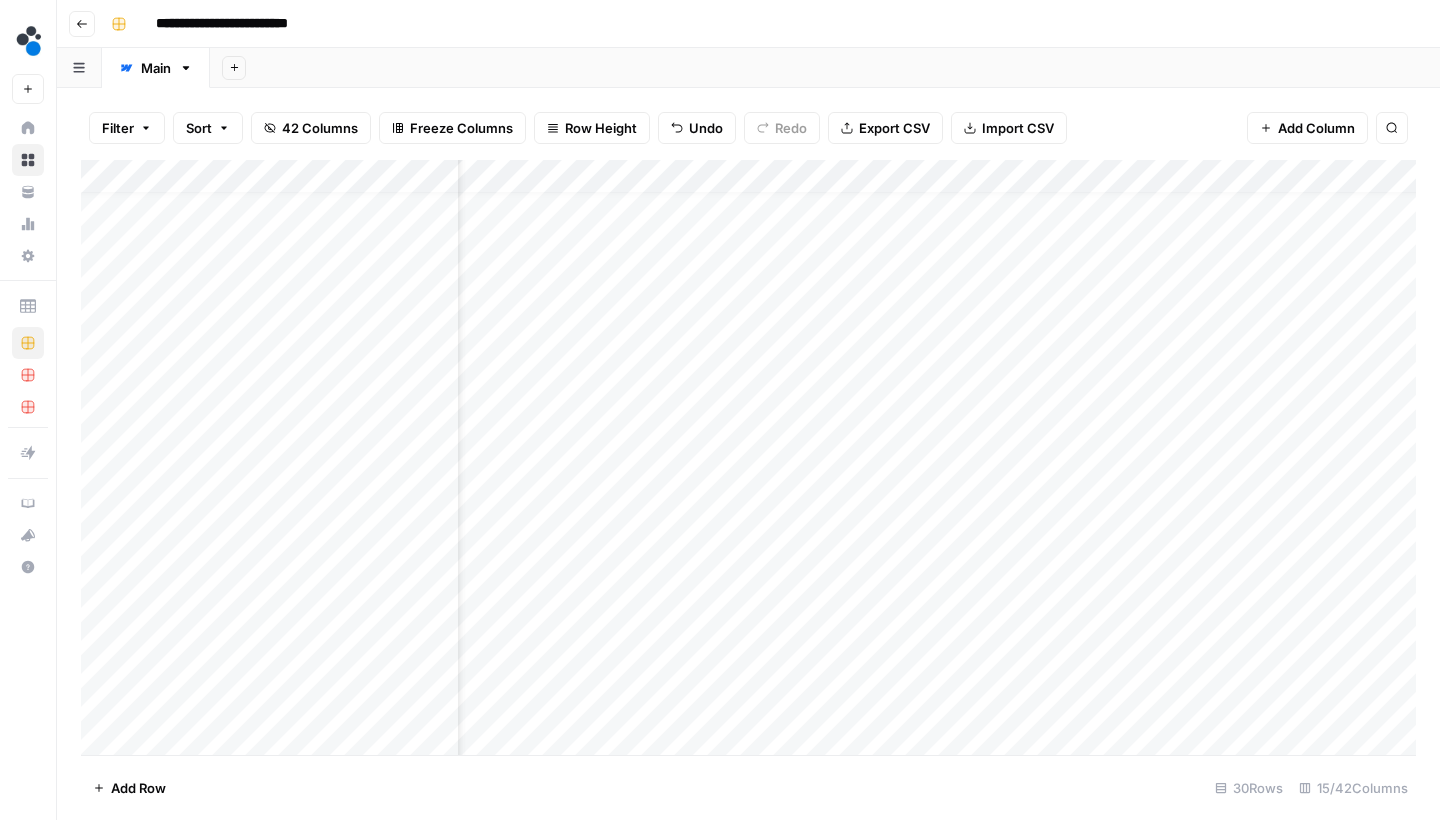click on "Add Column" at bounding box center [748, 460] 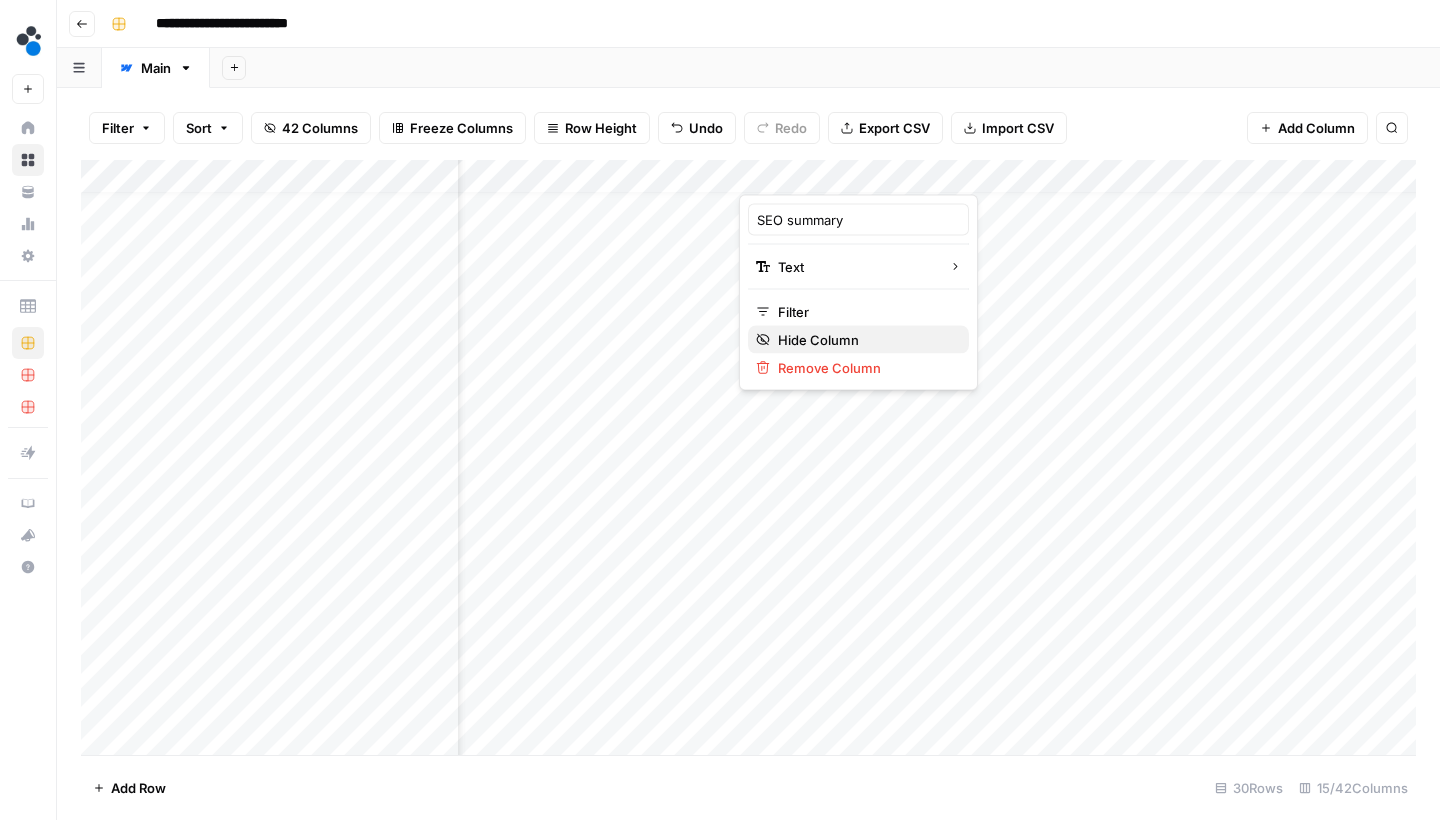click on "Hide Column" at bounding box center [865, 340] 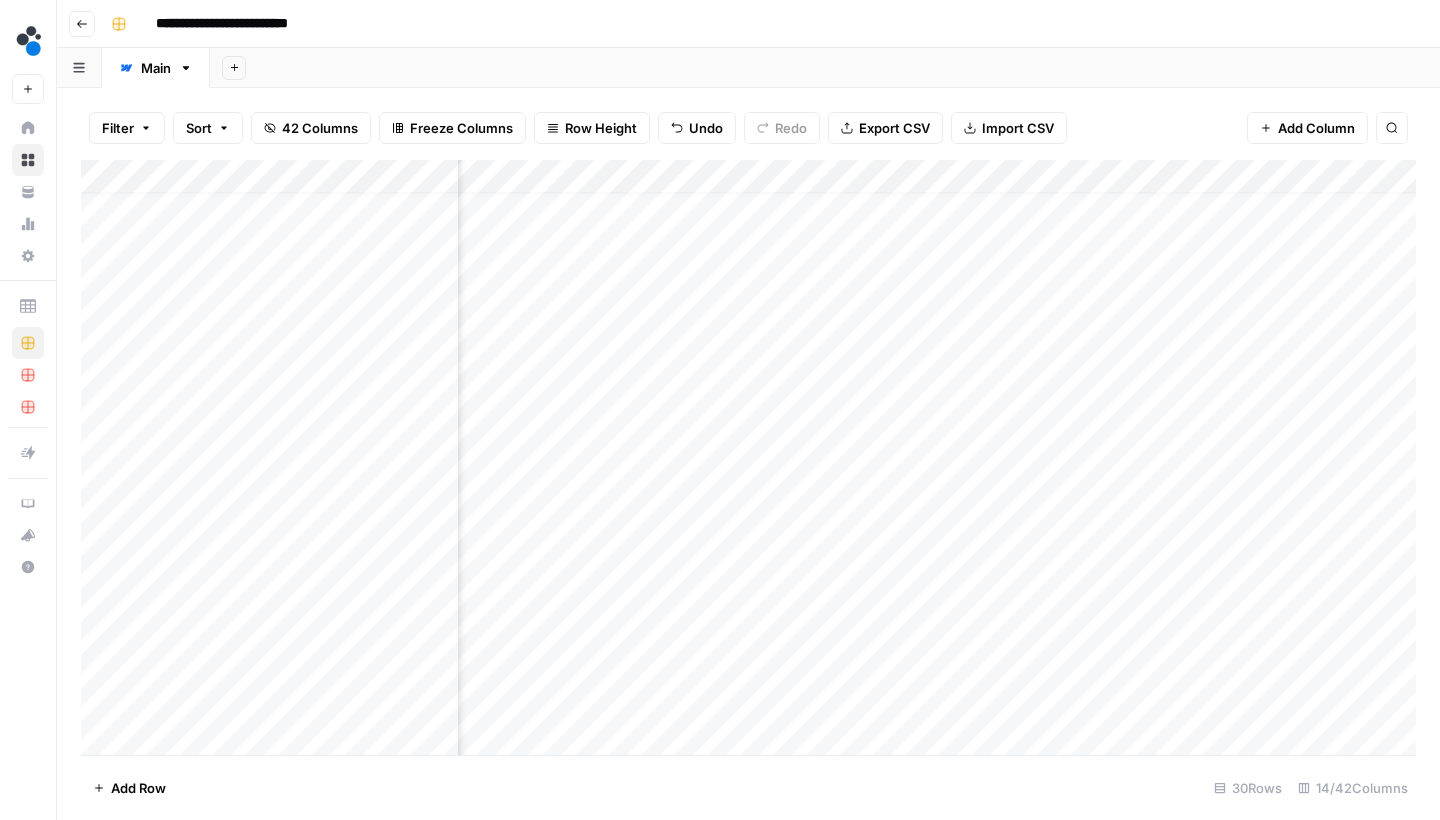 scroll, scrollTop: 23, scrollLeft: 1099, axis: both 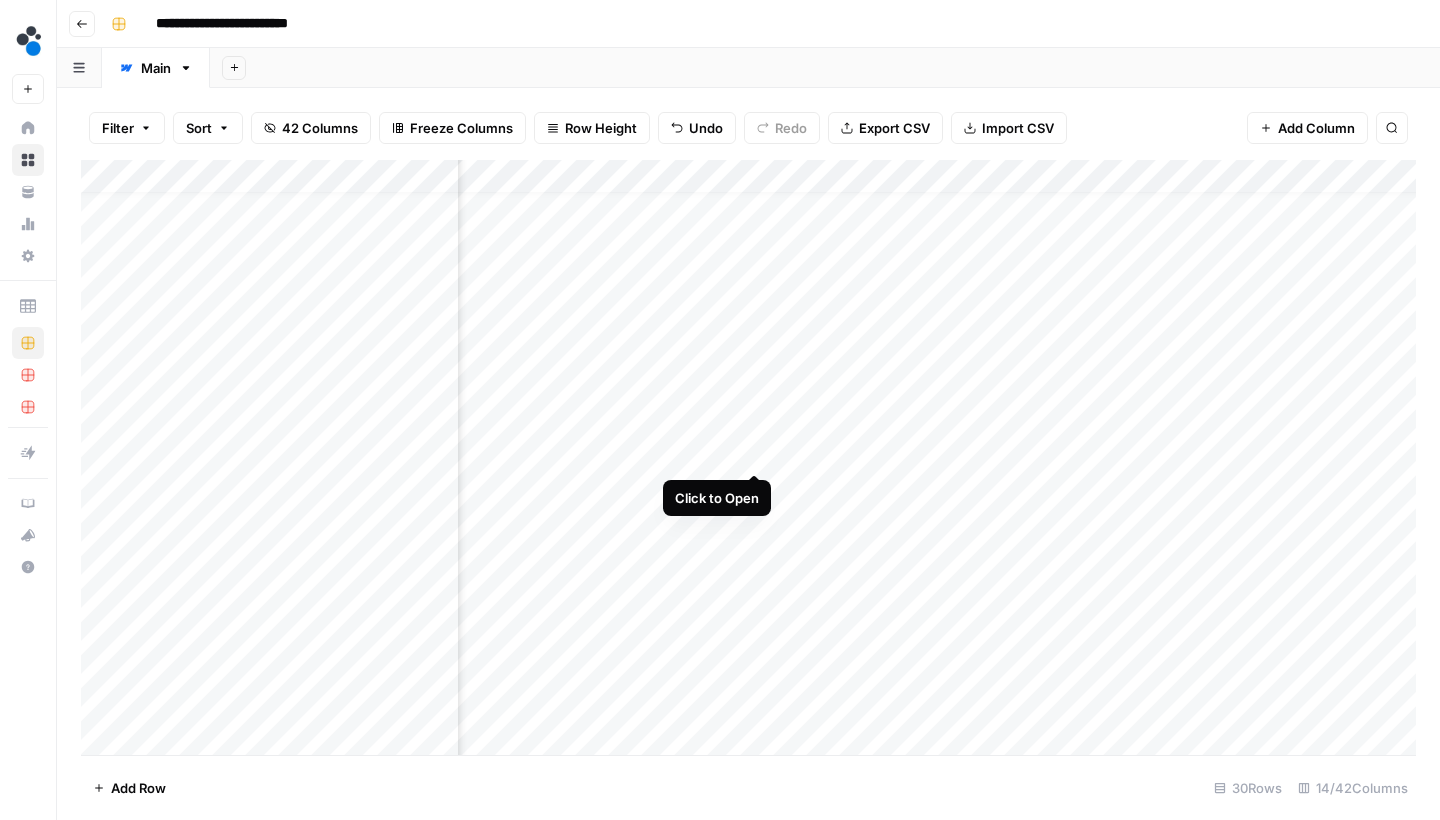 click on "Add Column" at bounding box center (748, 460) 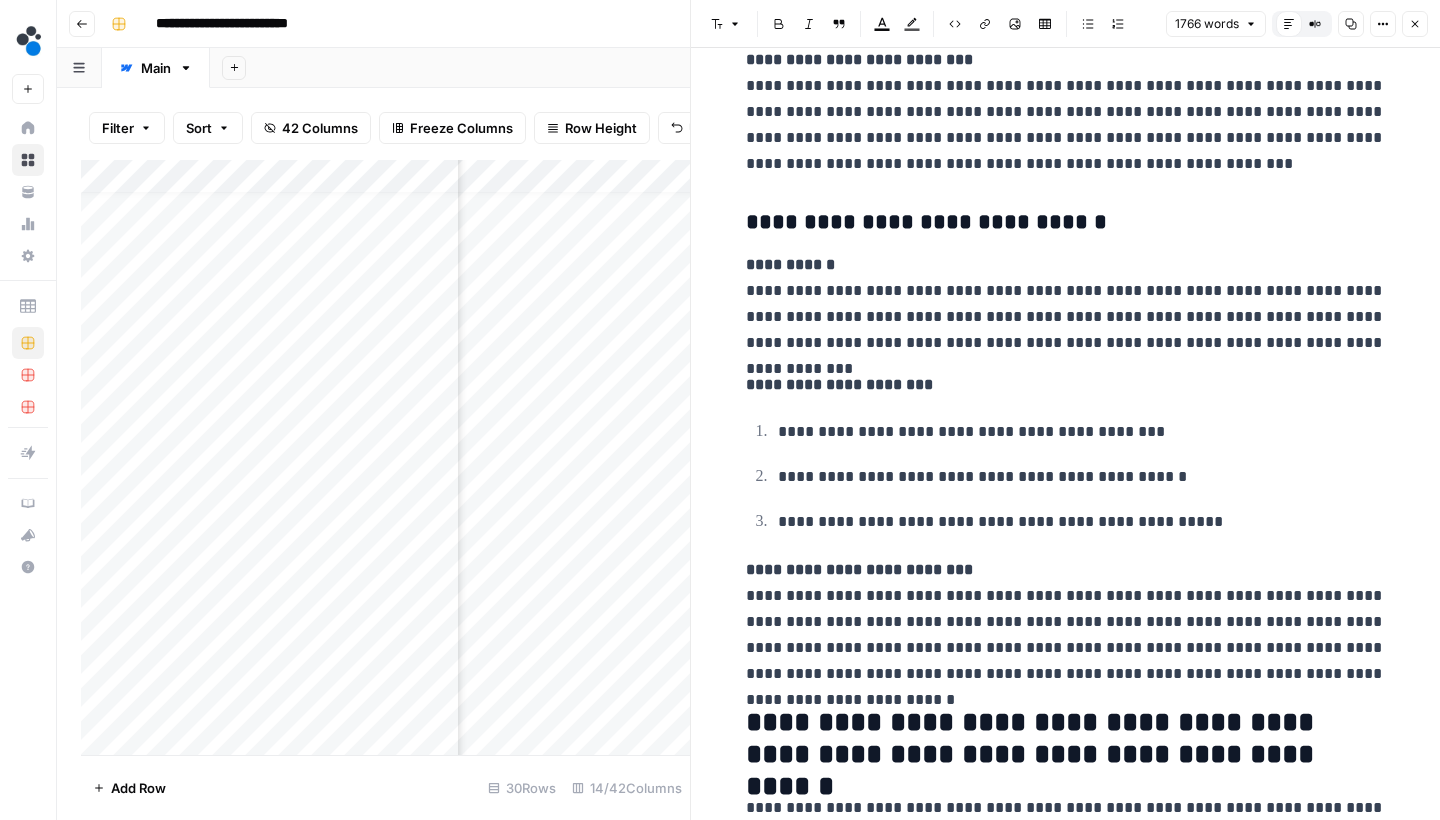 scroll, scrollTop: 4688, scrollLeft: 0, axis: vertical 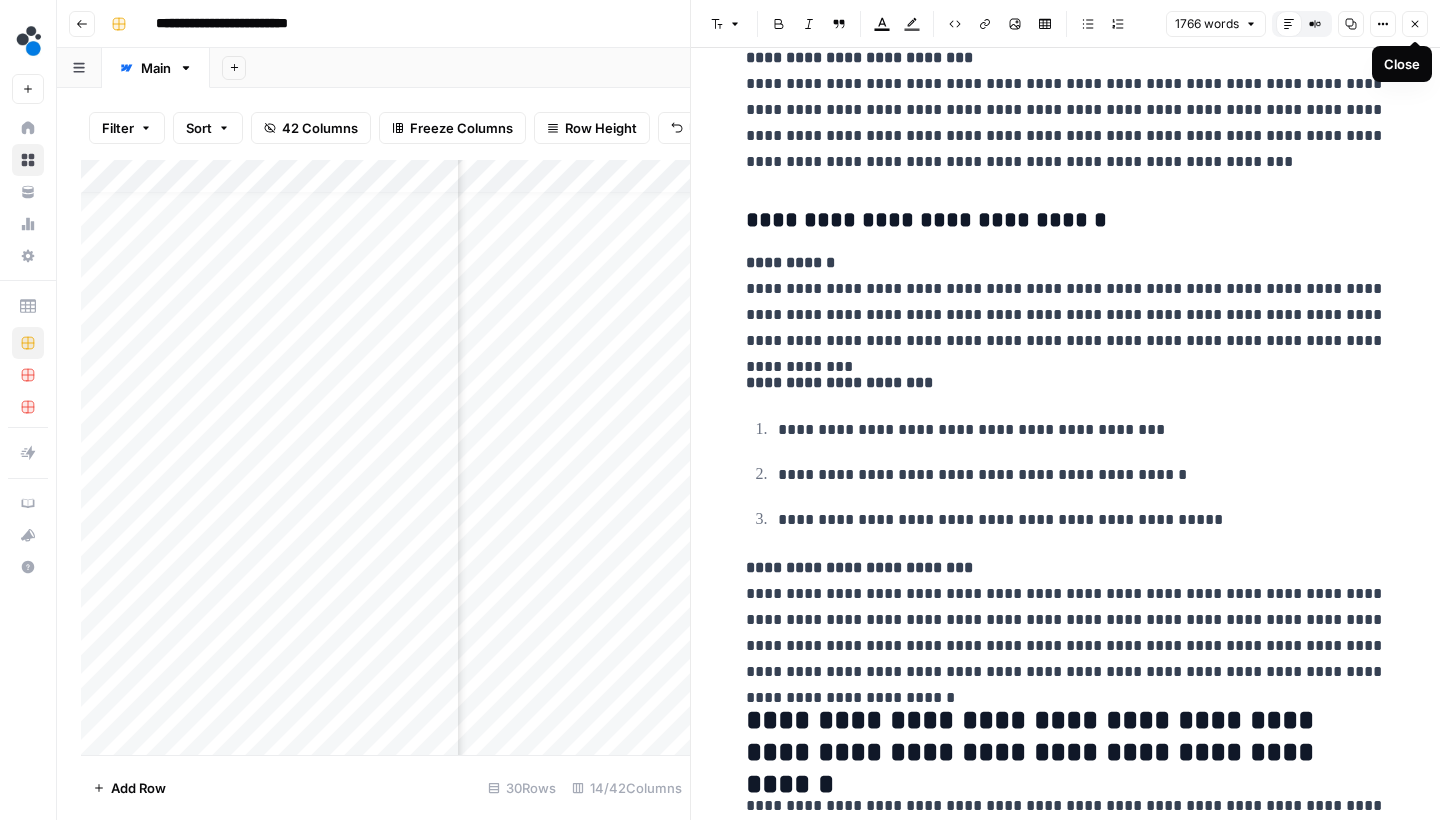 click on "Close" at bounding box center [1415, 24] 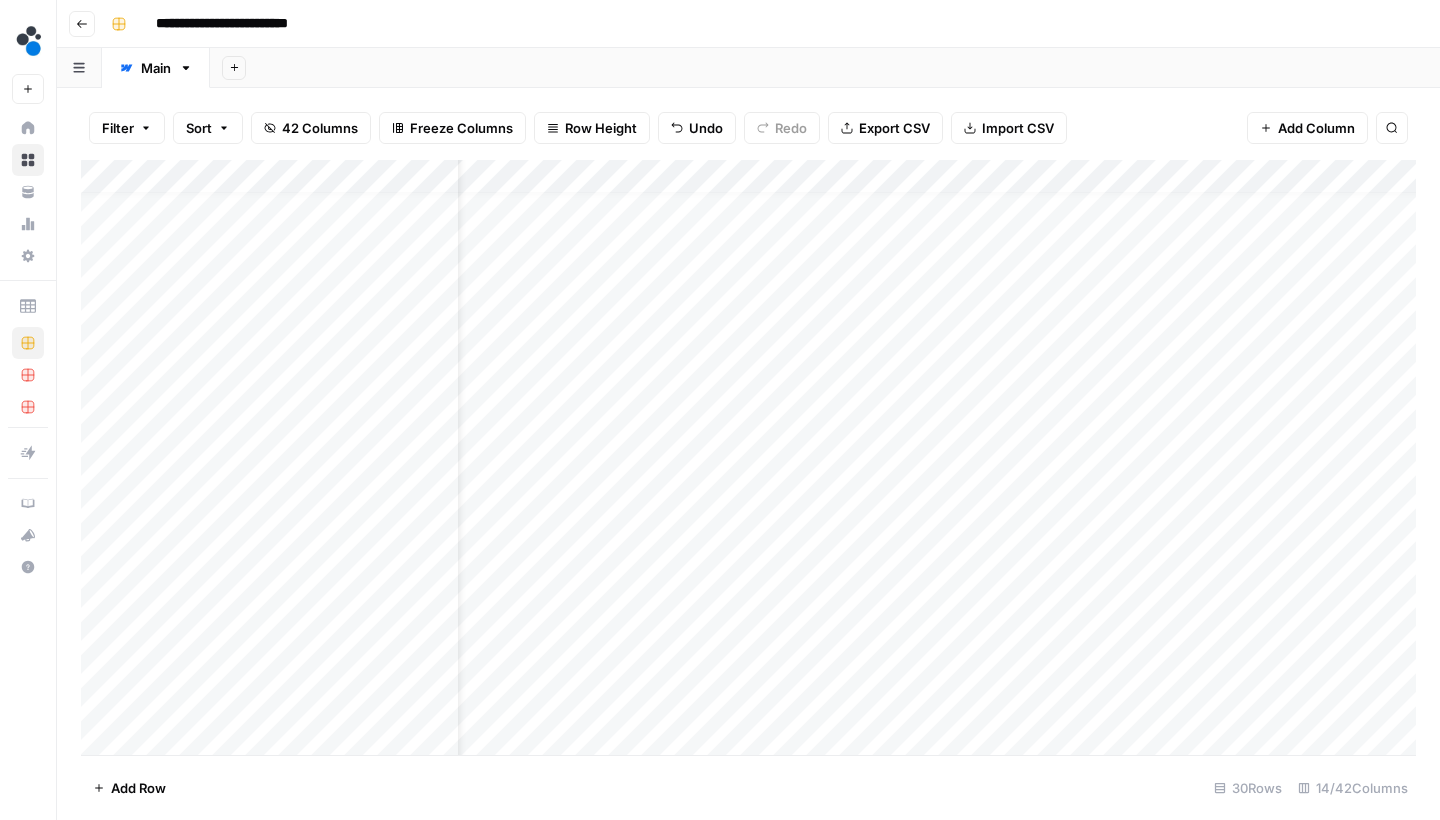 scroll, scrollTop: 17, scrollLeft: 33, axis: both 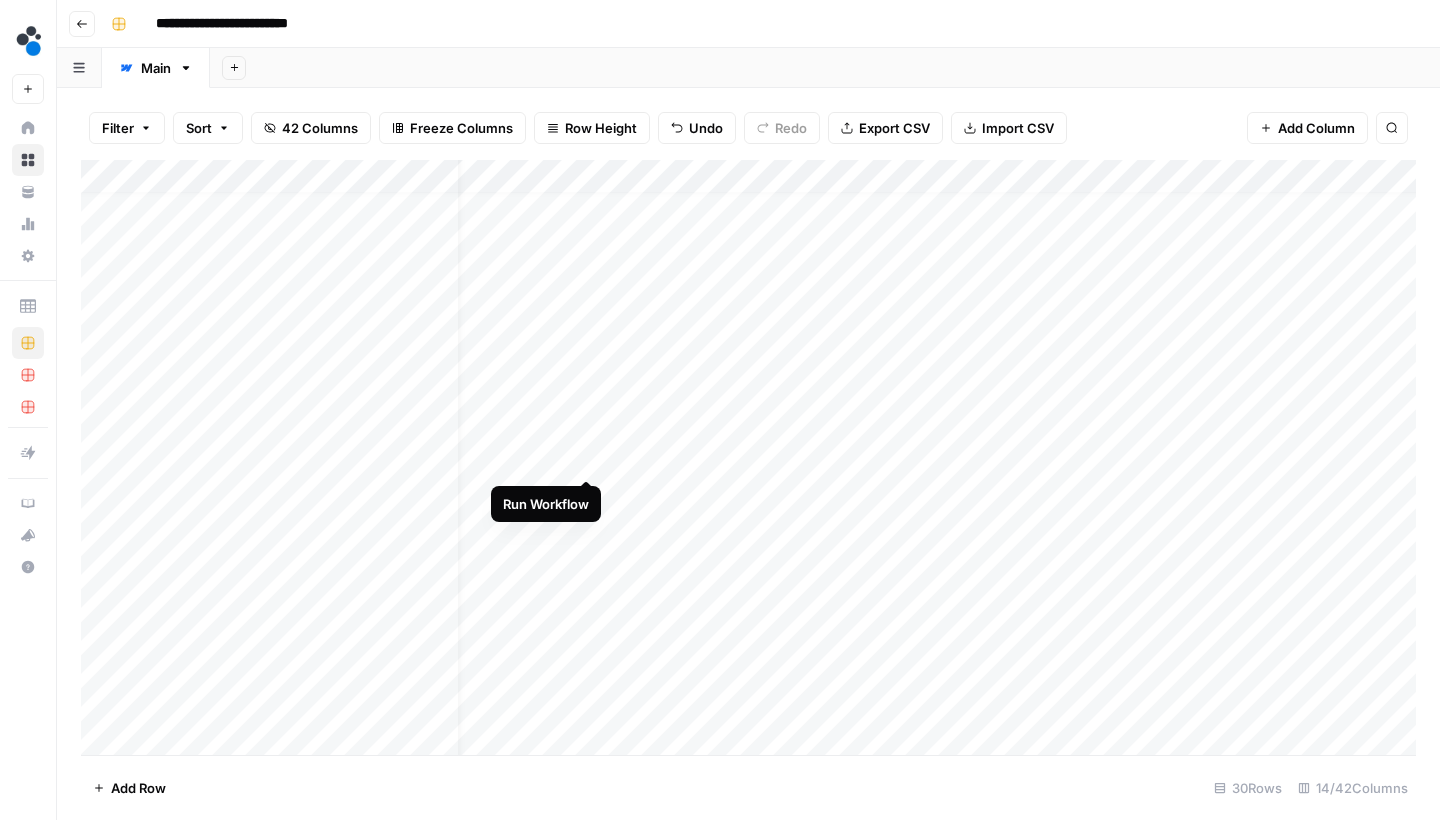 click on "Add Column" at bounding box center (748, 460) 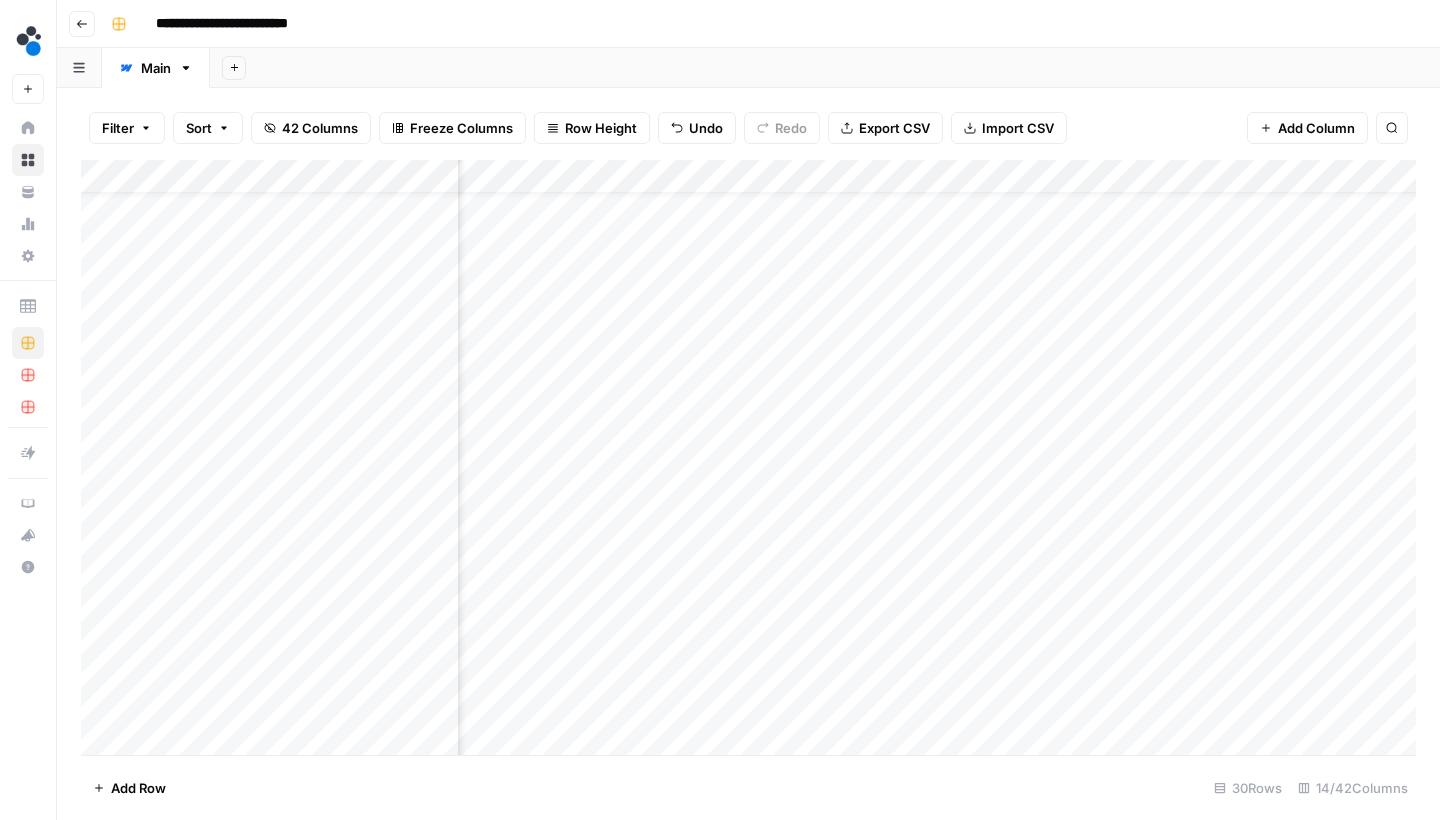 scroll, scrollTop: 48, scrollLeft: 1227, axis: both 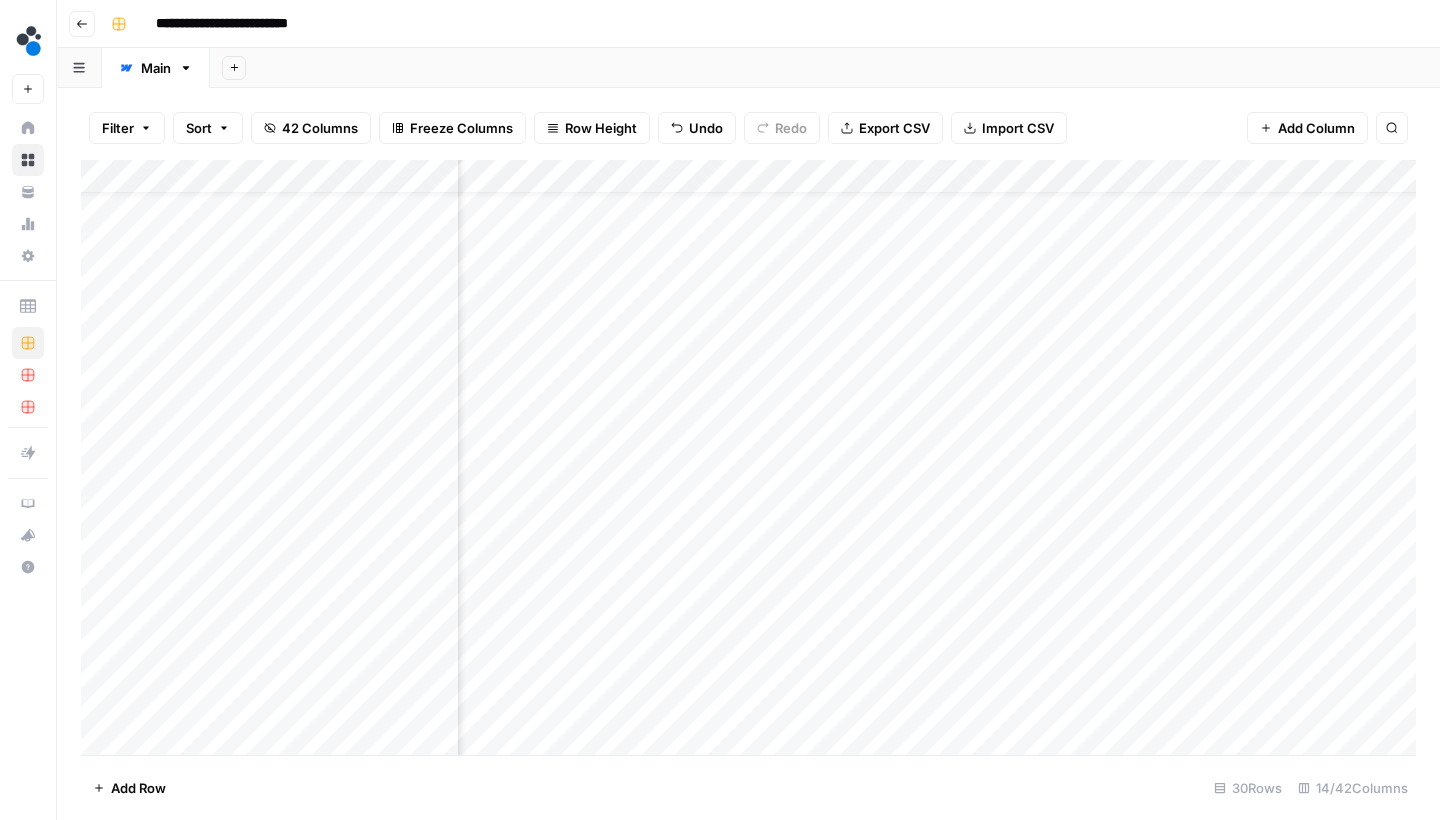 click on "Add Column" at bounding box center (748, 460) 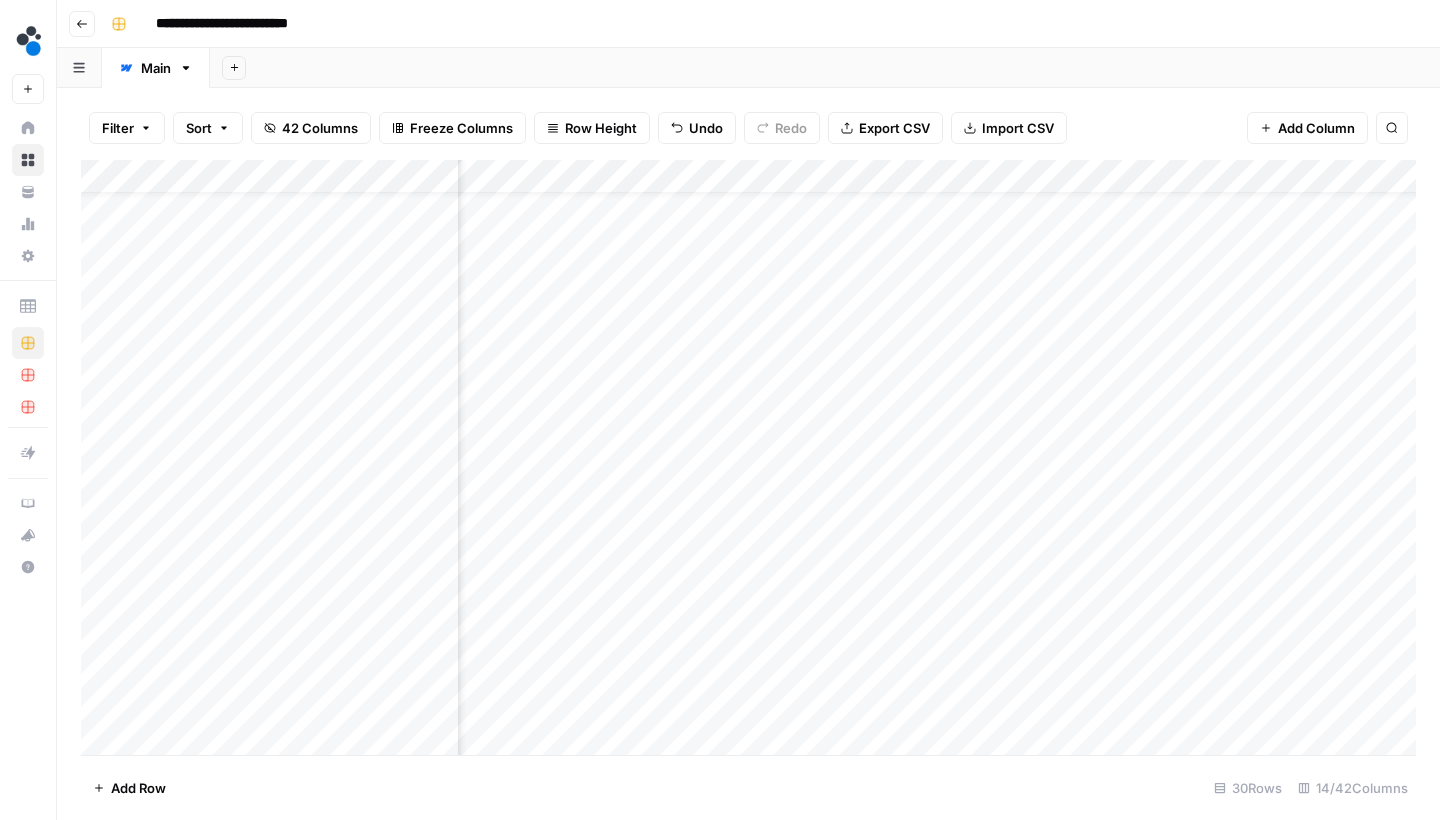 scroll, scrollTop: 48, scrollLeft: 1073, axis: both 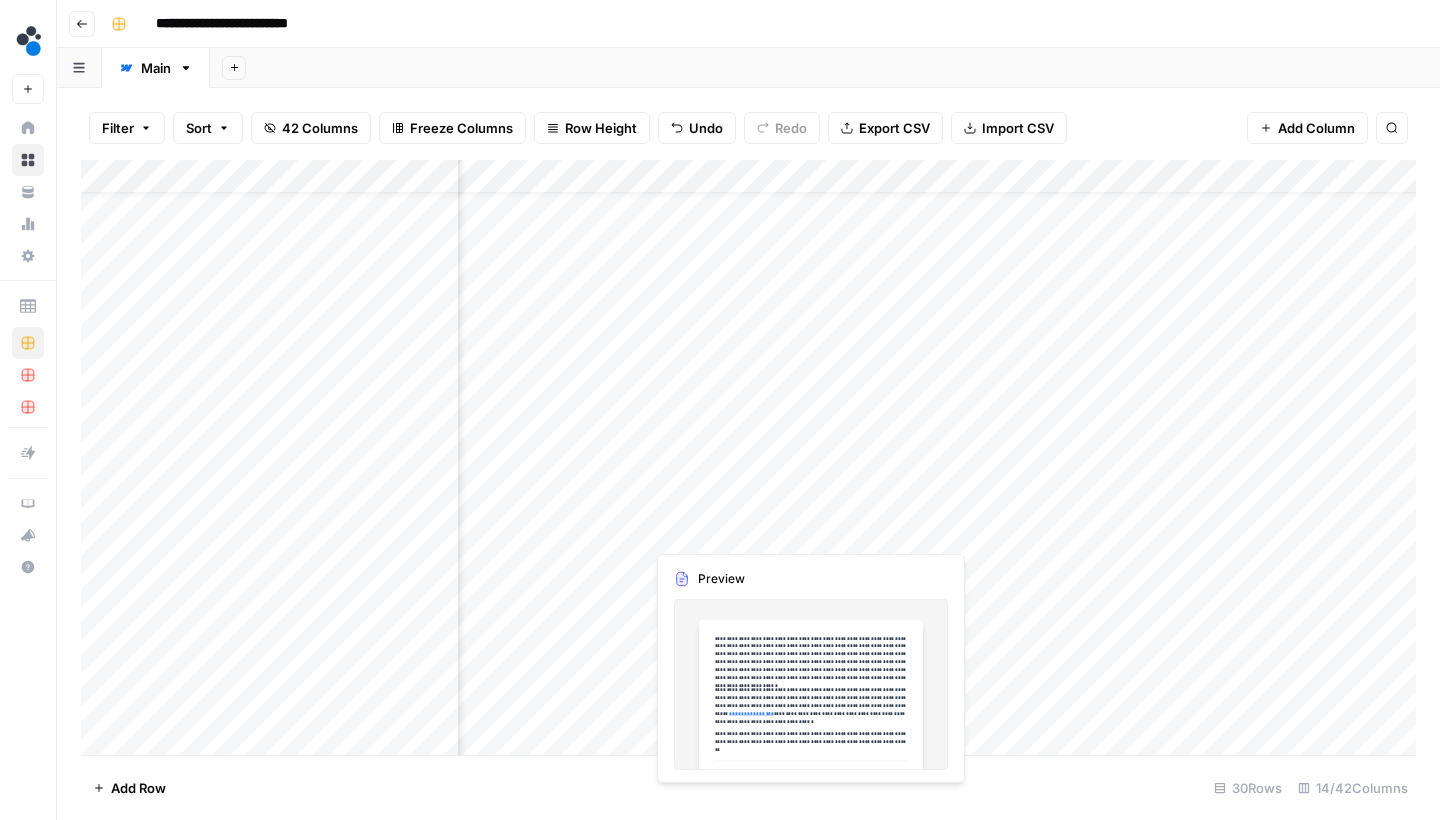click on "Add Column" at bounding box center (748, 460) 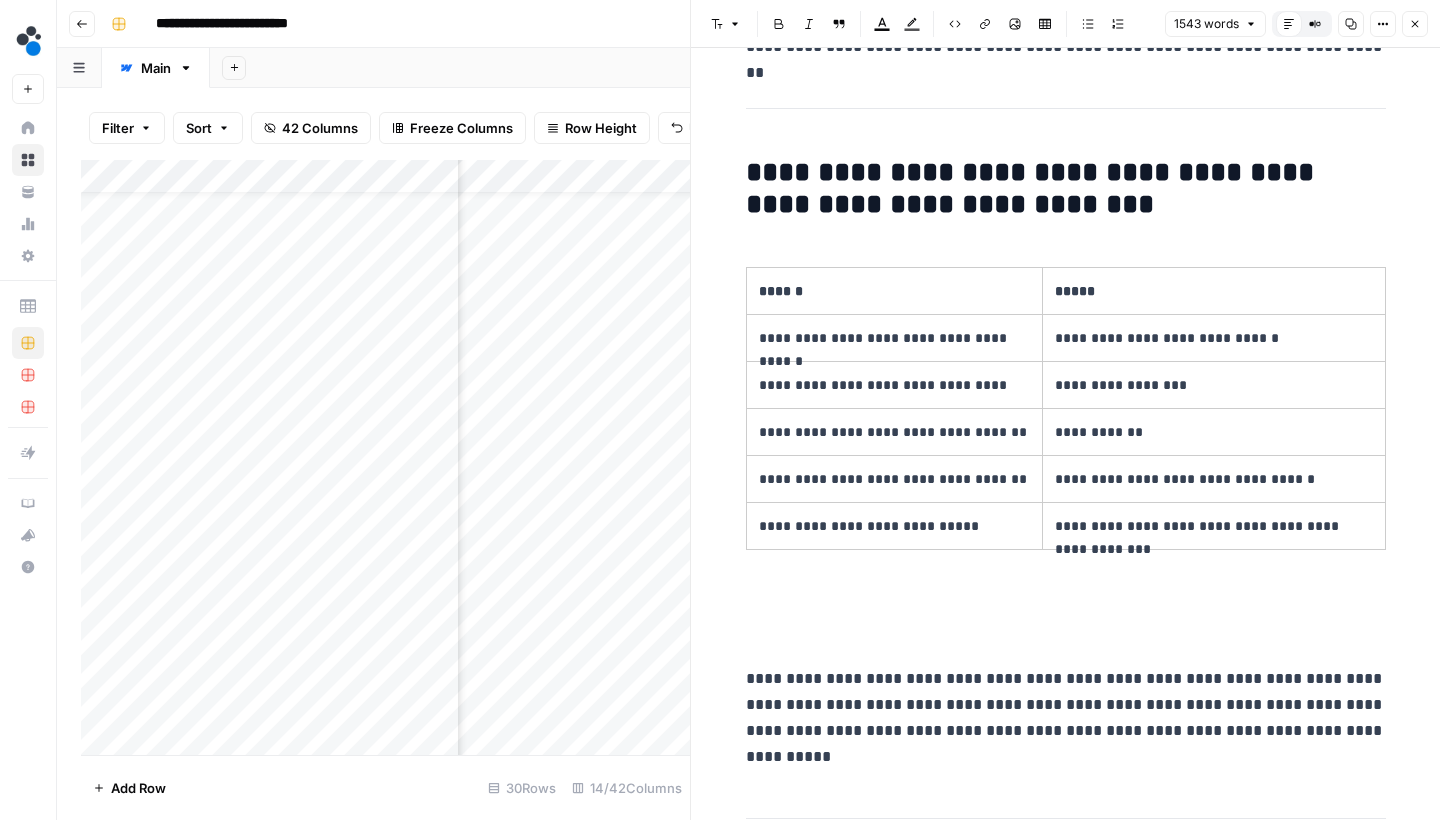 scroll, scrollTop: 343, scrollLeft: 0, axis: vertical 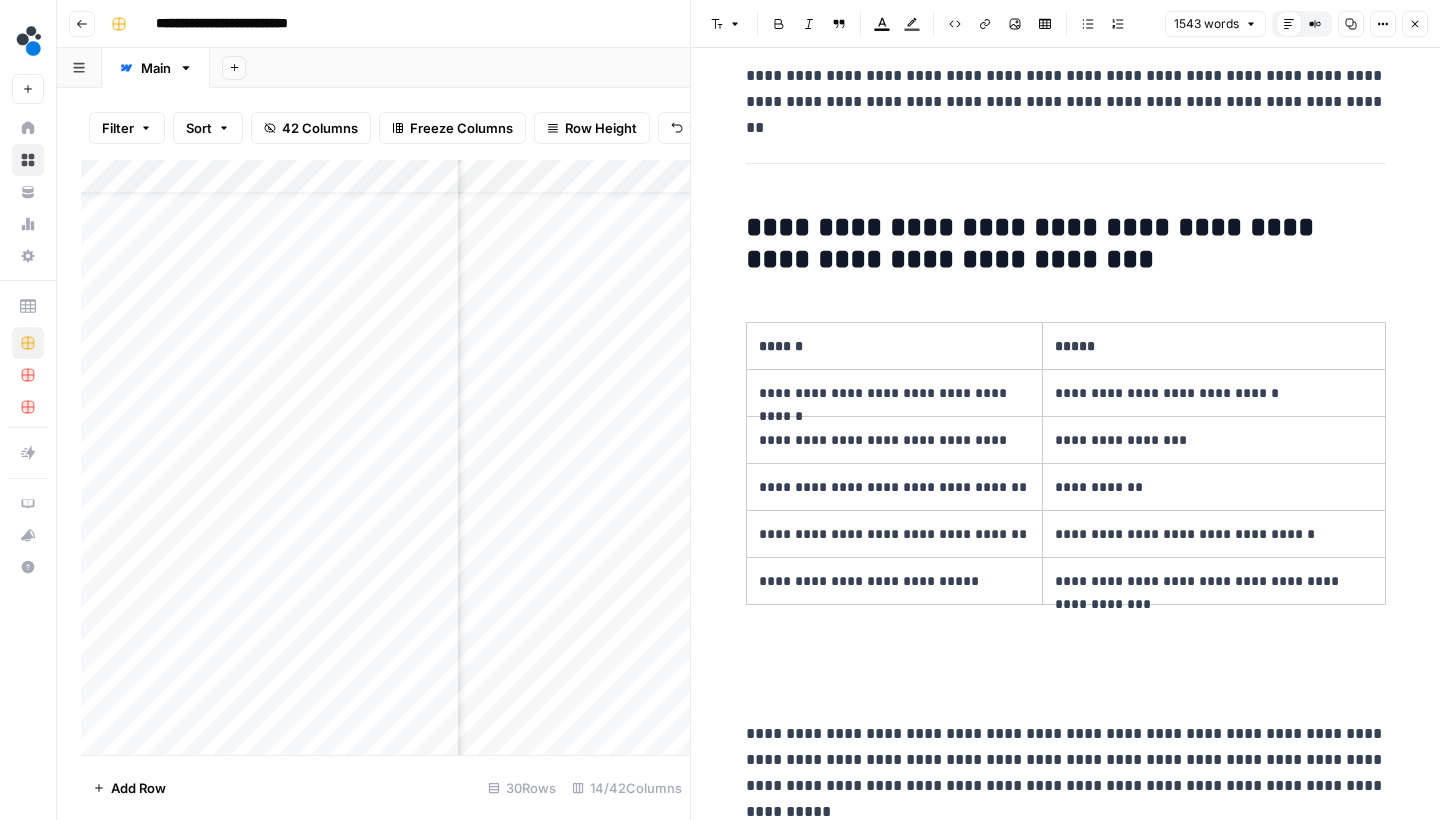 click 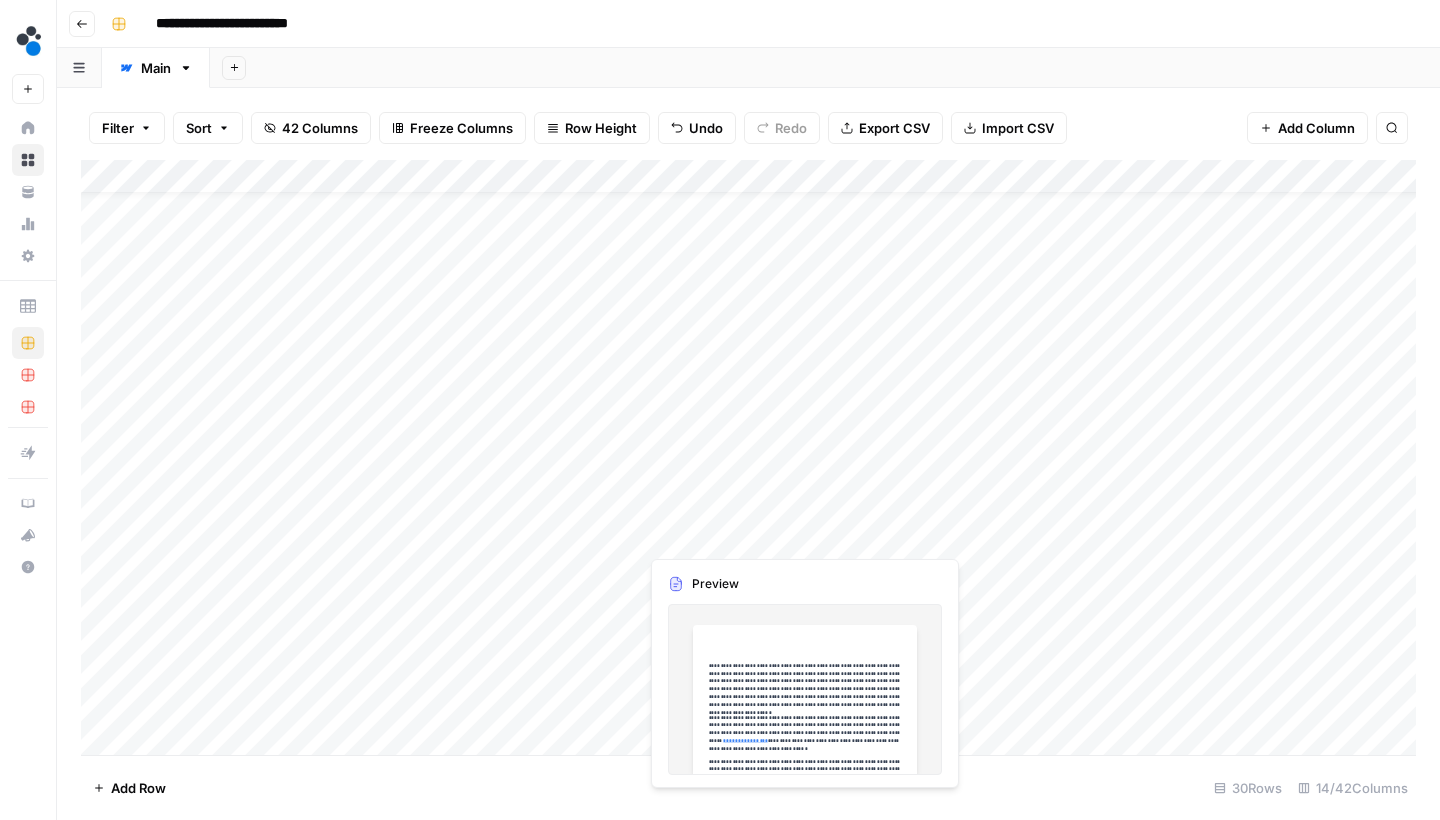 scroll, scrollTop: 43, scrollLeft: 0, axis: vertical 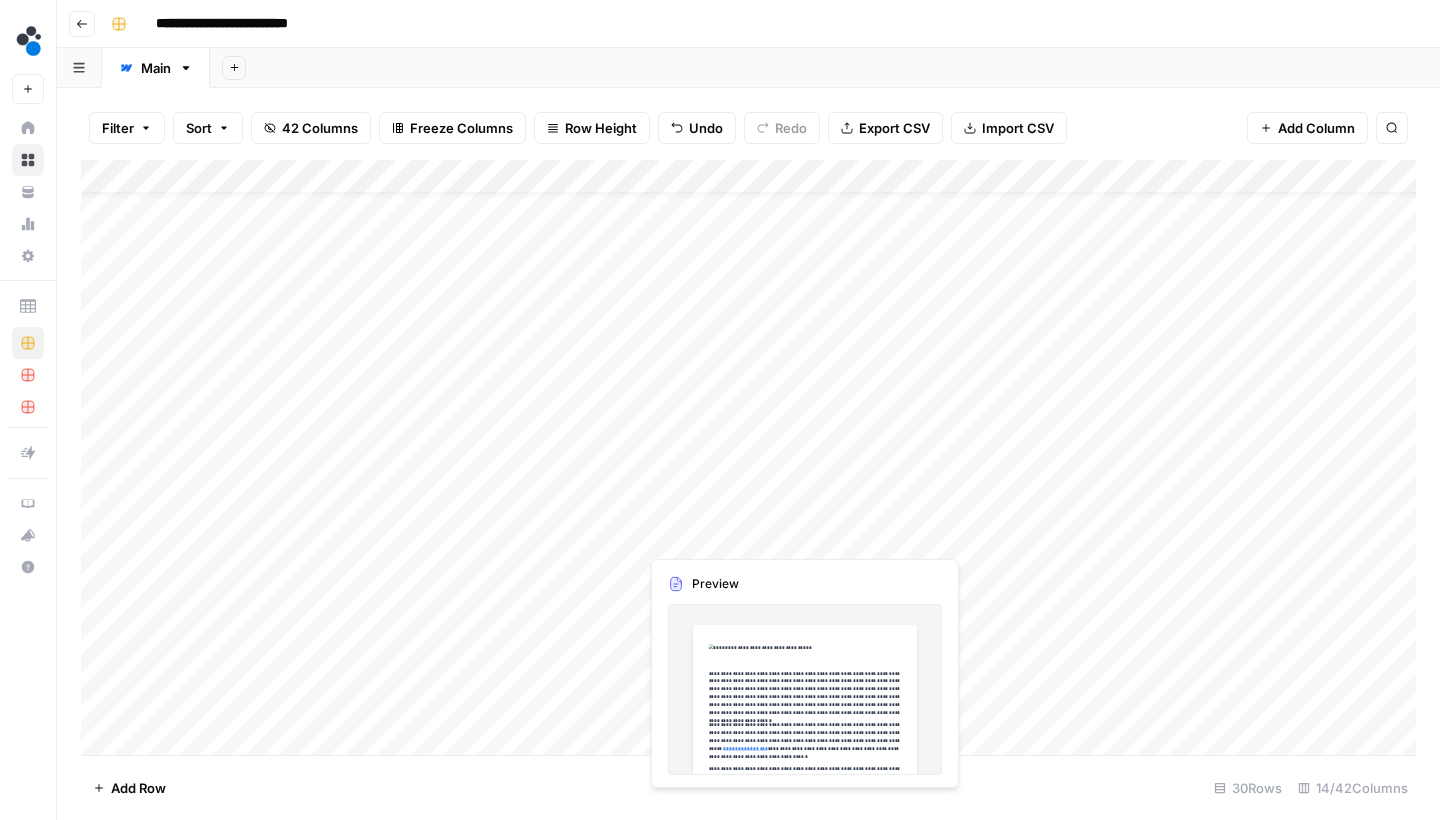 click on "Add Column" at bounding box center (748, 460) 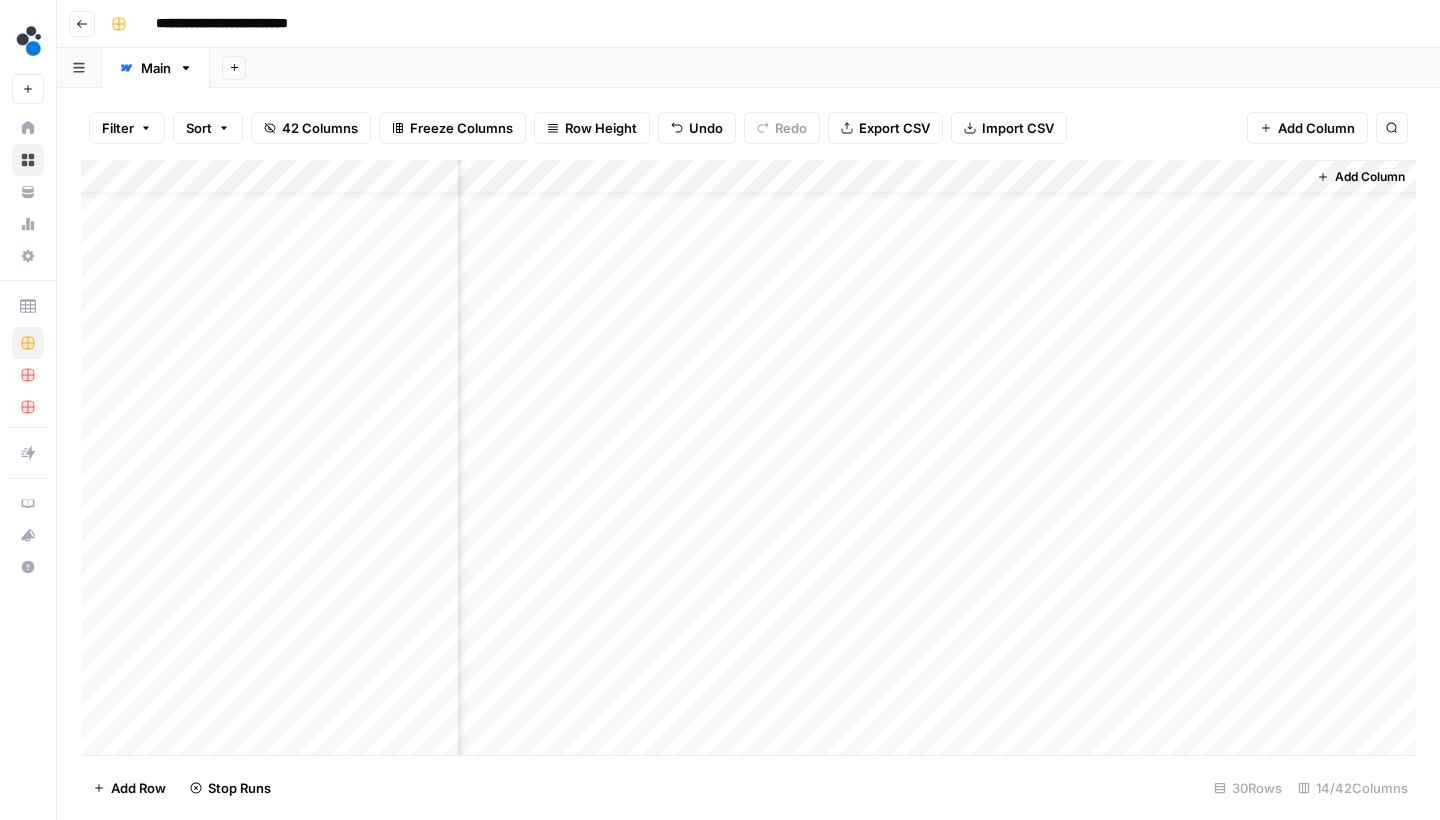 scroll, scrollTop: 43, scrollLeft: 1331, axis: both 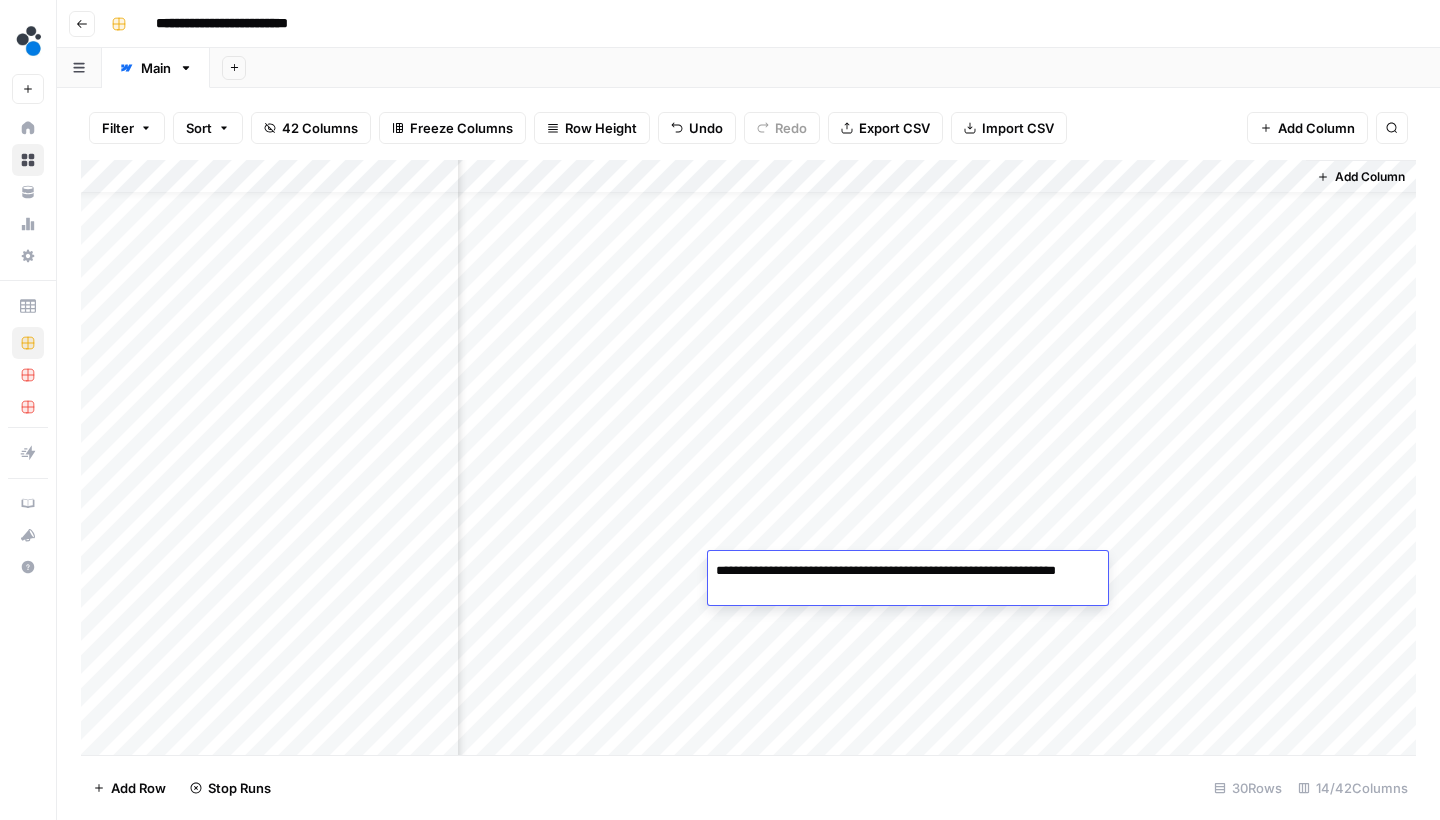 click on "Add Column" at bounding box center (748, 460) 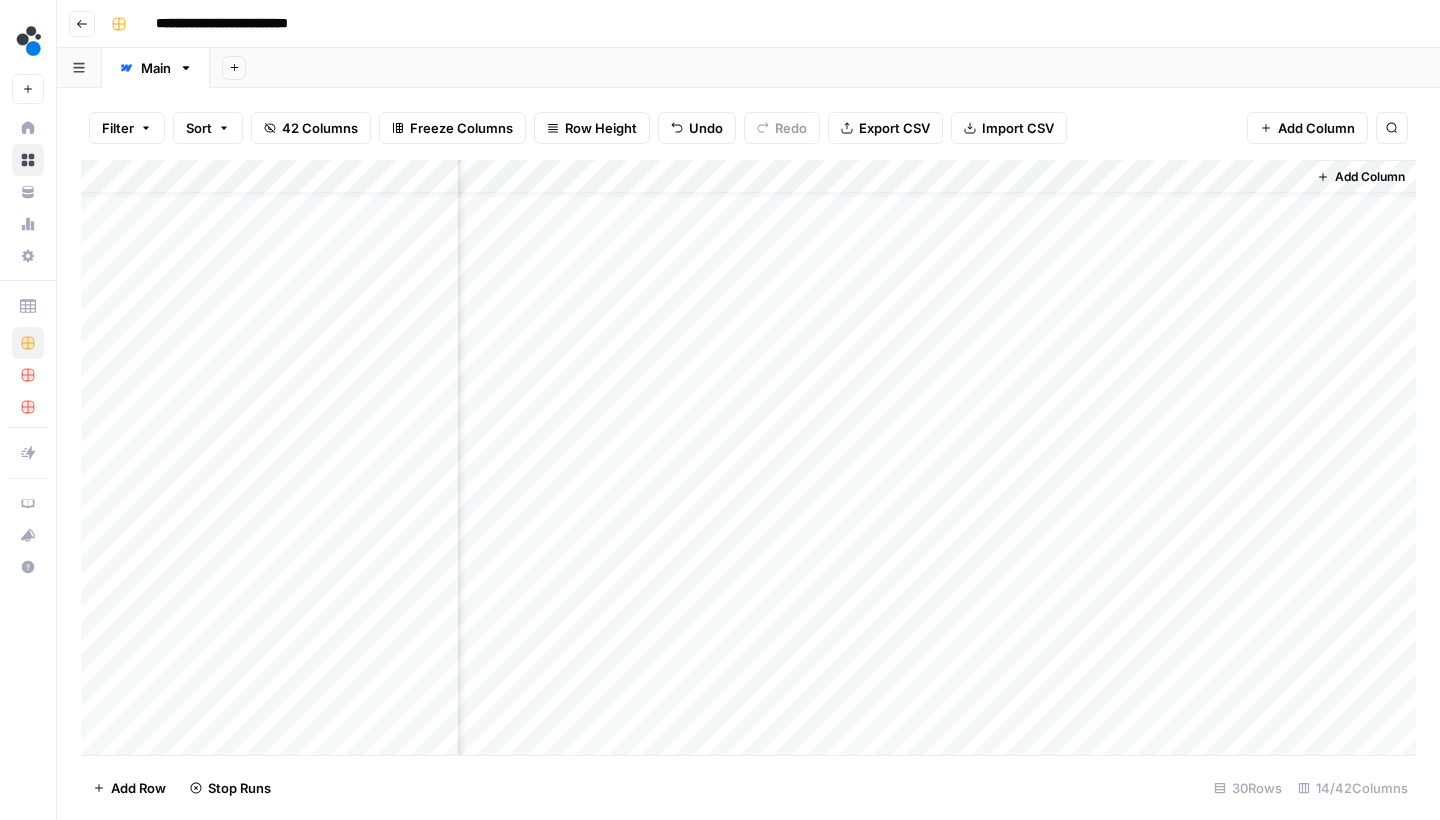 click on "Add Column" at bounding box center (748, 460) 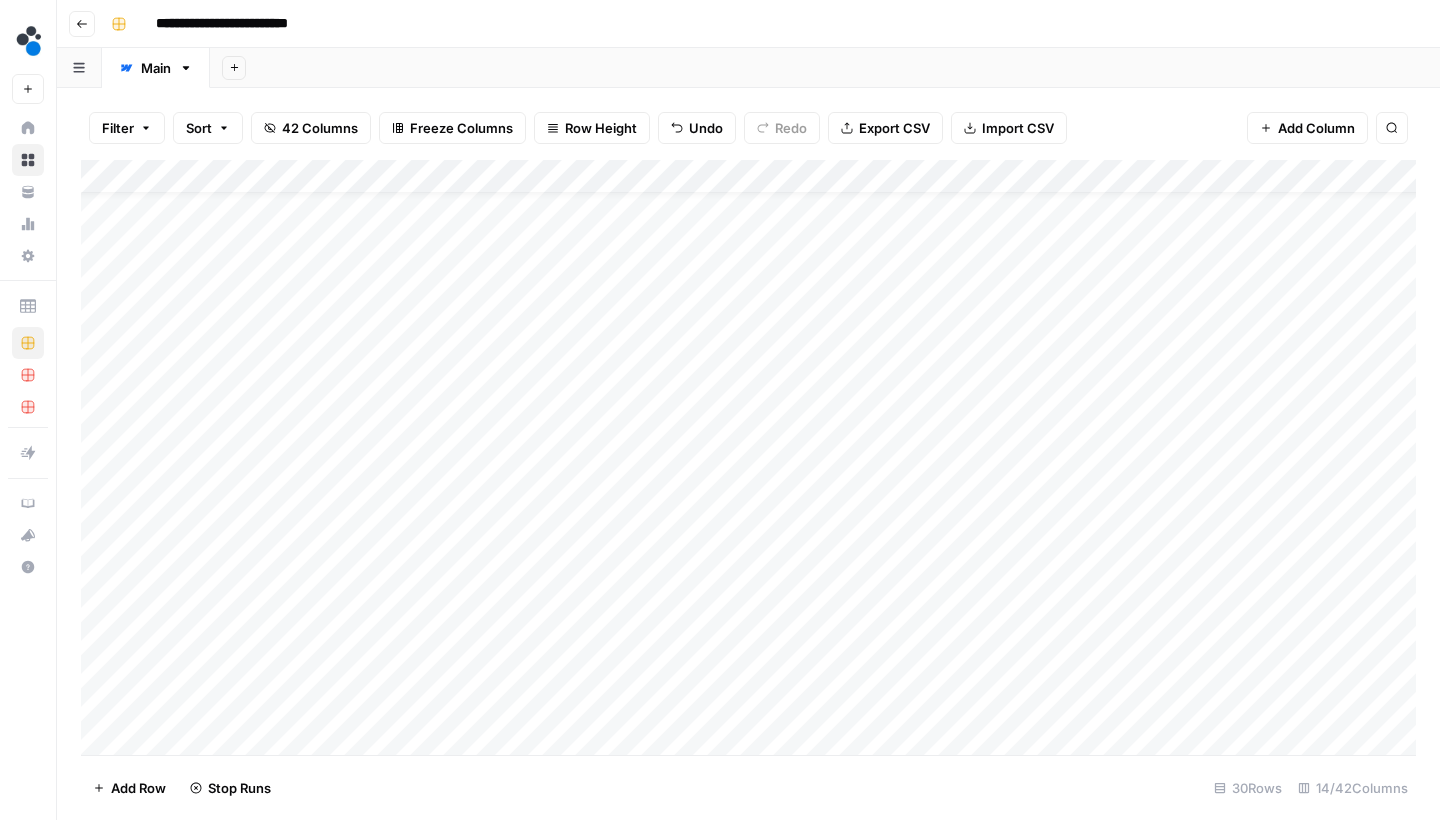 scroll, scrollTop: 43, scrollLeft: 0, axis: vertical 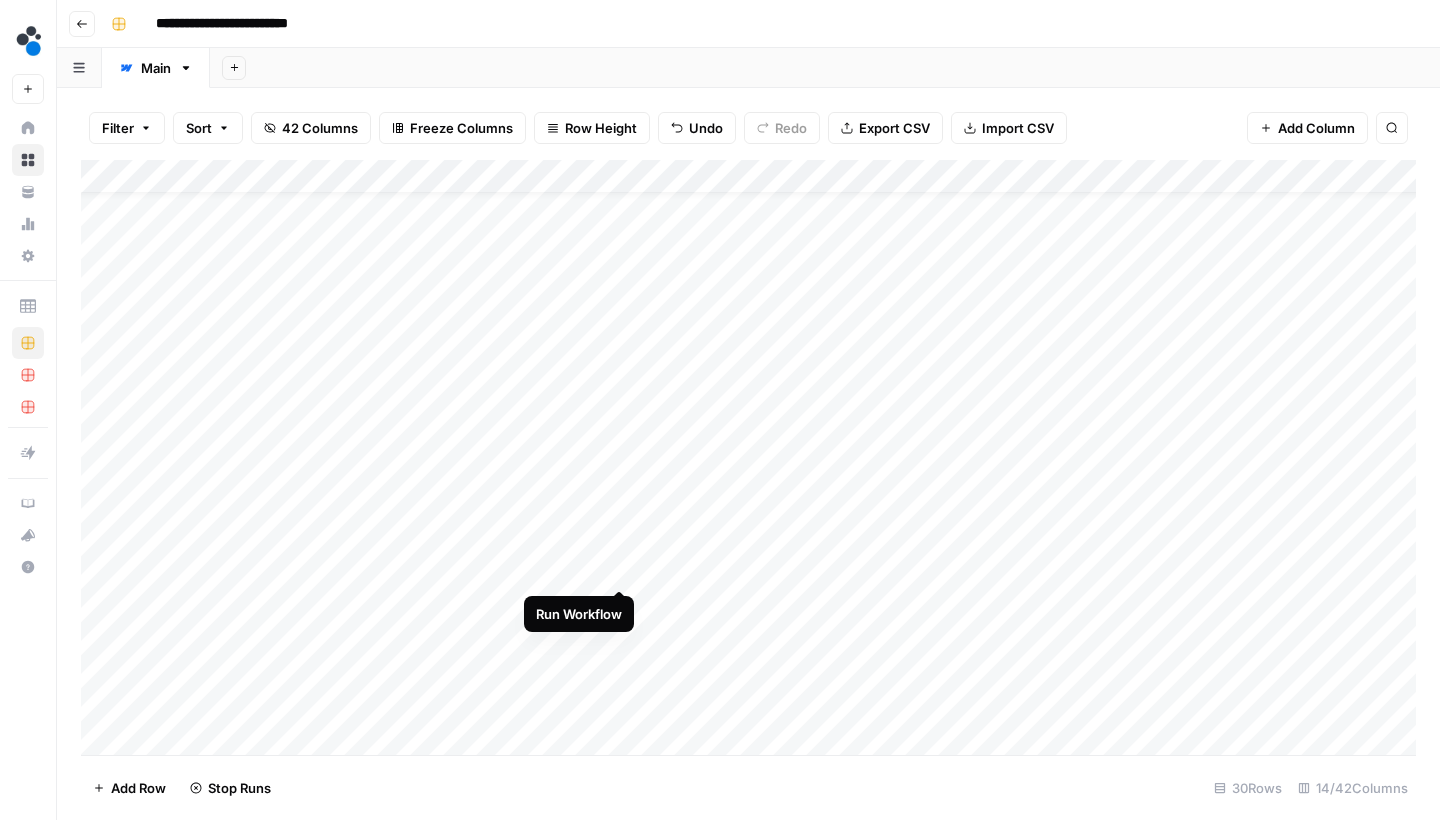 click on "Add Column" at bounding box center (748, 460) 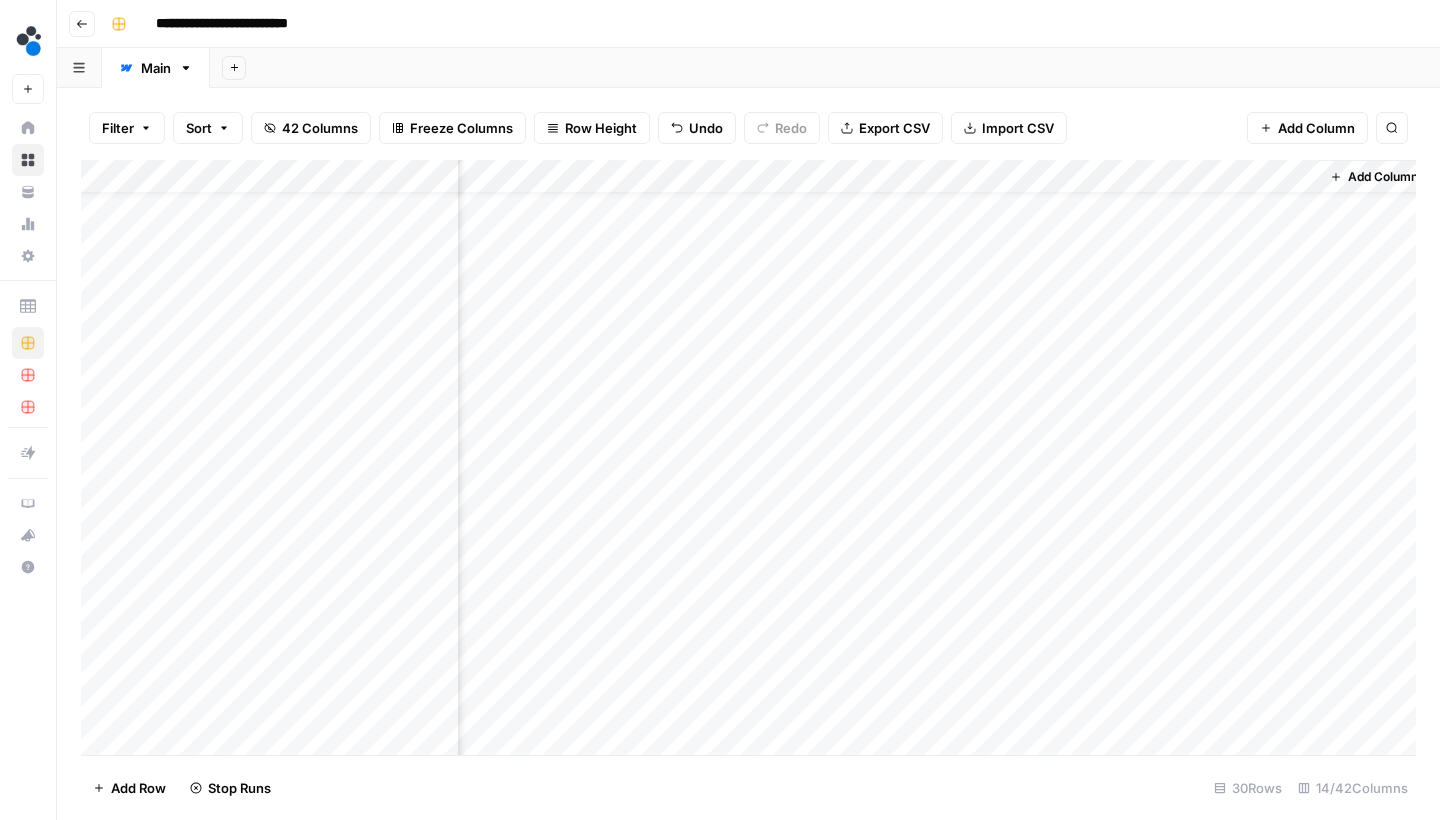 scroll, scrollTop: 43, scrollLeft: 1318, axis: both 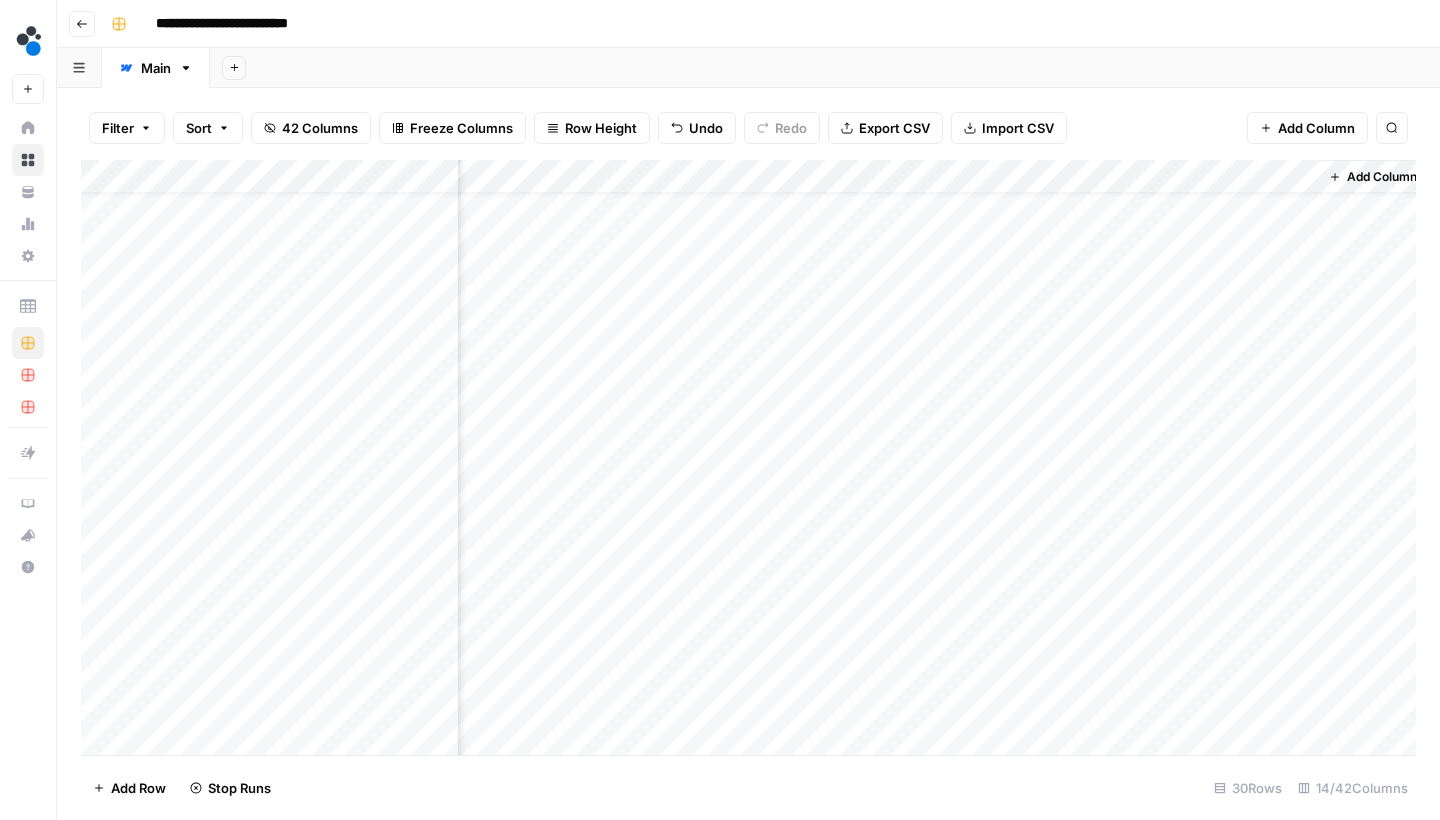 click on "Add Column" at bounding box center (748, 460) 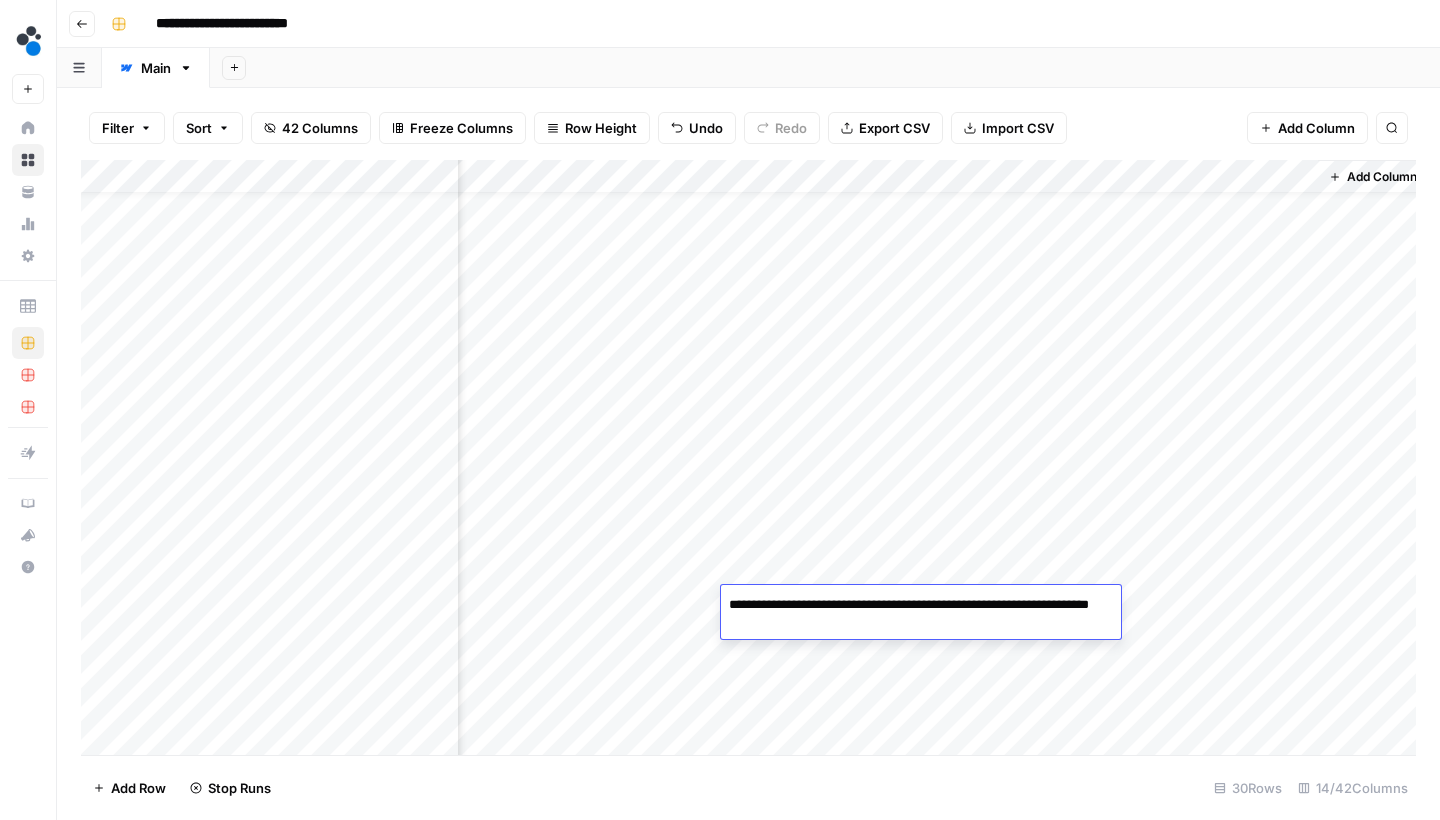 click on "Add Column" at bounding box center [748, 460] 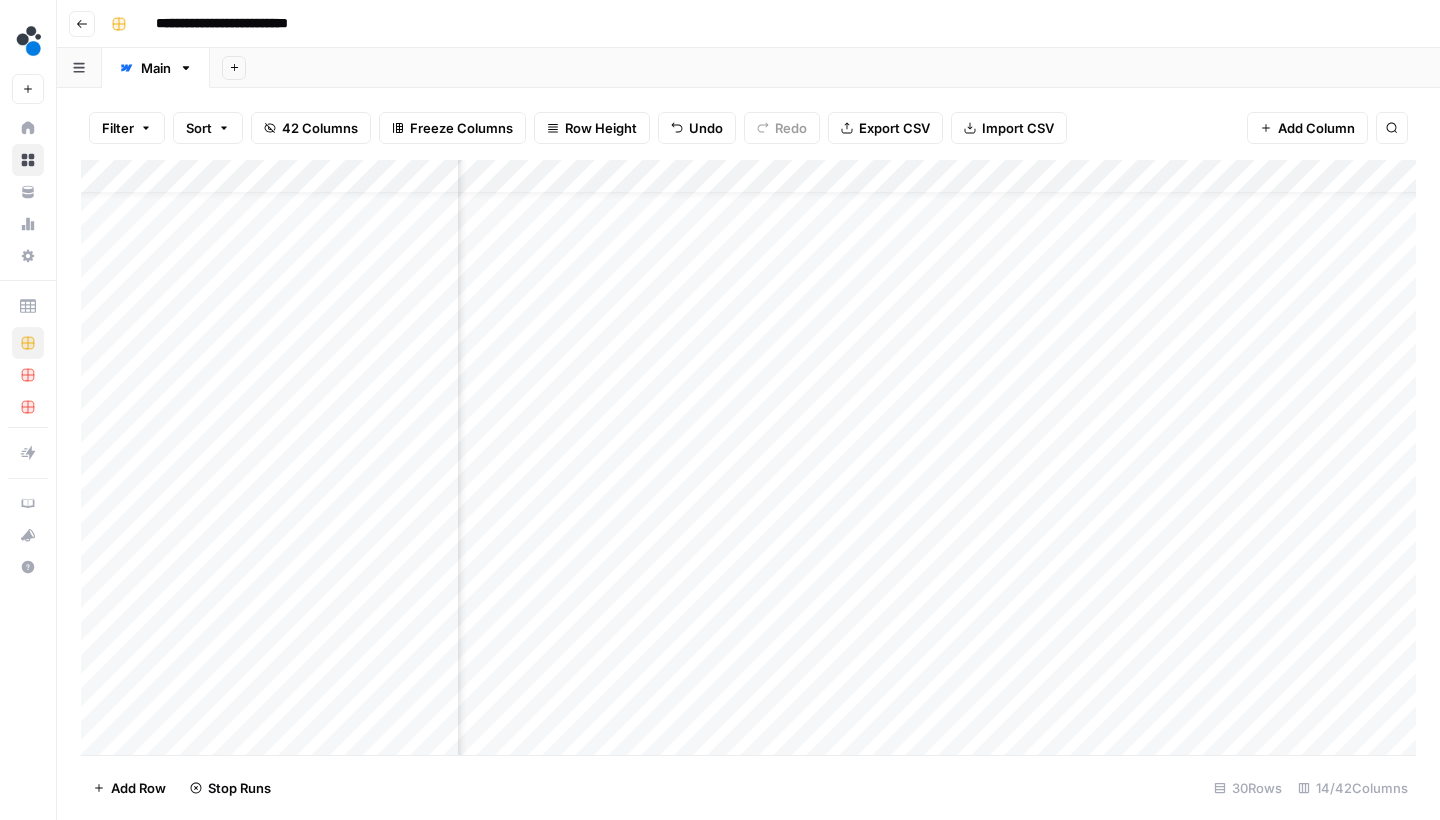 scroll, scrollTop: 43, scrollLeft: 0, axis: vertical 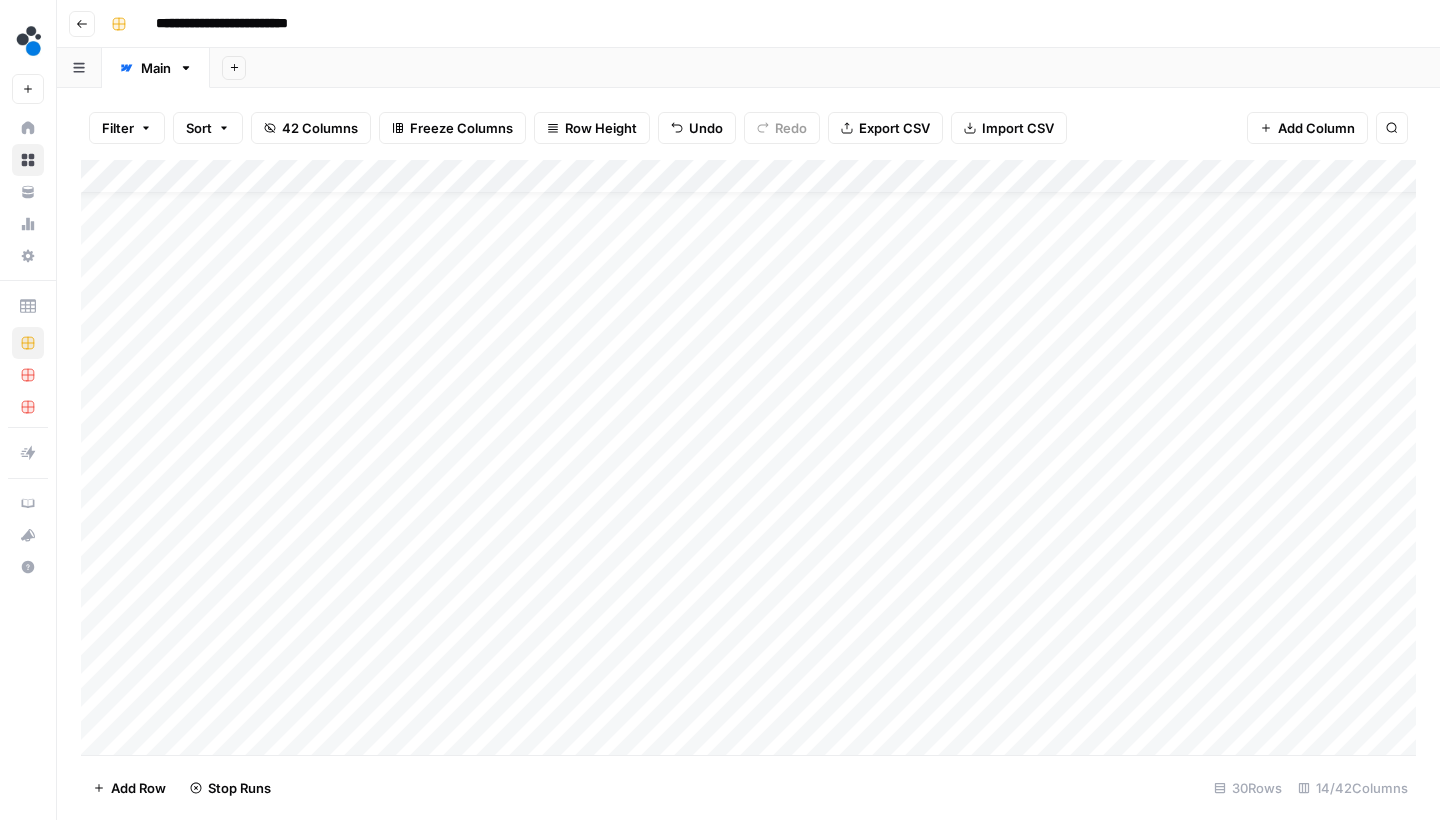 click on "Add Column" at bounding box center [748, 460] 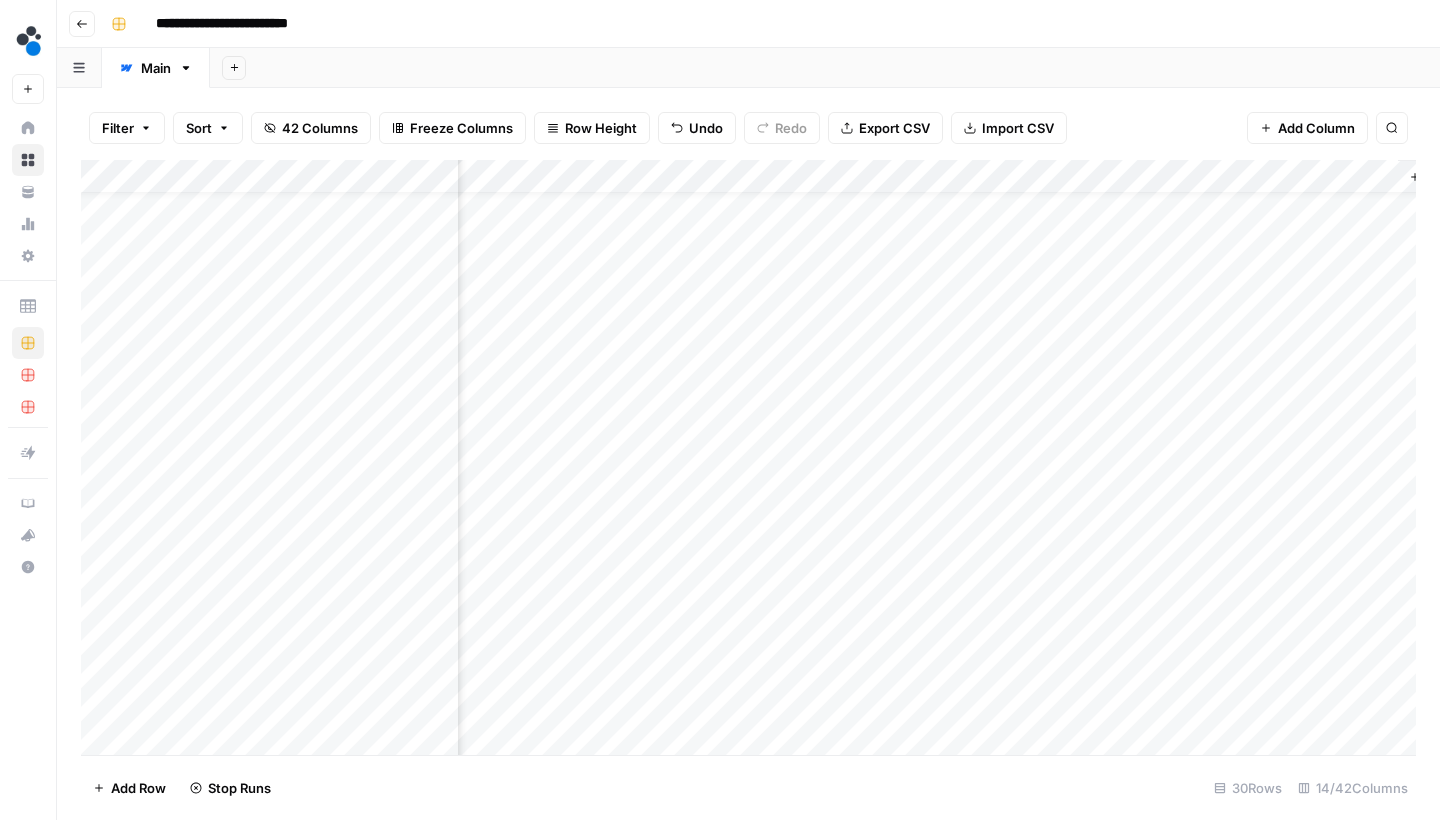 scroll, scrollTop: 43, scrollLeft: 1248, axis: both 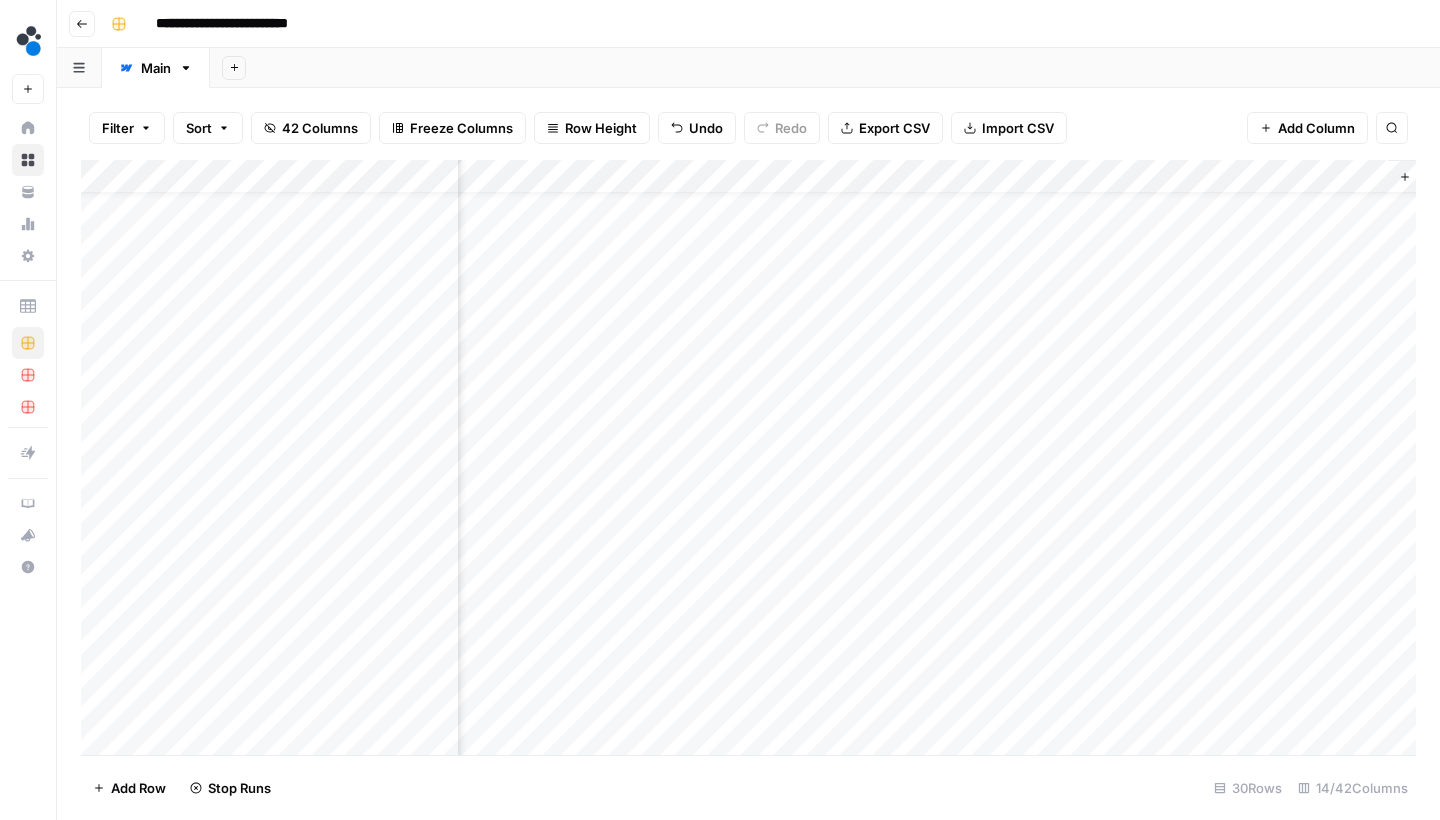 click on "Add Column" at bounding box center [748, 460] 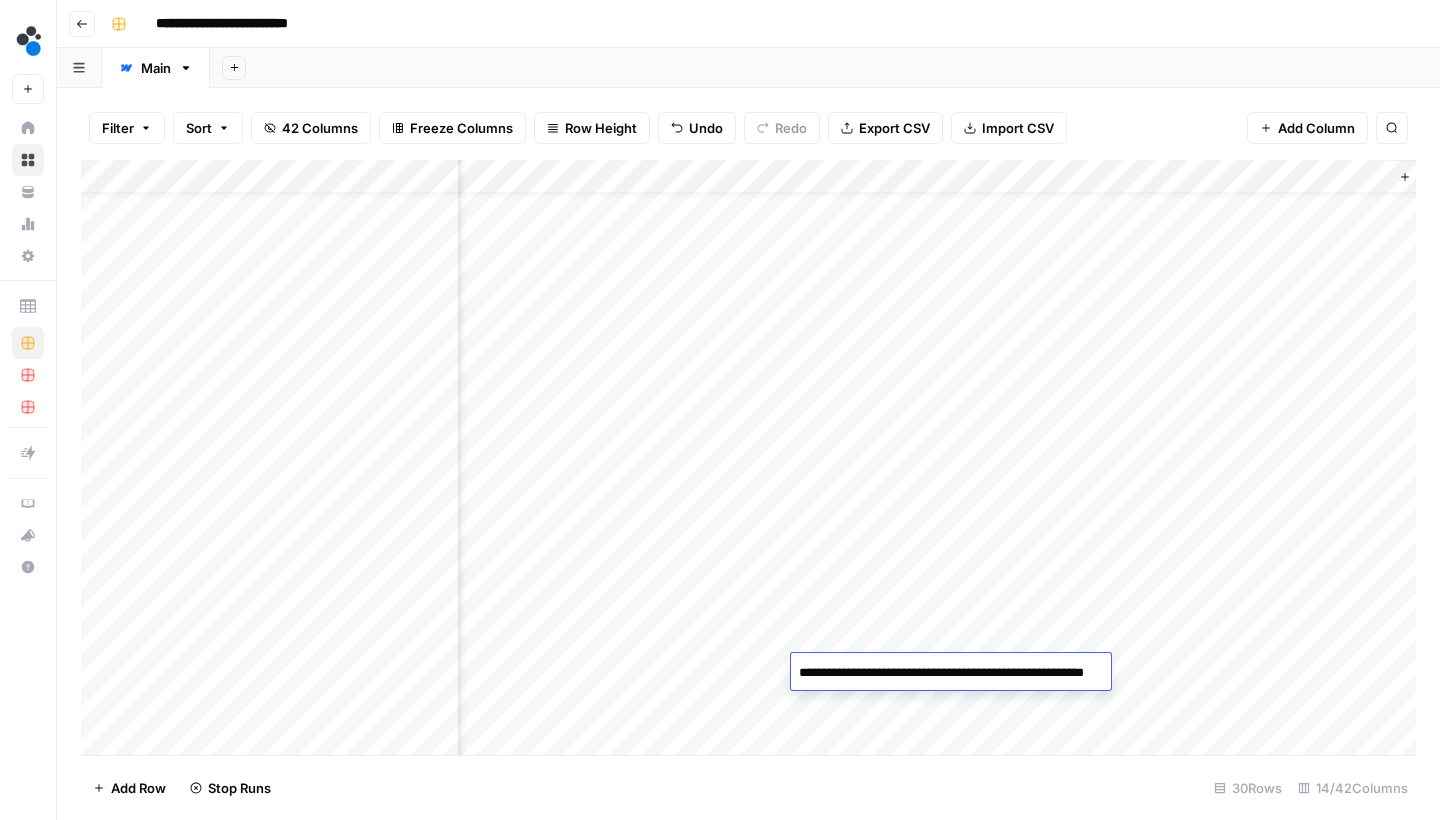 click on "Add Column" at bounding box center [748, 460] 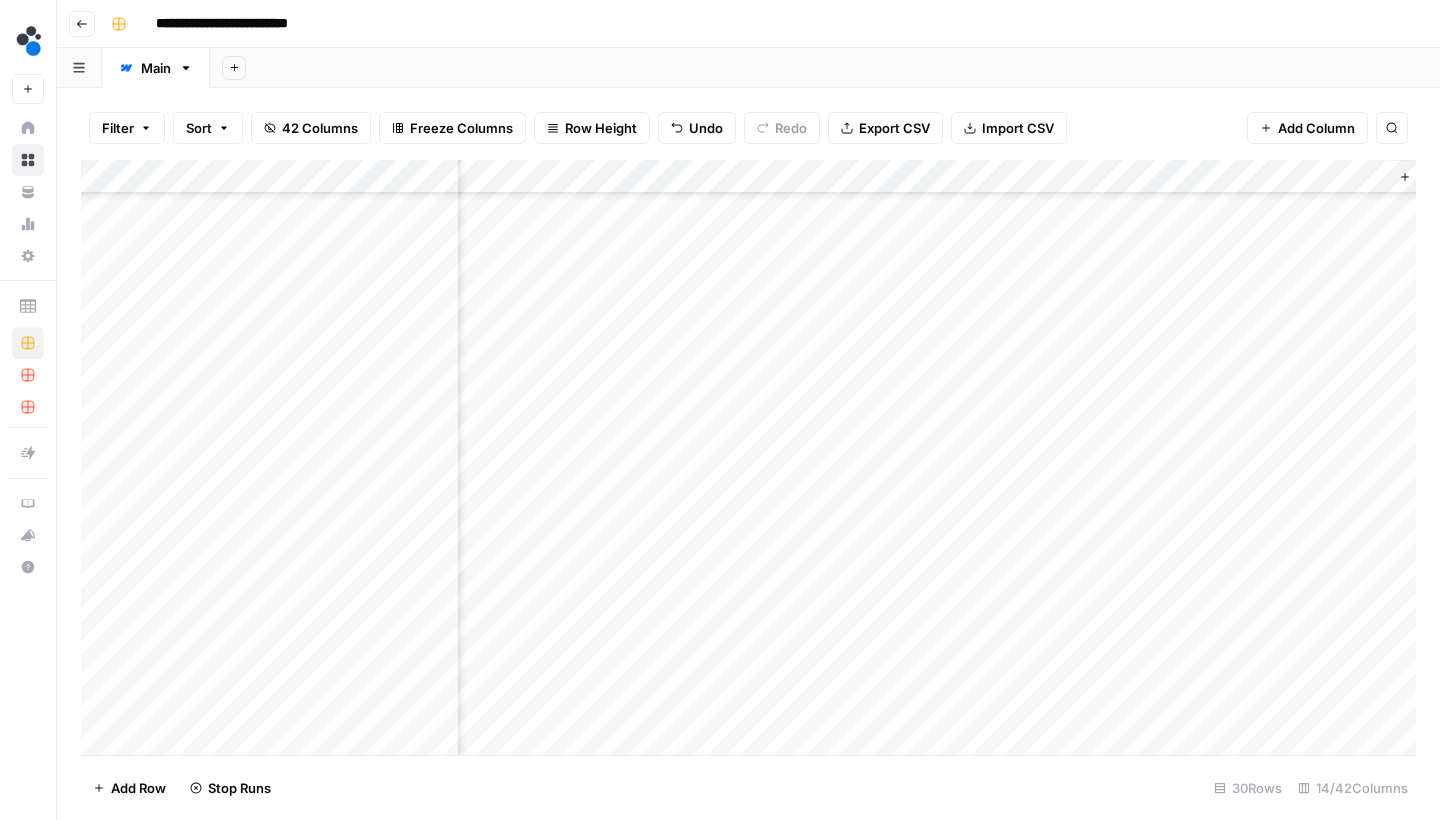 scroll, scrollTop: 199, scrollLeft: 1248, axis: both 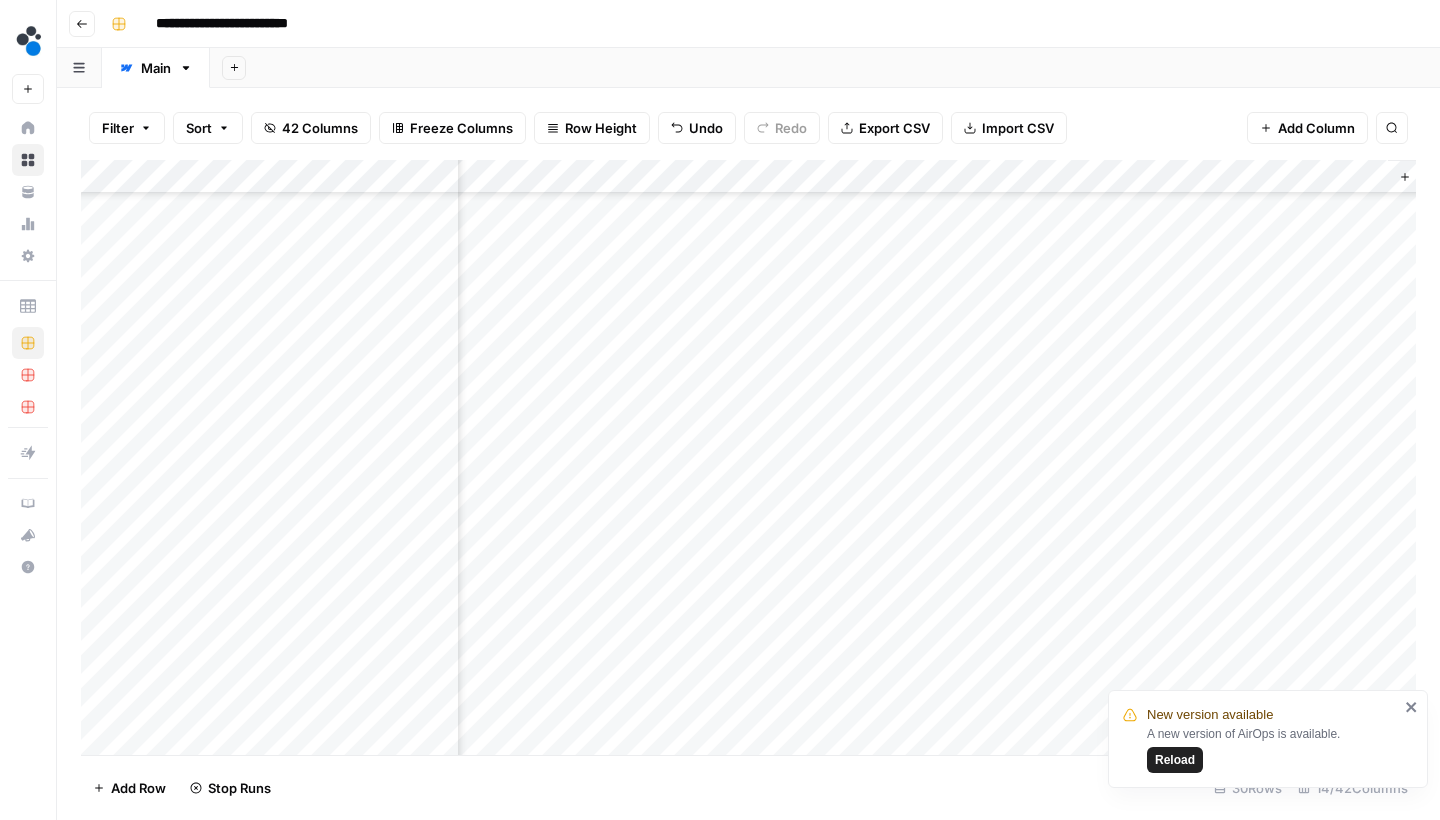 click on "Add Column" at bounding box center (748, 460) 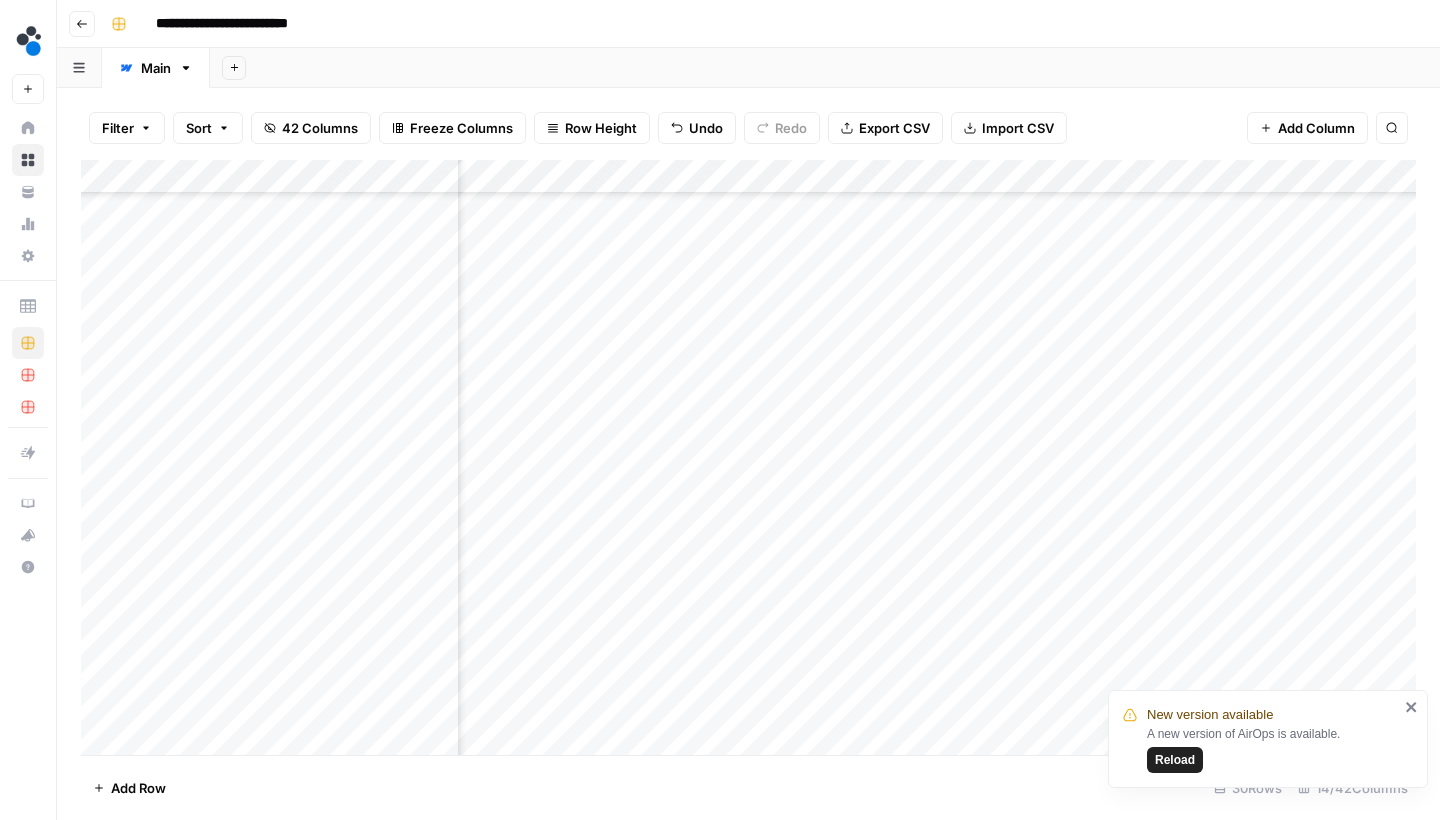 scroll, scrollTop: 204, scrollLeft: 338, axis: both 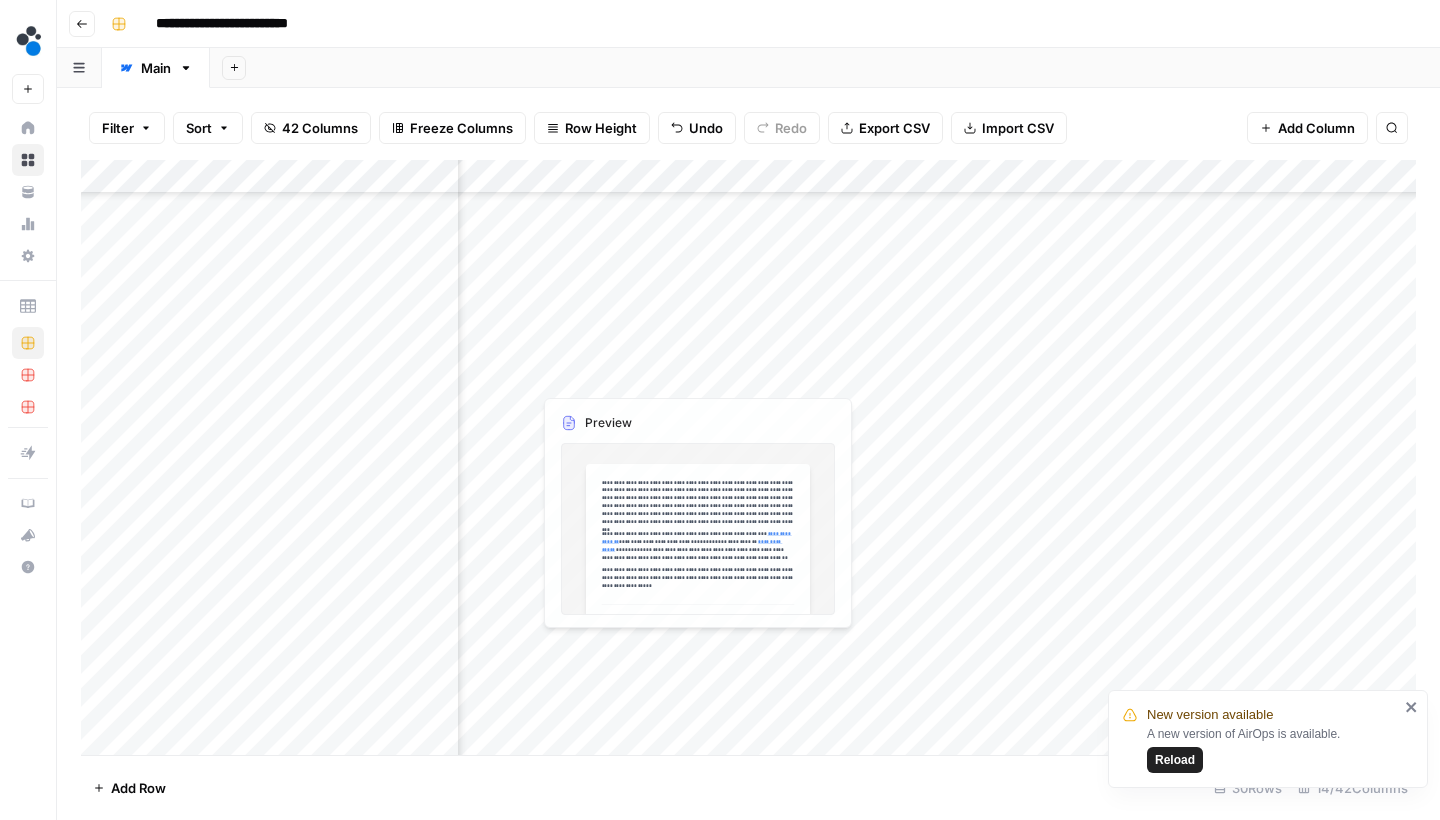 click on "Add Column" at bounding box center (748, 460) 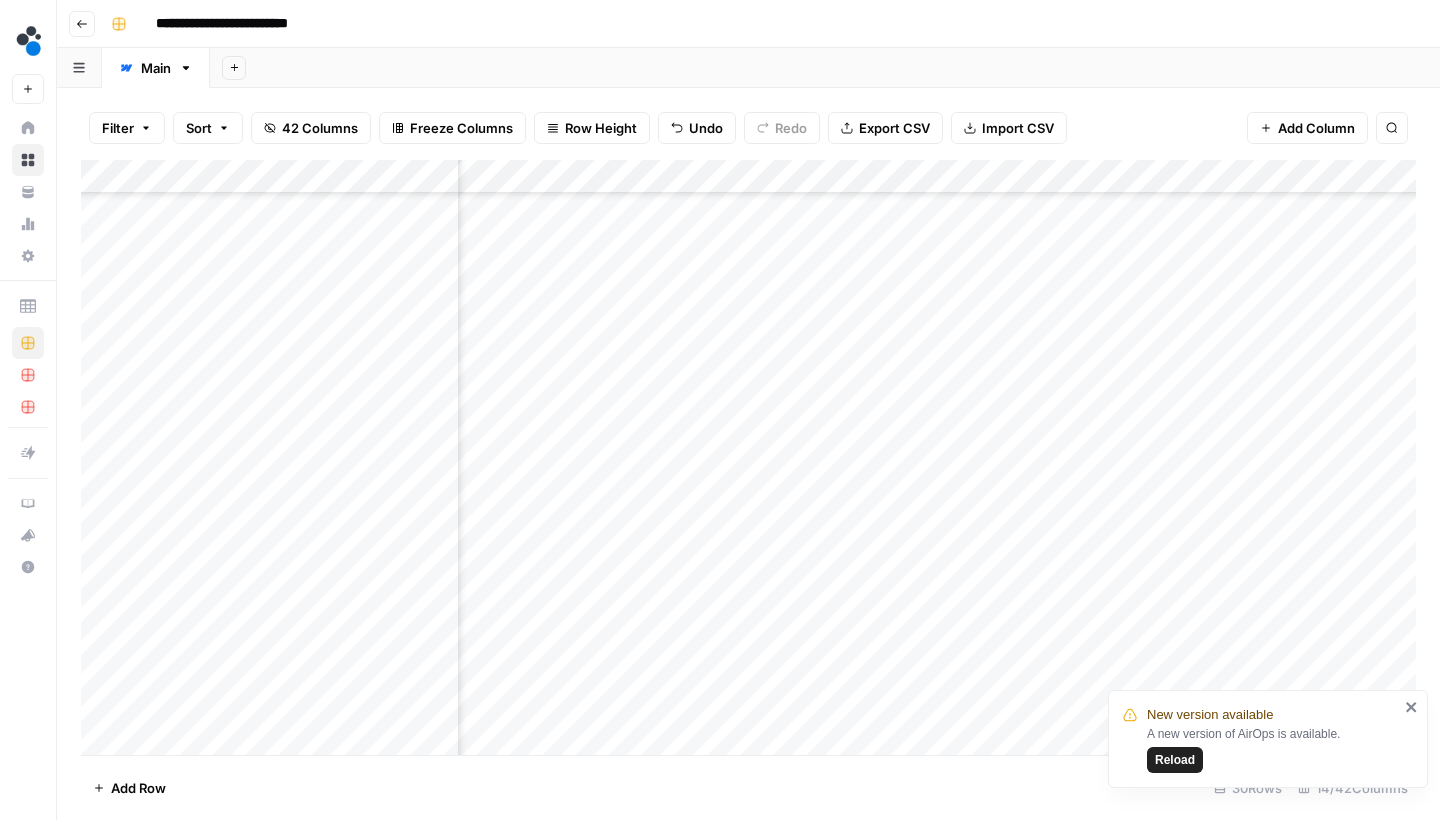 click on "Add Column" at bounding box center (748, 460) 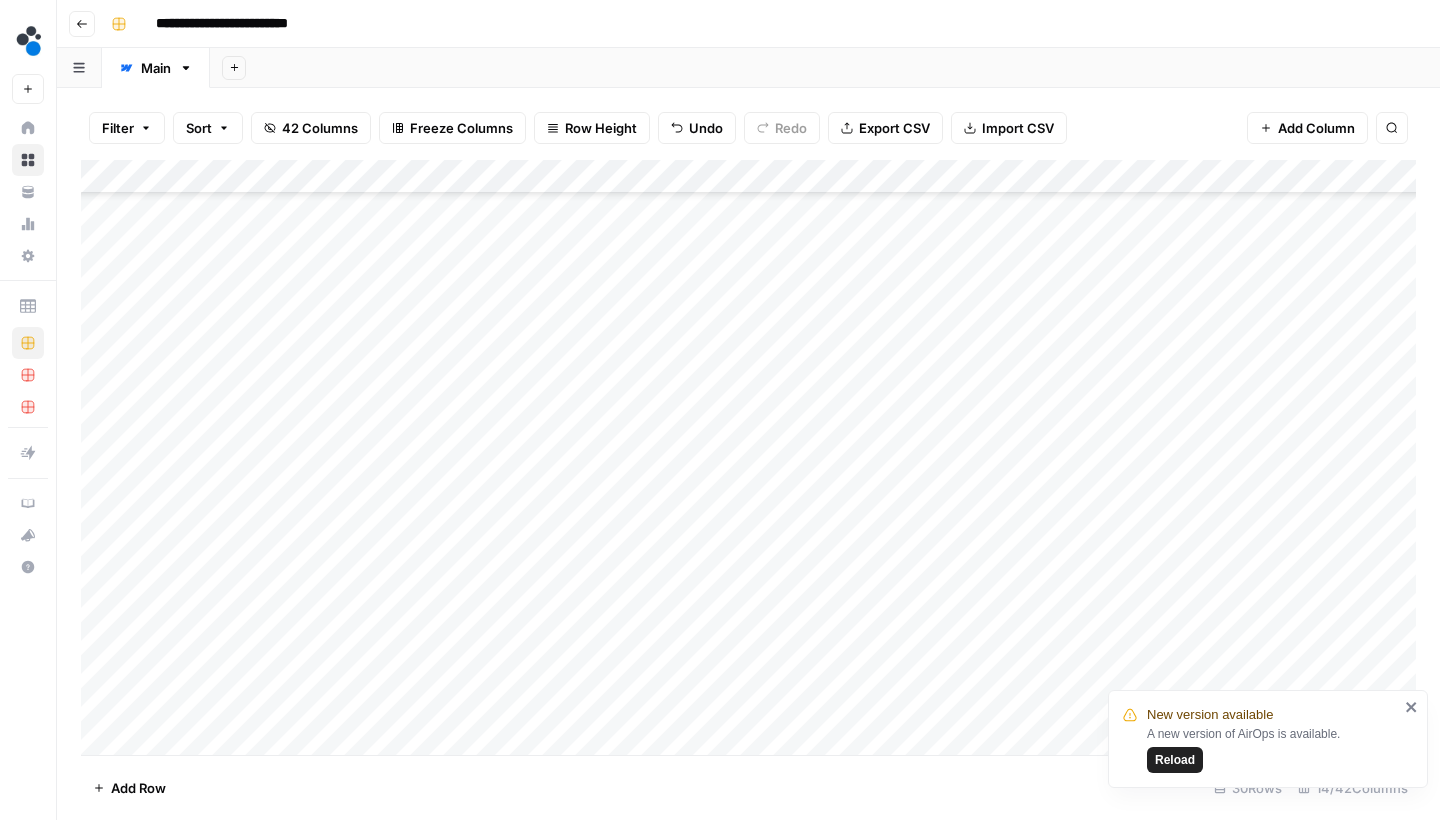 scroll, scrollTop: 201, scrollLeft: 0, axis: vertical 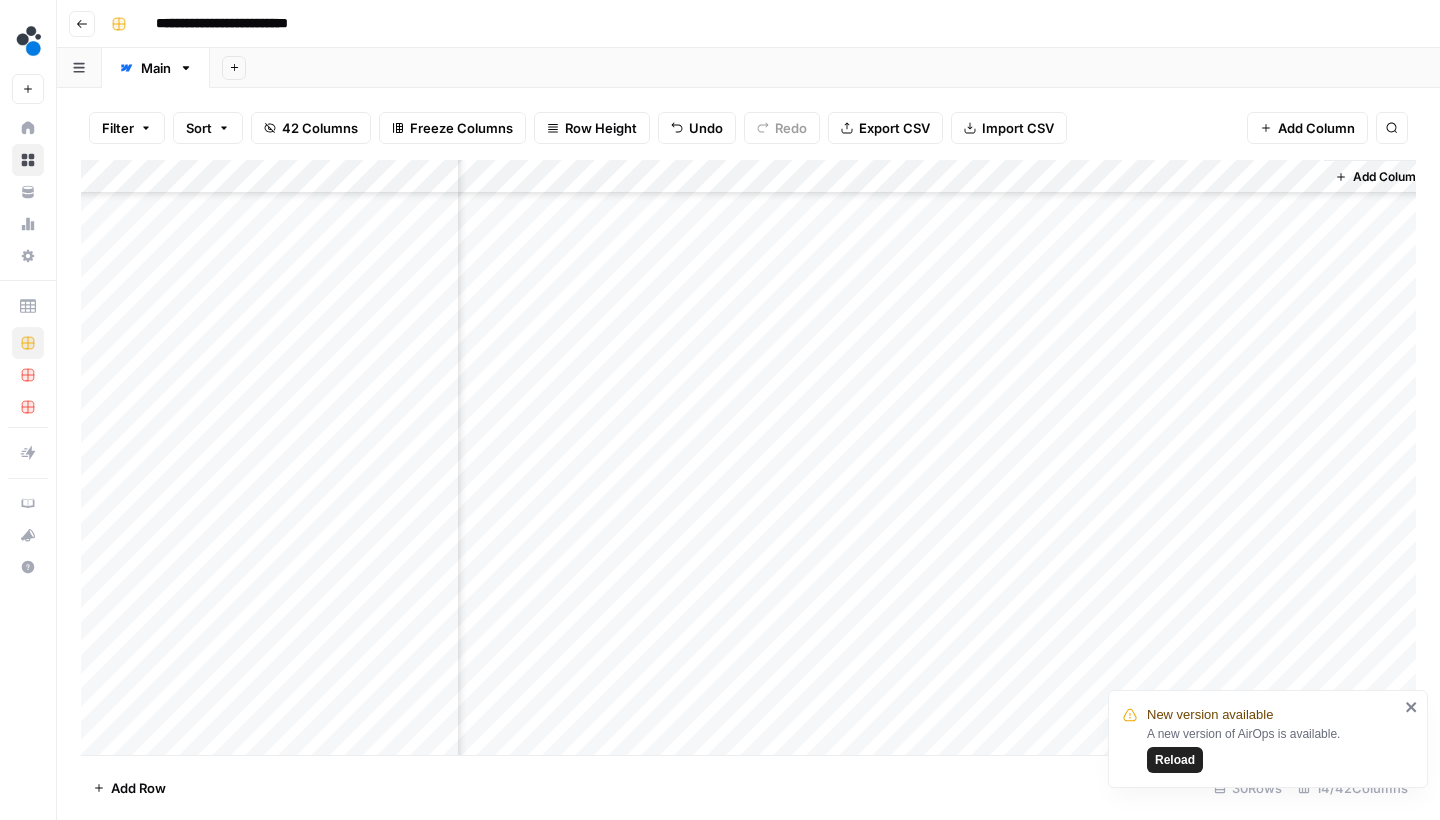 click on "Add Column" at bounding box center [748, 460] 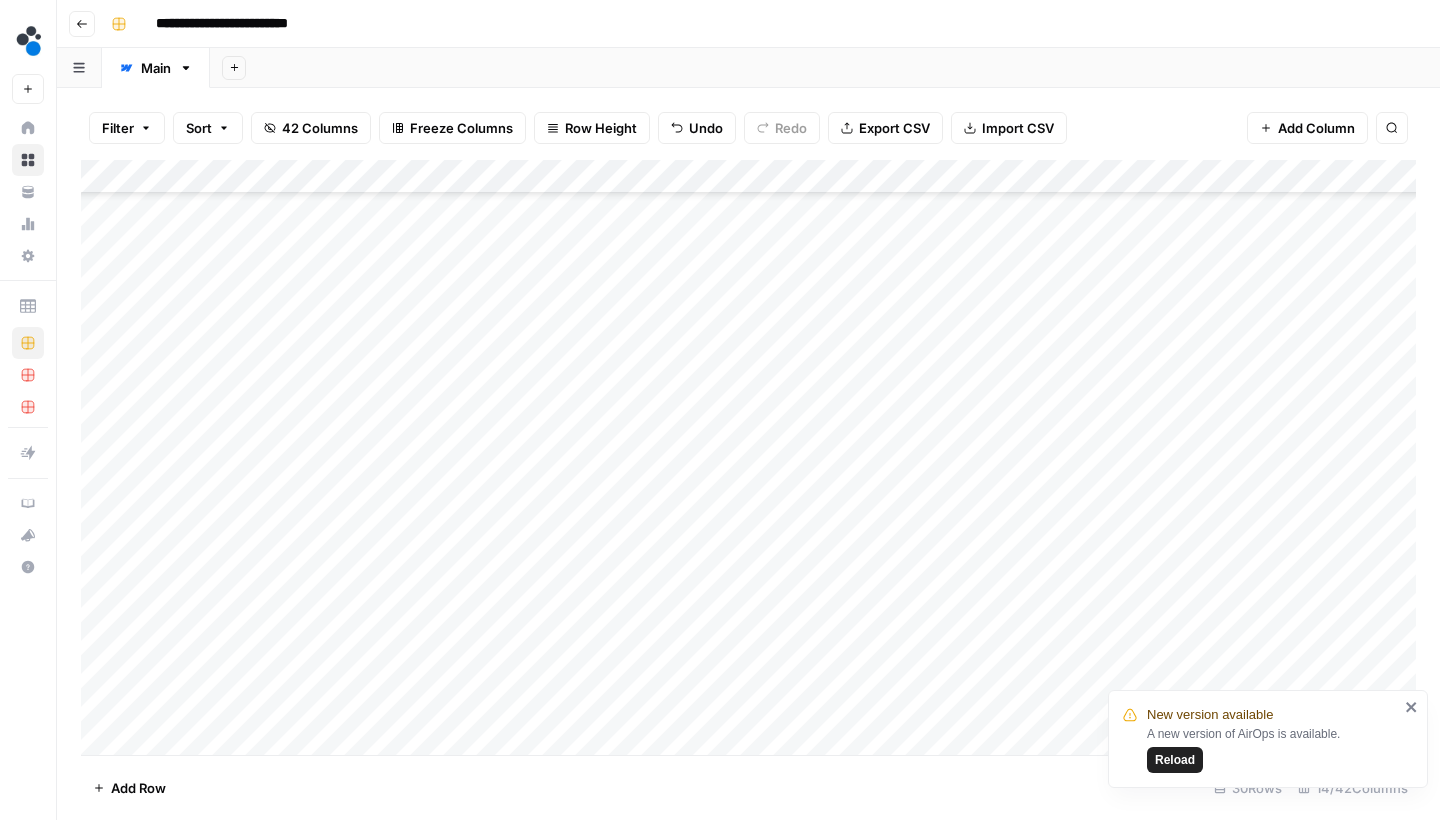 scroll, scrollTop: 347, scrollLeft: 0, axis: vertical 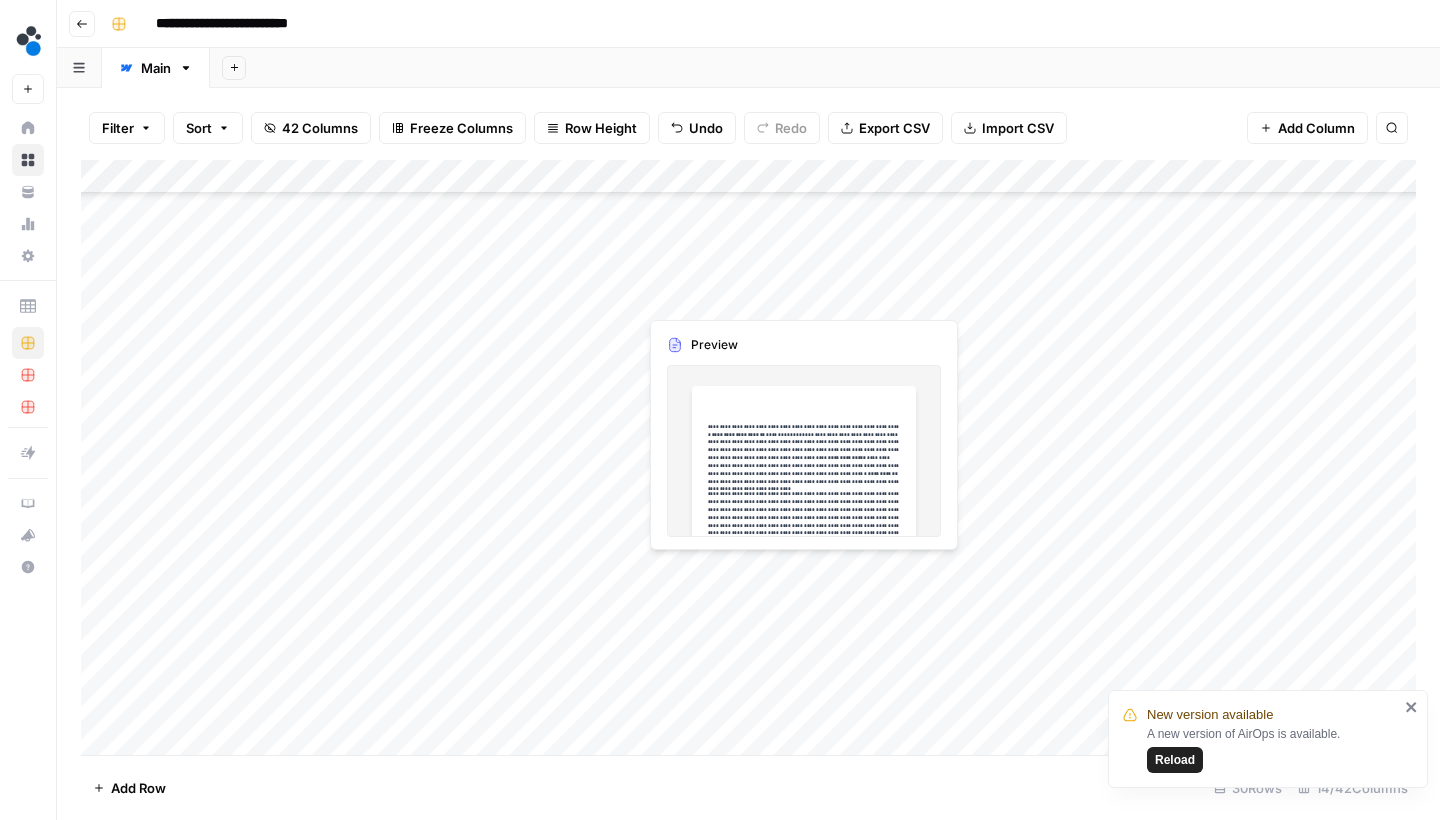 click on "Add Column" at bounding box center (748, 460) 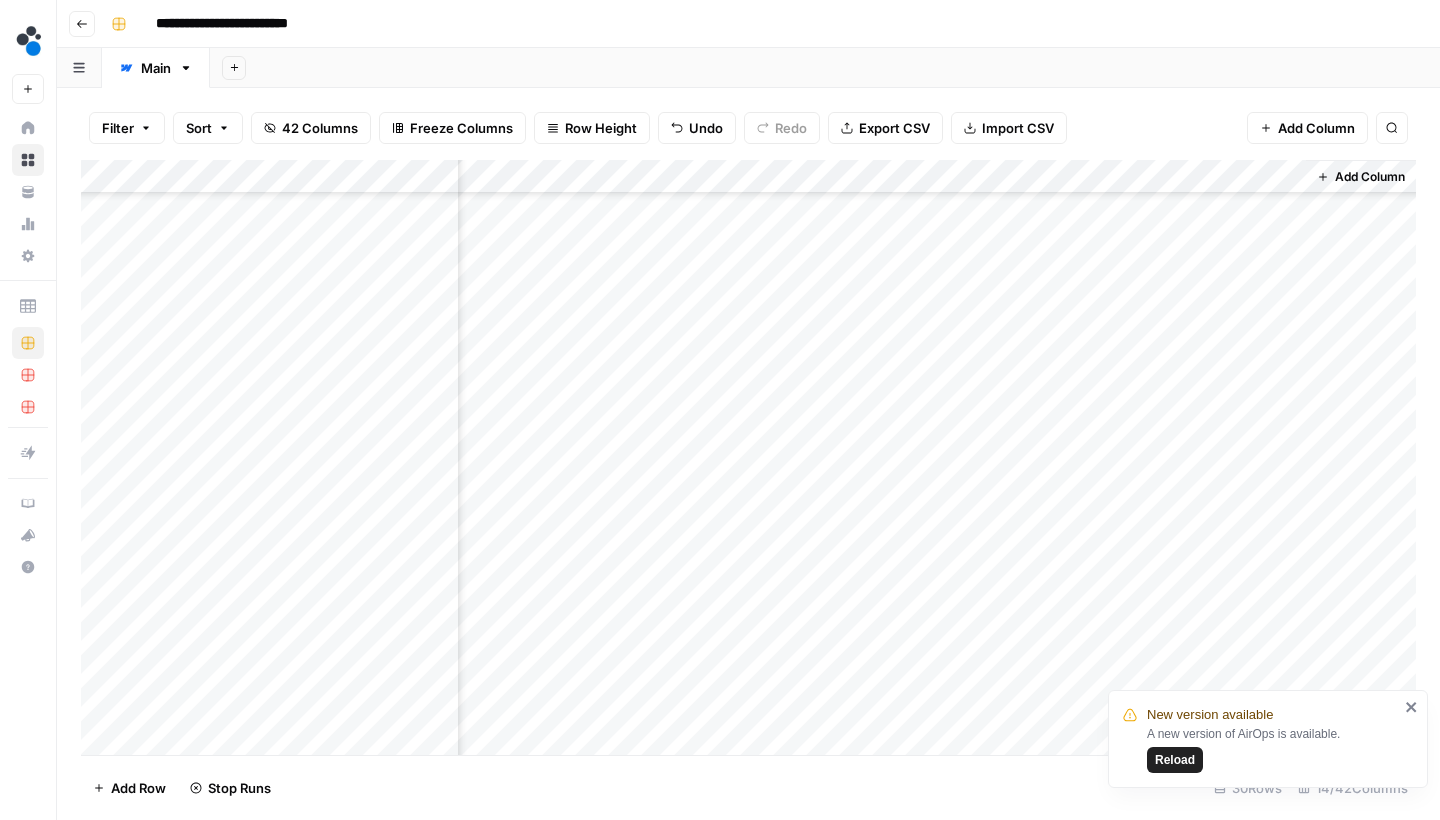 scroll, scrollTop: 456, scrollLeft: 1331, axis: both 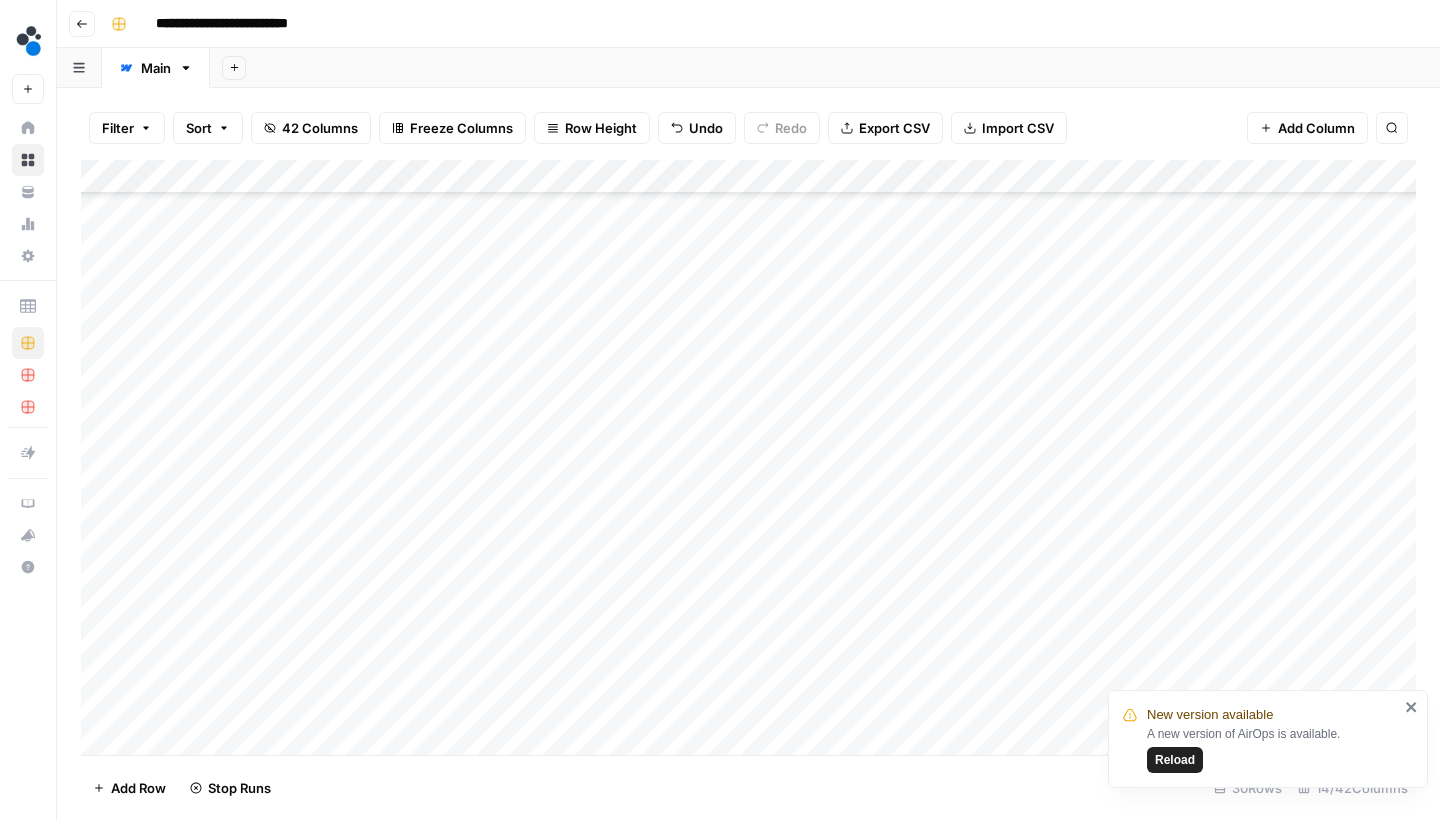 click on "Add Column" at bounding box center [748, 460] 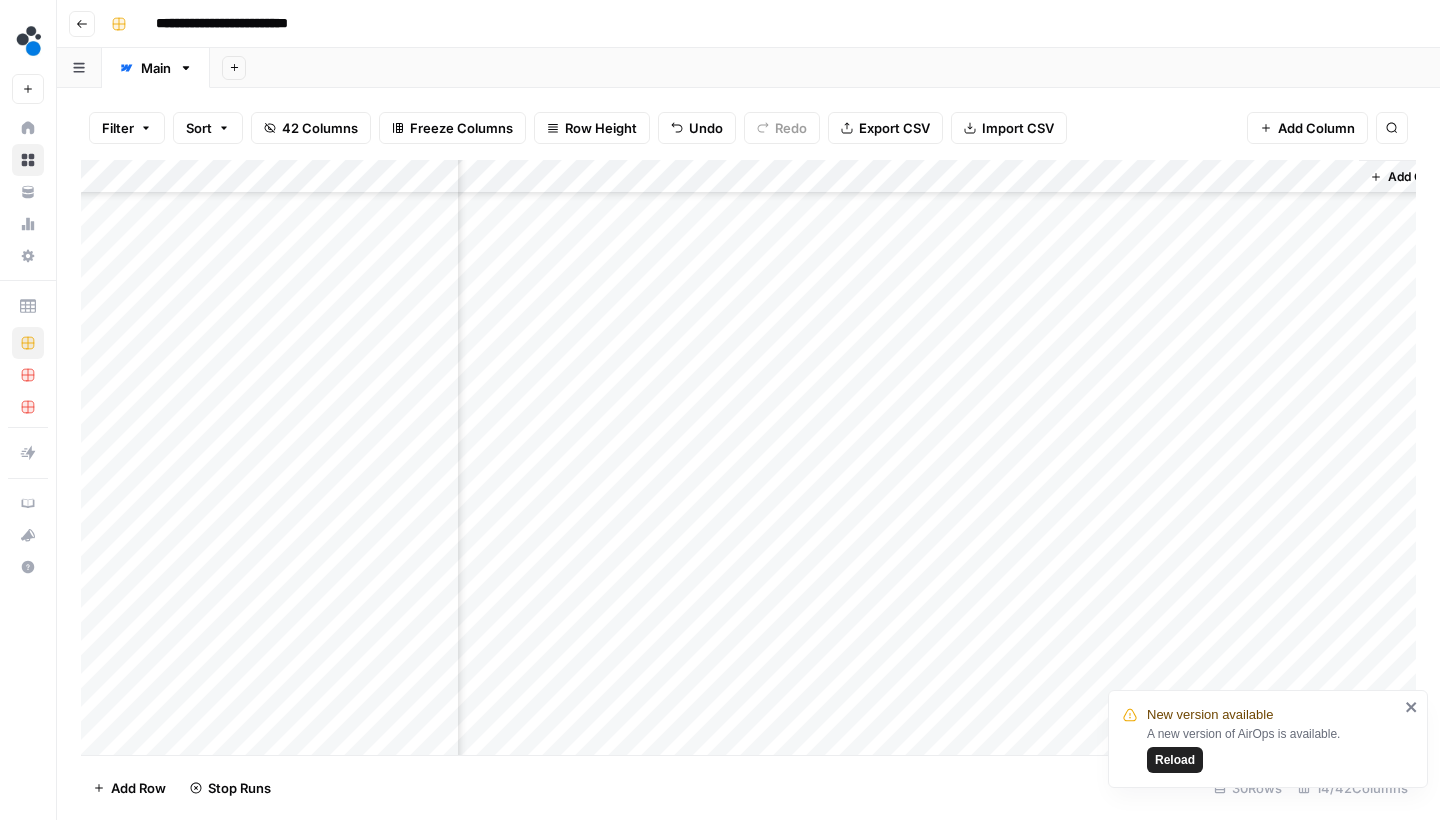 scroll, scrollTop: 448, scrollLeft: 1280, axis: both 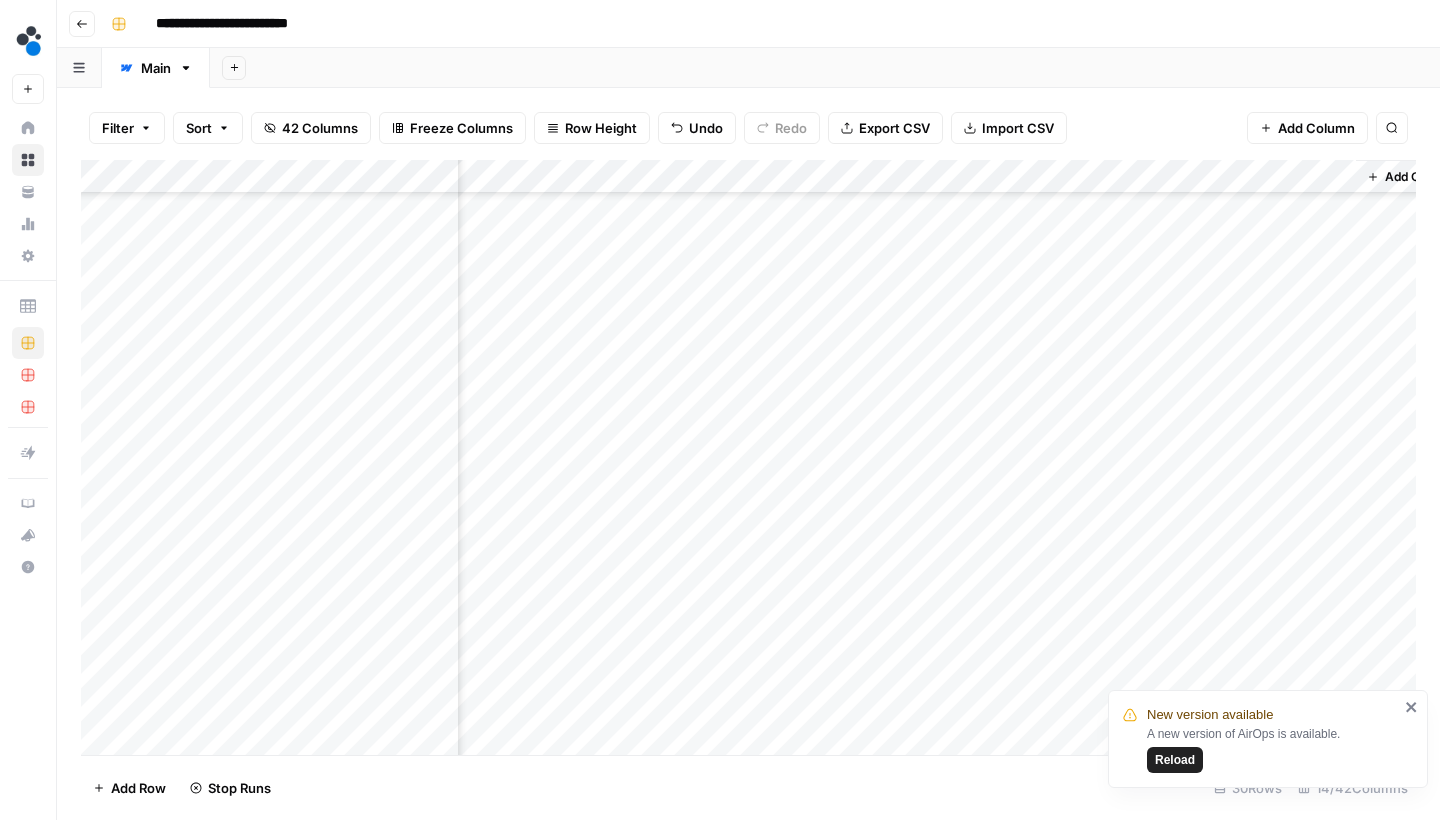 click on "Add Column" at bounding box center (748, 460) 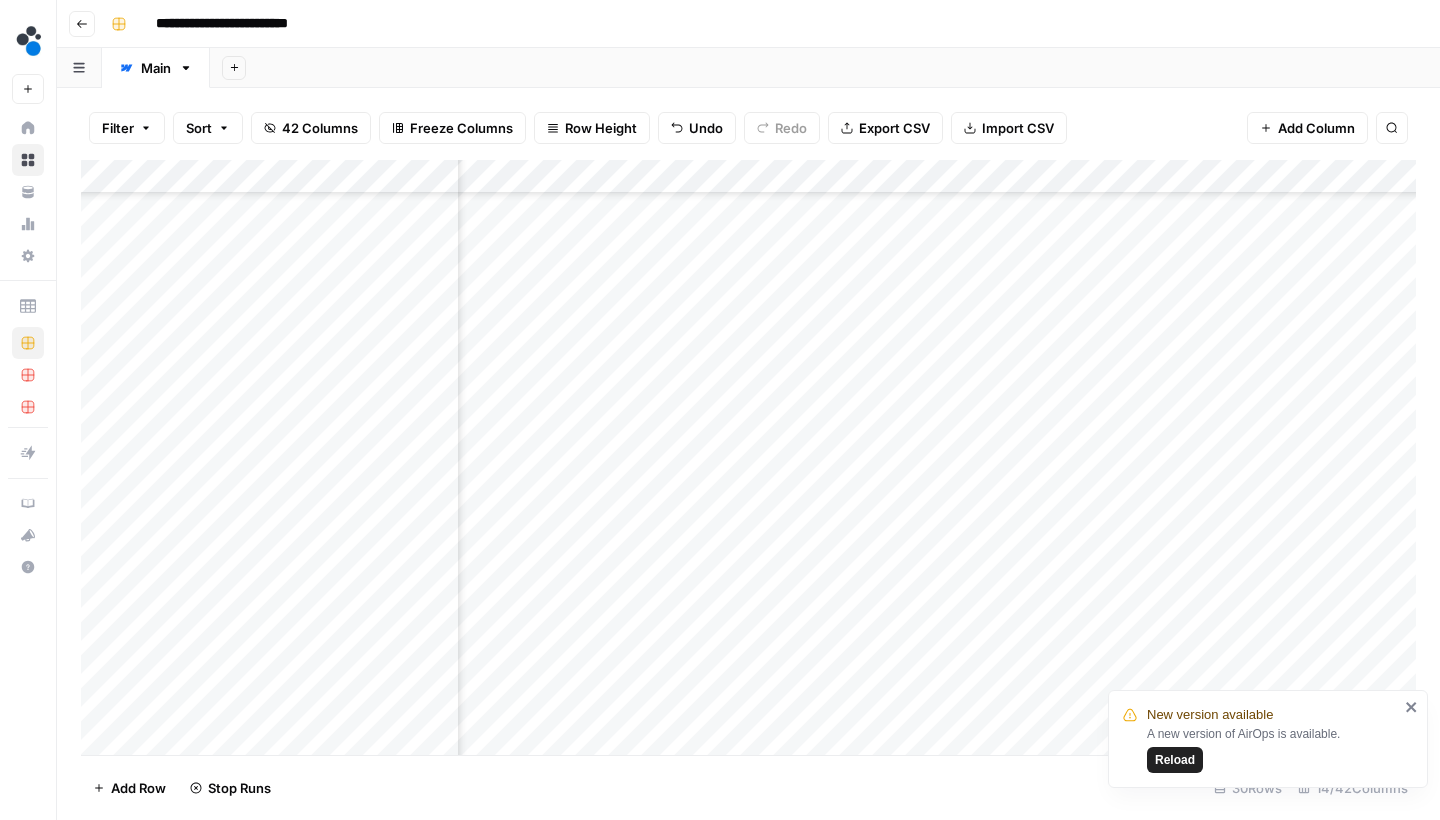 scroll, scrollTop: 482, scrollLeft: 120, axis: both 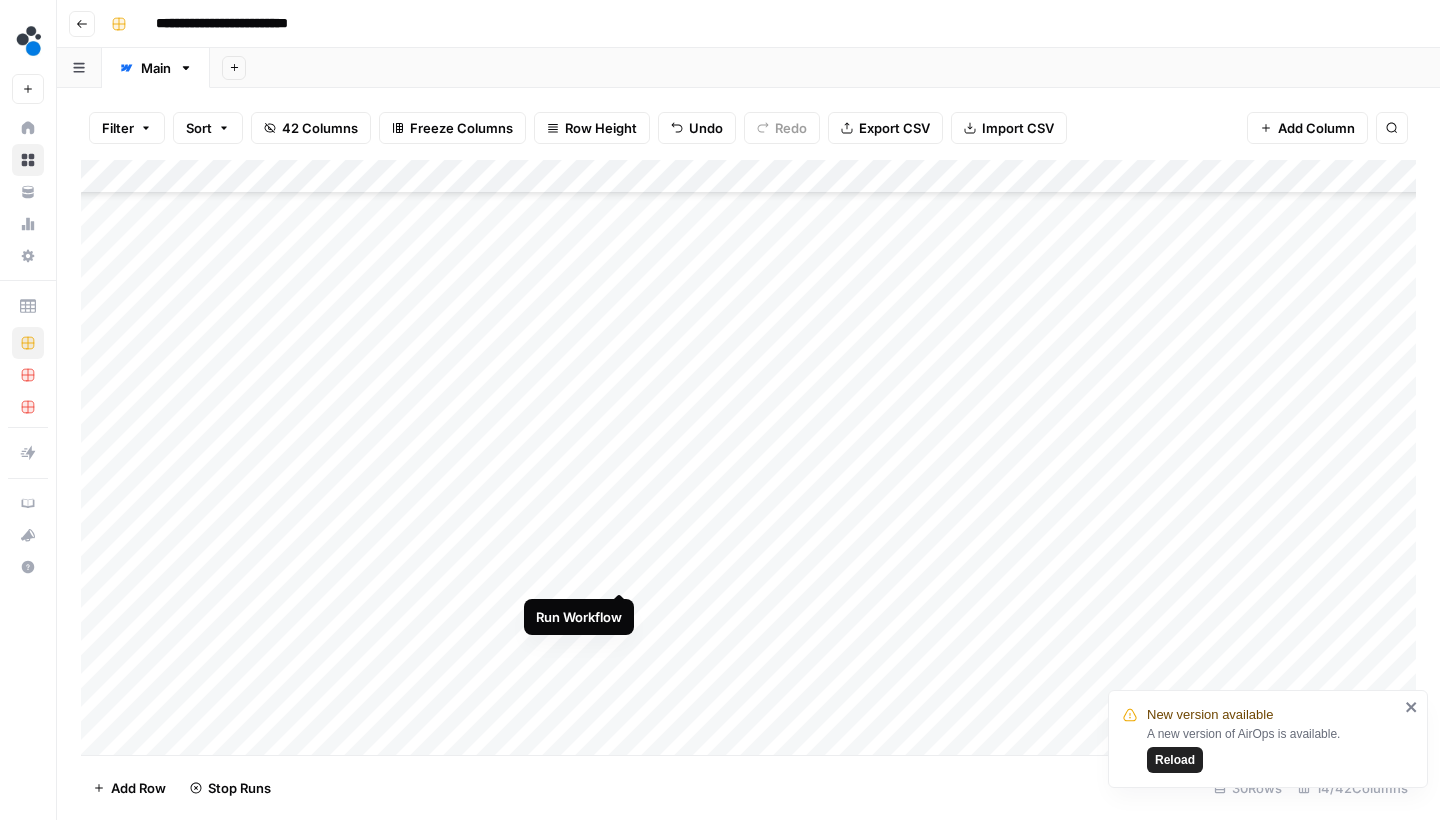 click on "Add Column" at bounding box center [748, 460] 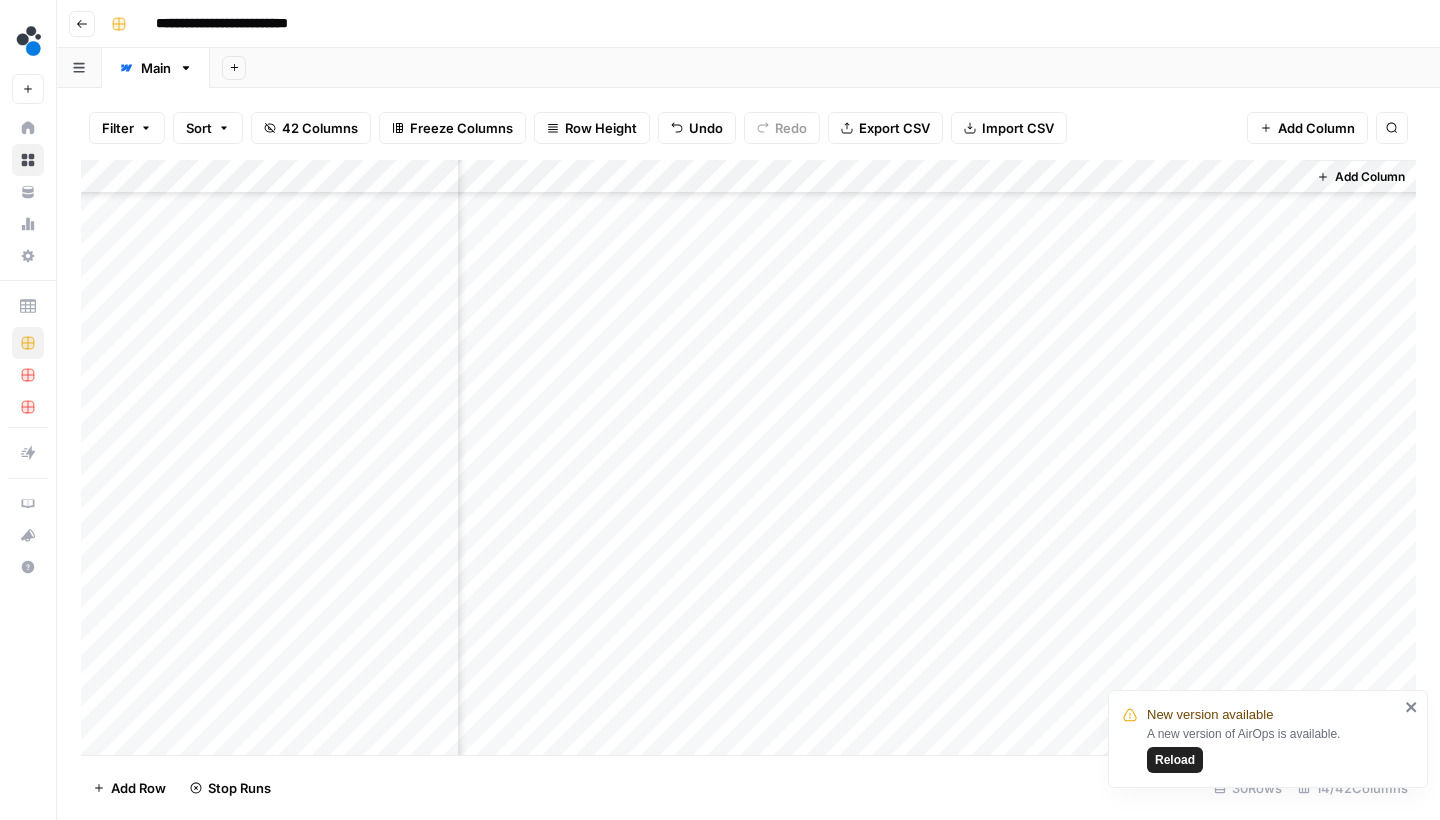 scroll, scrollTop: 482, scrollLeft: 1331, axis: both 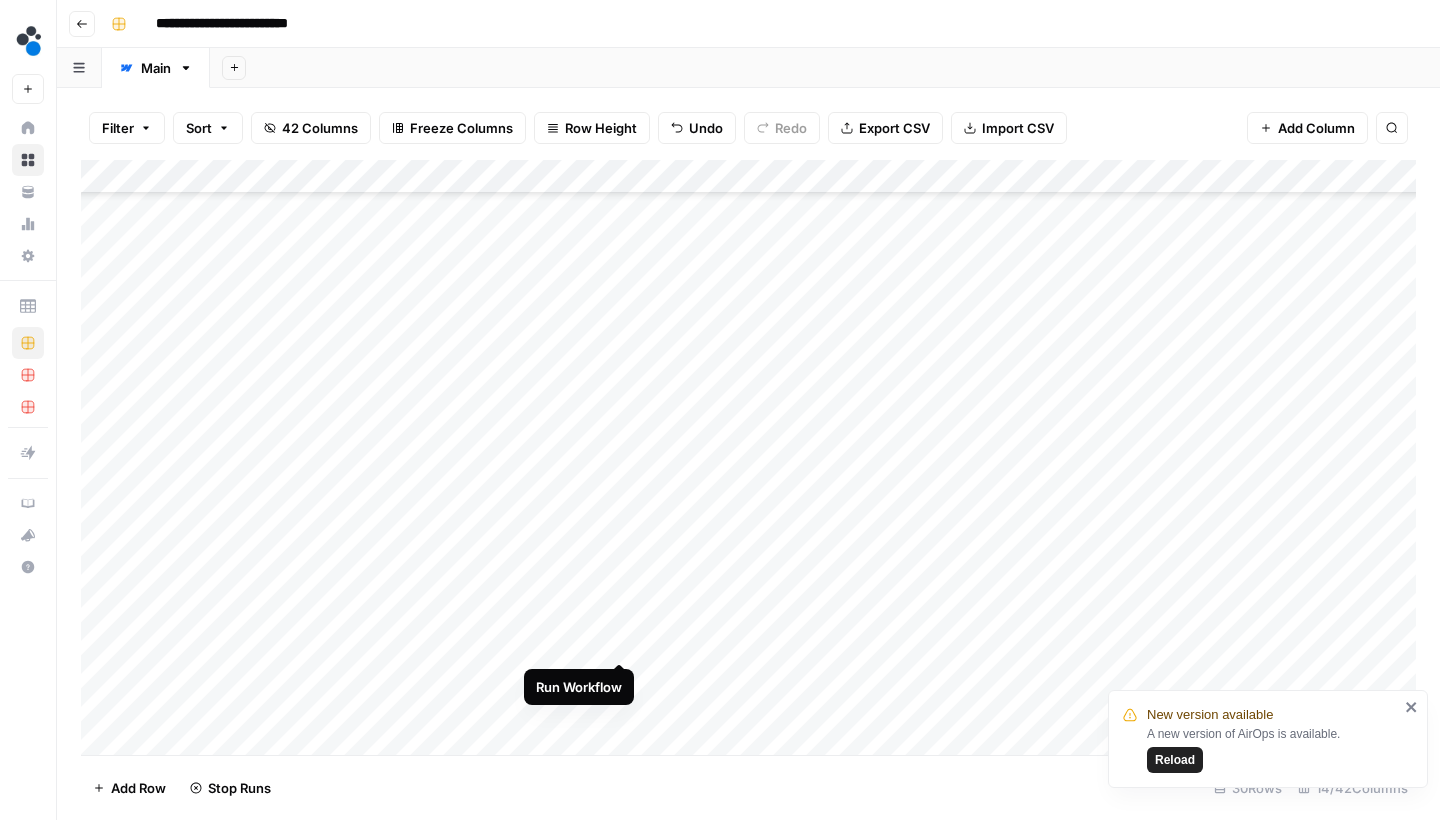 click on "Add Column" at bounding box center [748, 460] 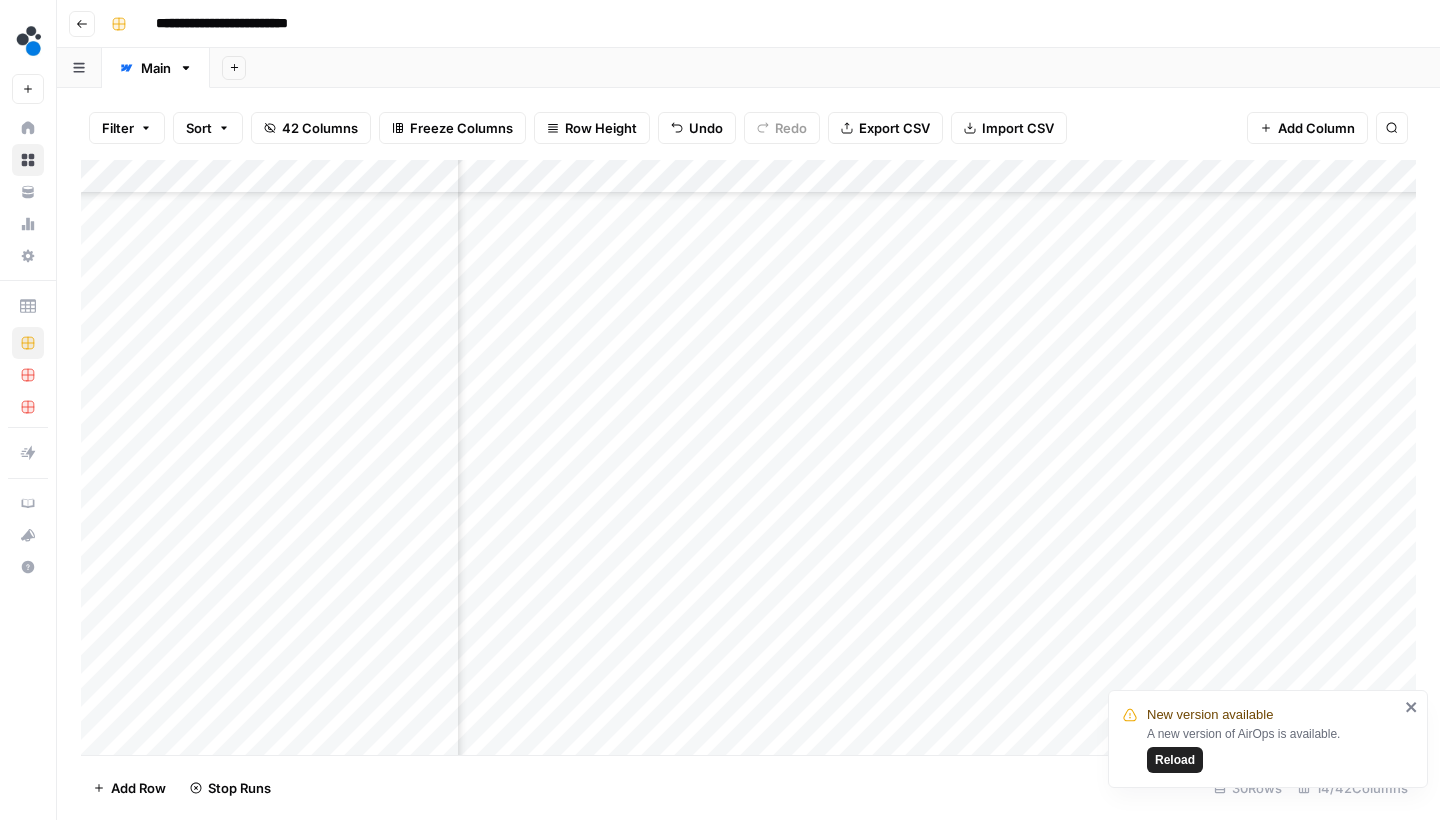 scroll, scrollTop: 480, scrollLeft: 1090, axis: both 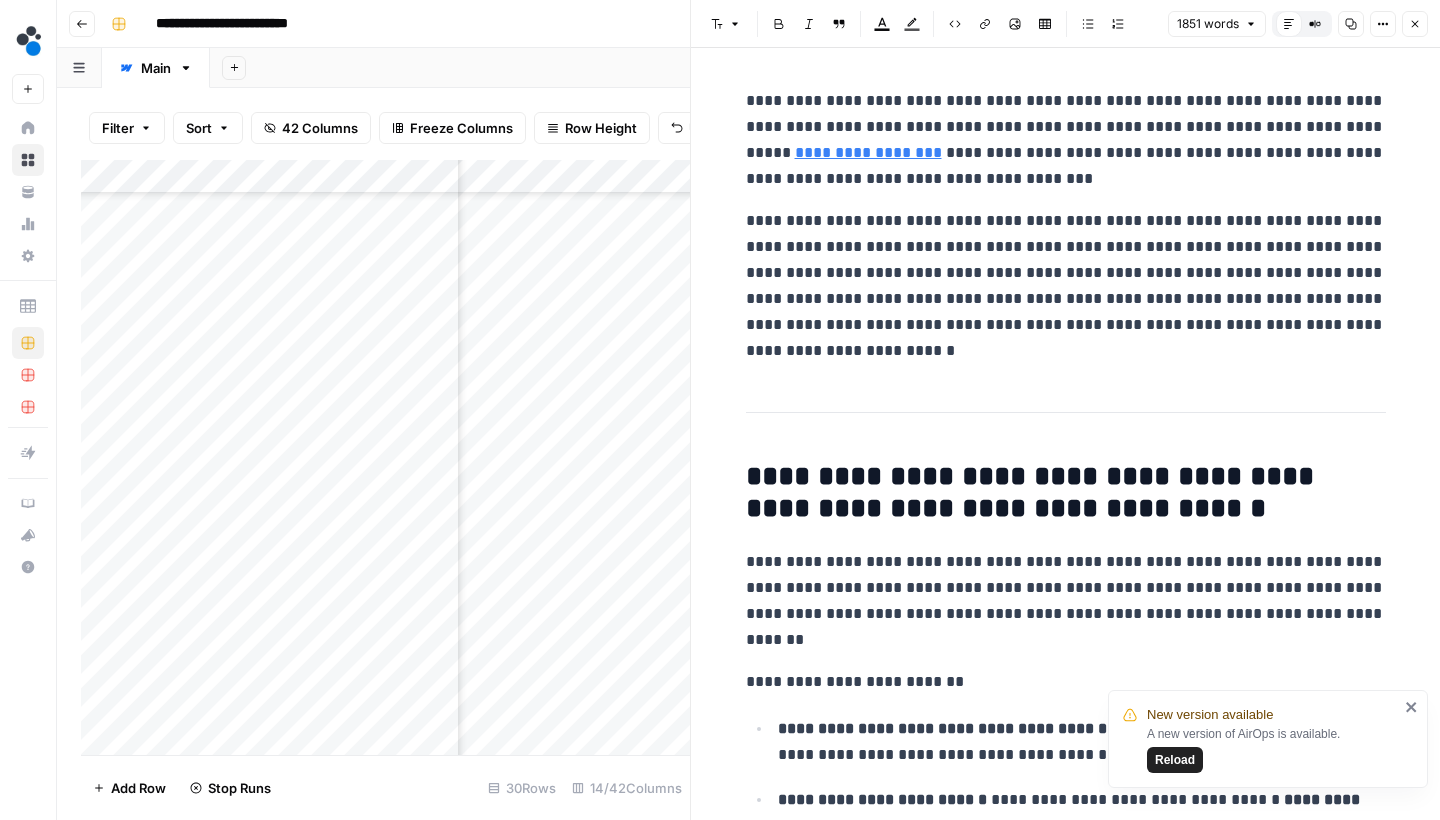 click on "Close" at bounding box center [1415, 24] 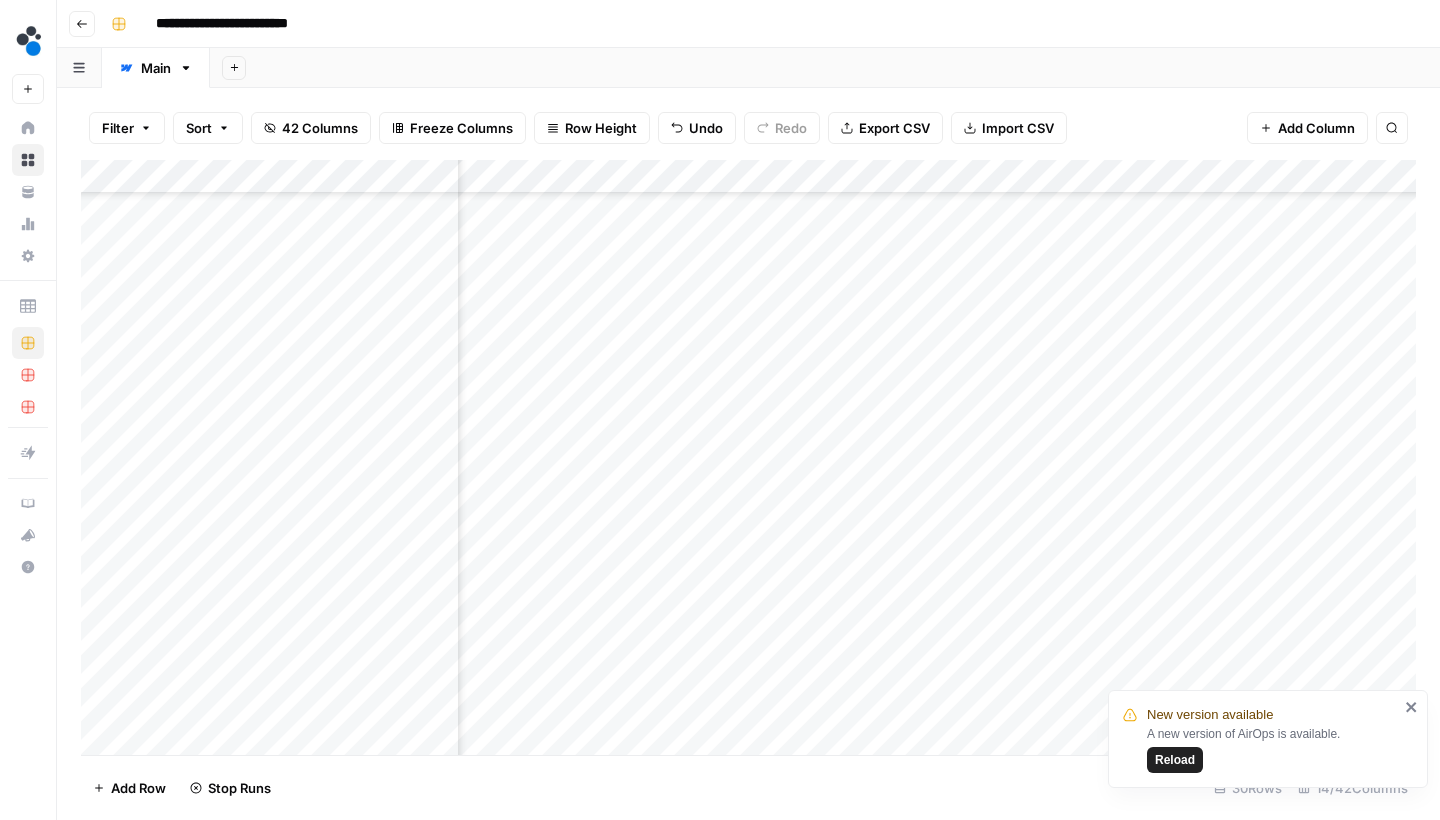 scroll, scrollTop: 480, scrollLeft: 793, axis: both 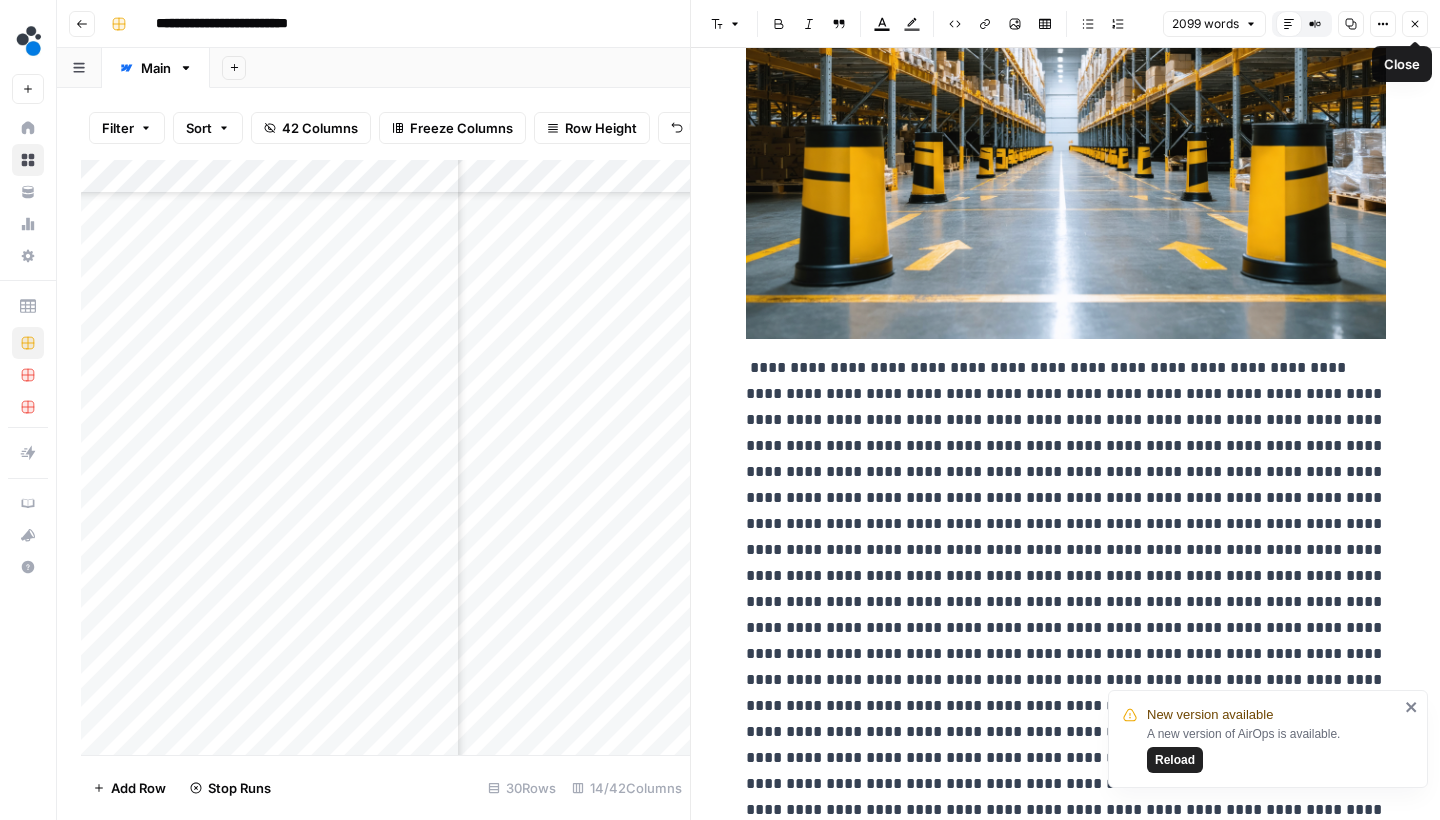 click on "Close" at bounding box center (1415, 24) 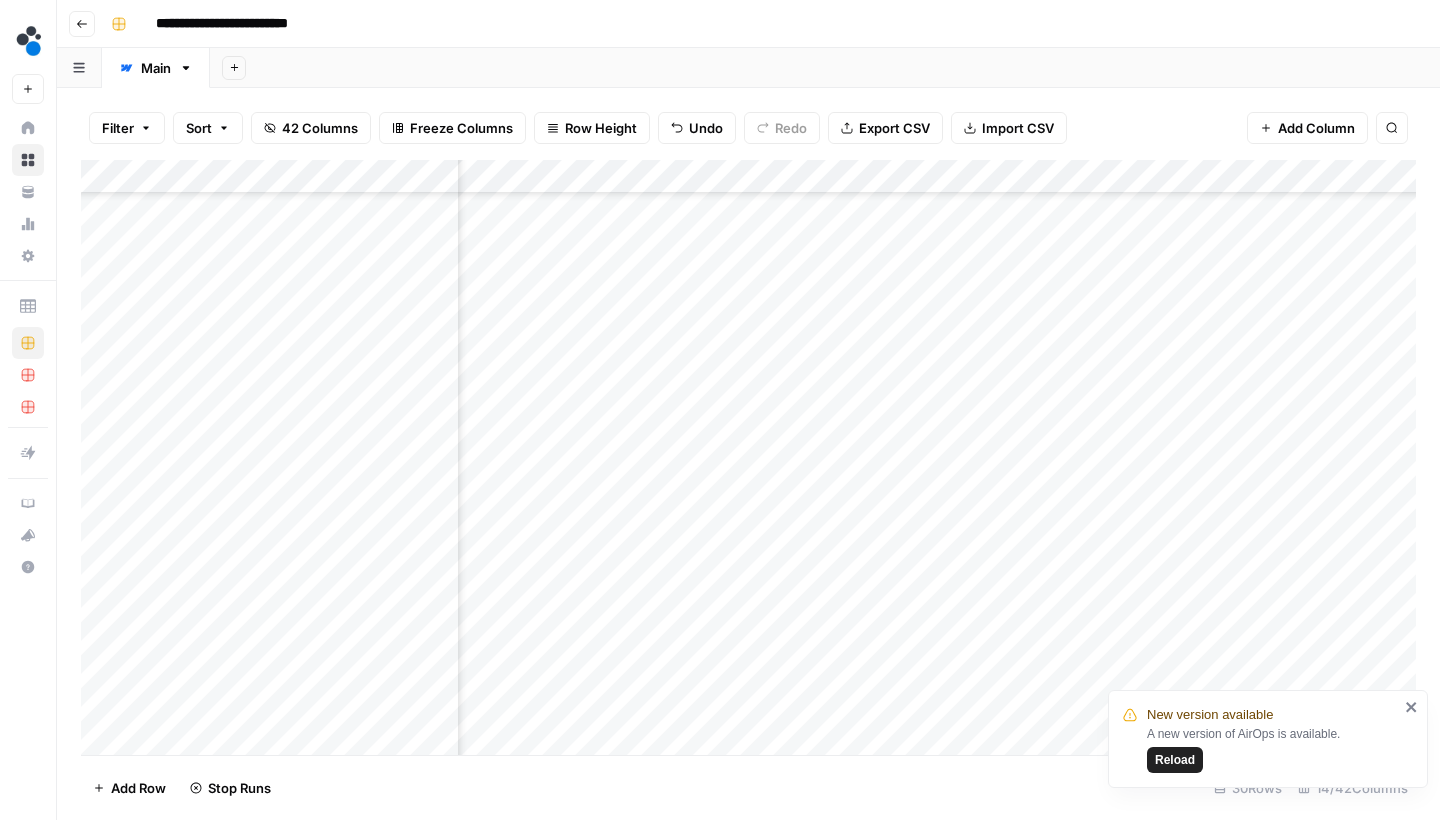click on "Add Column" at bounding box center (748, 460) 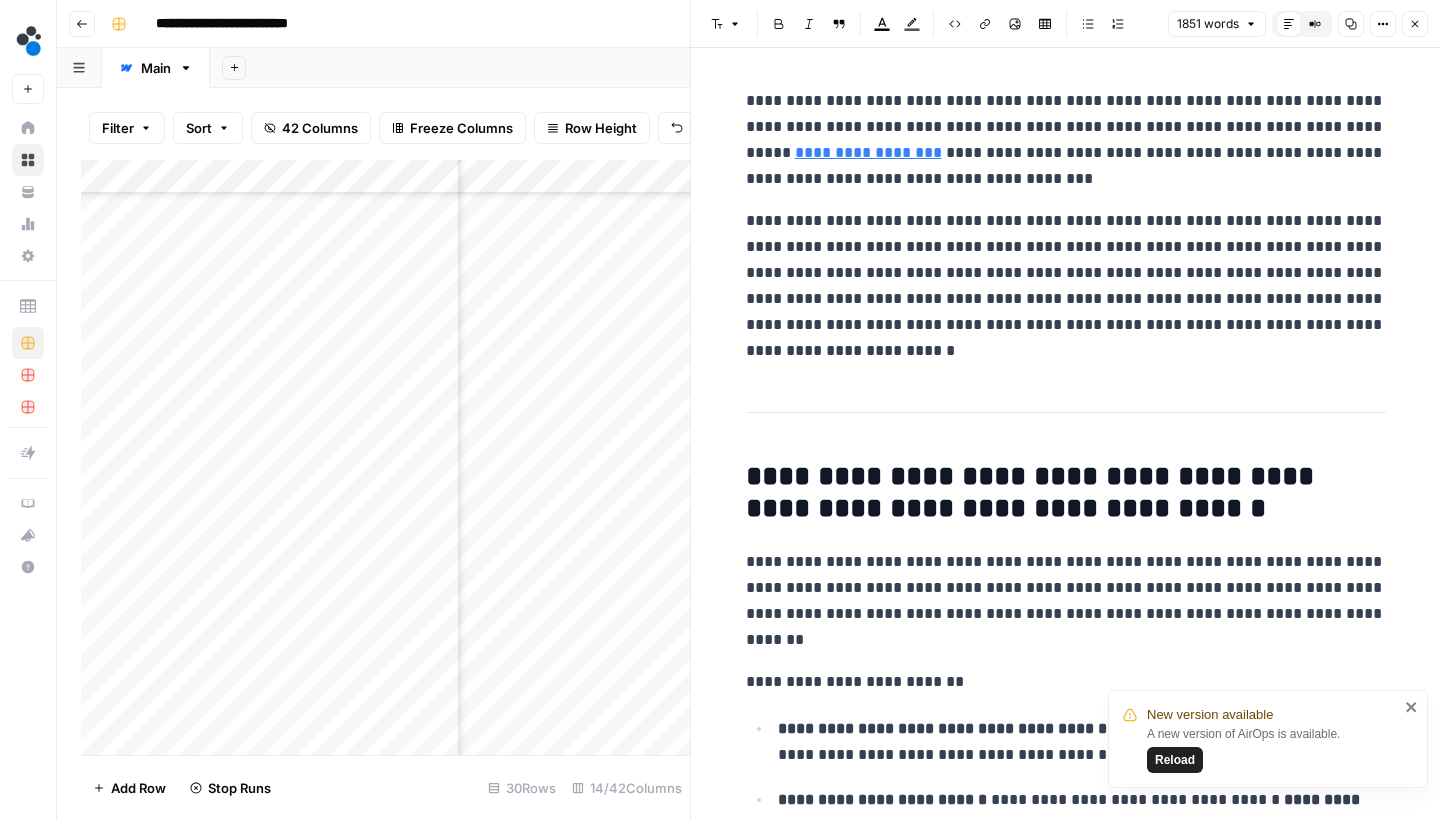 click on "**********" at bounding box center [1066, 140] 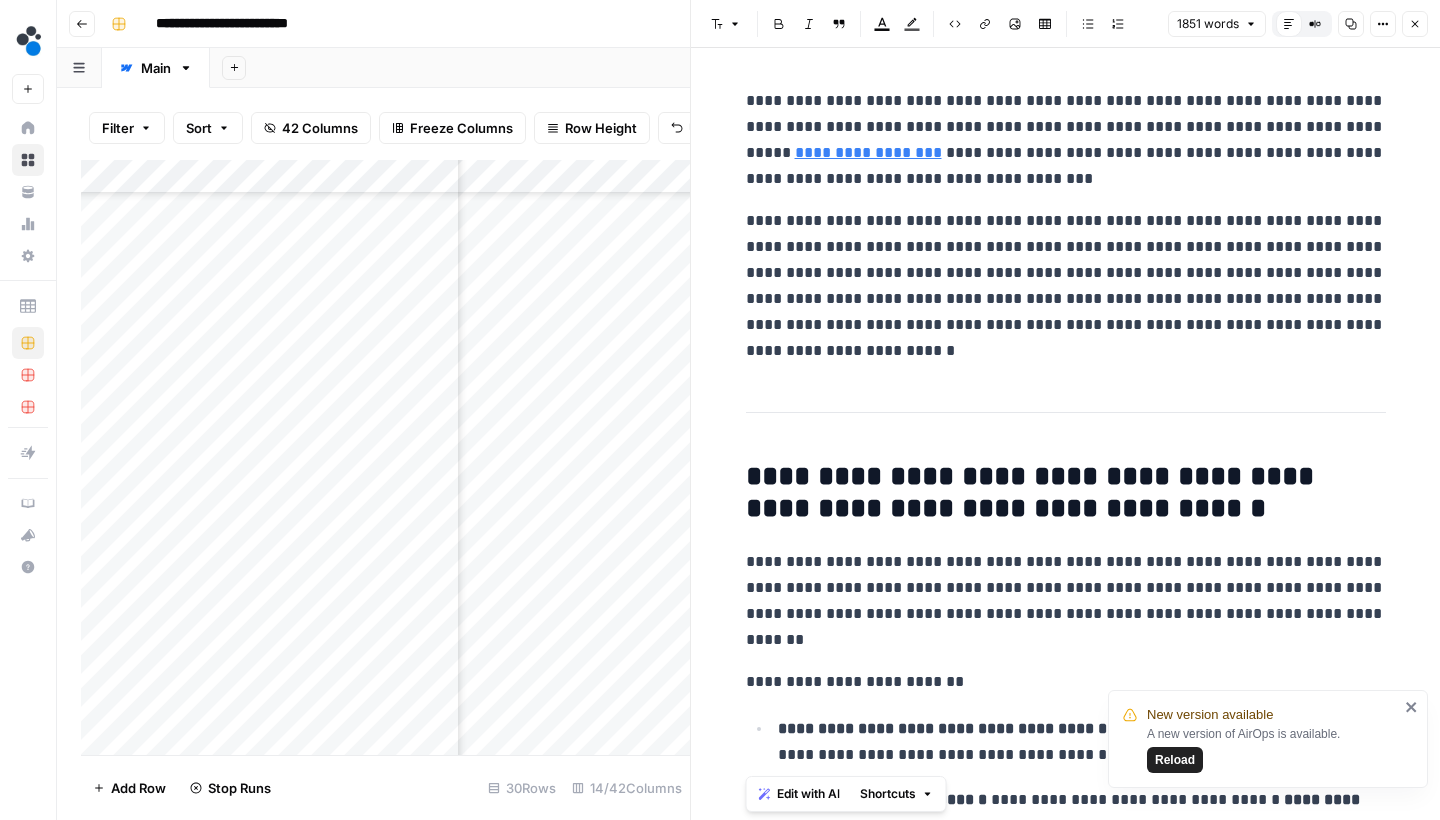 copy on "**********" 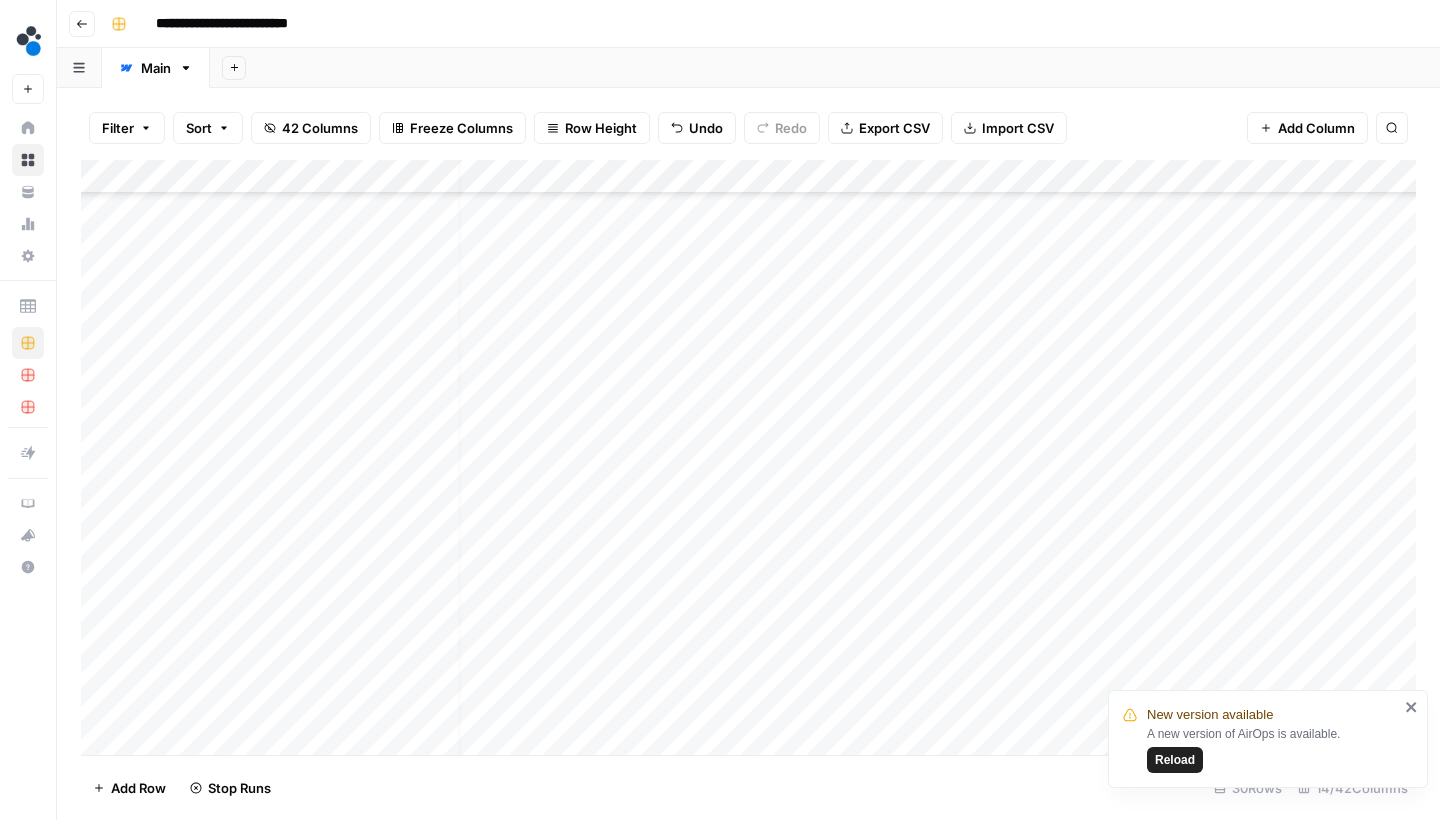 scroll, scrollTop: 479, scrollLeft: 18, axis: both 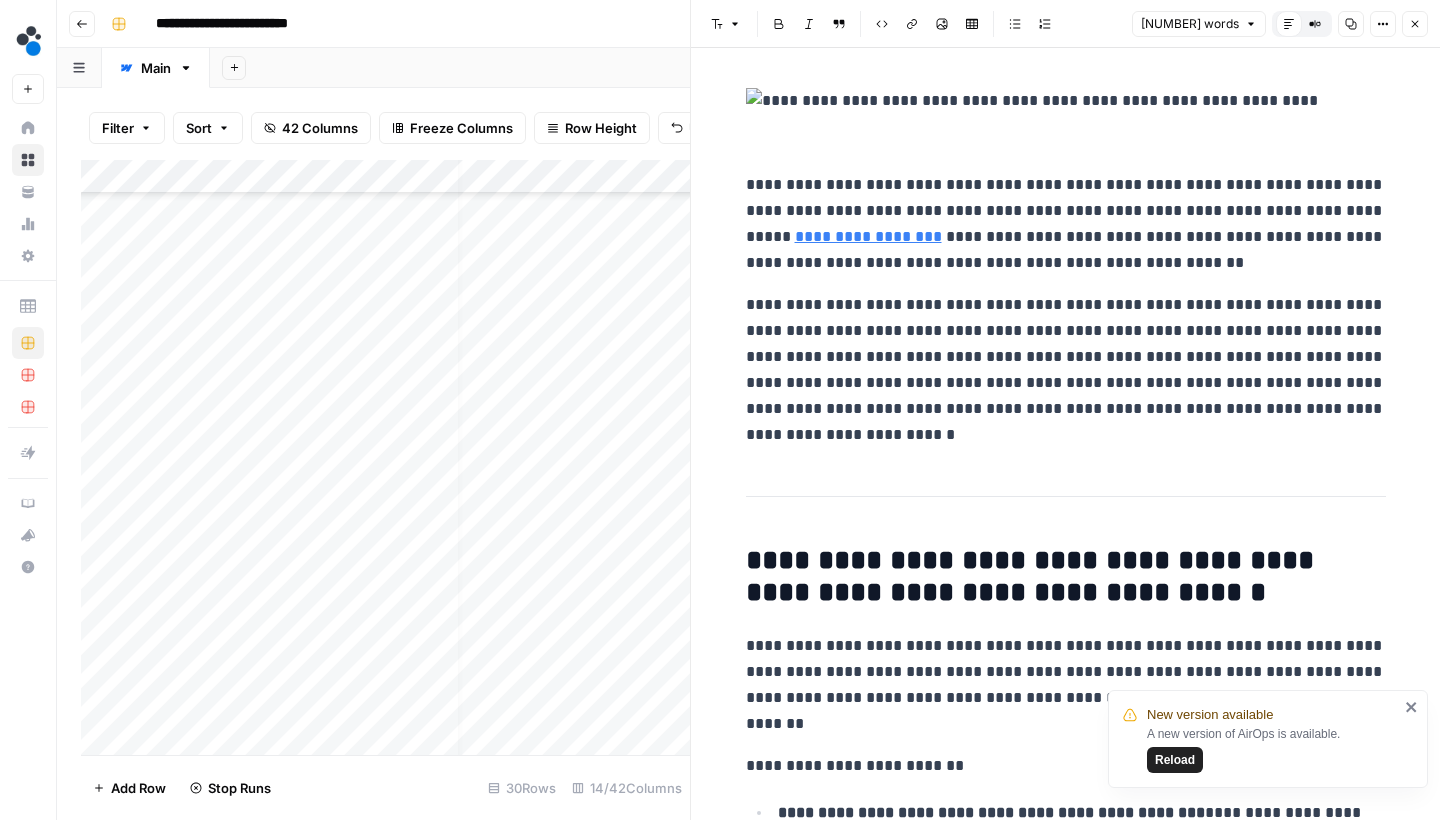 click on "**********" at bounding box center (1066, 224) 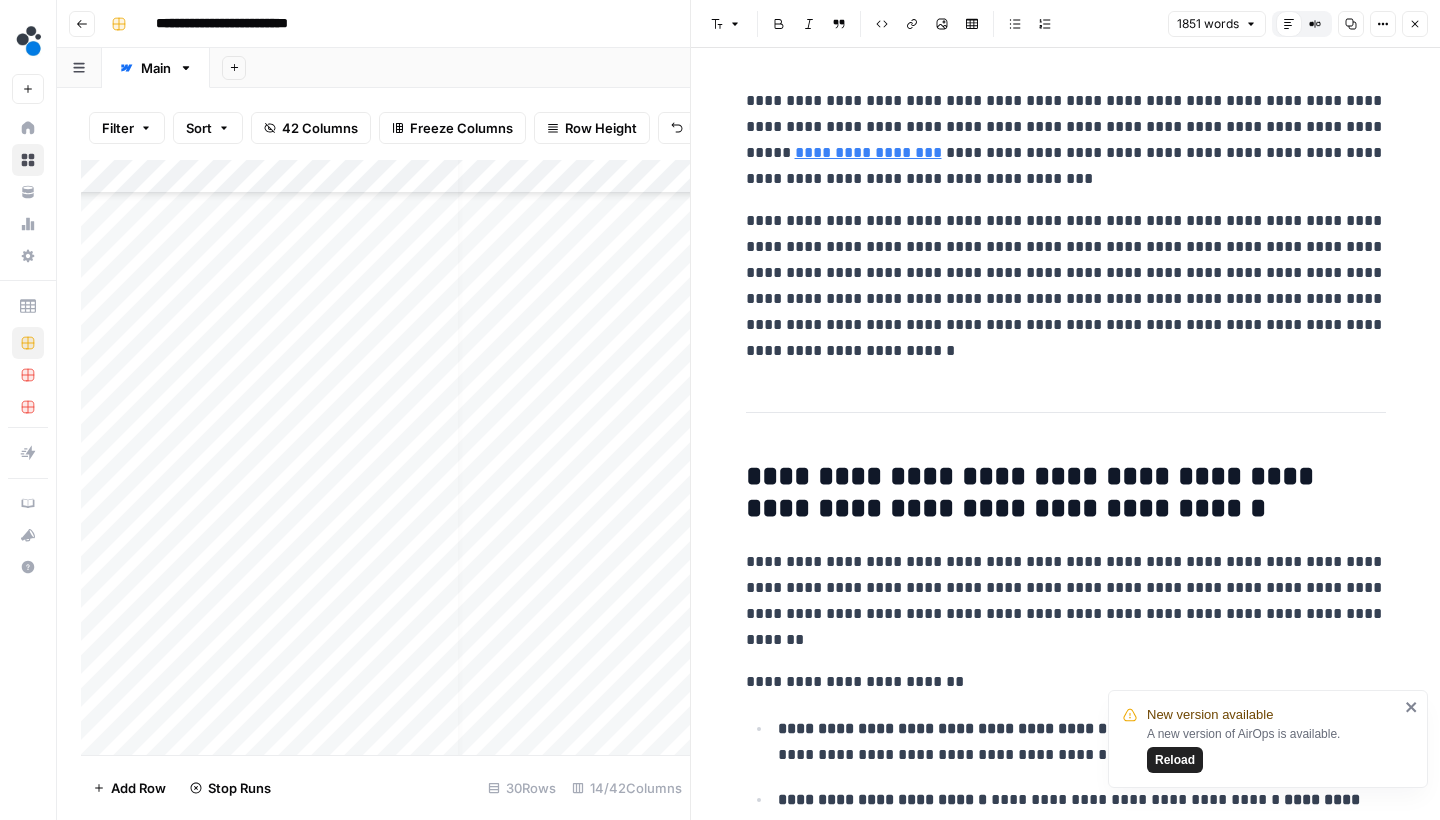 scroll, scrollTop: 0, scrollLeft: 0, axis: both 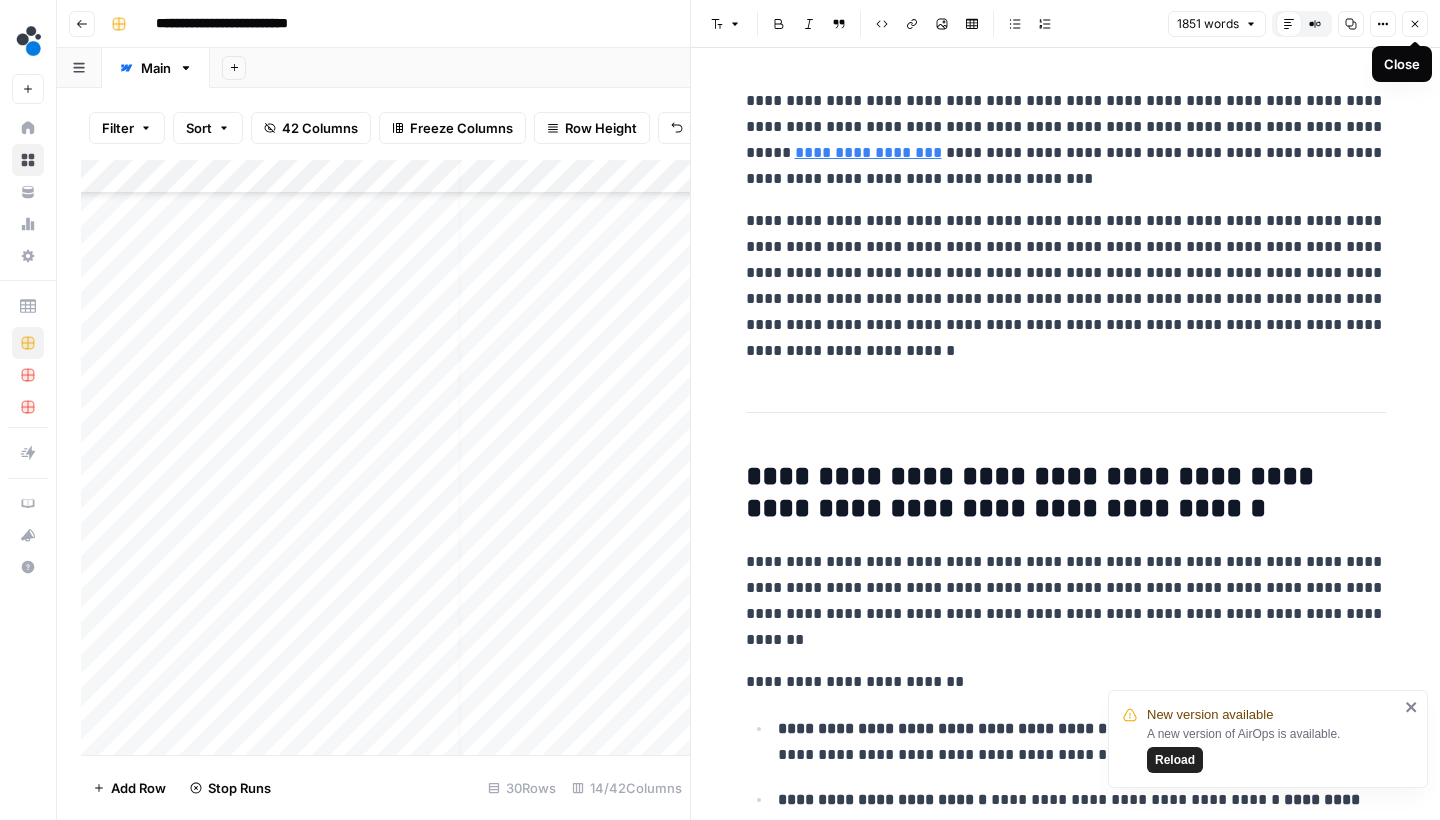 click 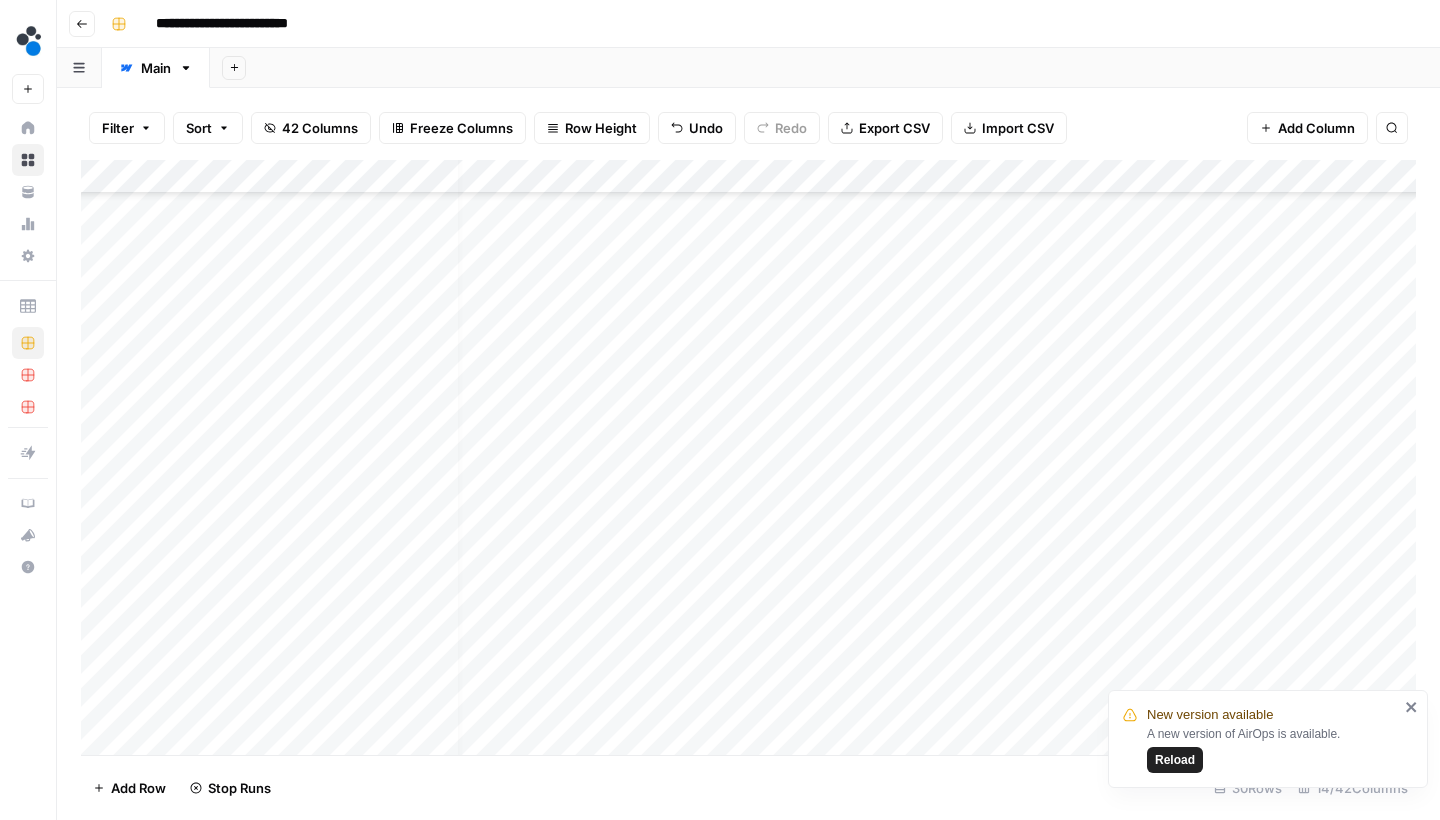 click 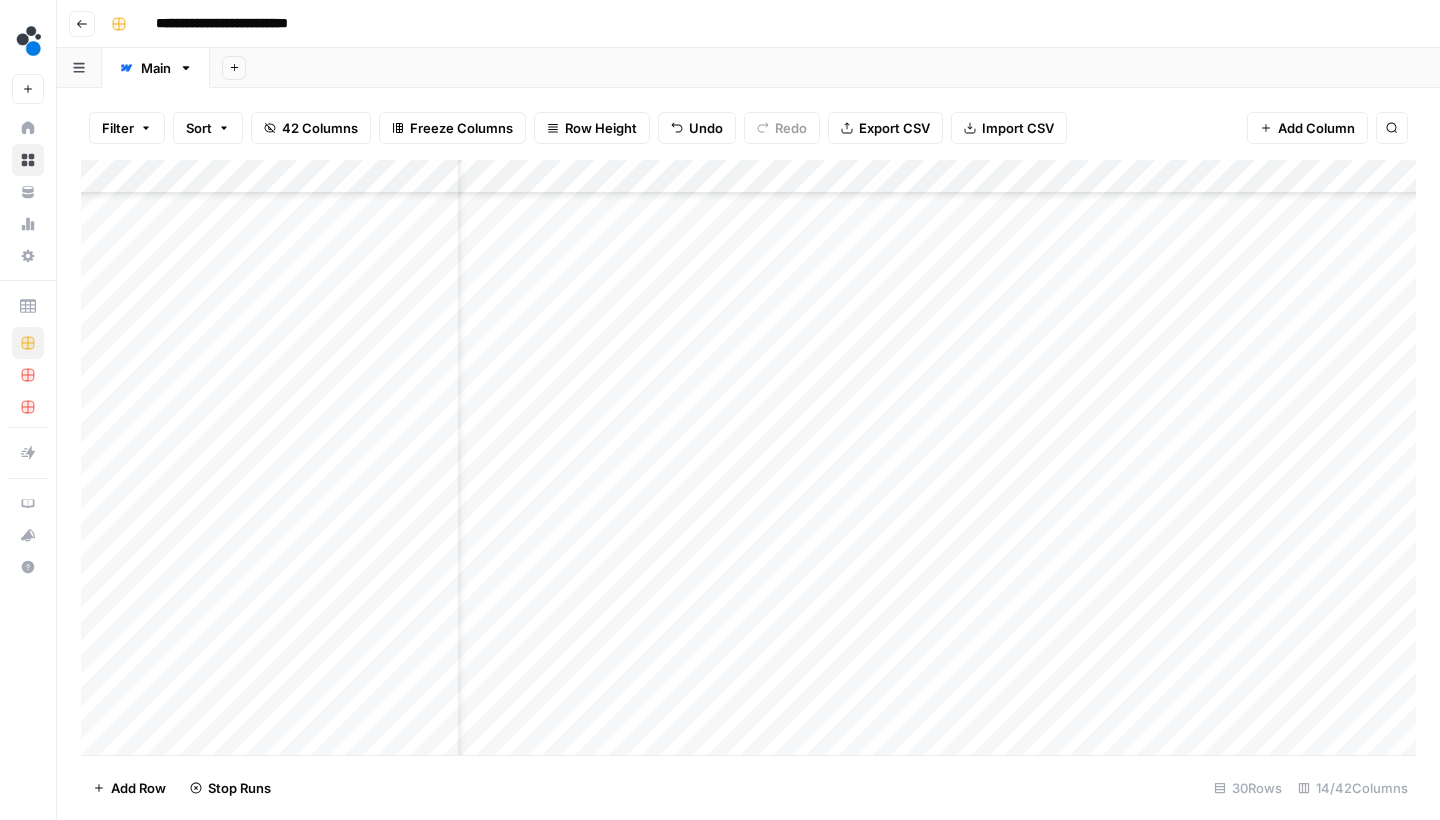 scroll, scrollTop: 479, scrollLeft: 106, axis: both 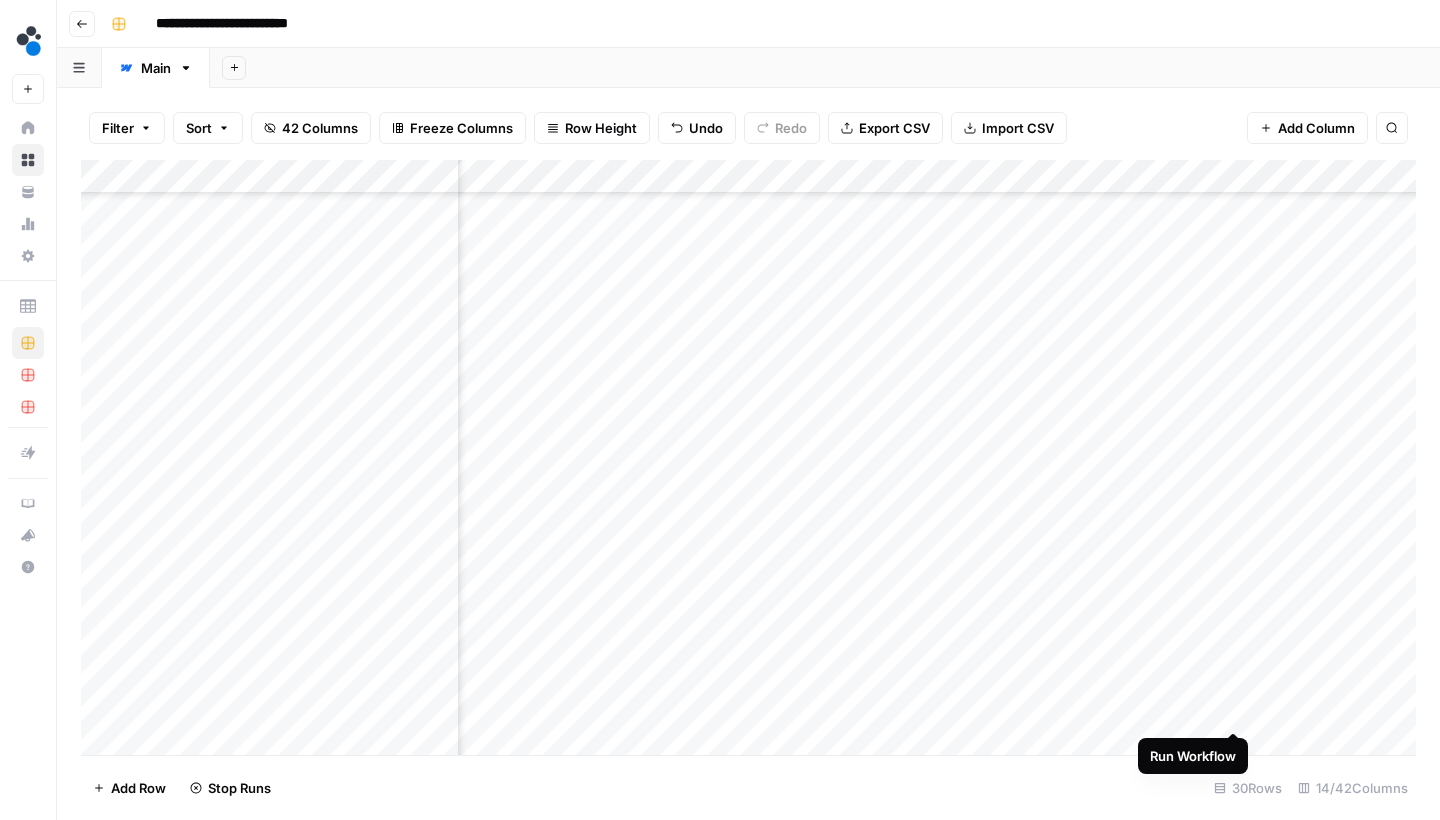 click on "Add Column" at bounding box center [748, 460] 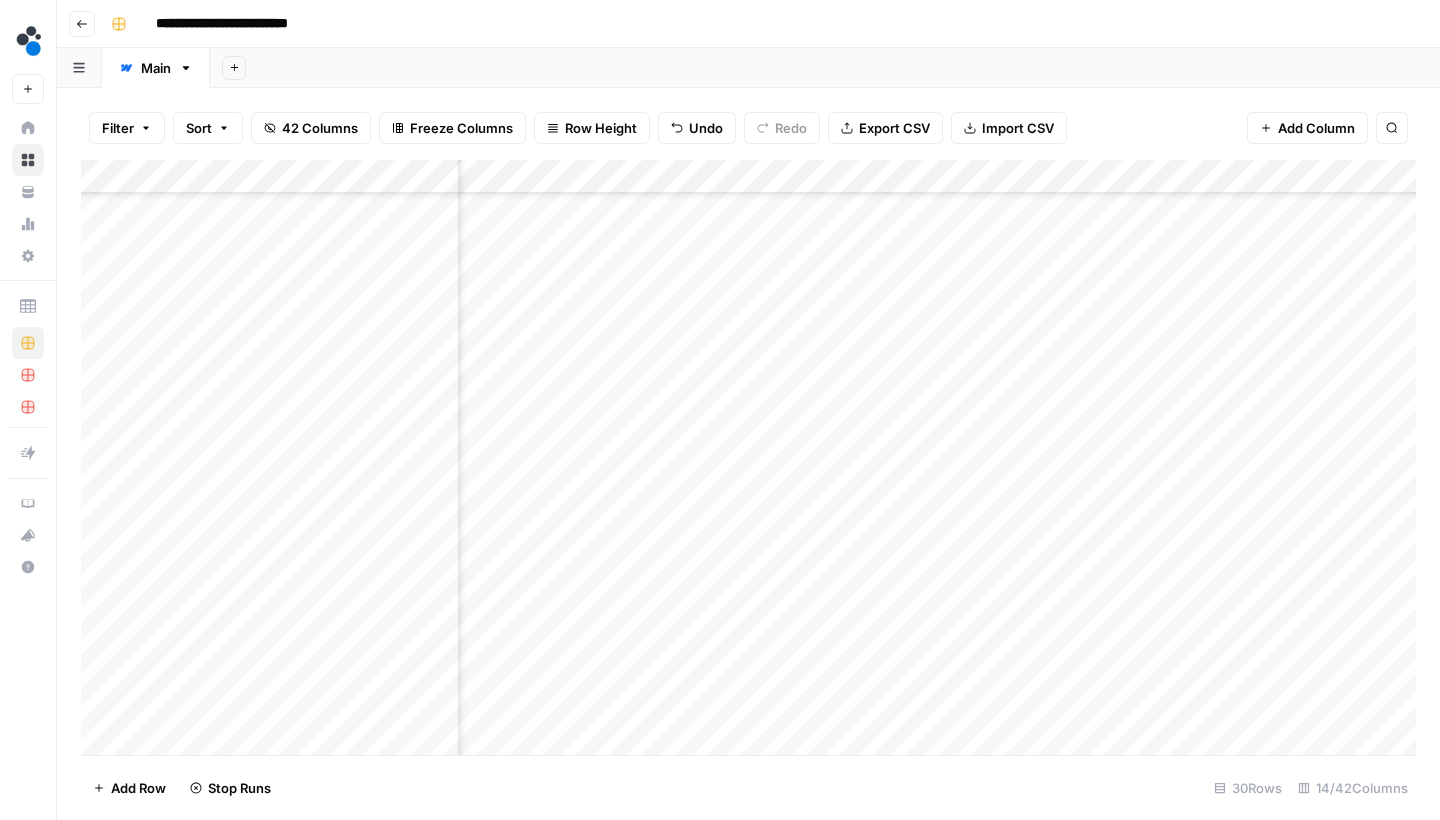 scroll, scrollTop: 479, scrollLeft: 899, axis: both 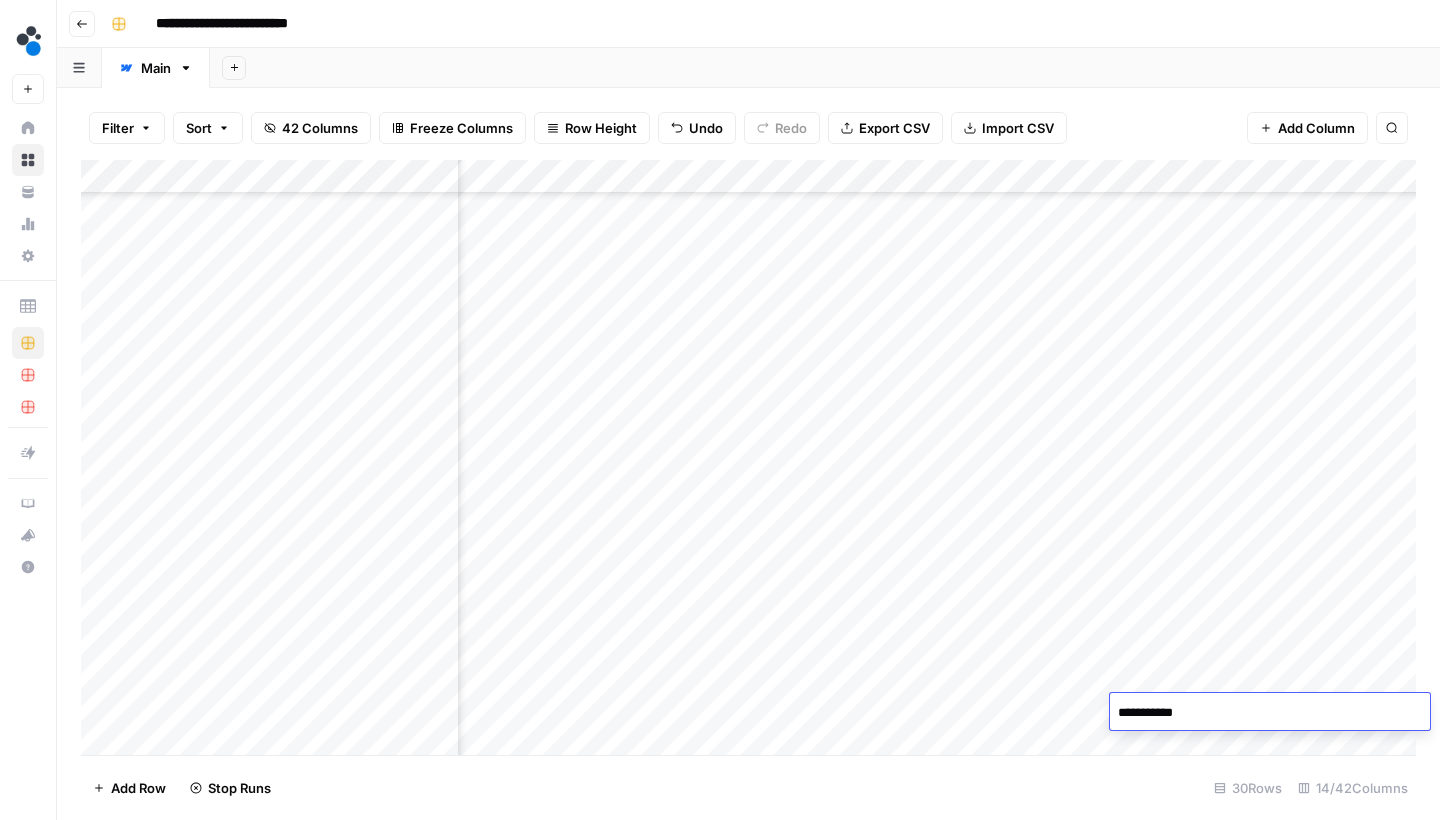 click on "Filter Sort 42 Columns Freeze Columns Row Height Undo Redo Export CSV Import CSV Add Column Search" at bounding box center (748, 128) 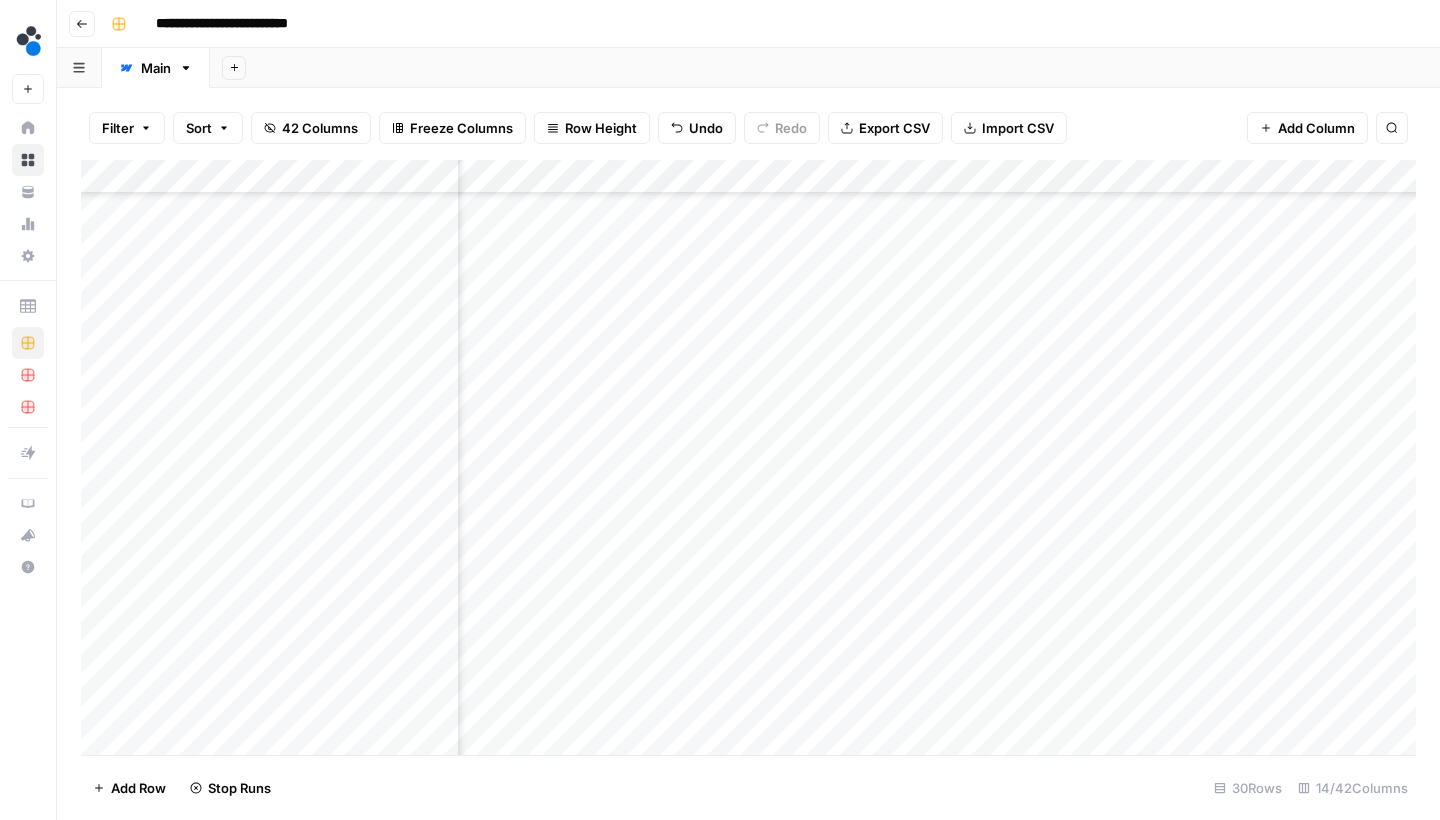 click on "Add Column" at bounding box center (1316, 128) 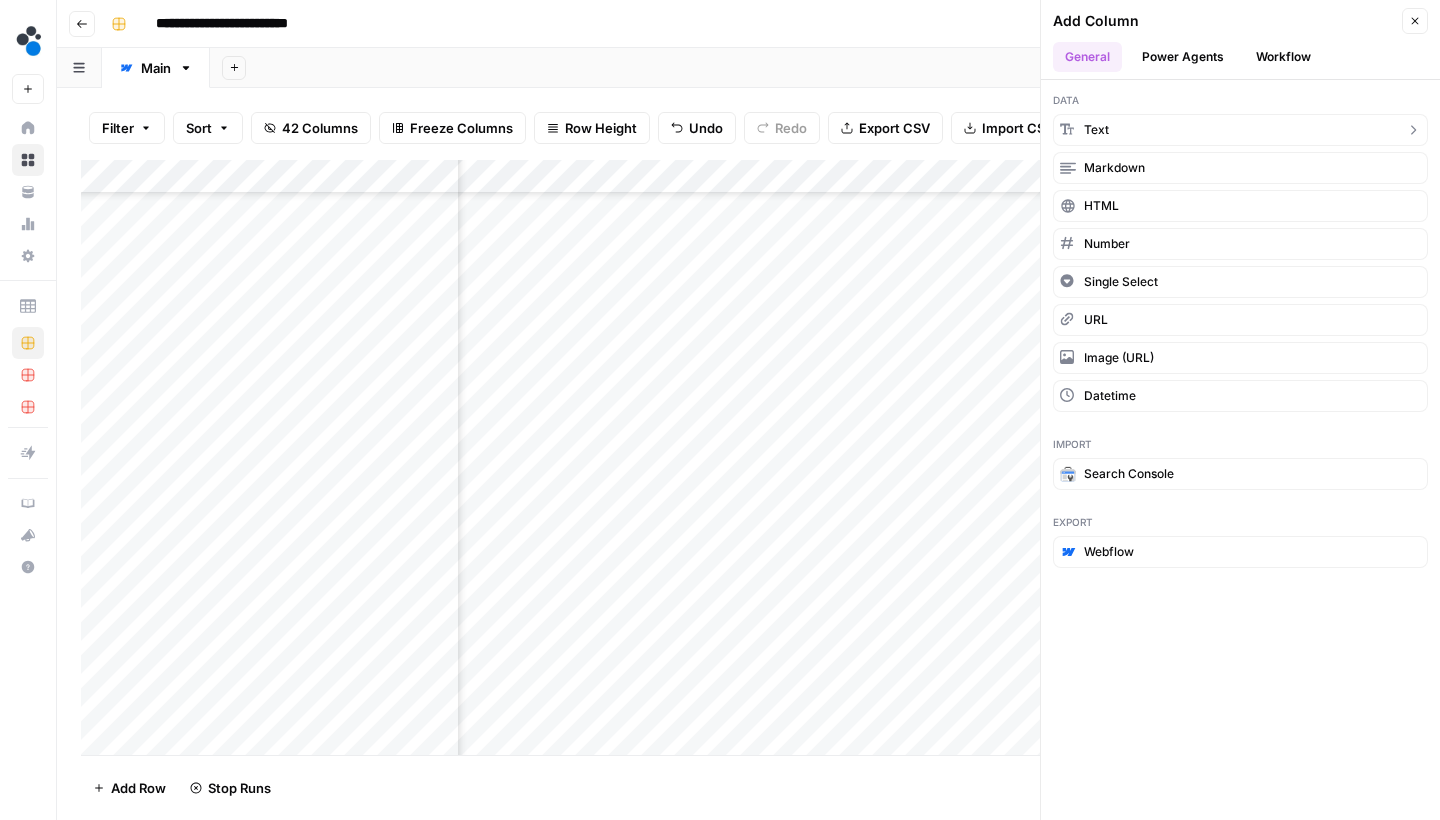 click on "text" at bounding box center [1240, 130] 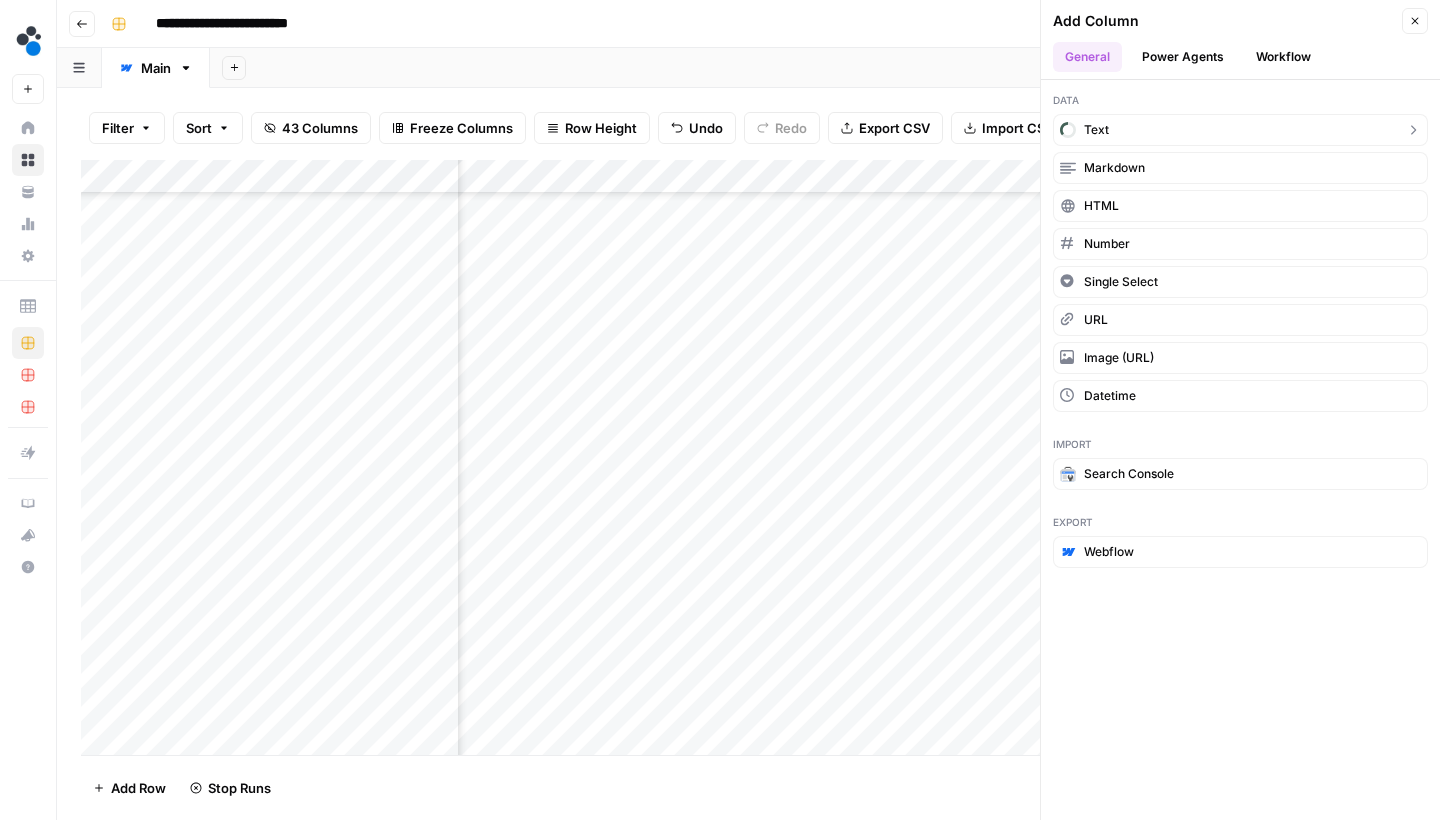 scroll, scrollTop: 479, scrollLeft: 1511, axis: both 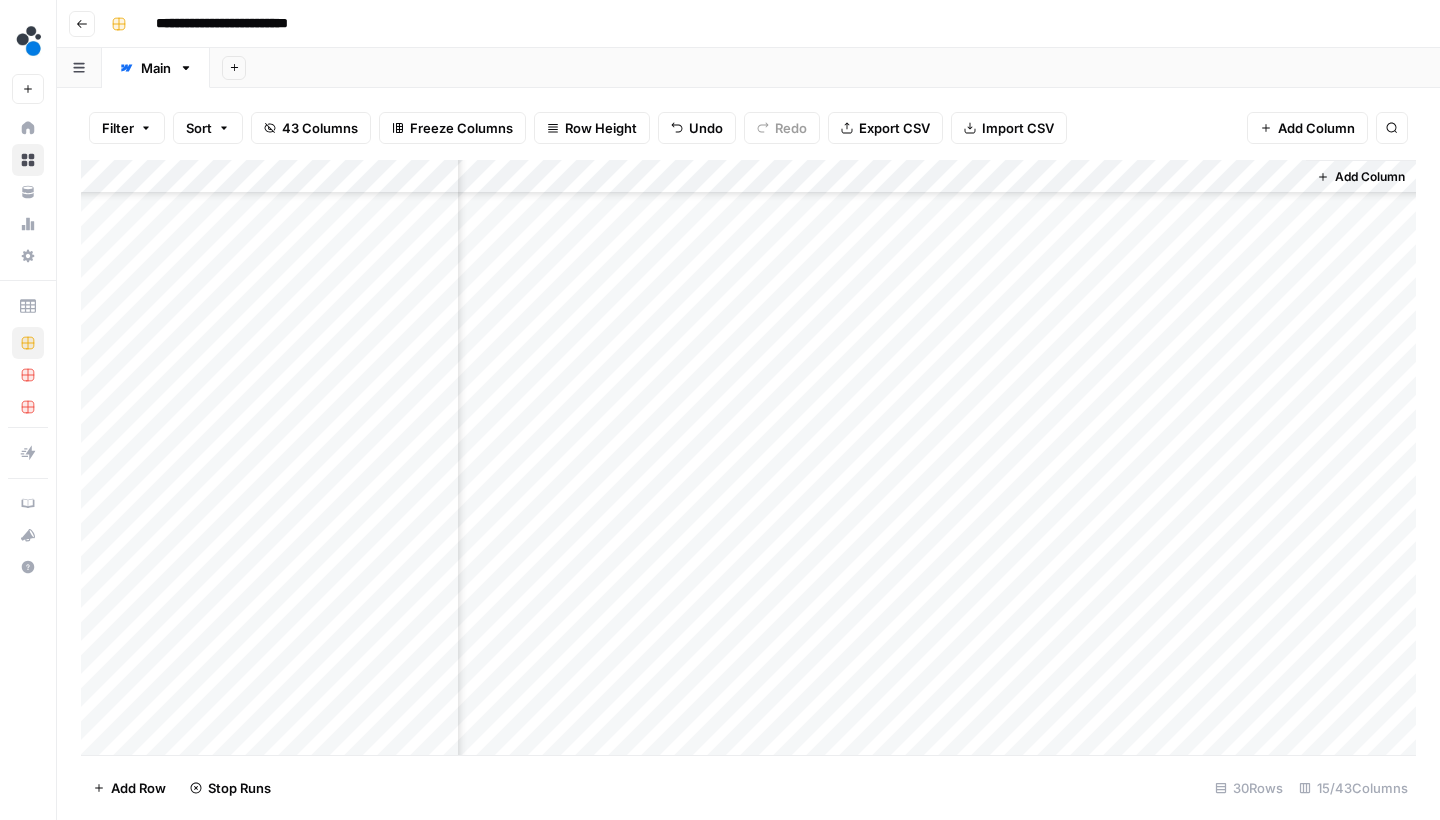 drag, startPoint x: 1232, startPoint y: 176, endPoint x: 800, endPoint y: 178, distance: 432.00464 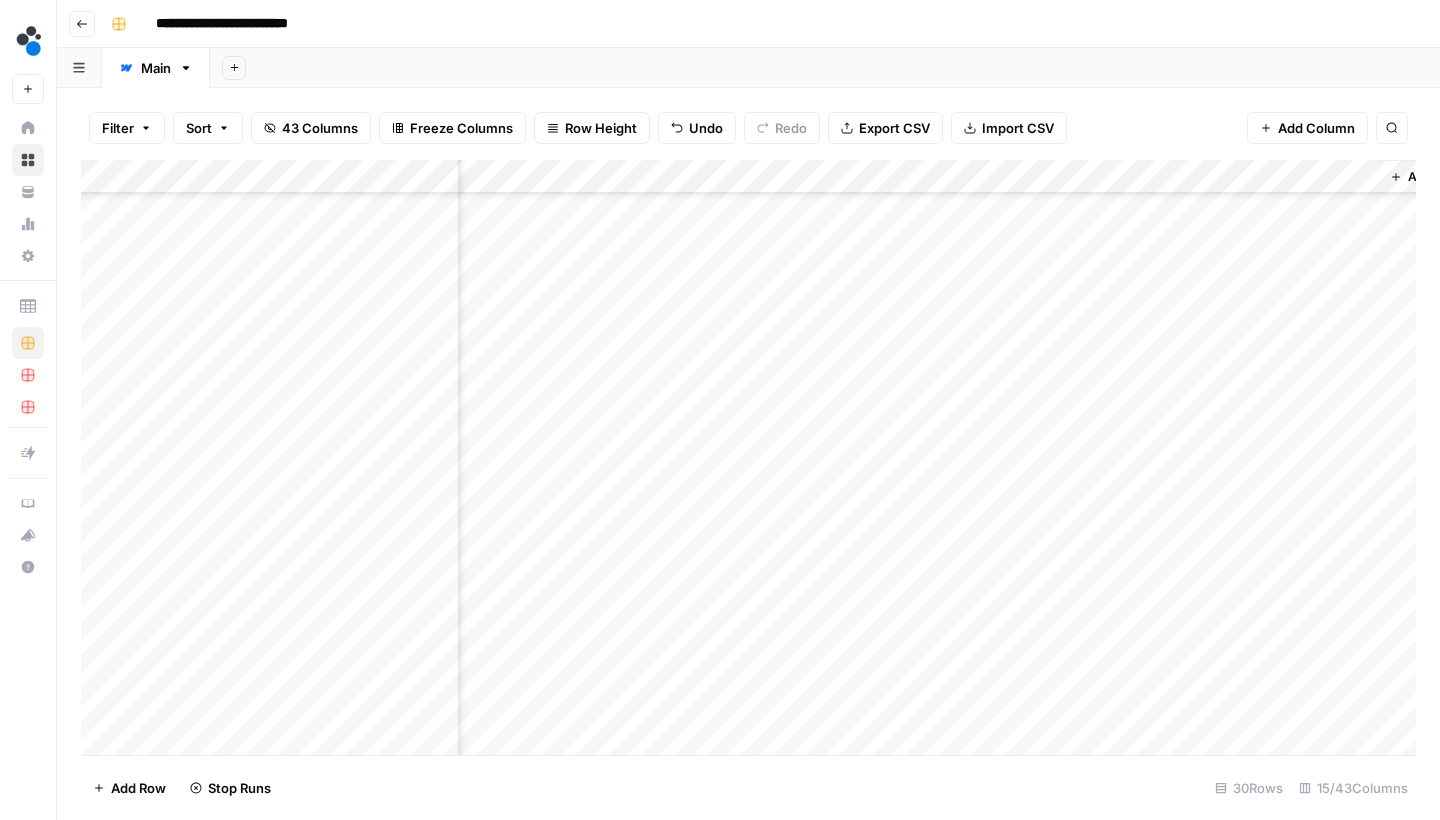 scroll, scrollTop: 478, scrollLeft: 1436, axis: both 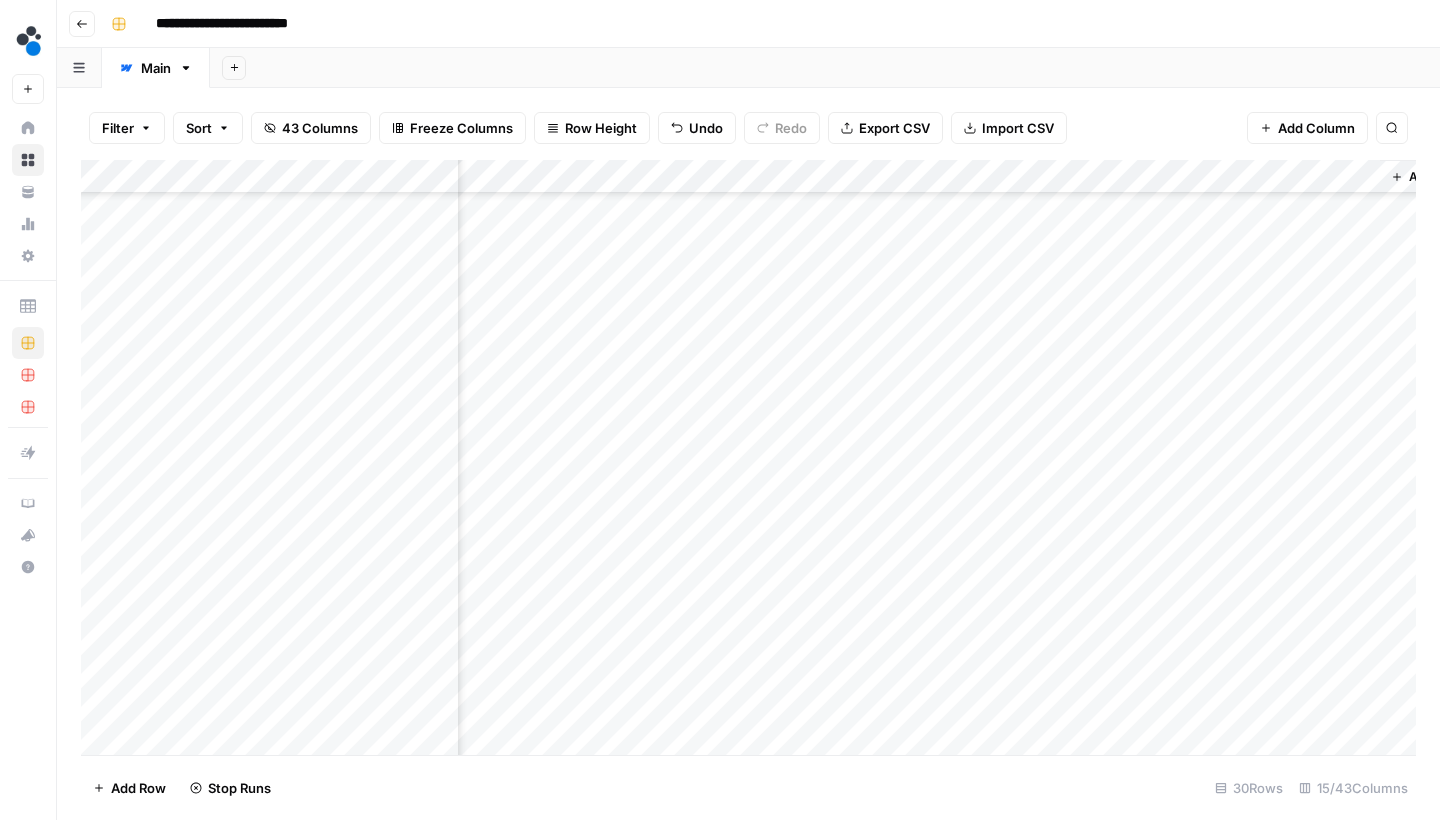 click on "Add Column" at bounding box center [748, 460] 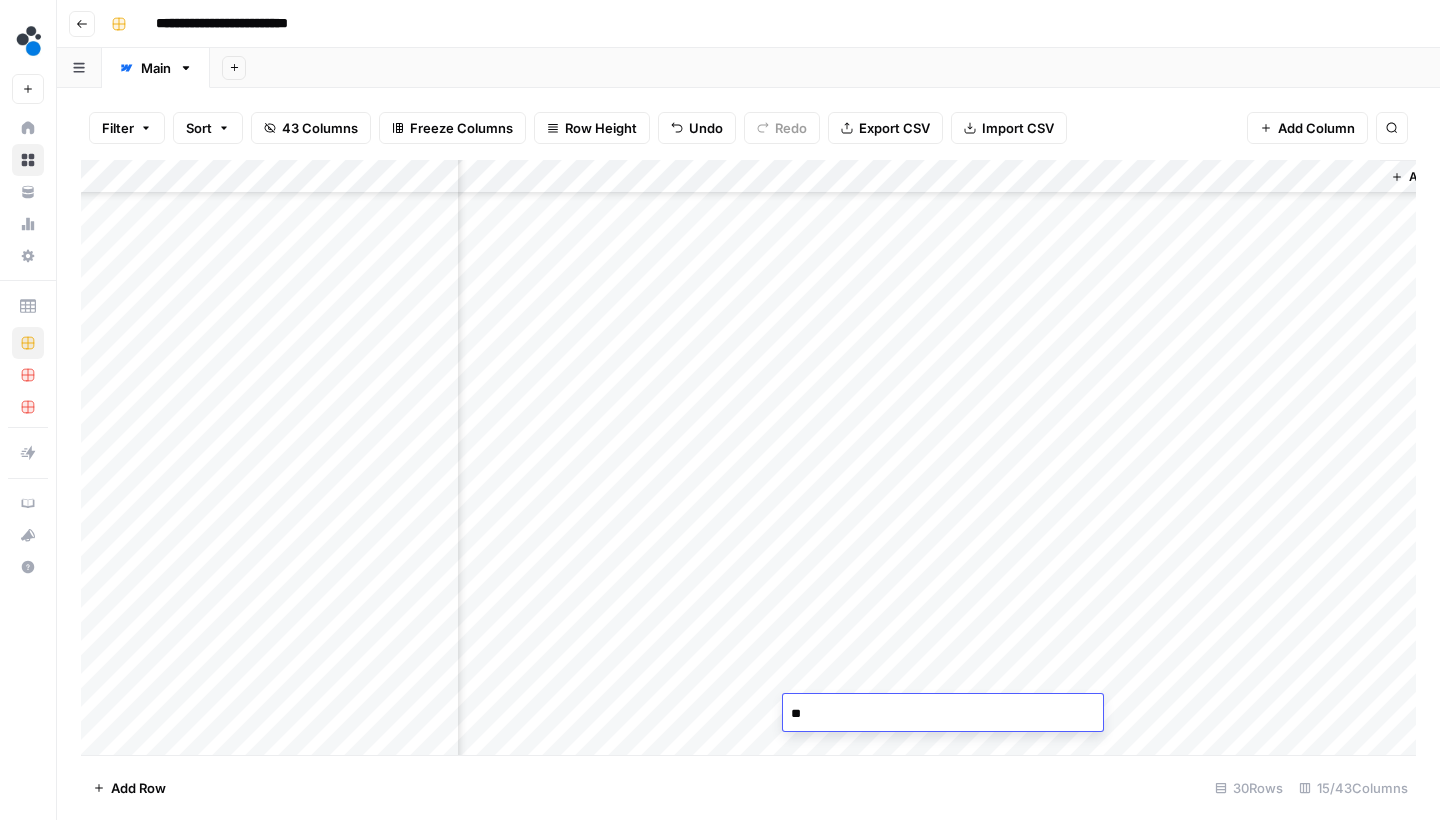 type on "***" 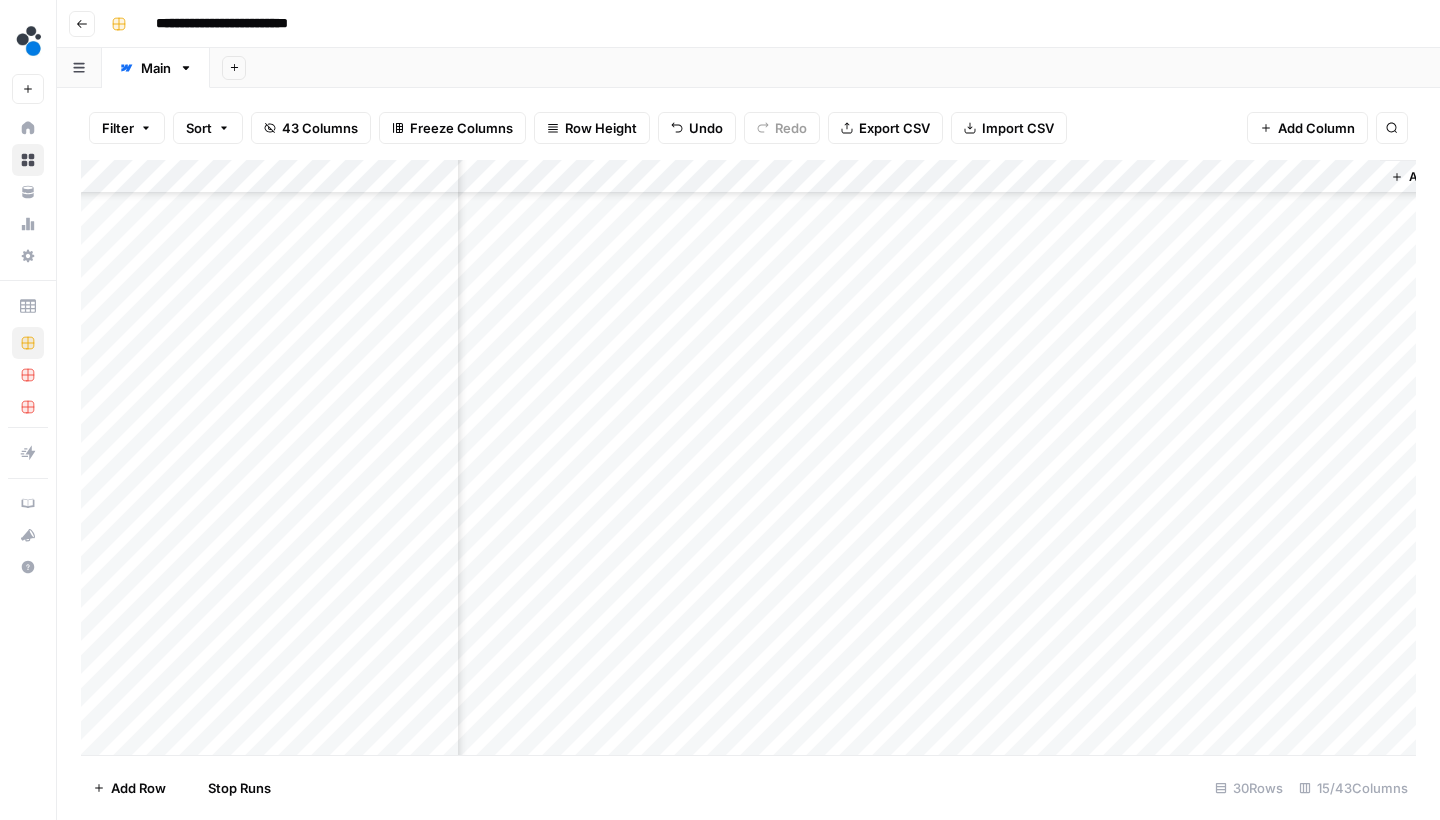 scroll, scrollTop: 486, scrollLeft: 1436, axis: both 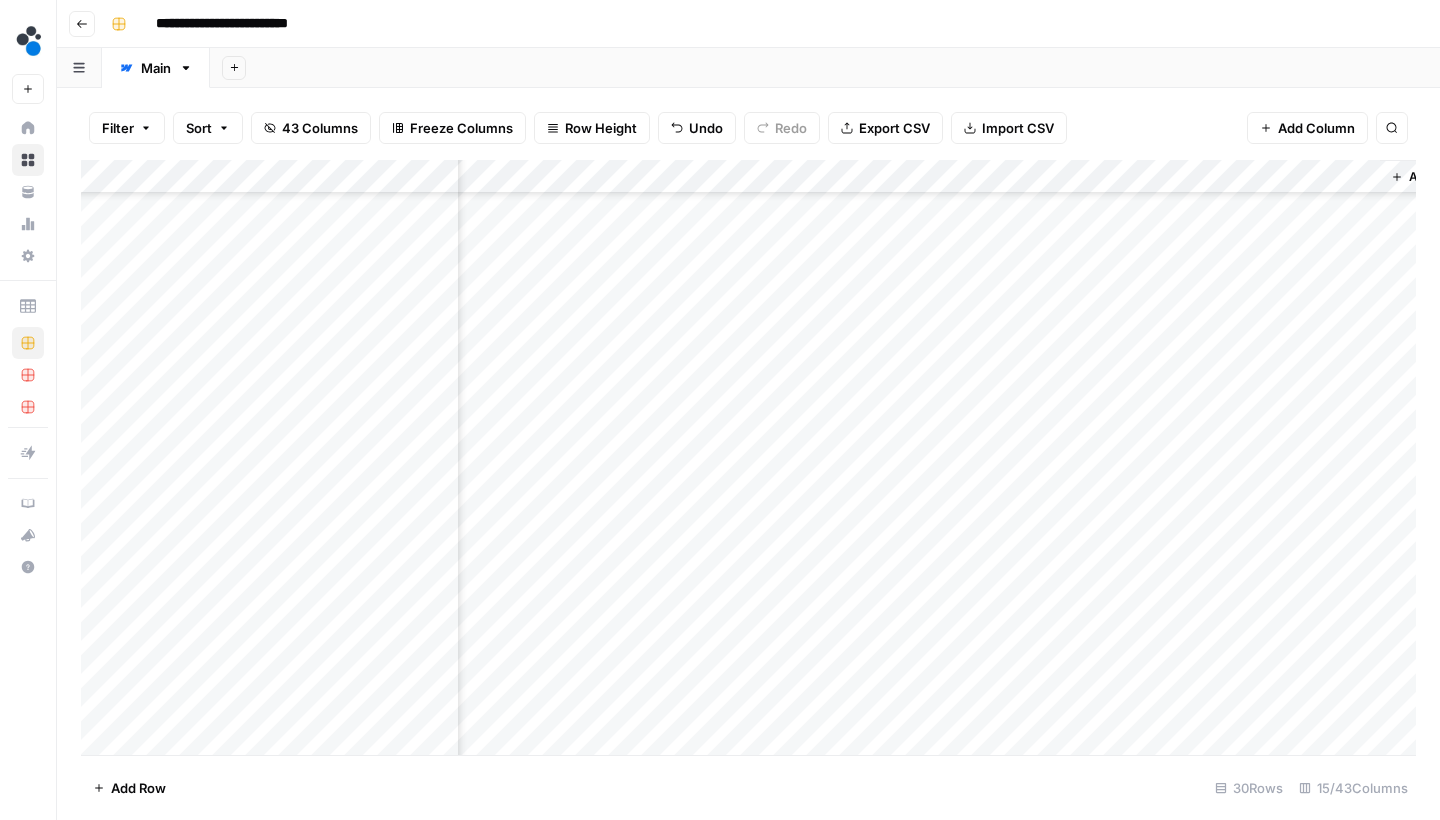 click on "Add Column" at bounding box center [748, 460] 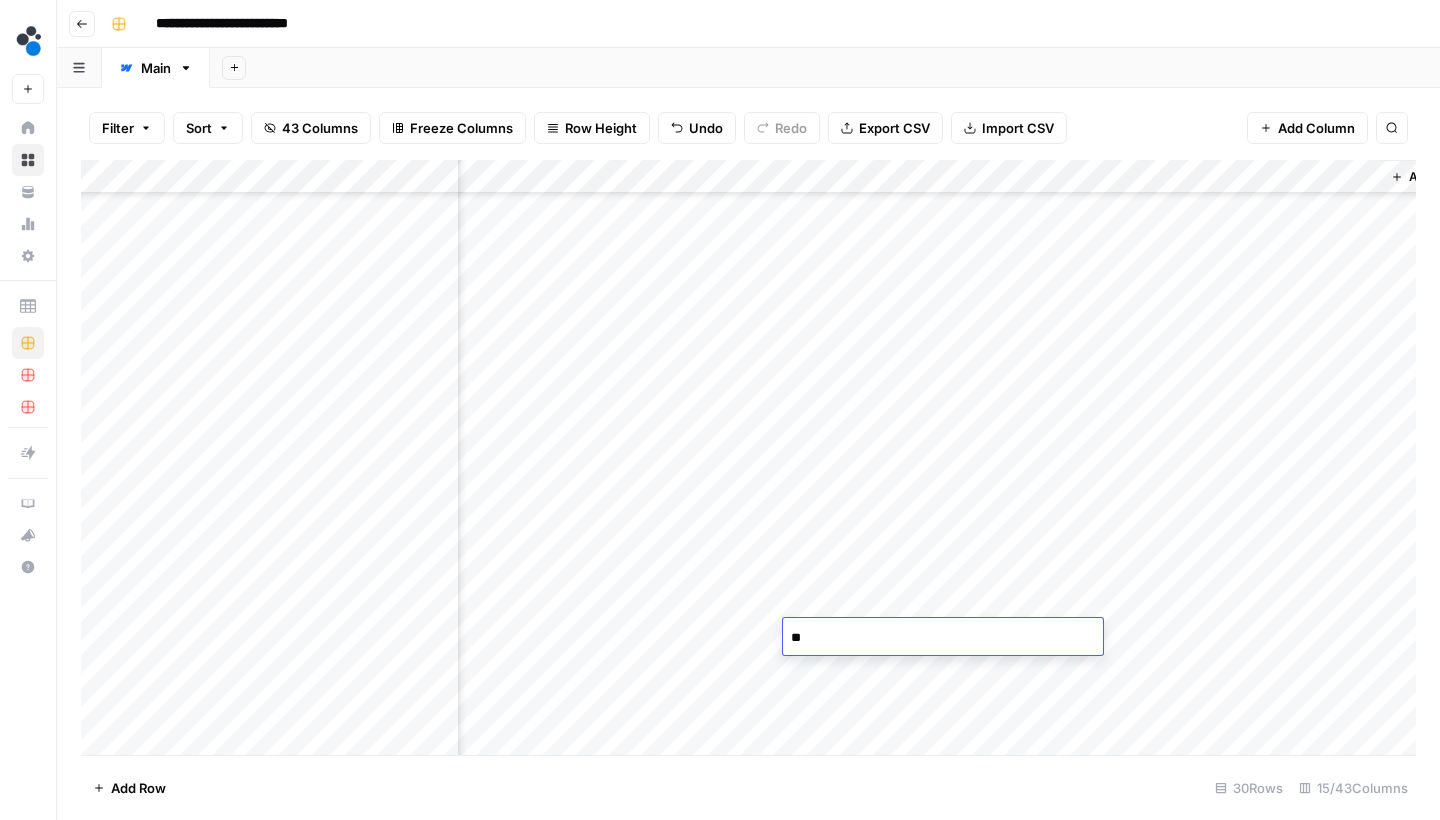 type on "***" 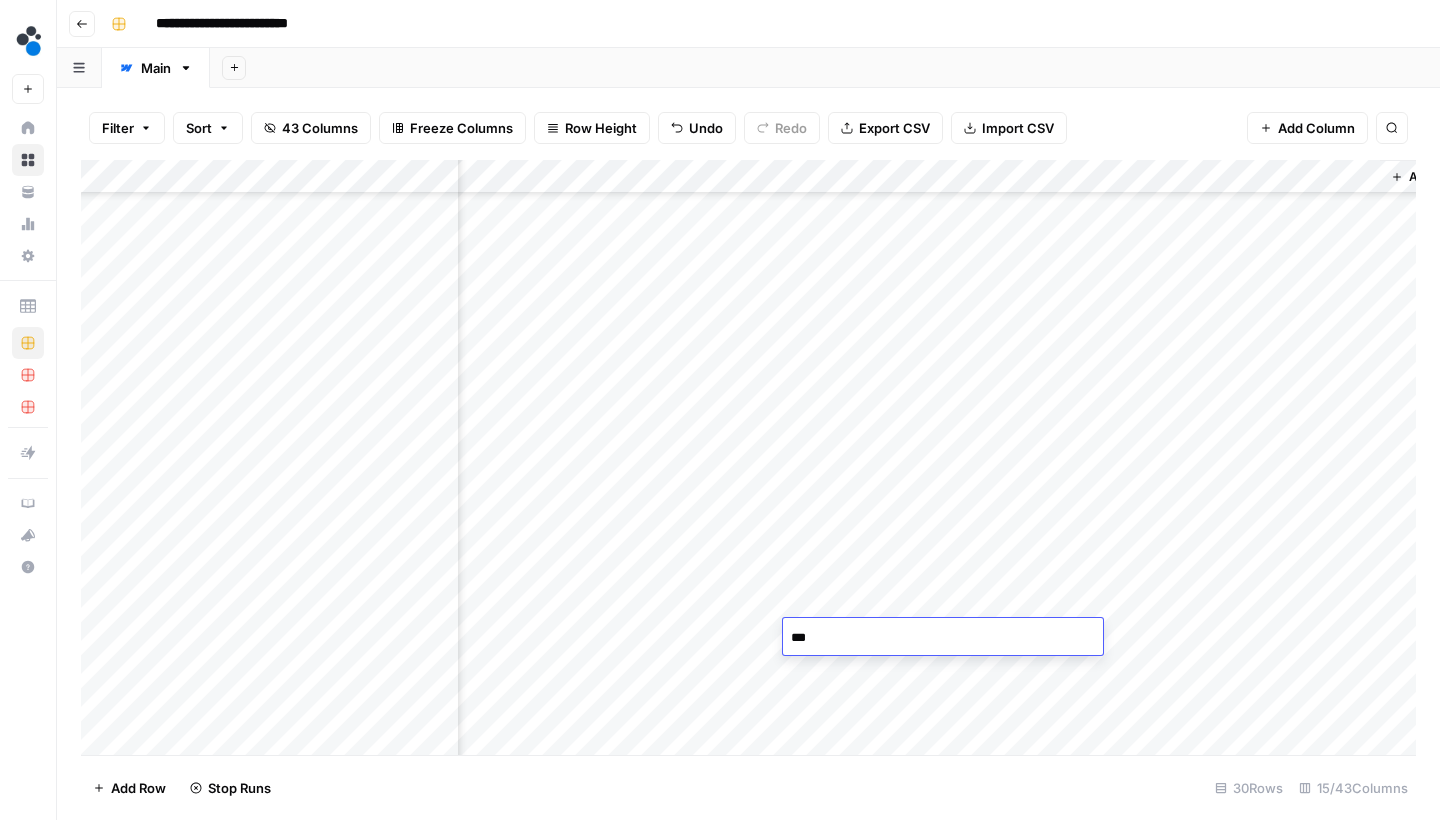 click on "Add Column" at bounding box center [748, 460] 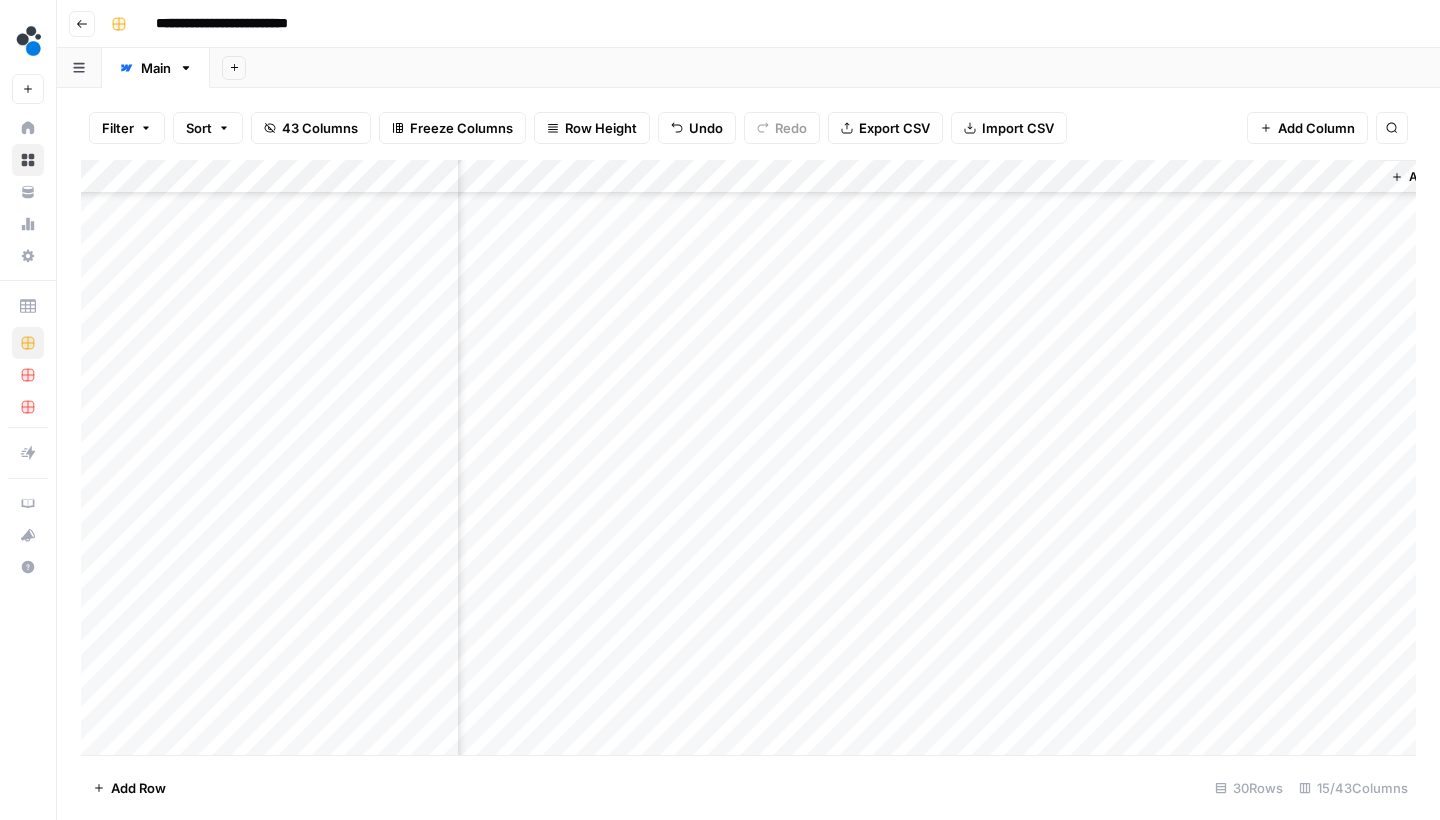 click on "Add Column" at bounding box center [748, 460] 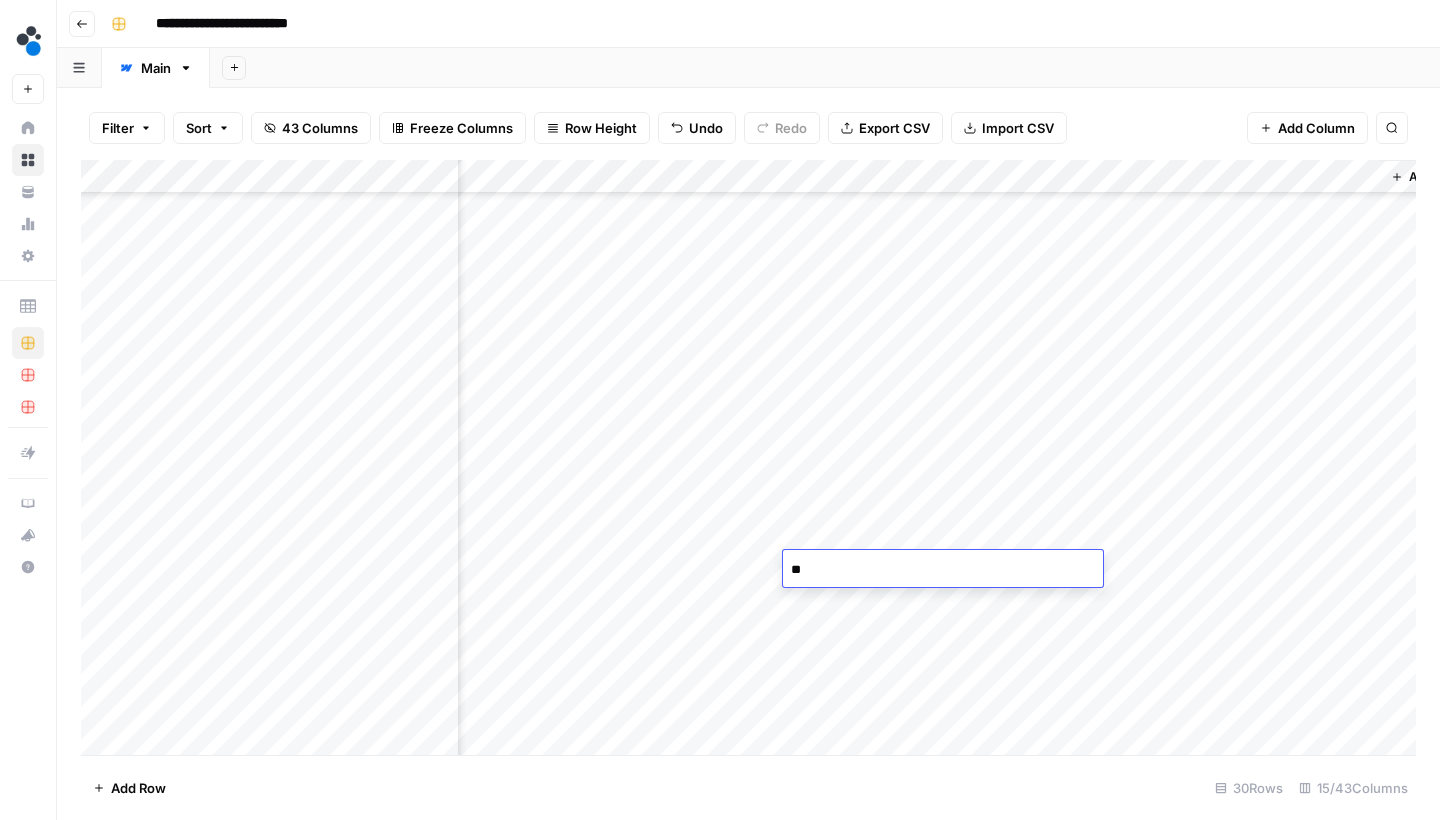 type on "***" 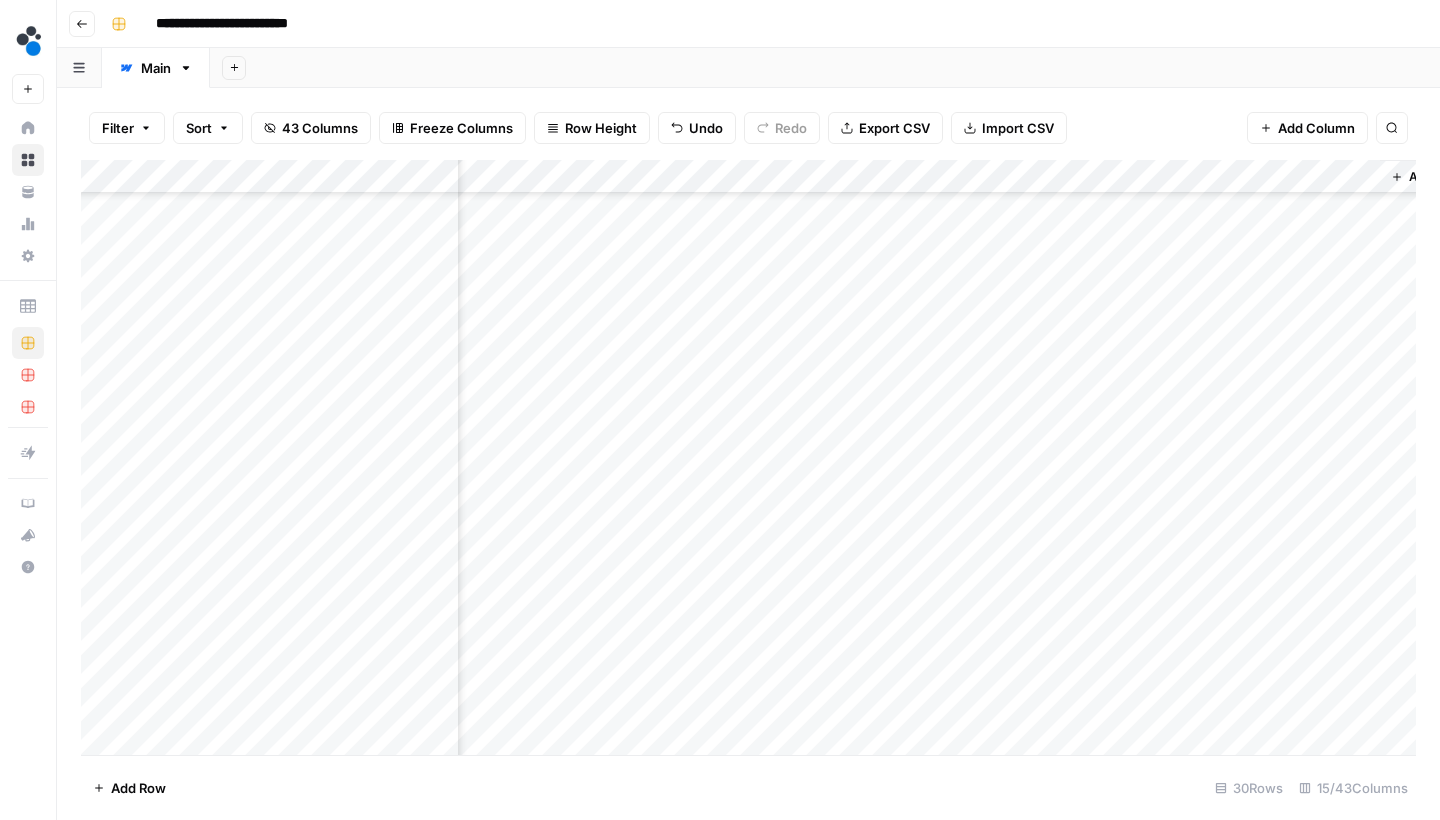click on "Add Column" at bounding box center [748, 460] 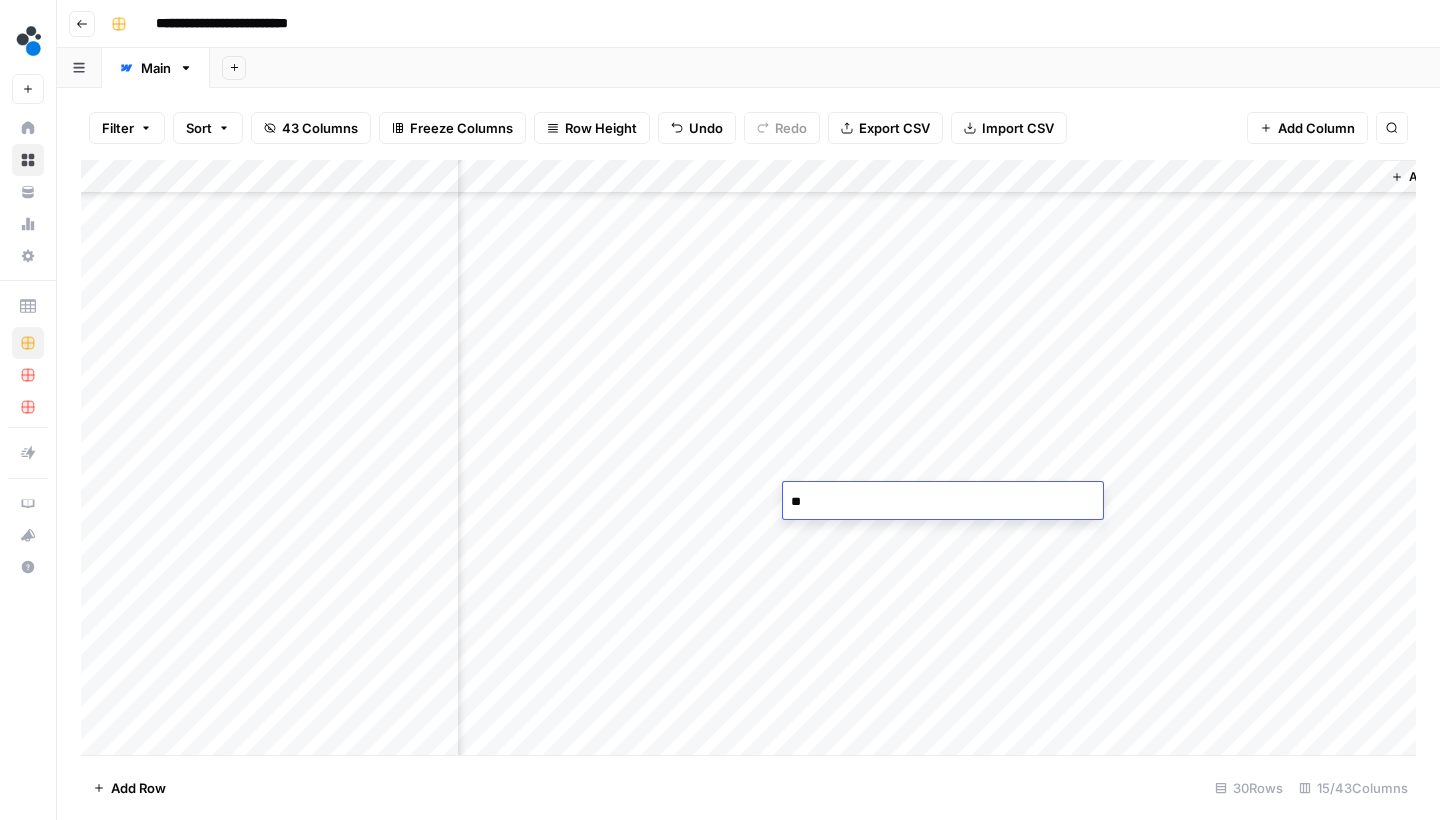 type on "***" 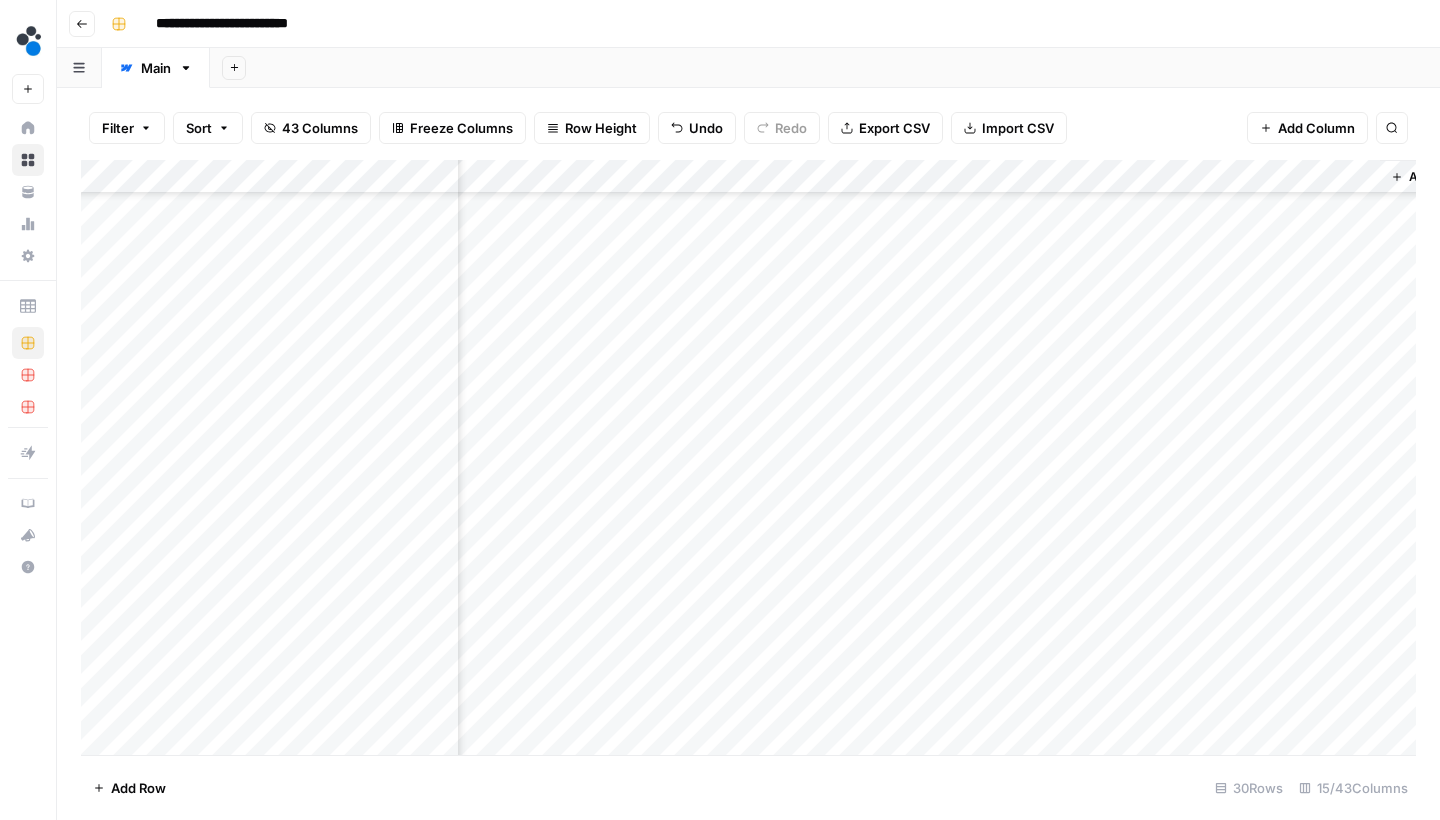 click on "Add Column" at bounding box center [748, 460] 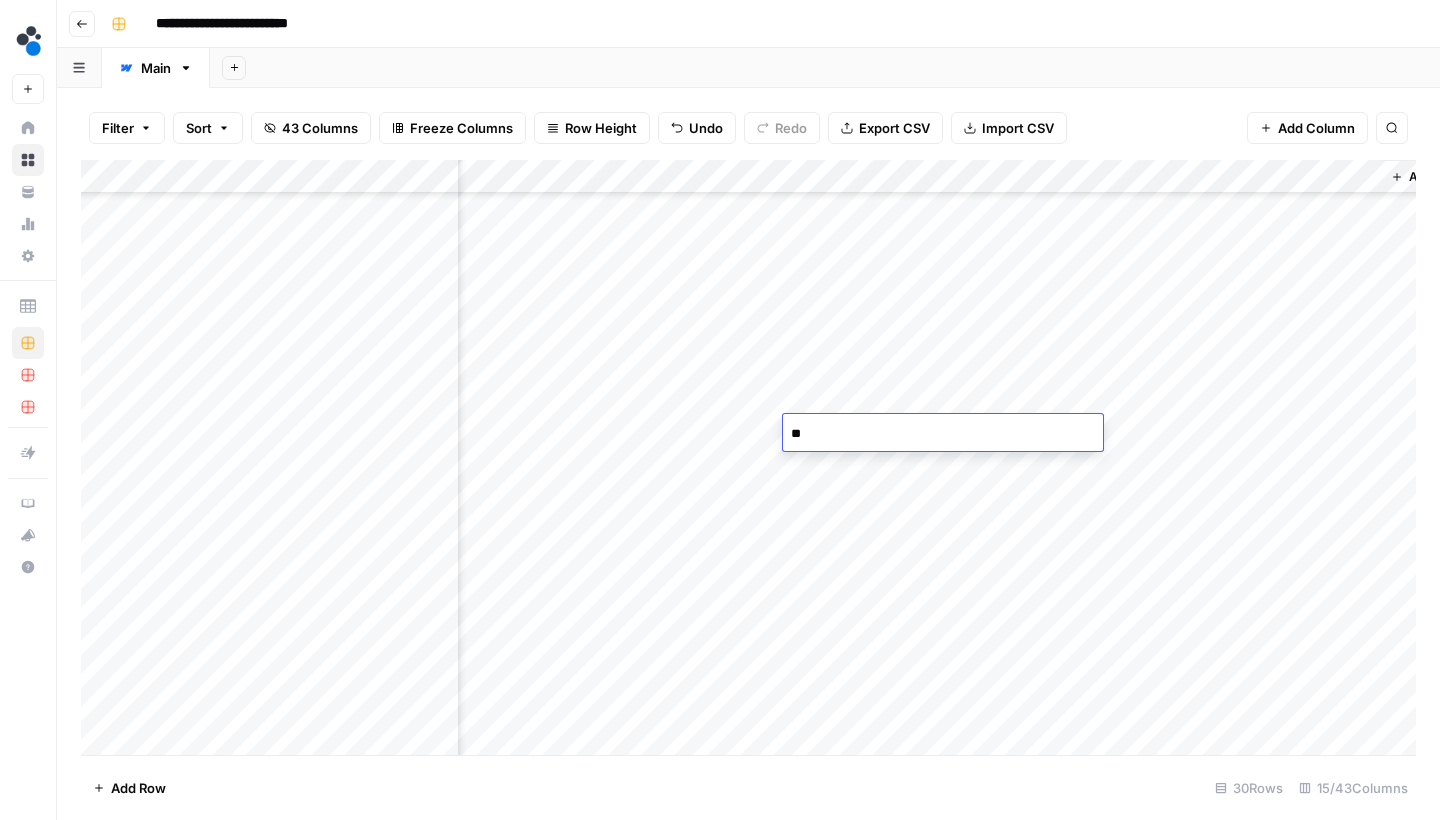 type on "***" 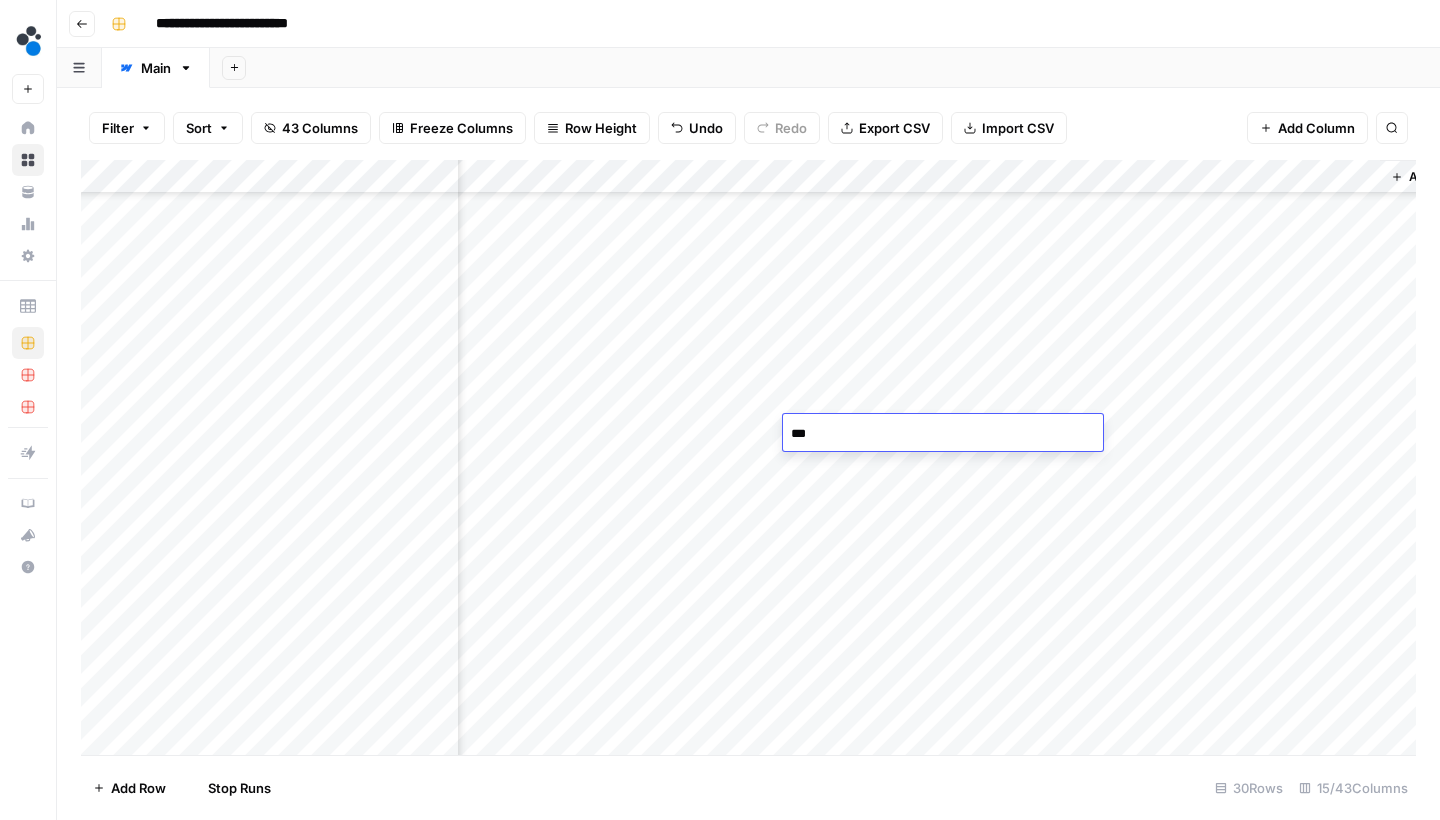 click on "Add Column" at bounding box center [748, 460] 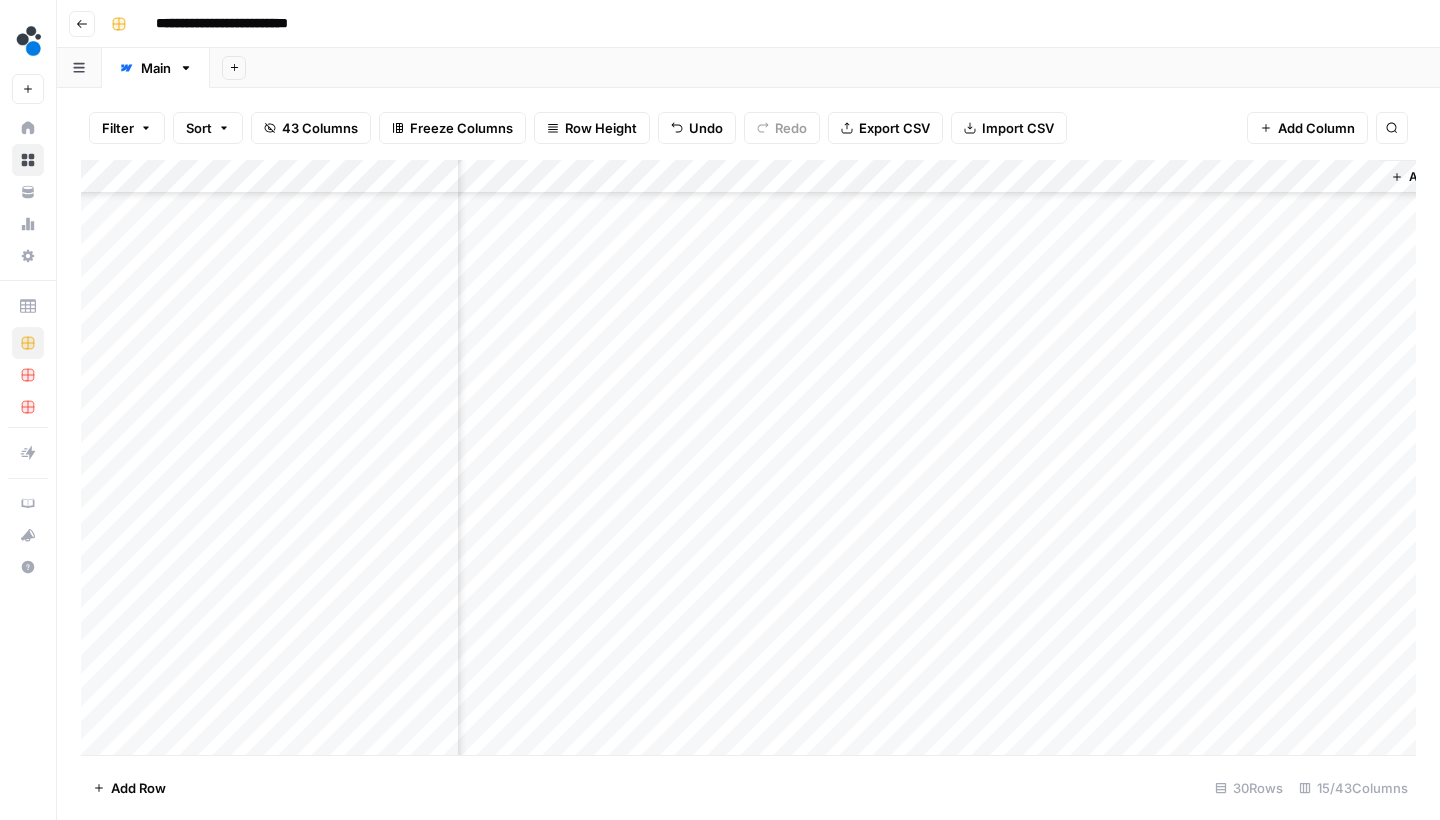 click on "Add Column" at bounding box center [748, 460] 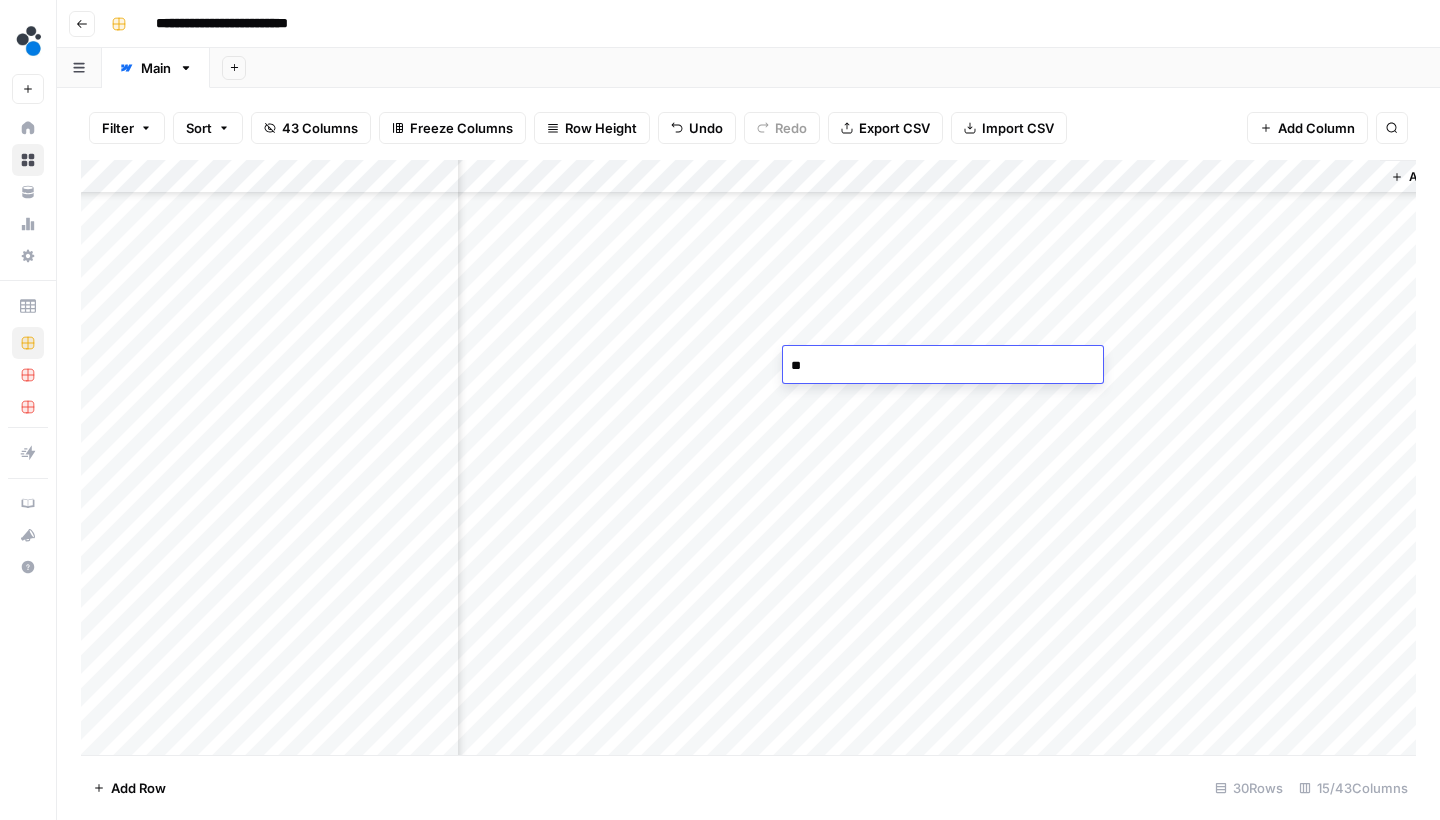 type on "***" 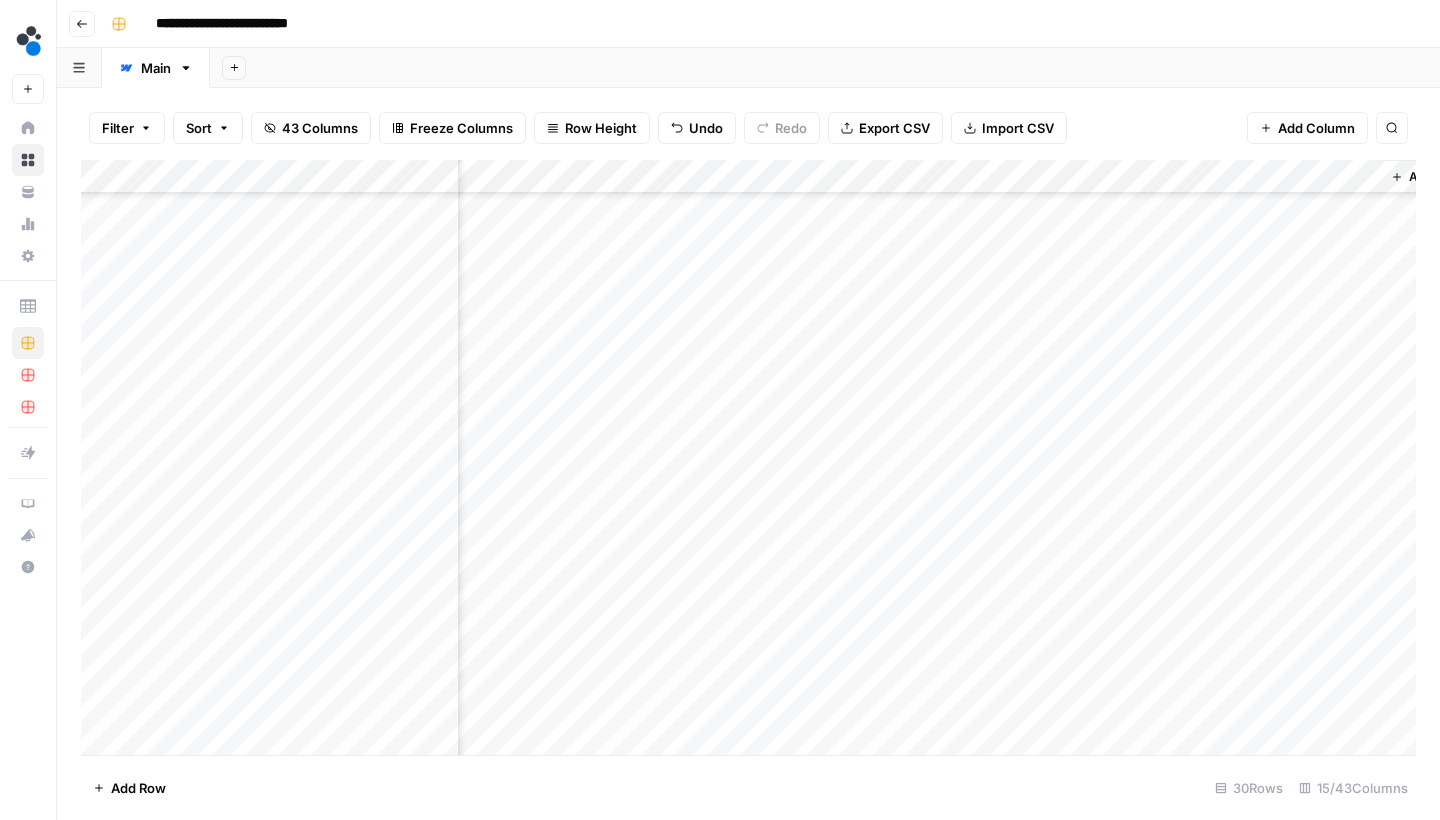 click on "Add Column" at bounding box center (748, 460) 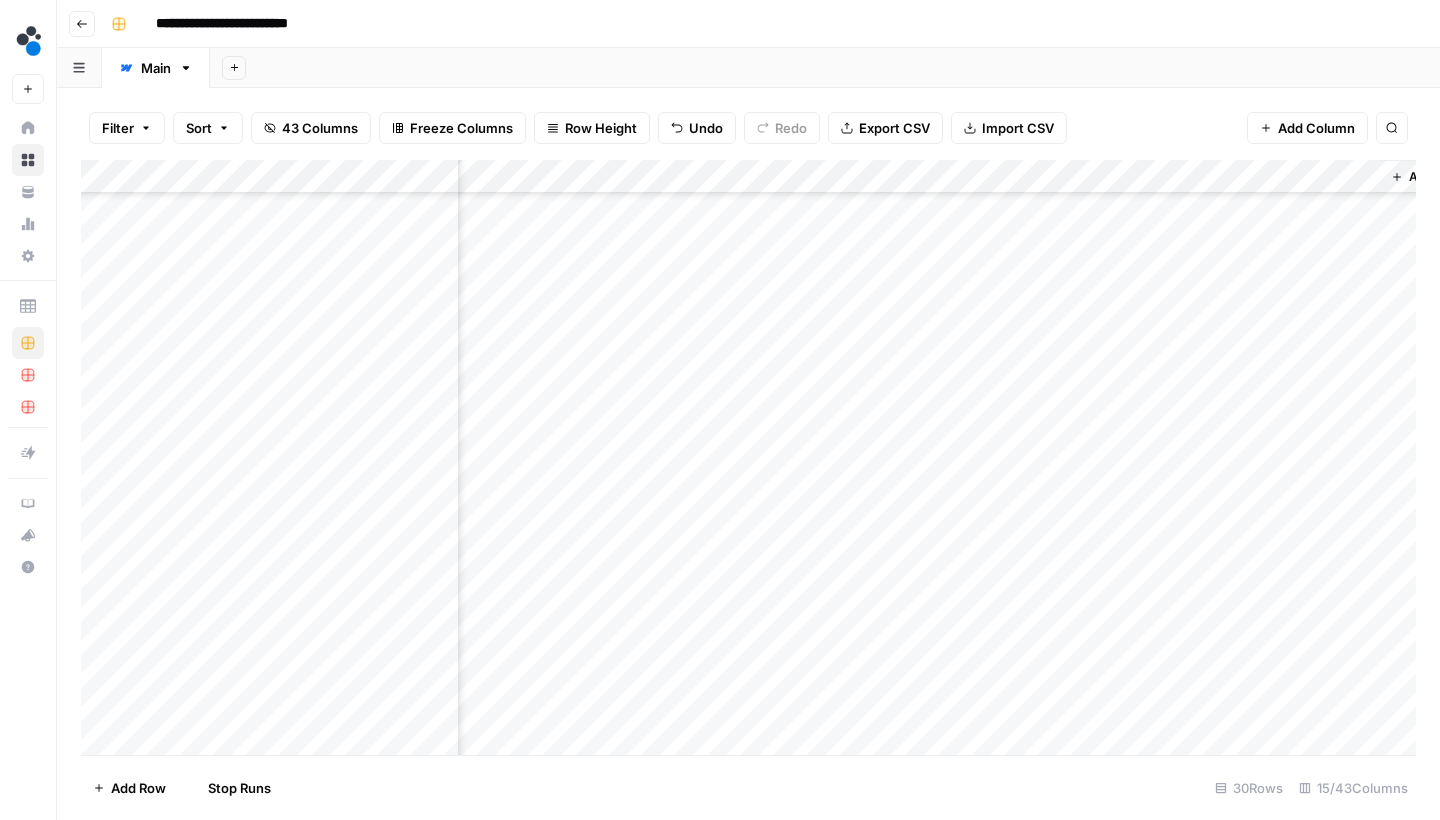 click on "Add Column" at bounding box center (748, 460) 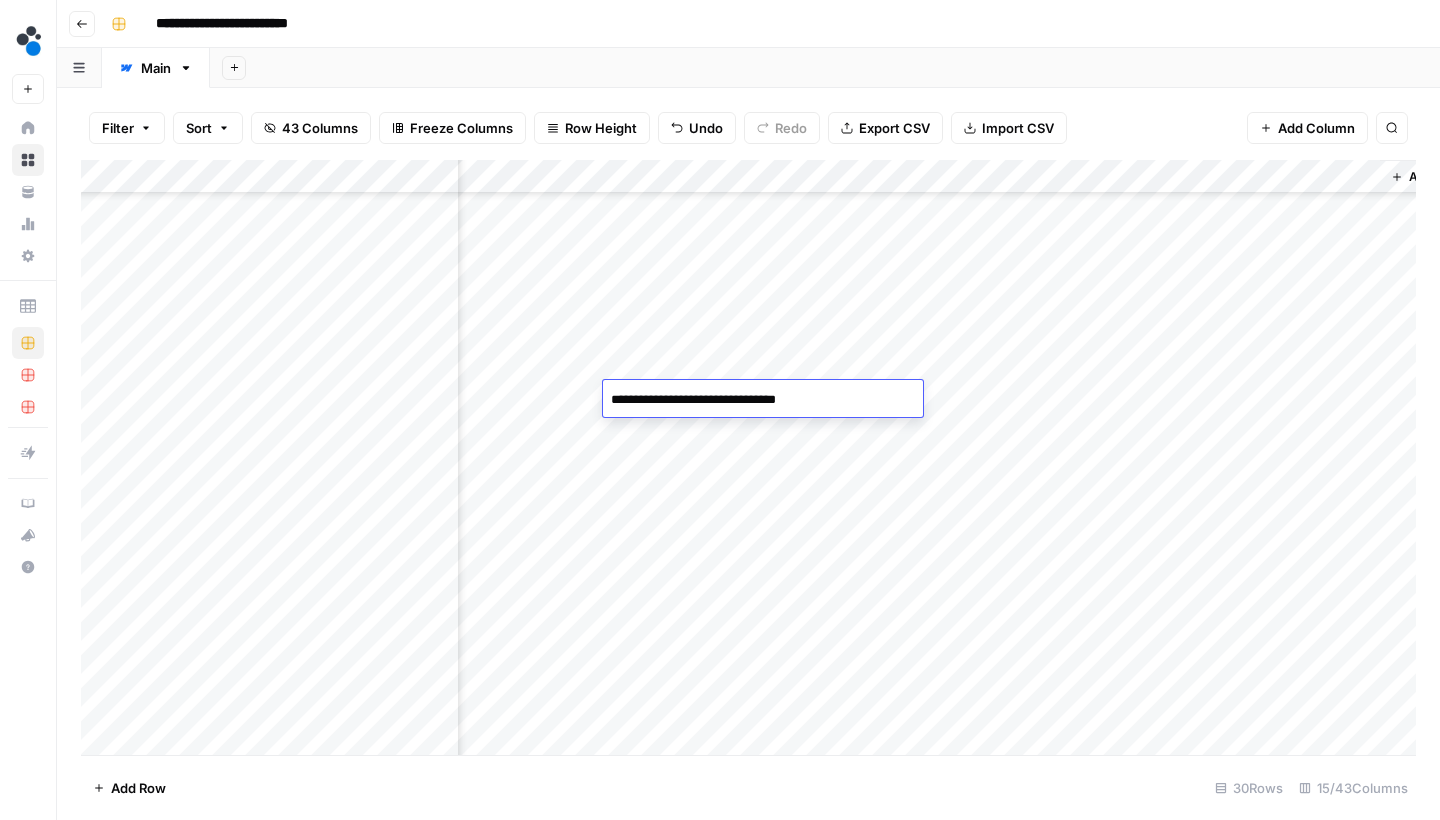 click on "Add Column" at bounding box center (748, 460) 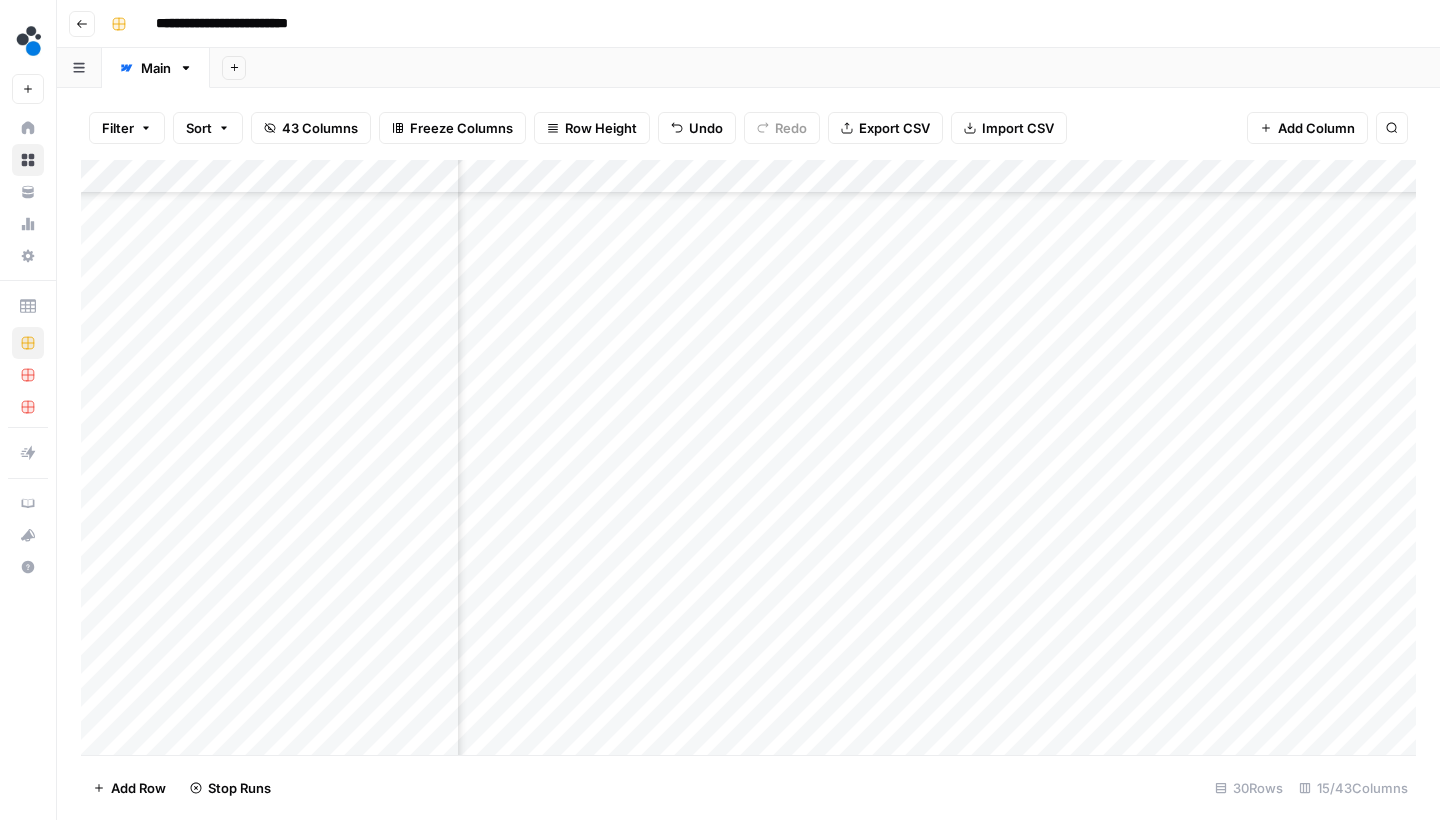 scroll, scrollTop: 484, scrollLeft: 1116, axis: both 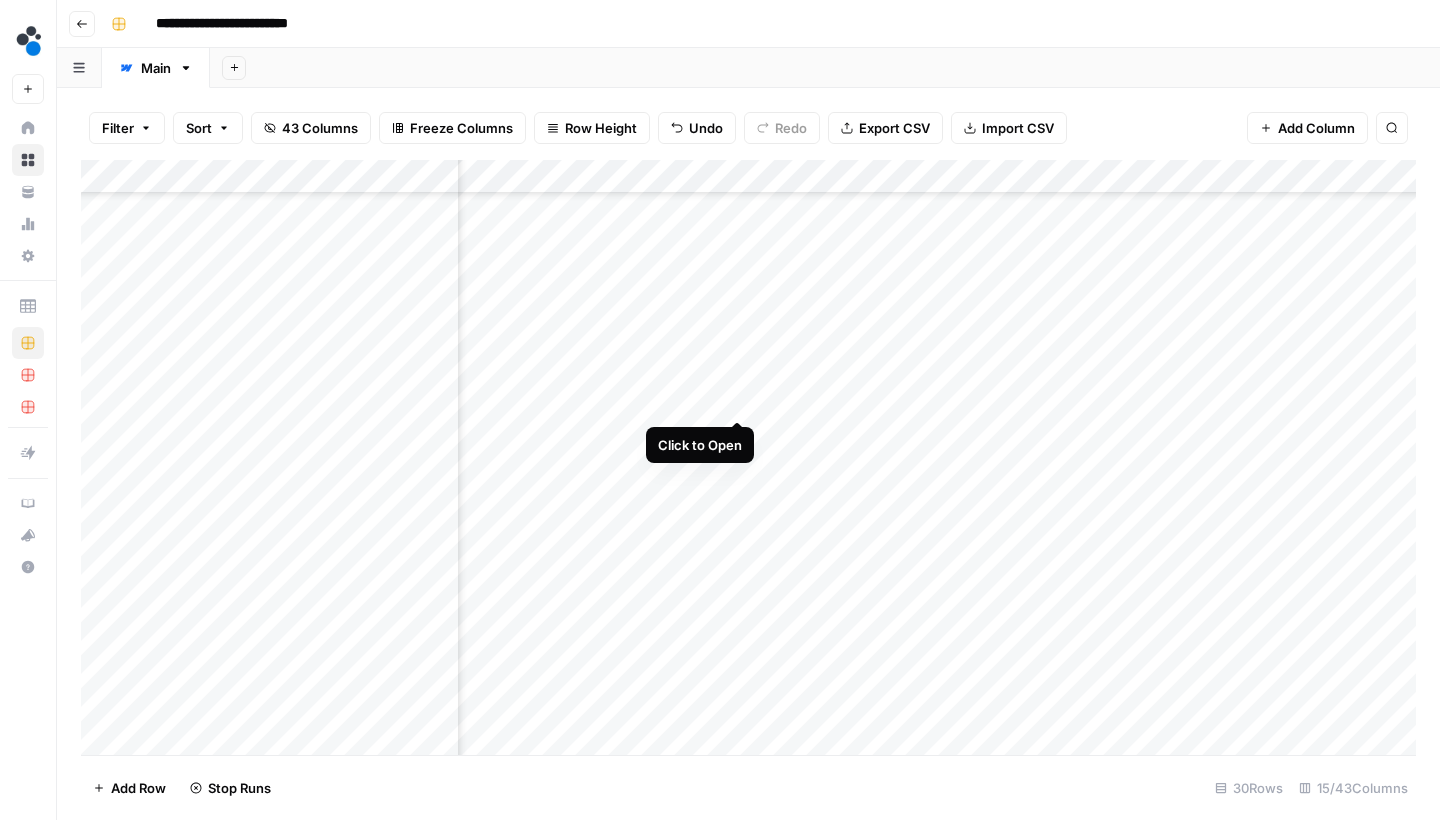 click on "Add Column" at bounding box center (748, 460) 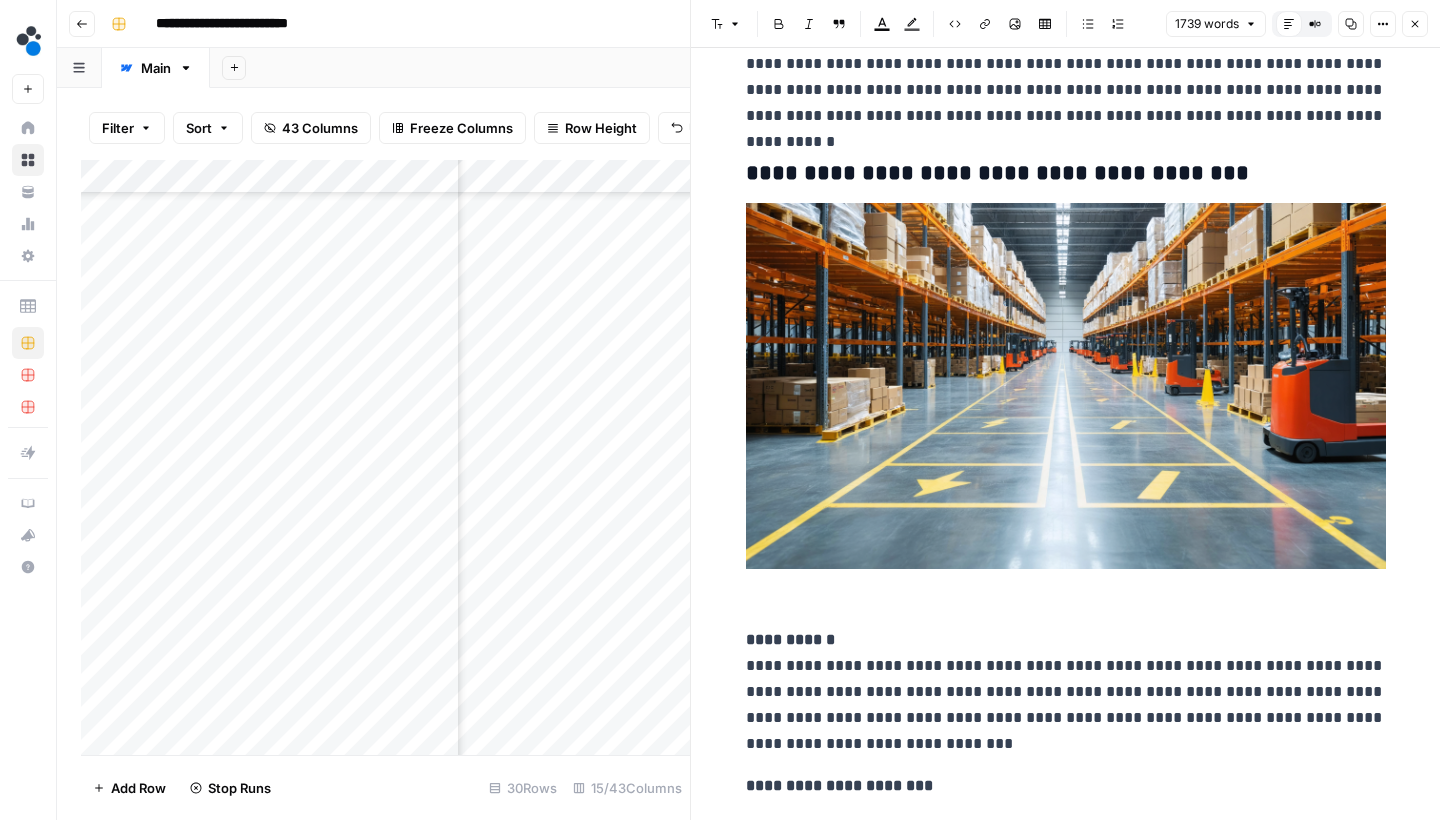 scroll, scrollTop: 1146, scrollLeft: 0, axis: vertical 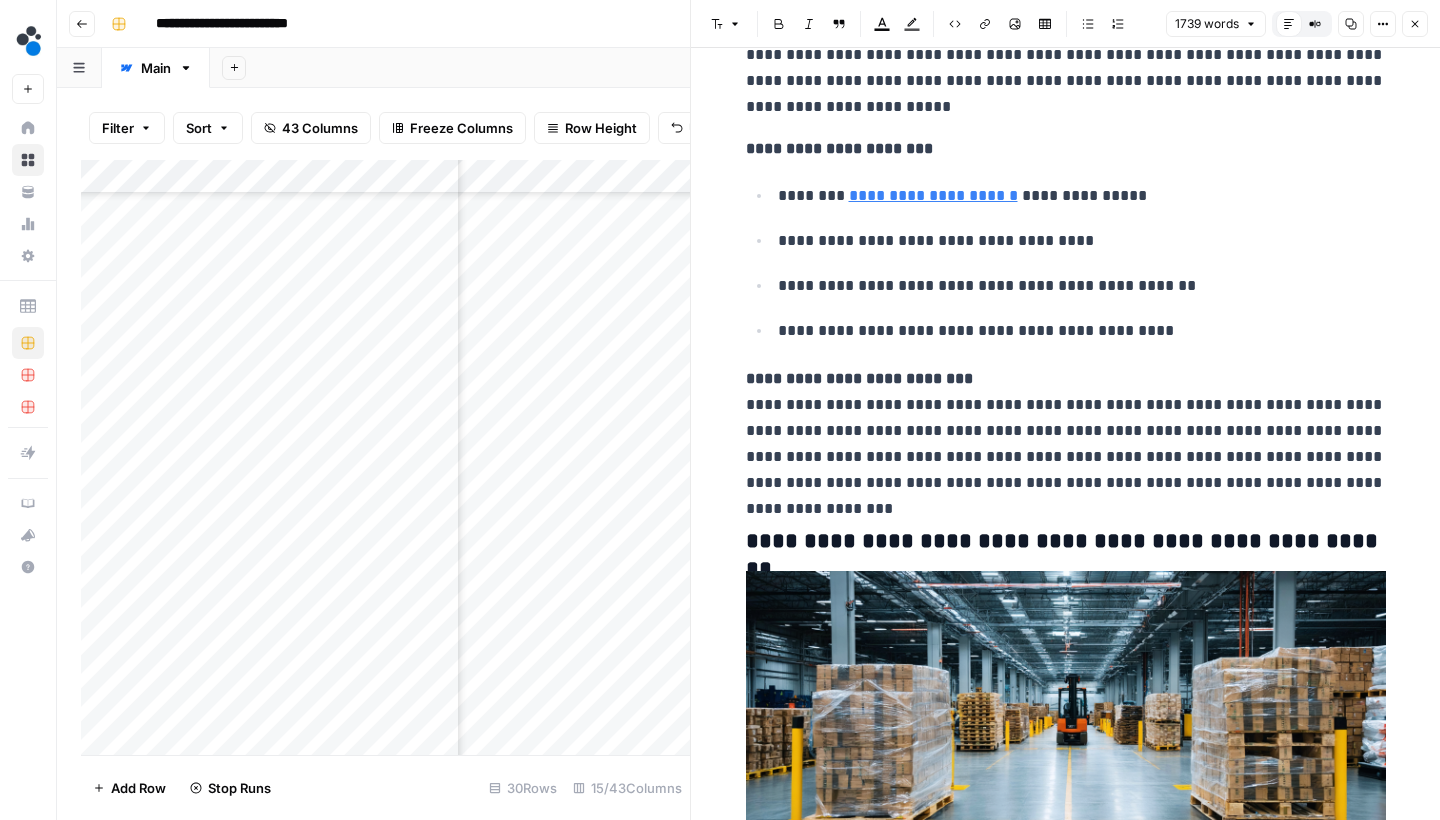 click on "**********" at bounding box center [1066, 431] 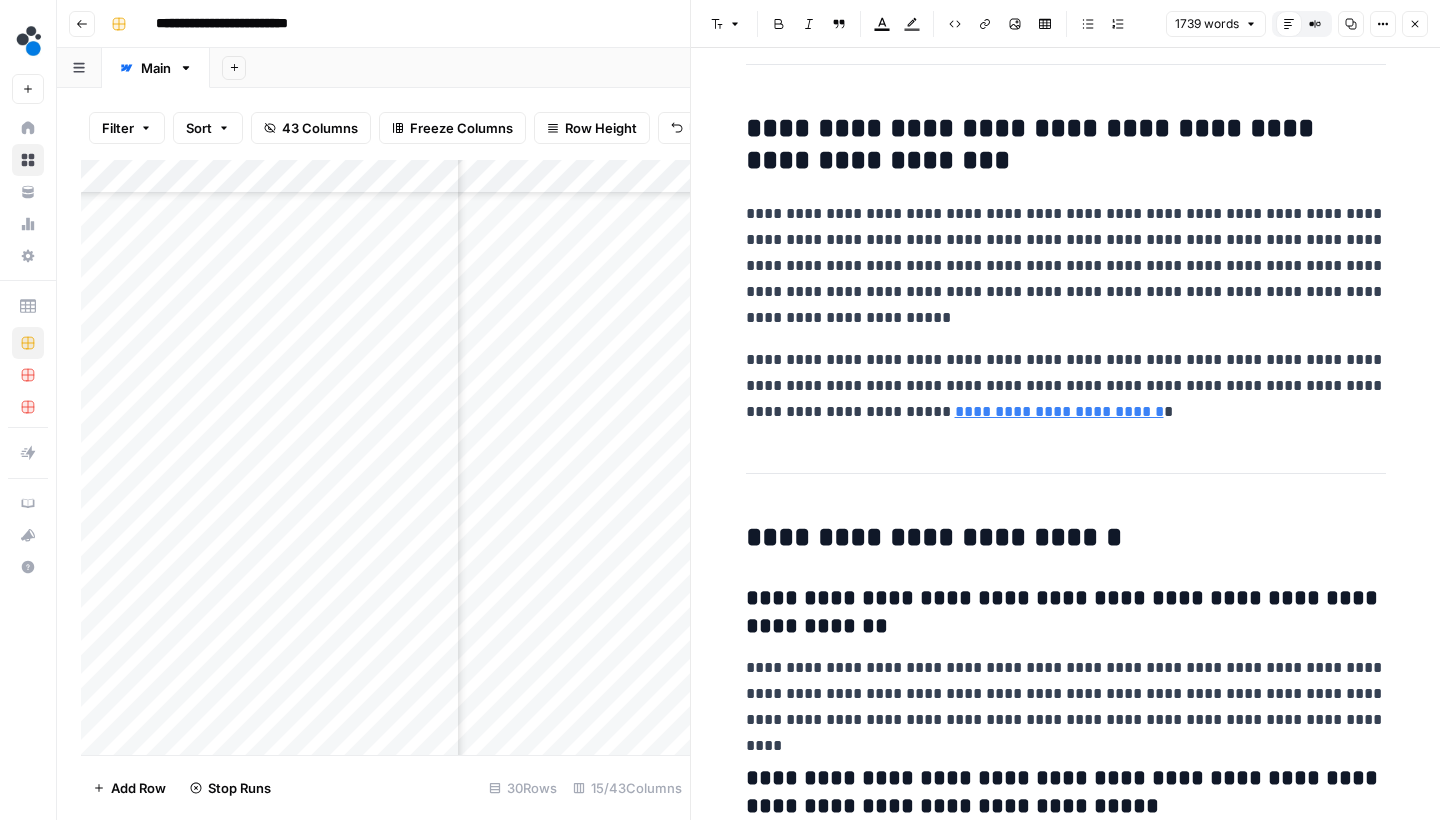 scroll, scrollTop: 7831, scrollLeft: 0, axis: vertical 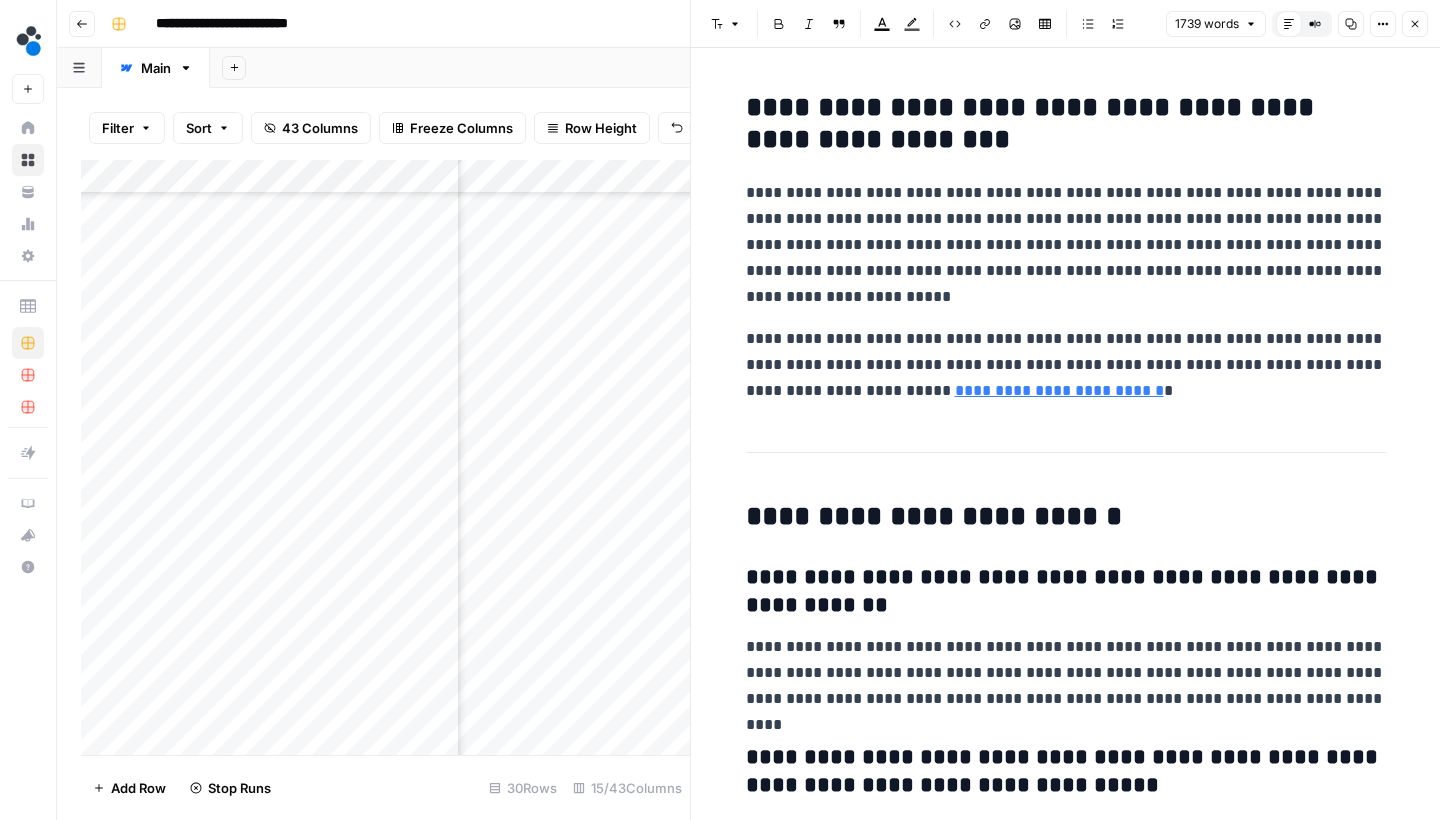 click on "Close" at bounding box center [1415, 24] 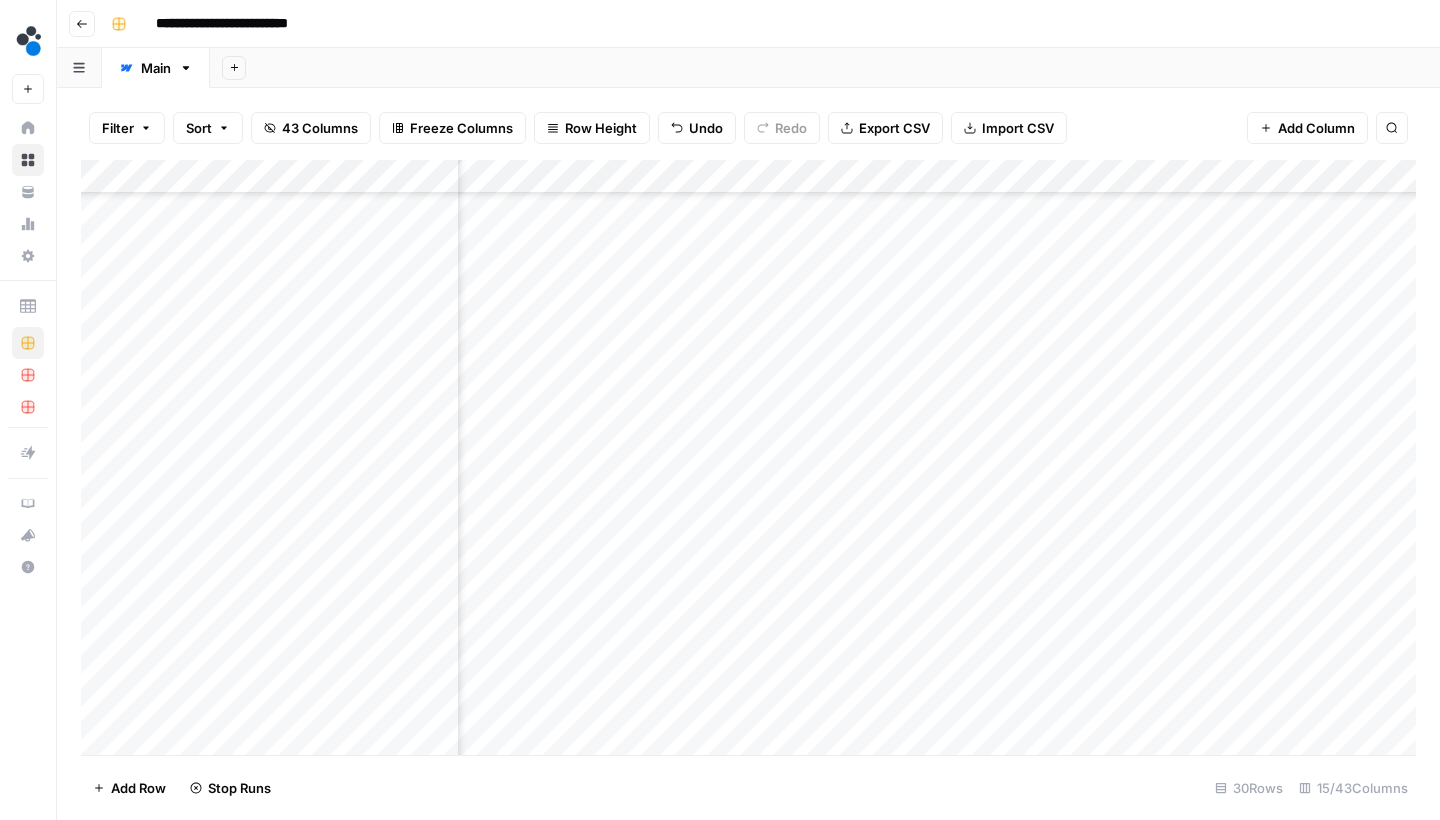 scroll, scrollTop: 383, scrollLeft: 1116, axis: both 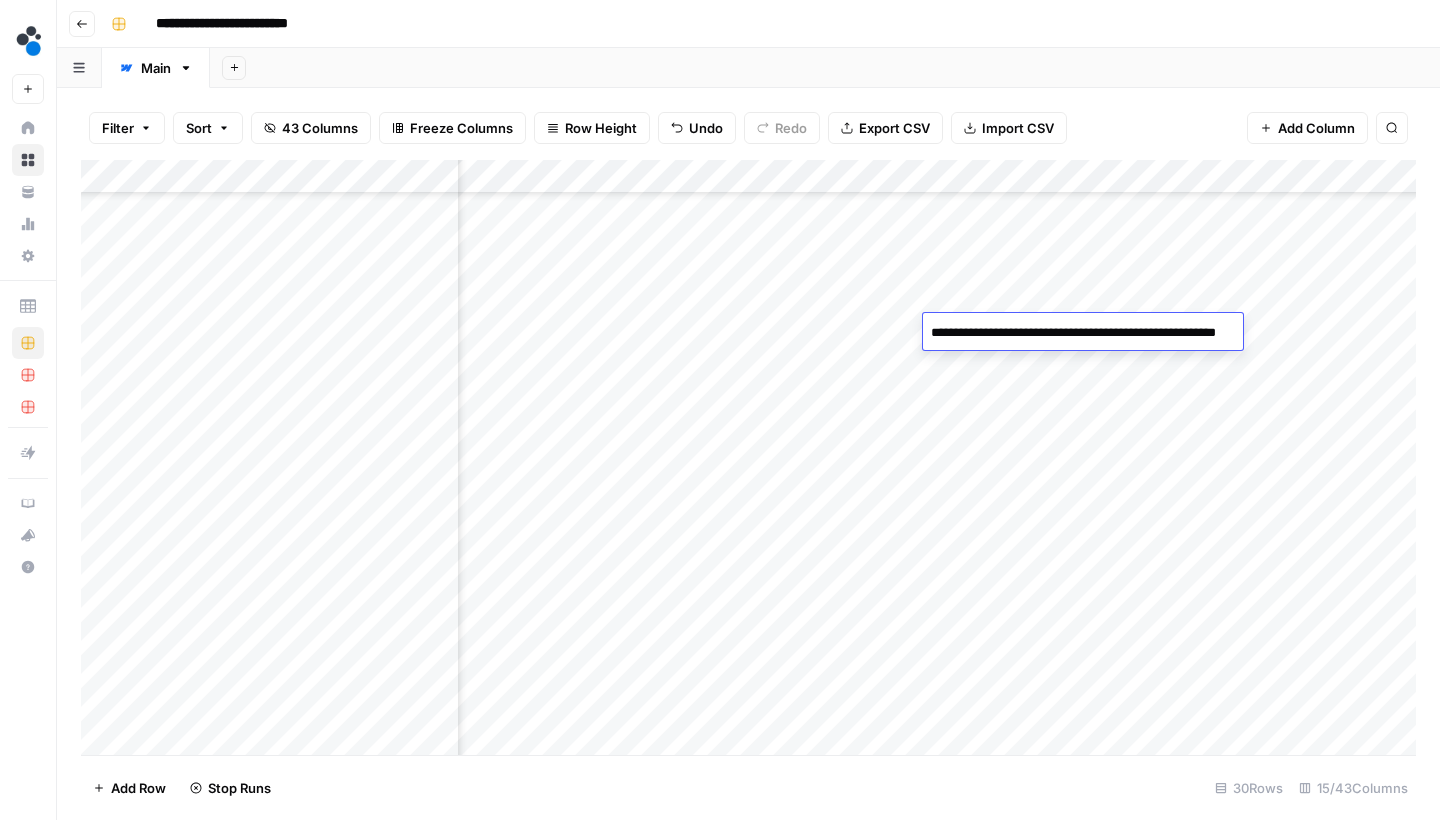 click on "Add Column" at bounding box center [748, 460] 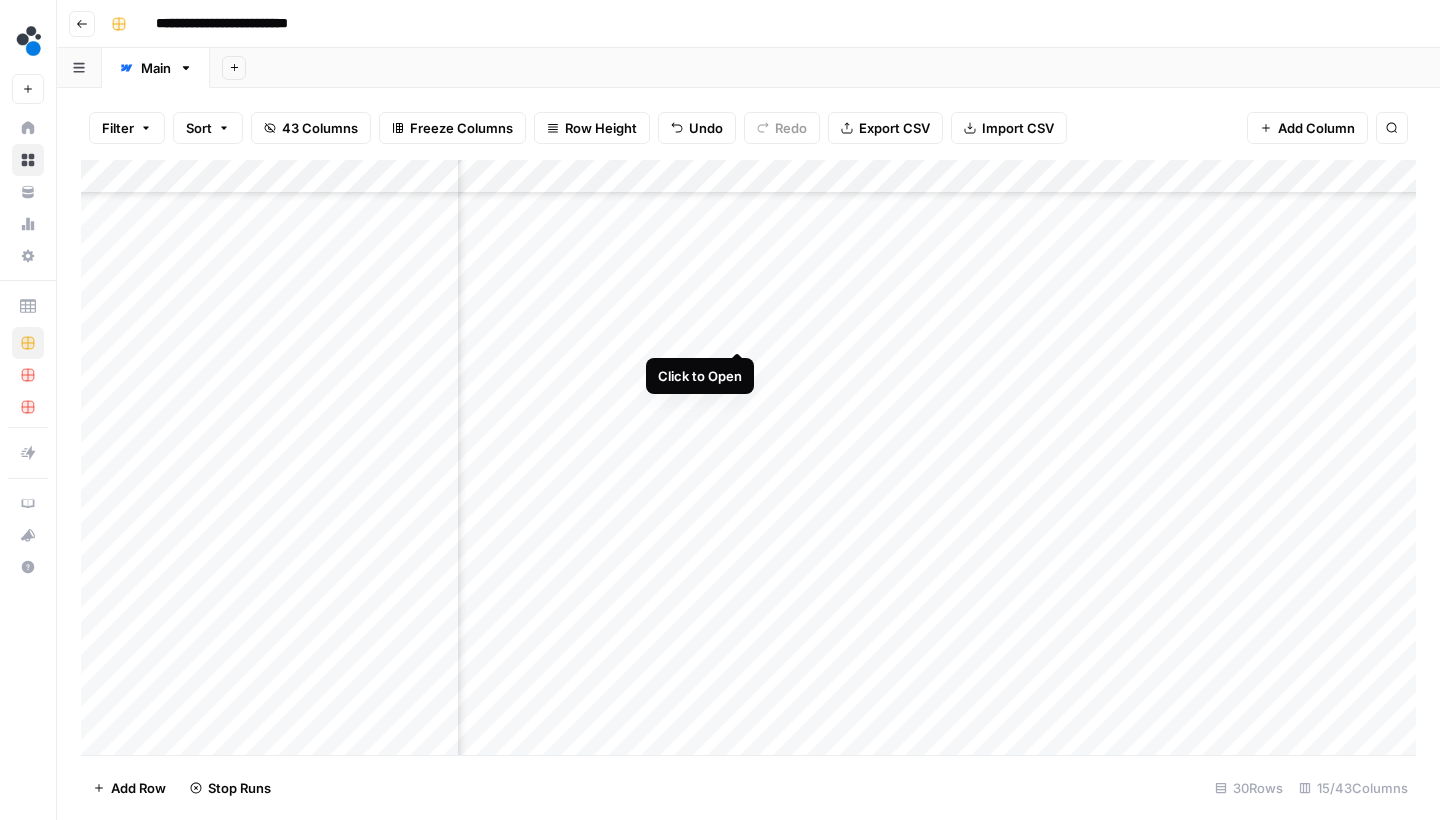 click on "Add Column" at bounding box center [748, 460] 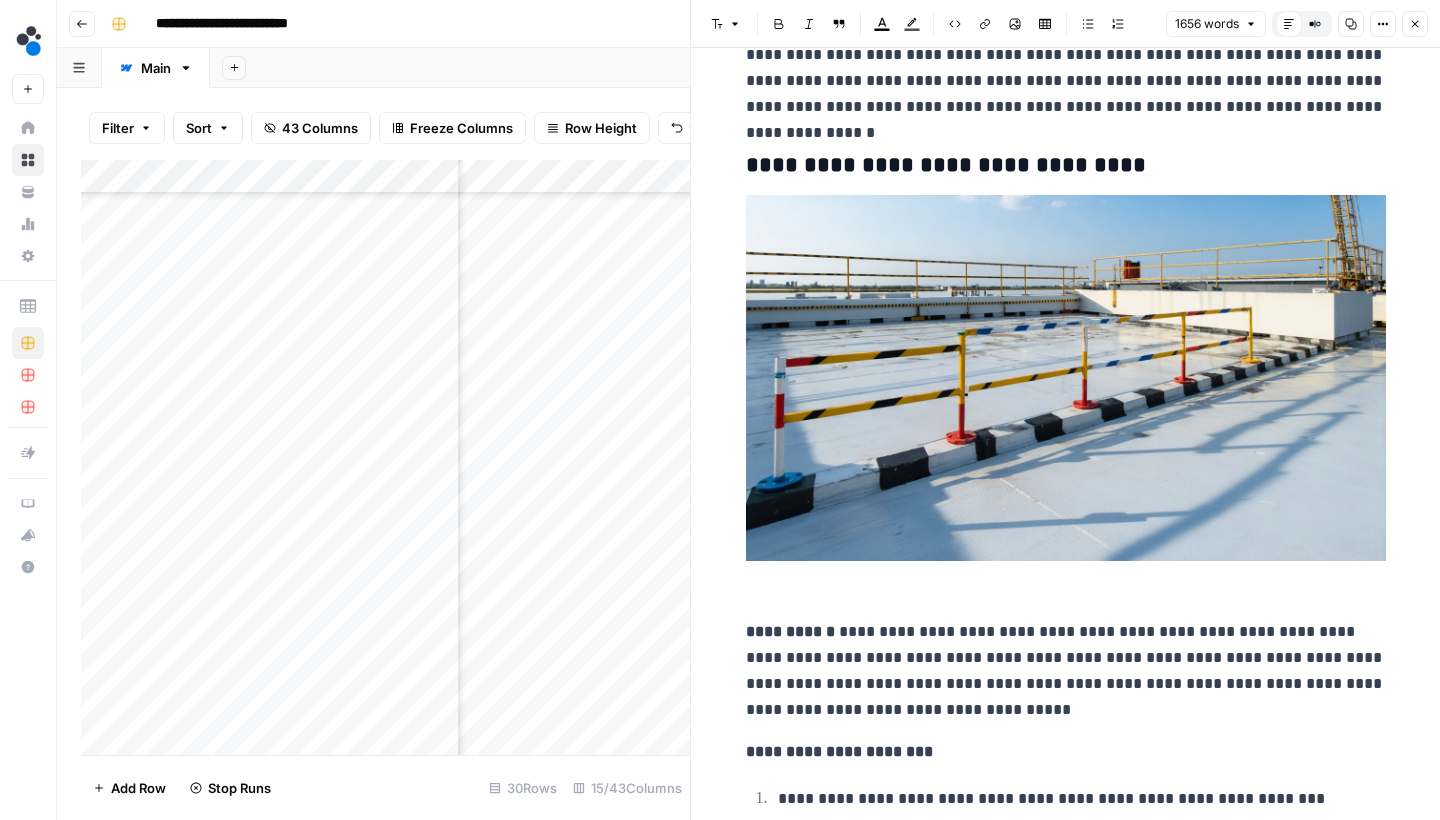 scroll, scrollTop: 1680, scrollLeft: 0, axis: vertical 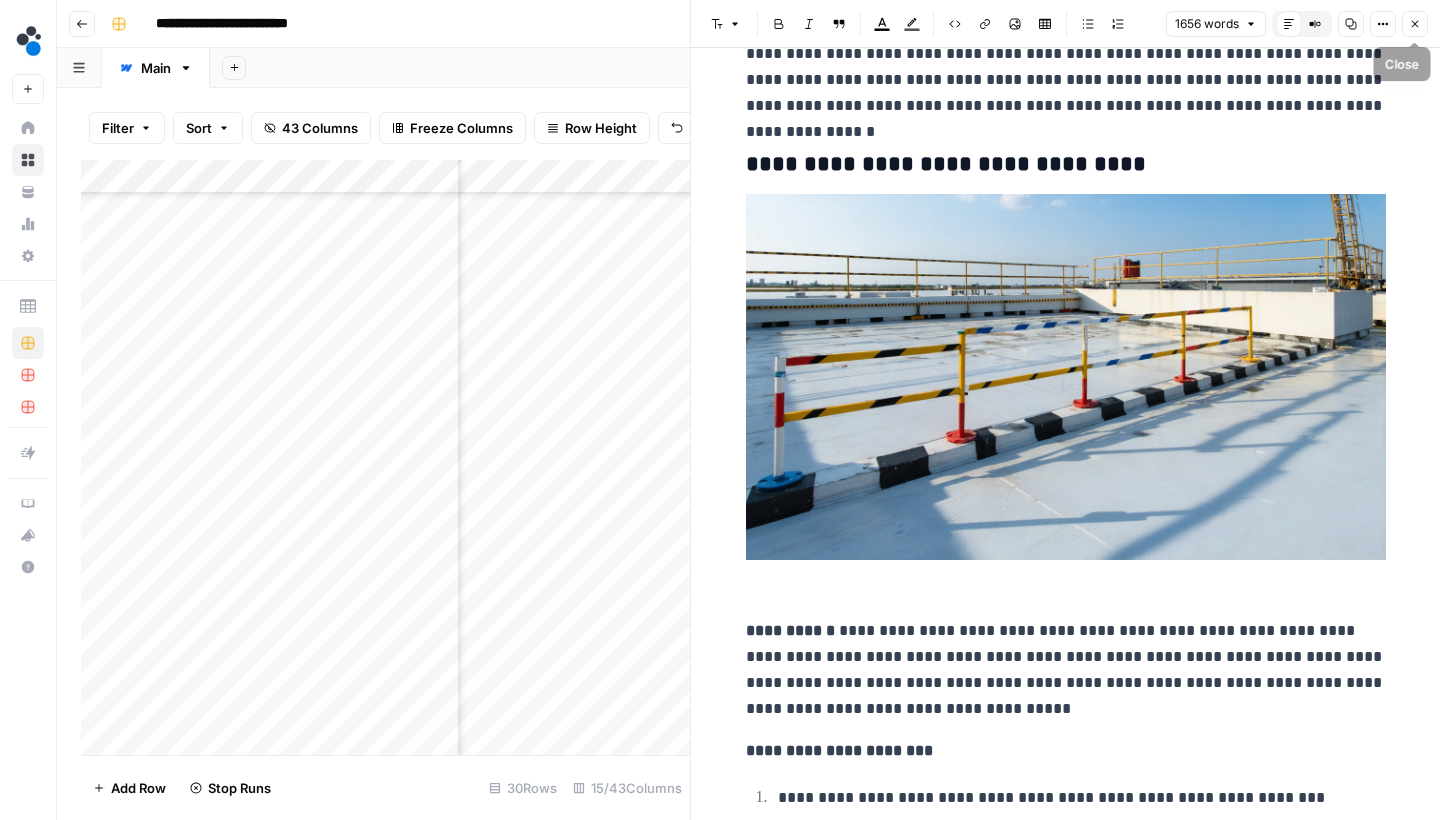 click on "Close" at bounding box center (1415, 24) 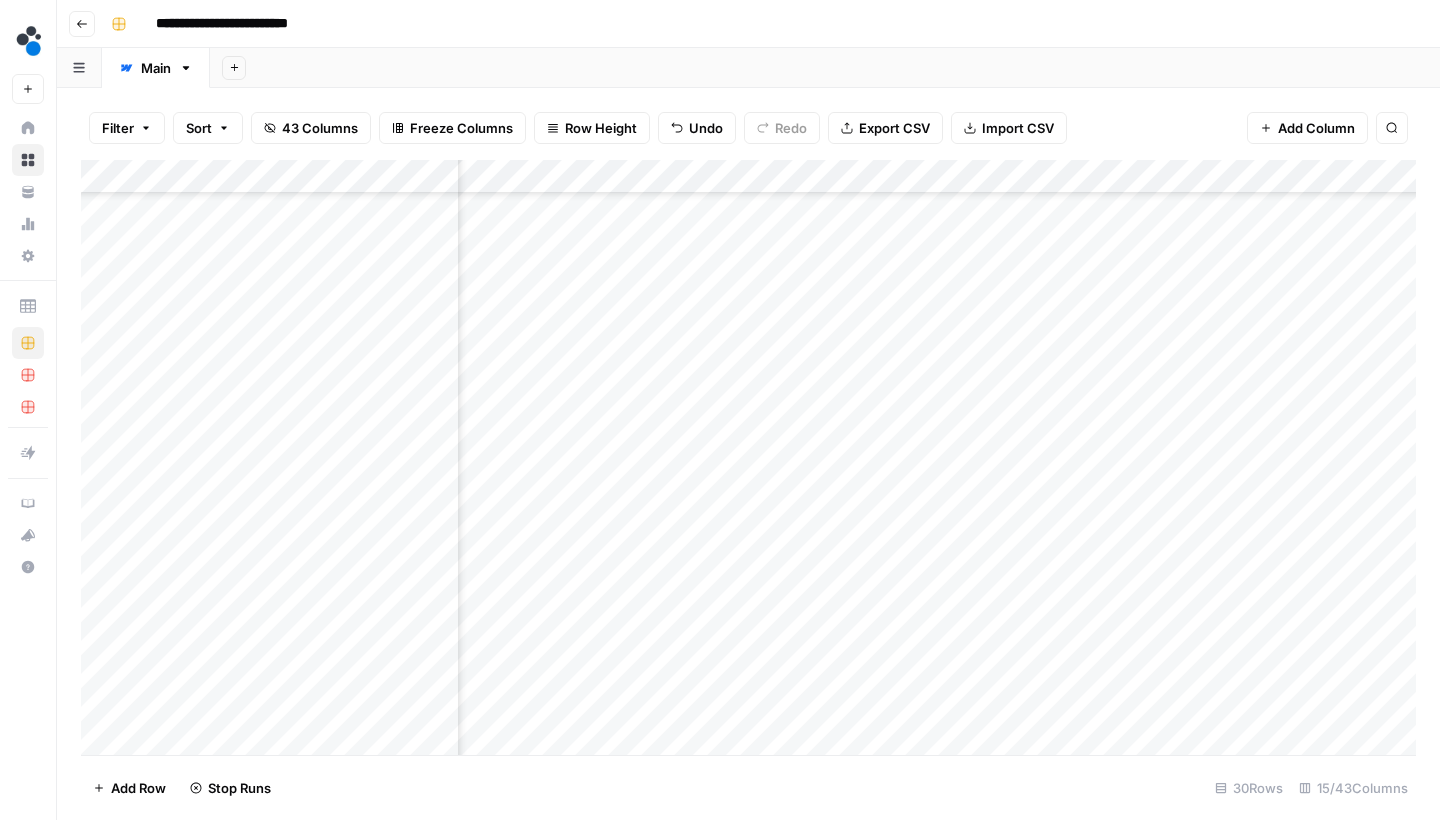 click on "Add Column" at bounding box center [748, 460] 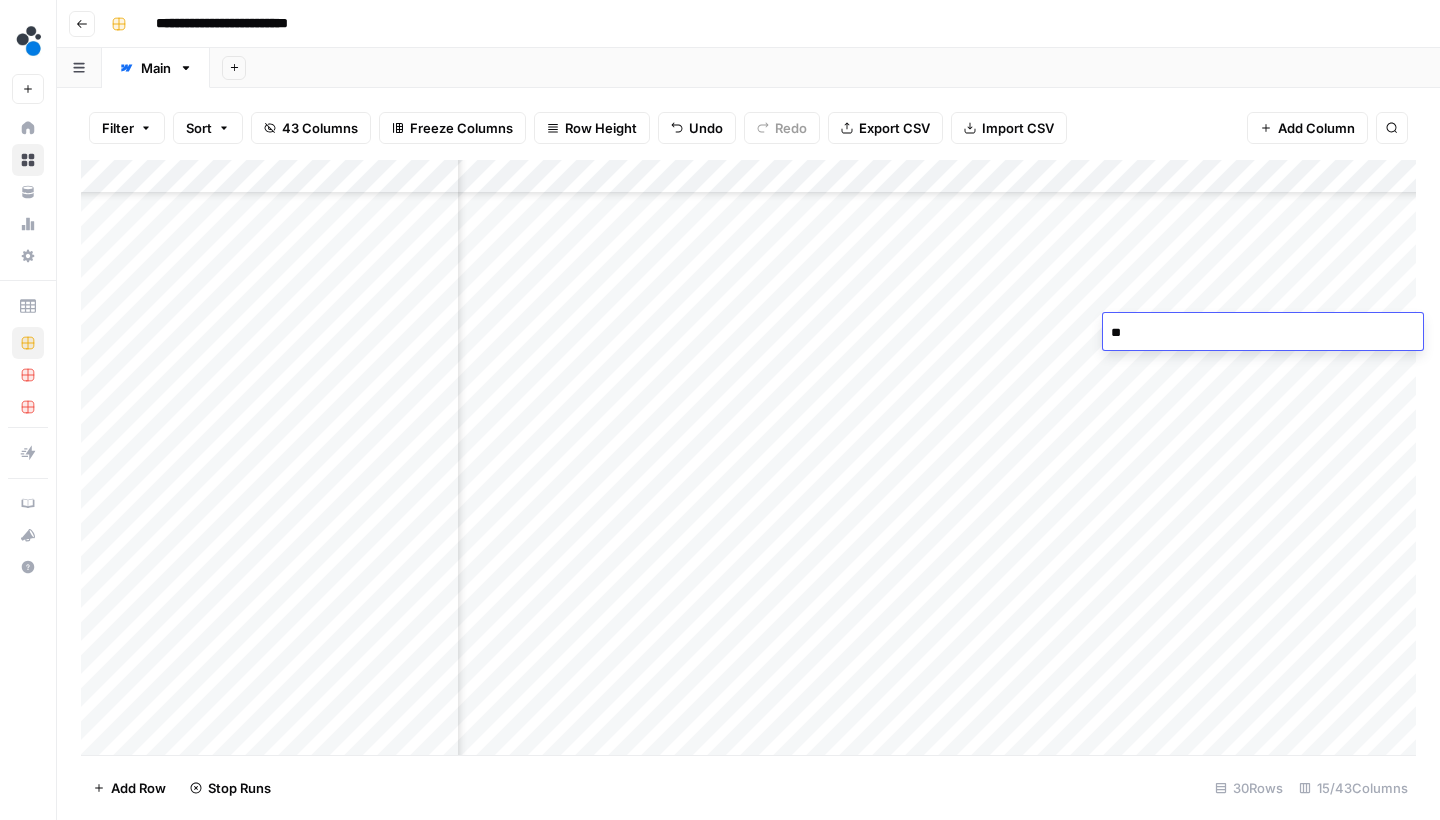 type on "***" 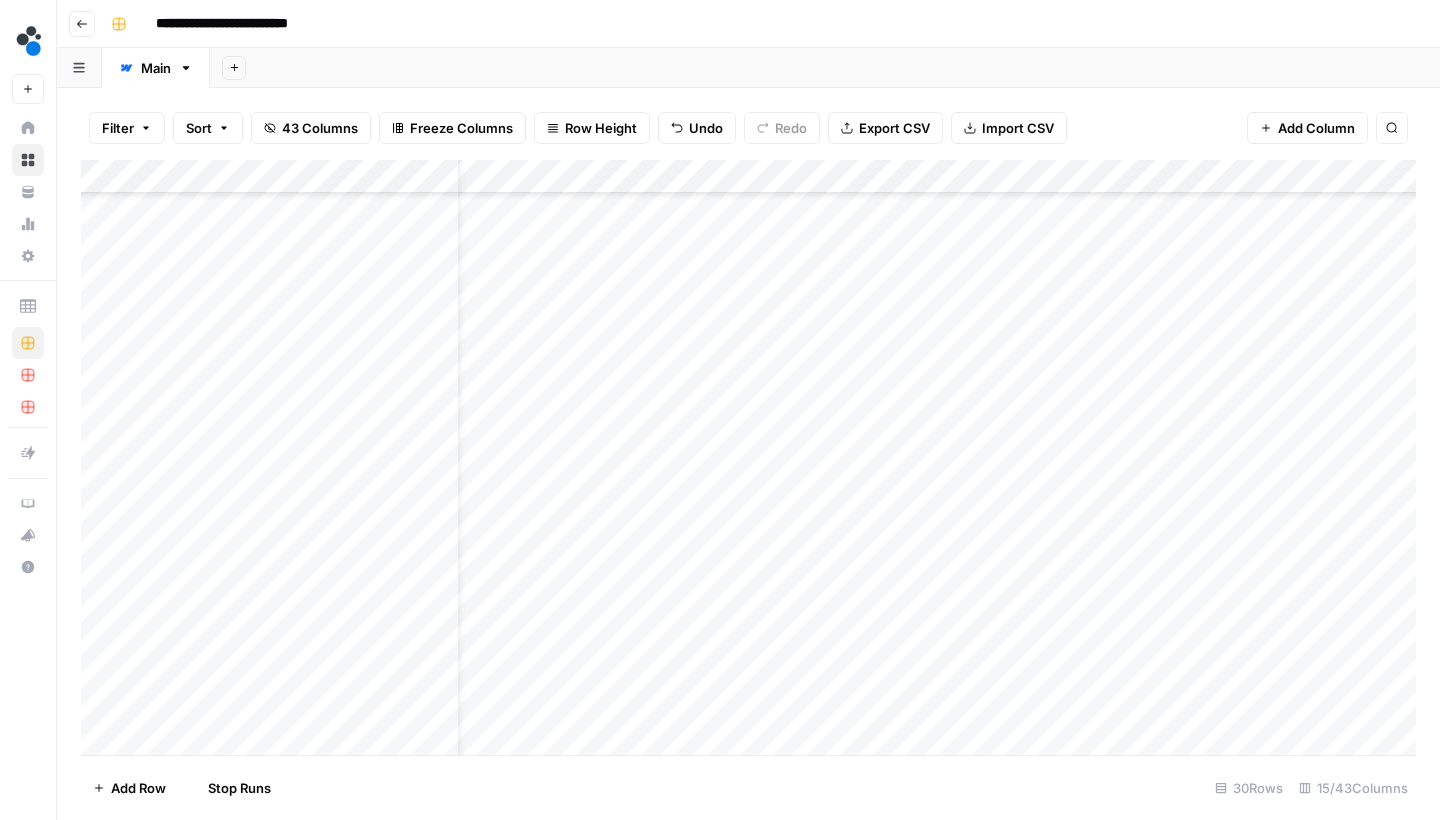 scroll, scrollTop: 382, scrollLeft: 58, axis: both 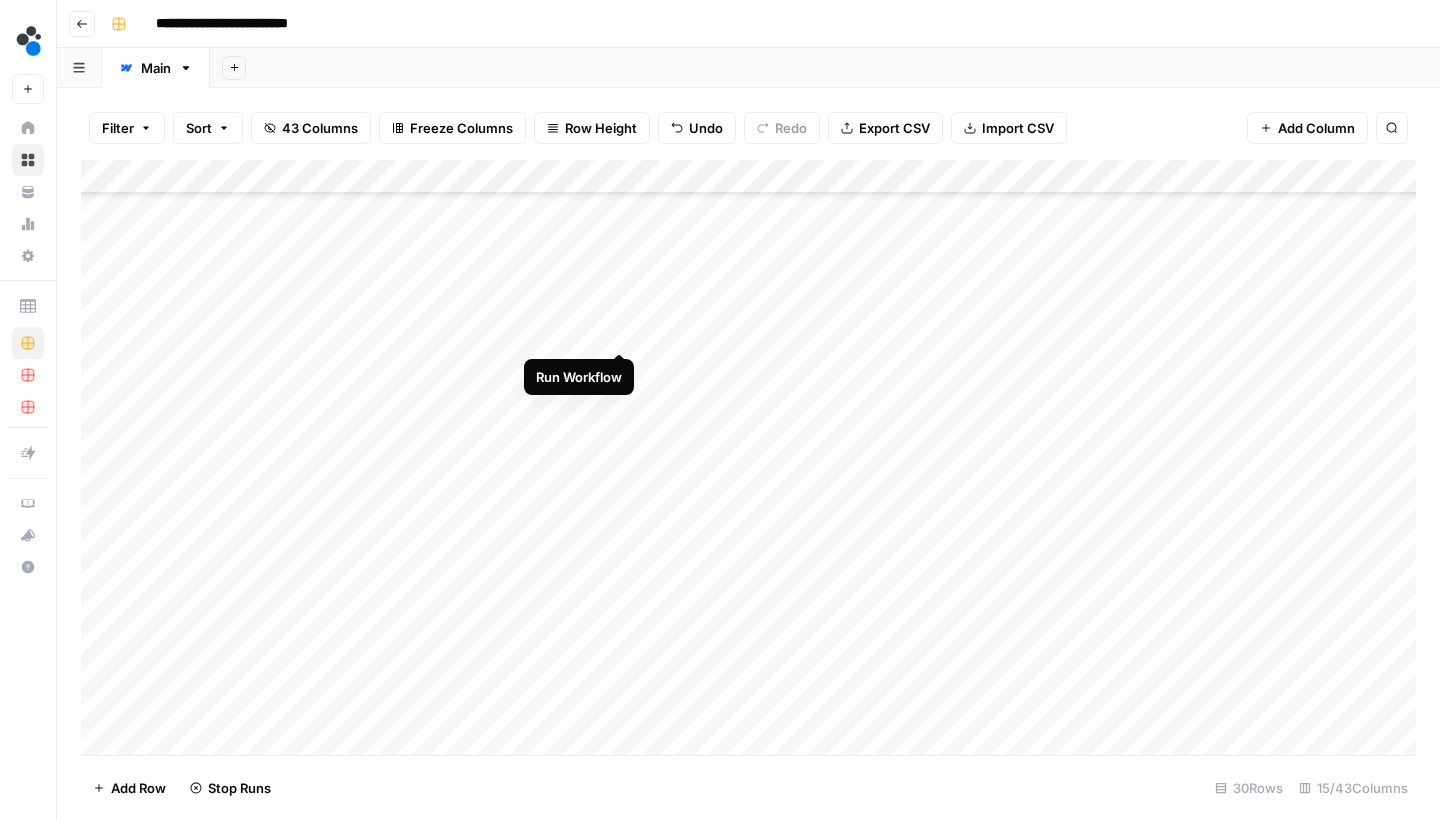 click on "Add Column" at bounding box center (748, 460) 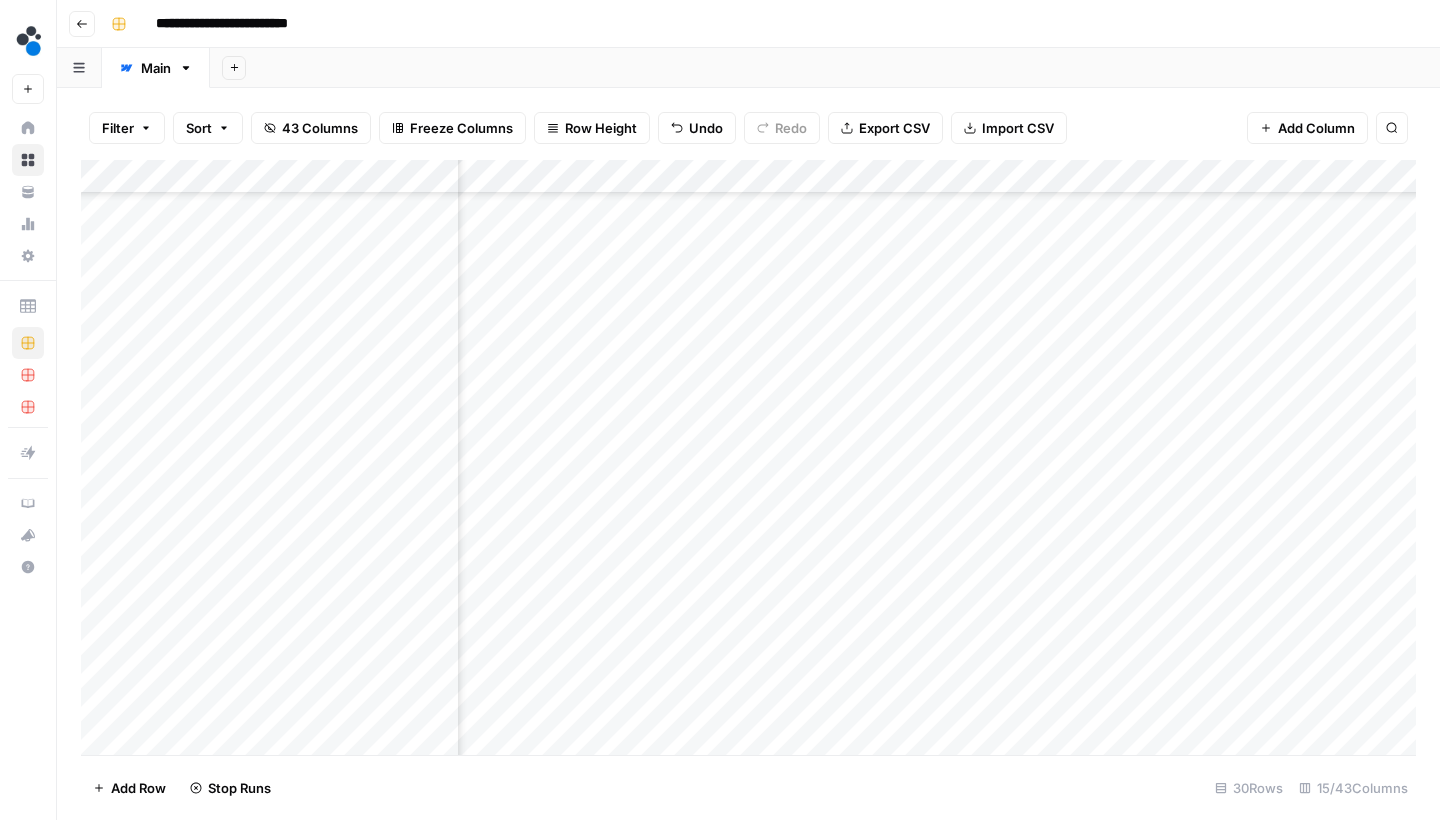 scroll, scrollTop: 269, scrollLeft: 1228, axis: both 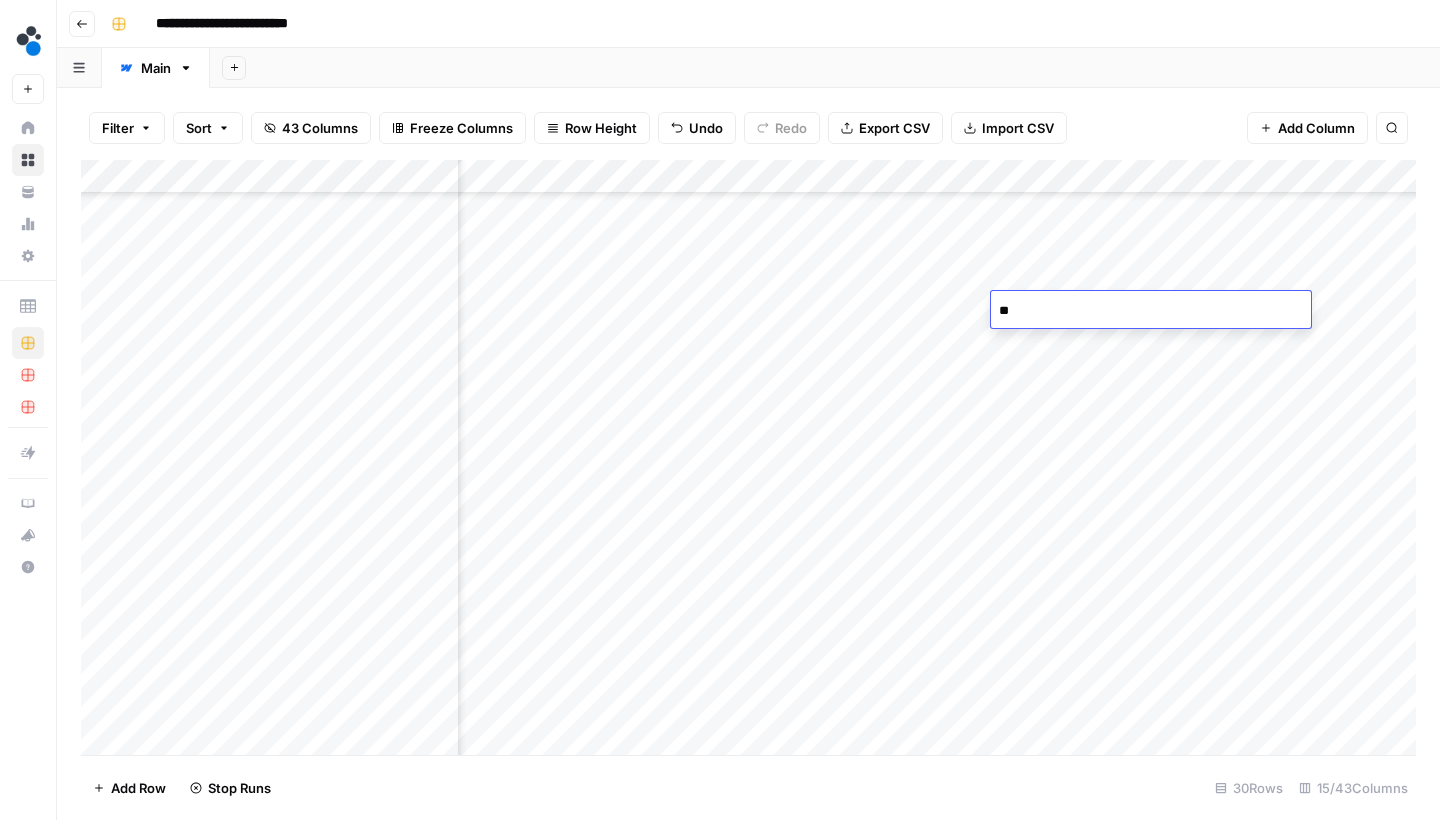 type on "***" 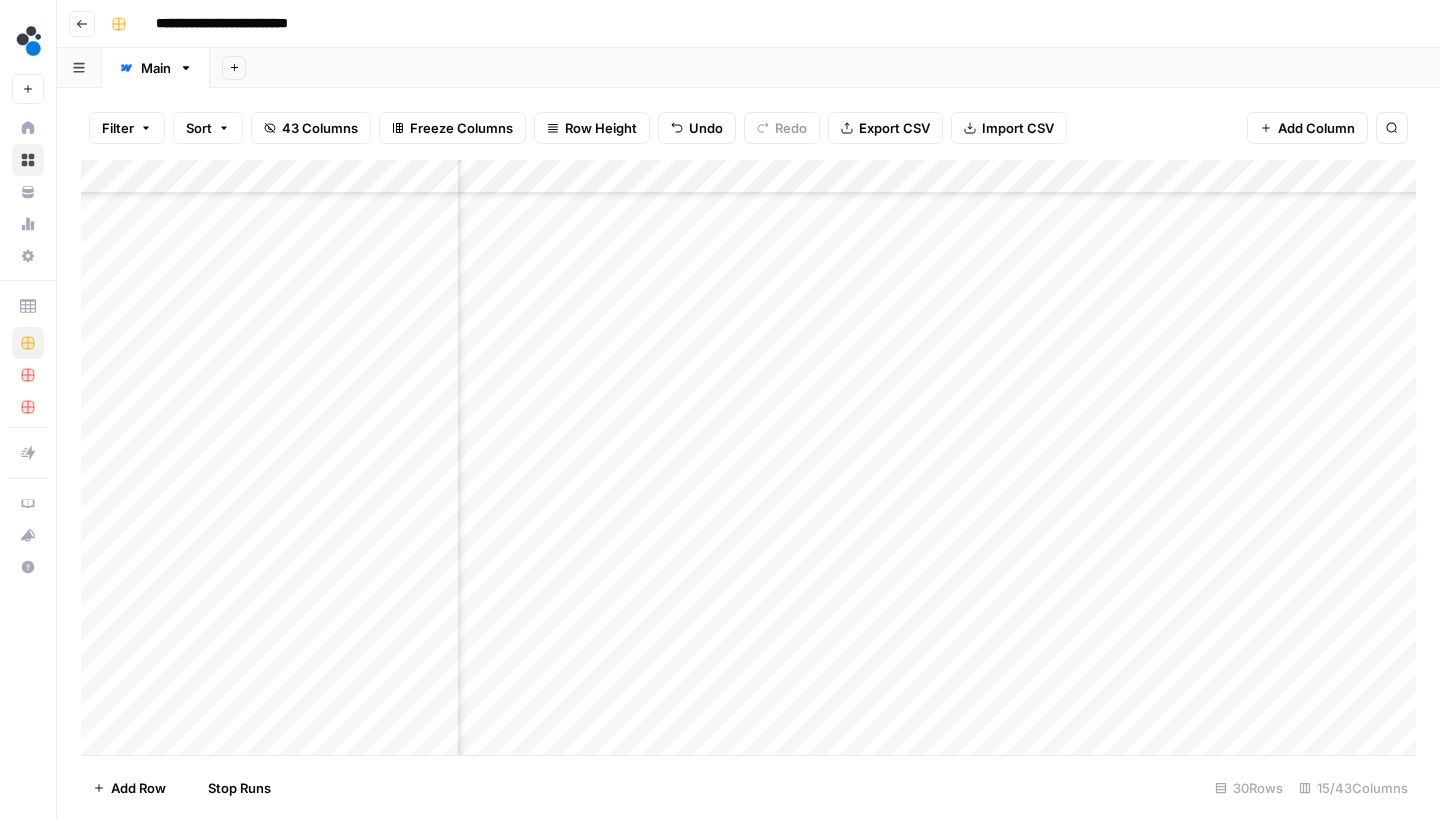 click on "Add Column" at bounding box center [748, 460] 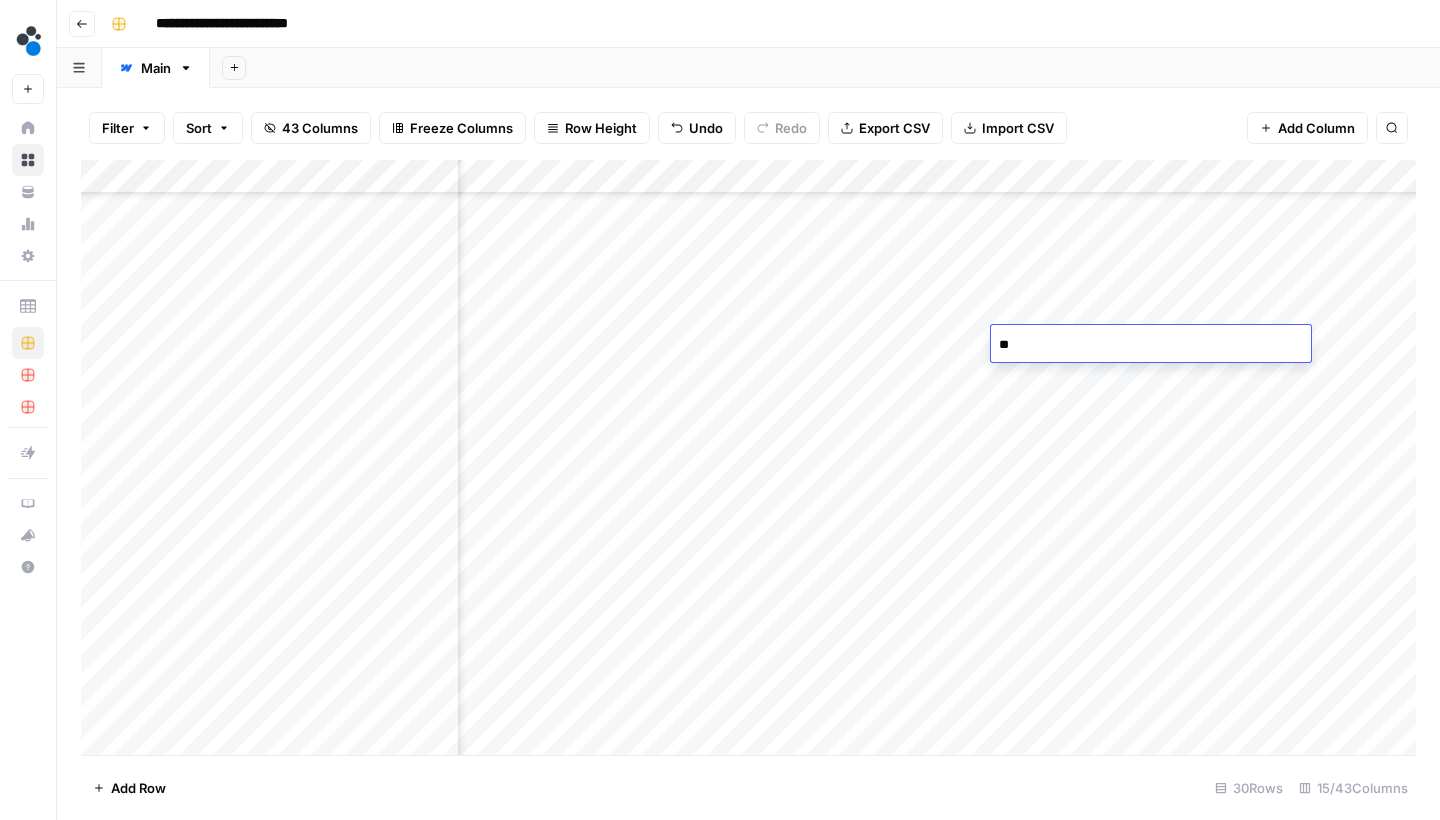 type on "***" 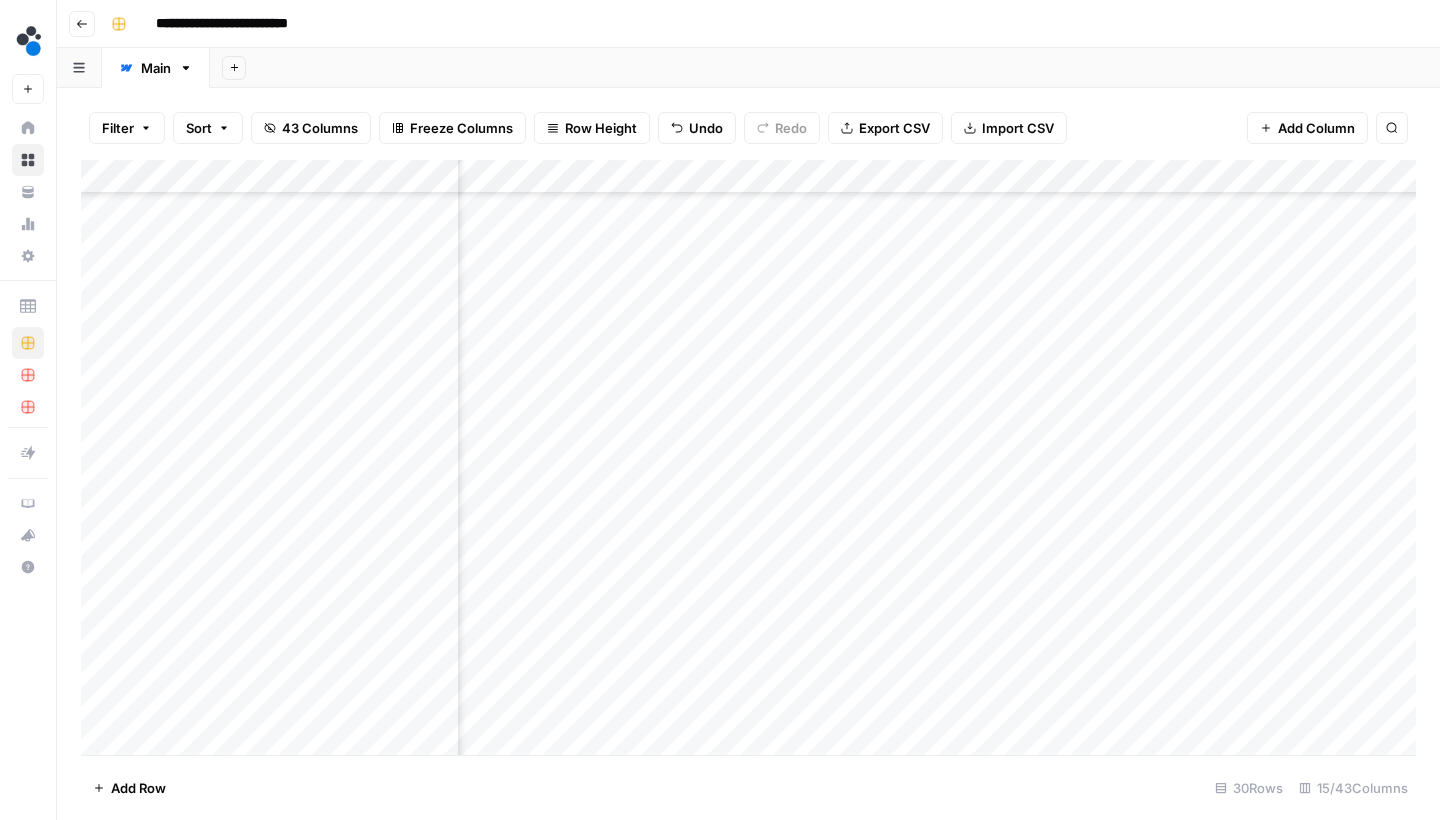 click on "Add Column" at bounding box center [748, 460] 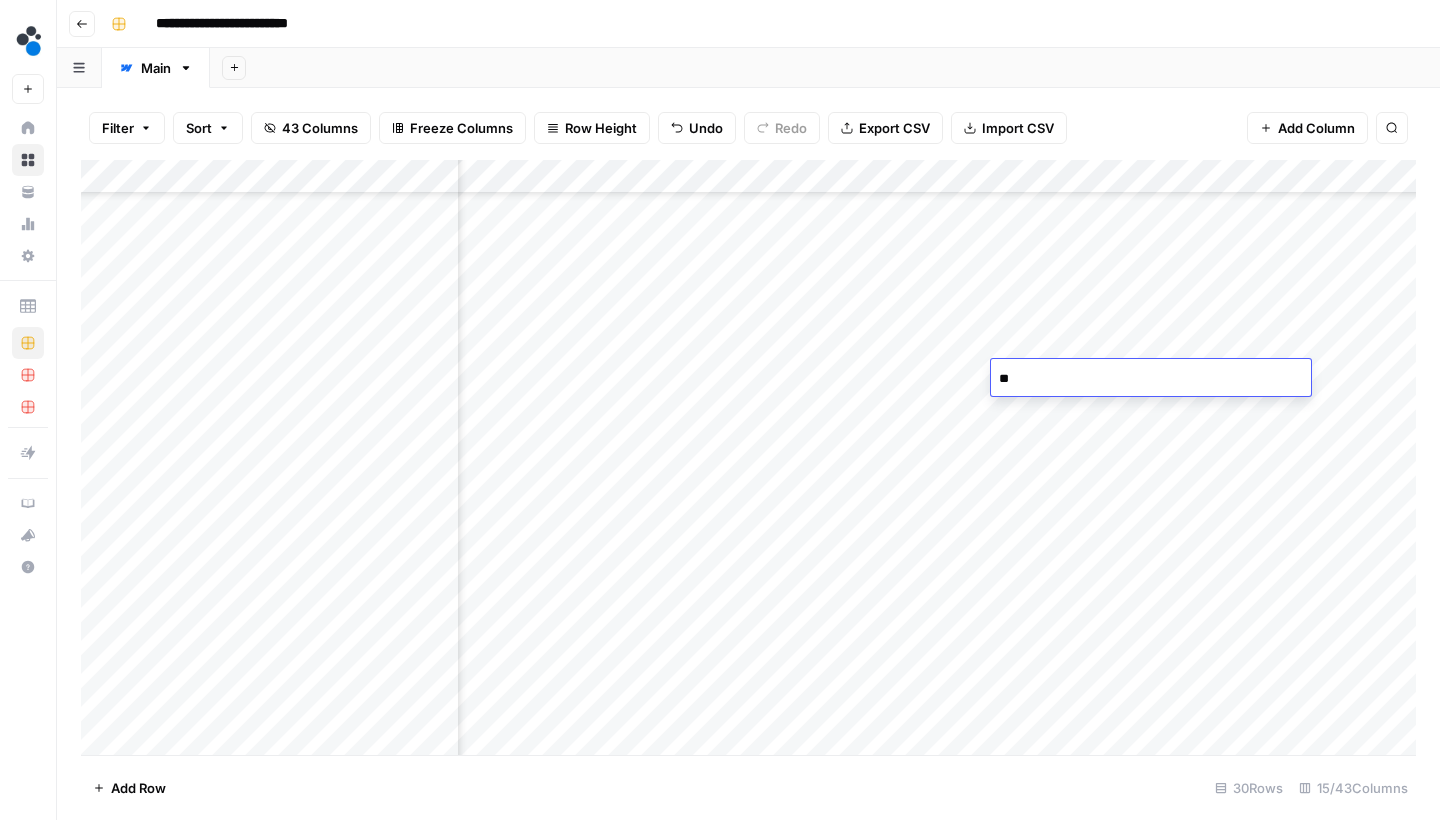 type on "***" 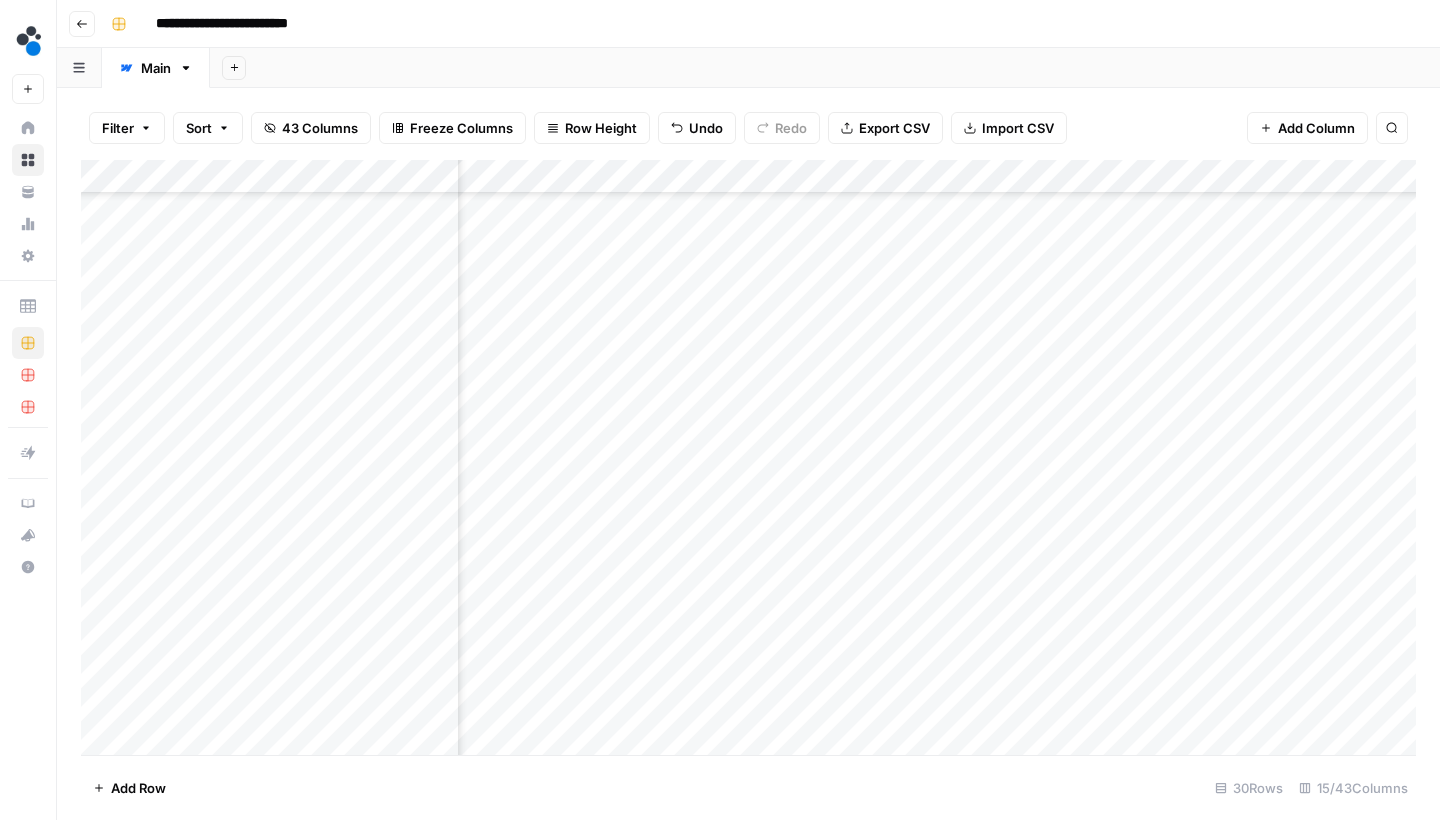 click on "Add Column" at bounding box center [748, 460] 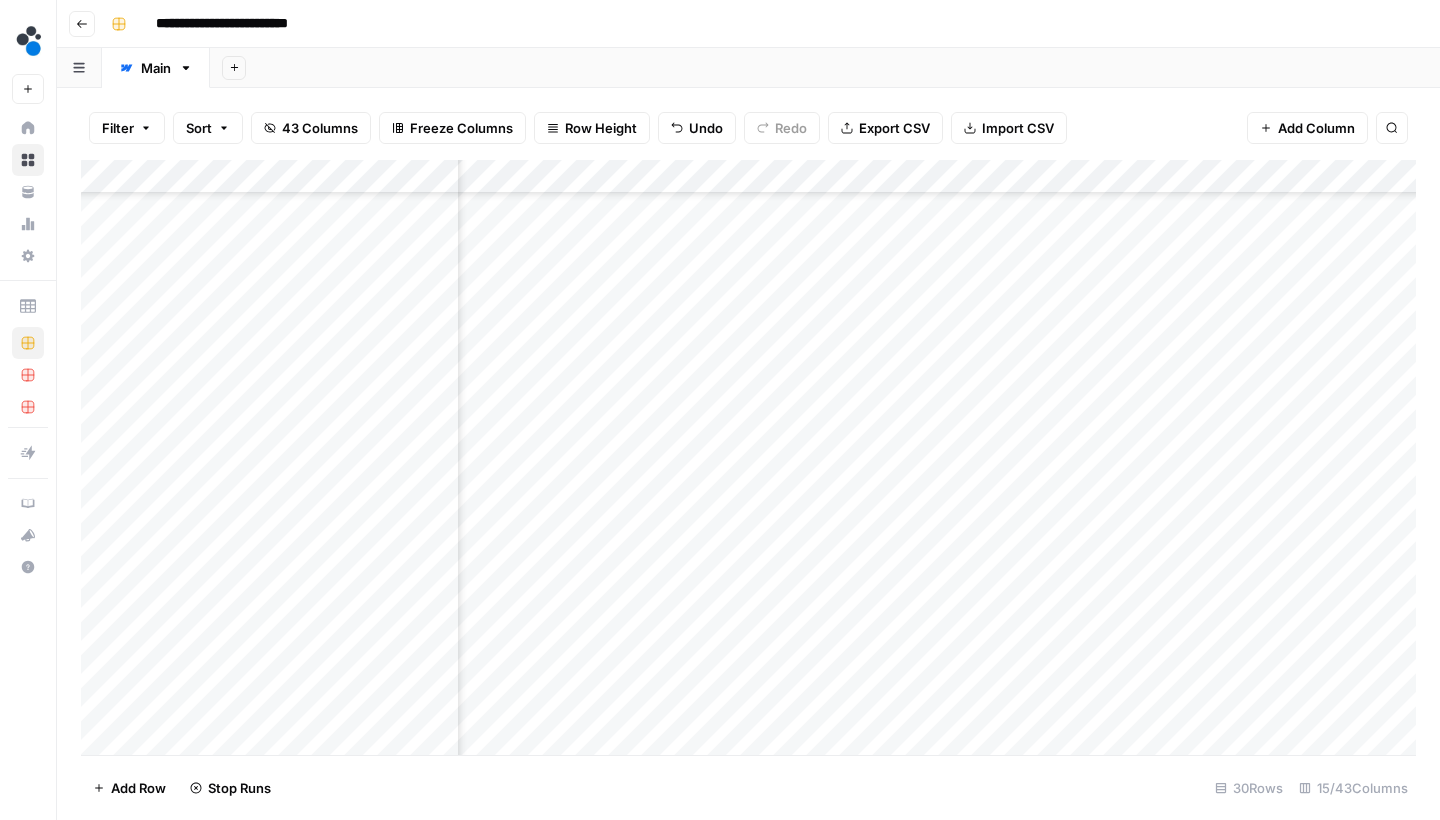 scroll, scrollTop: 268, scrollLeft: 367, axis: both 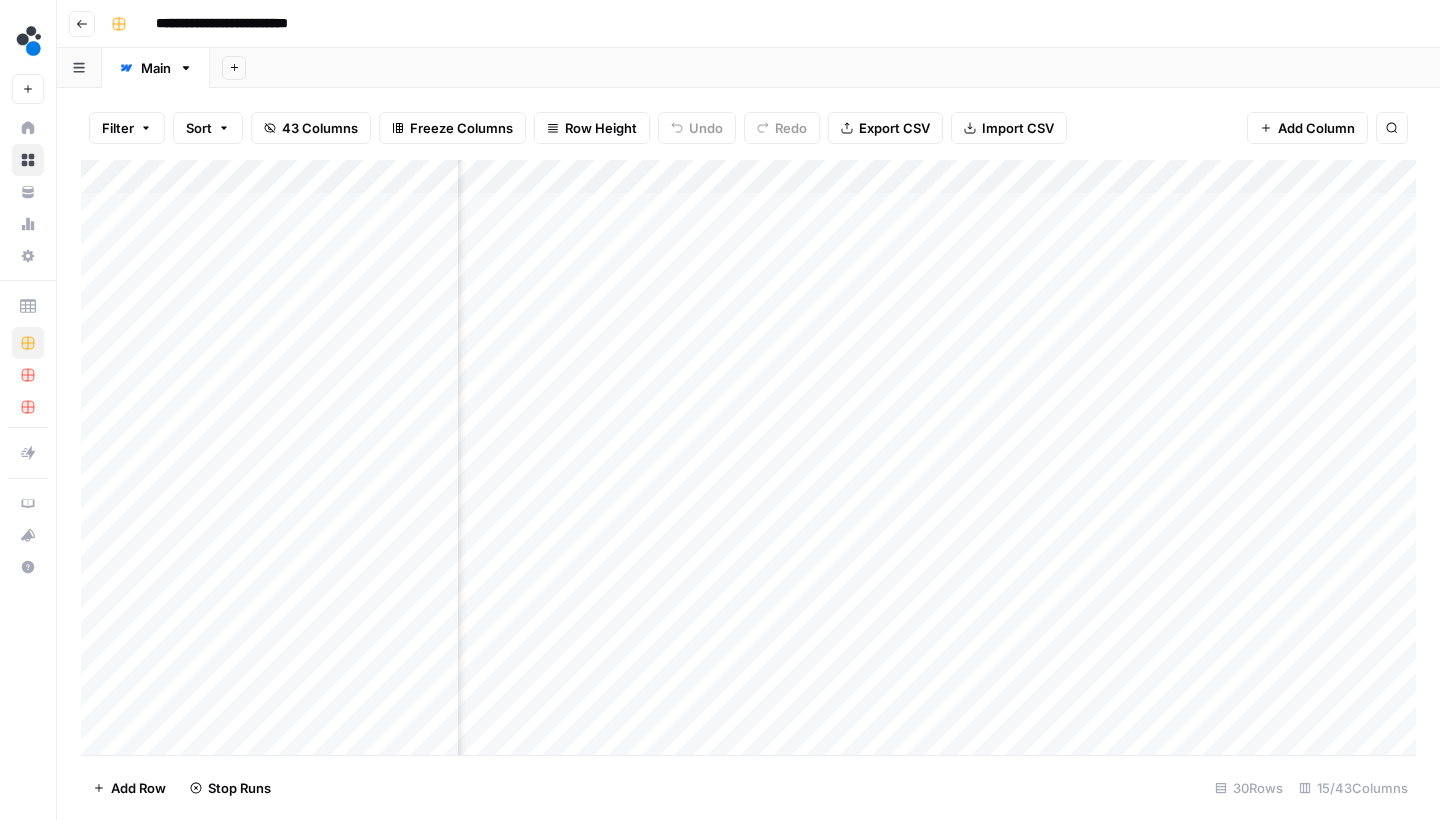 click on "Add Column" at bounding box center (748, 460) 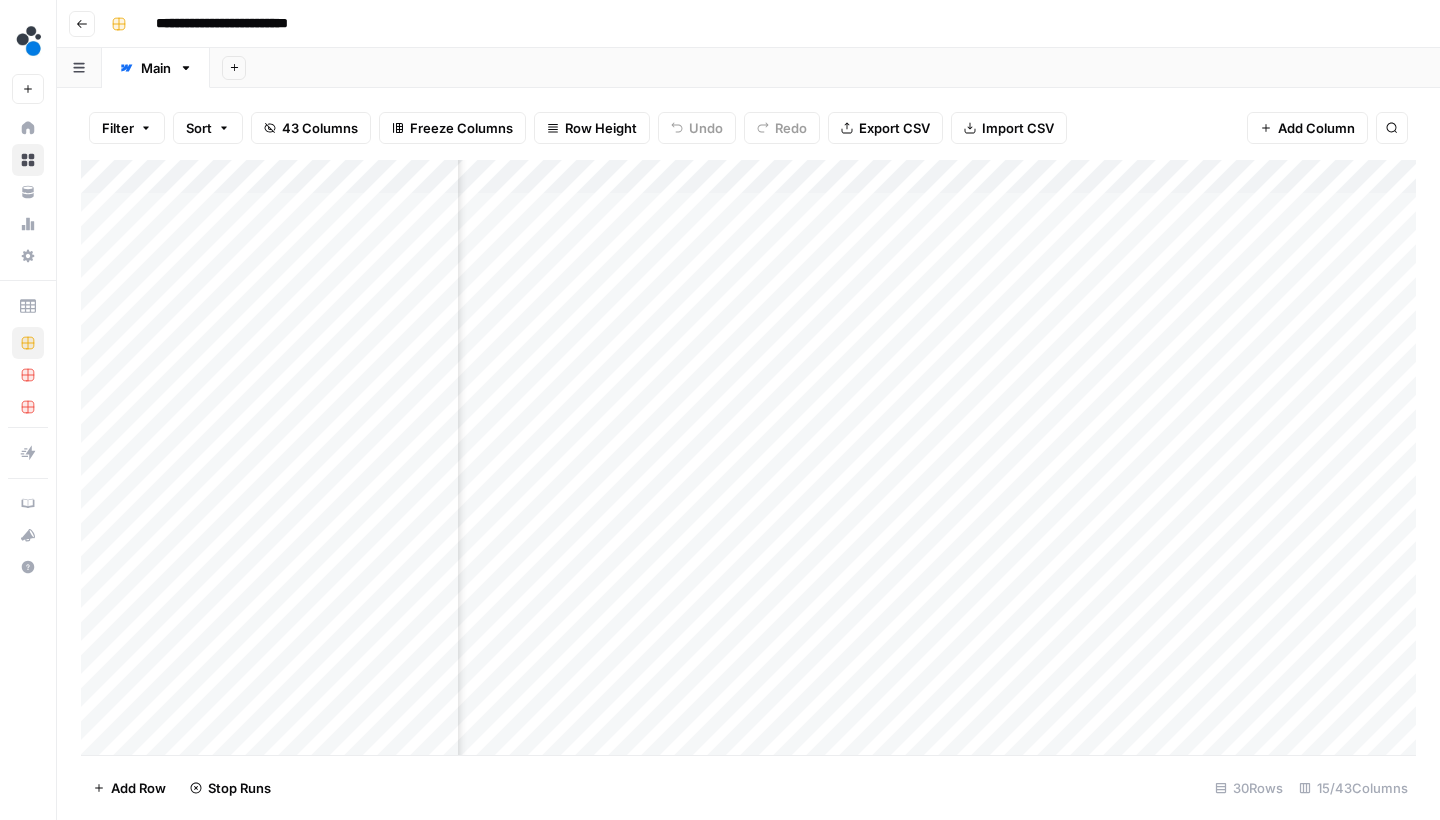 click on "Add Column" at bounding box center [748, 460] 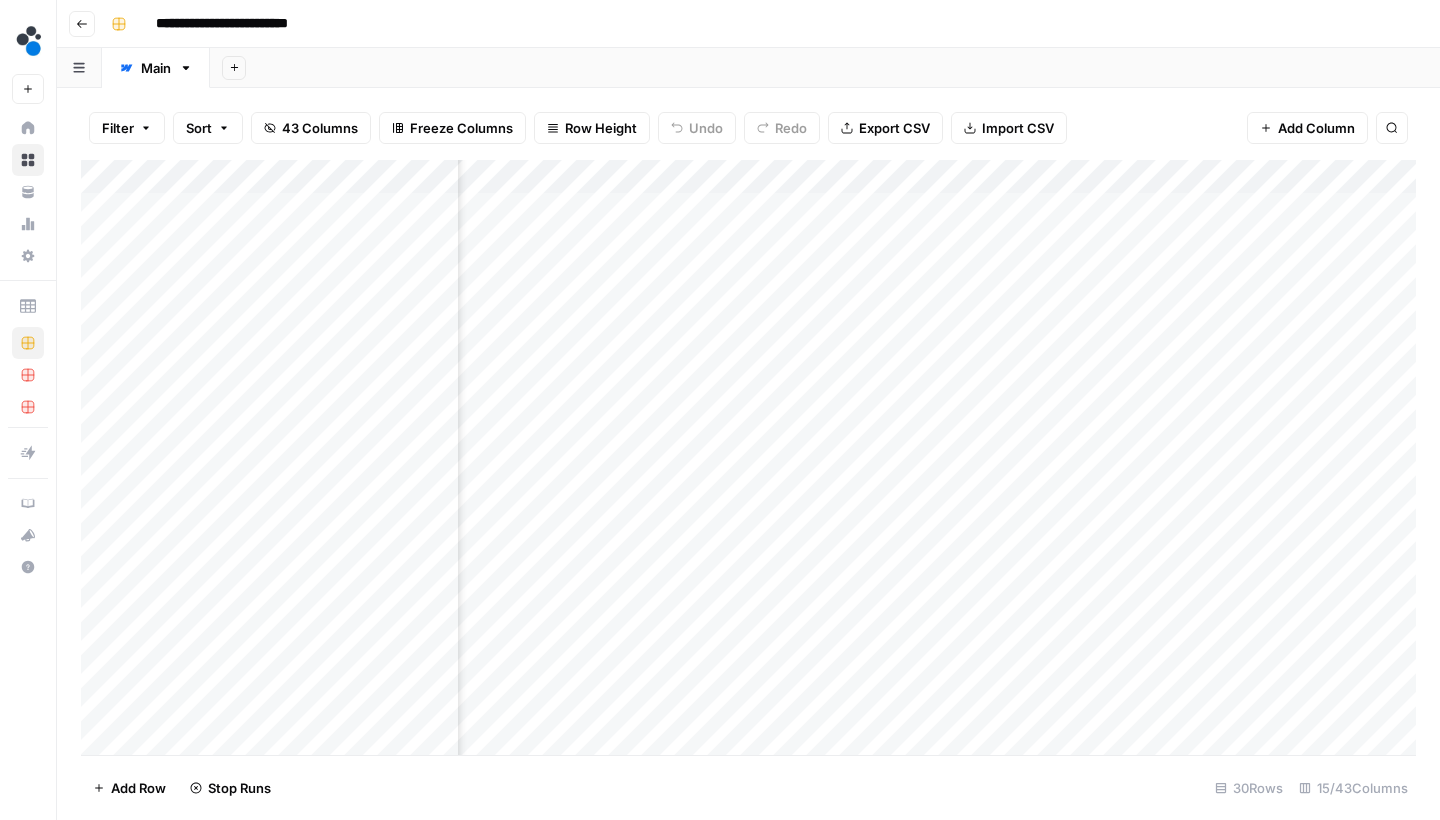 click on "Add Column" at bounding box center (748, 460) 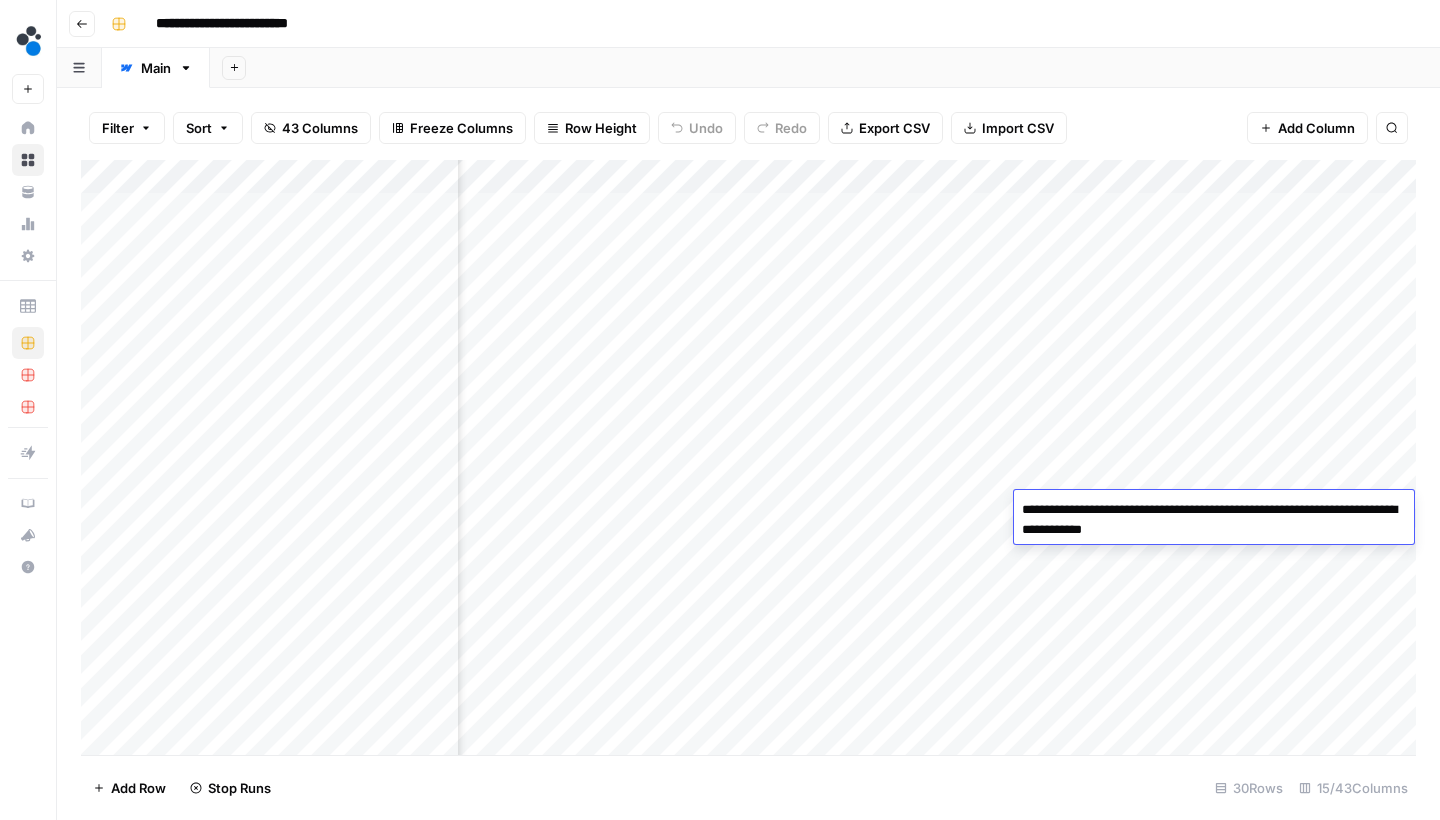 click on "**********" at bounding box center [1214, 520] 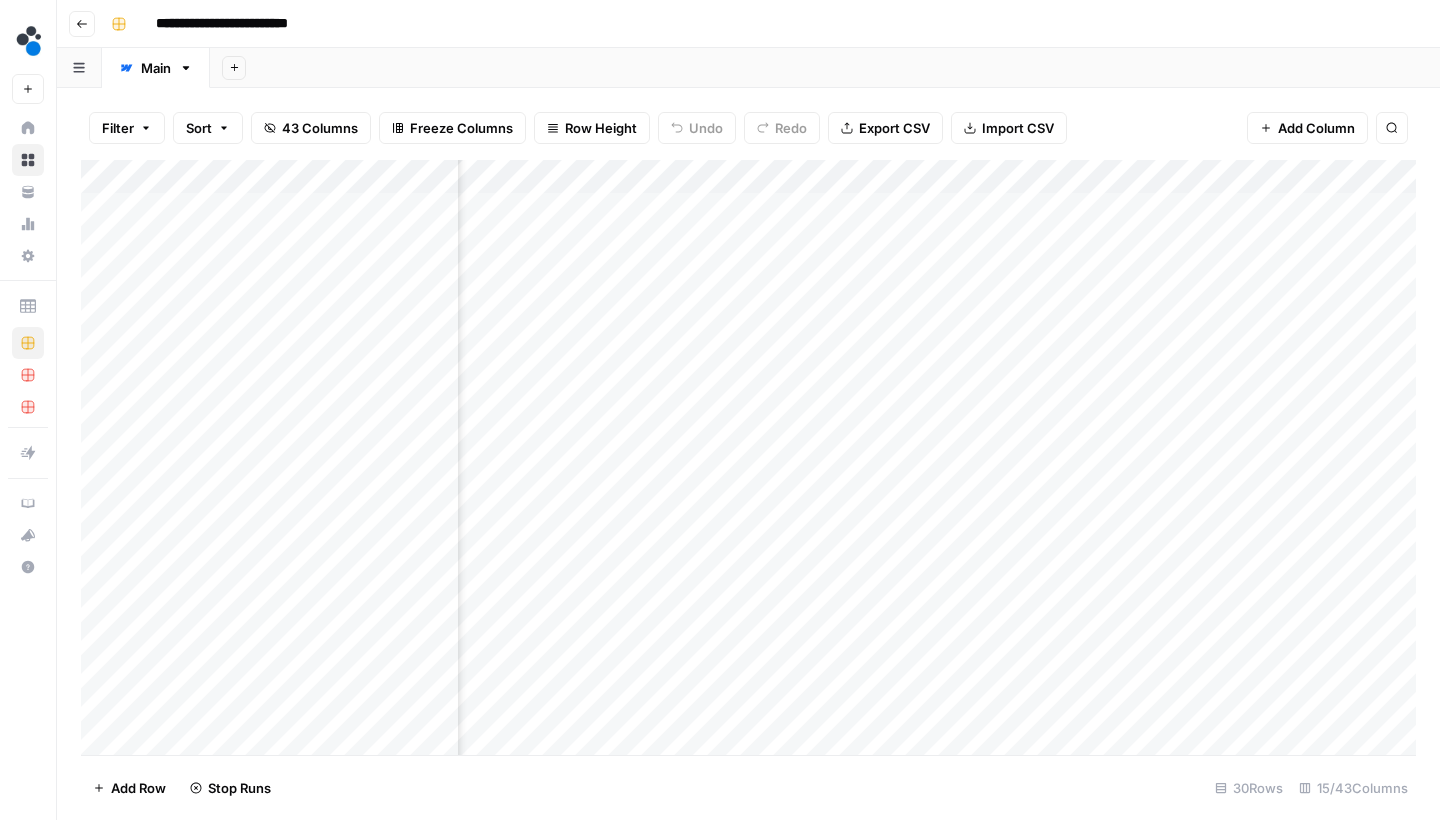 click on "Add Column" at bounding box center (748, 460) 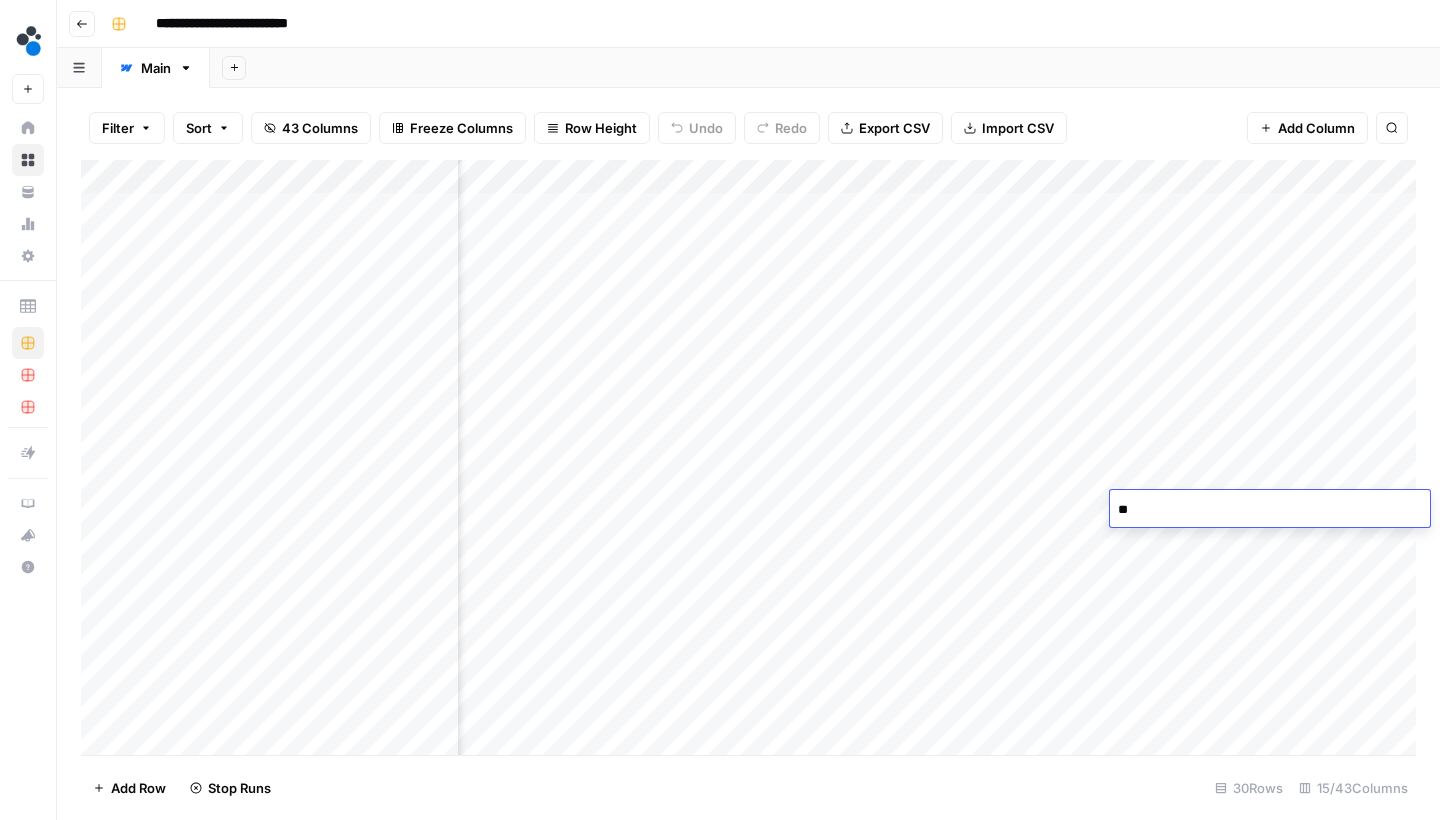 type on "***" 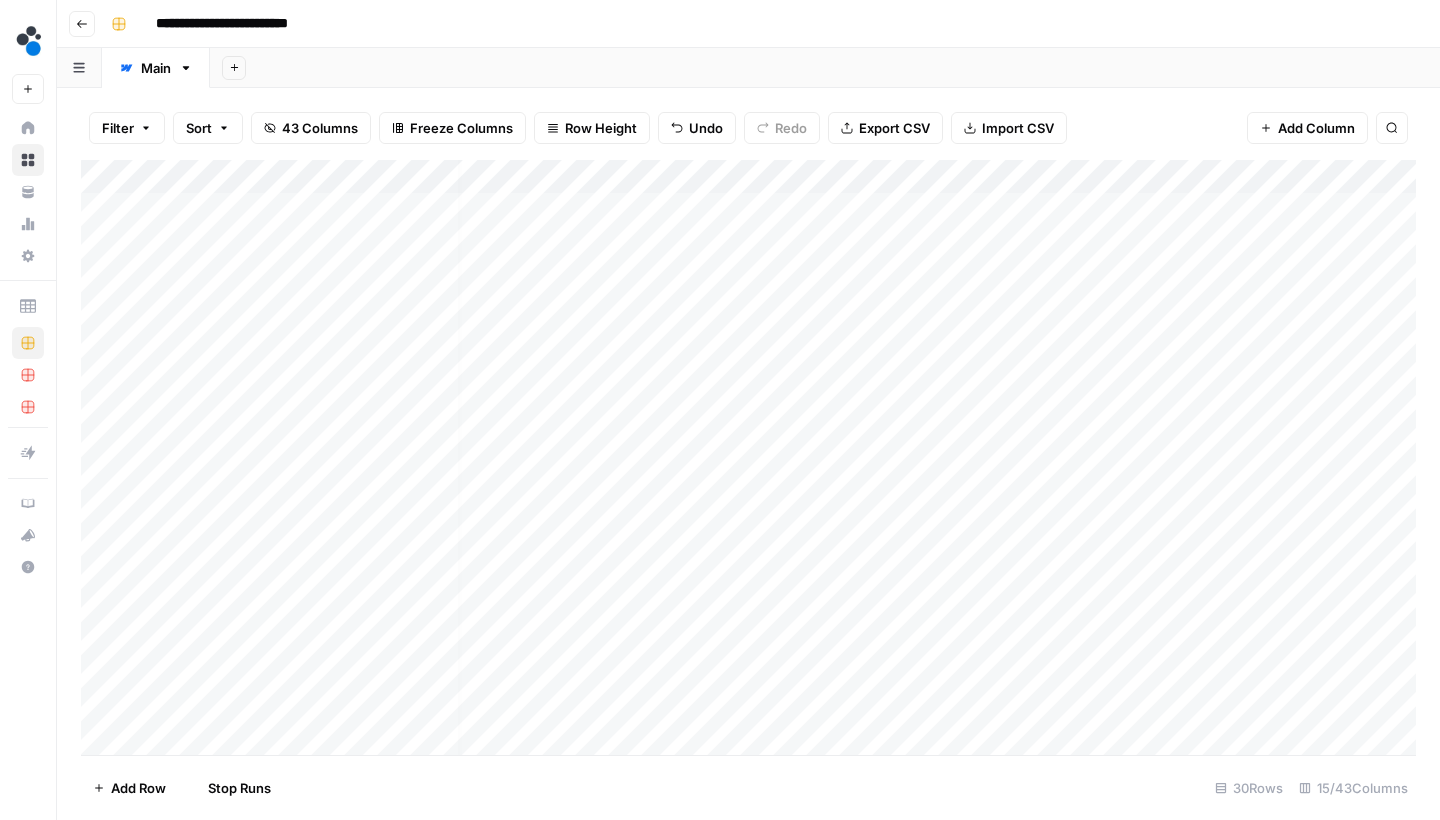 scroll, scrollTop: 2, scrollLeft: 0, axis: vertical 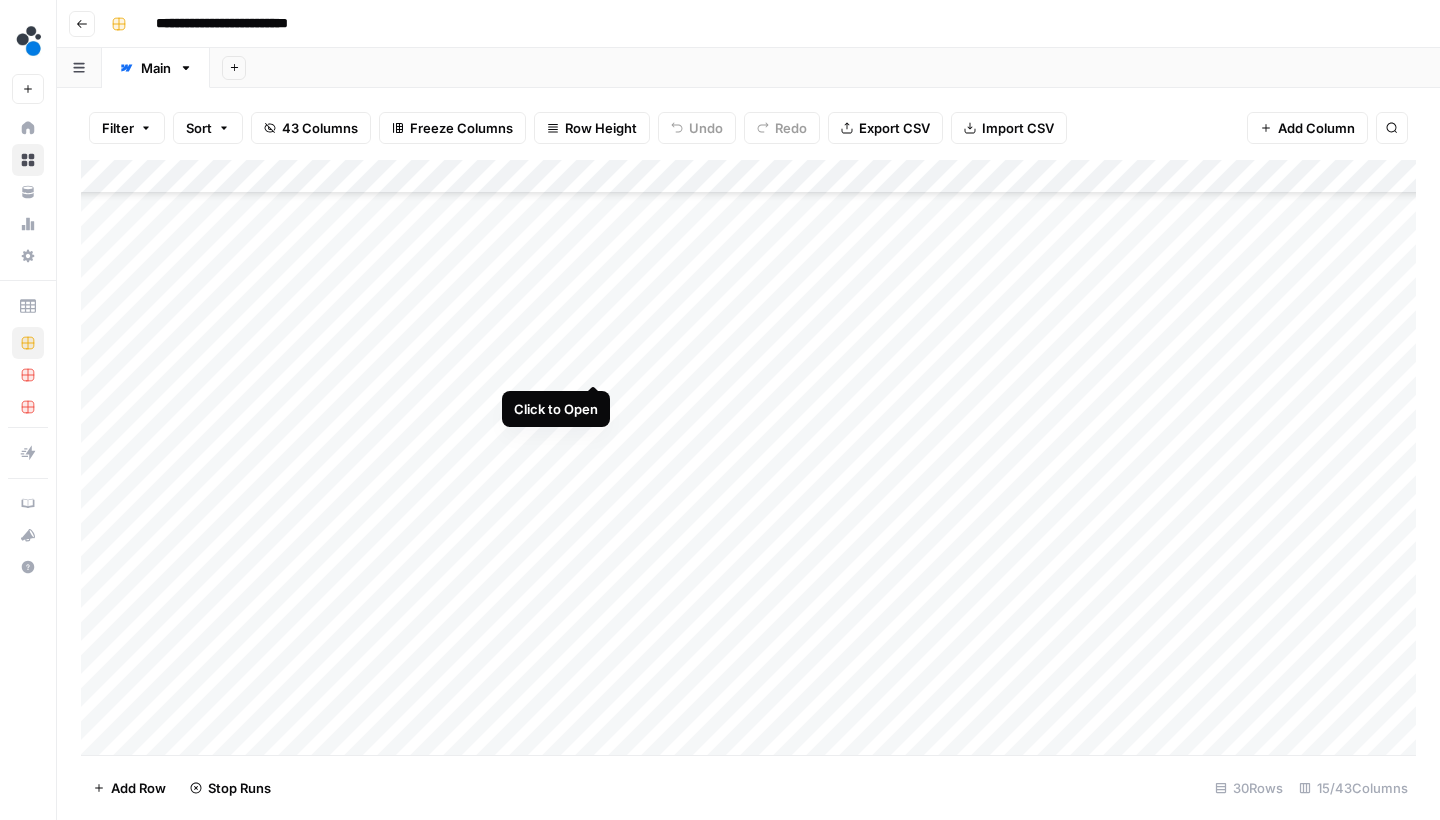 click on "Add Column" at bounding box center [748, 460] 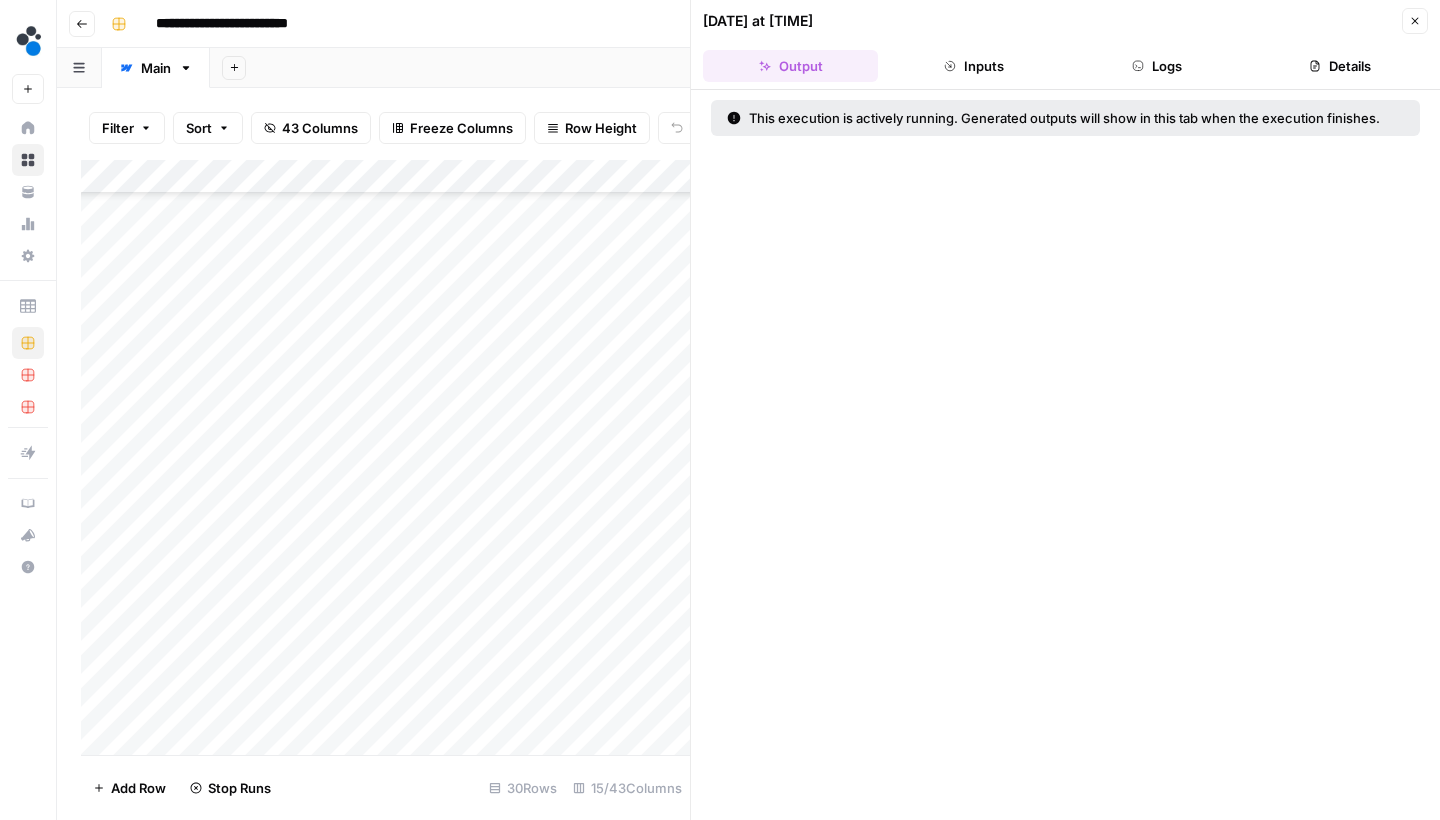 click on "Logs" at bounding box center (1157, 66) 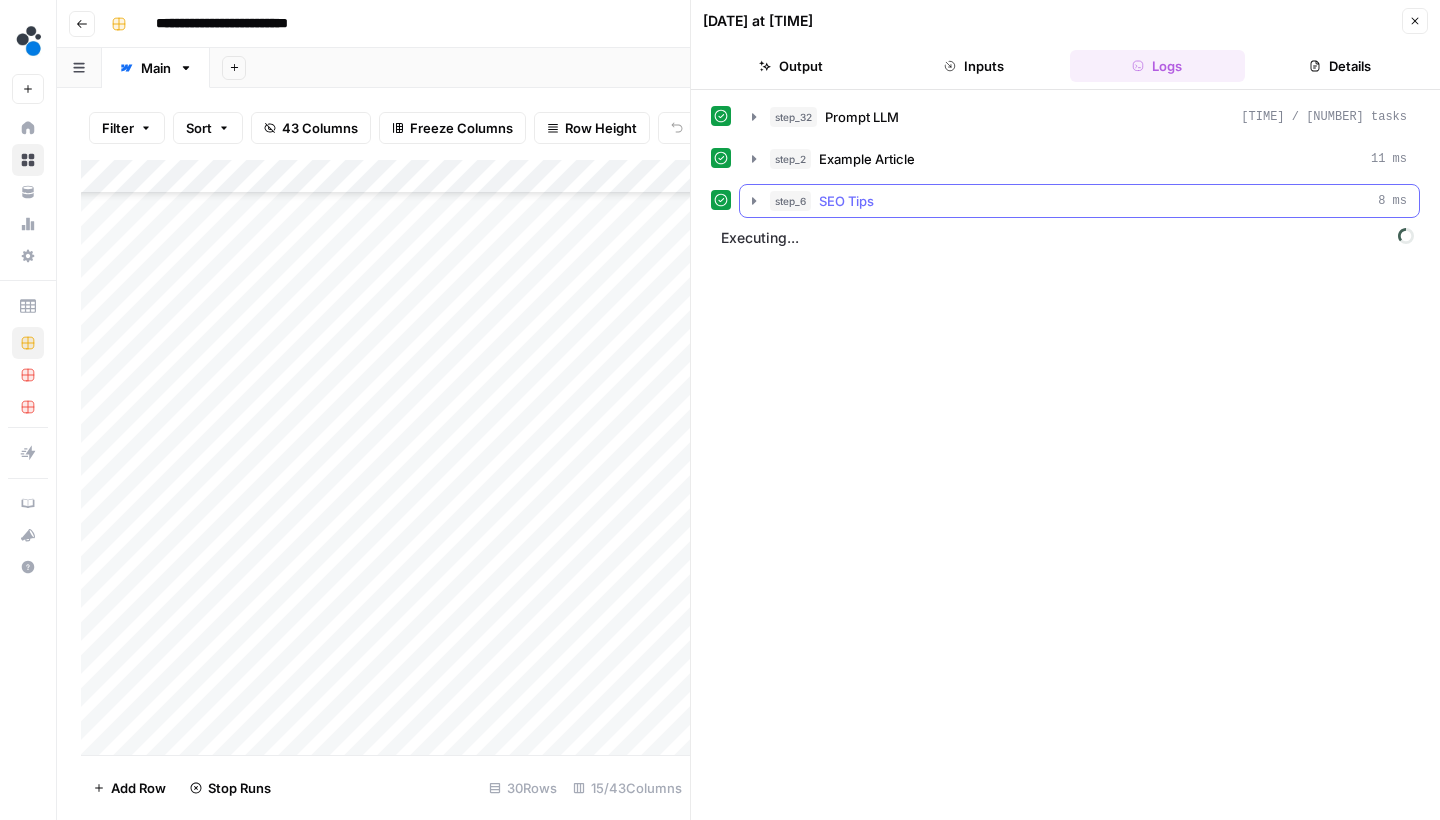 click 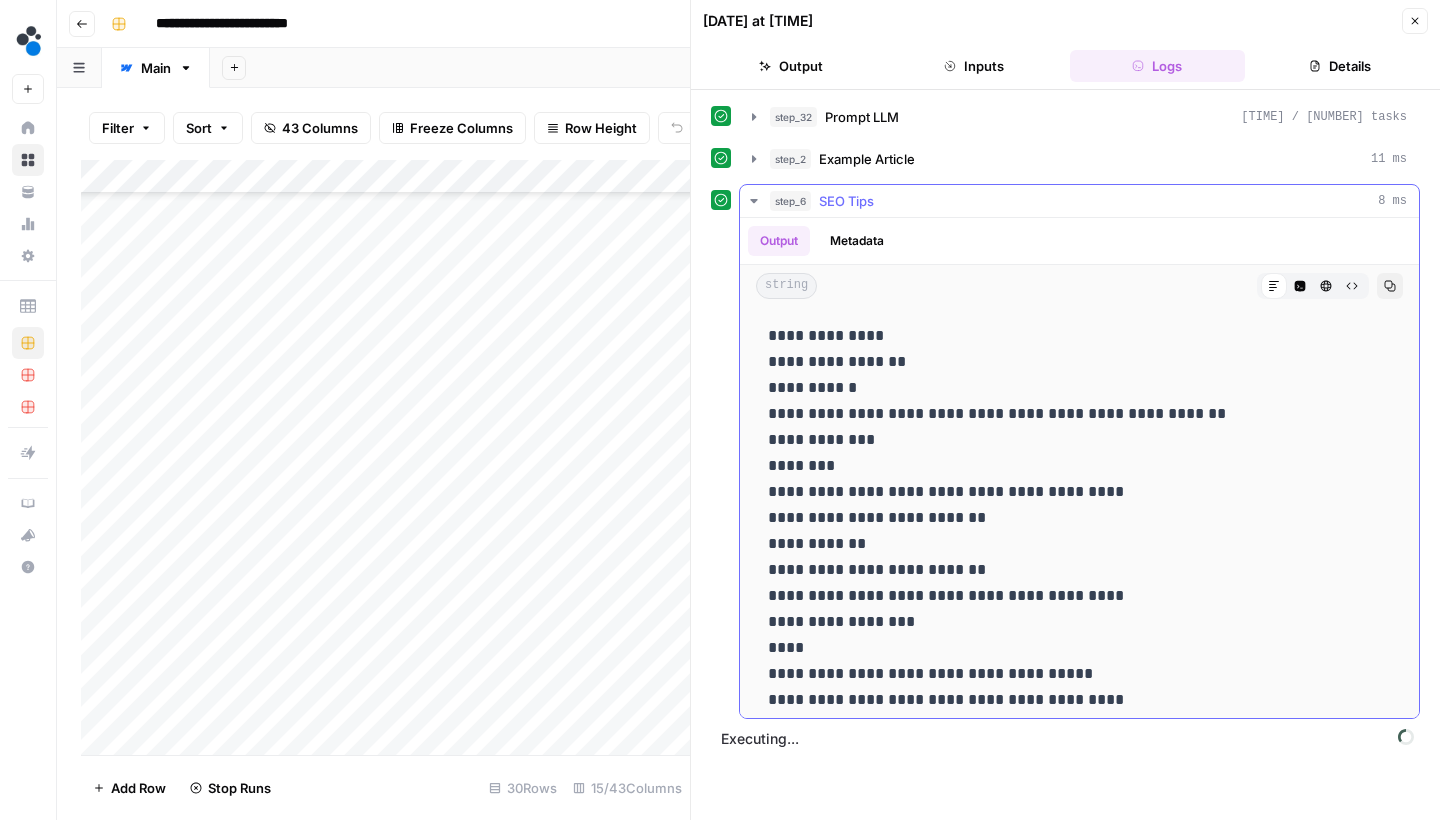 click 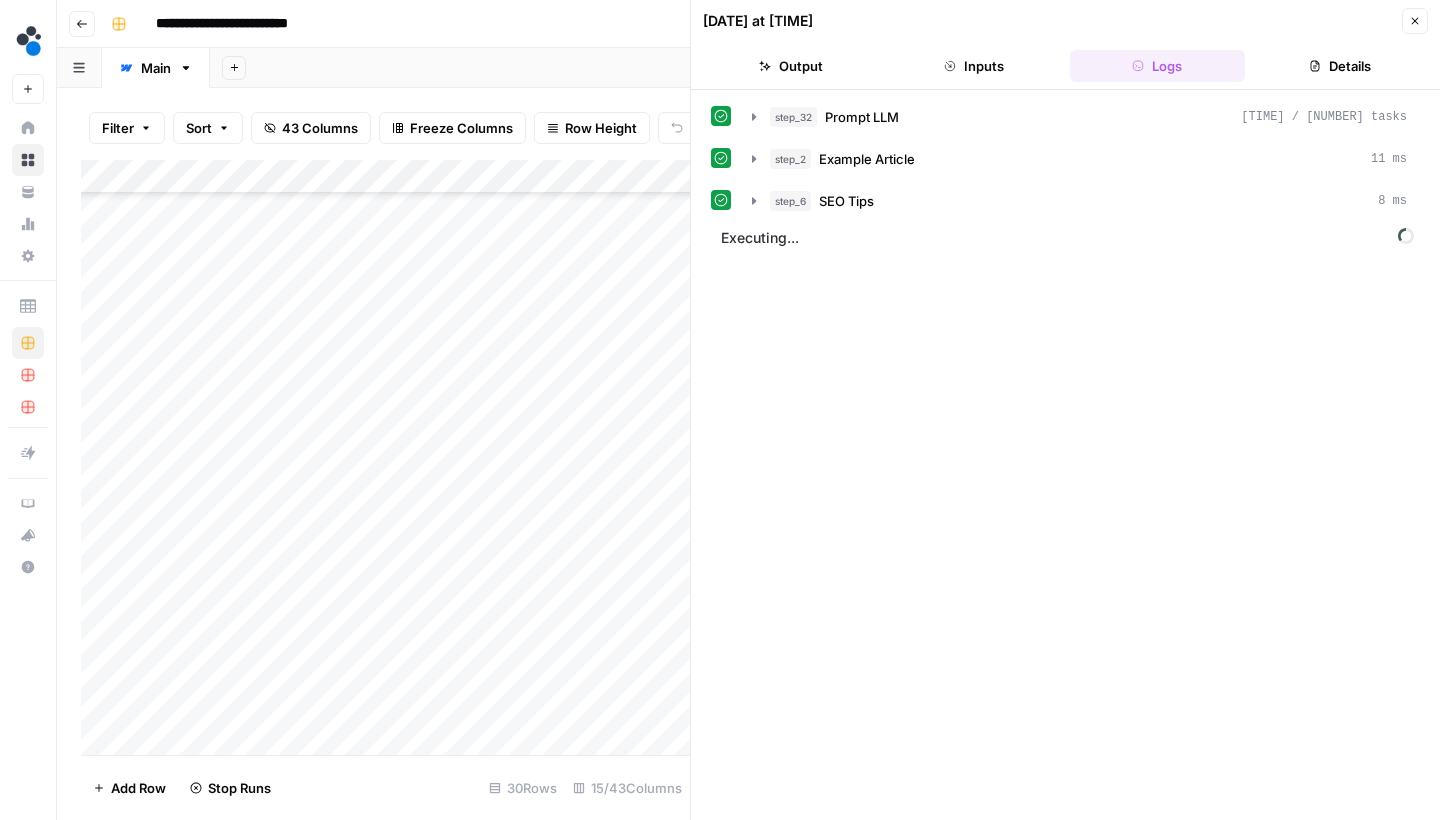 click 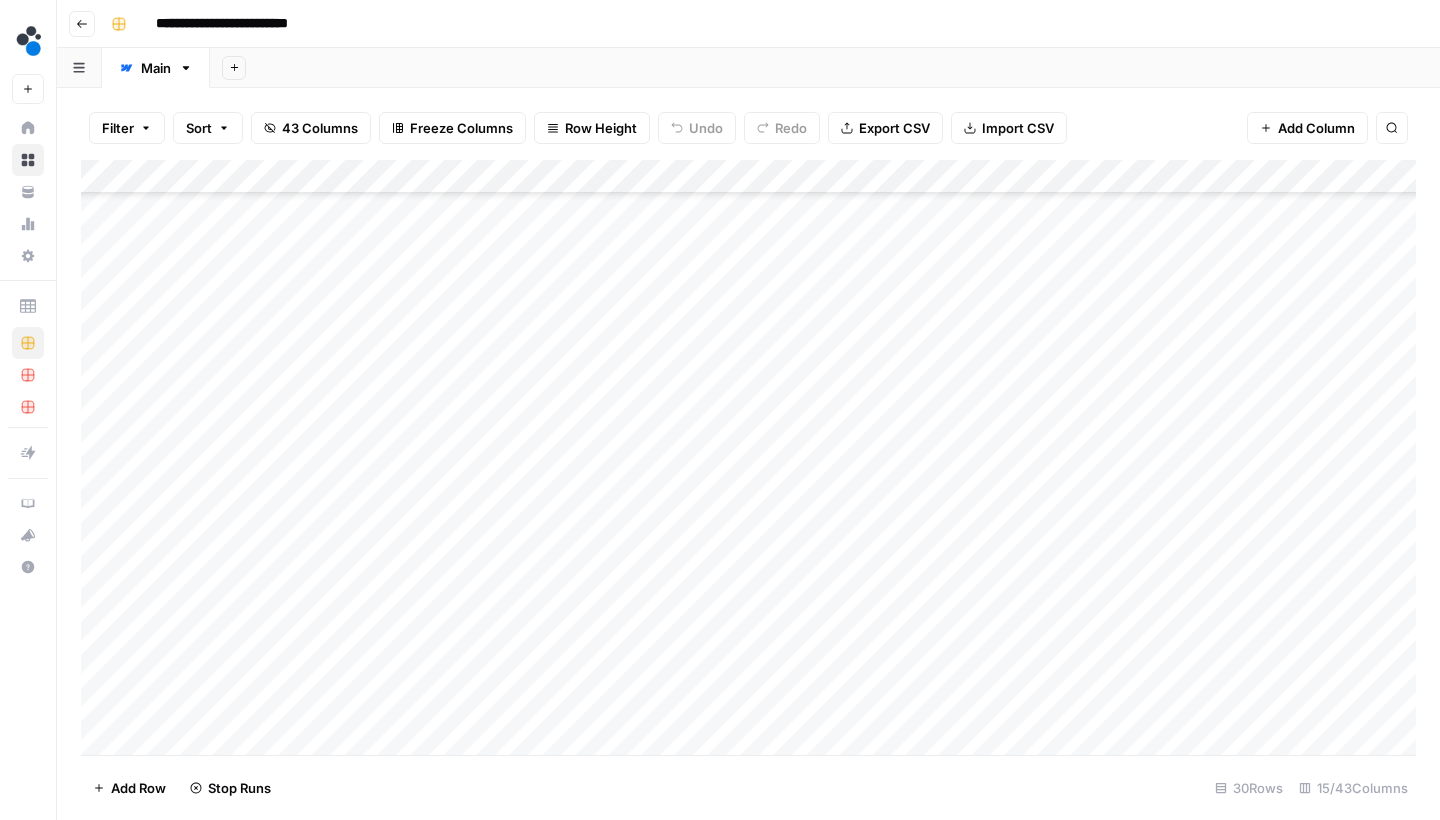 scroll, scrollTop: 486, scrollLeft: 0, axis: vertical 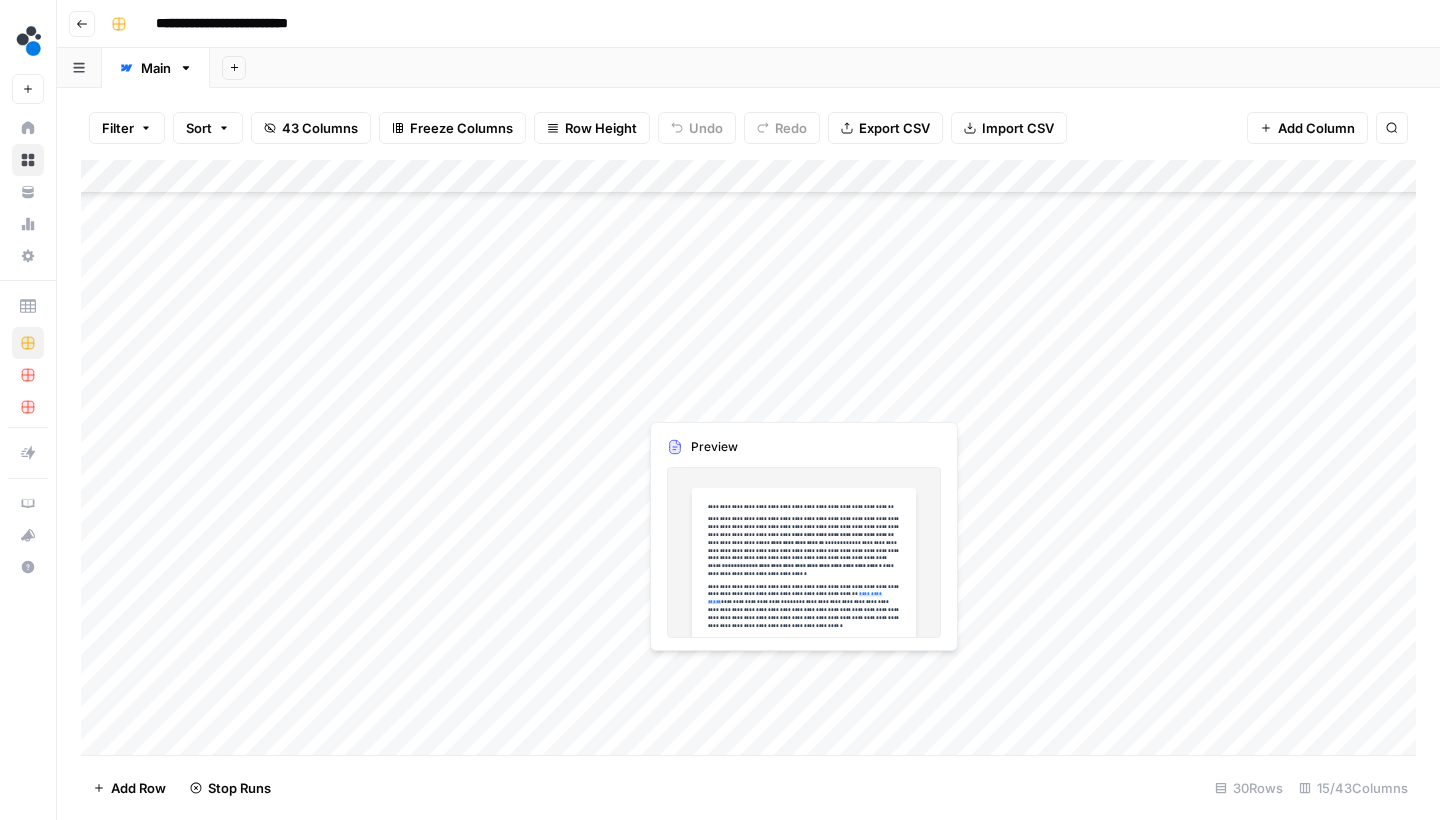 click on "Add Column" at bounding box center [748, 460] 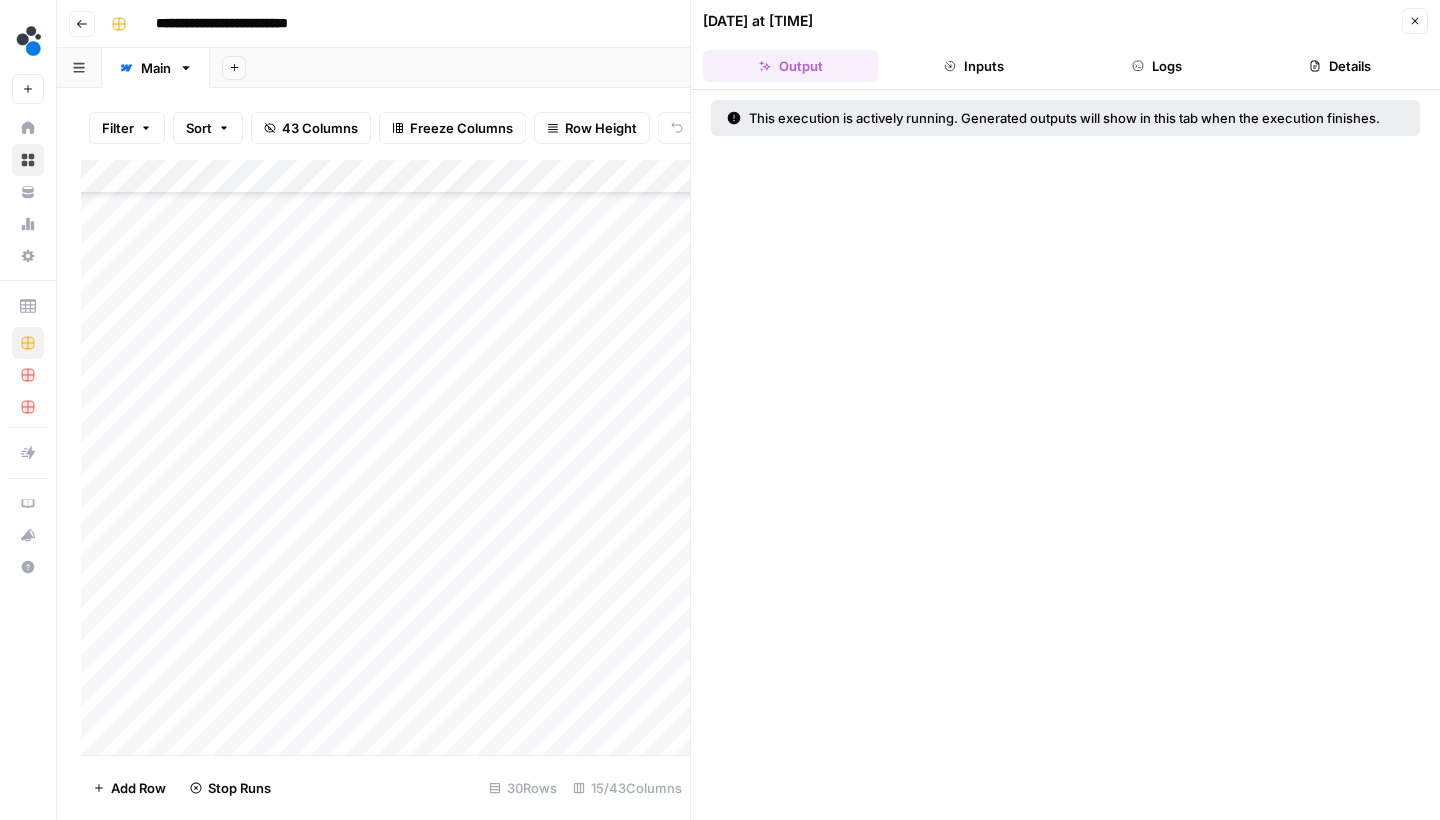 click on "Logs" at bounding box center [1157, 66] 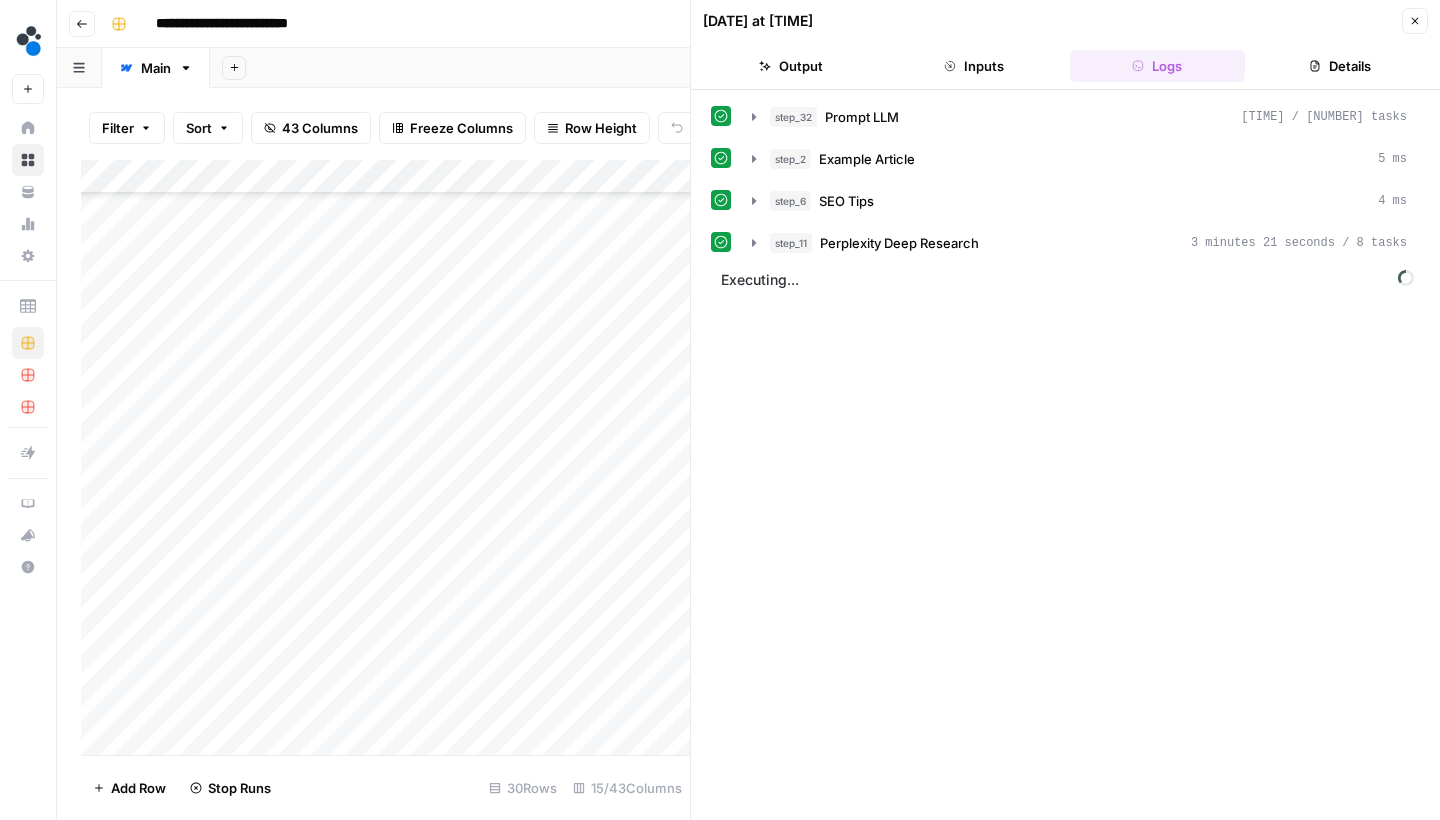 click on "Add Column" at bounding box center (385, 460) 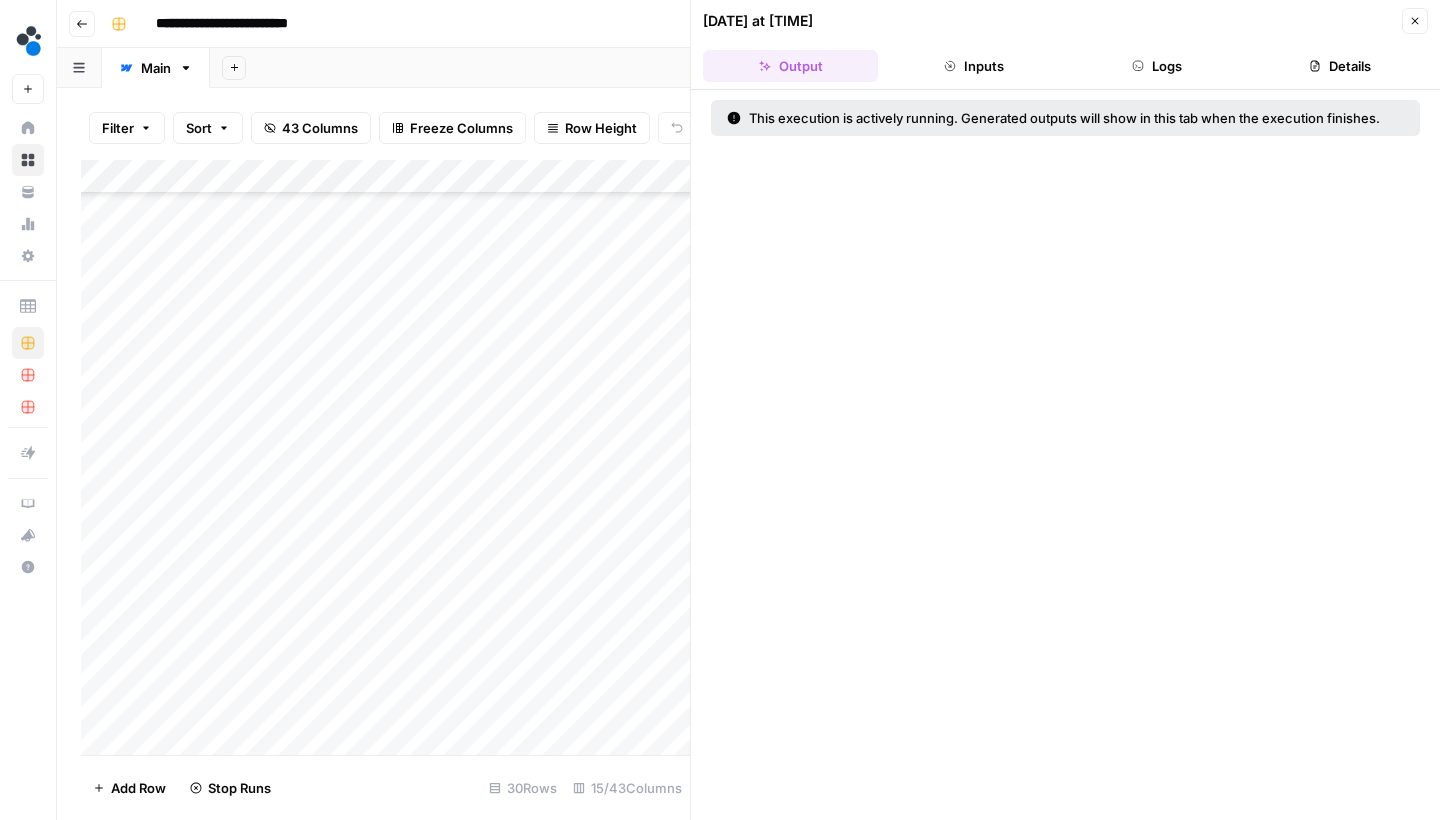 click on "07/30/25 at 9:02 PM Close Output Inputs Logs Details" at bounding box center [1065, 45] 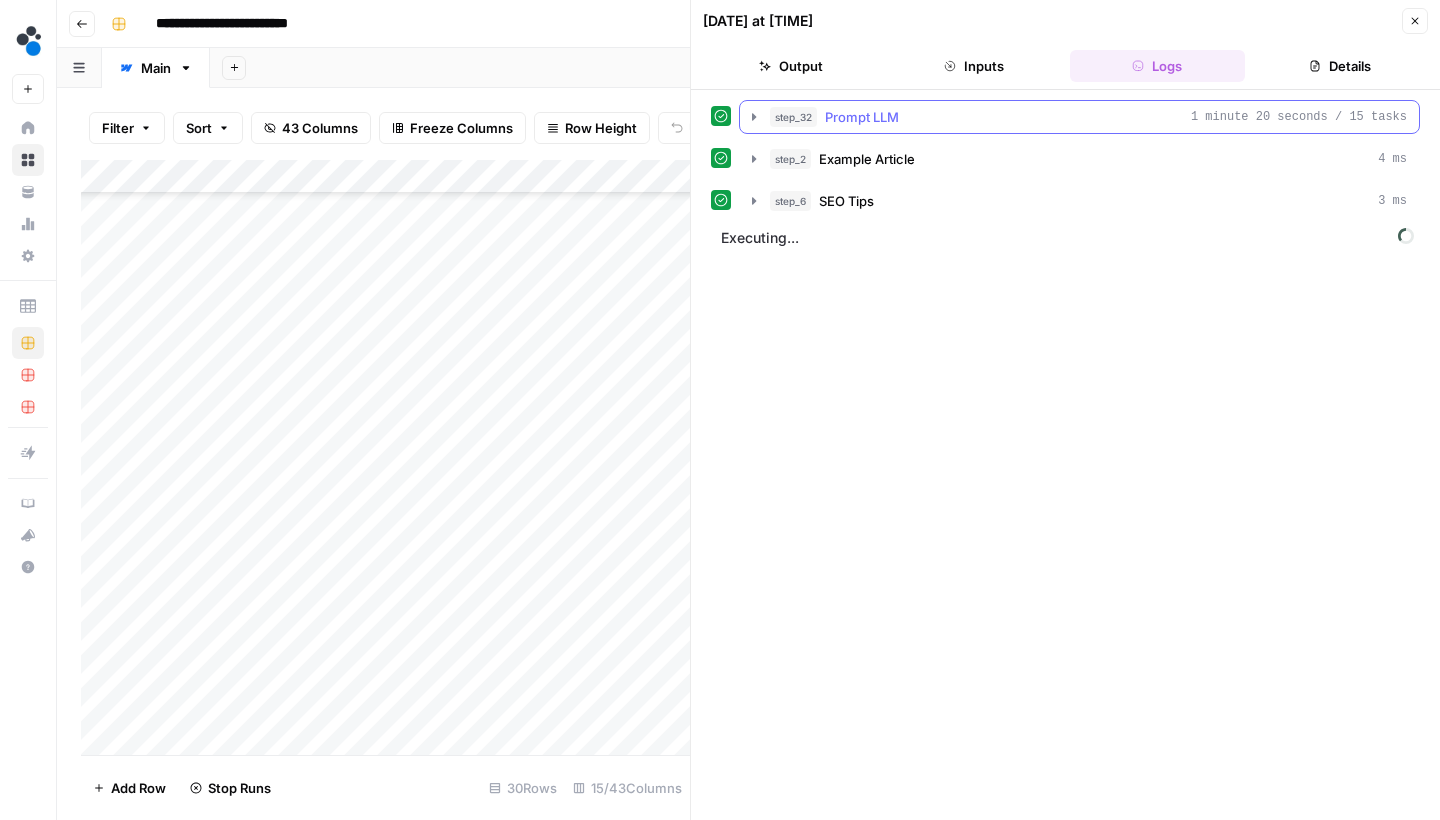 click 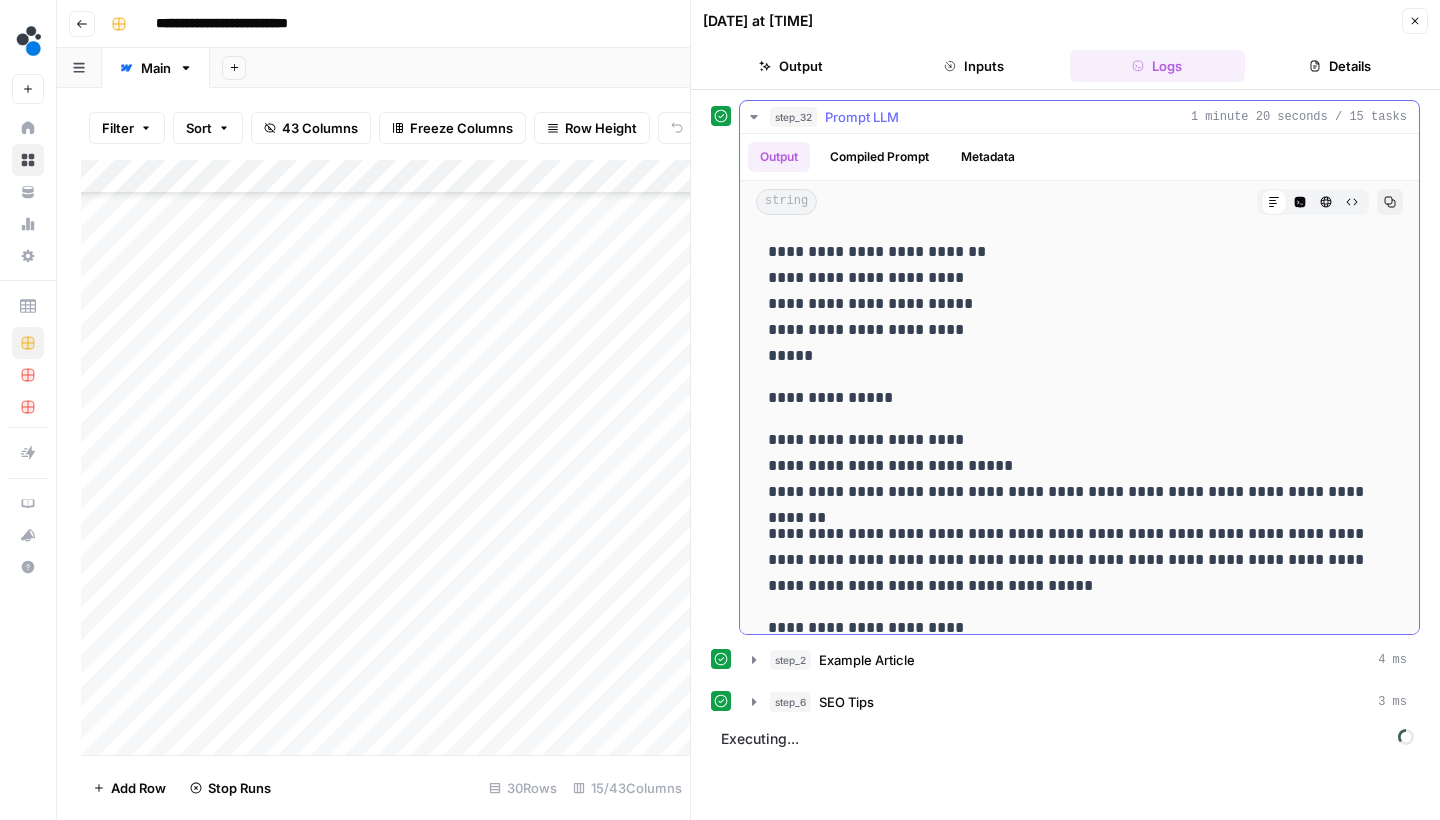 click 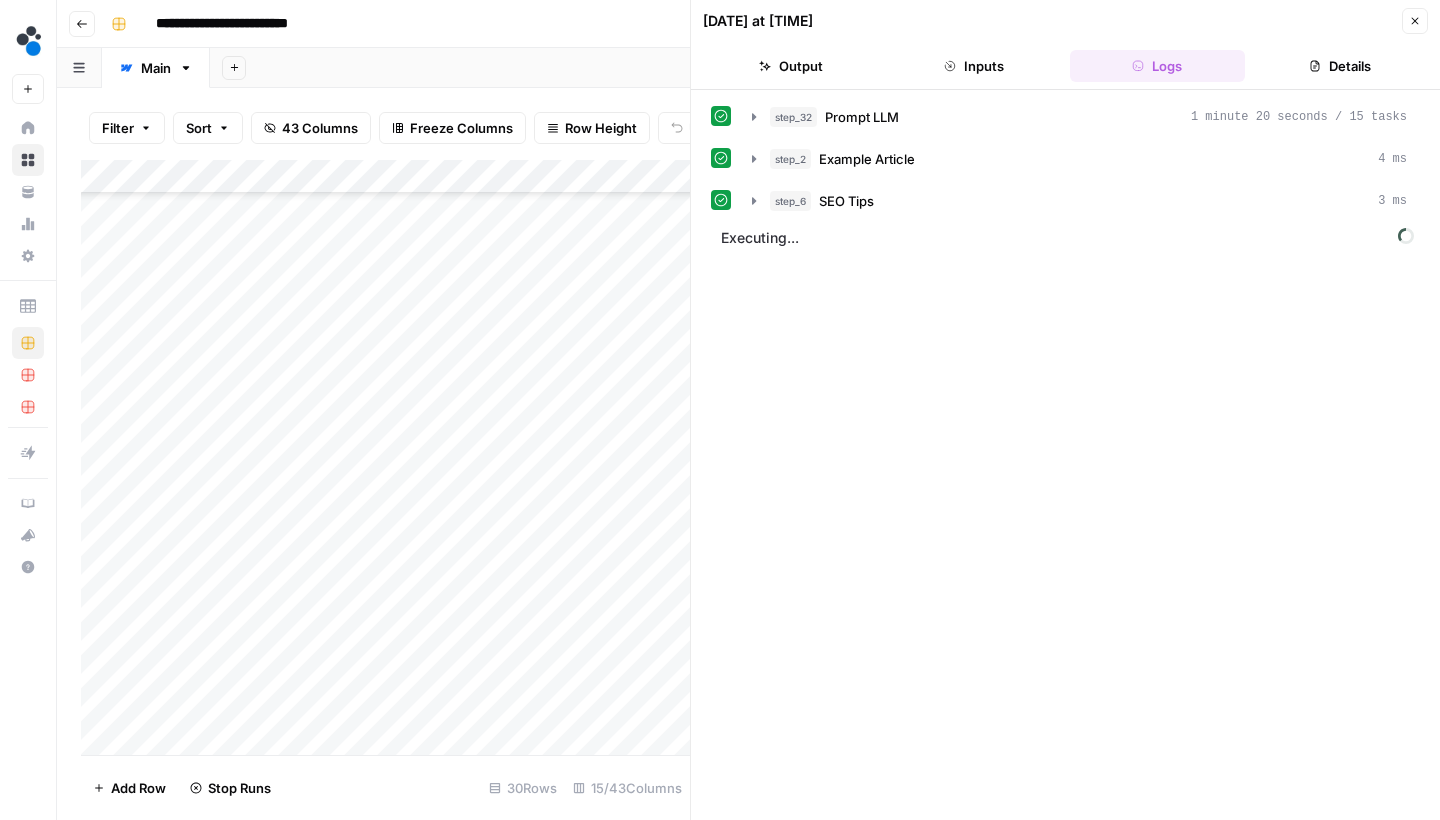 click on "Details" at bounding box center (1340, 66) 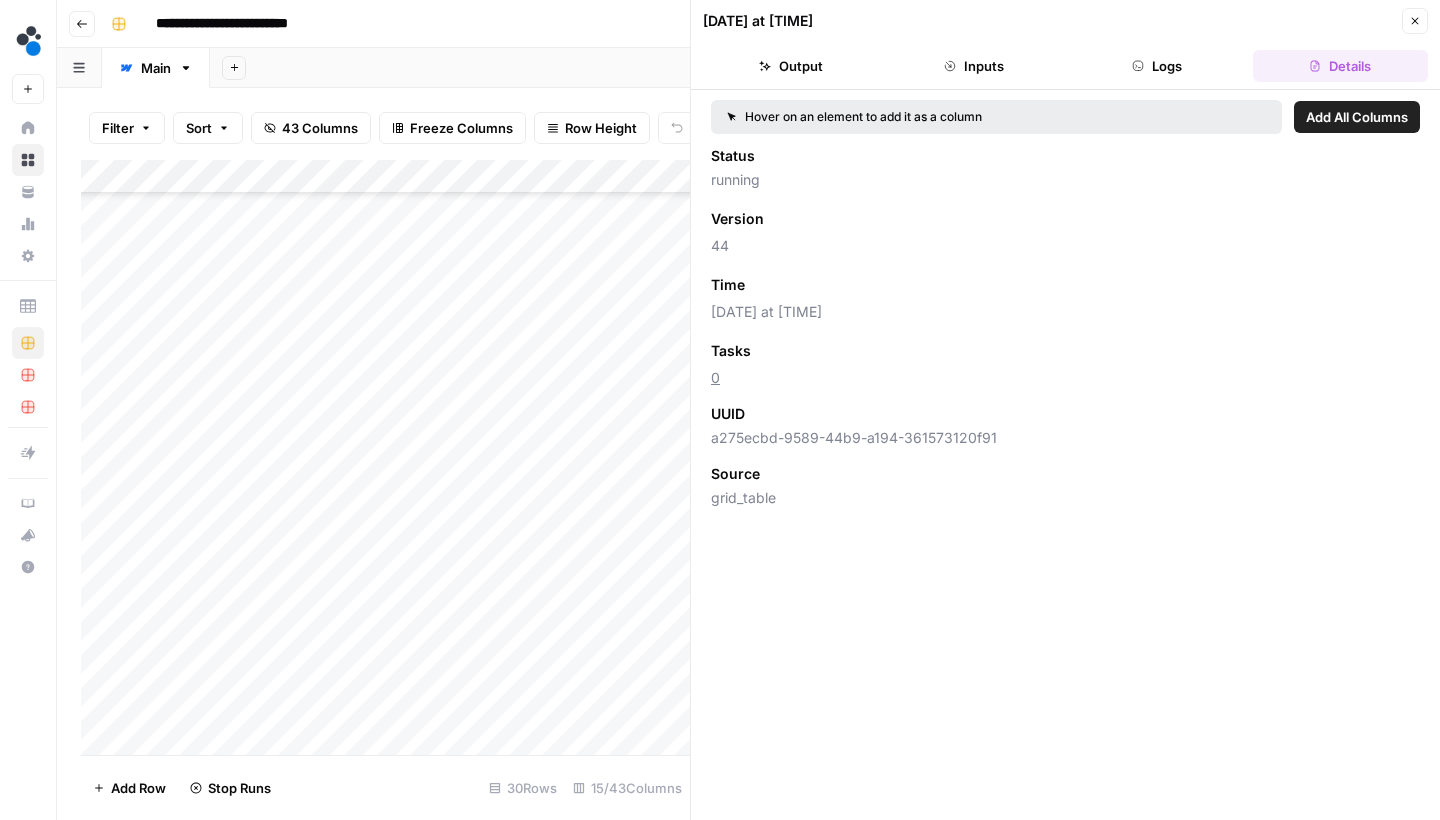 click on "Details" at bounding box center [1340, 66] 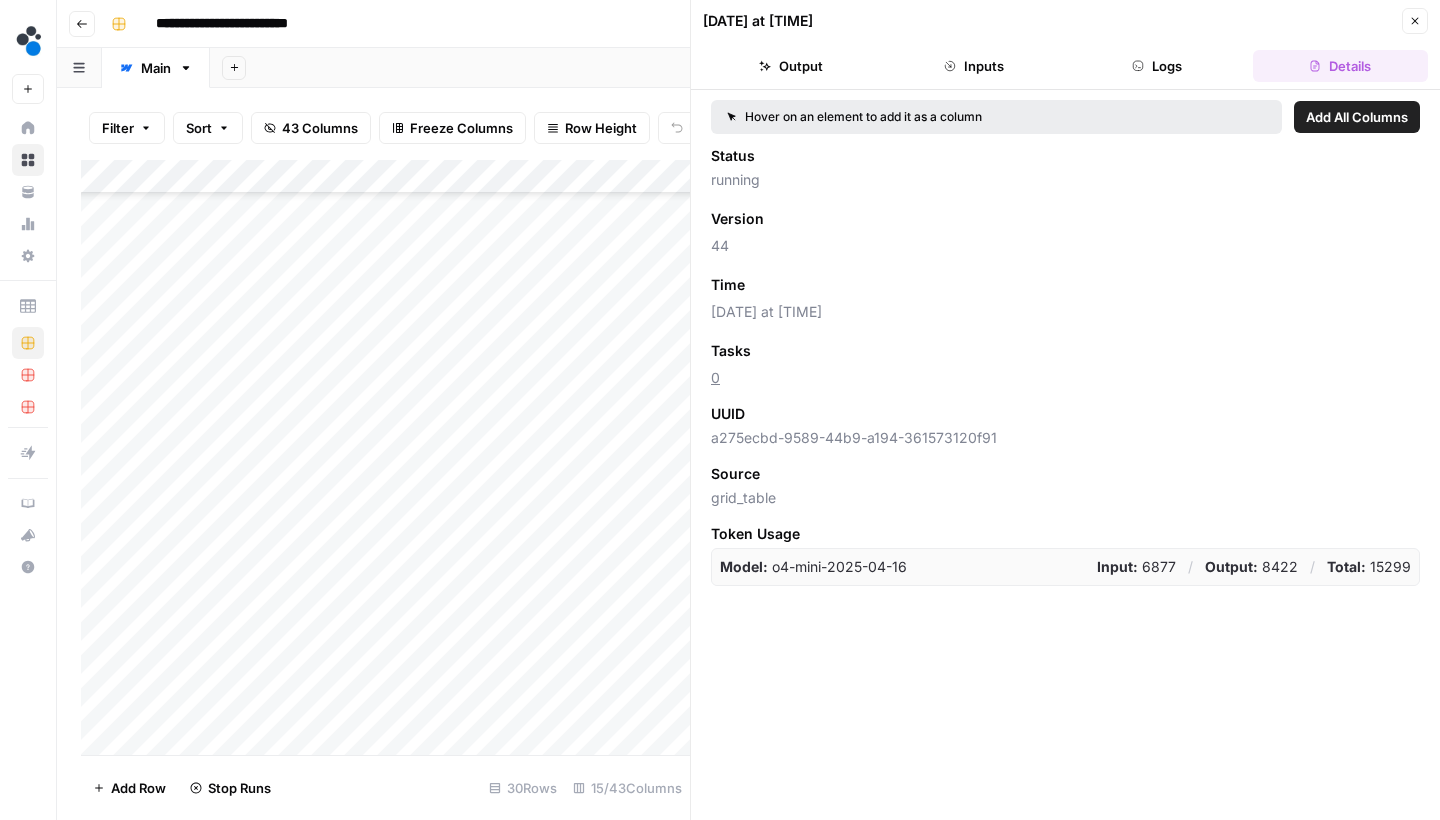 click 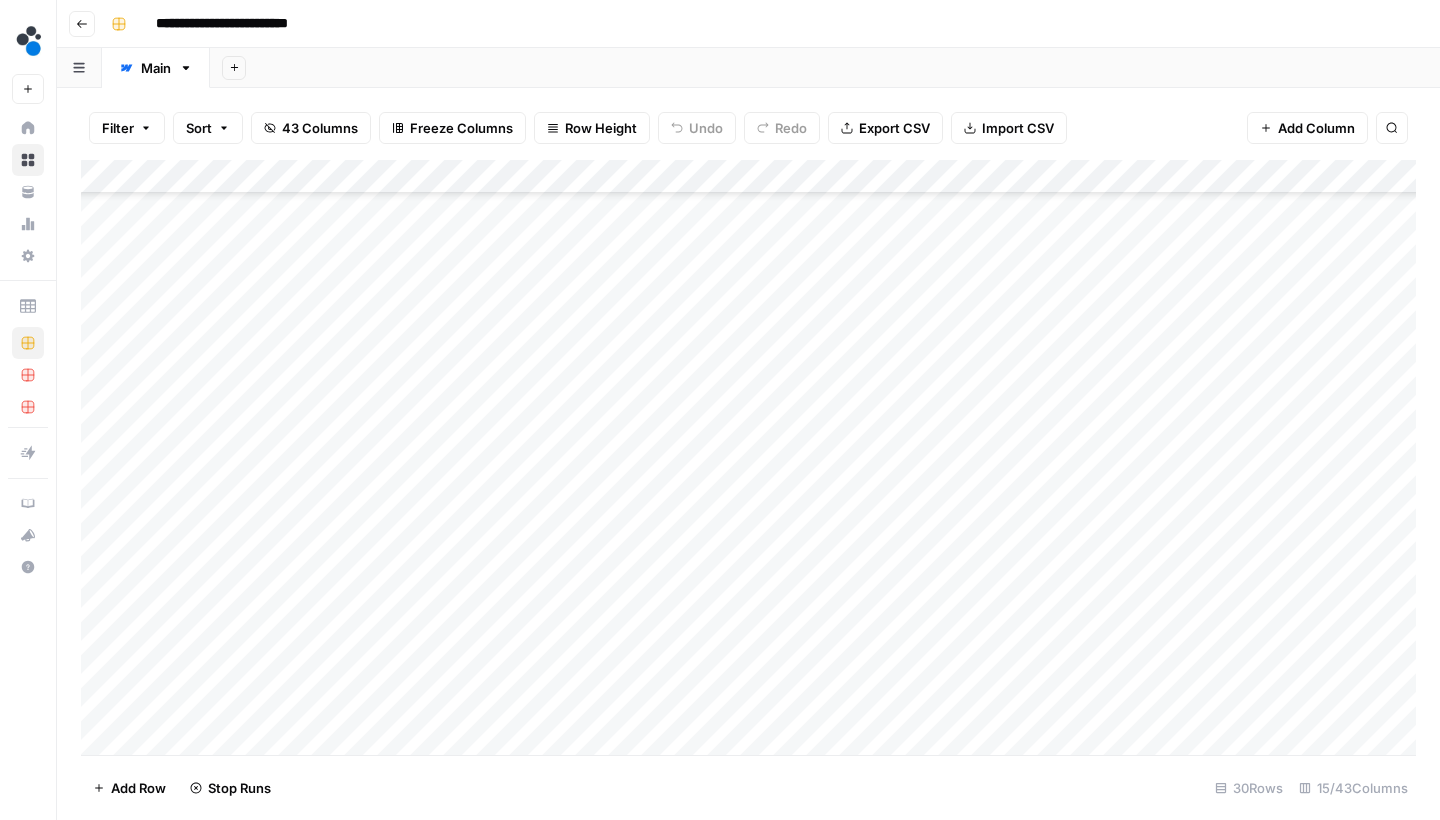 scroll, scrollTop: 486, scrollLeft: 0, axis: vertical 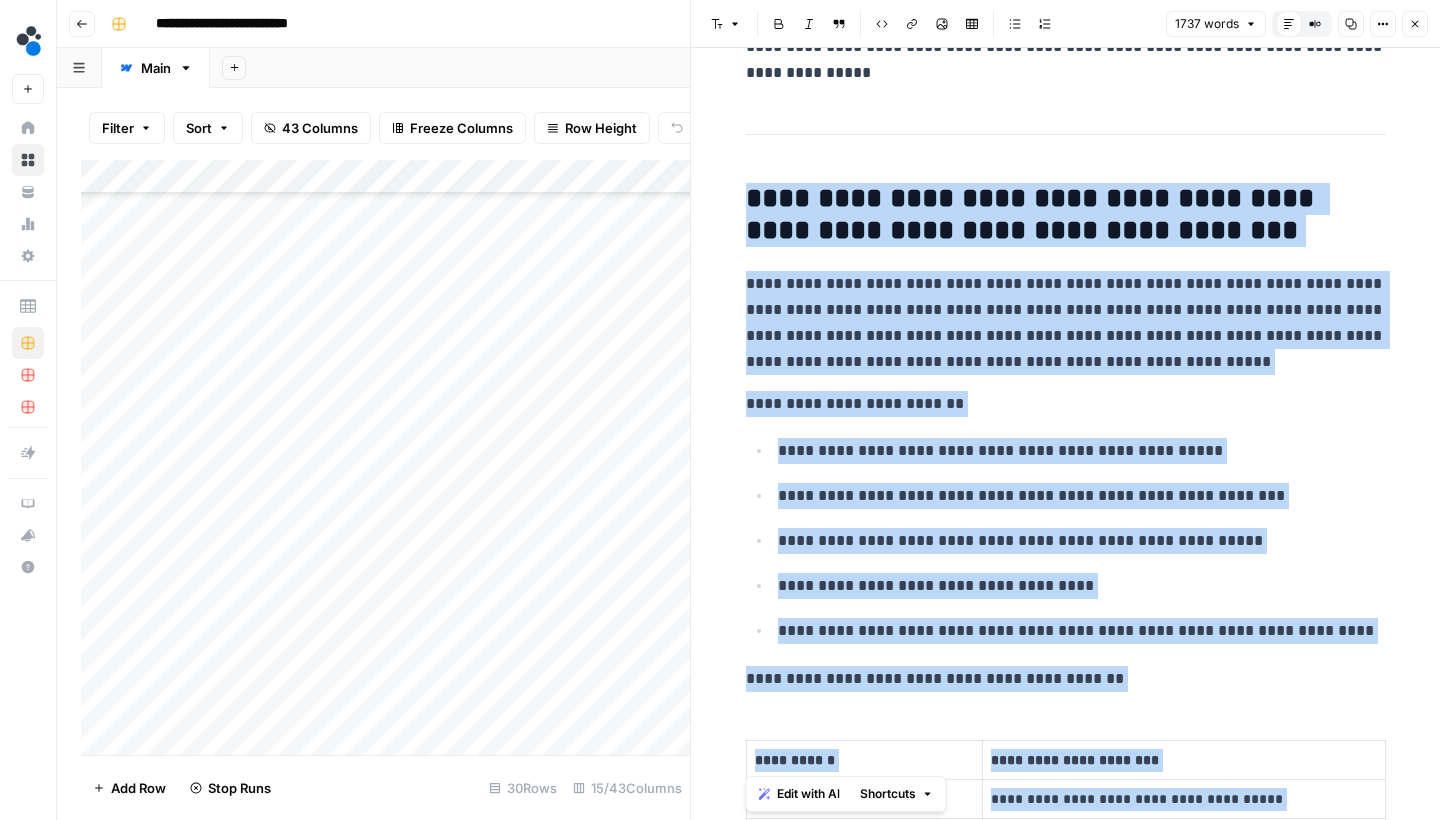 drag, startPoint x: 1070, startPoint y: 717, endPoint x: 754, endPoint y: 207, distance: 599.9633 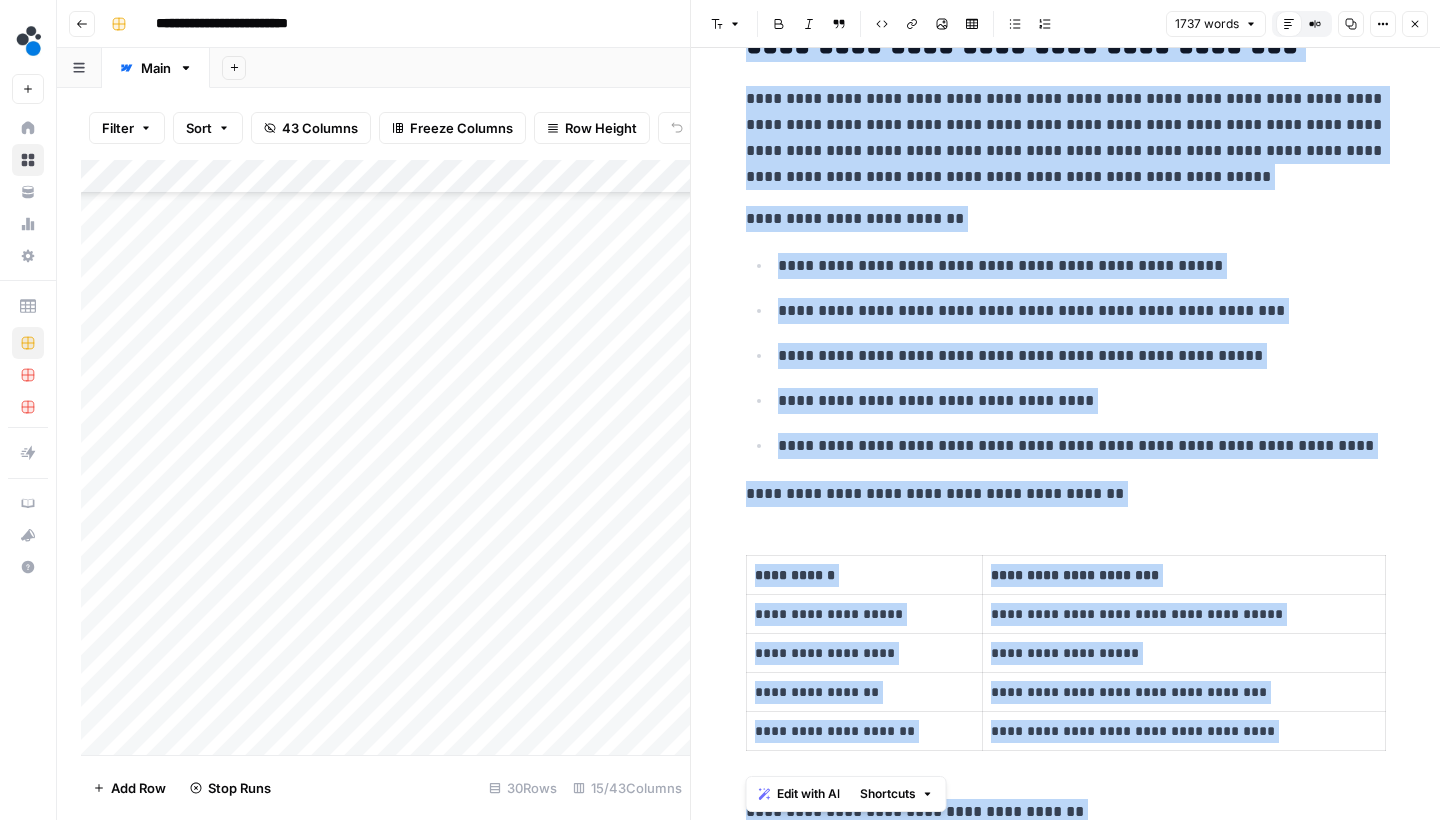 scroll, scrollTop: 619, scrollLeft: 0, axis: vertical 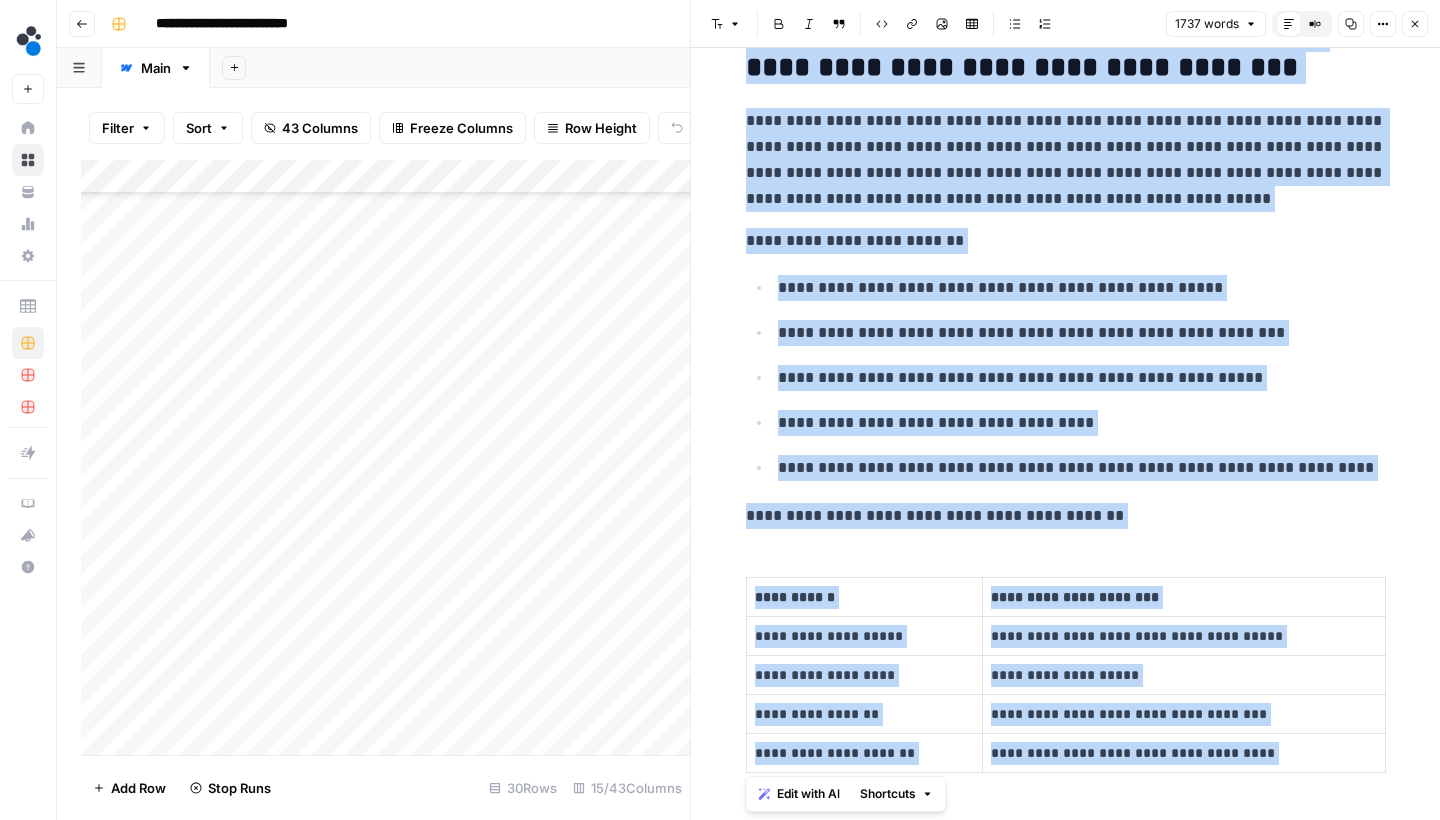 click on "**********" at bounding box center [1066, 3437] 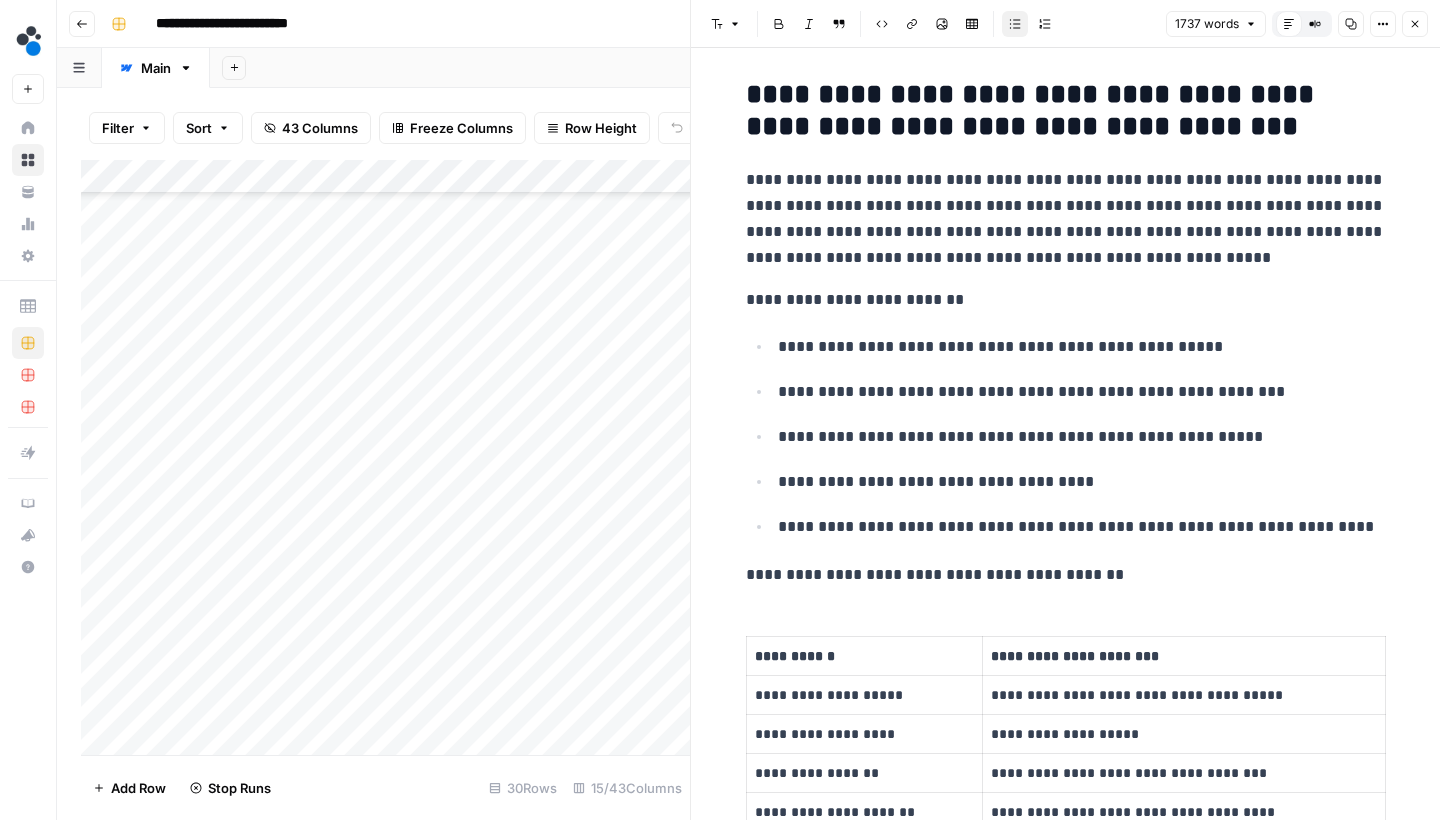 scroll, scrollTop: 558, scrollLeft: 0, axis: vertical 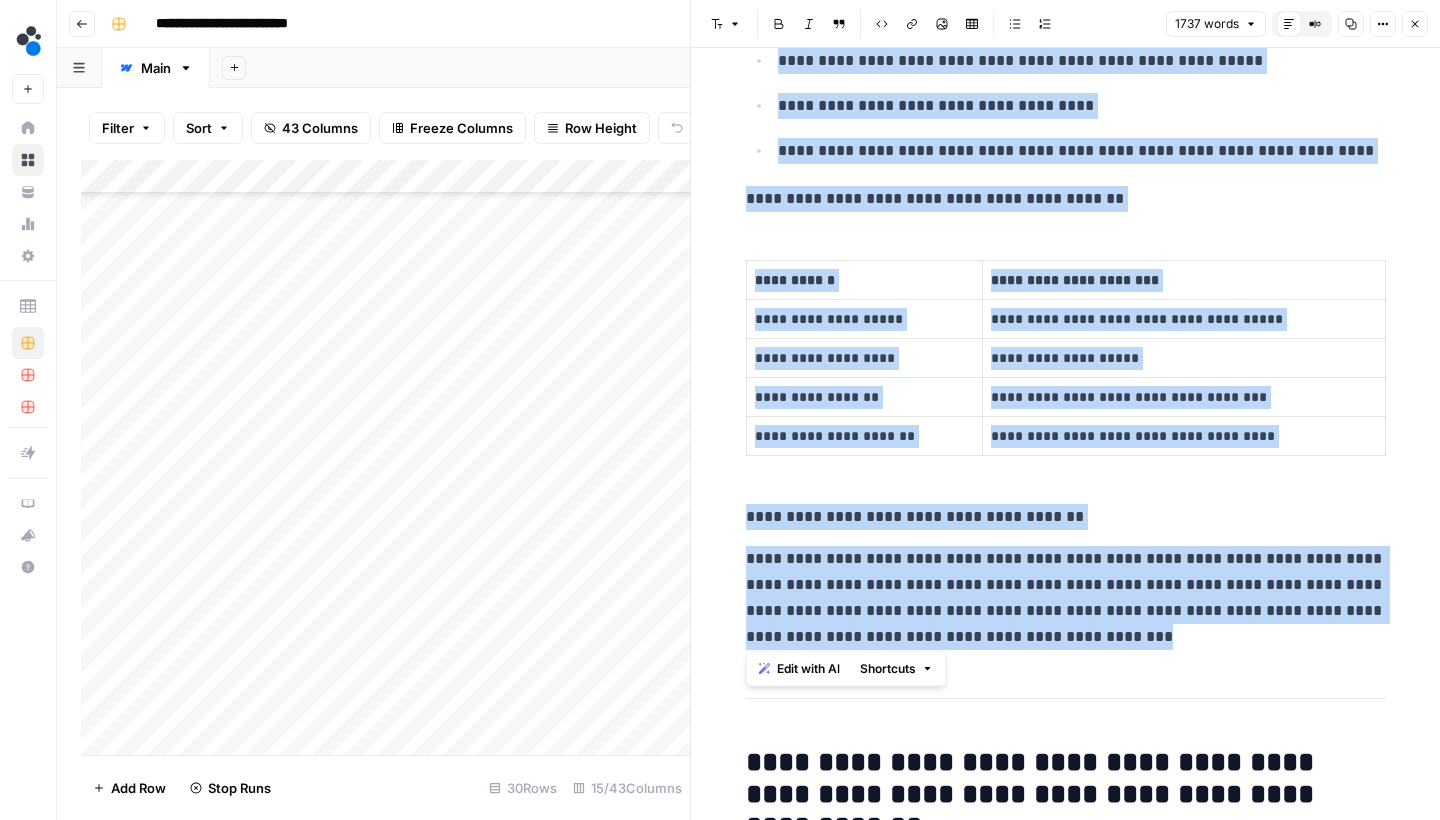 drag, startPoint x: 754, startPoint y: 94, endPoint x: 1042, endPoint y: 648, distance: 624.3877 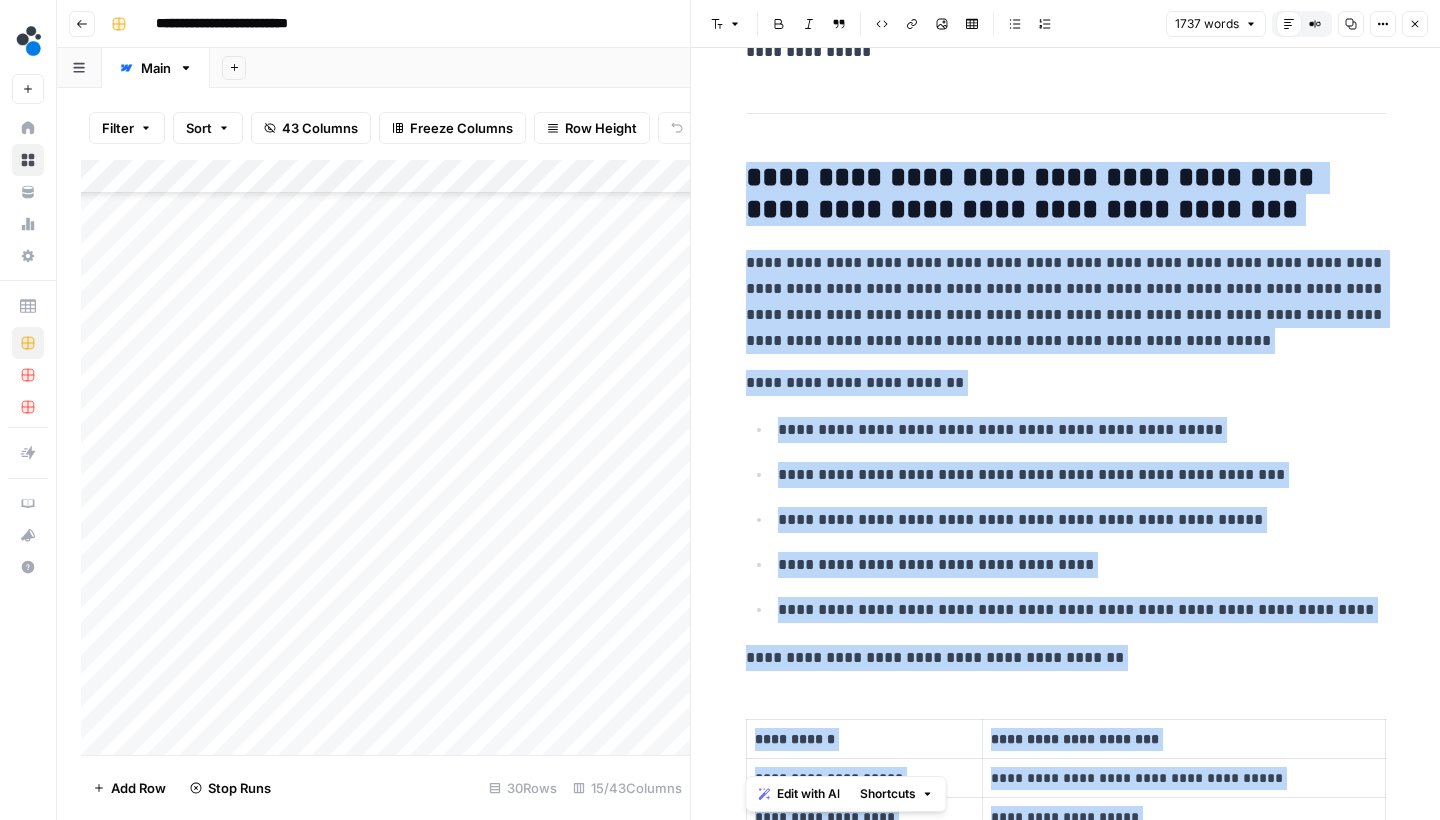 scroll, scrollTop: 450, scrollLeft: 0, axis: vertical 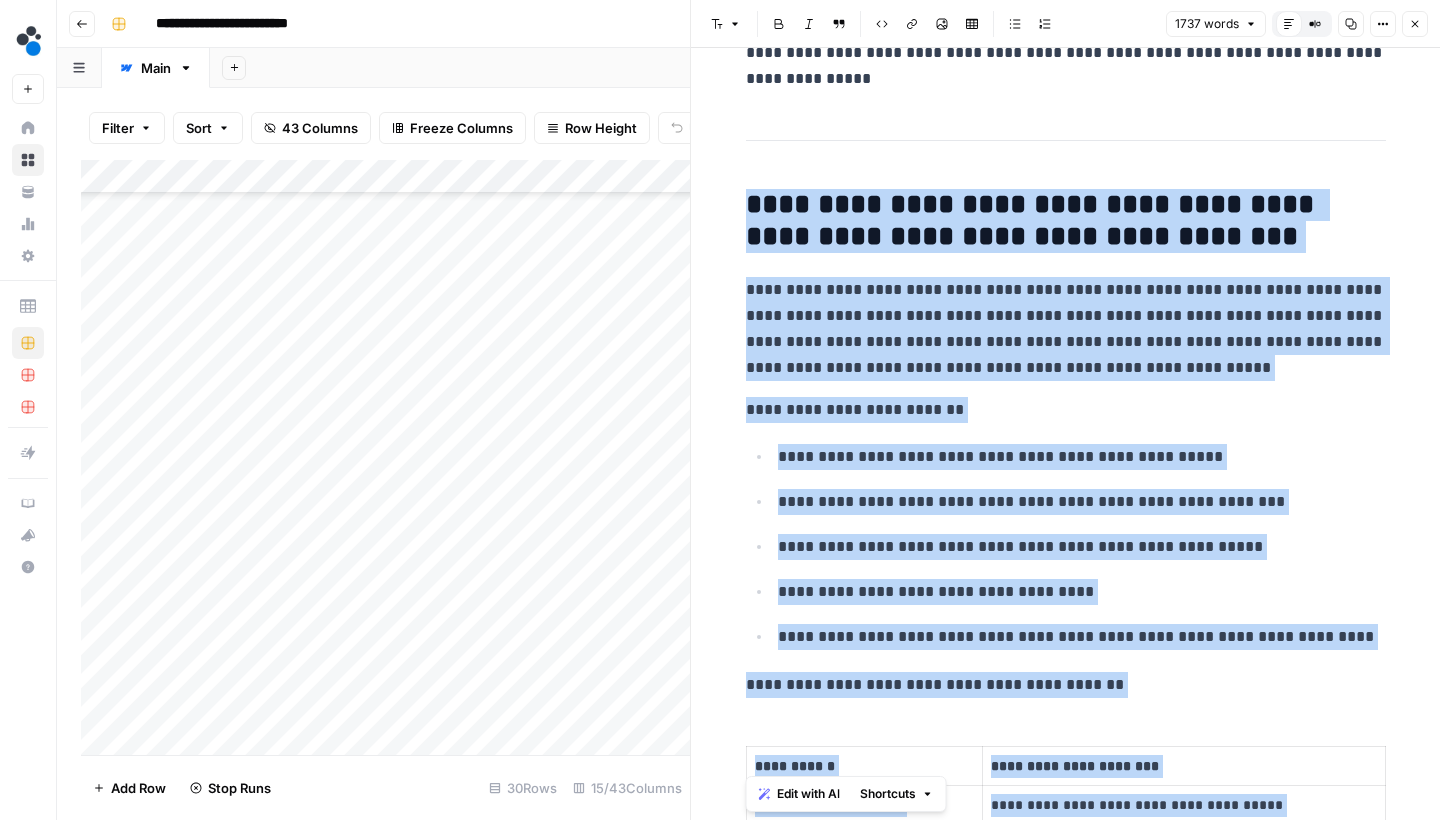 copy on "**********" 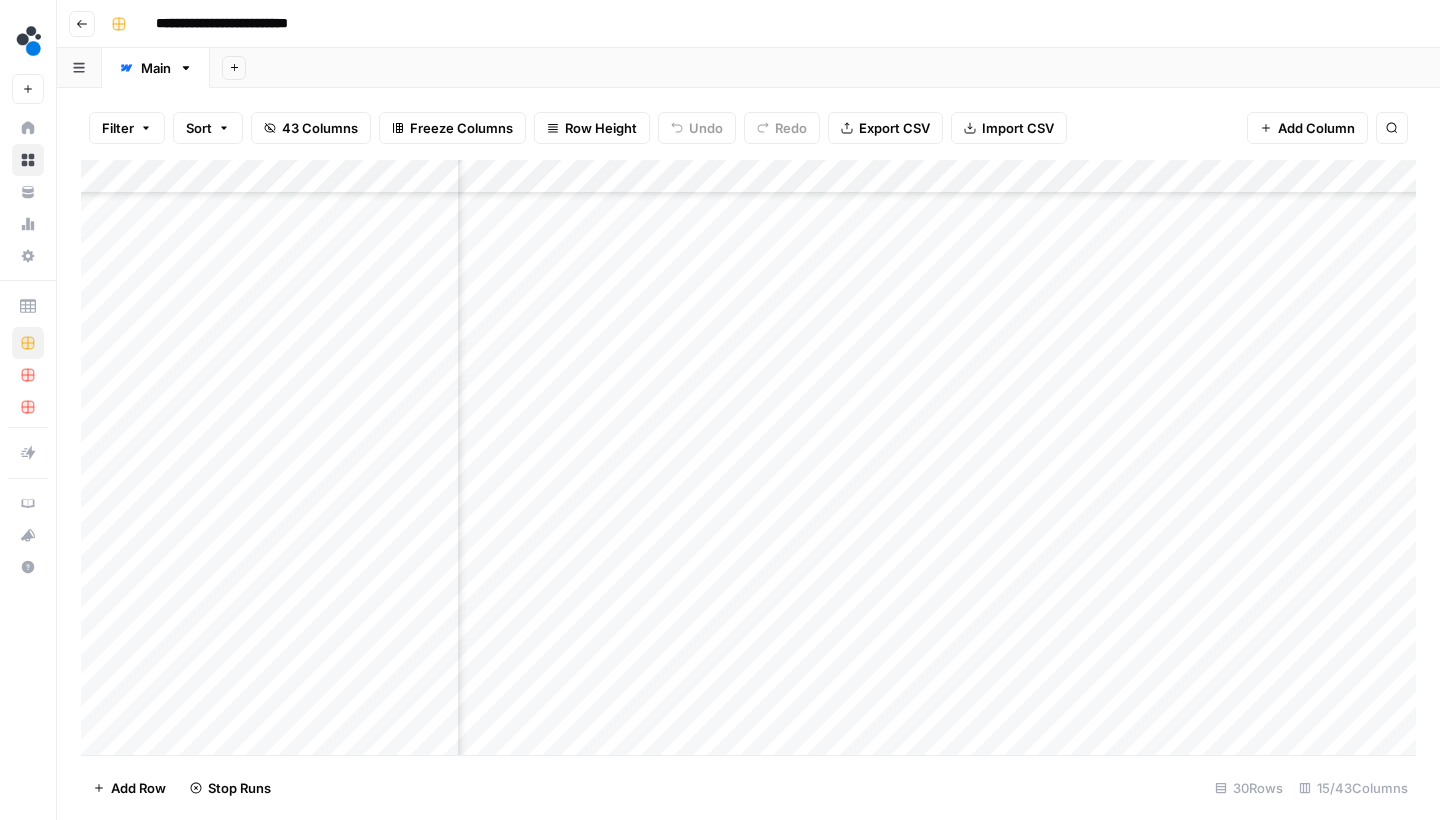 scroll, scrollTop: 486, scrollLeft: 1233, axis: both 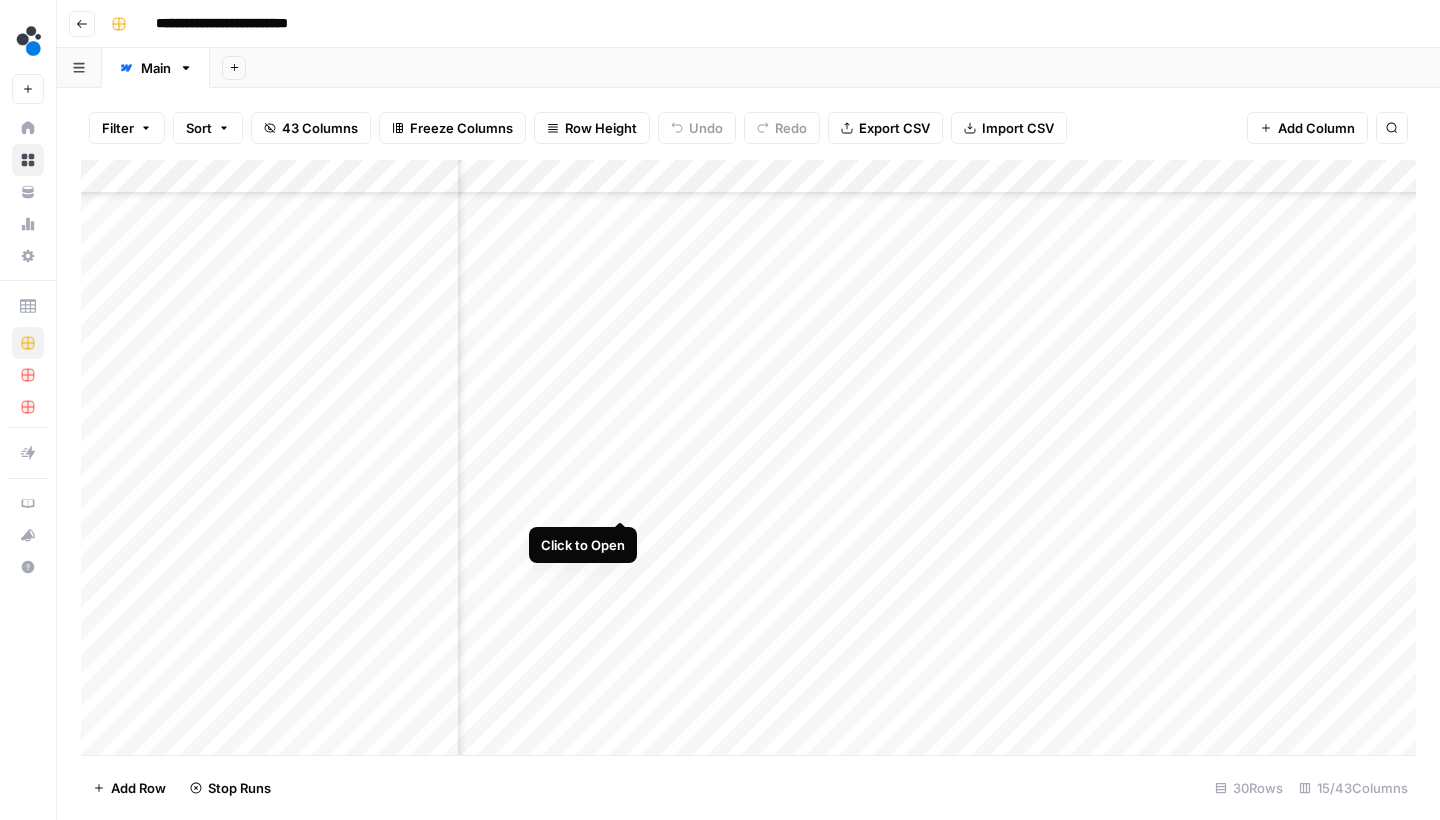 click on "Add Column" at bounding box center [748, 460] 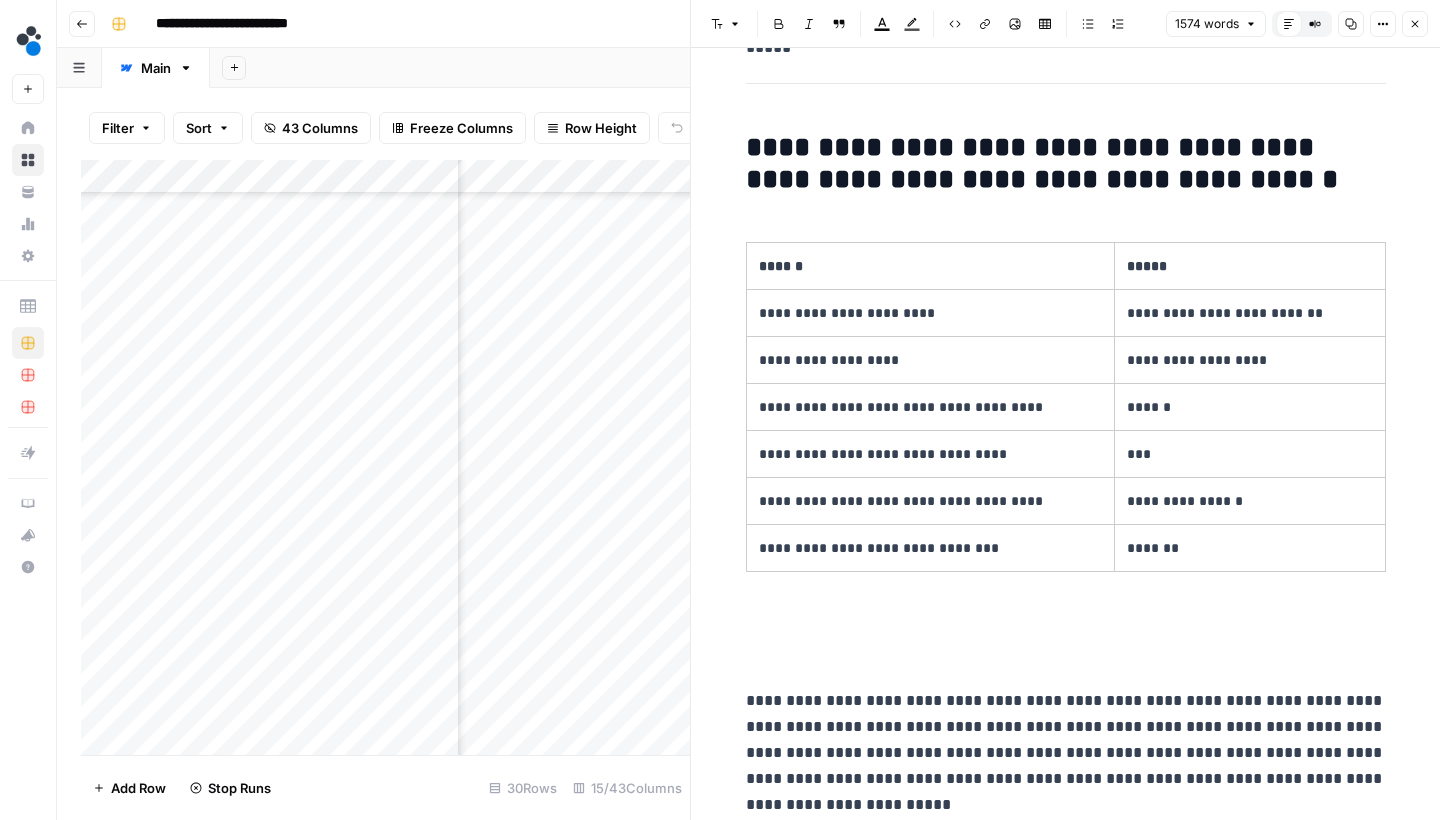 click on "**********" at bounding box center (1066, 4382) 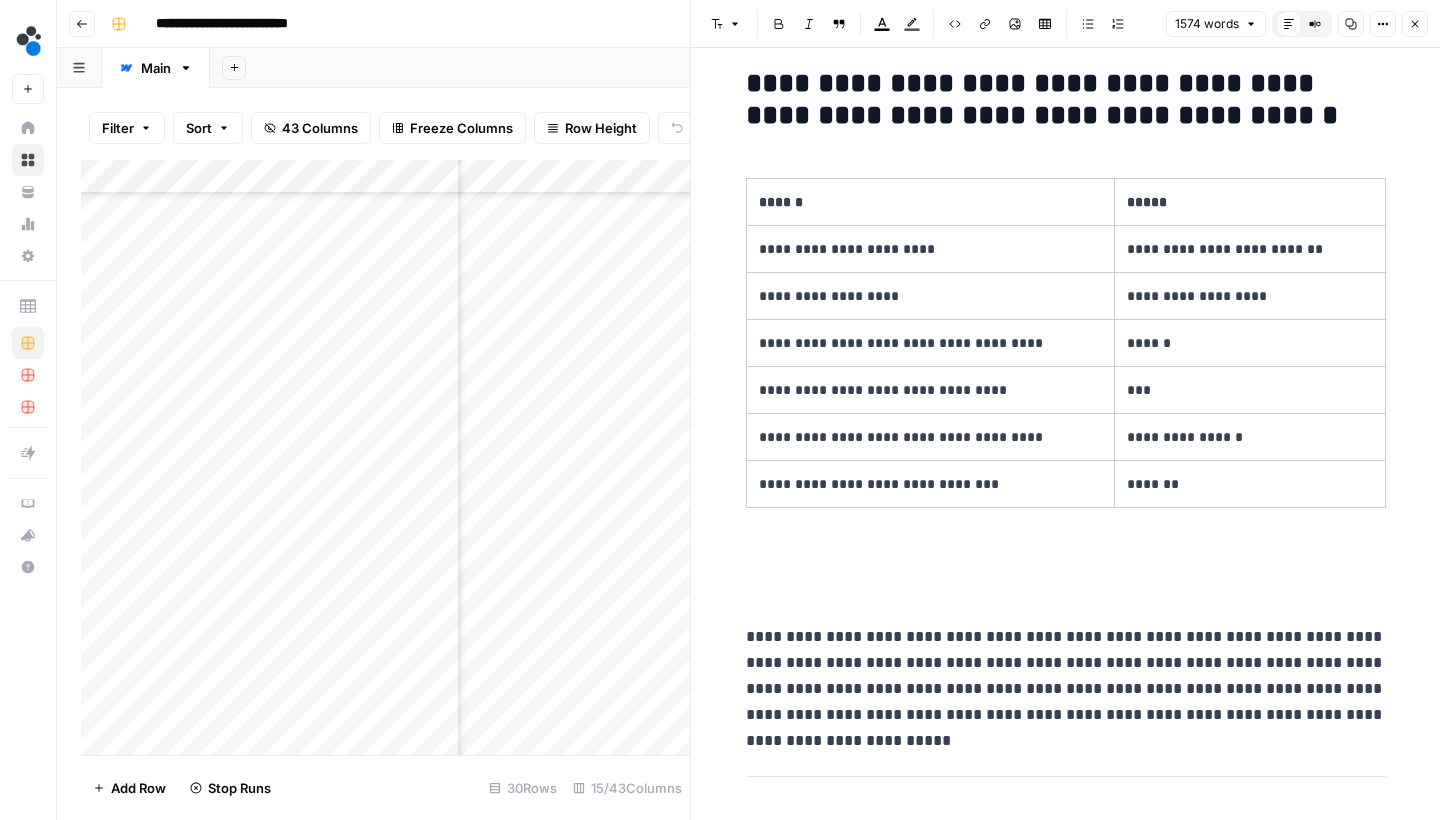 scroll, scrollTop: 484, scrollLeft: 0, axis: vertical 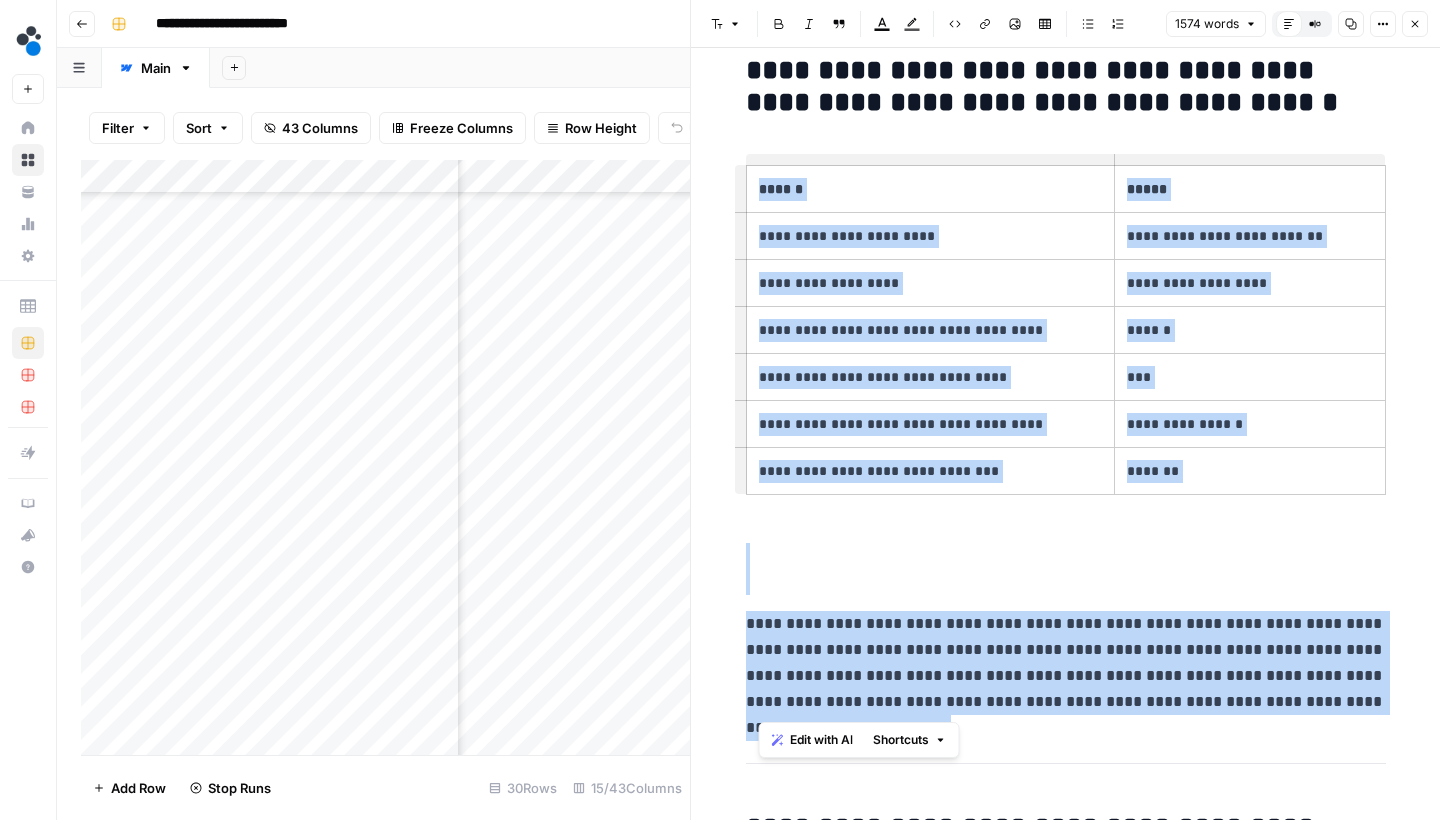drag, startPoint x: 1340, startPoint y: 708, endPoint x: 818, endPoint y: 152, distance: 762.64014 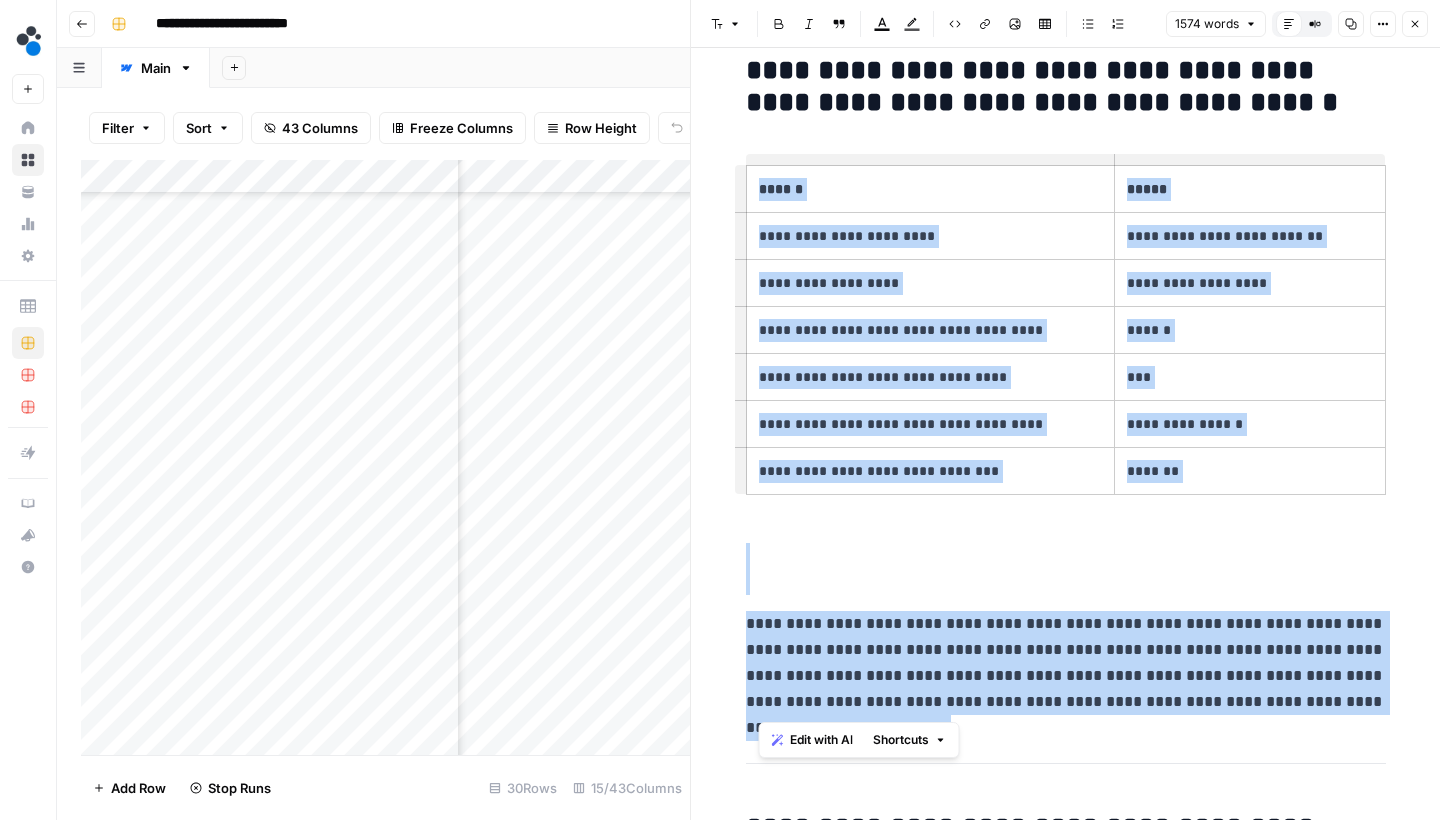 click on "**********" at bounding box center (1066, 4305) 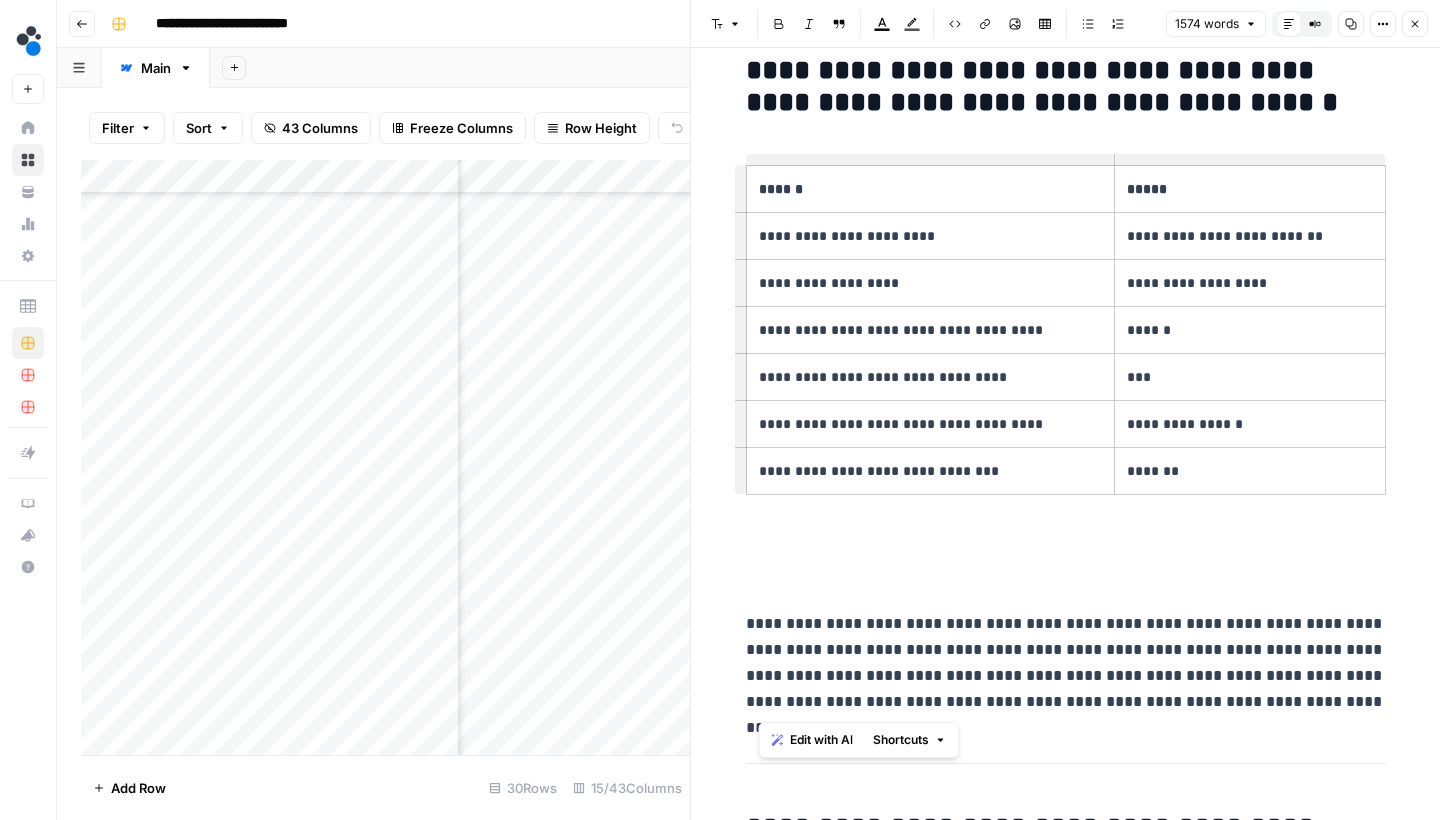 click at bounding box center [1066, 569] 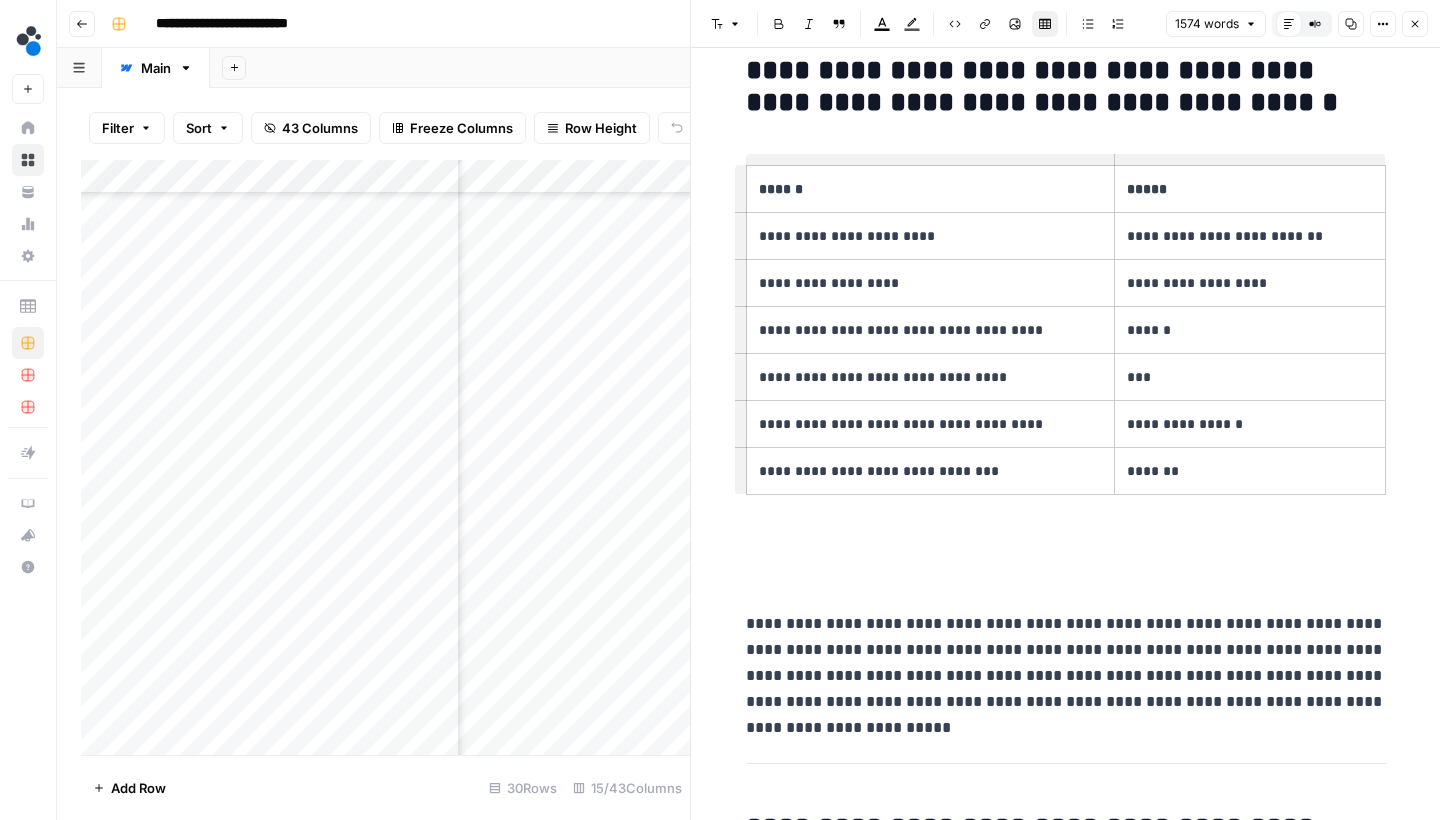 click on "**********" at bounding box center (1066, 4305) 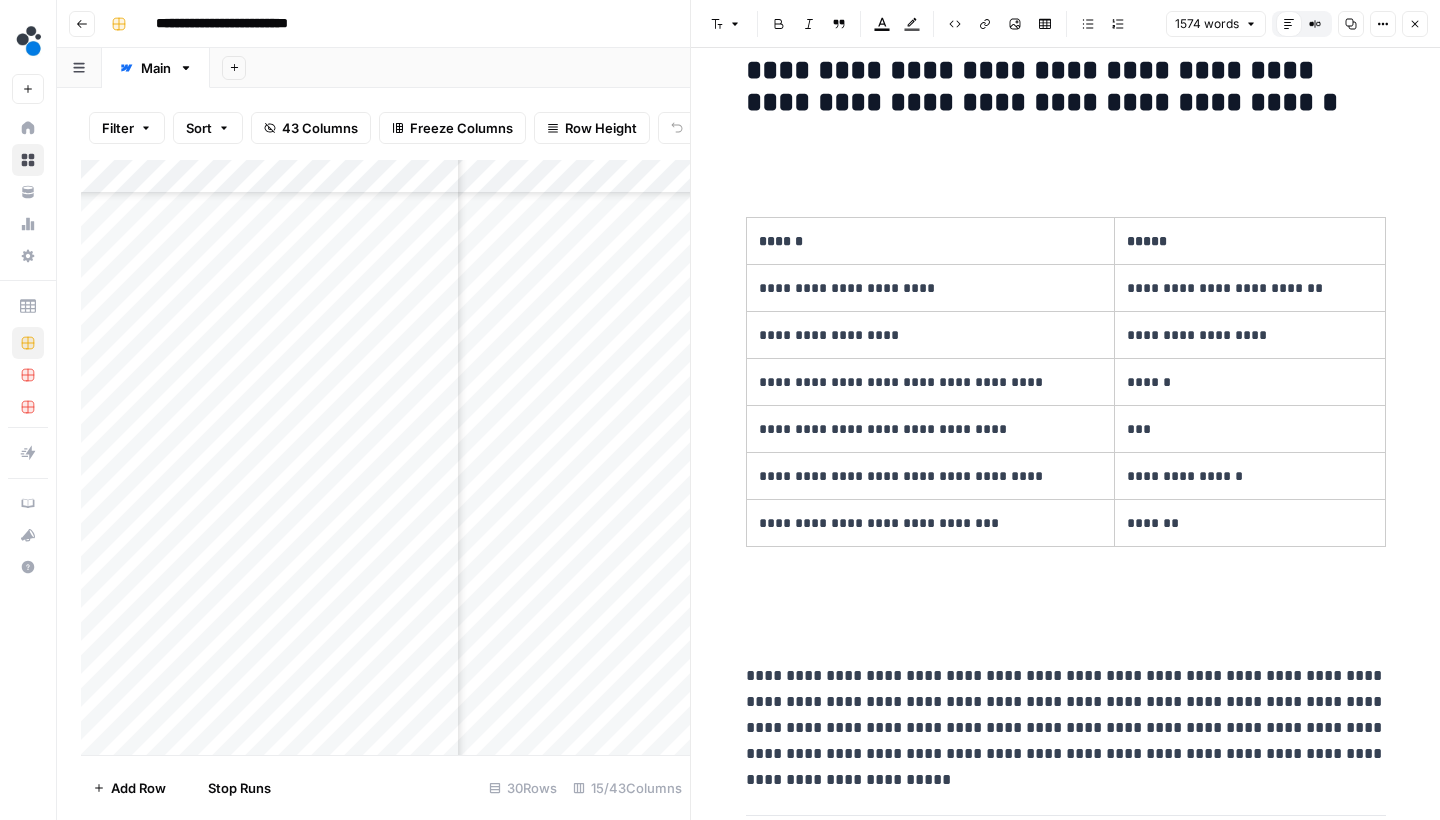 type 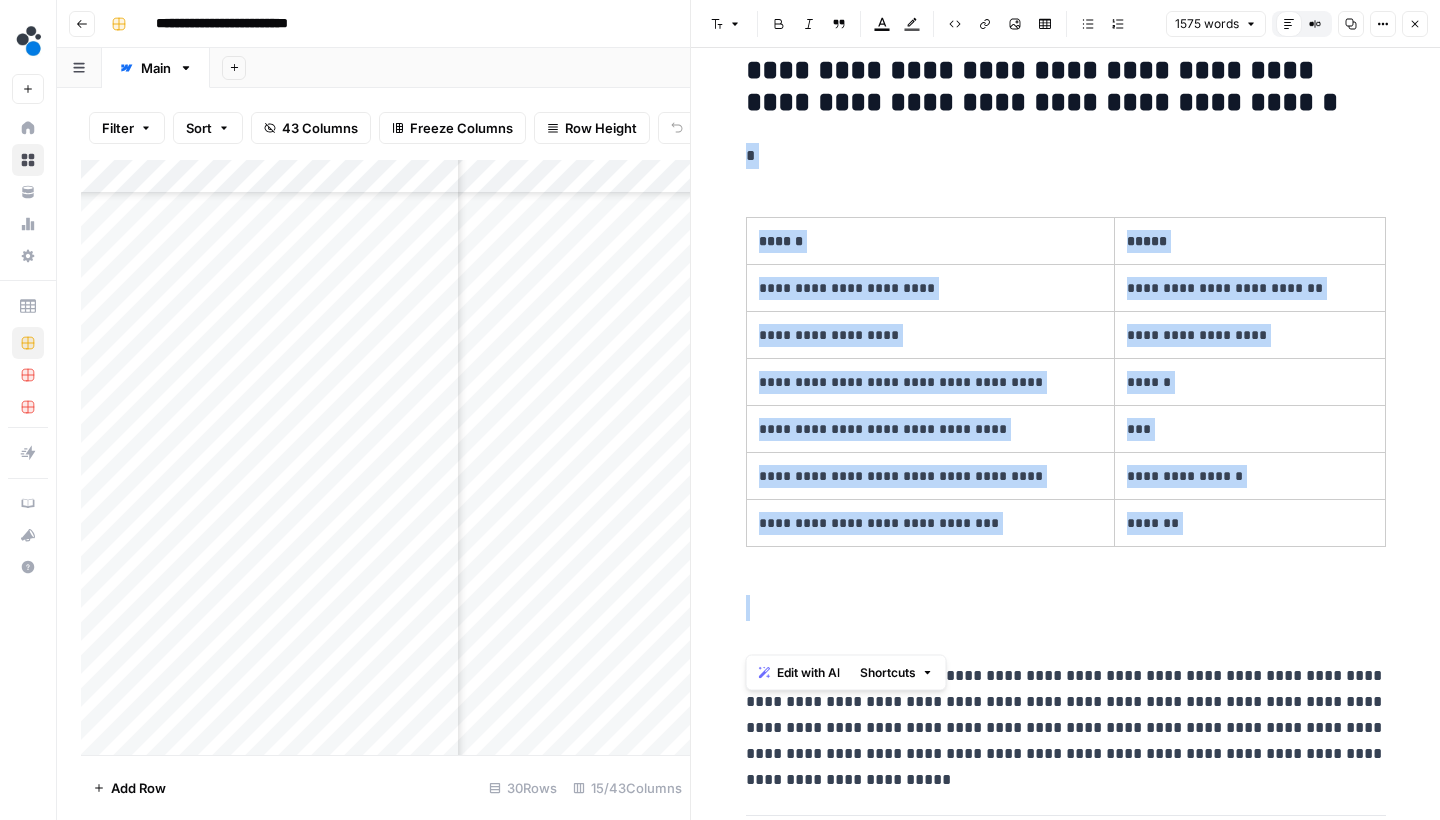 drag, startPoint x: 750, startPoint y: 154, endPoint x: 1038, endPoint y: 632, distance: 558.0574 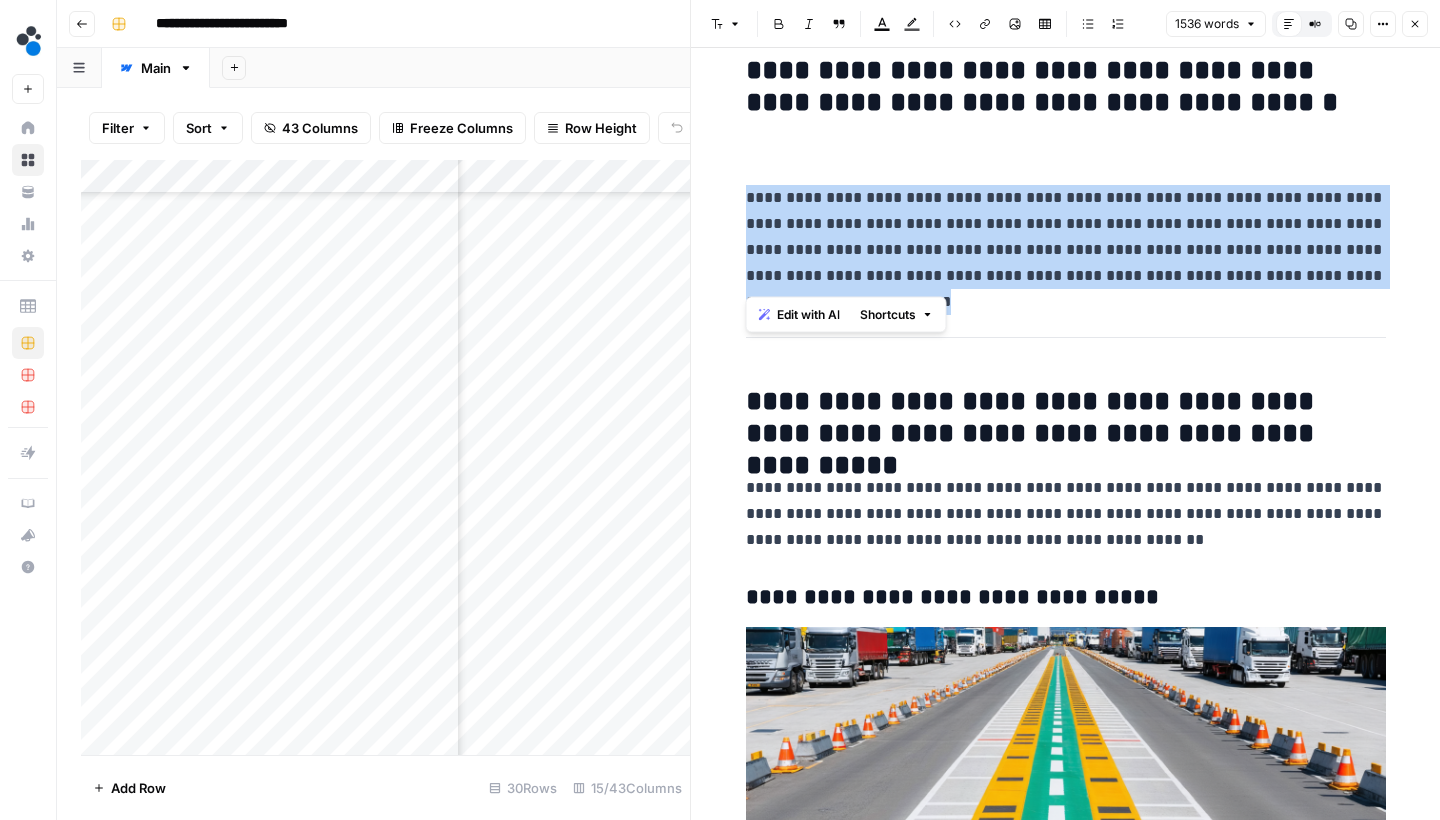 drag, startPoint x: 1339, startPoint y: 276, endPoint x: 753, endPoint y: 182, distance: 593.4914 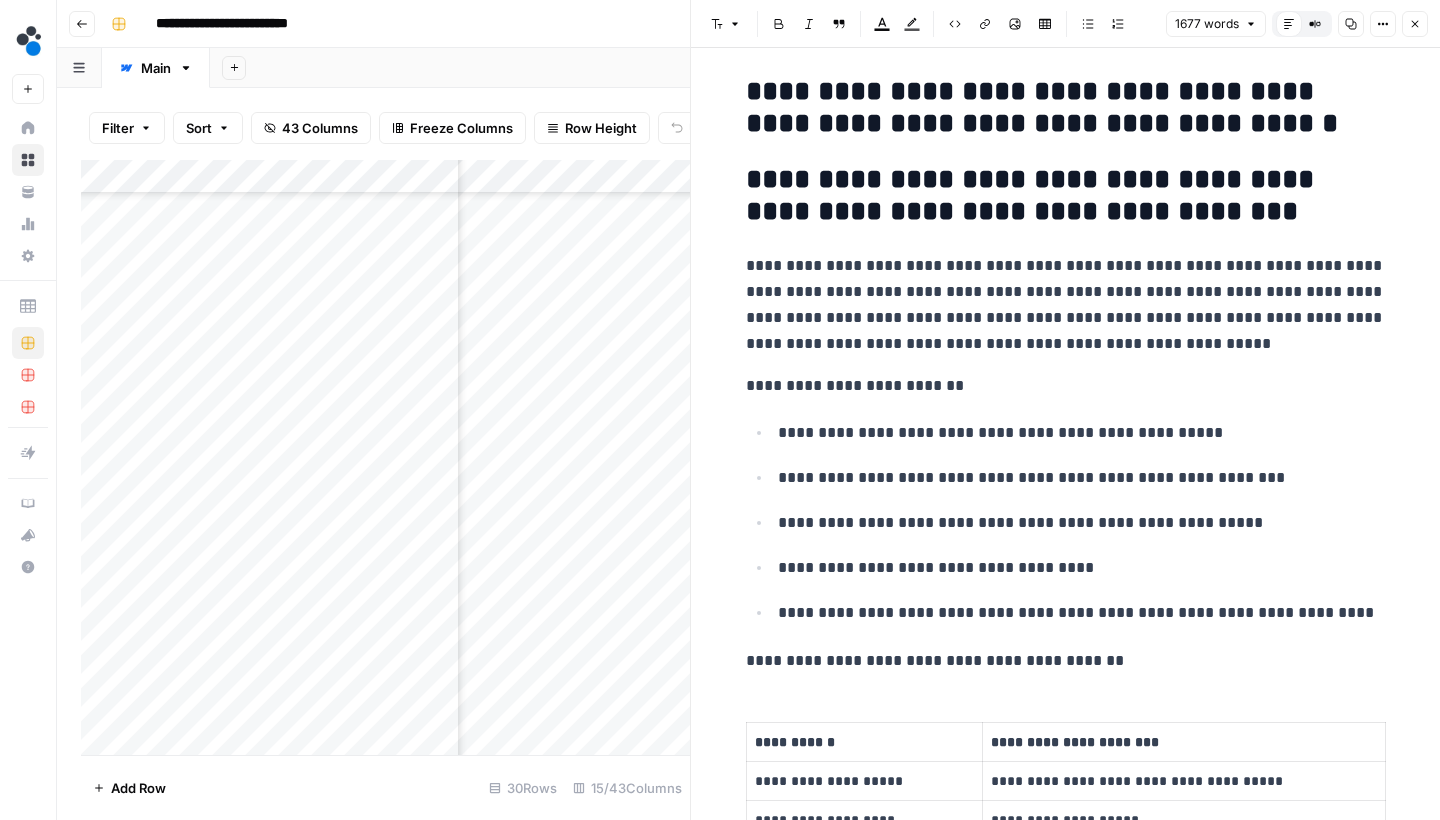 scroll, scrollTop: 458, scrollLeft: 0, axis: vertical 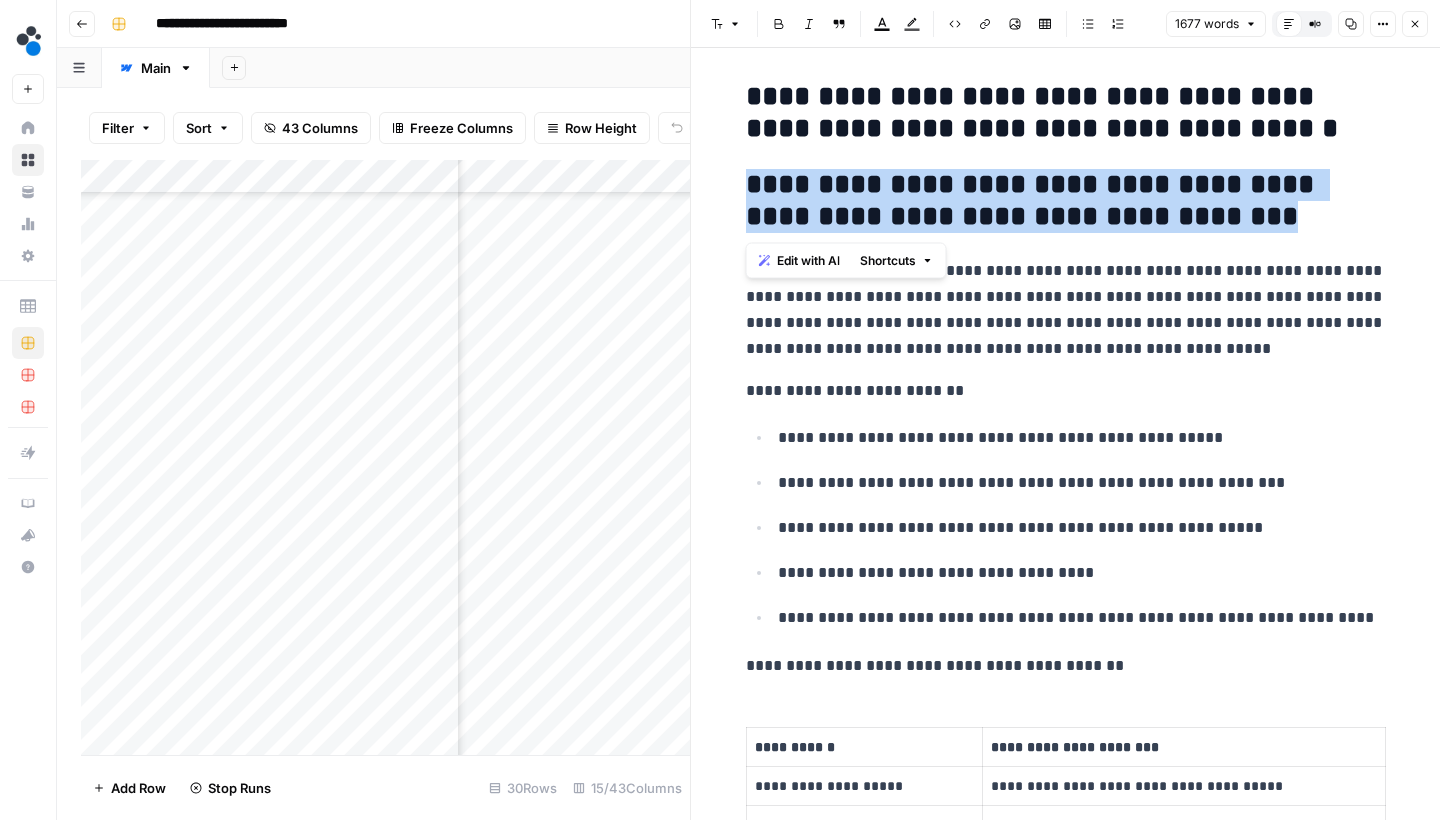drag, startPoint x: 1262, startPoint y: 211, endPoint x: 691, endPoint y: 179, distance: 571.896 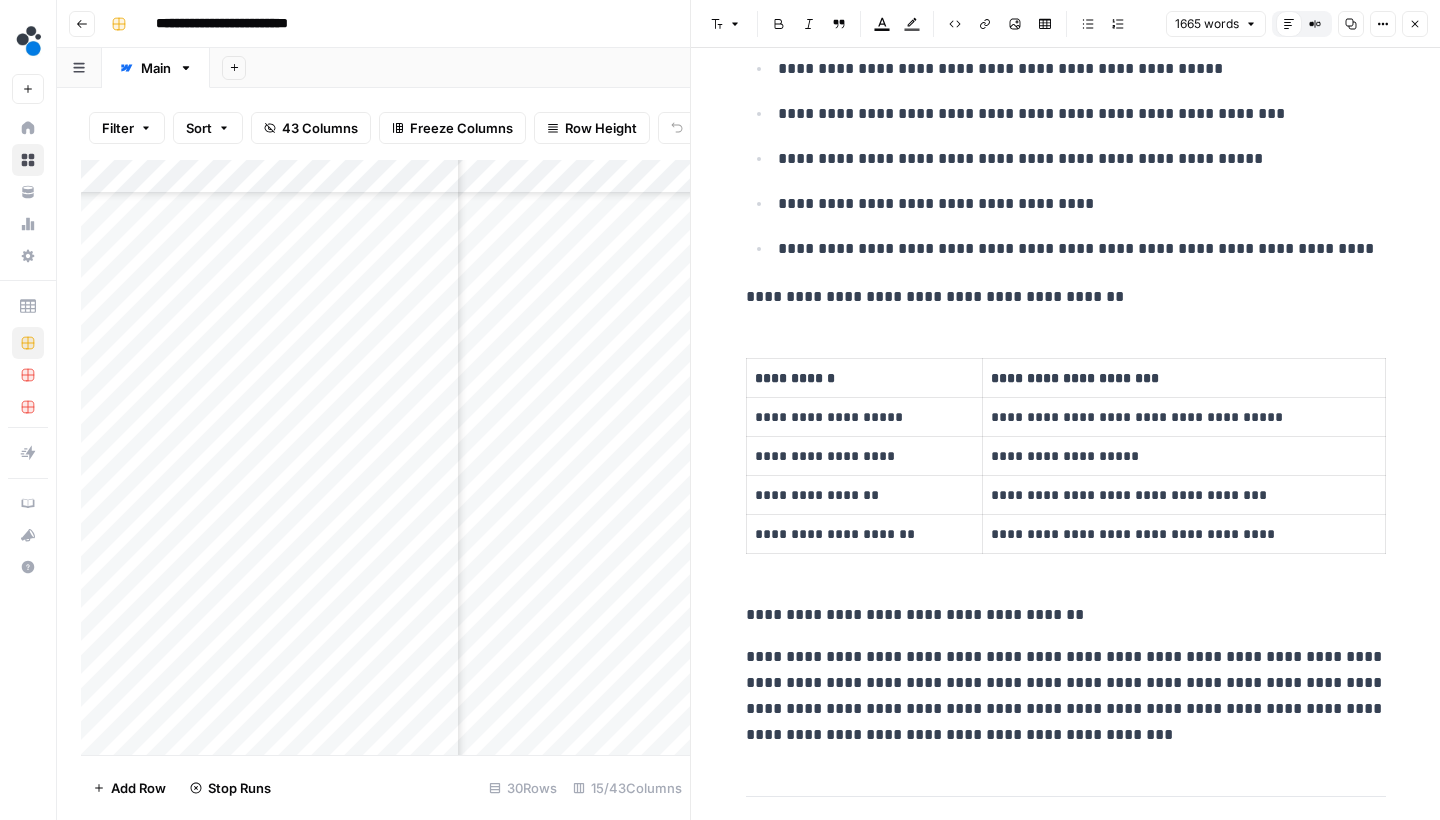 scroll, scrollTop: 744, scrollLeft: 0, axis: vertical 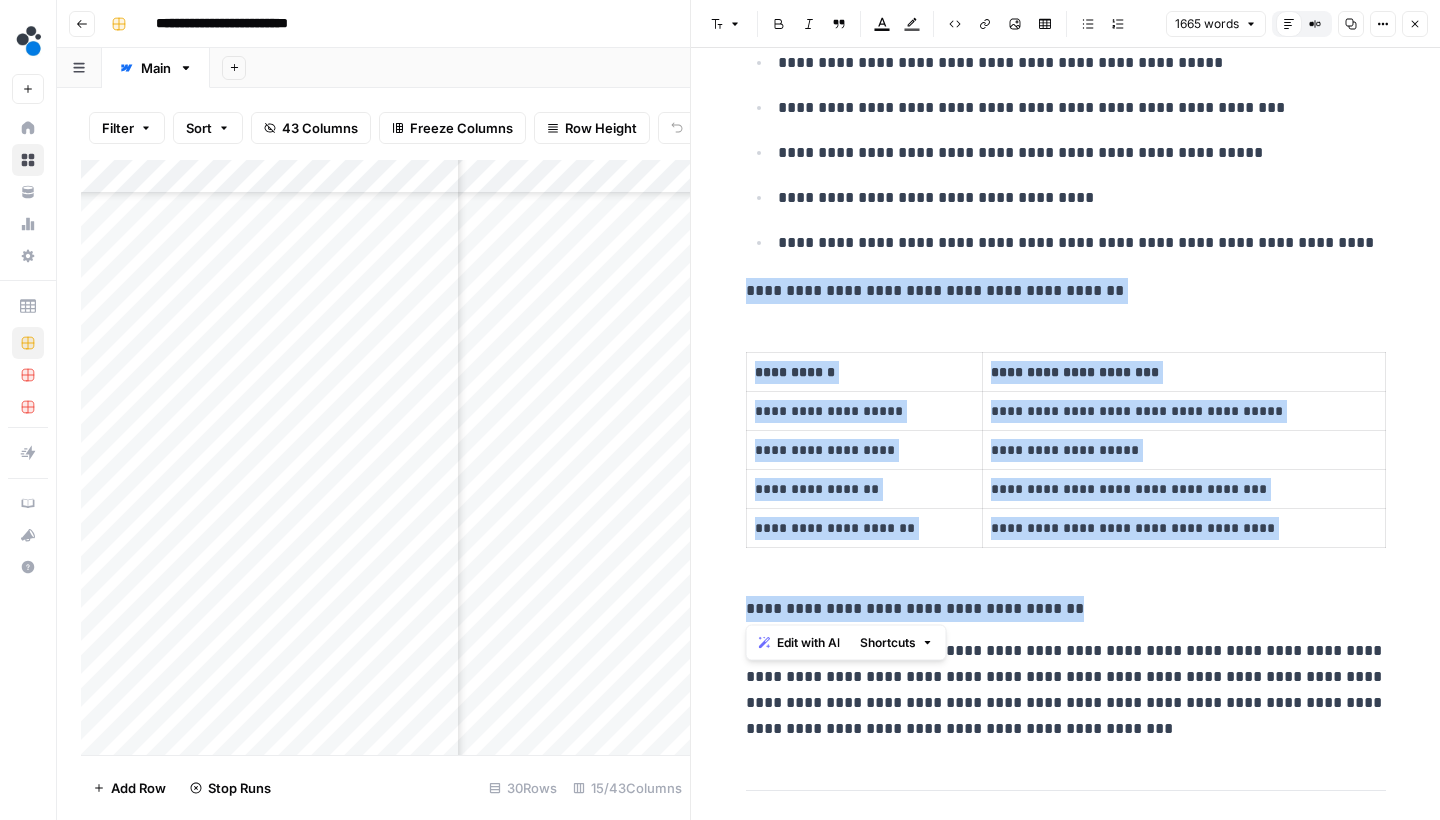 drag, startPoint x: 1082, startPoint y: 599, endPoint x: 801, endPoint y: 264, distance: 437.2482 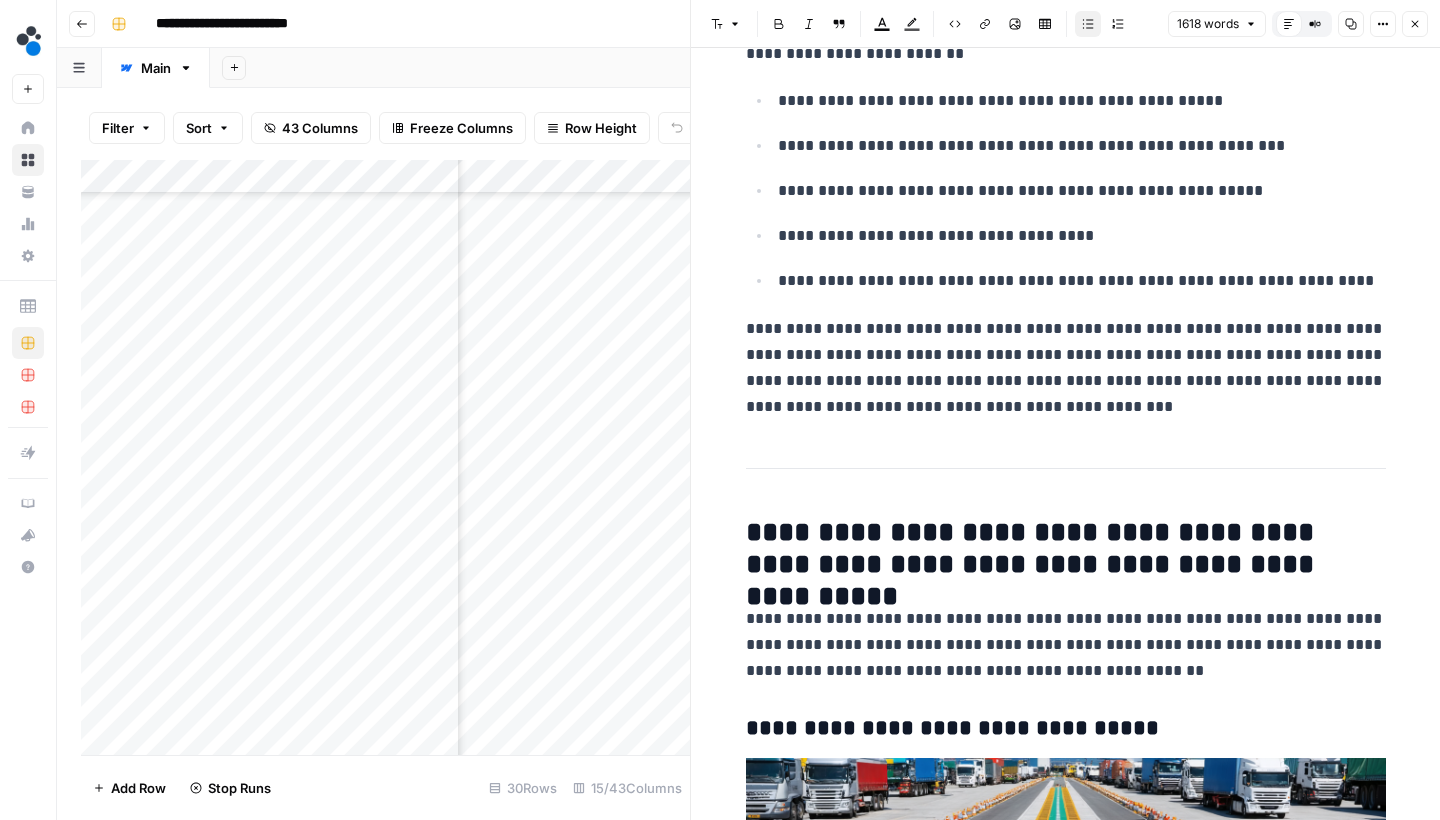 scroll, scrollTop: 701, scrollLeft: 0, axis: vertical 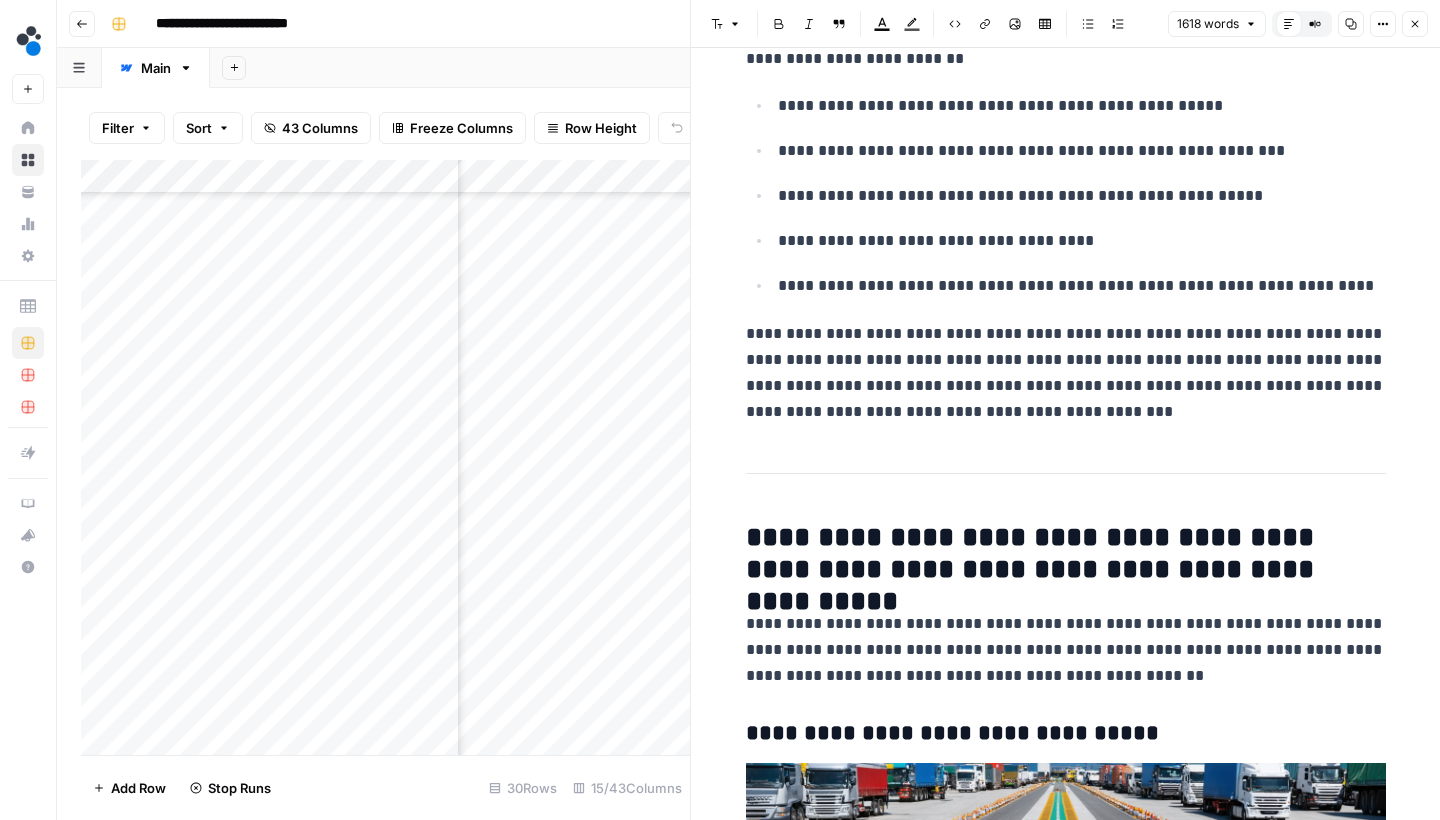 click on "**********" at bounding box center (1066, 373) 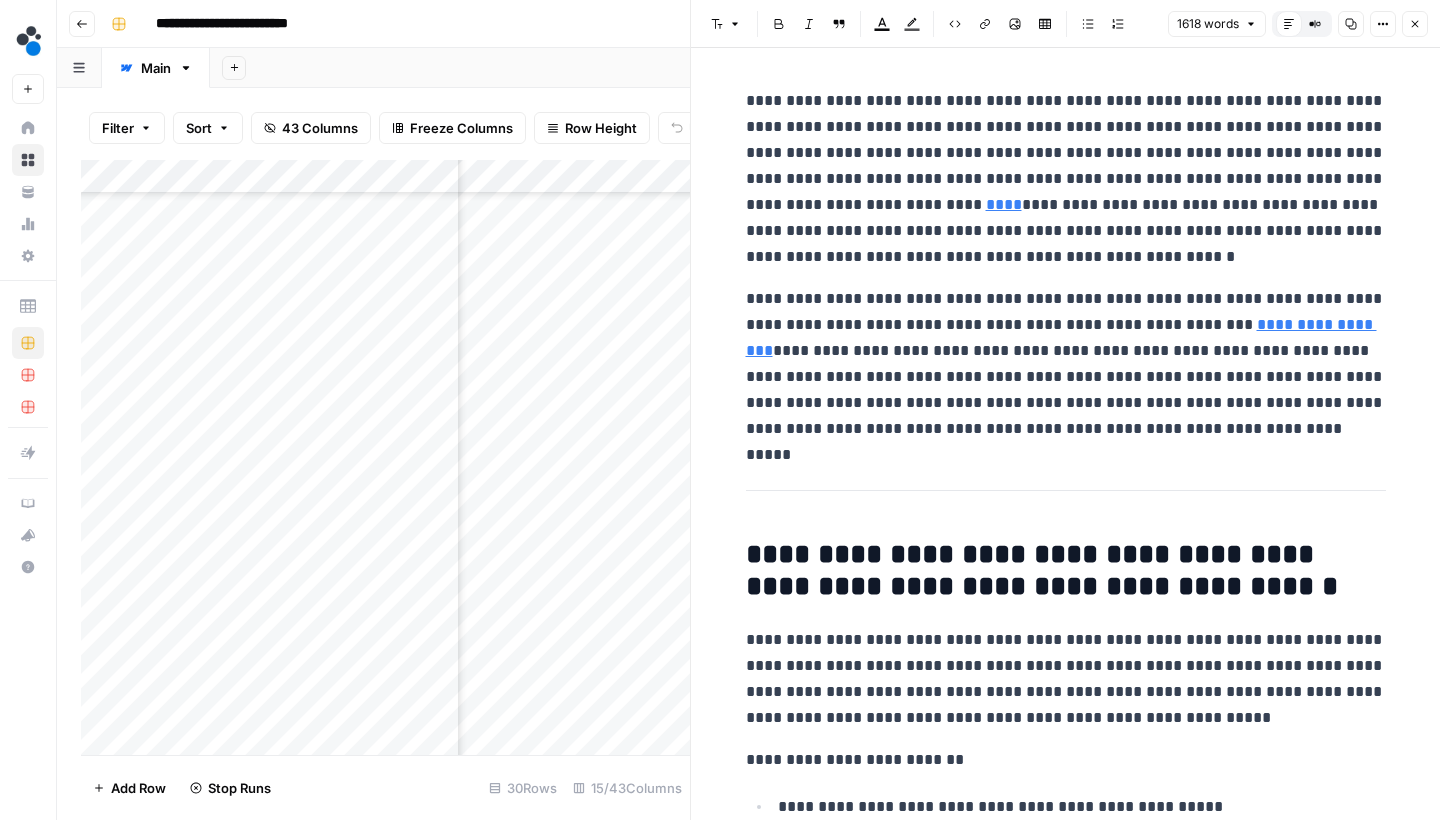 scroll, scrollTop: 0, scrollLeft: 0, axis: both 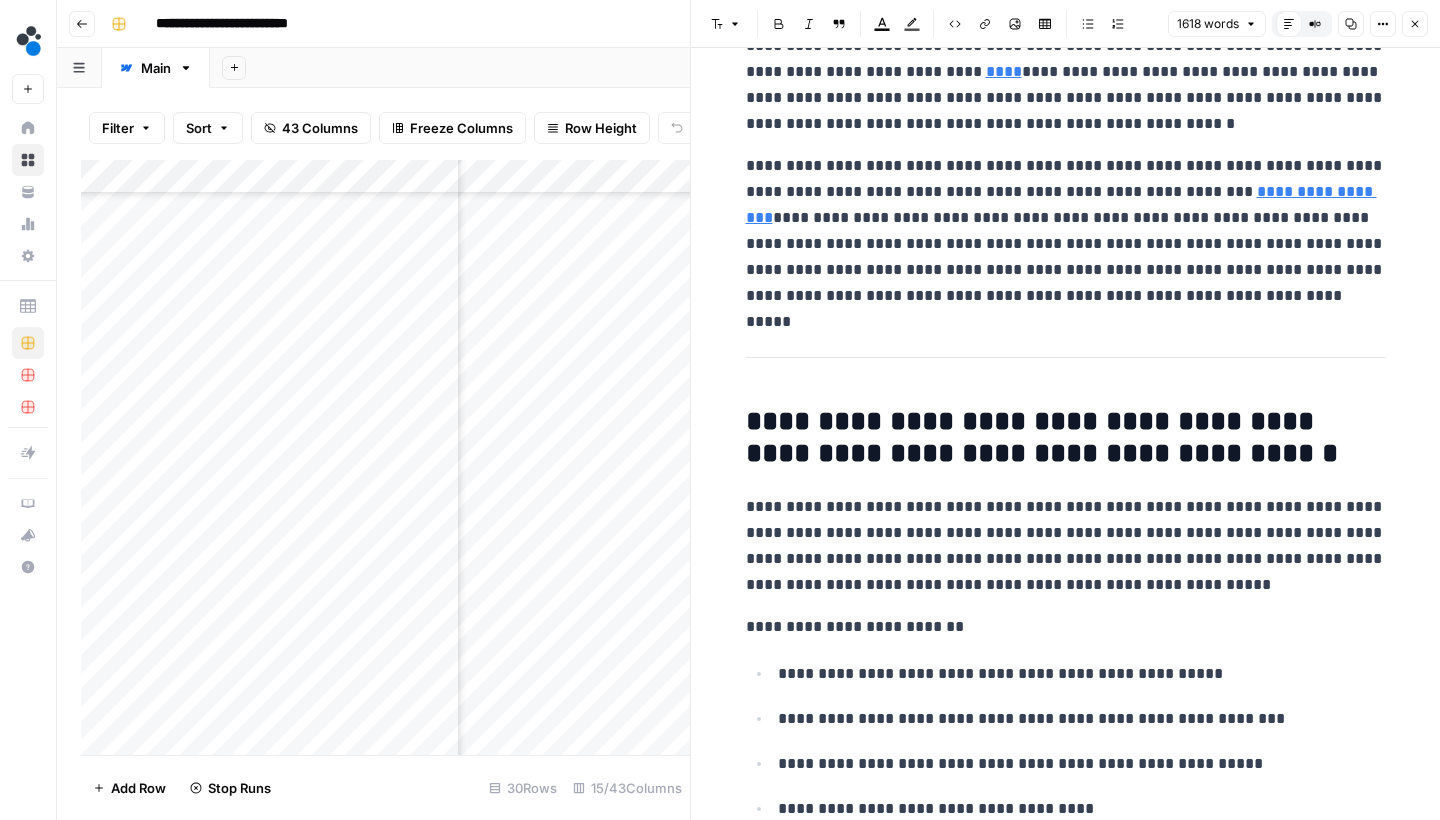 click 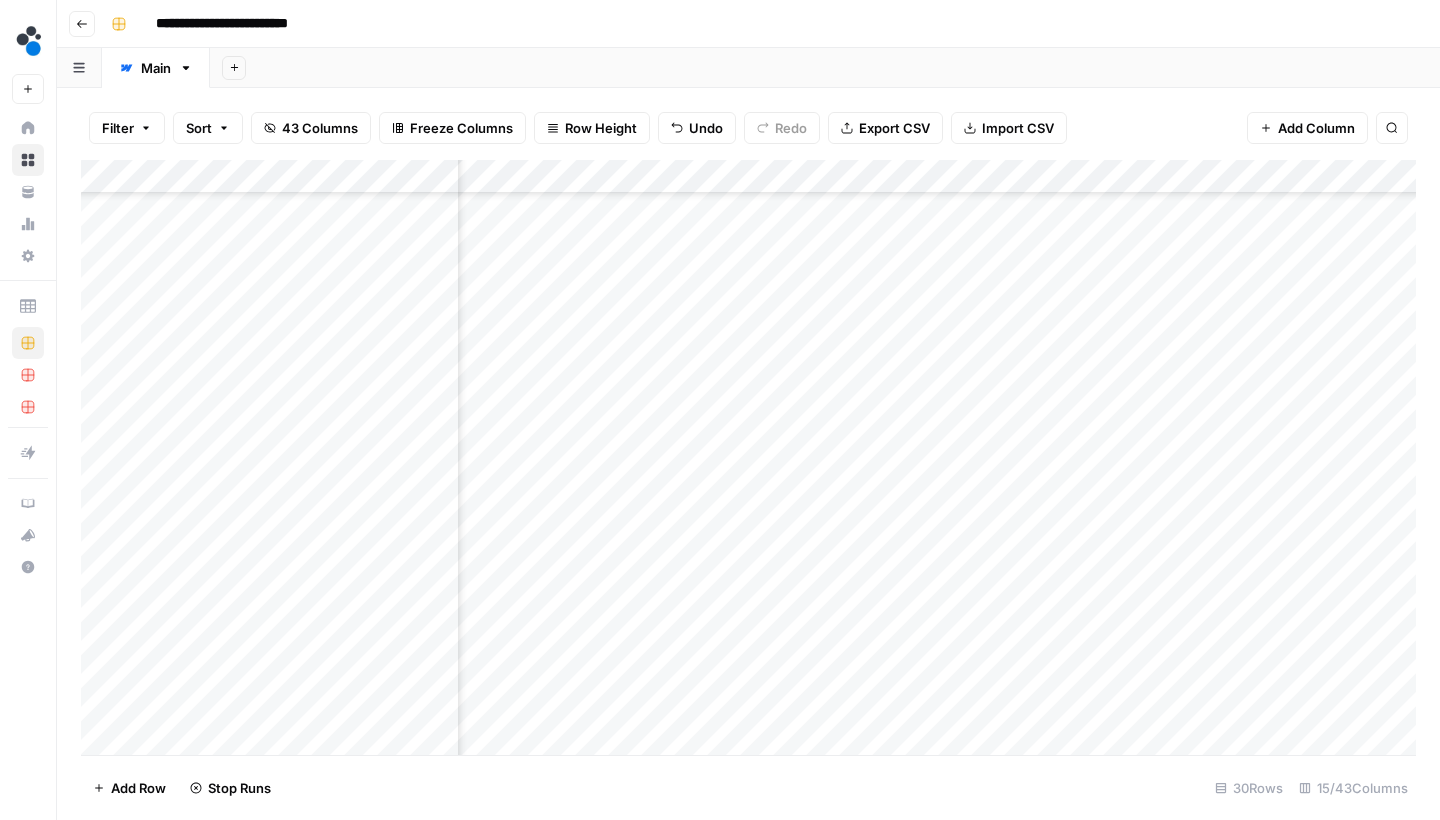 click on "Add Column" at bounding box center (748, 460) 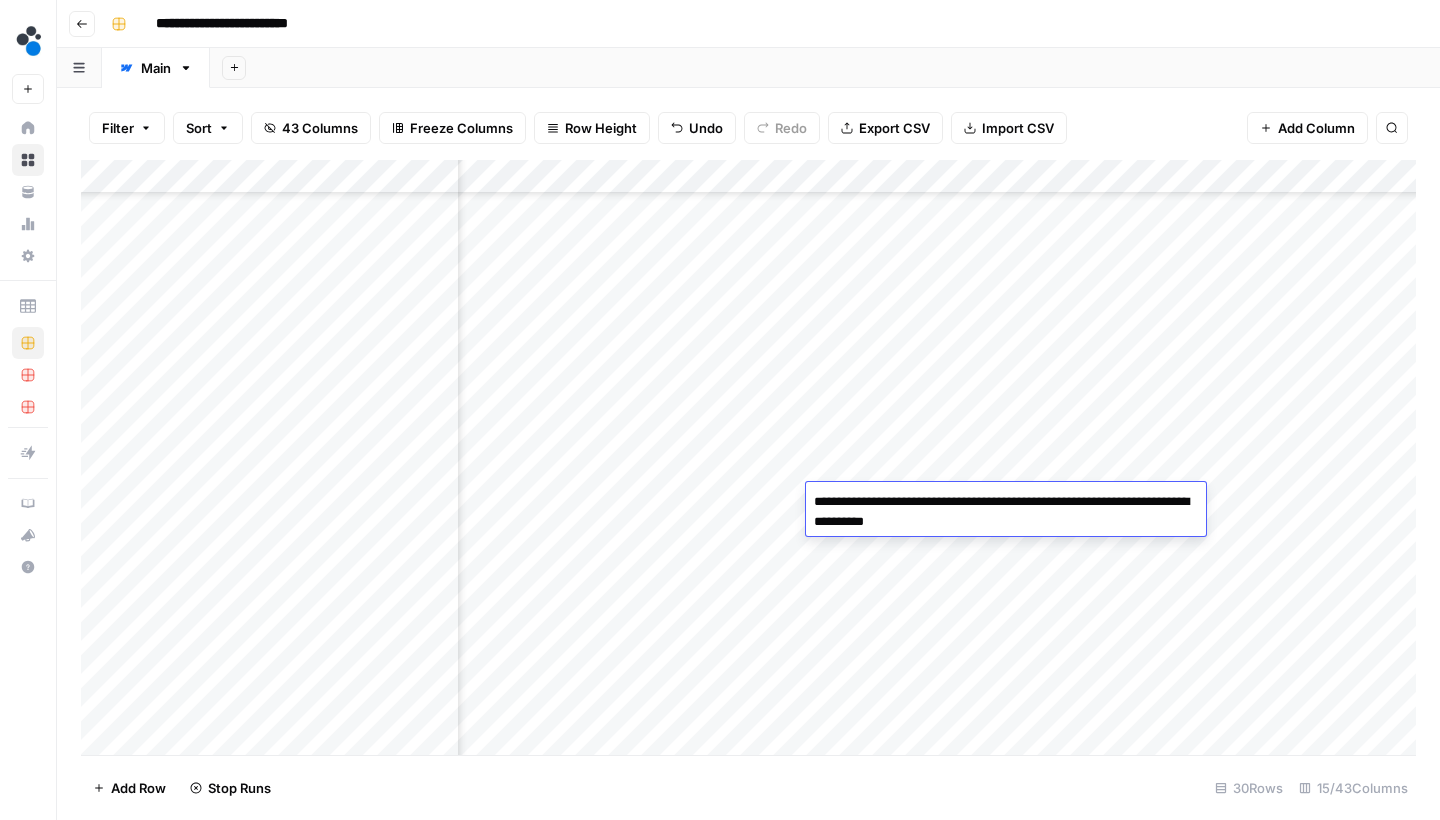 click on "Add Column" at bounding box center (748, 460) 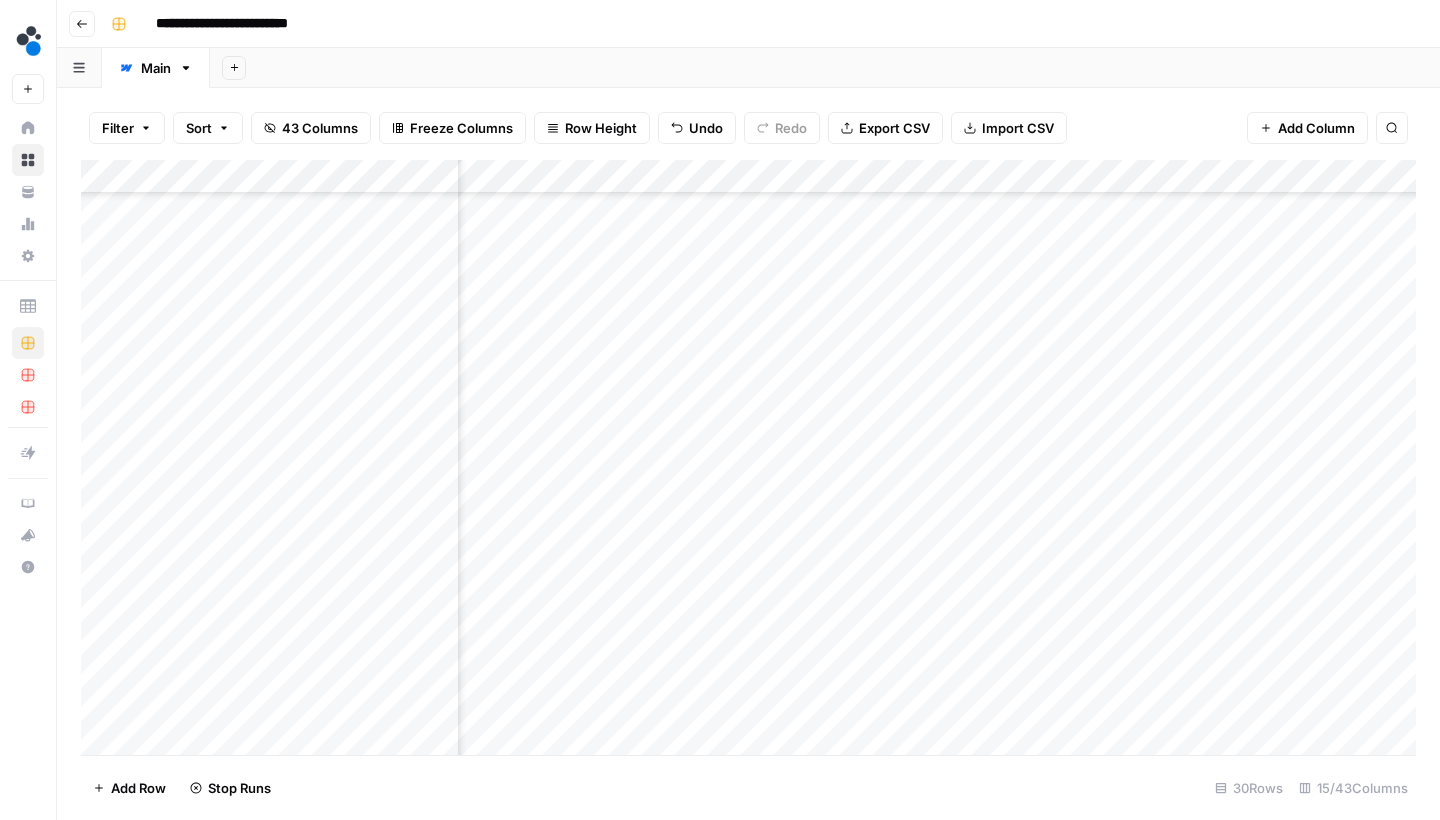 click on "Add Column" at bounding box center (748, 460) 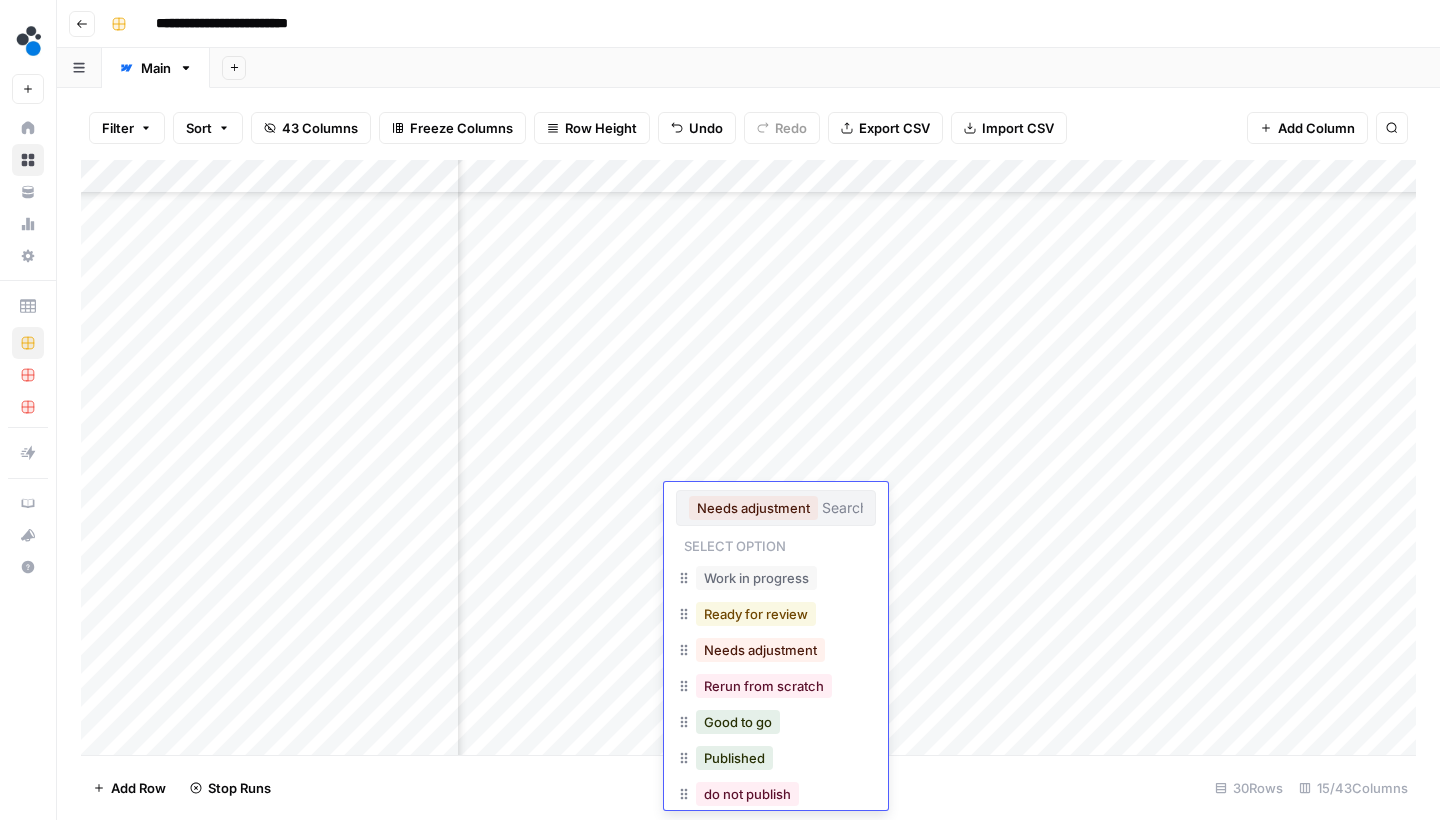 click on "Ready for review" at bounding box center (756, 614) 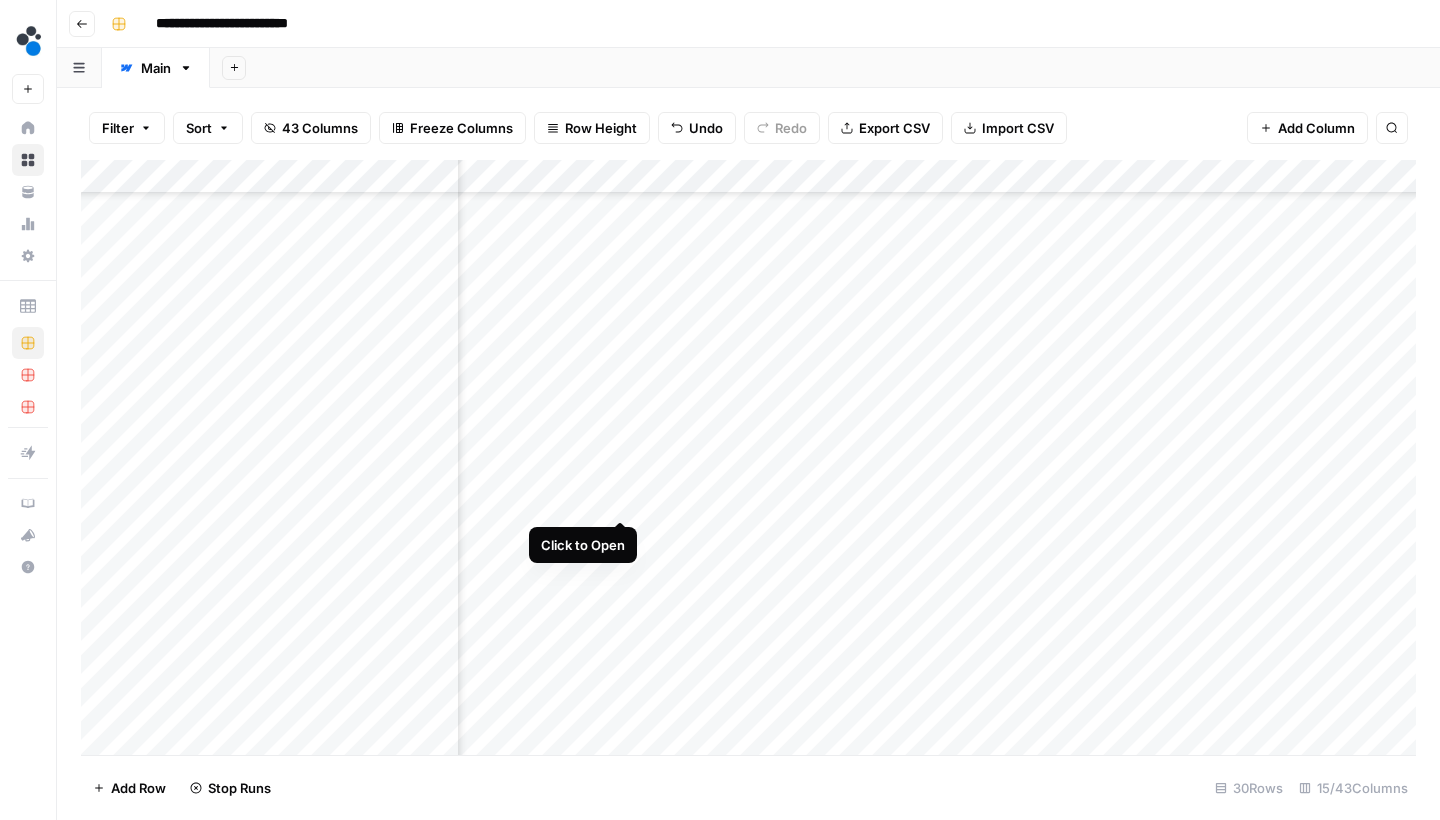 click on "Add Column" at bounding box center (748, 460) 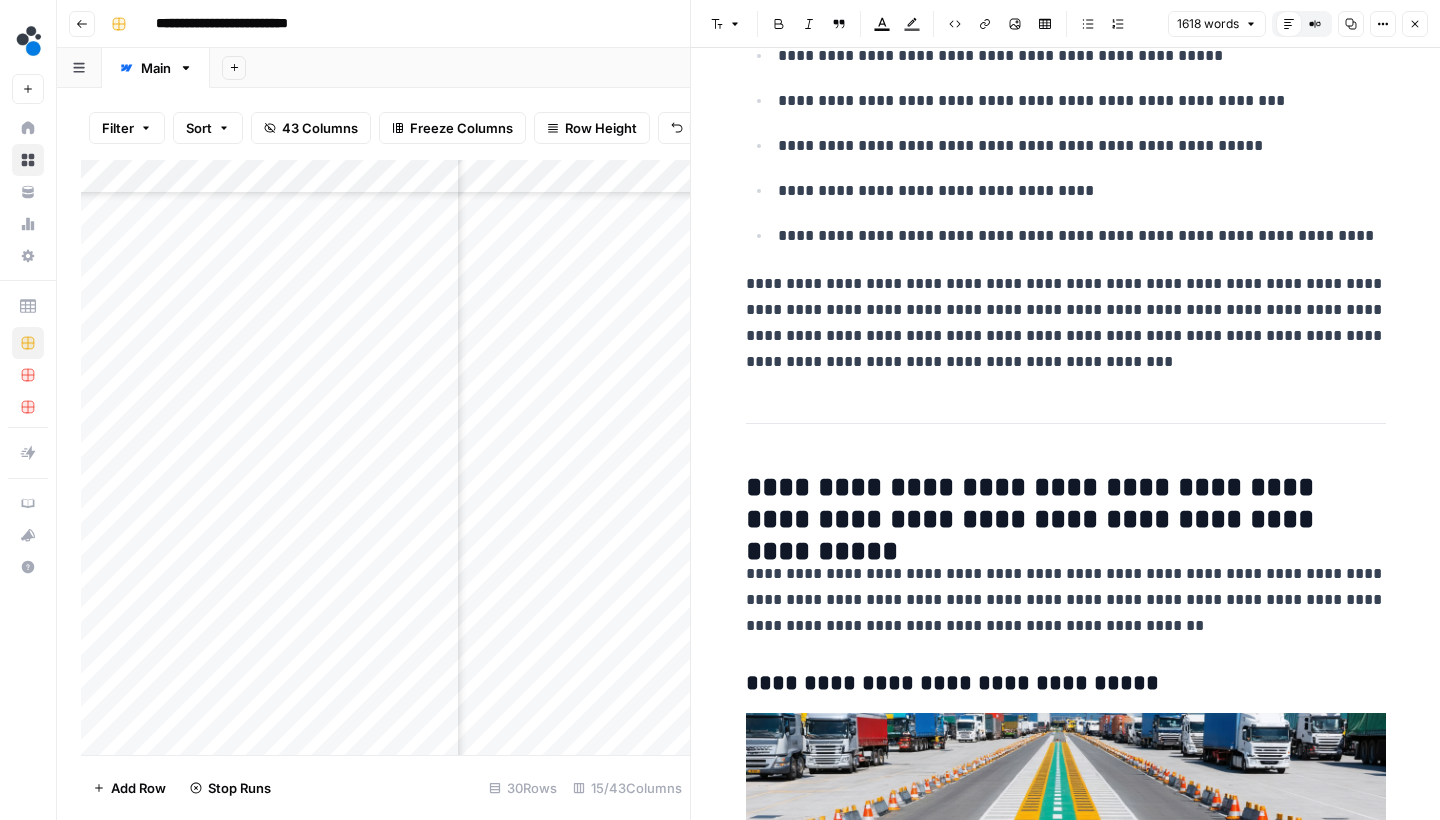scroll, scrollTop: 756, scrollLeft: 0, axis: vertical 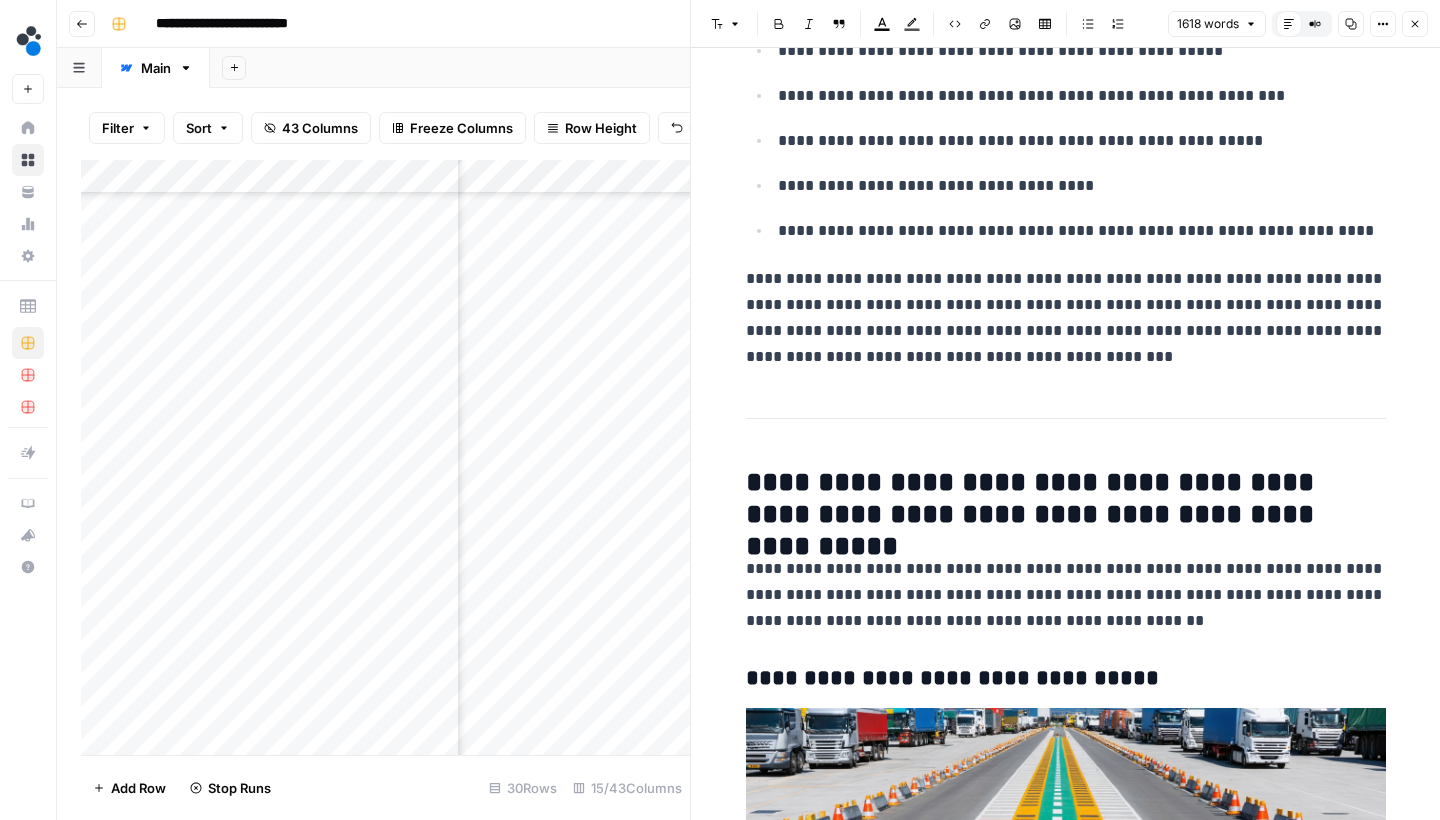 click 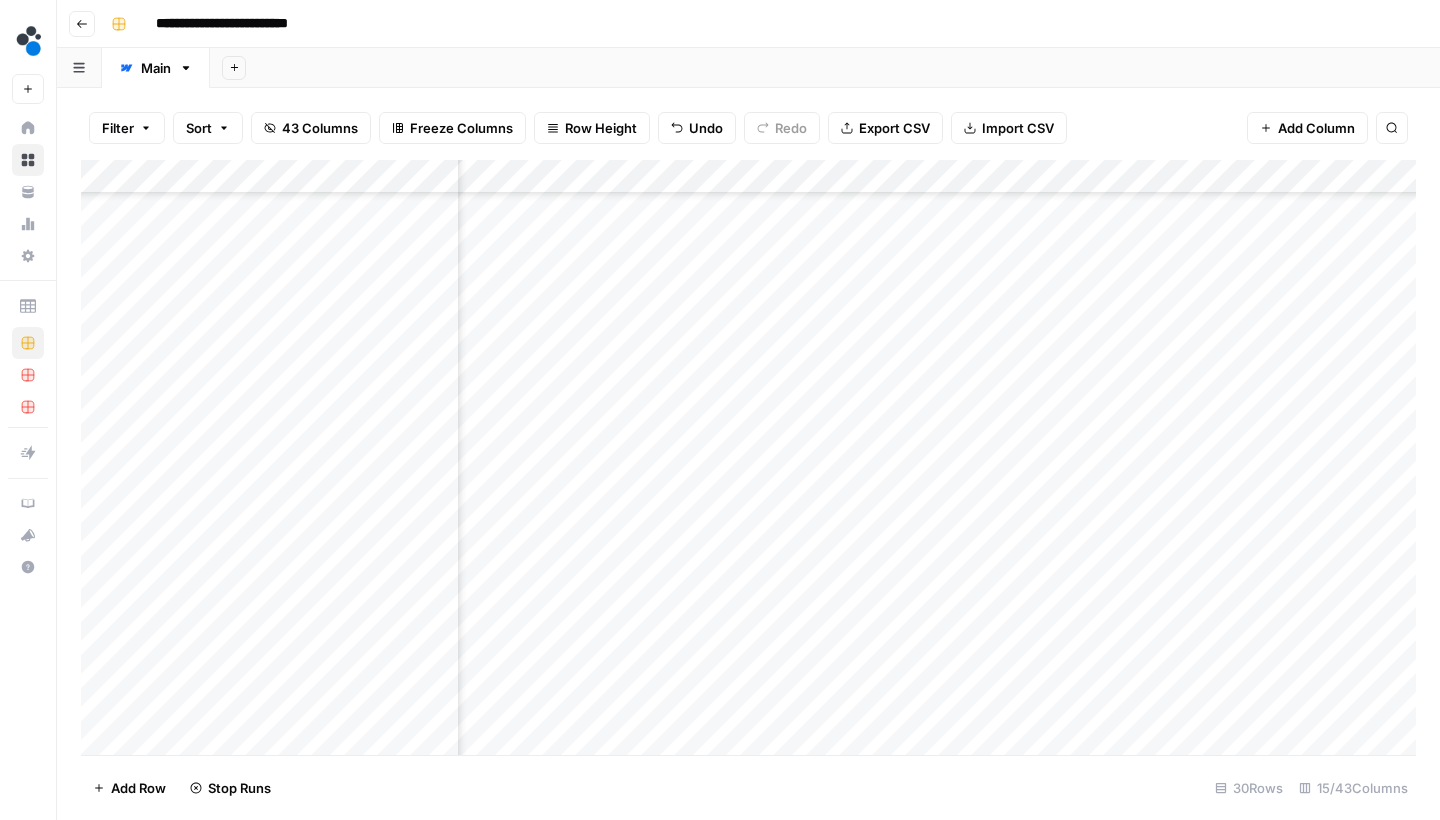 click on "Add Column" at bounding box center (748, 460) 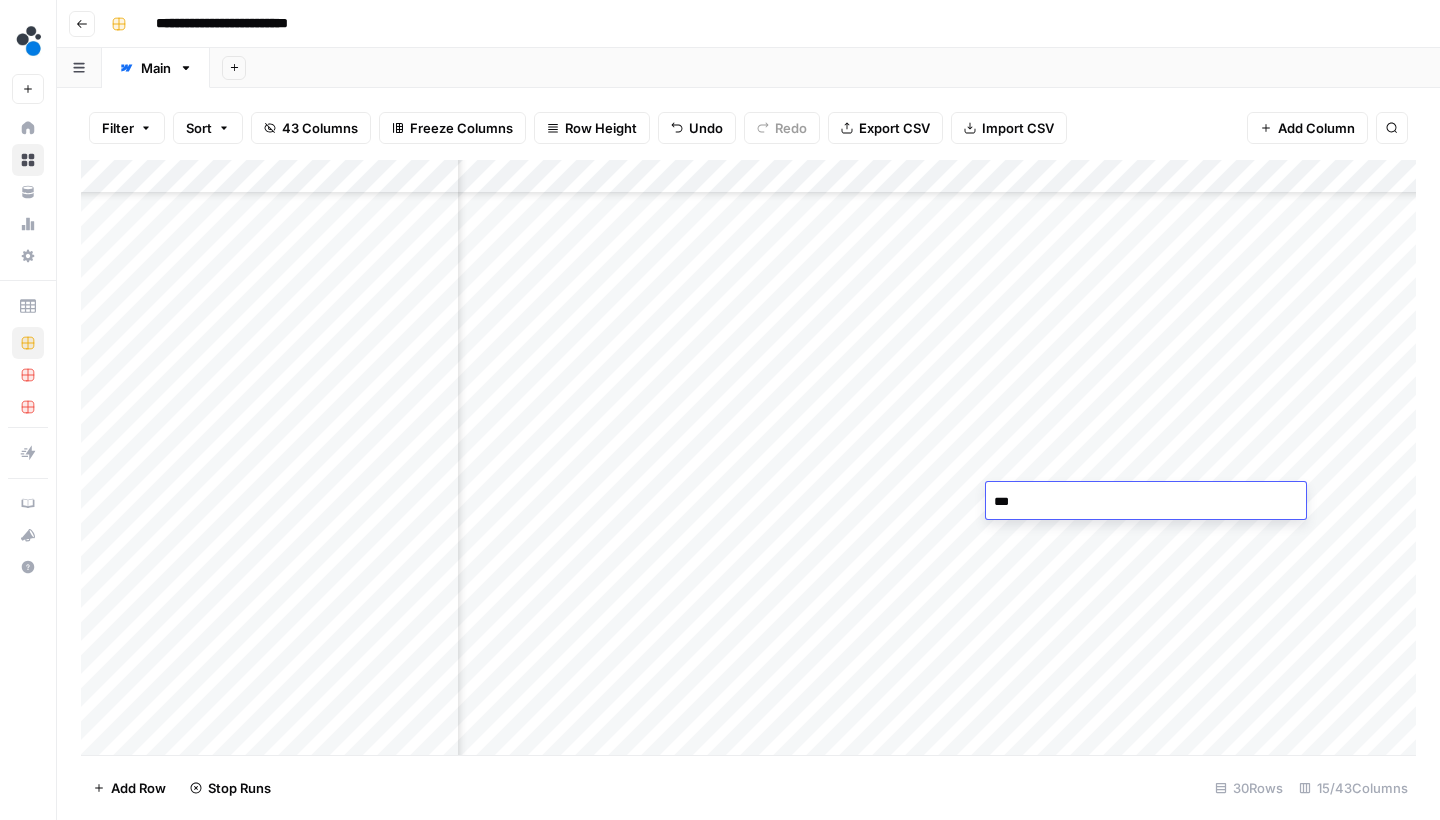 click on "***" at bounding box center (1146, 502) 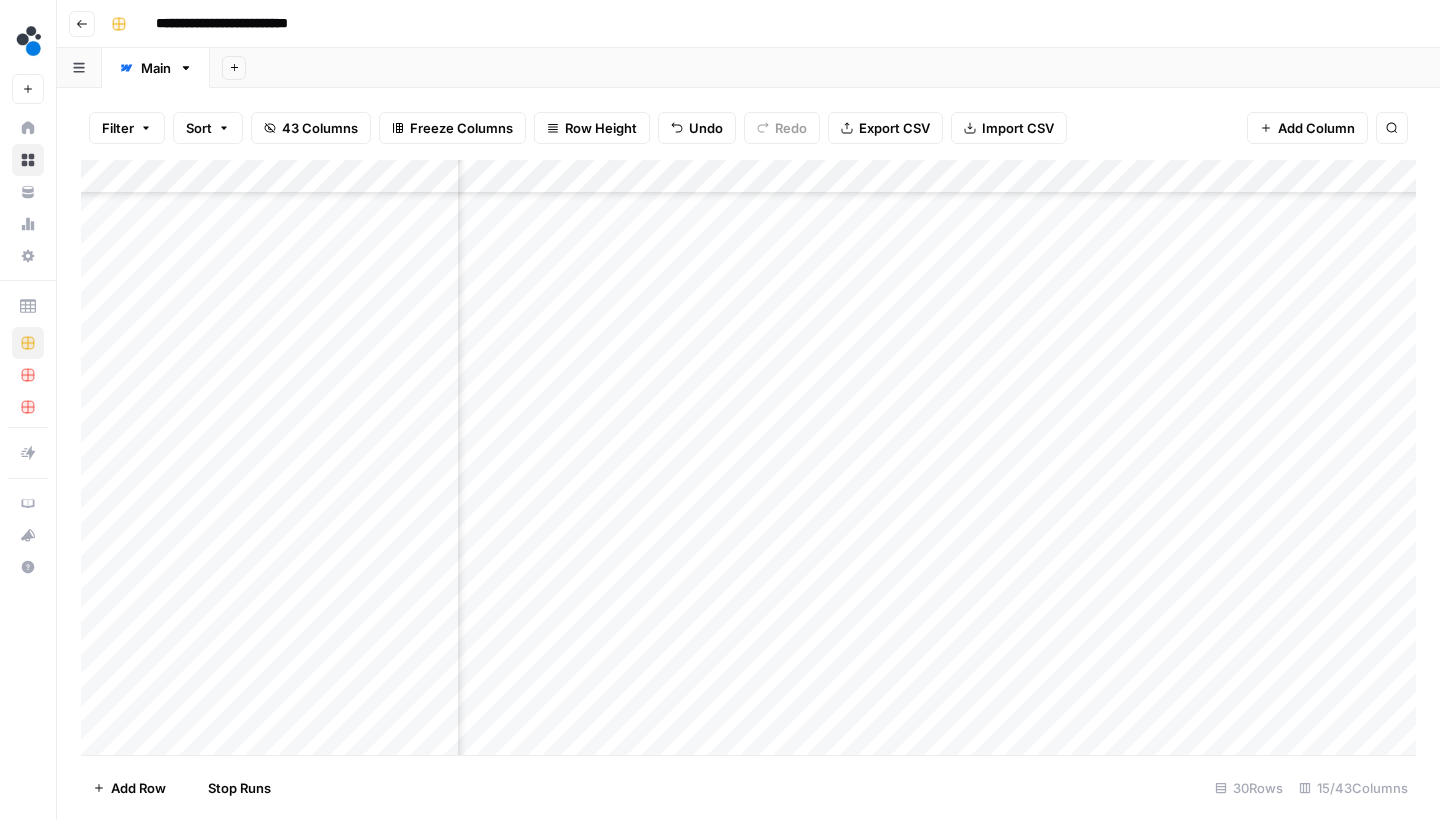 scroll, scrollTop: 486, scrollLeft: 355, axis: both 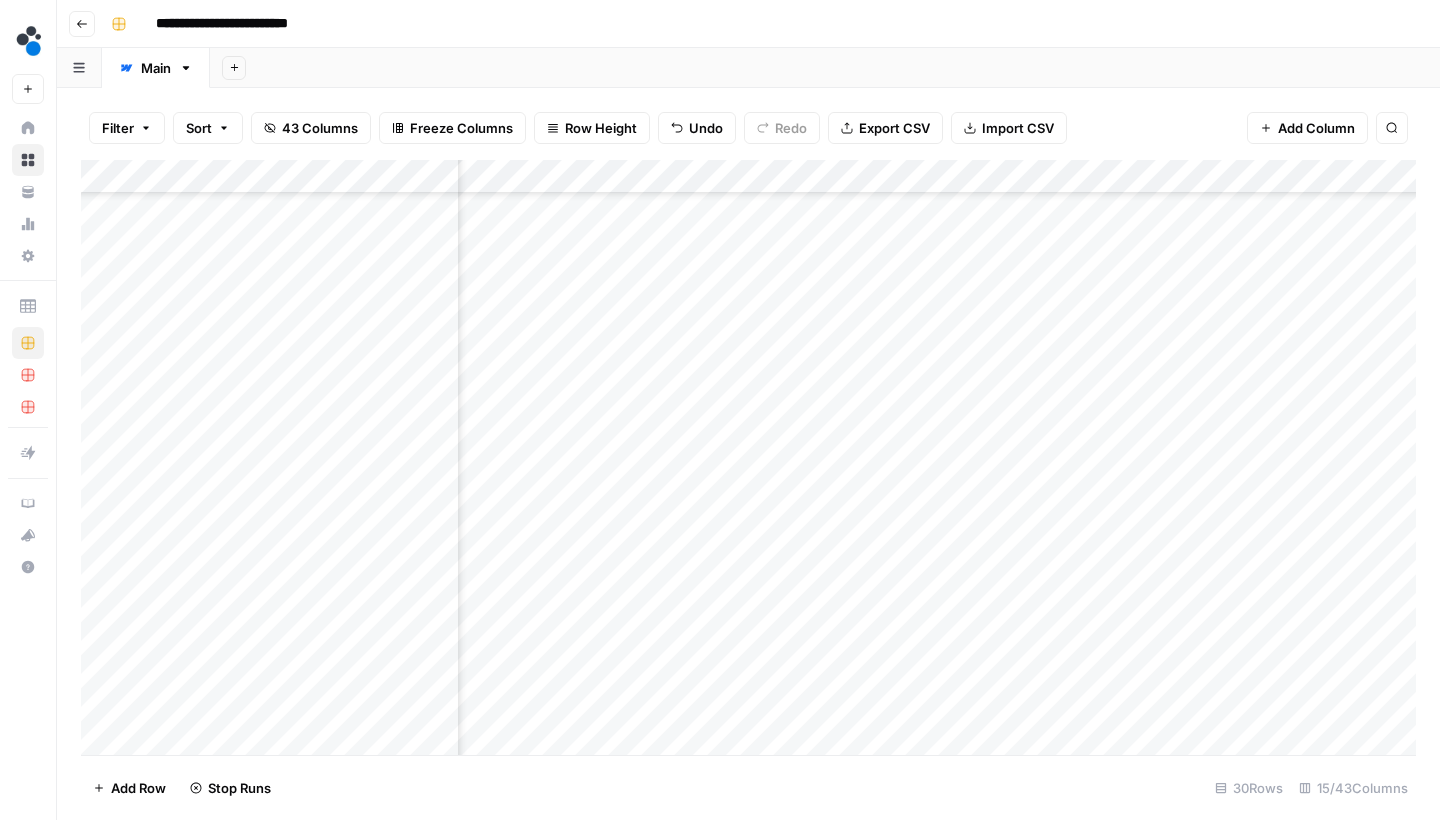 click on "Add Column" at bounding box center [748, 460] 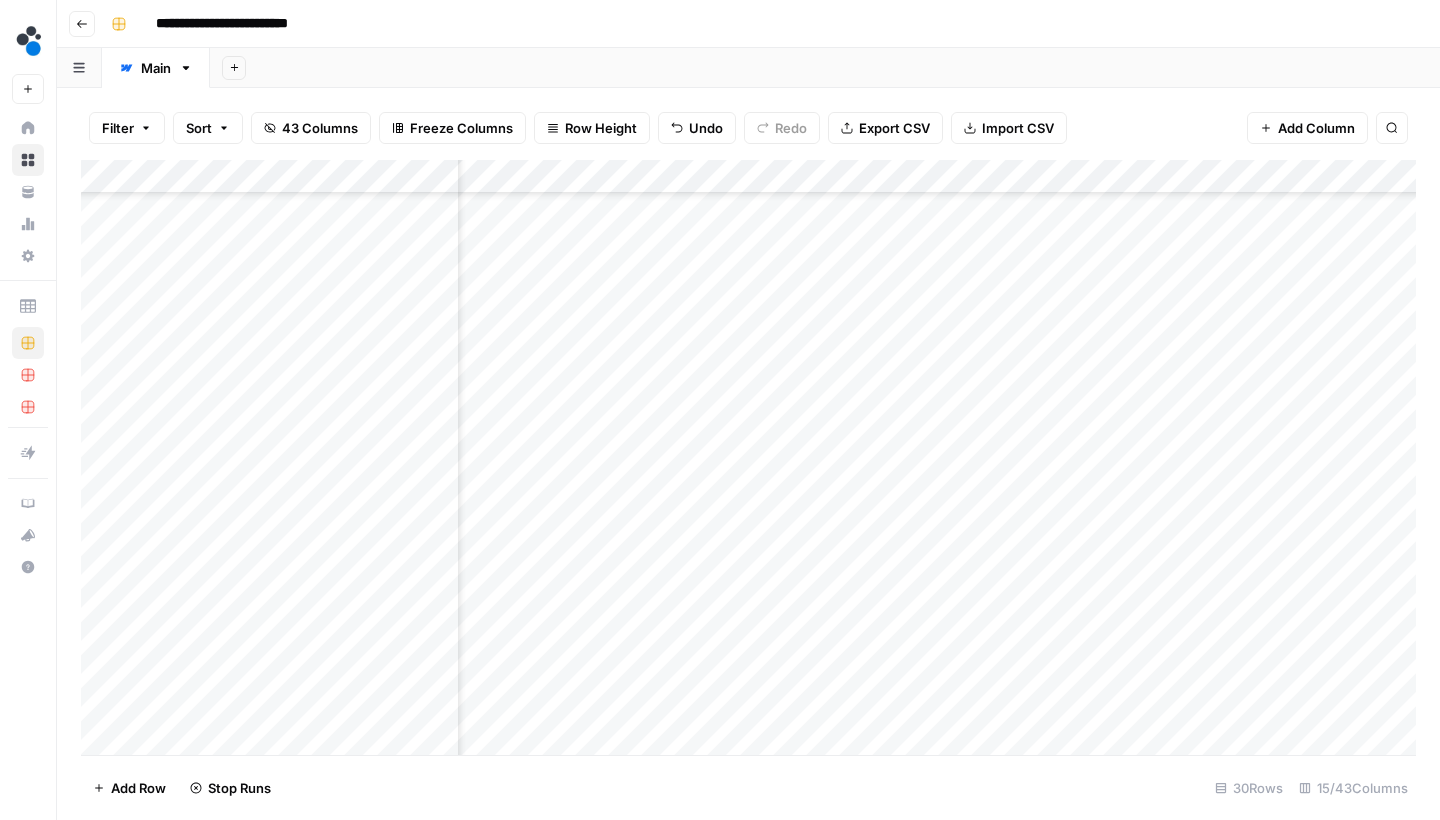 scroll, scrollTop: 177, scrollLeft: -1, axis: both 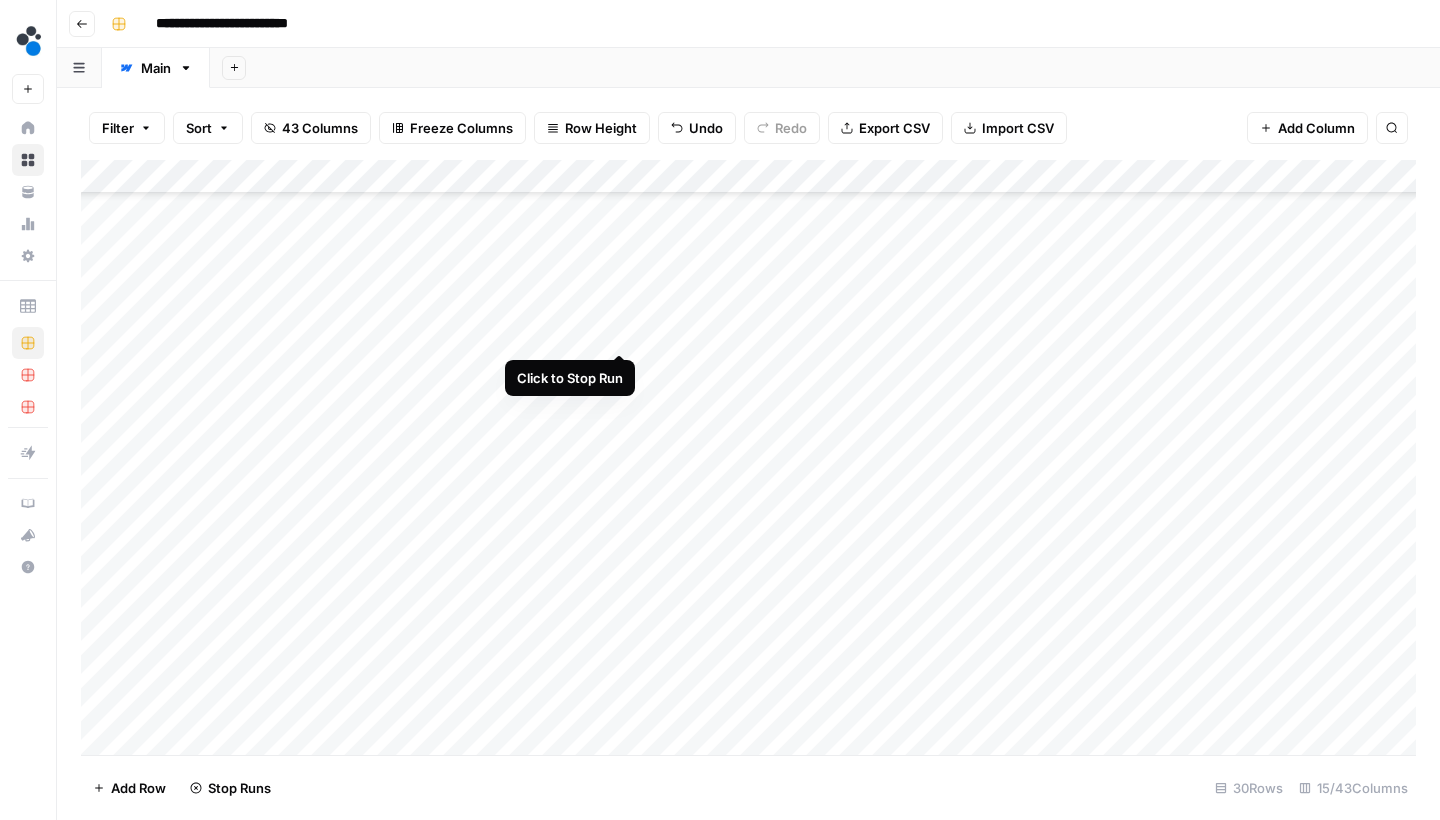 click on "Add Column" at bounding box center [748, 460] 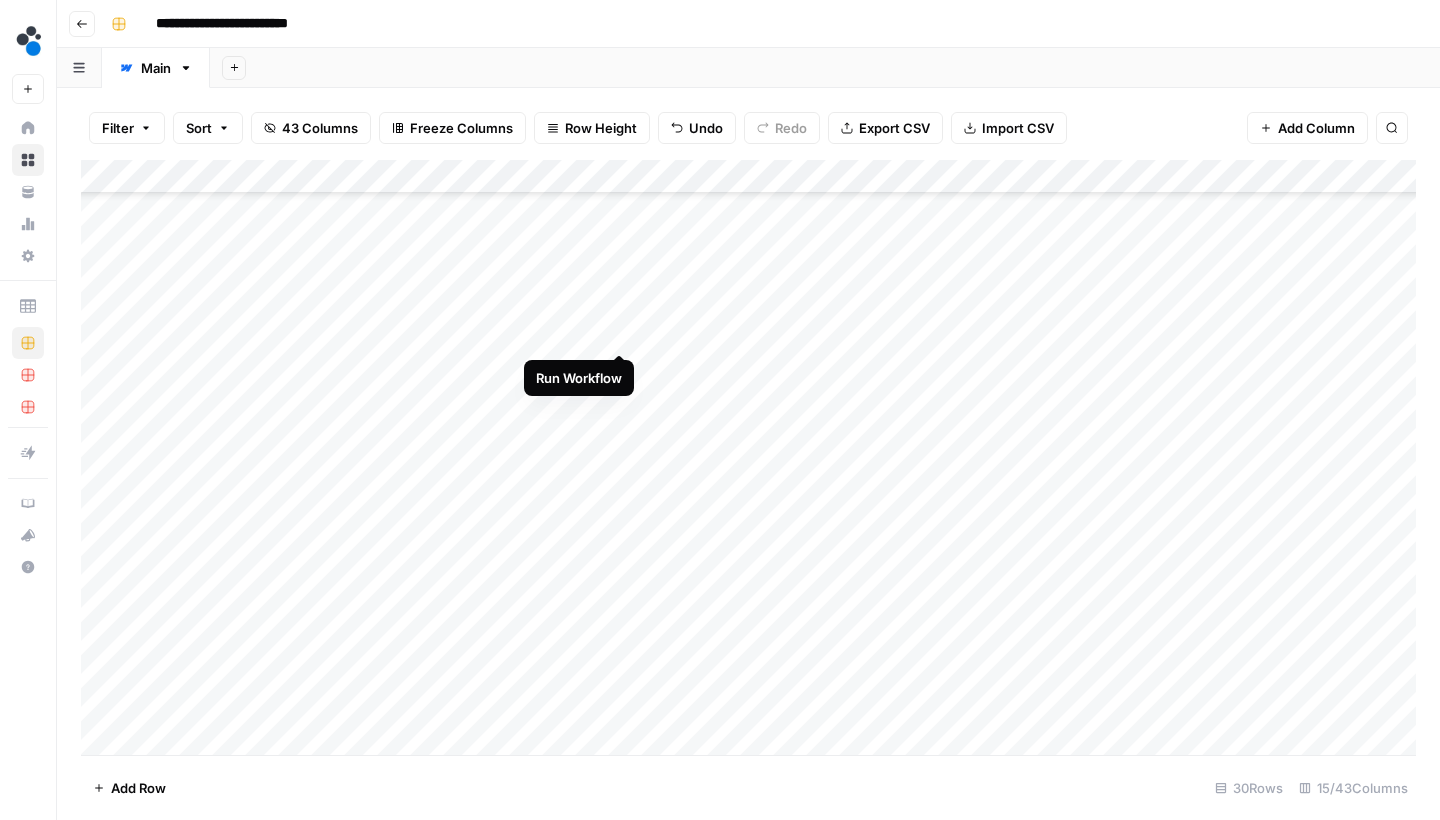 click on "Add Column" at bounding box center (748, 460) 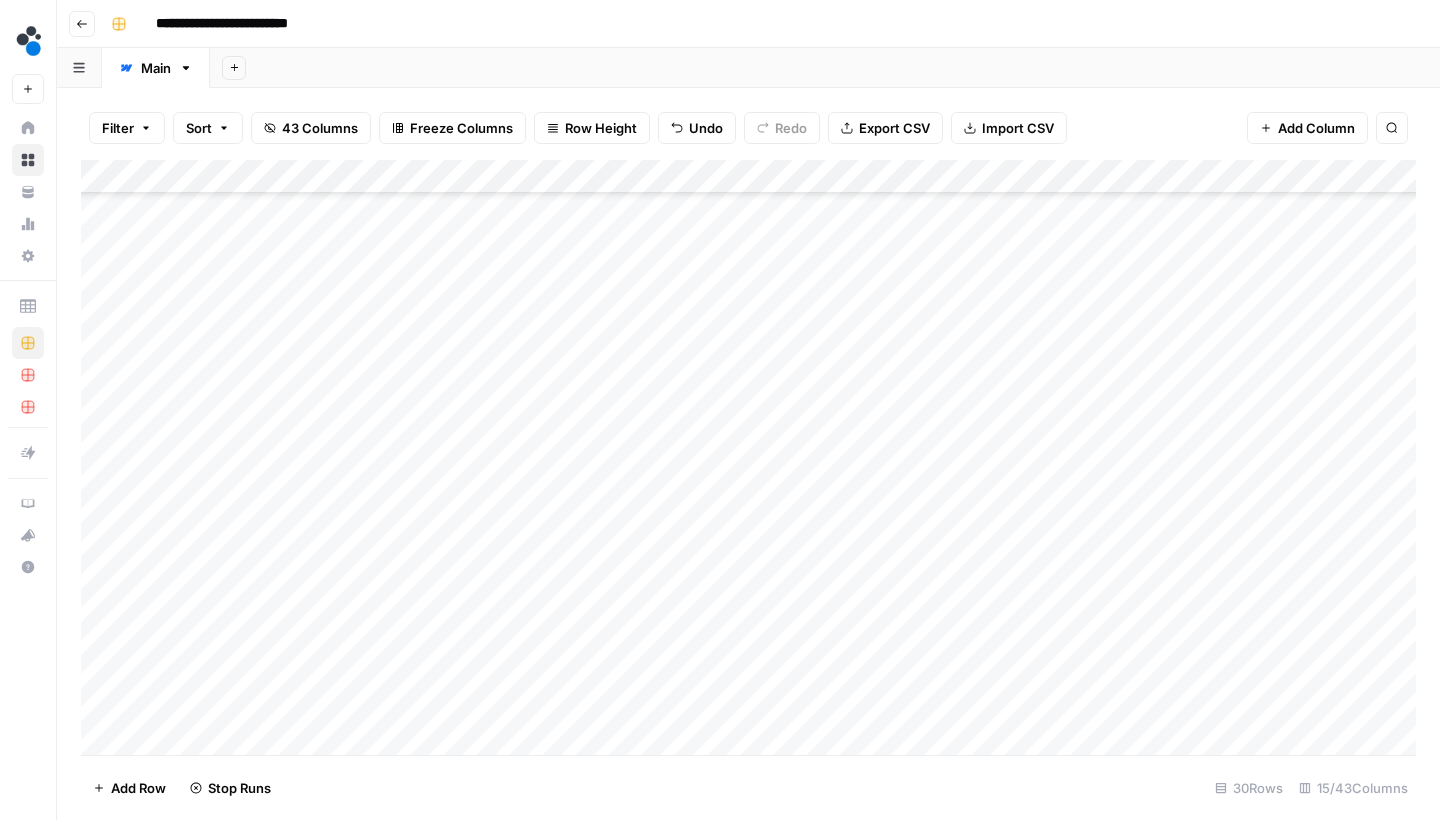 scroll, scrollTop: 486, scrollLeft: 0, axis: vertical 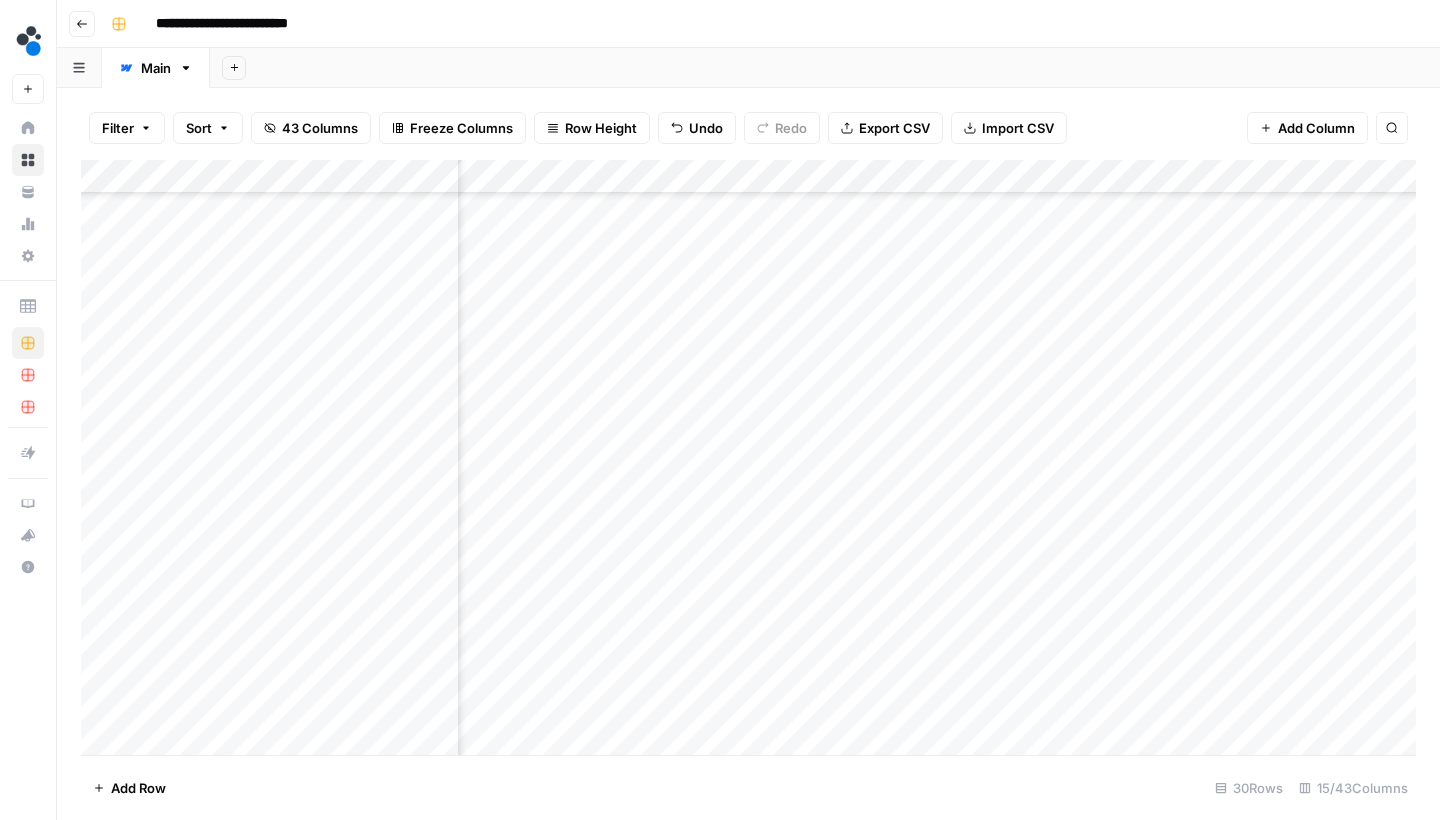 click on "Add Column" at bounding box center (748, 460) 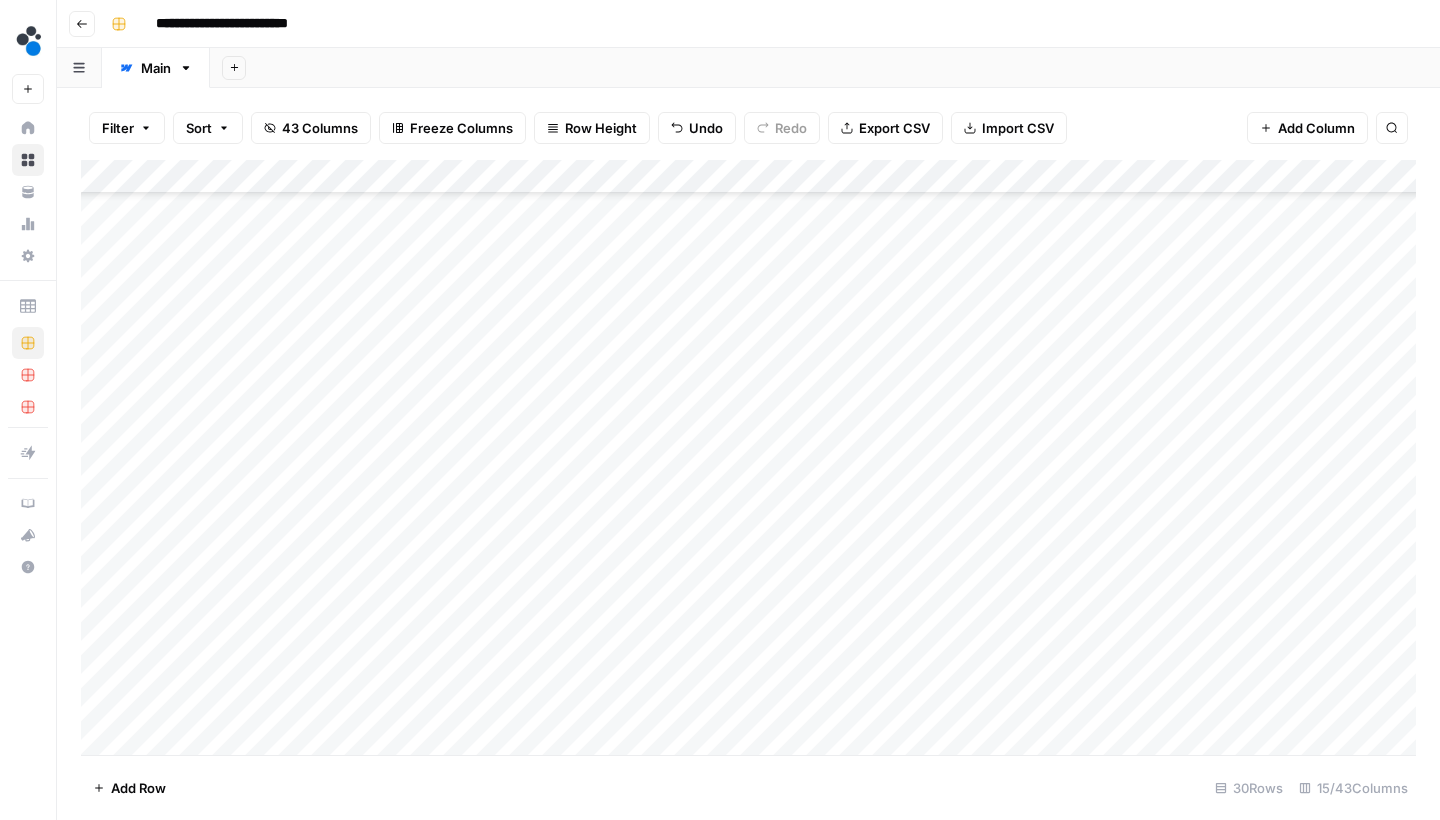 scroll, scrollTop: 225, scrollLeft: 0, axis: vertical 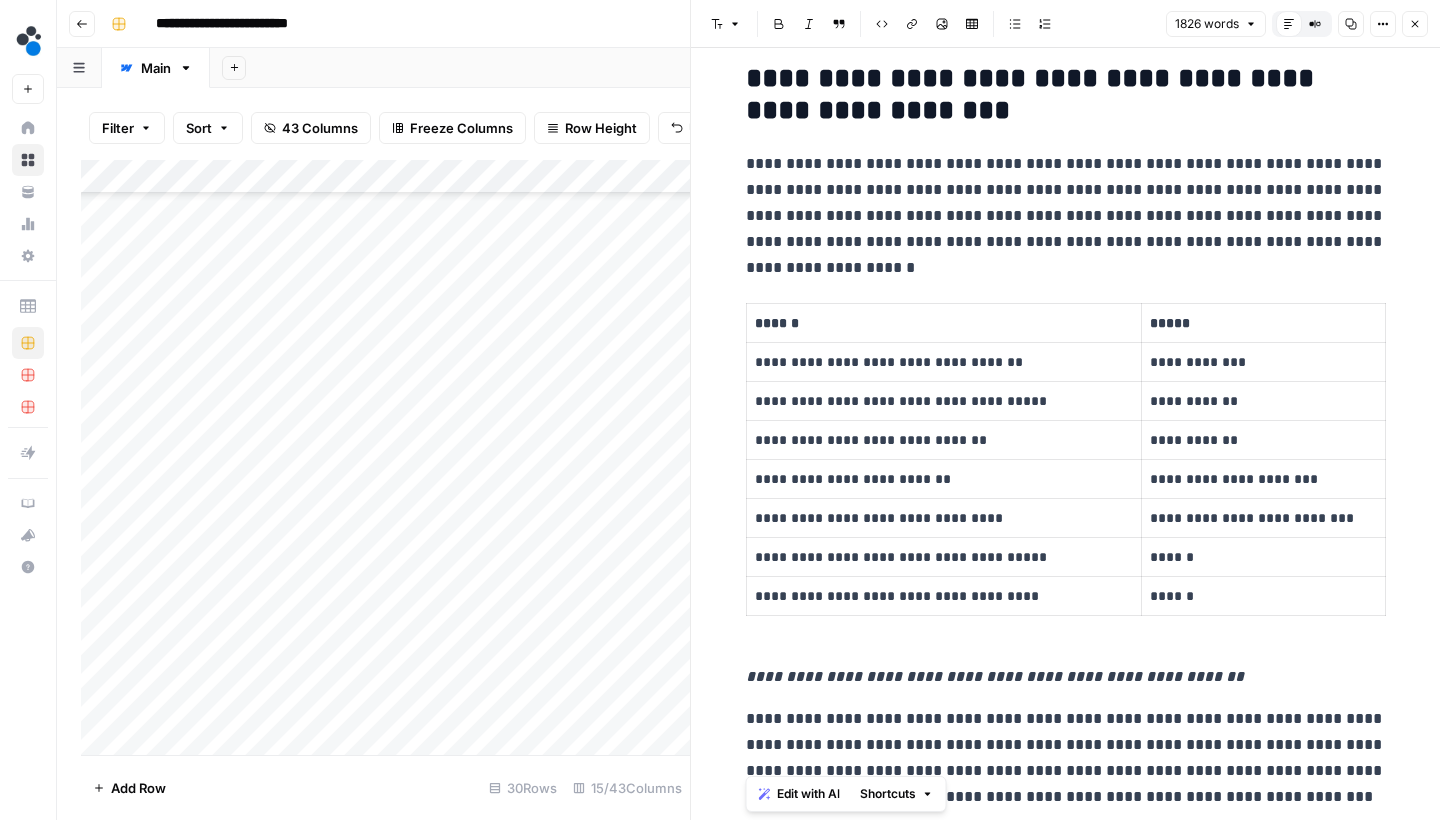 drag, startPoint x: 1032, startPoint y: 672, endPoint x: 749, endPoint y: 87, distance: 649.85693 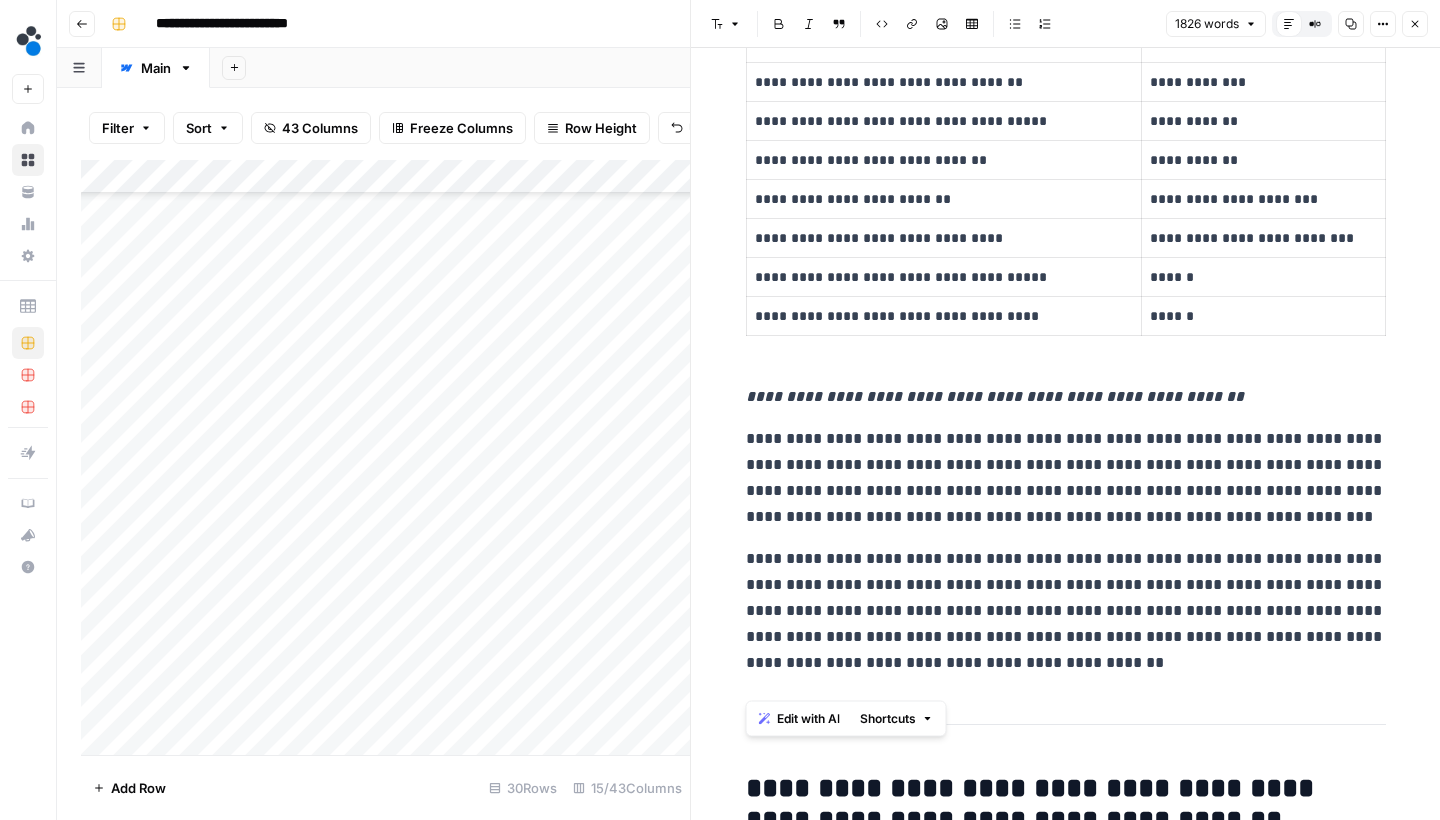 scroll, scrollTop: 850, scrollLeft: 0, axis: vertical 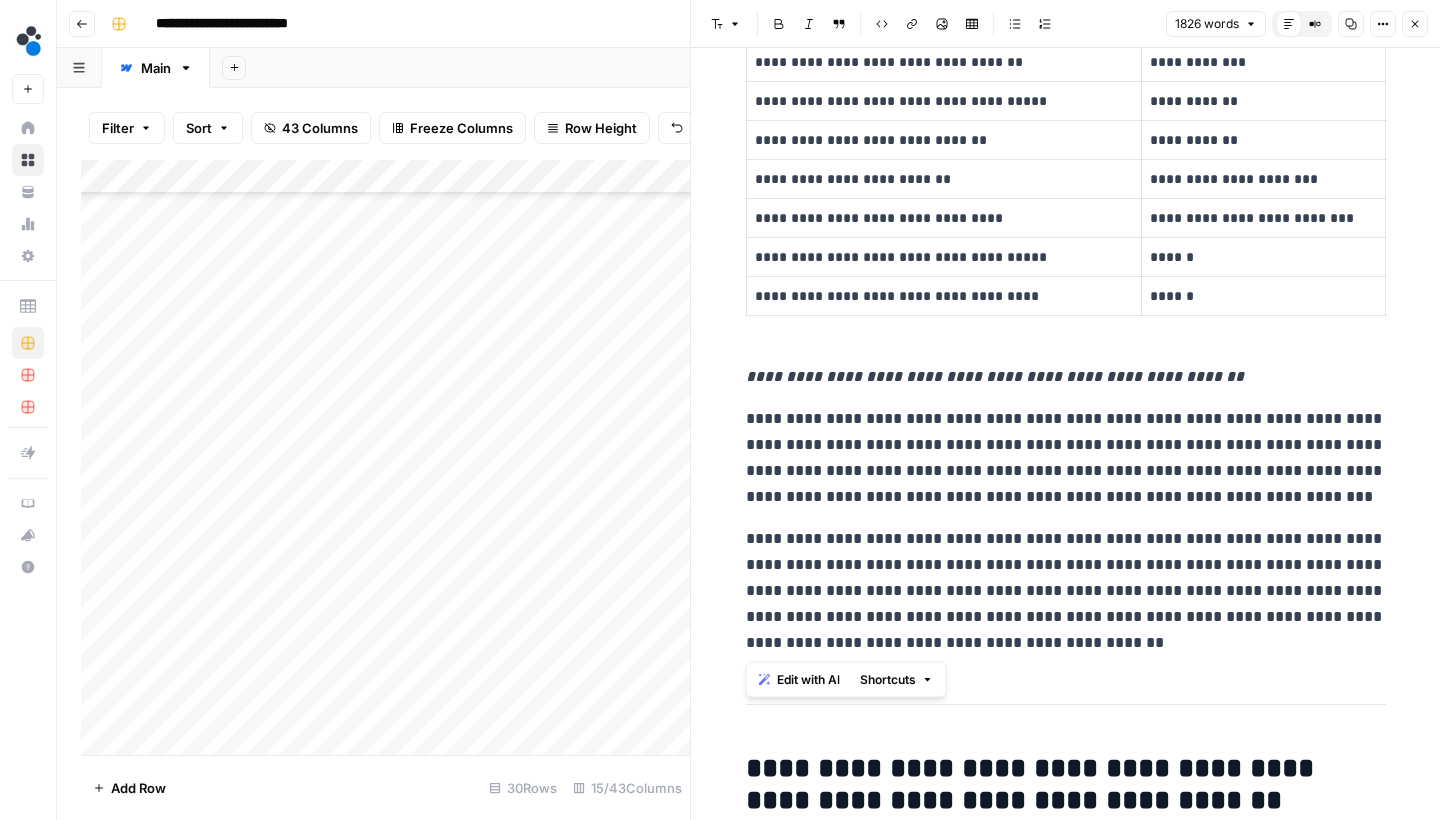 click 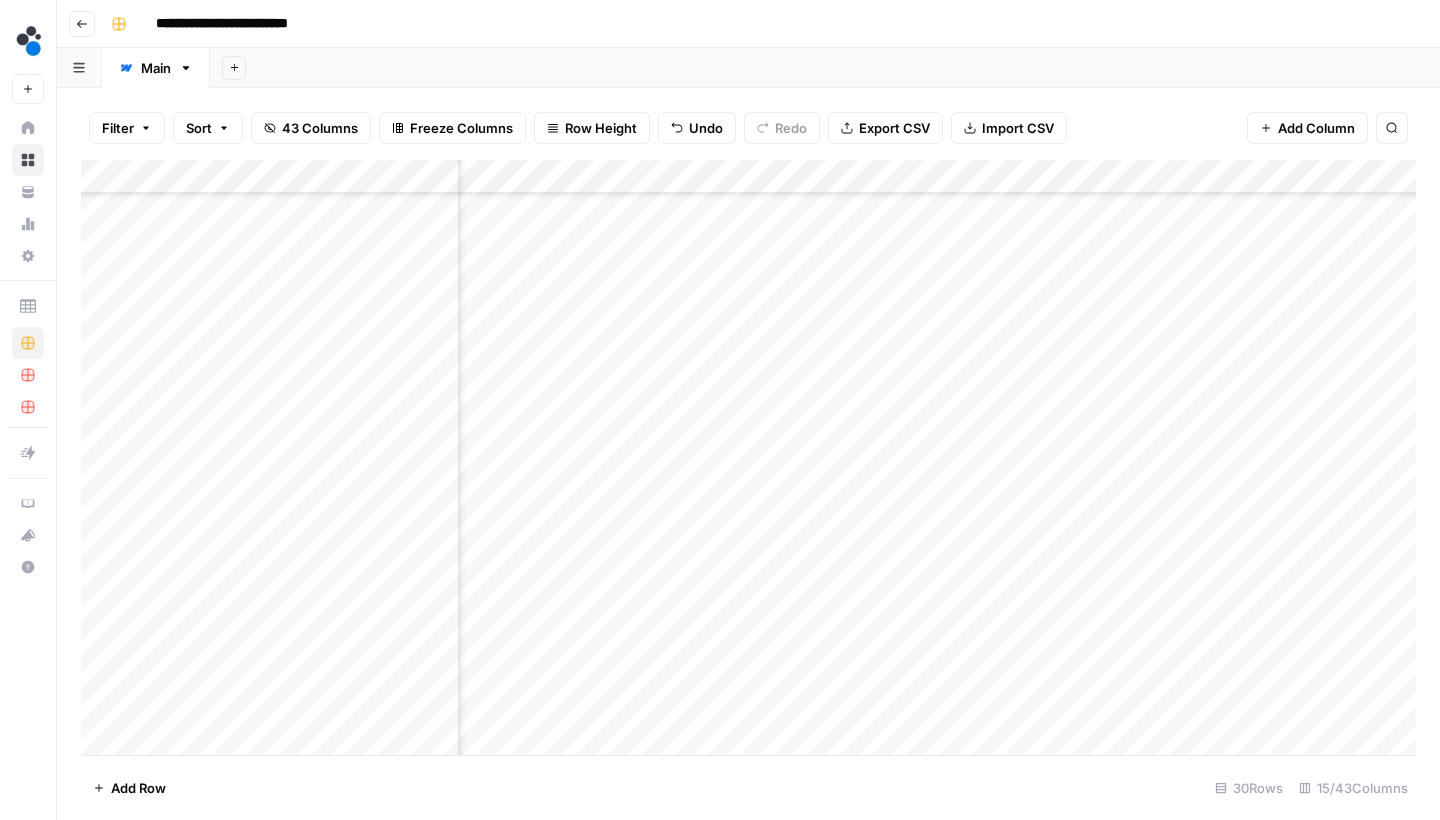 scroll, scrollTop: 225, scrollLeft: 1165, axis: both 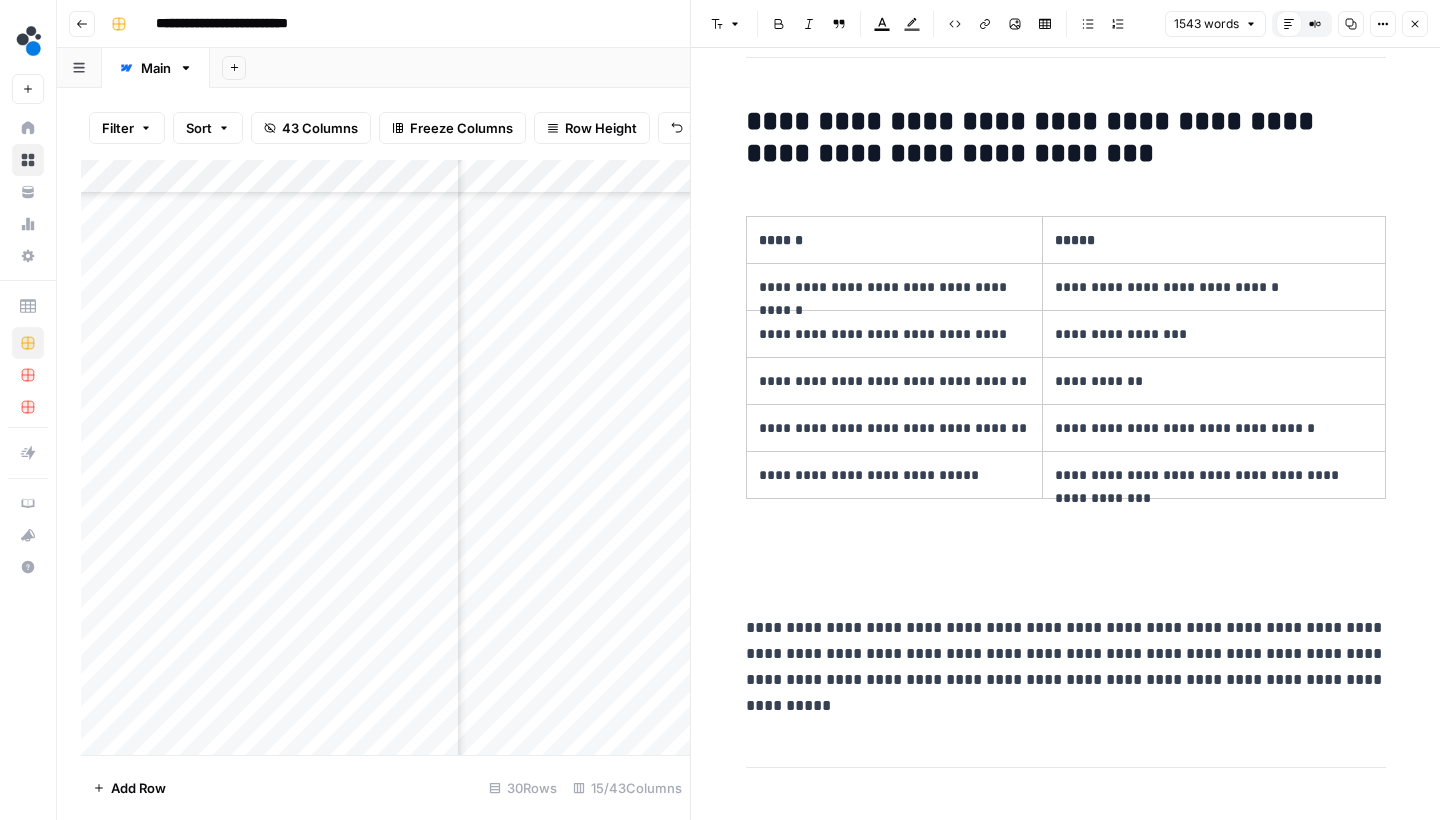 click on "**********" at bounding box center [1066, 137] 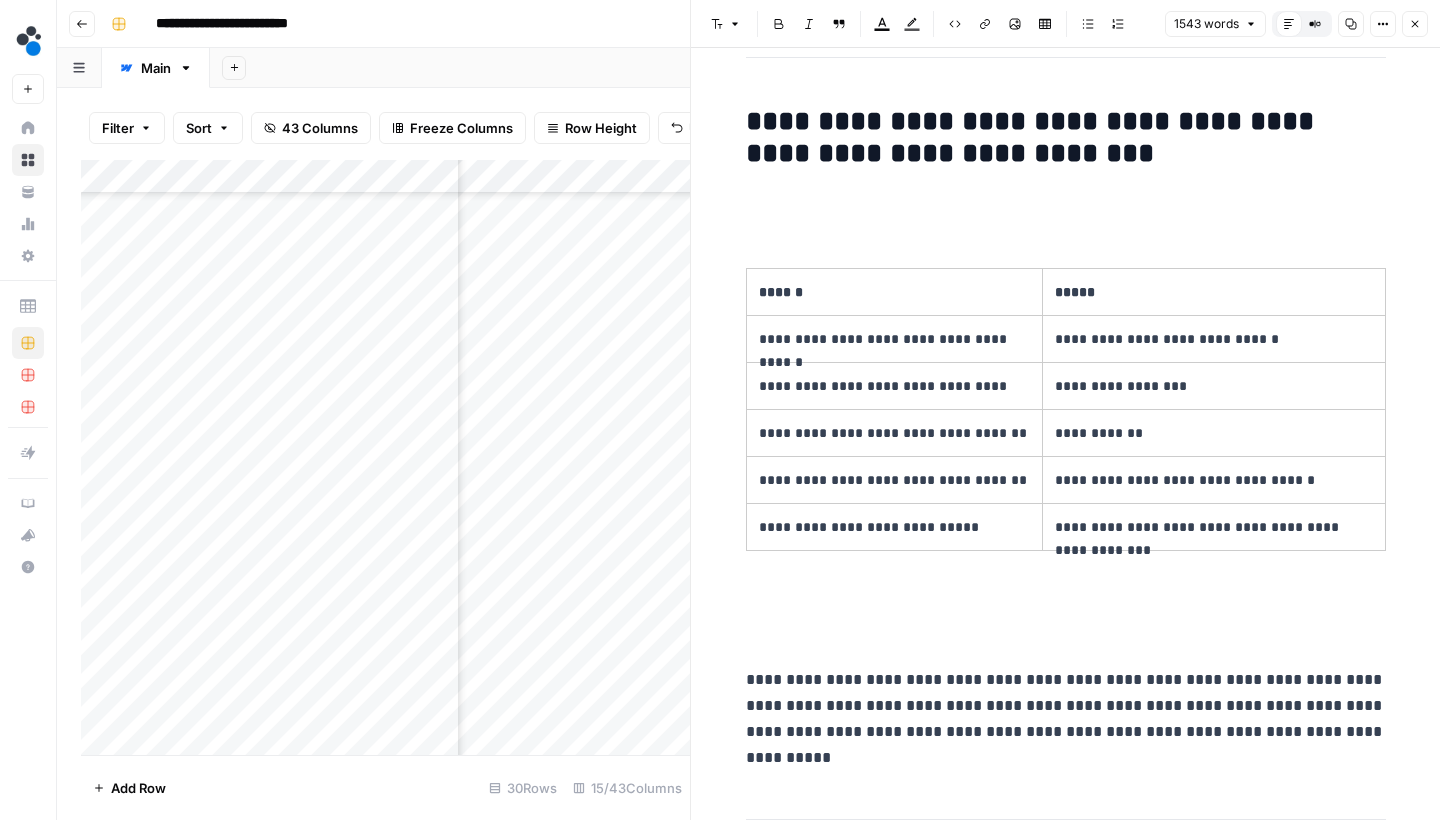 type 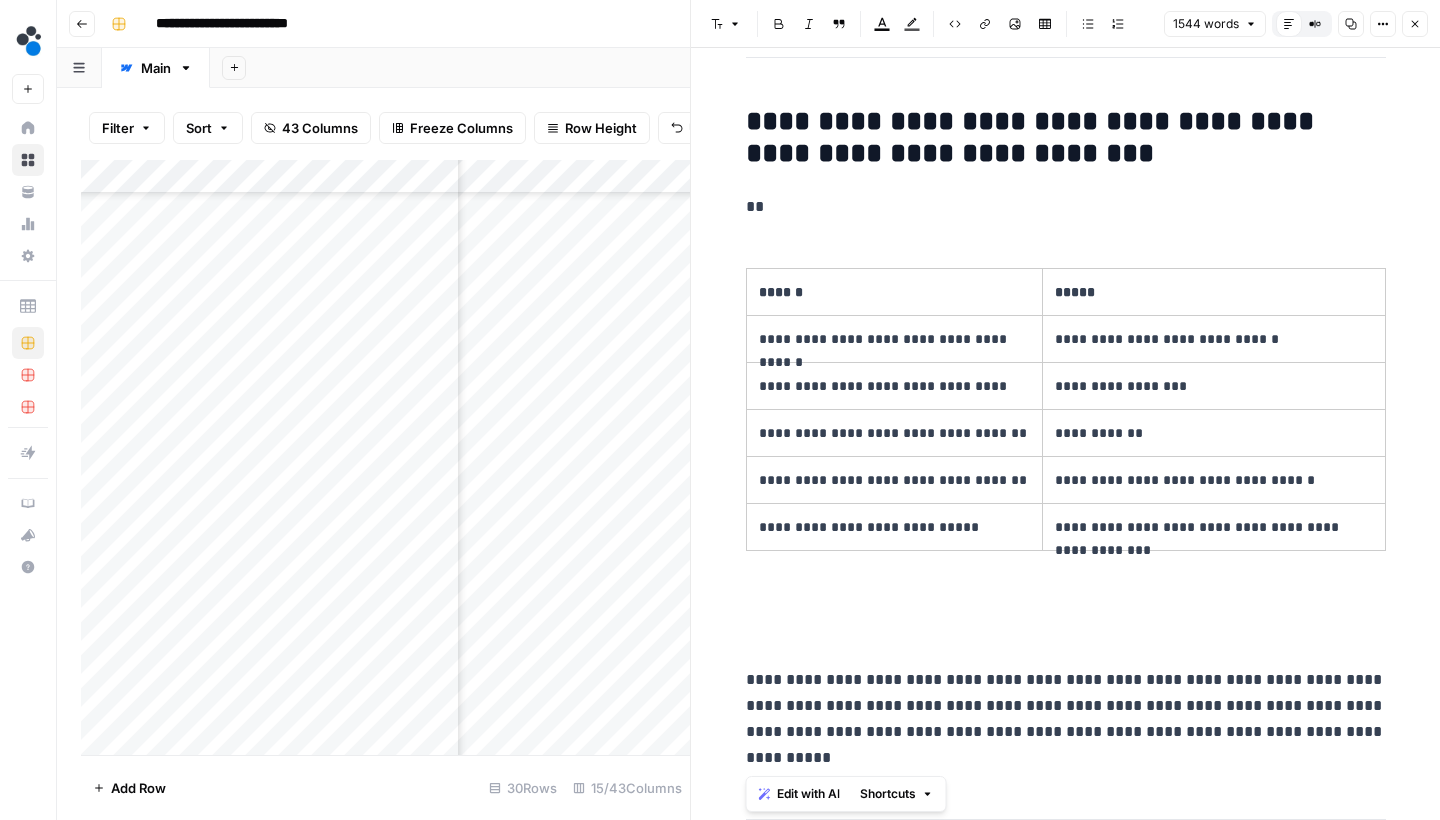 drag, startPoint x: 878, startPoint y: 763, endPoint x: 749, endPoint y: 197, distance: 580.5144 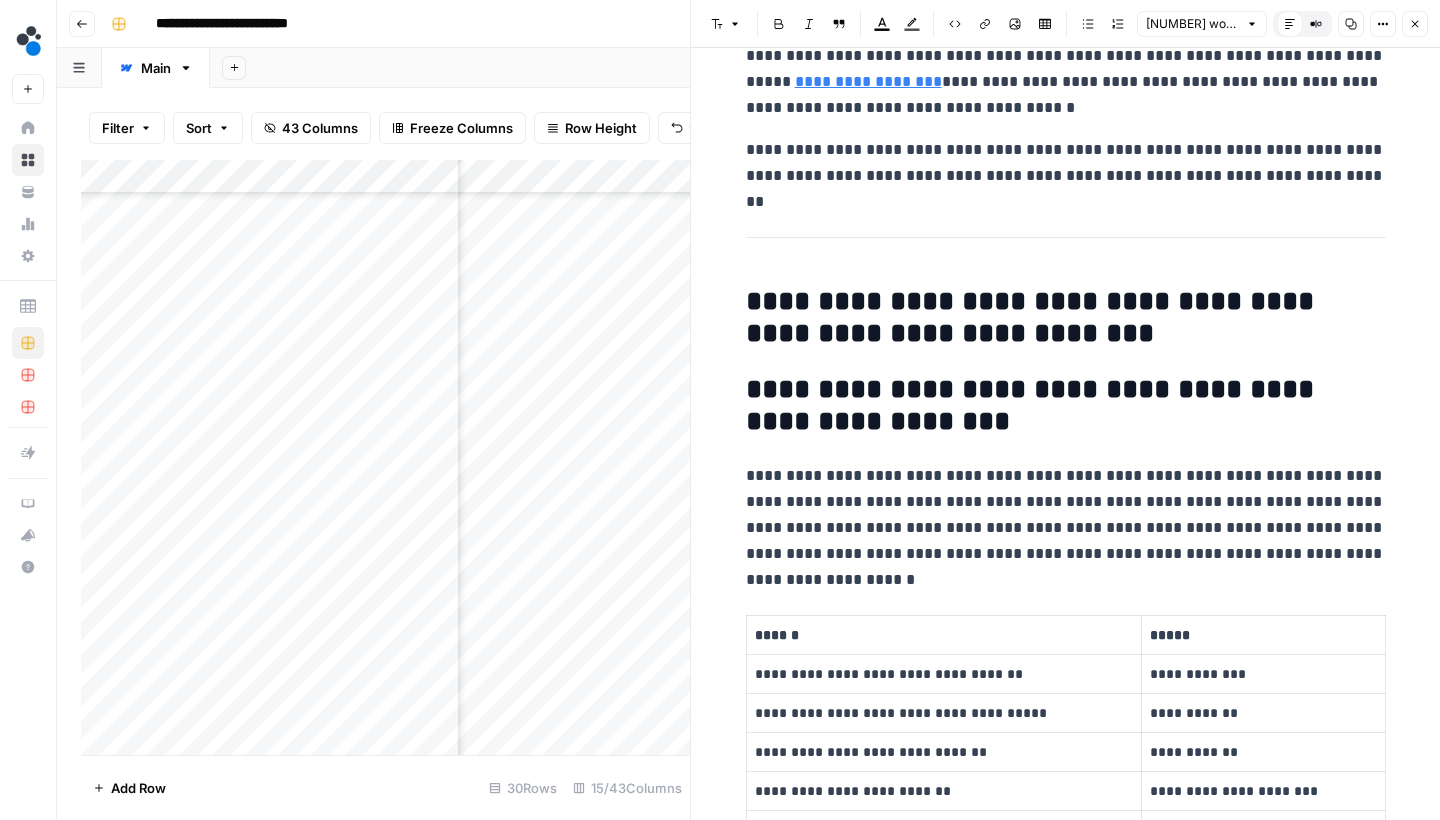 scroll, scrollTop: 265, scrollLeft: 0, axis: vertical 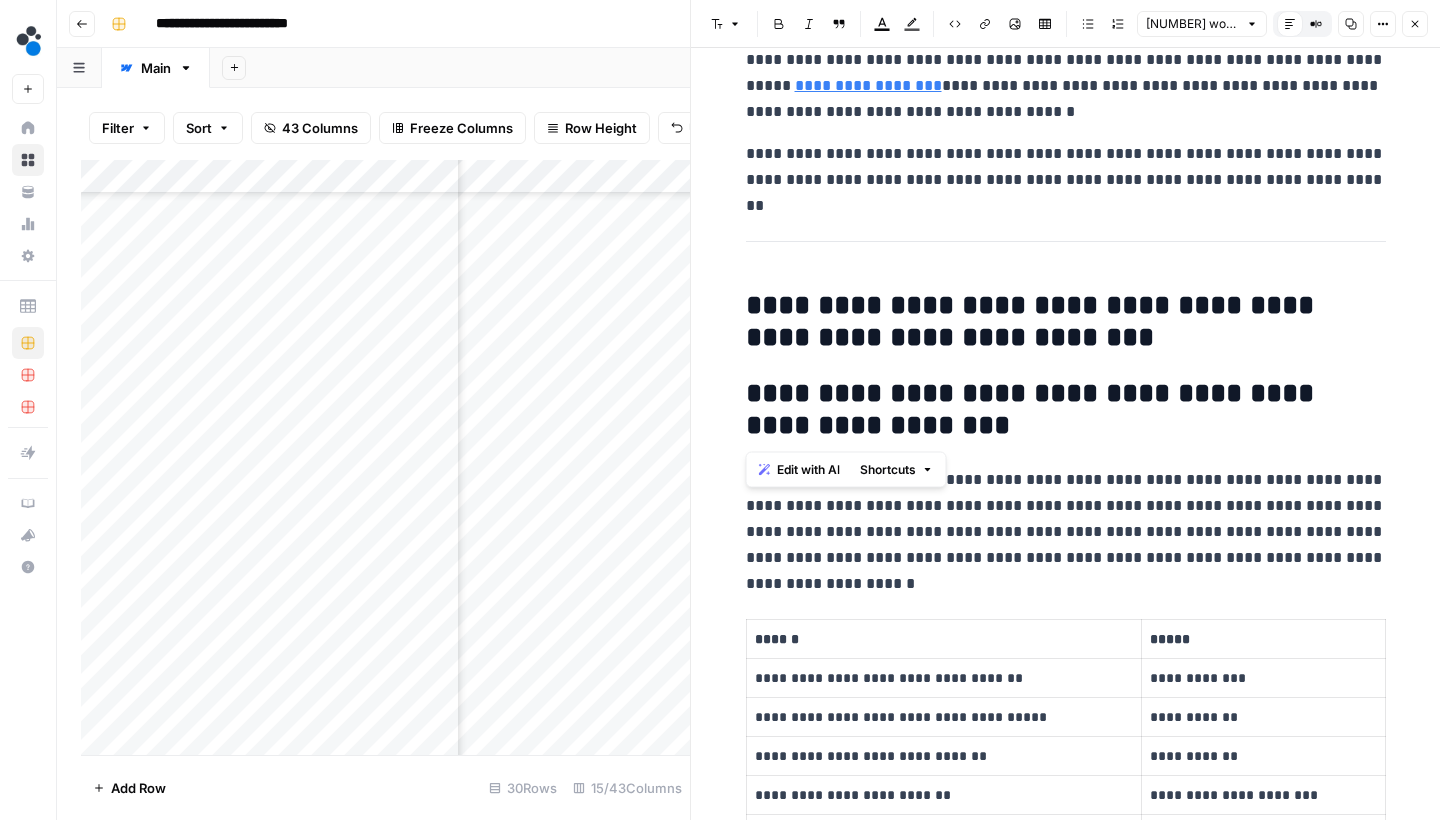 drag, startPoint x: 949, startPoint y: 422, endPoint x: 707, endPoint y: 394, distance: 243.61446 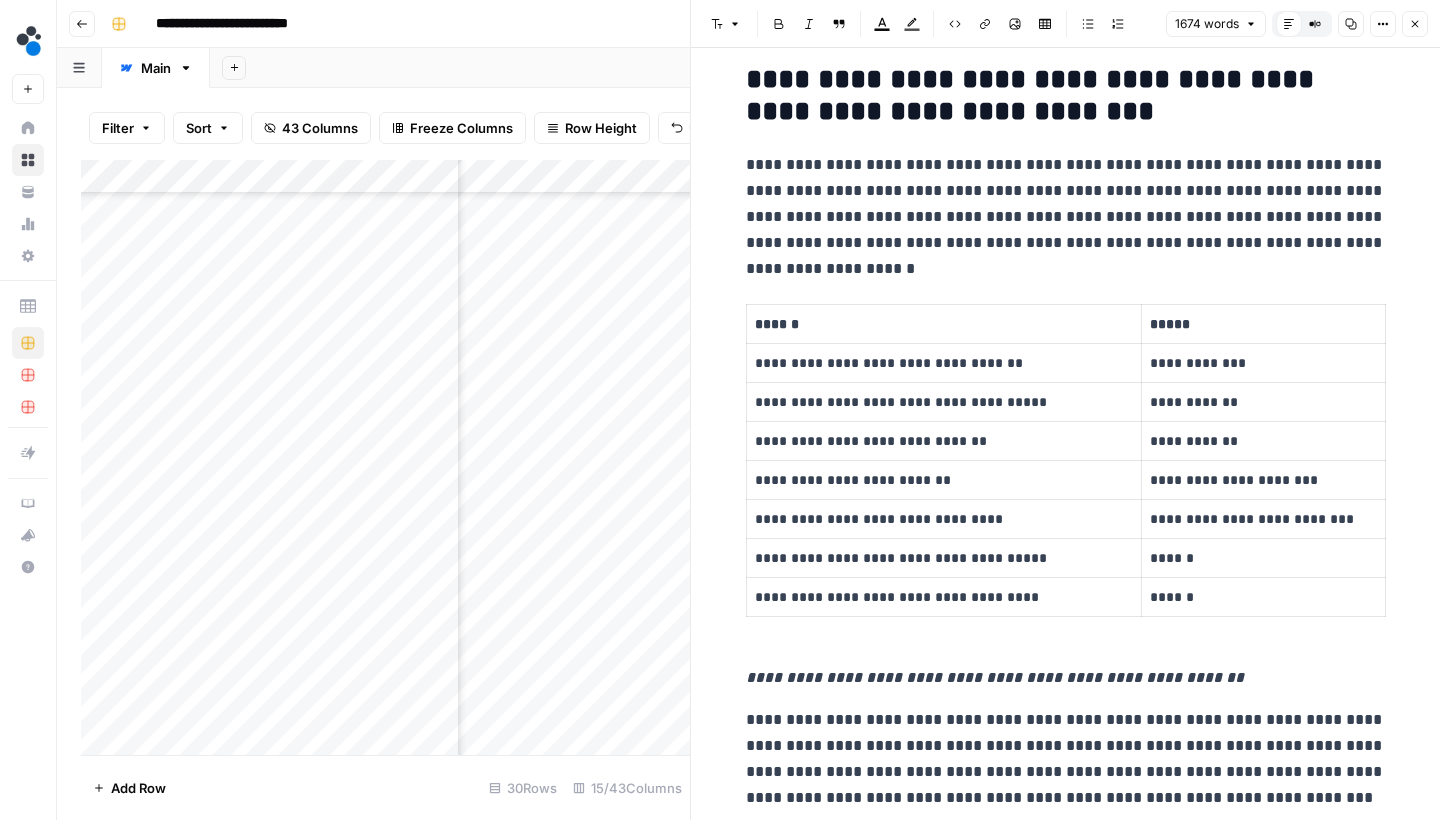 scroll, scrollTop: 492, scrollLeft: 0, axis: vertical 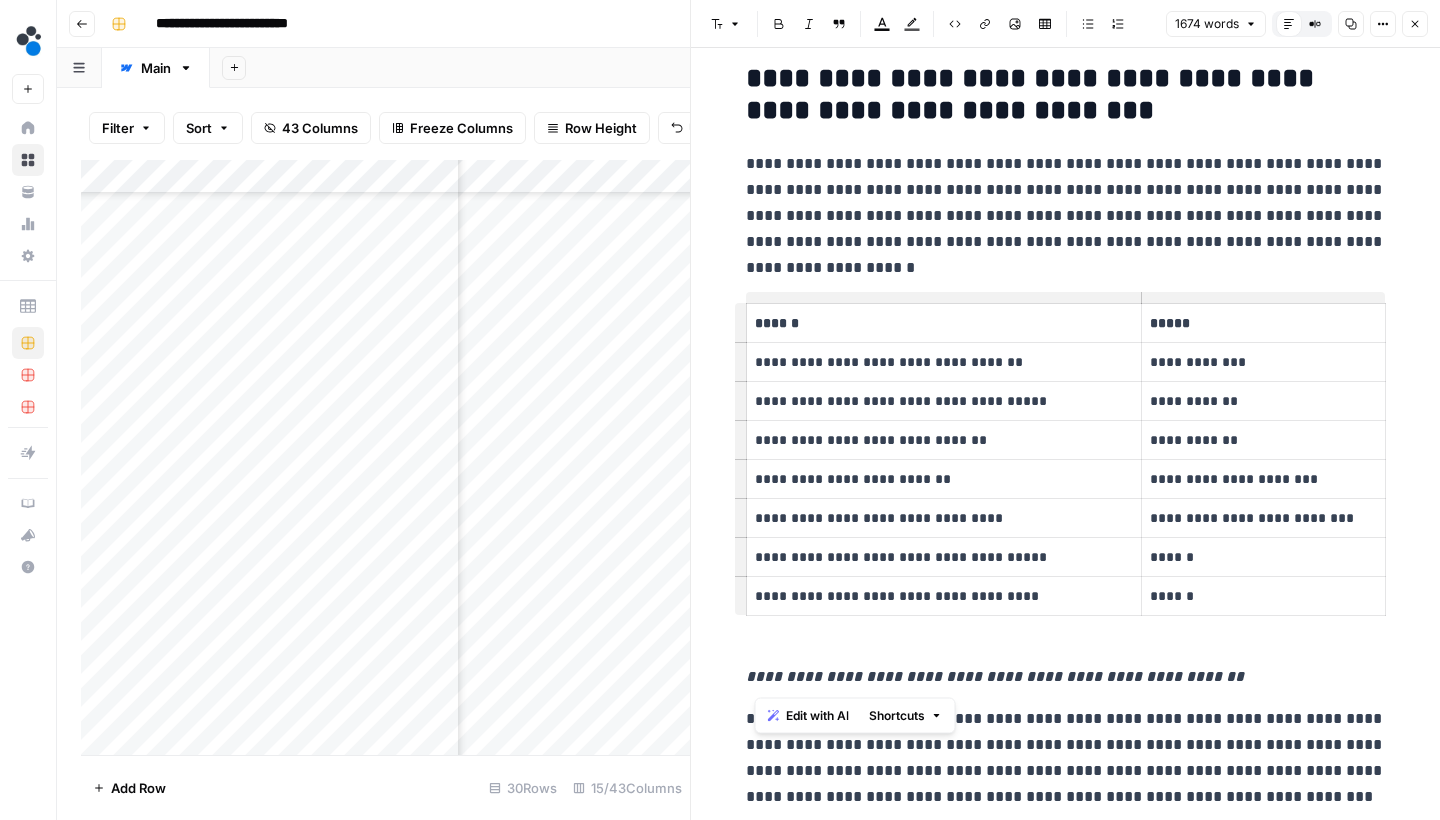 drag, startPoint x: 1254, startPoint y: 674, endPoint x: 747, endPoint y: 281, distance: 641.4811 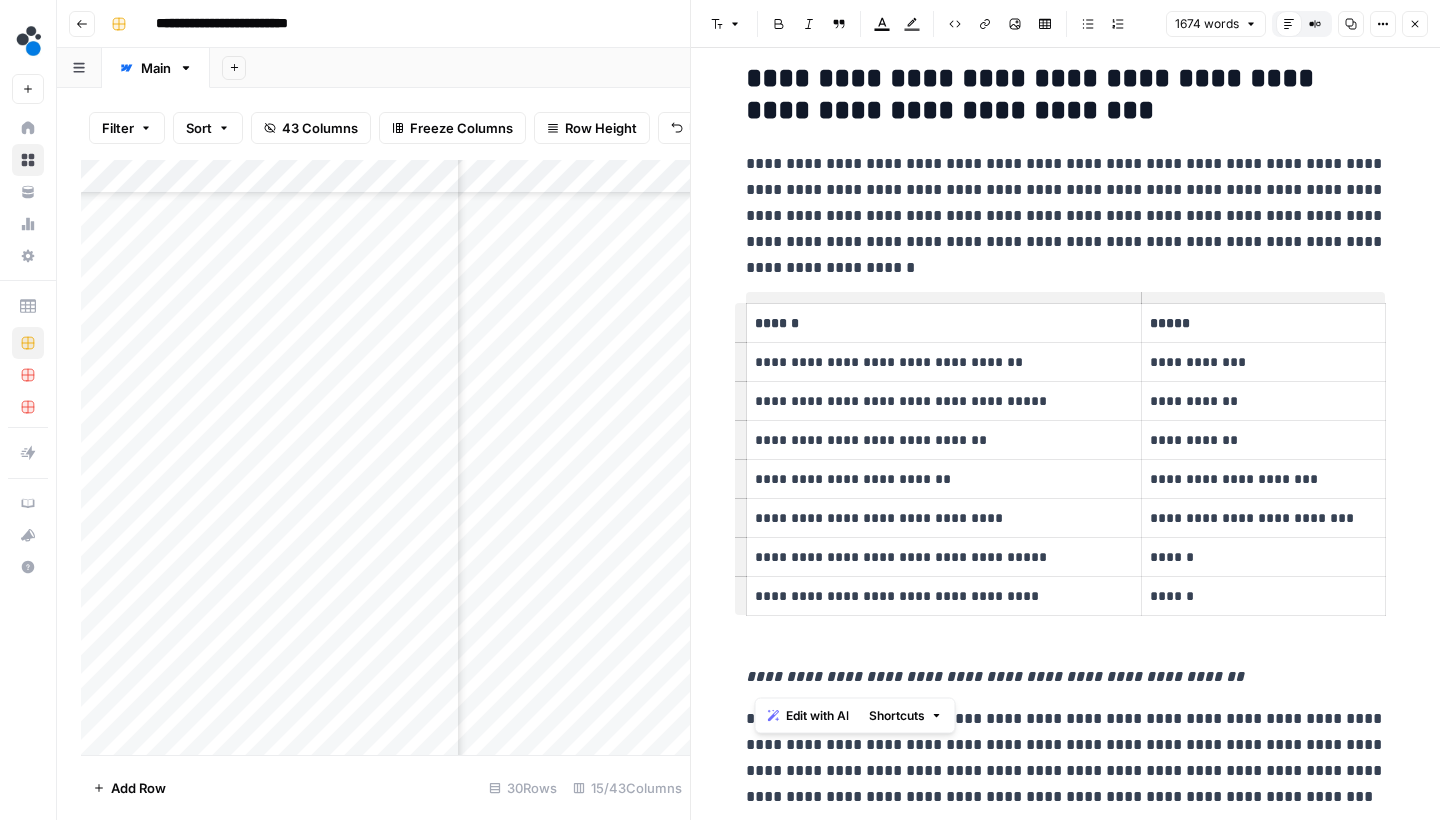 click on "**********" at bounding box center (1066, 3819) 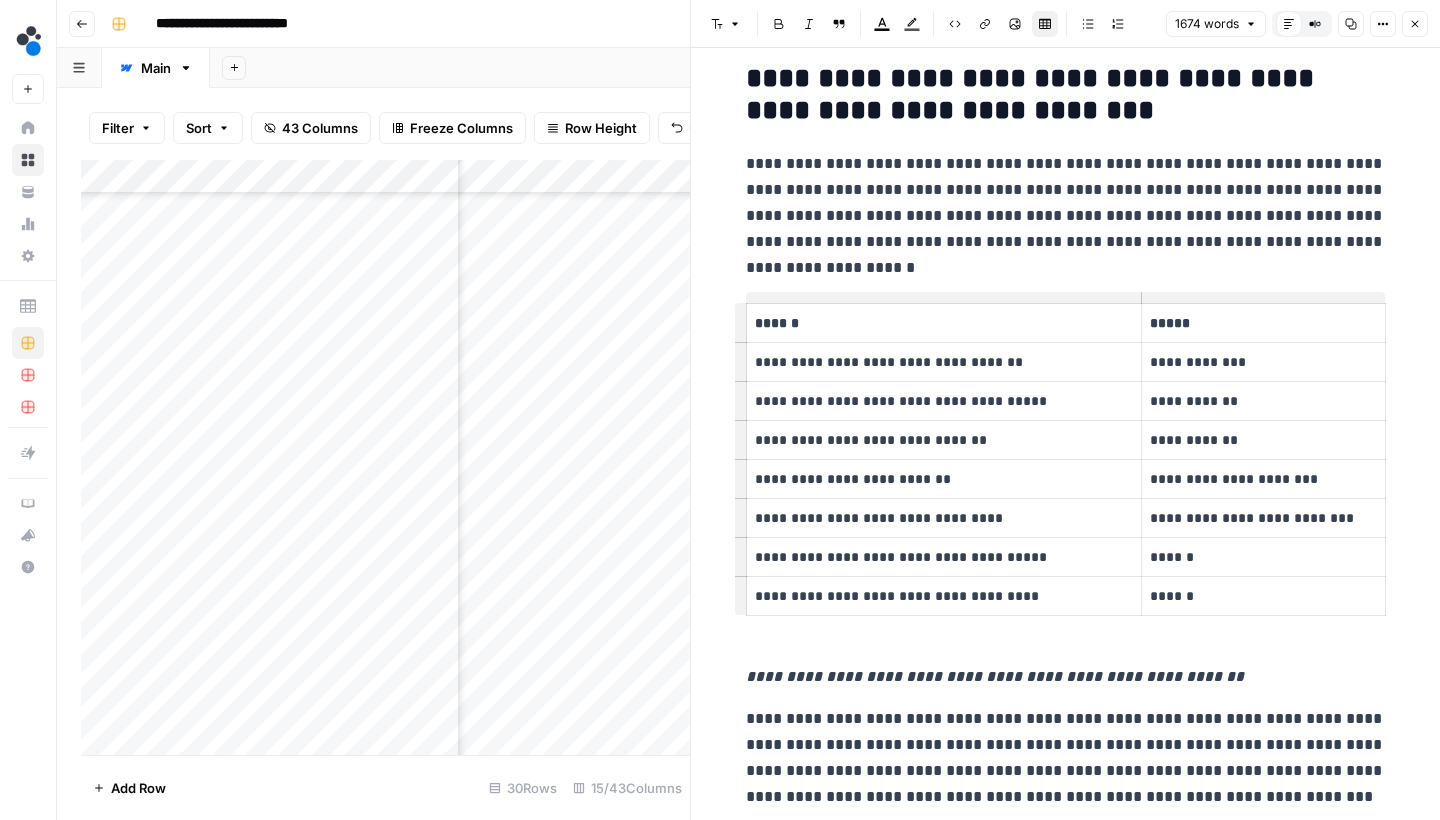 click on "**********" at bounding box center [1066, 203] 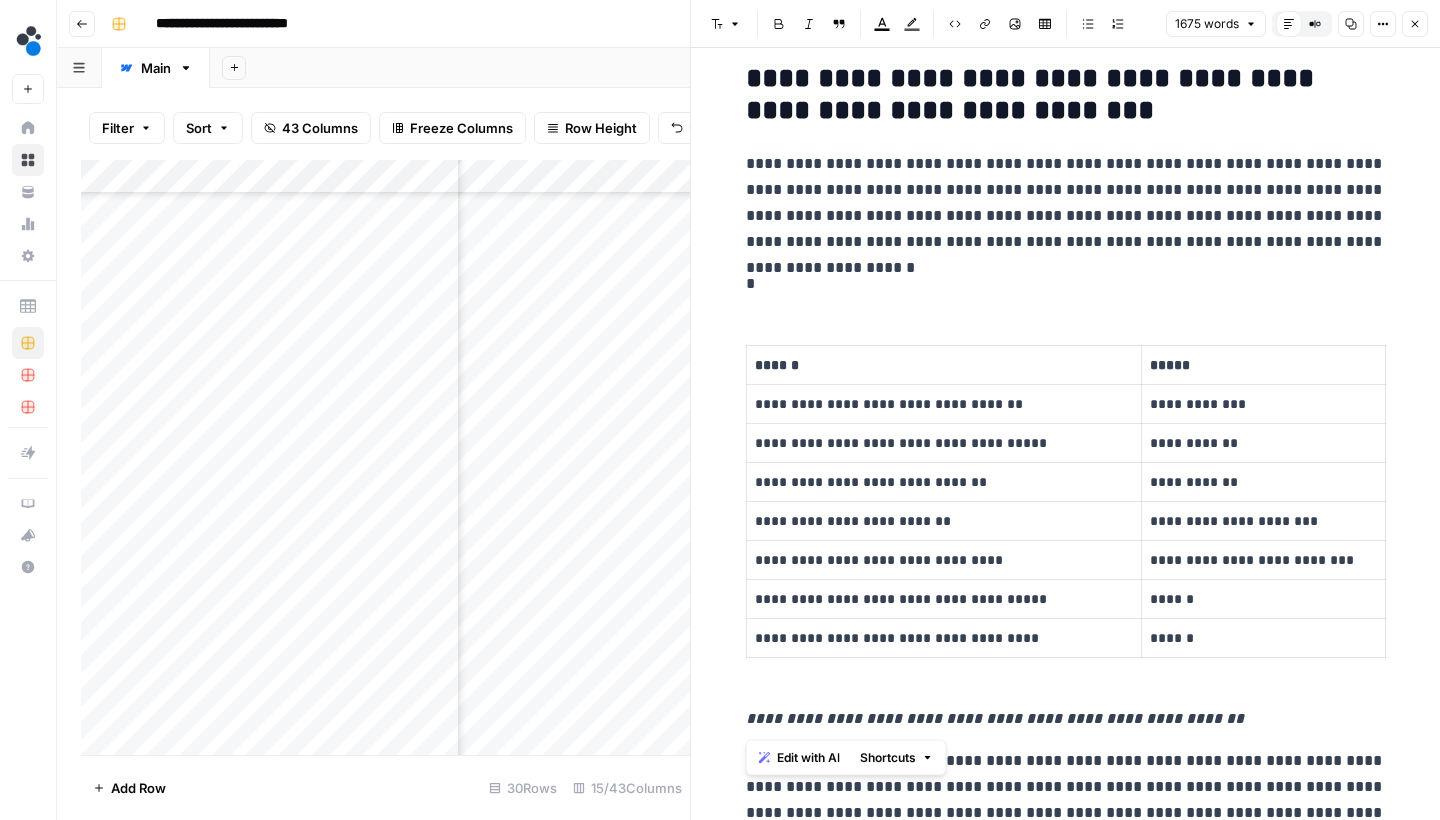 drag, startPoint x: 1258, startPoint y: 711, endPoint x: 764, endPoint y: 258, distance: 670.2574 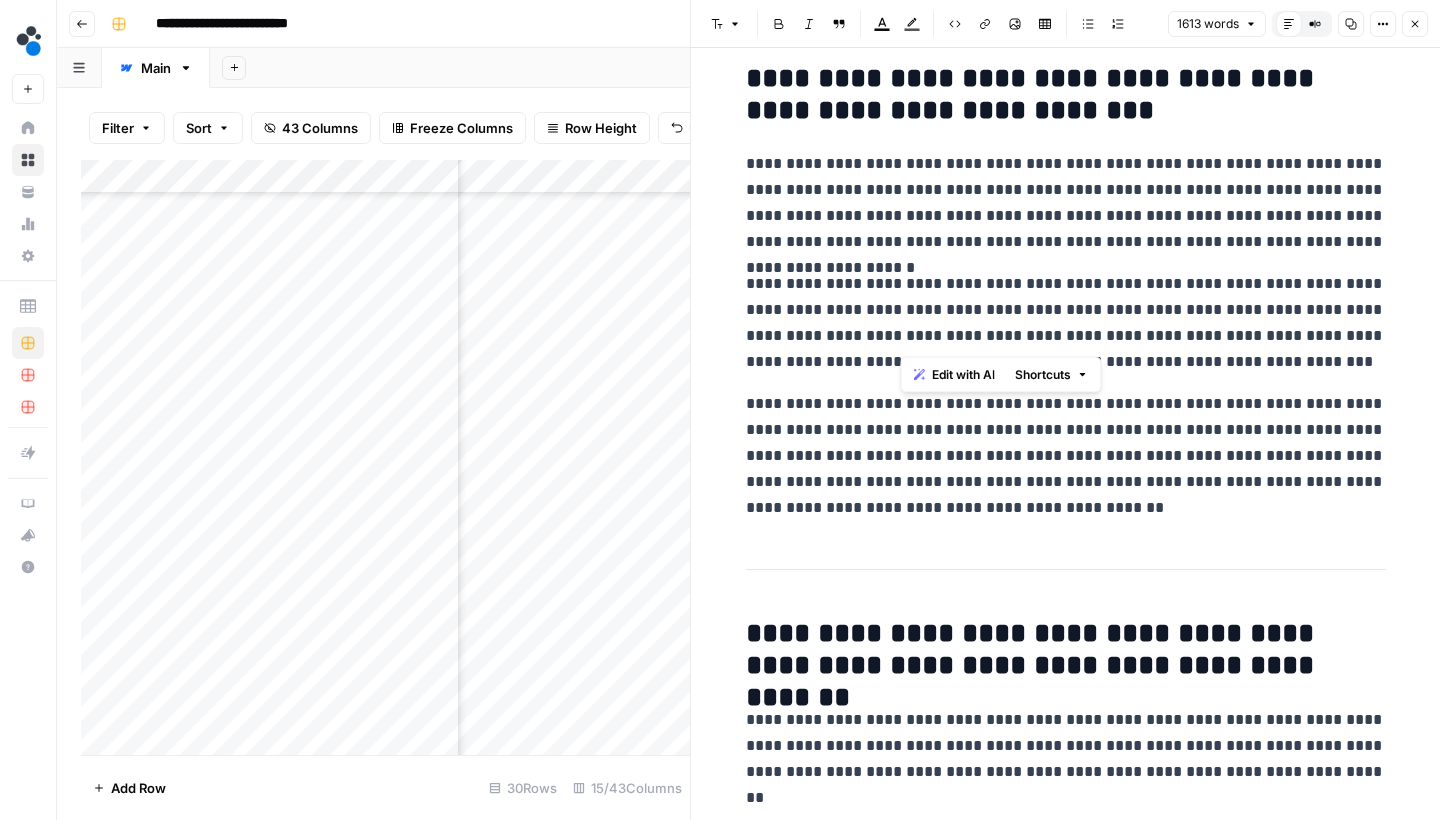drag, startPoint x: 899, startPoint y: 338, endPoint x: 1334, endPoint y: 311, distance: 435.83713 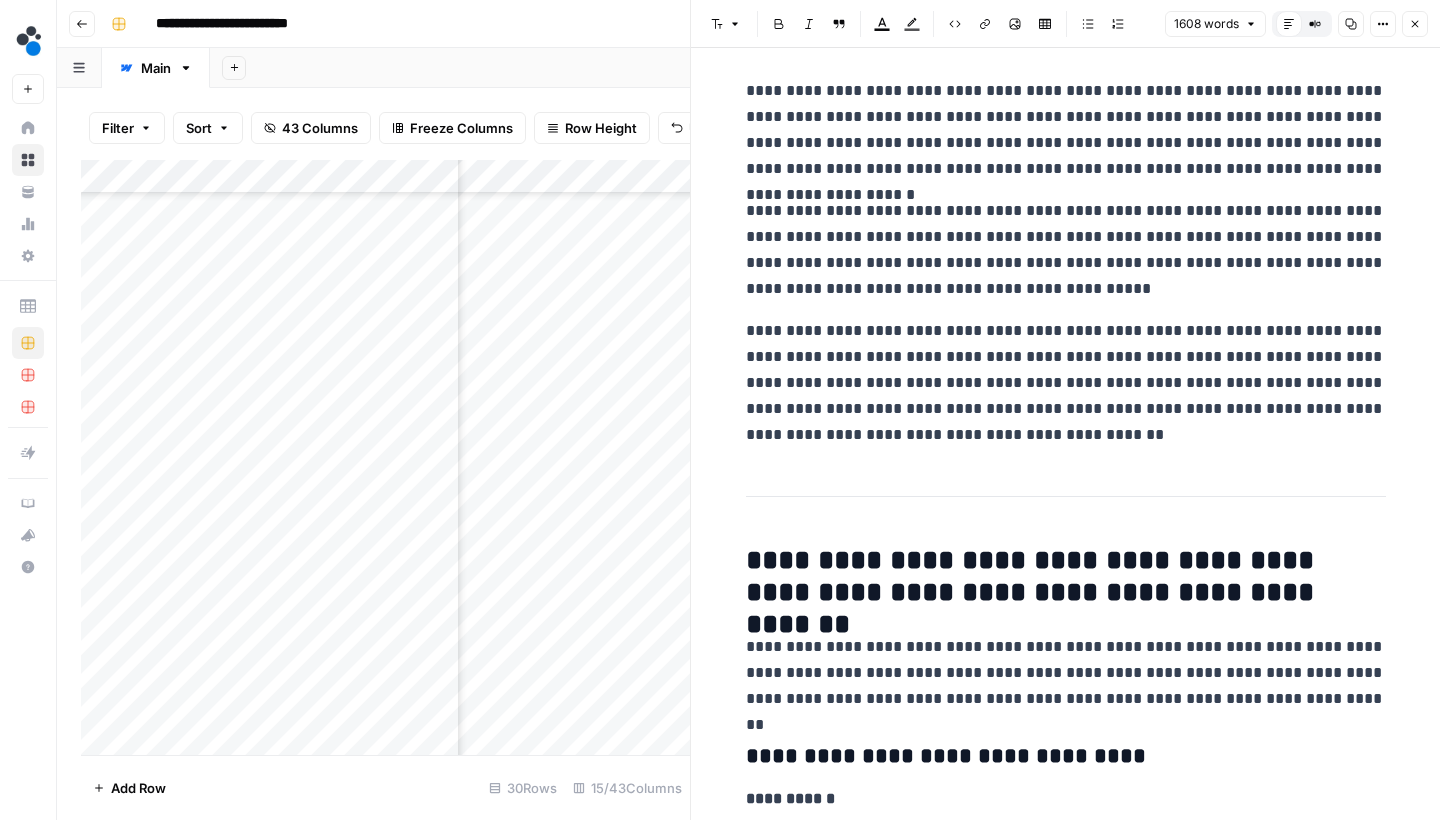 scroll, scrollTop: 568, scrollLeft: 0, axis: vertical 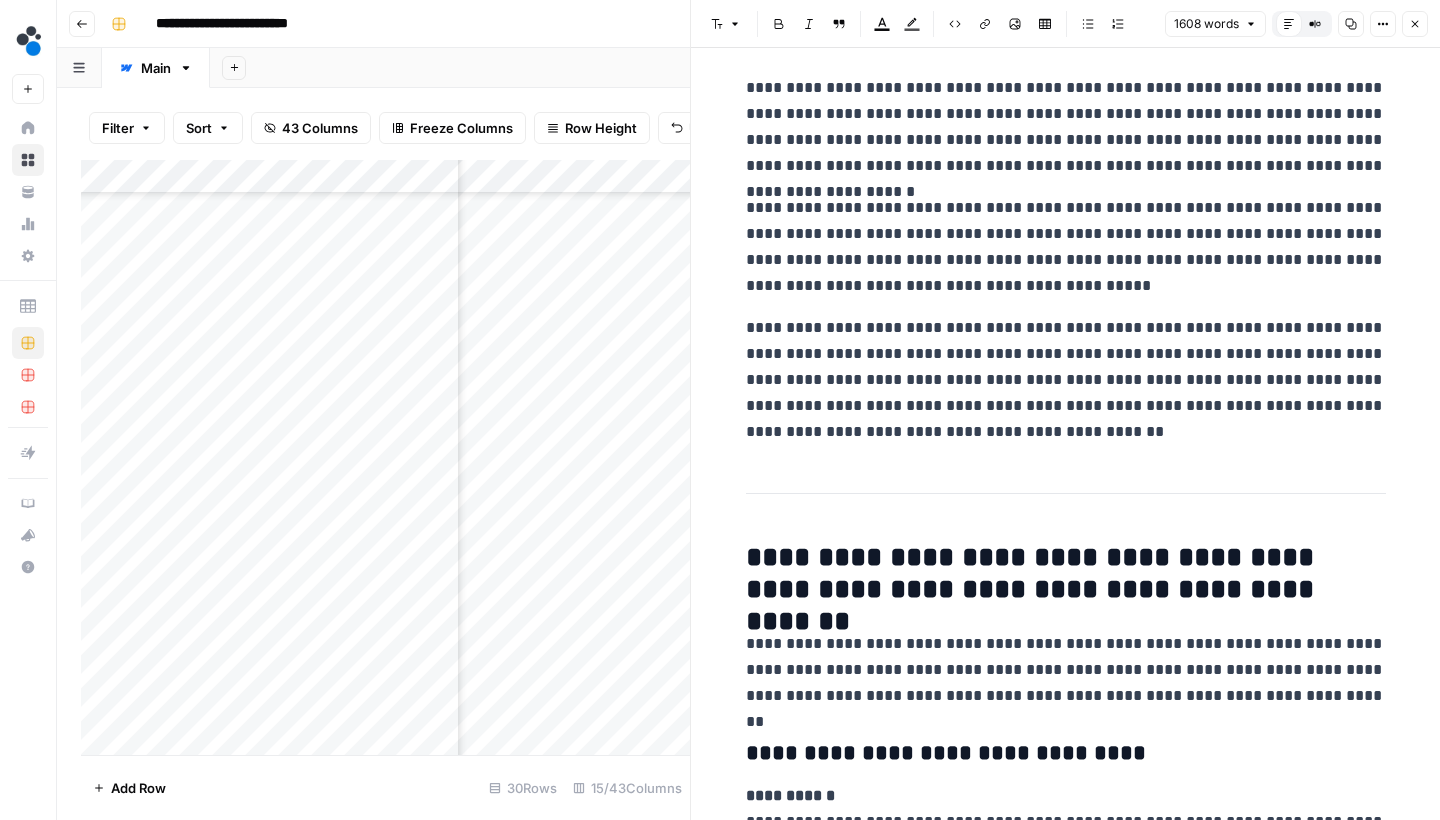 click on "**********" at bounding box center (1066, 380) 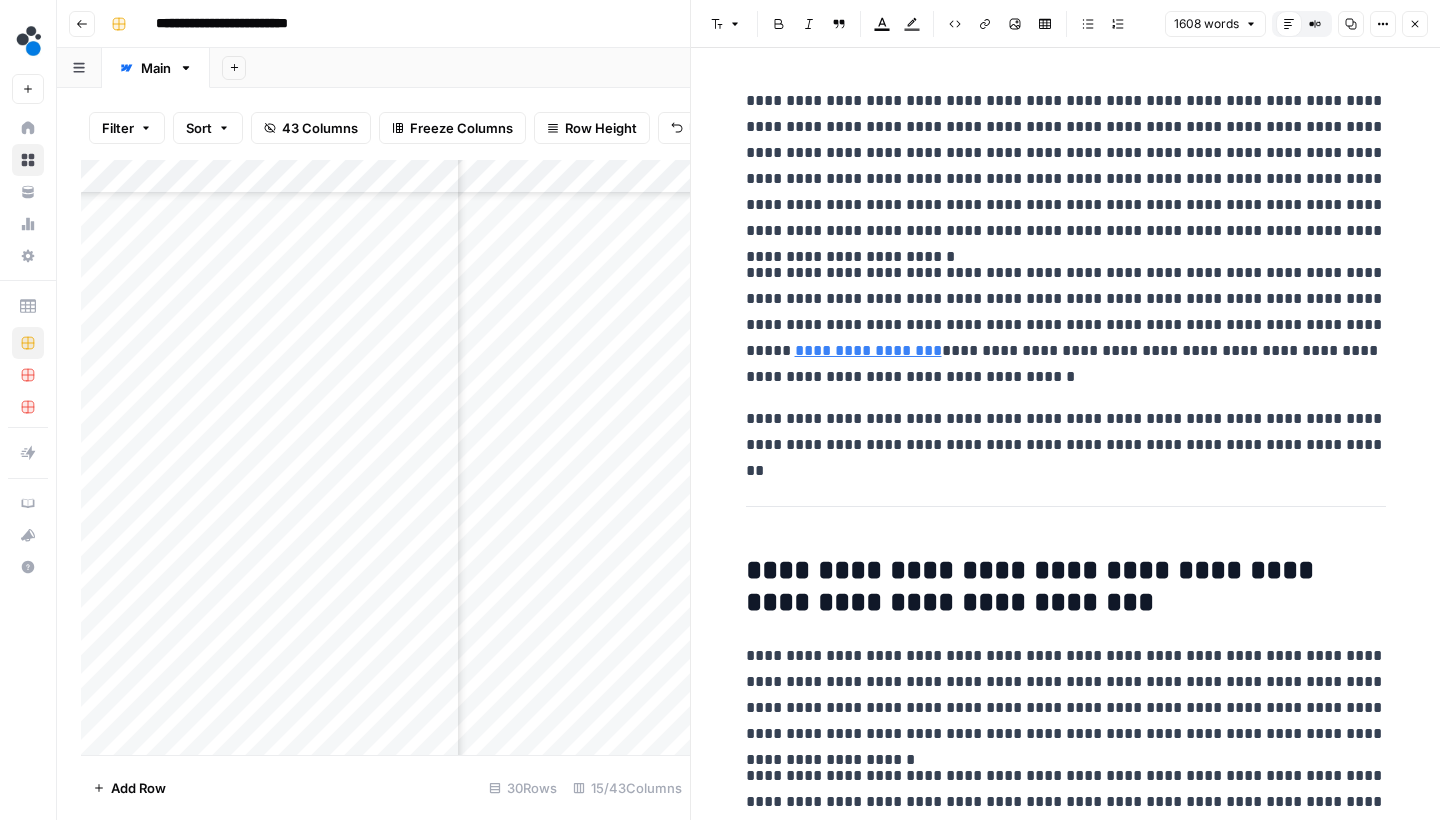 scroll, scrollTop: 0, scrollLeft: 0, axis: both 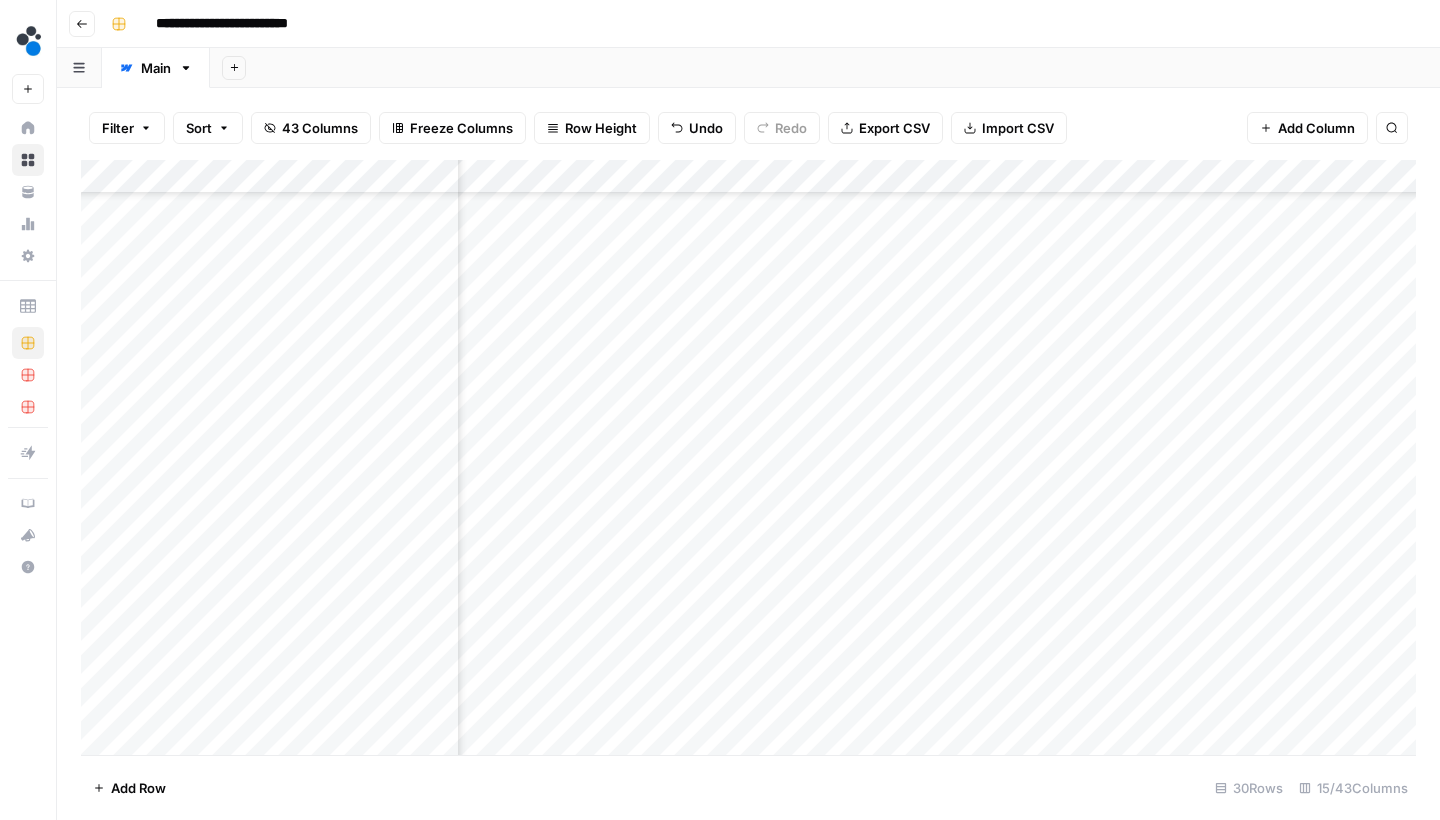 click on "Add Column" at bounding box center [748, 460] 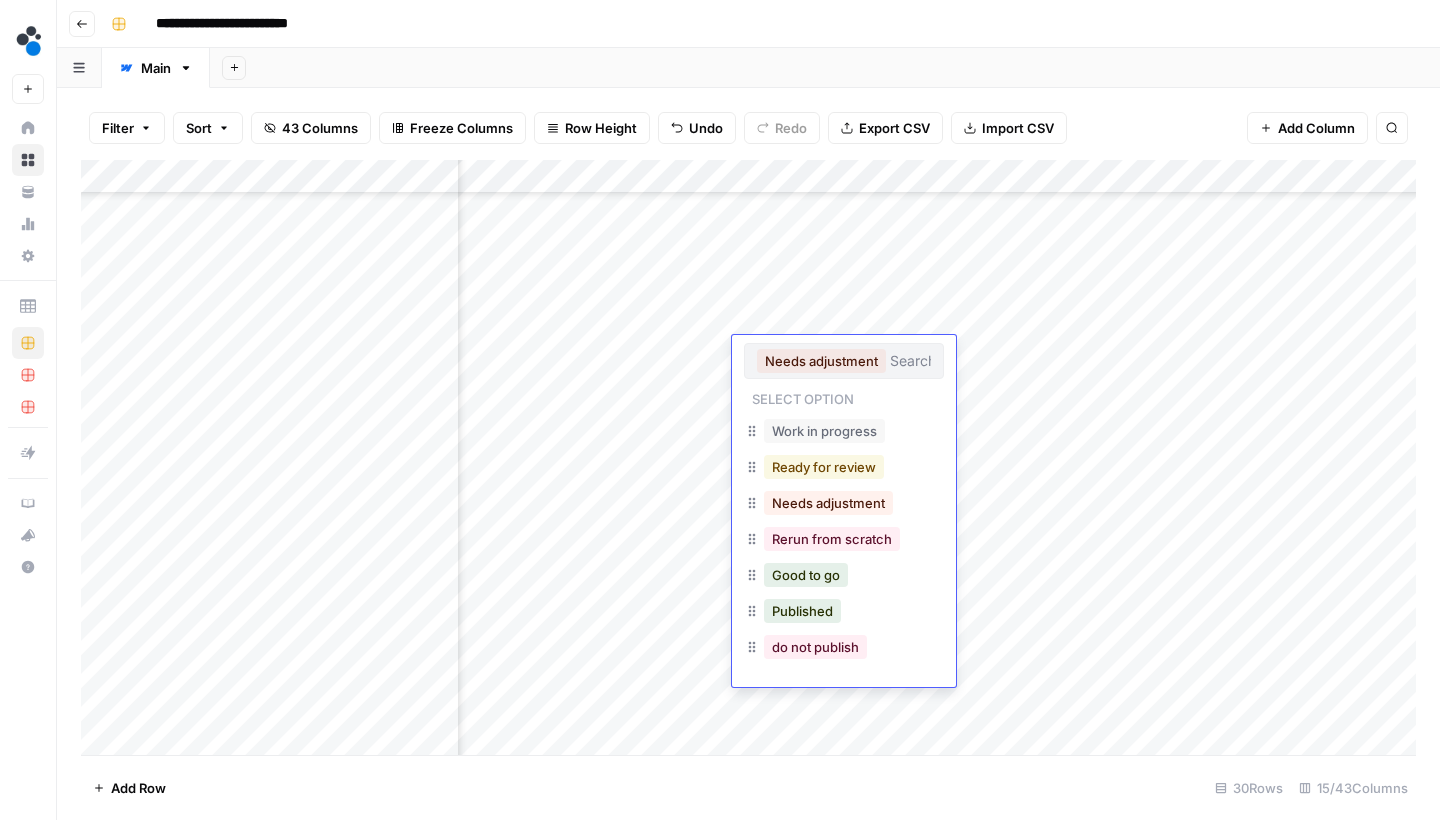 click on "Ready for review" at bounding box center [824, 467] 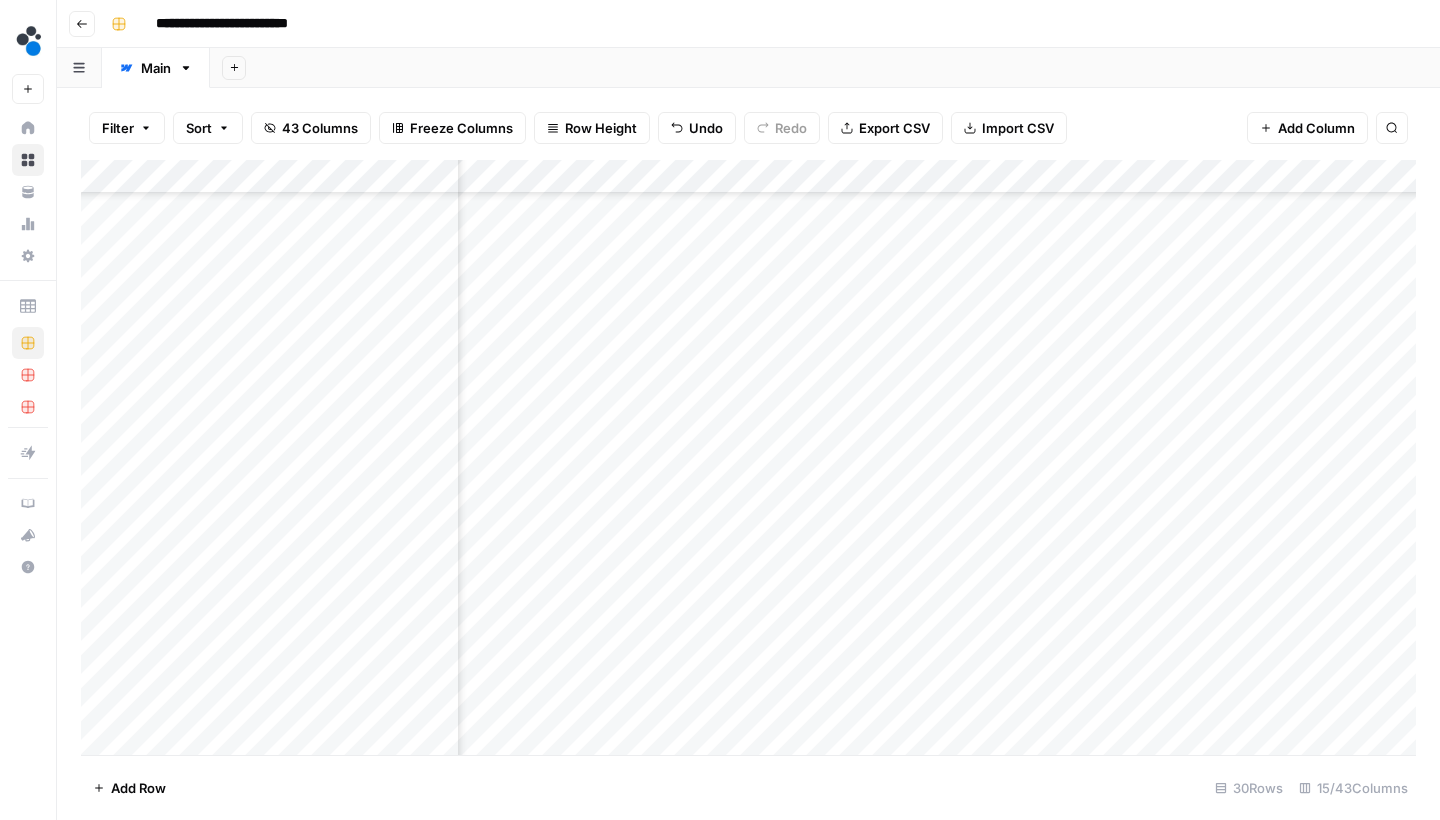 click on "Add Column" at bounding box center [748, 460] 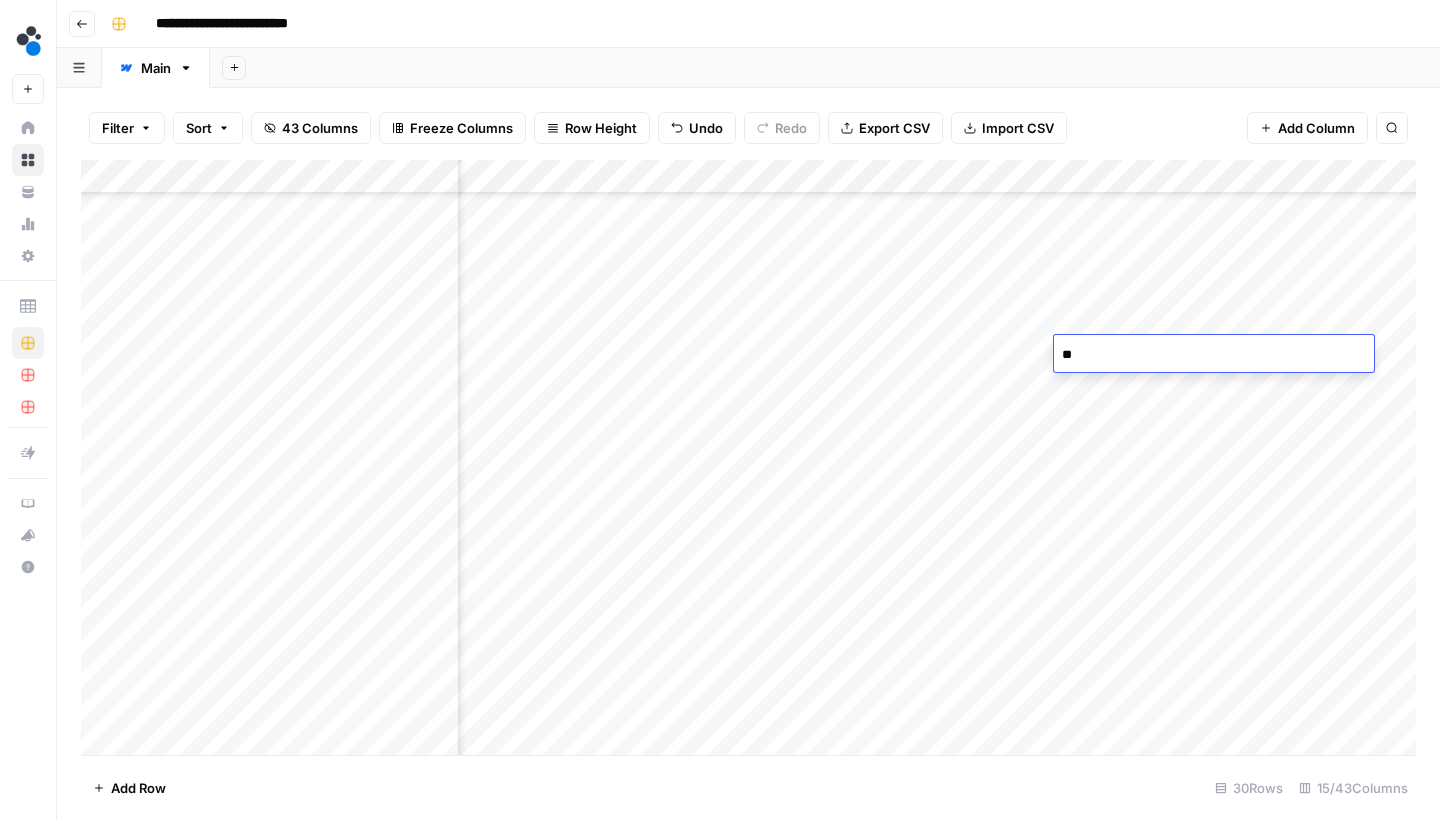 type on "*" 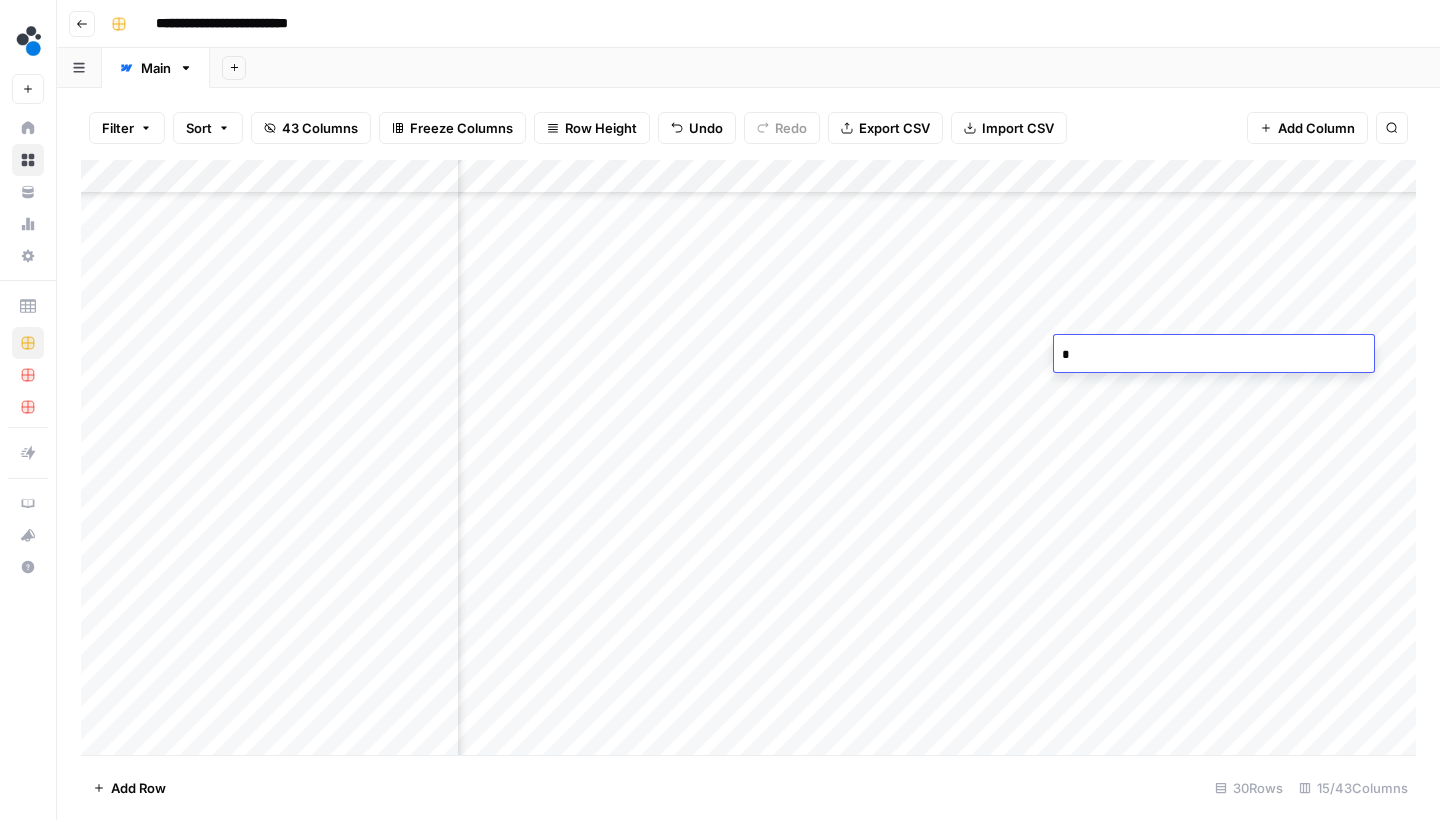 type 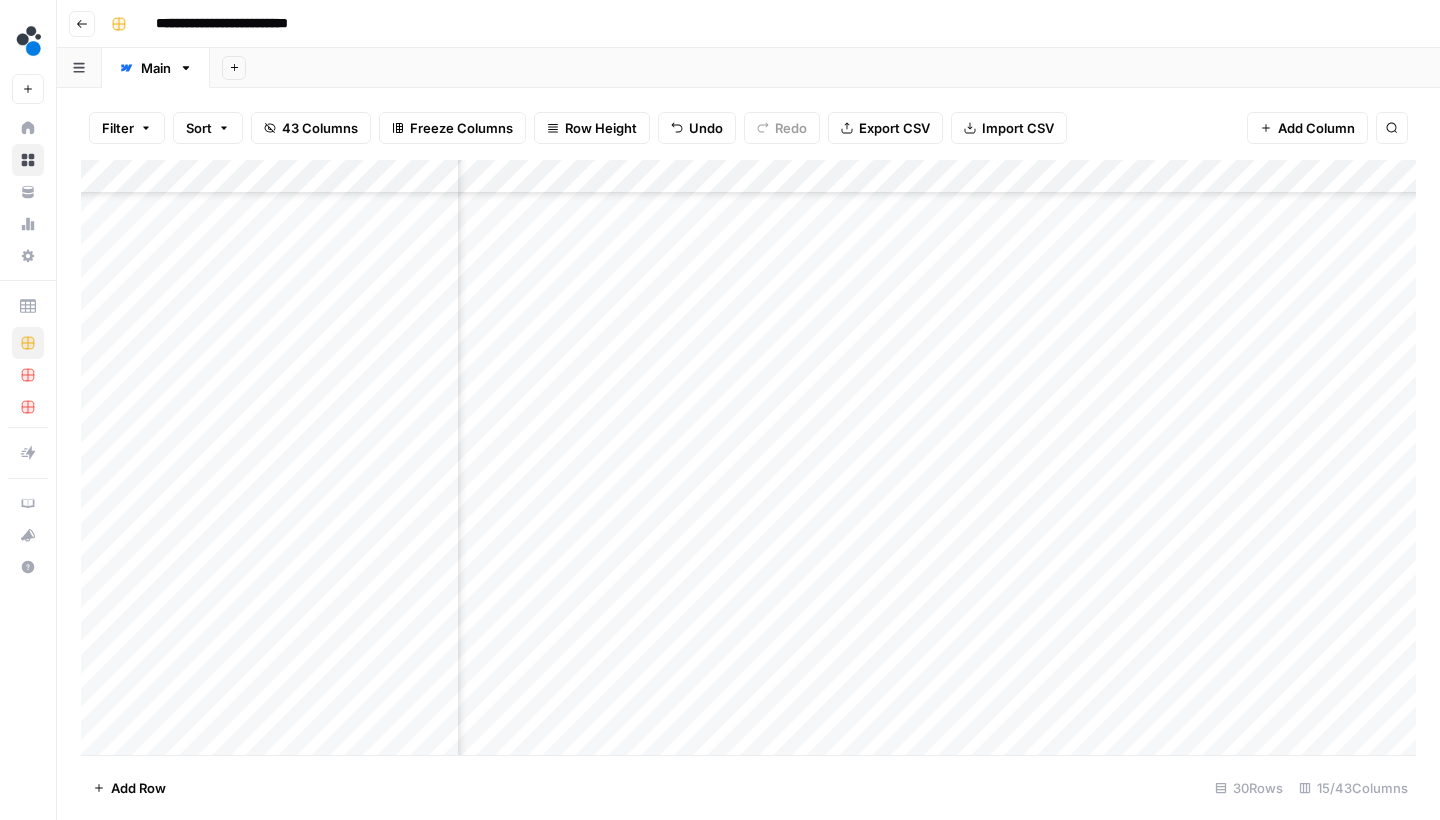 scroll, scrollTop: 225, scrollLeft: 0, axis: vertical 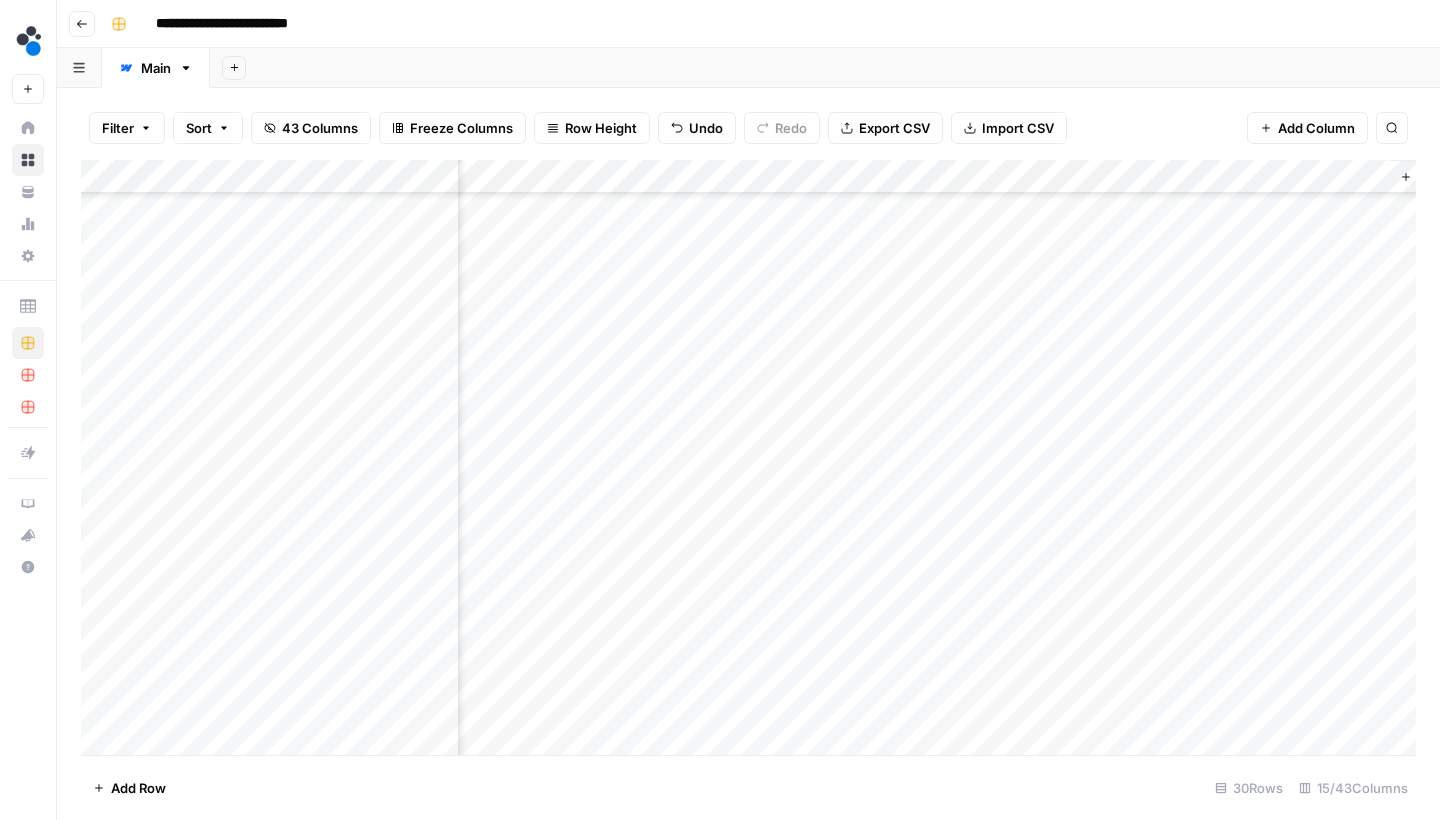 click on "Add Column" at bounding box center (748, 460) 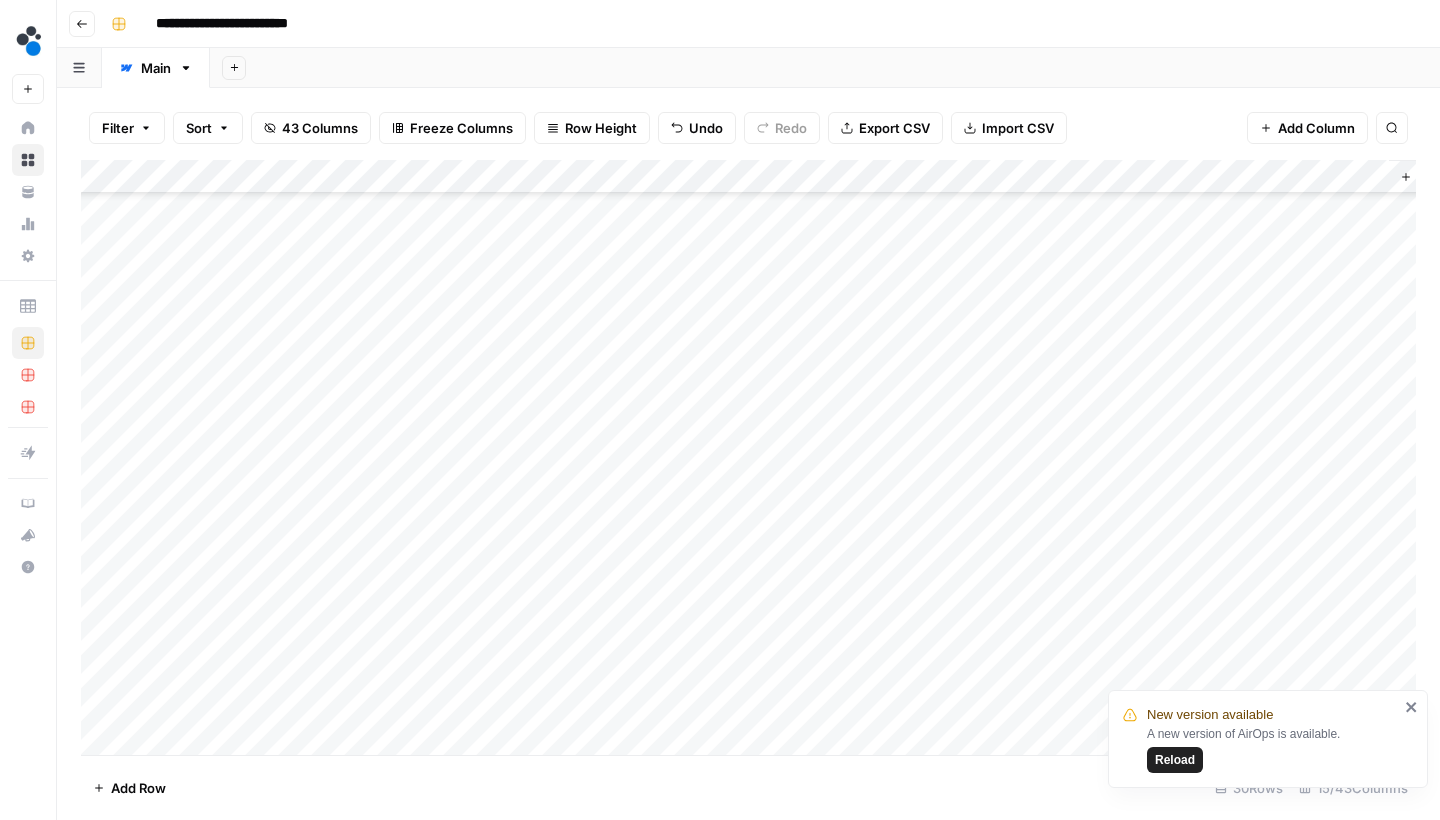 scroll, scrollTop: 225, scrollLeft: -1, axis: both 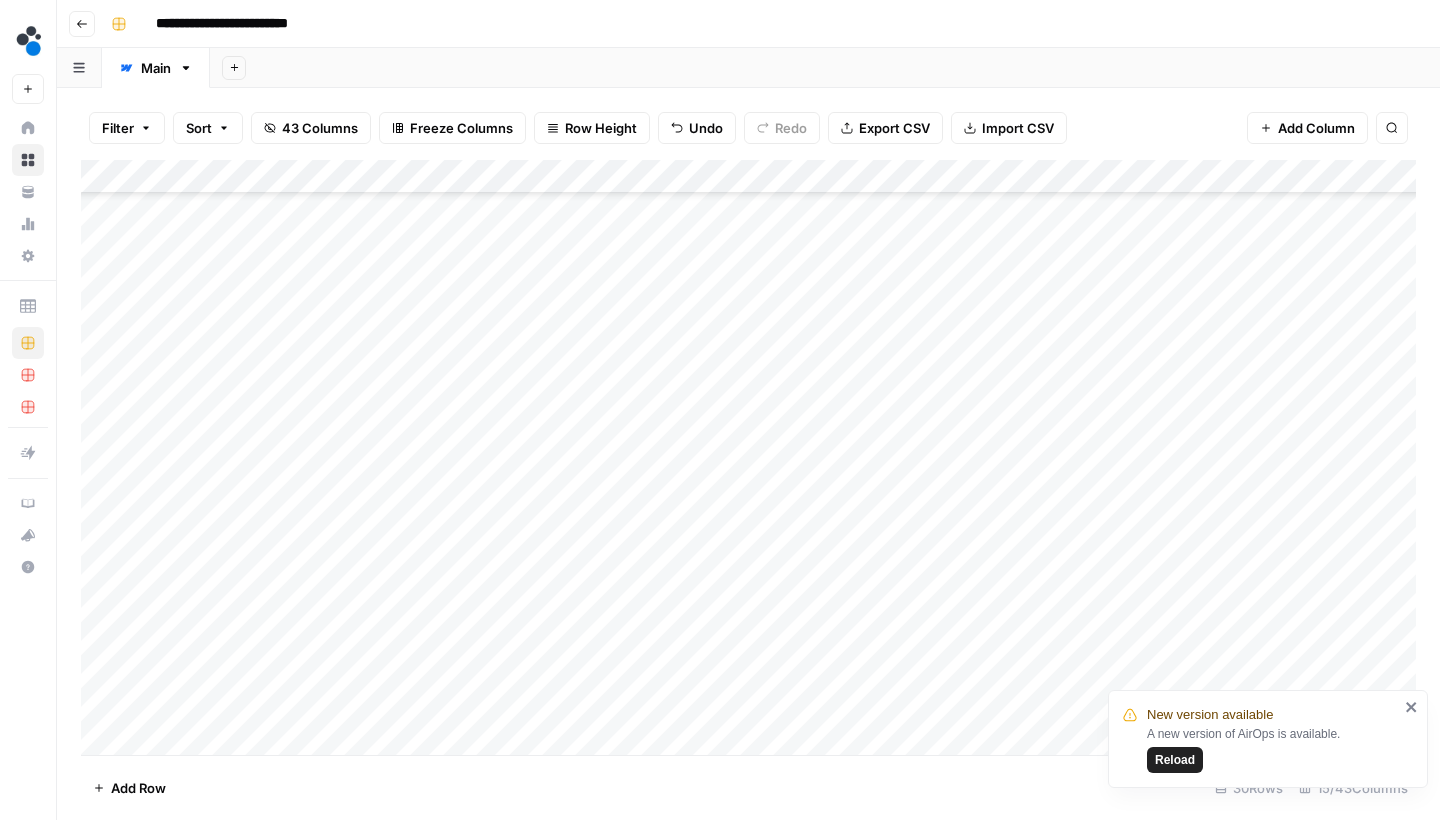 click on "Add Column" at bounding box center (748, 460) 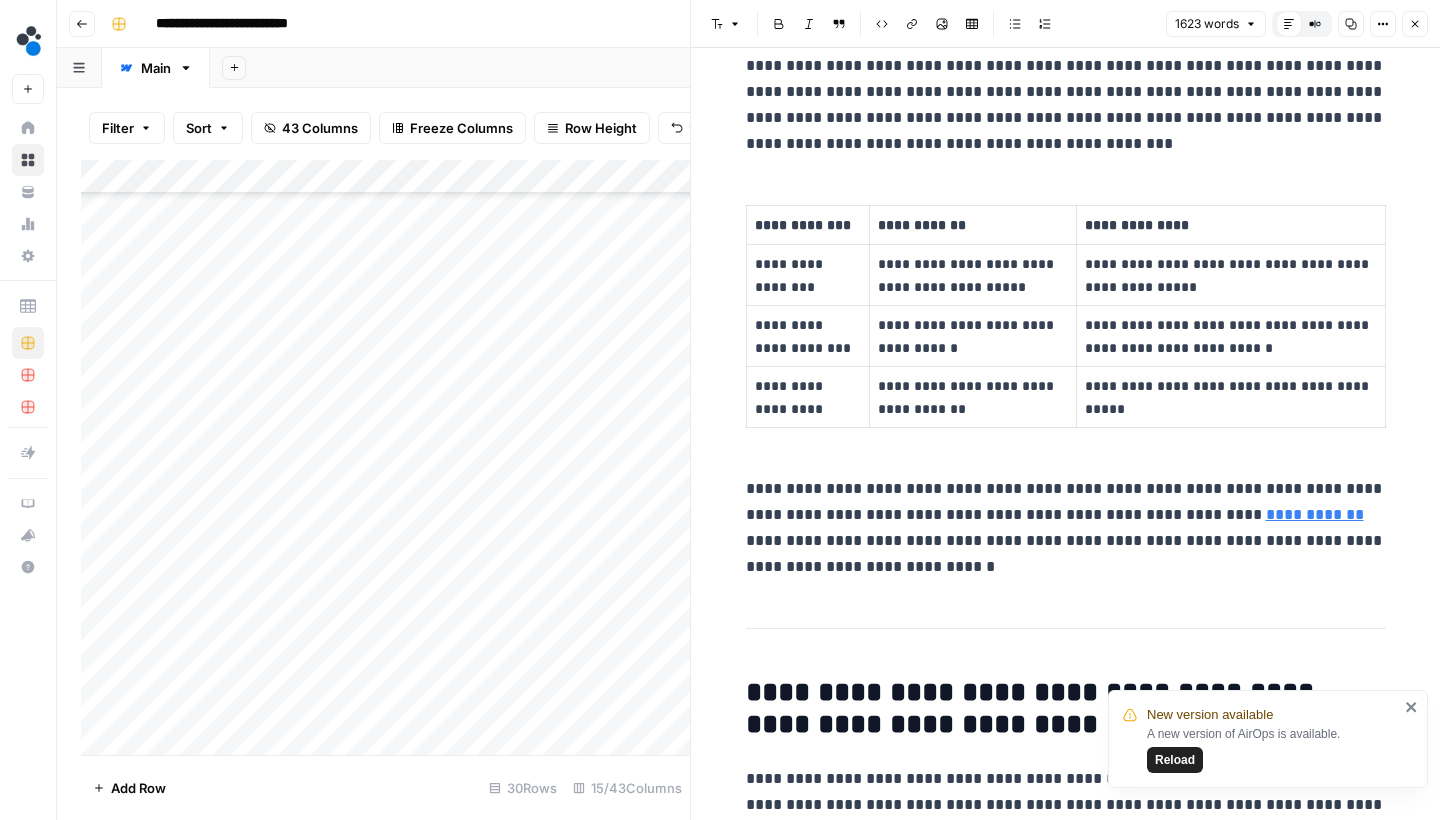 scroll, scrollTop: 593, scrollLeft: 0, axis: vertical 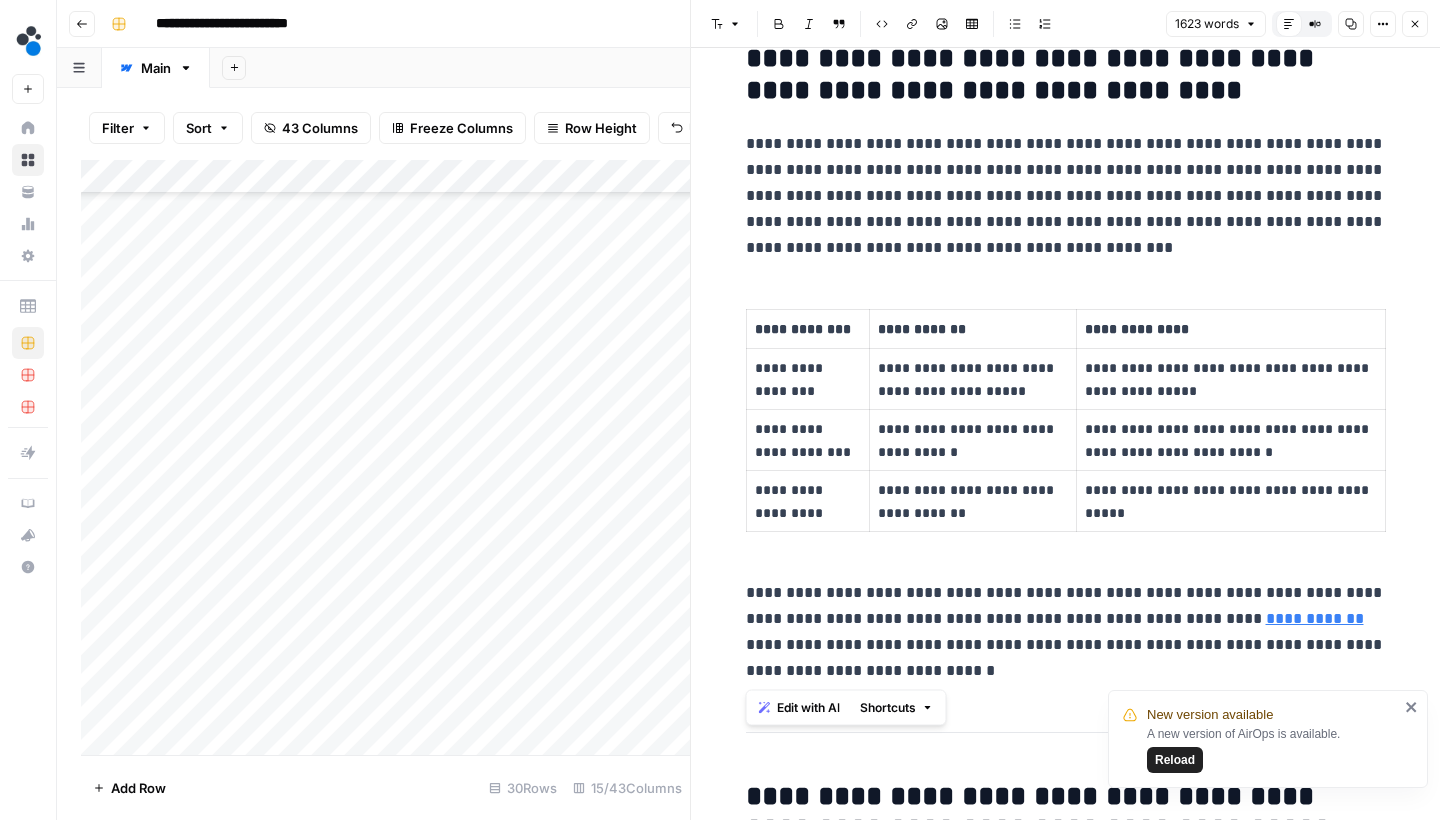 drag, startPoint x: 893, startPoint y: 651, endPoint x: 751, endPoint y: 56, distance: 611.7099 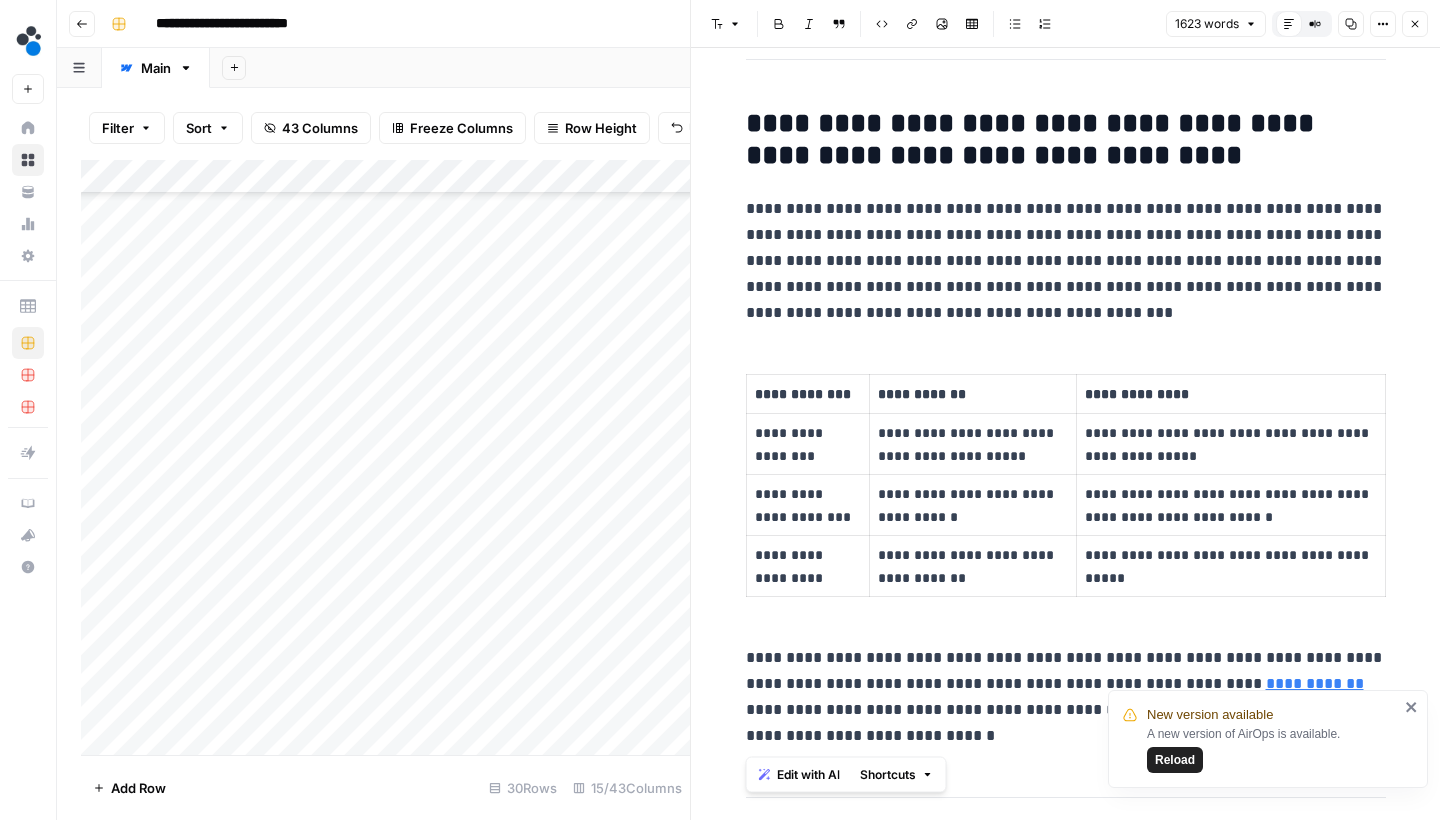 scroll, scrollTop: 502, scrollLeft: 0, axis: vertical 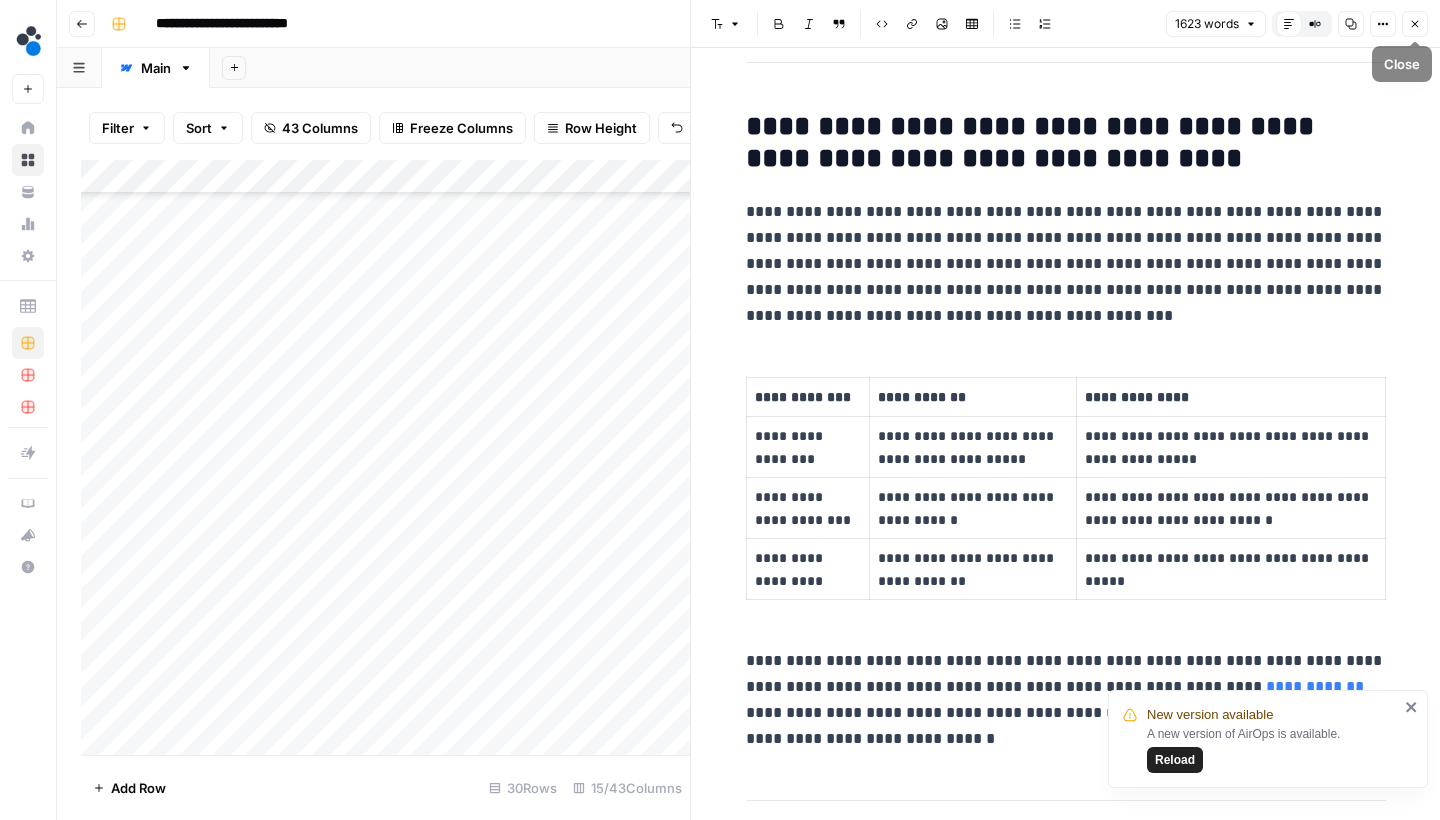 click 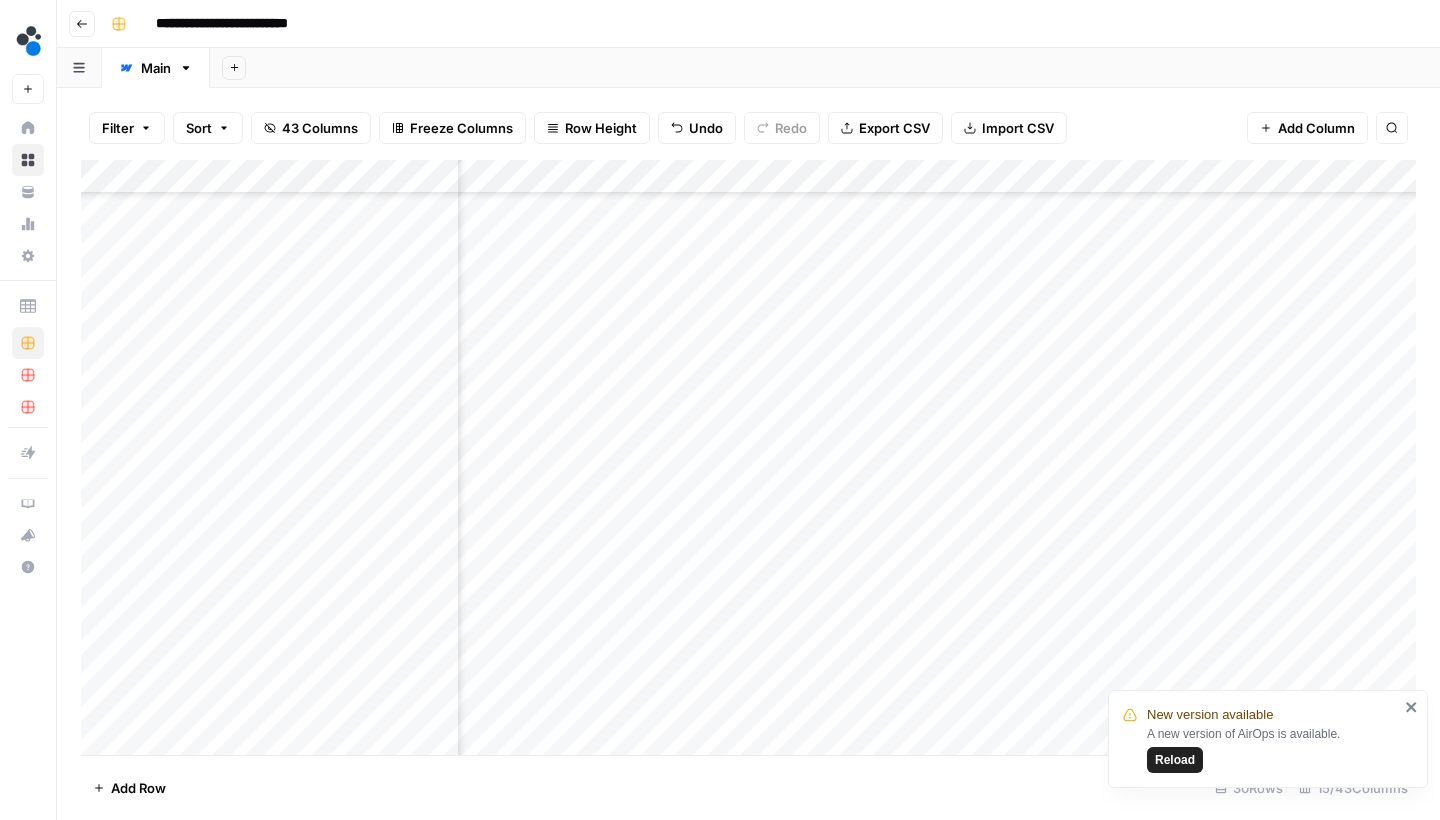 scroll, scrollTop: 225, scrollLeft: 885, axis: both 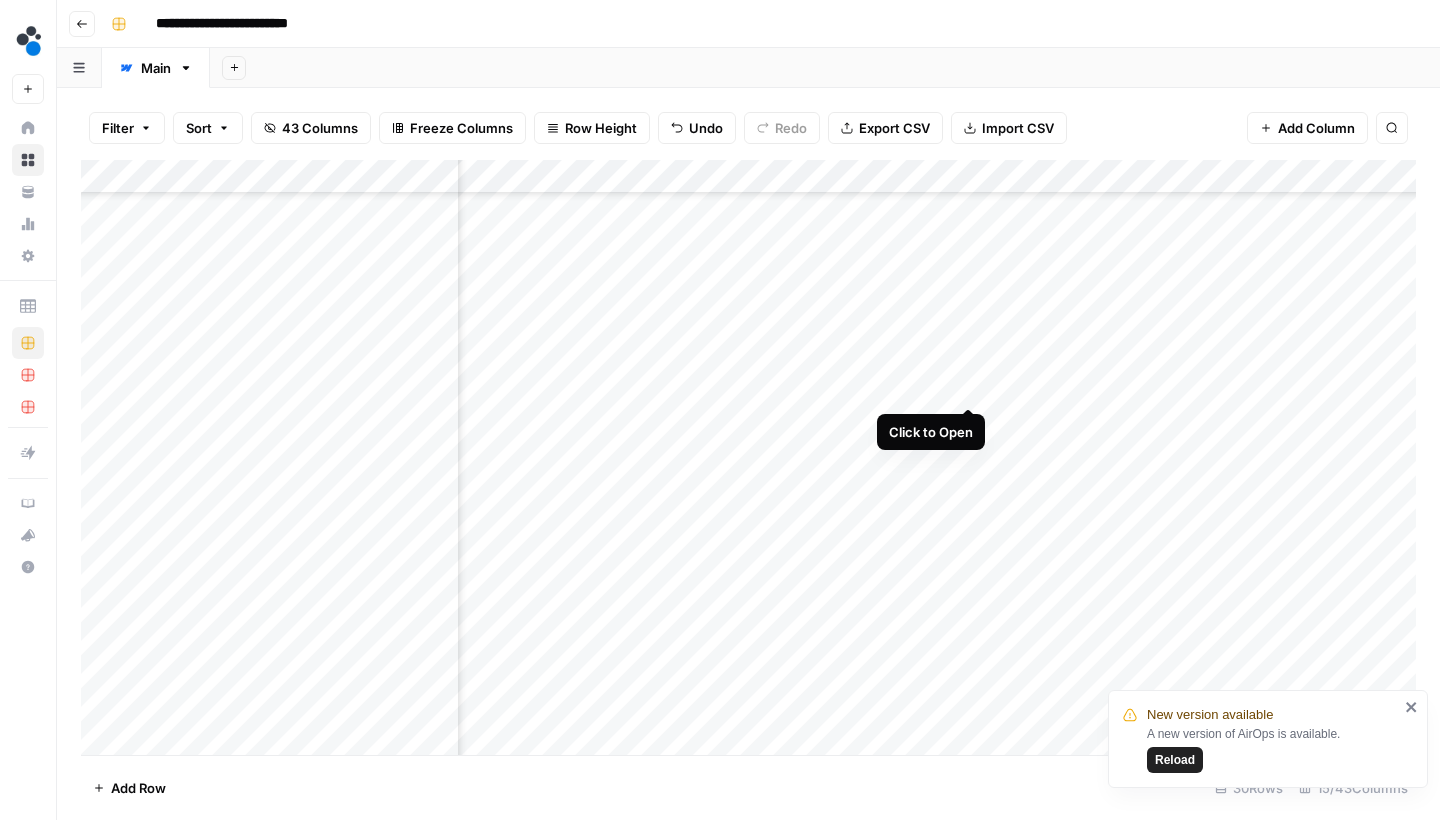 click on "Add Column" at bounding box center [748, 460] 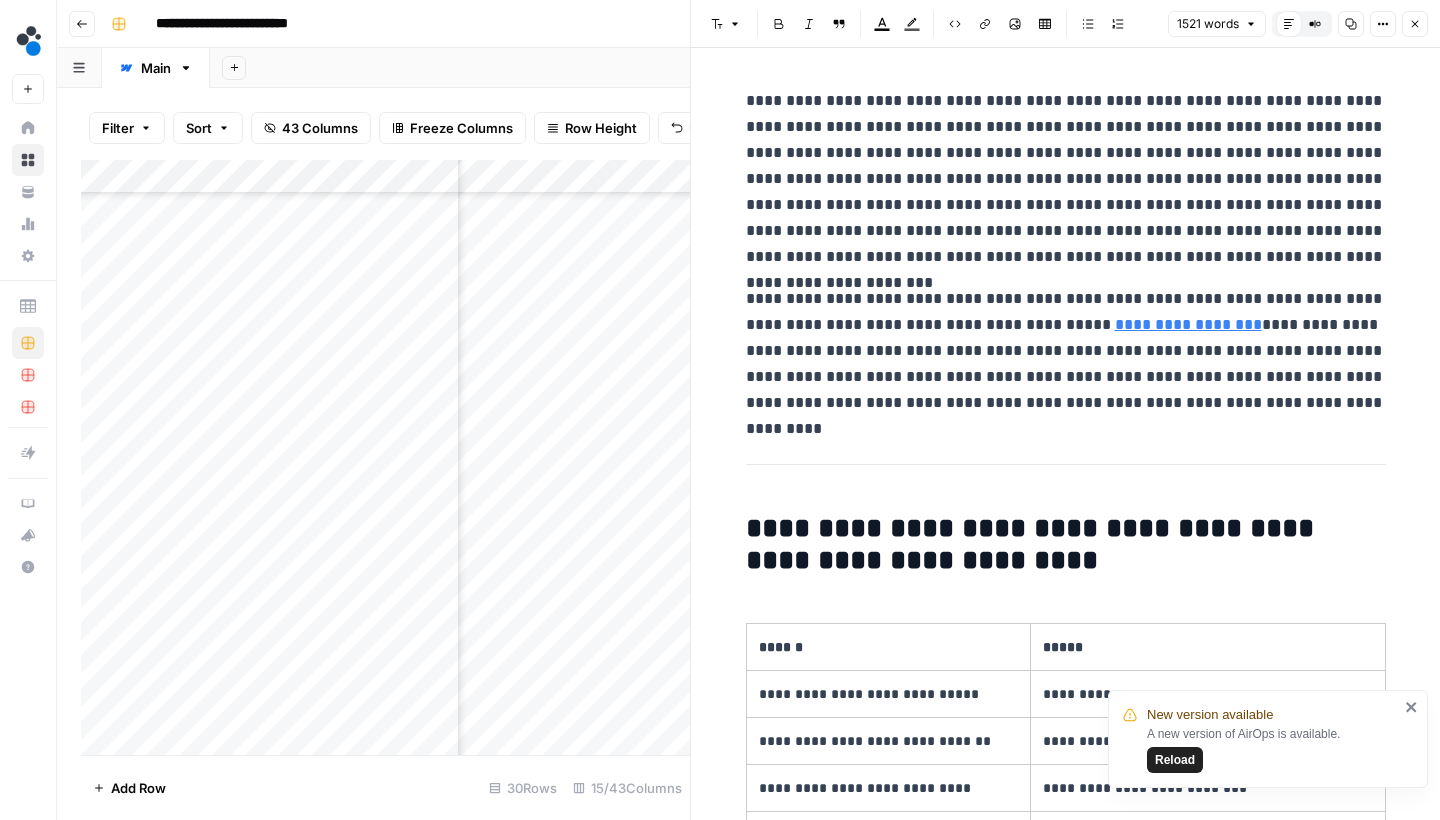 scroll, scrollTop: 0, scrollLeft: 0, axis: both 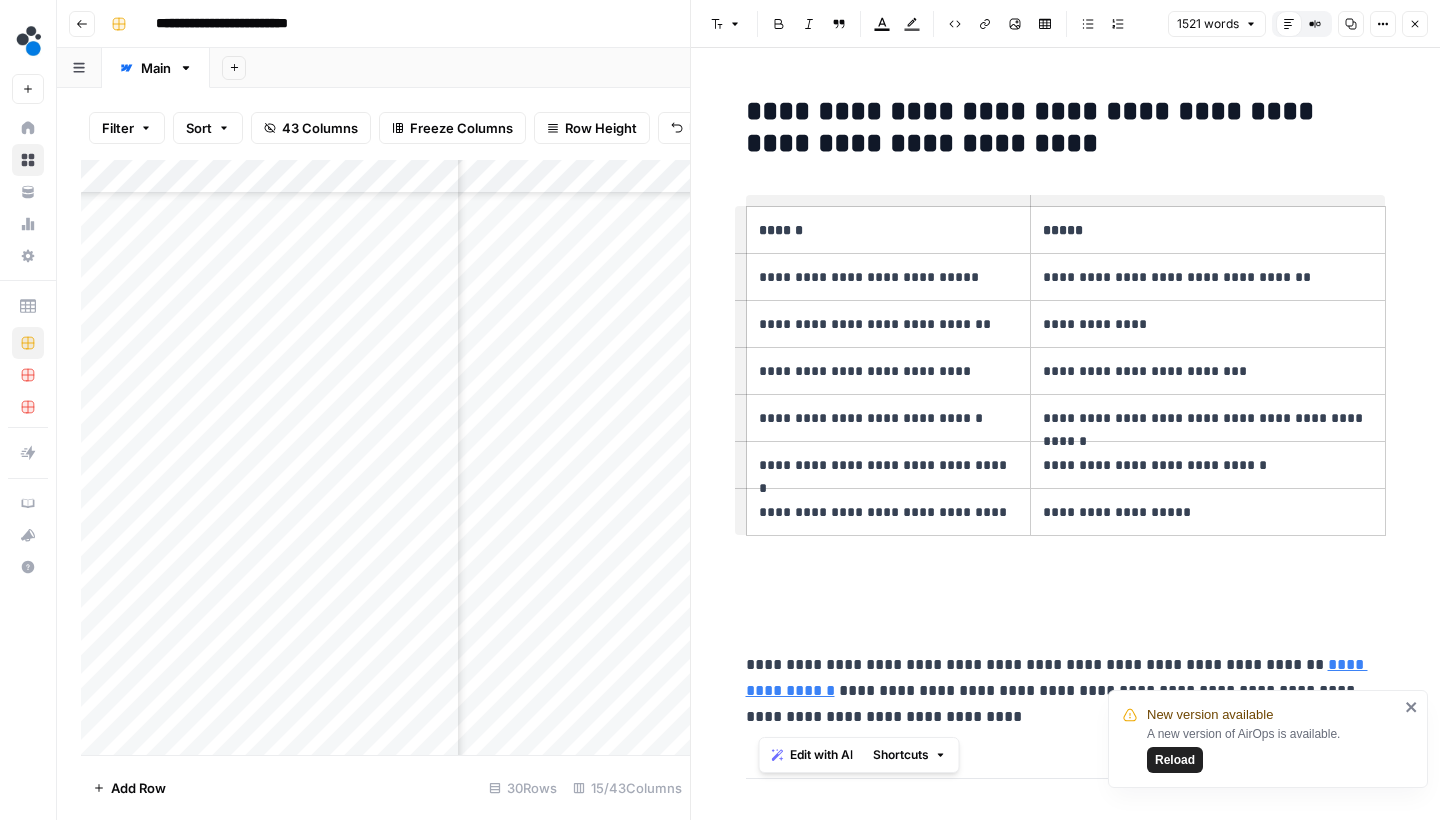 drag, startPoint x: 977, startPoint y: 720, endPoint x: 763, endPoint y: 237, distance: 528.285 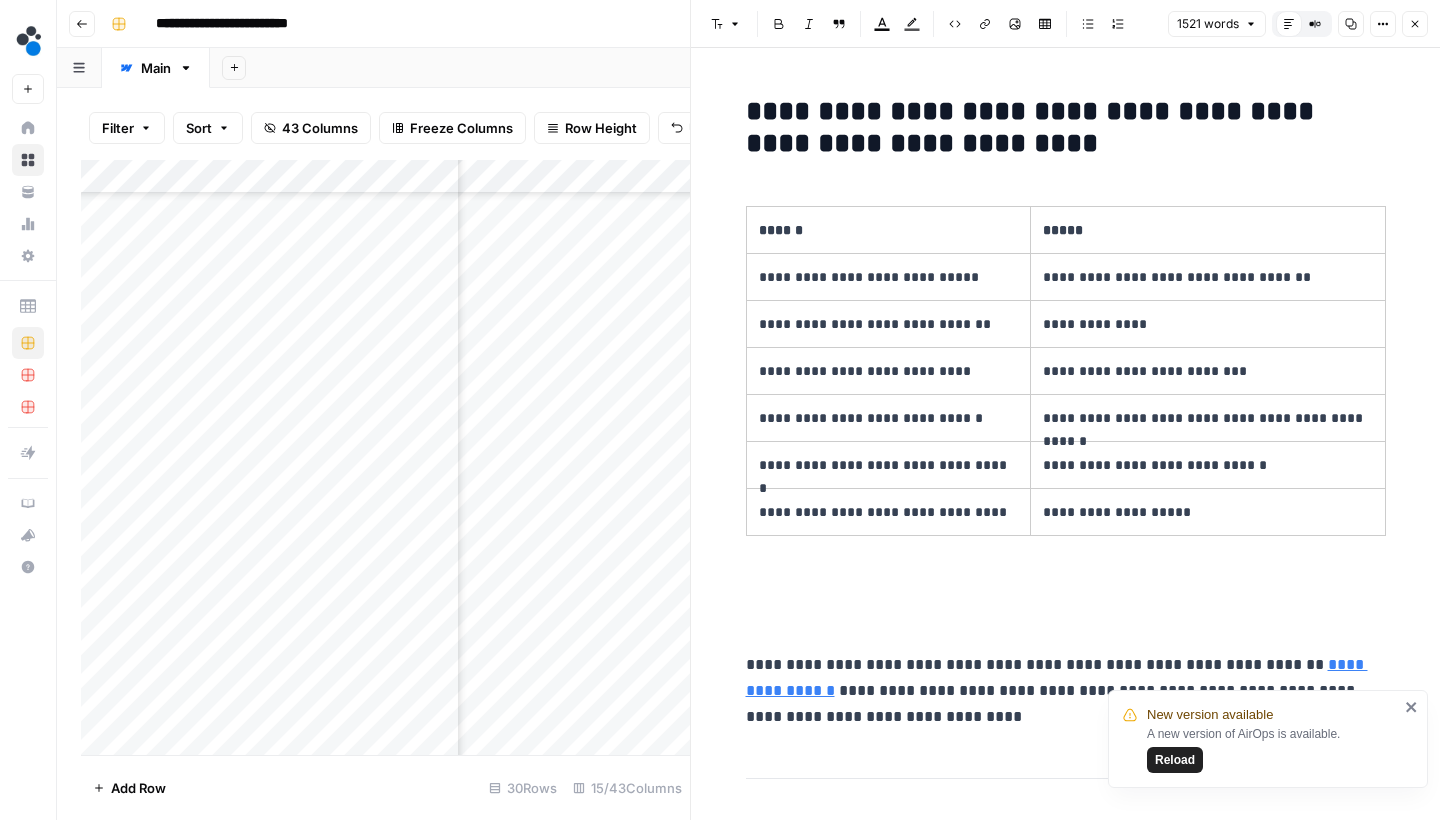 click on "**********" at bounding box center [1066, 127] 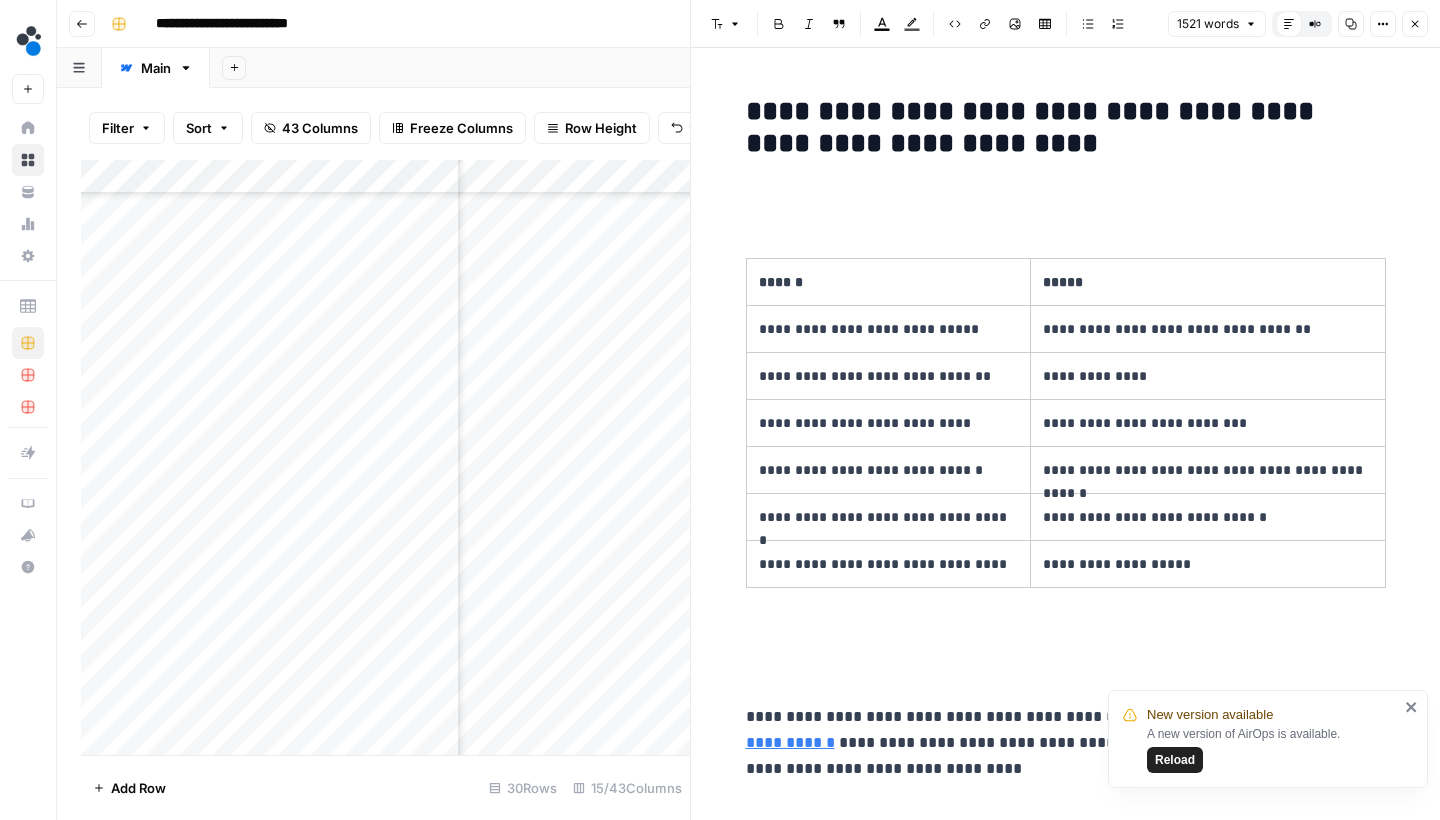 type 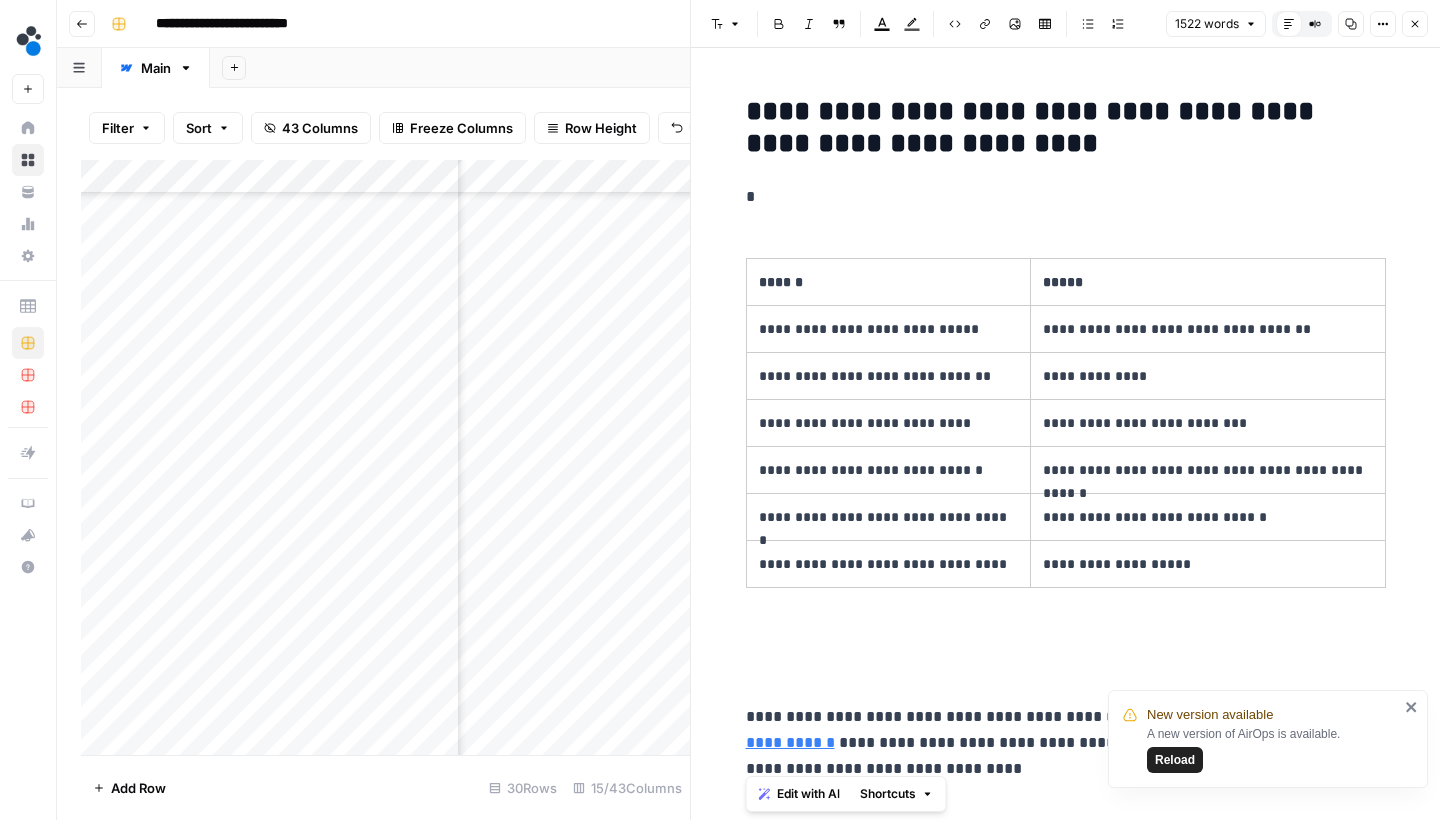 drag, startPoint x: 944, startPoint y: 769, endPoint x: 739, endPoint y: 198, distance: 606.68445 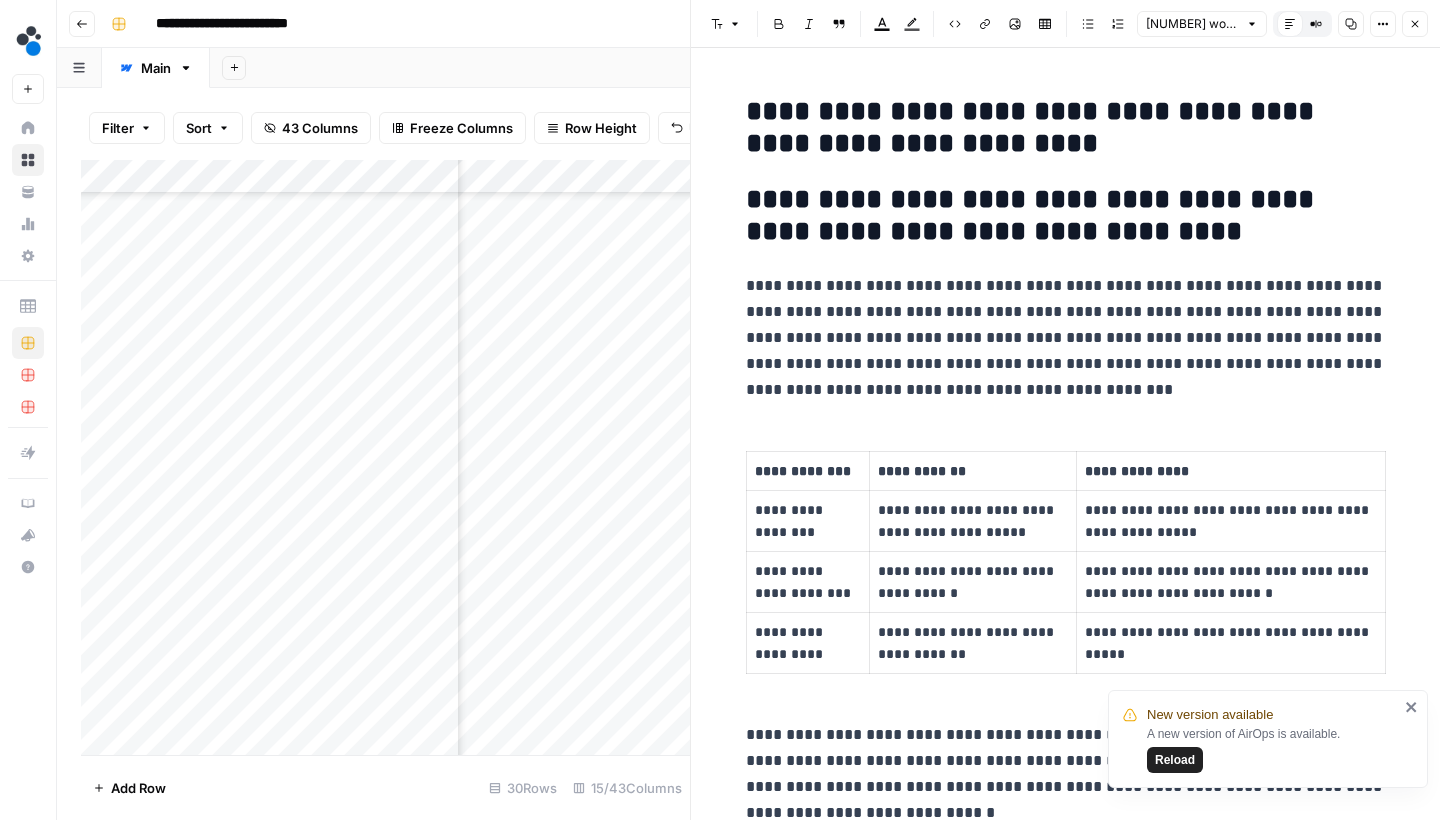 scroll, scrollTop: 424, scrollLeft: 0, axis: vertical 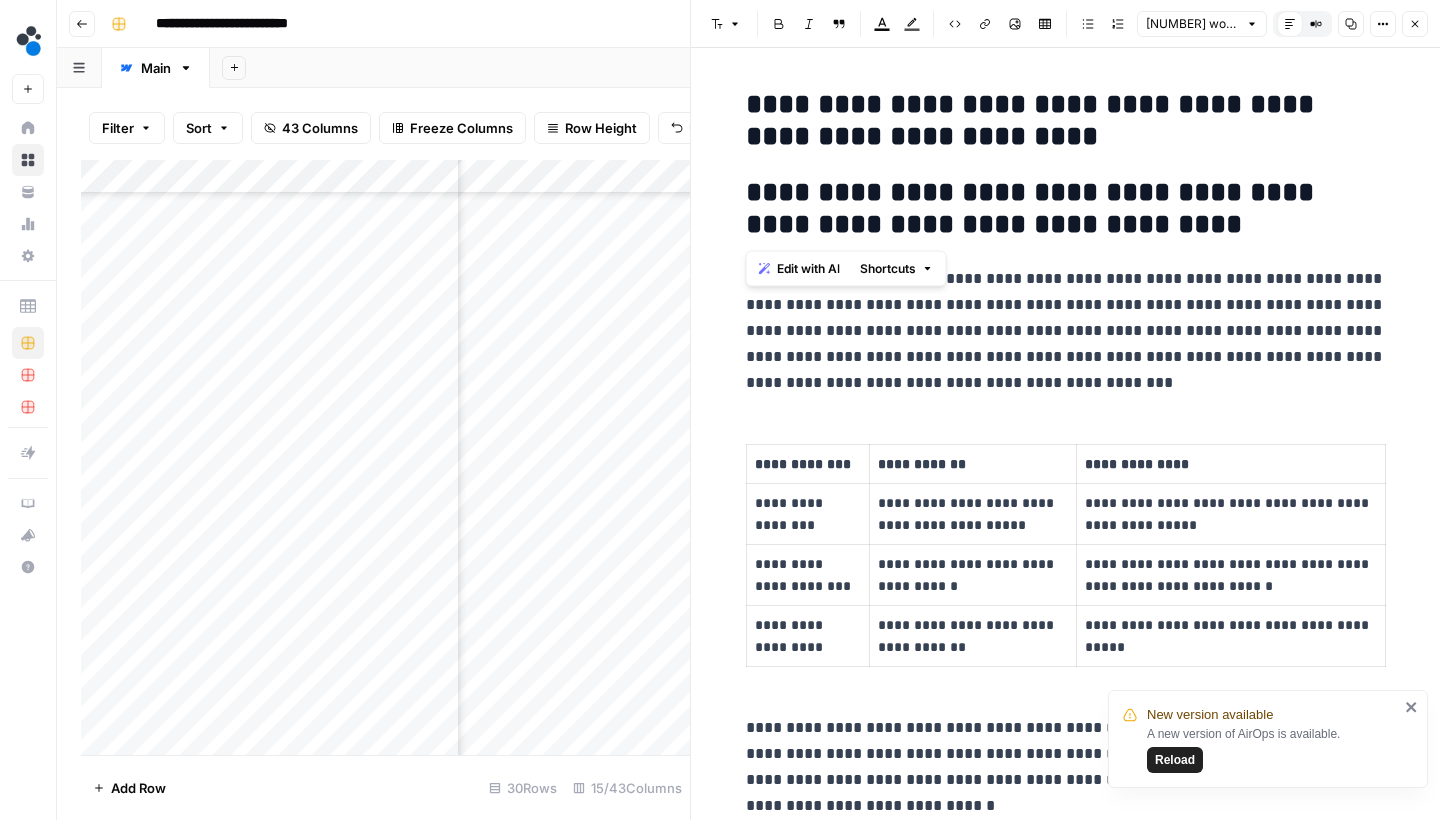 drag, startPoint x: 1196, startPoint y: 226, endPoint x: 729, endPoint y: 198, distance: 467.83865 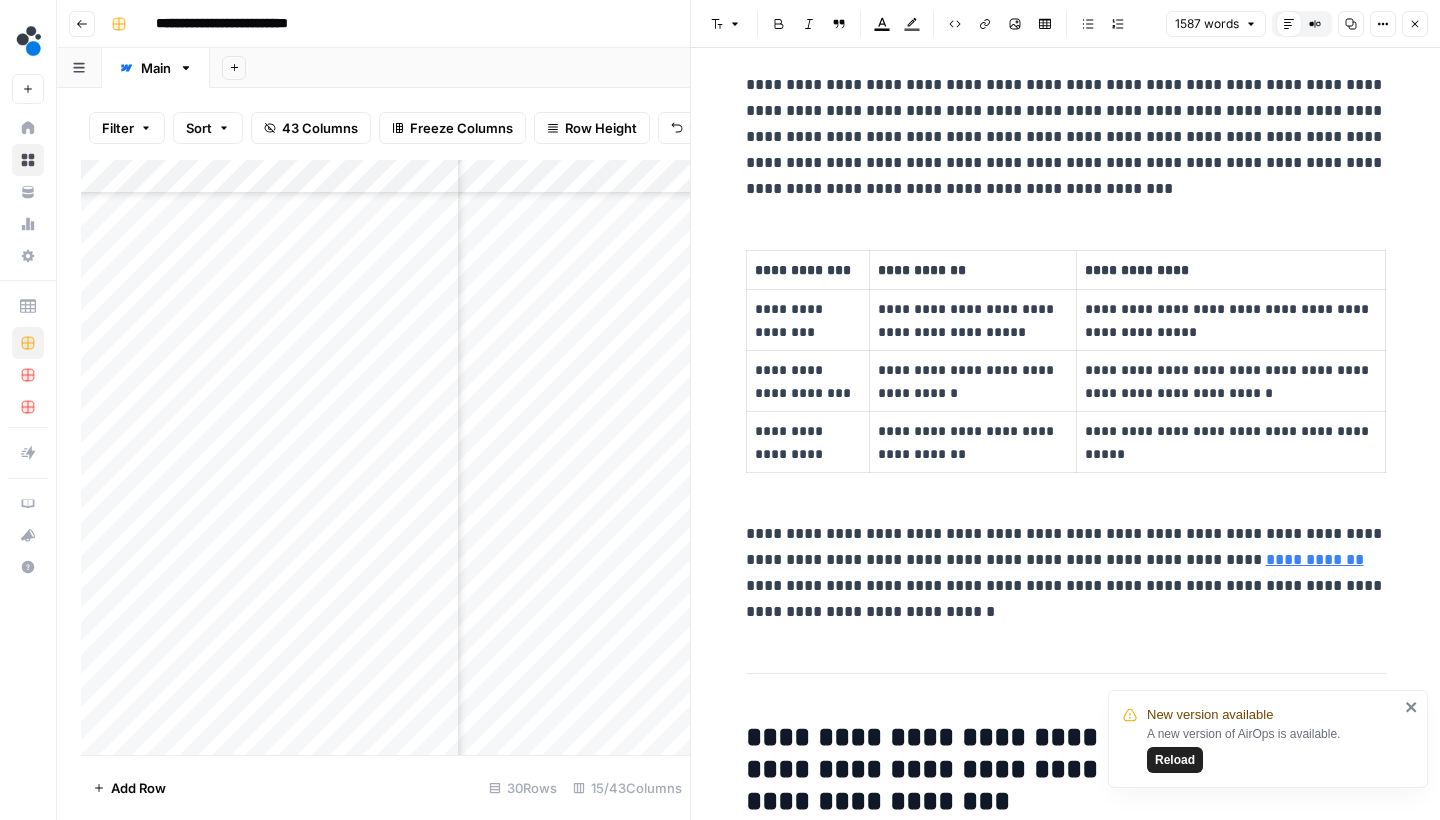 scroll, scrollTop: 533, scrollLeft: 0, axis: vertical 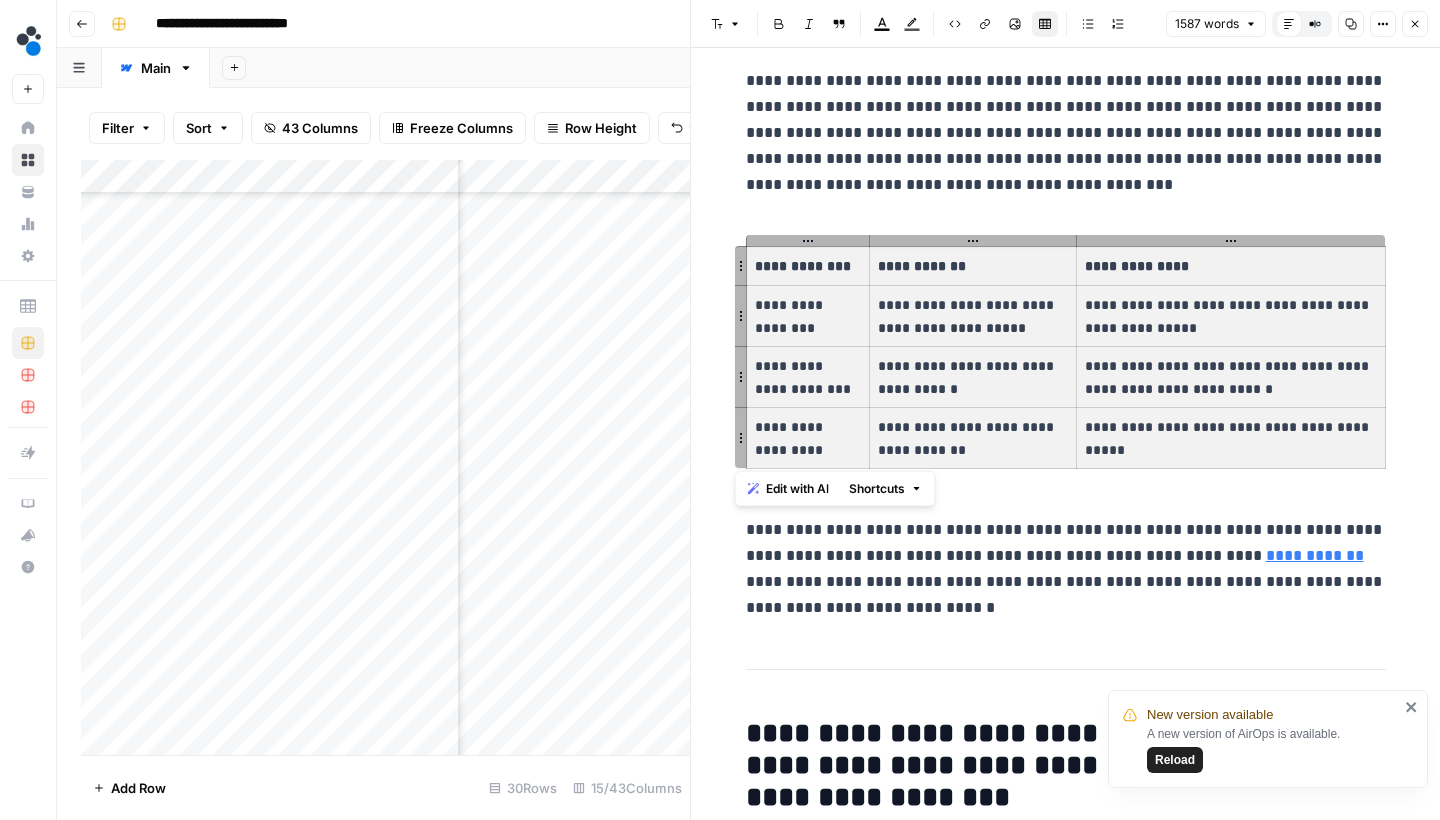drag, startPoint x: 1316, startPoint y: 453, endPoint x: 784, endPoint y: 220, distance: 580.78656 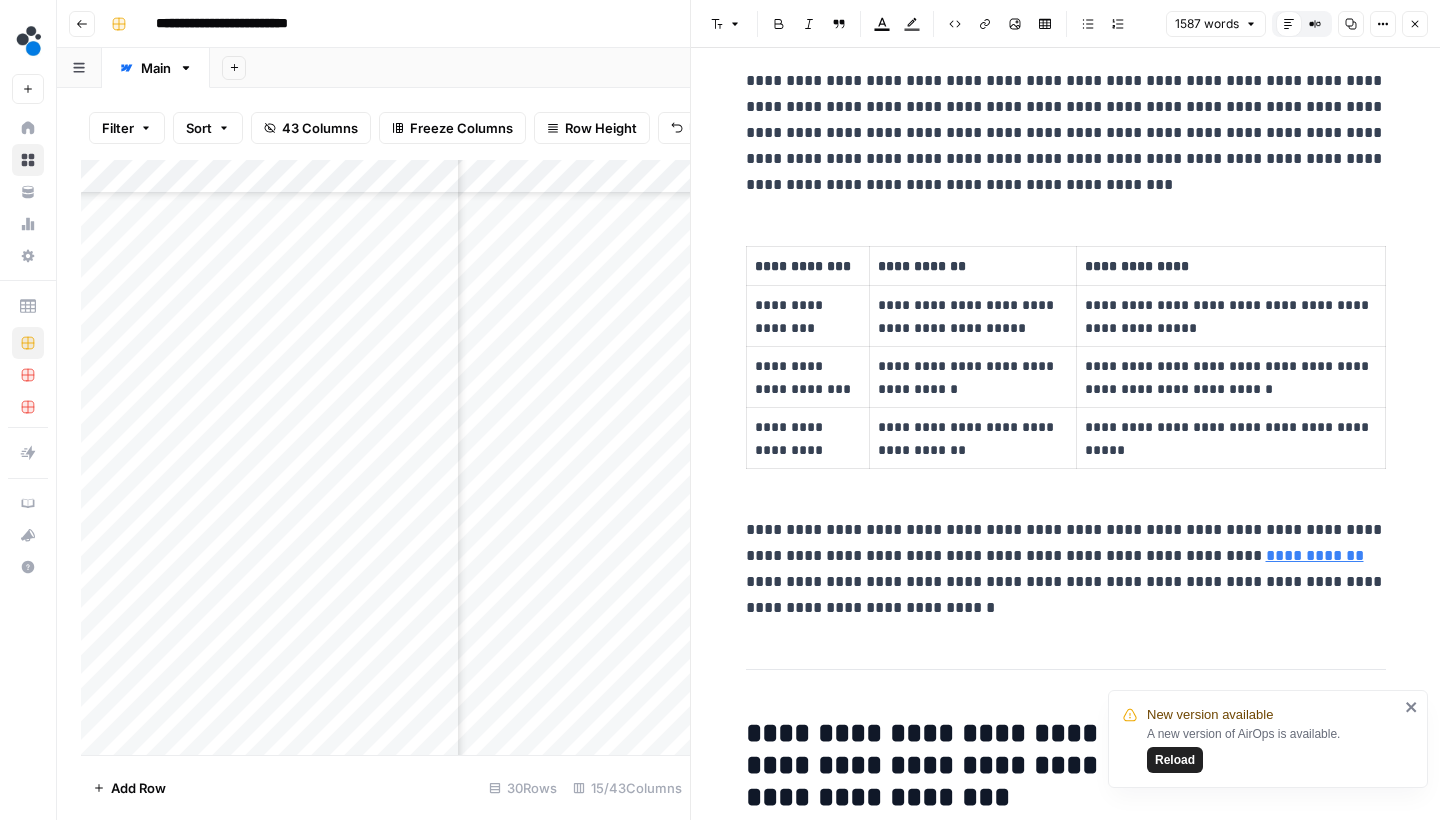 click on "**********" at bounding box center (1066, 133) 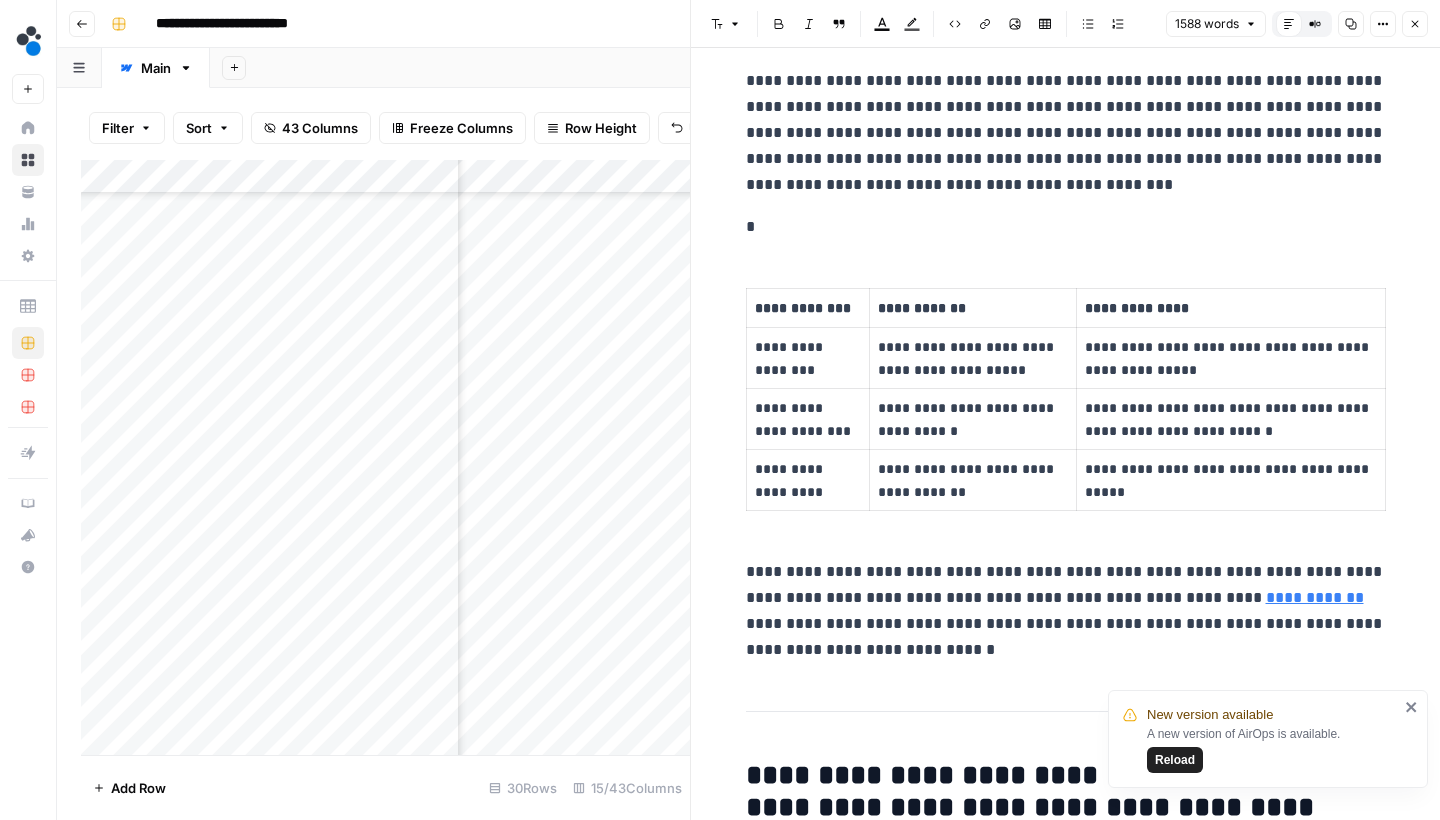 click on "**********" at bounding box center (1066, 3591) 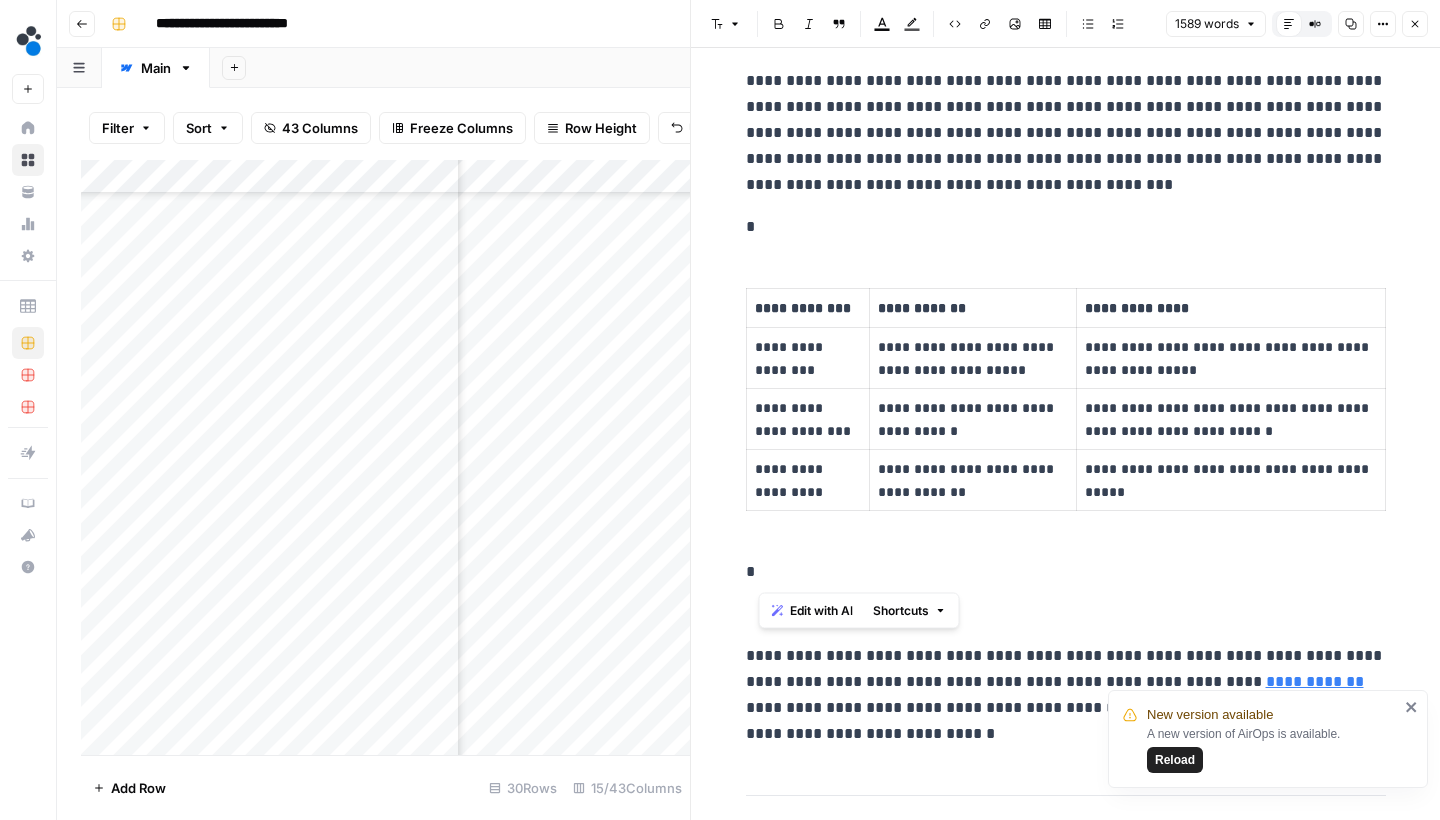 drag, startPoint x: 845, startPoint y: 566, endPoint x: 784, endPoint y: 198, distance: 373.02145 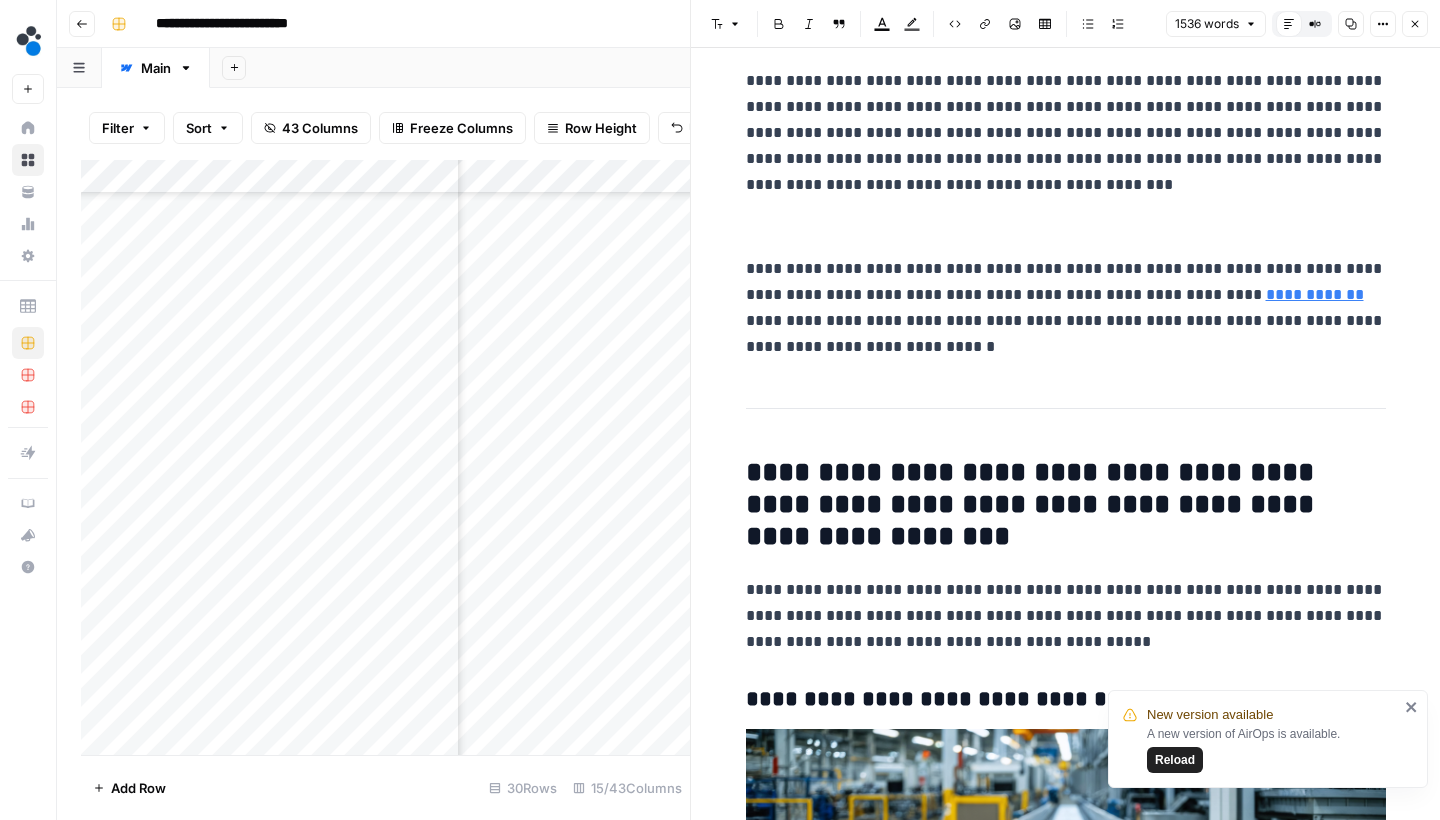 click at bounding box center [1066, 227] 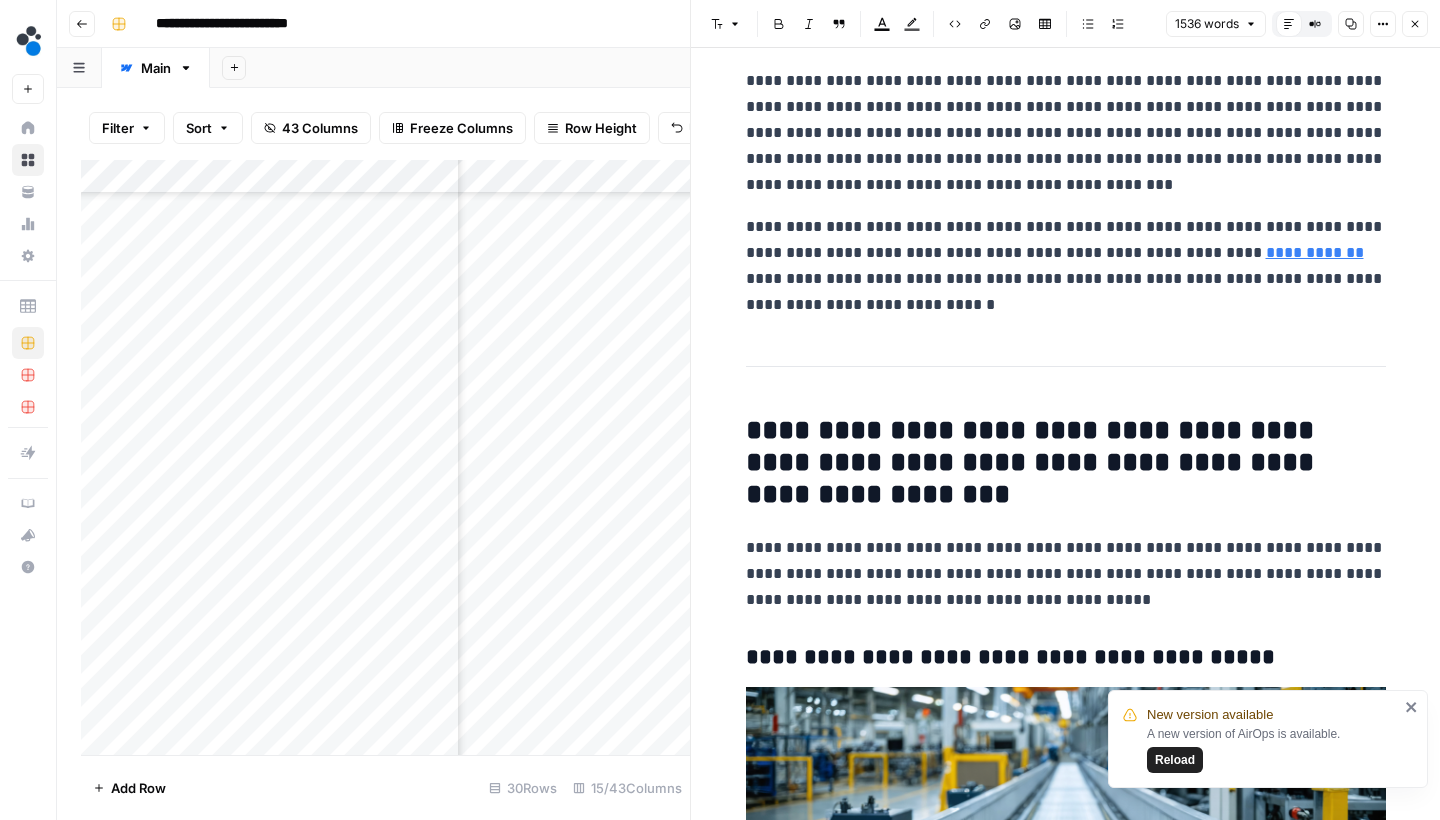 click on "**********" at bounding box center [1066, 266] 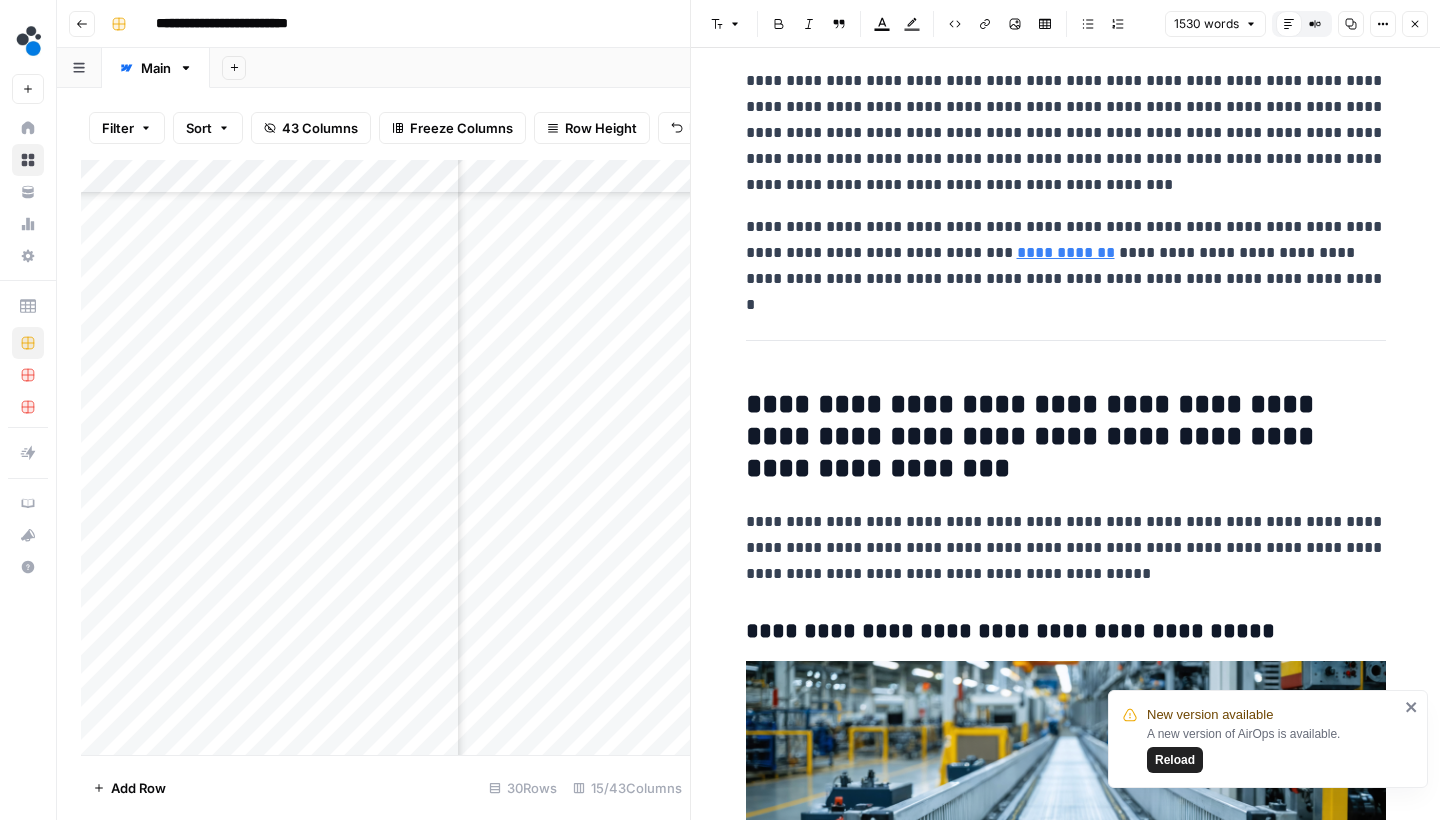 click on "**********" at bounding box center [1066, 253] 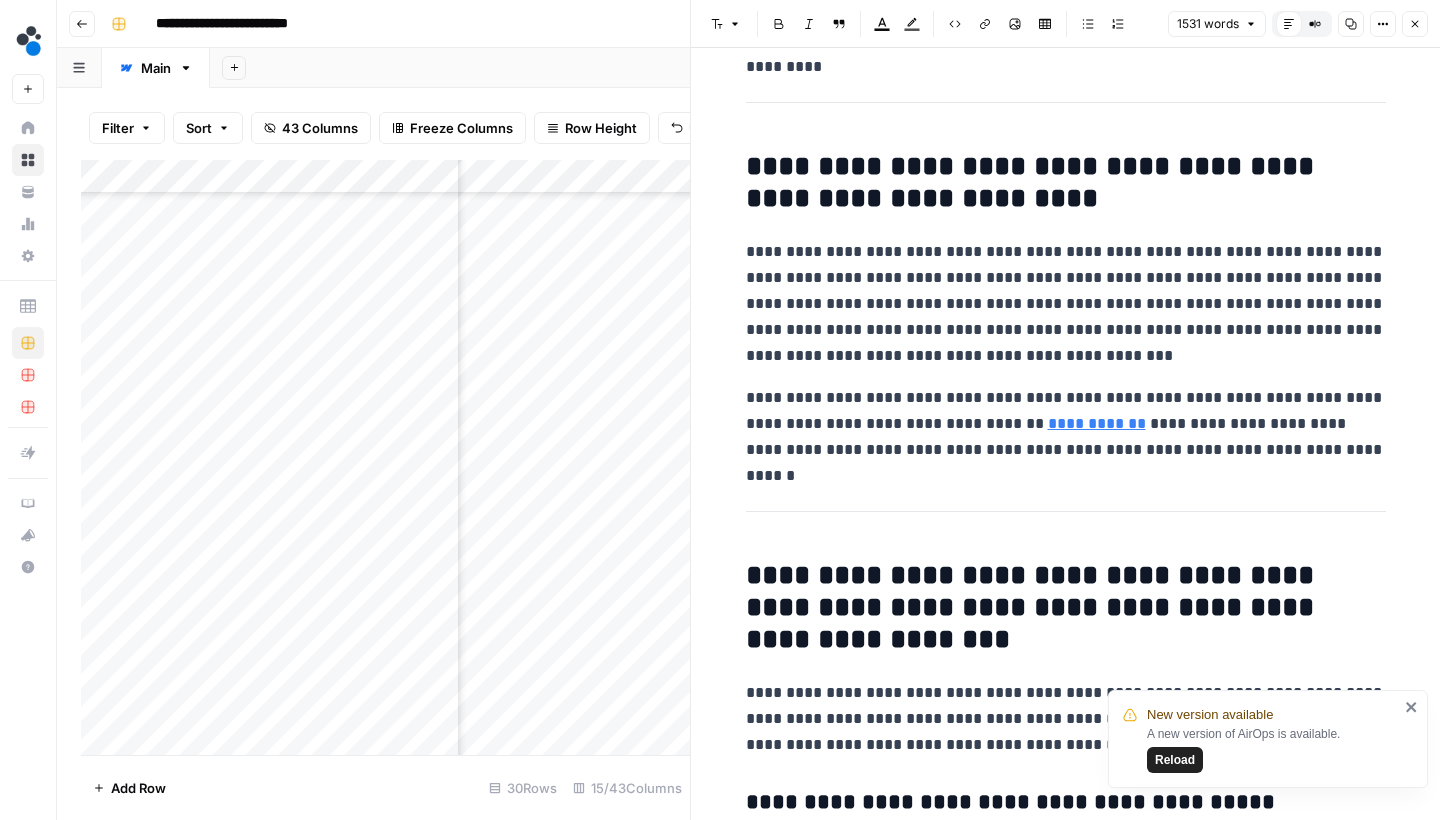 scroll, scrollTop: 348, scrollLeft: 0, axis: vertical 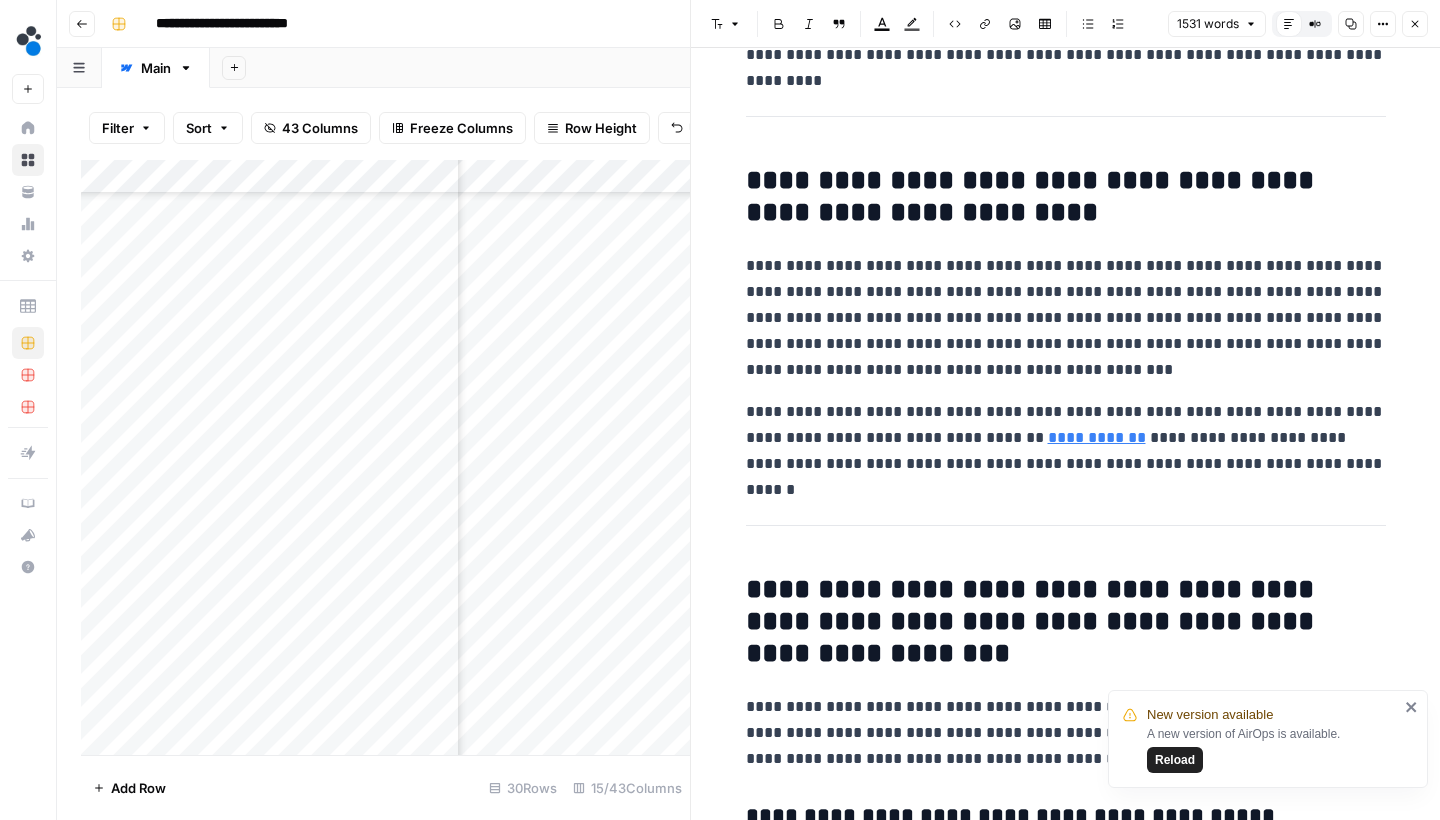 click 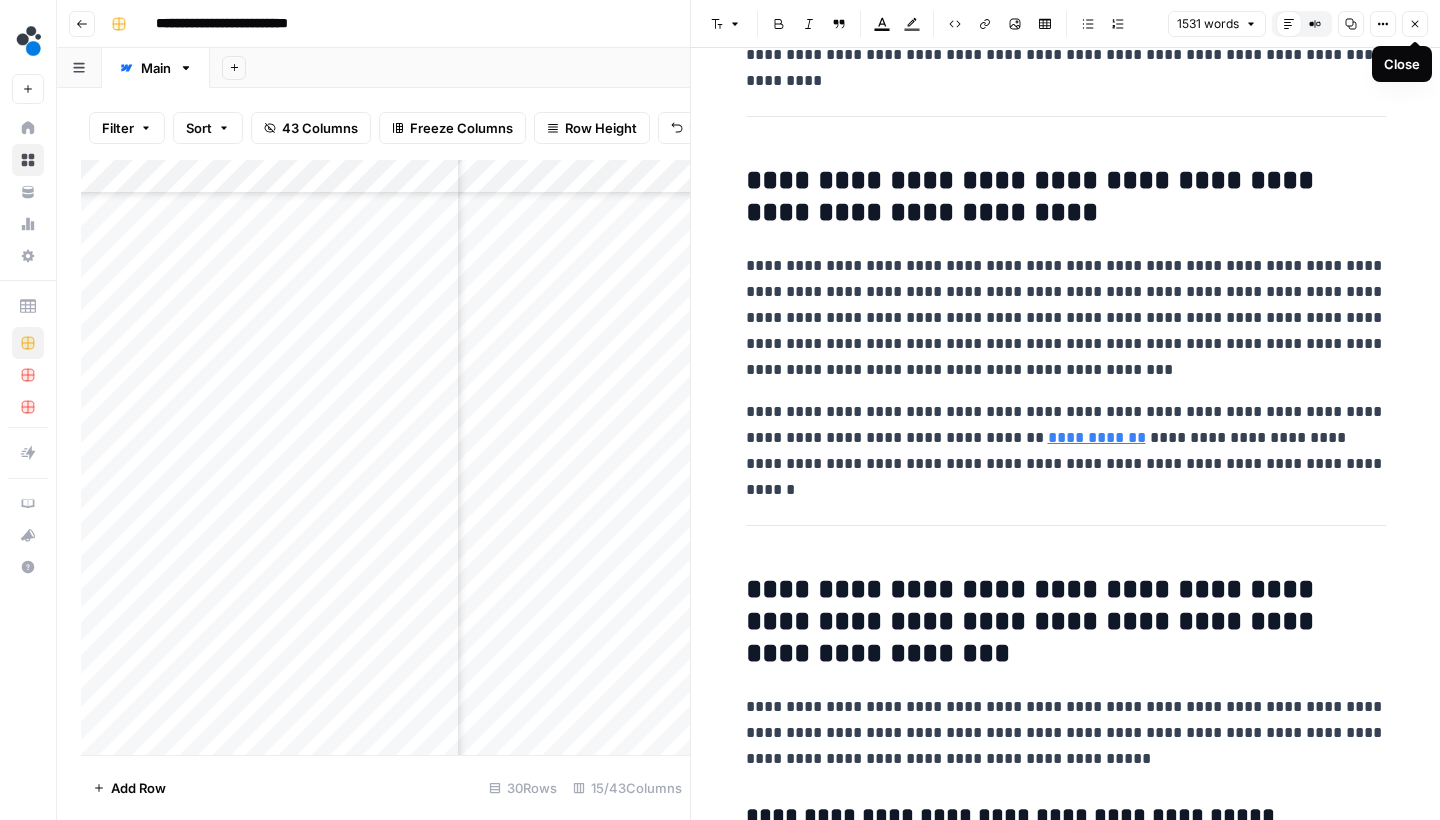 click 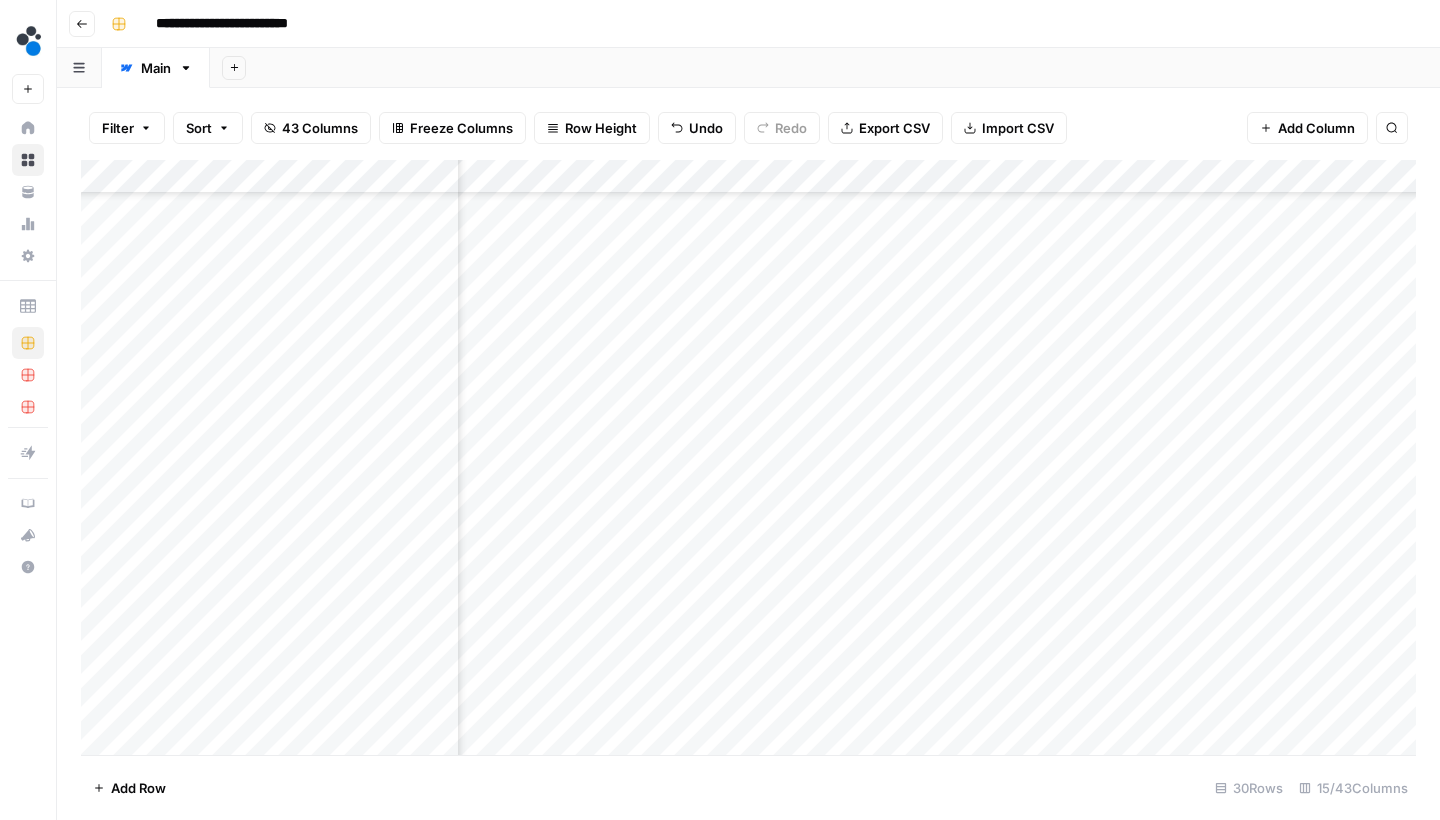 click on "Add Column" at bounding box center (748, 460) 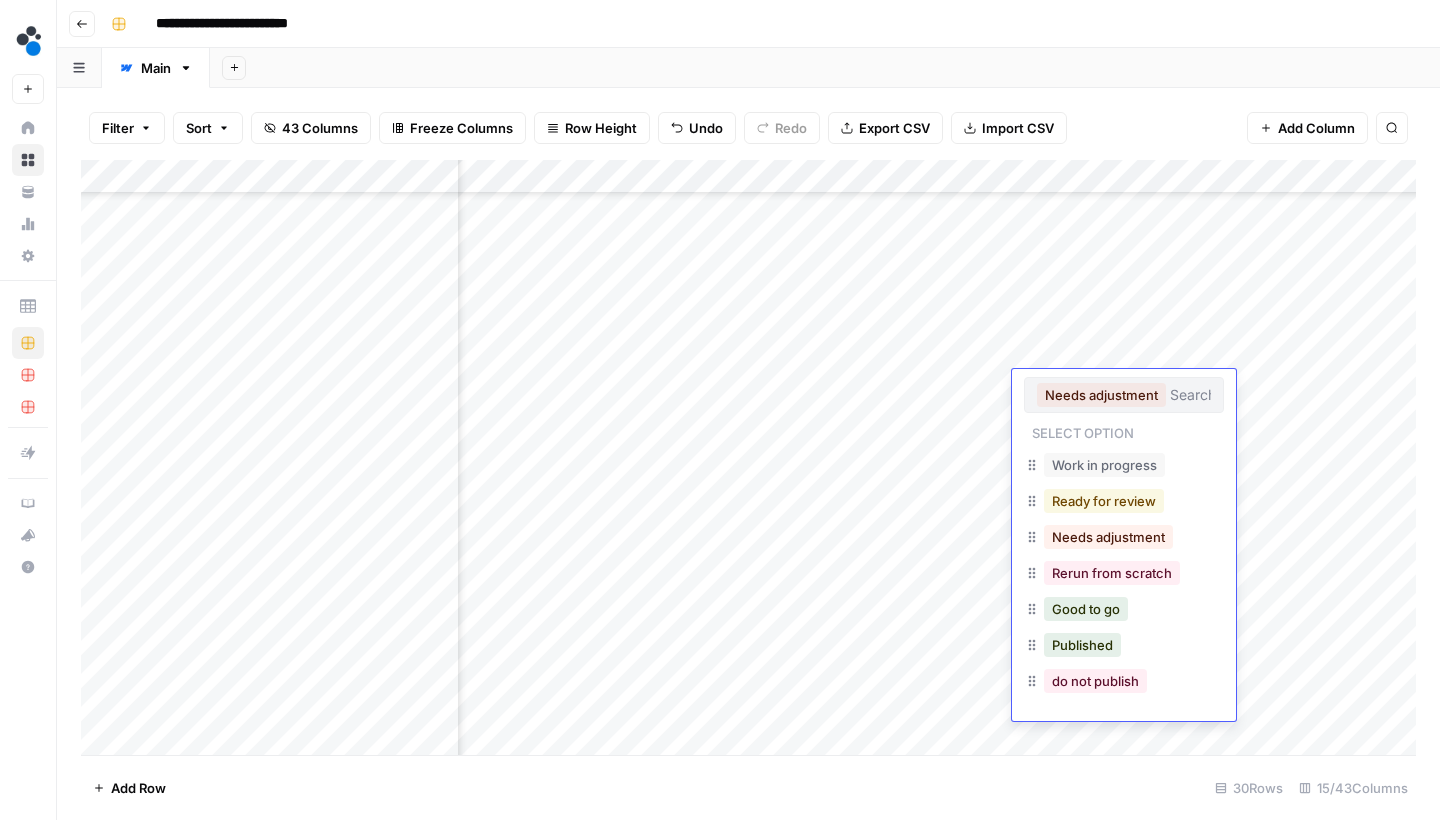 click on "Ready for review" at bounding box center [1104, 501] 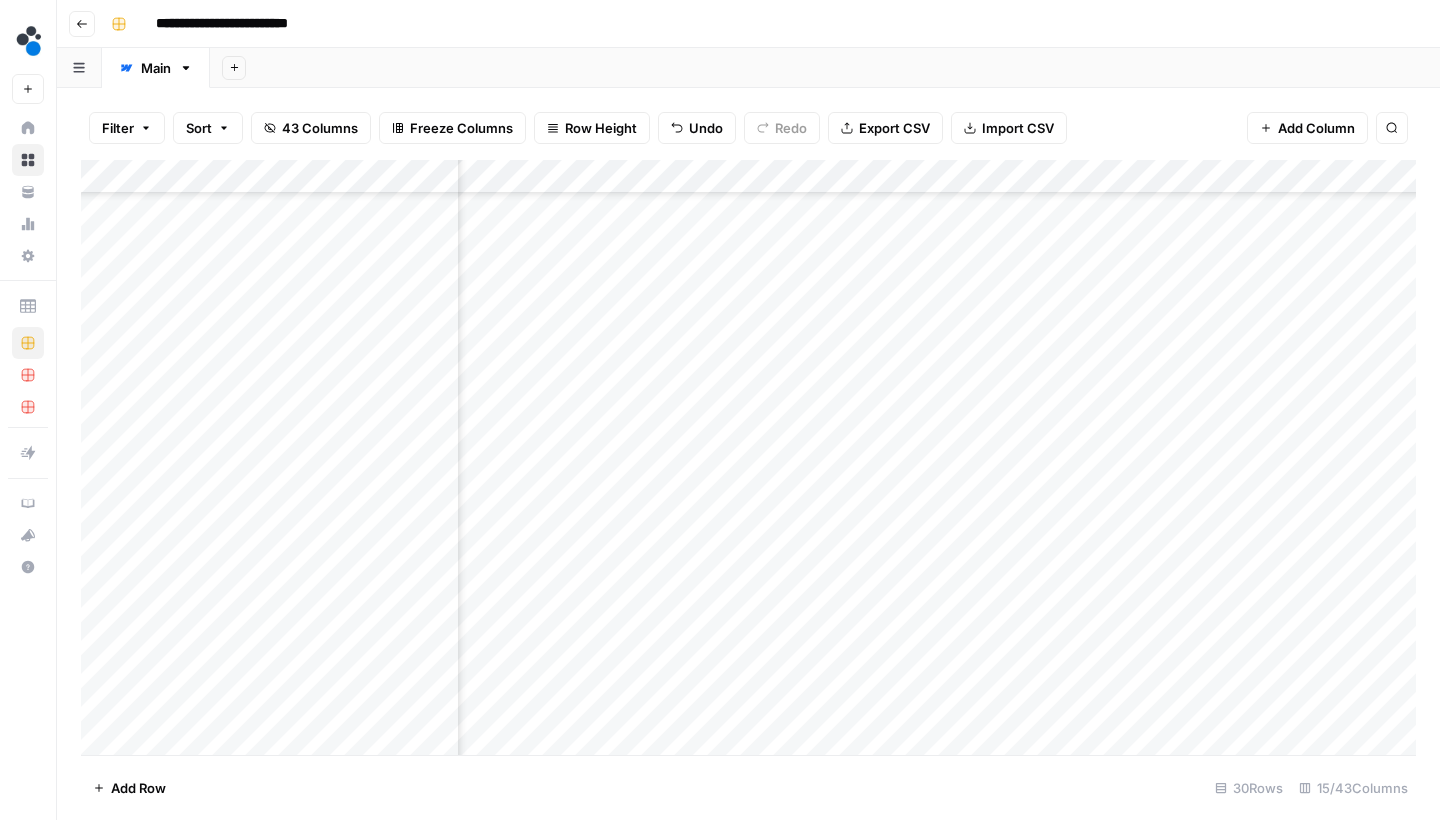 scroll, scrollTop: 225, scrollLeft: 1146, axis: both 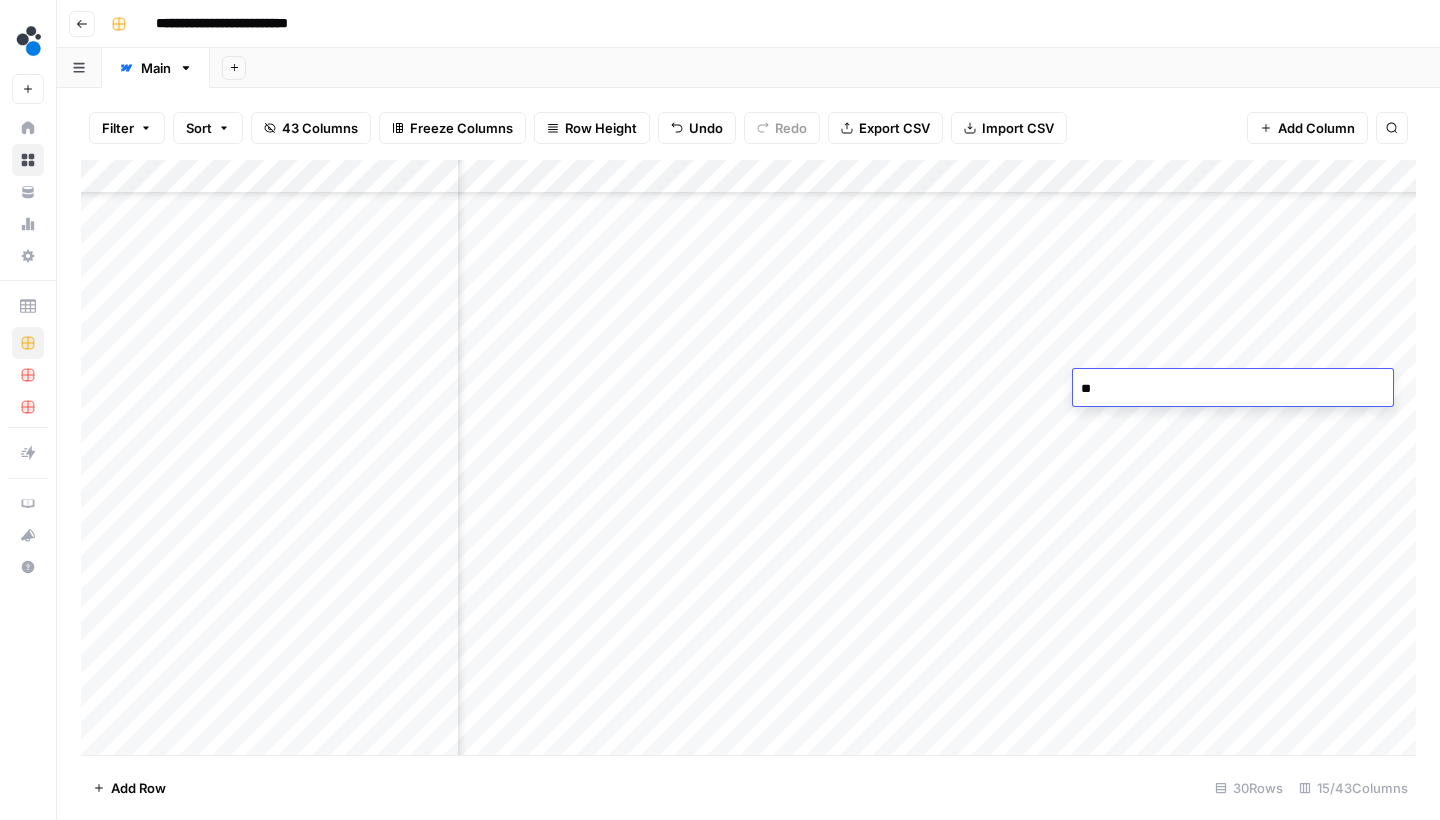 type on "*" 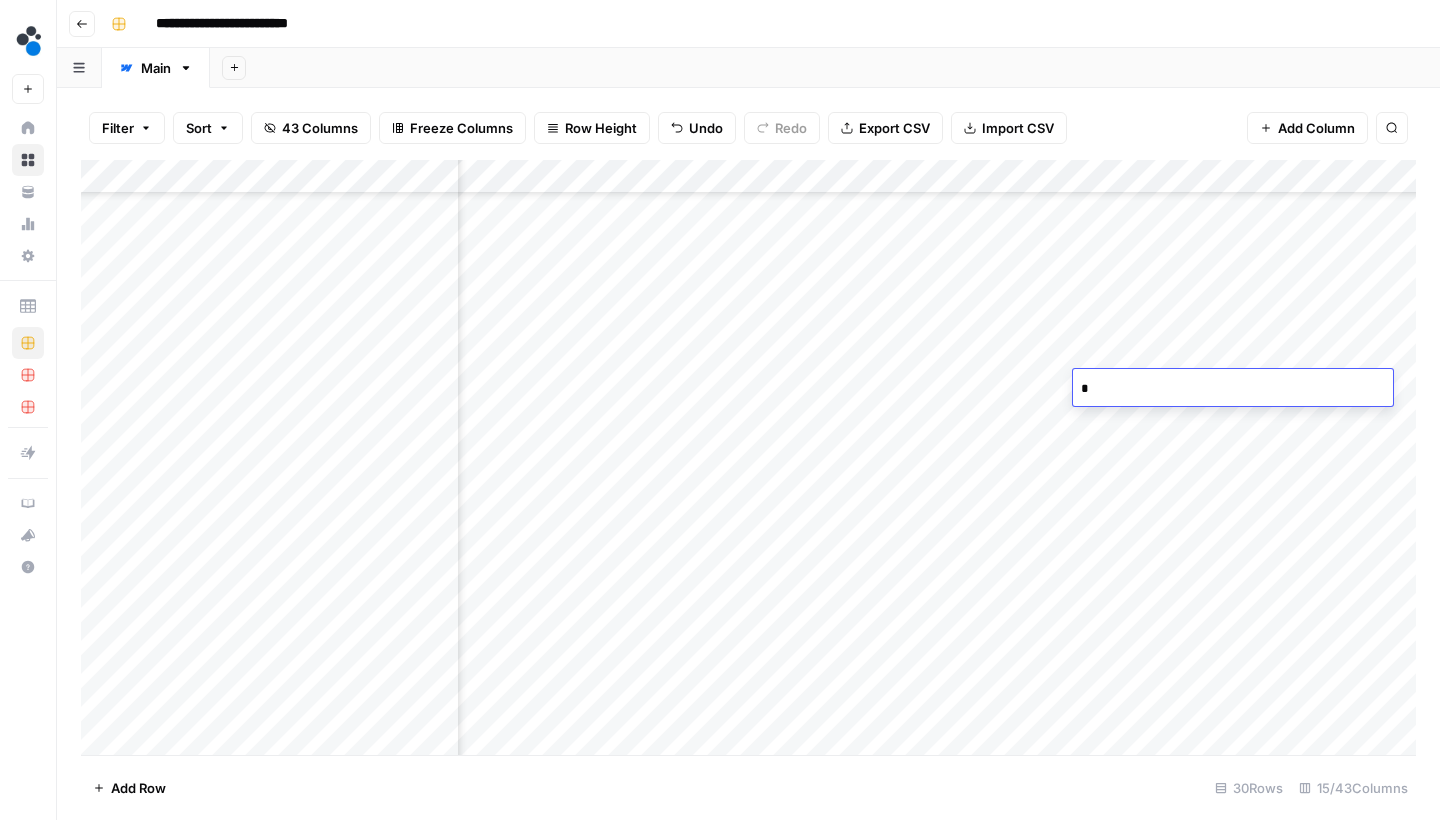 type 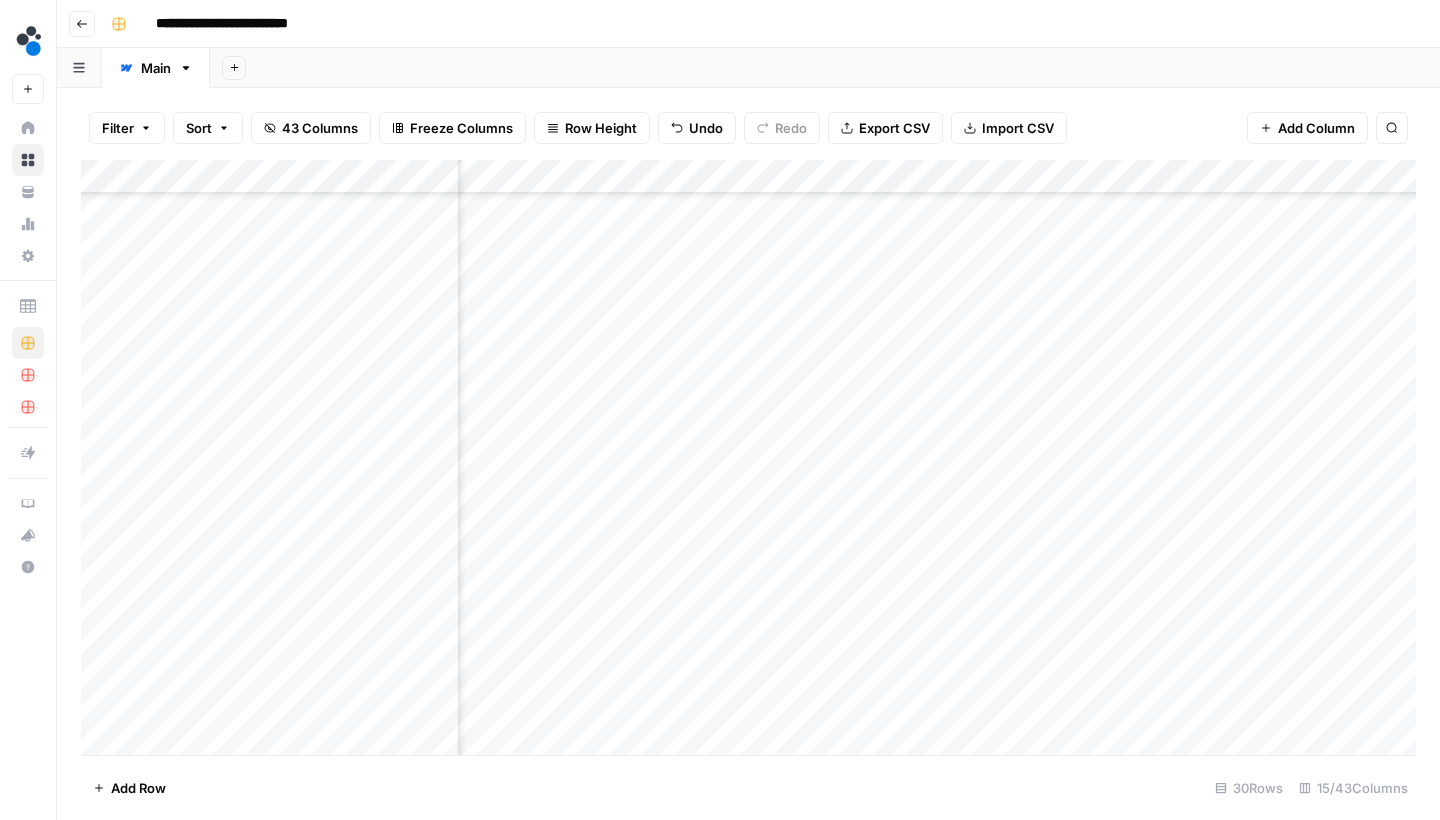 click on "Add Column" at bounding box center (748, 460) 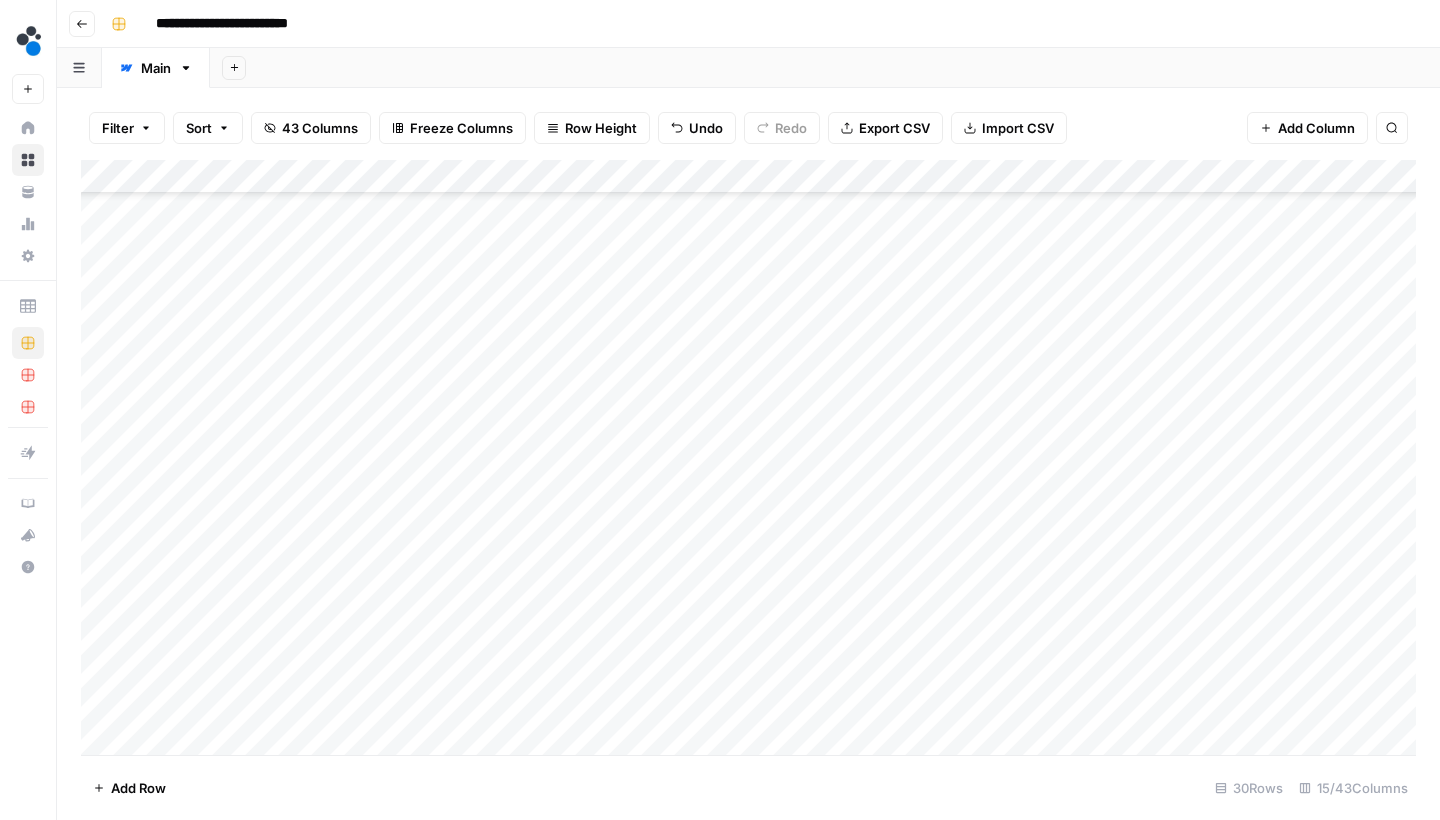 scroll, scrollTop: 222, scrollLeft: 0, axis: vertical 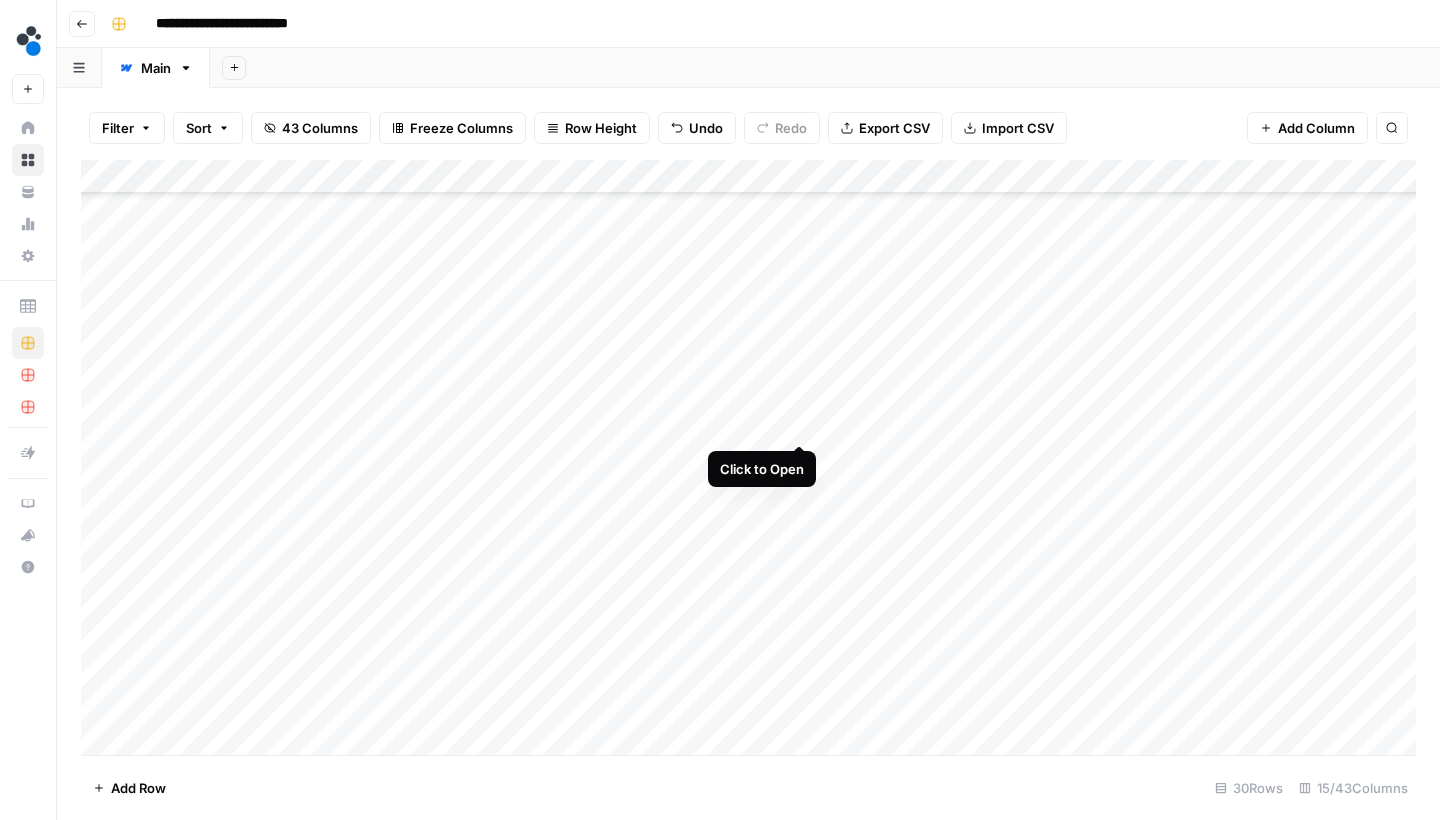 click on "Add Column" at bounding box center (748, 460) 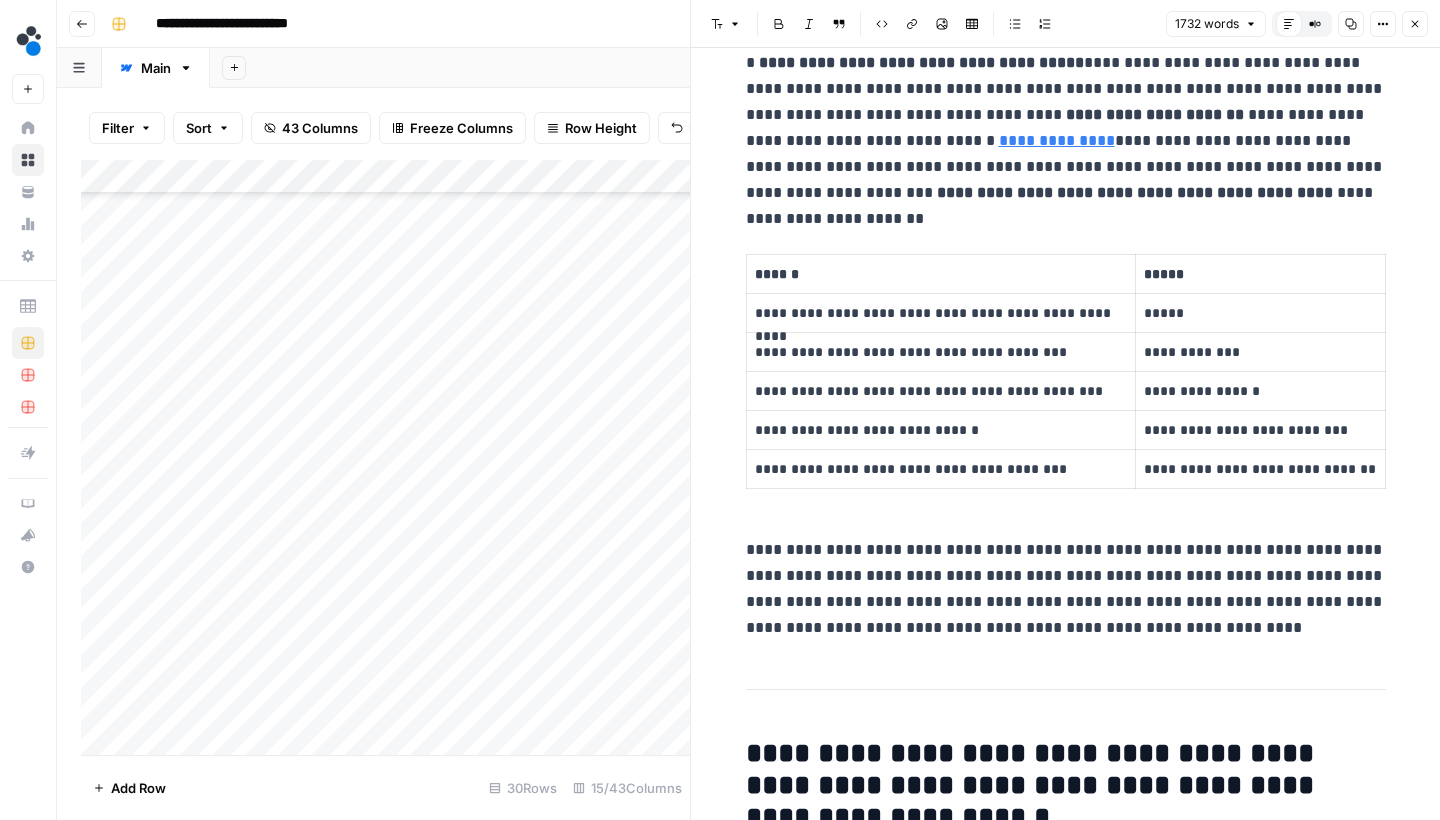 scroll, scrollTop: 688, scrollLeft: 0, axis: vertical 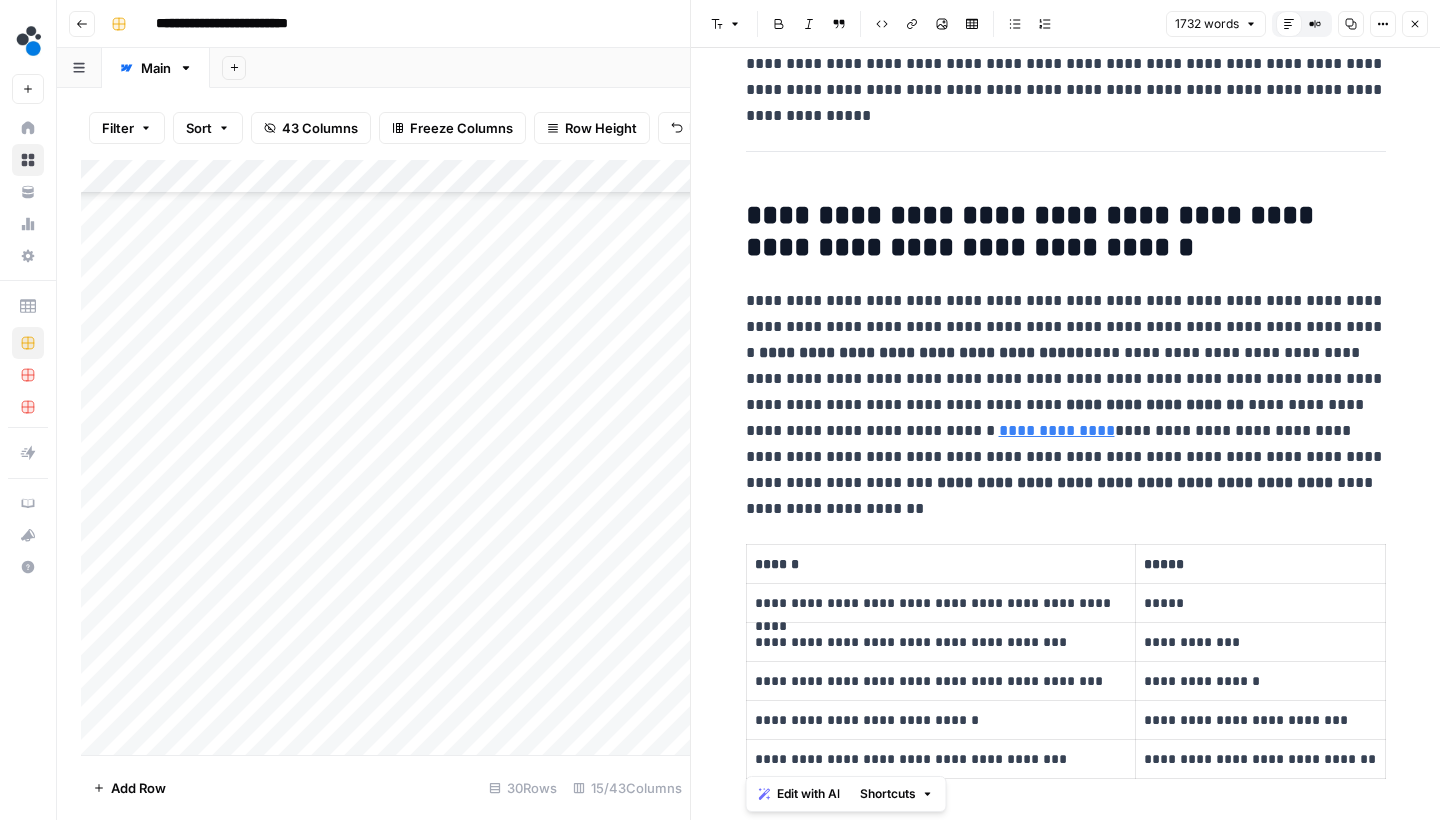 drag, startPoint x: 1238, startPoint y: 615, endPoint x: 757, endPoint y: 212, distance: 627.511 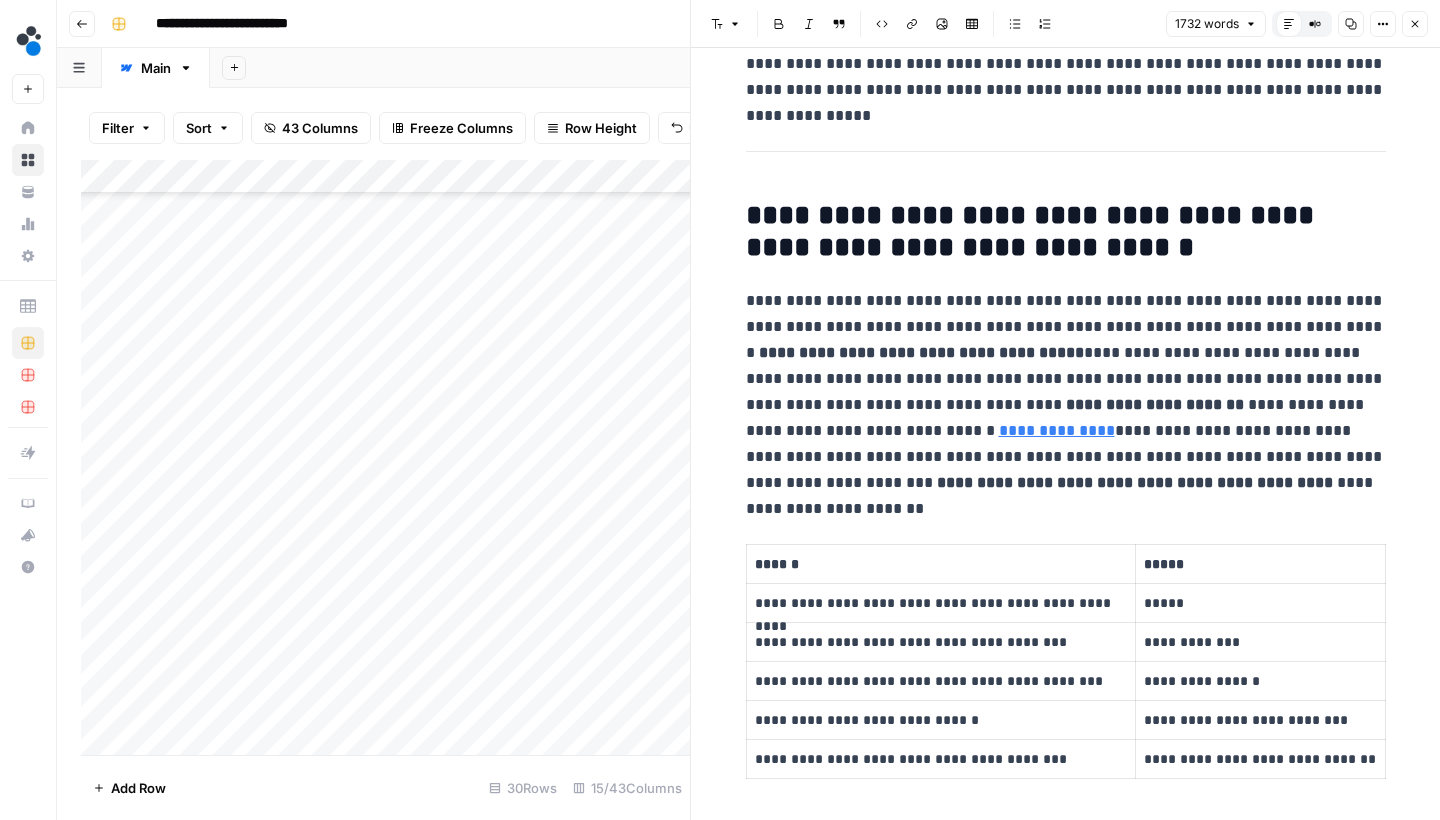 click on "Close" at bounding box center [1415, 24] 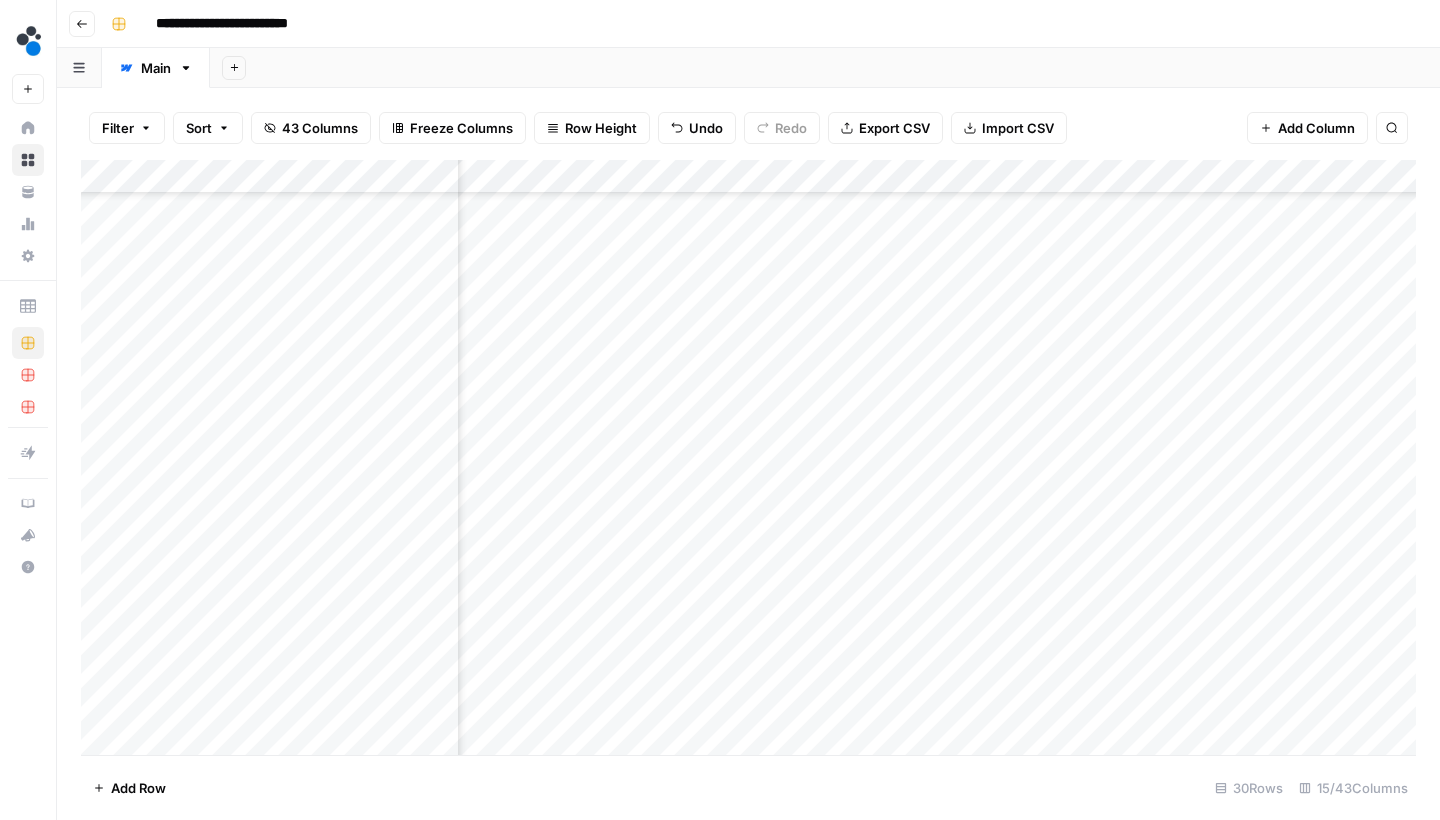 scroll, scrollTop: 222, scrollLeft: 1142, axis: both 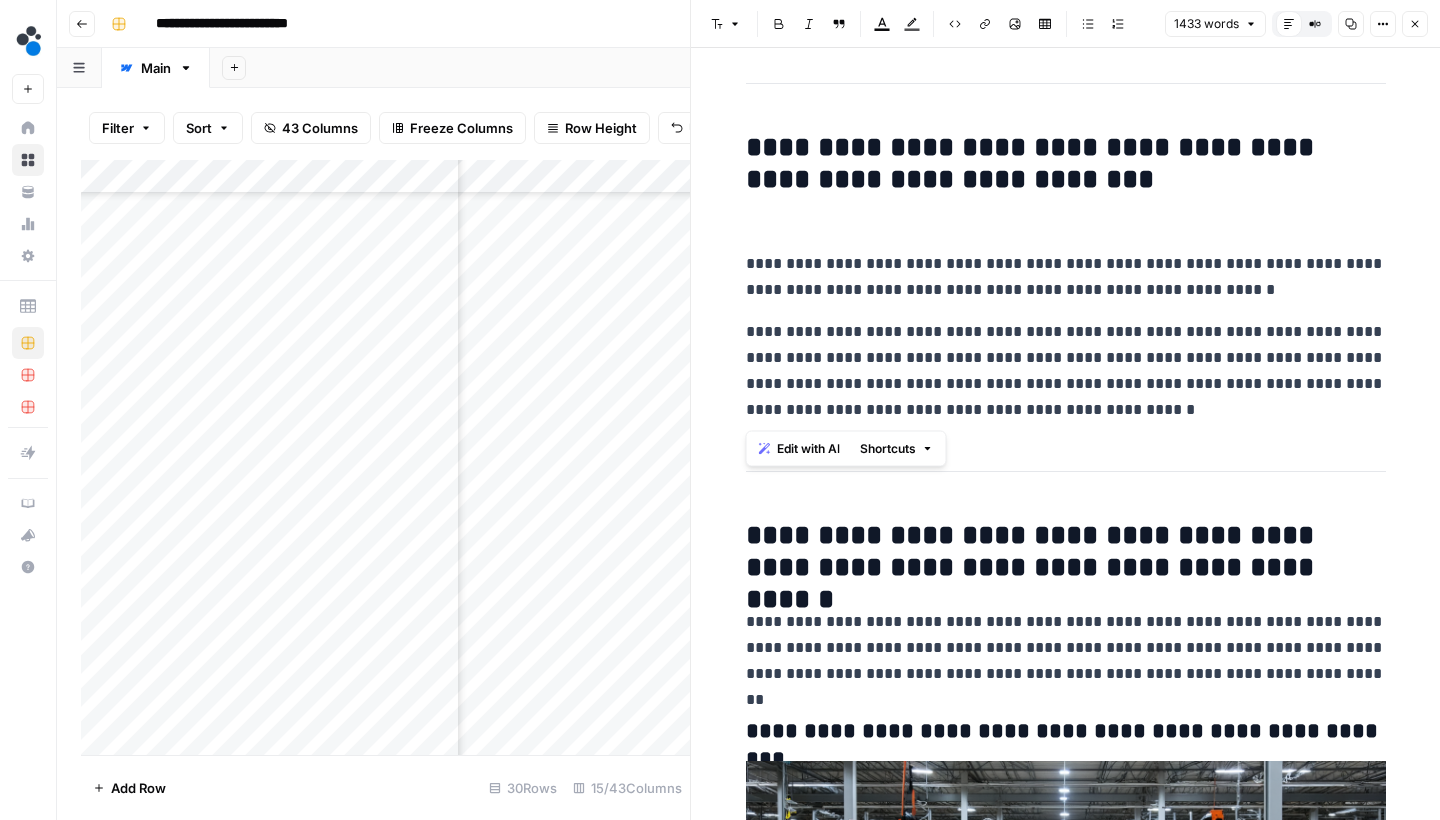 drag, startPoint x: 1047, startPoint y: 408, endPoint x: 747, endPoint y: 254, distance: 337.21802 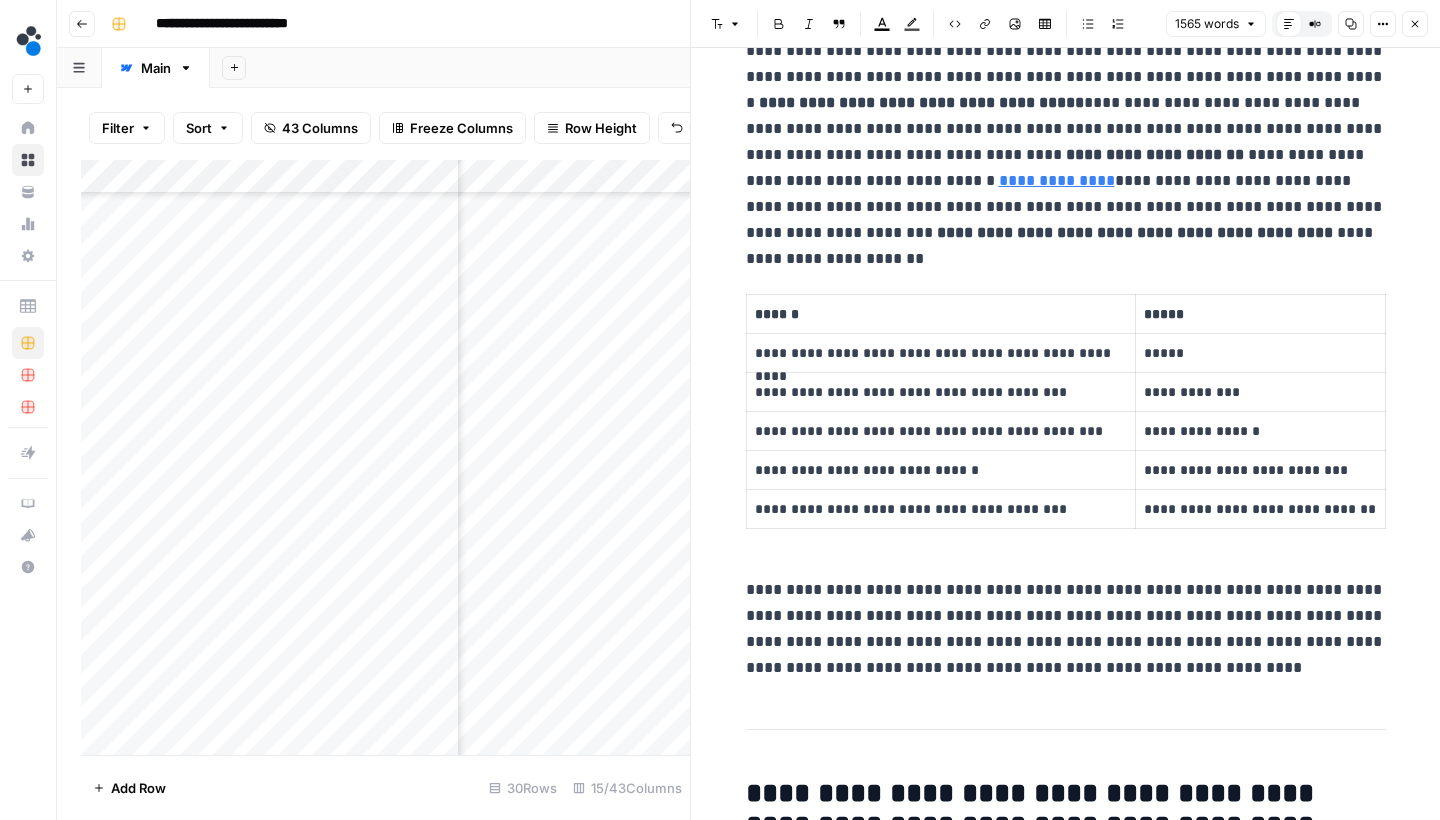 scroll, scrollTop: 661, scrollLeft: 0, axis: vertical 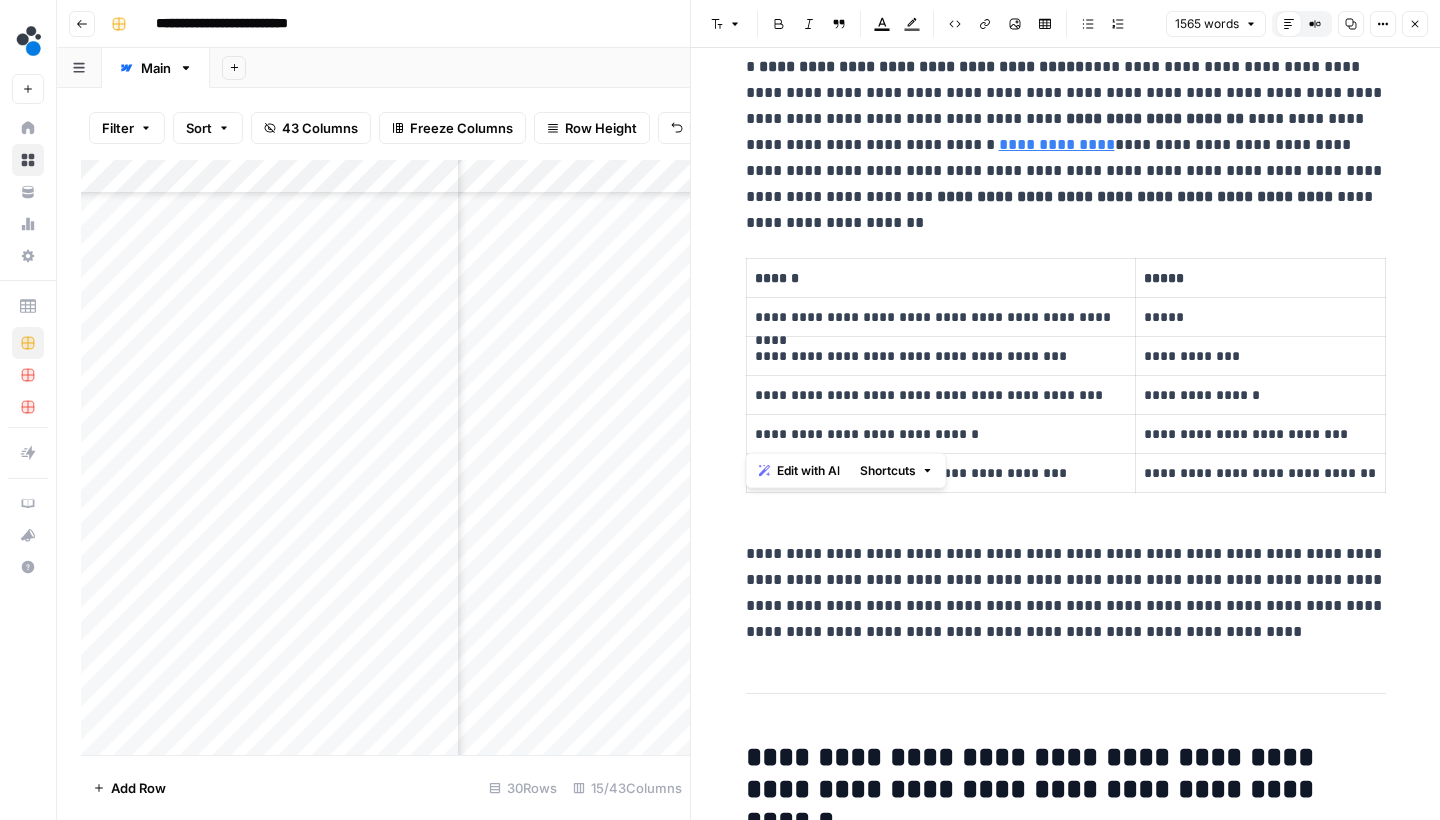 drag, startPoint x: 796, startPoint y: 239, endPoint x: 991, endPoint y: 449, distance: 286.5746 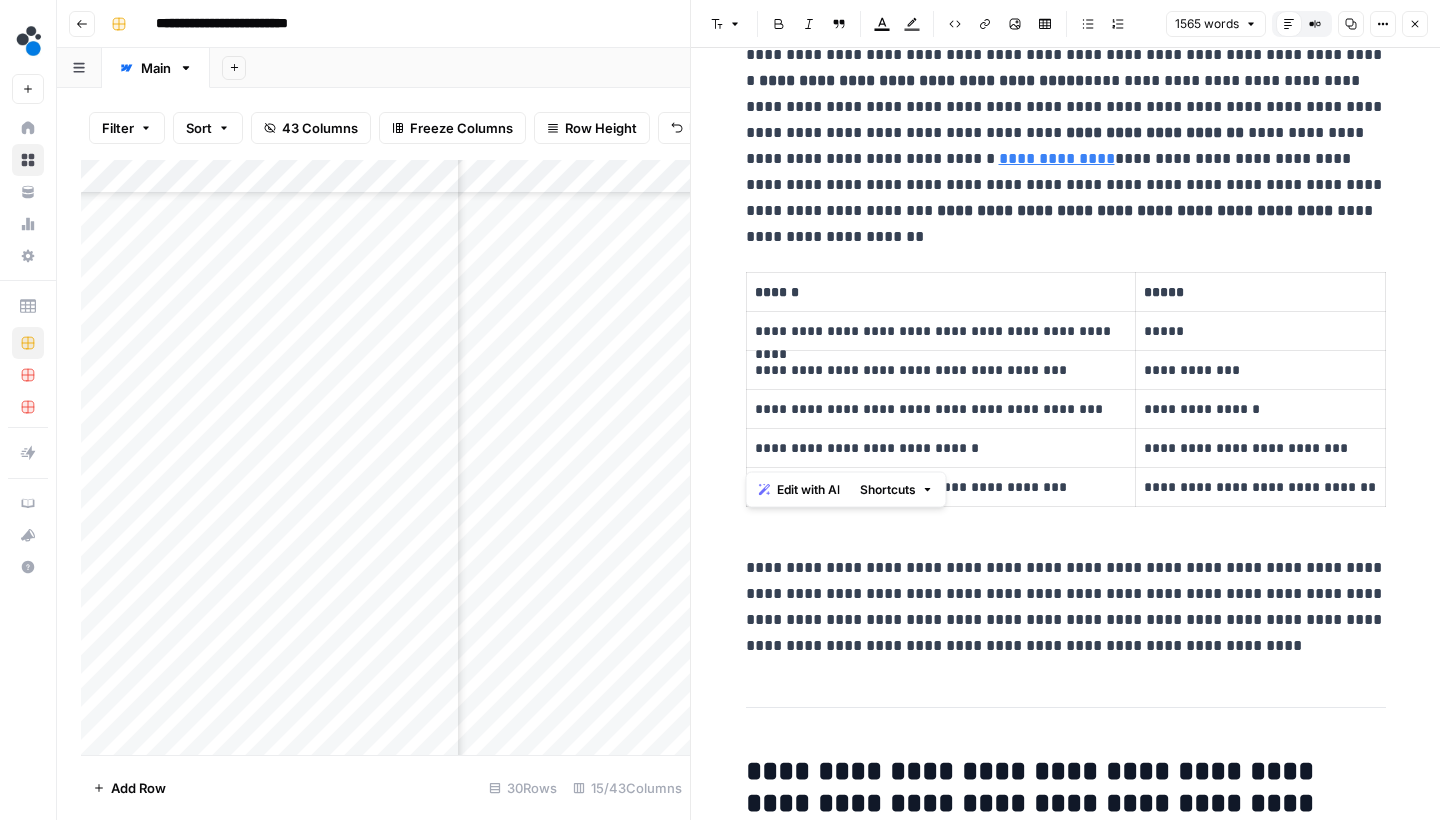 scroll, scrollTop: 642, scrollLeft: 0, axis: vertical 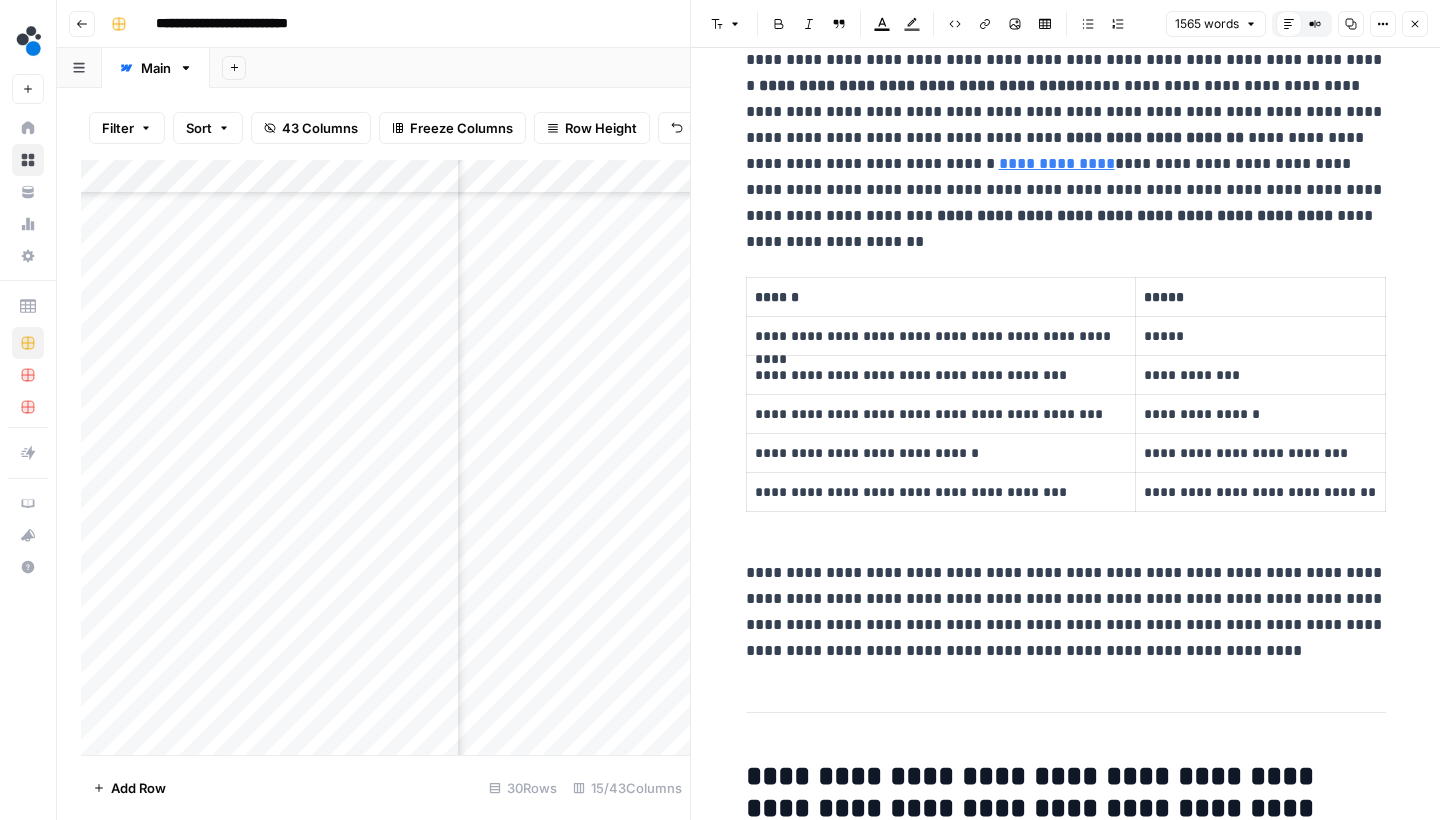 click on "**********" at bounding box center (1066, 3351) 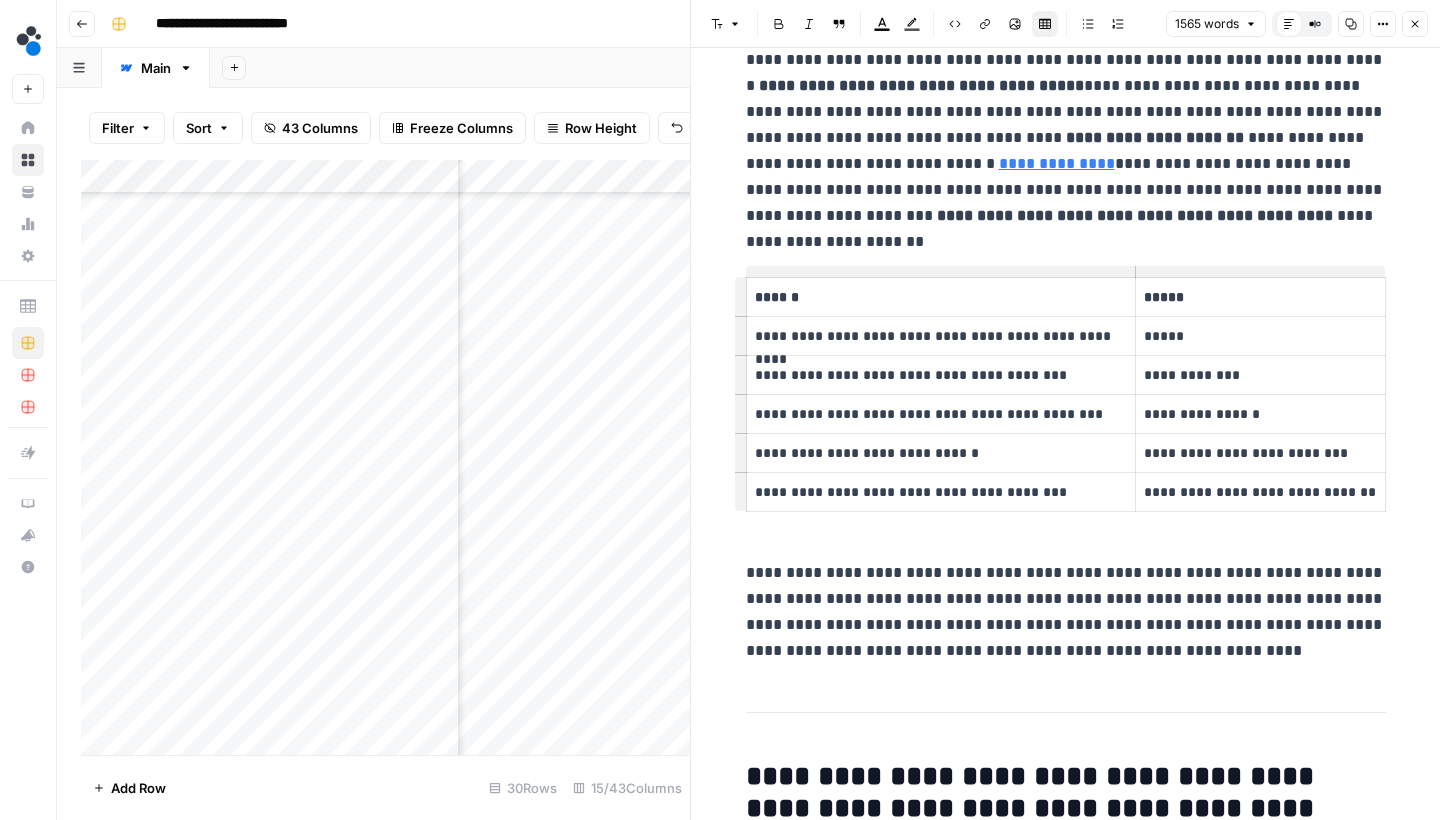 drag, startPoint x: 1353, startPoint y: 519, endPoint x: 827, endPoint y: 248, distance: 591.70685 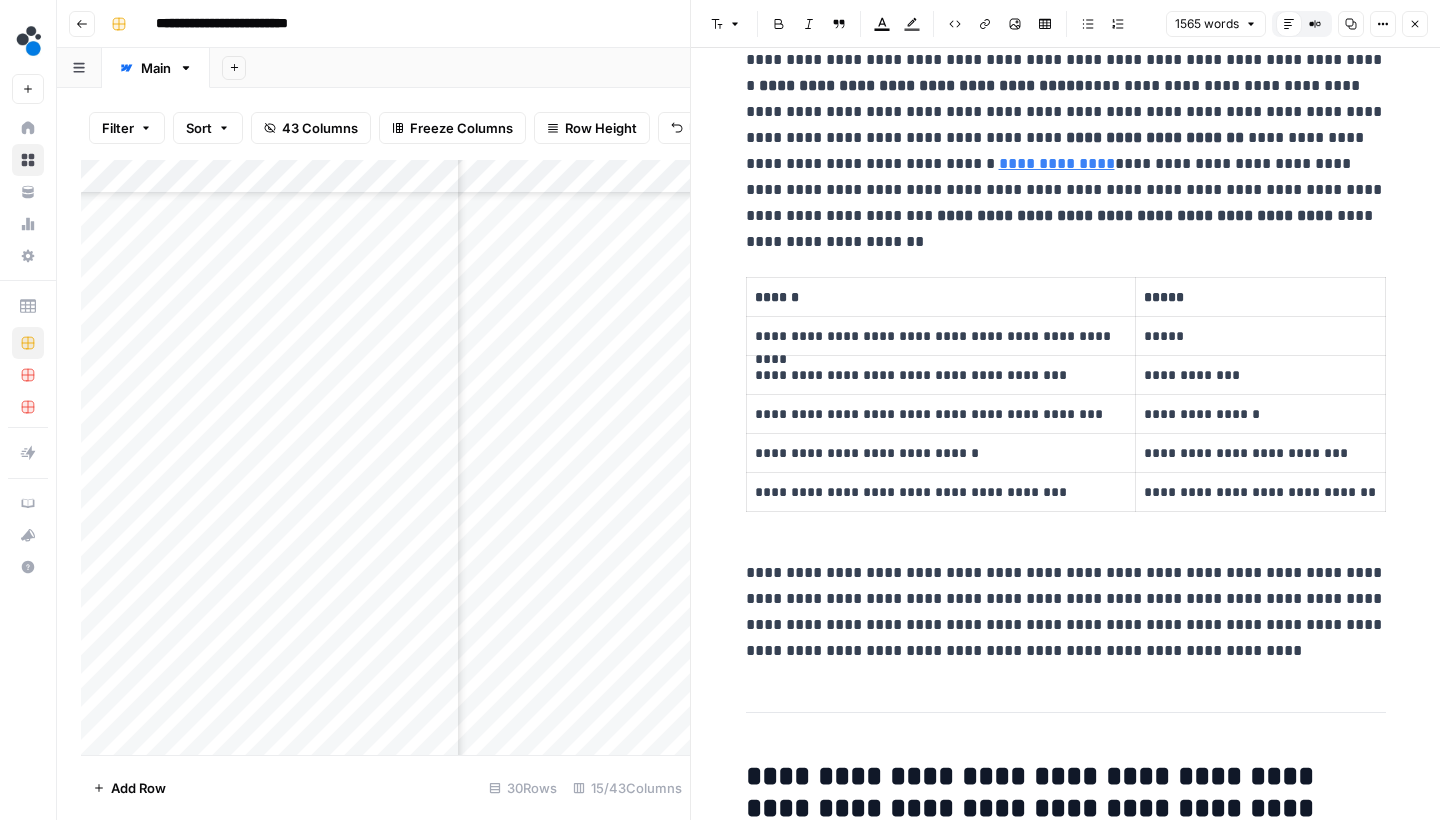 click on "**********" at bounding box center [1066, 125] 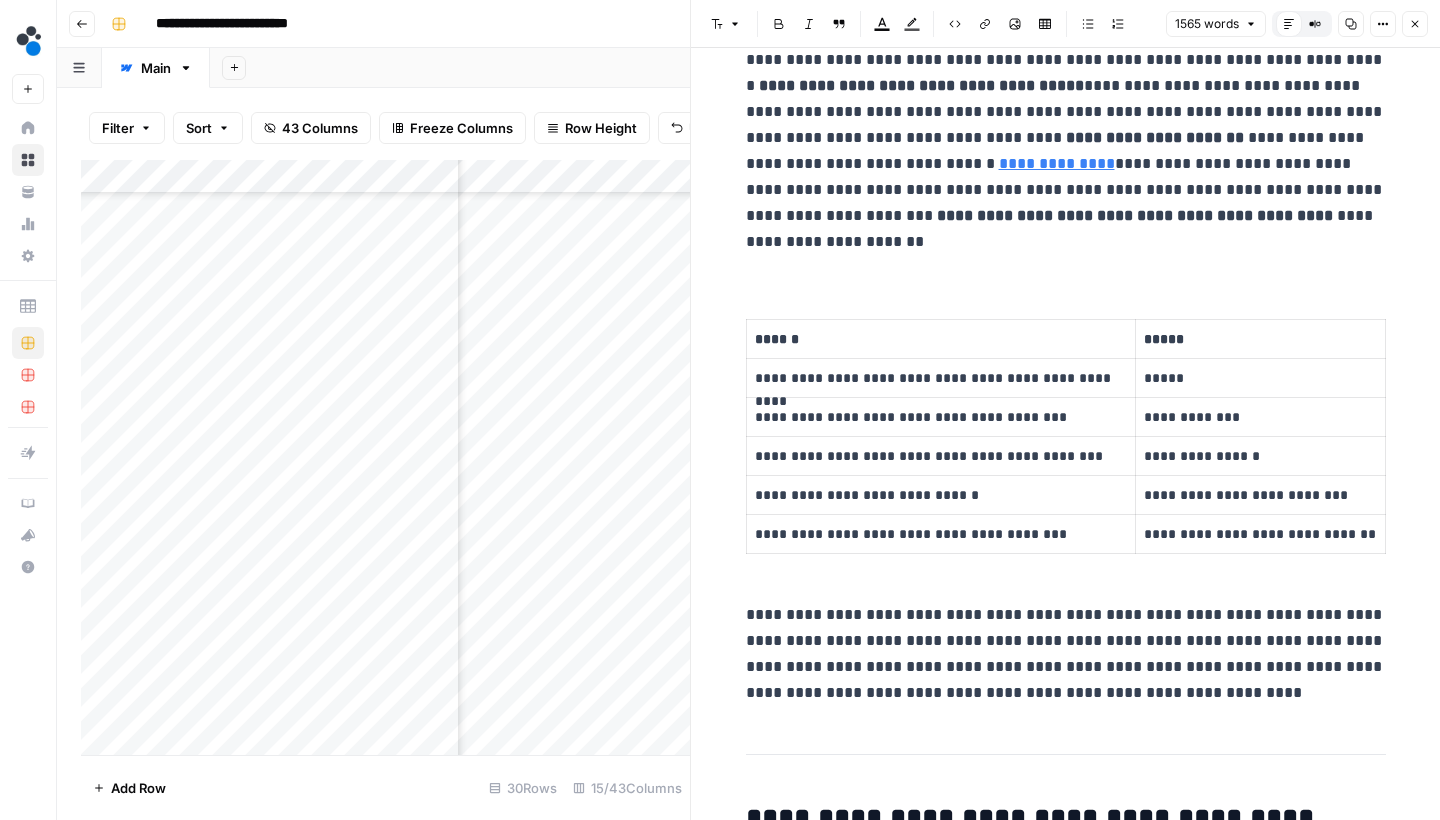 type 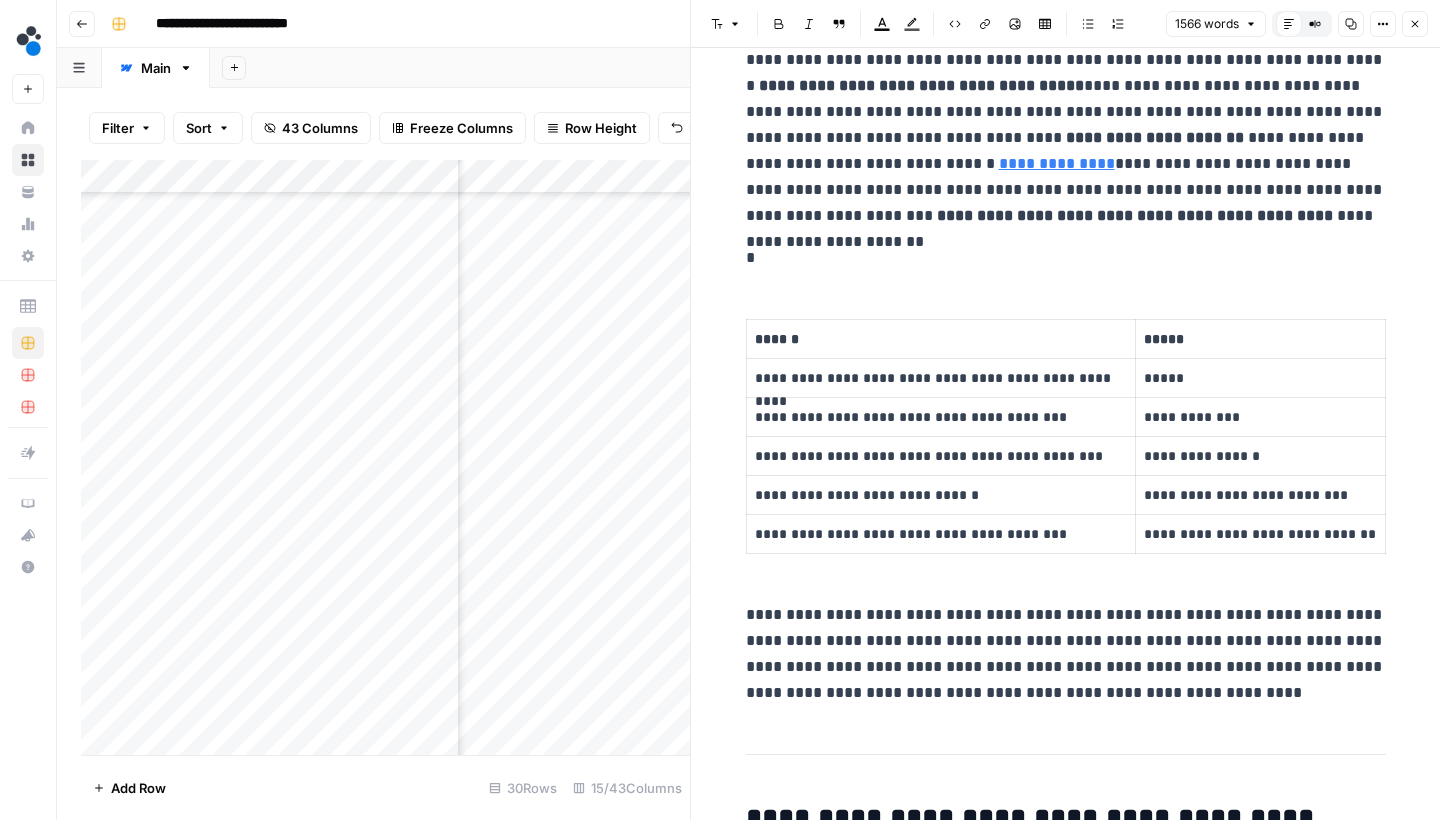click on "**********" at bounding box center [1066, 3372] 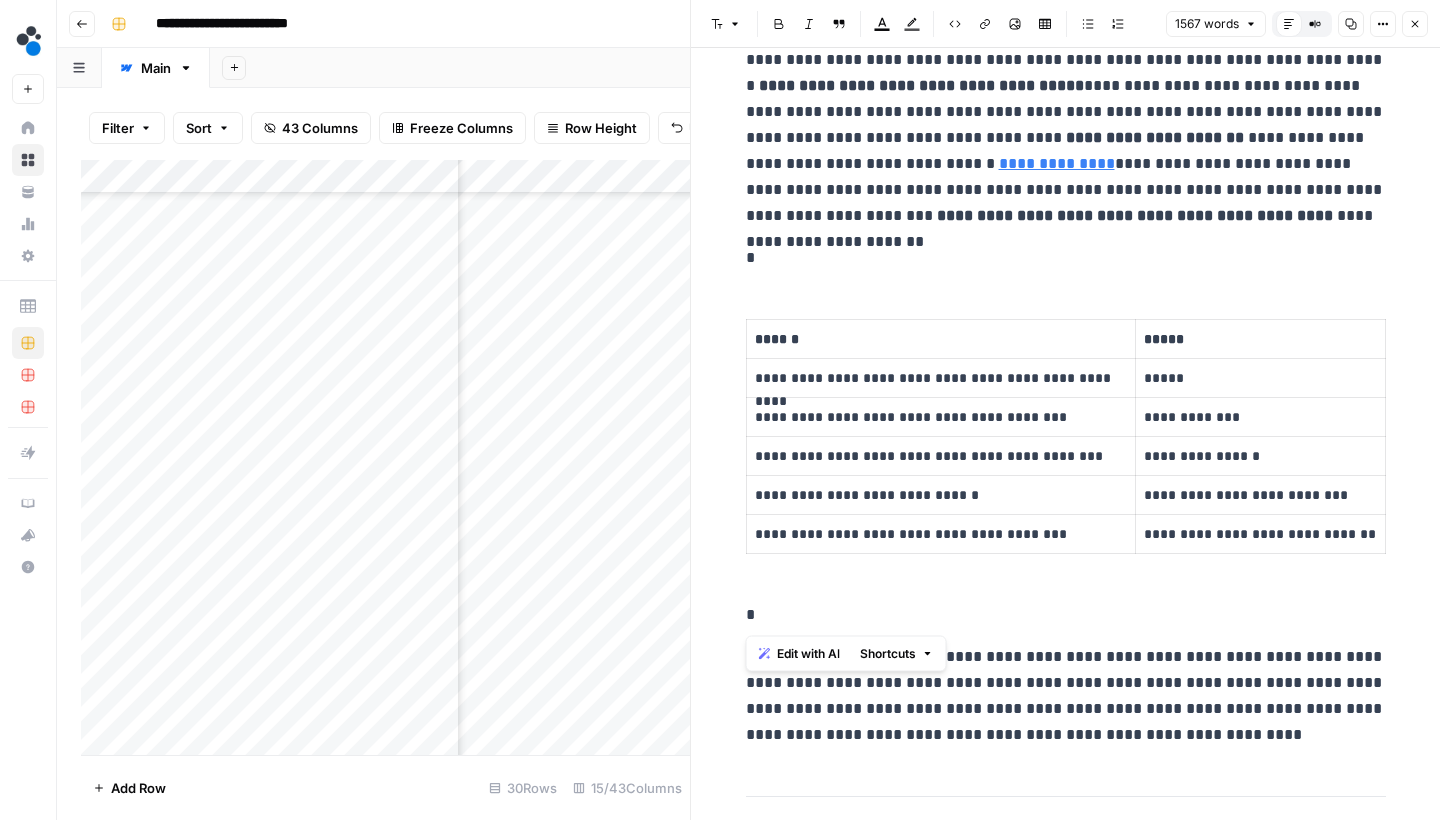 drag, startPoint x: 760, startPoint y: 617, endPoint x: 729, endPoint y: 259, distance: 359.33966 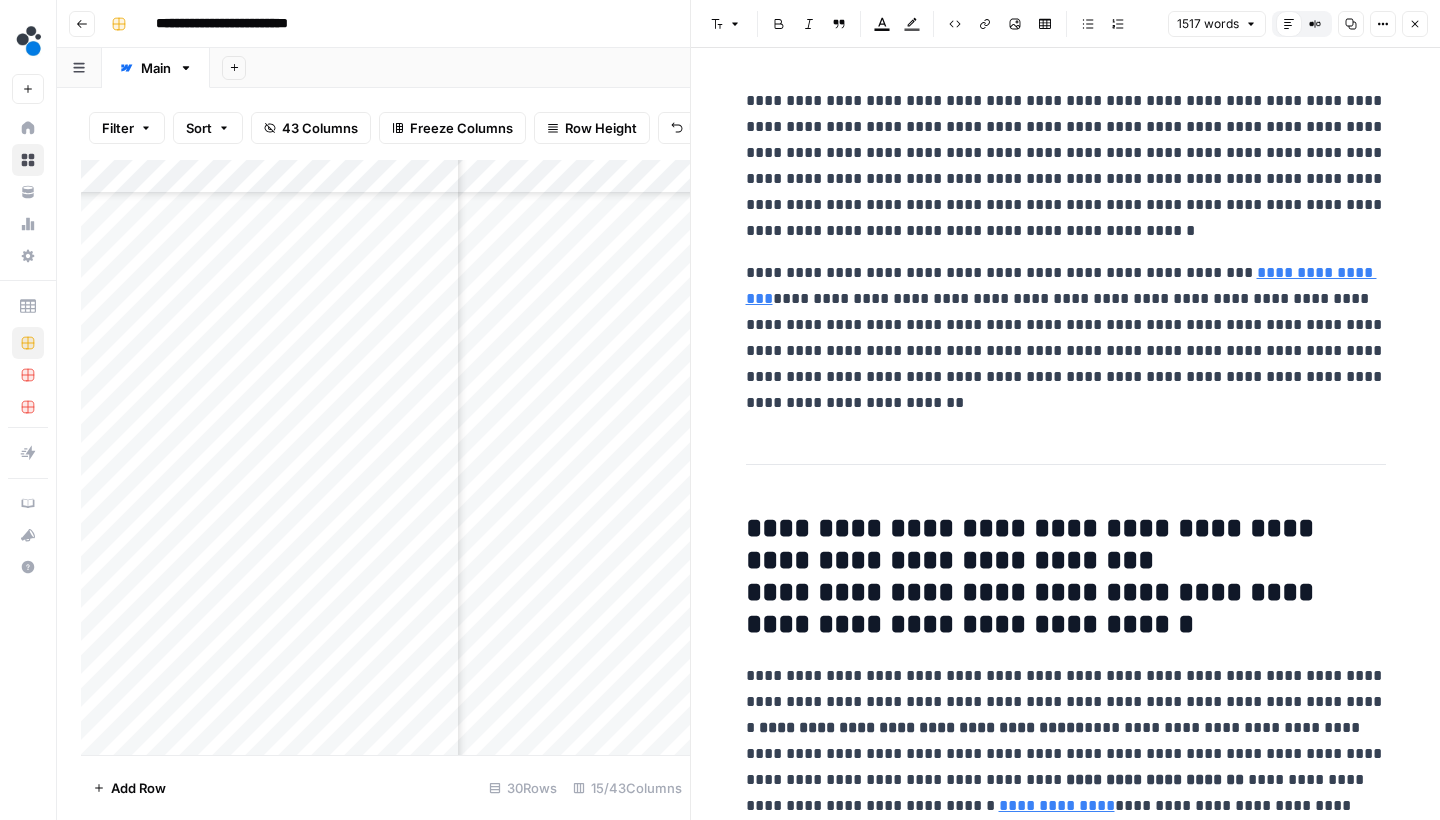 scroll, scrollTop: 0, scrollLeft: 0, axis: both 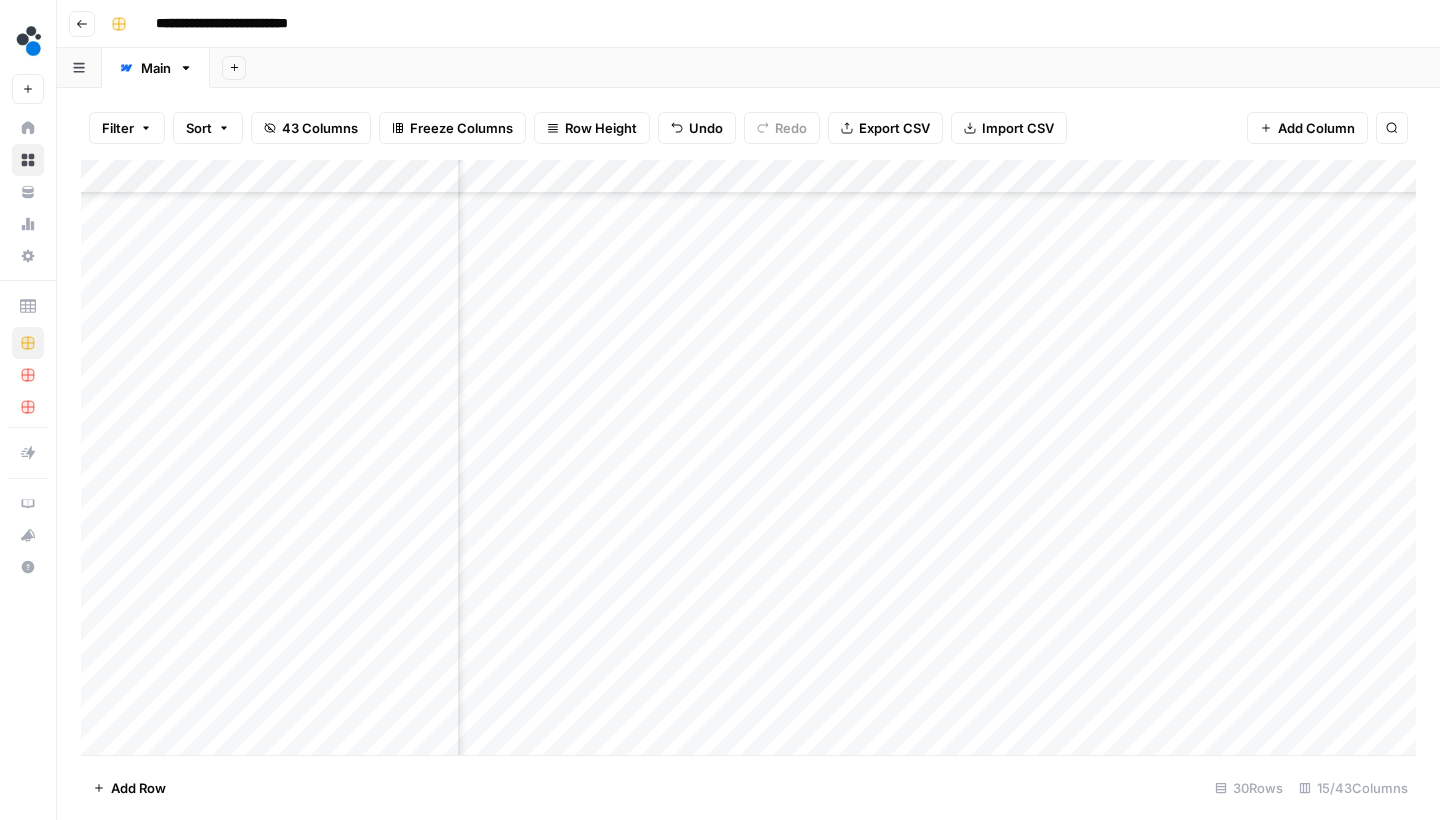 click on "Add Column" at bounding box center [748, 460] 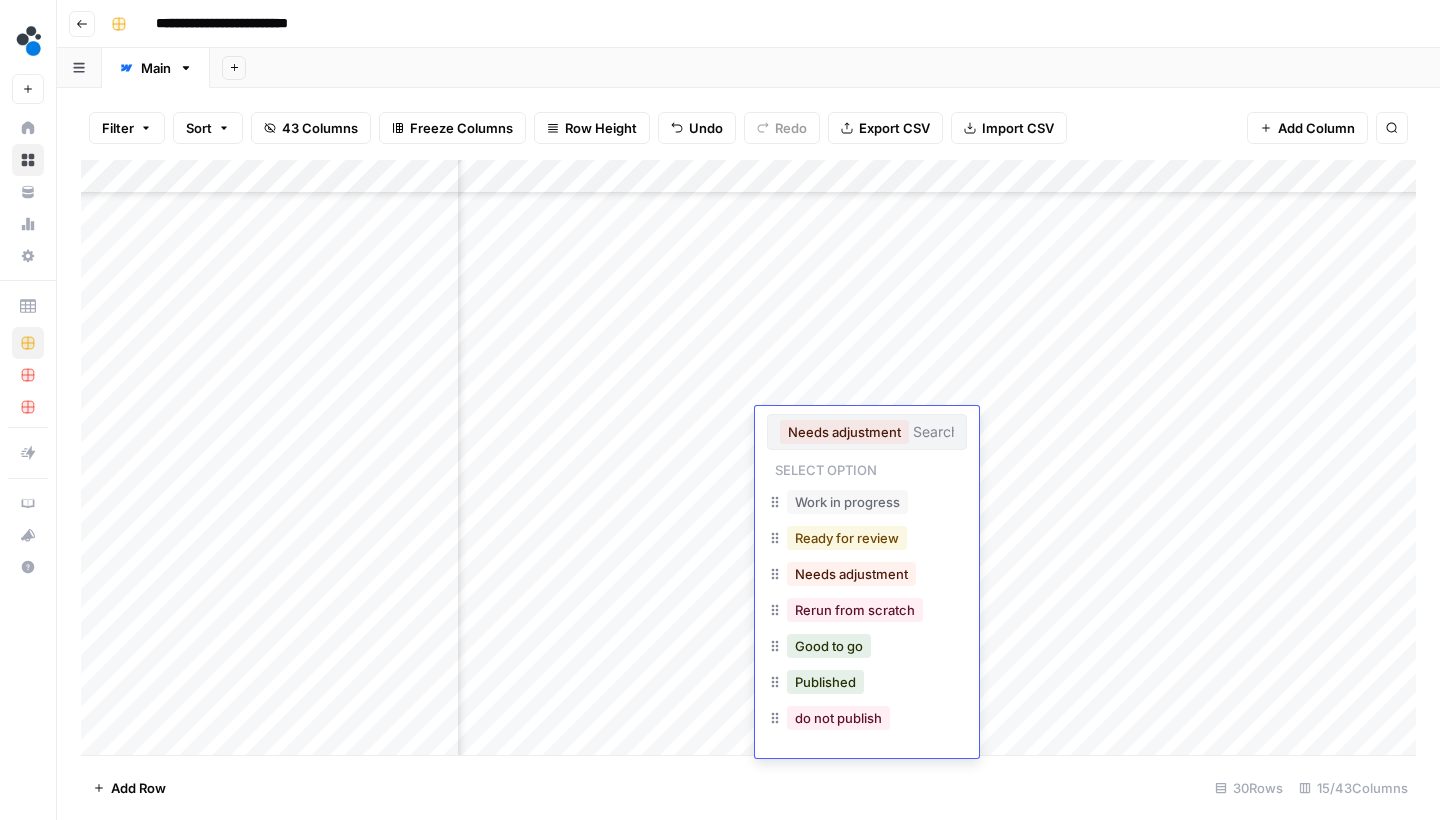 click on "Ready for review" at bounding box center (847, 538) 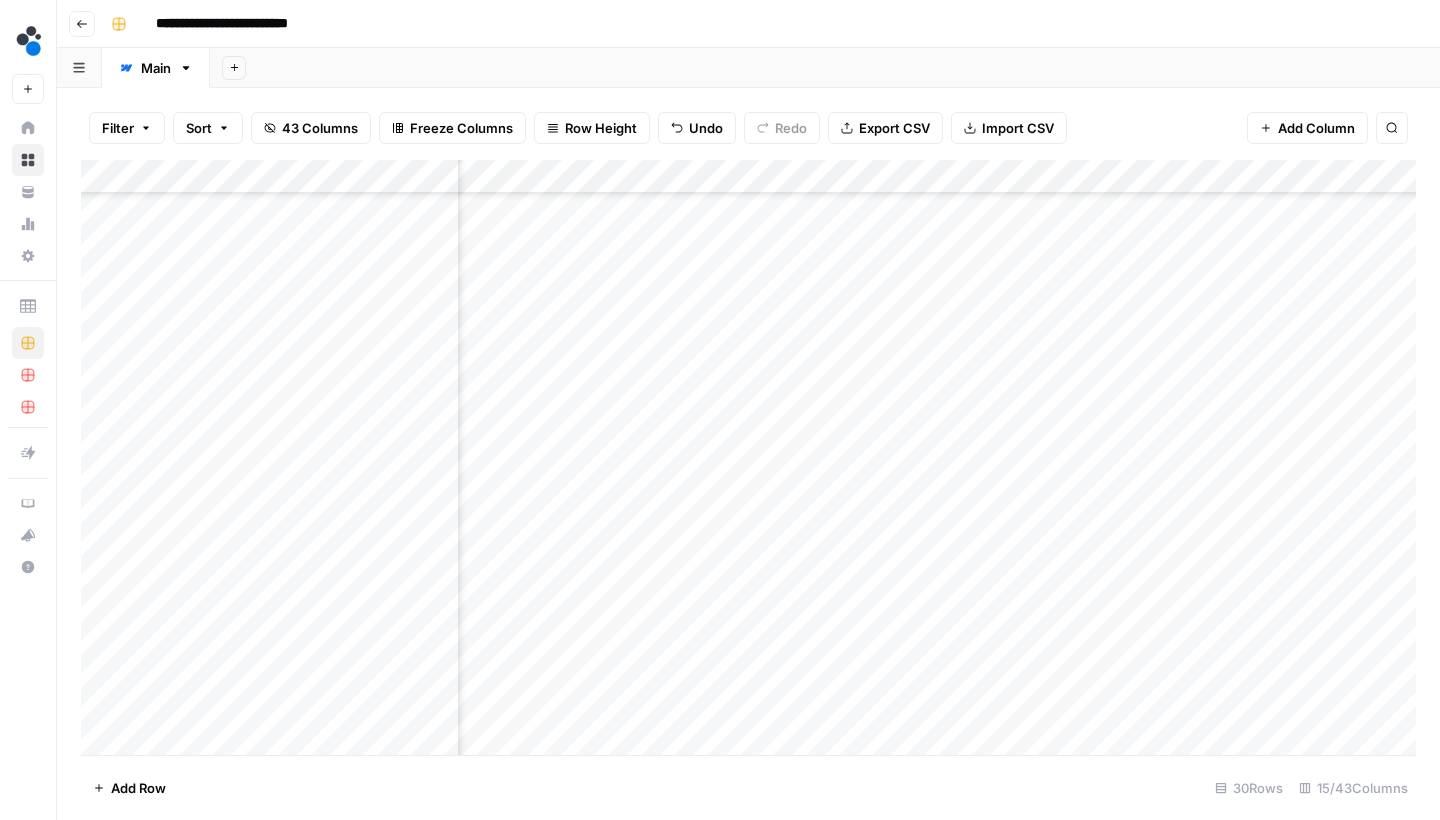 click on "Add Column" at bounding box center (748, 460) 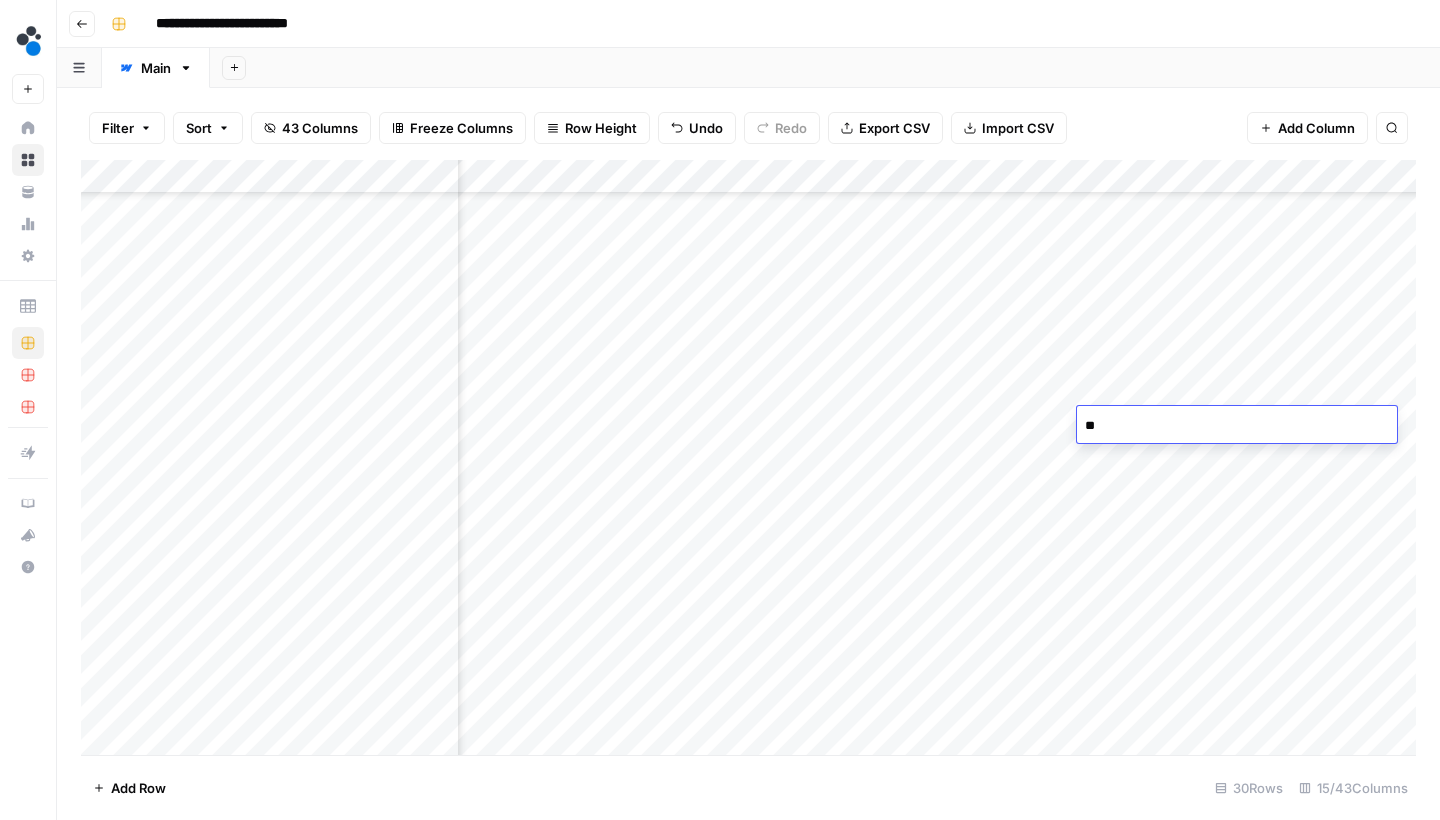 type on "*" 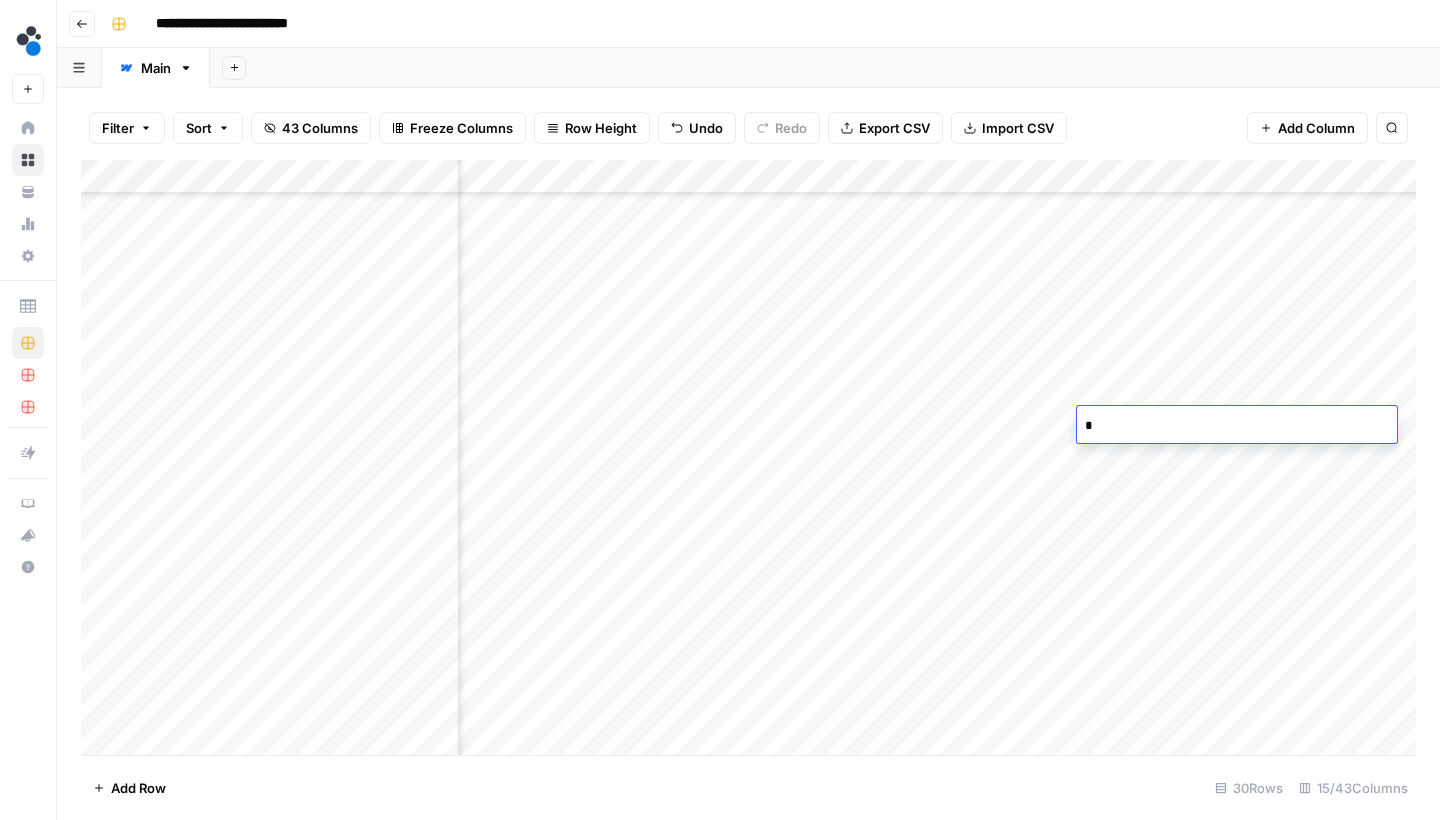type 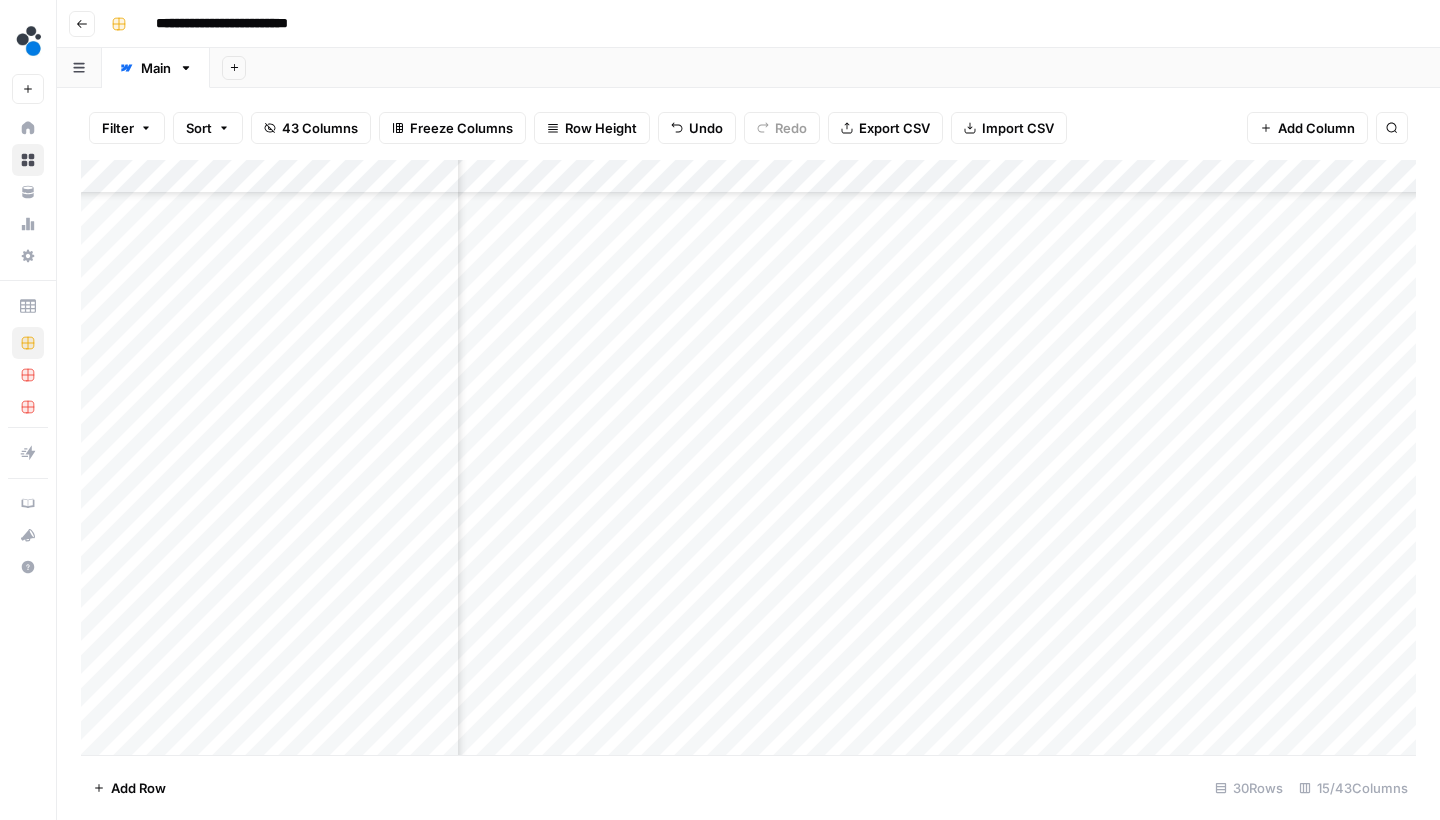 scroll, scrollTop: 218, scrollLeft: 187, axis: both 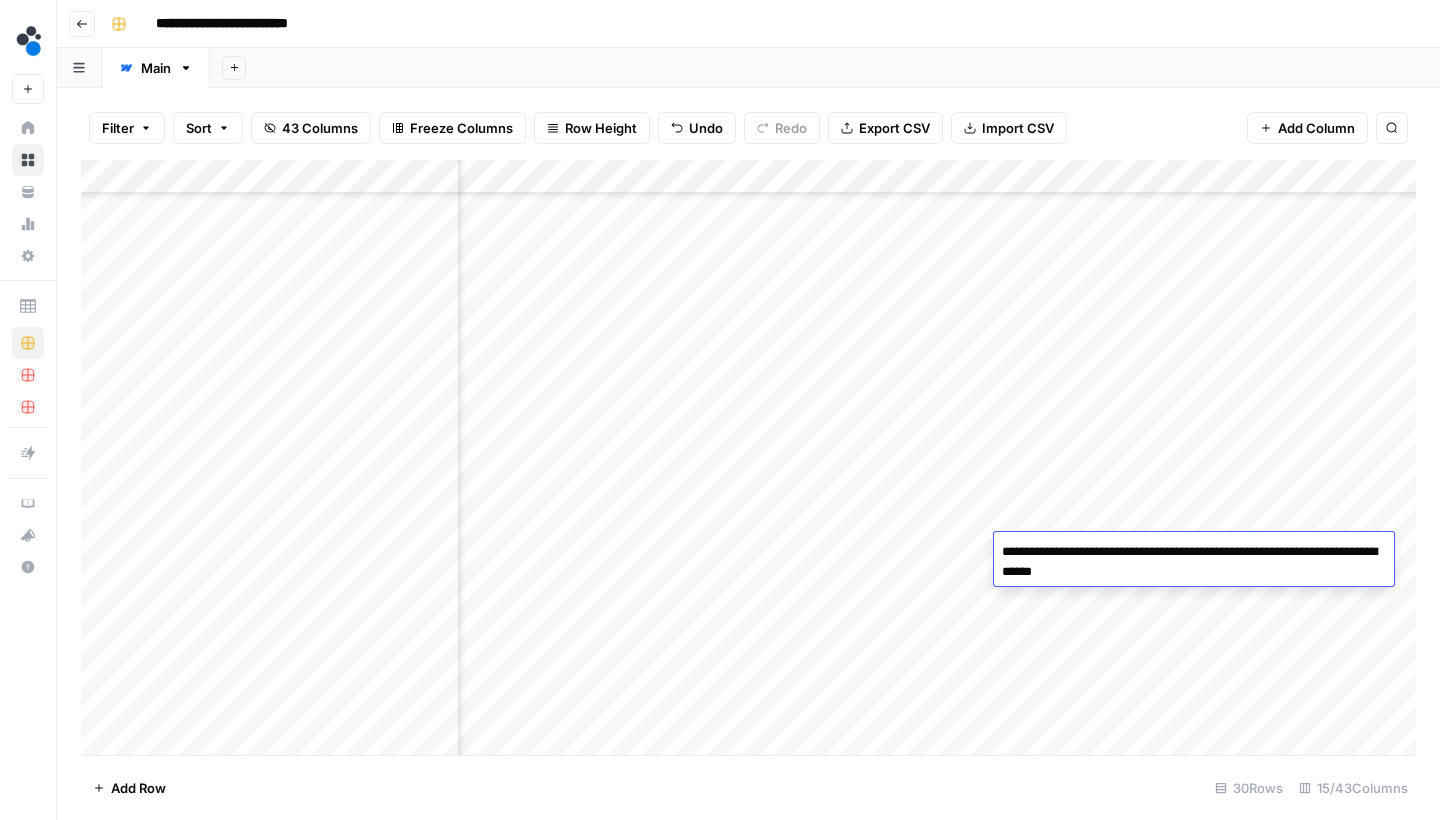 click on "Add Column" at bounding box center [748, 460] 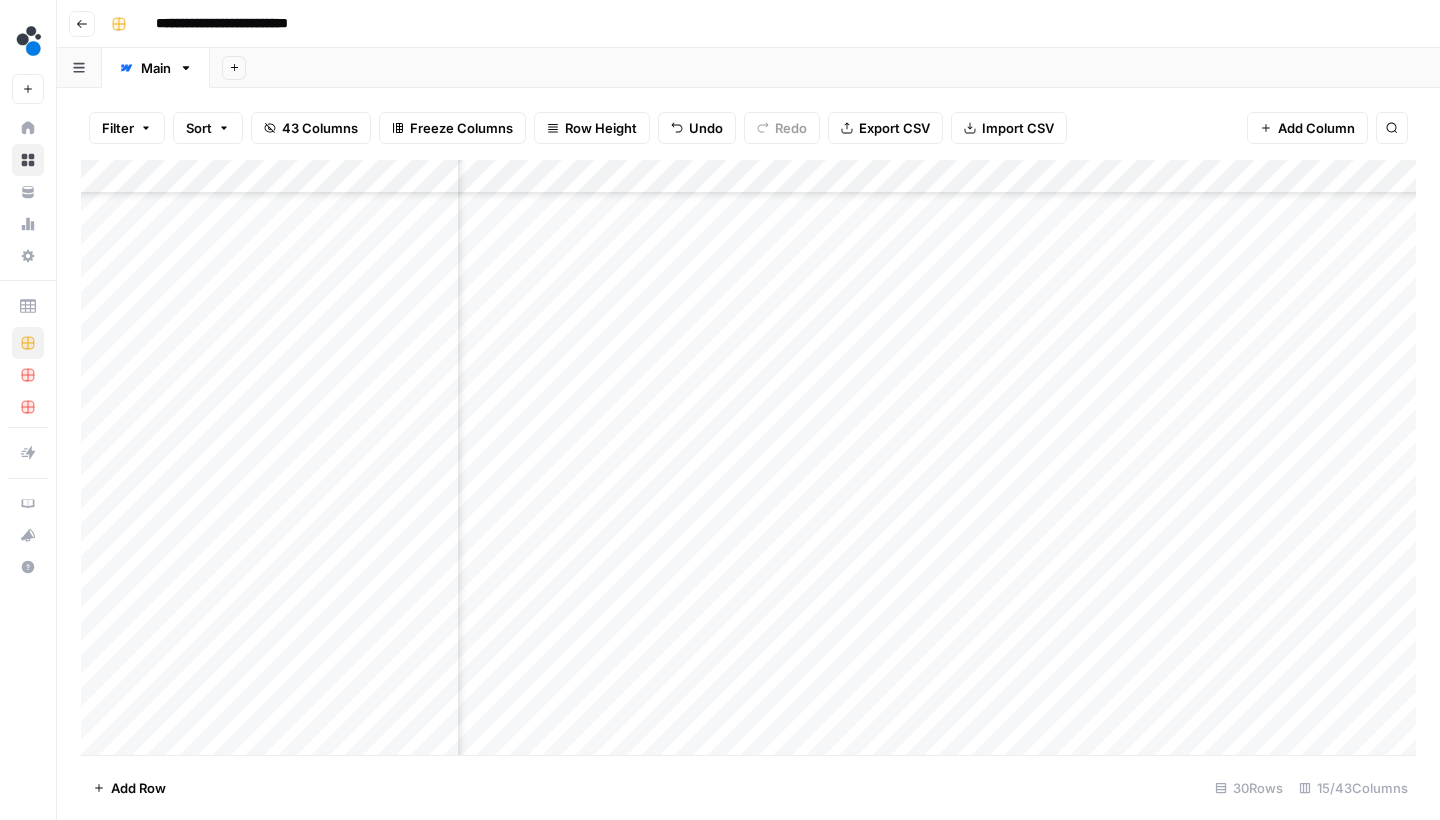 click on "Add Column" at bounding box center (748, 460) 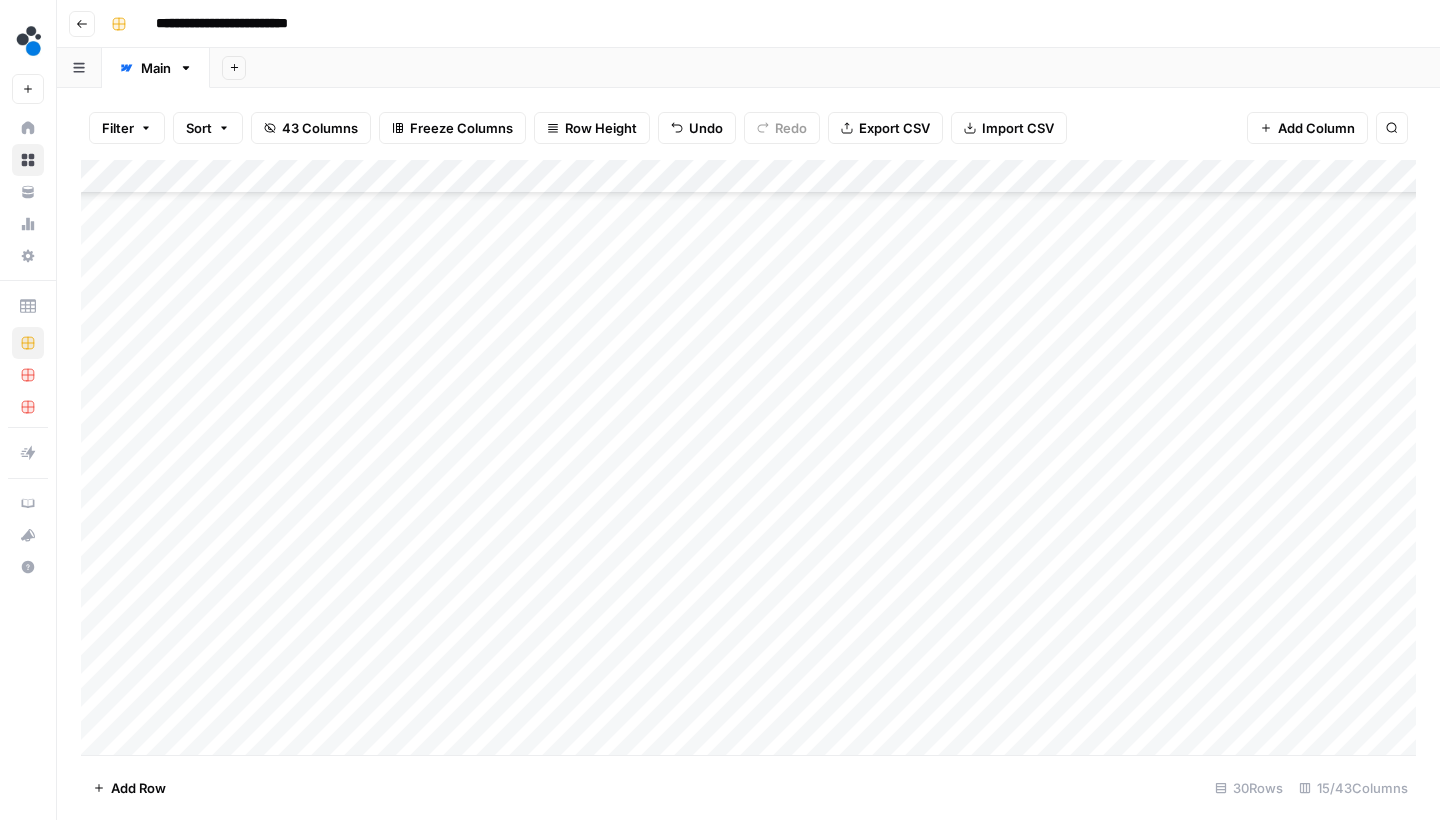 scroll, scrollTop: 300, scrollLeft: 0, axis: vertical 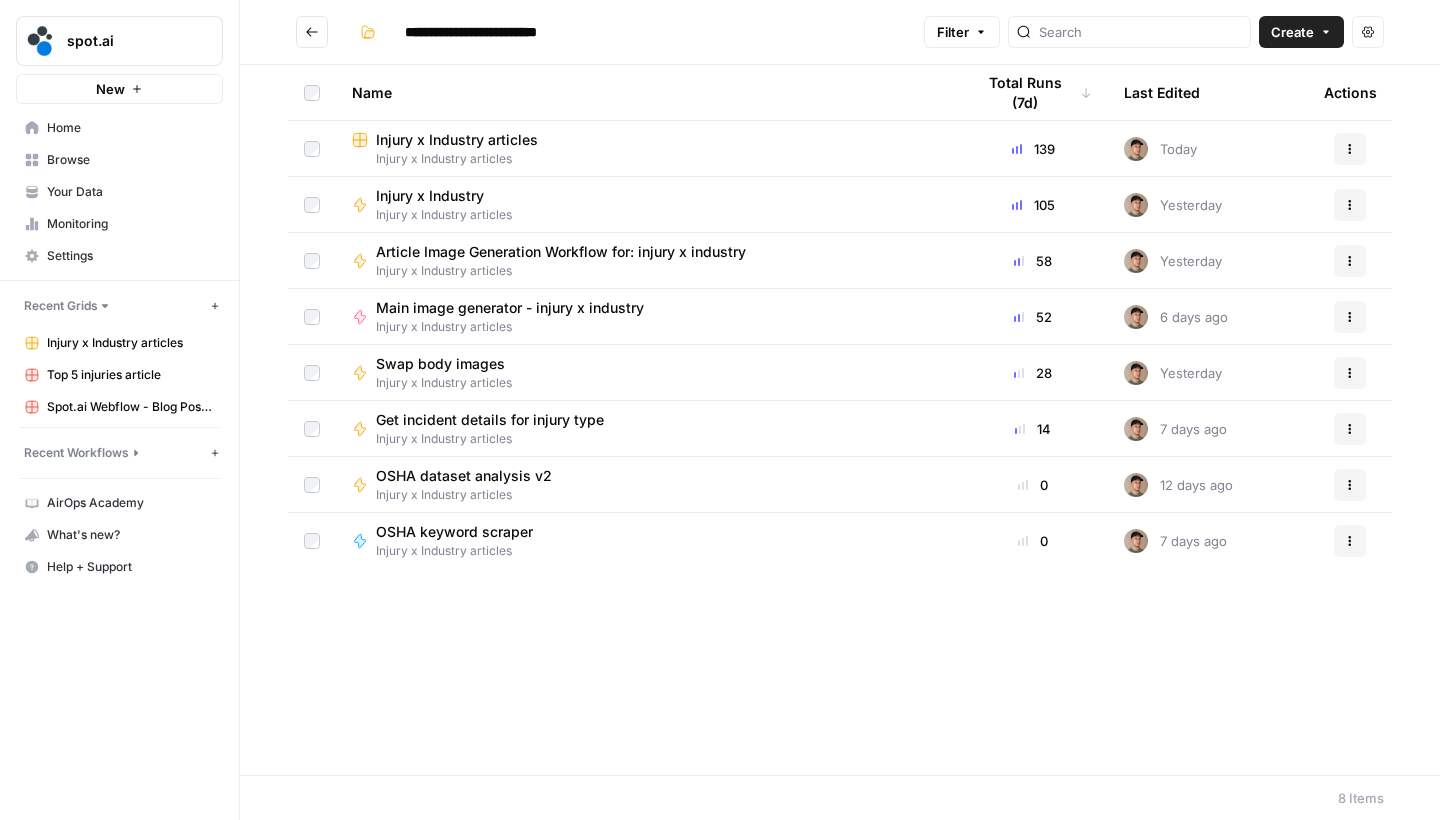 click on "Injury x Industry articles" at bounding box center [647, 140] 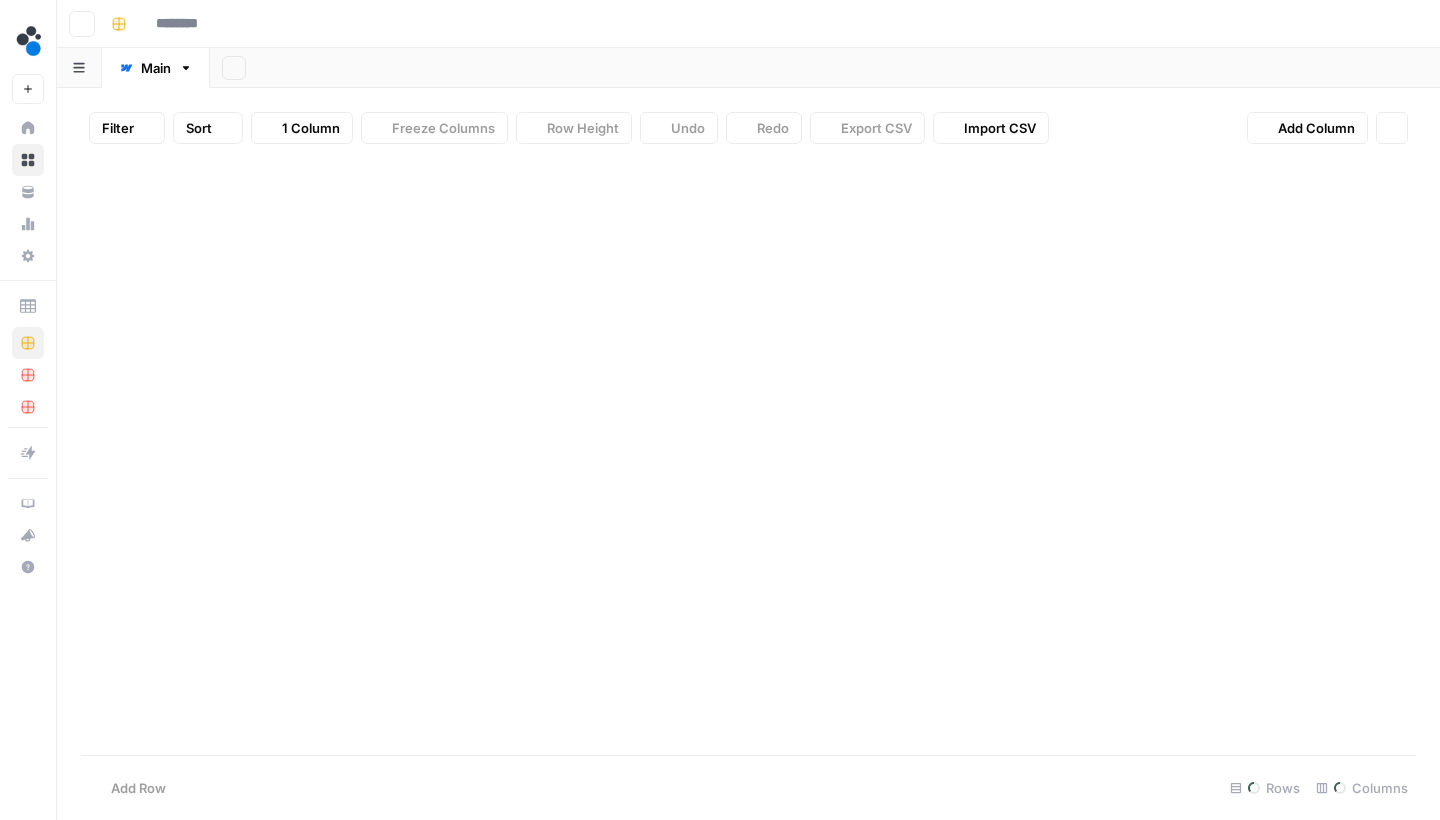 type on "**********" 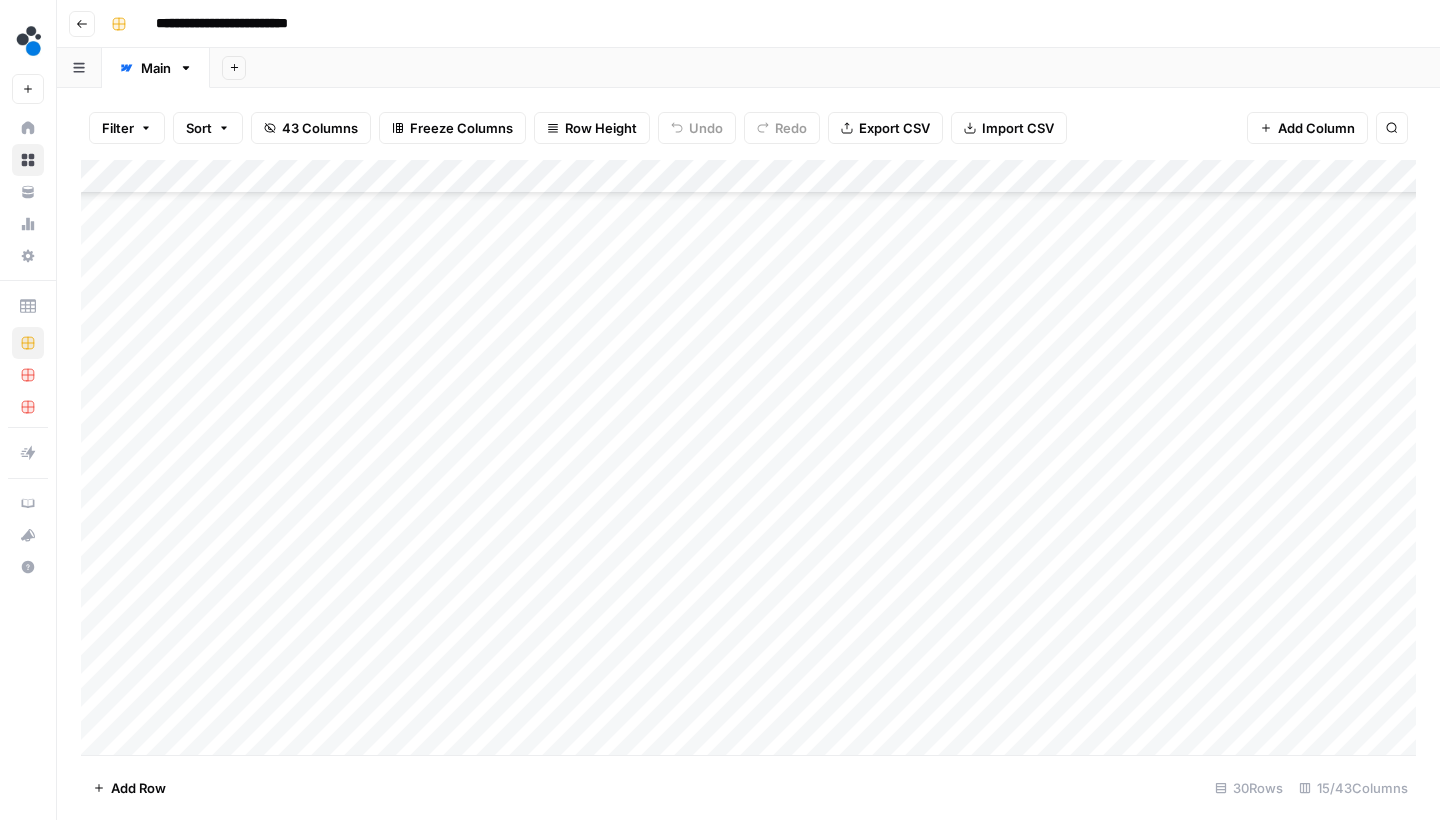 scroll, scrollTop: 200, scrollLeft: 0, axis: vertical 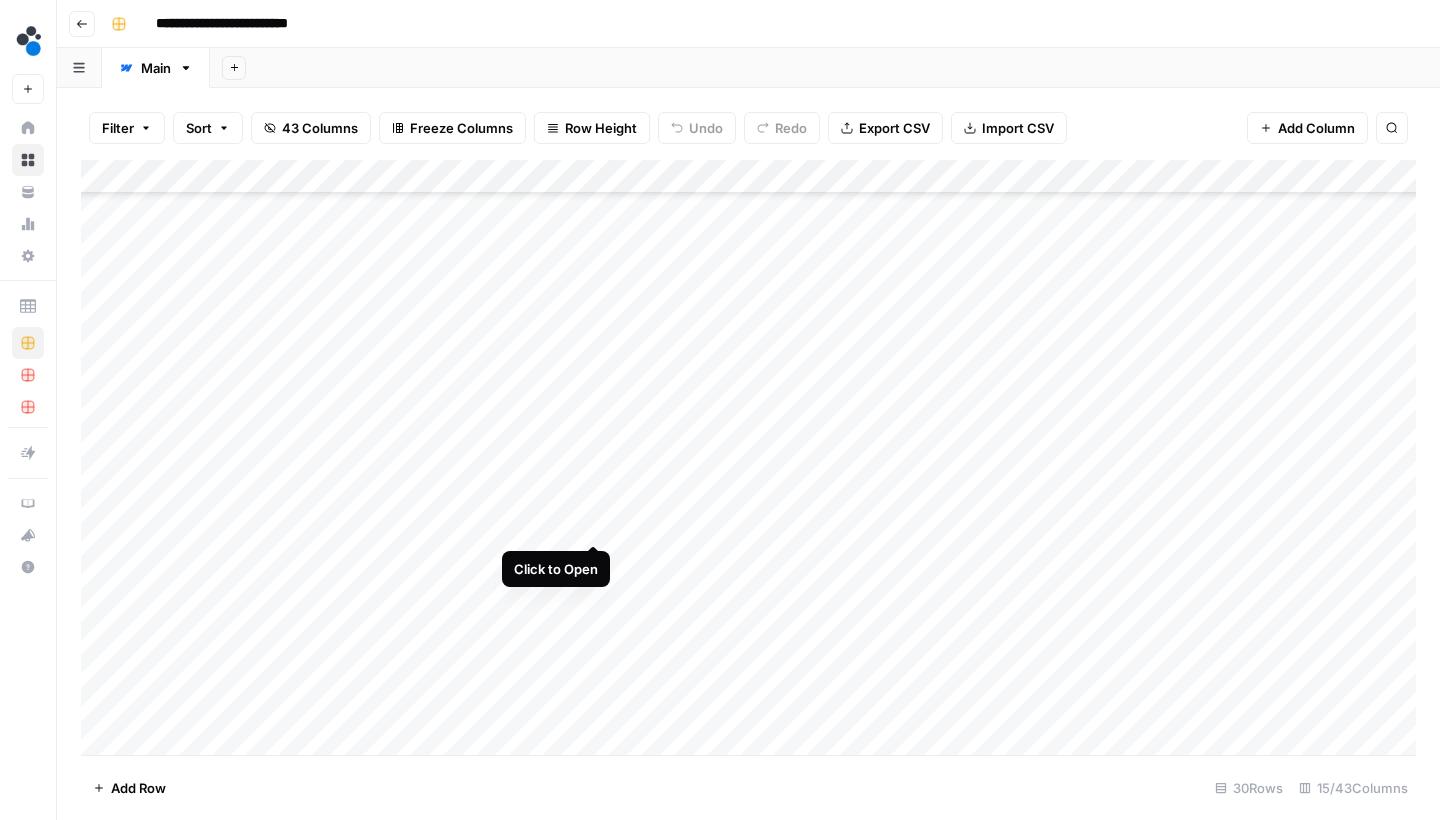 click on "Add Column" at bounding box center [748, 460] 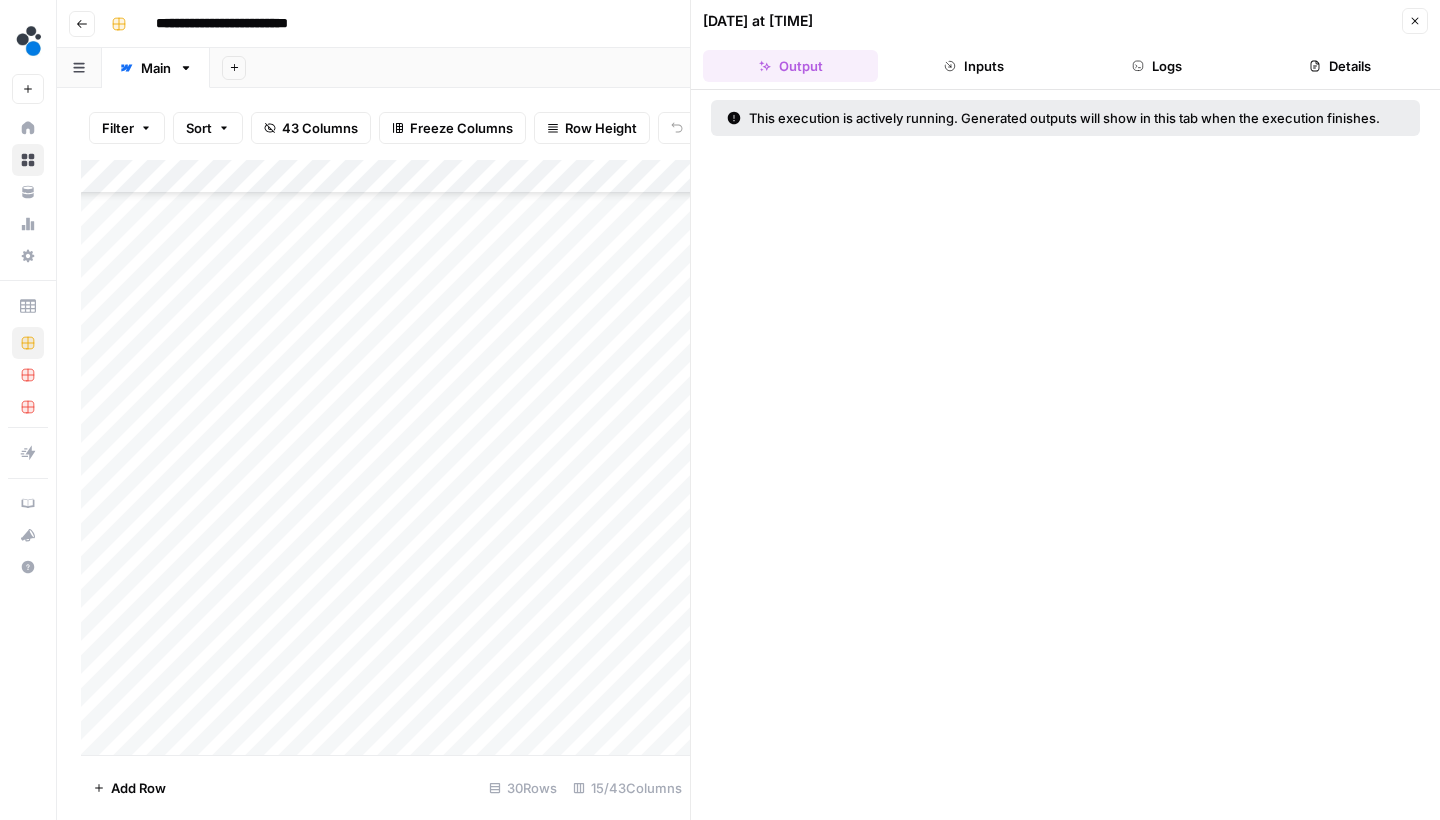 click on "Details" at bounding box center (1340, 66) 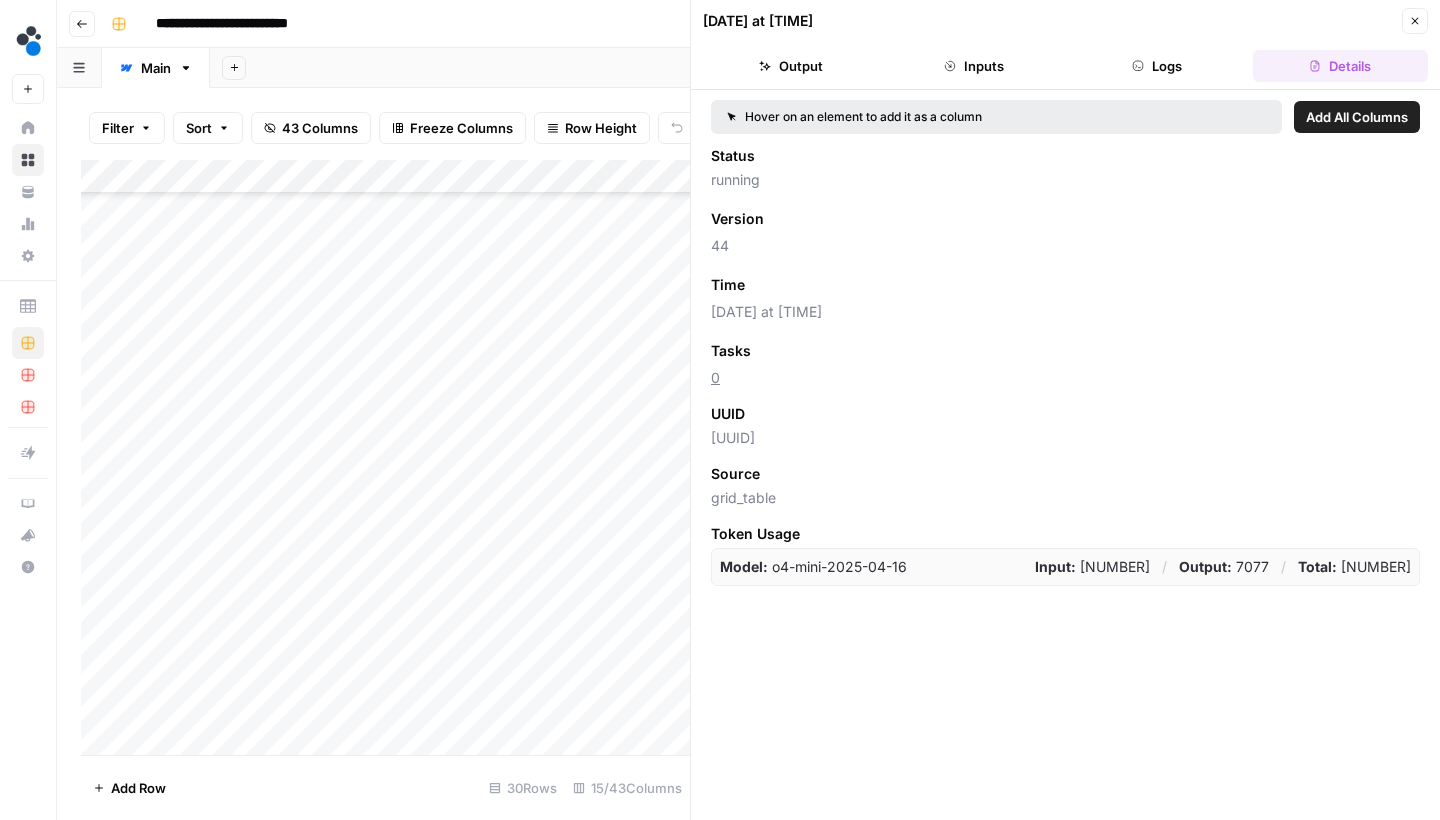 click 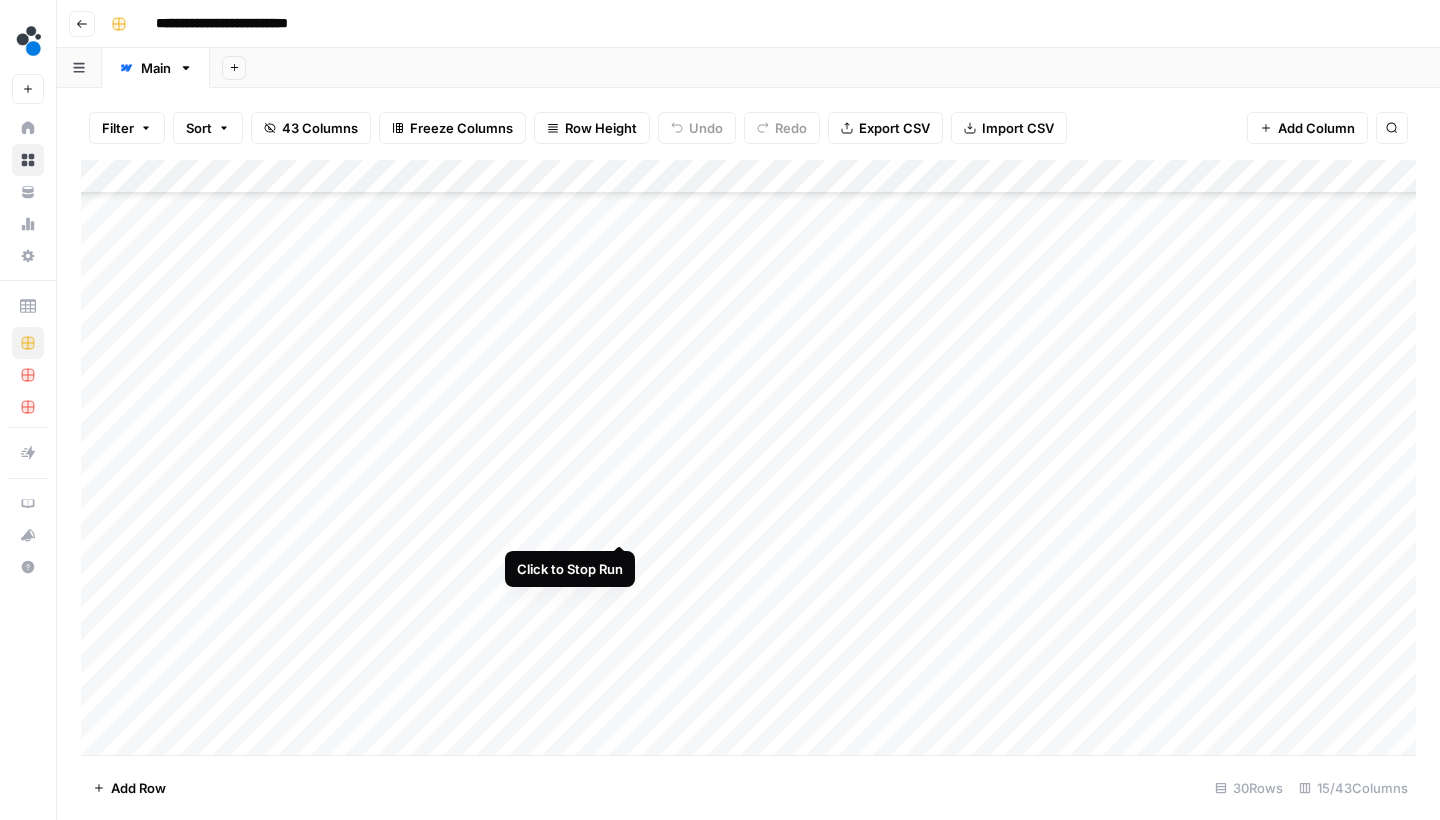 click on "Add Column" at bounding box center (748, 460) 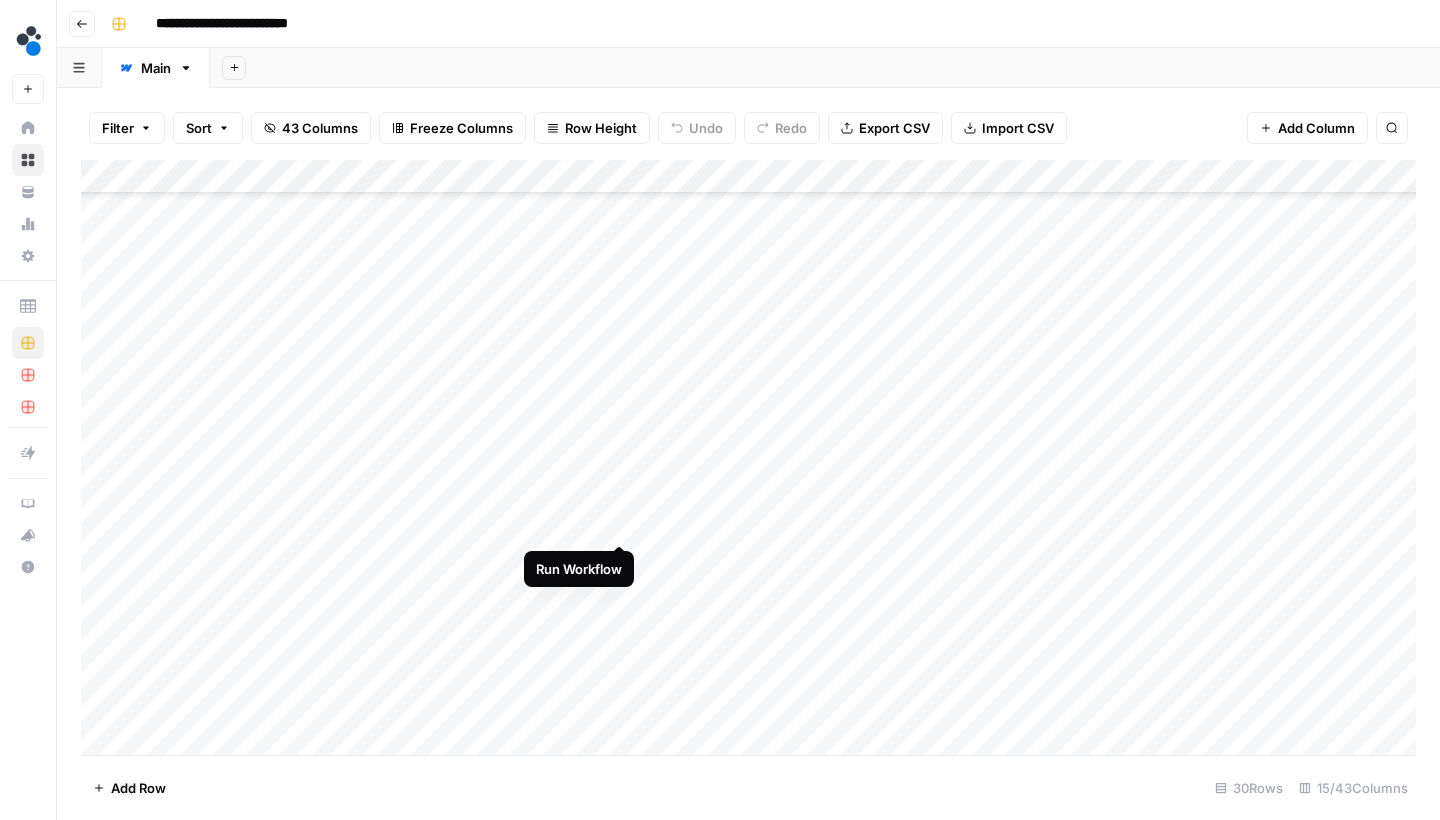click on "Add Column" at bounding box center (748, 460) 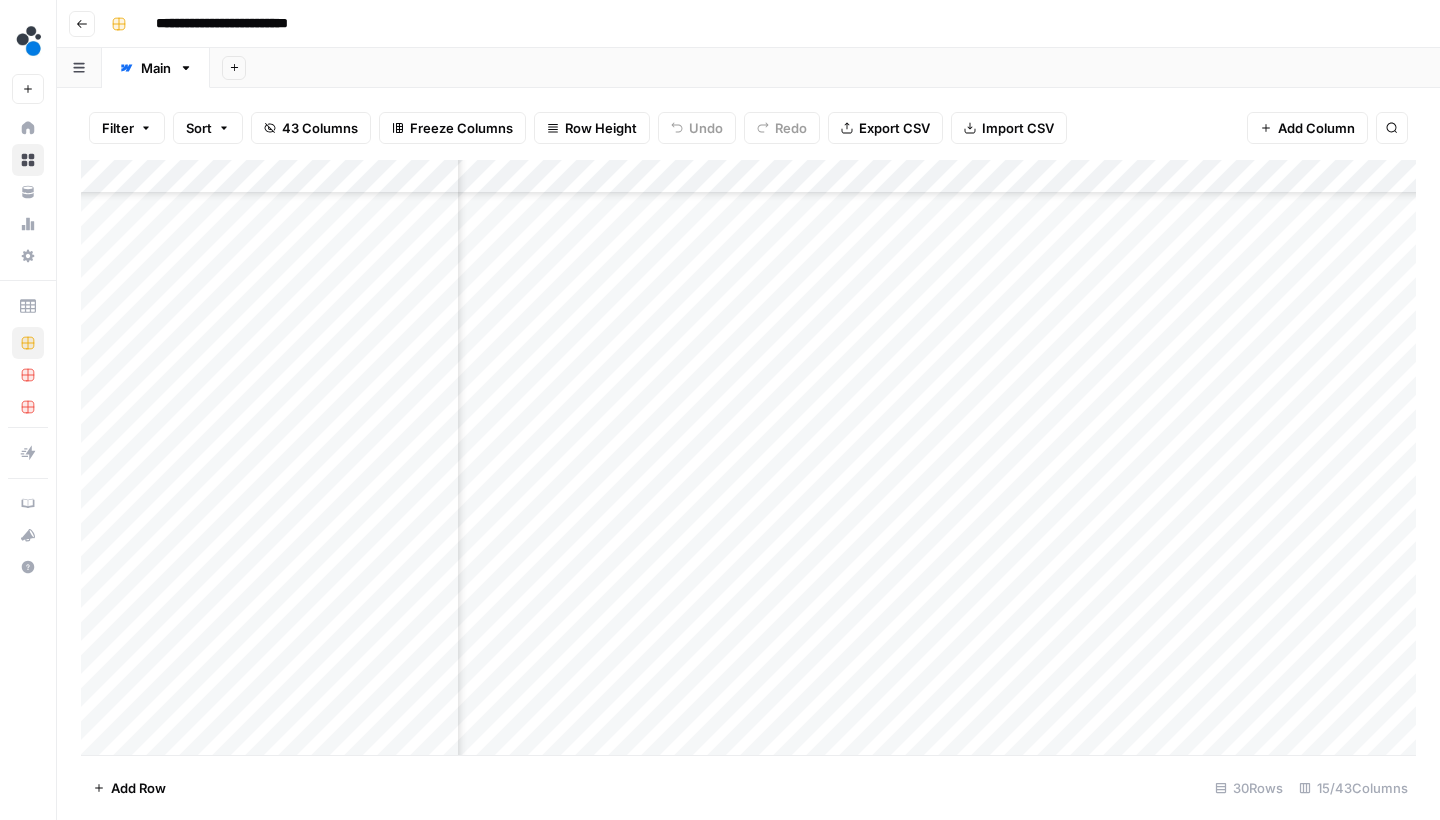 scroll, scrollTop: 326, scrollLeft: 1182, axis: both 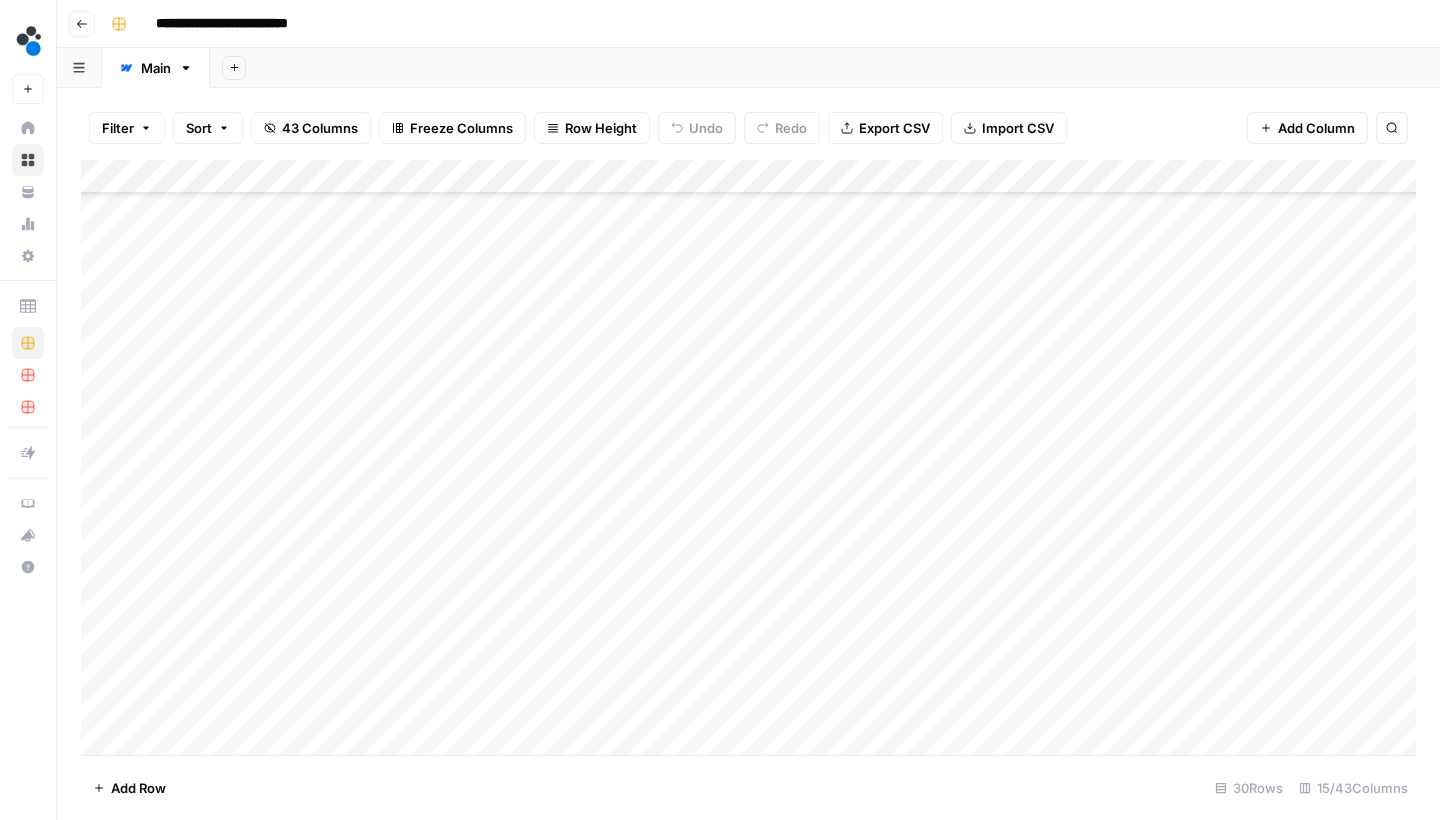 click on "Add Column" at bounding box center (748, 460) 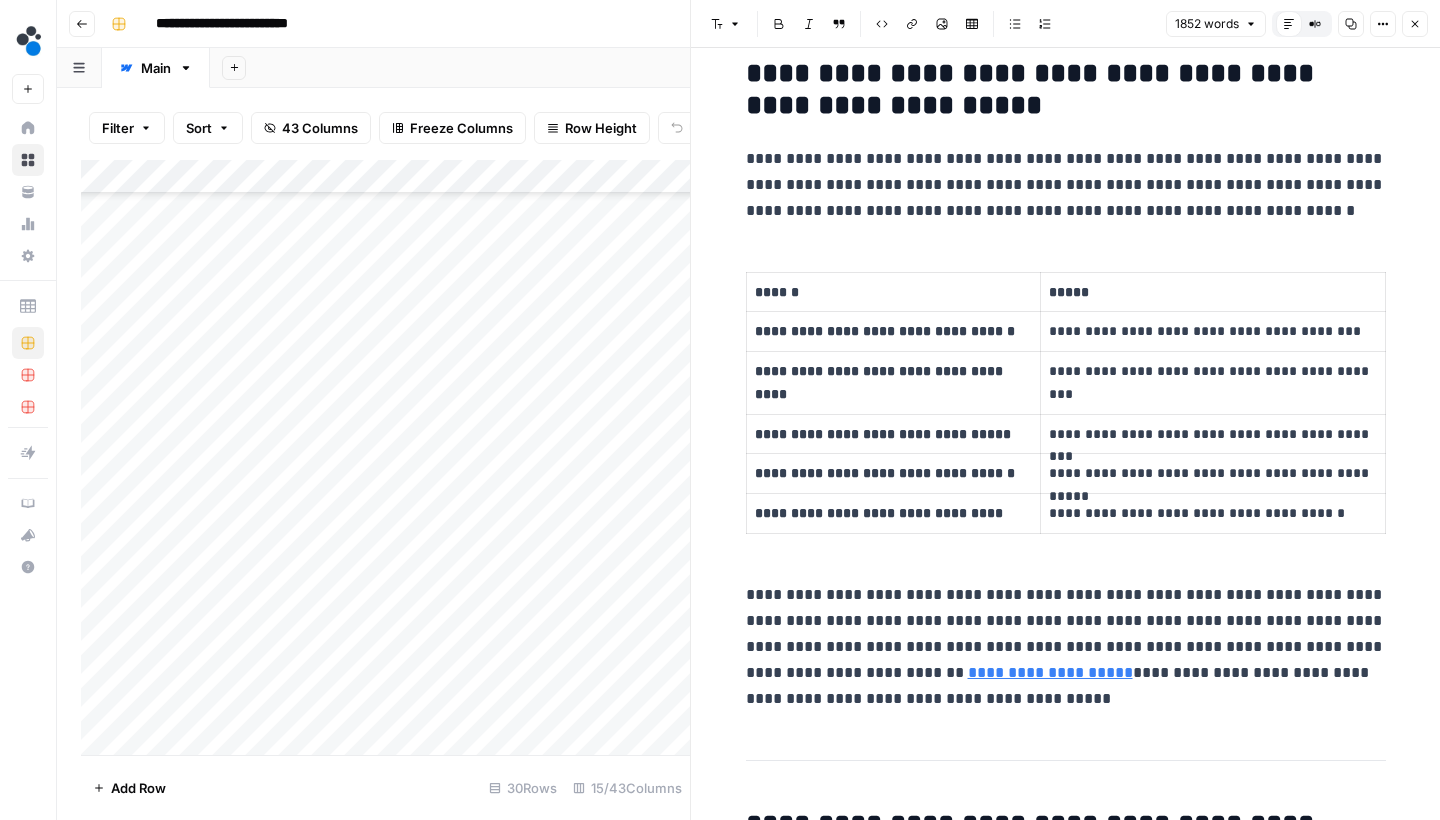scroll, scrollTop: 673, scrollLeft: 0, axis: vertical 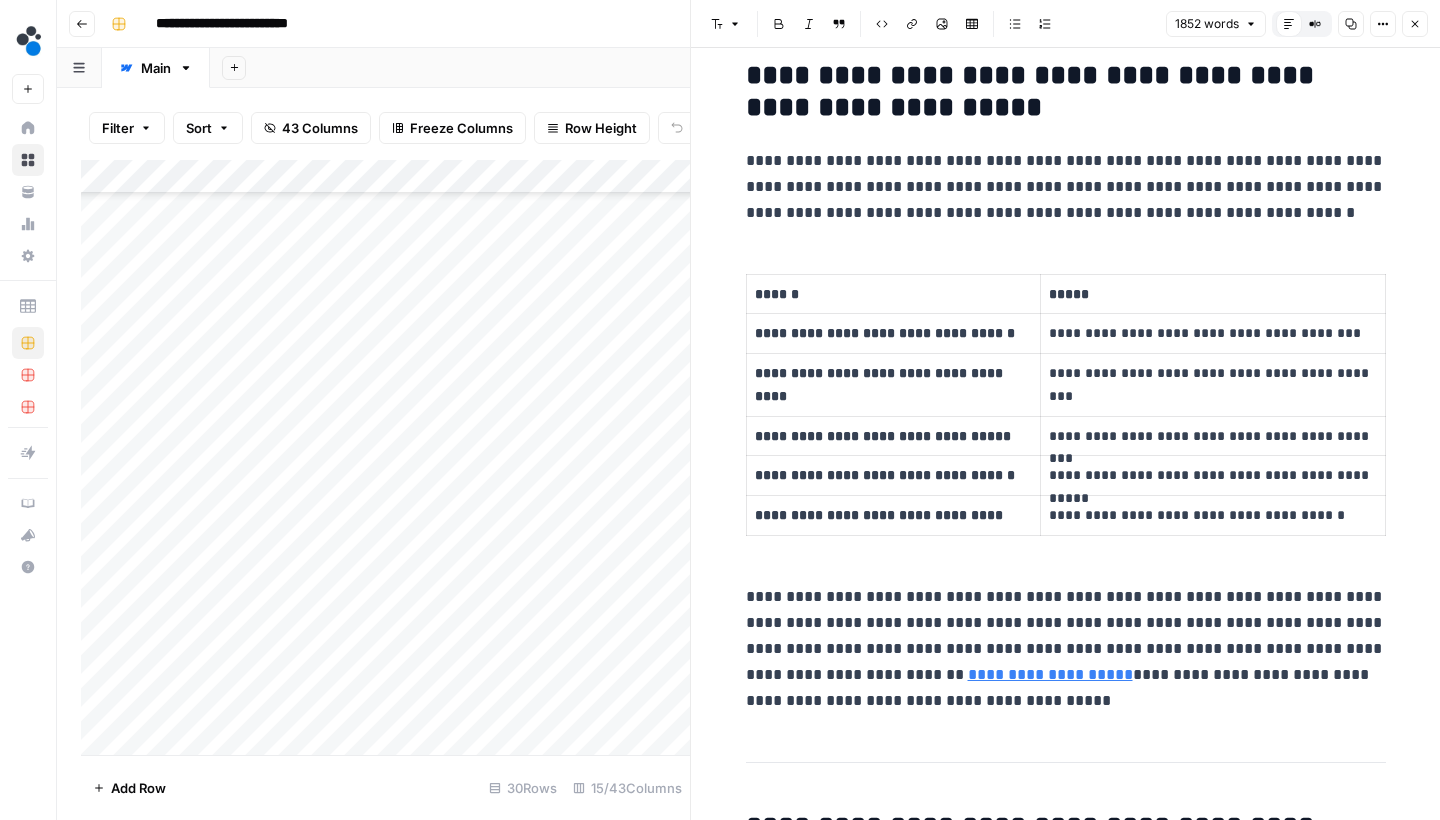 click 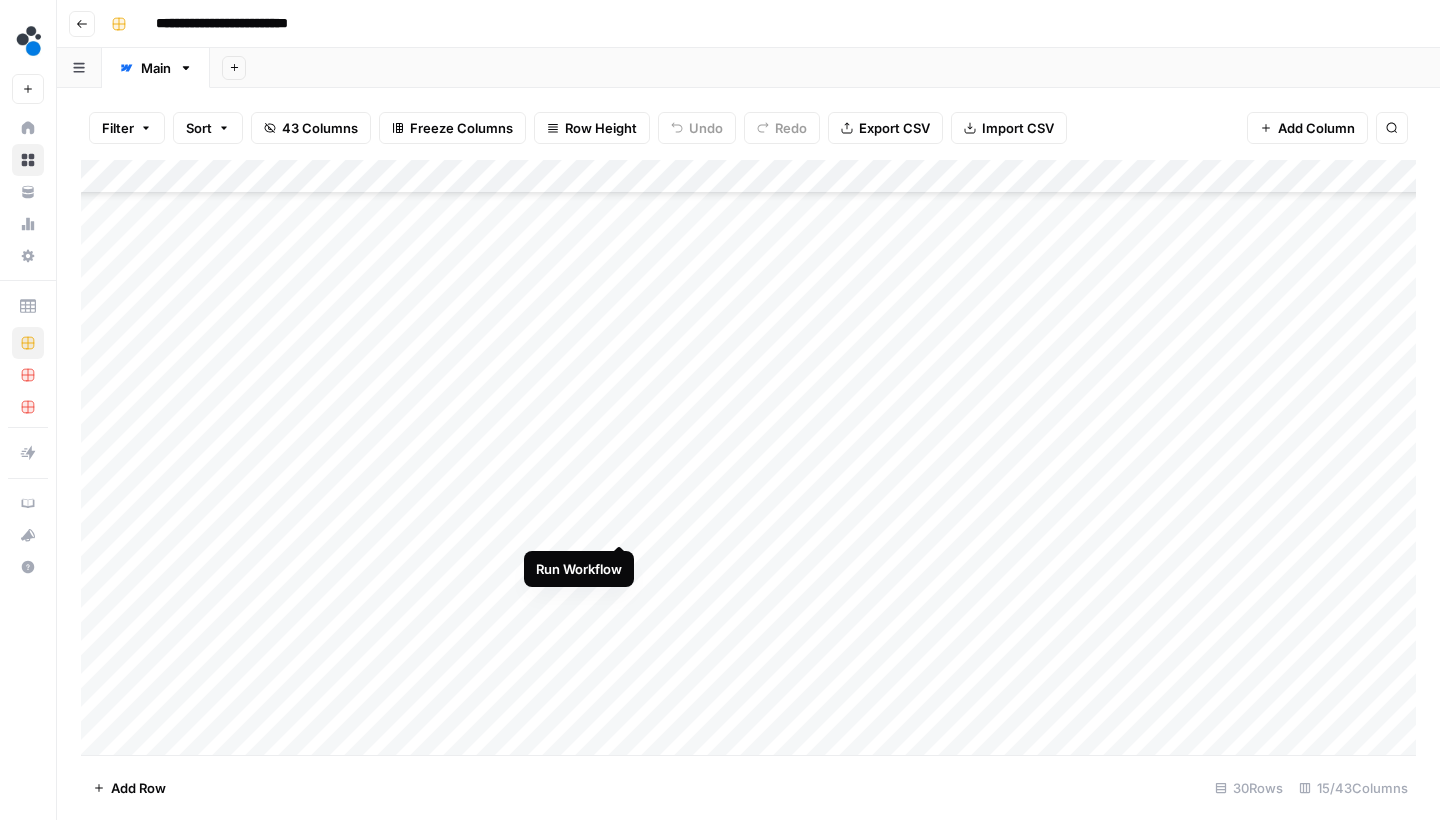 click on "Add Column" at bounding box center [748, 460] 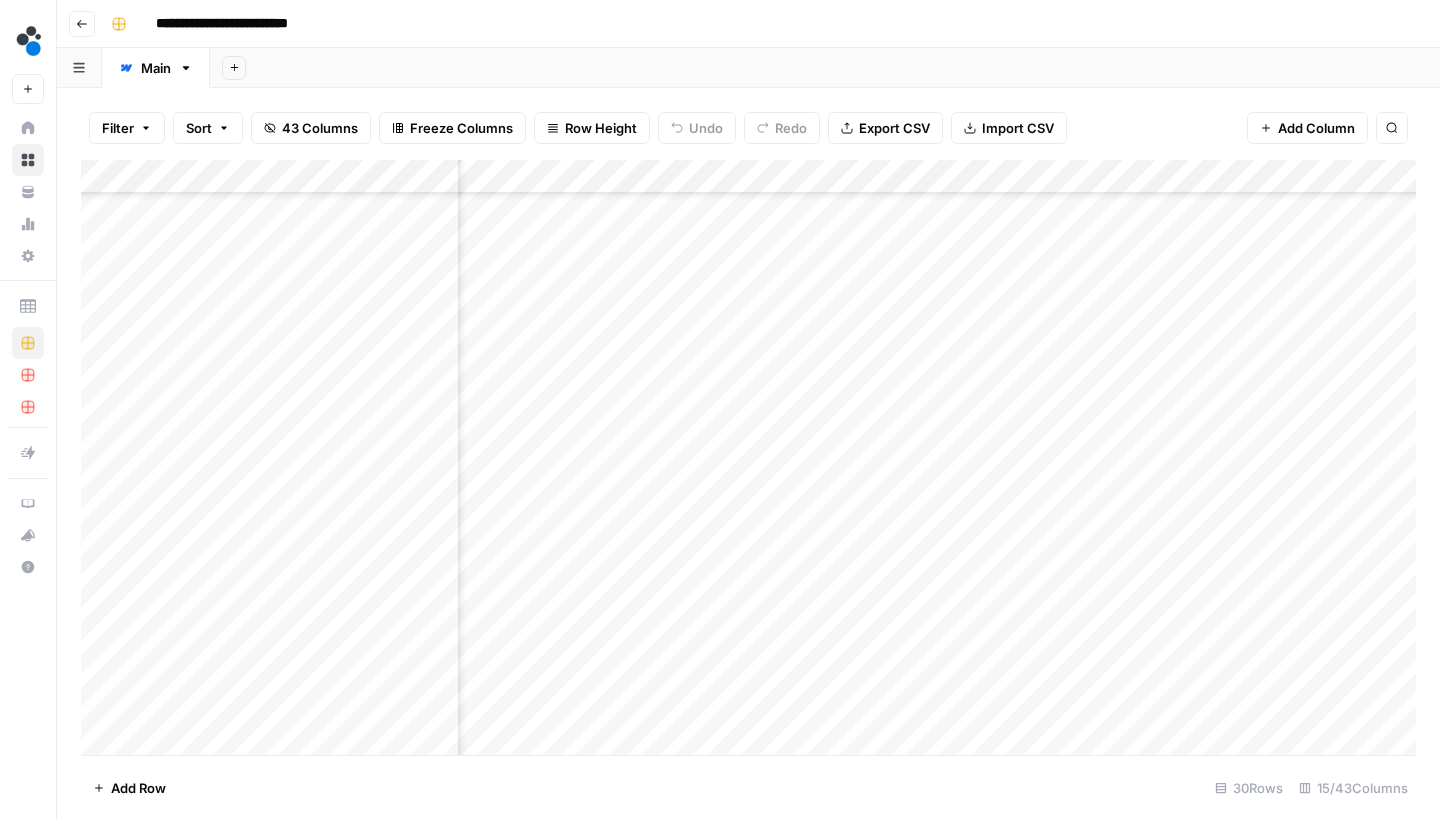 scroll, scrollTop: 326, scrollLeft: 972, axis: both 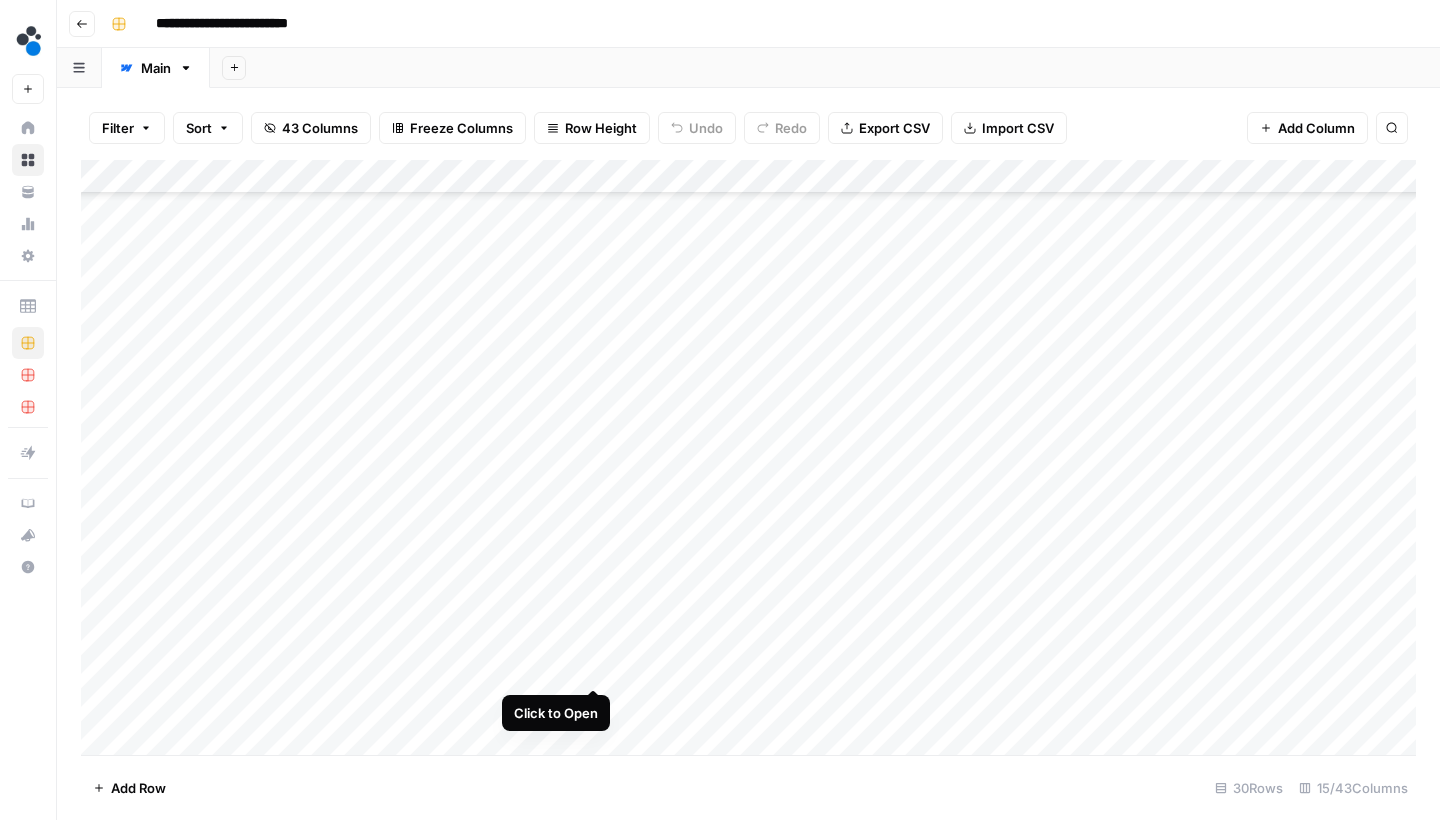 click on "Add Column" at bounding box center (748, 460) 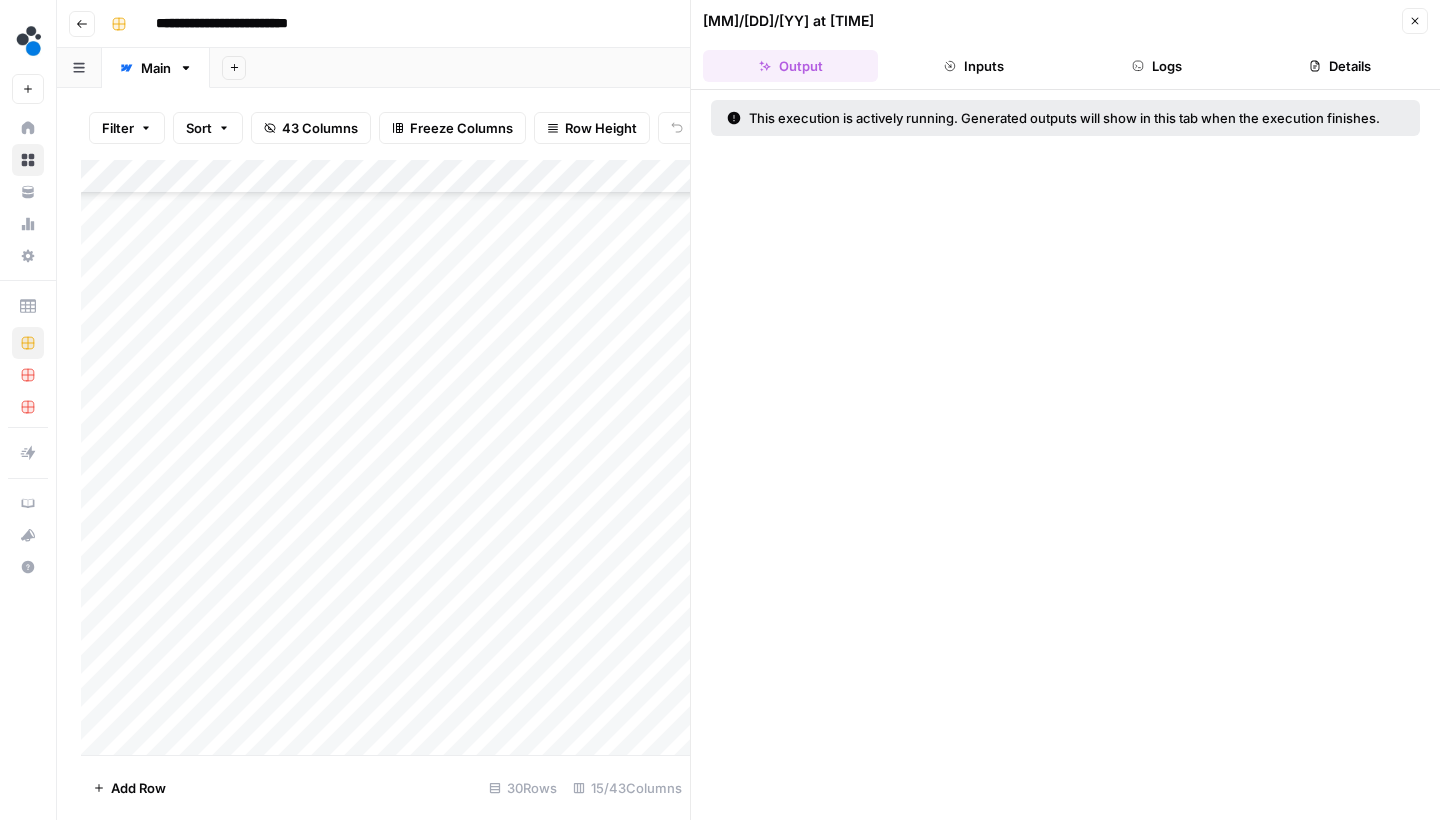 click on "Details" at bounding box center [1340, 66] 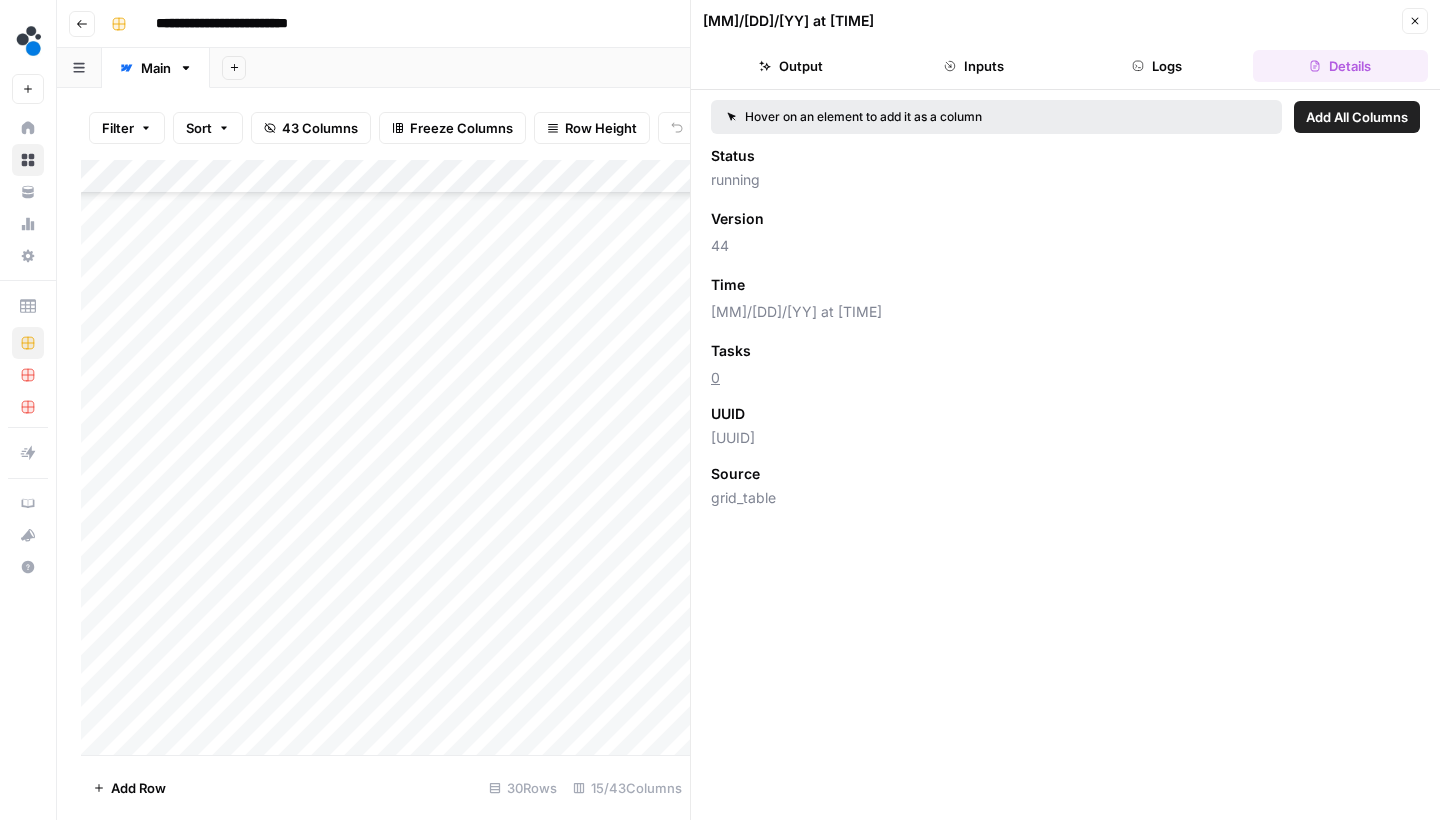 click on "Logs" at bounding box center (1157, 66) 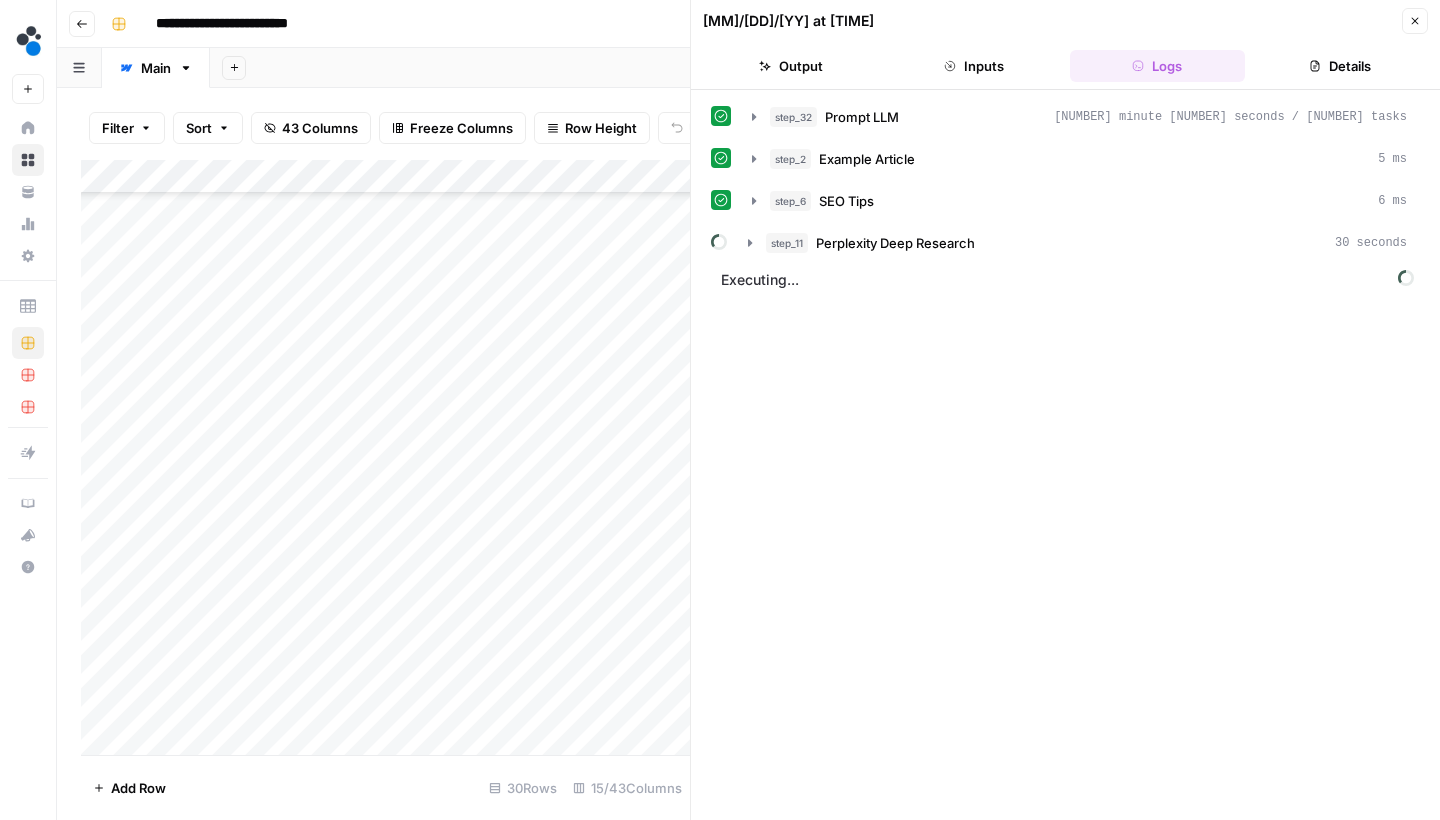 click on "Details" at bounding box center (1340, 66) 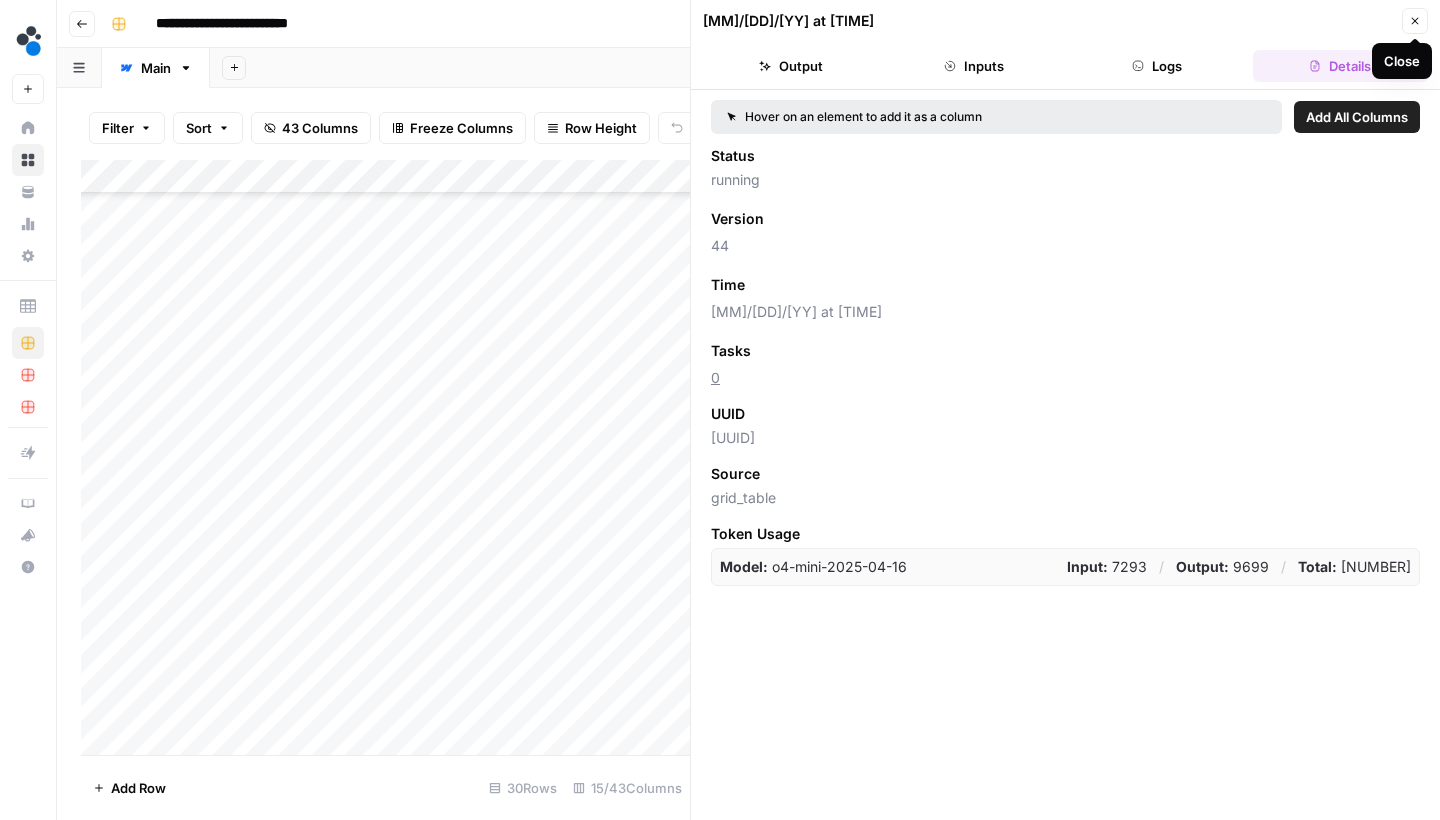 click on "Logs" at bounding box center [1157, 66] 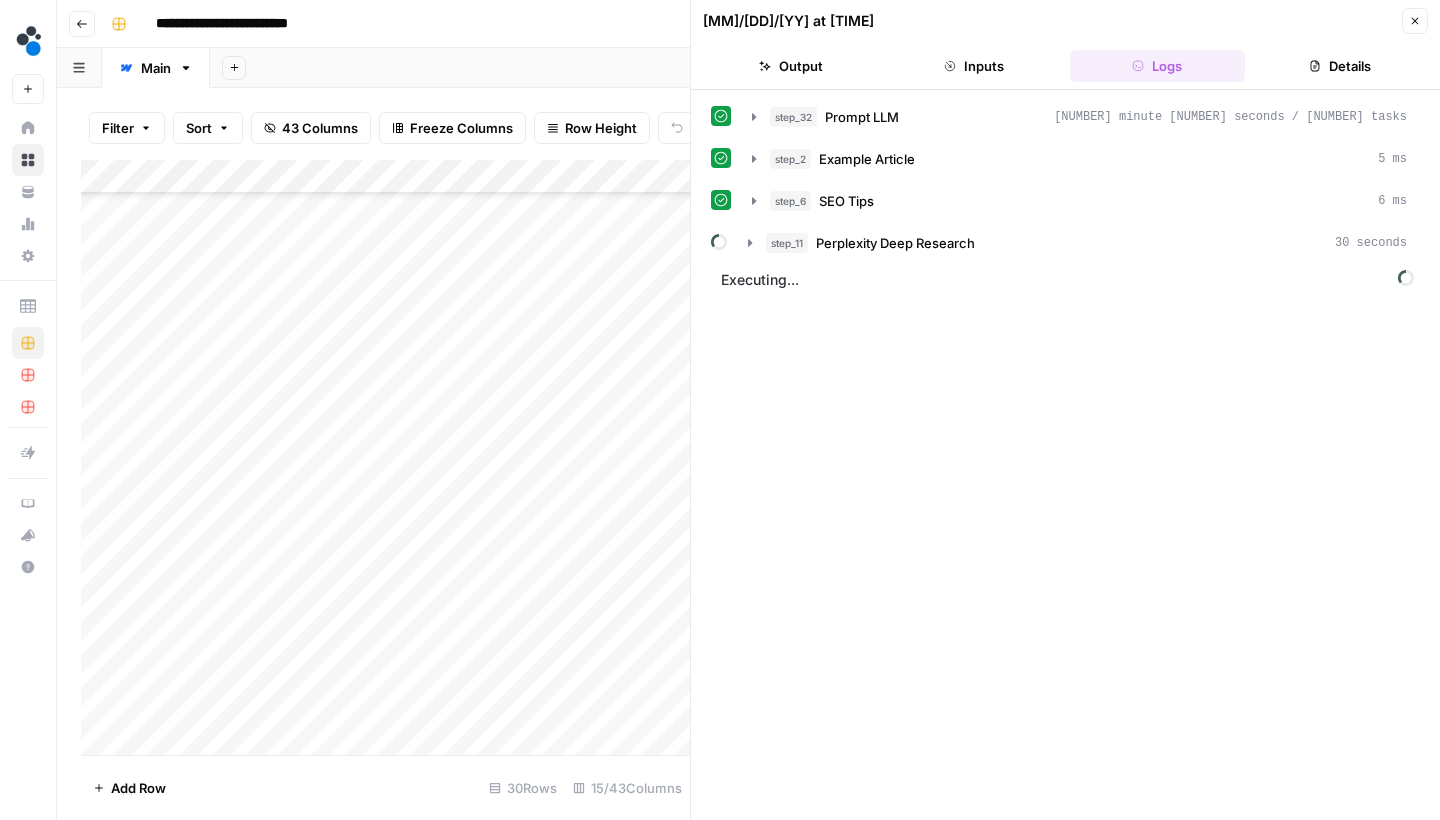 click 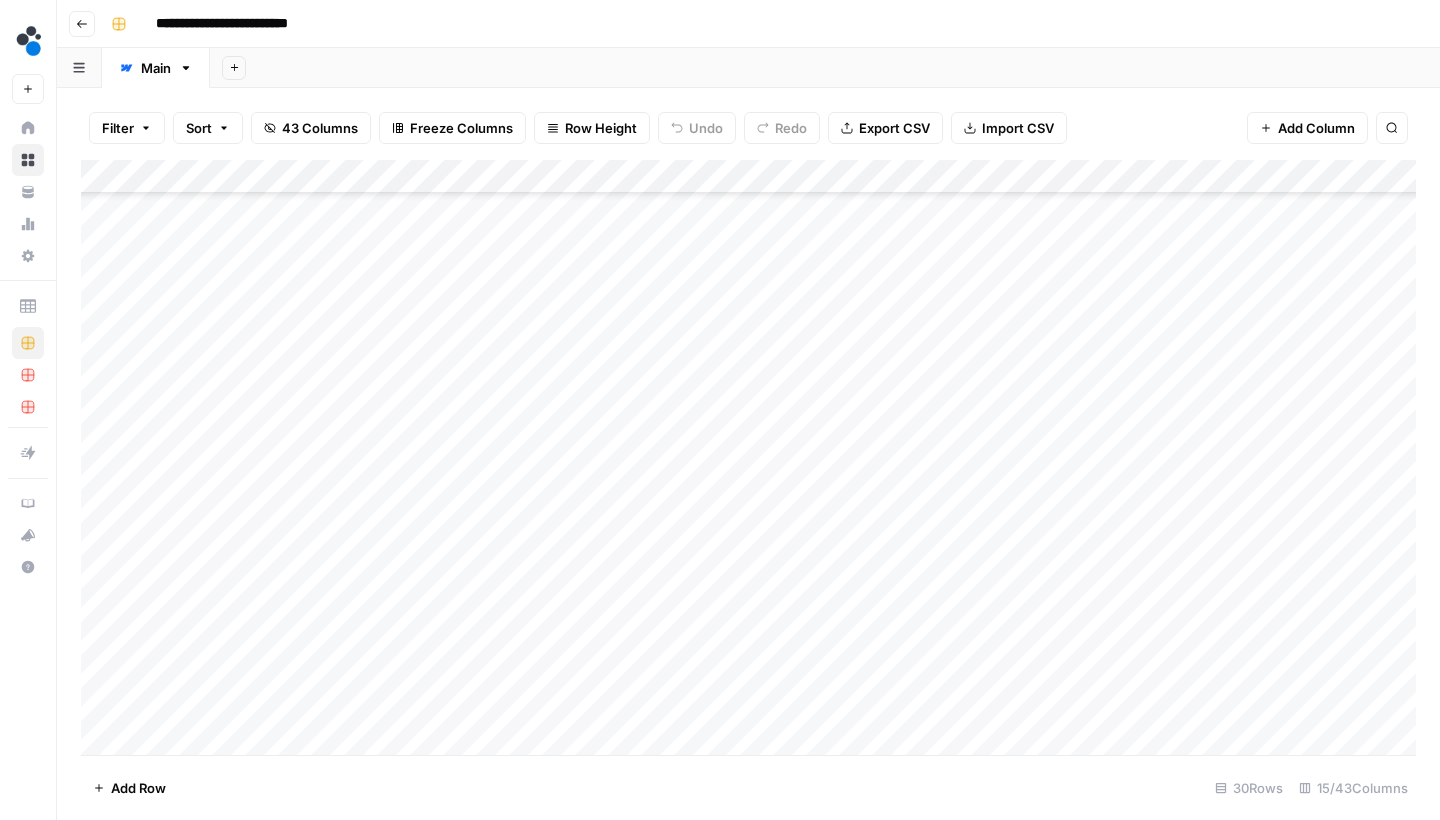 scroll, scrollTop: 486, scrollLeft: 0, axis: vertical 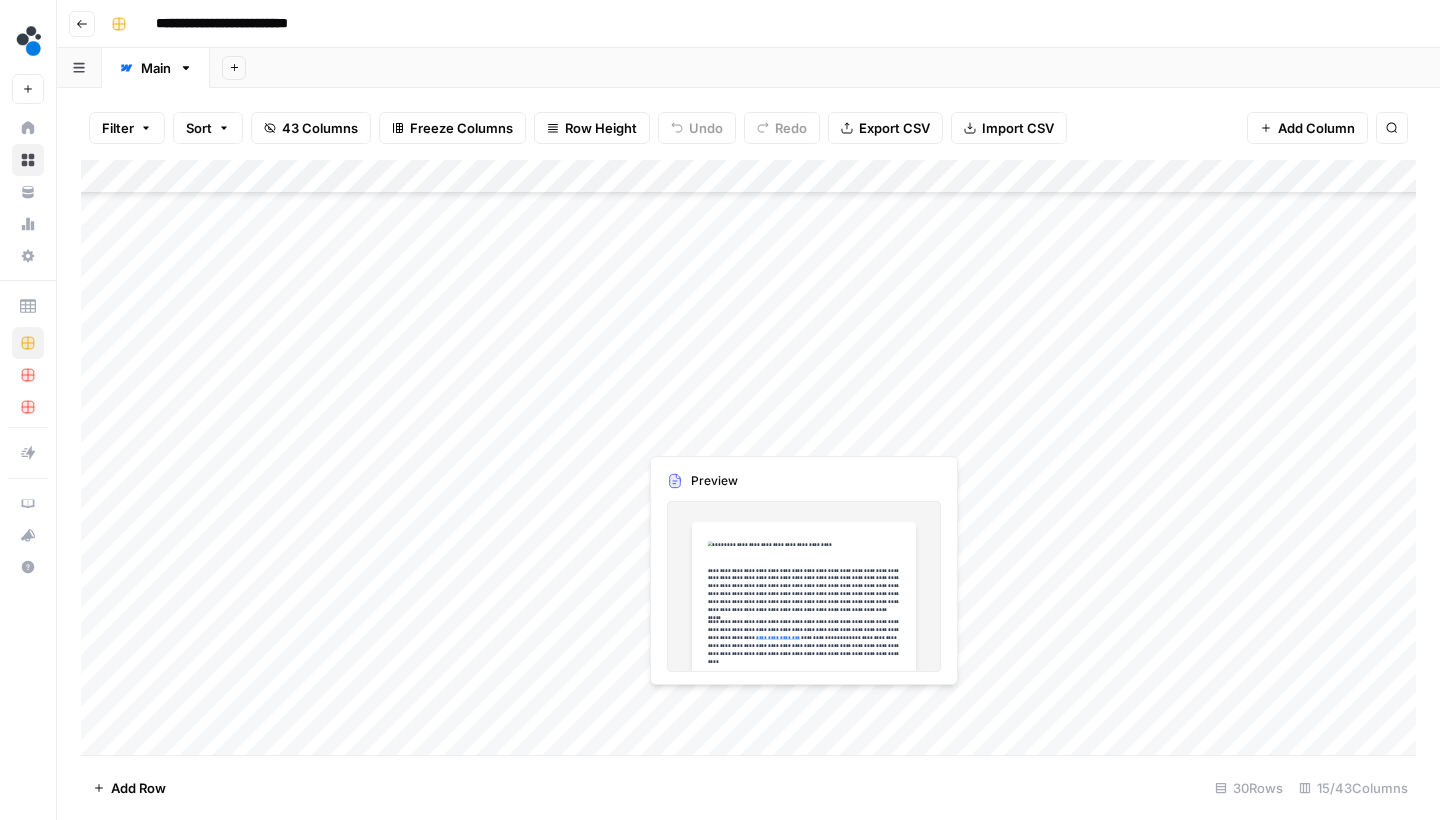 click on "Add Column" at bounding box center (748, 460) 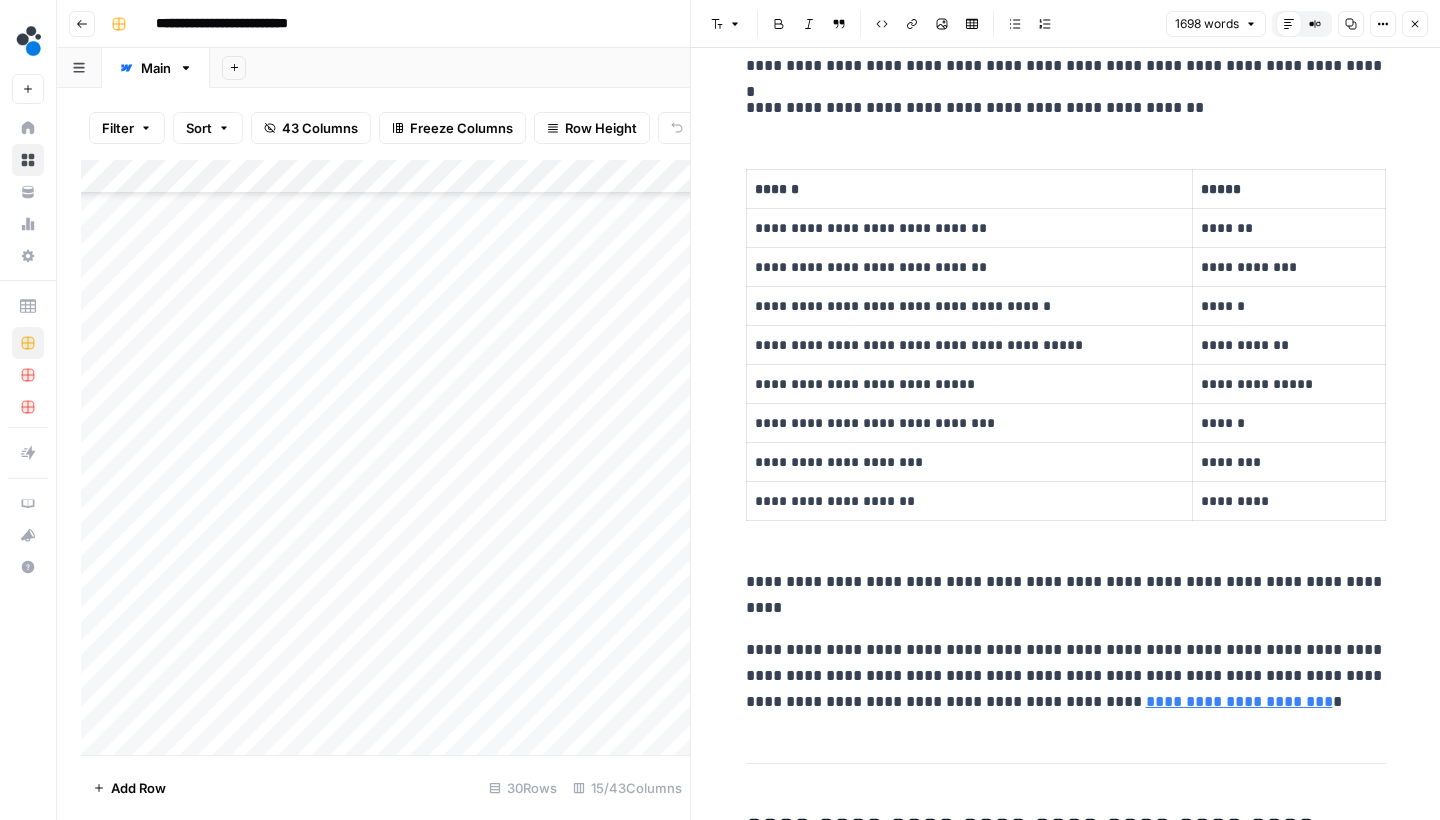 scroll, scrollTop: 831, scrollLeft: 0, axis: vertical 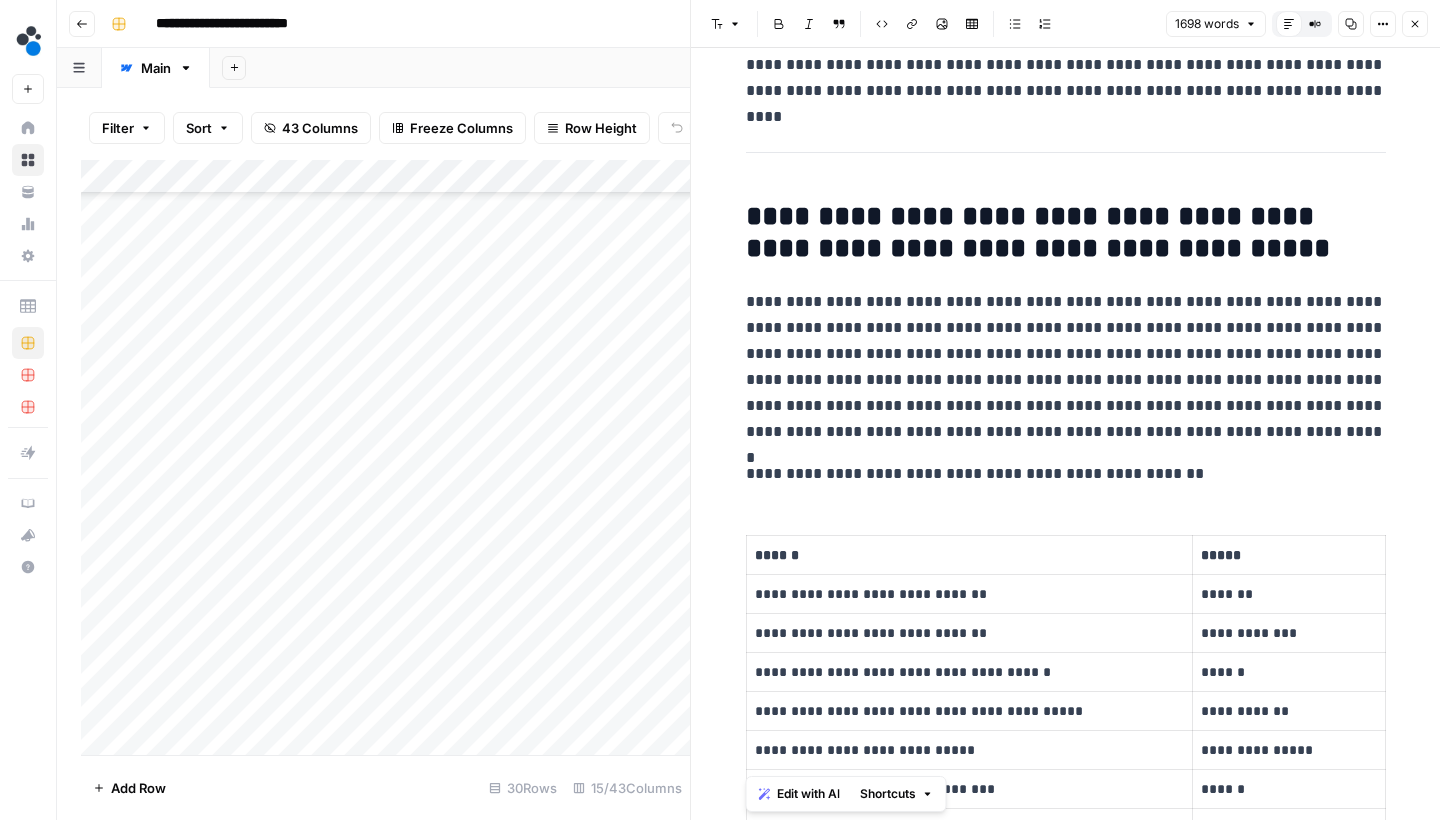 drag, startPoint x: 1270, startPoint y: 618, endPoint x: 753, endPoint y: 201, distance: 664.21234 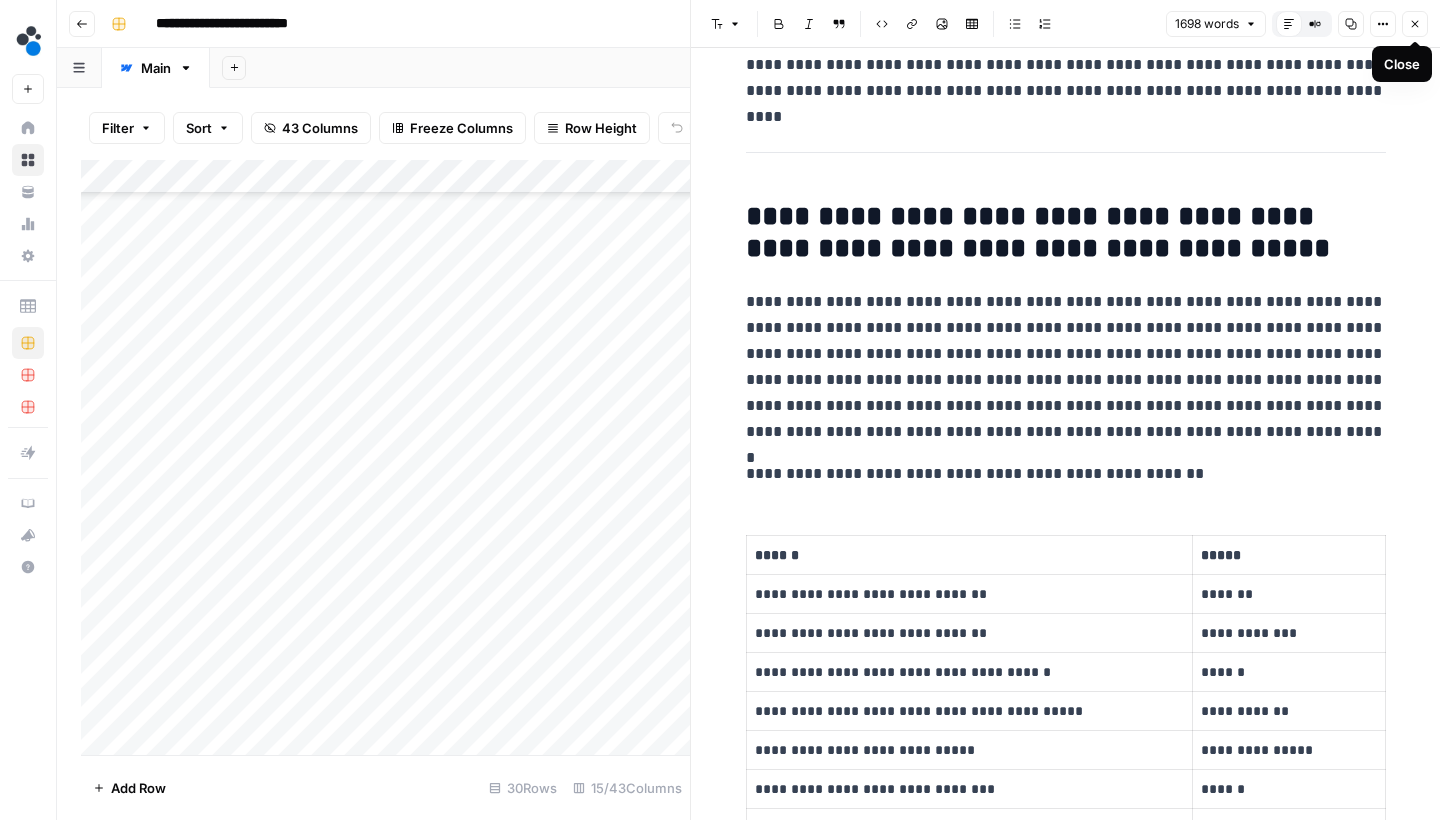 click 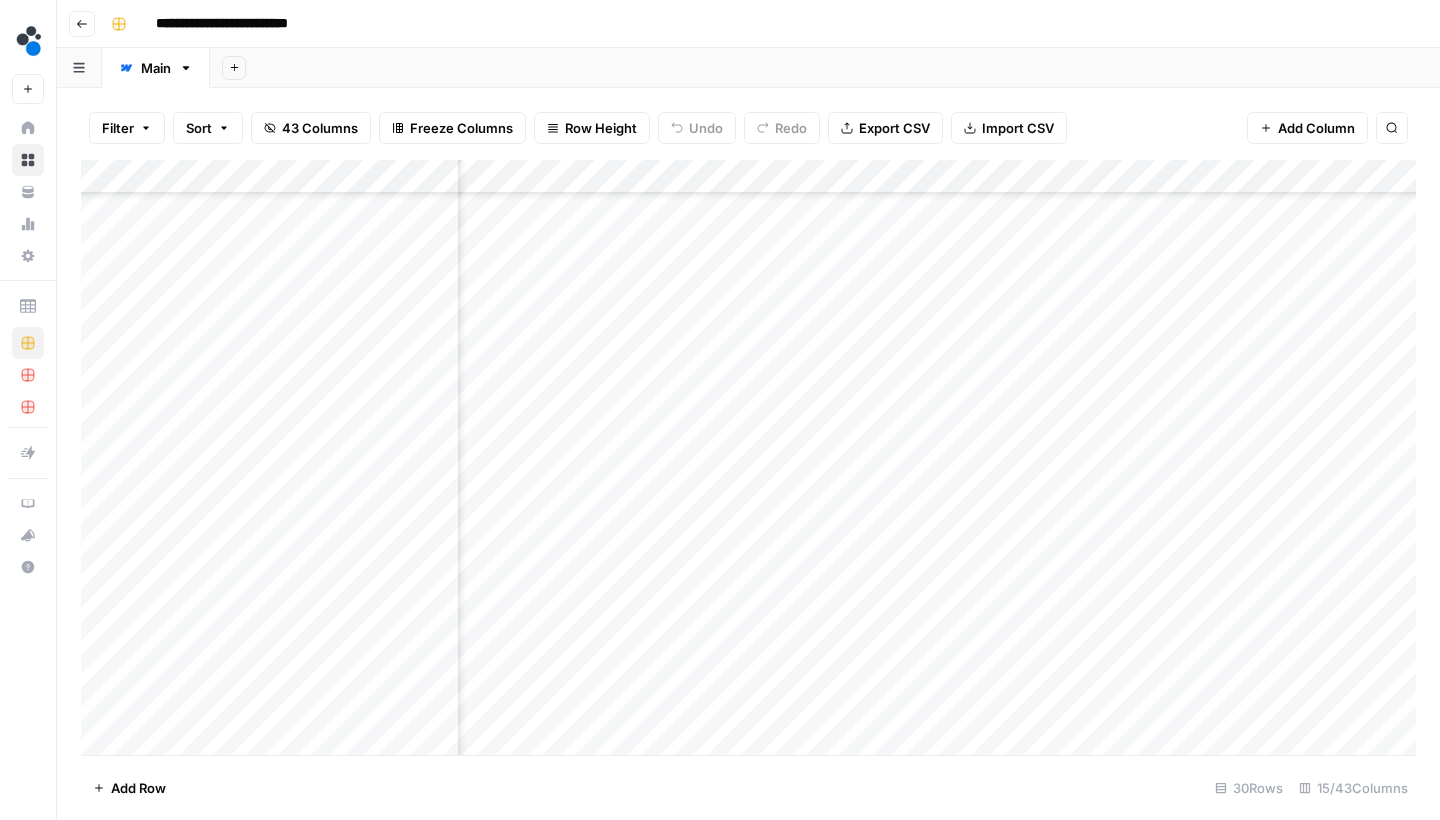 scroll, scrollTop: 482, scrollLeft: 1054, axis: both 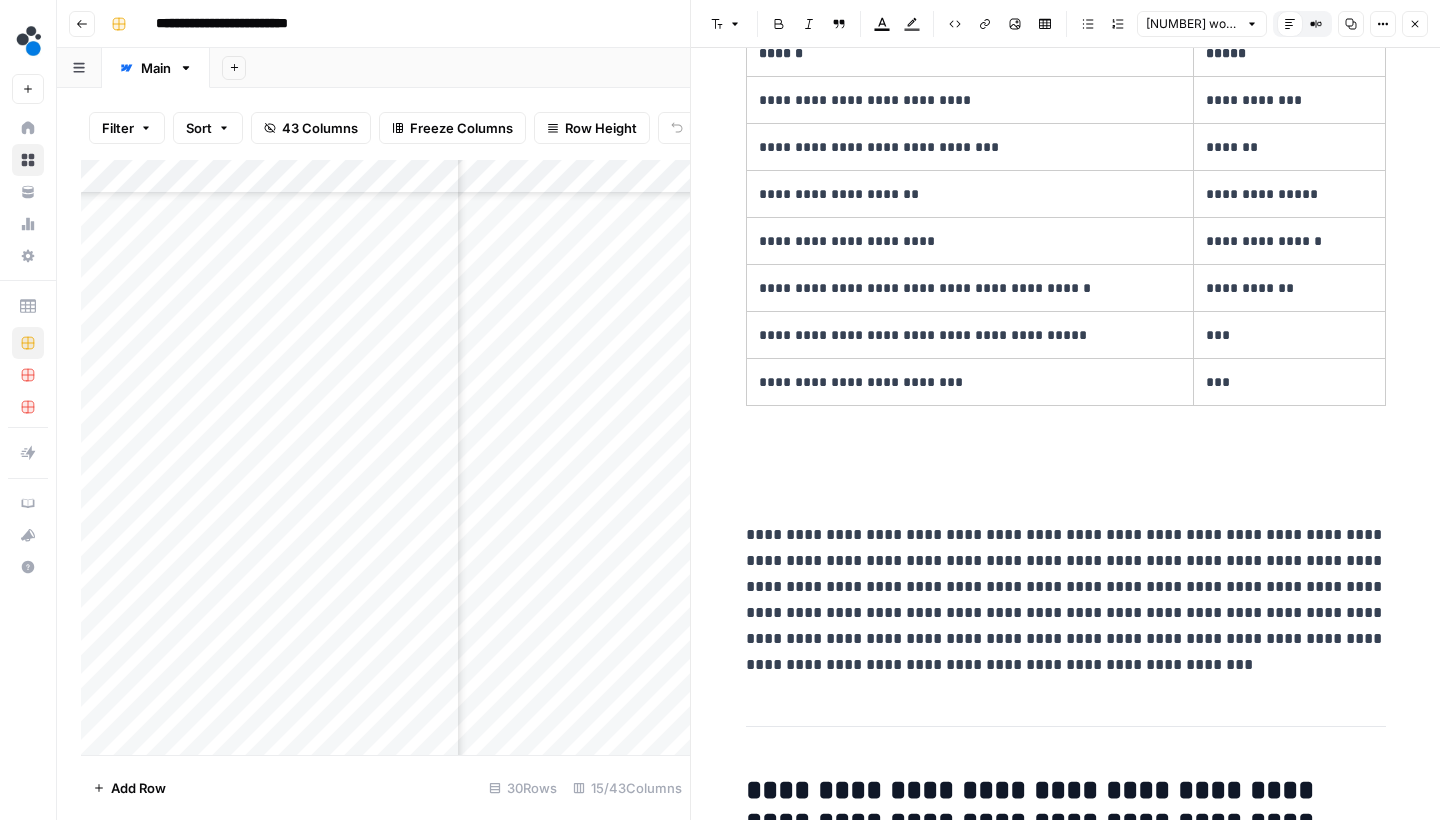 click on "**********" at bounding box center (1066, 600) 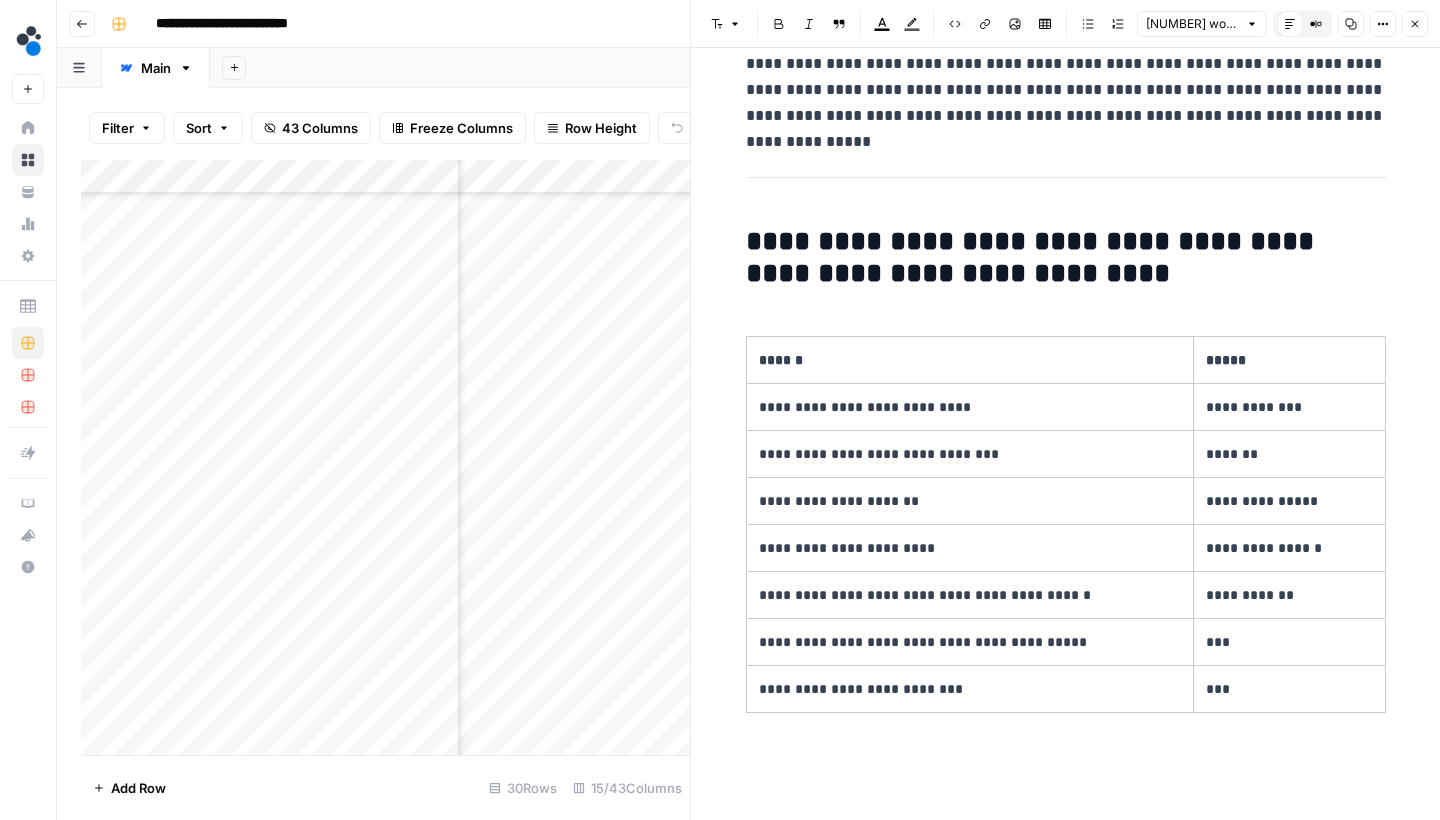 scroll, scrollTop: 265, scrollLeft: 0, axis: vertical 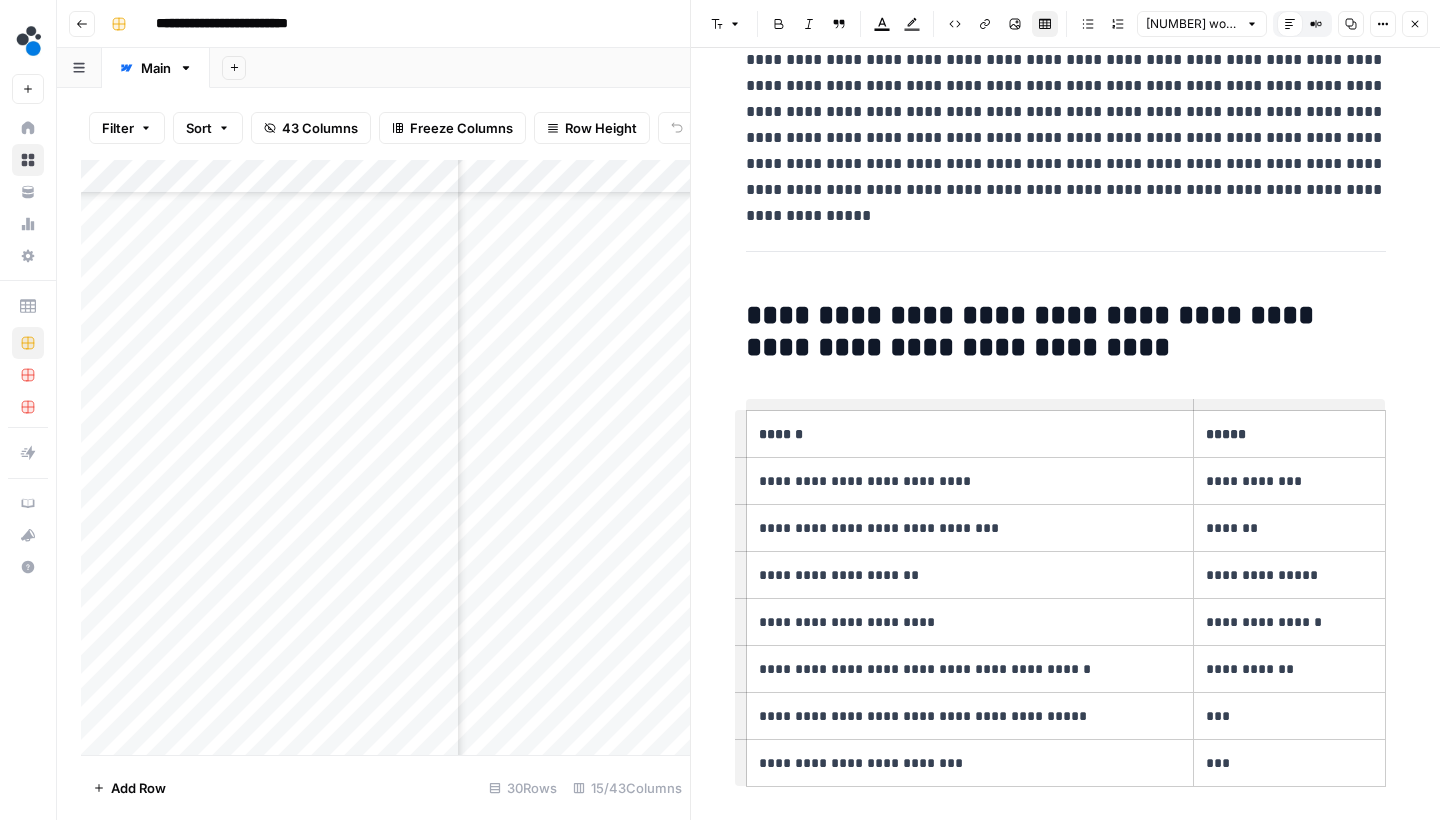 click on "**********" at bounding box center [1066, 3947] 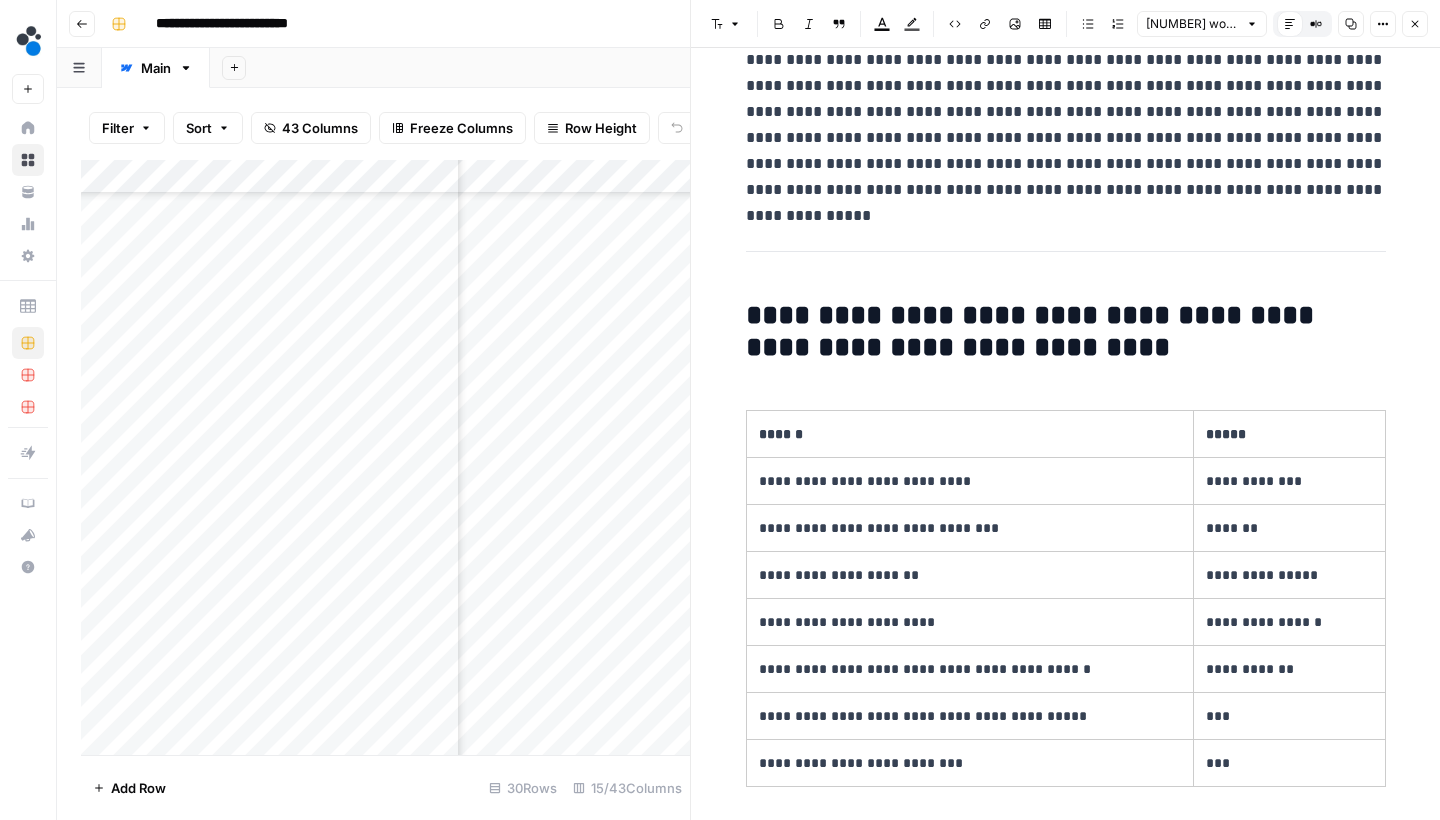 click on "**********" at bounding box center (1066, 331) 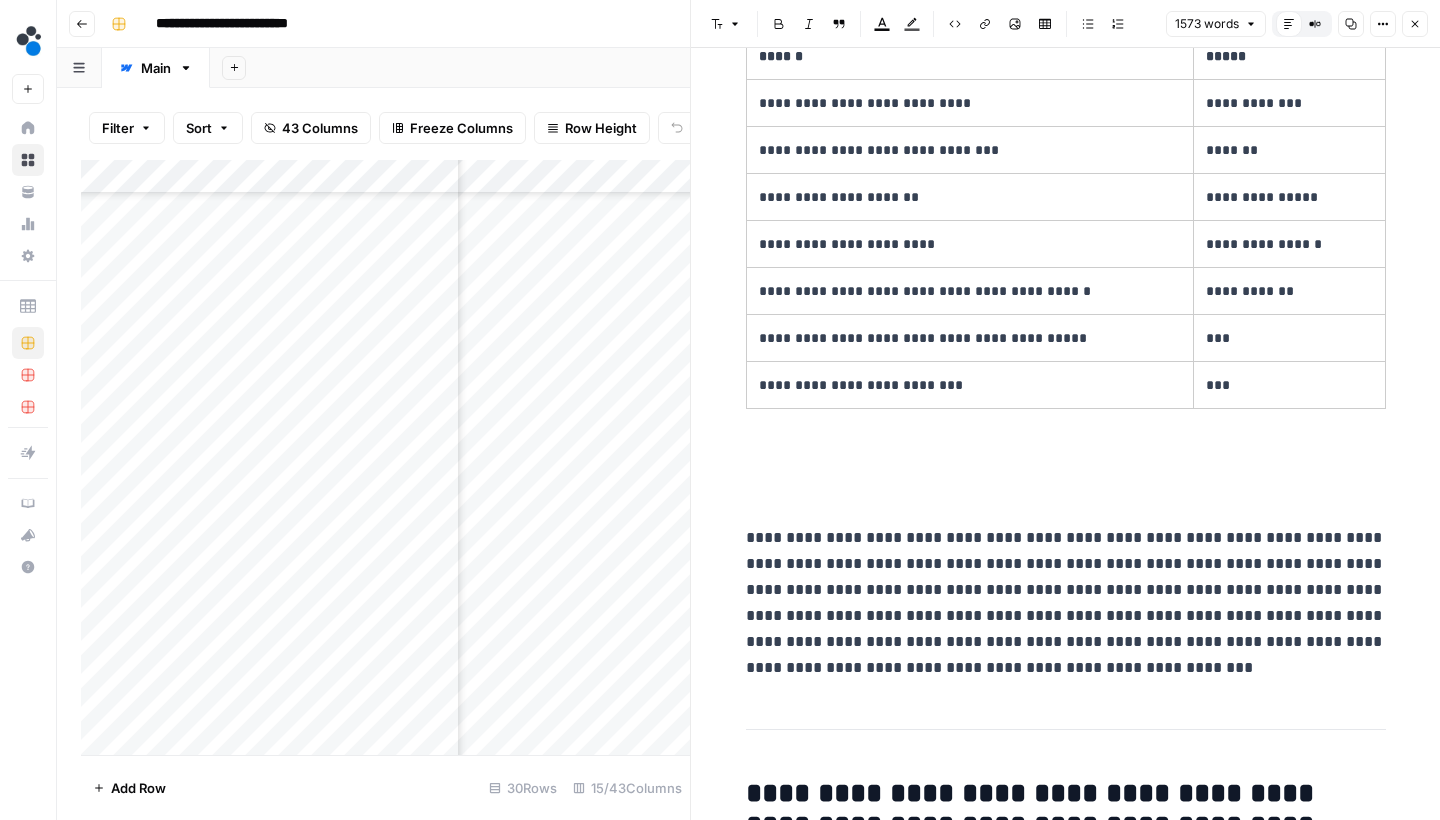 scroll, scrollTop: 711, scrollLeft: 0, axis: vertical 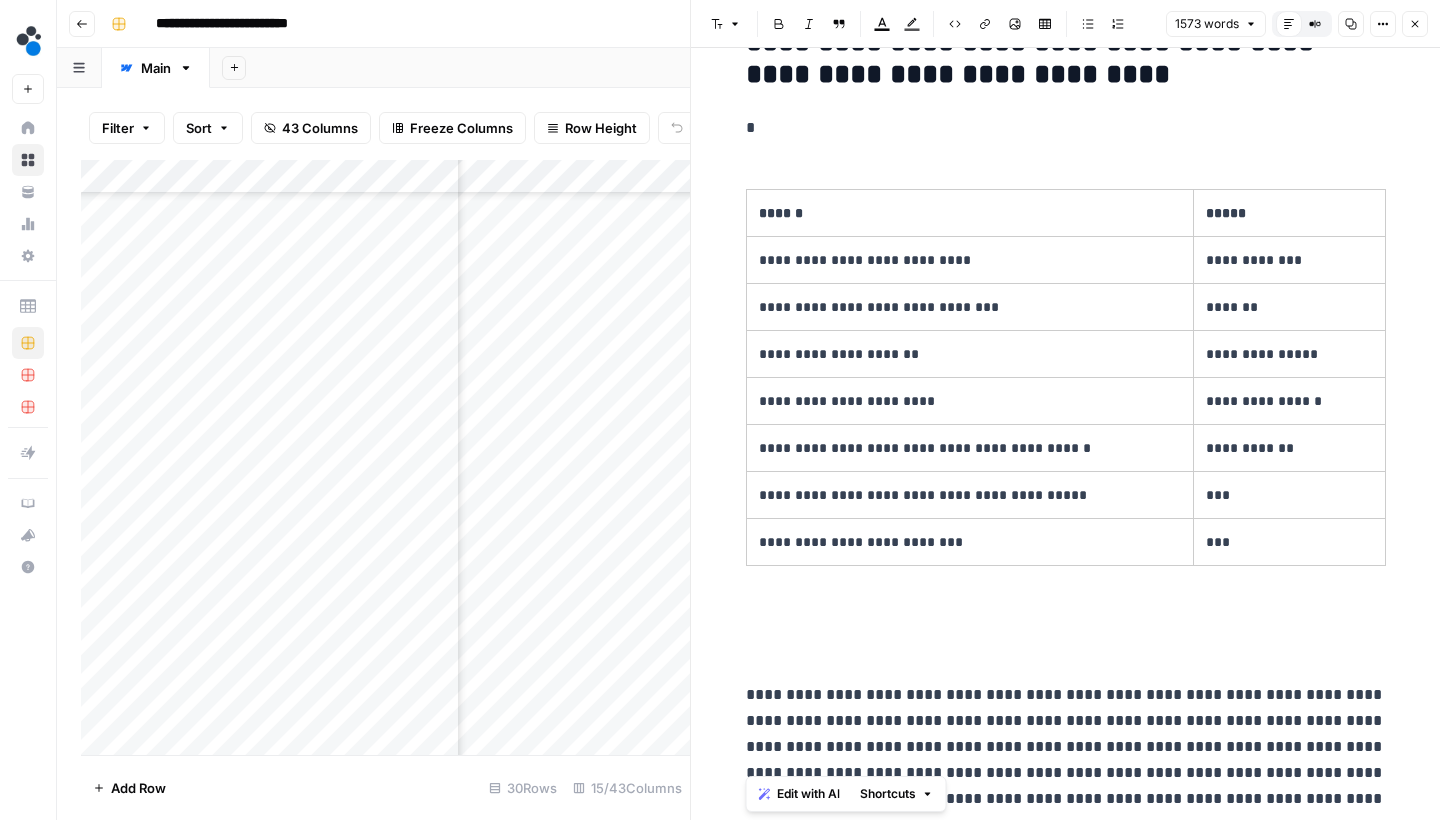 drag, startPoint x: 1024, startPoint y: 654, endPoint x: 749, endPoint y: 127, distance: 594.43585 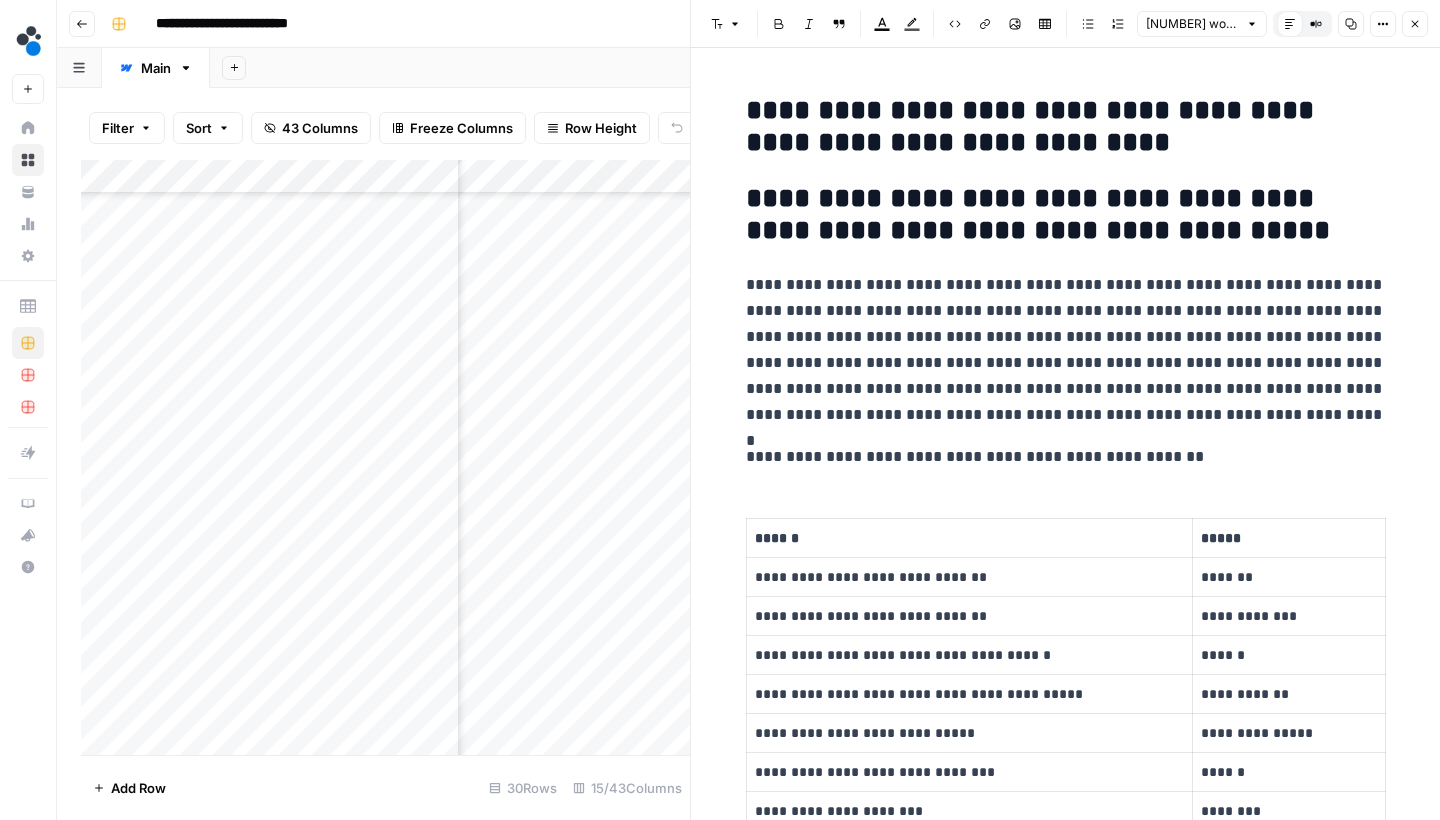 scroll, scrollTop: 460, scrollLeft: 0, axis: vertical 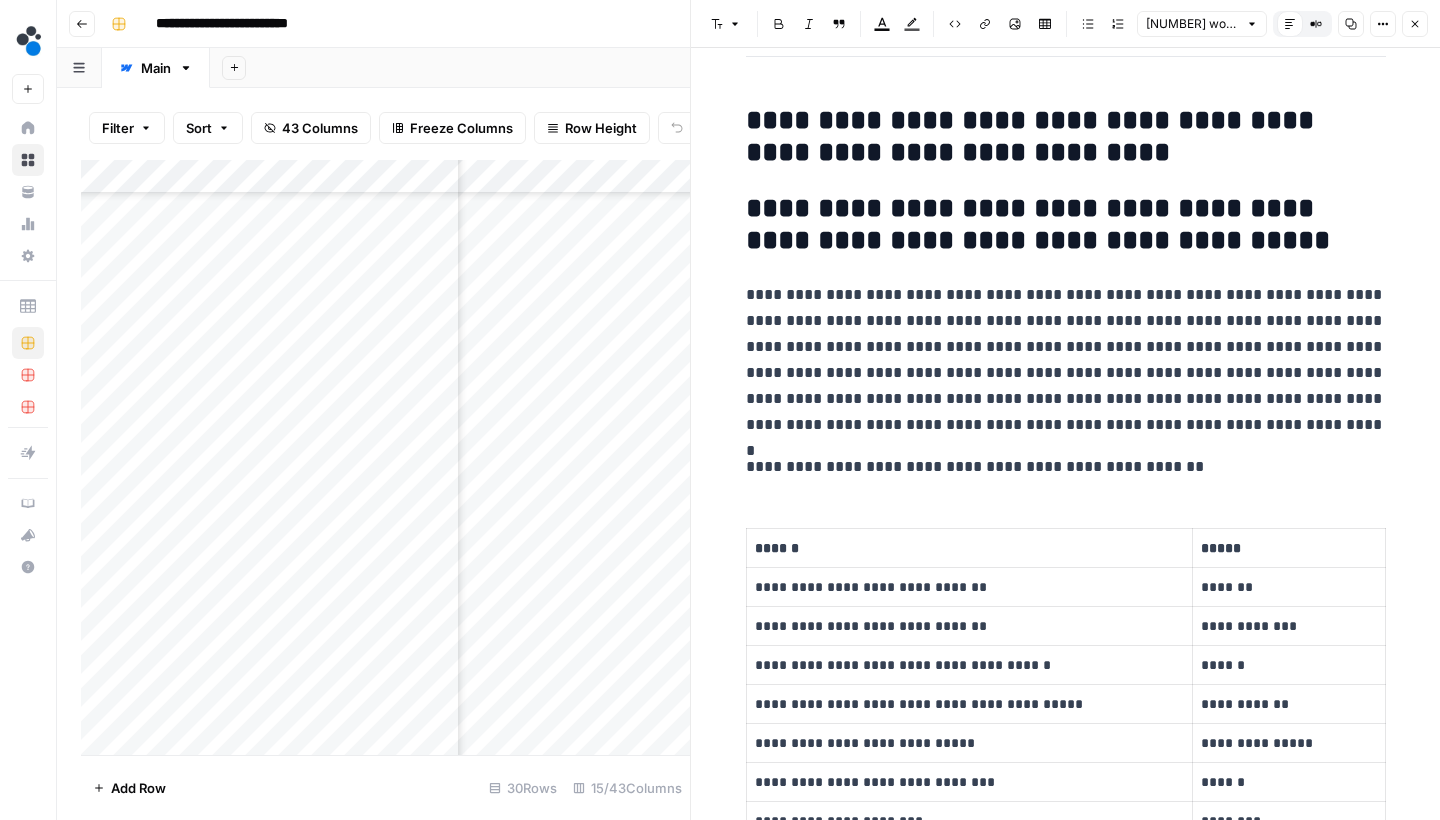 click on "**********" at bounding box center [1066, 360] 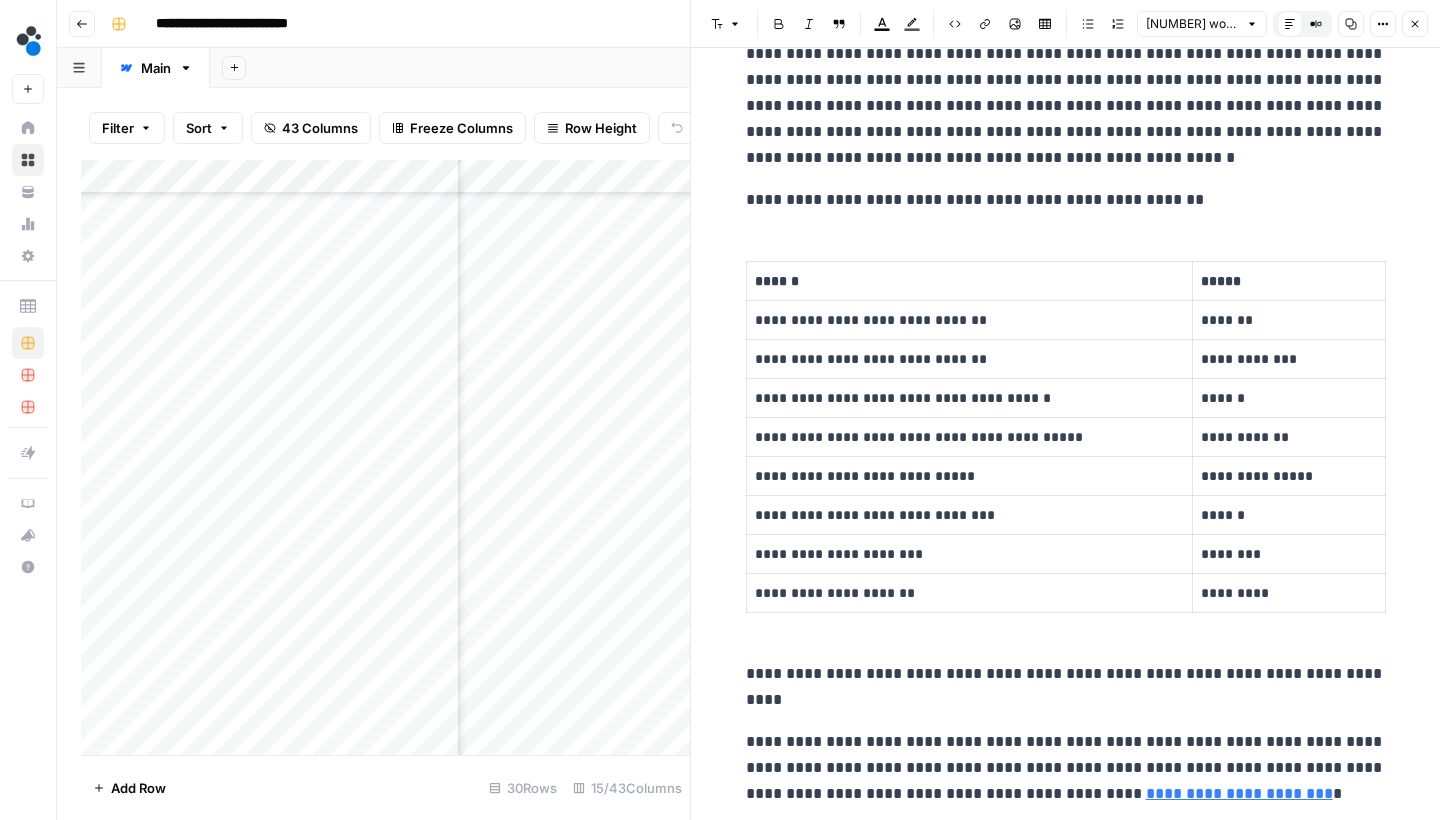 scroll, scrollTop: 726, scrollLeft: 0, axis: vertical 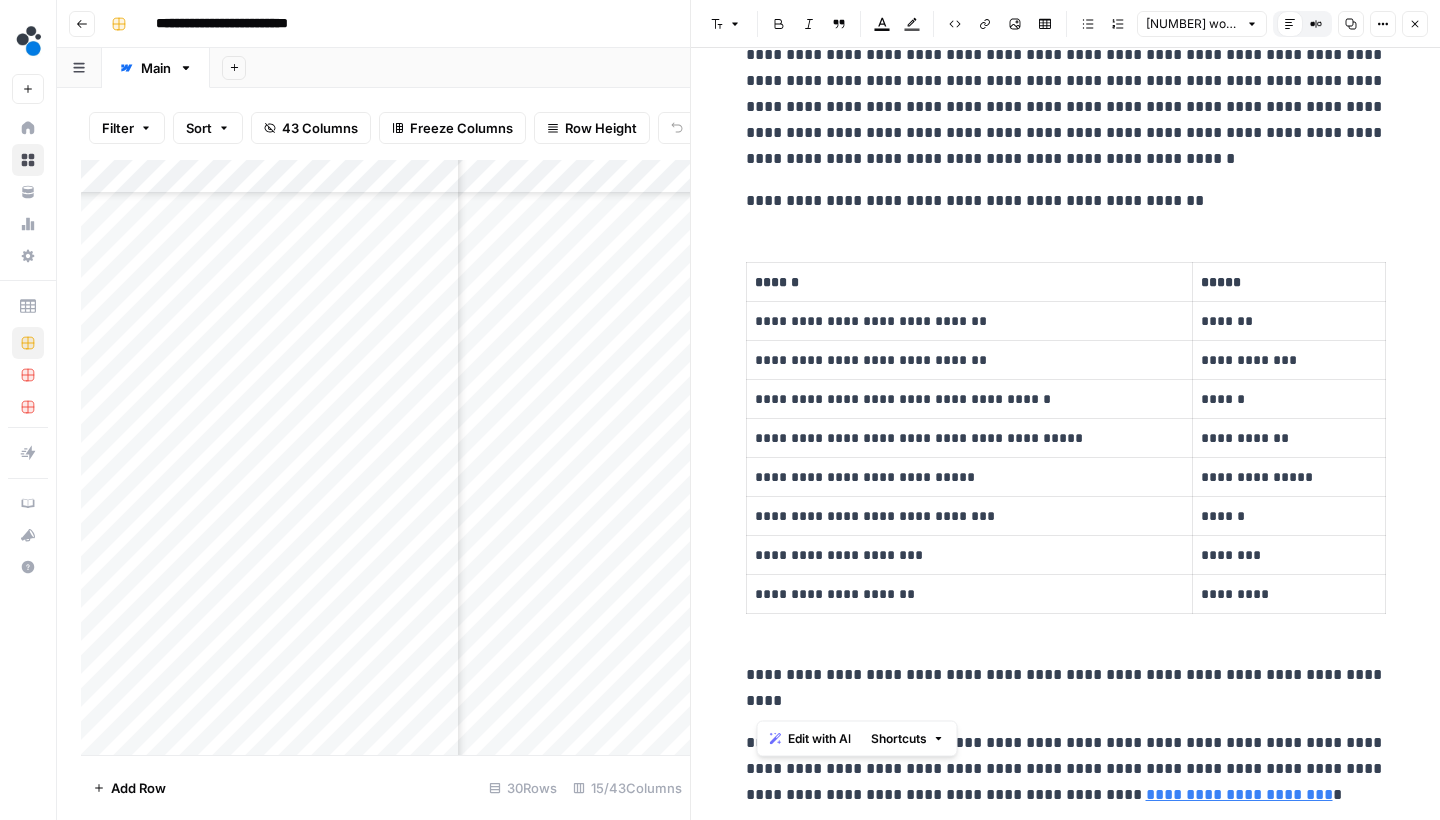 drag, startPoint x: 825, startPoint y: 700, endPoint x: 755, endPoint y: 204, distance: 500.91516 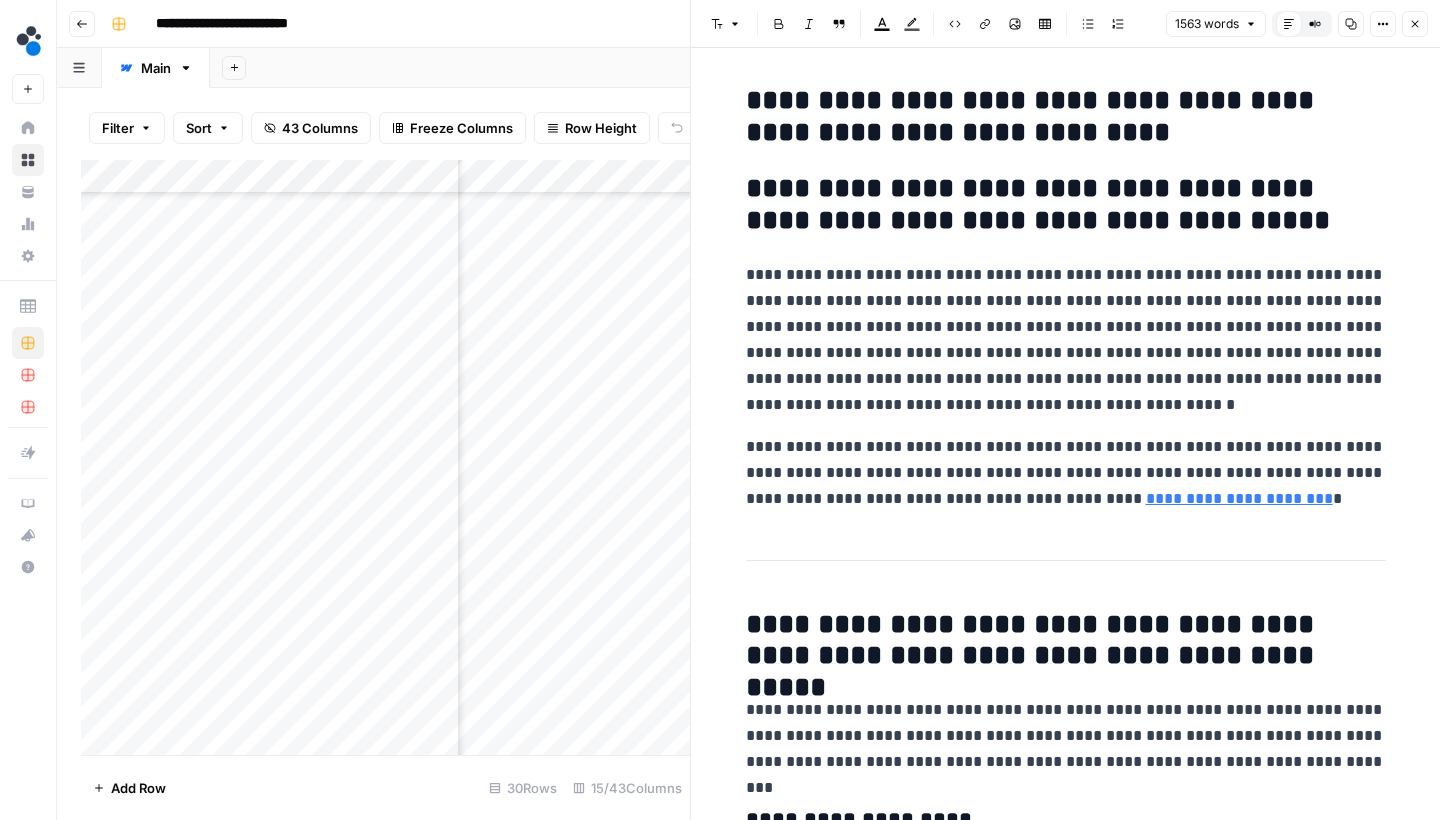 scroll, scrollTop: 474, scrollLeft: 0, axis: vertical 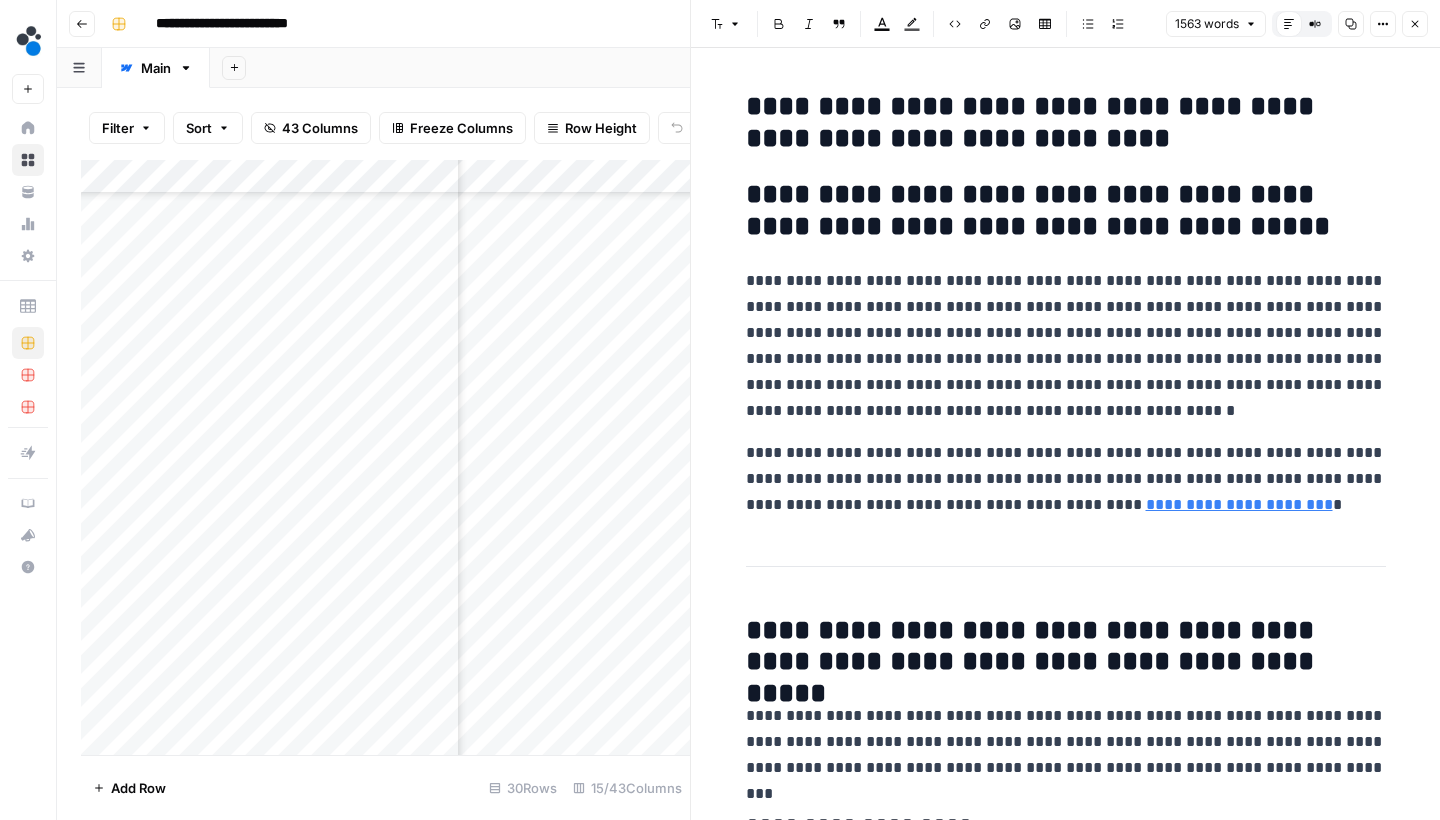 click 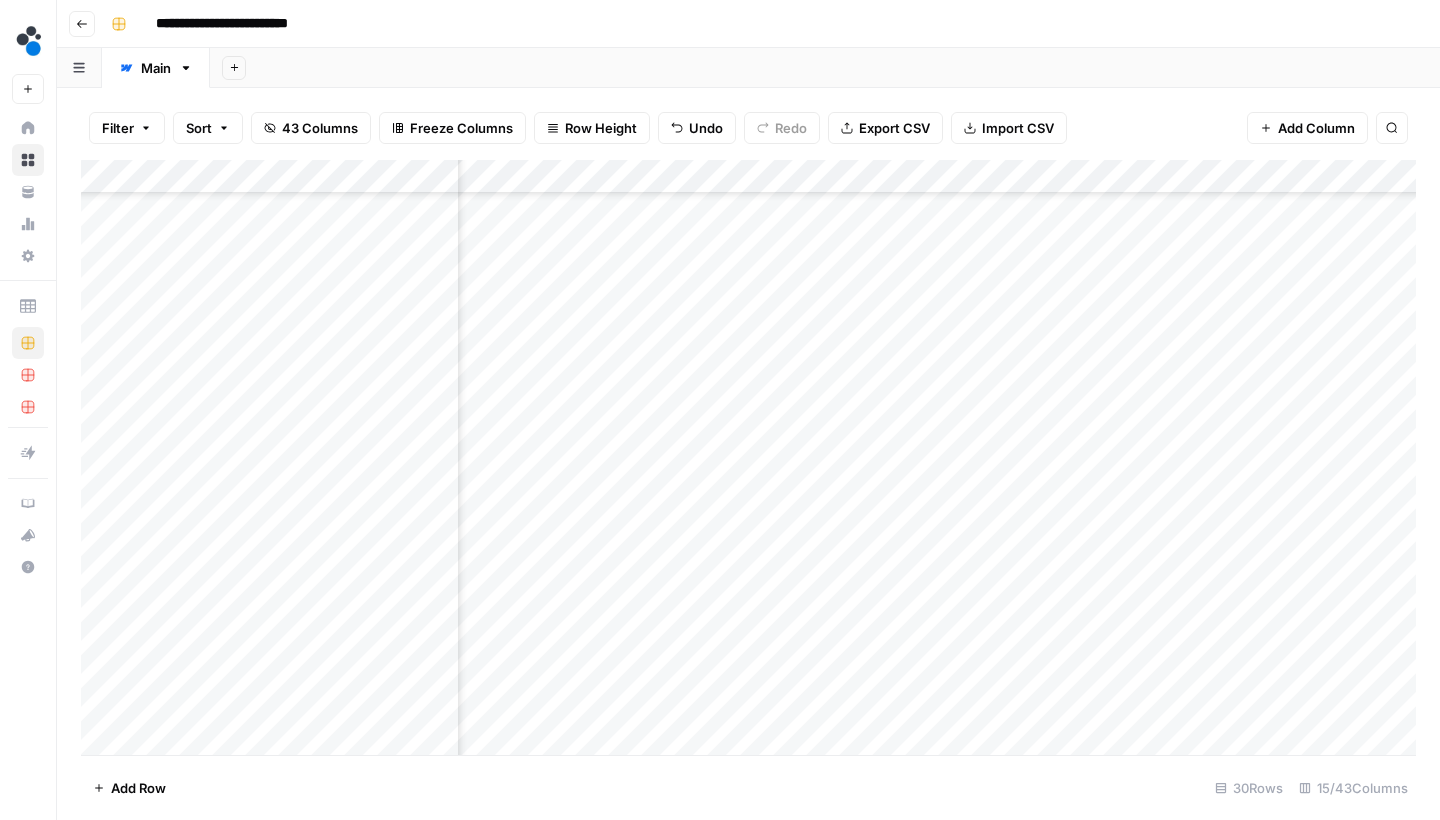 click on "Add Column" at bounding box center [748, 460] 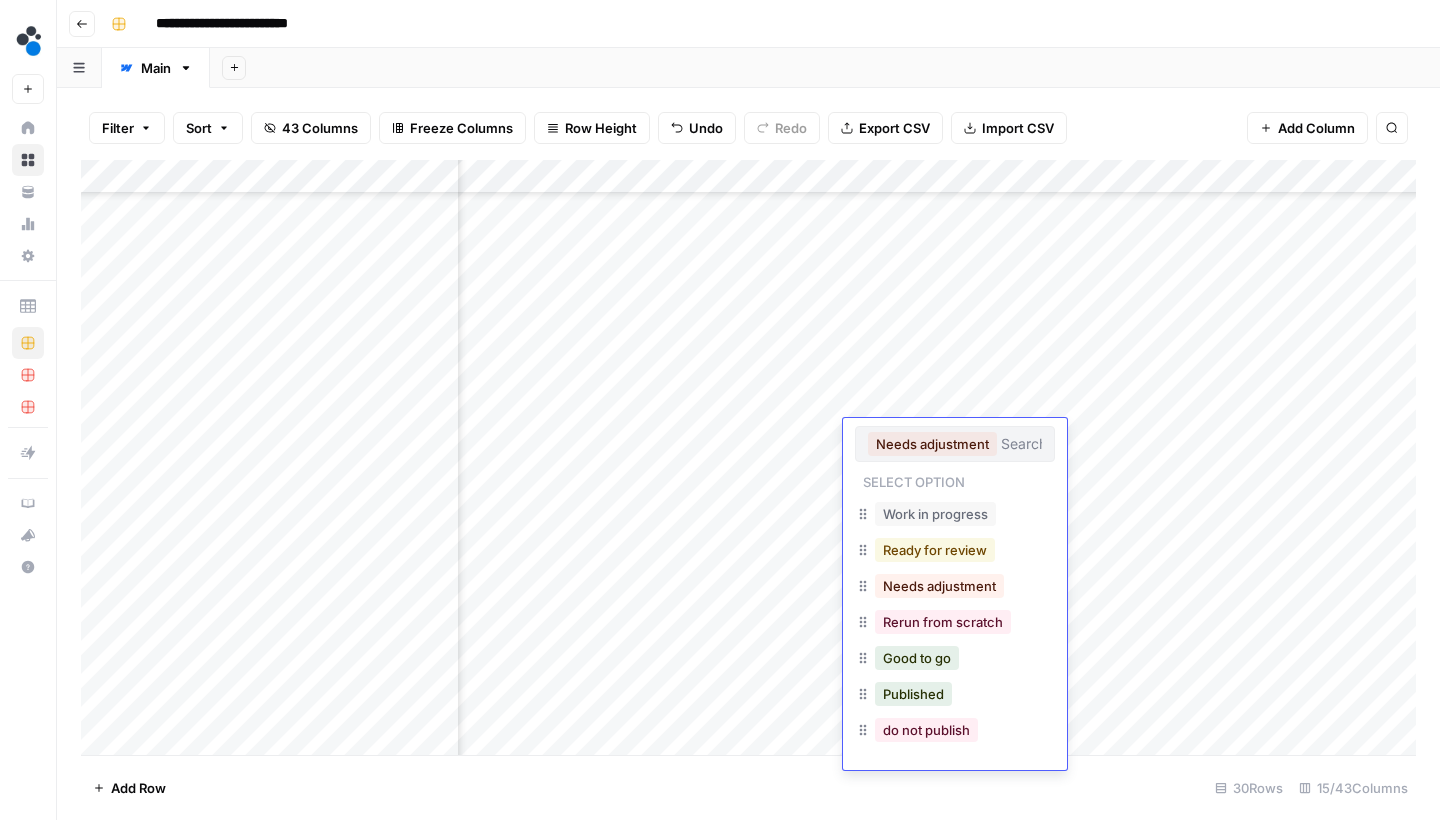 click on "Ready for review" at bounding box center (935, 550) 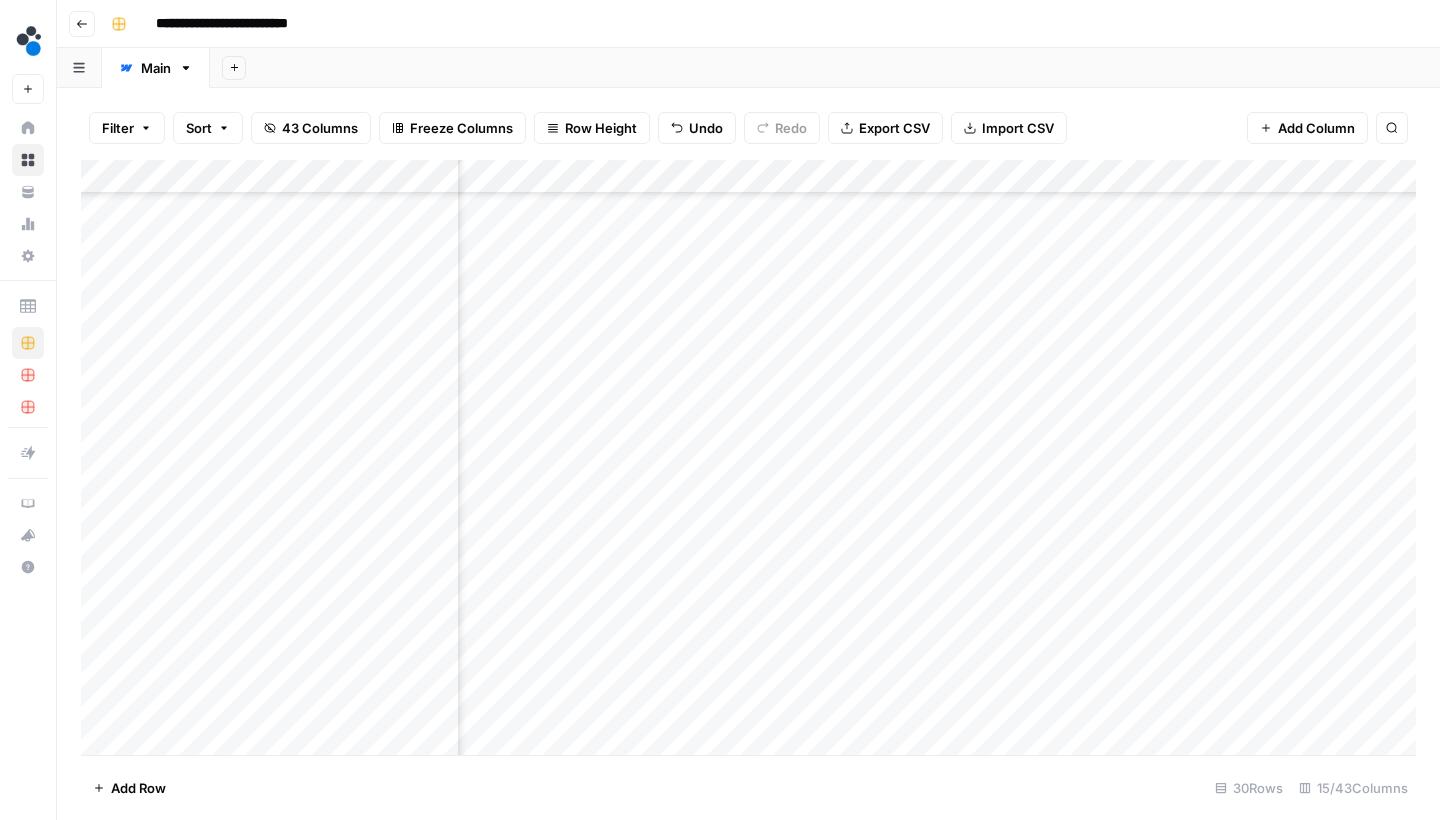 click on "Add Column" at bounding box center [748, 460] 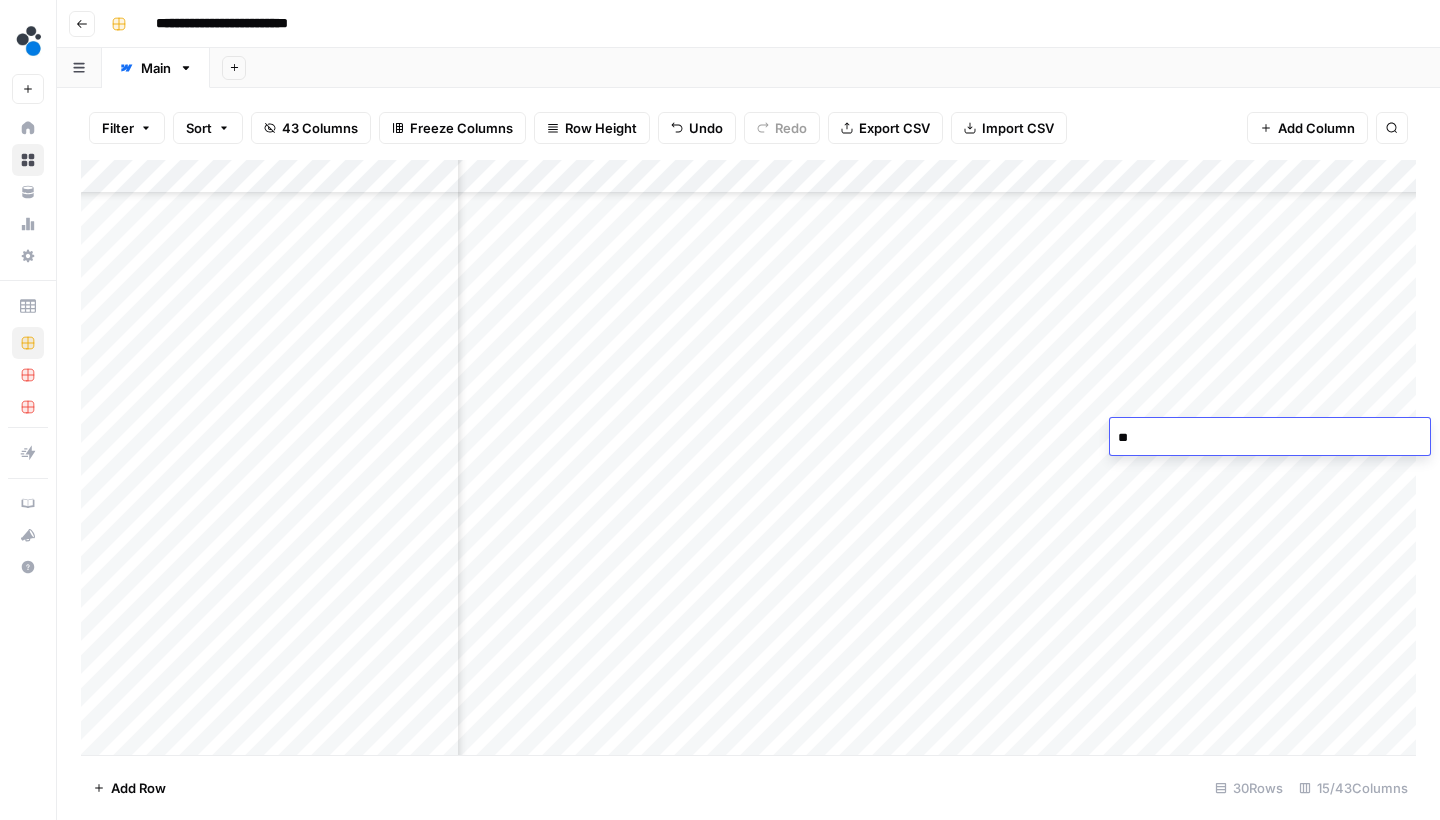 type on "*" 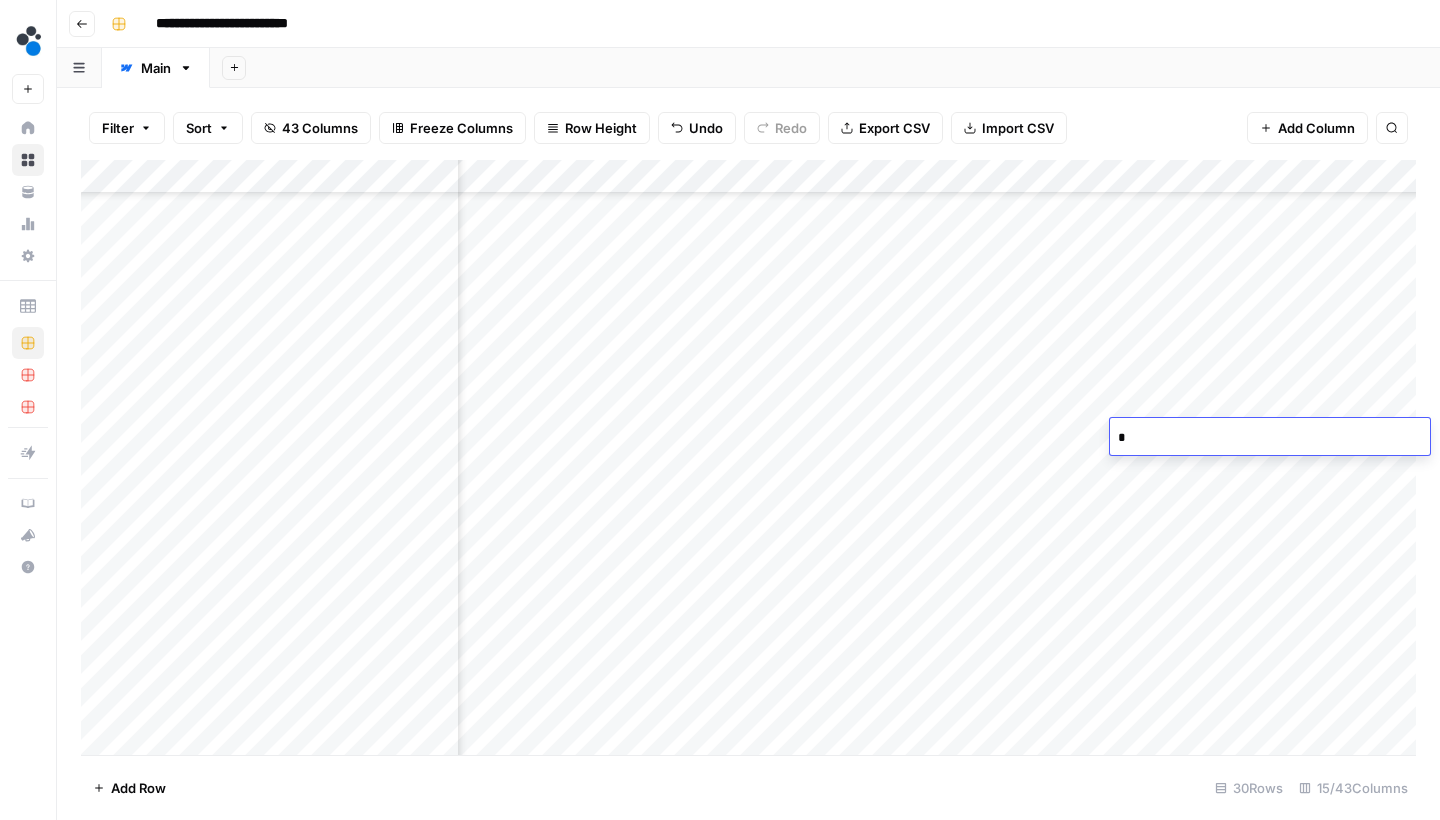 type 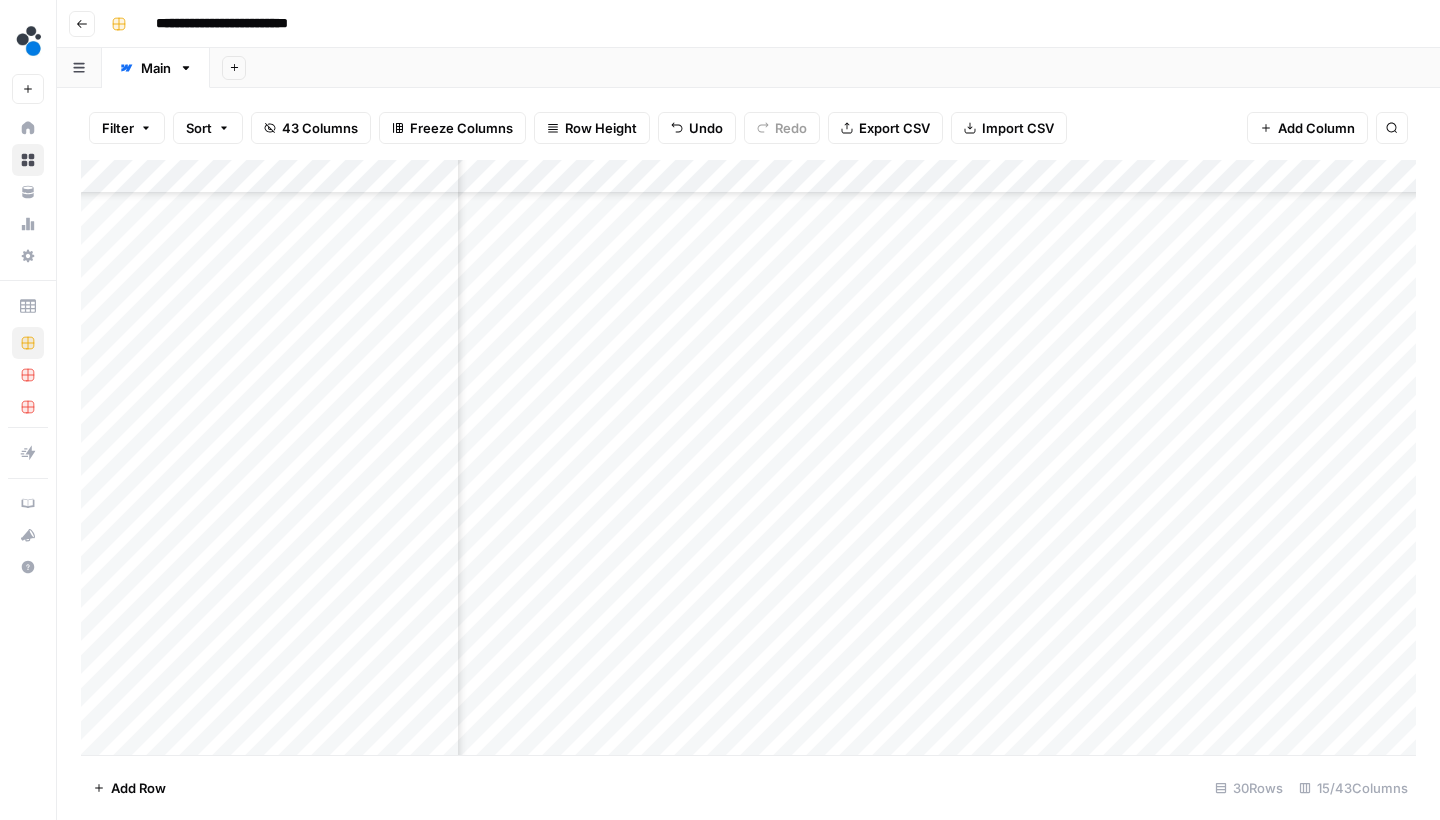 scroll, scrollTop: 187, scrollLeft: 176, axis: both 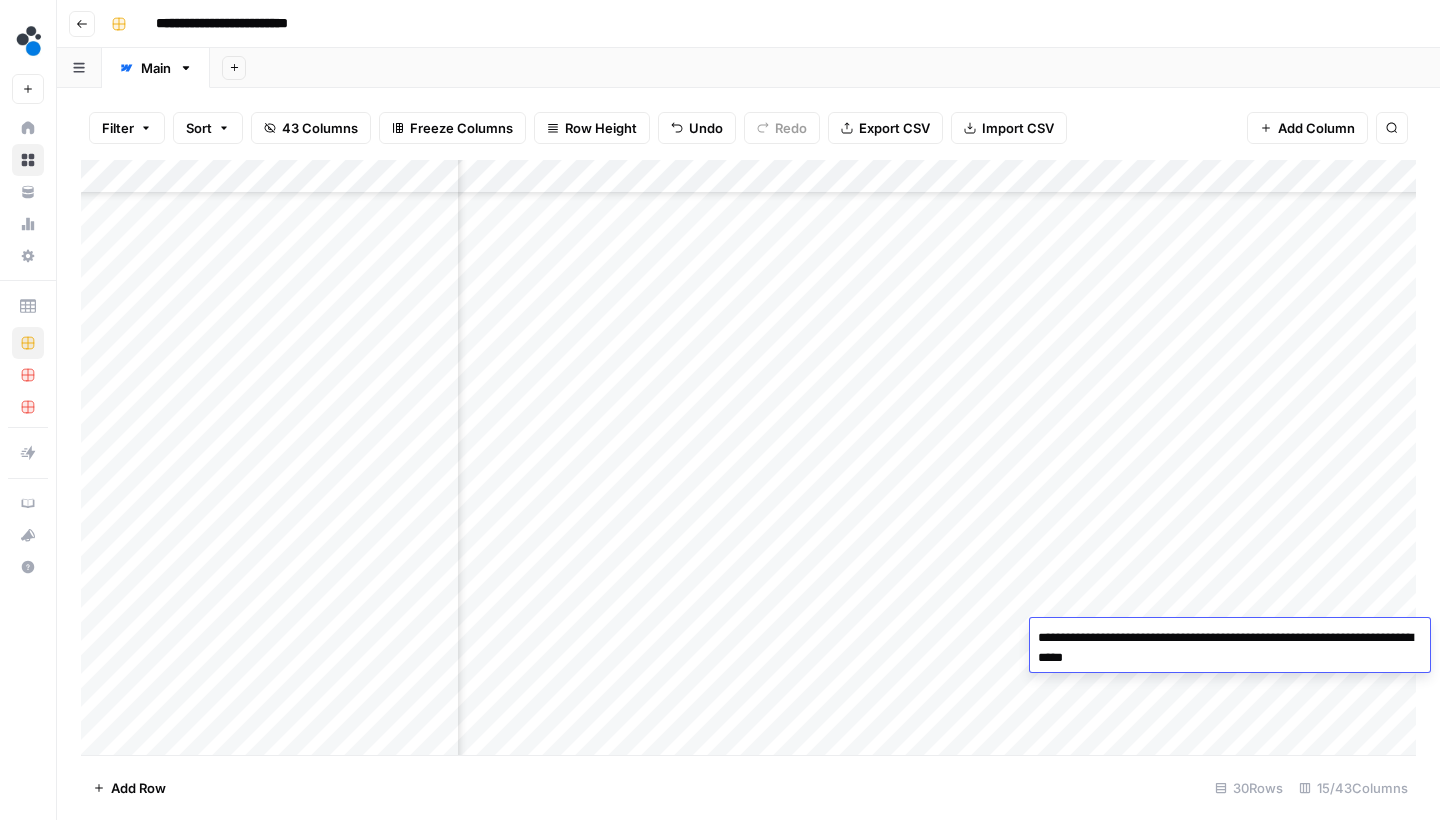 click on "Add Column" at bounding box center [748, 460] 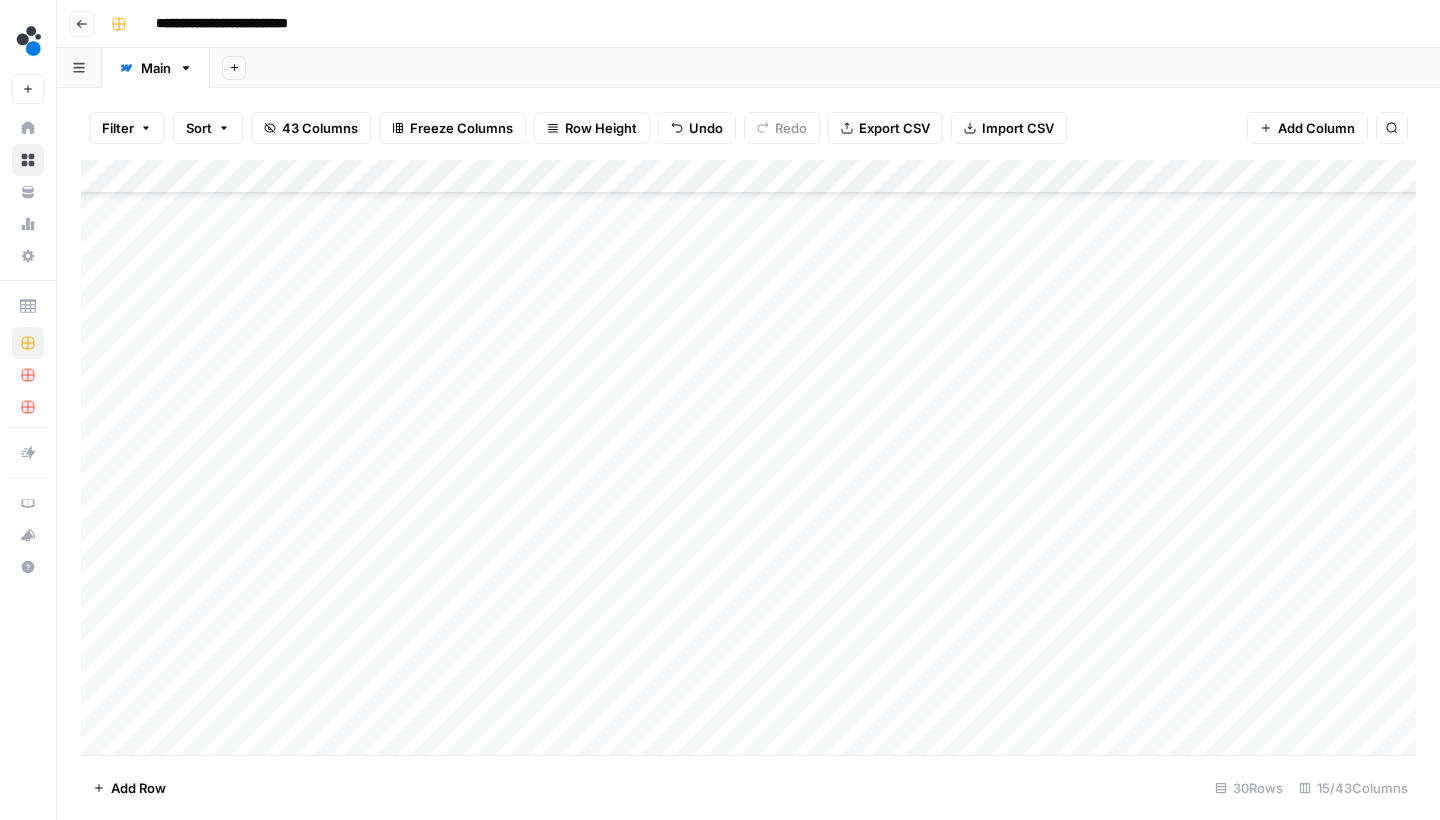 scroll, scrollTop: 486, scrollLeft: 0, axis: vertical 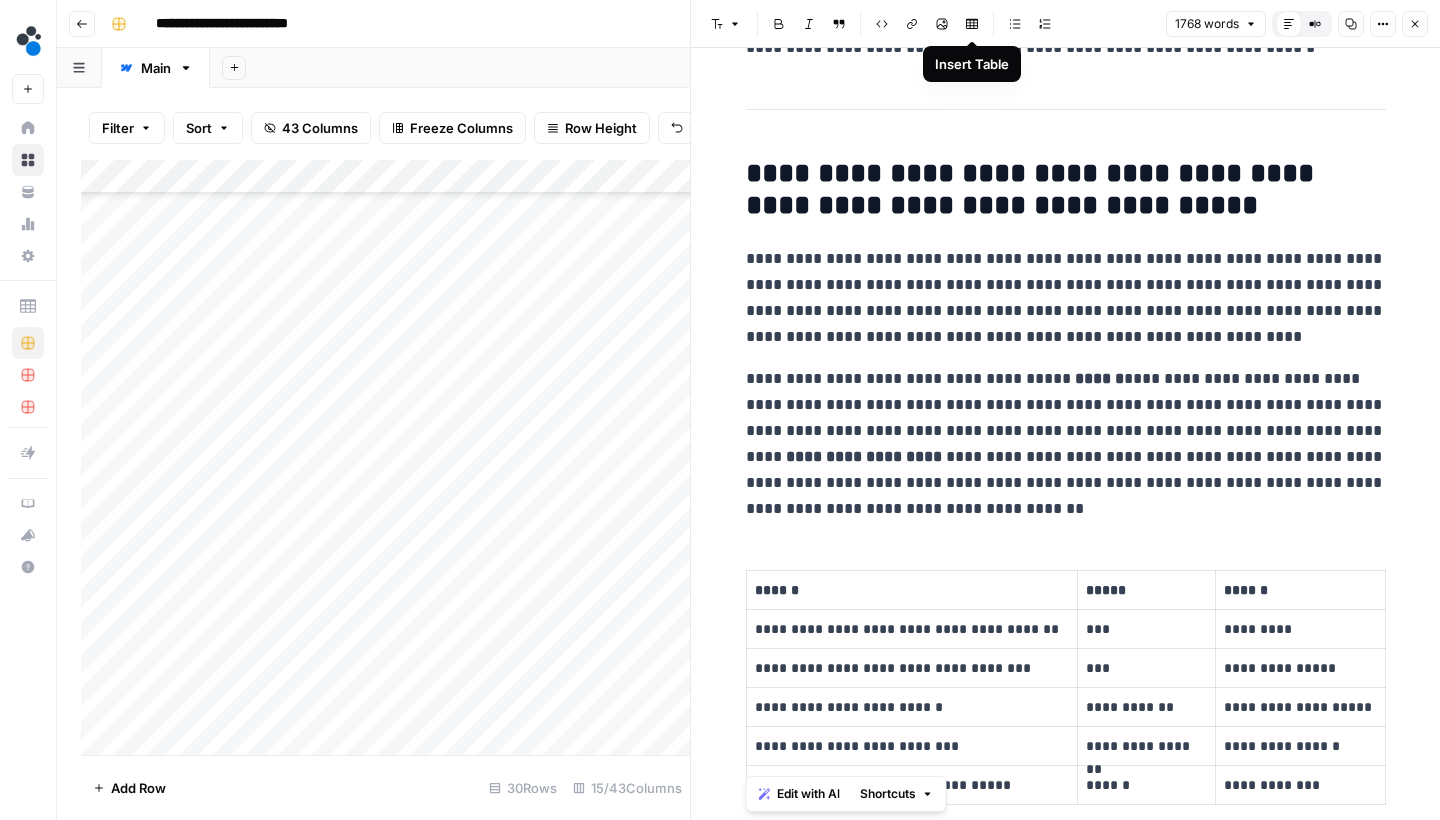 drag, startPoint x: 1234, startPoint y: 467, endPoint x: 750, endPoint y: 148, distance: 579.66974 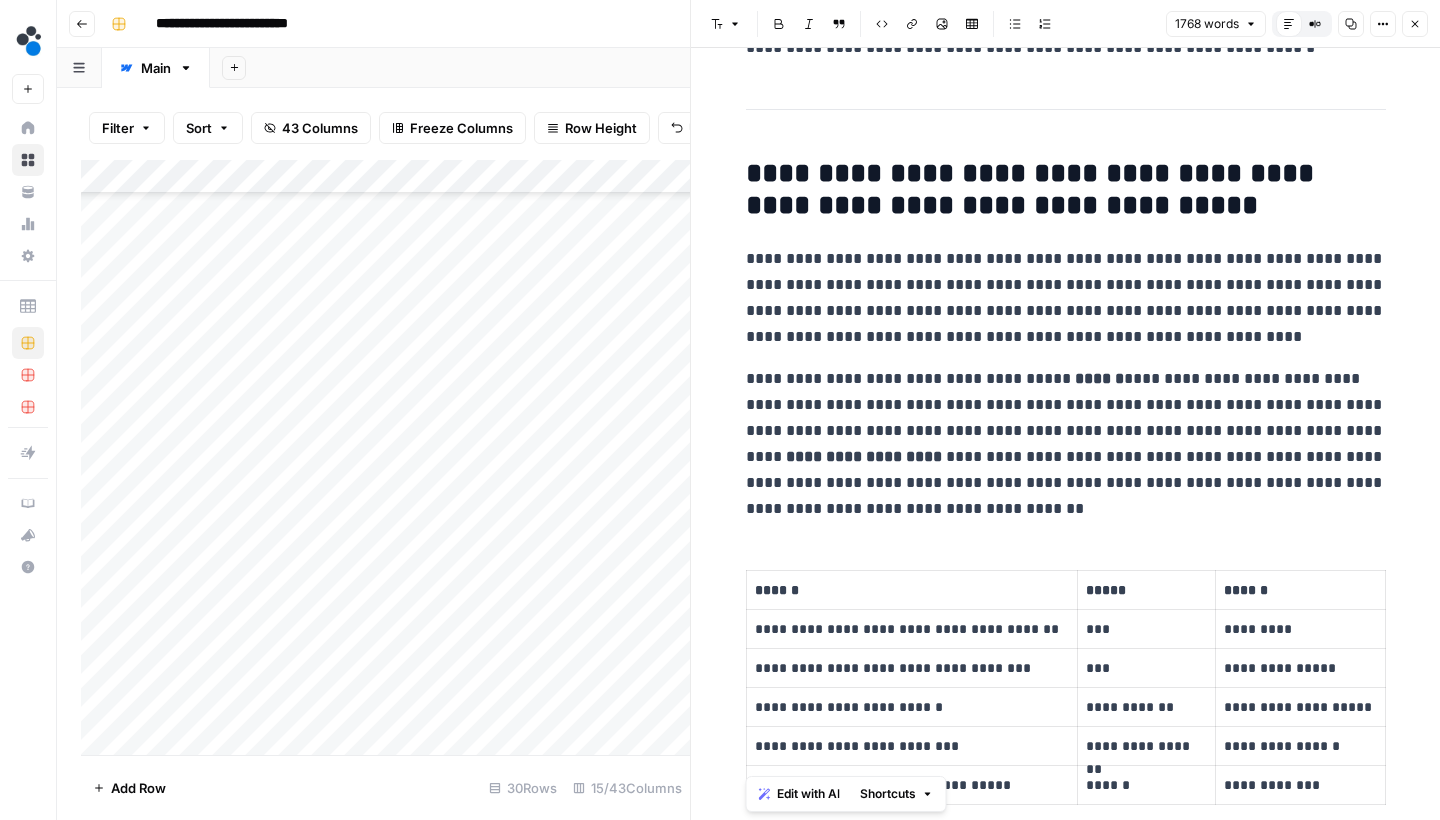 copy on "**********" 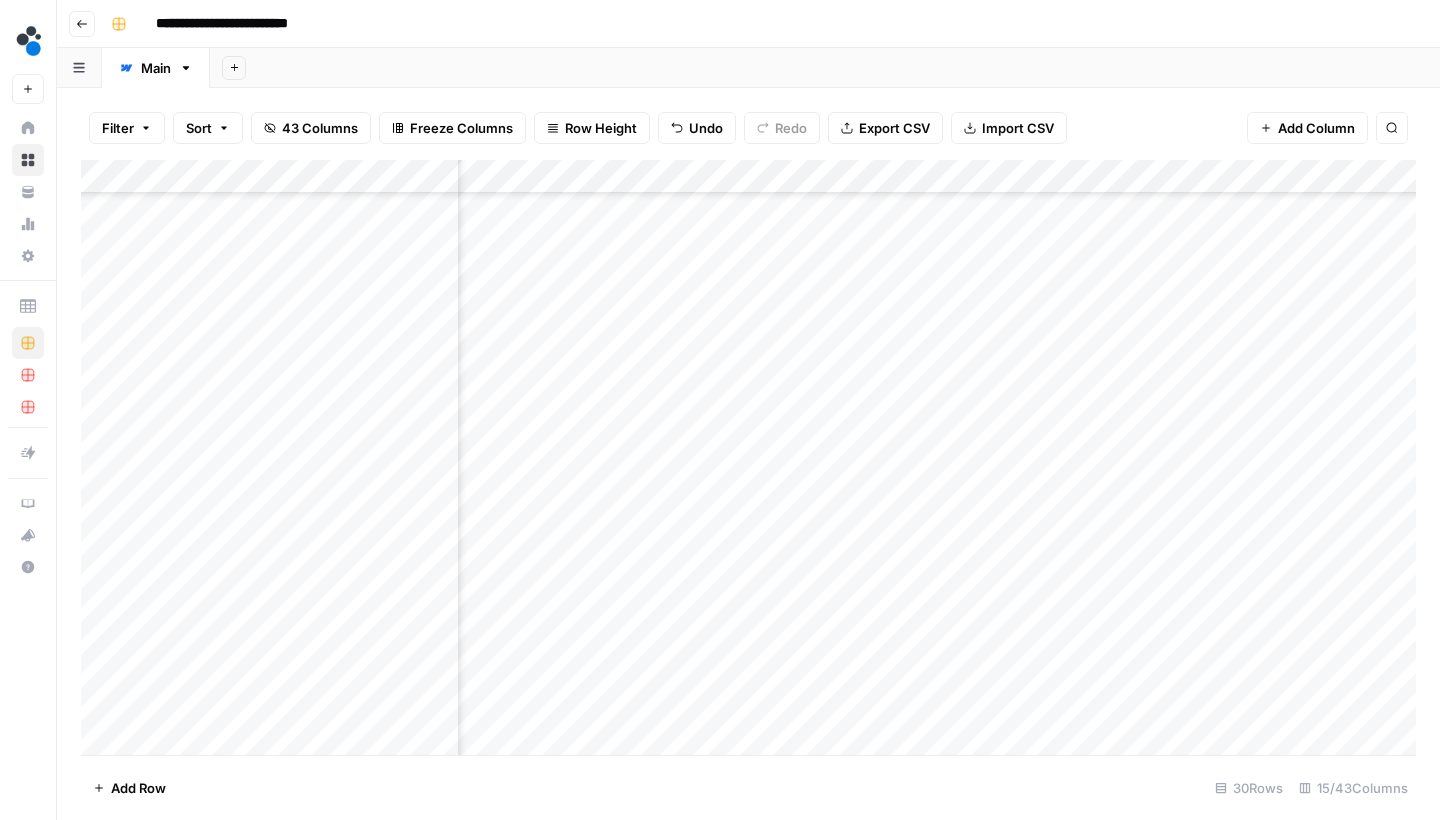 scroll, scrollTop: 486, scrollLeft: 835, axis: both 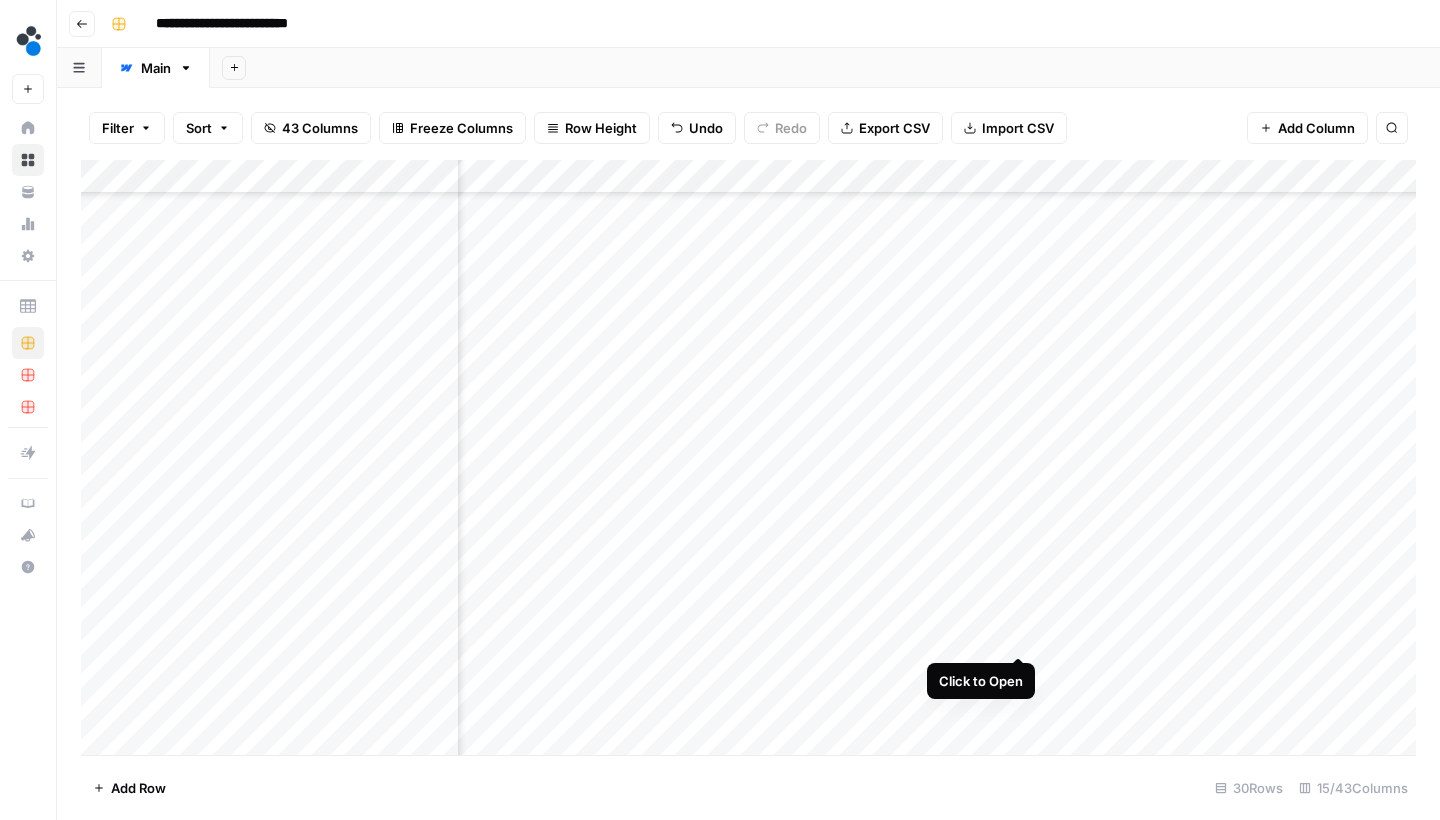 click on "Add Column" at bounding box center (748, 460) 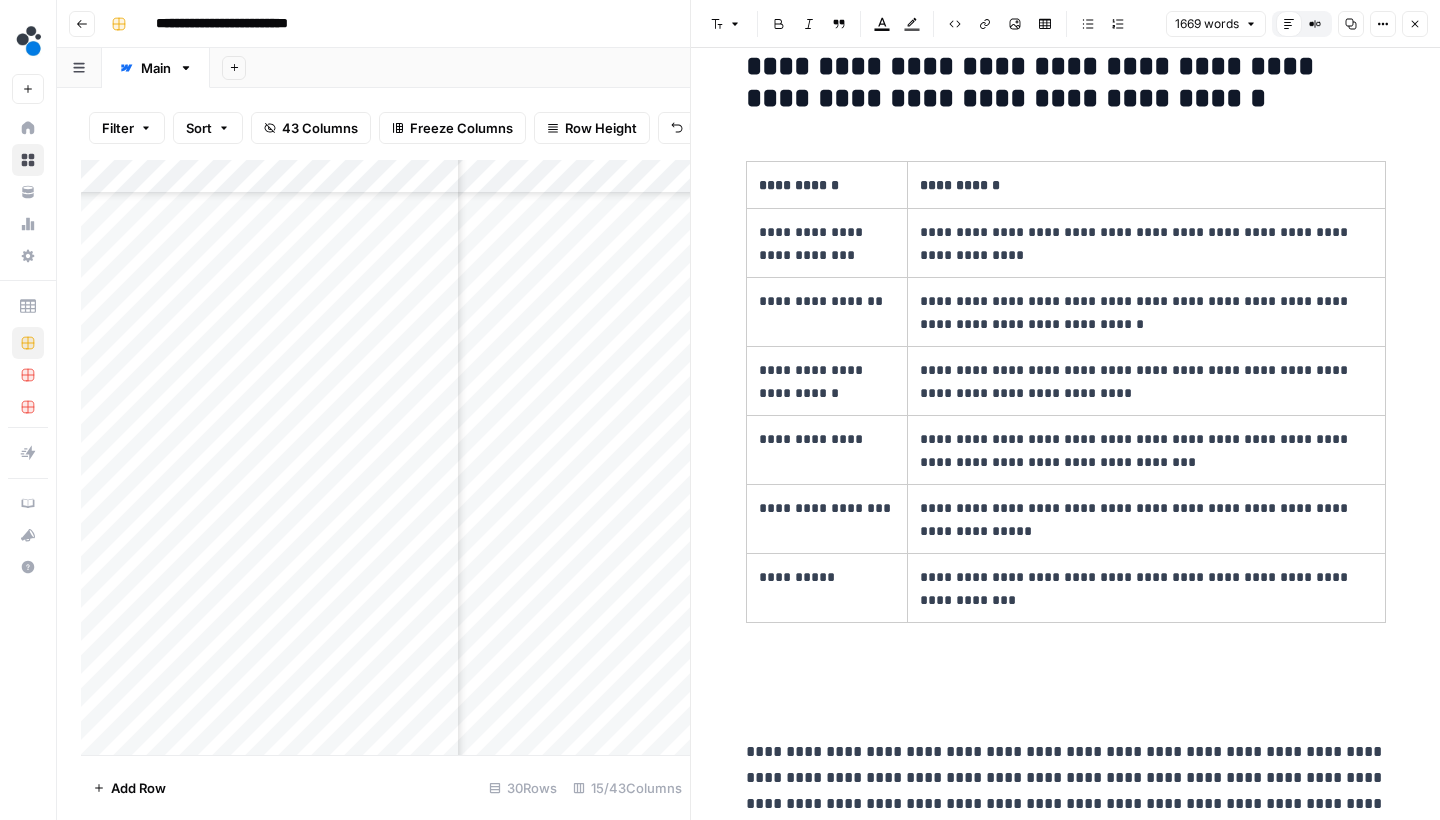 scroll, scrollTop: 375, scrollLeft: 0, axis: vertical 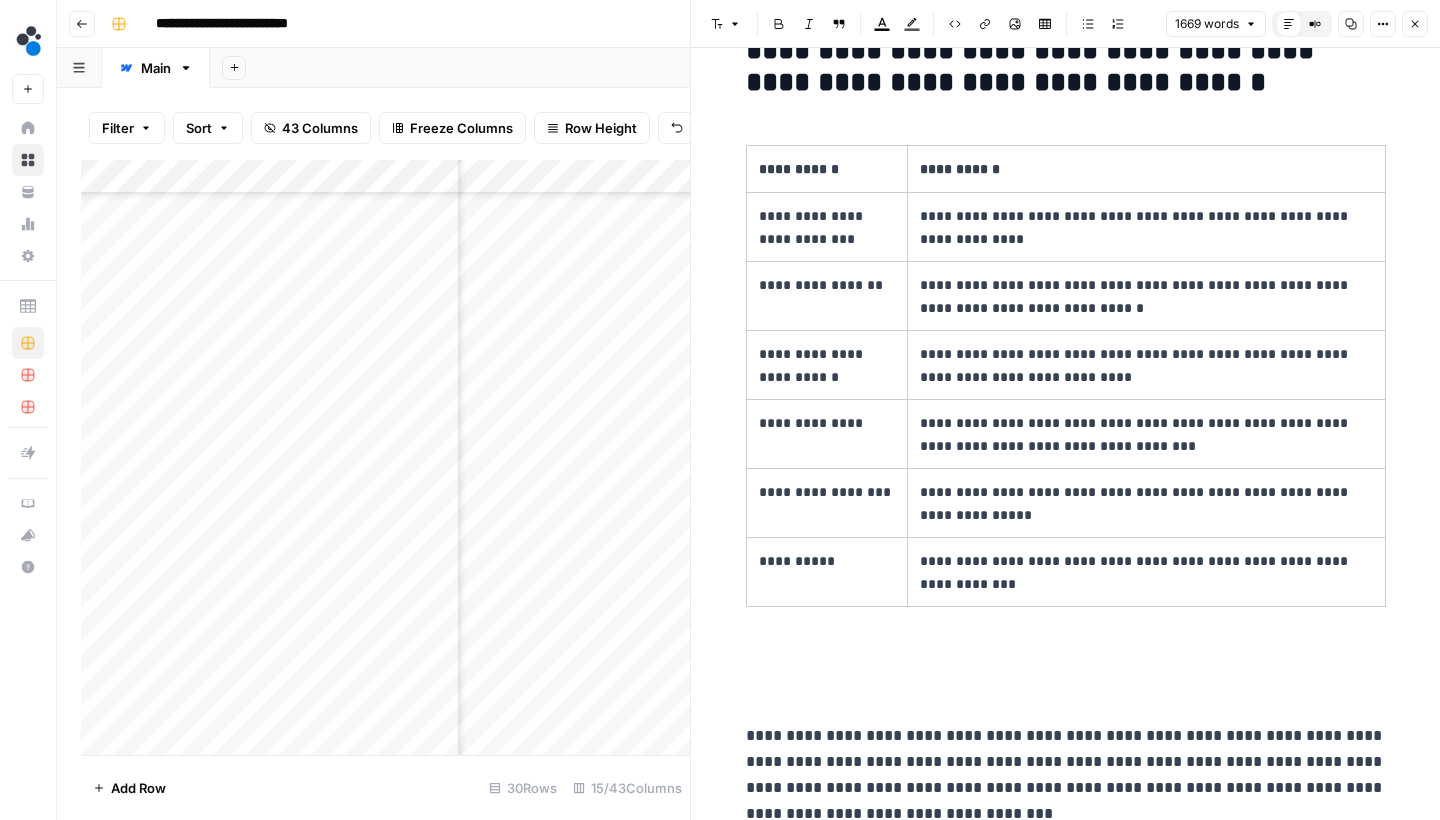 click on "**********" at bounding box center (1066, 66) 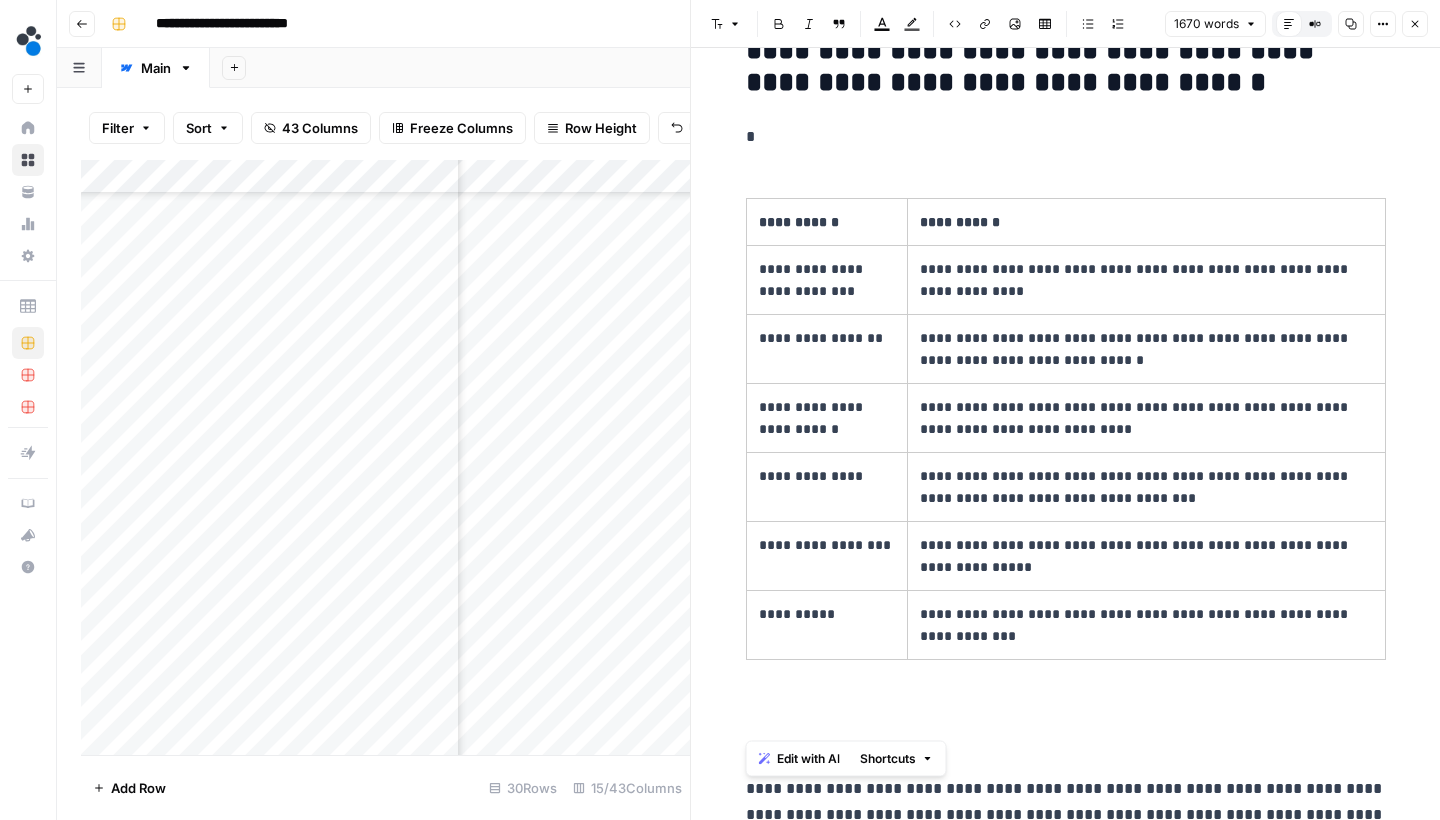 drag, startPoint x: 747, startPoint y: 137, endPoint x: 976, endPoint y: 700, distance: 607.7911 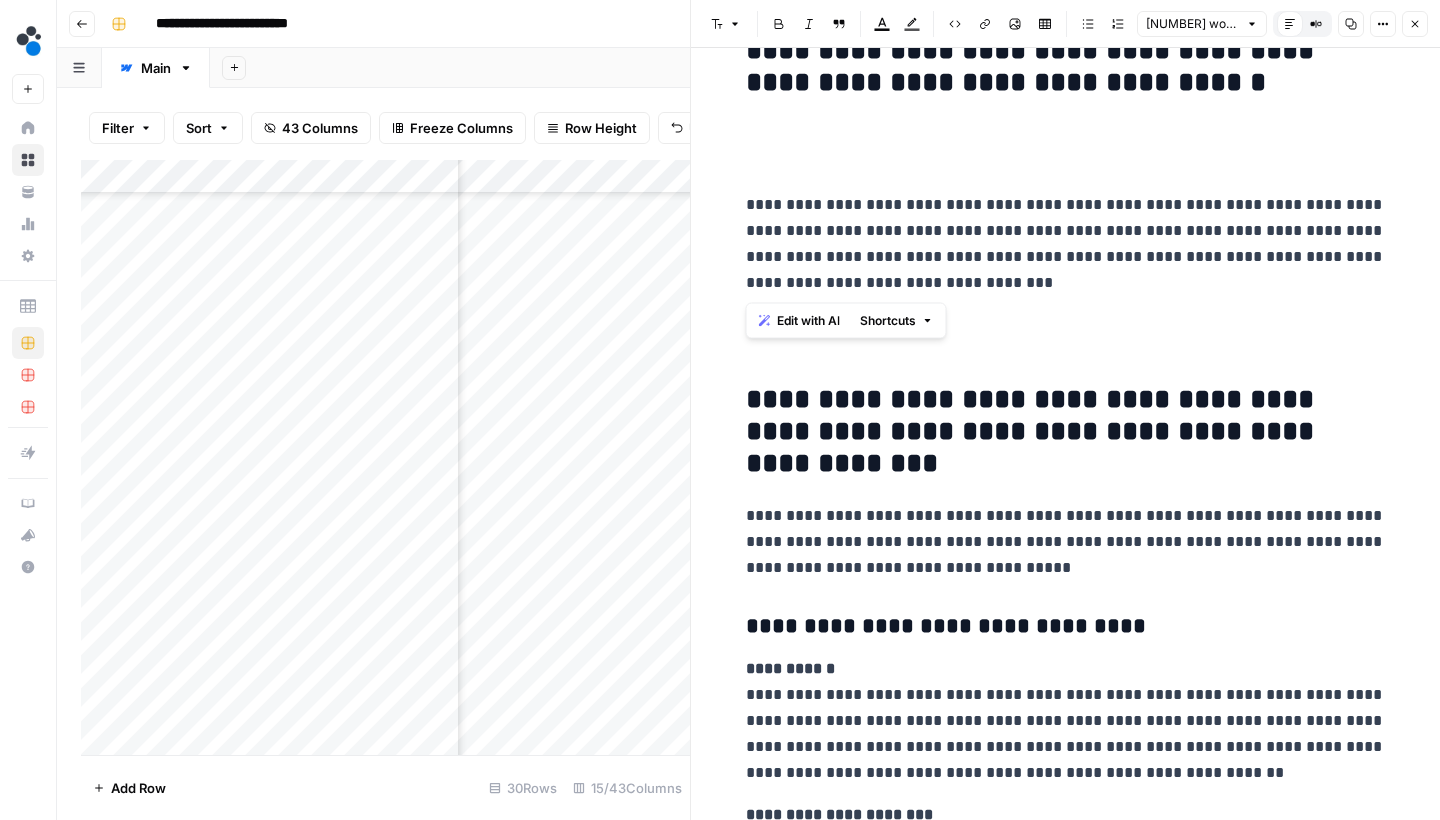 drag, startPoint x: 962, startPoint y: 282, endPoint x: 742, endPoint y: 186, distance: 240.03333 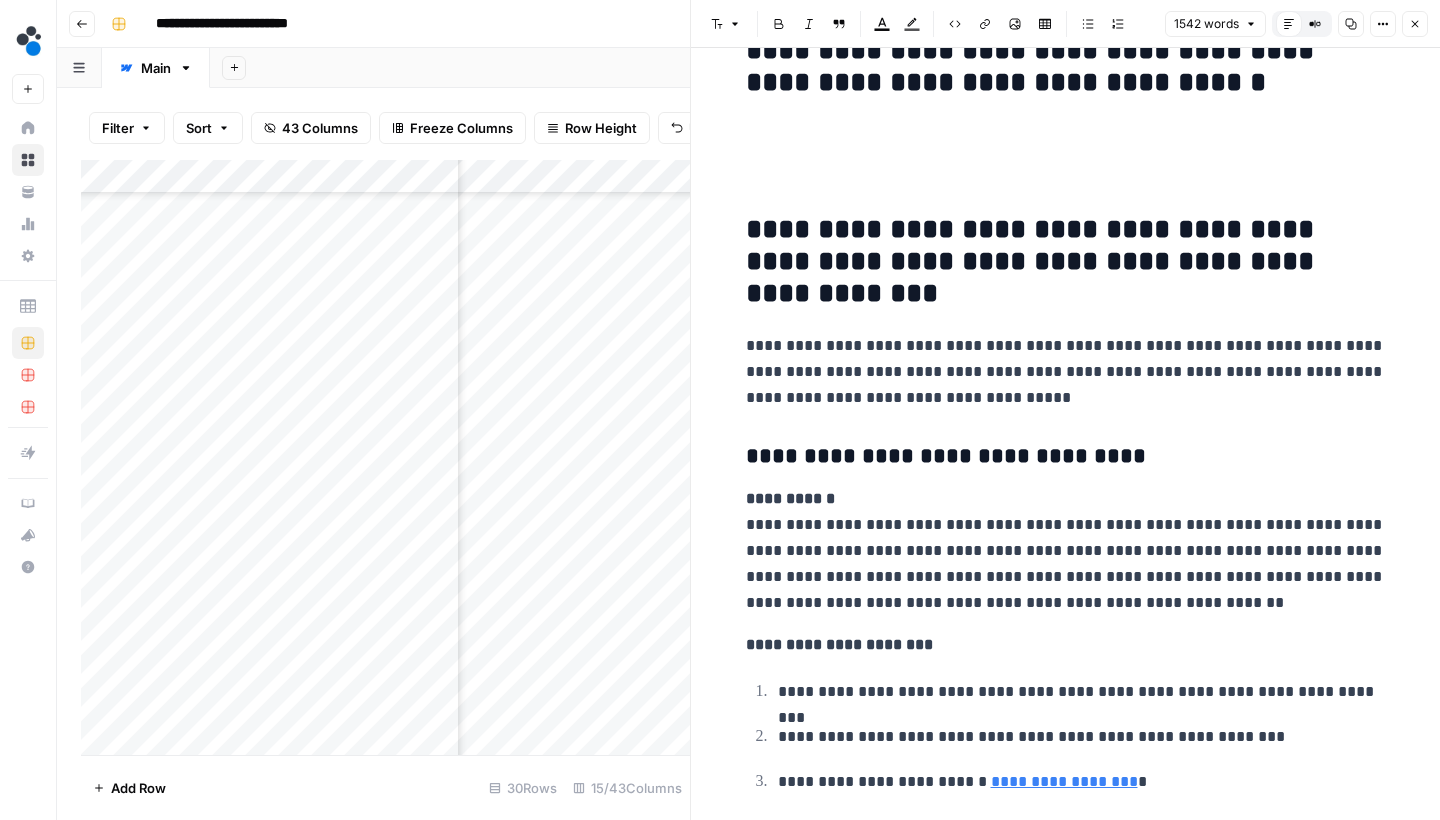 scroll, scrollTop: 453, scrollLeft: 0, axis: vertical 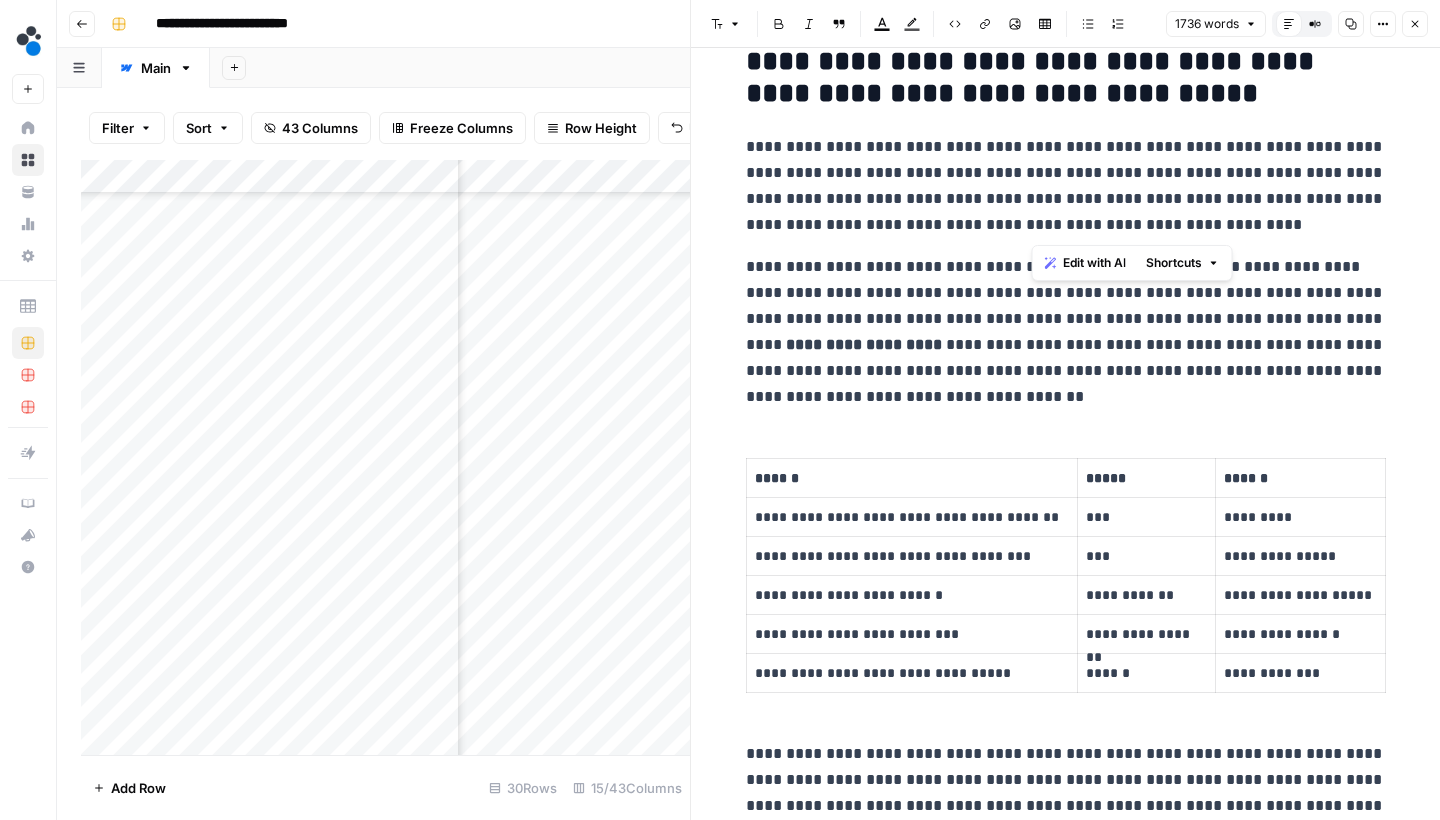 drag, startPoint x: 1195, startPoint y: 225, endPoint x: 1025, endPoint y: 227, distance: 170.01176 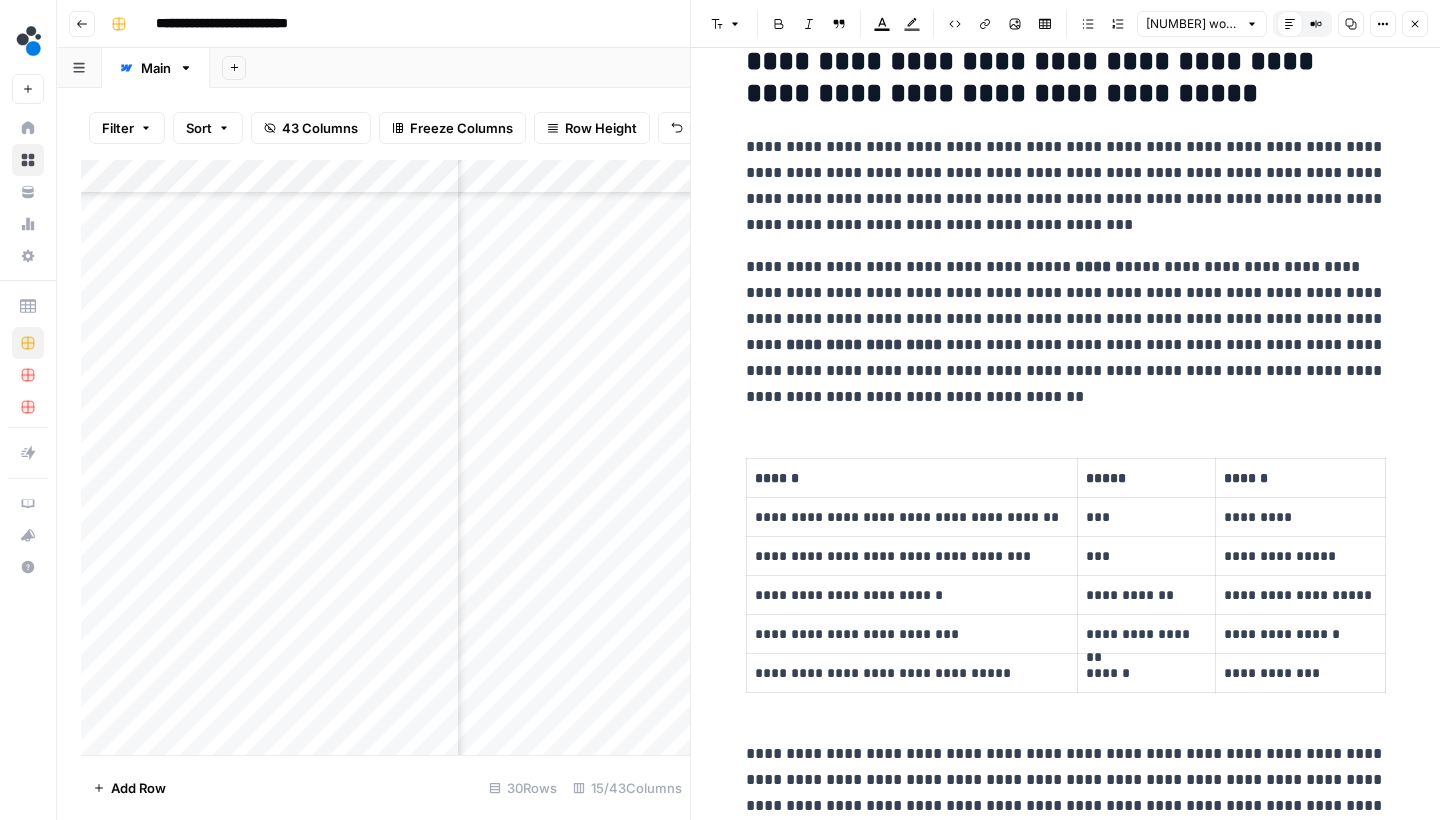 scroll, scrollTop: 467, scrollLeft: 0, axis: vertical 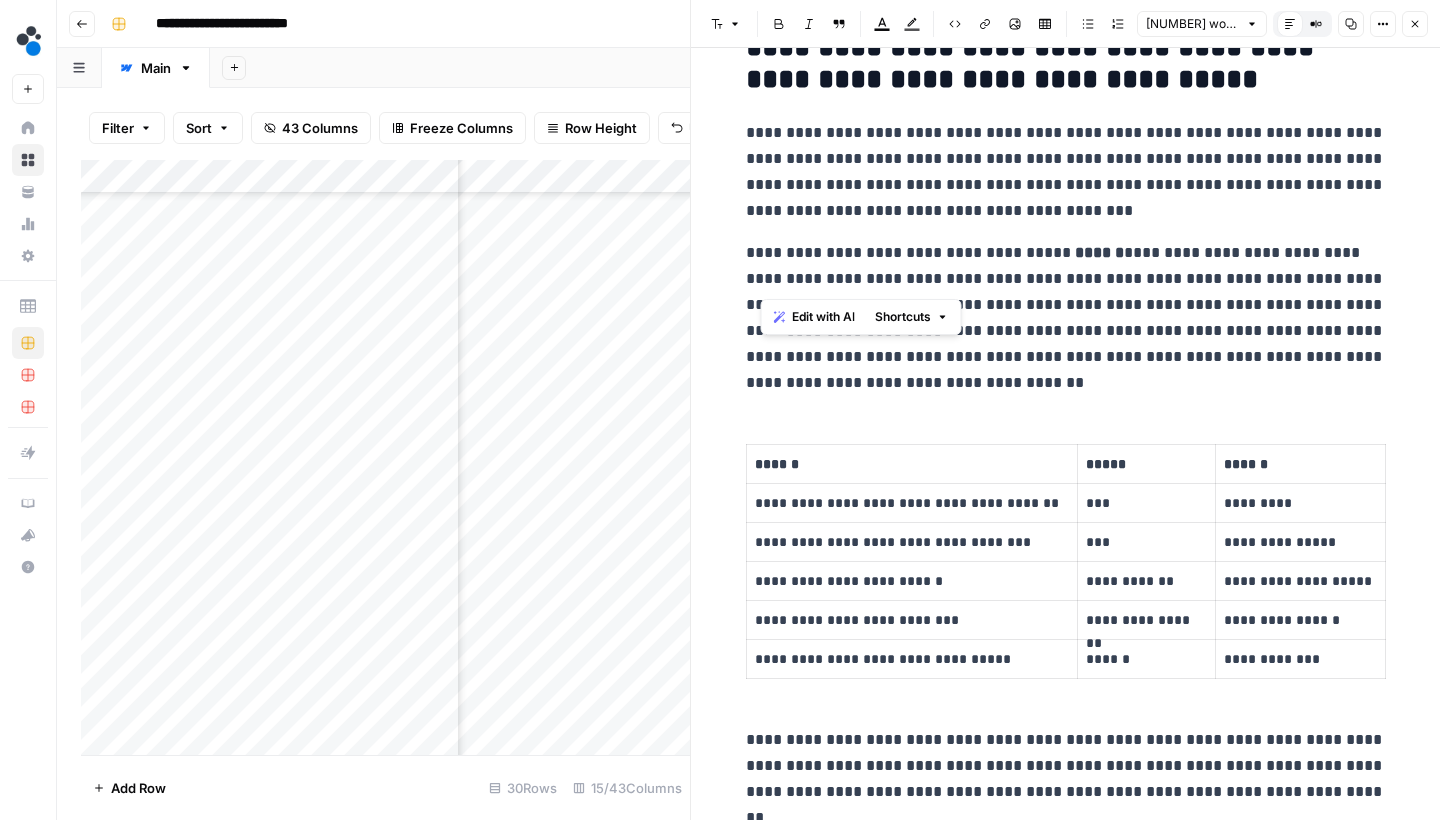 drag, startPoint x: 916, startPoint y: 274, endPoint x: 750, endPoint y: 280, distance: 166.1084 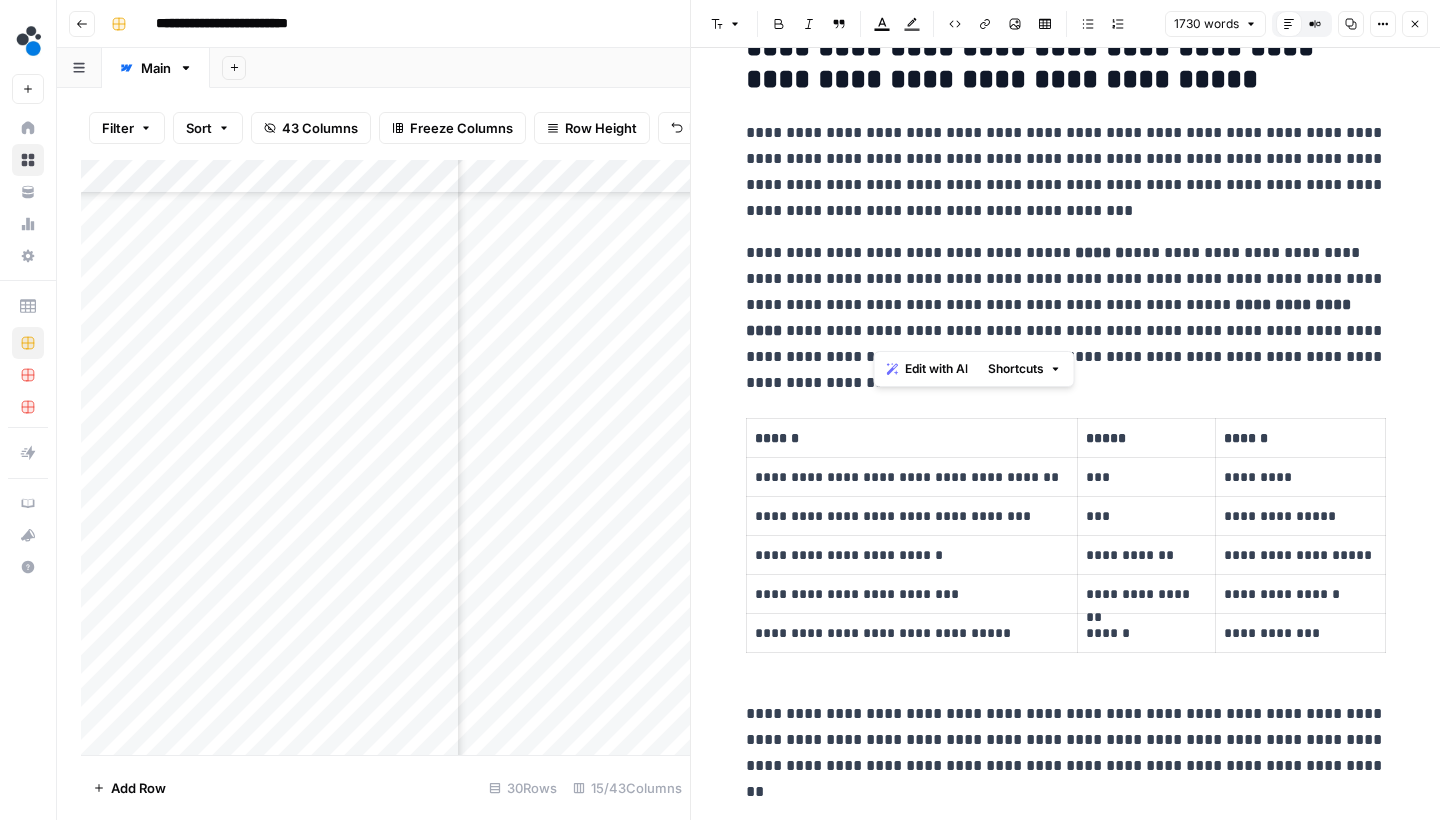 drag, startPoint x: 871, startPoint y: 326, endPoint x: 747, endPoint y: 338, distance: 124.57929 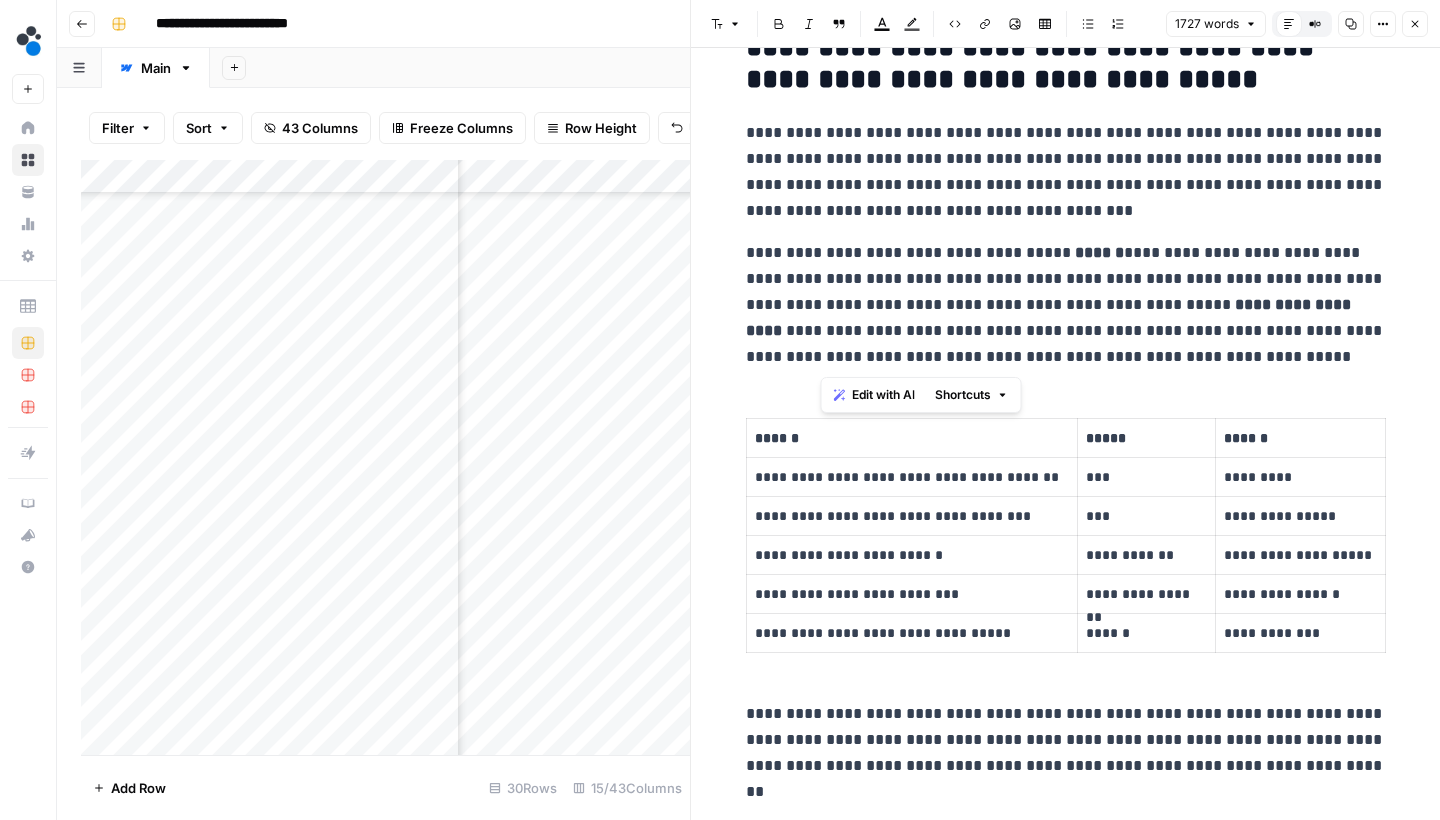 drag, startPoint x: 1064, startPoint y: 360, endPoint x: 821, endPoint y: 360, distance: 243 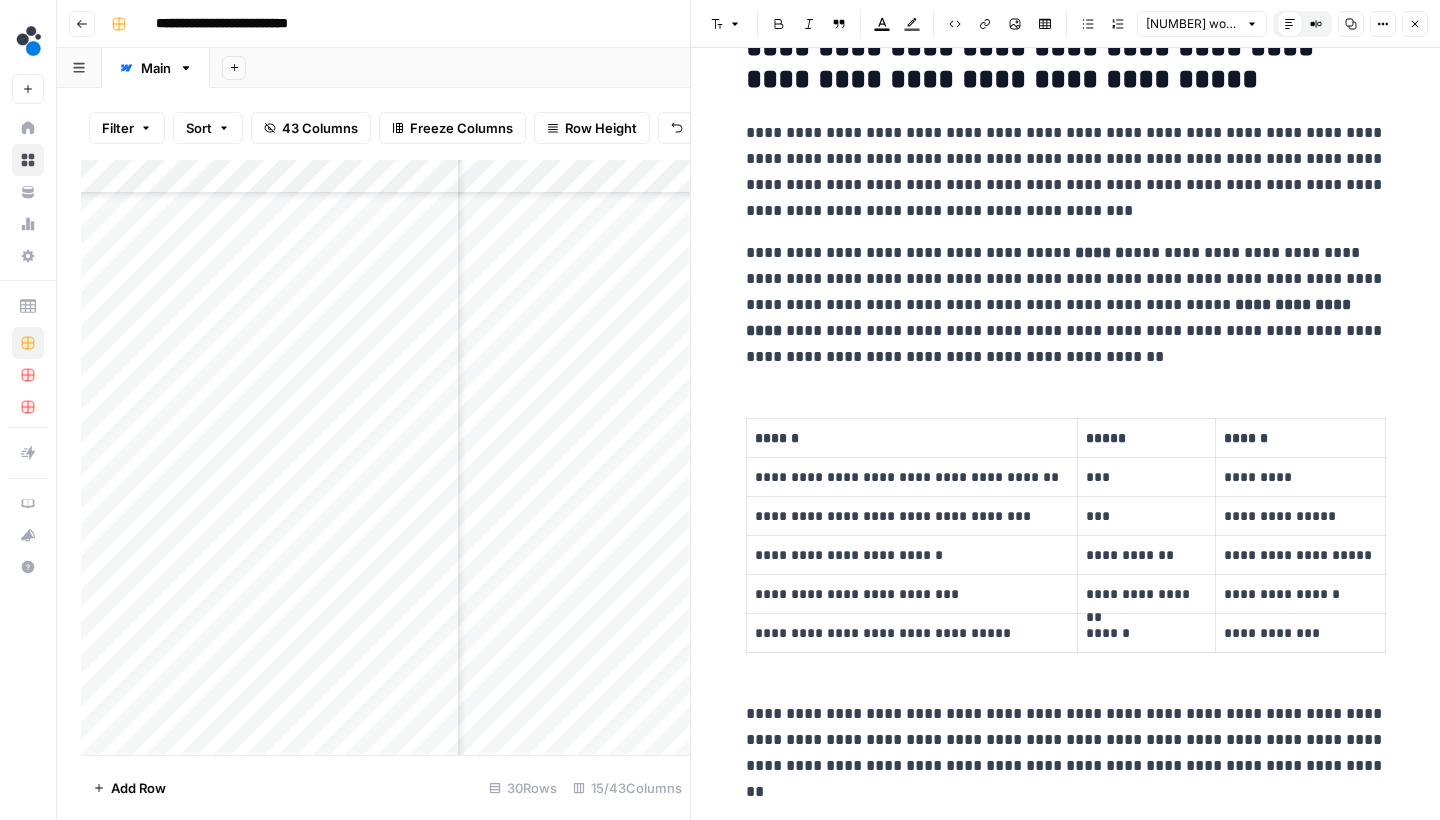 click on "**********" at bounding box center [1066, 305] 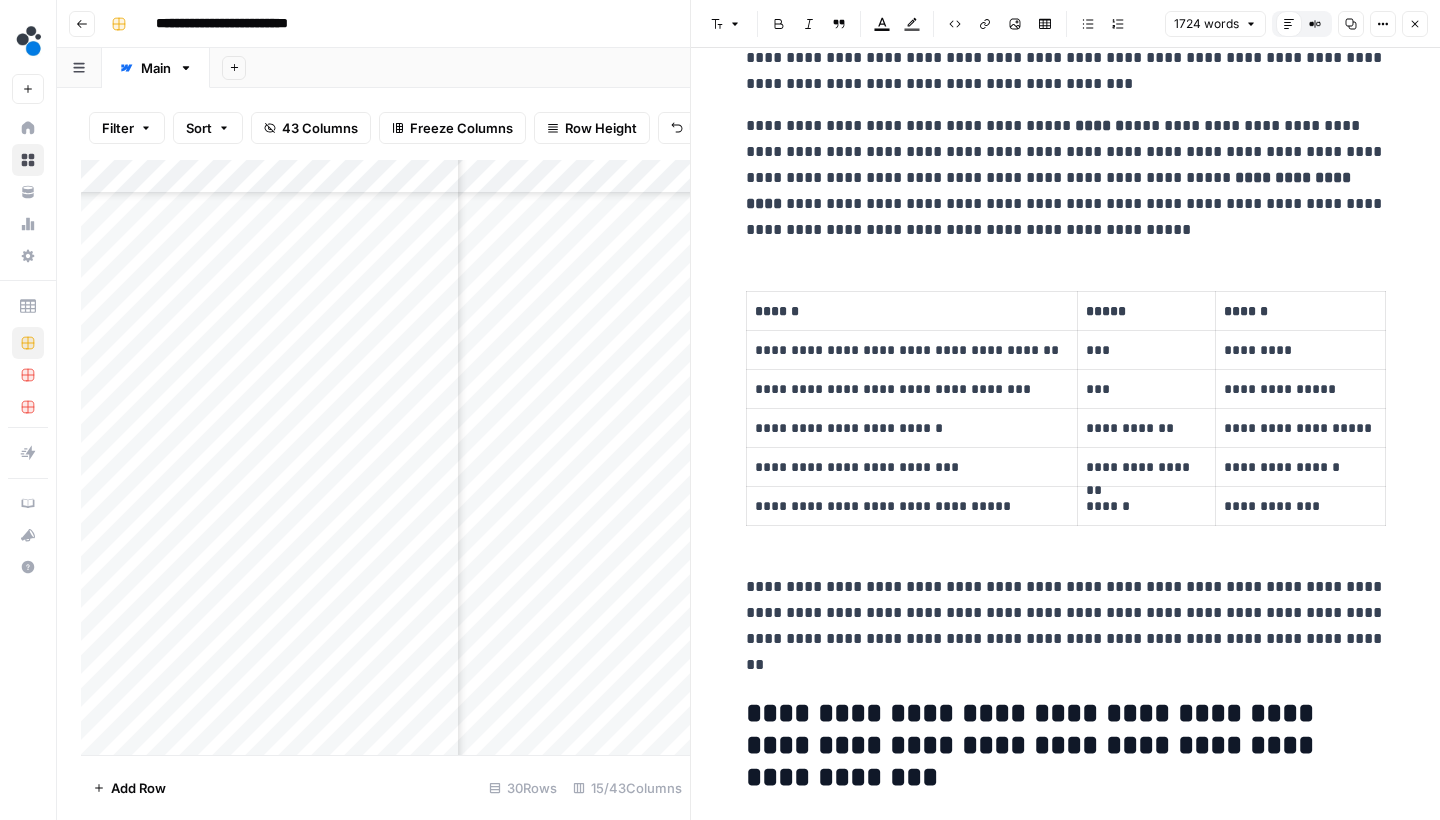 scroll, scrollTop: 598, scrollLeft: 0, axis: vertical 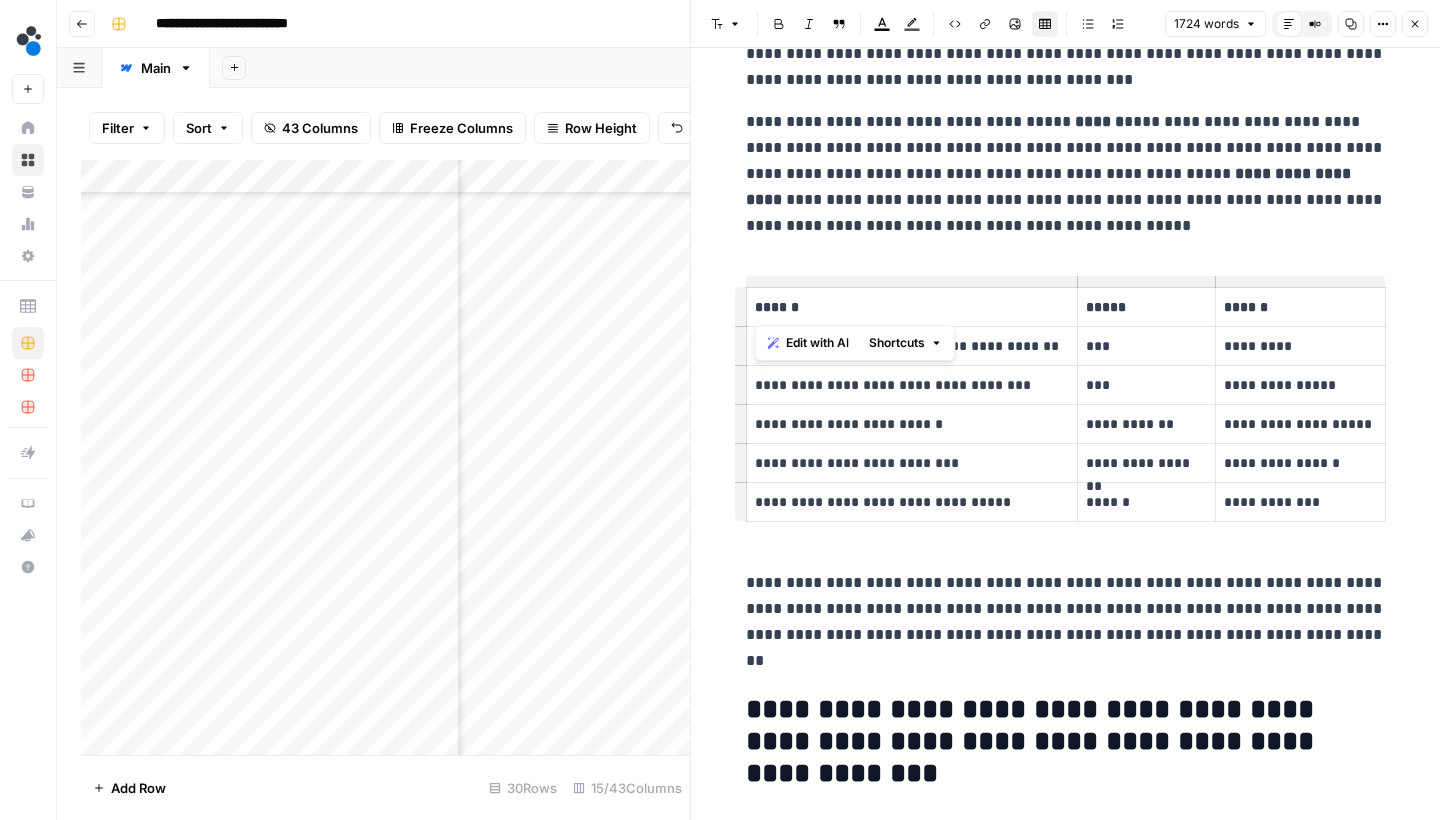 drag, startPoint x: 899, startPoint y: 259, endPoint x: 1188, endPoint y: 522, distance: 390.75568 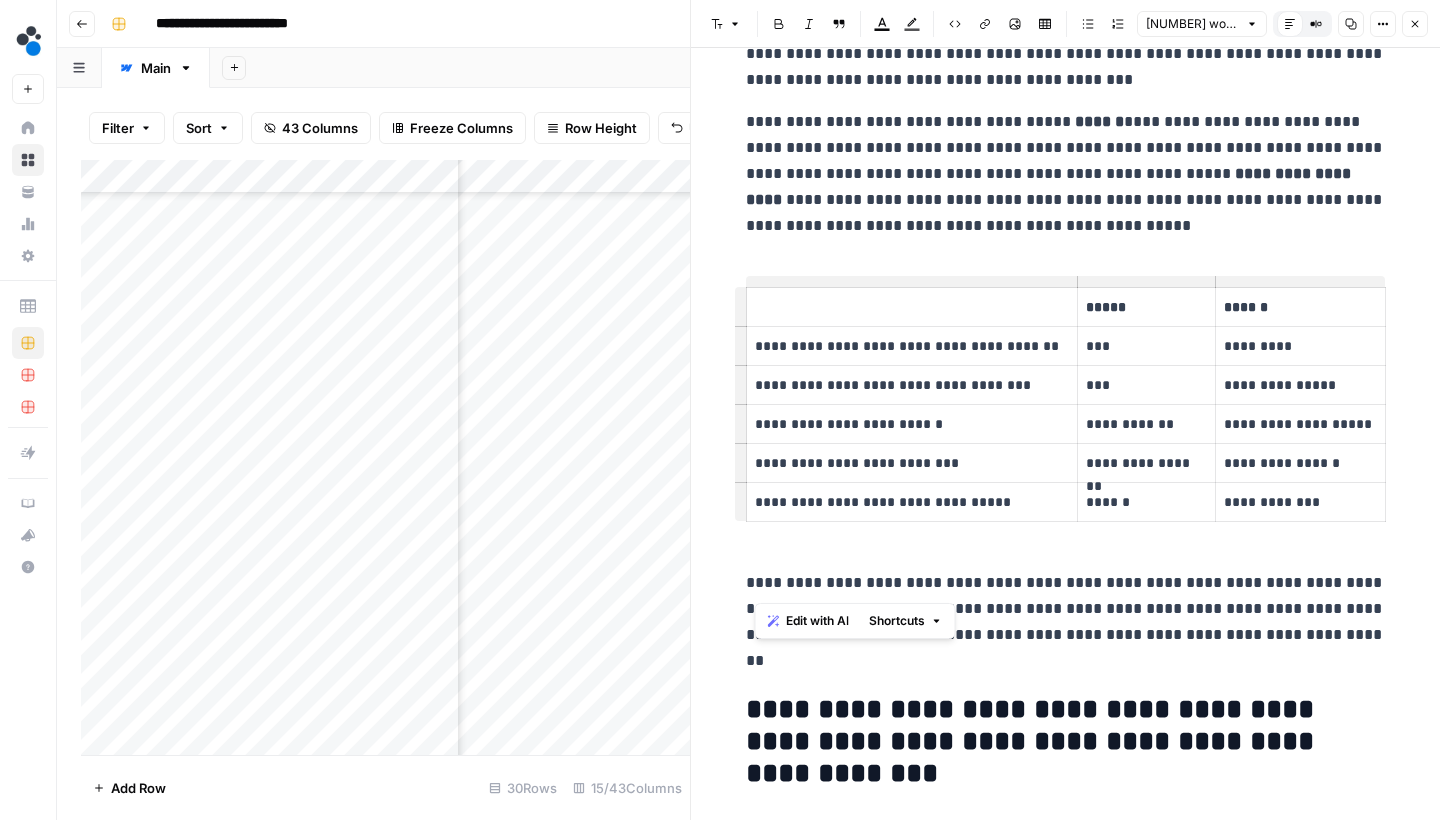 drag, startPoint x: 868, startPoint y: 578, endPoint x: 776, endPoint y: 326, distance: 268.26852 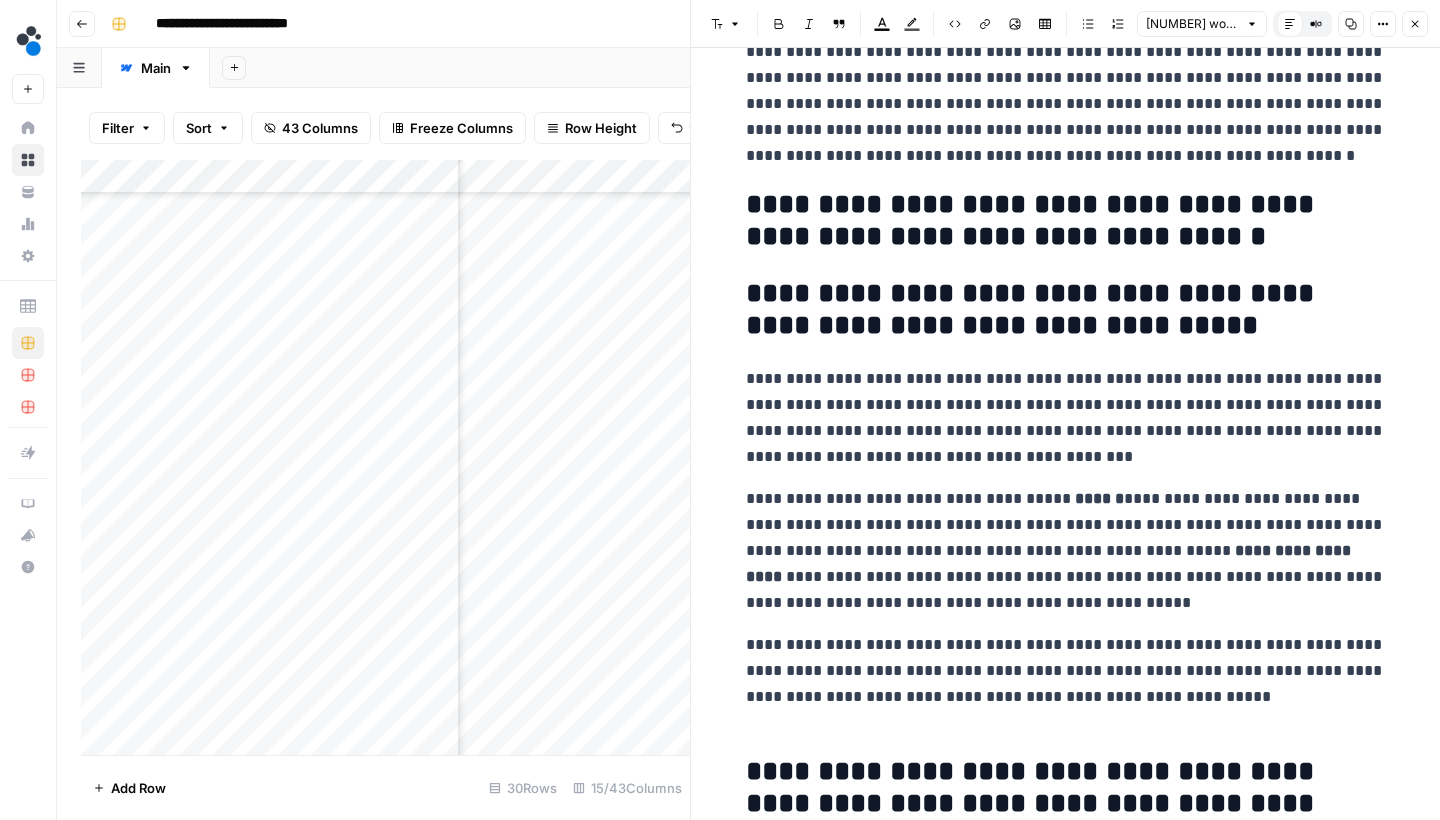 scroll, scrollTop: 245, scrollLeft: 0, axis: vertical 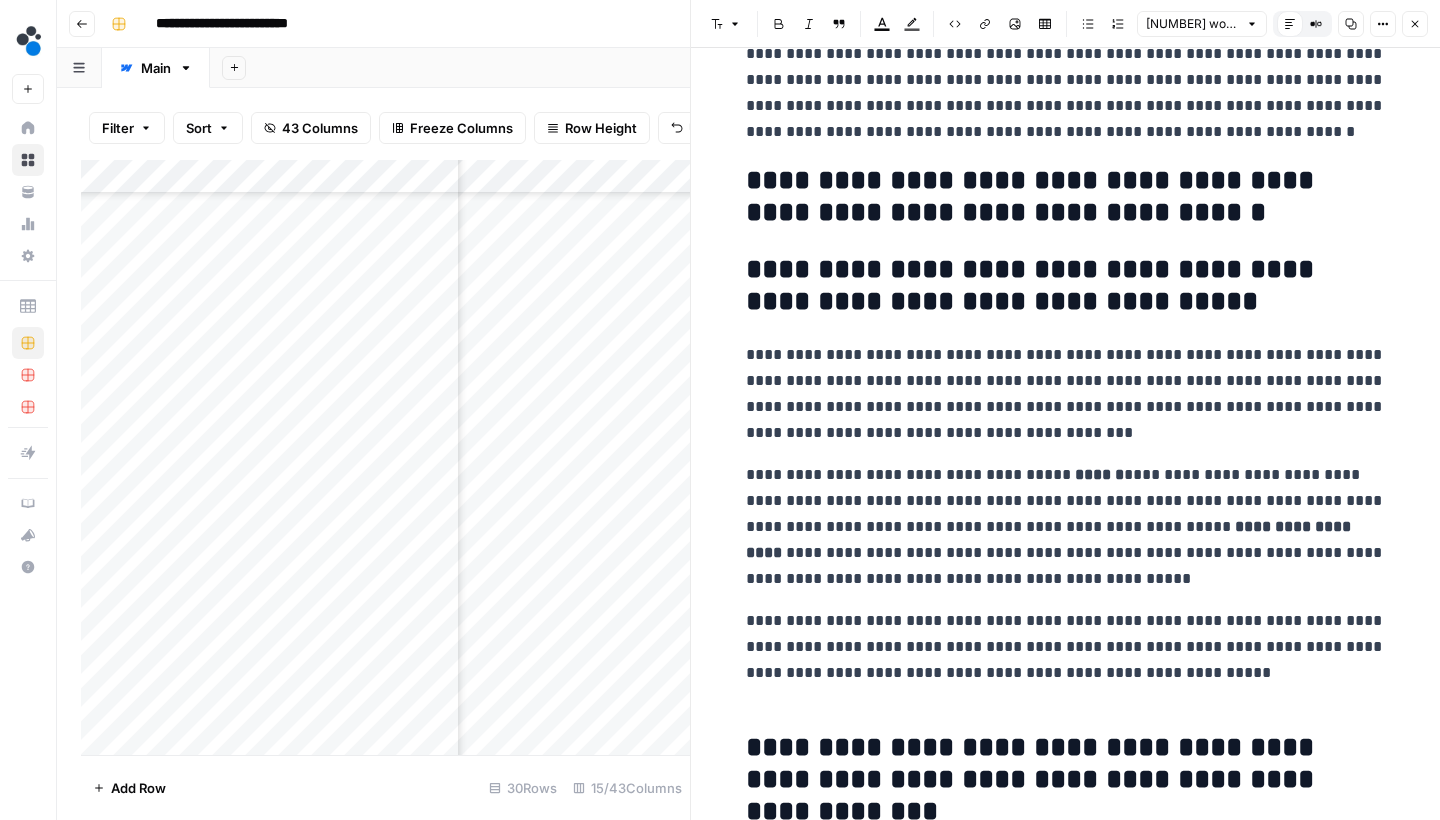 click 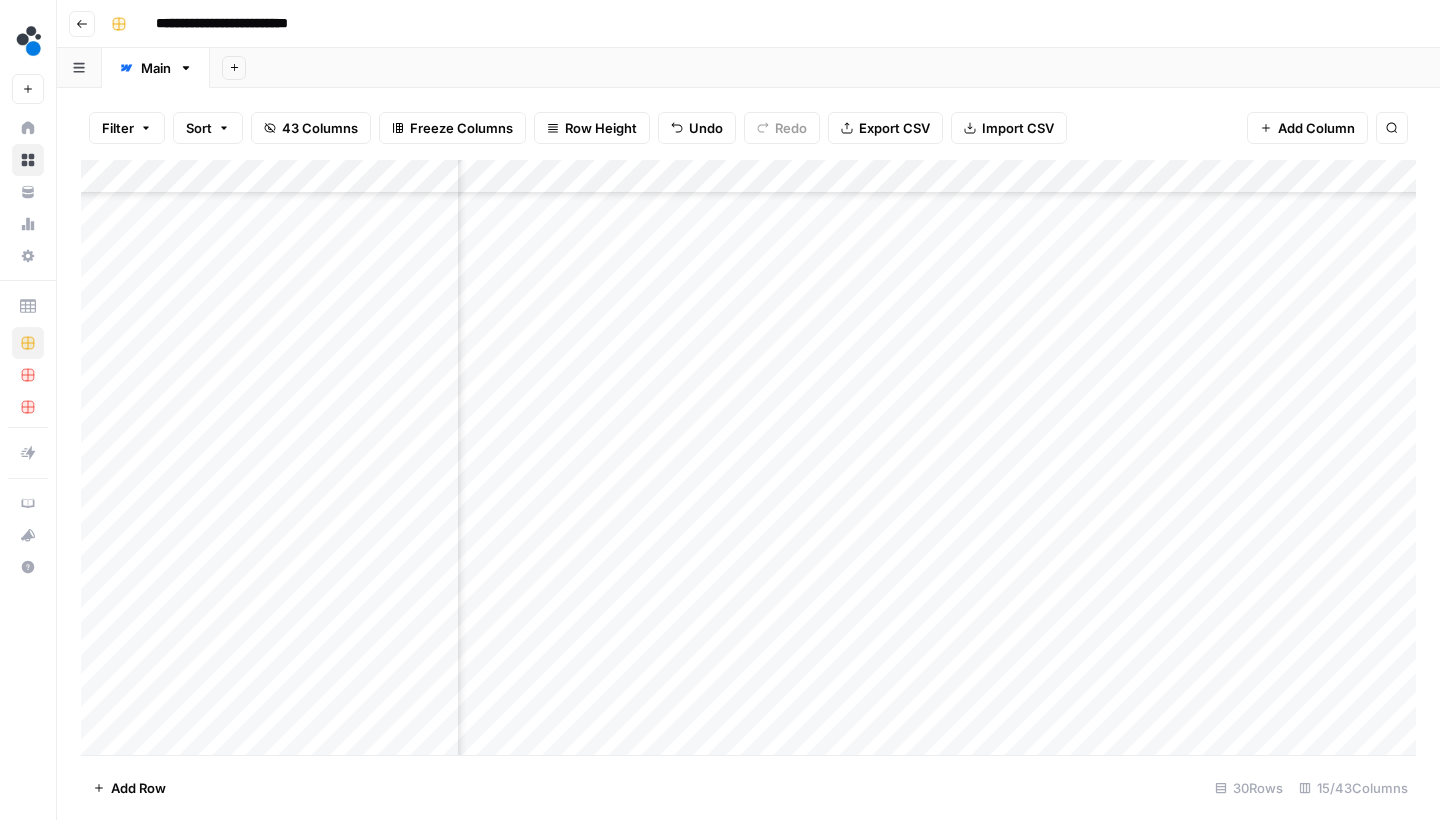 click on "Add Column" at bounding box center [748, 460] 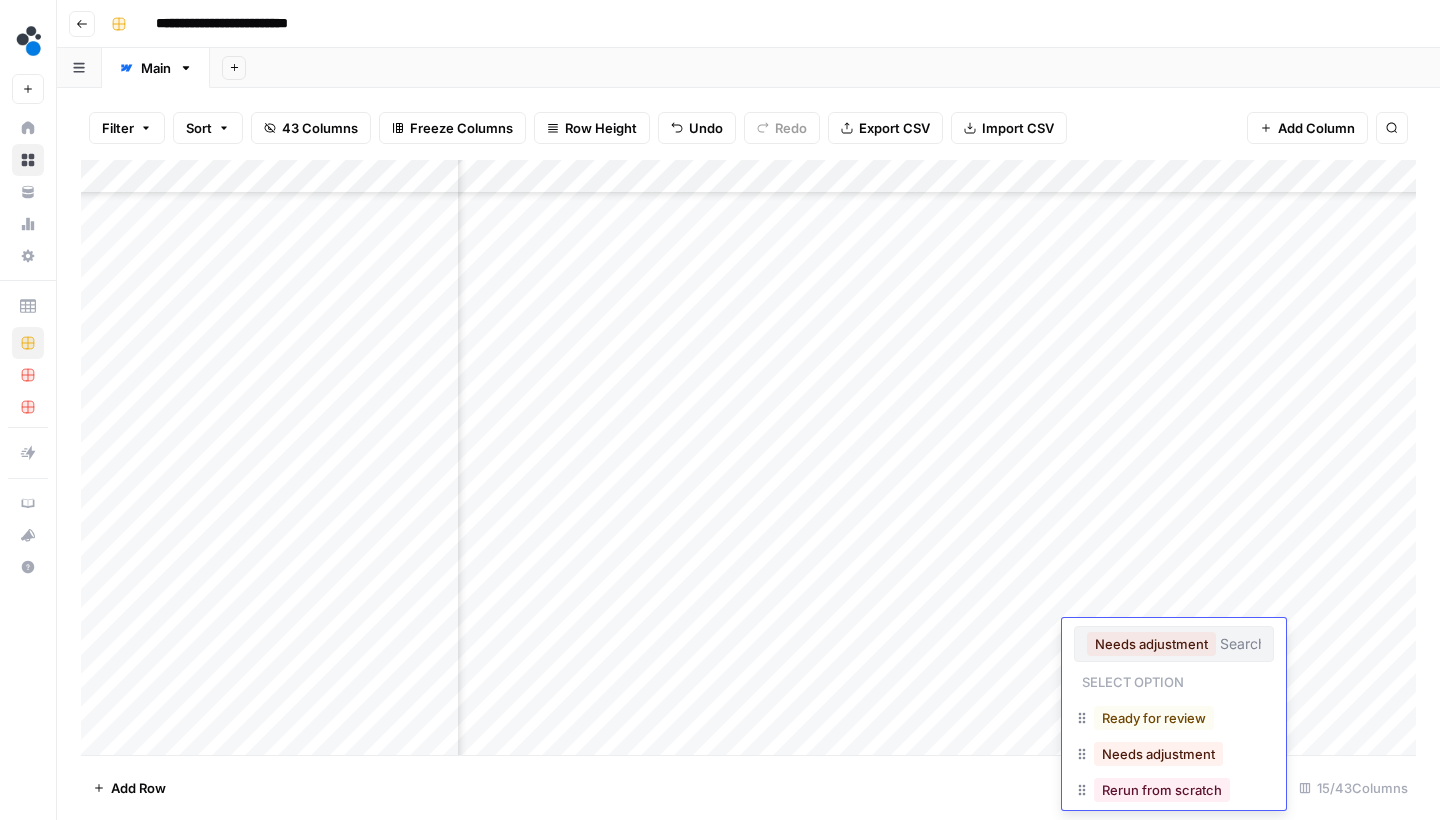 scroll, scrollTop: 32, scrollLeft: 0, axis: vertical 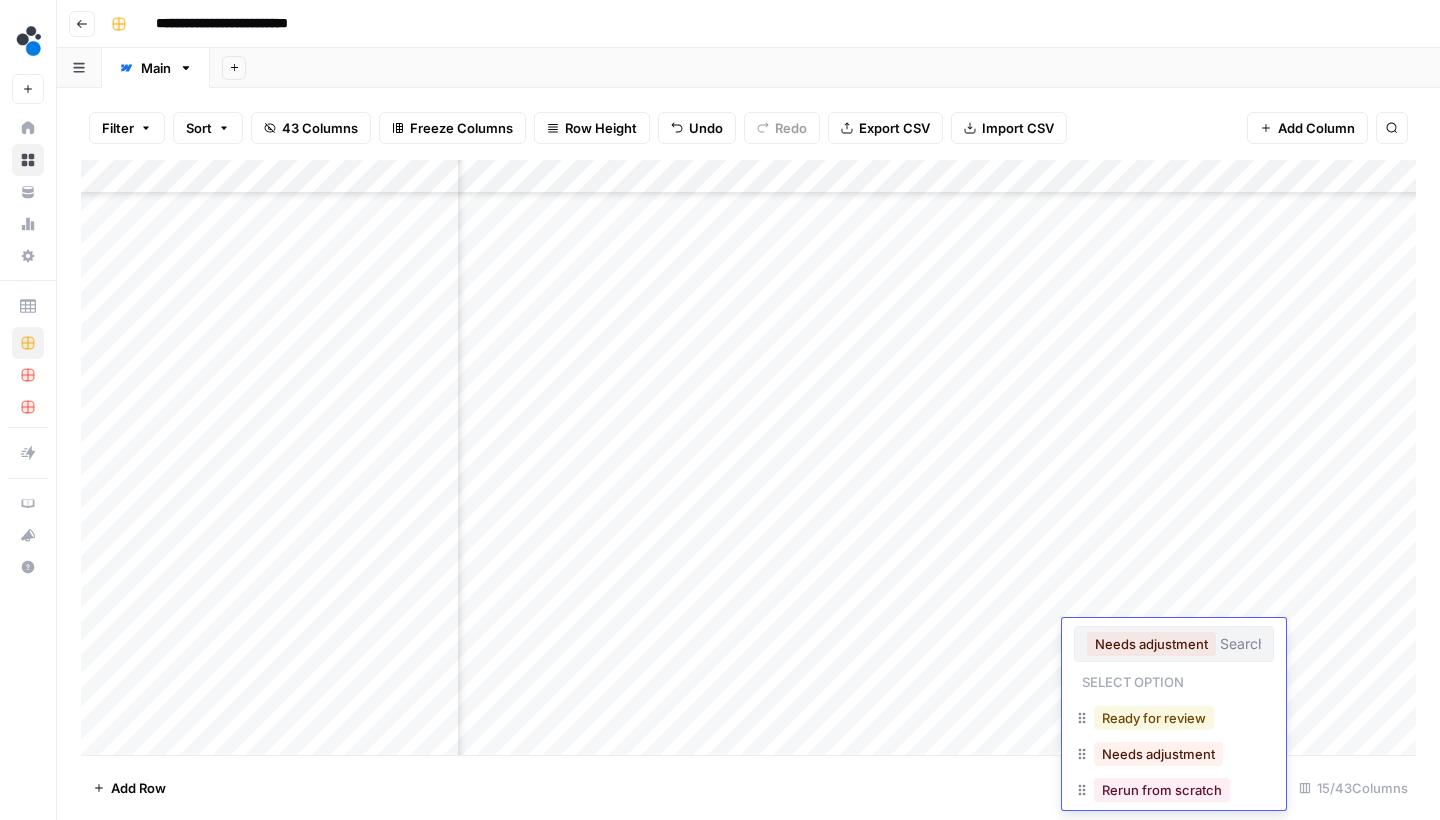 click on "Ready for review" at bounding box center (1154, 718) 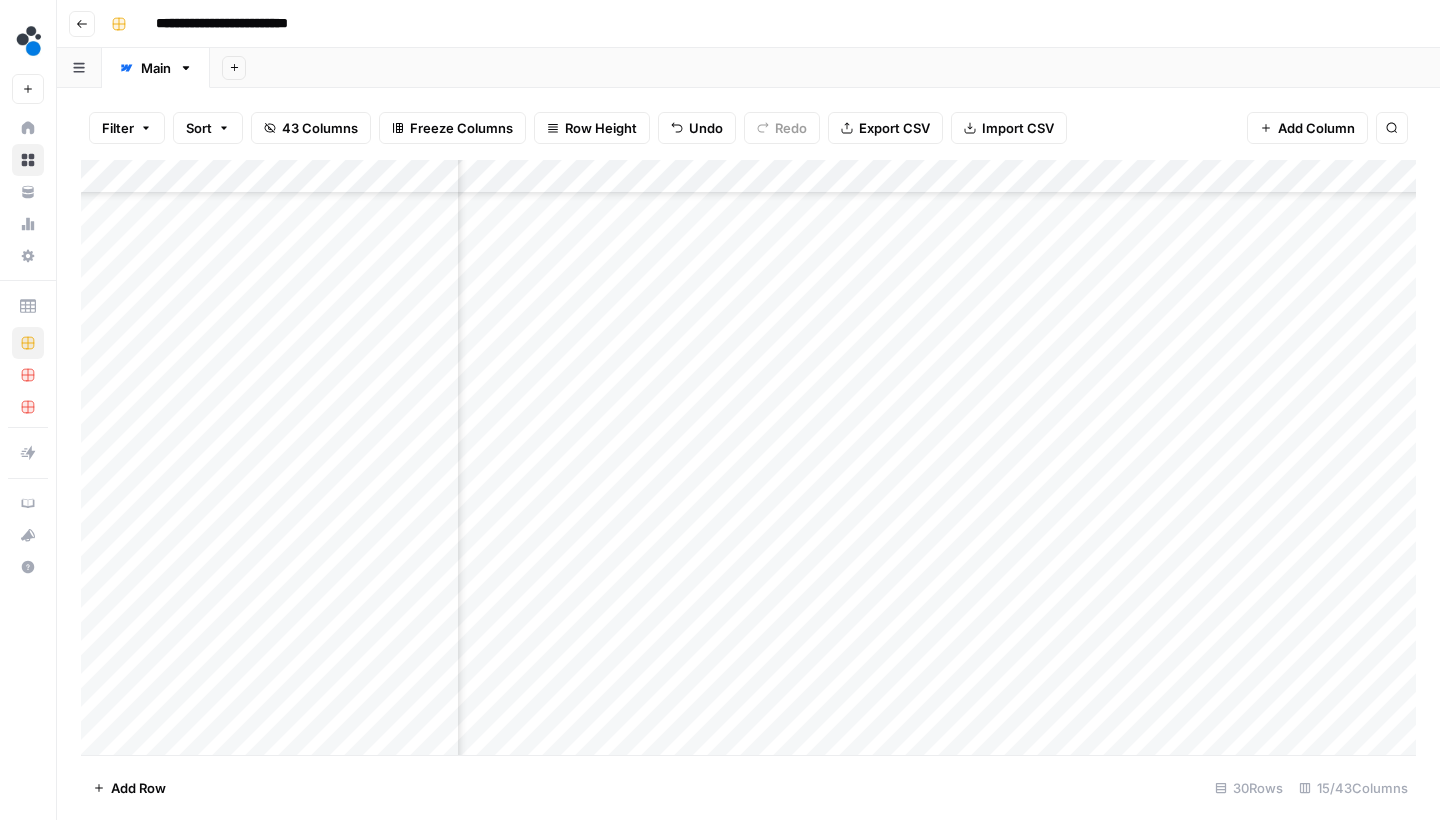 scroll, scrollTop: 486, scrollLeft: 1160, axis: both 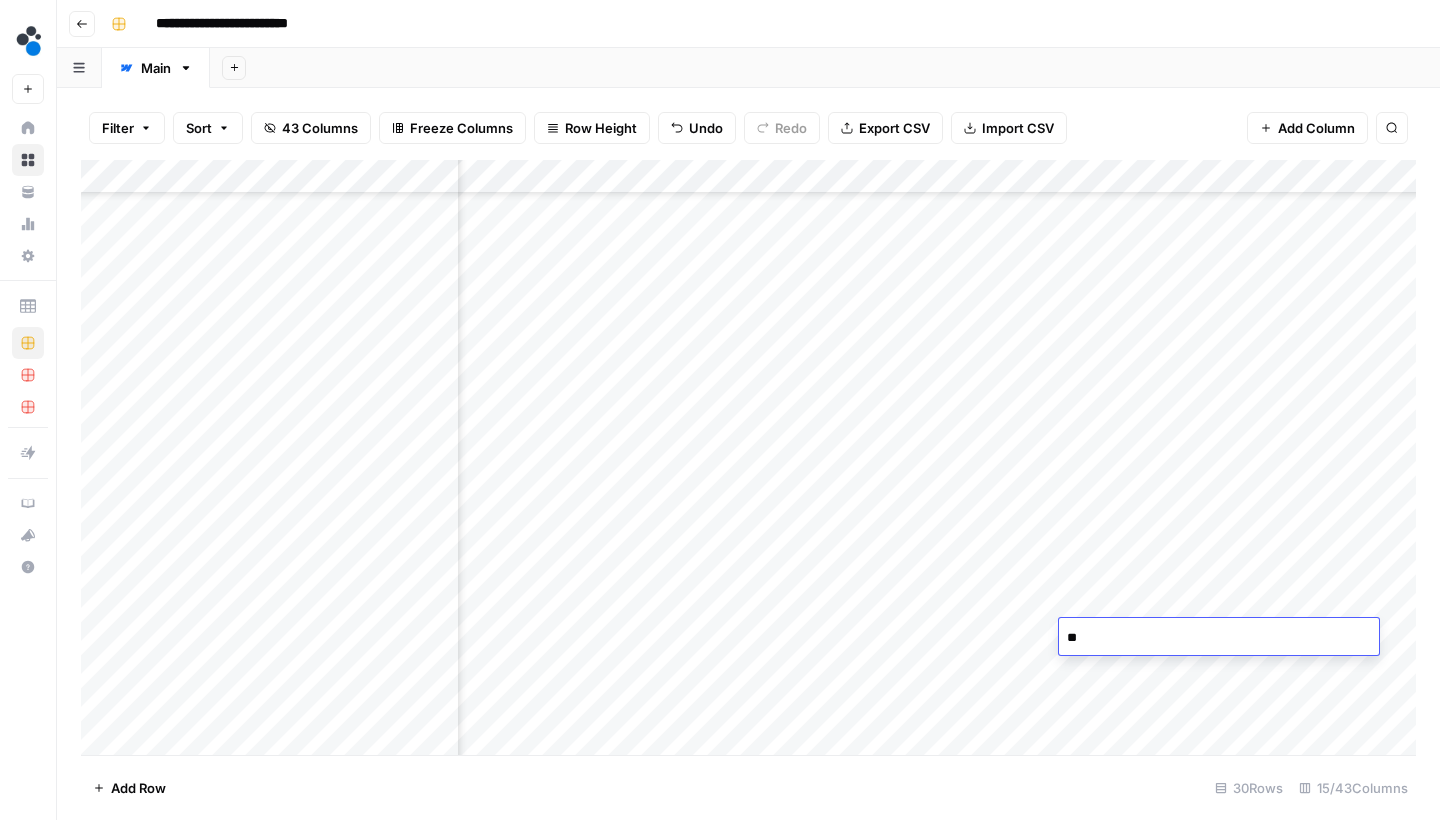 type on "*" 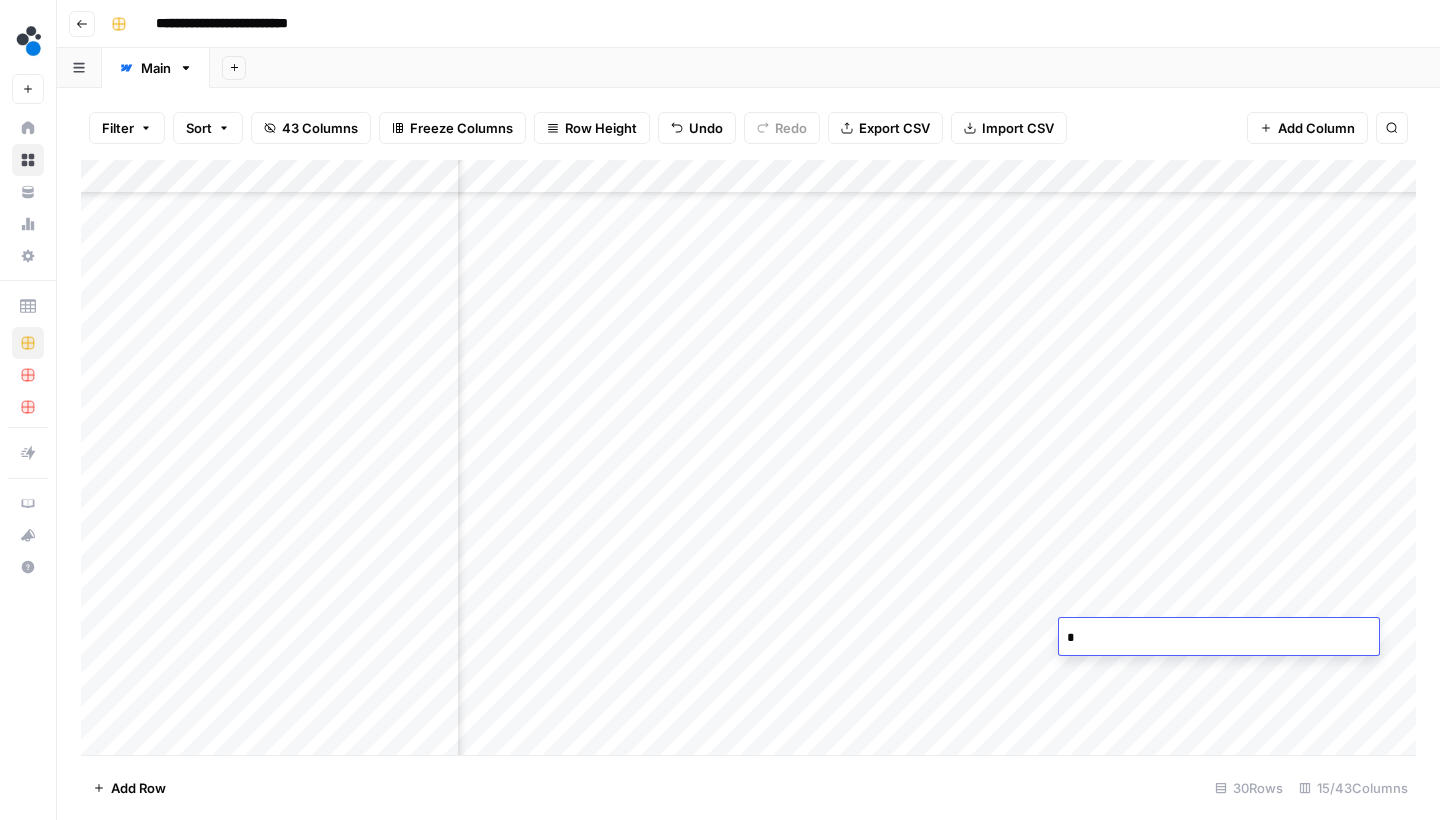 type 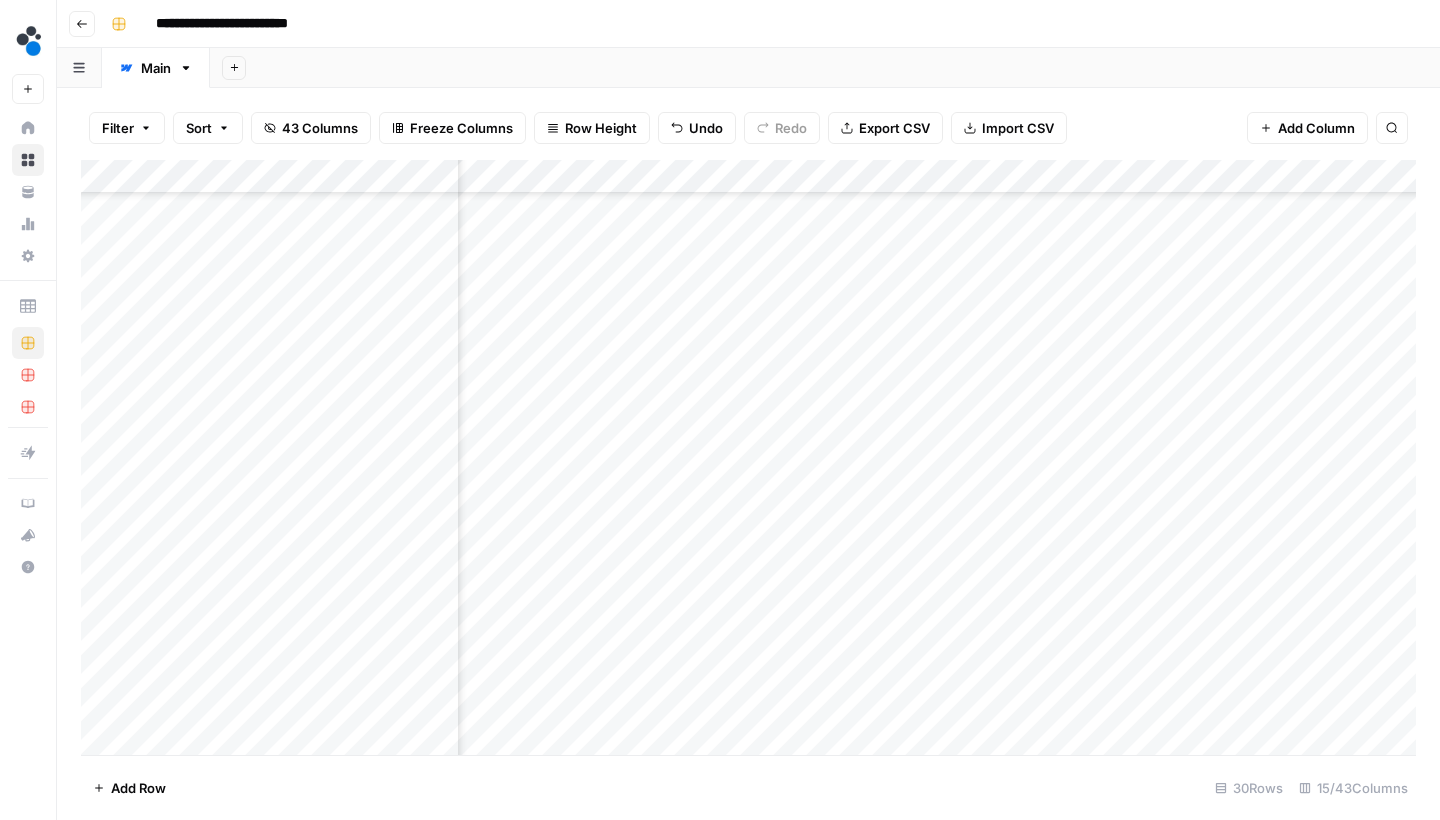 scroll, scrollTop: 0, scrollLeft: 0, axis: both 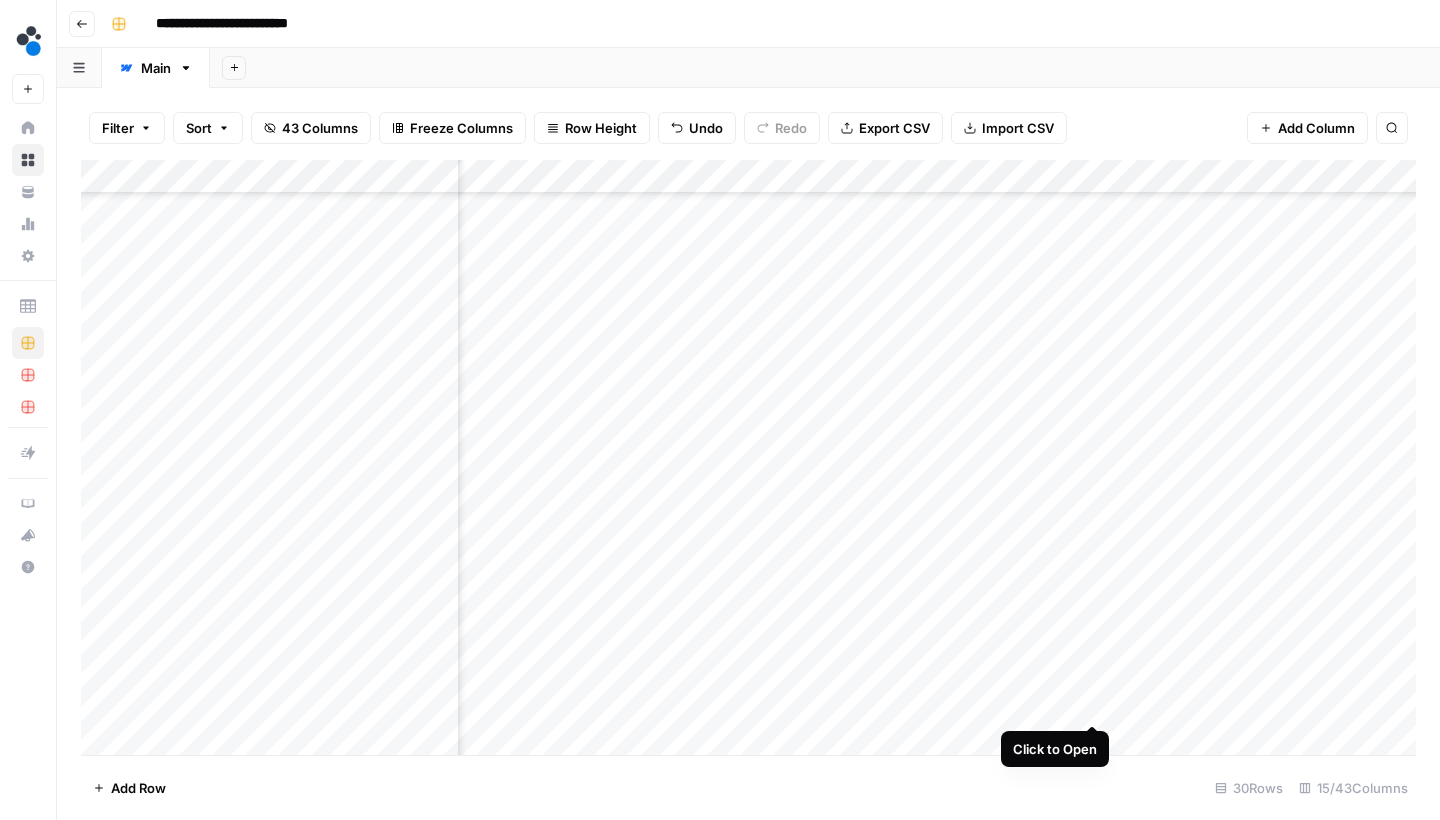 click on "Add Column" at bounding box center (748, 460) 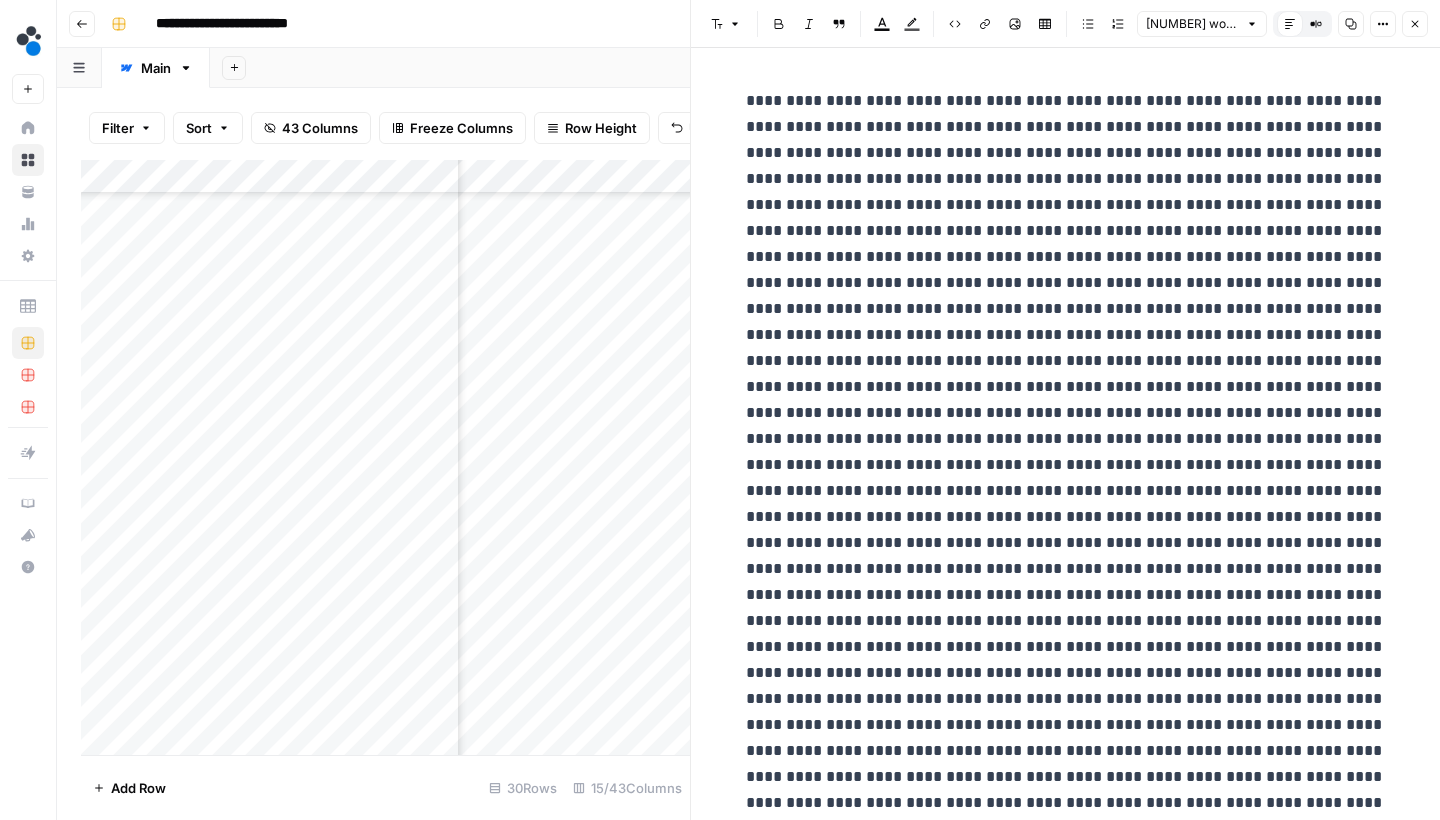scroll, scrollTop: 0, scrollLeft: 0, axis: both 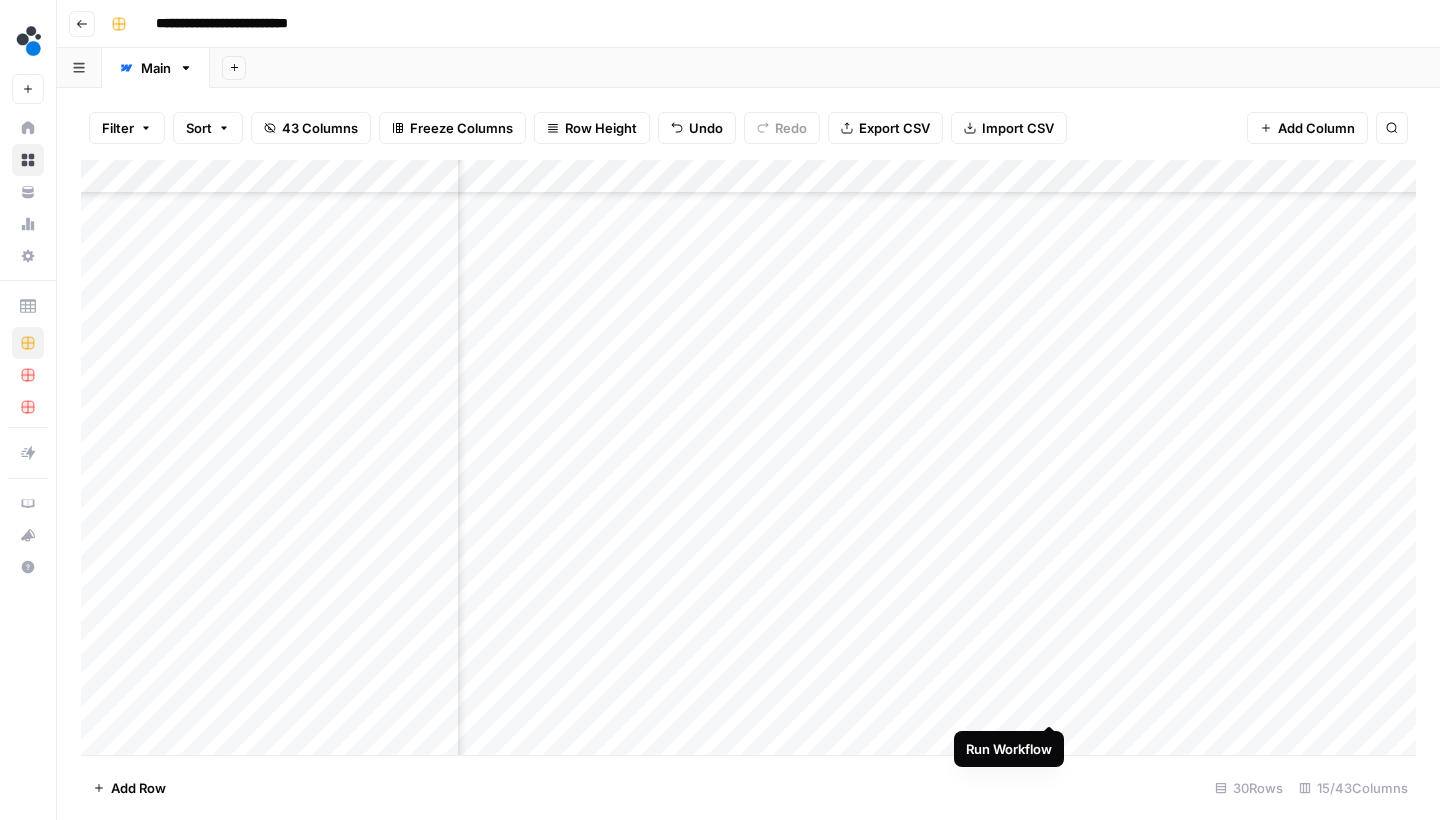 click on "Add Column" at bounding box center (748, 460) 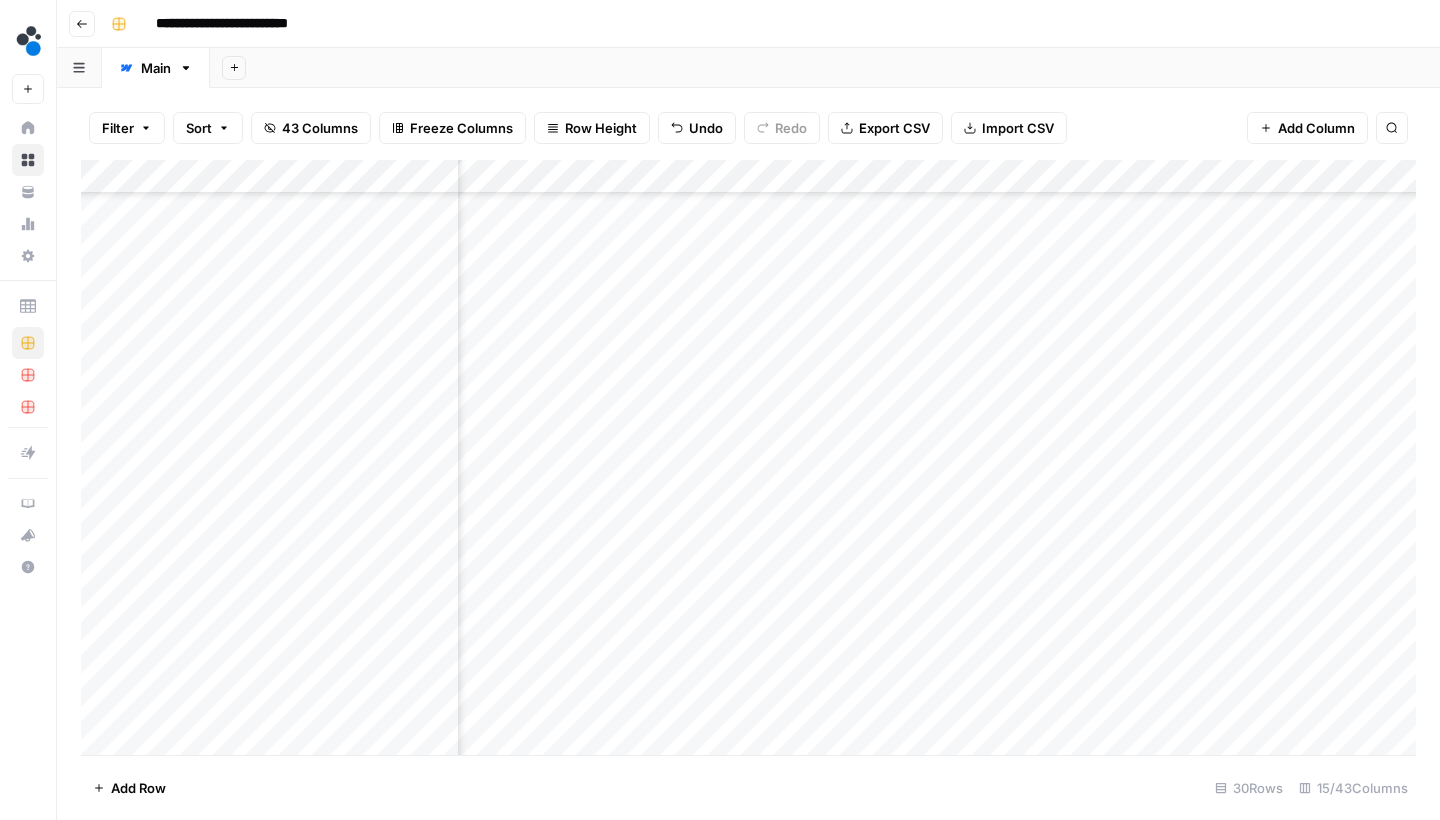 scroll, scrollTop: 486, scrollLeft: 0, axis: vertical 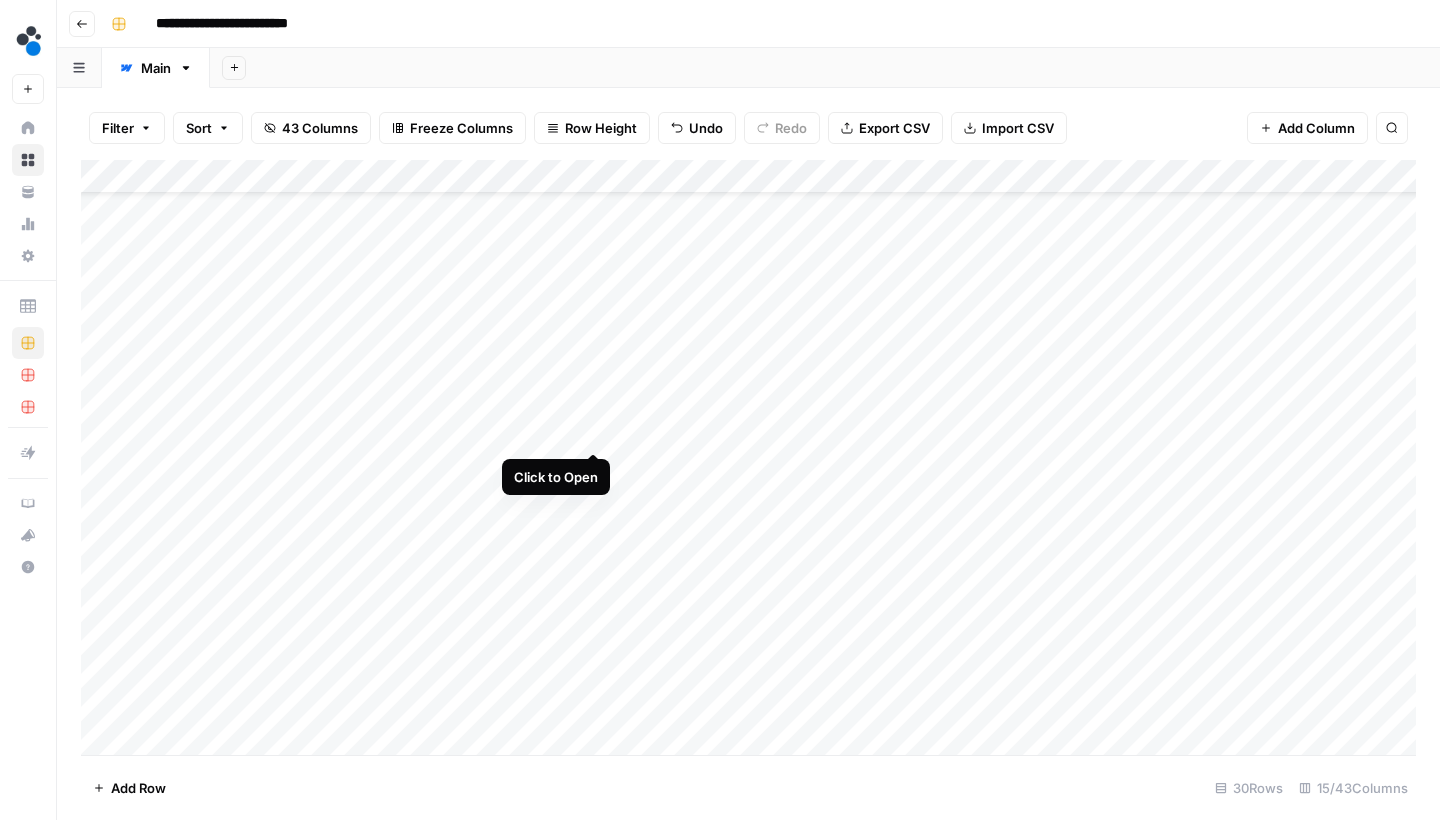 click on "Add Column" at bounding box center [748, 460] 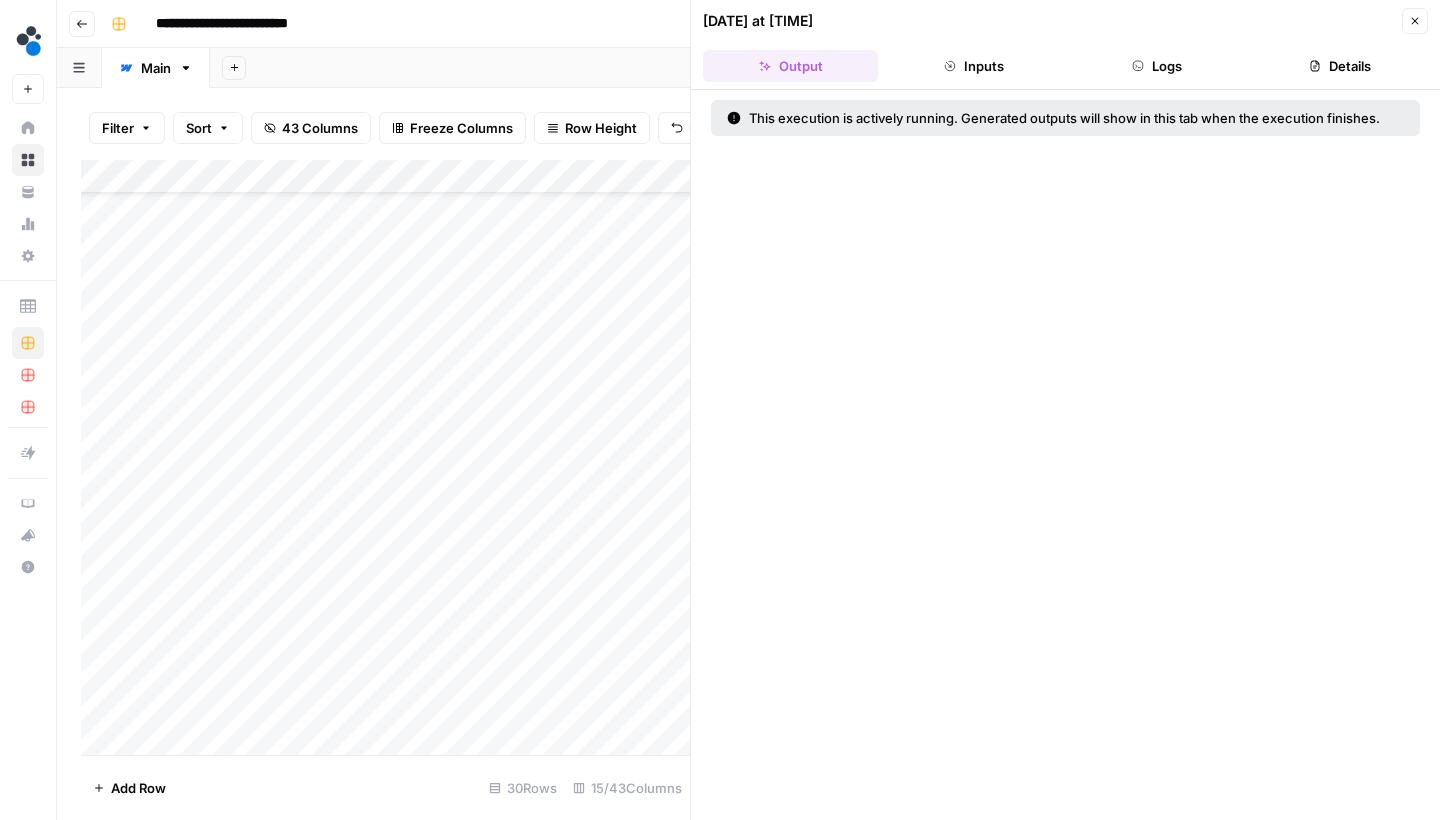 click 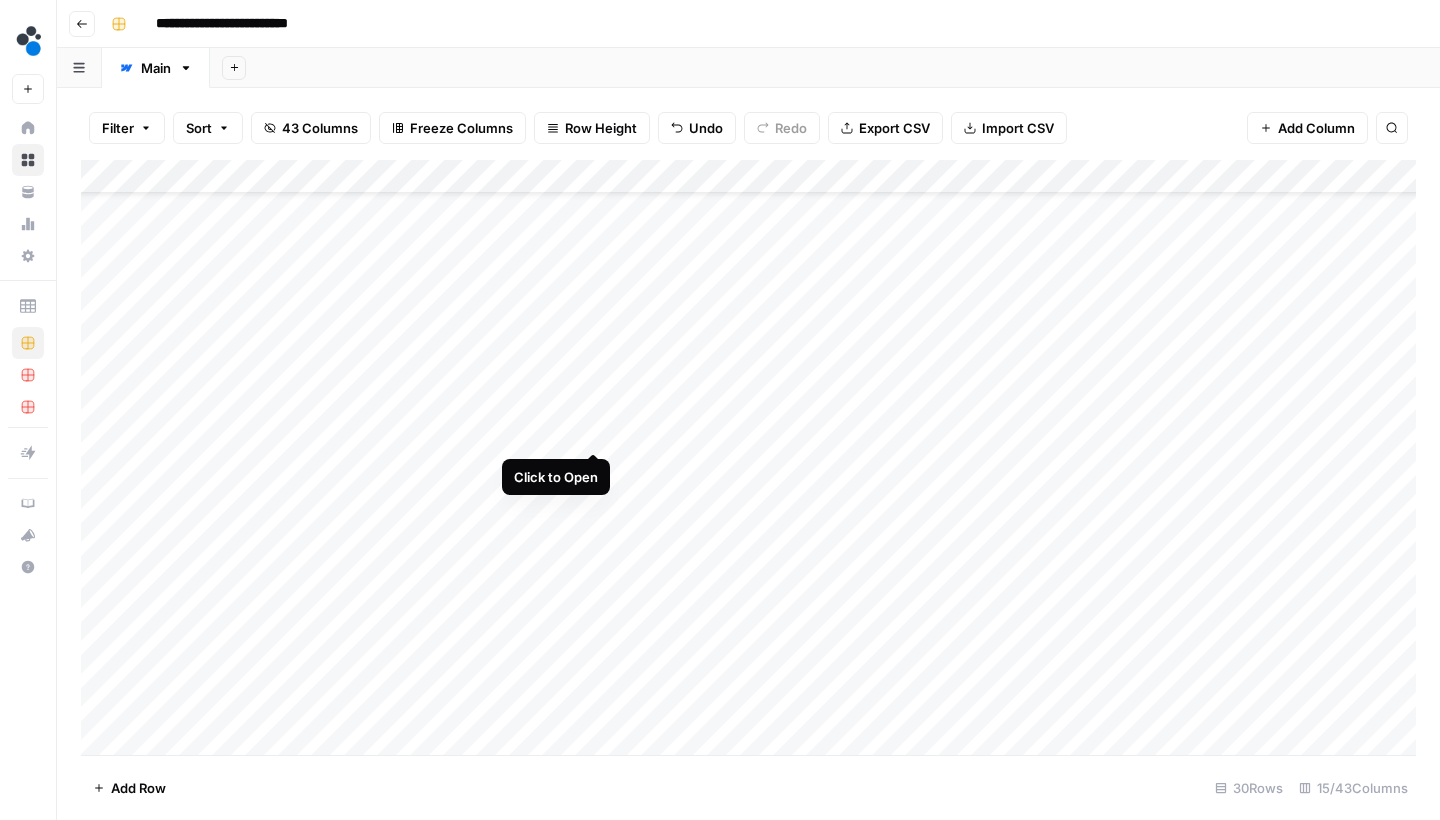 click on "Add Column" at bounding box center (748, 460) 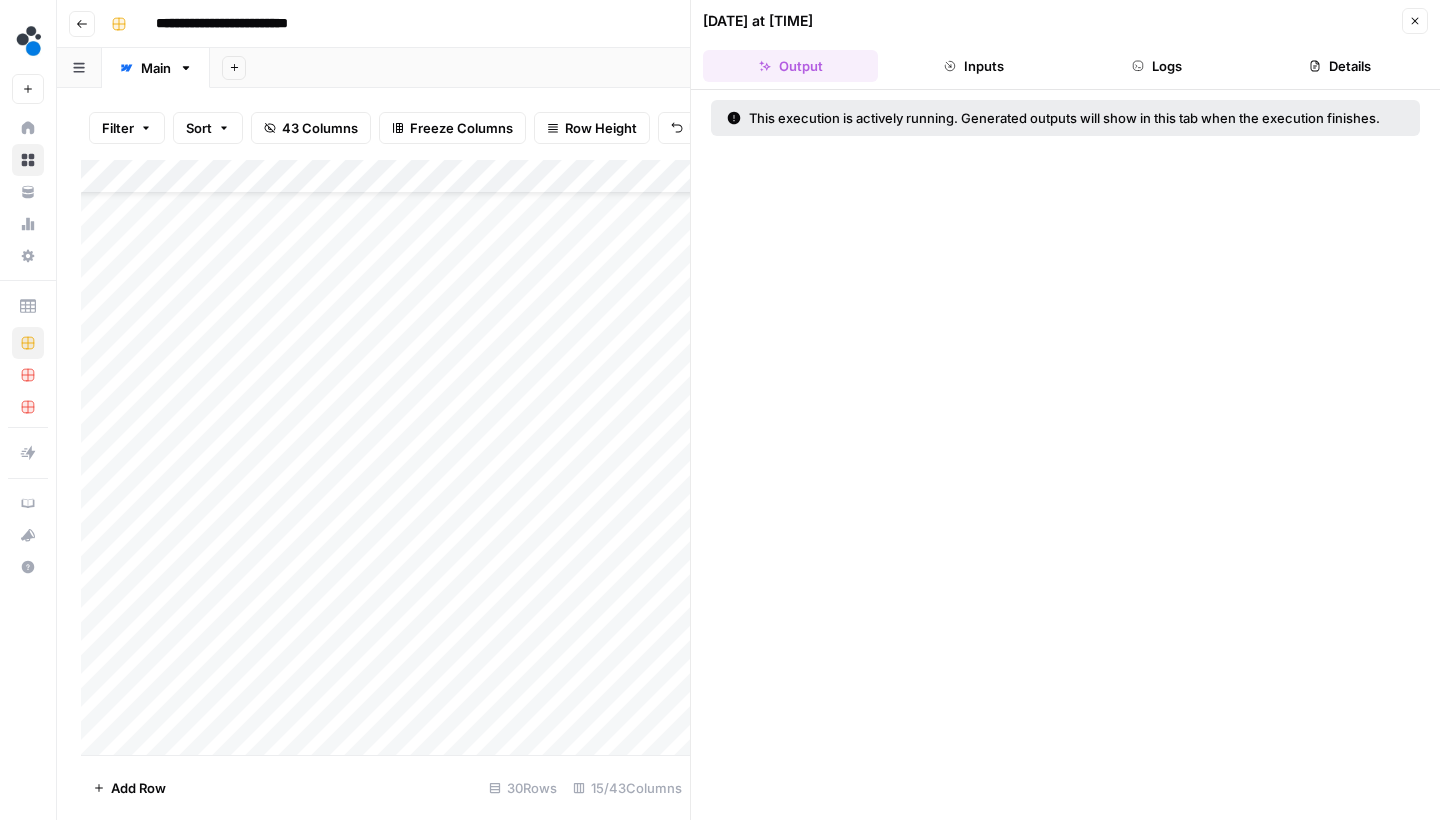 click on "Logs" at bounding box center [1157, 66] 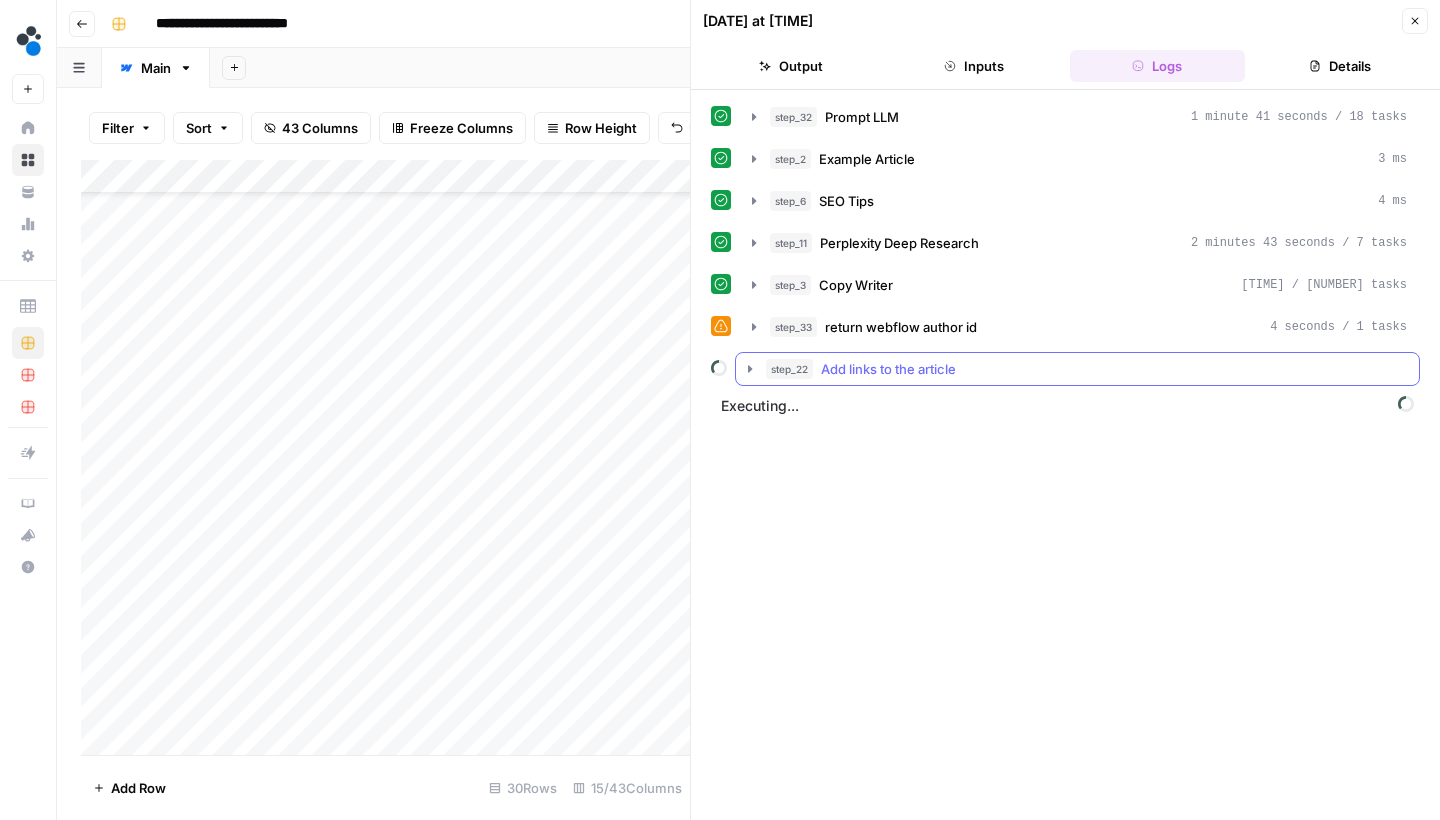 click 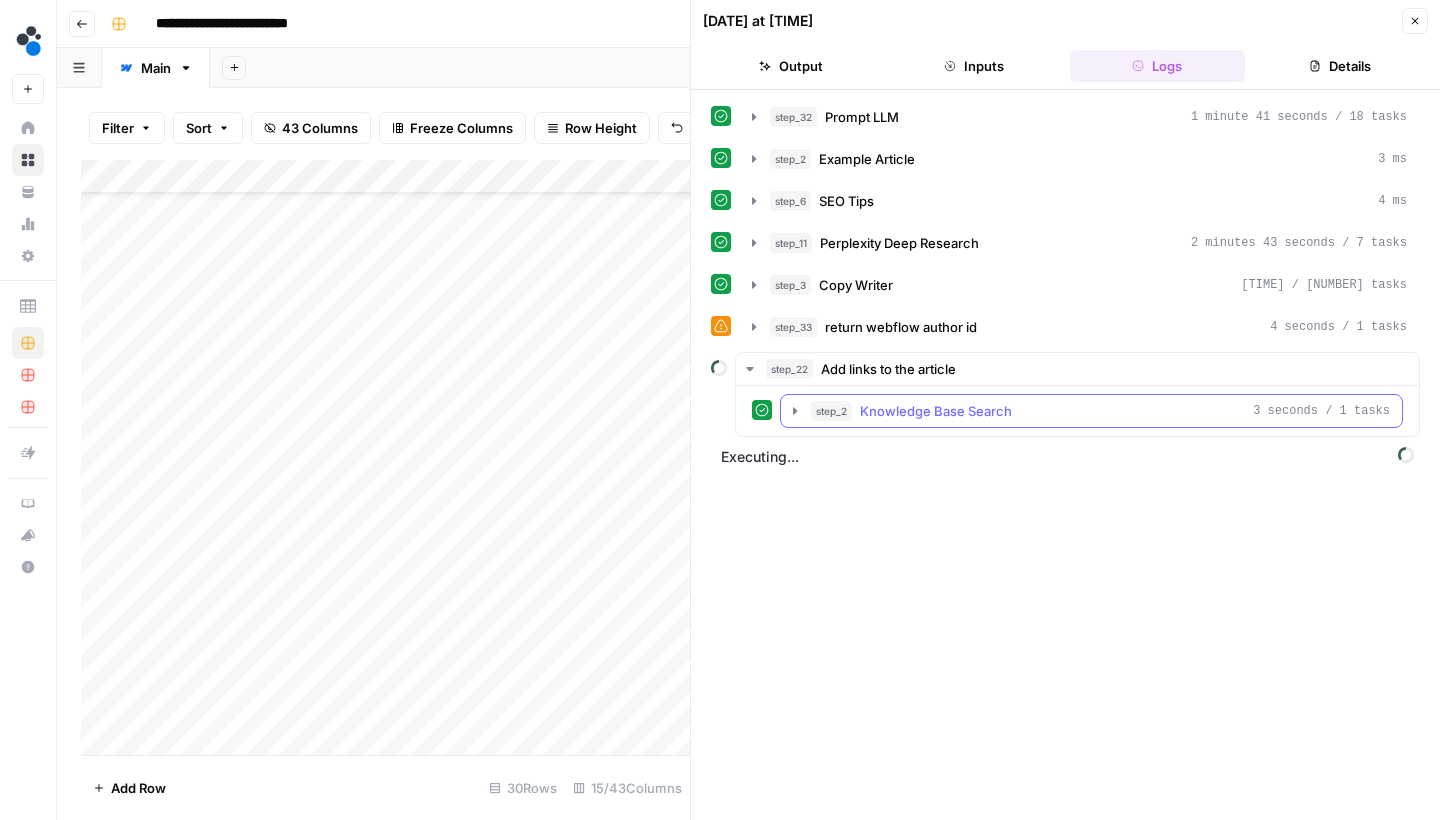 click on "step_2 Knowledge Base Search 3 seconds / 1 tasks" at bounding box center (1091, 411) 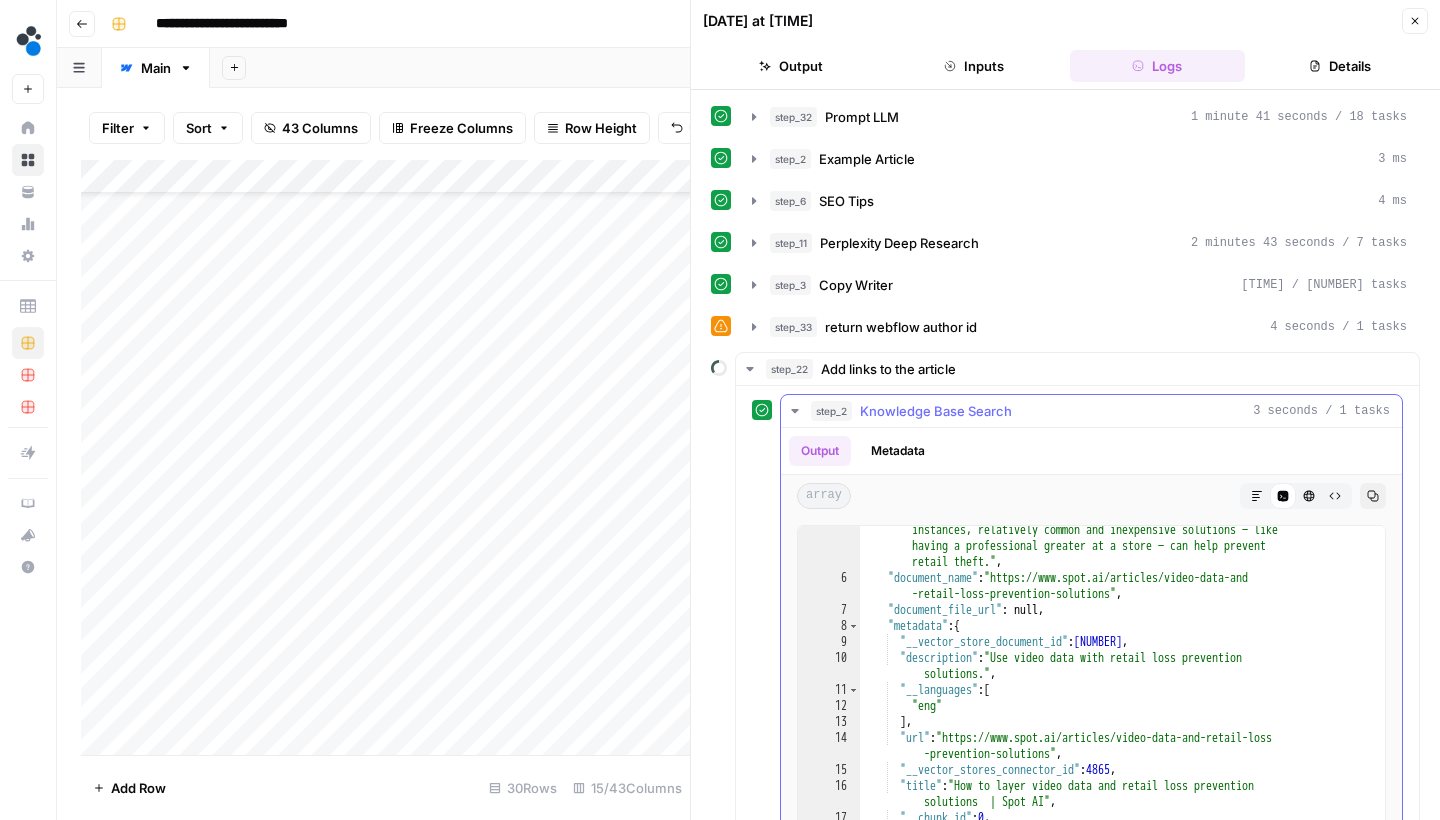 scroll, scrollTop: 272, scrollLeft: 0, axis: vertical 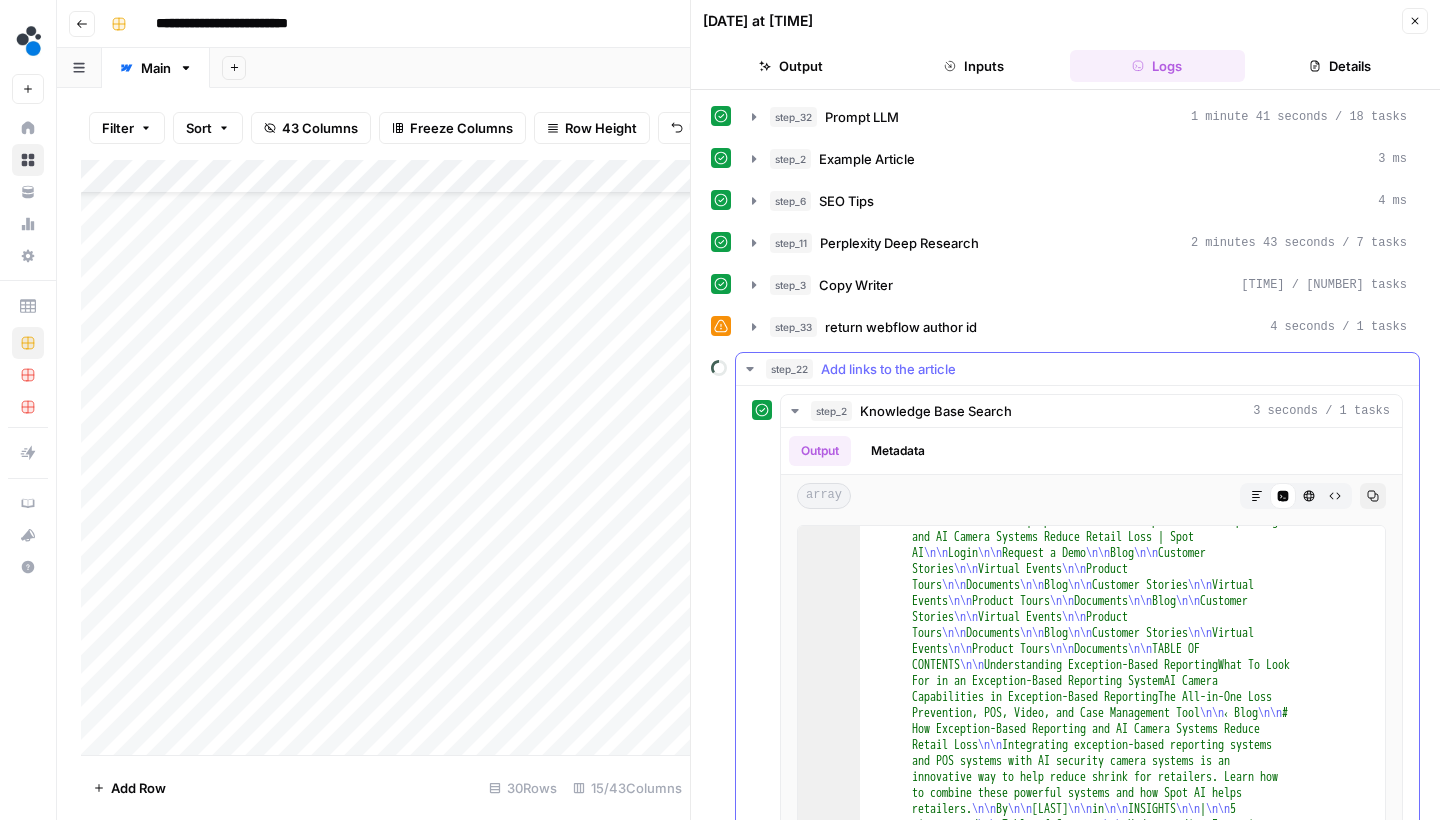 click 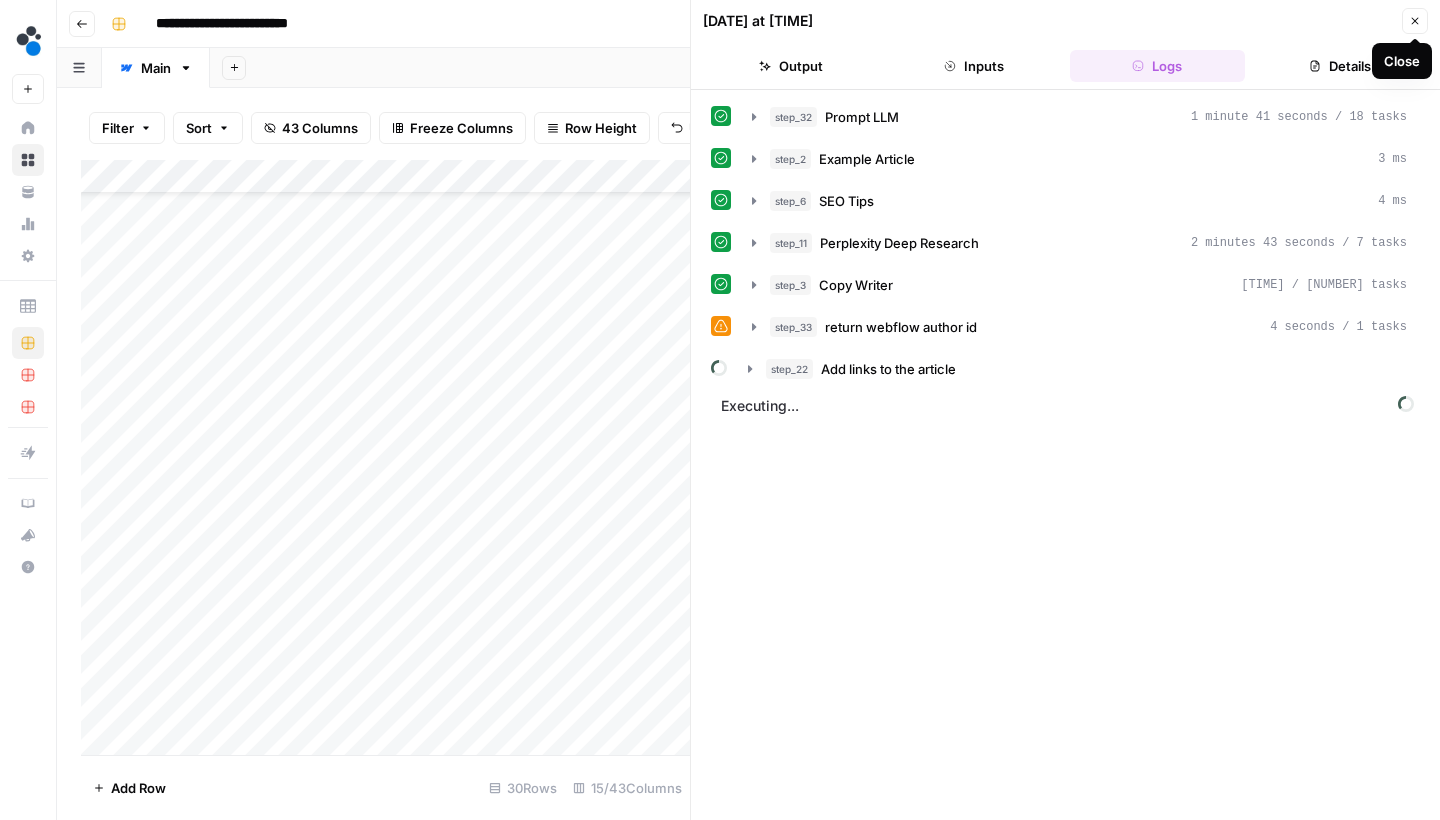click 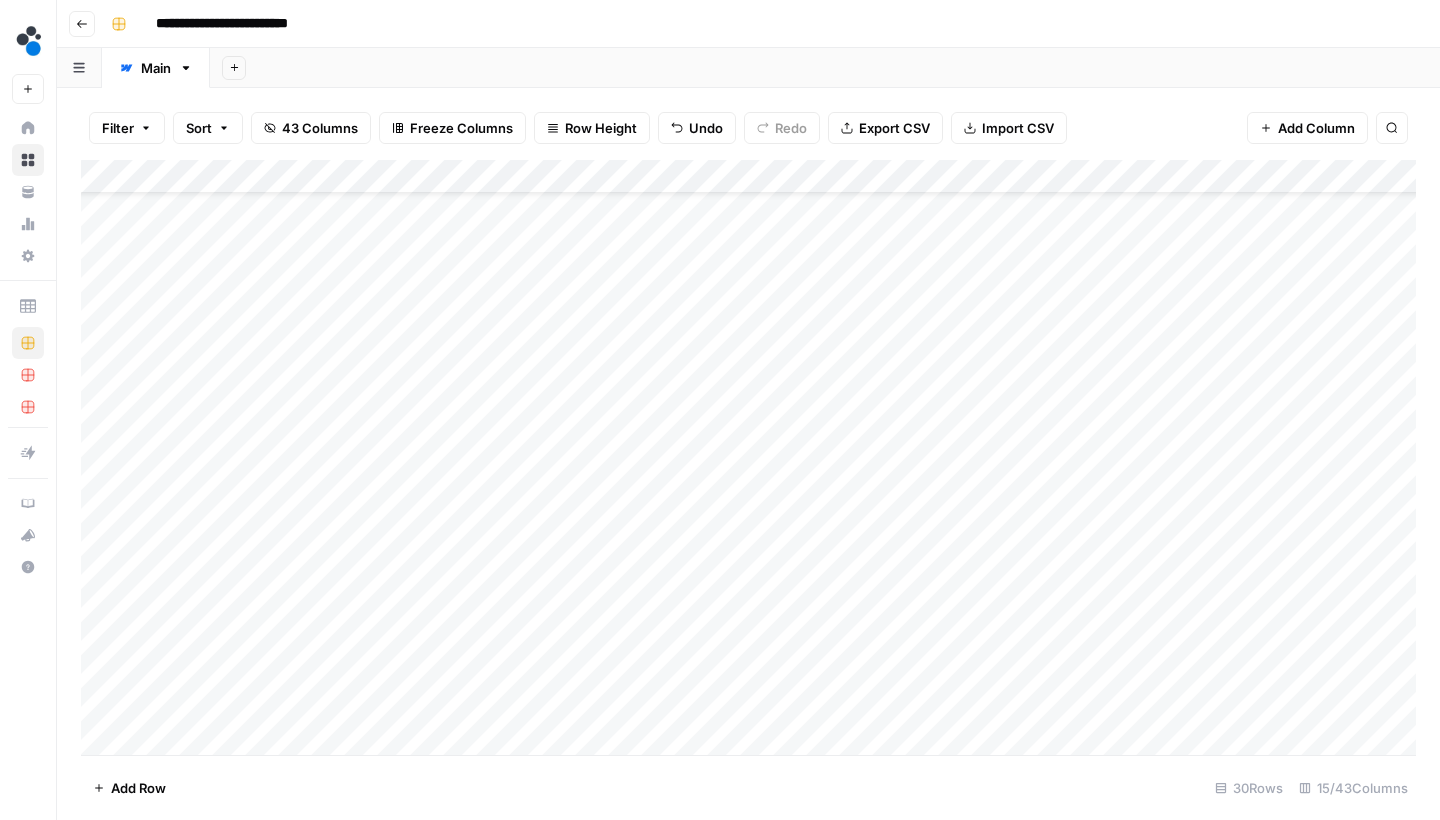 click on "Add Column" at bounding box center [748, 460] 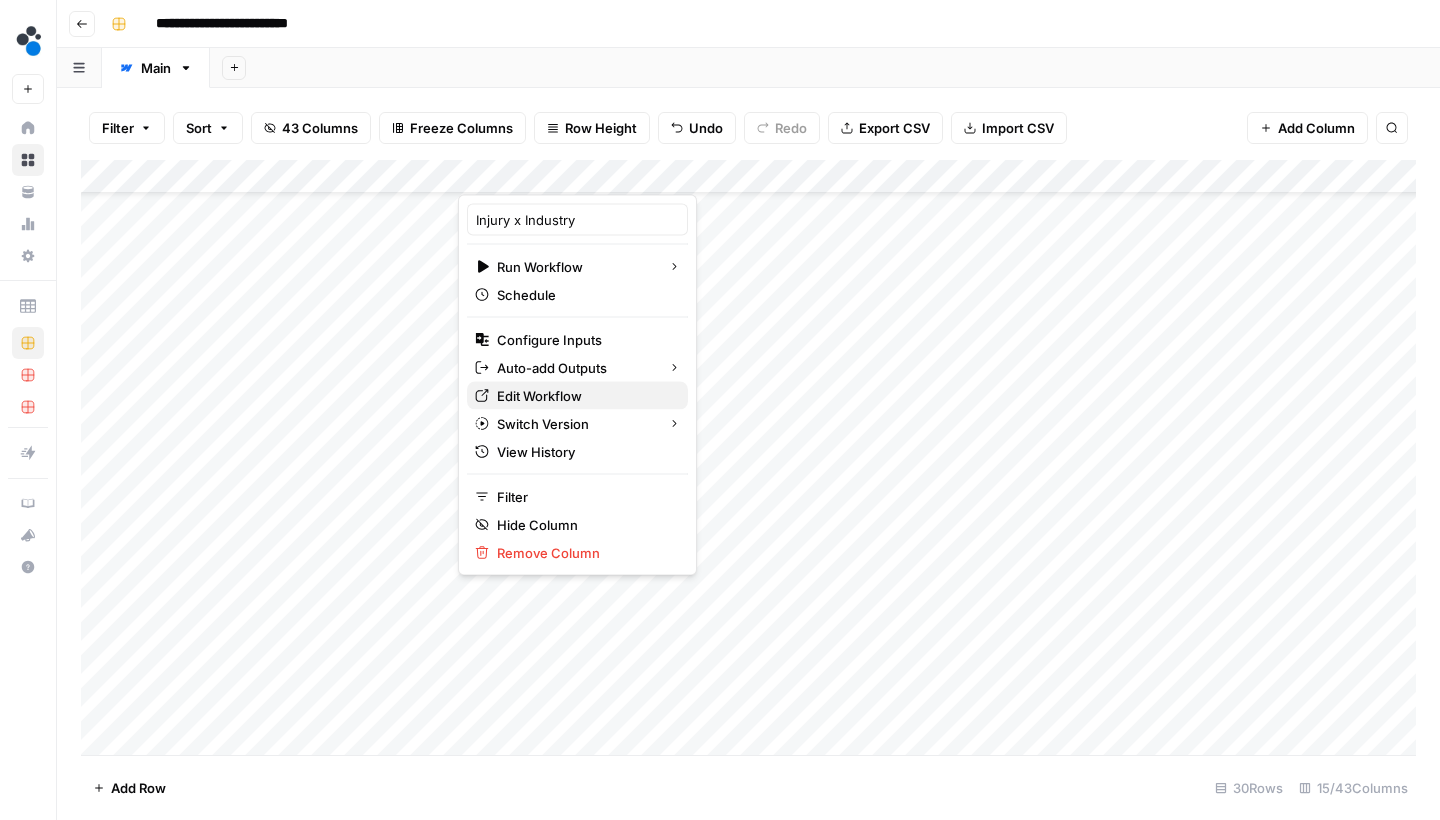 click on "Edit Workflow" at bounding box center [584, 396] 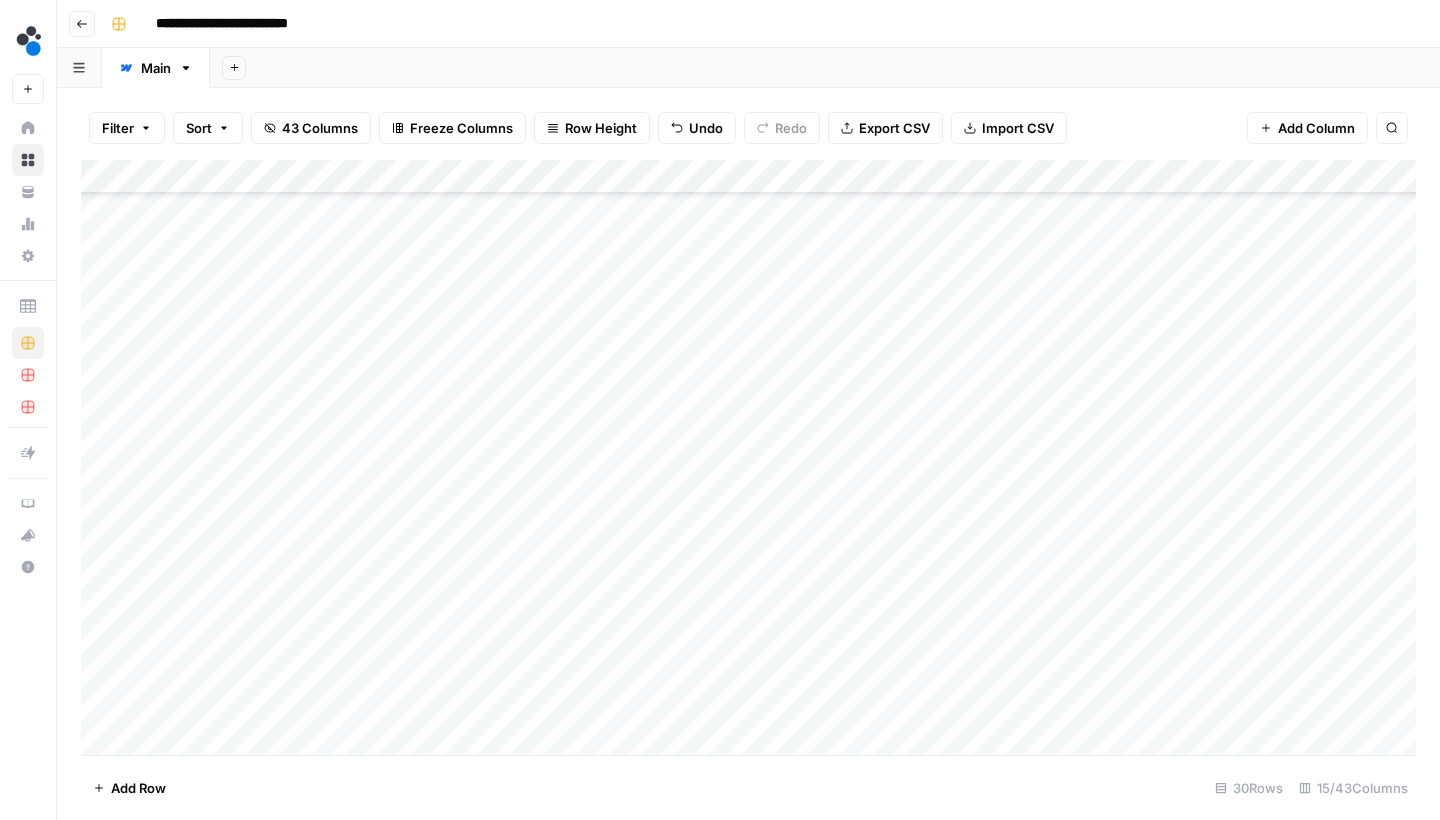 scroll, scrollTop: 486, scrollLeft: 0, axis: vertical 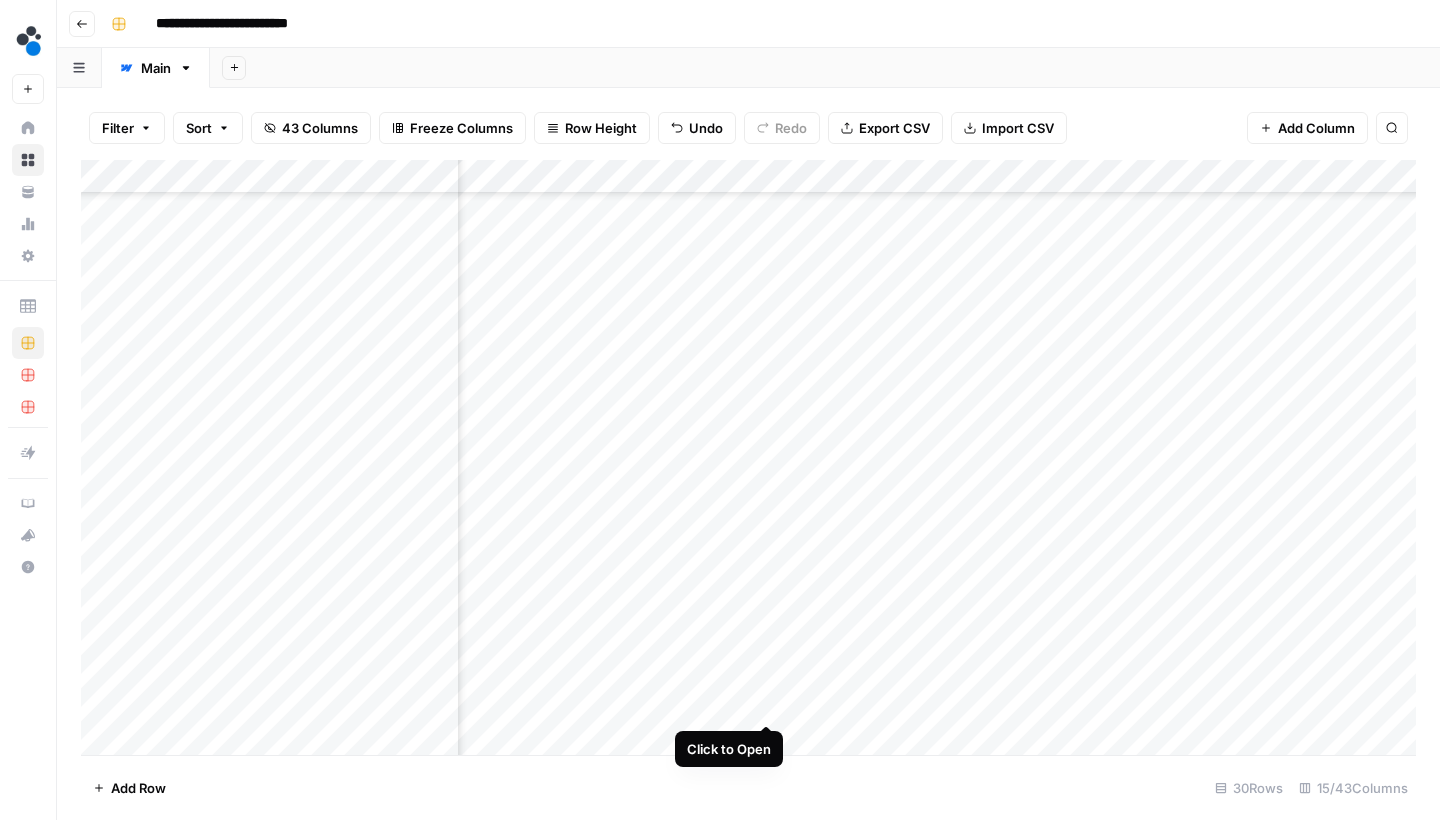 click on "Add Column" at bounding box center (748, 460) 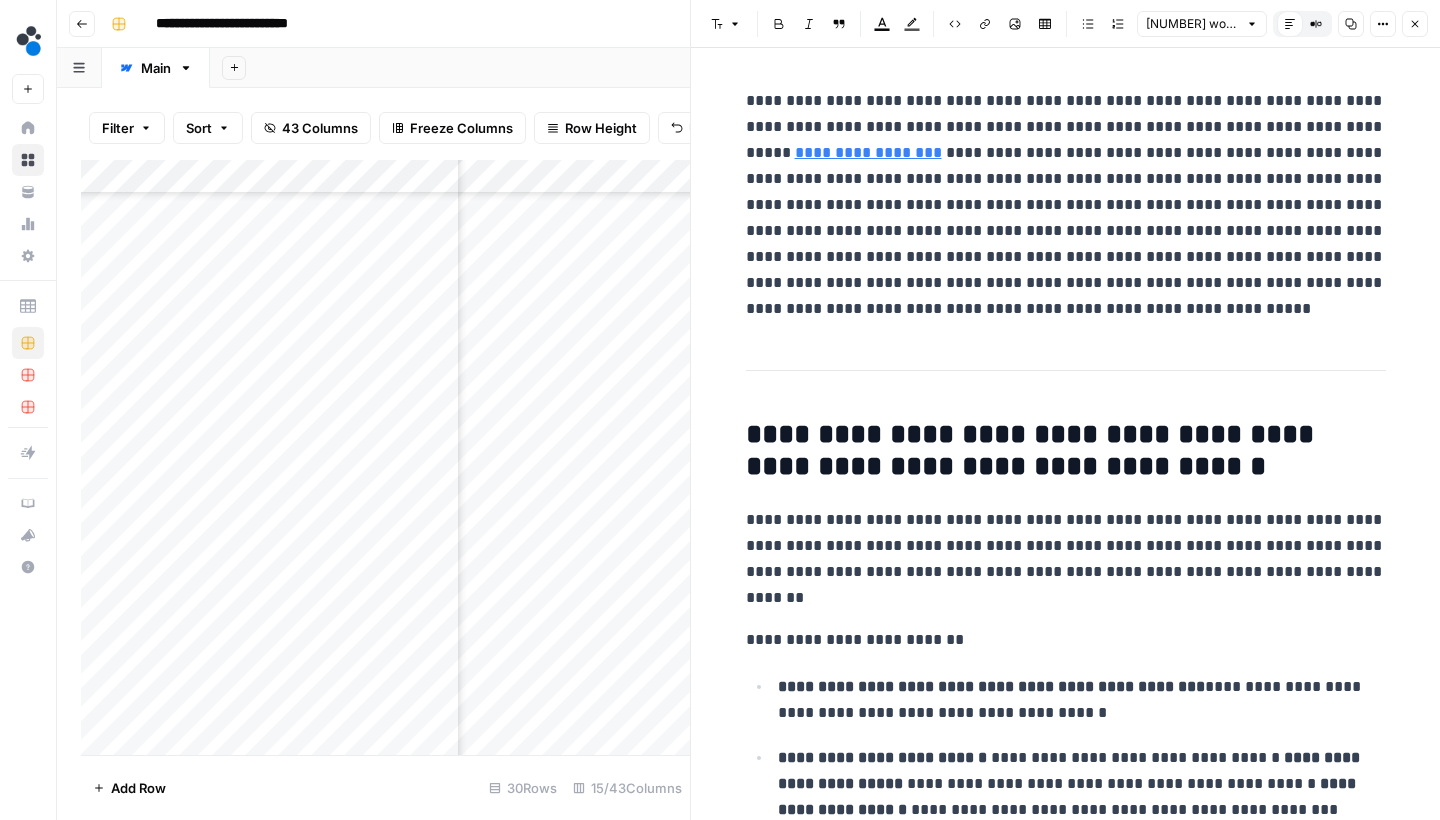 scroll, scrollTop: 0, scrollLeft: 0, axis: both 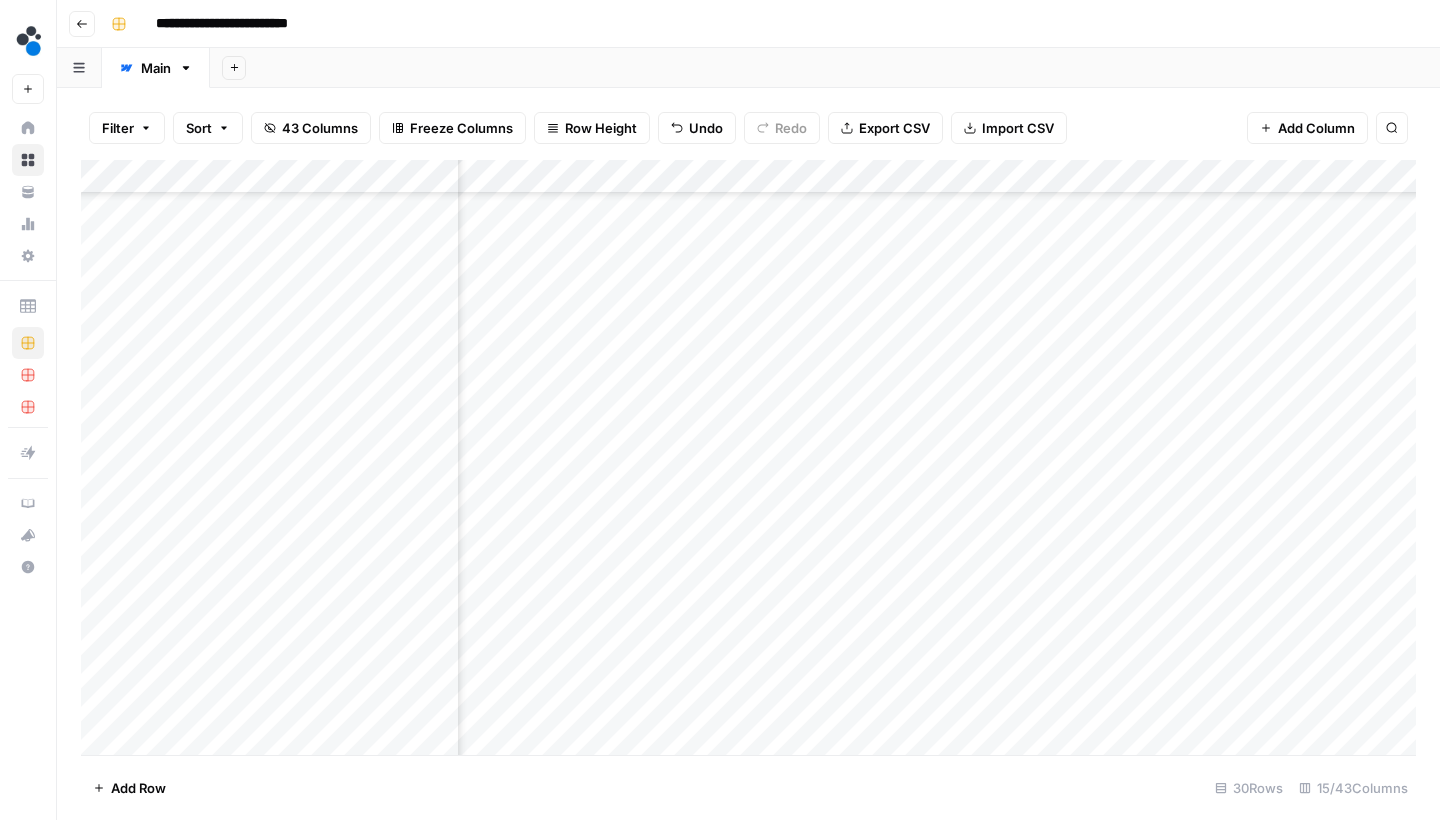 click on "Add Column" at bounding box center (748, 460) 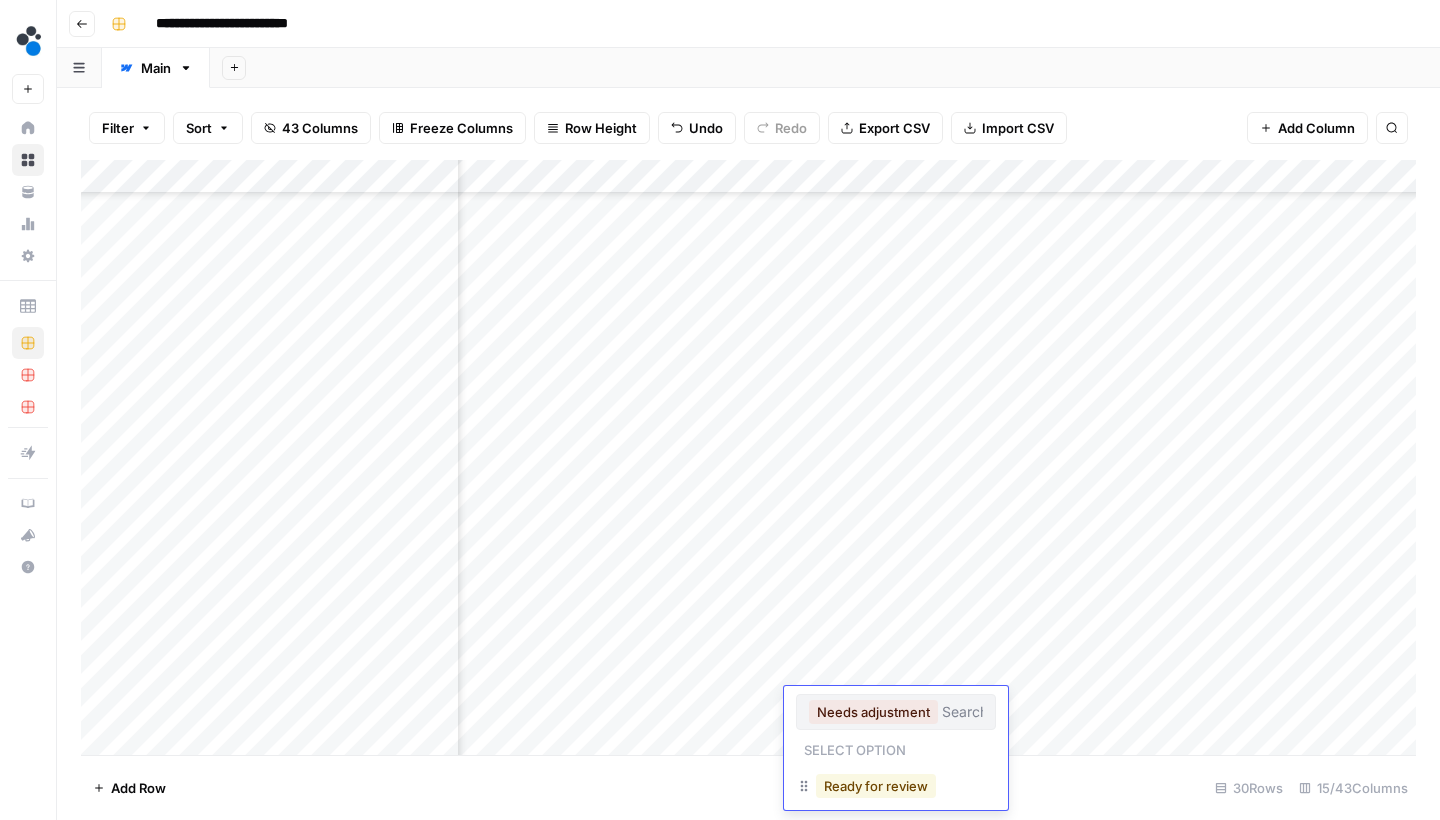 scroll, scrollTop: 32, scrollLeft: 0, axis: vertical 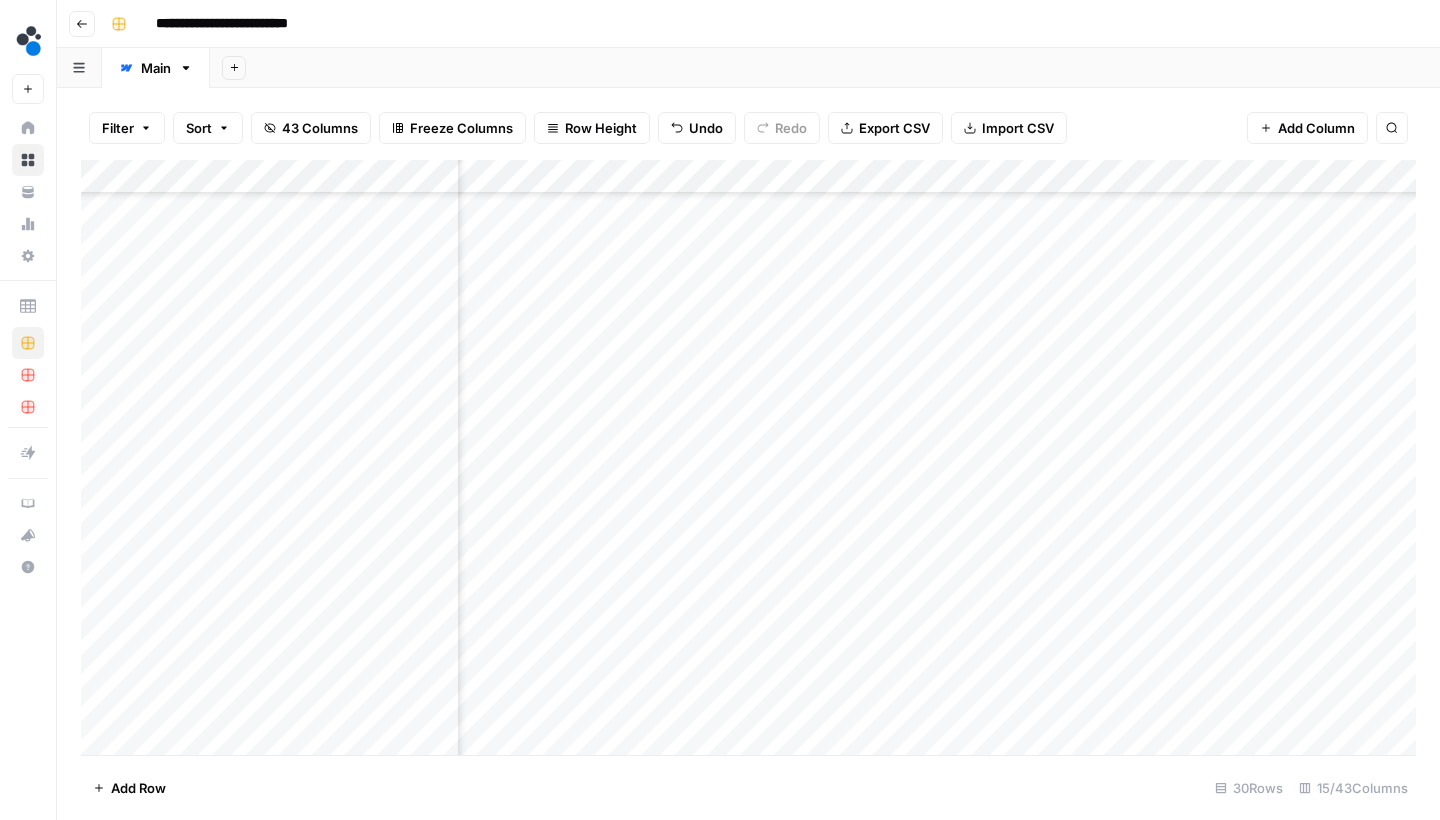 click on "Add Column" at bounding box center [748, 460] 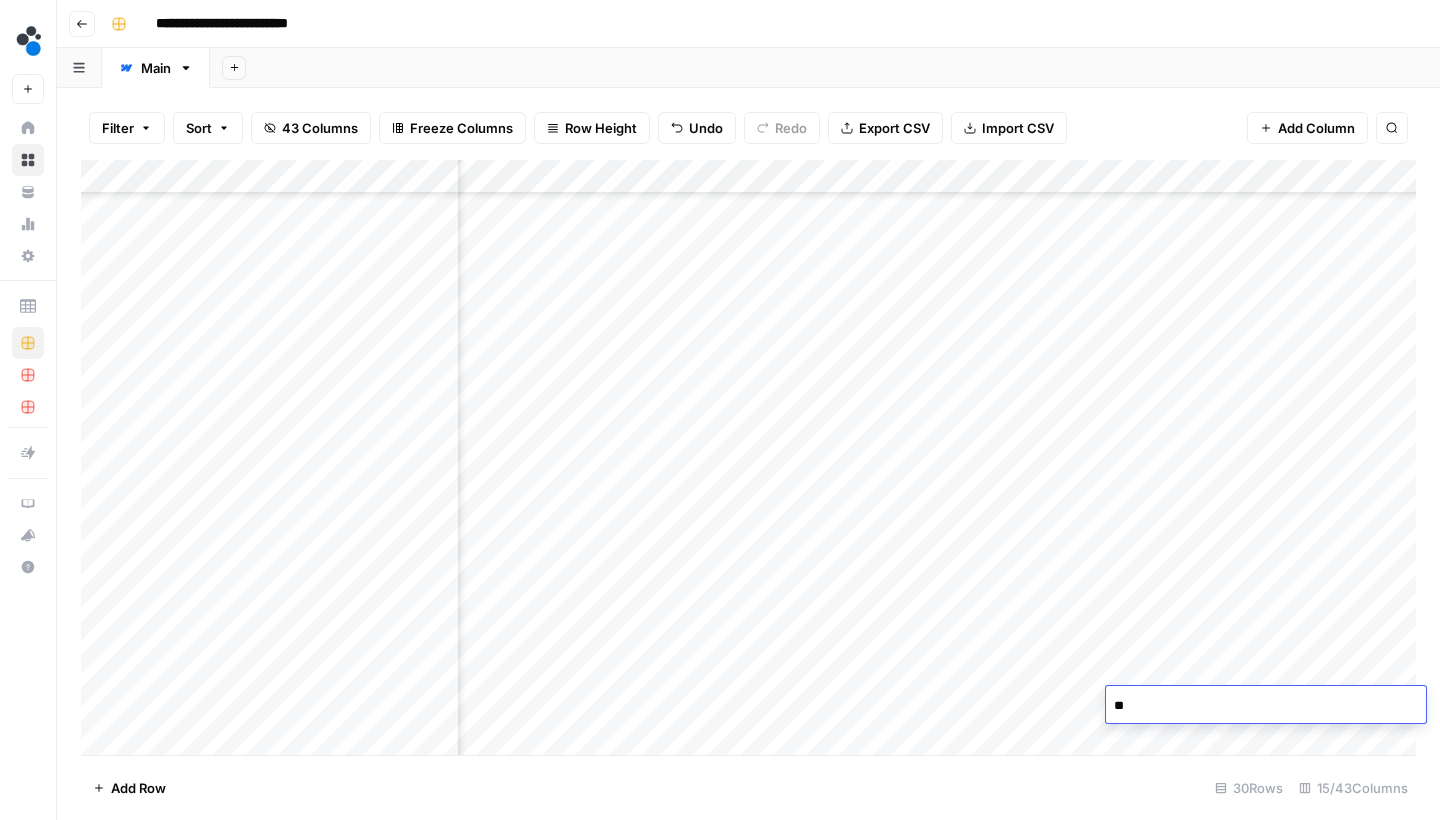 type on "*" 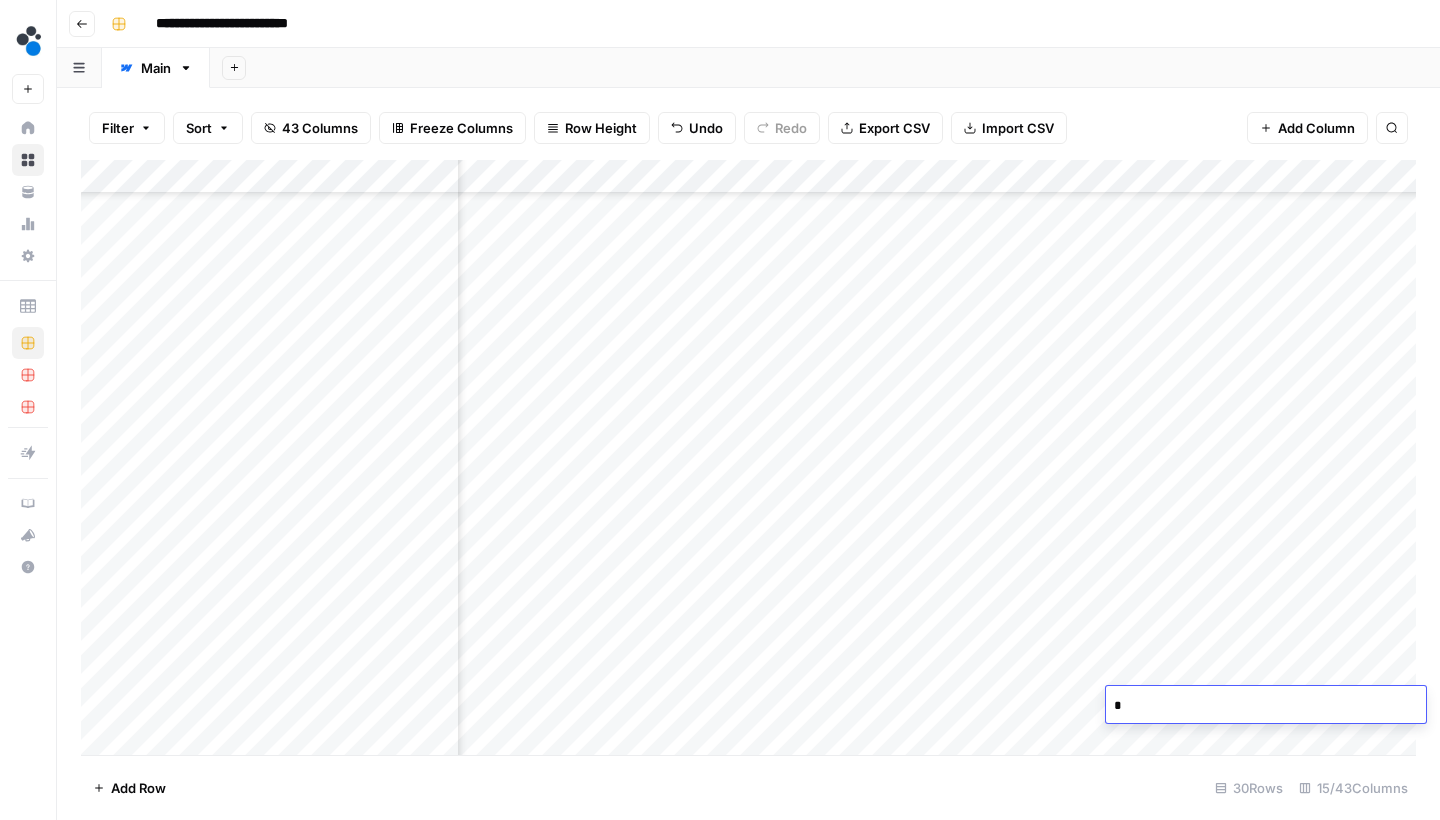 type 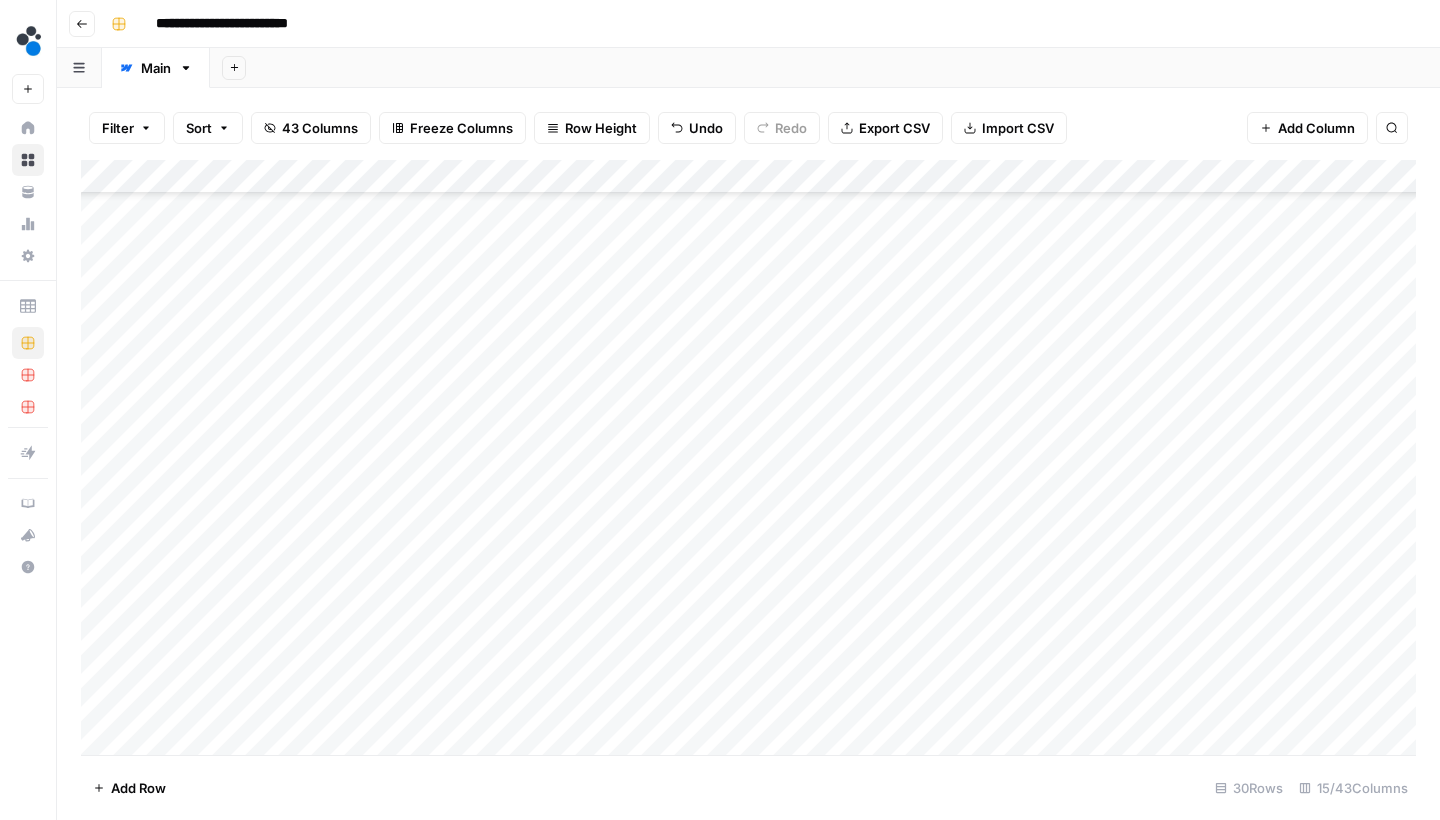 scroll, scrollTop: 157, scrollLeft: 0, axis: vertical 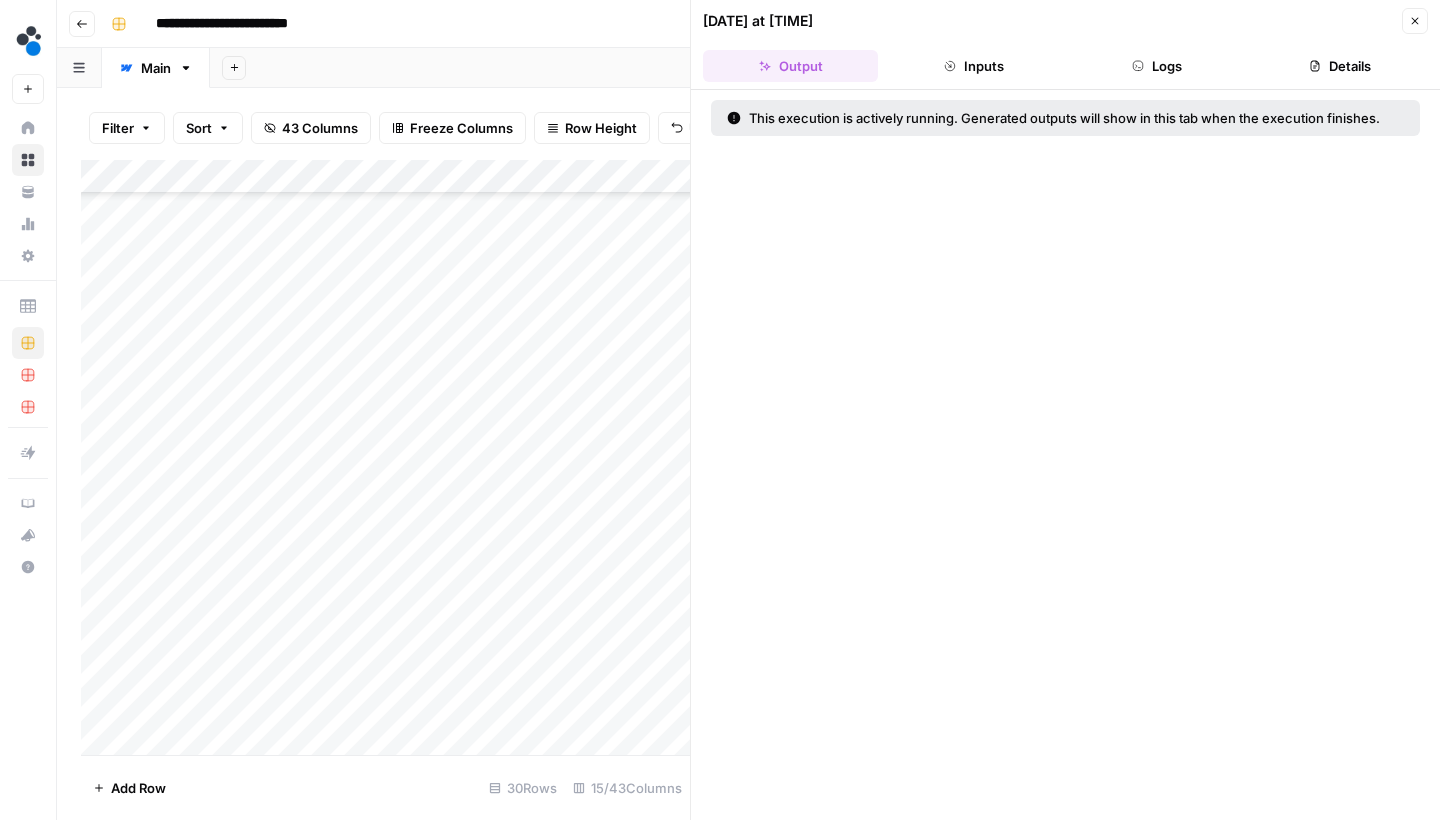 click on "Logs" at bounding box center [1157, 66] 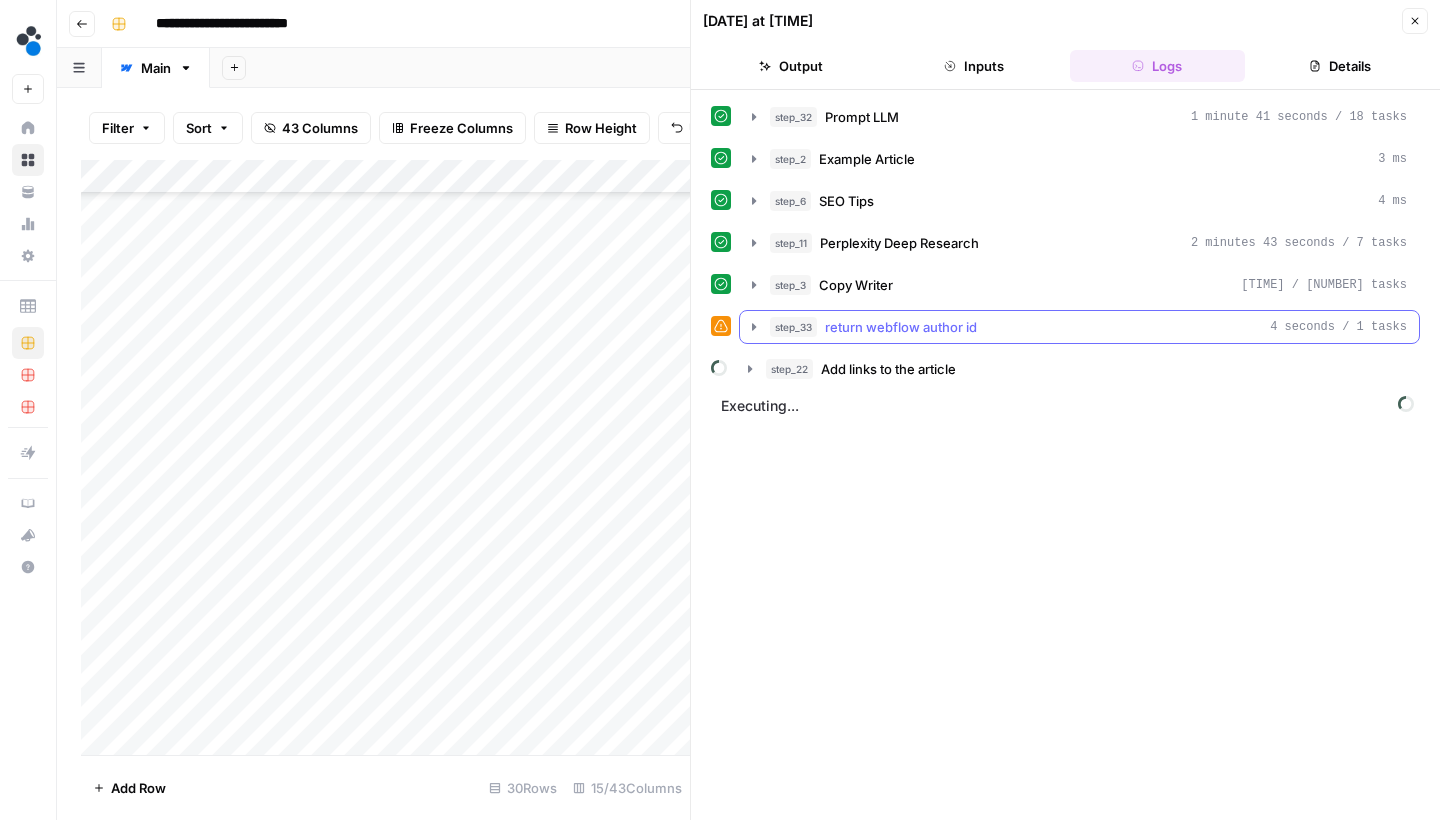 click 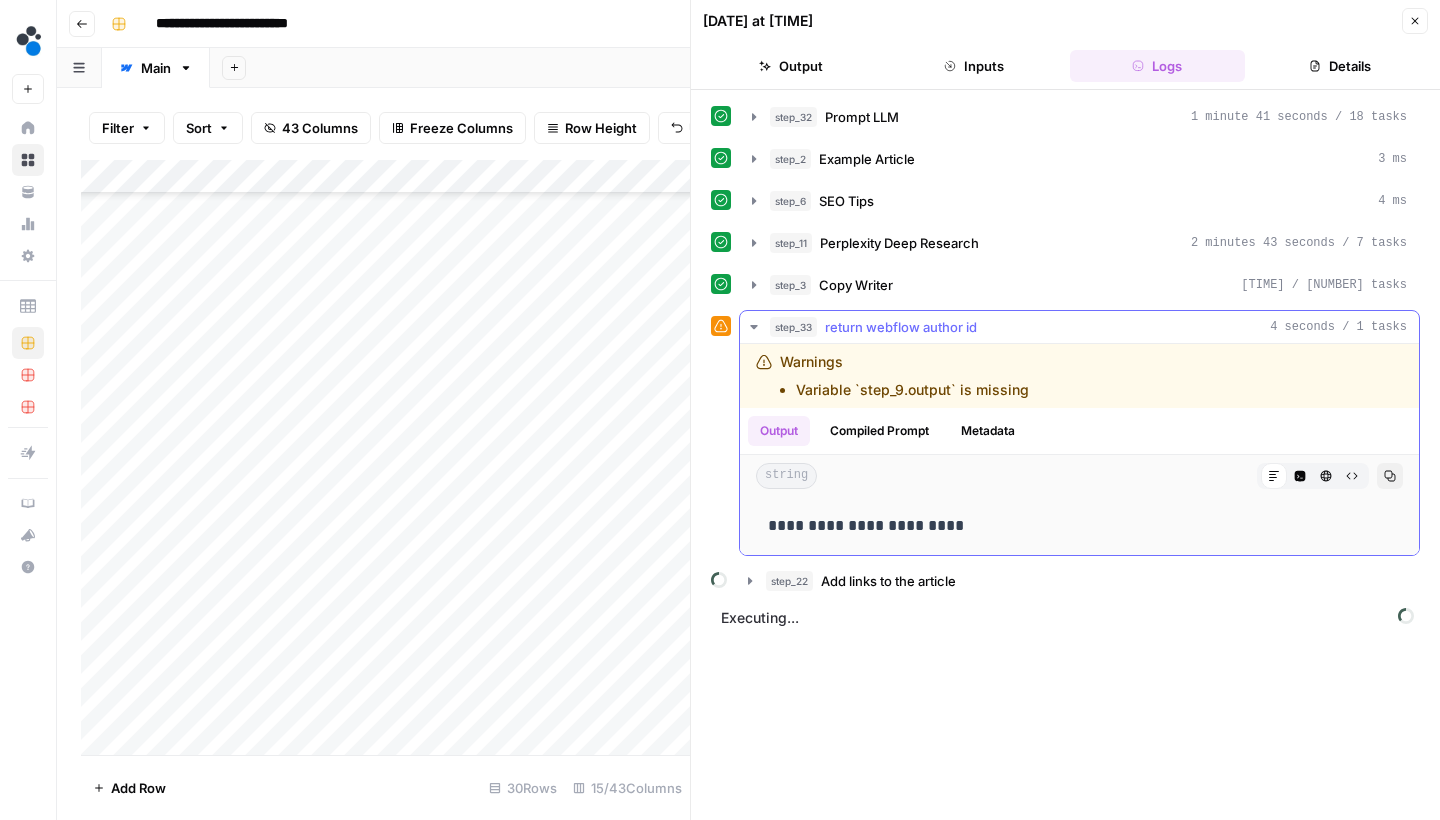 click on "Compiled Prompt" at bounding box center [879, 431] 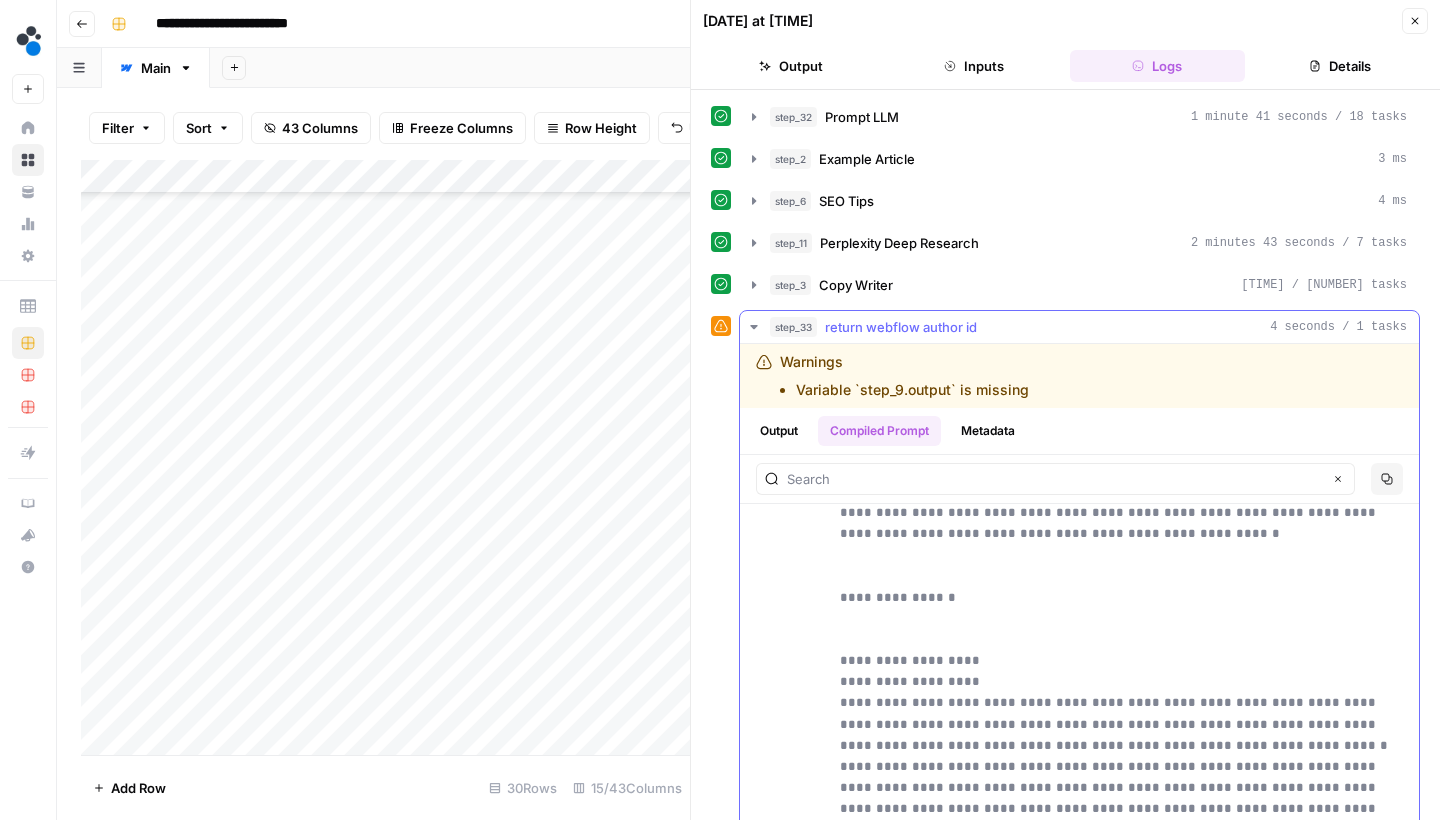 scroll, scrollTop: 305, scrollLeft: 0, axis: vertical 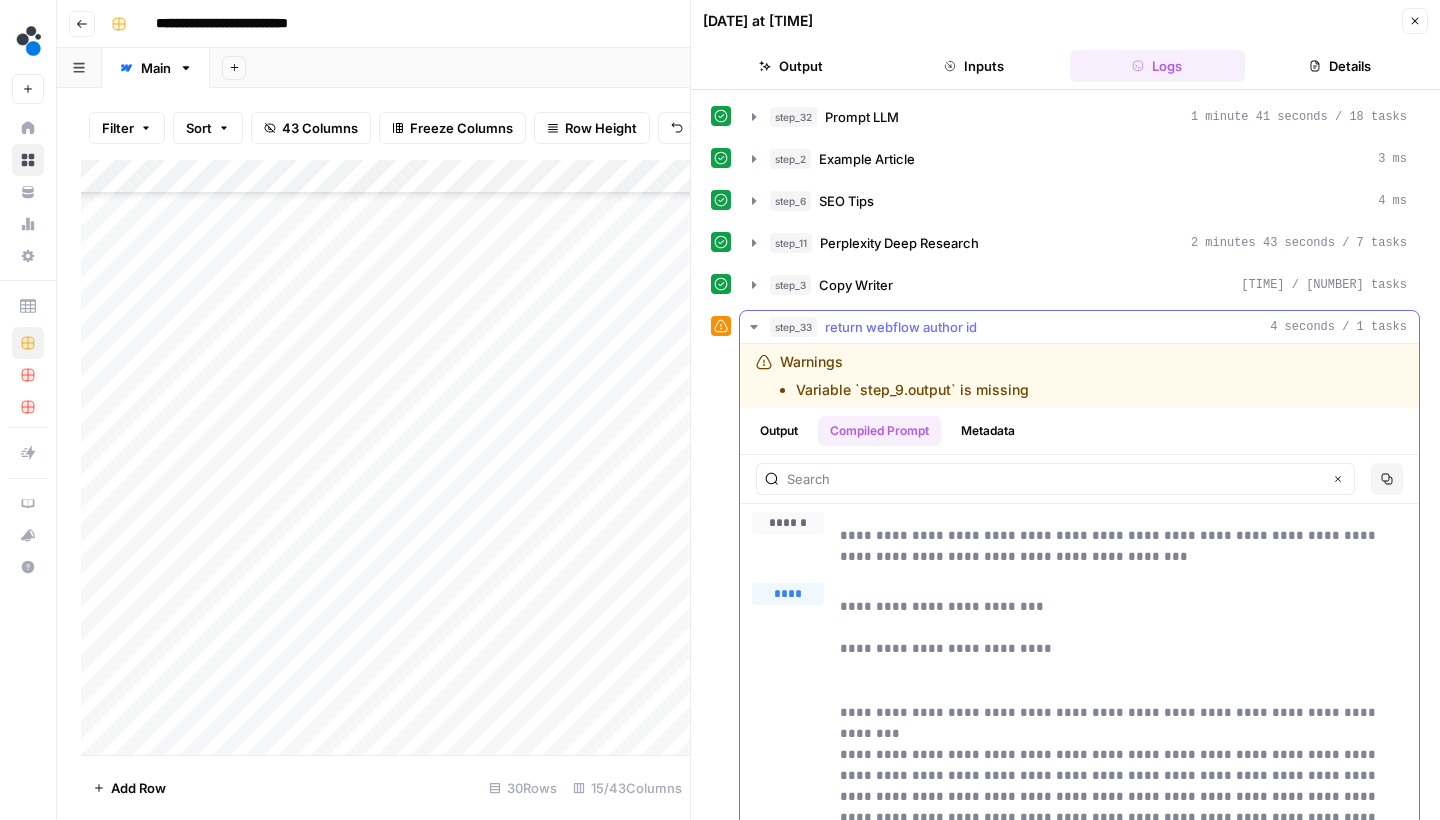 click on "step_33 return webflow author id 4 seconds / 1 tasks" at bounding box center (1079, 327) 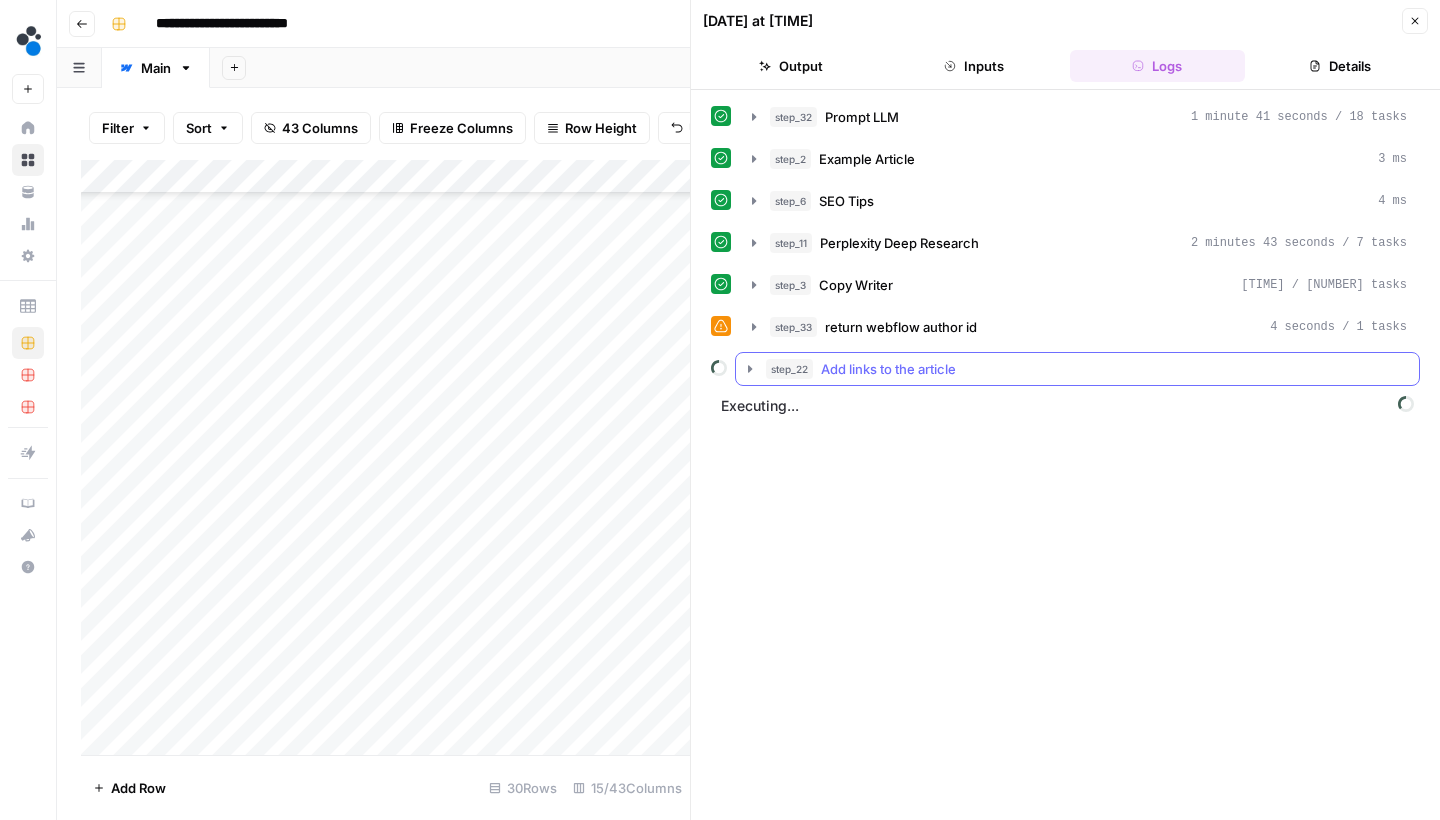 click 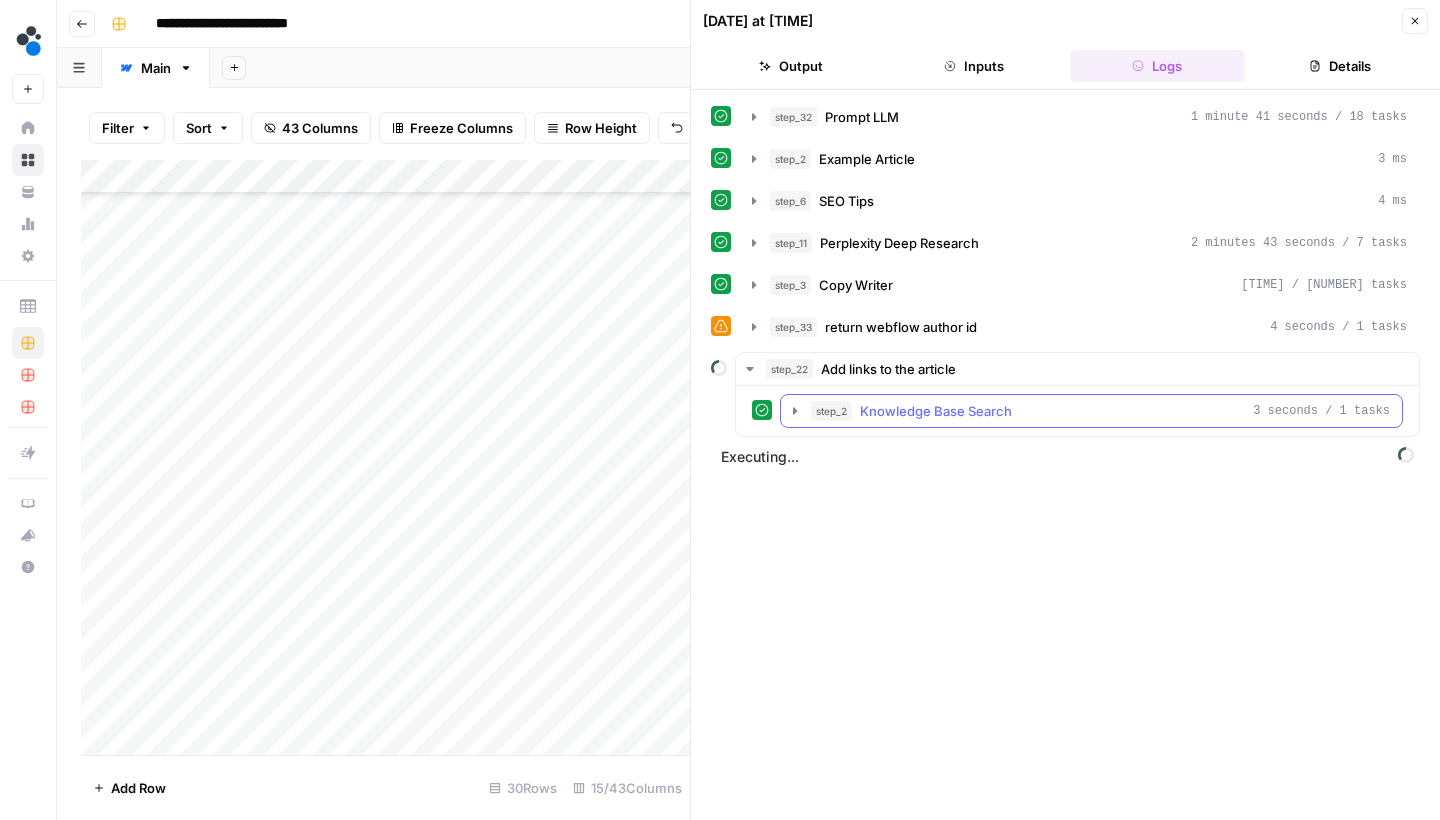 click 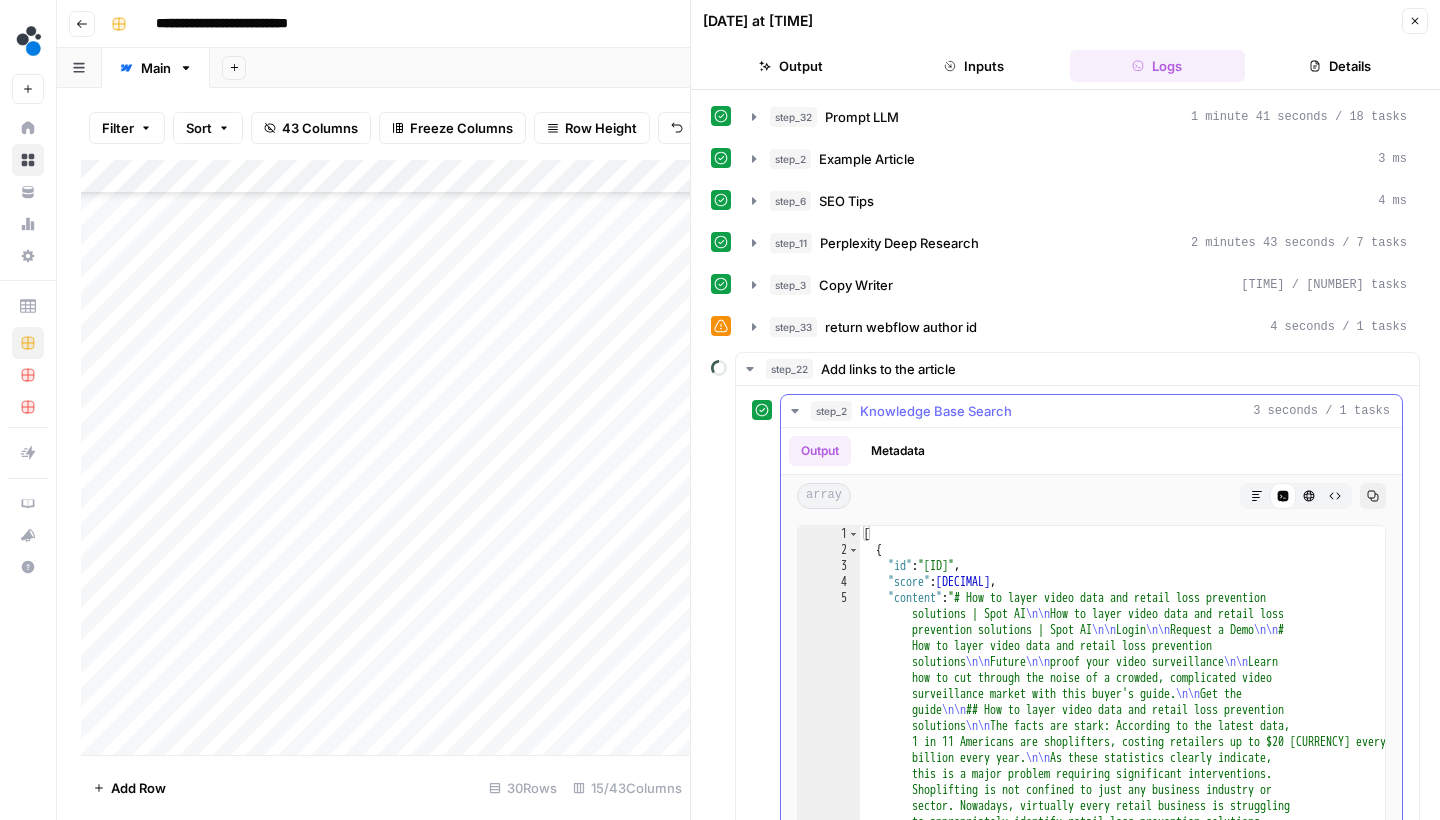 click 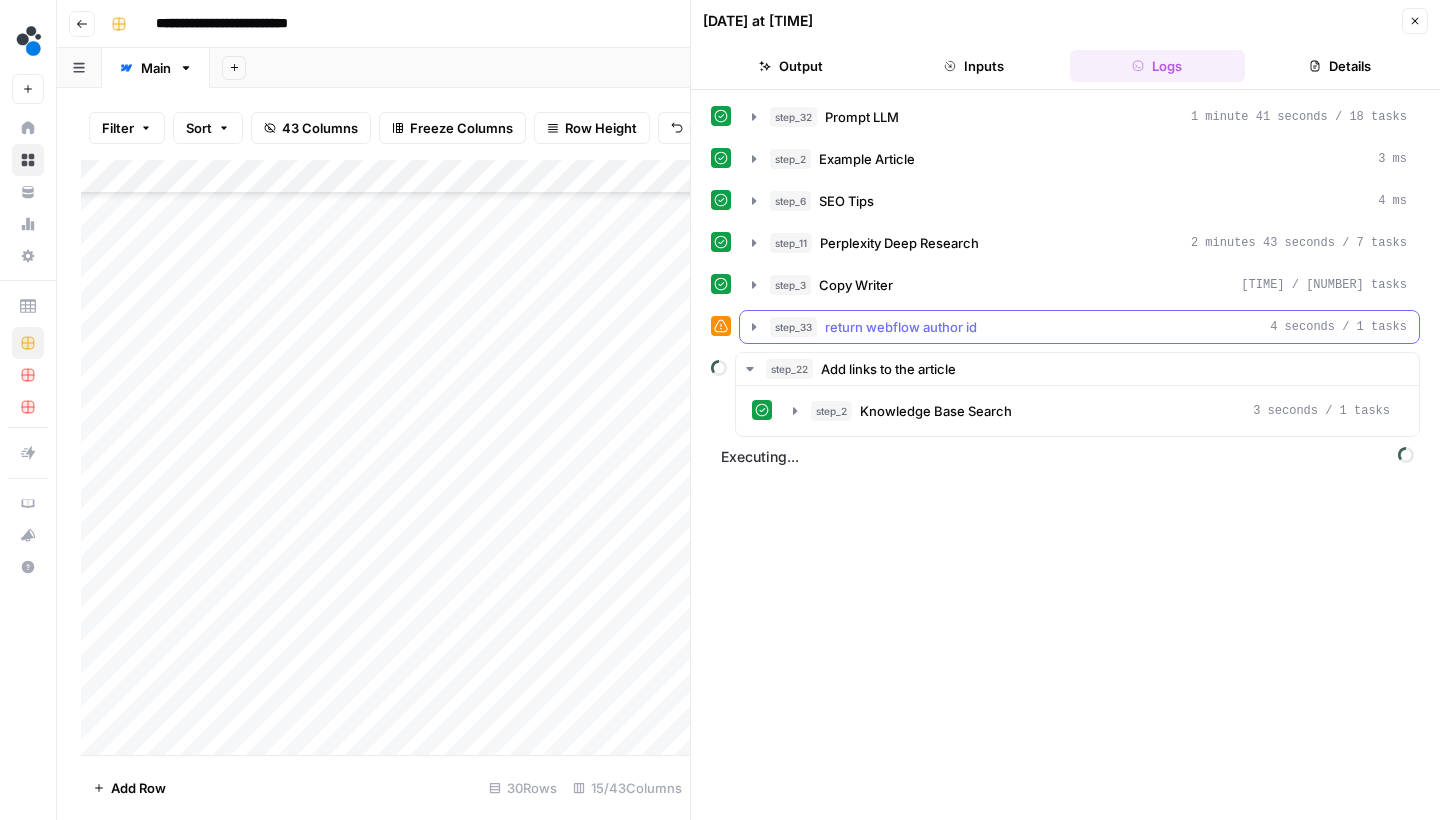 click 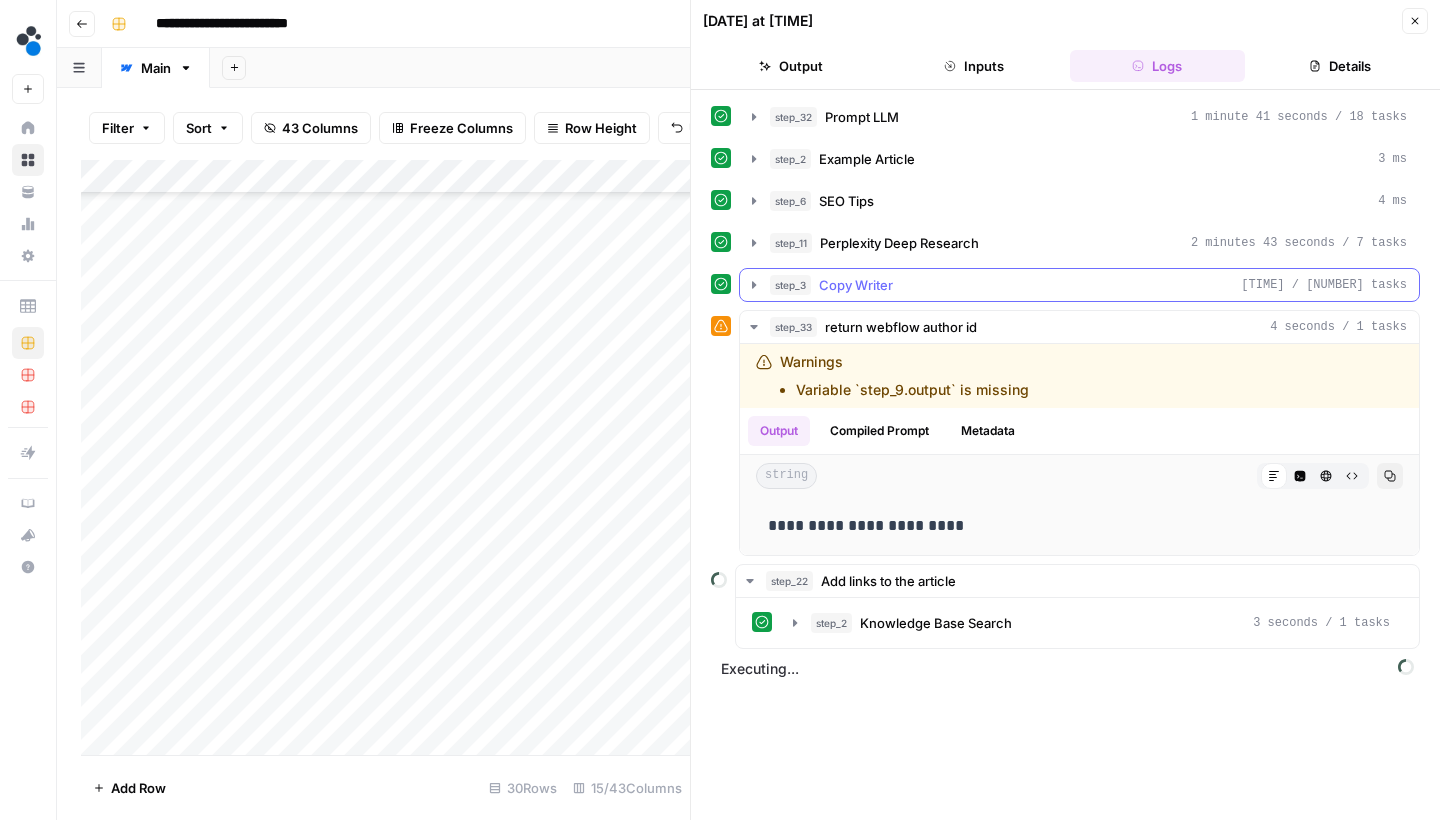 click on "step_3 Copy Writer 1 minute 1 second / 25 tasks" at bounding box center [1079, 285] 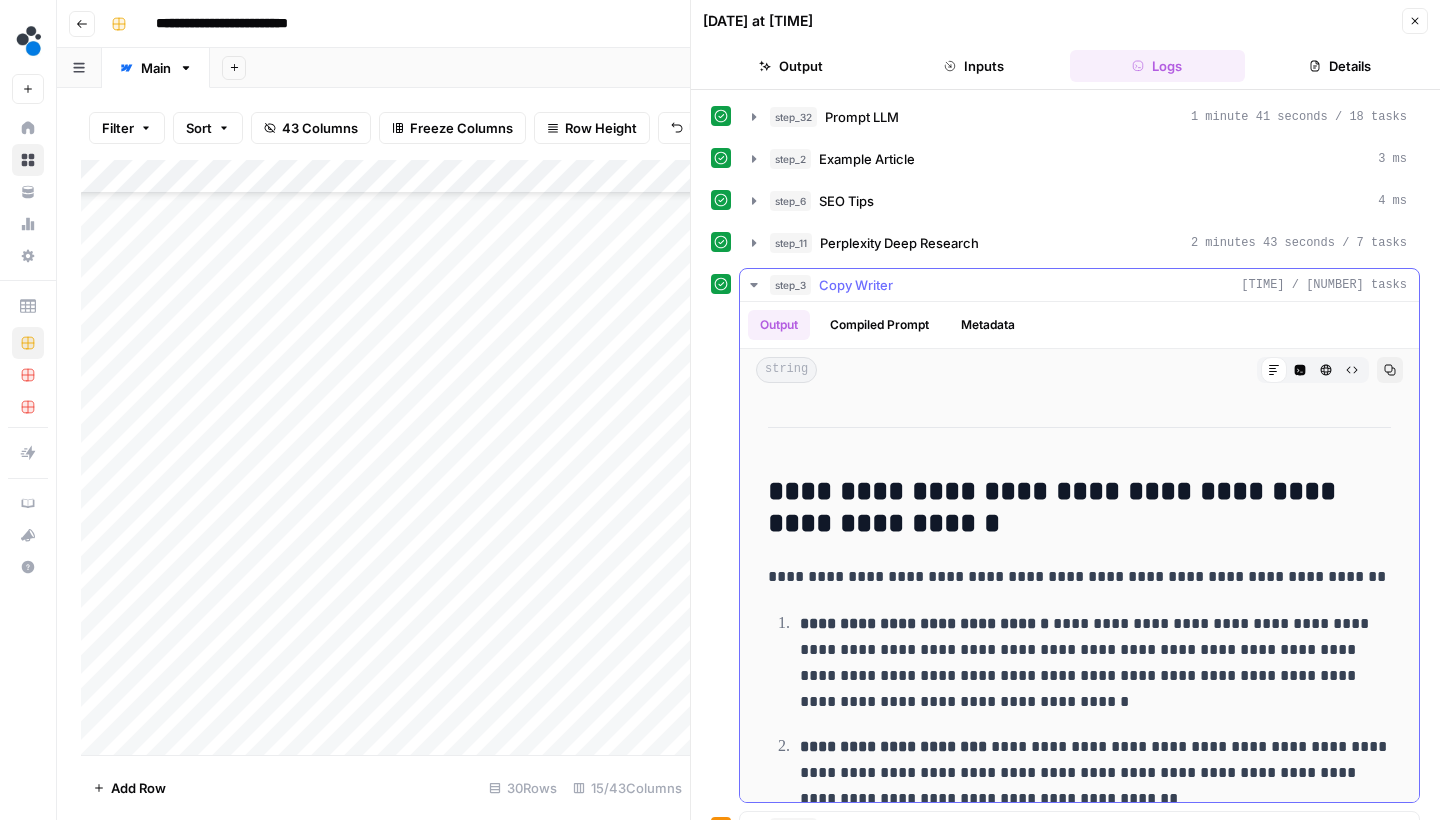 scroll, scrollTop: 533, scrollLeft: 0, axis: vertical 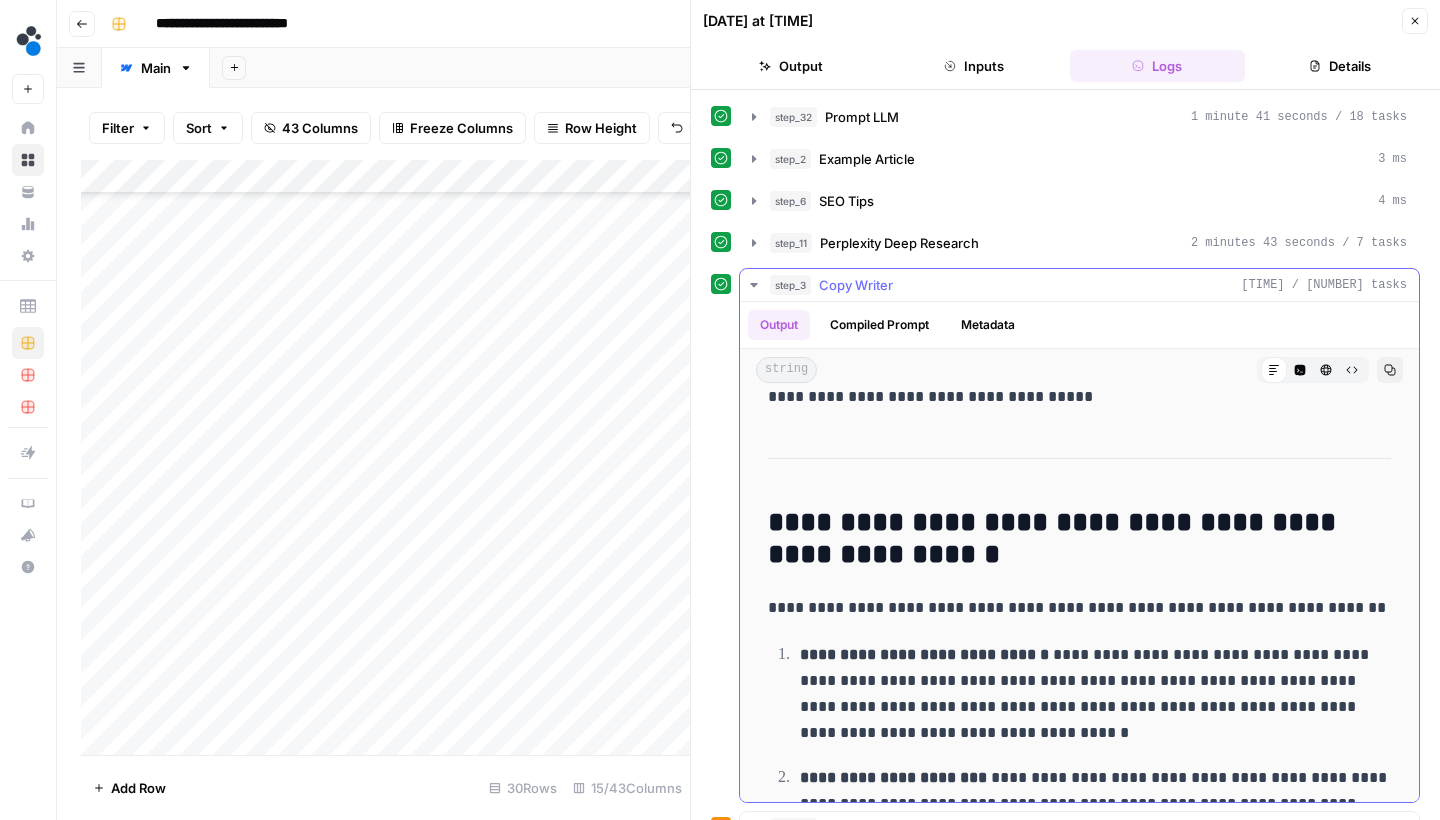 drag, startPoint x: 1085, startPoint y: 671, endPoint x: 773, endPoint y: 529, distance: 342.7944 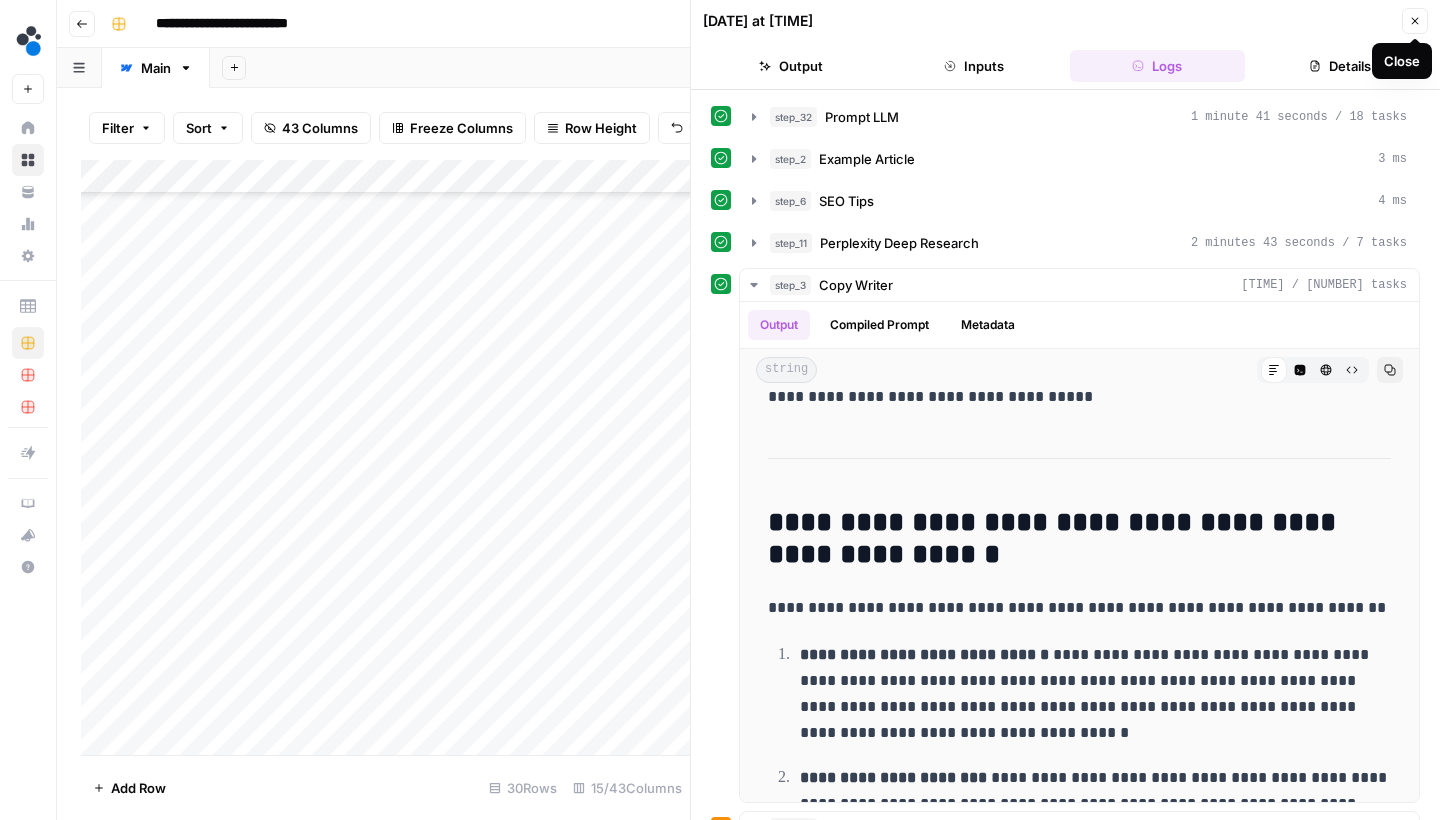 click on "Close" at bounding box center [1415, 21] 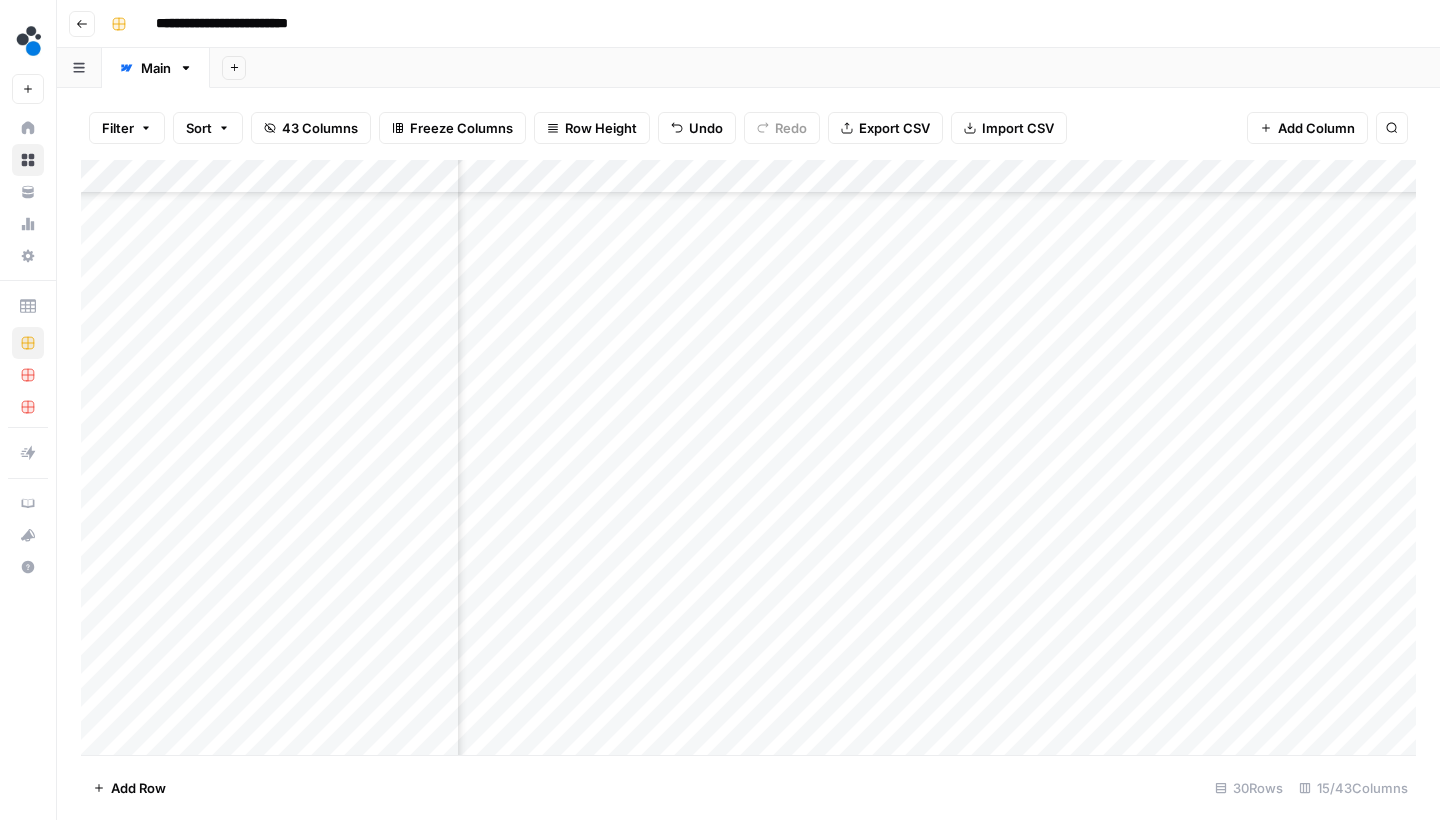 scroll, scrollTop: 157, scrollLeft: 900, axis: both 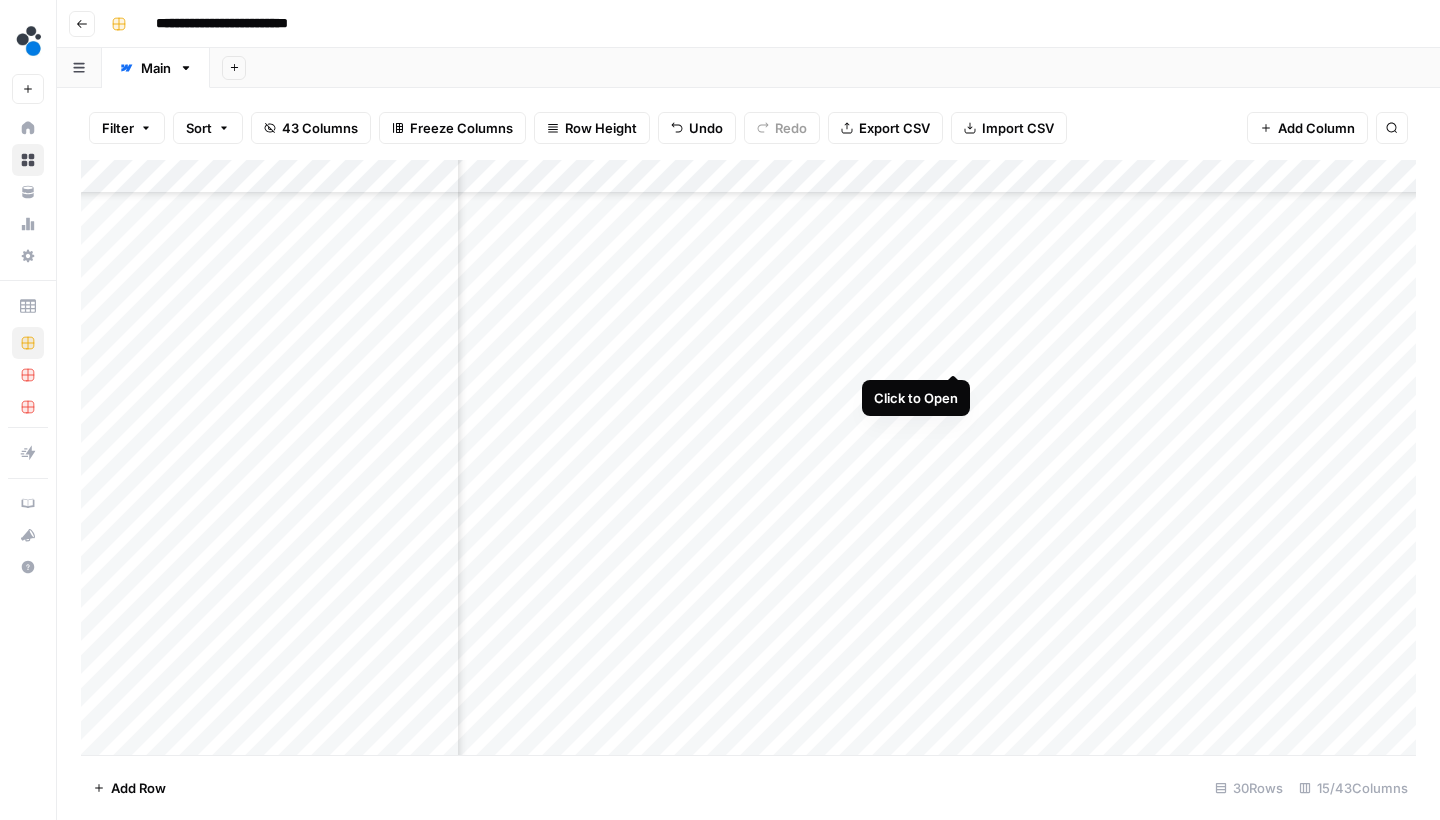 click on "Add Column" at bounding box center (748, 460) 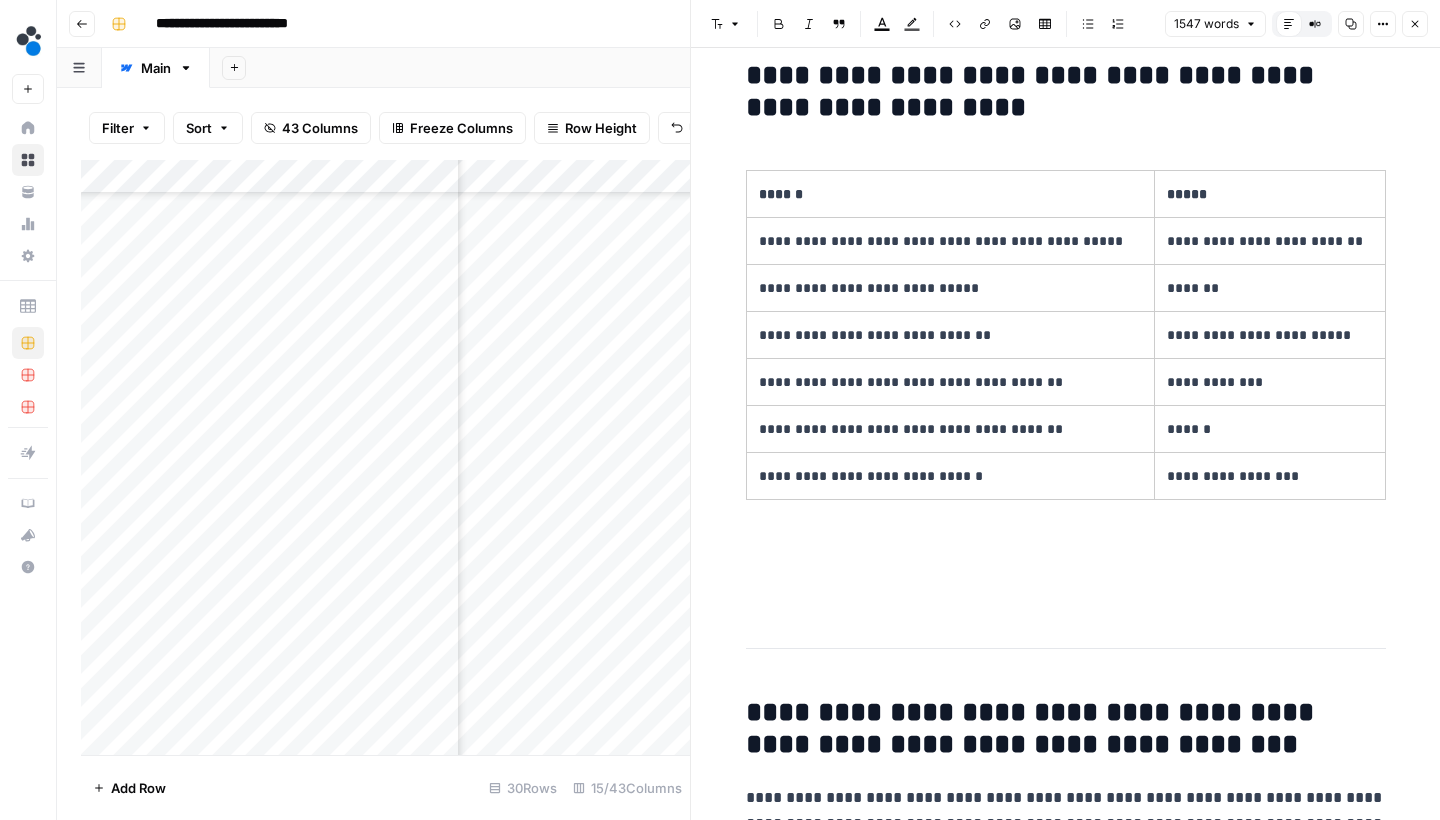 scroll, scrollTop: 474, scrollLeft: 0, axis: vertical 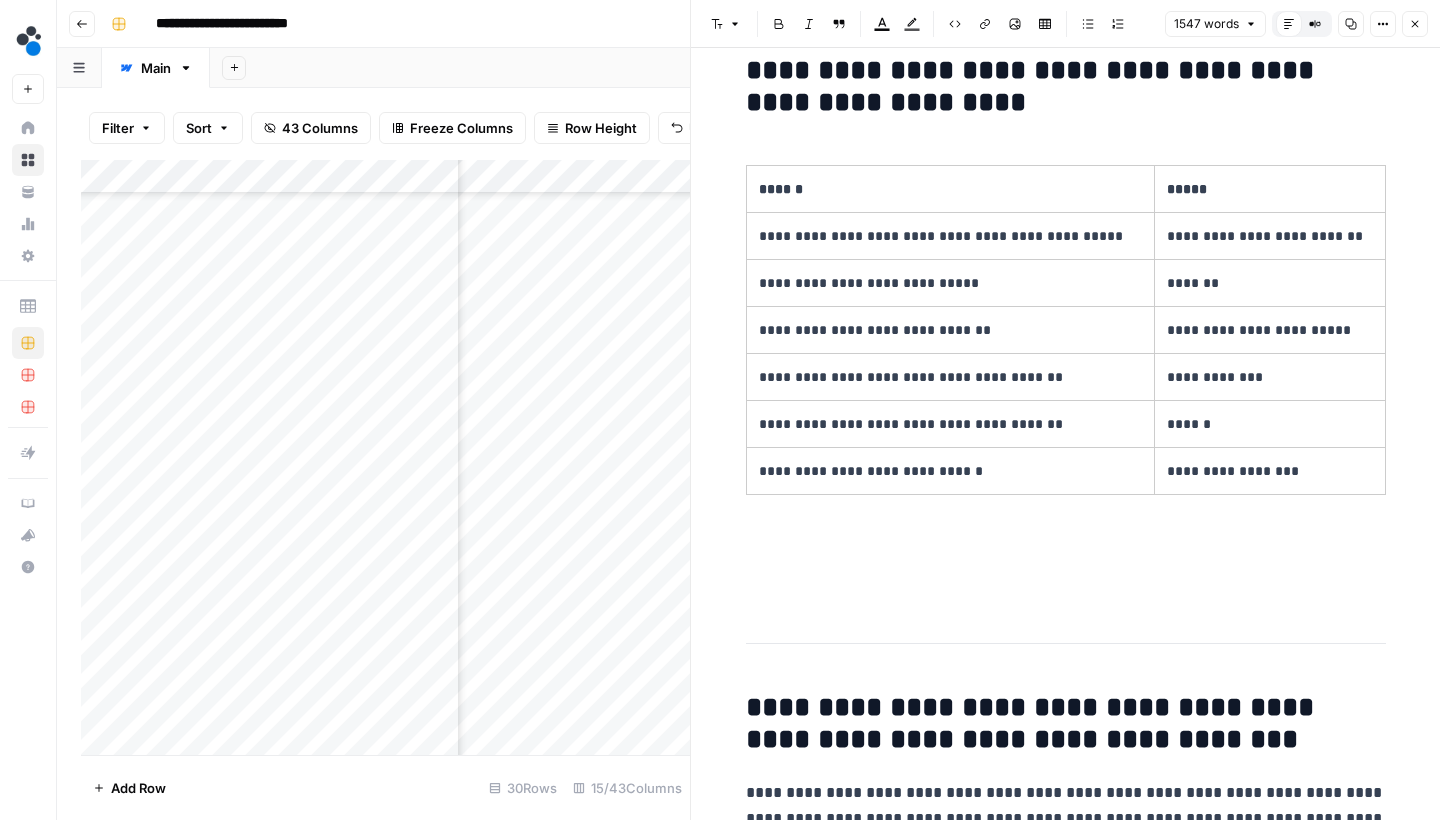 click on "**********" at bounding box center [1066, 3442] 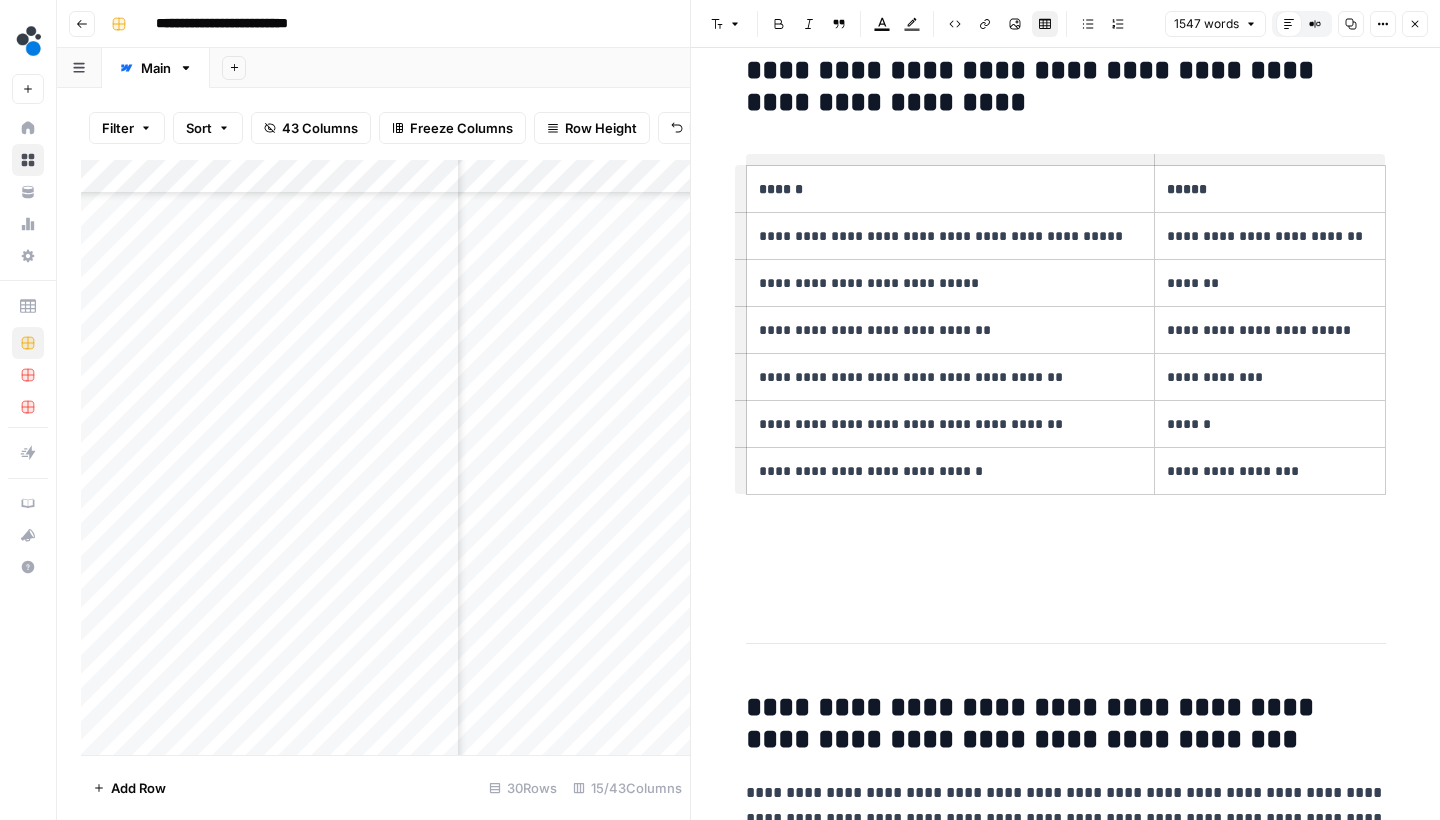 click on "**********" at bounding box center (1066, 86) 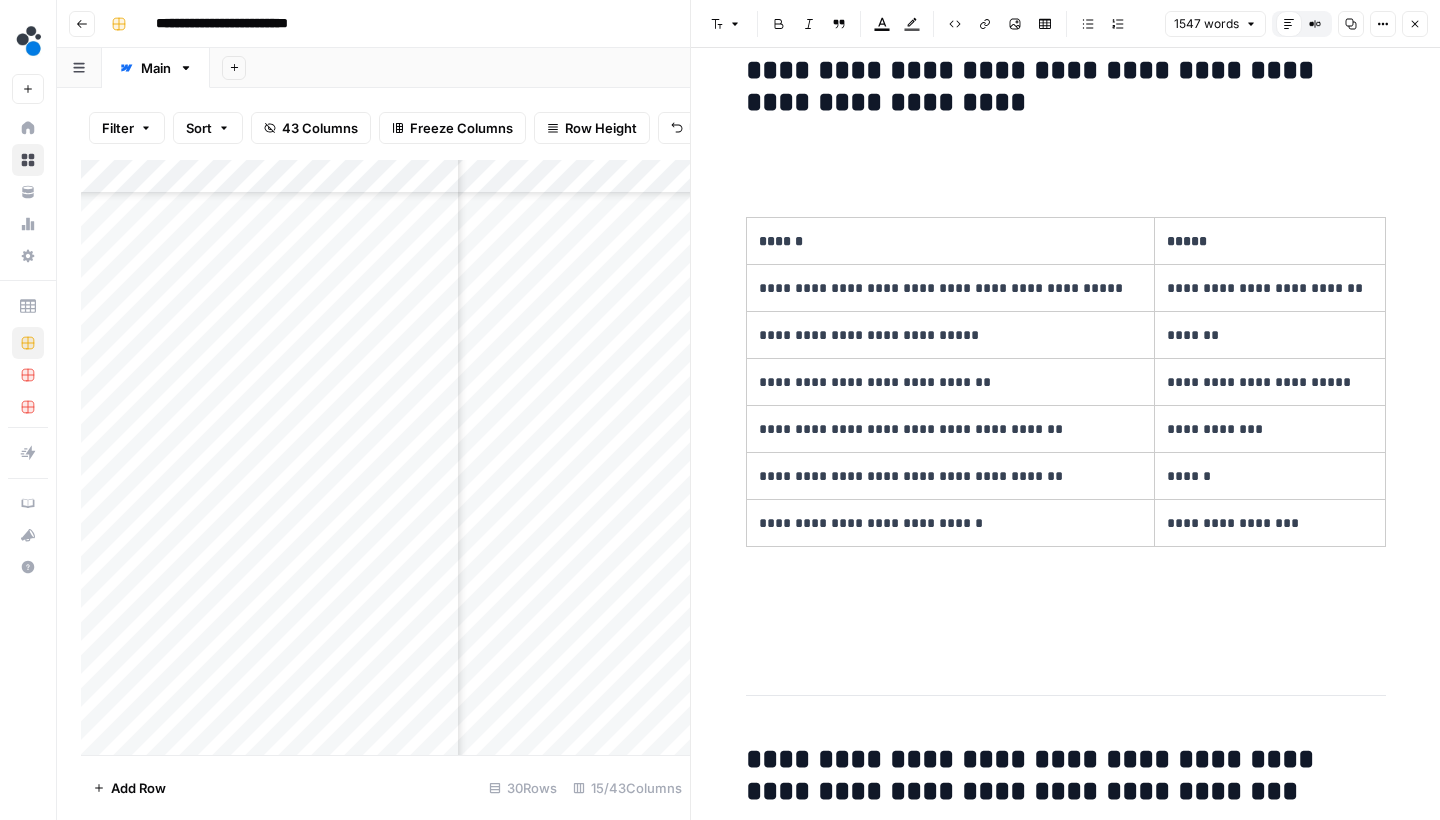 type 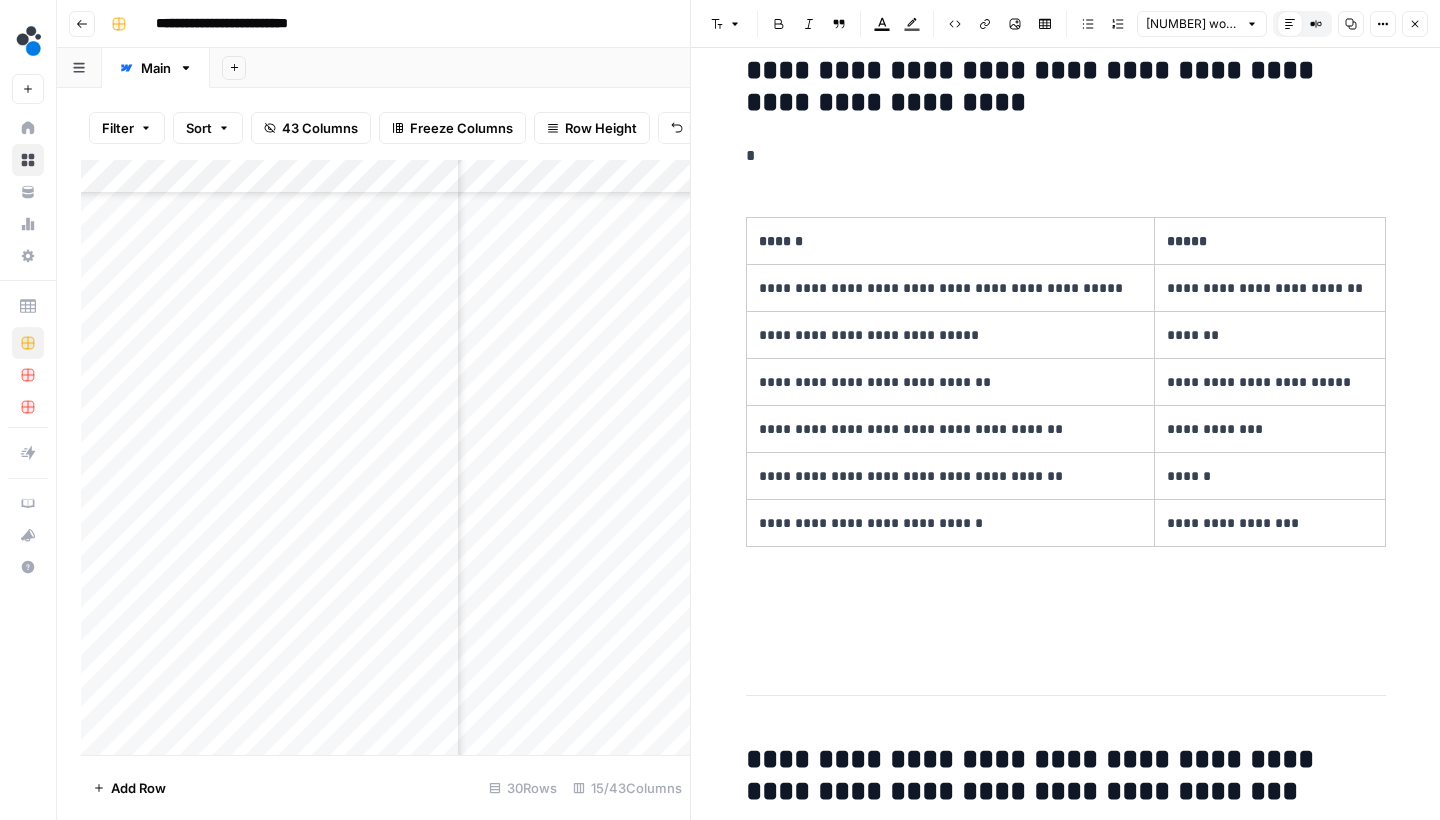 click on "**********" at bounding box center (1066, 3468) 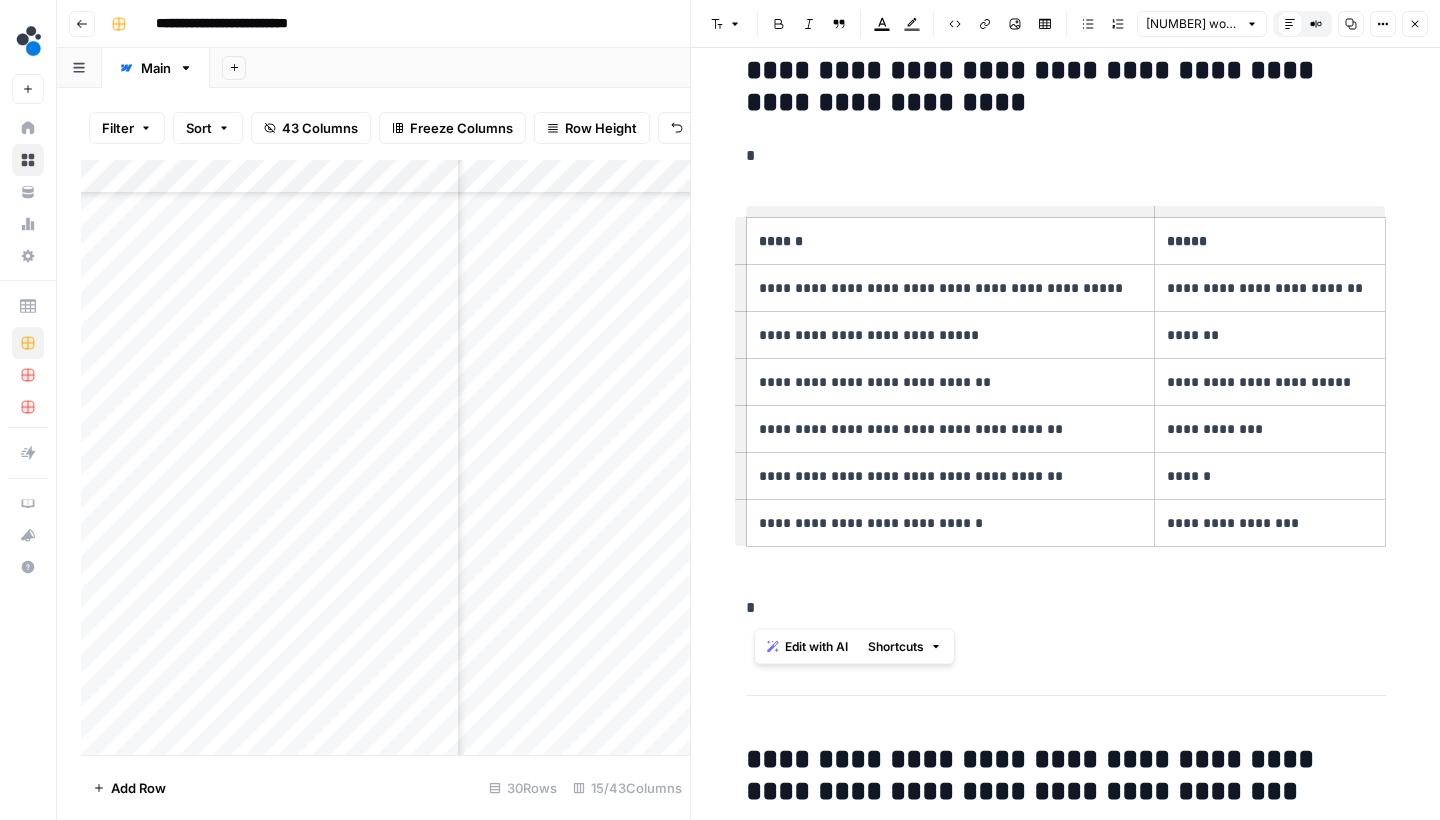 drag, startPoint x: 834, startPoint y: 613, endPoint x: 754, endPoint y: 188, distance: 432.46387 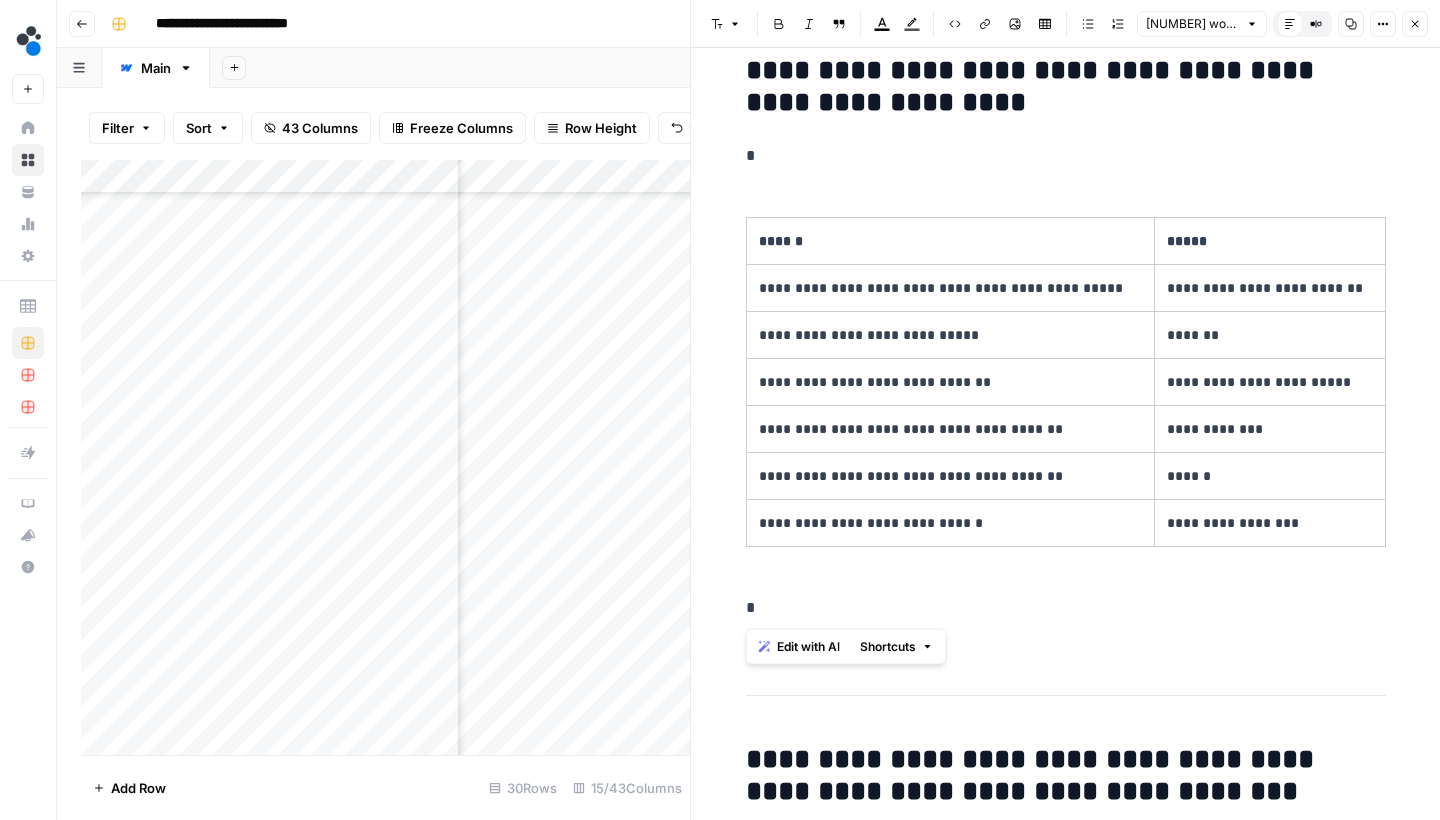 drag, startPoint x: 777, startPoint y: 617, endPoint x: 746, endPoint y: 159, distance: 459.0479 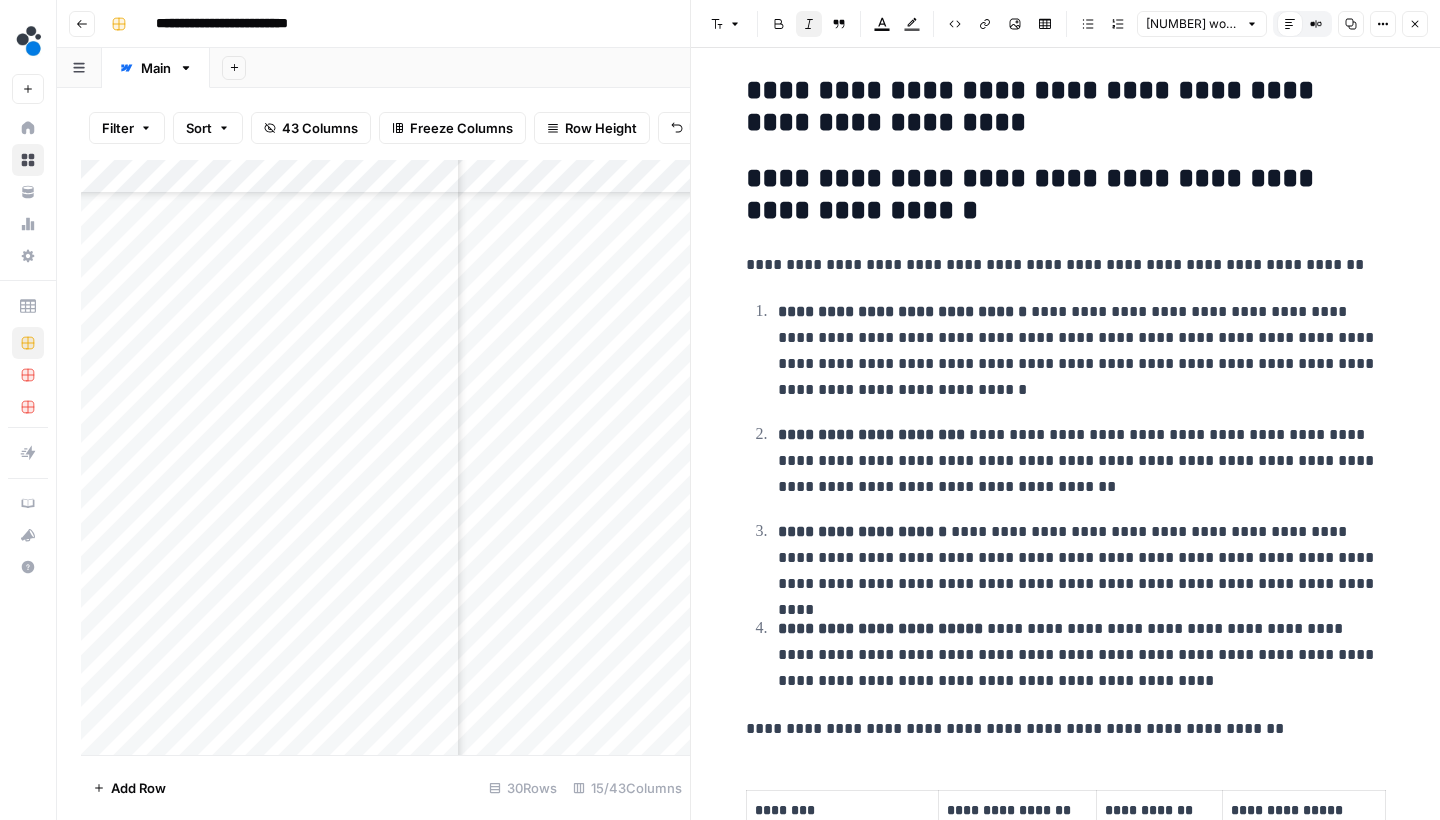 scroll, scrollTop: 450, scrollLeft: 0, axis: vertical 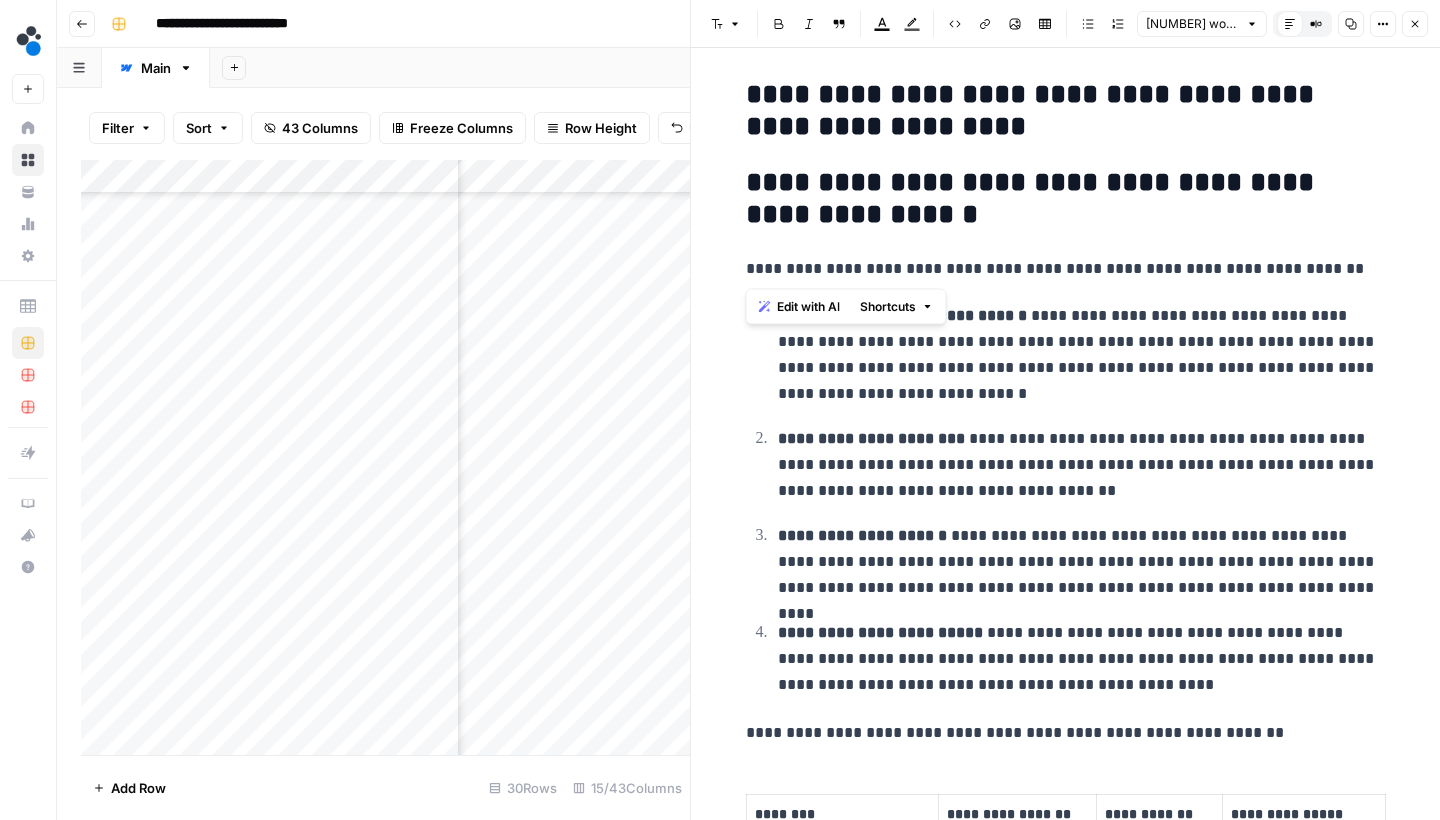 drag, startPoint x: 881, startPoint y: 230, endPoint x: 741, endPoint y: 188, distance: 146.16429 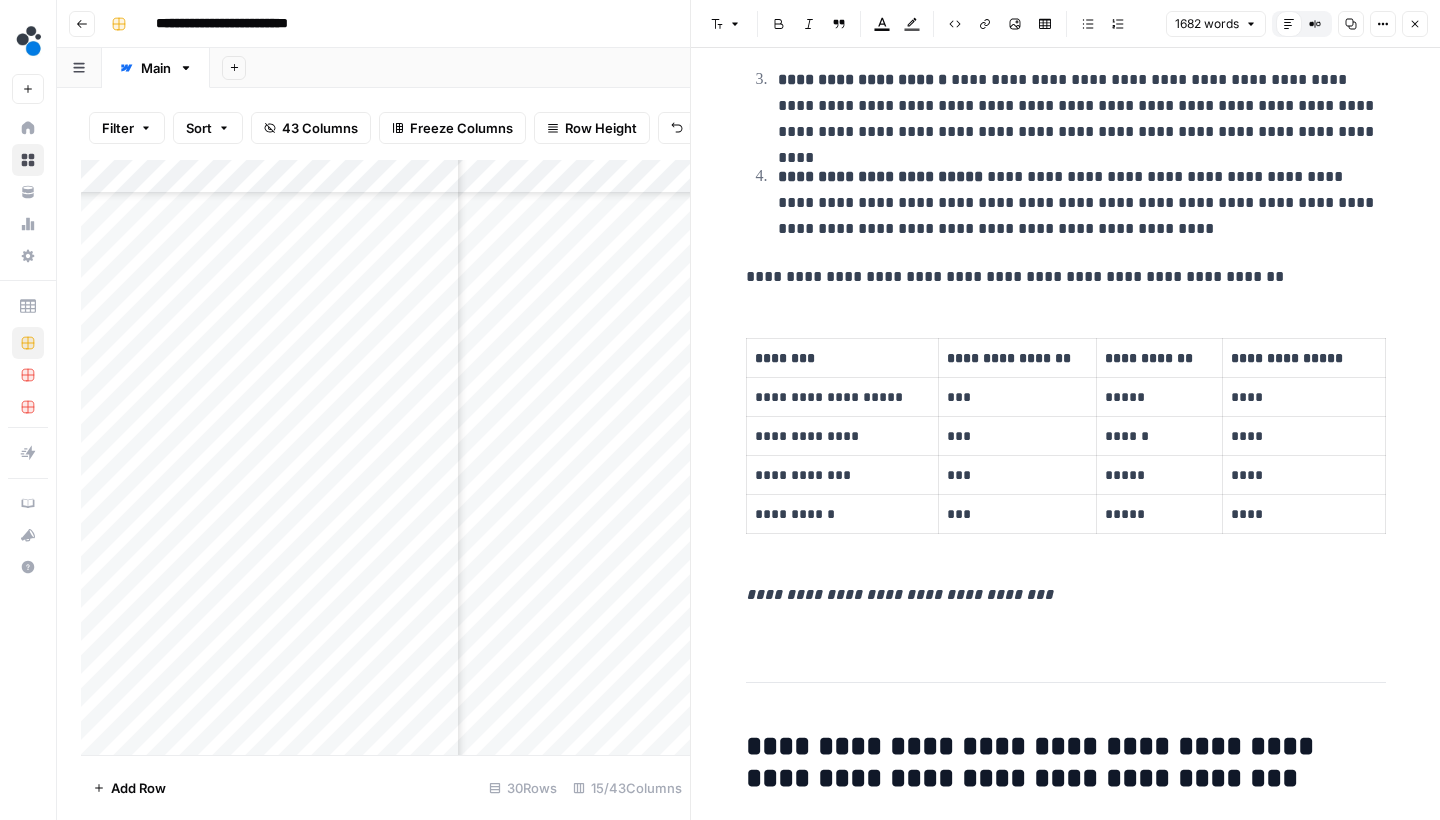 scroll, scrollTop: 832, scrollLeft: 0, axis: vertical 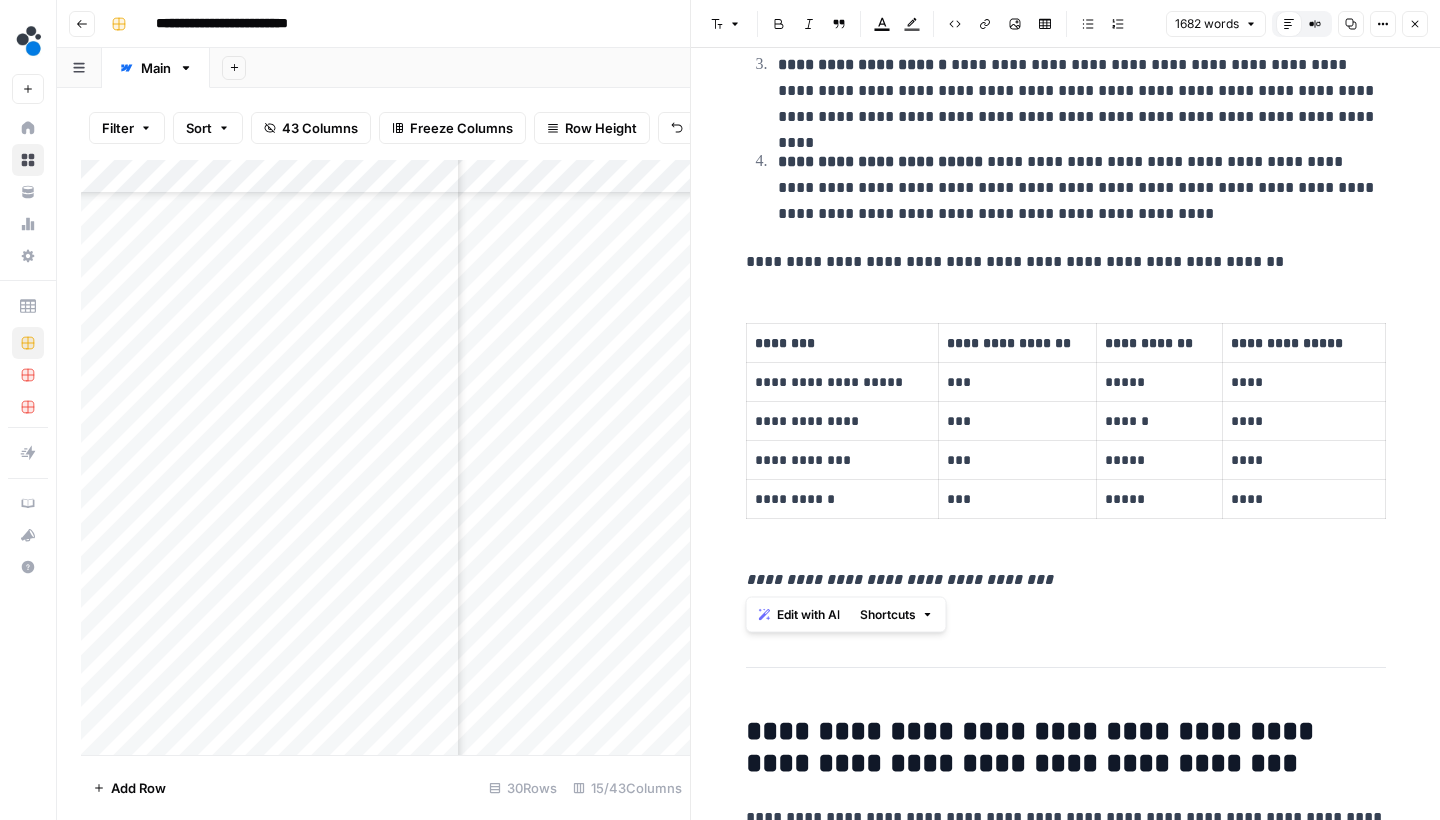 drag, startPoint x: 1073, startPoint y: 571, endPoint x: 768, endPoint y: 245, distance: 446.4314 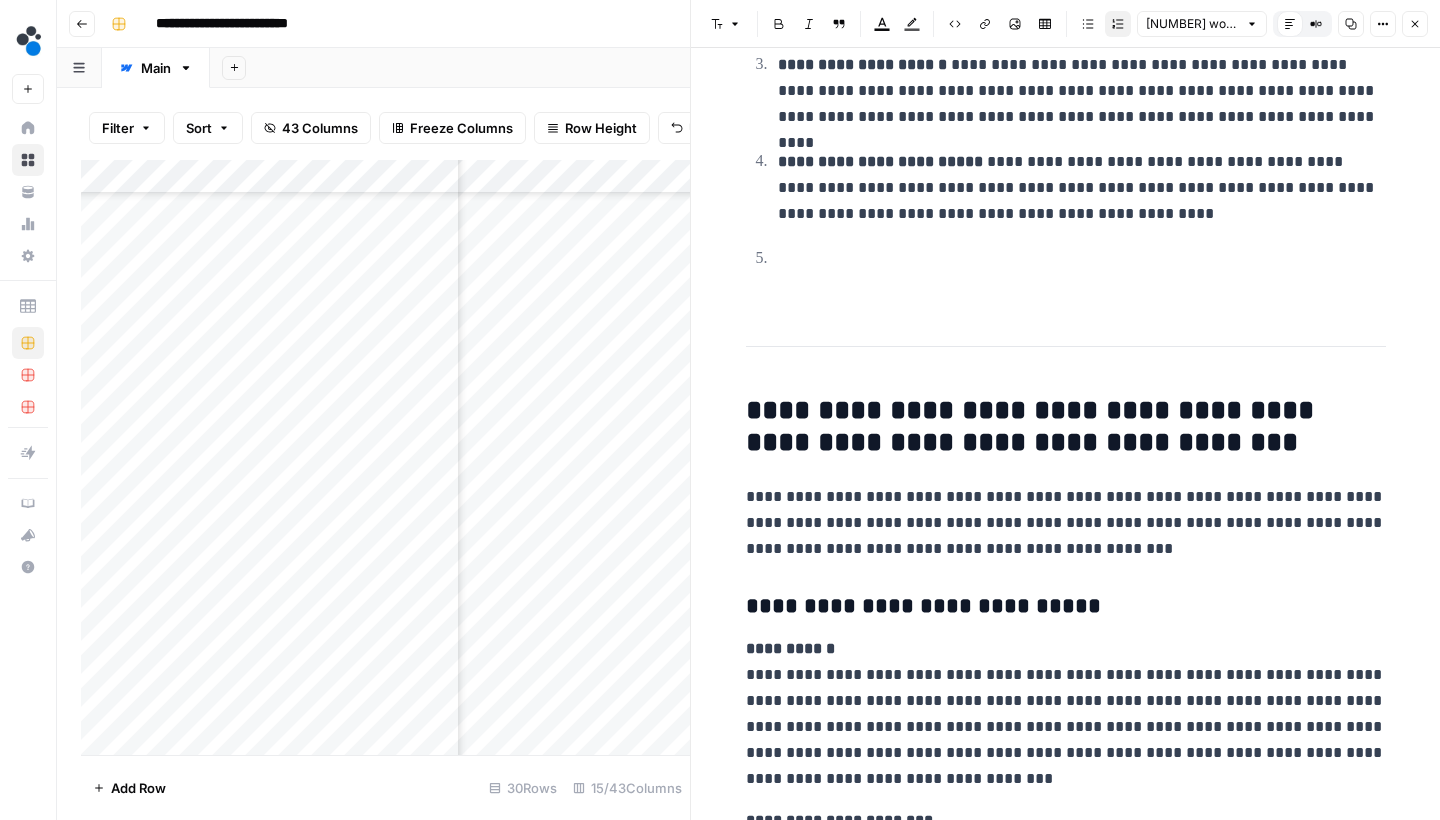 click at bounding box center [1082, 272] 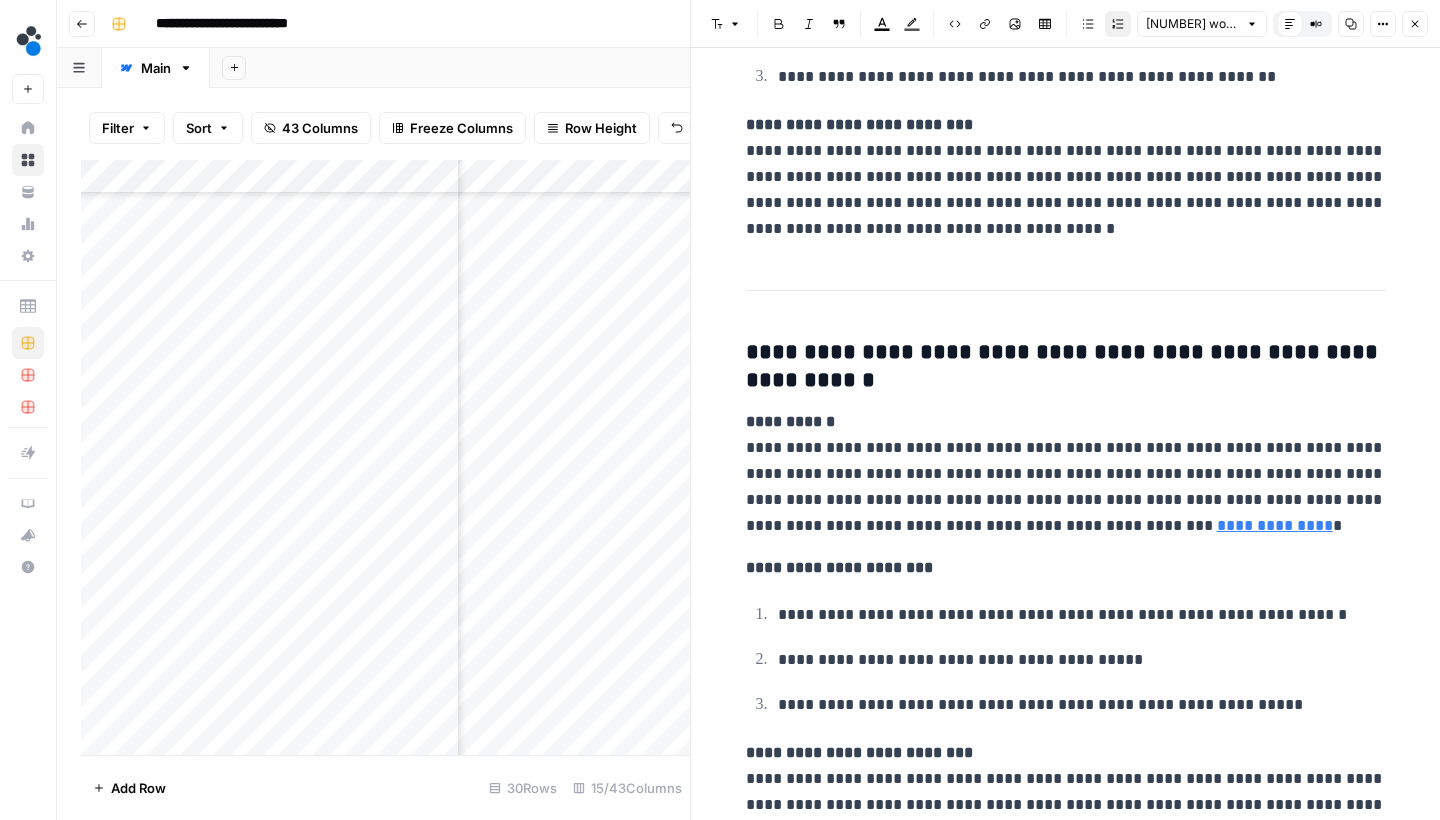scroll, scrollTop: 1687, scrollLeft: 0, axis: vertical 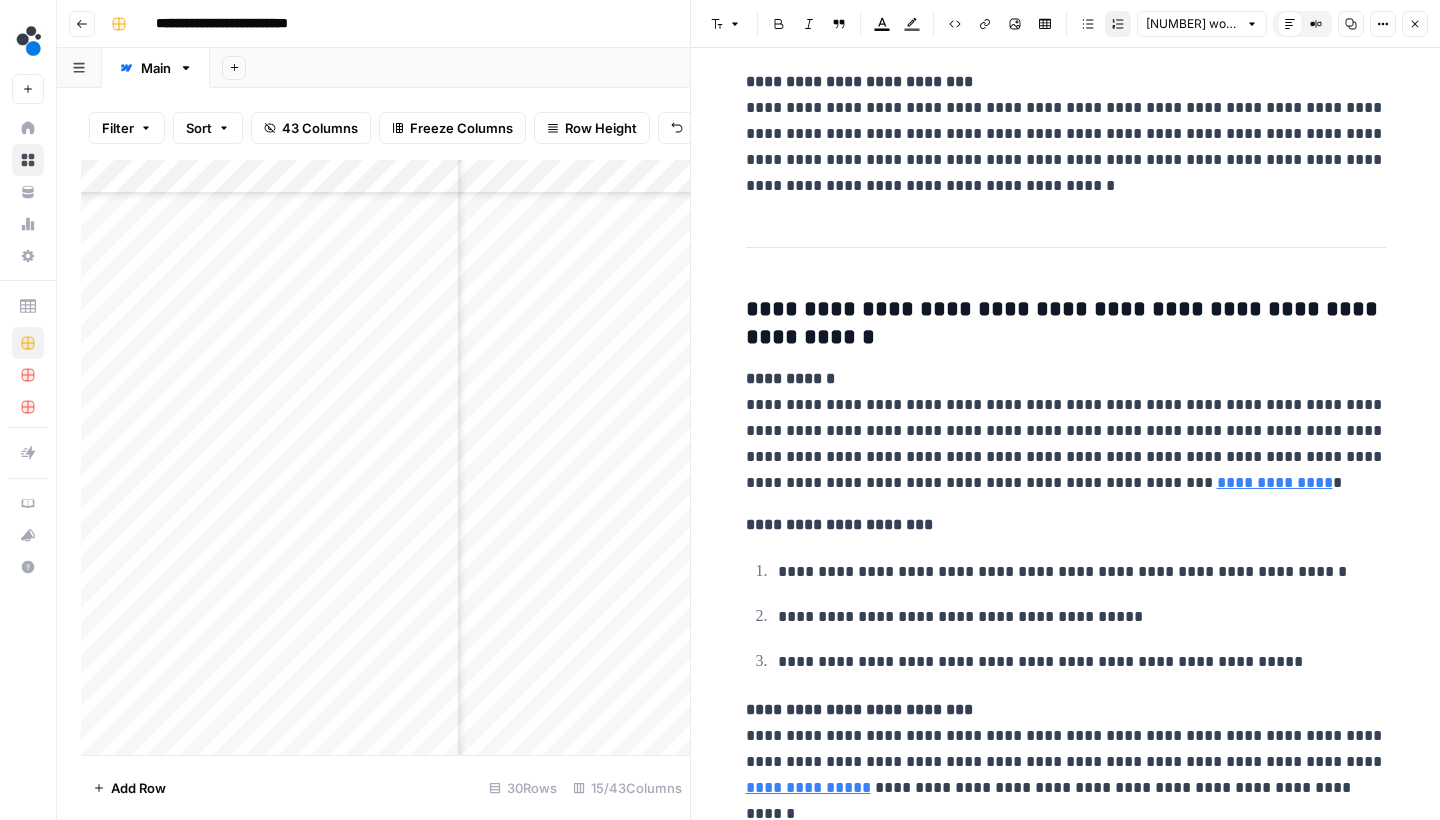 click on "**********" at bounding box center (1066, 134) 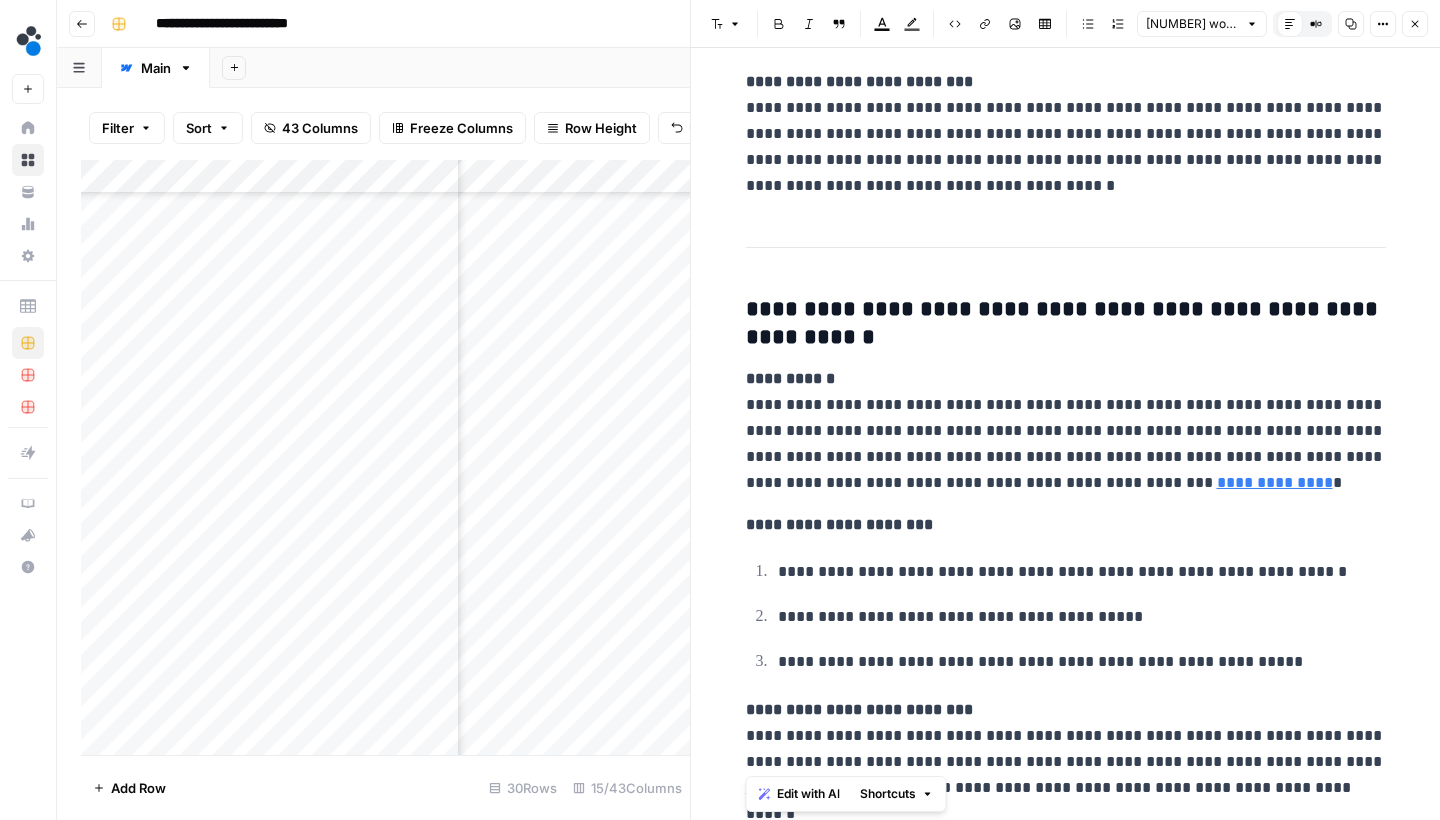 copy on "**********" 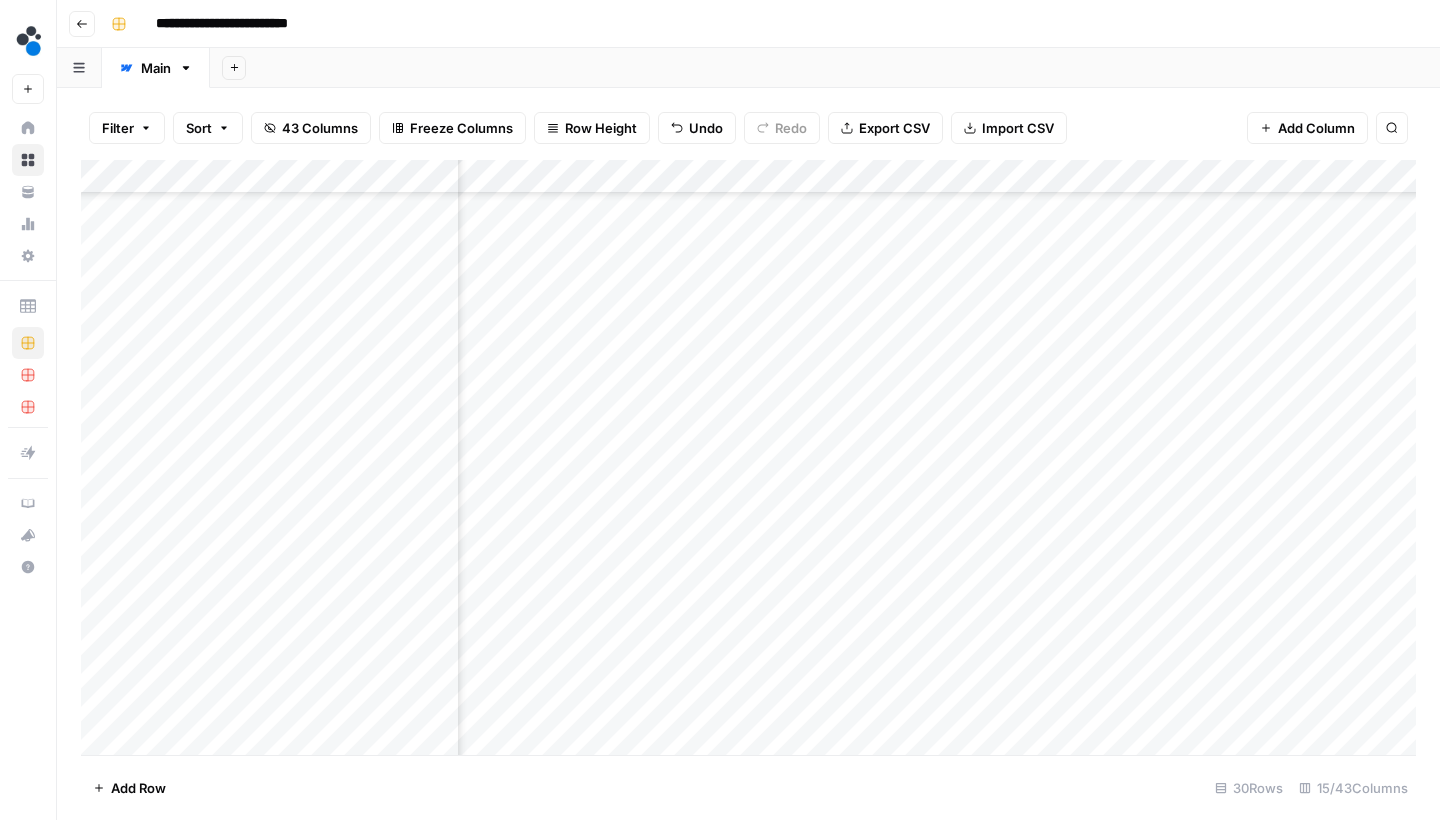 scroll, scrollTop: 157, scrollLeft: 0, axis: vertical 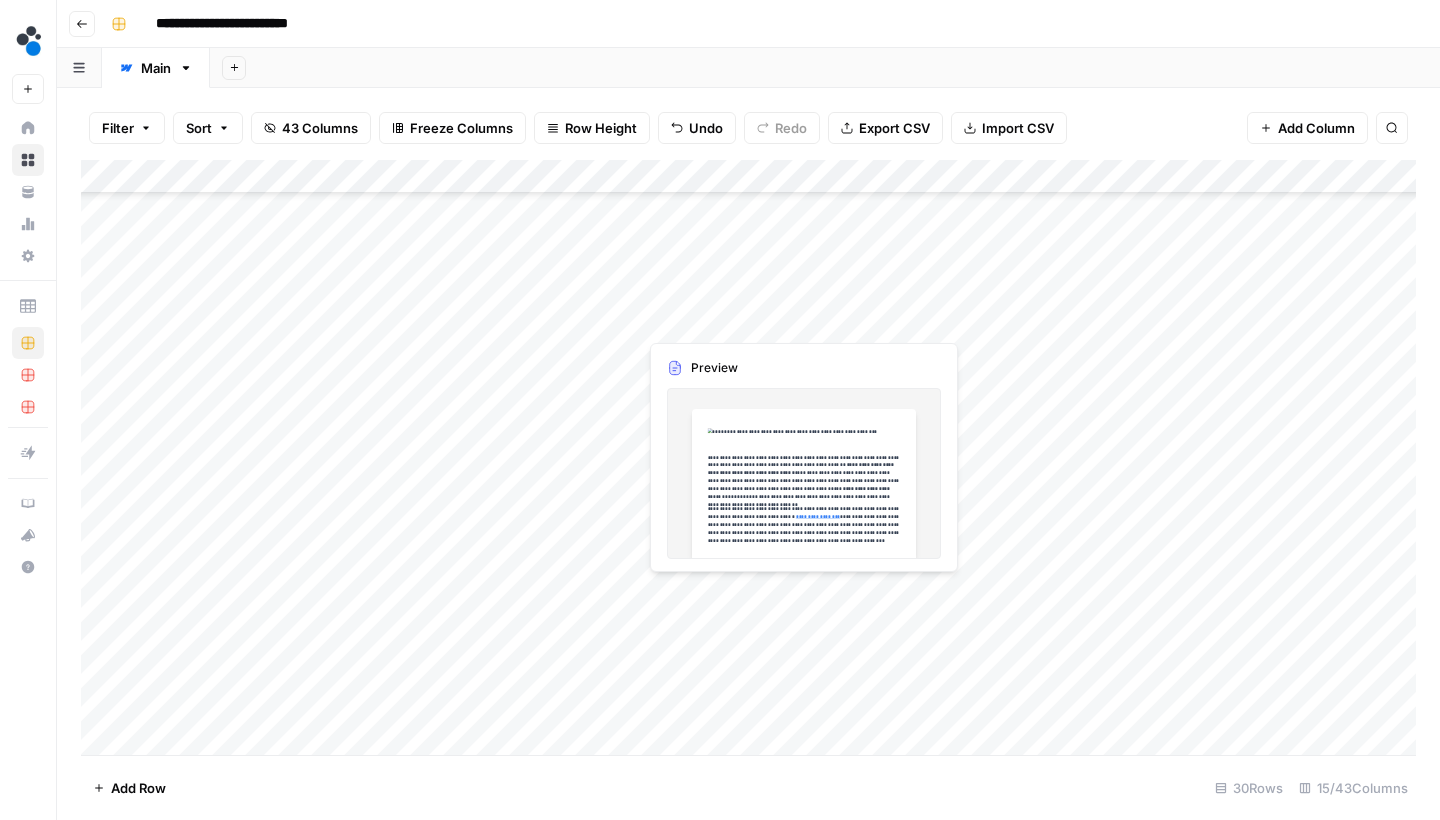 click on "Add Column" at bounding box center [748, 460] 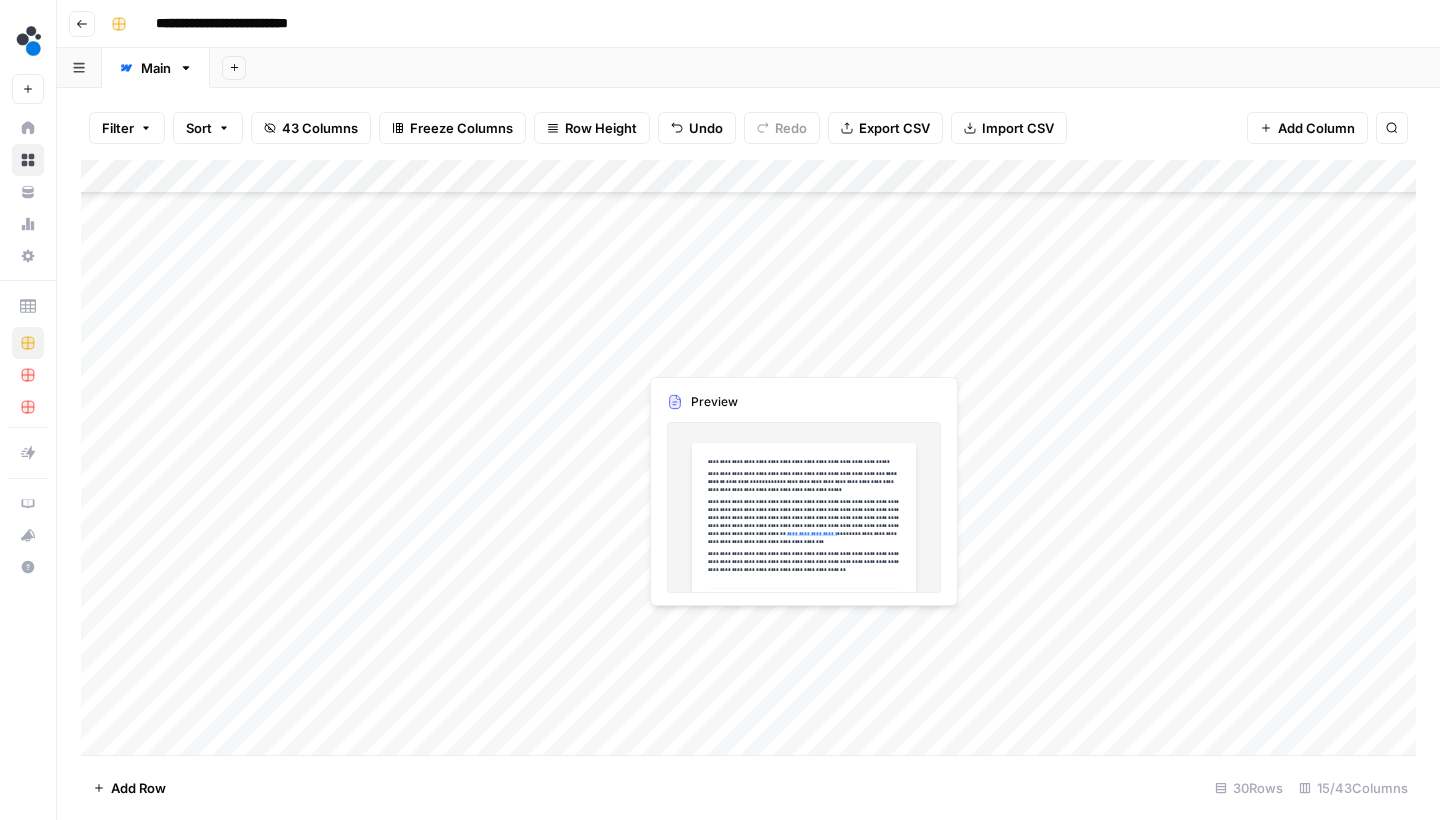 click on "Add Column" at bounding box center (748, 460) 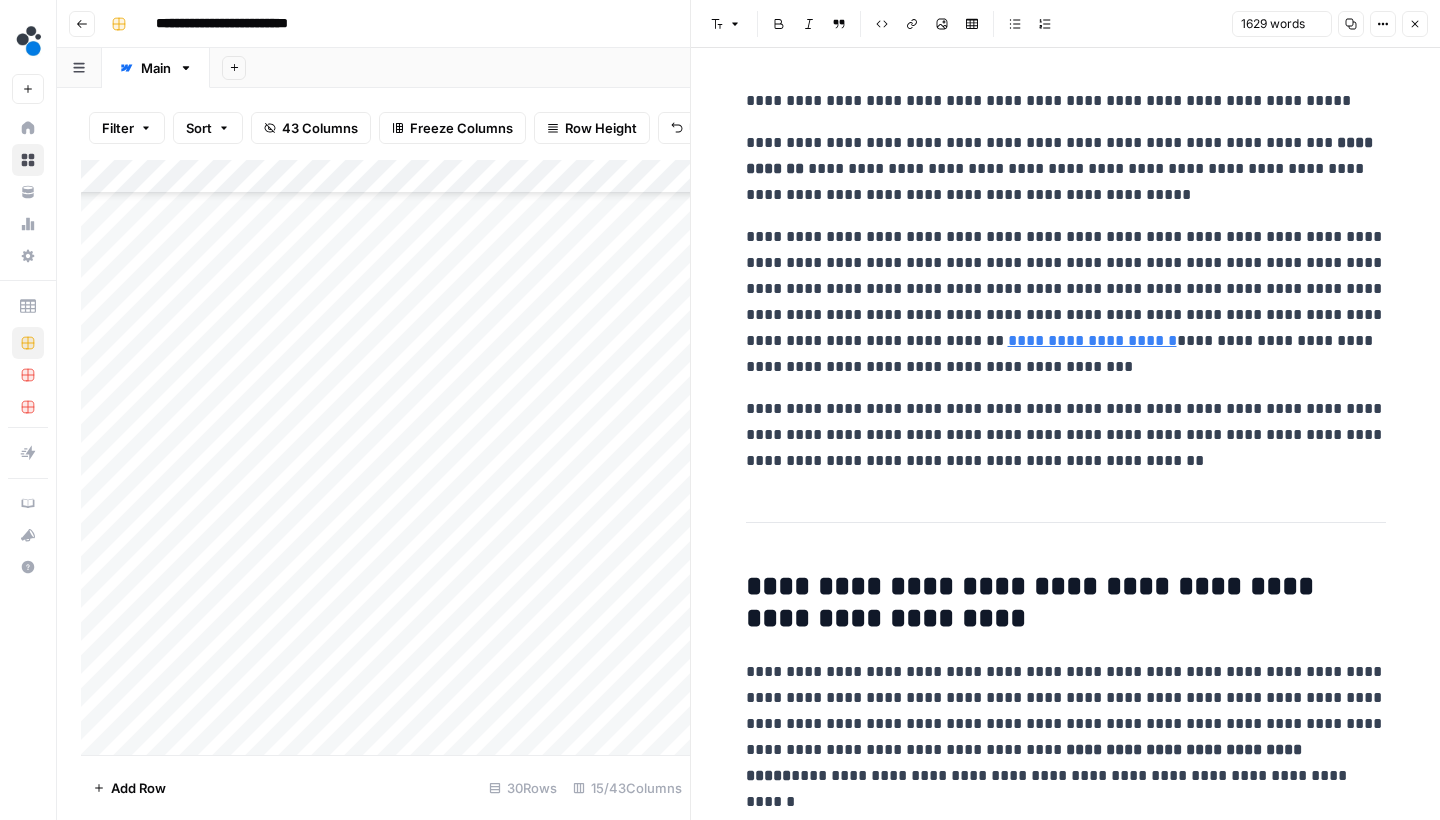 click on "**********" at bounding box center (1066, 302) 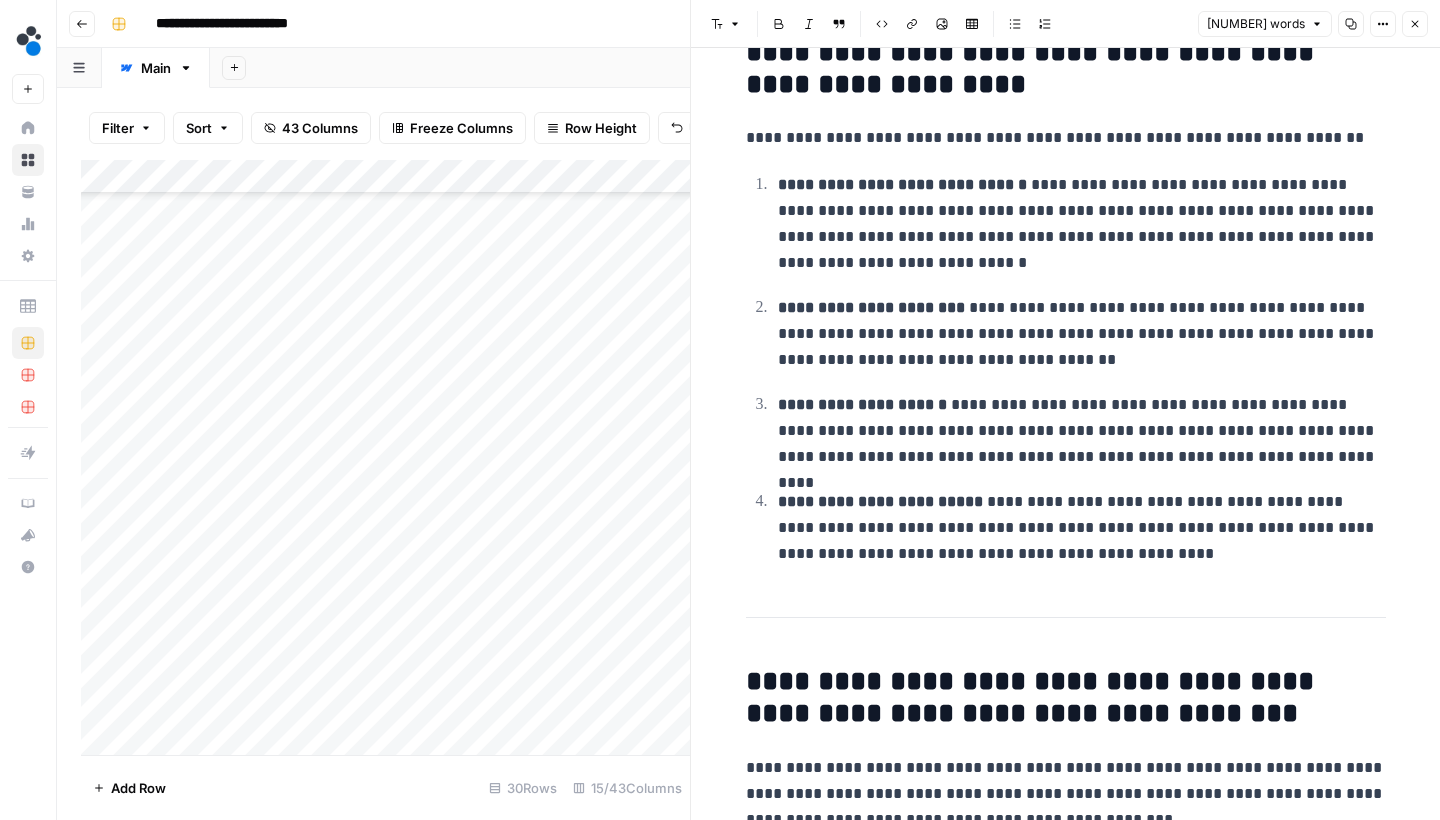 scroll, scrollTop: 515, scrollLeft: 0, axis: vertical 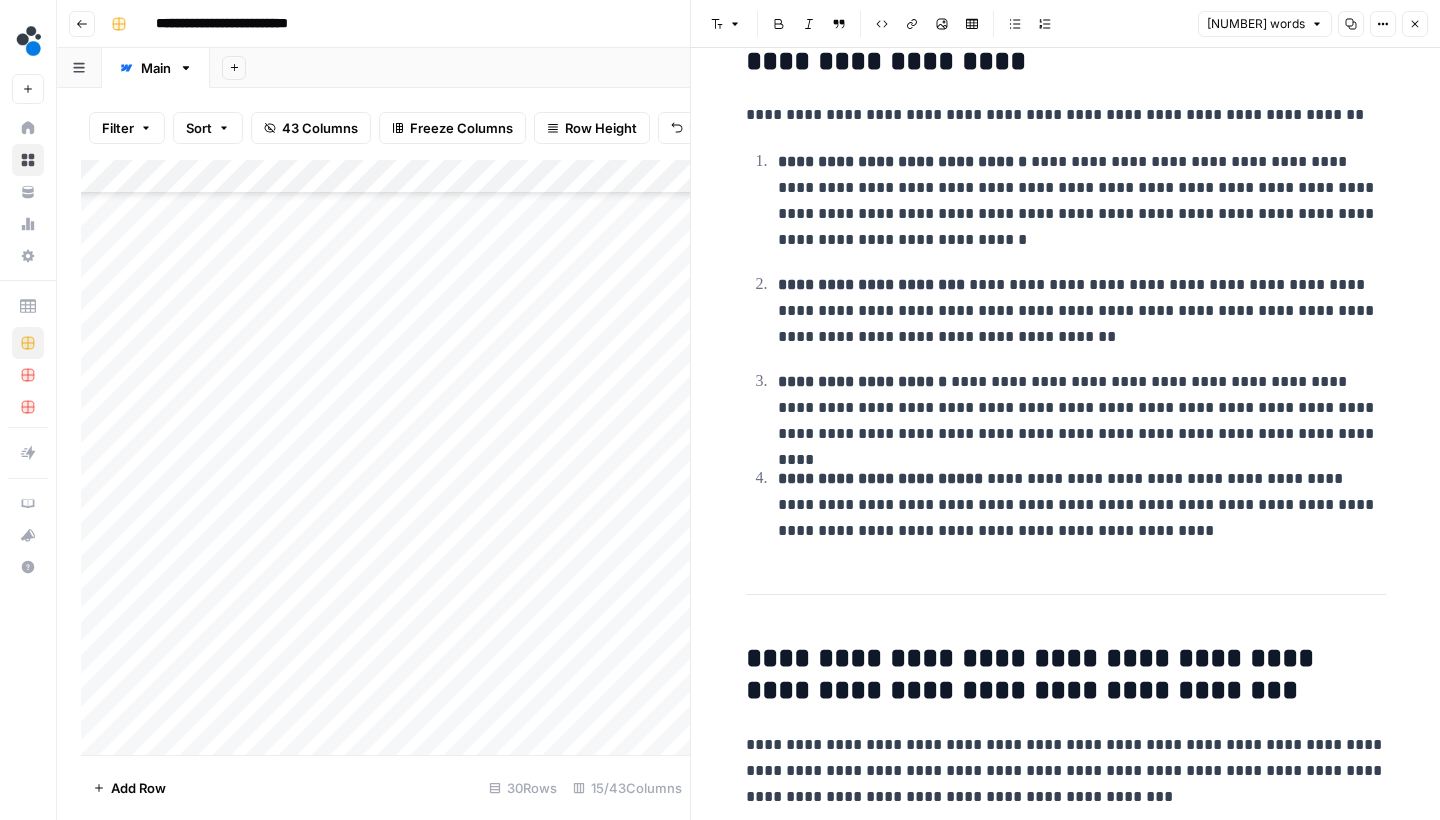click on "Close" at bounding box center [1415, 24] 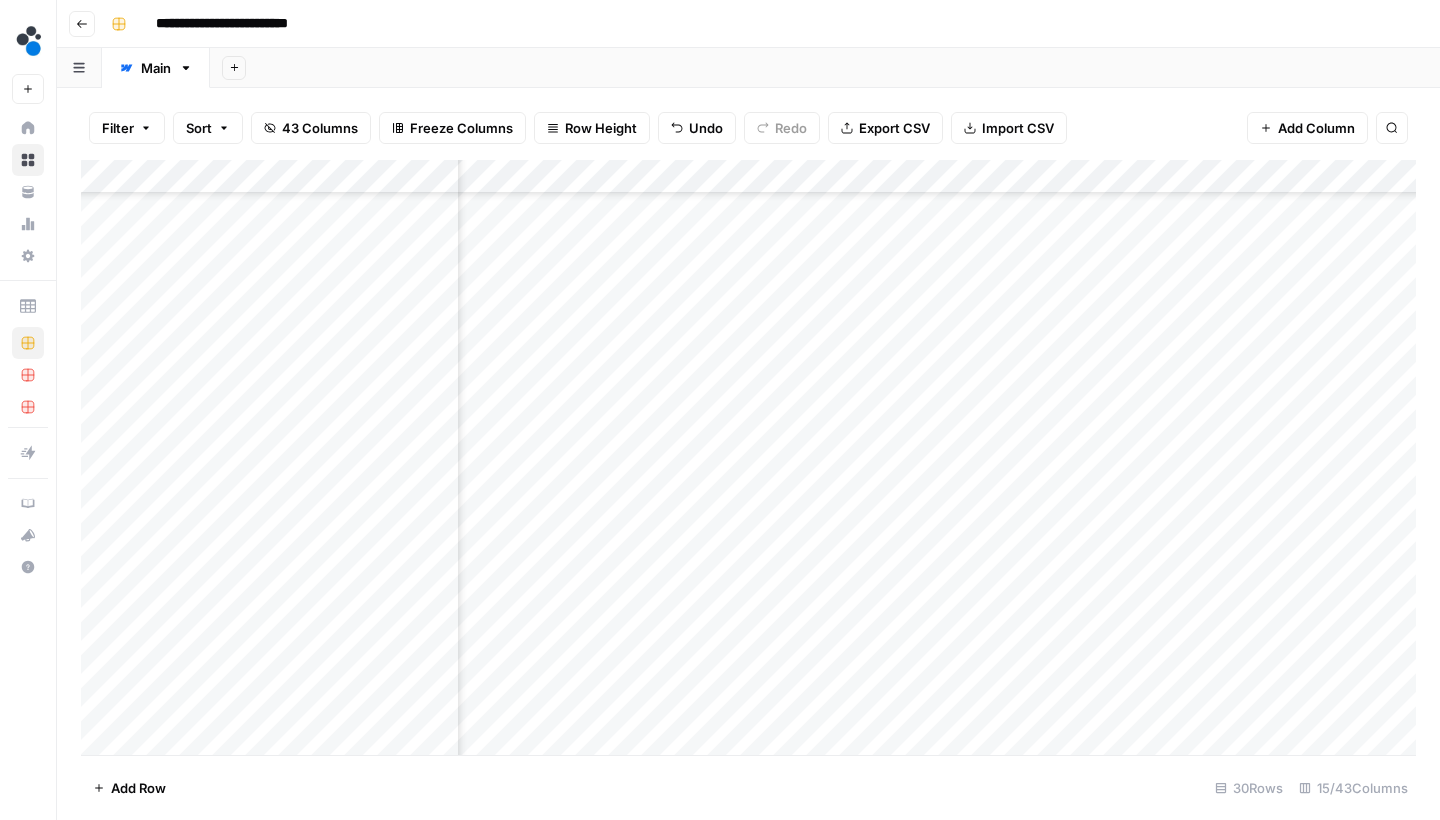 scroll, scrollTop: 157, scrollLeft: 129, axis: both 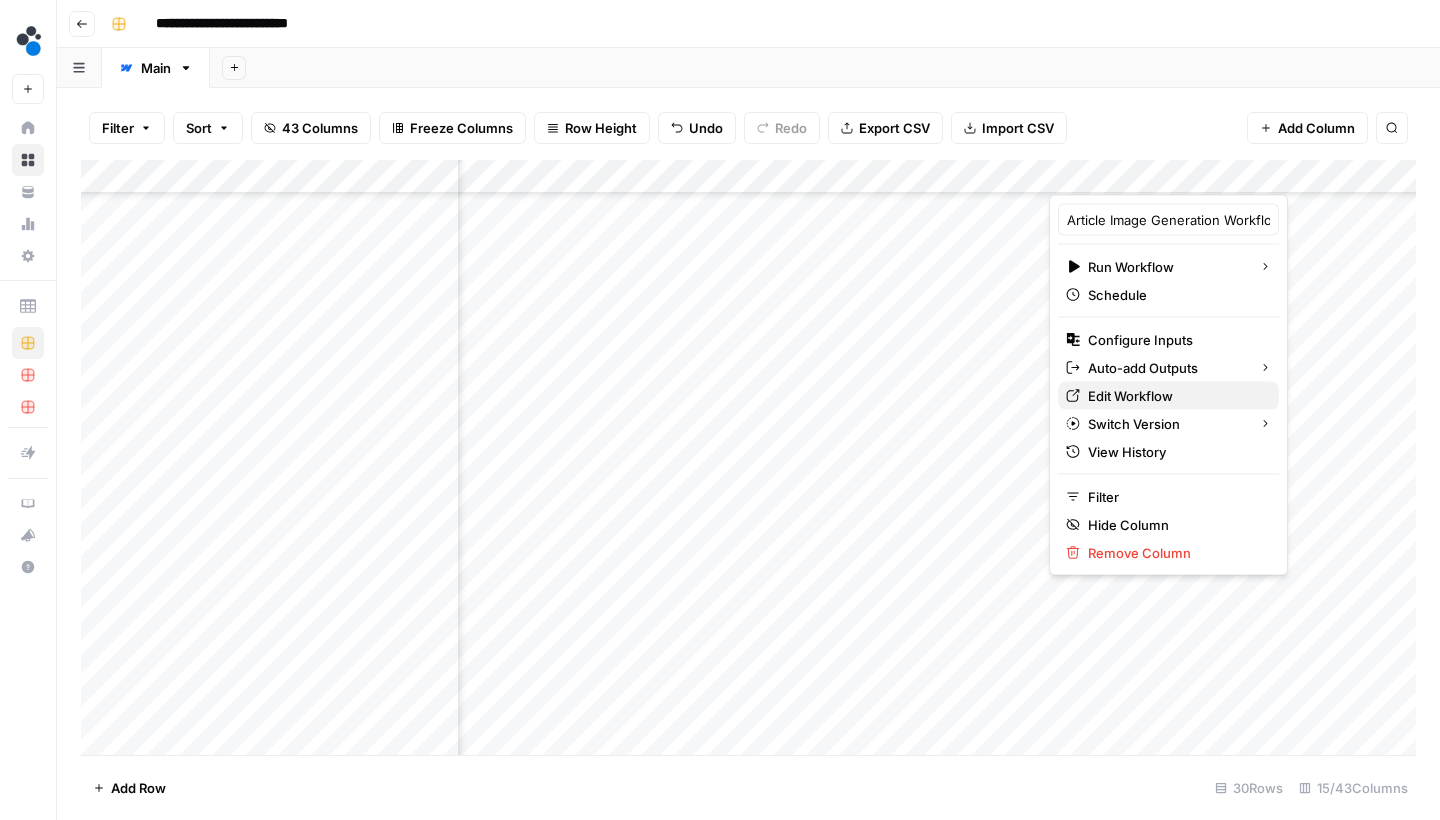 click on "Edit Workflow" at bounding box center (1175, 396) 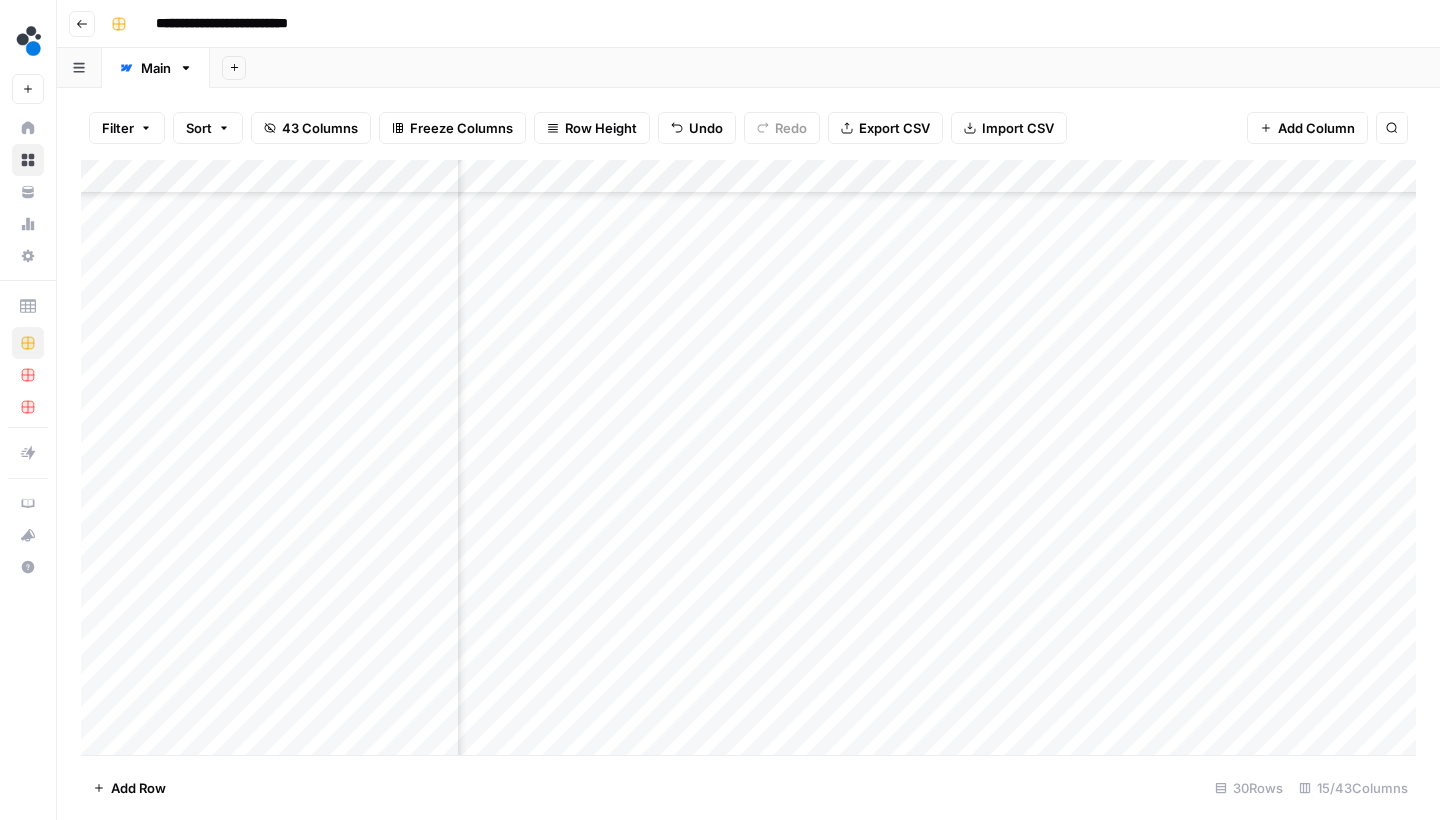 click on "Add Column" at bounding box center (748, 460) 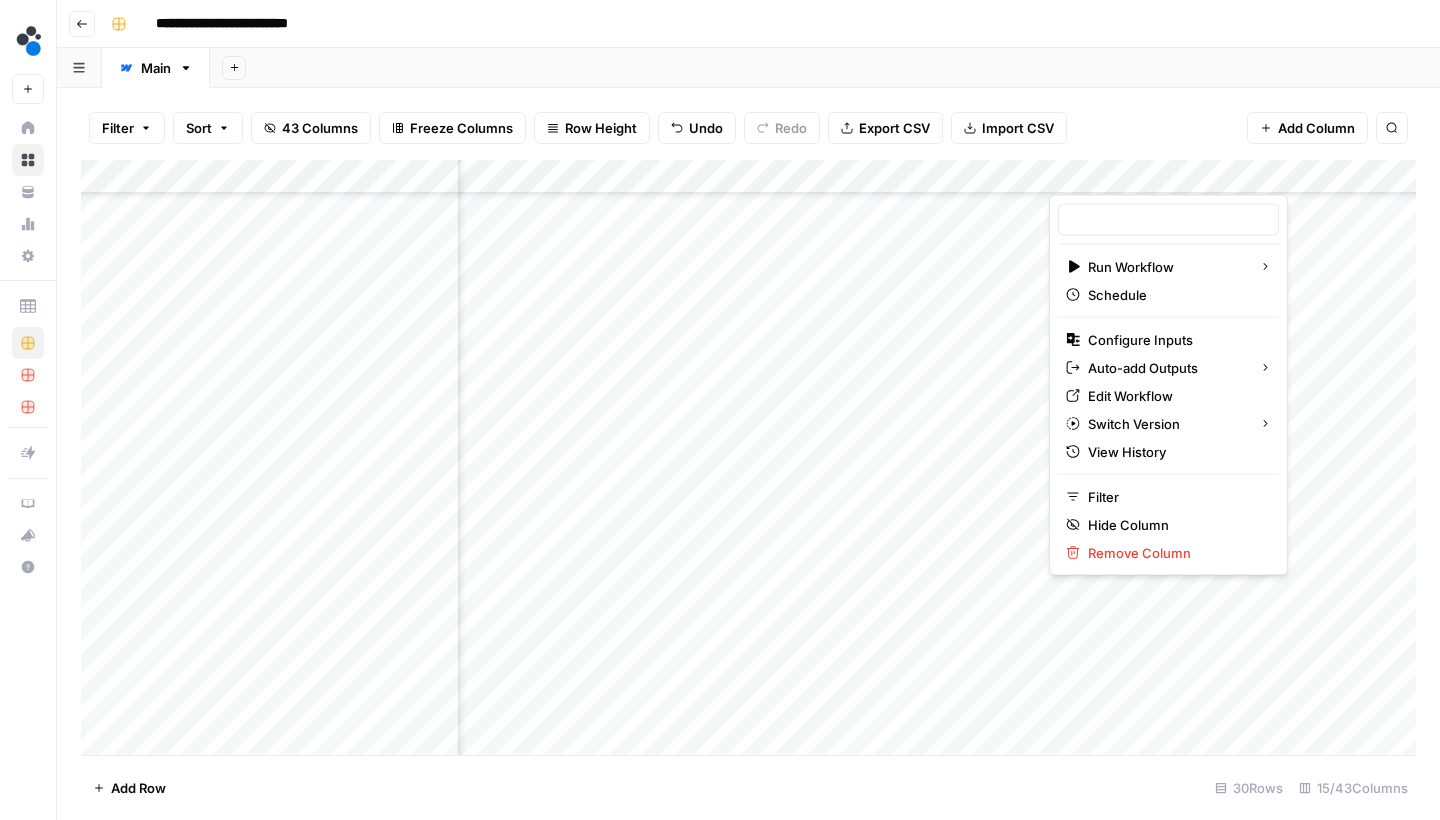 type on "Article Image Generation Workflow for: injury x industry" 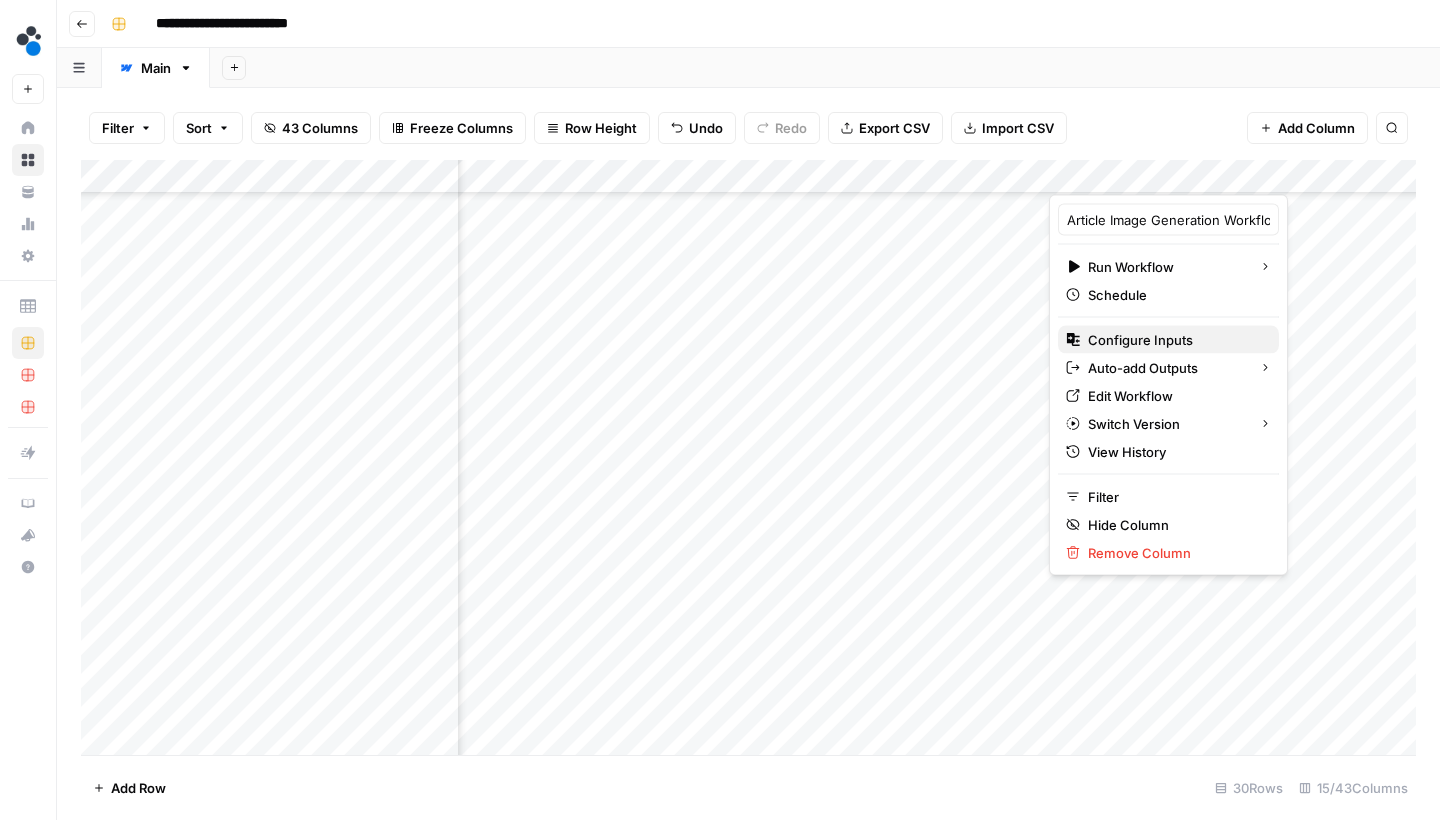 click on "Configure Inputs" at bounding box center [1175, 340] 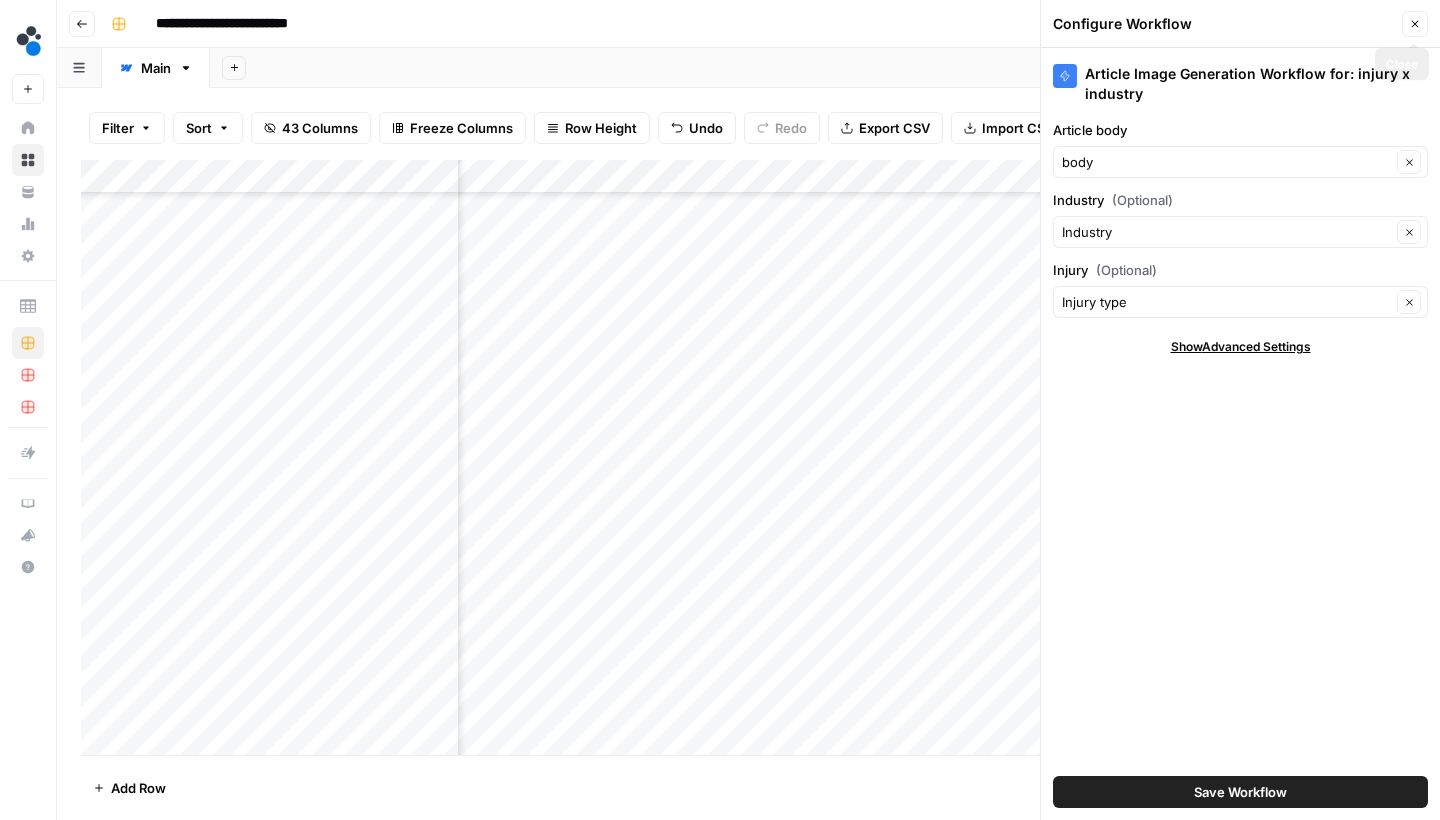 click on "Close" at bounding box center (1415, 24) 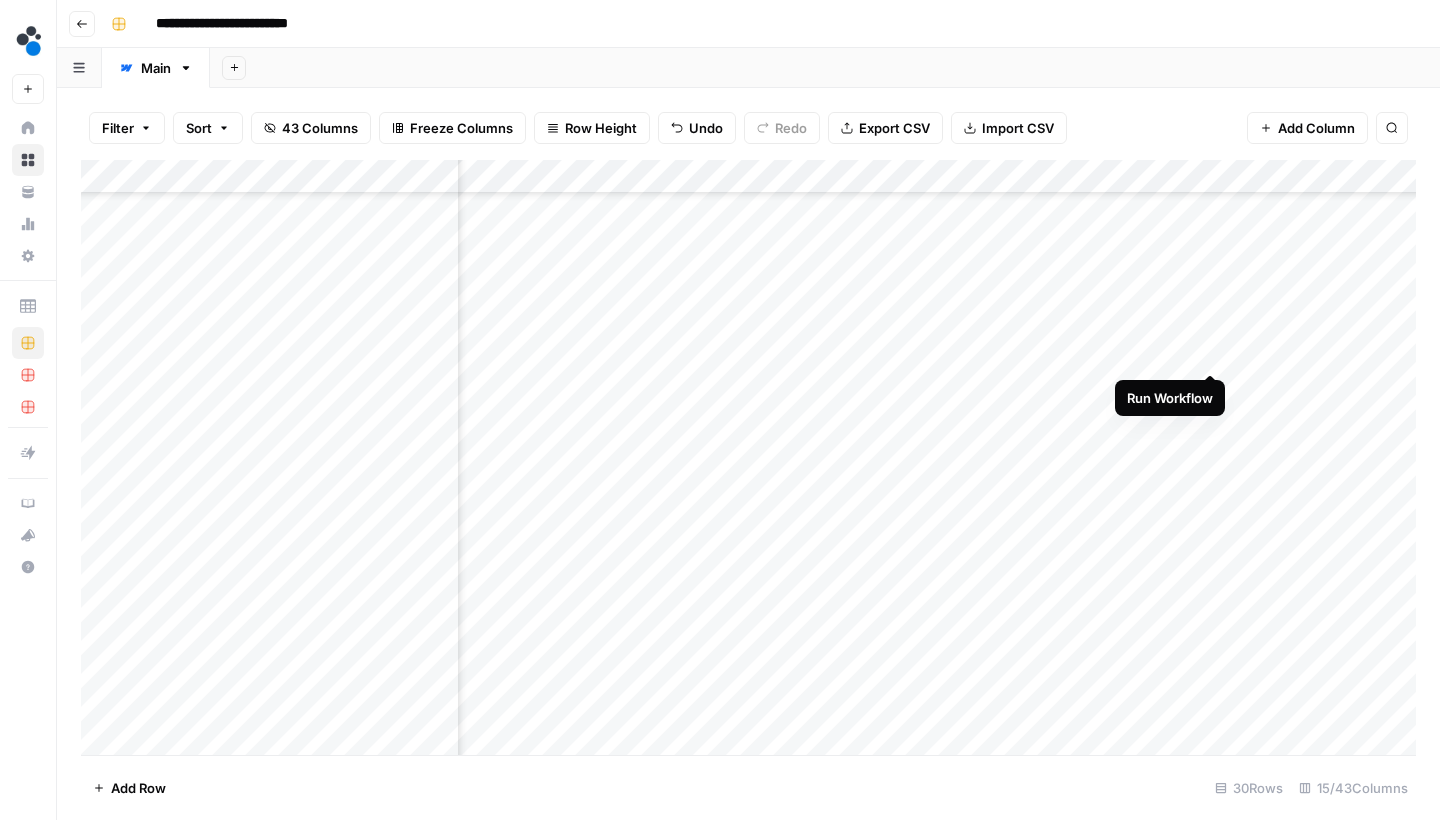 click on "Add Column" at bounding box center (748, 460) 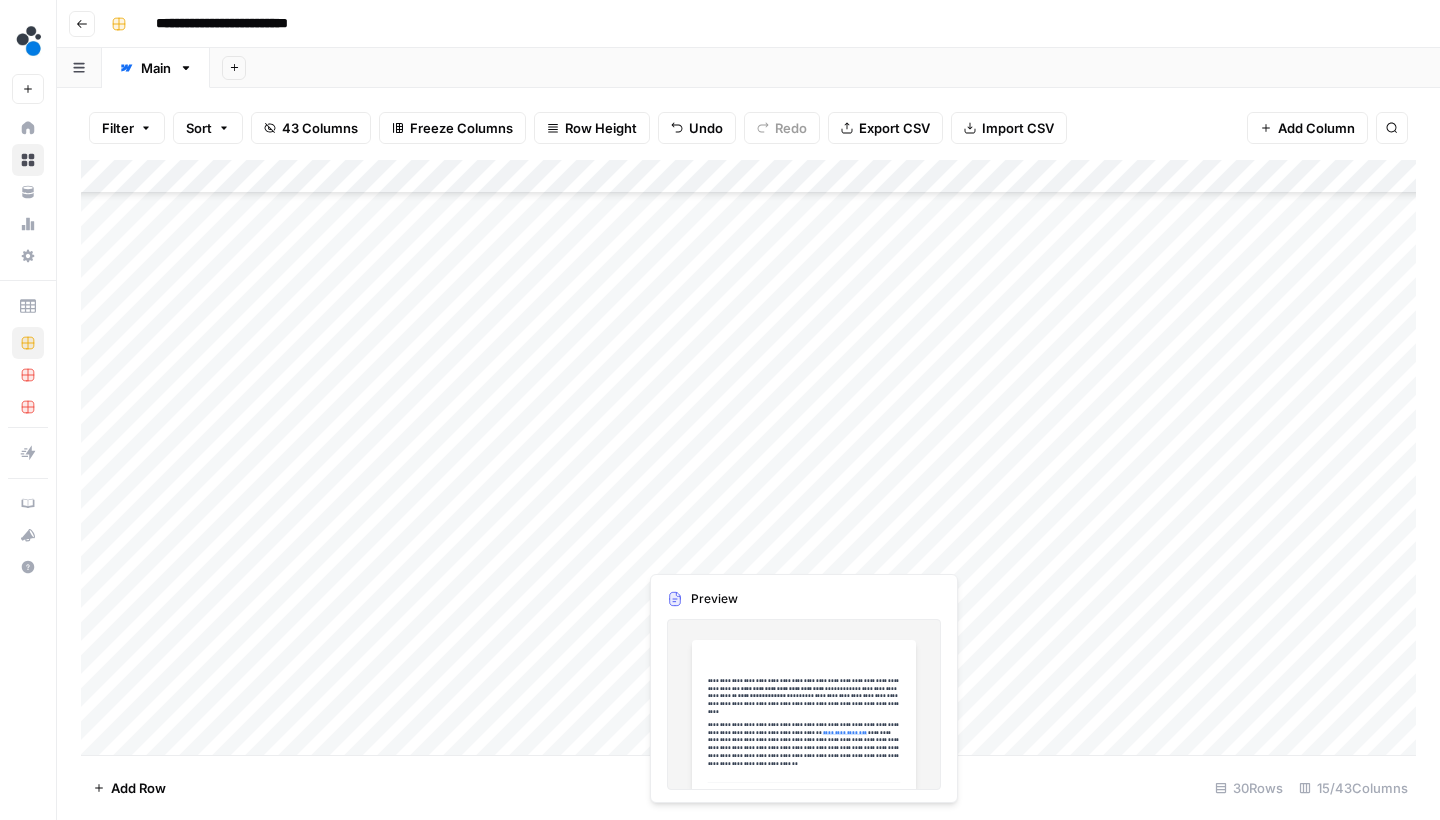 scroll, scrollTop: 204, scrollLeft: 0, axis: vertical 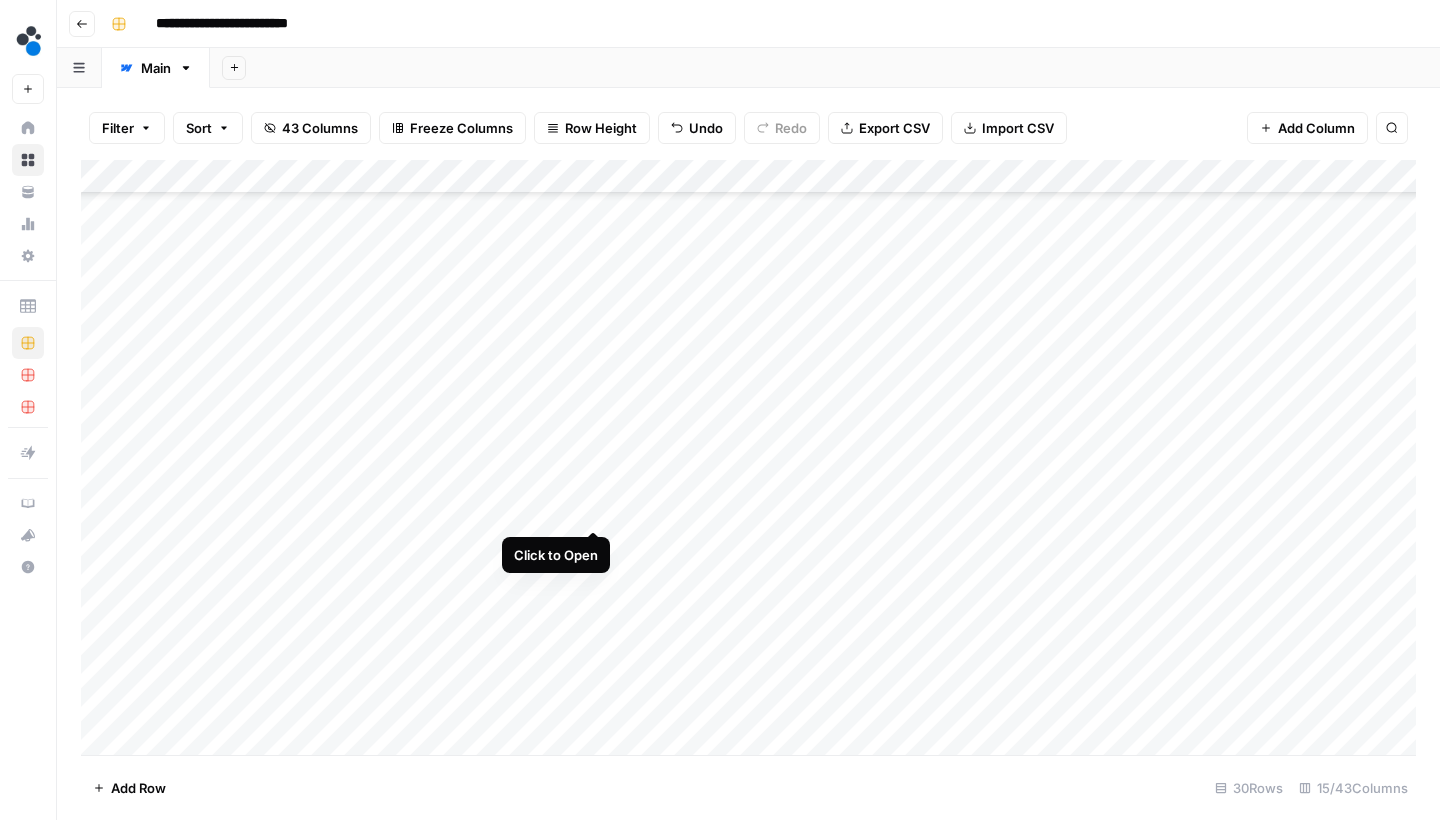 click on "Add Column" at bounding box center [748, 460] 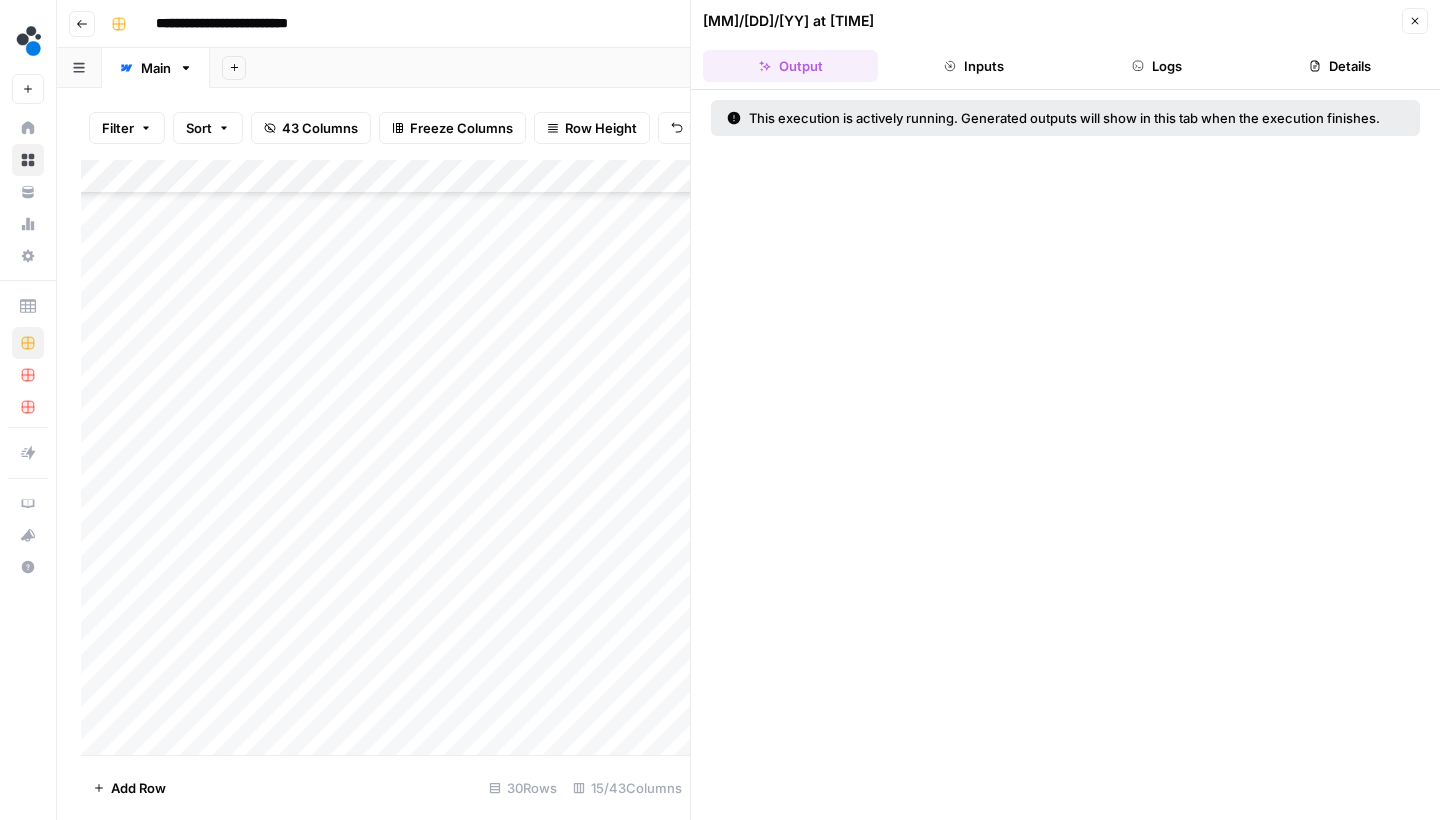 click on "Logs" at bounding box center [1157, 66] 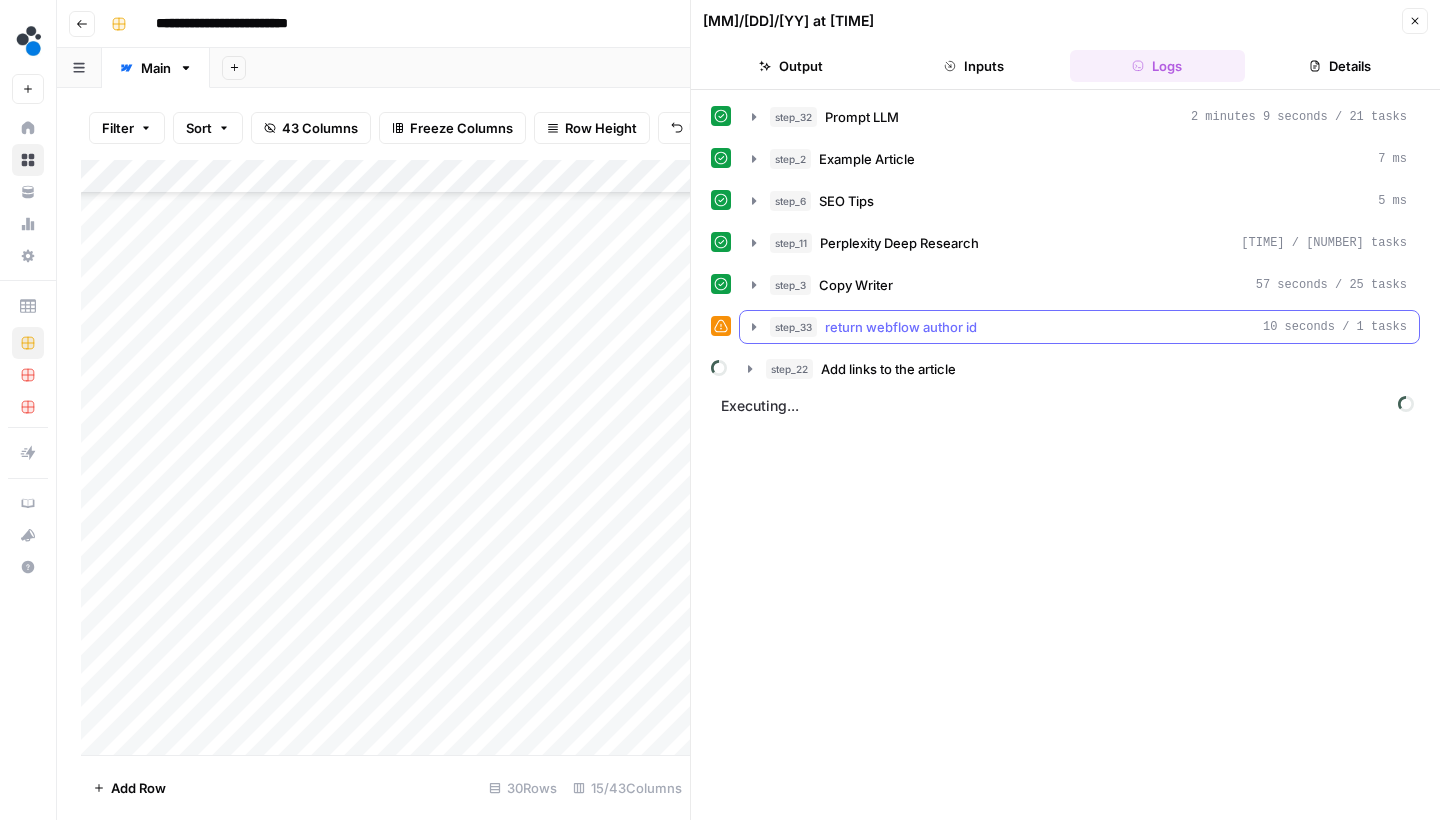 click 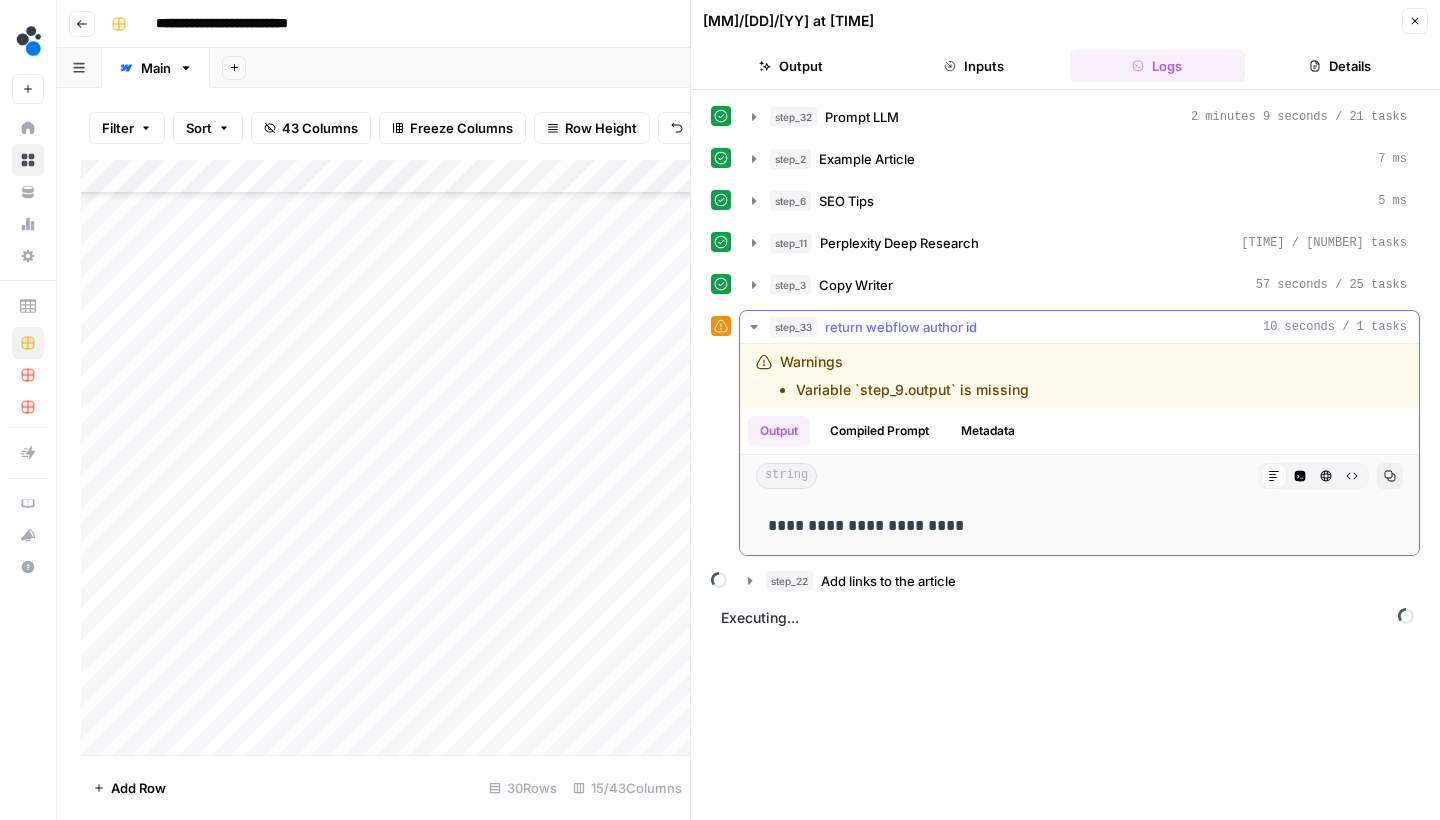 click 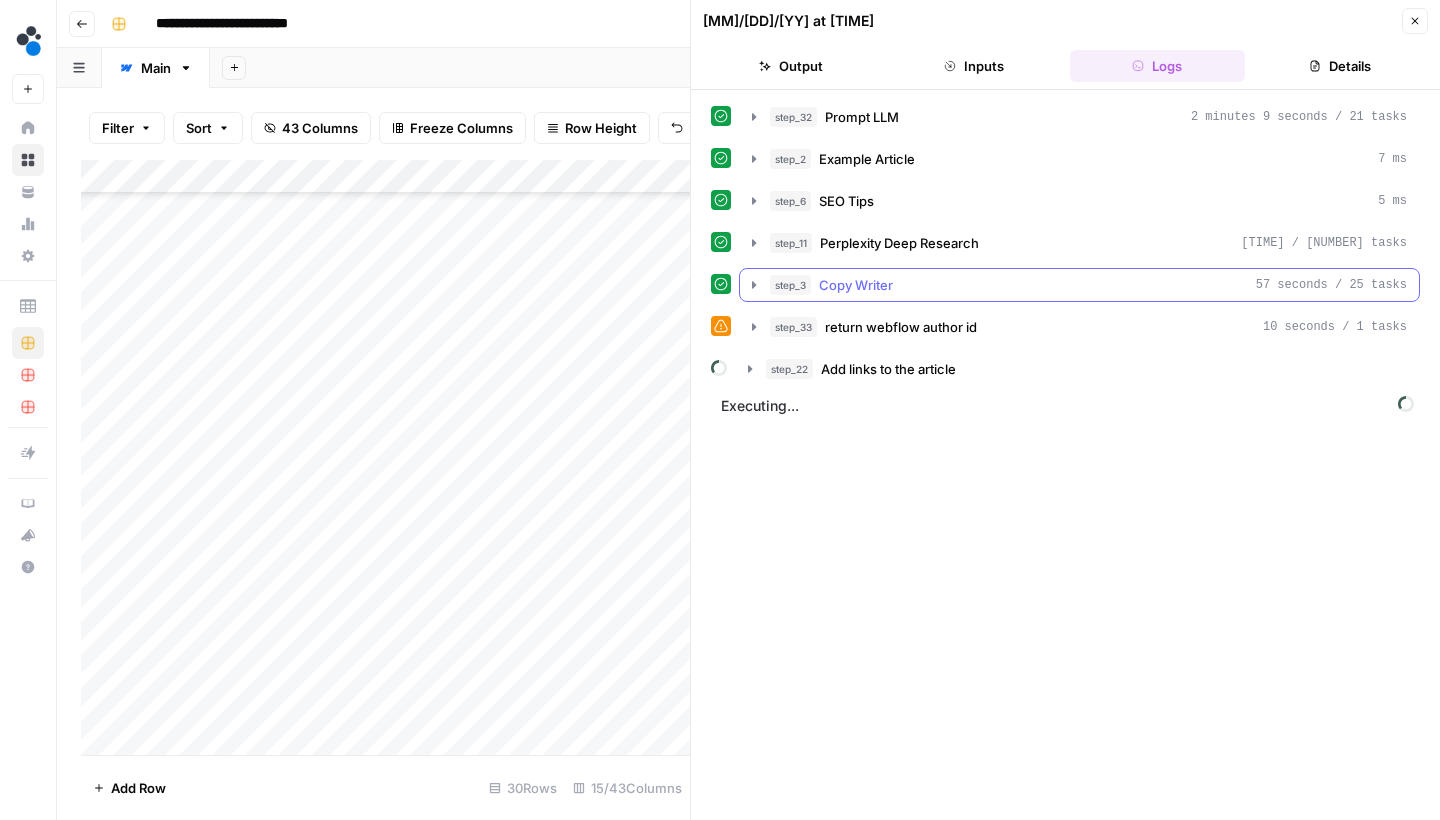 click on "step_3 Copy Writer 57 seconds / 25 tasks" at bounding box center (1079, 285) 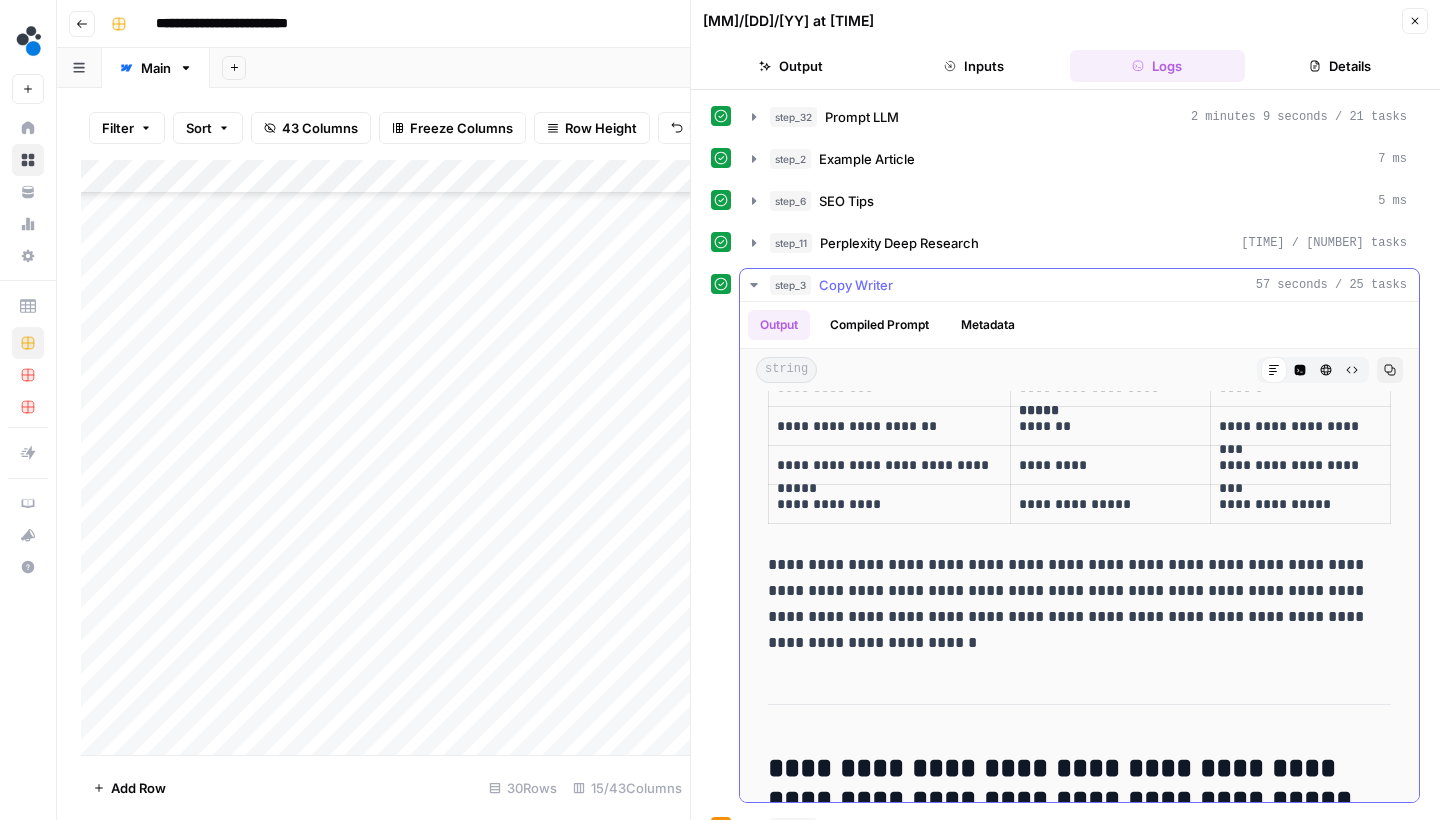 scroll, scrollTop: 958, scrollLeft: 0, axis: vertical 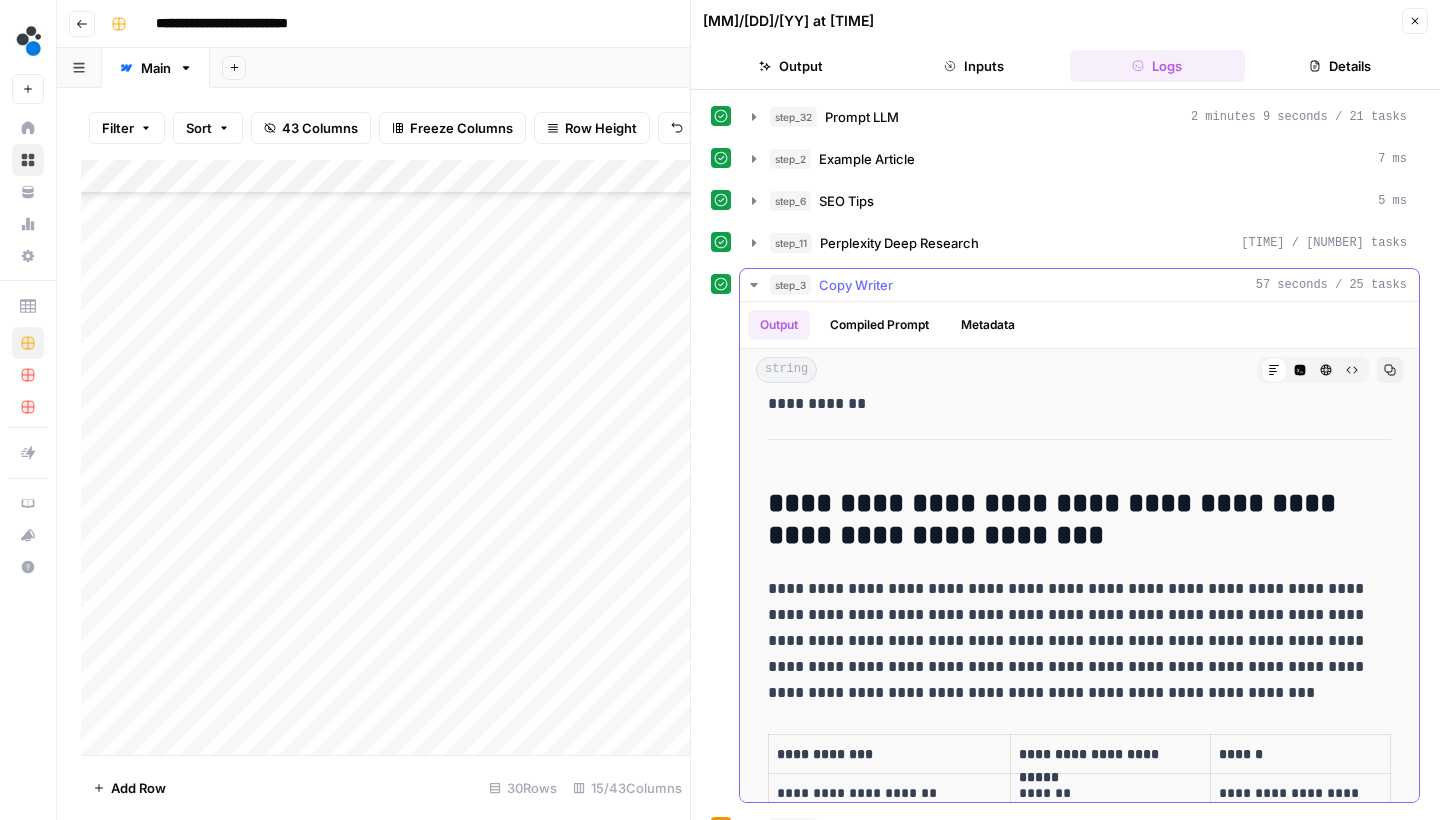 drag, startPoint x: 852, startPoint y: 621, endPoint x: 771, endPoint y: 500, distance: 145.60907 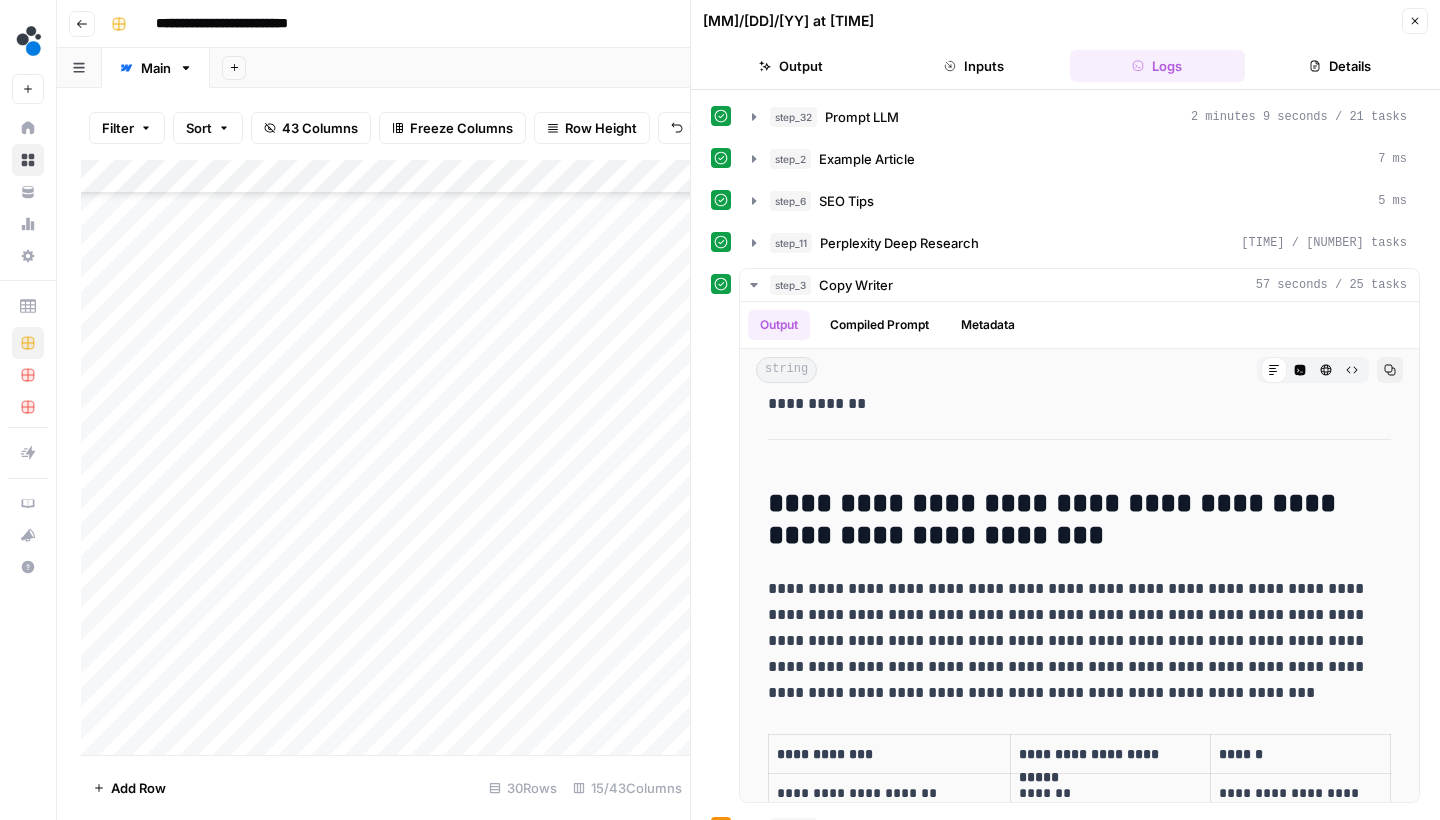 click on "Close" at bounding box center (1415, 21) 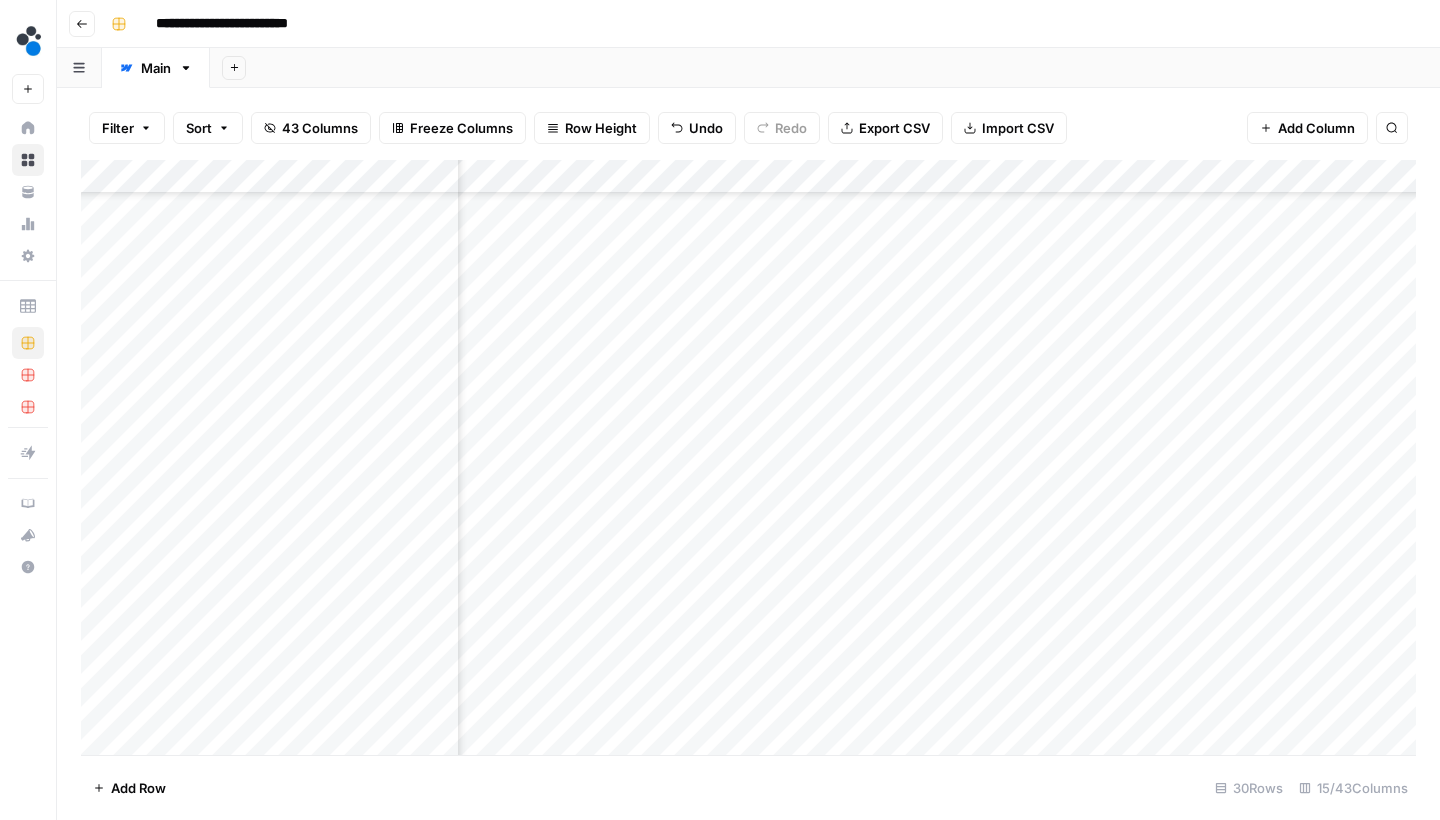 scroll, scrollTop: 204, scrollLeft: 840, axis: both 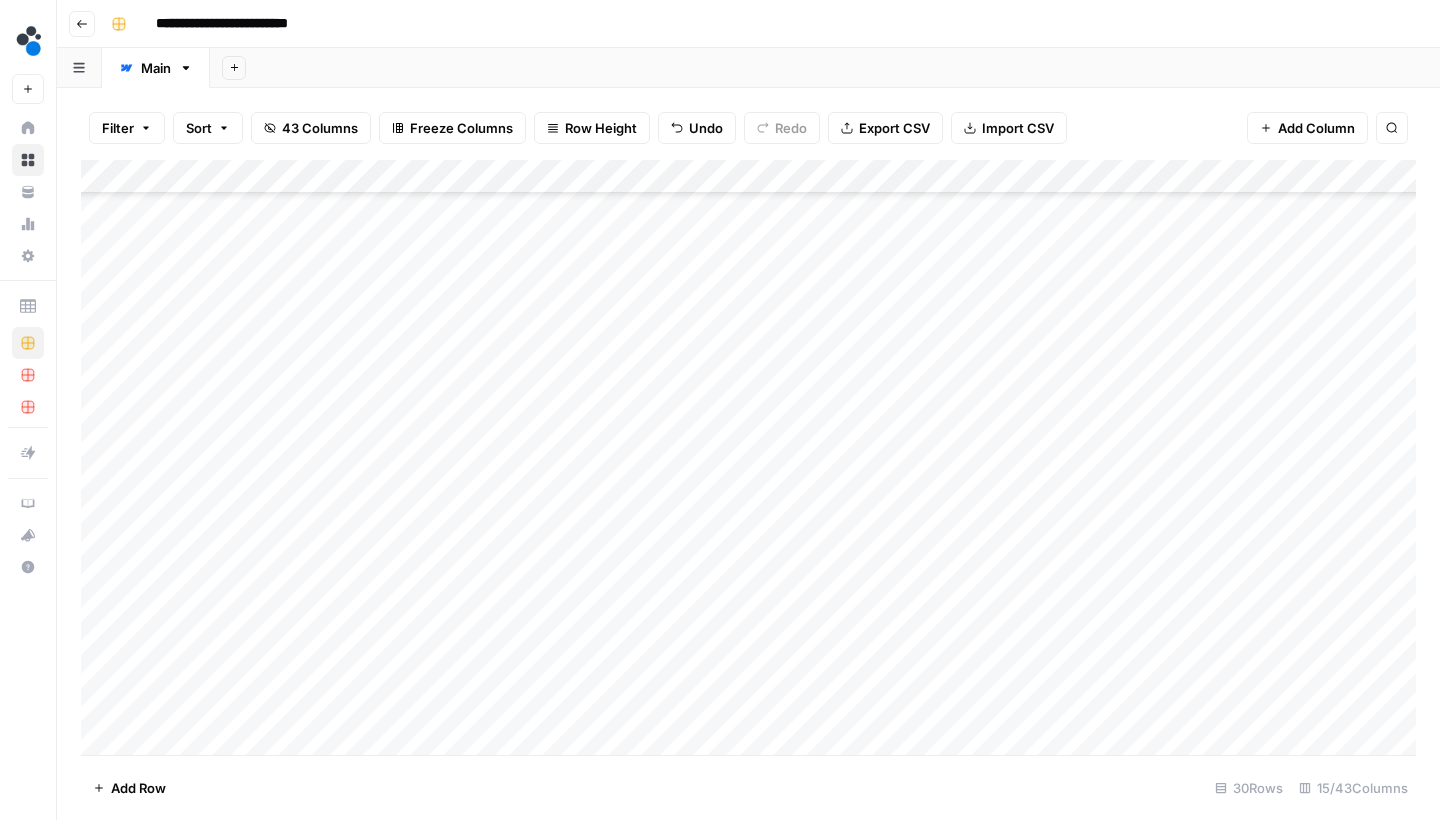 click on "Add Column" at bounding box center [748, 460] 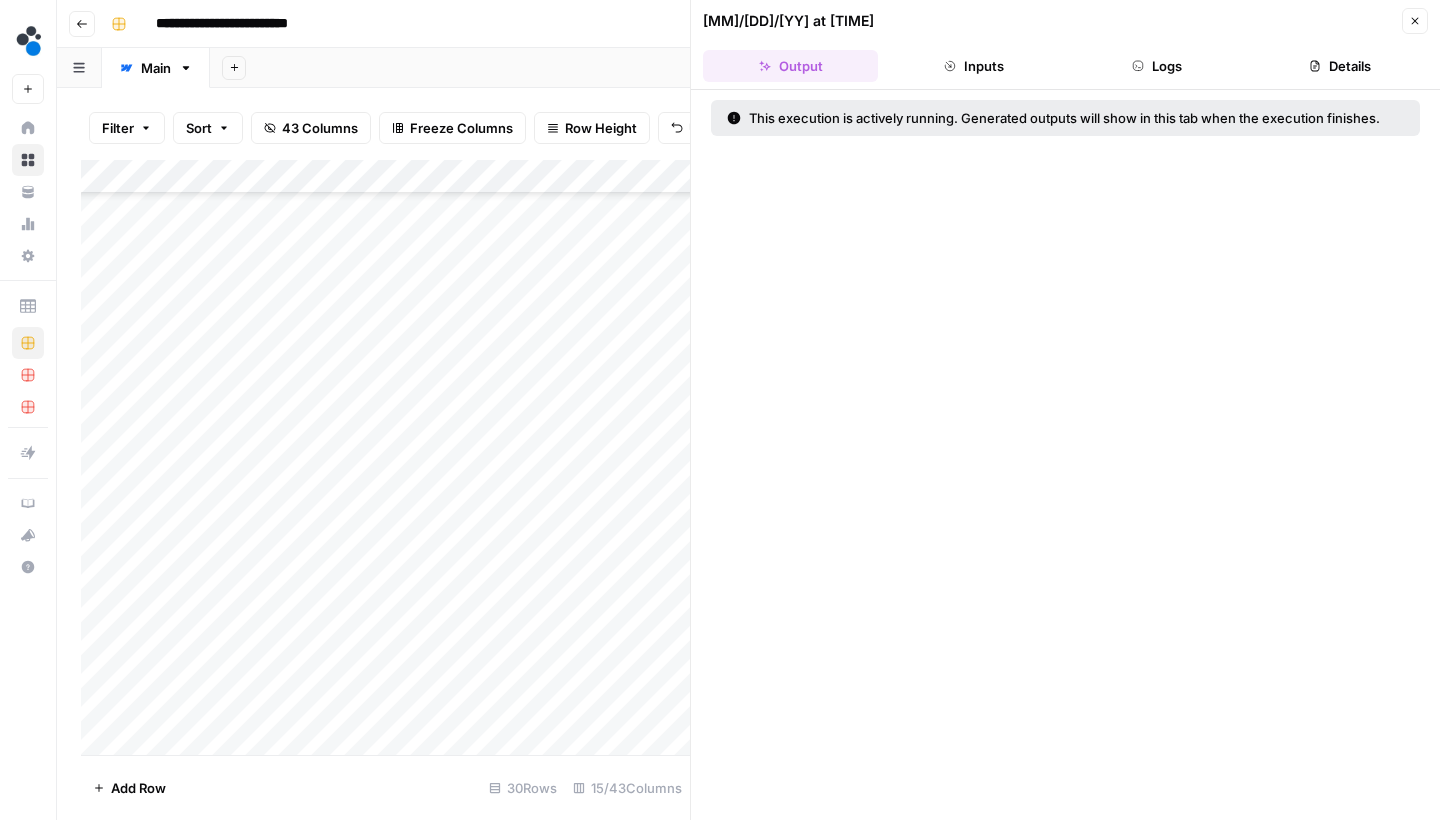 click on "Logs" at bounding box center [1157, 66] 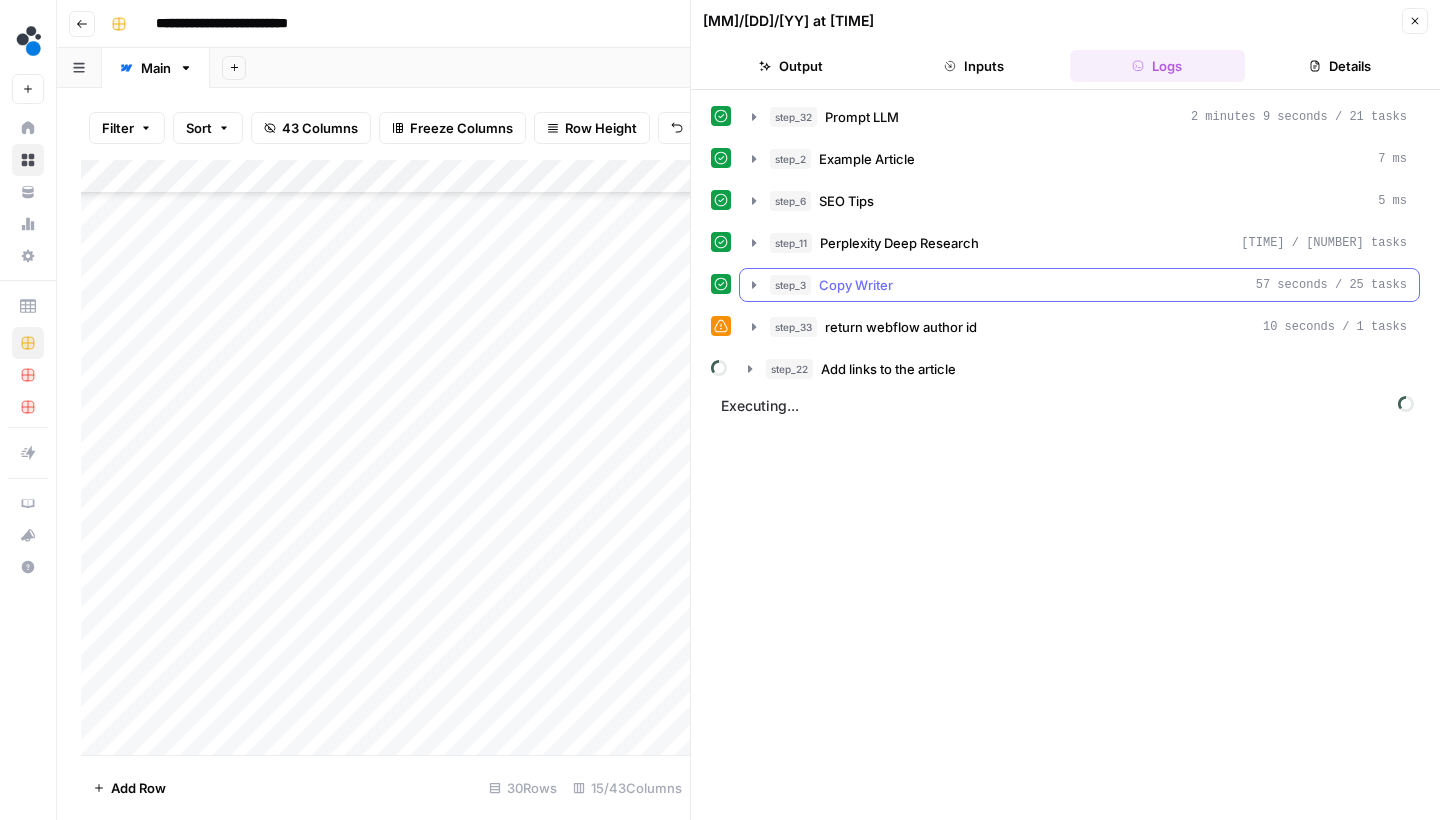 click 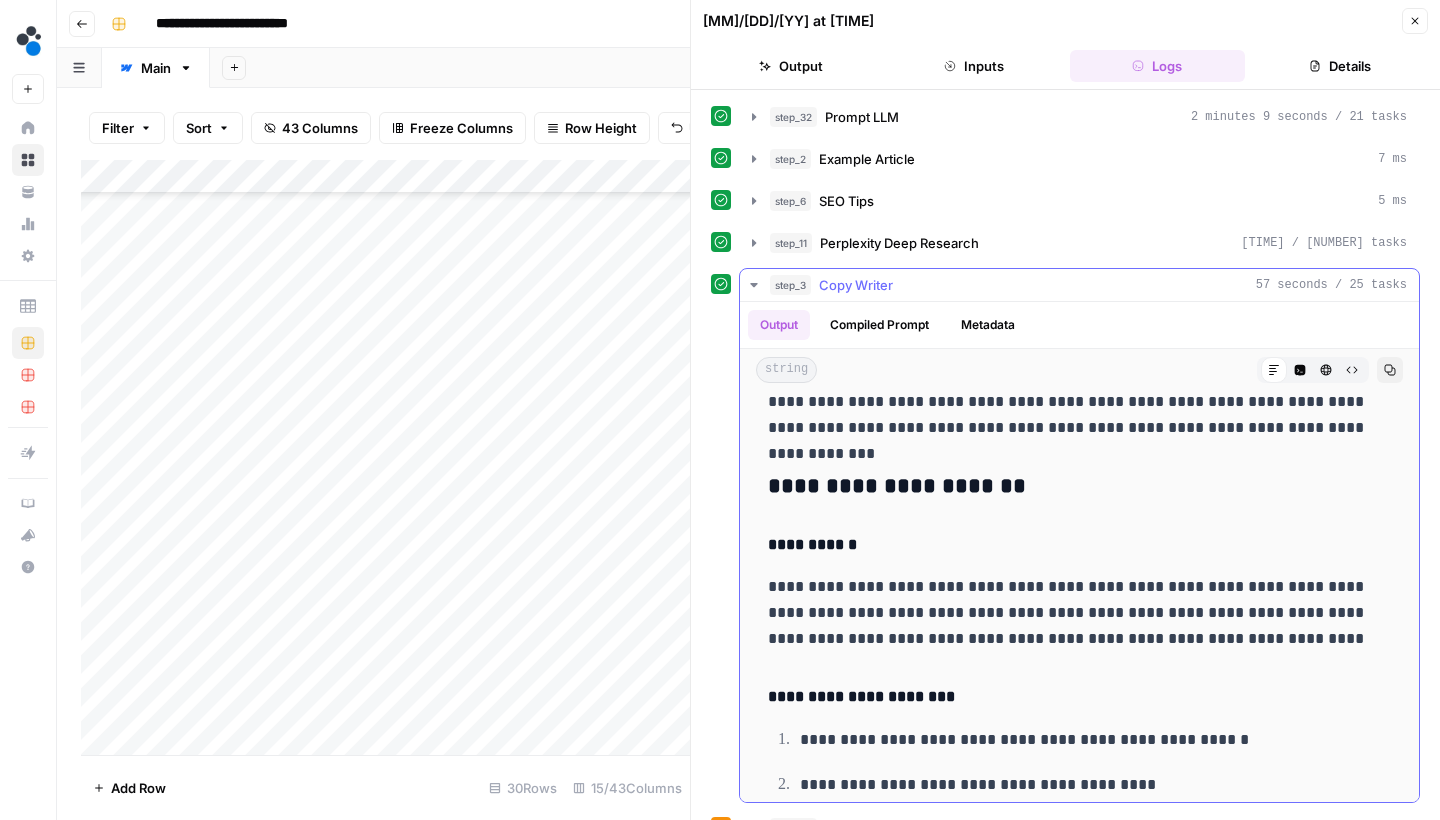 scroll, scrollTop: 2117, scrollLeft: 0, axis: vertical 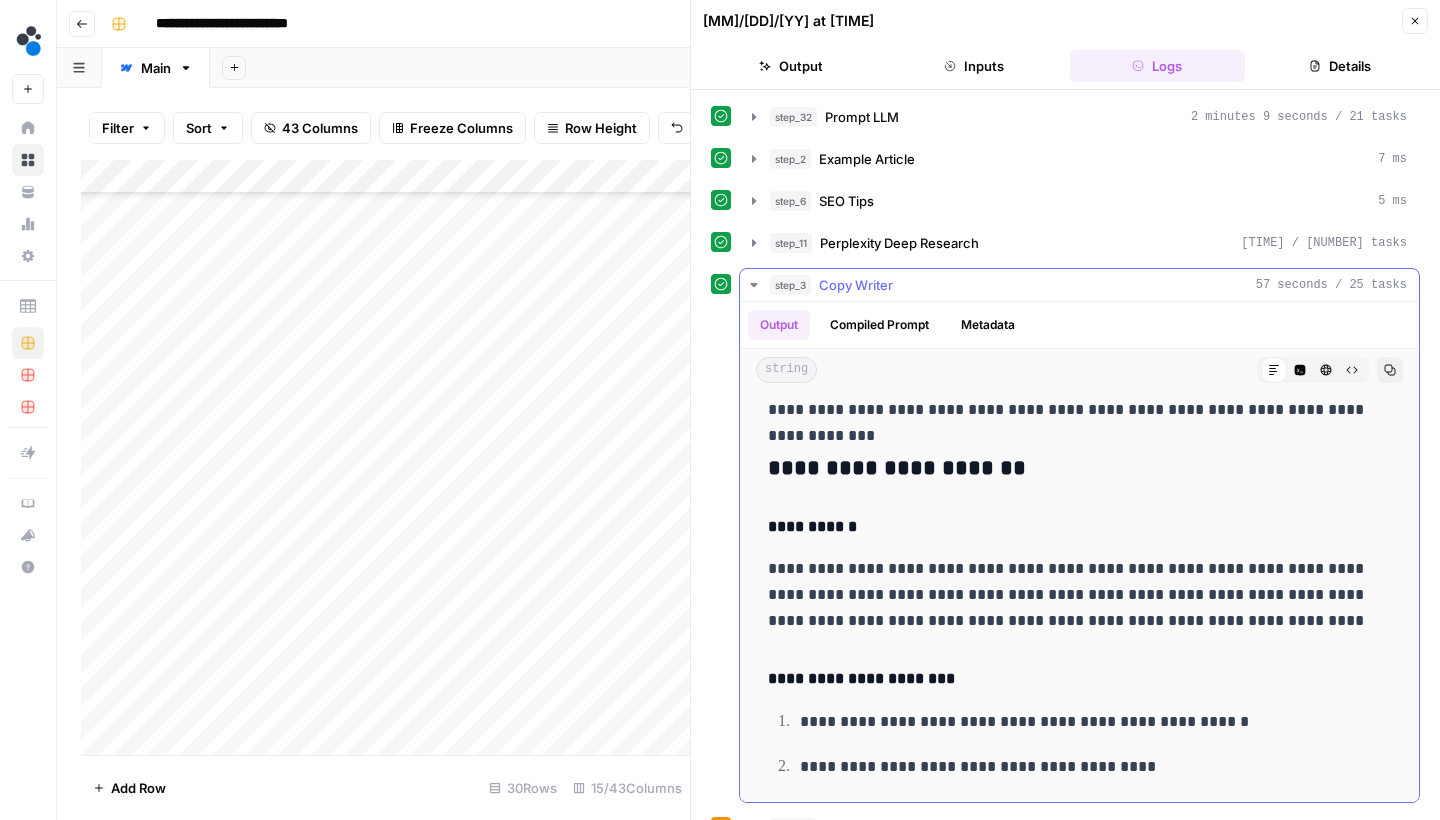 drag, startPoint x: 1178, startPoint y: 622, endPoint x: 765, endPoint y: 557, distance: 418.0837 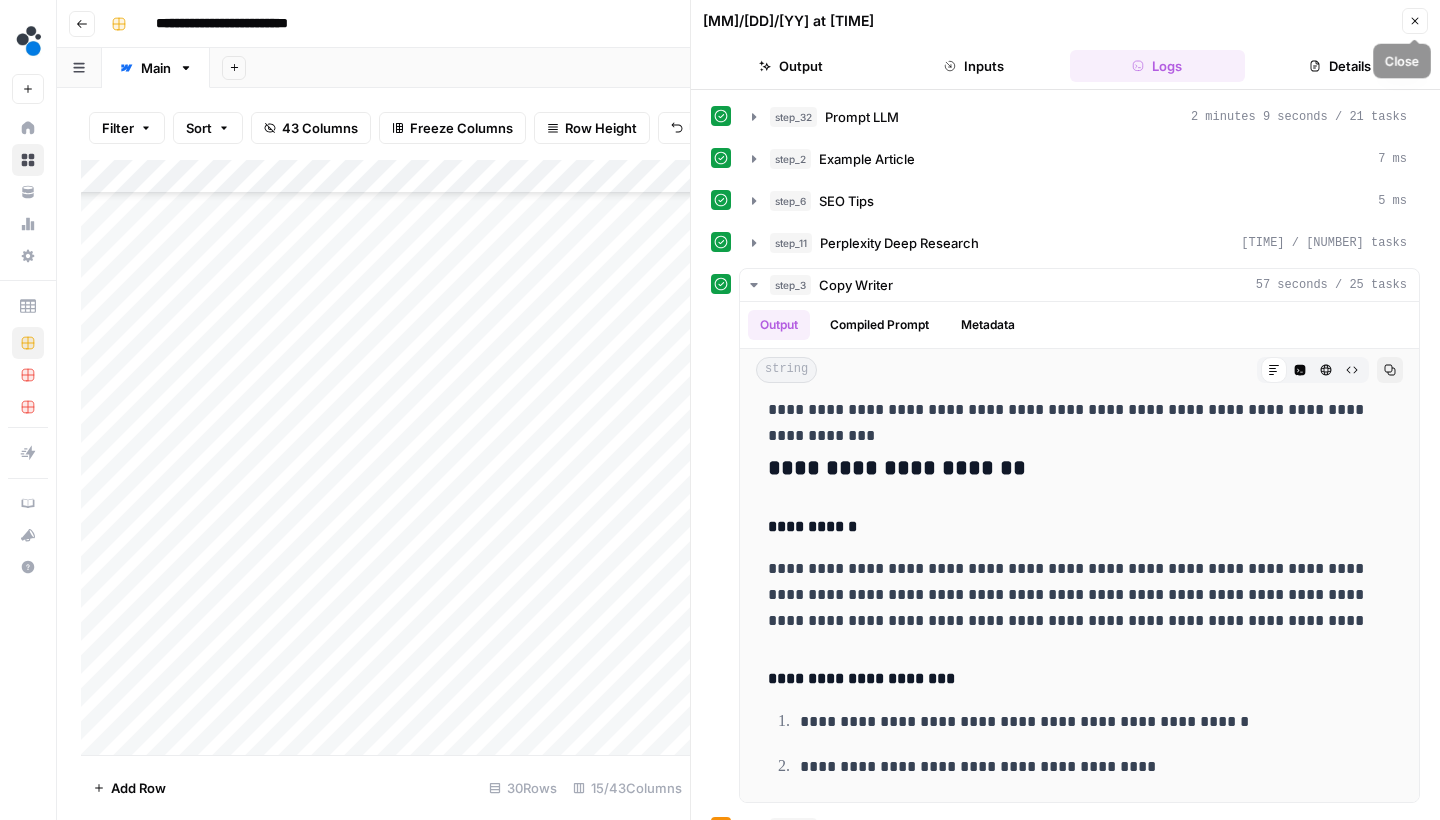 click 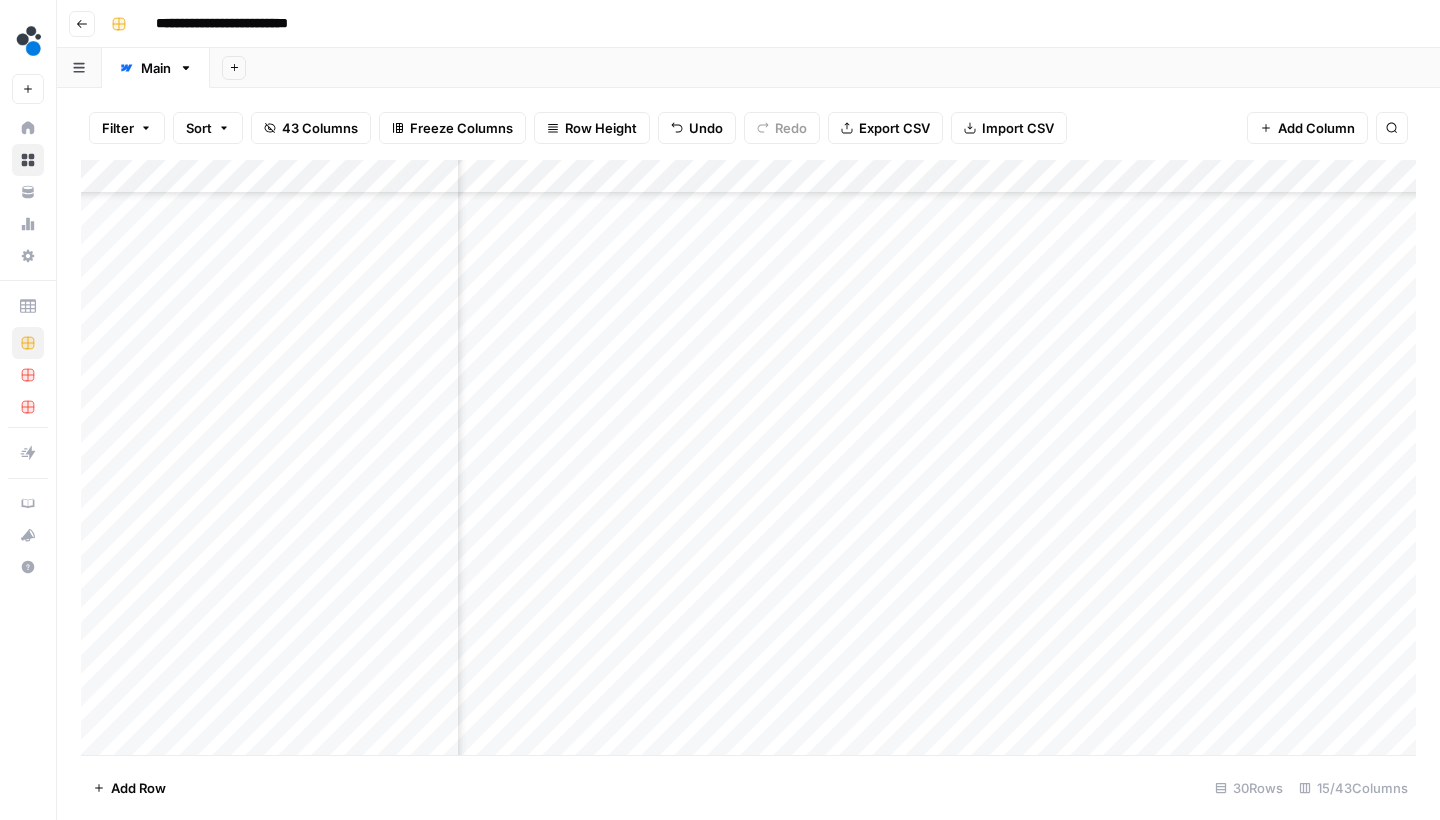 scroll, scrollTop: 204, scrollLeft: 1126, axis: both 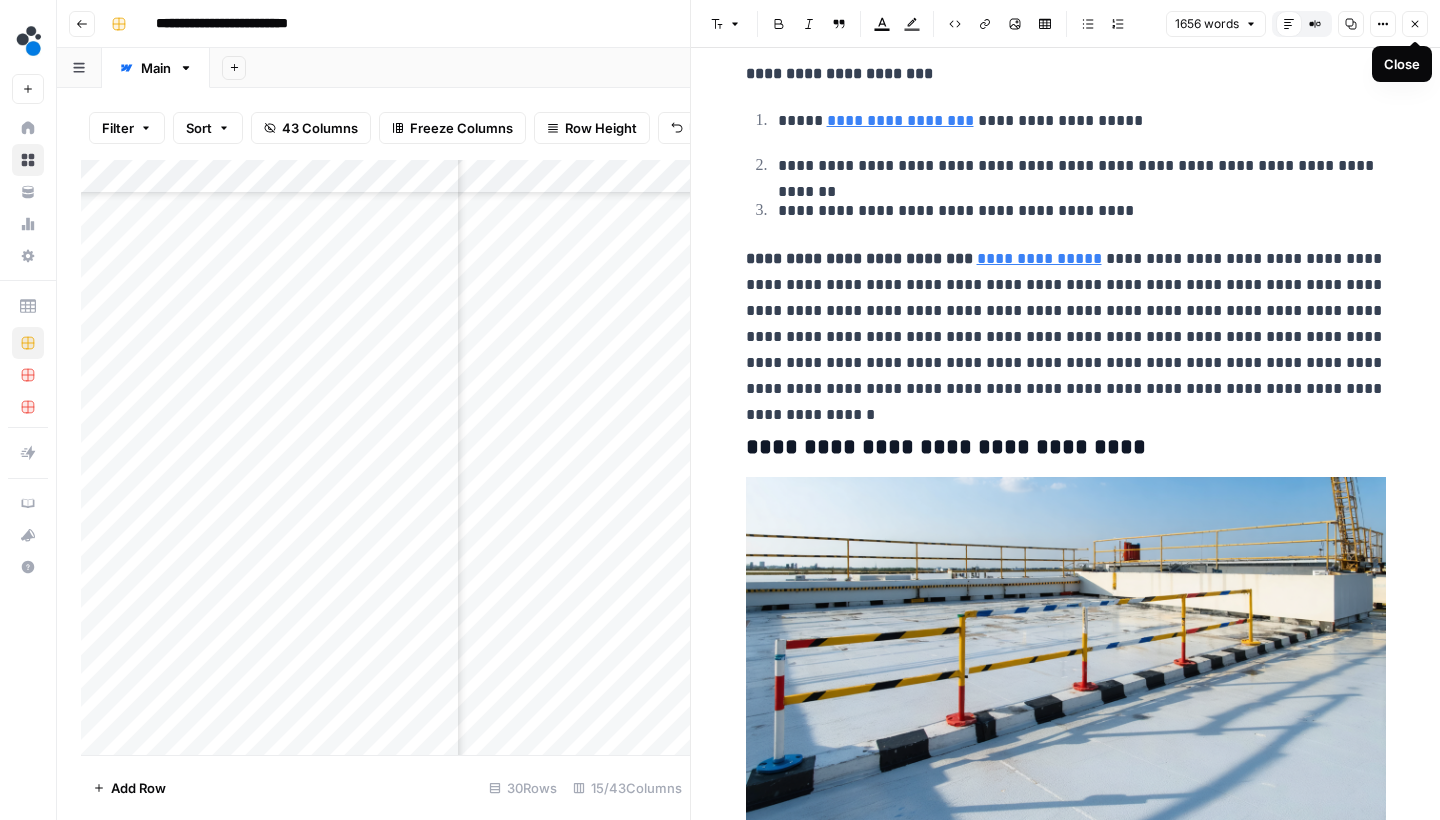 click 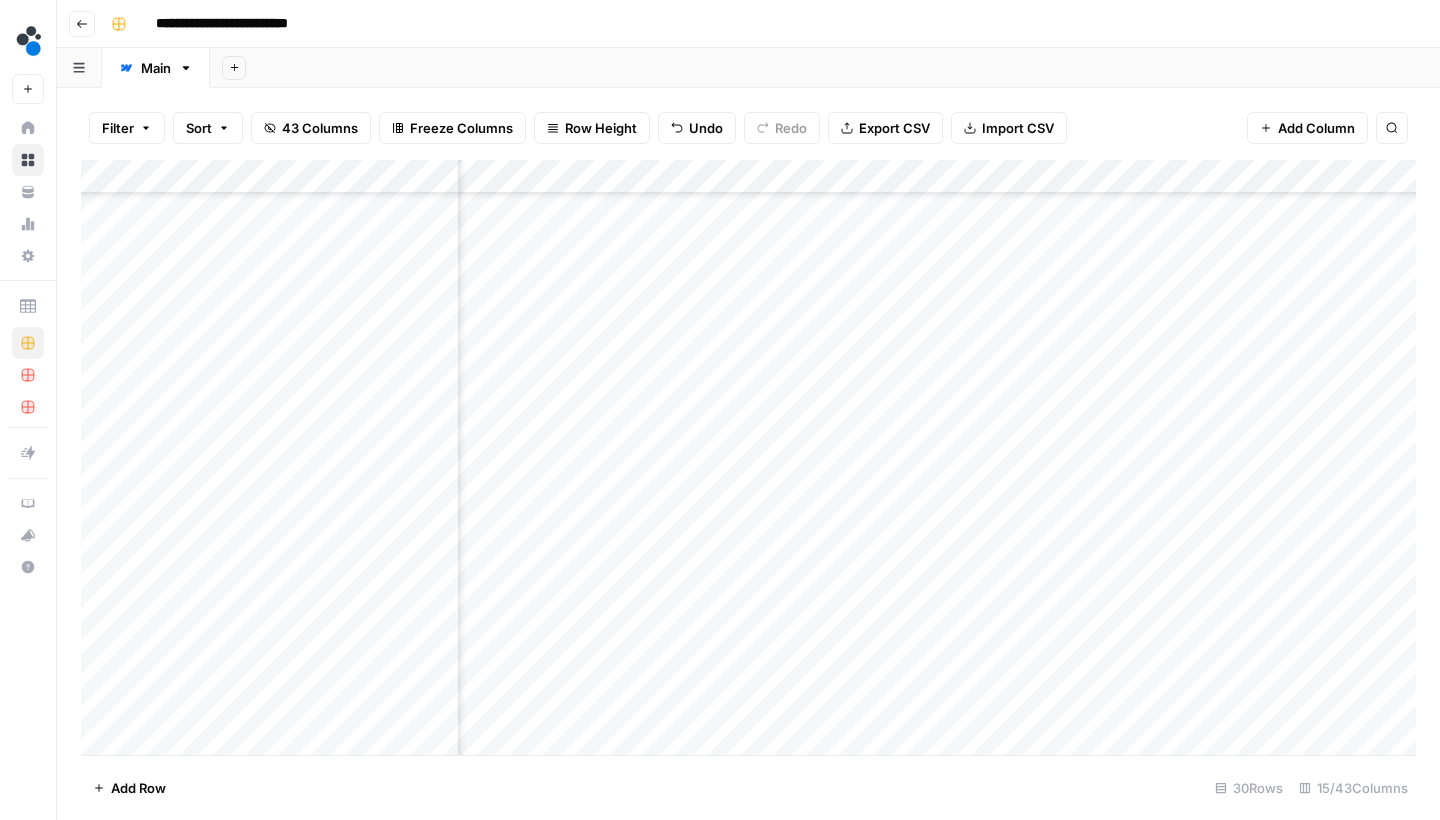 click on "Add Column" at bounding box center [748, 460] 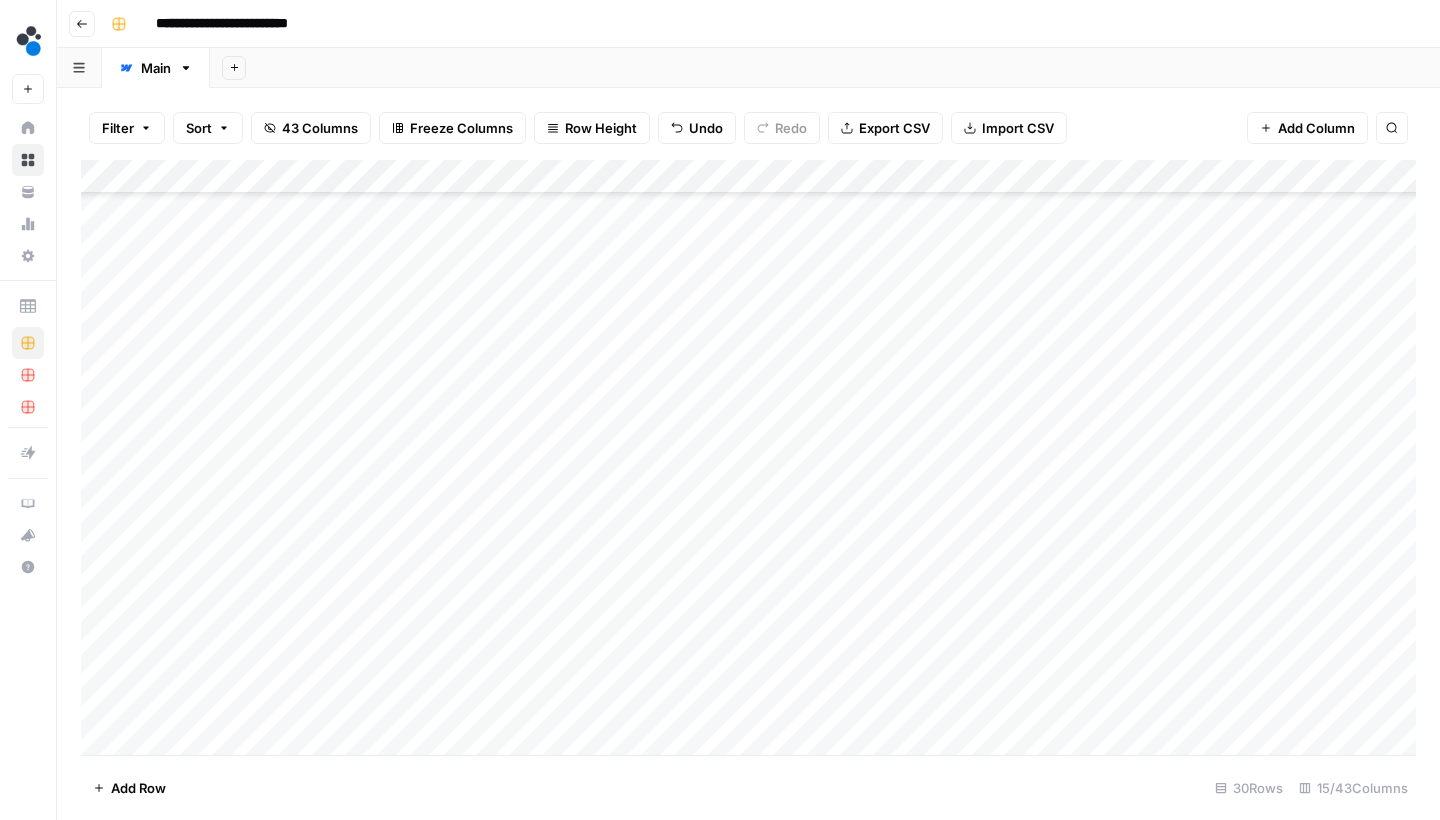 scroll, scrollTop: 204, scrollLeft: 0, axis: vertical 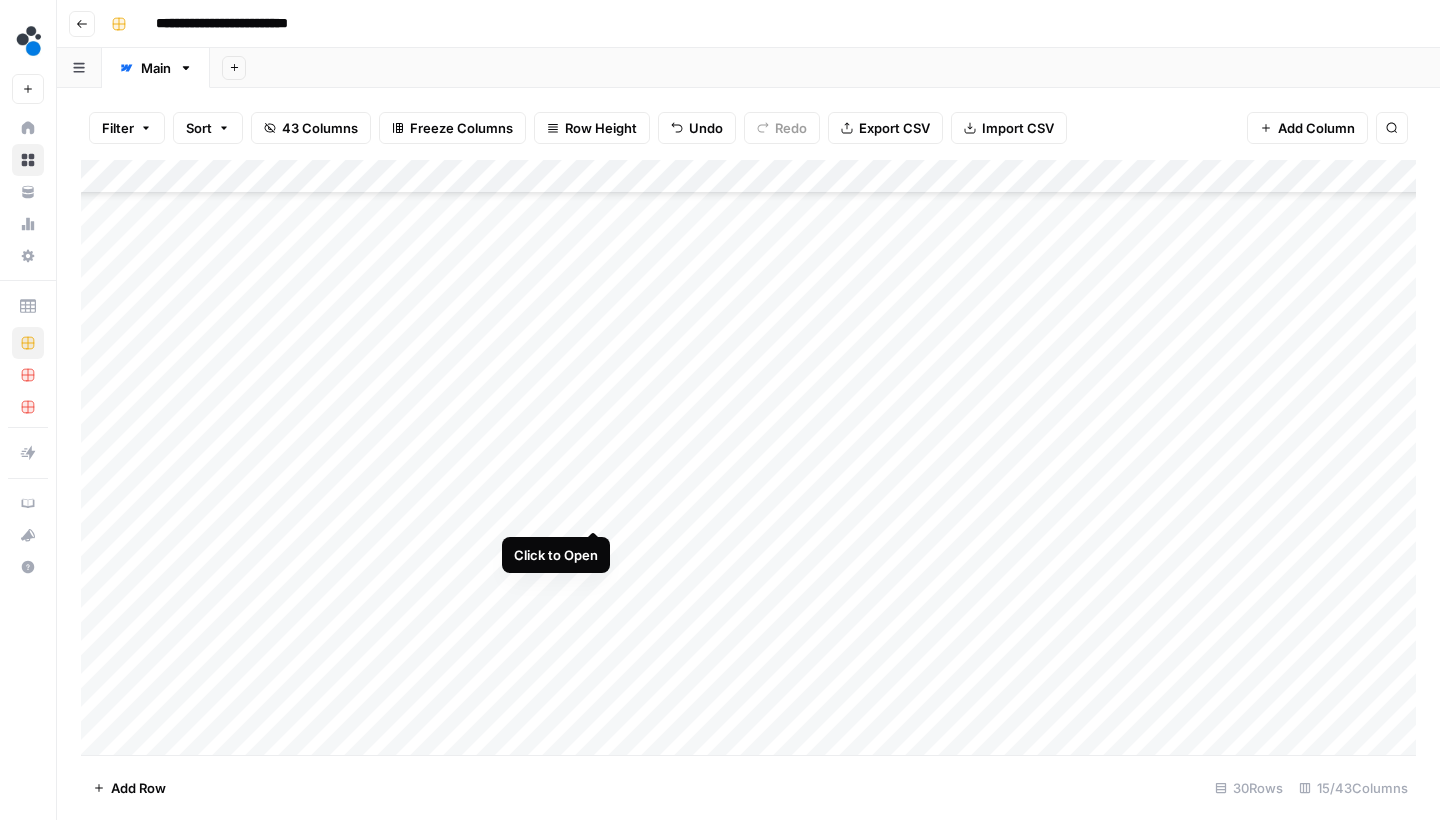 click on "Add Column" at bounding box center (748, 460) 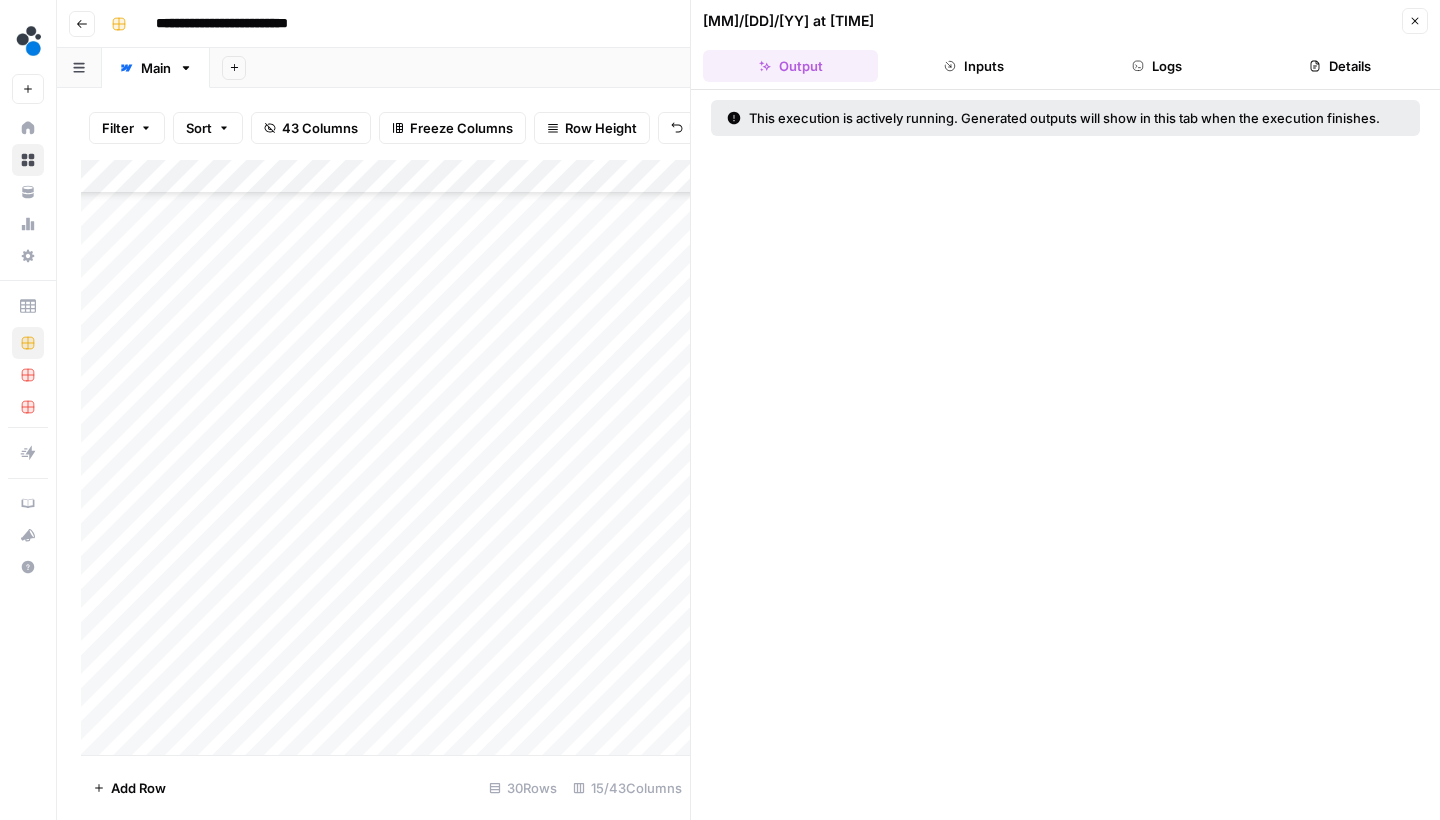 click on "Logs" at bounding box center [1157, 66] 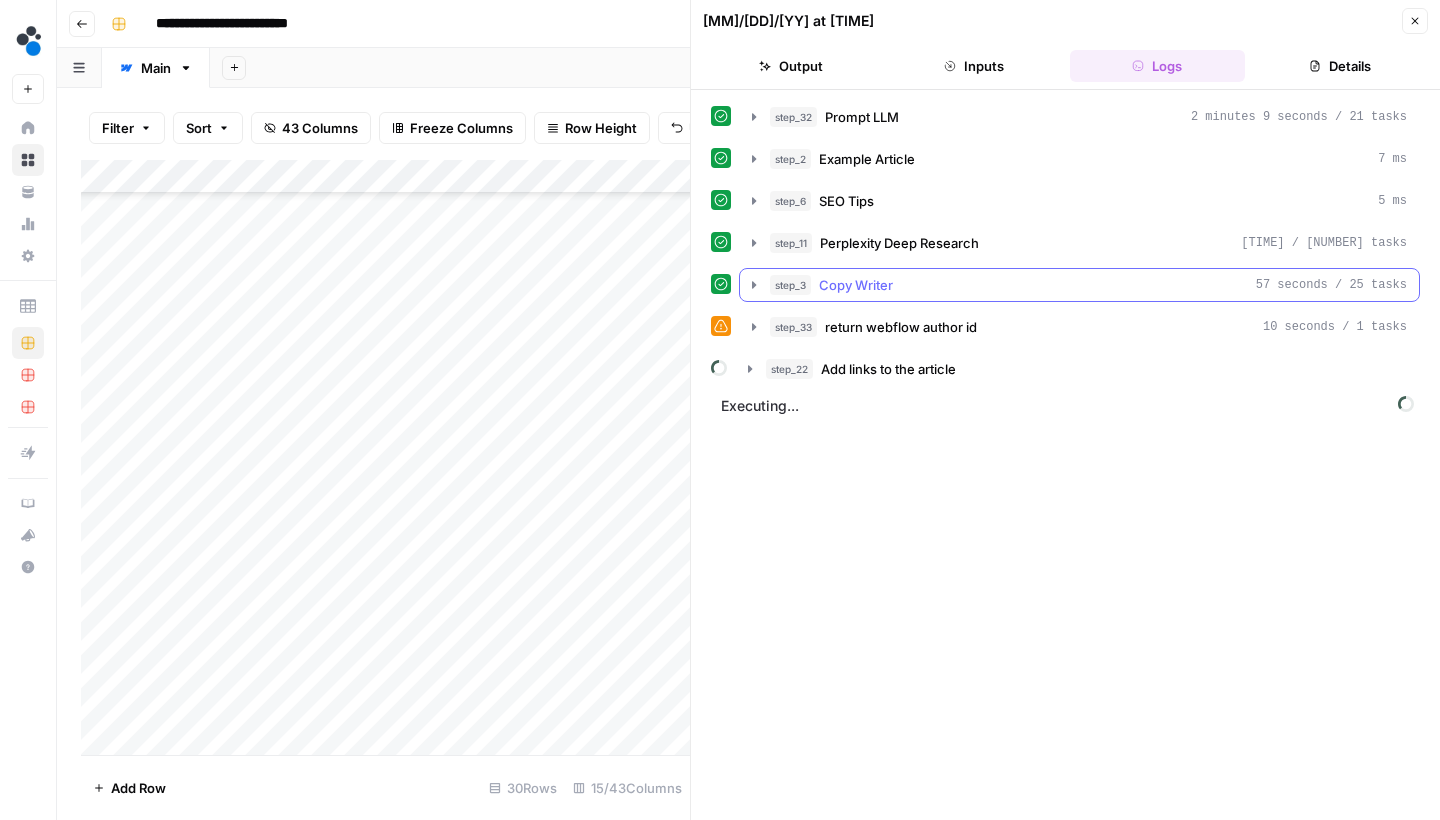 click 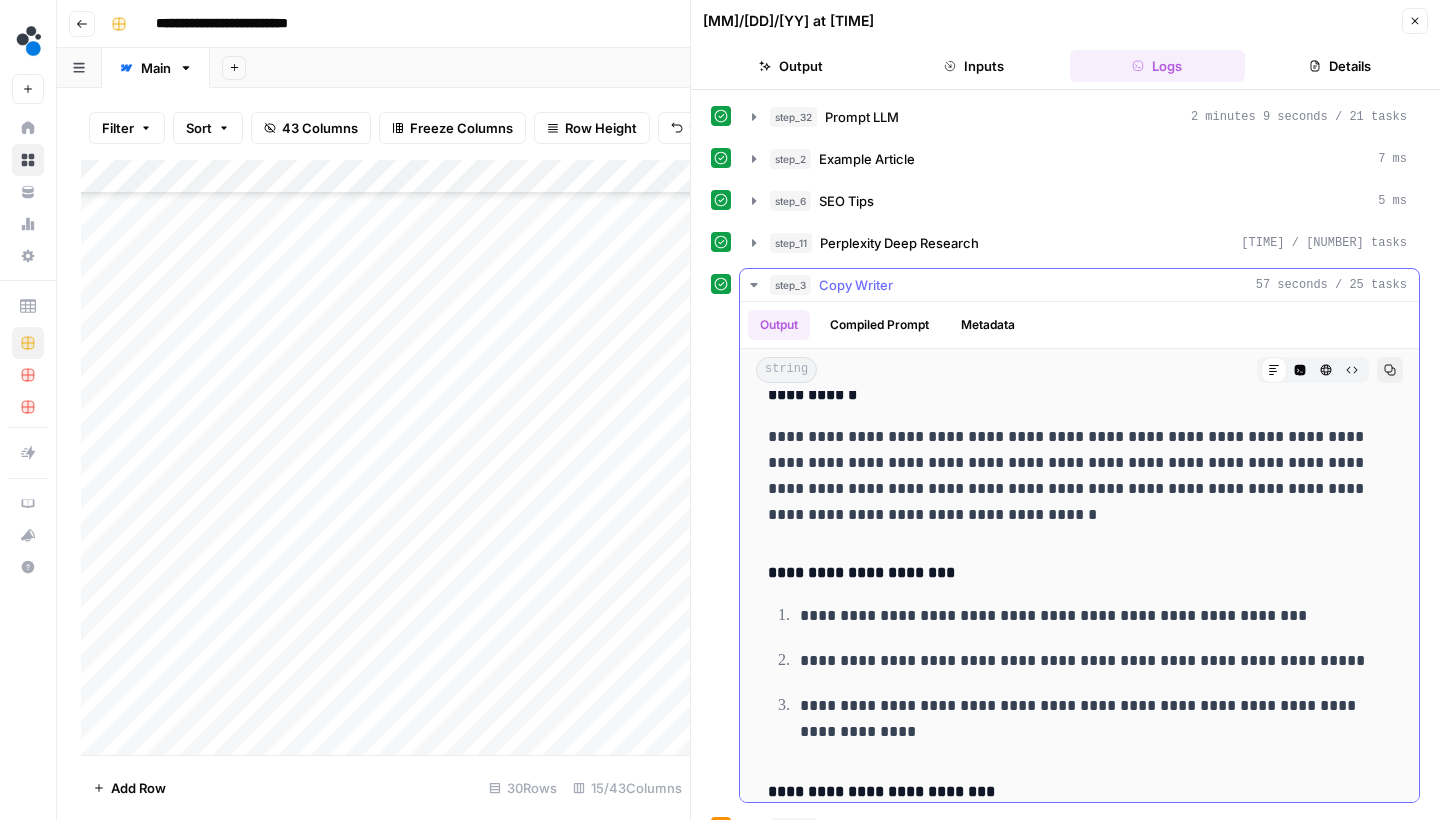 scroll, scrollTop: 1575, scrollLeft: 0, axis: vertical 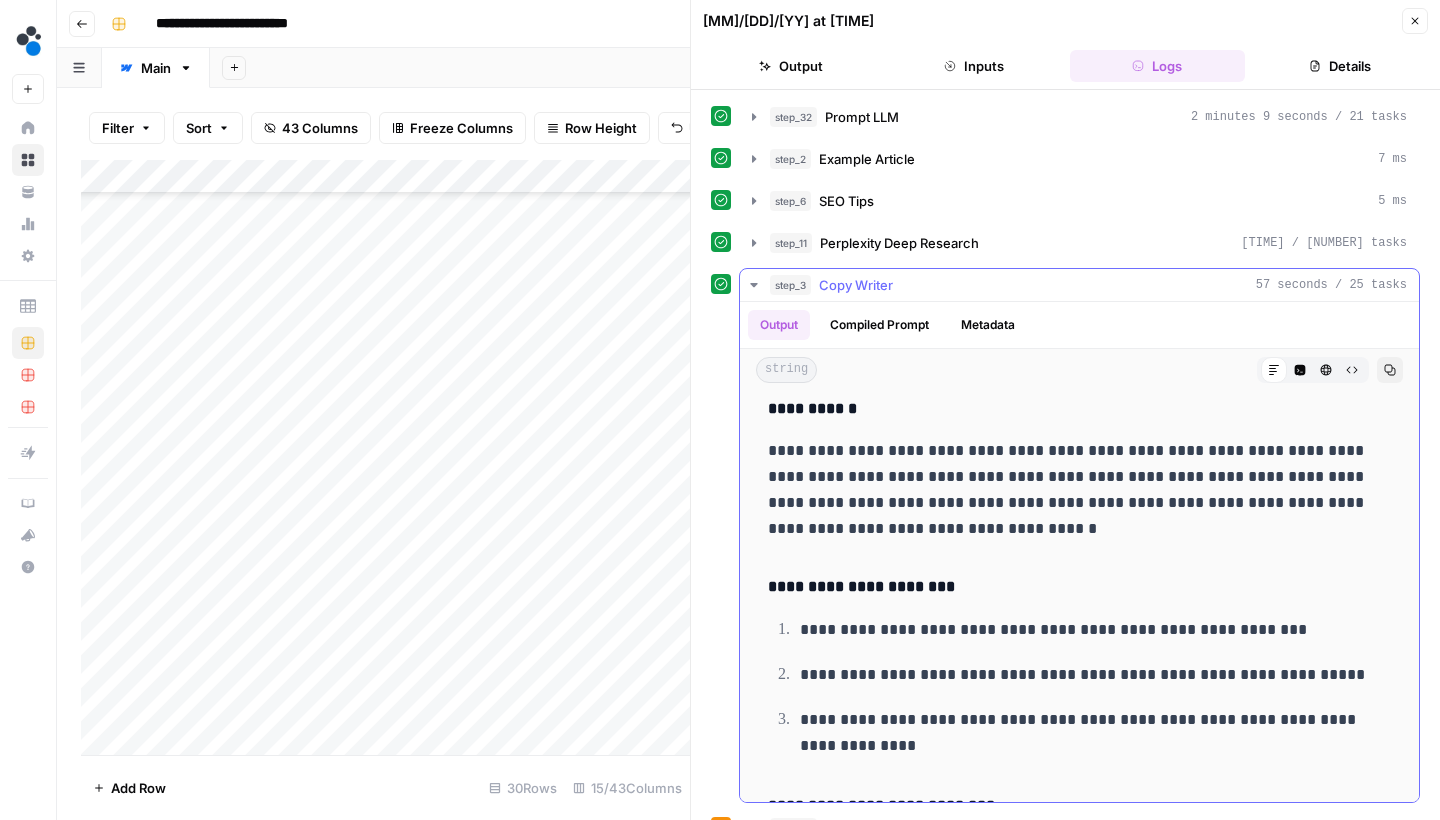 drag, startPoint x: 944, startPoint y: 526, endPoint x: 769, endPoint y: 451, distance: 190.39433 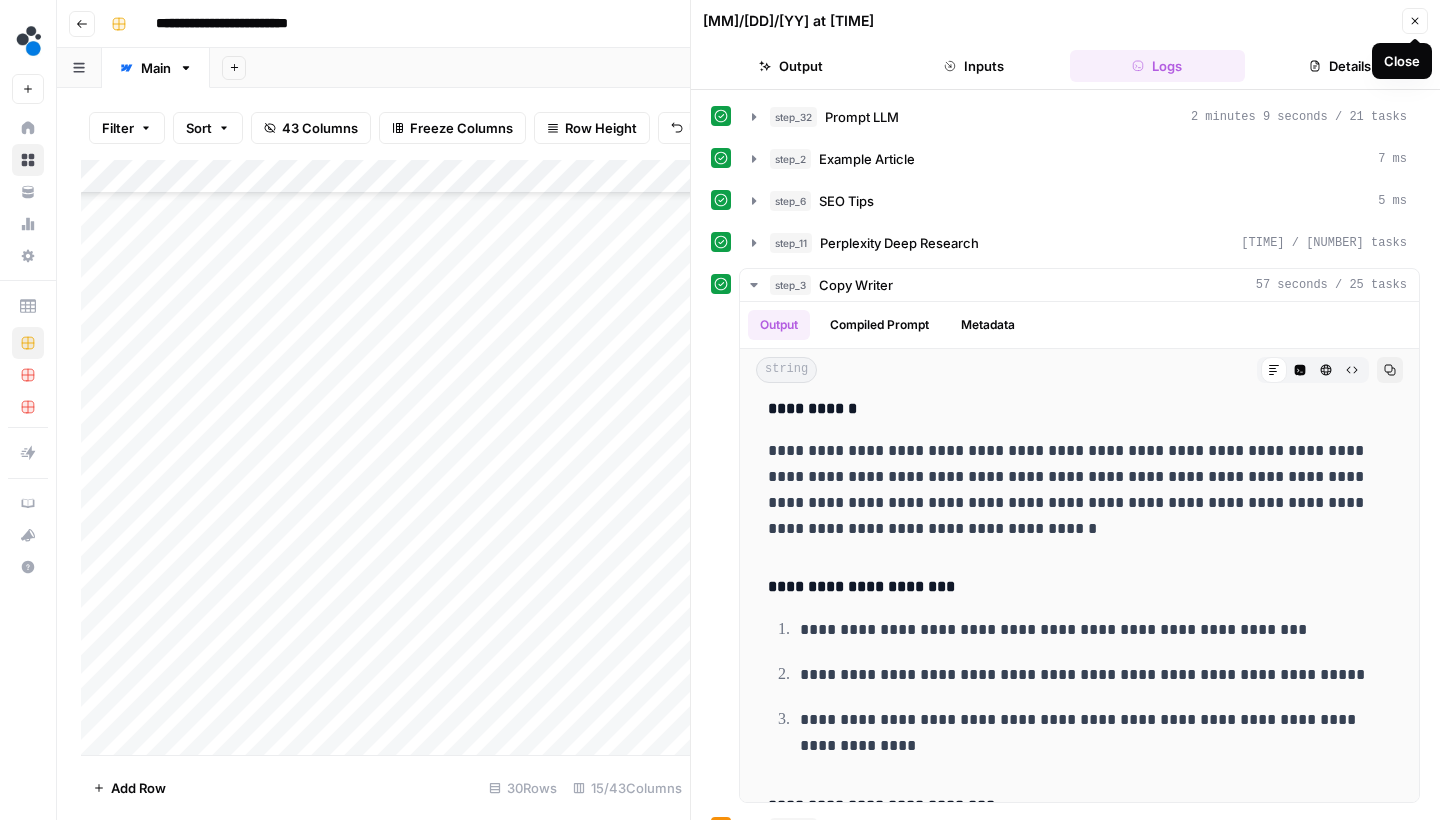 click 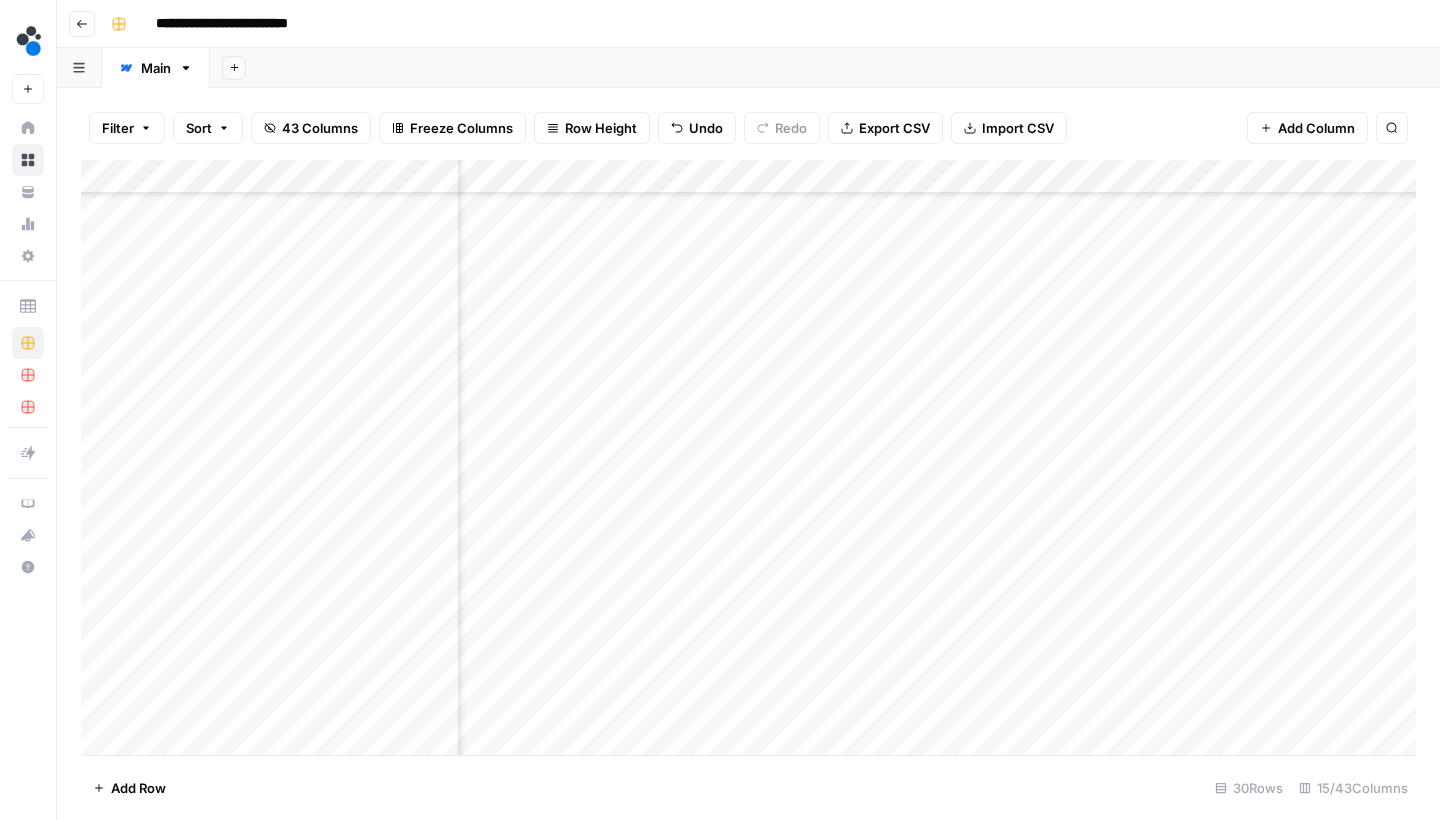 scroll, scrollTop: 204, scrollLeft: 955, axis: both 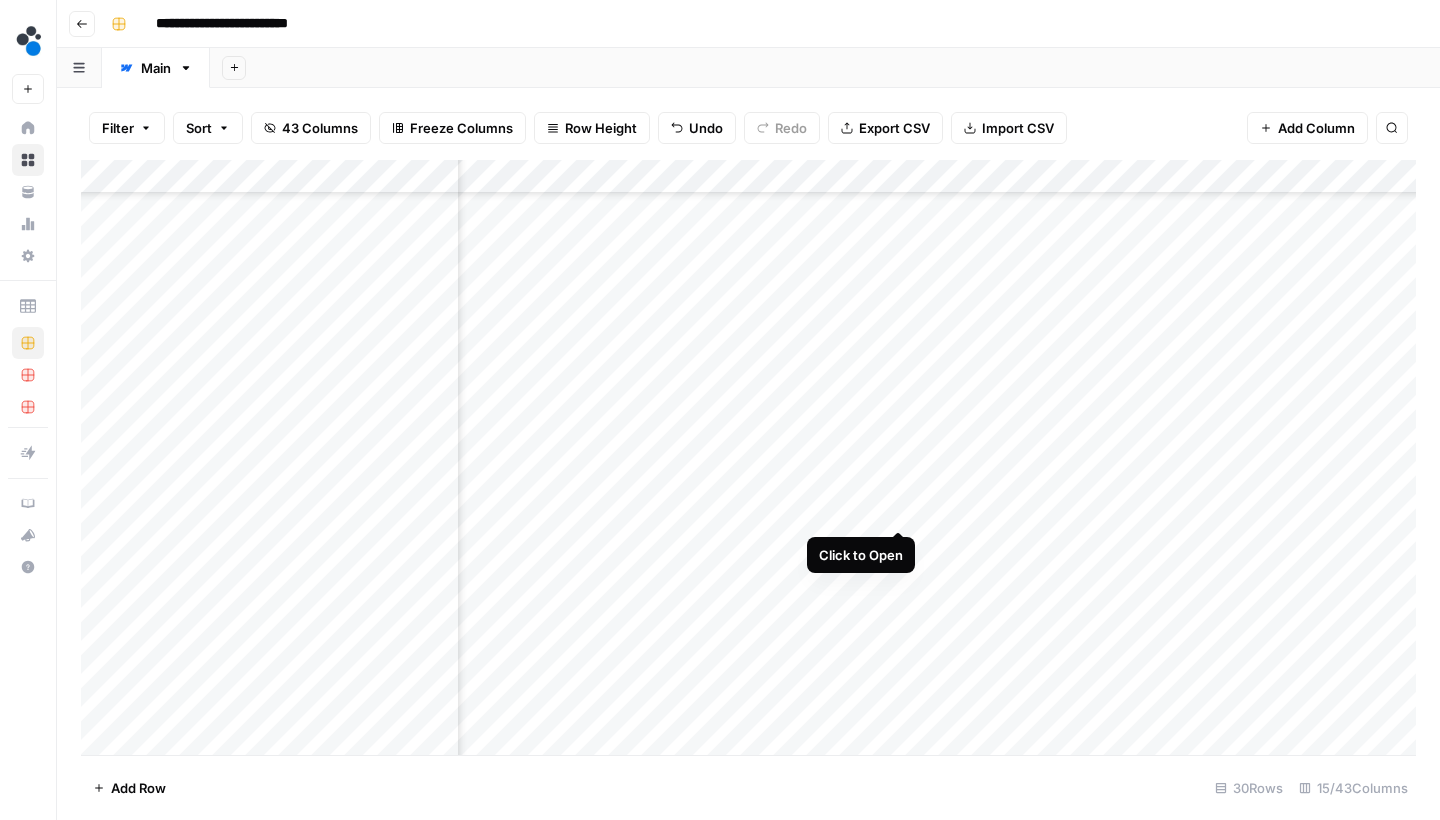 click on "Add Column" at bounding box center (748, 460) 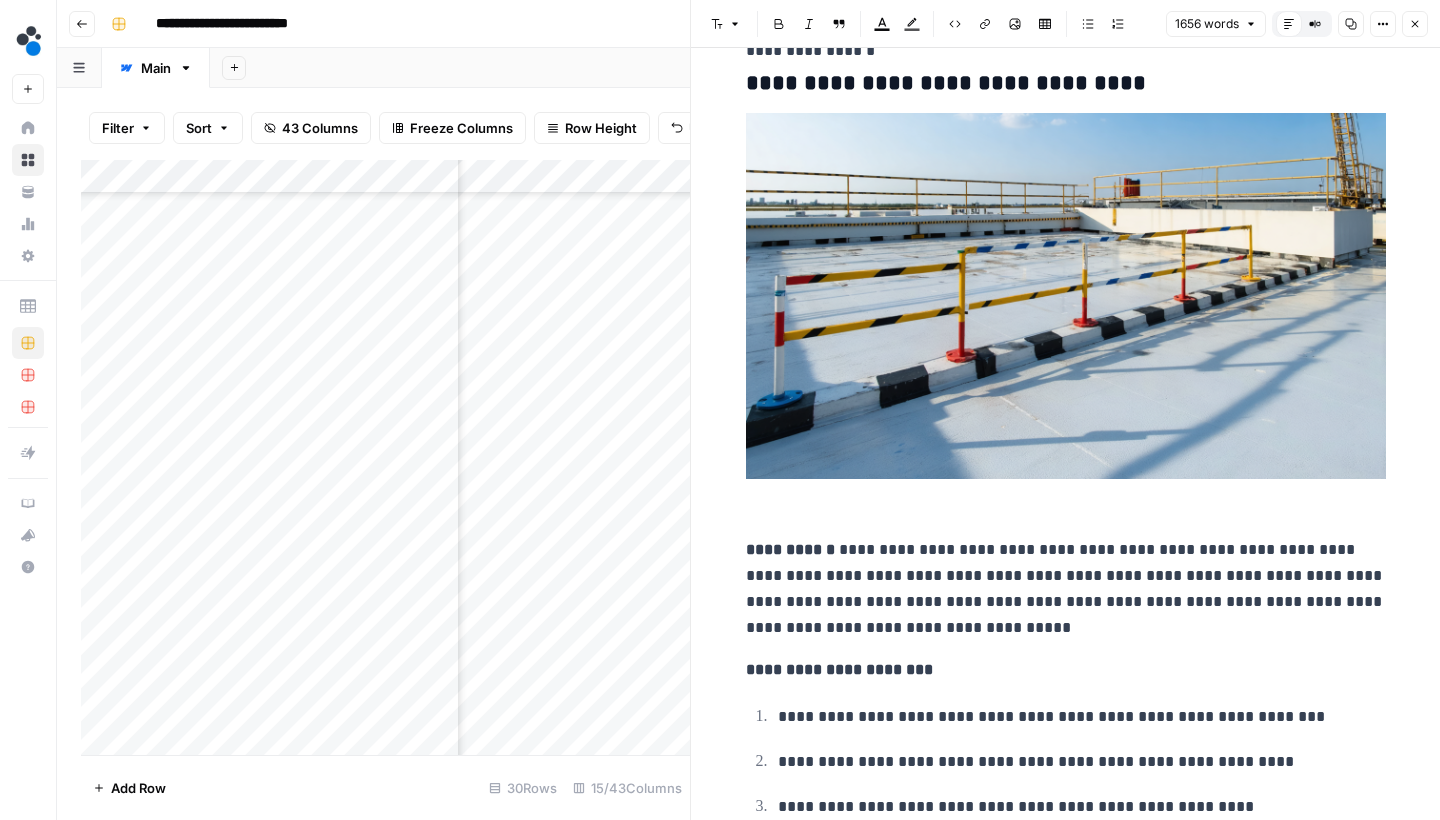 scroll, scrollTop: 1763, scrollLeft: 0, axis: vertical 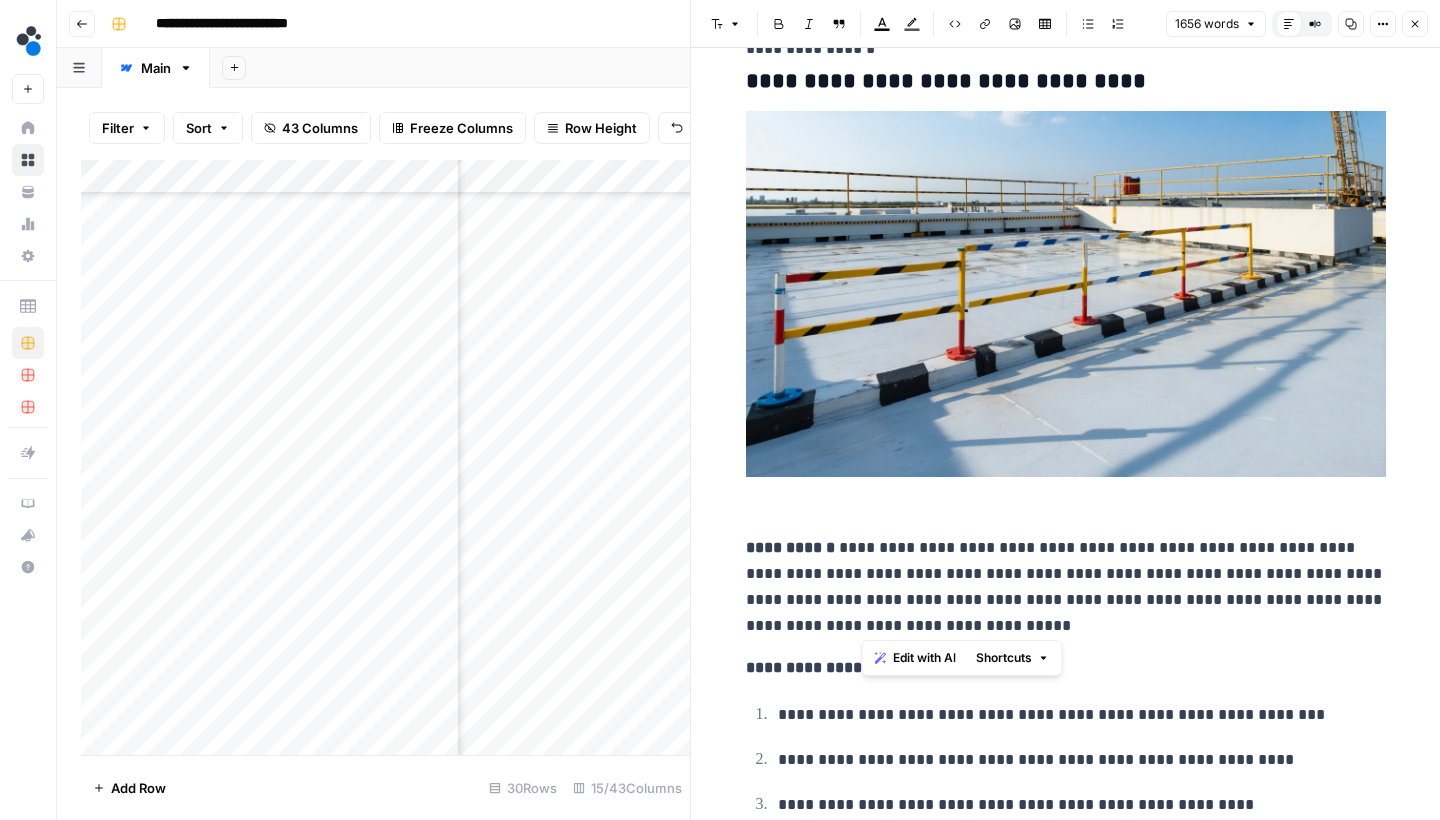 drag, startPoint x: 984, startPoint y: 624, endPoint x: 866, endPoint y: 599, distance: 120.61923 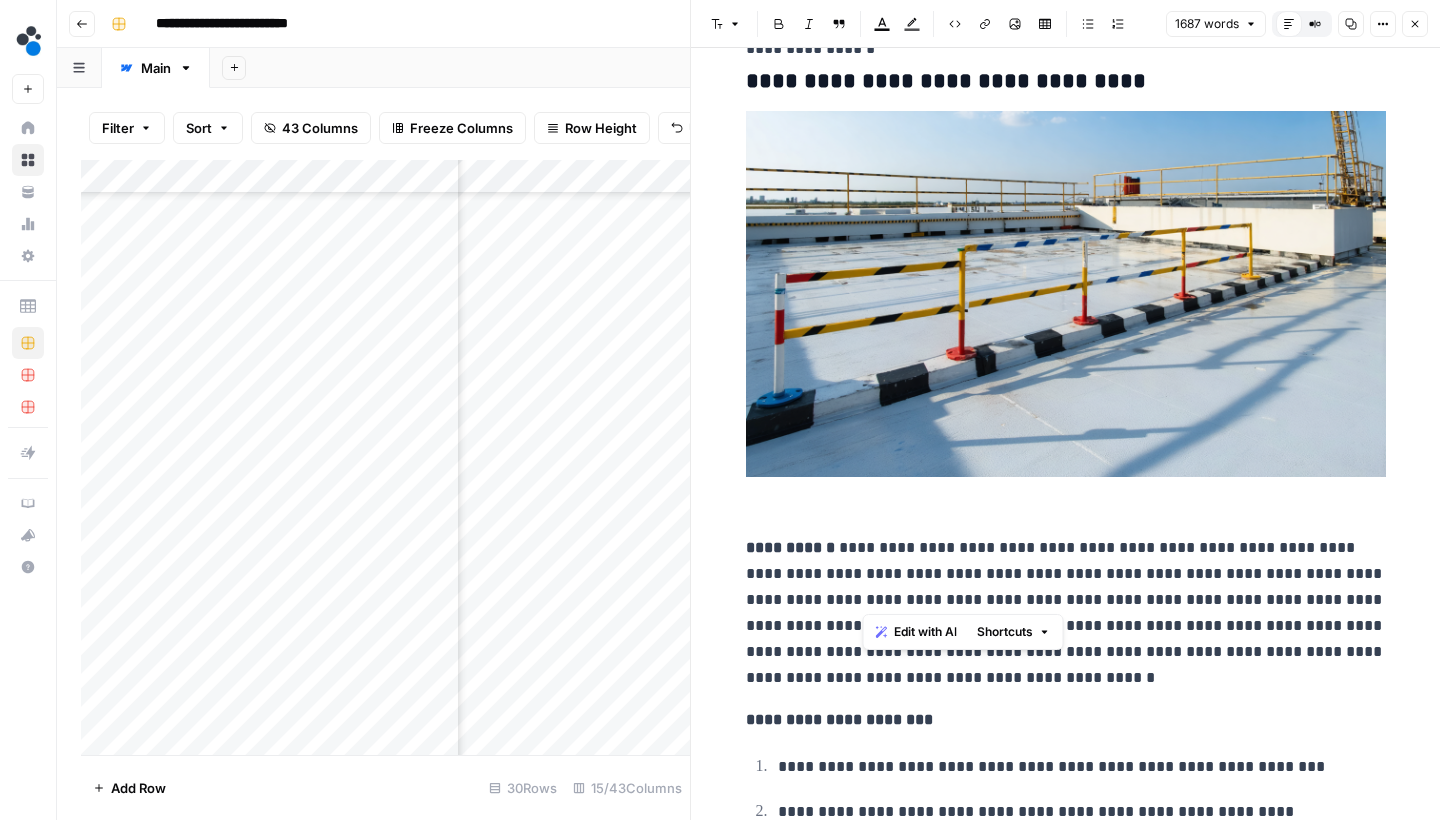 drag, startPoint x: 864, startPoint y: 598, endPoint x: 974, endPoint y: 559, distance: 116.70904 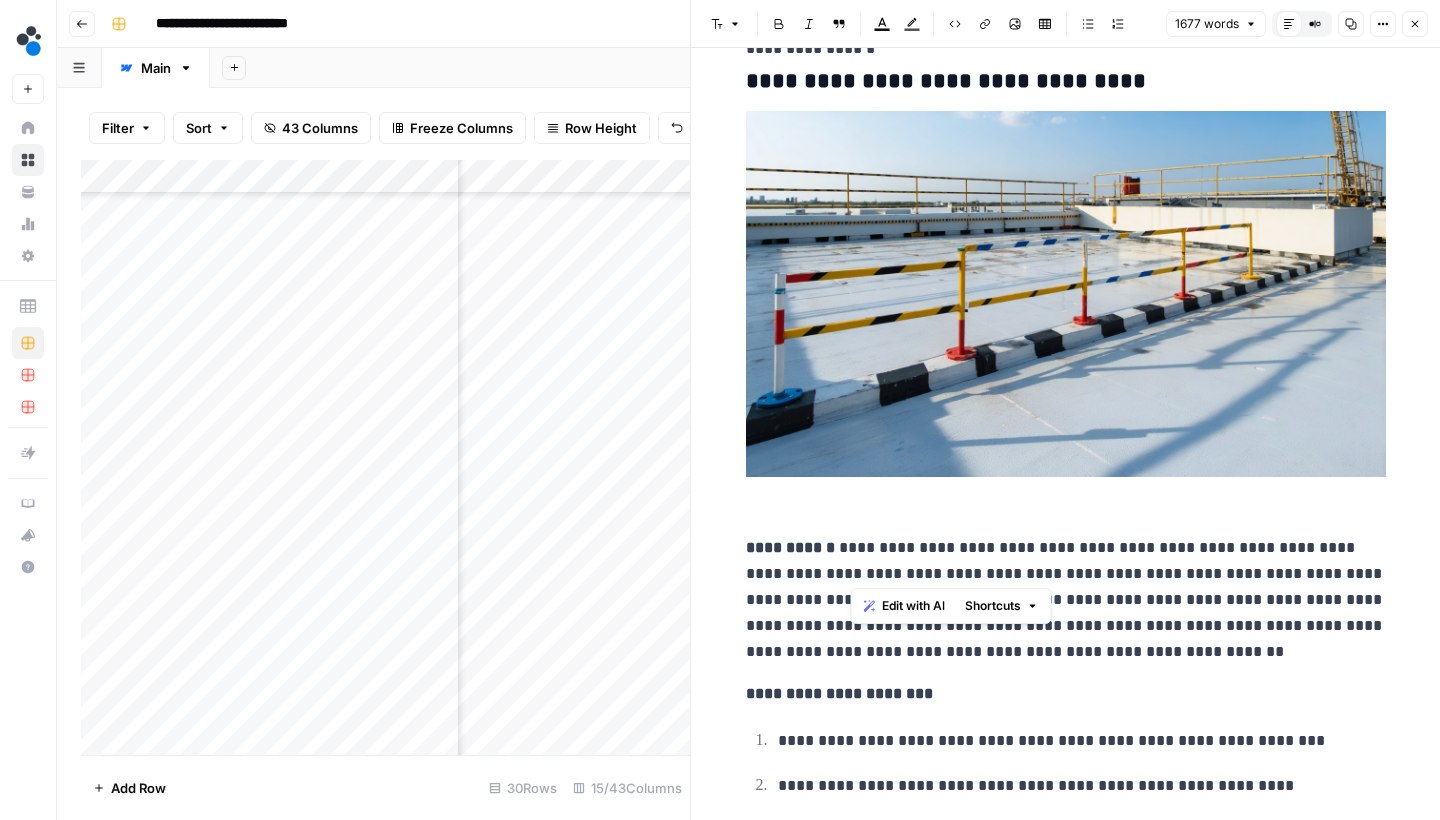 drag, startPoint x: 974, startPoint y: 564, endPoint x: 854, endPoint y: 536, distance: 123.22337 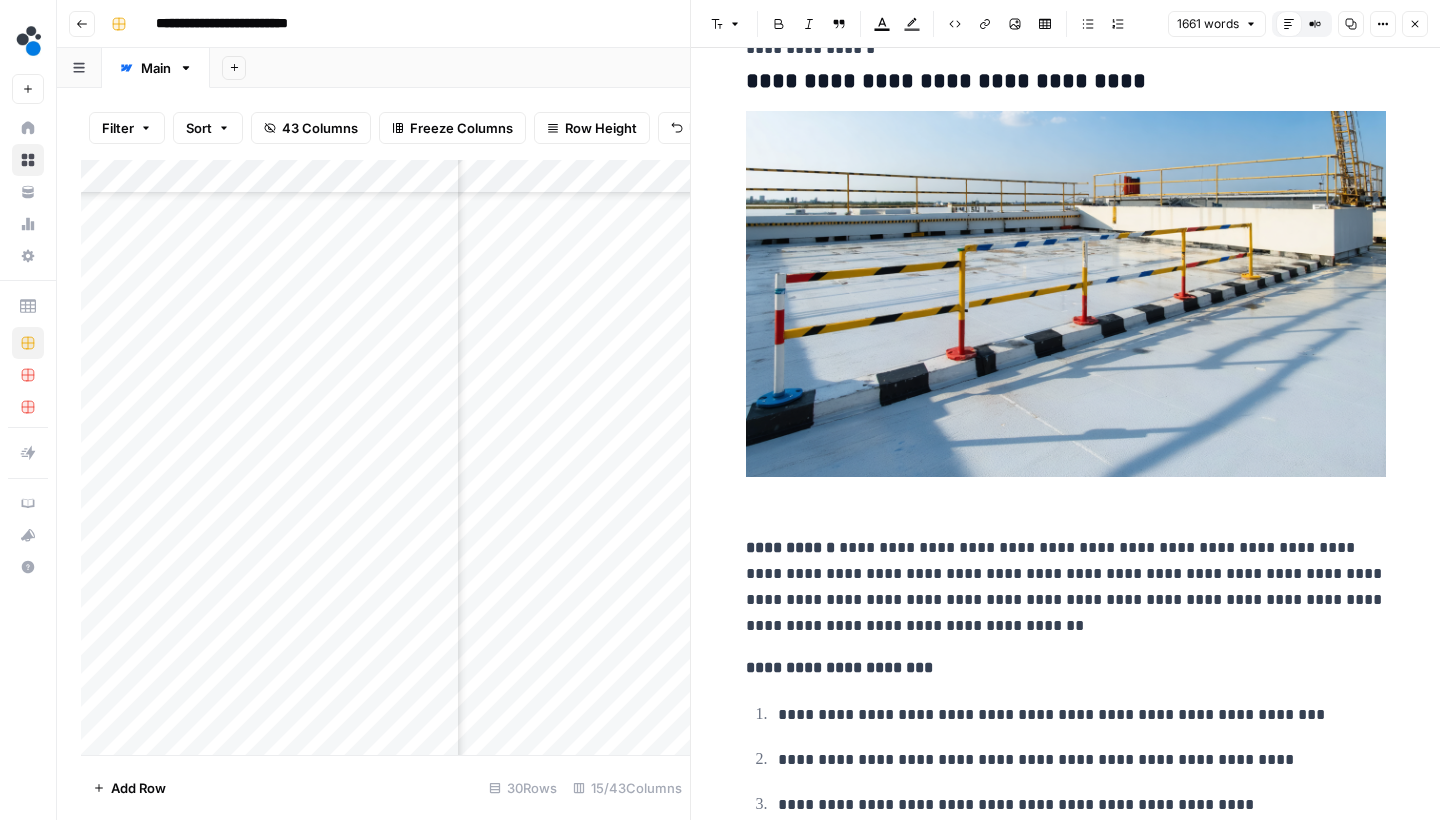type 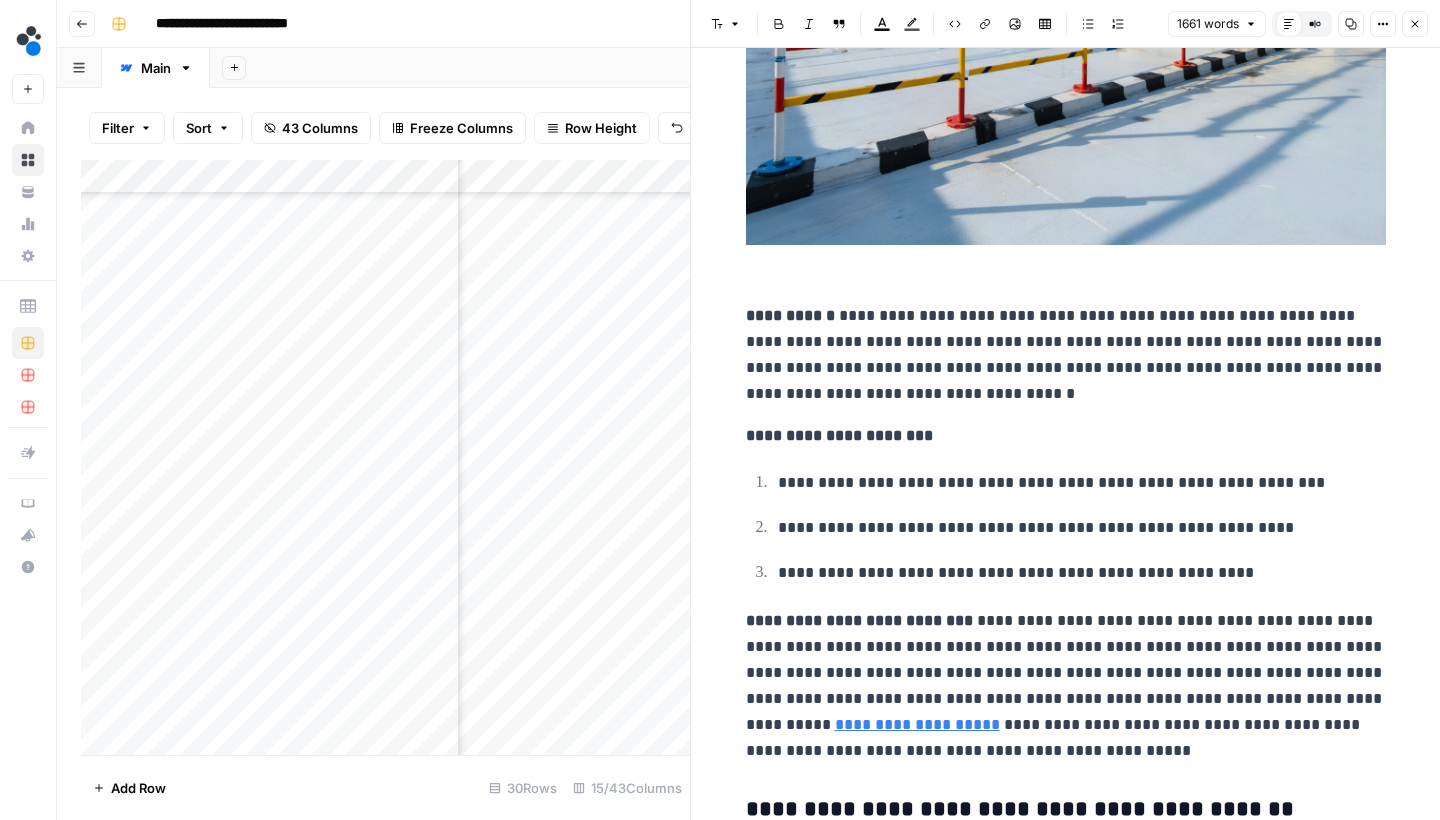 scroll, scrollTop: 1985, scrollLeft: 0, axis: vertical 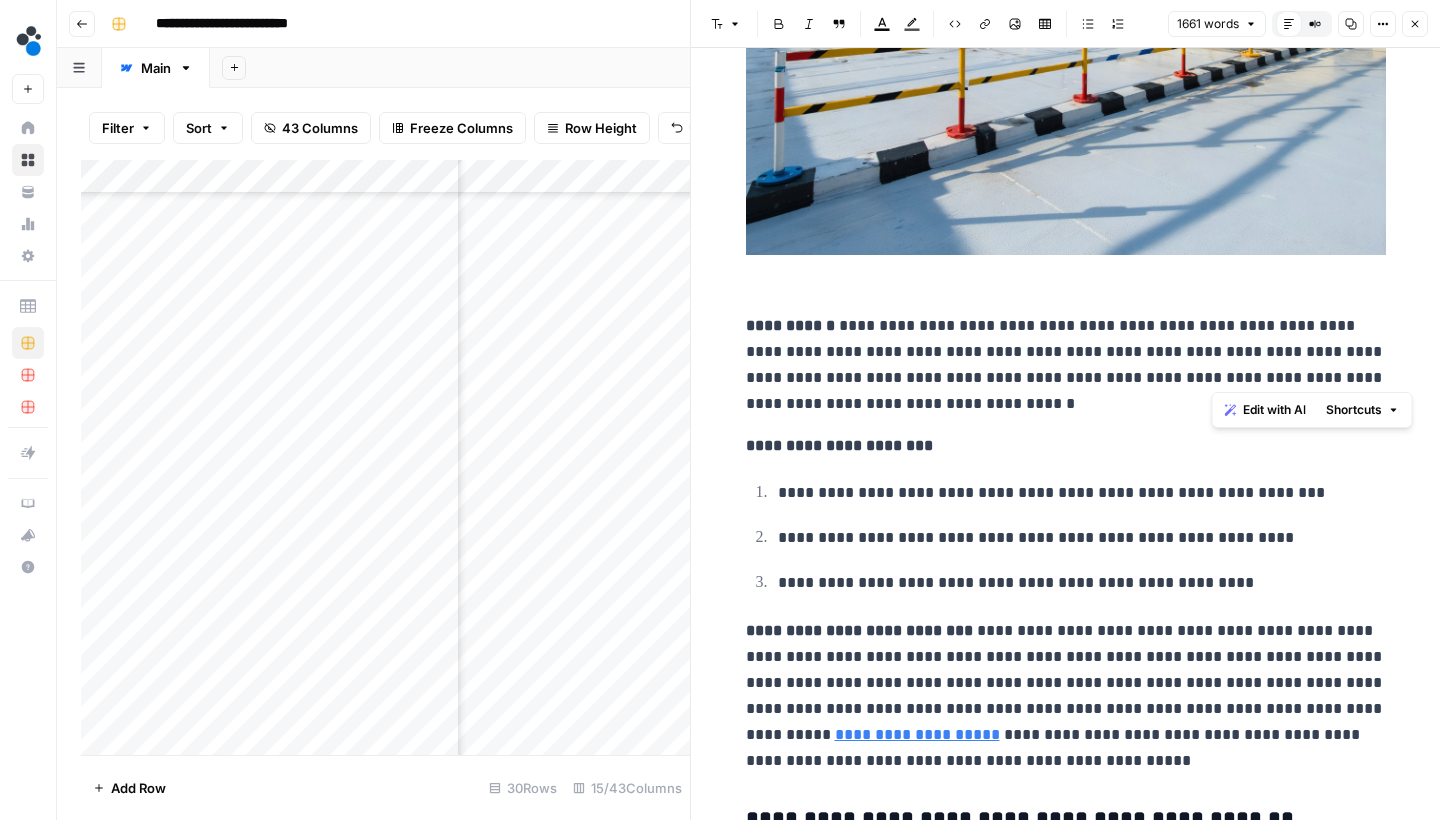drag, startPoint x: 1264, startPoint y: 373, endPoint x: 1209, endPoint y: 355, distance: 57.870544 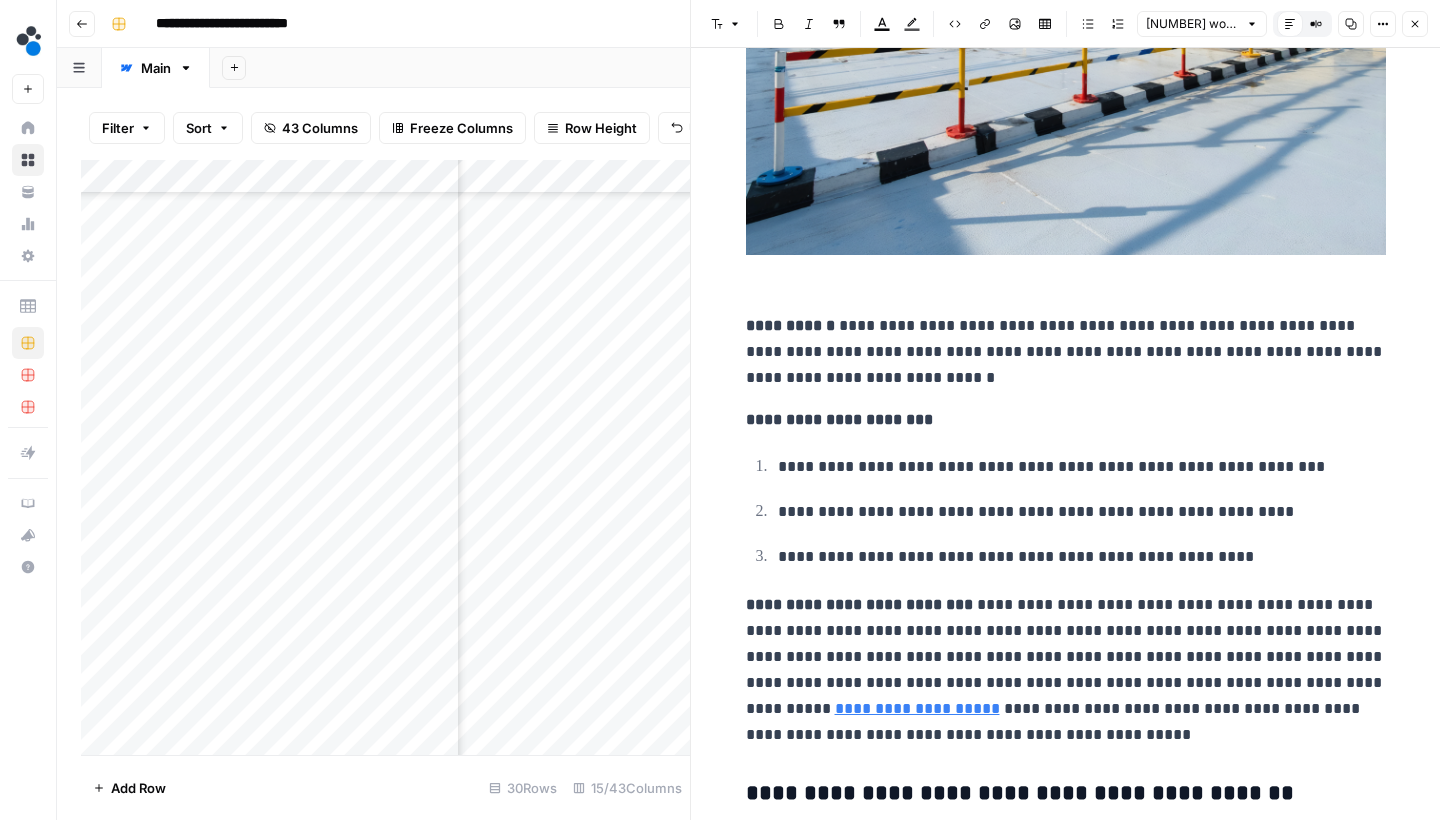 click on "**********" at bounding box center (1066, 352) 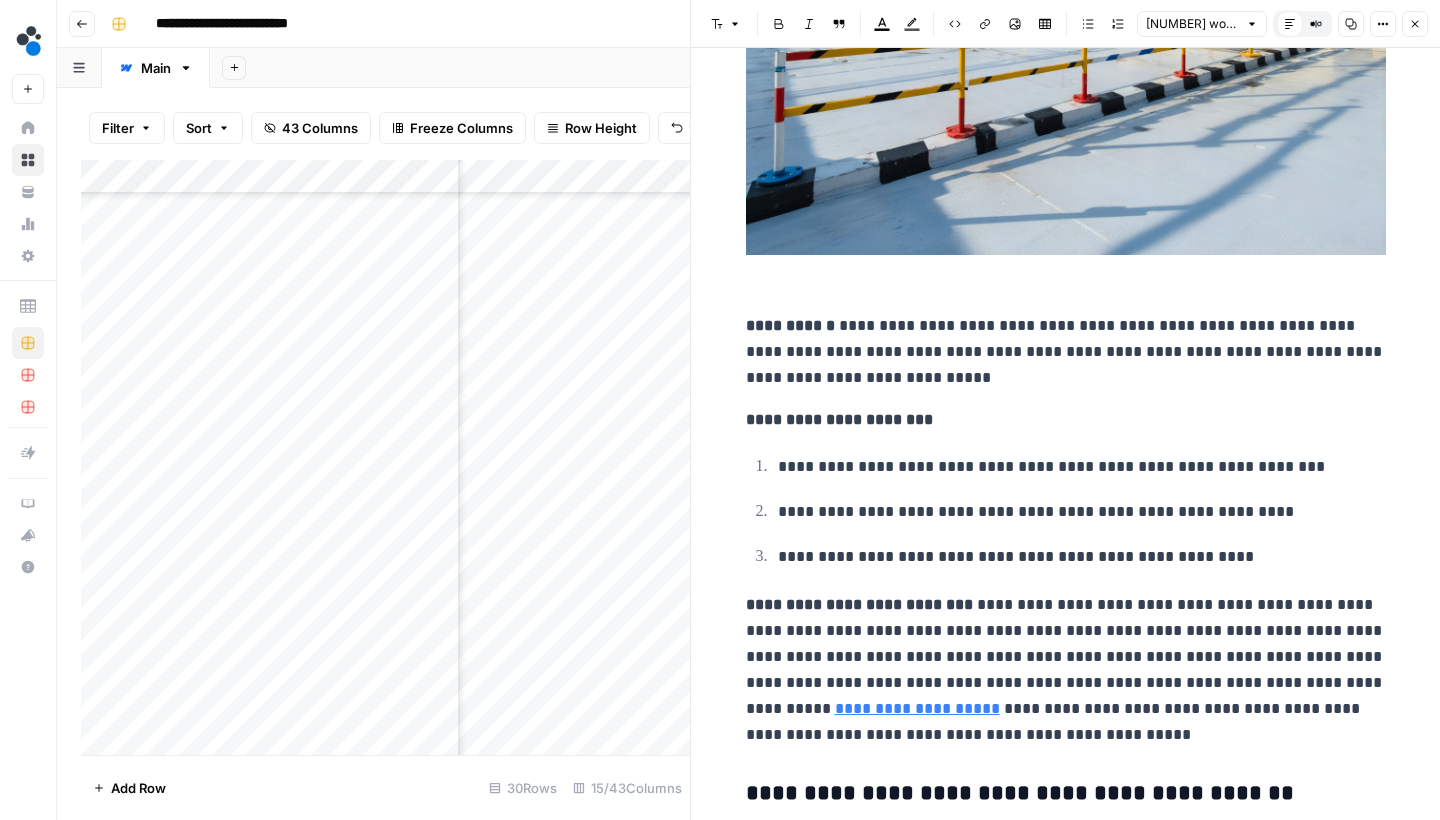 click on "**********" at bounding box center [1066, 352] 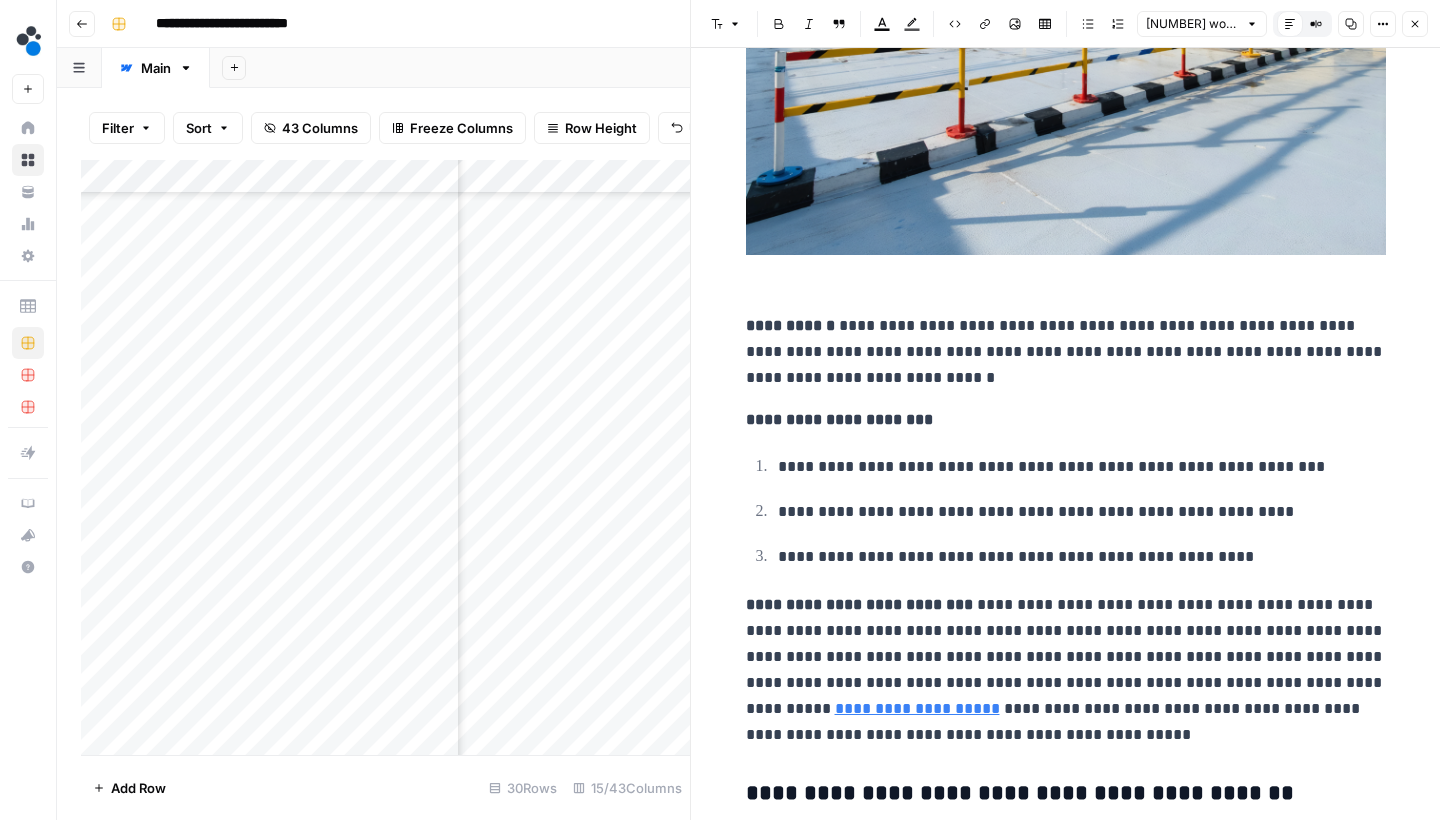 click on "**********" at bounding box center (1066, 352) 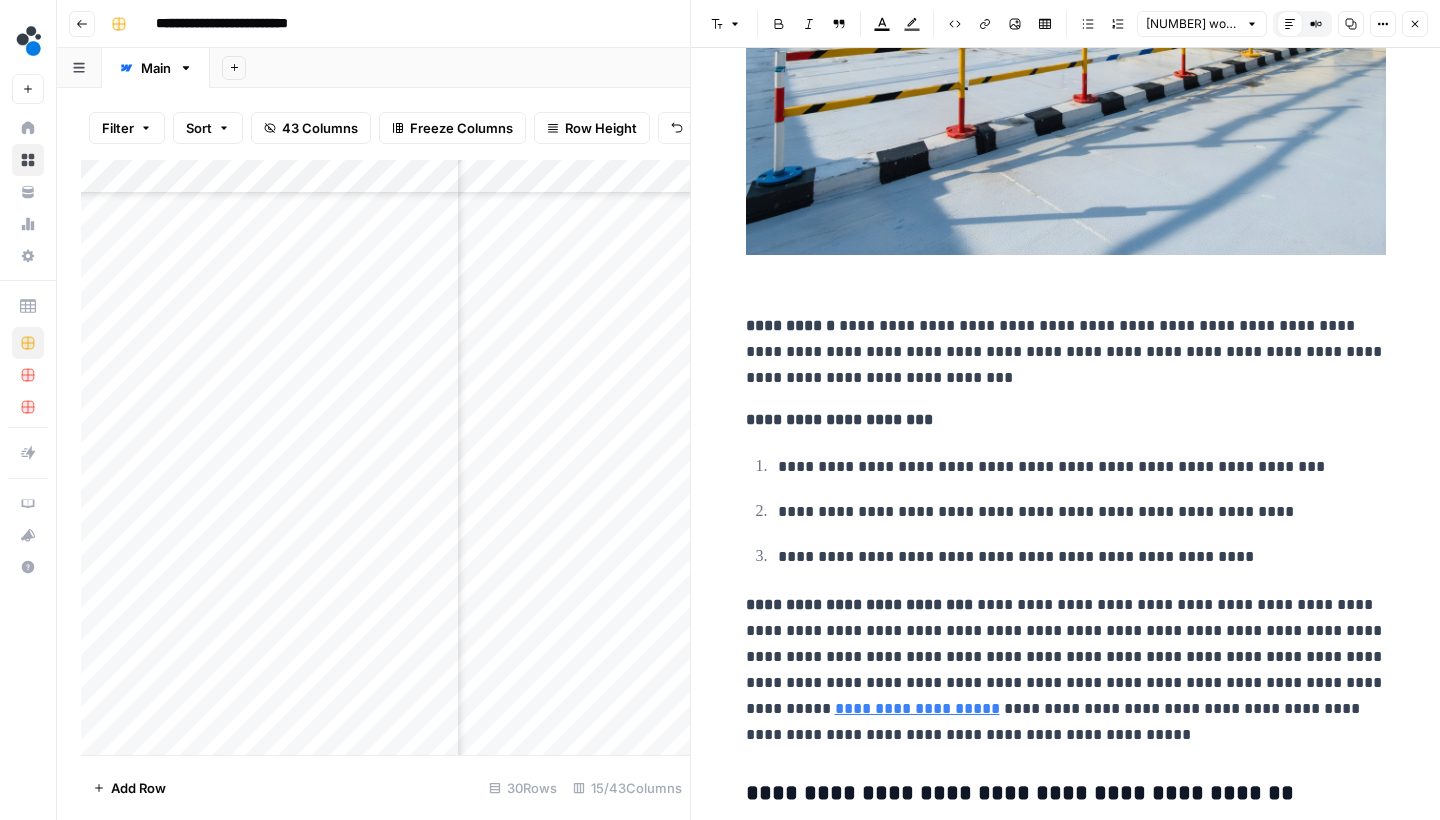 click on "**********" at bounding box center [1066, 352] 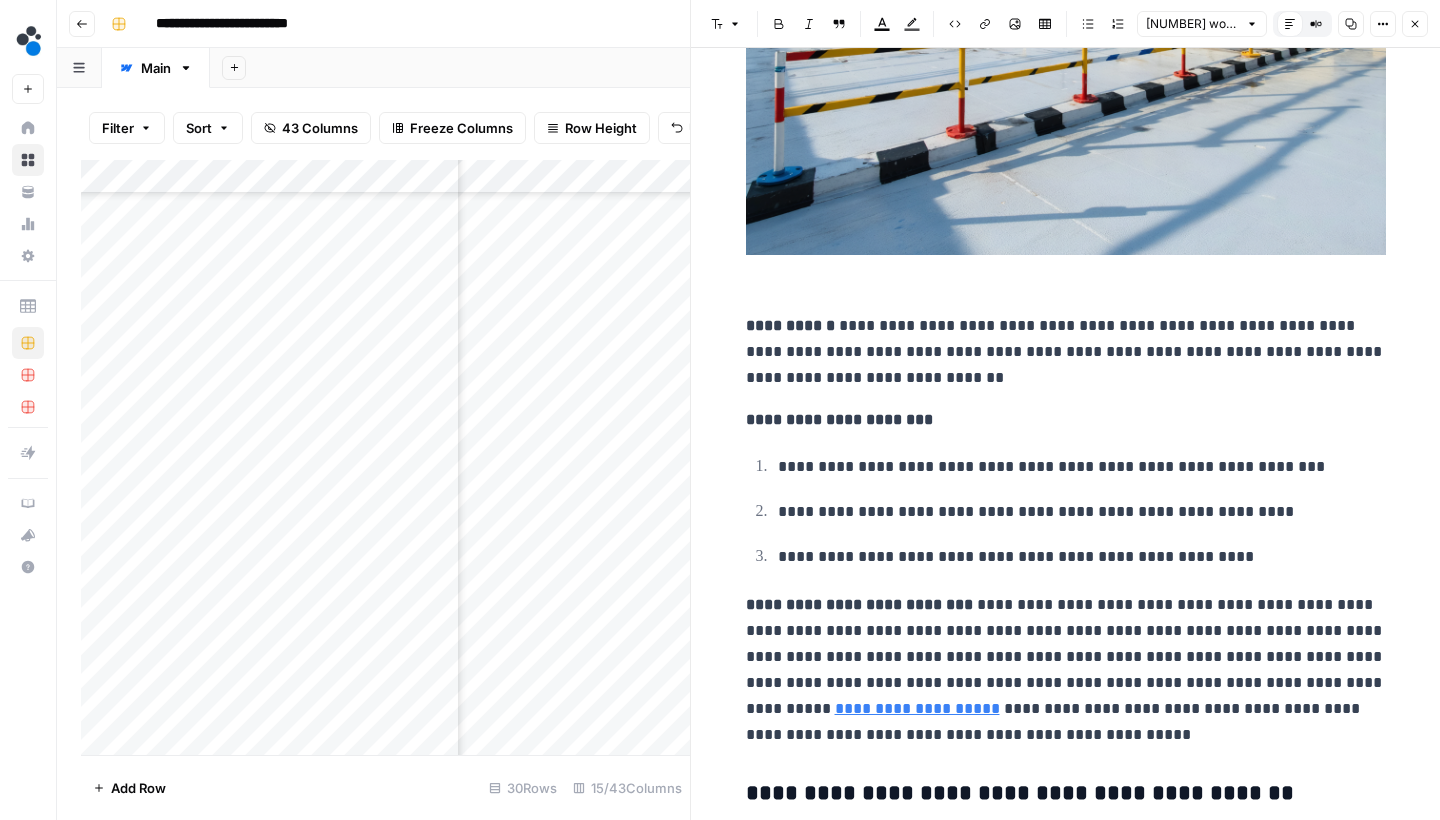 click on "**********" at bounding box center [1066, 352] 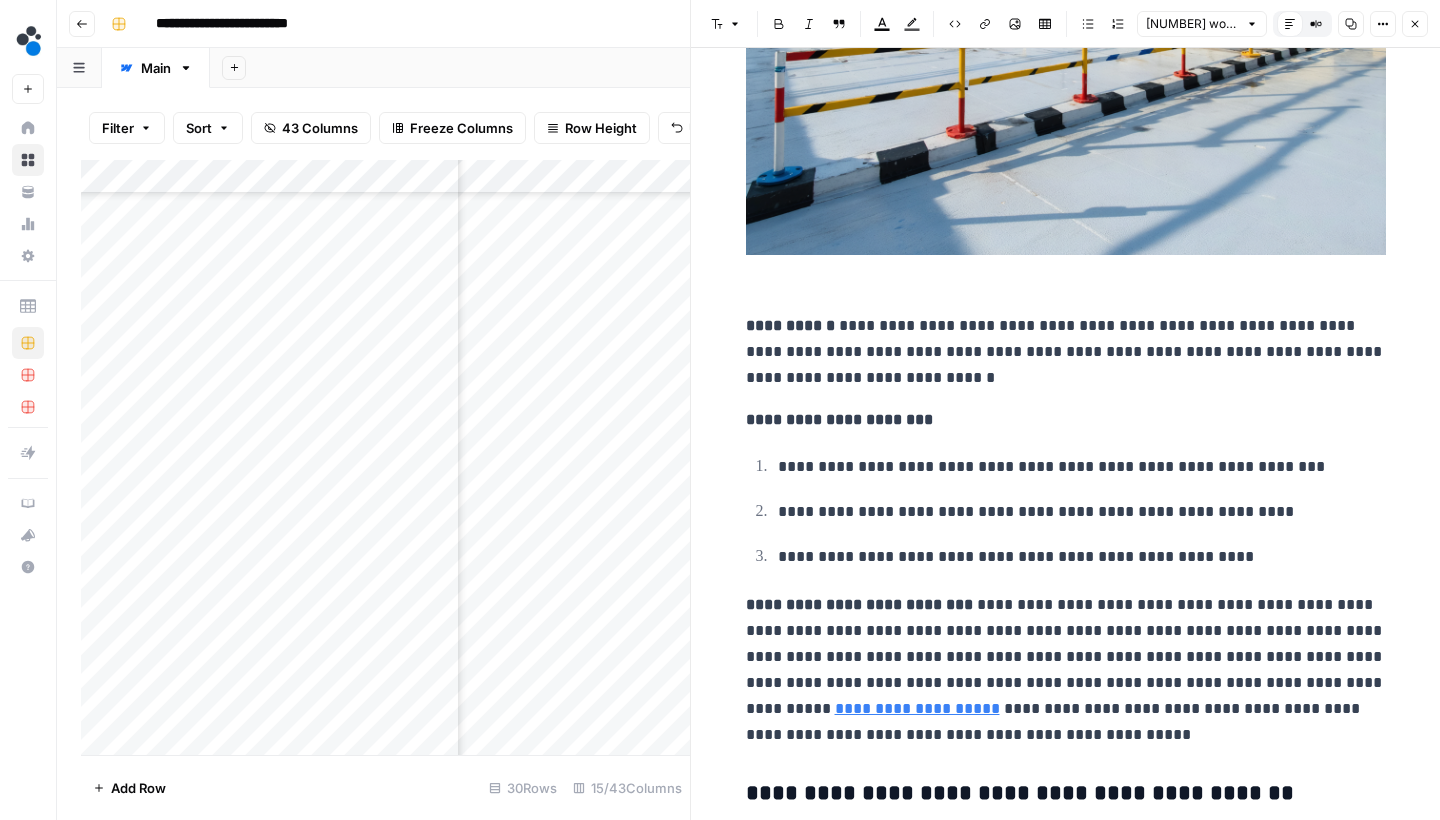 click on "**********" at bounding box center (1066, 352) 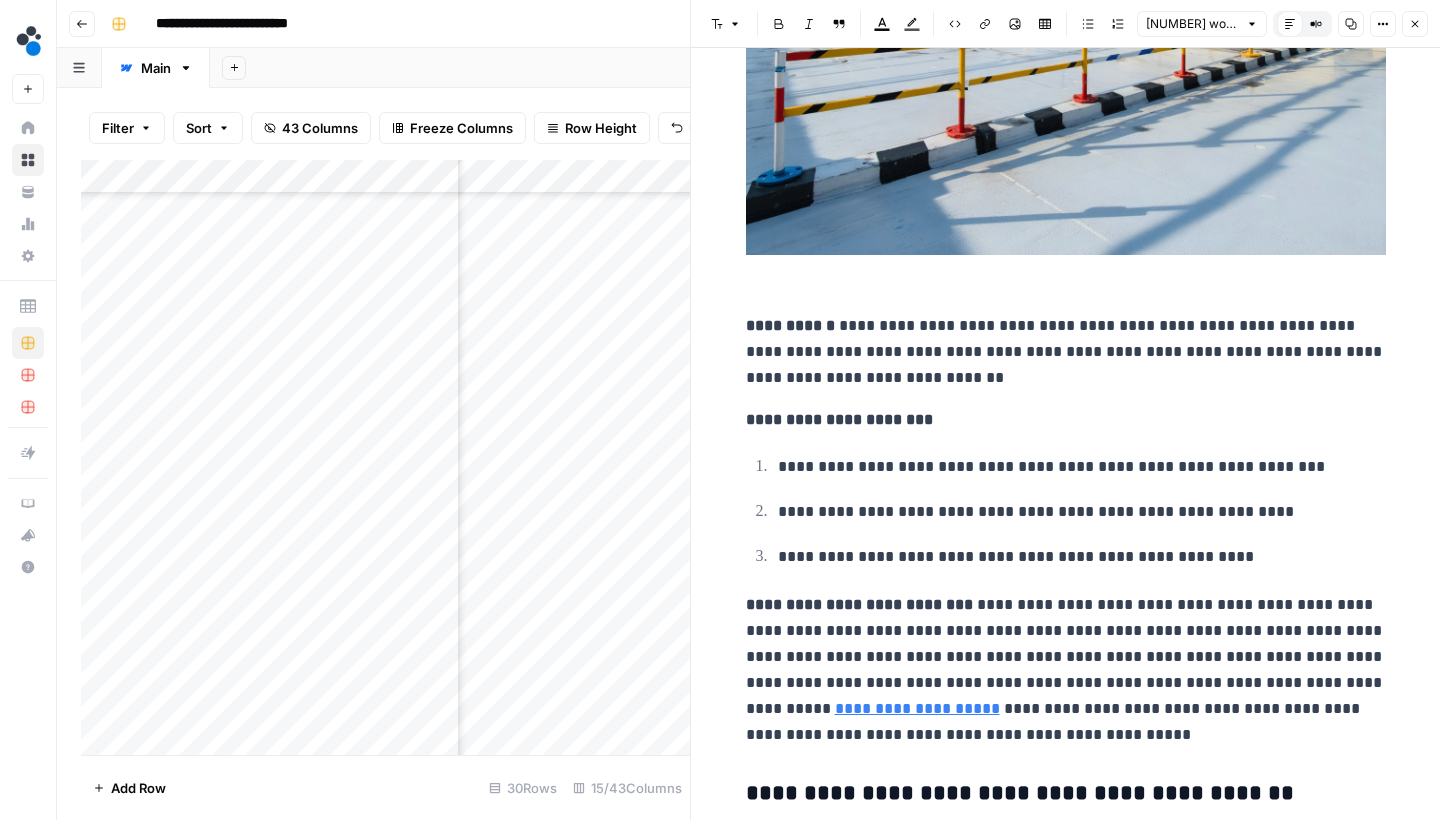 click on "**********" at bounding box center [1066, 352] 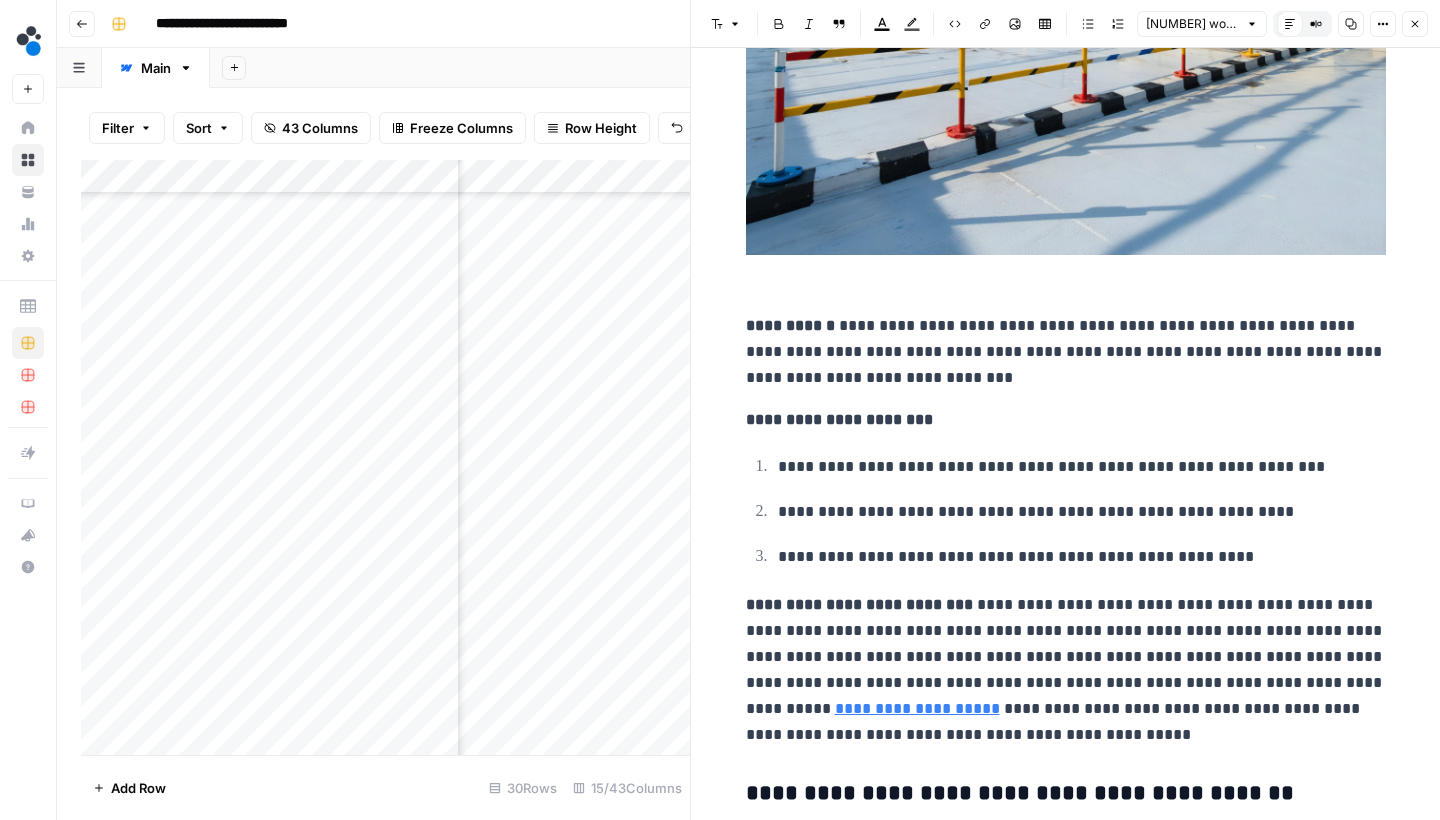 click on "**********" at bounding box center [1066, 352] 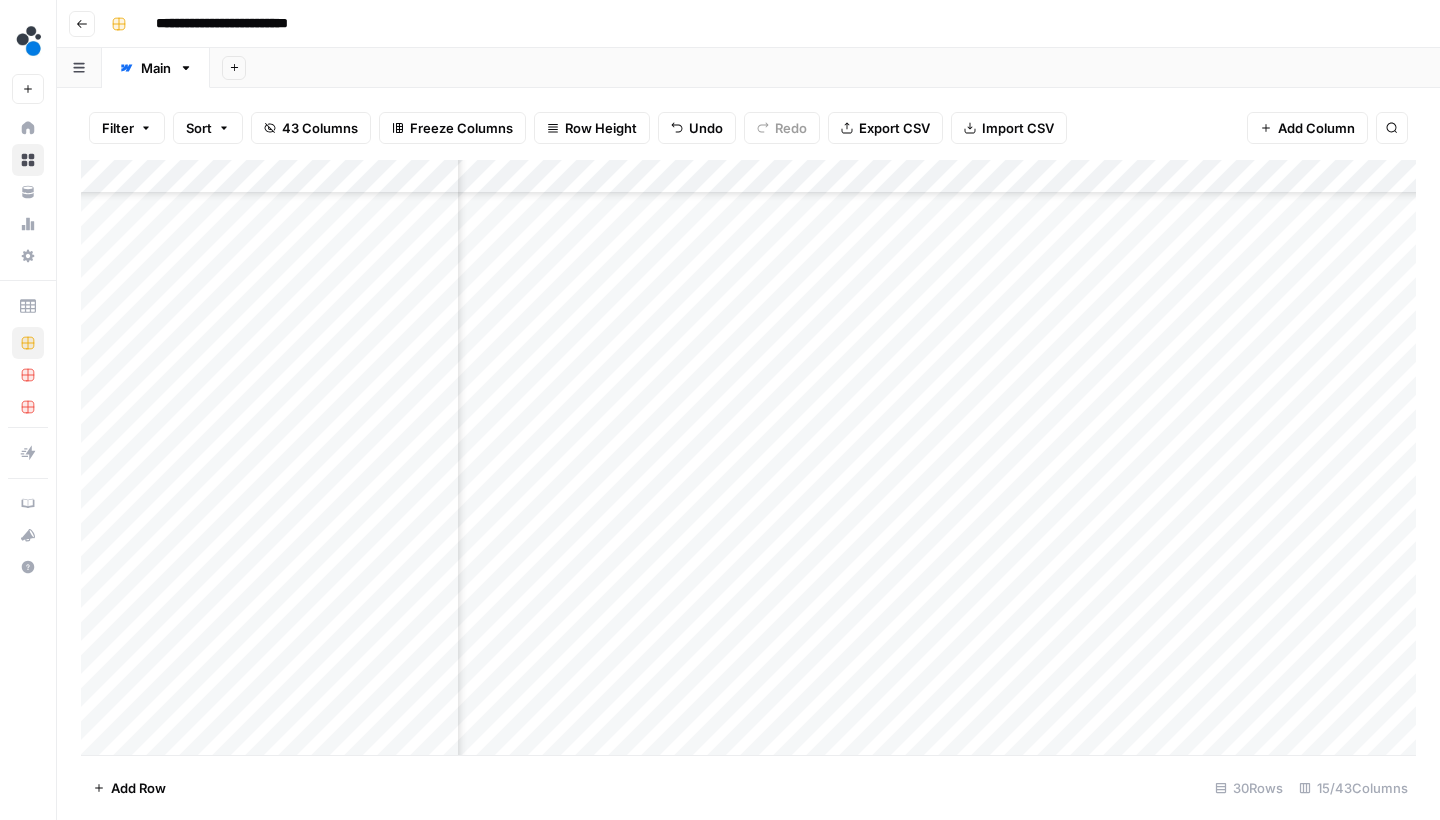 click on "Add Column" at bounding box center [748, 460] 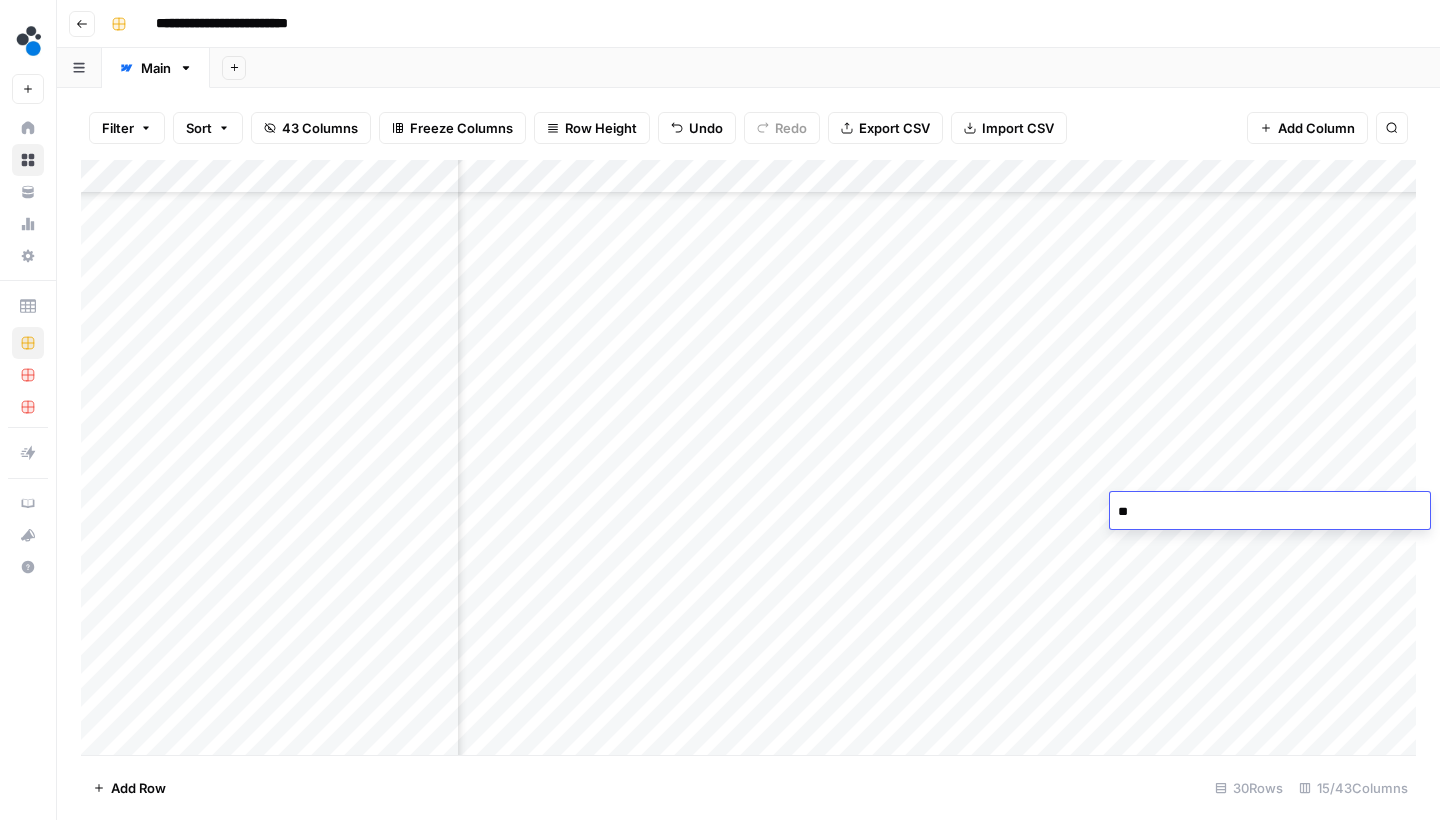 type on "*" 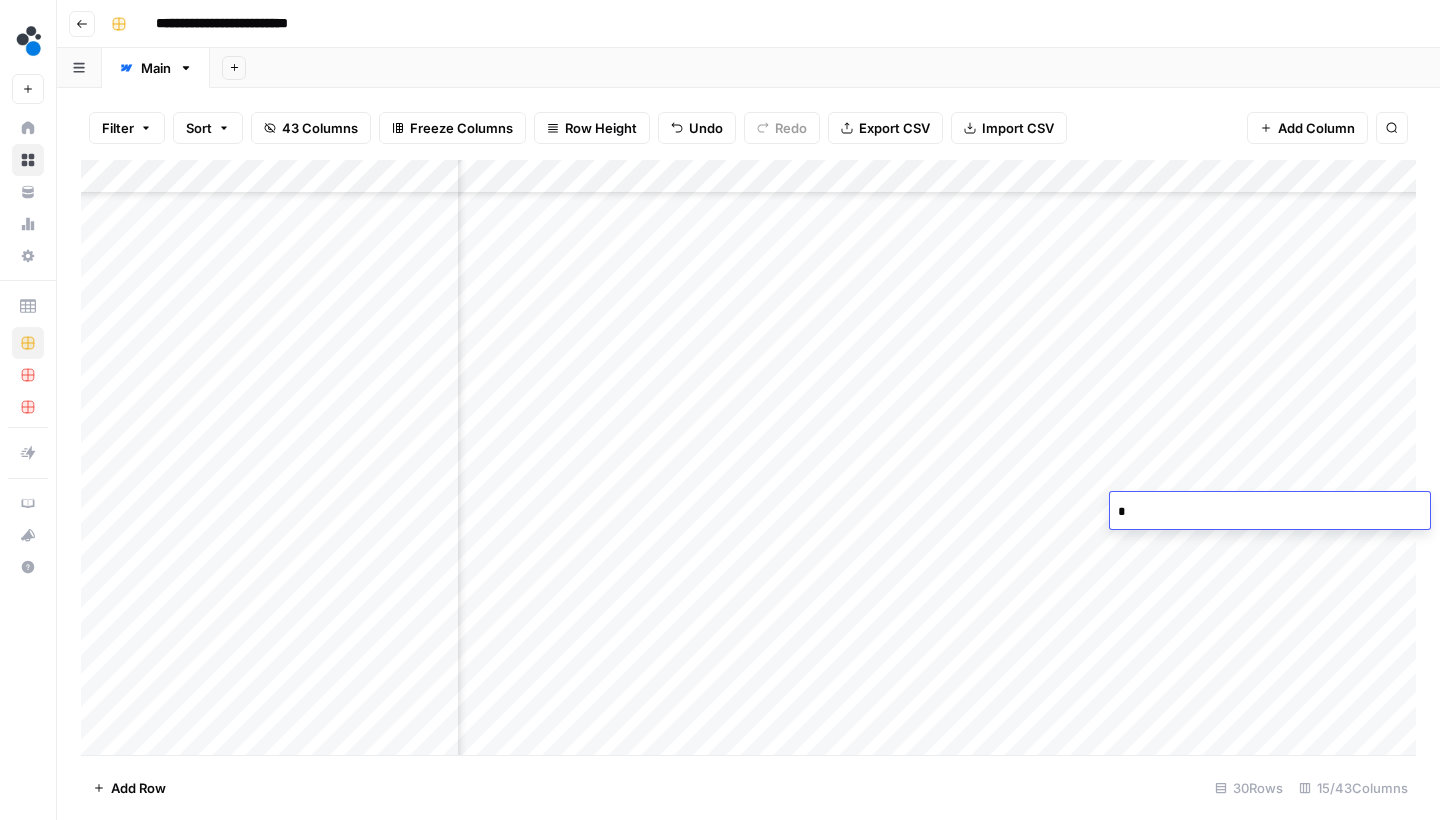 type 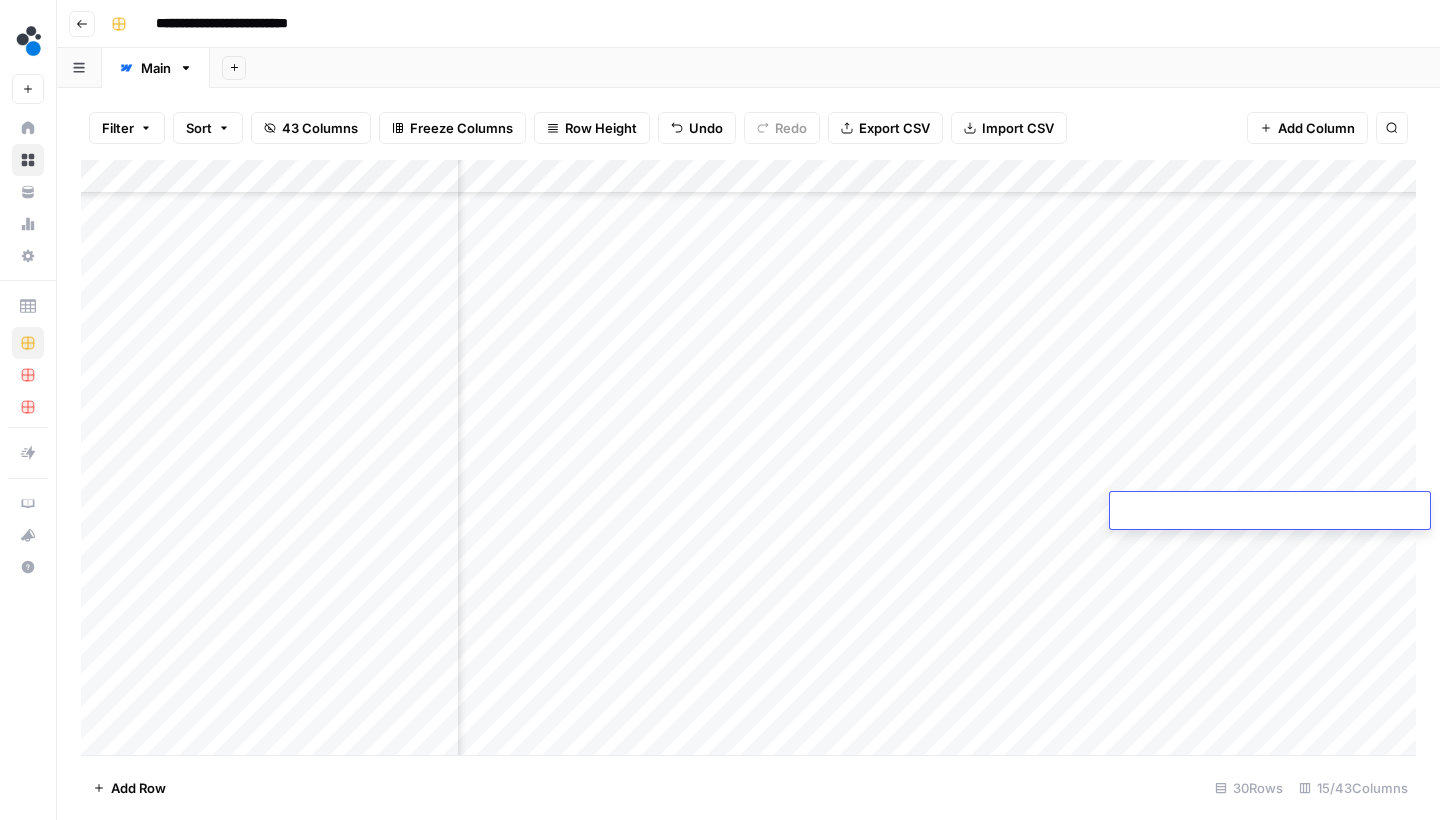 scroll, scrollTop: 204, scrollLeft: 985, axis: both 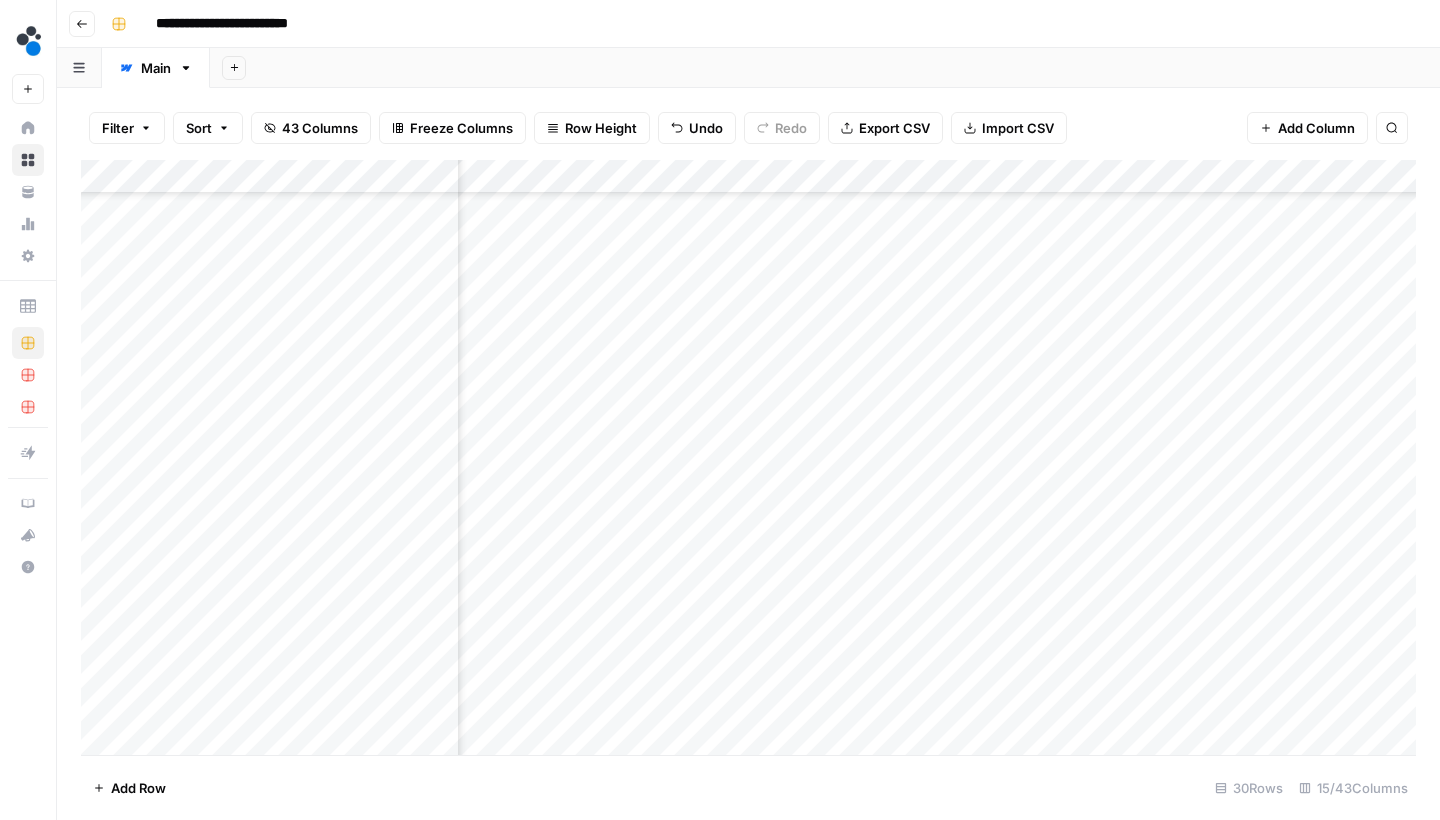 click on "Add Column" at bounding box center [748, 460] 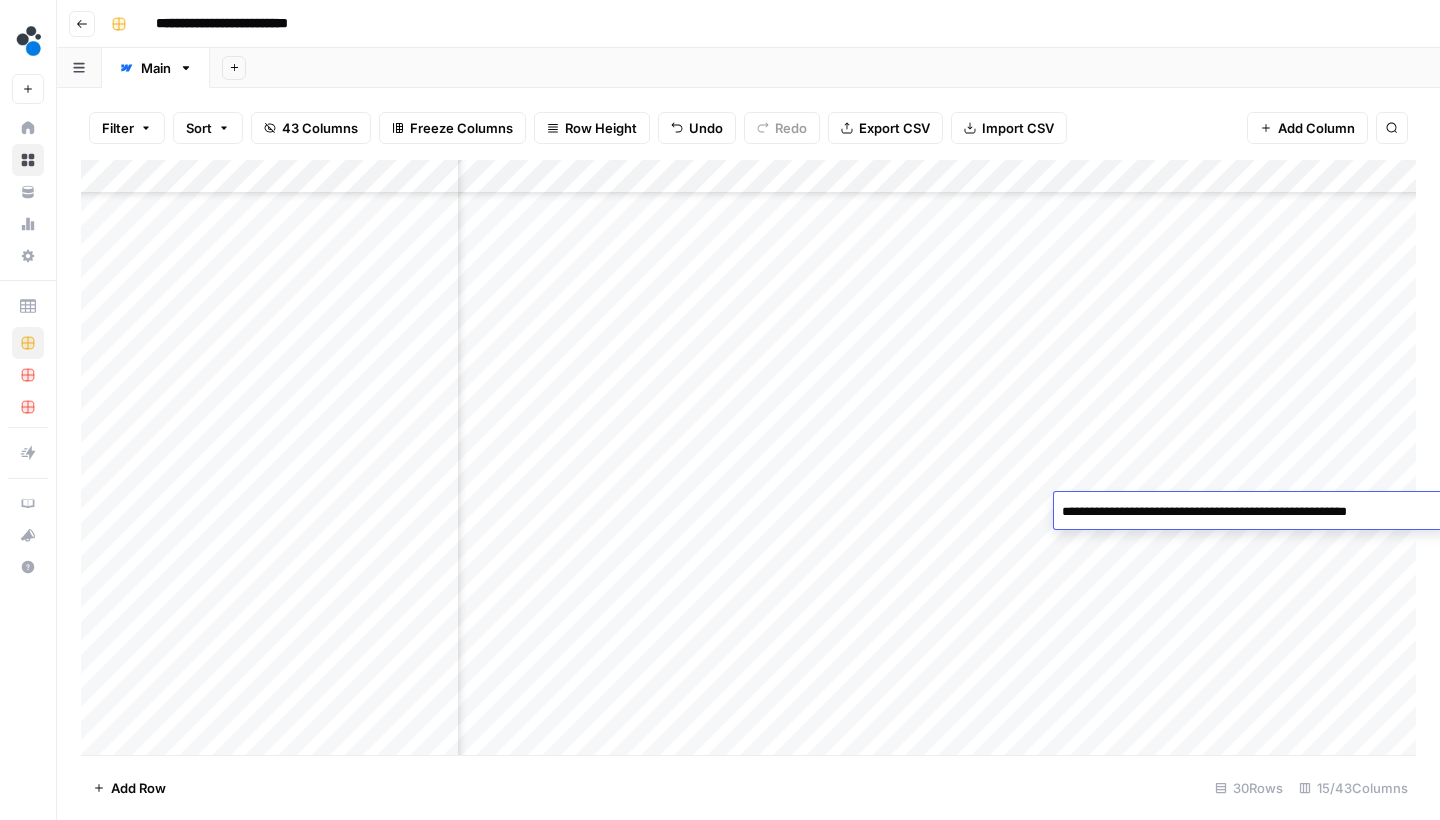 click on "Add Column" at bounding box center [748, 460] 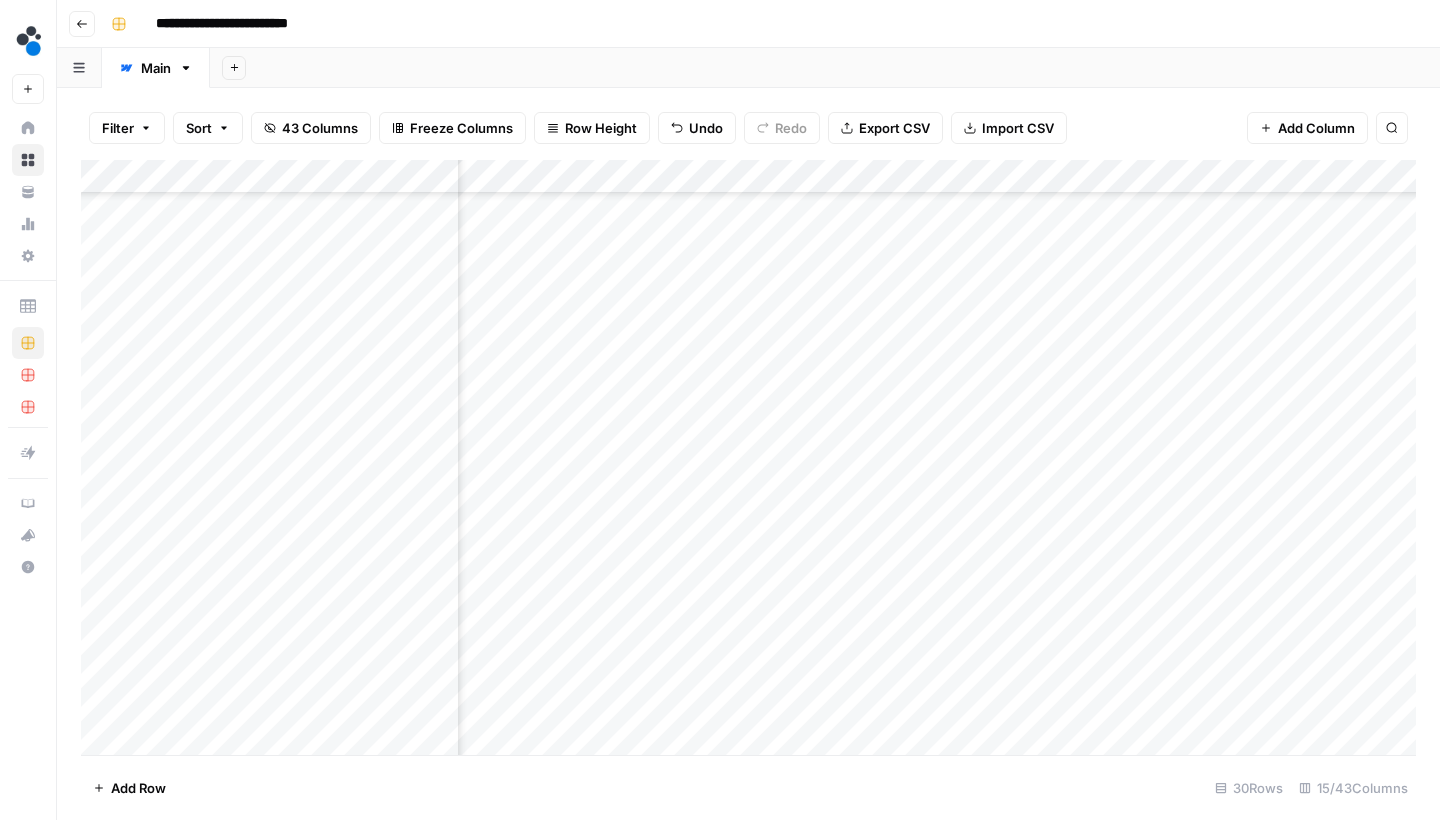 click on "Add Column" at bounding box center [748, 460] 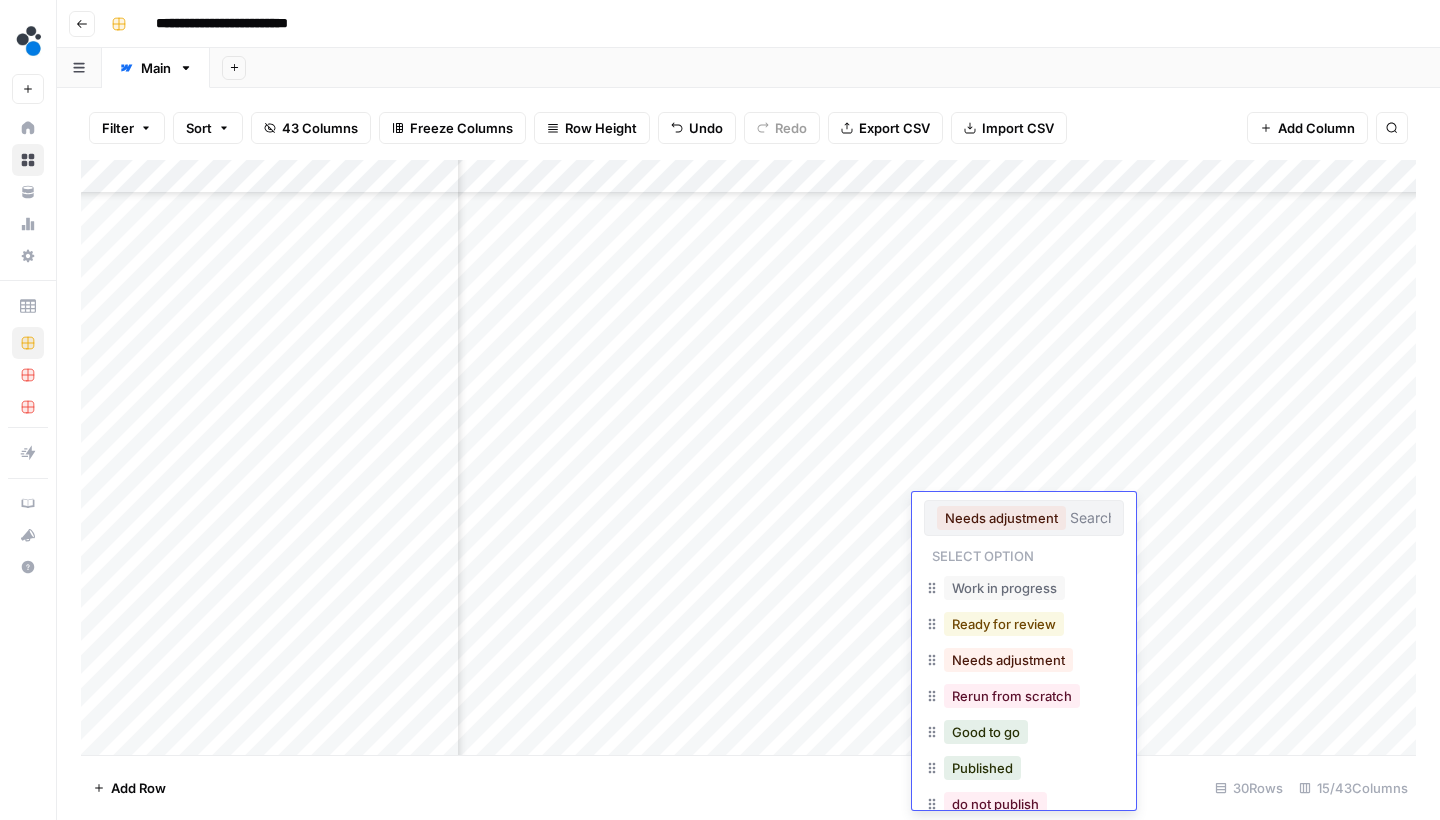 click on "Ready for review" at bounding box center (1004, 624) 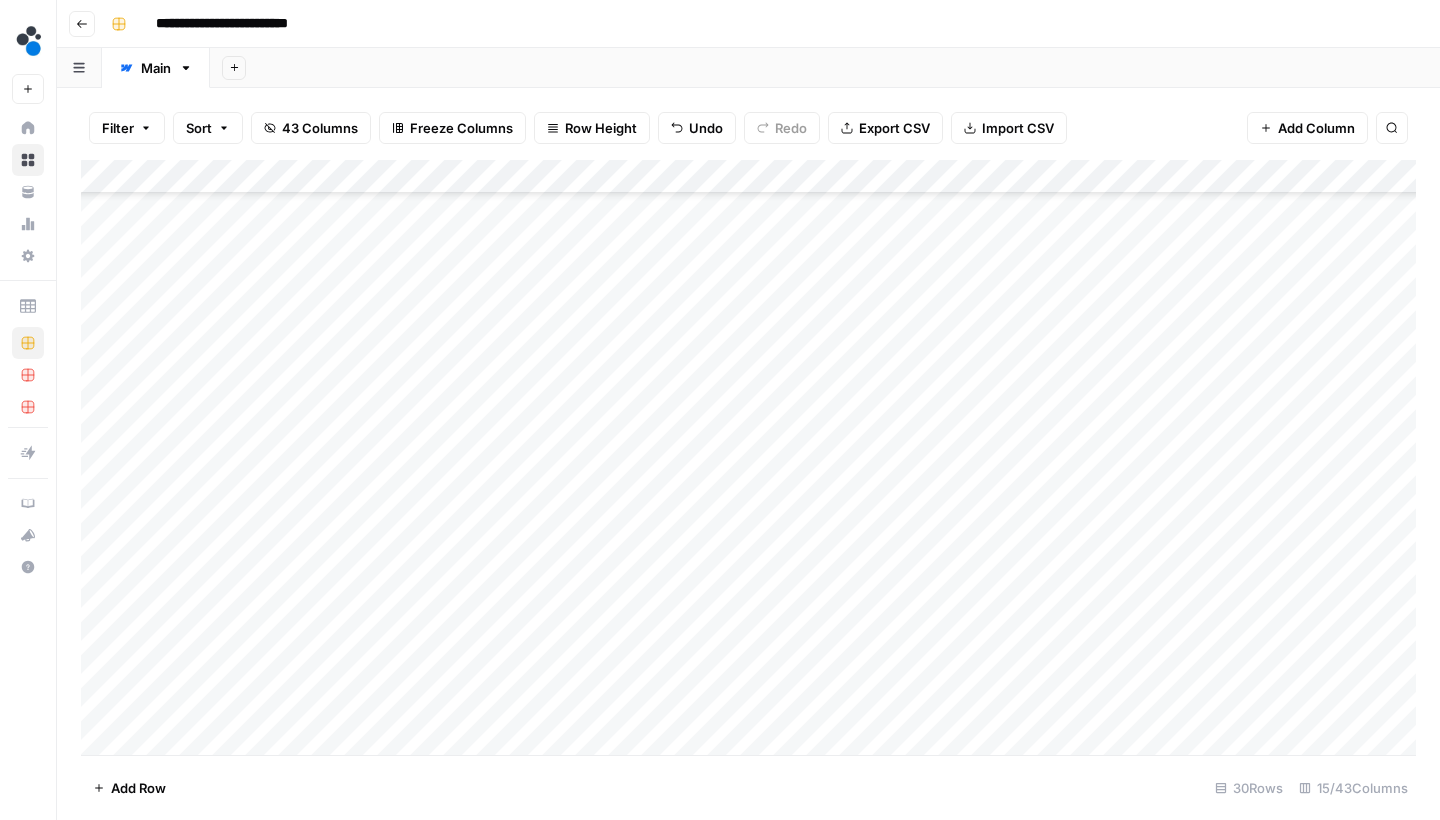 scroll, scrollTop: 485, scrollLeft: 0, axis: vertical 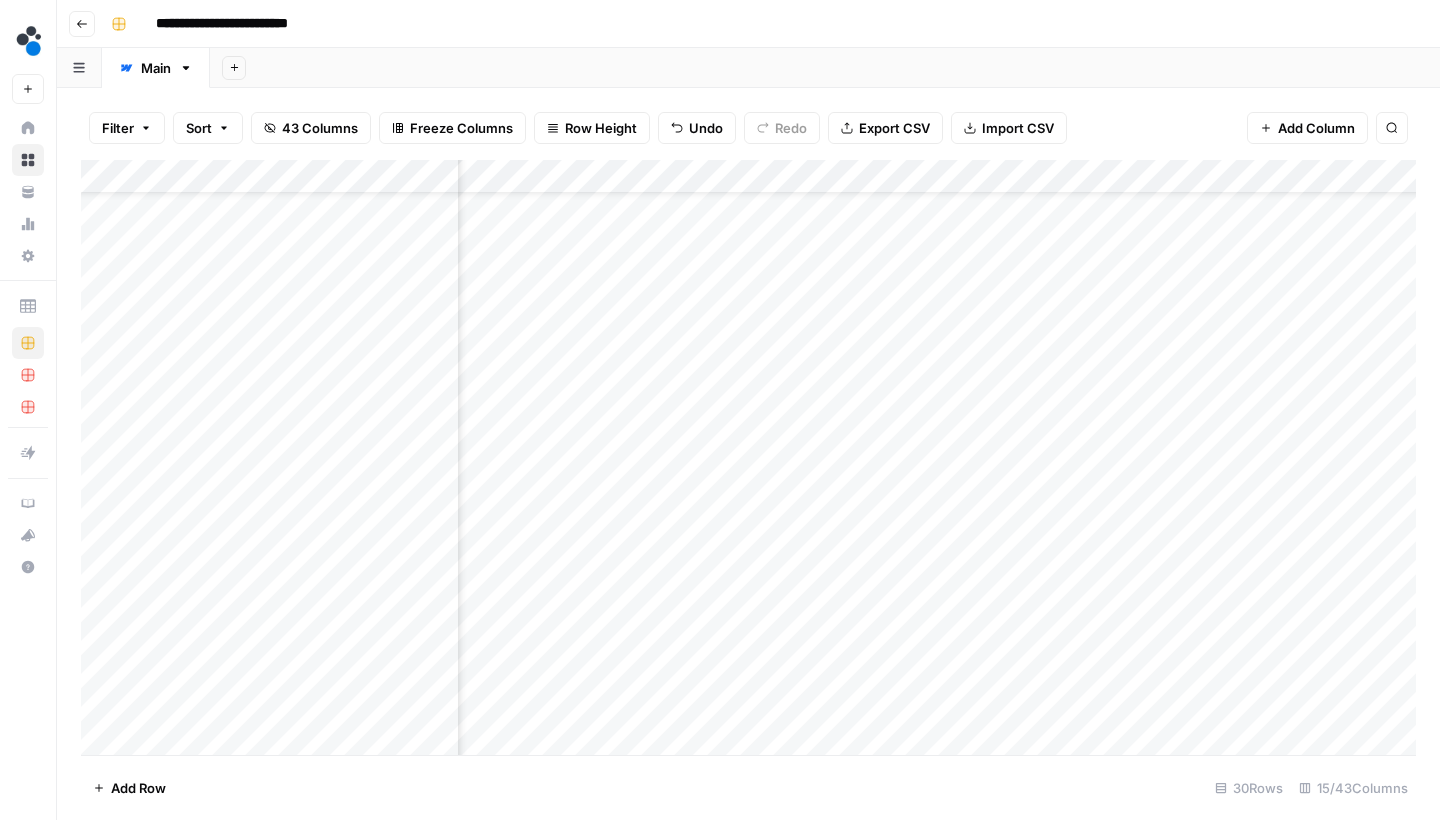 click on "Add Column" at bounding box center (748, 460) 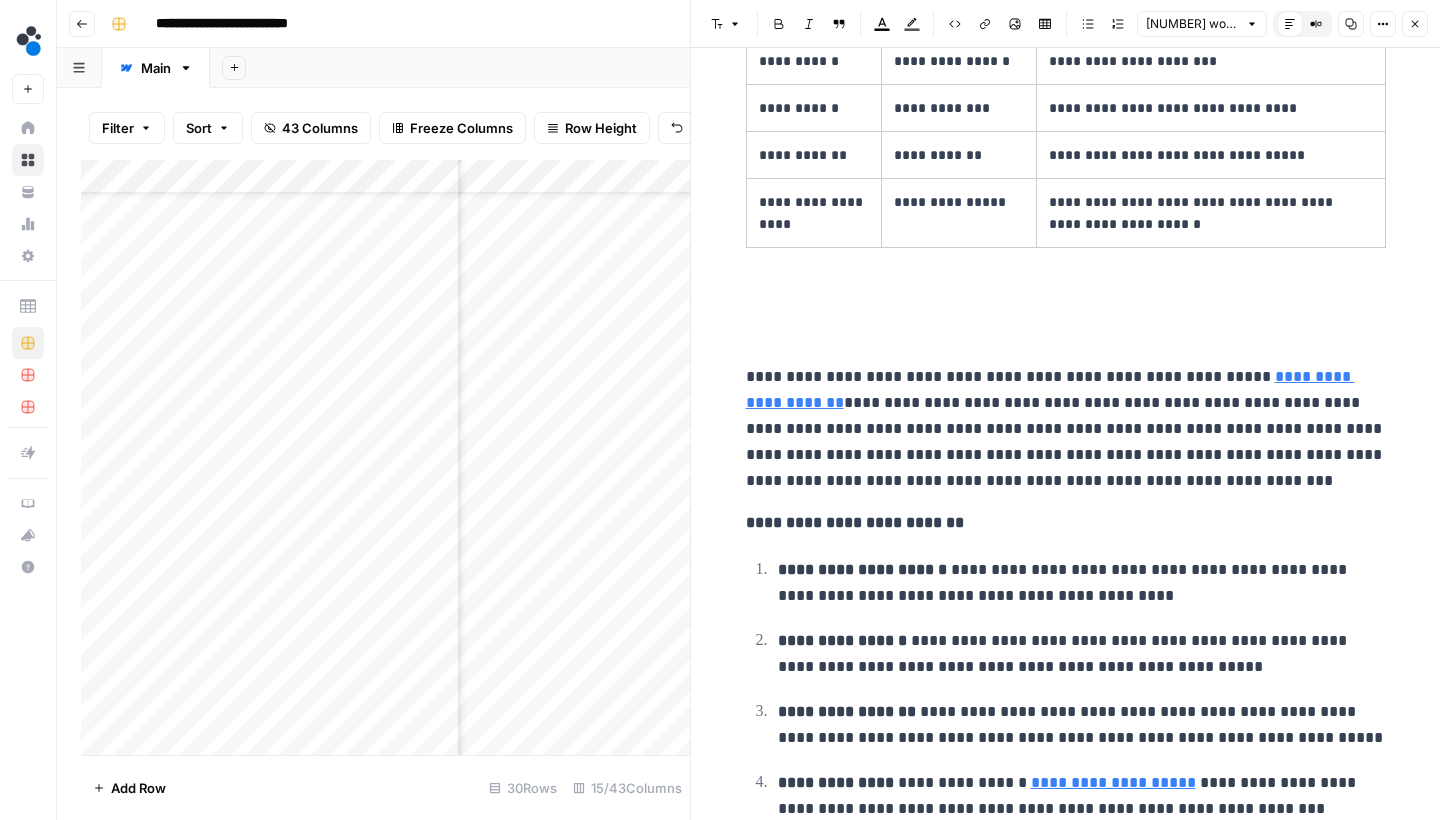 scroll, scrollTop: 5418, scrollLeft: 0, axis: vertical 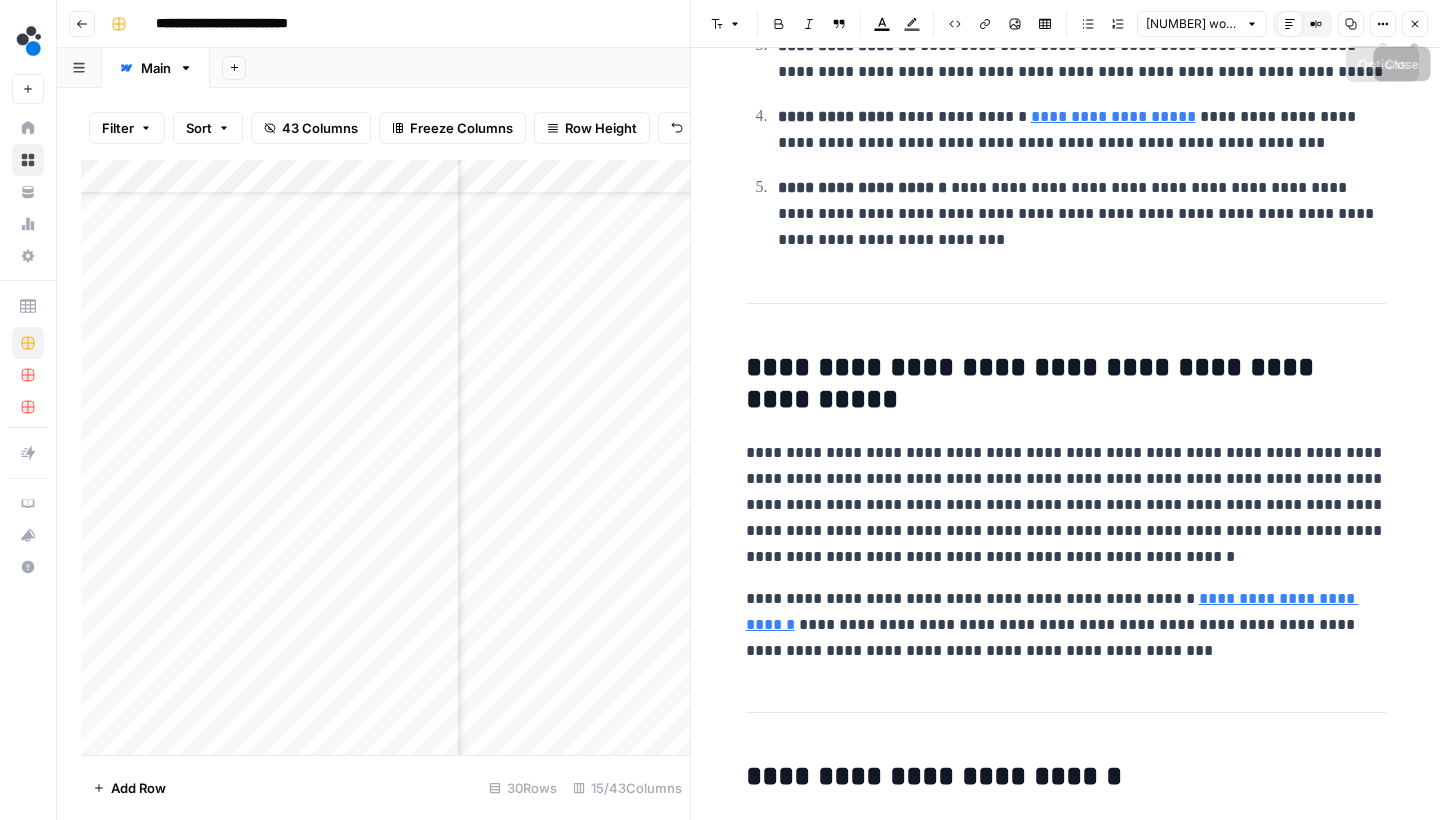 click on "Close" at bounding box center [1415, 24] 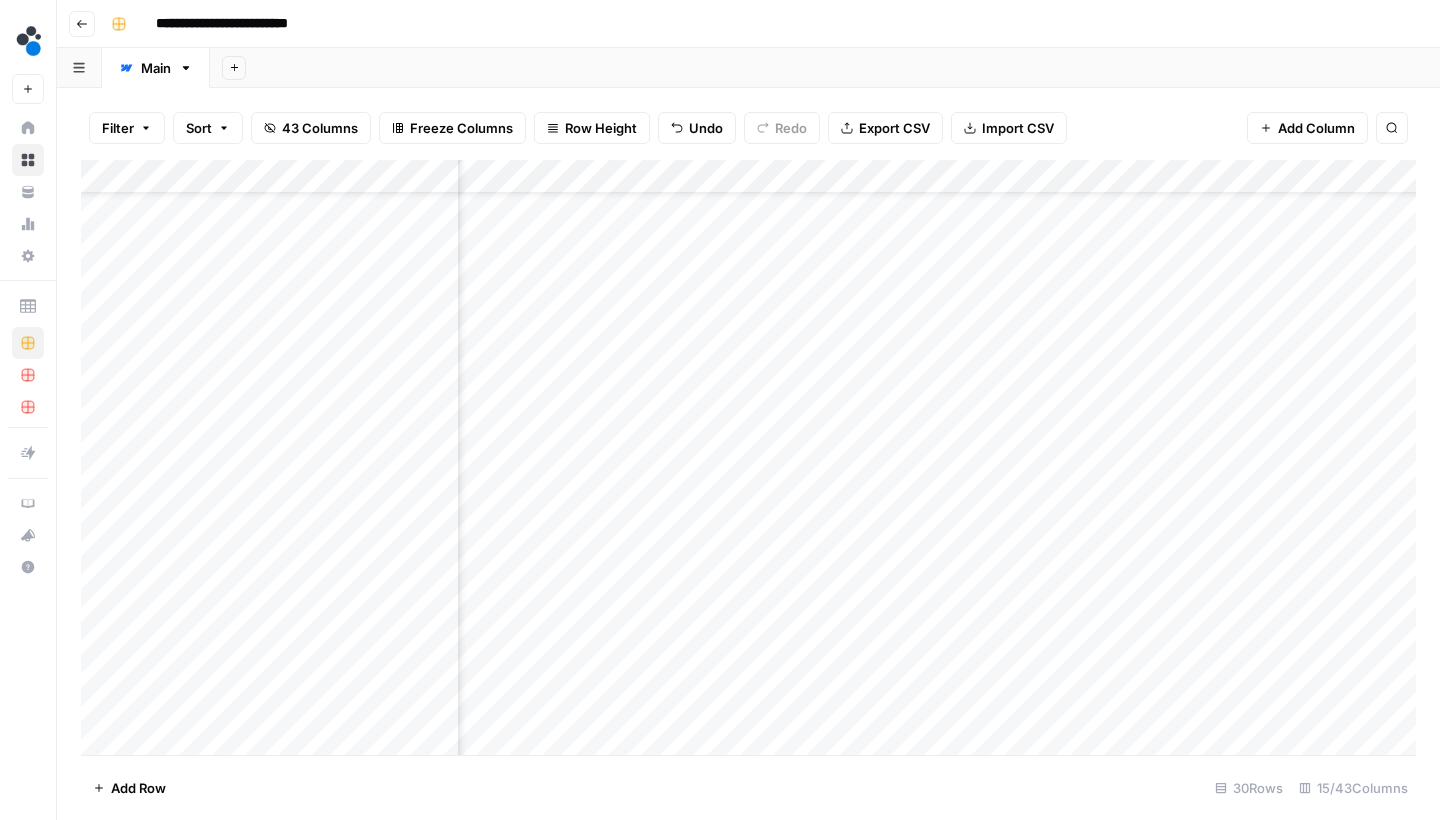scroll, scrollTop: 75, scrollLeft: 814, axis: both 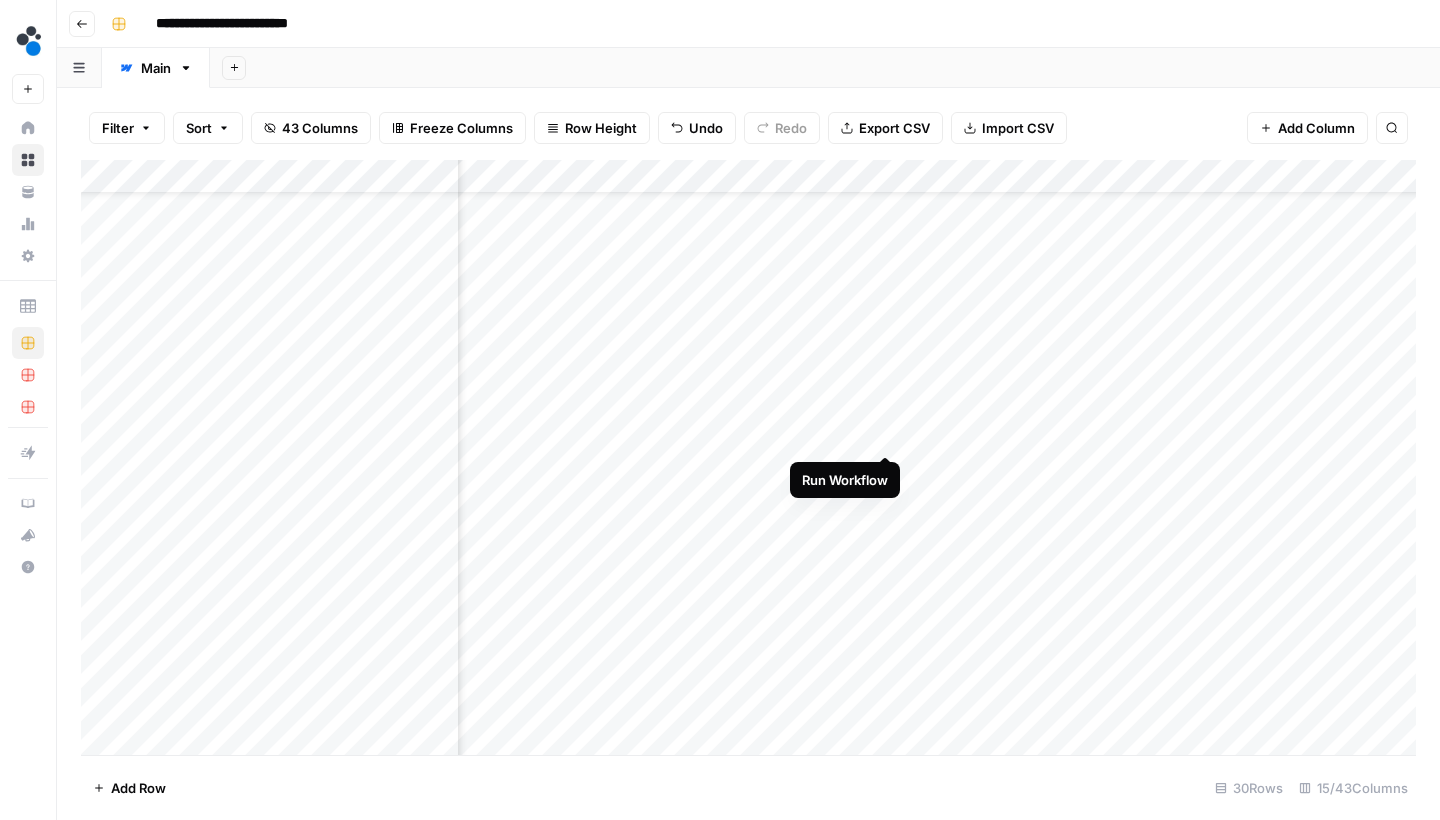 click on "Add Column" at bounding box center [748, 460] 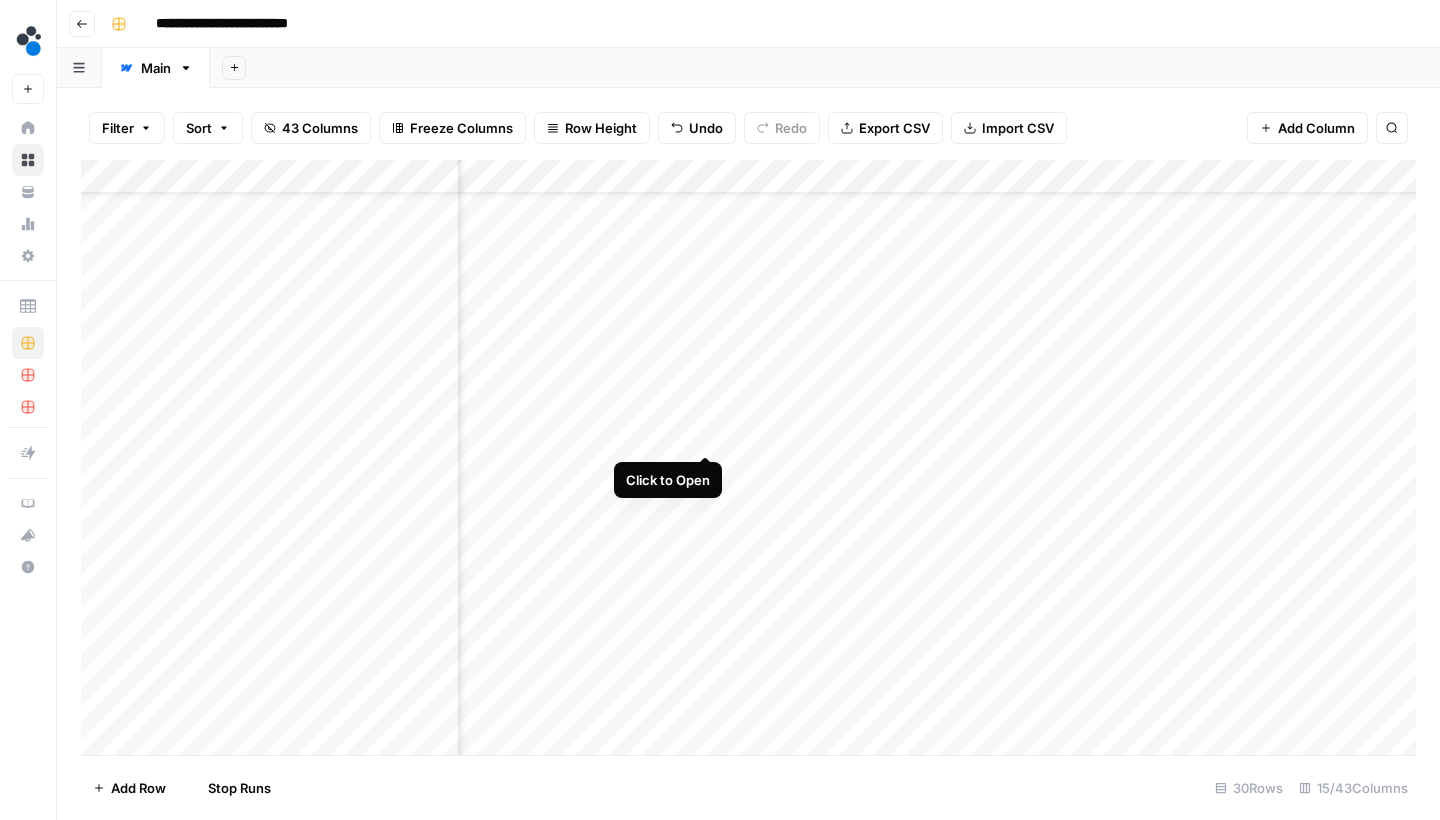 click on "Add Column" at bounding box center (748, 460) 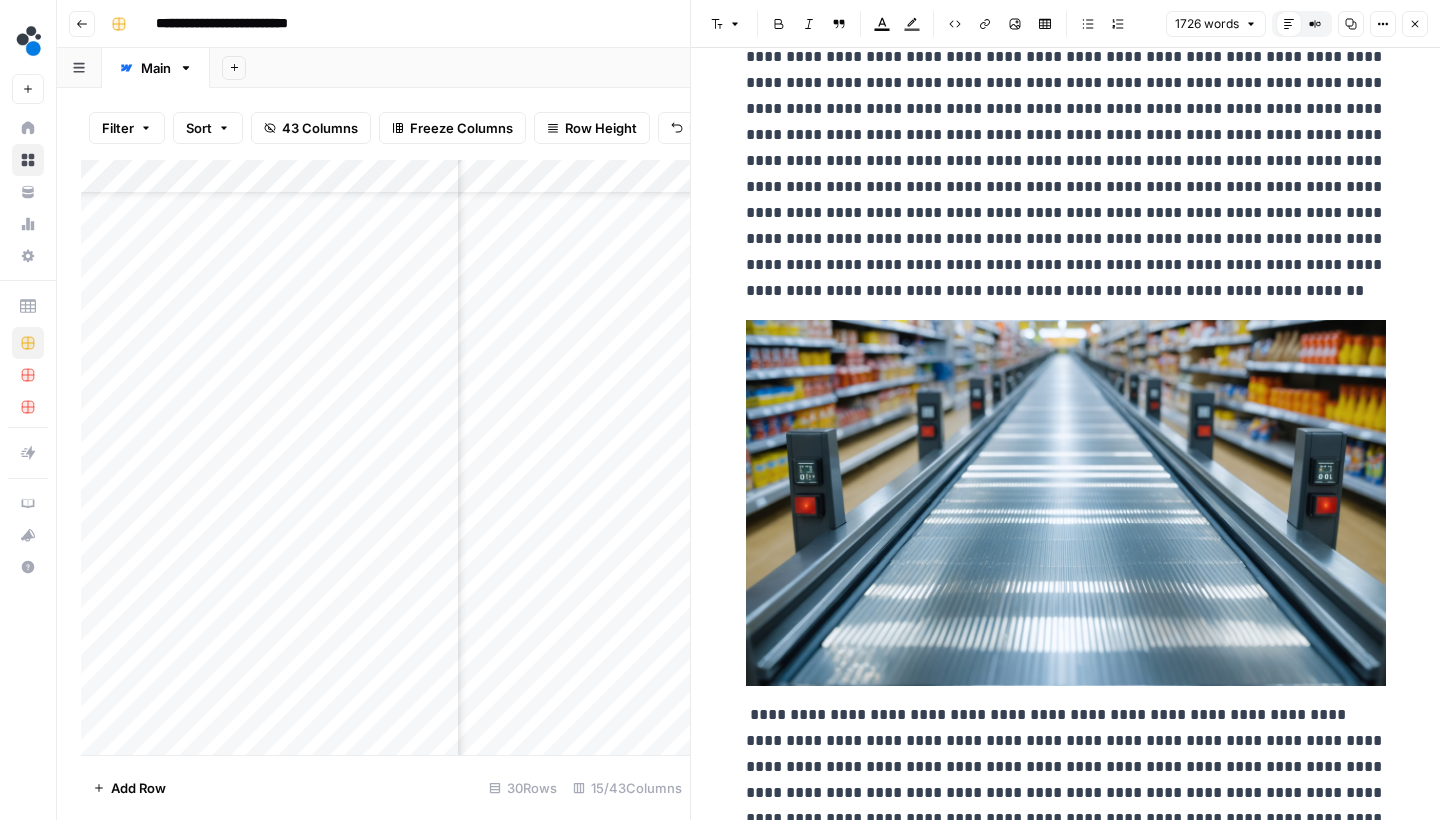 scroll, scrollTop: 3431, scrollLeft: 0, axis: vertical 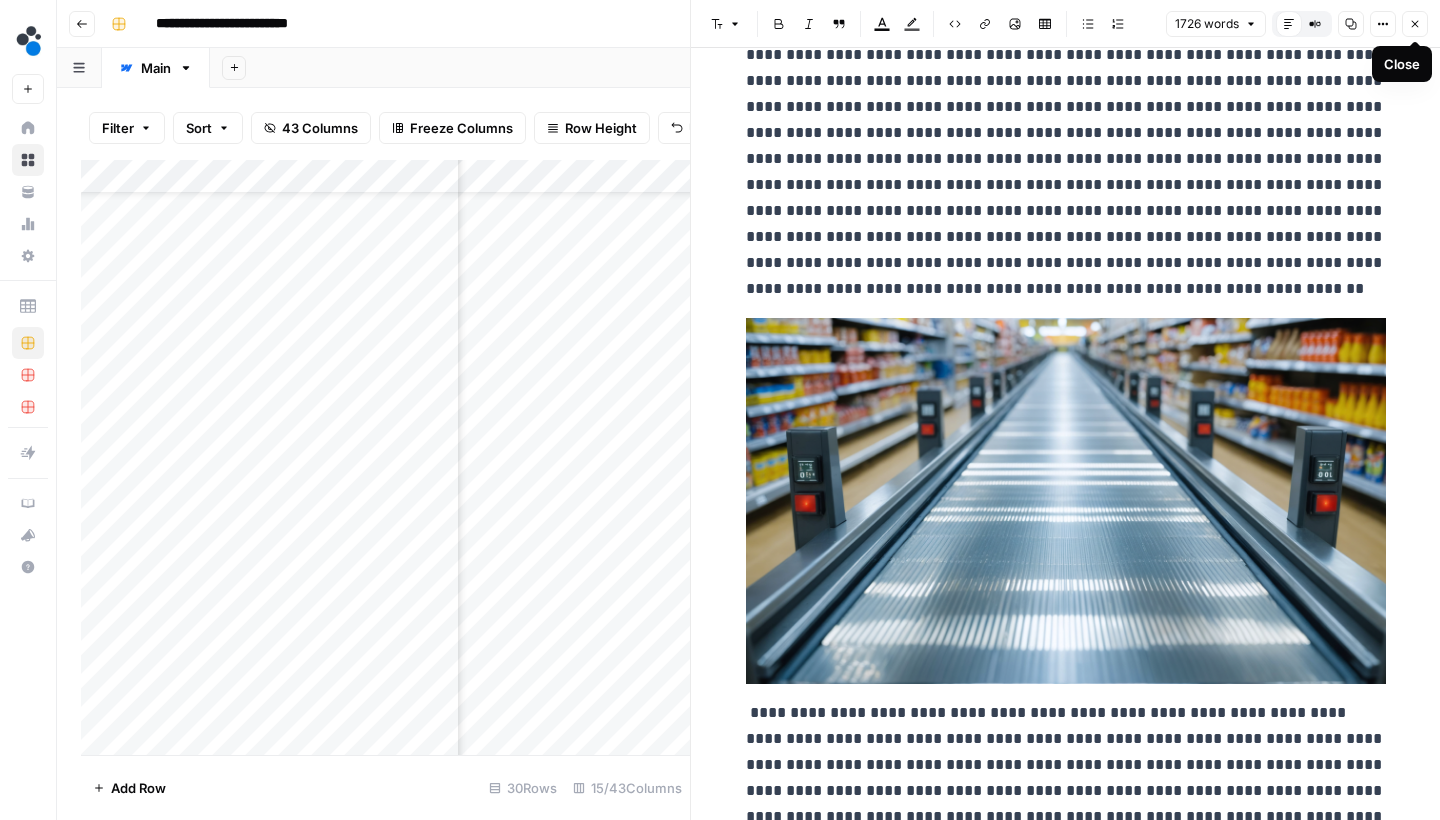 click on "Close" at bounding box center [1415, 24] 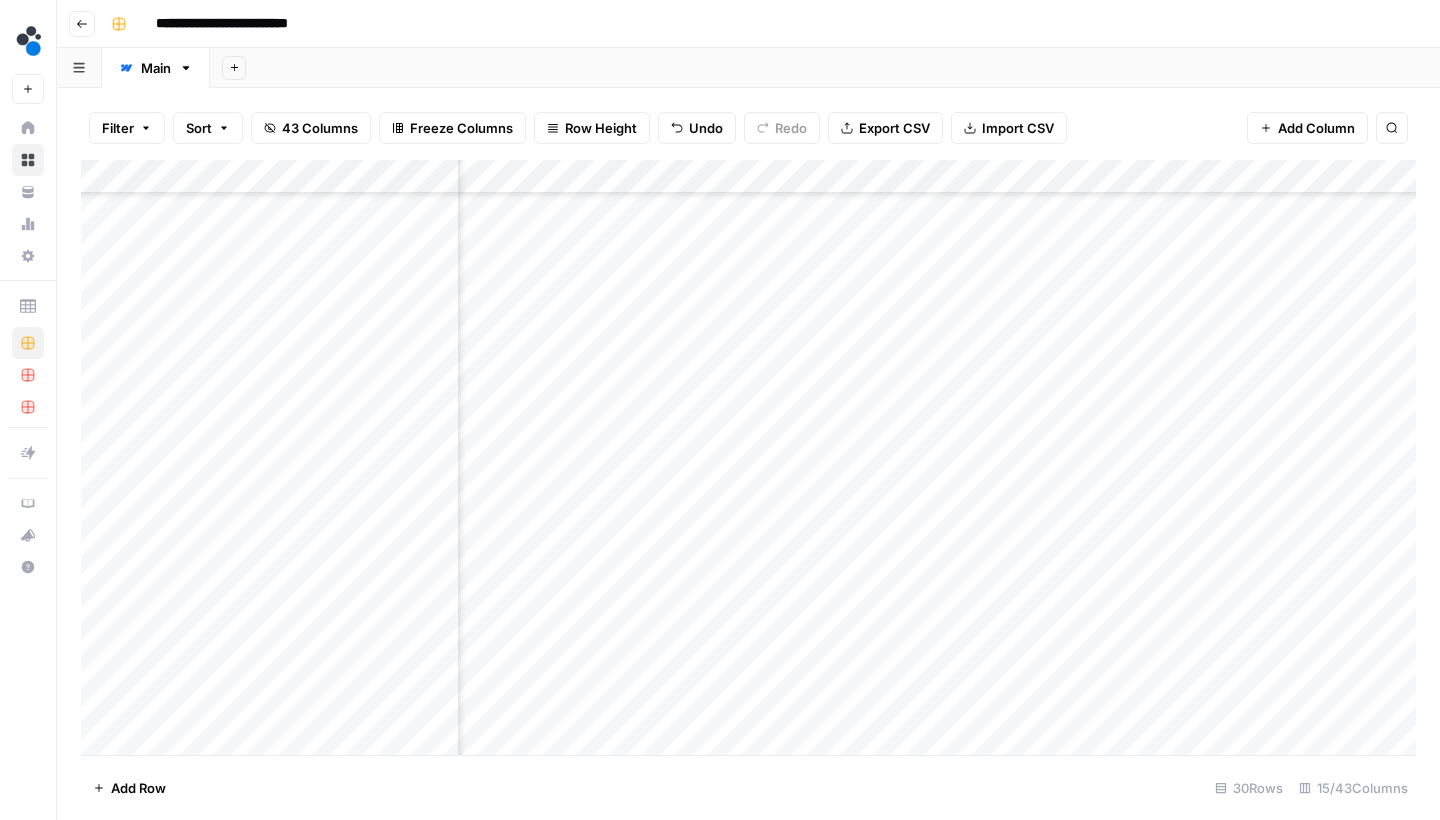 scroll, scrollTop: 324, scrollLeft: 1059, axis: both 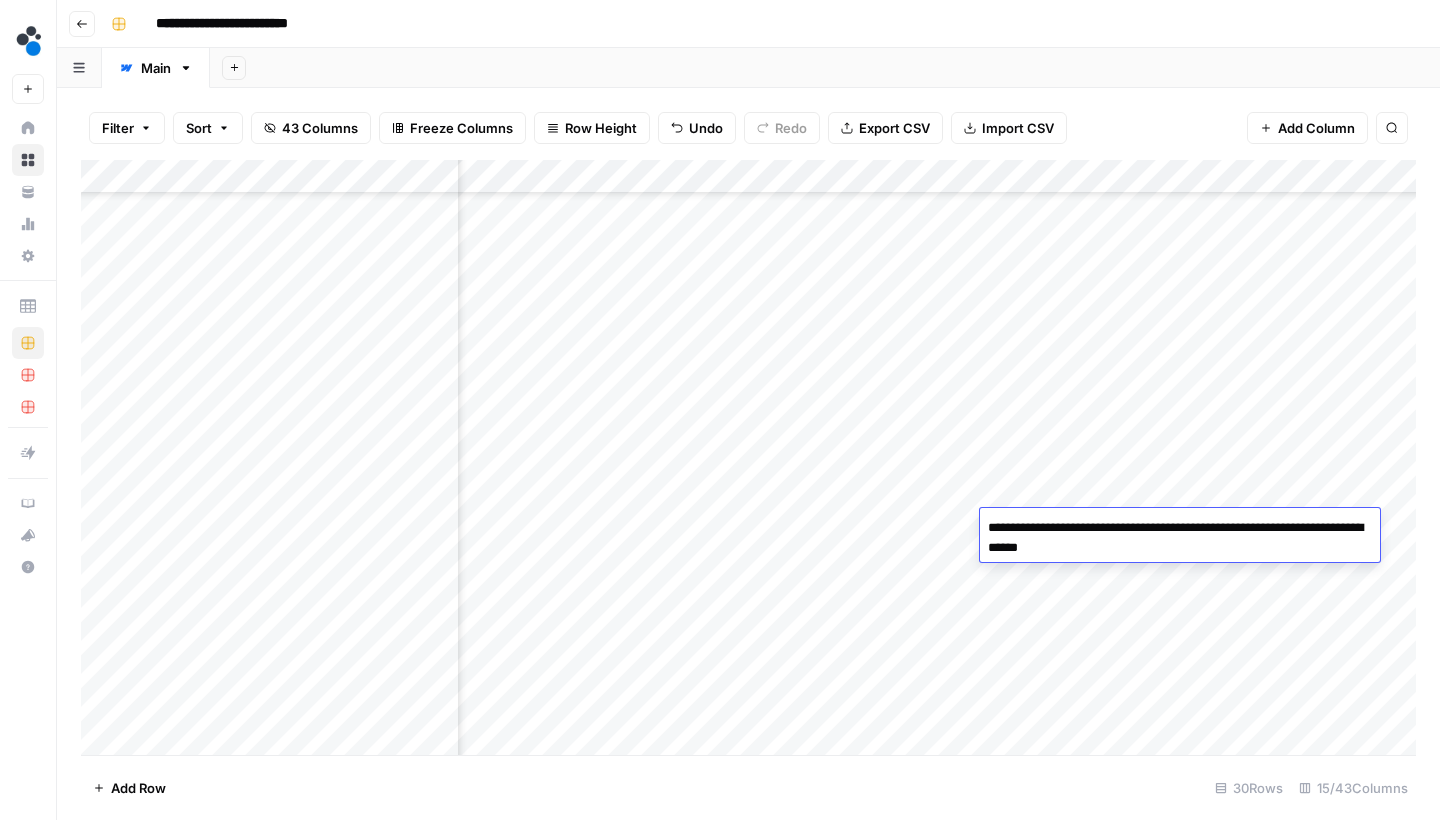 click on "Add Column" at bounding box center [748, 460] 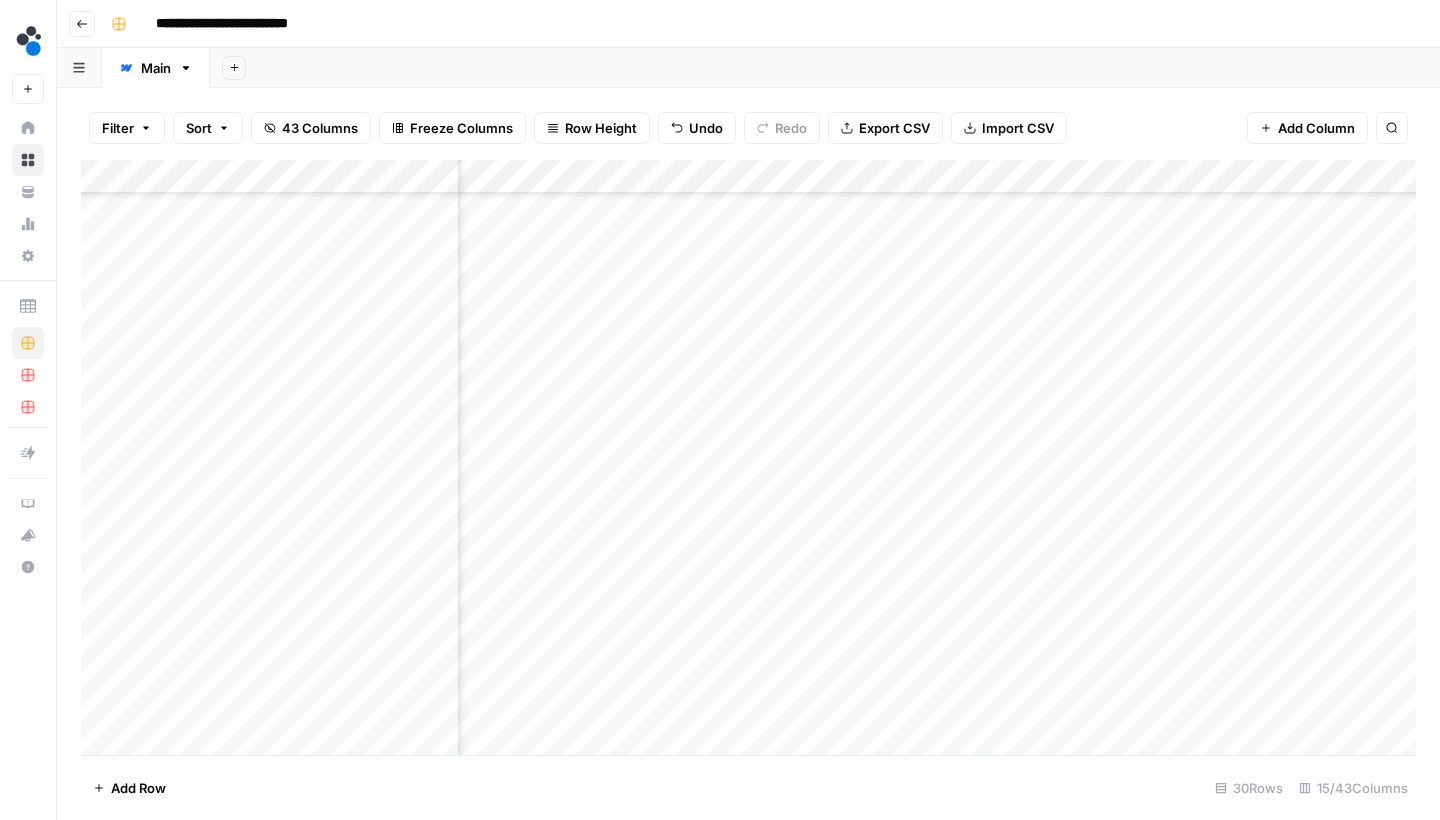 scroll, scrollTop: 324, scrollLeft: 436, axis: both 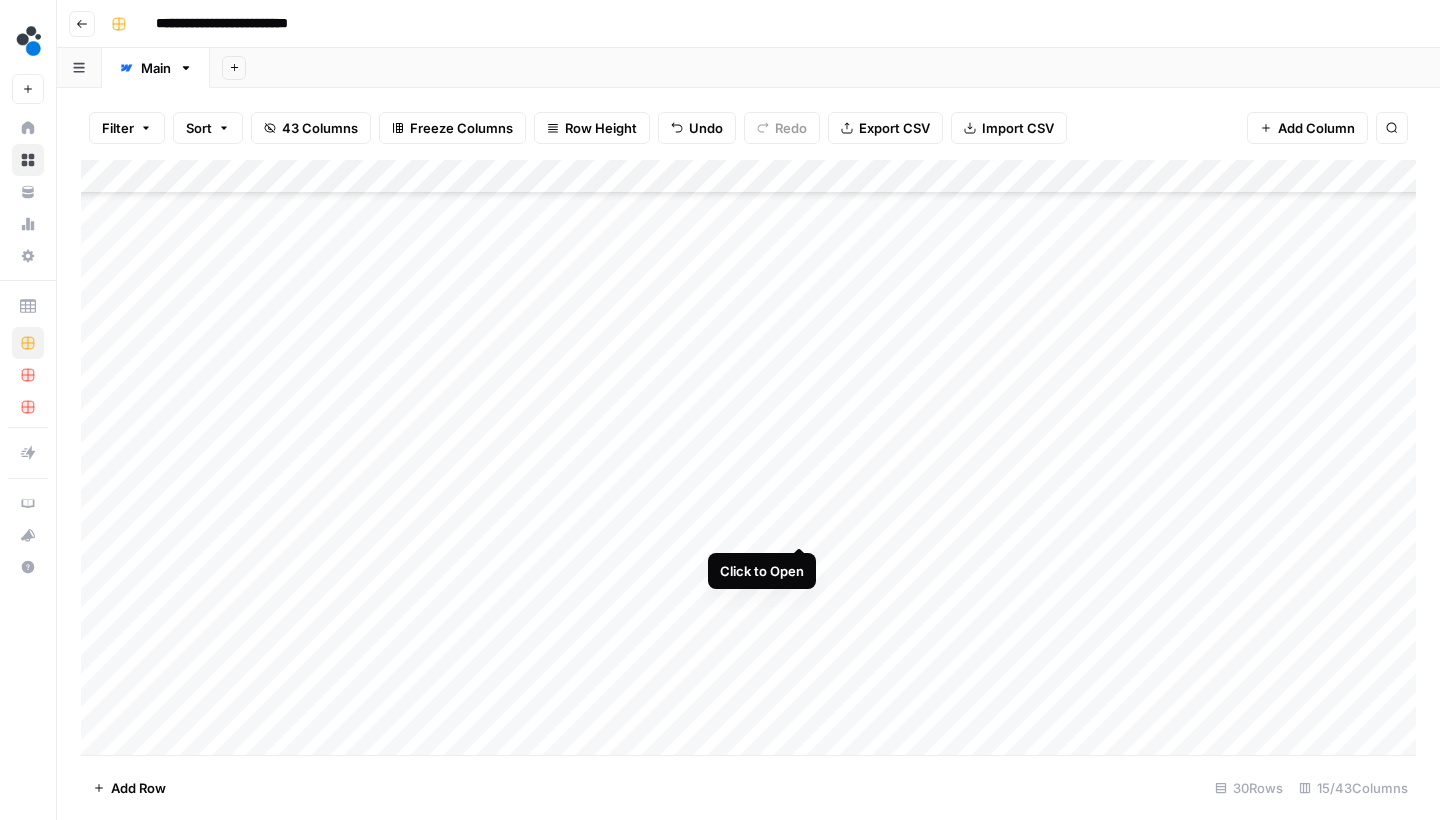 click on "Add Column" at bounding box center (748, 460) 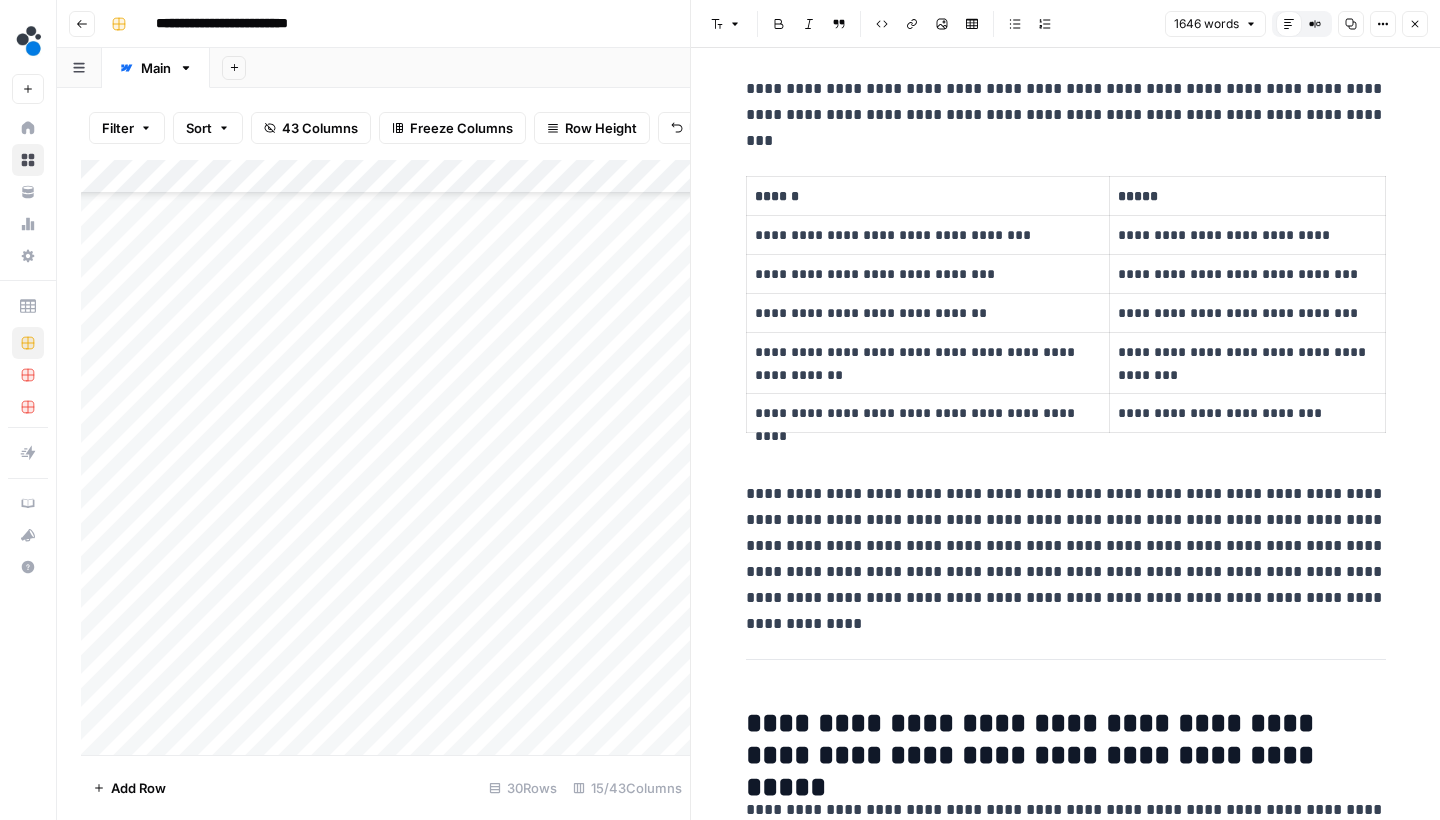 scroll, scrollTop: 596, scrollLeft: 0, axis: vertical 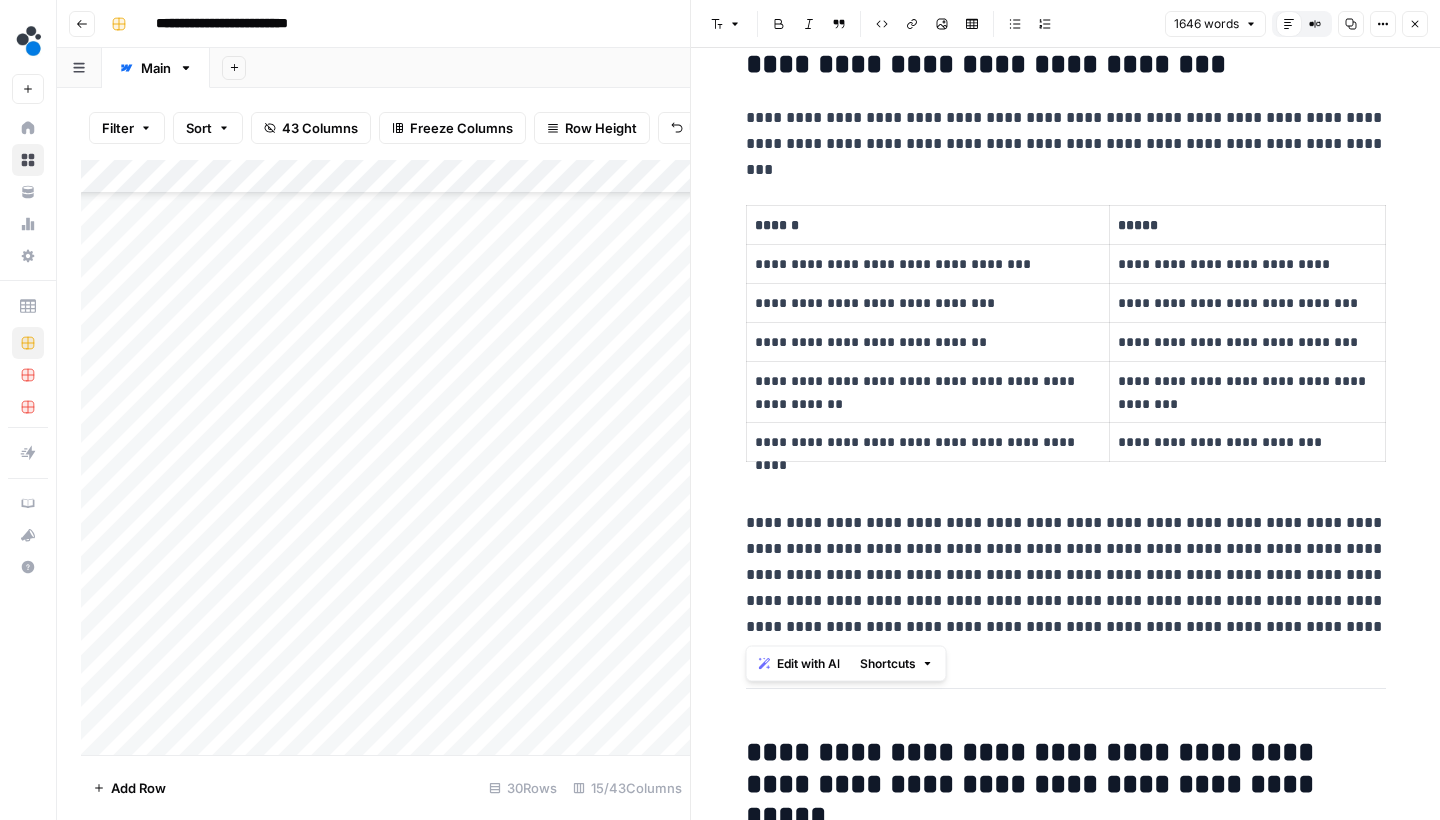 drag, startPoint x: 1316, startPoint y: 631, endPoint x: 746, endPoint y: 112, distance: 770.88324 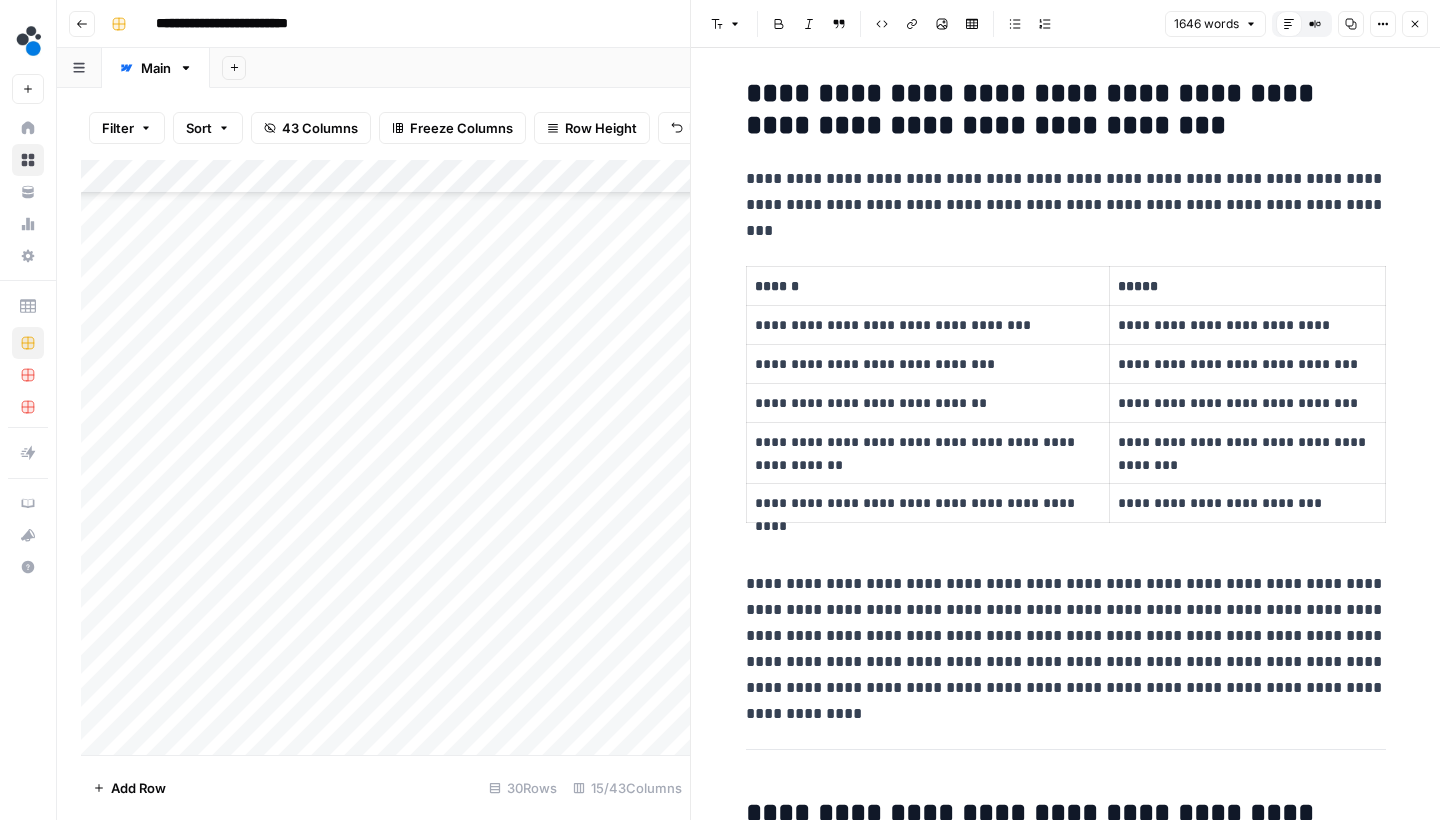 scroll, scrollTop: 511, scrollLeft: 0, axis: vertical 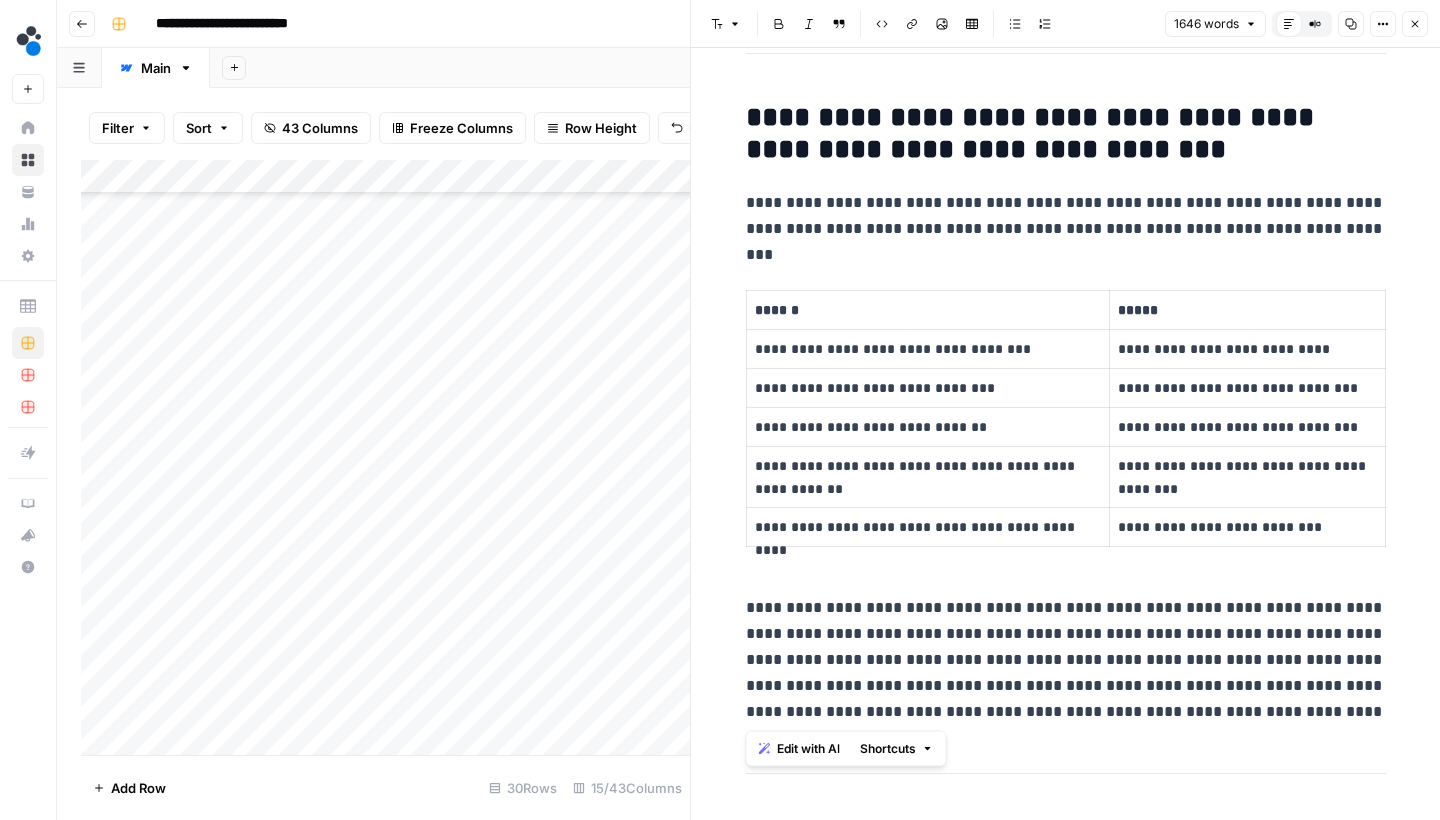 drag, startPoint x: 1316, startPoint y: 715, endPoint x: 757, endPoint y: 117, distance: 818.5872 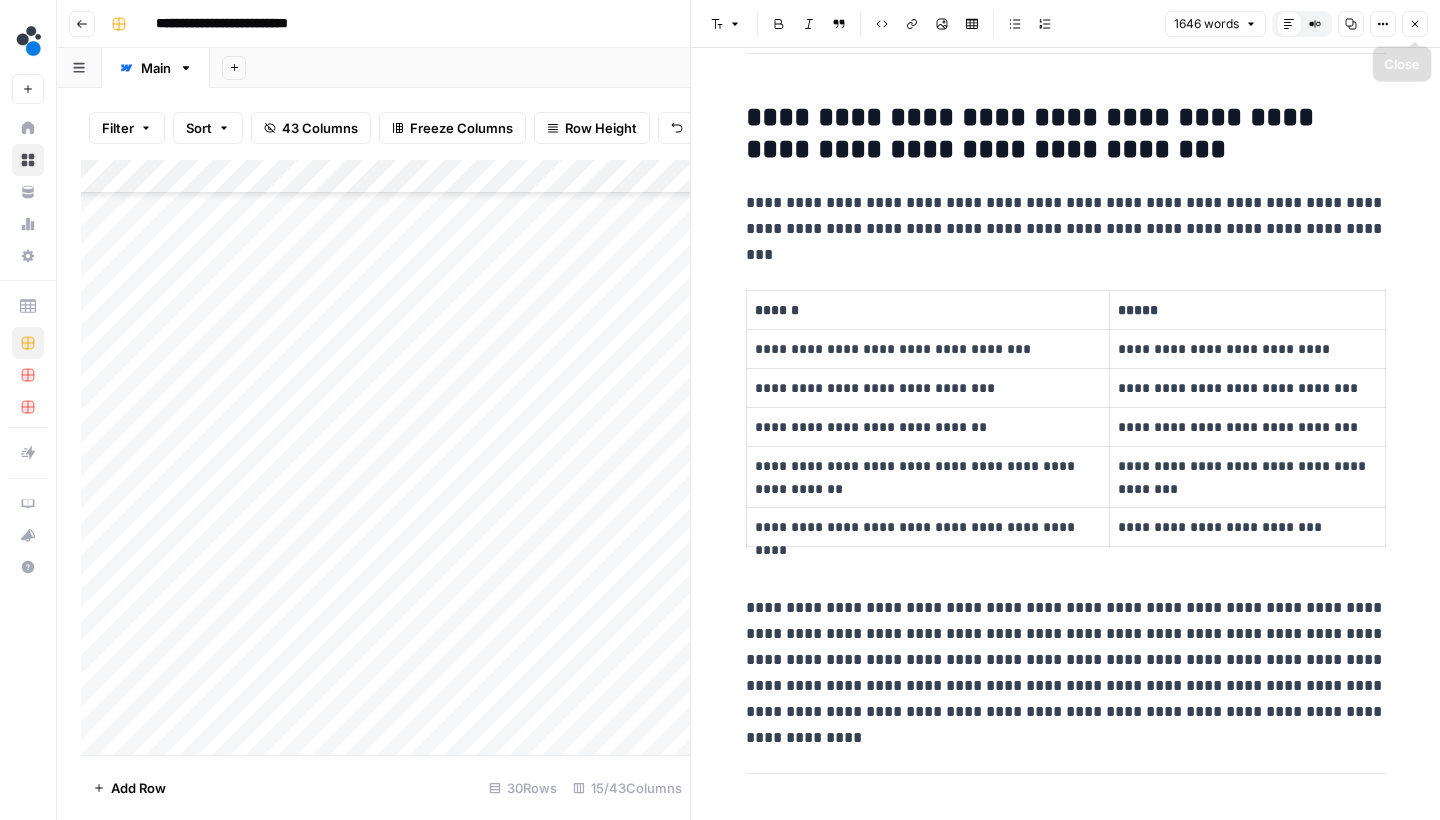 click on "Close" at bounding box center [1415, 24] 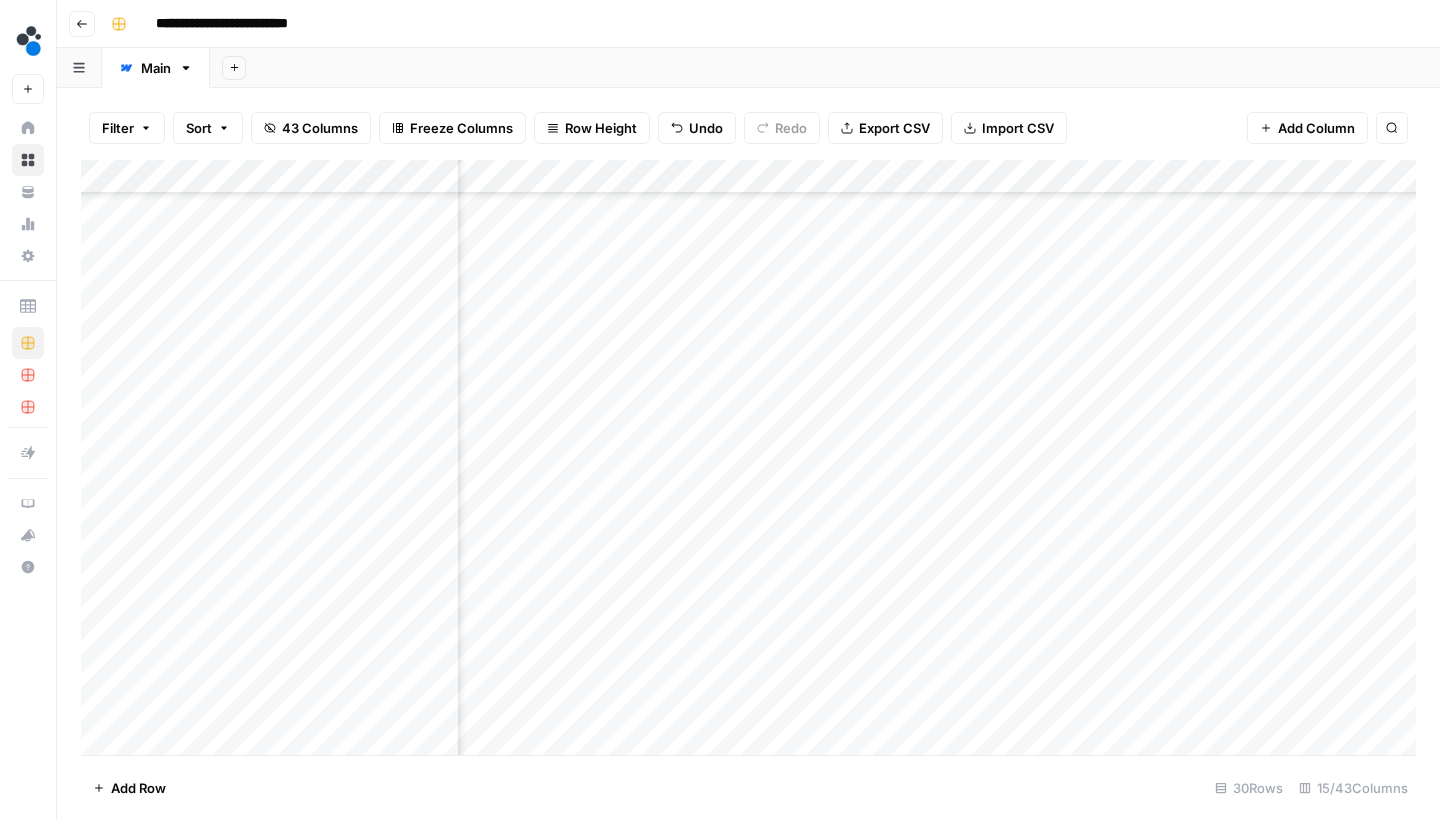 scroll, scrollTop: 324, scrollLeft: 1130, axis: both 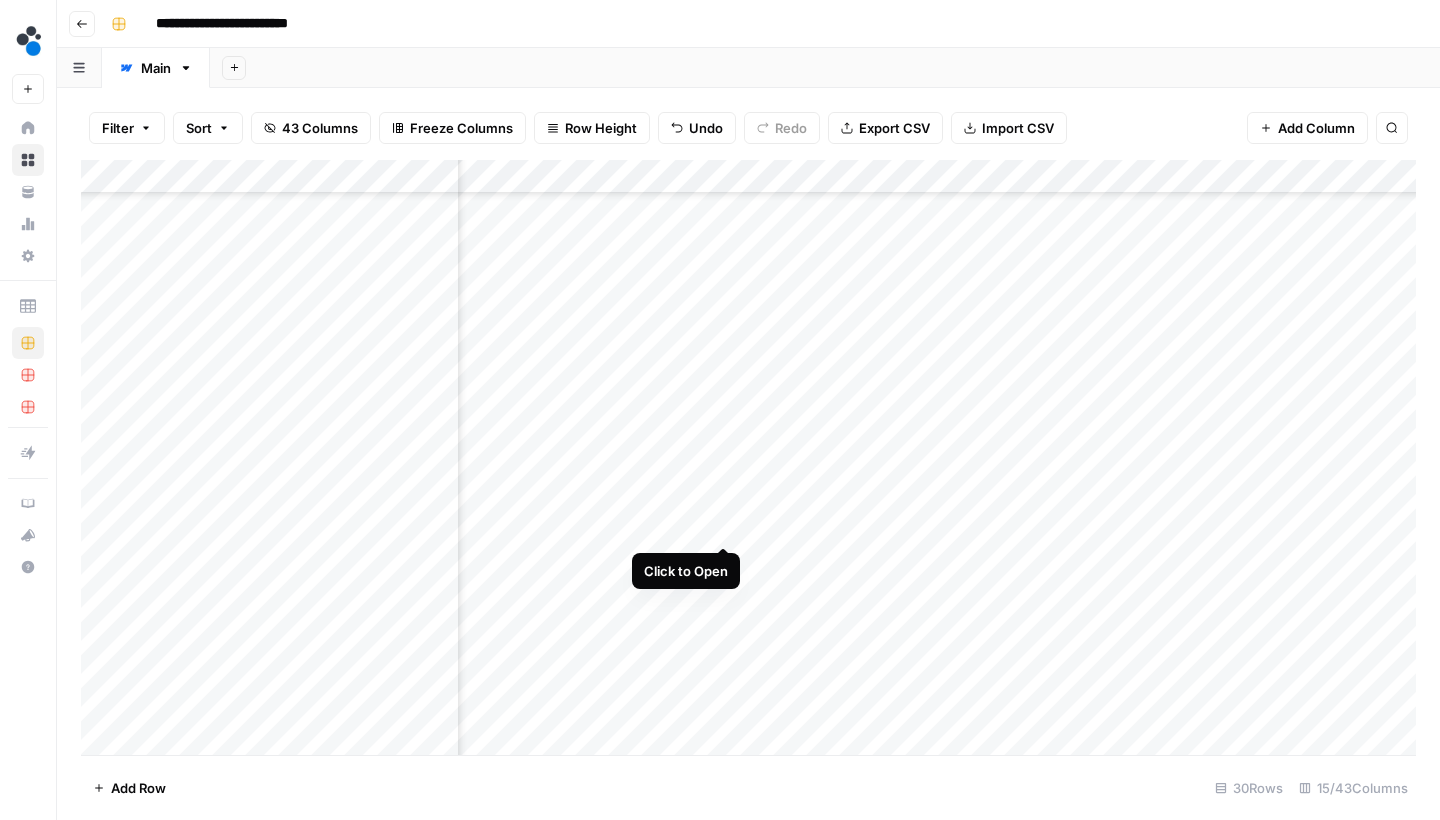 click on "Add Column" at bounding box center [748, 460] 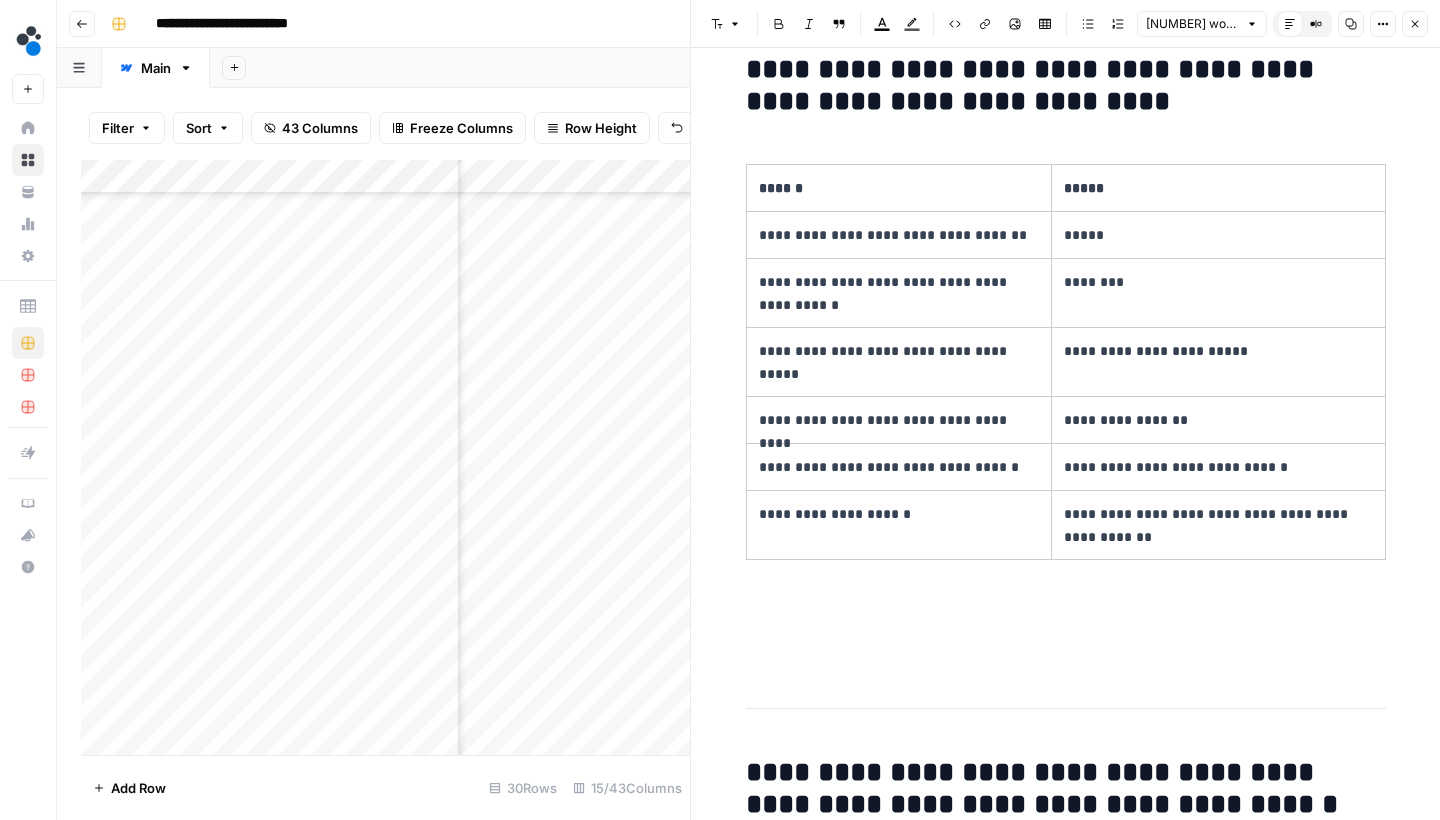 scroll, scrollTop: 506, scrollLeft: 0, axis: vertical 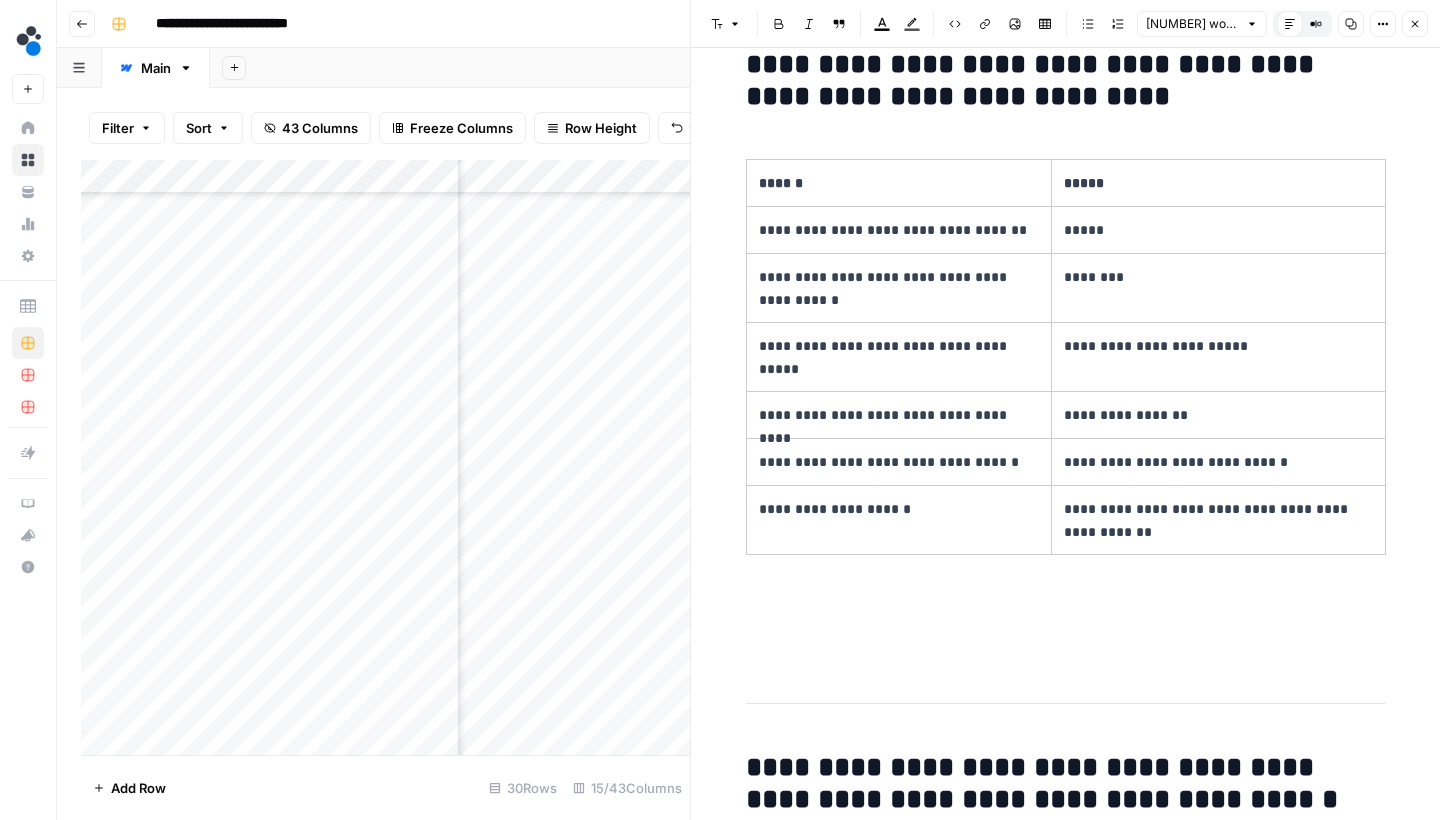 click on "**********" at bounding box center (1066, 4169) 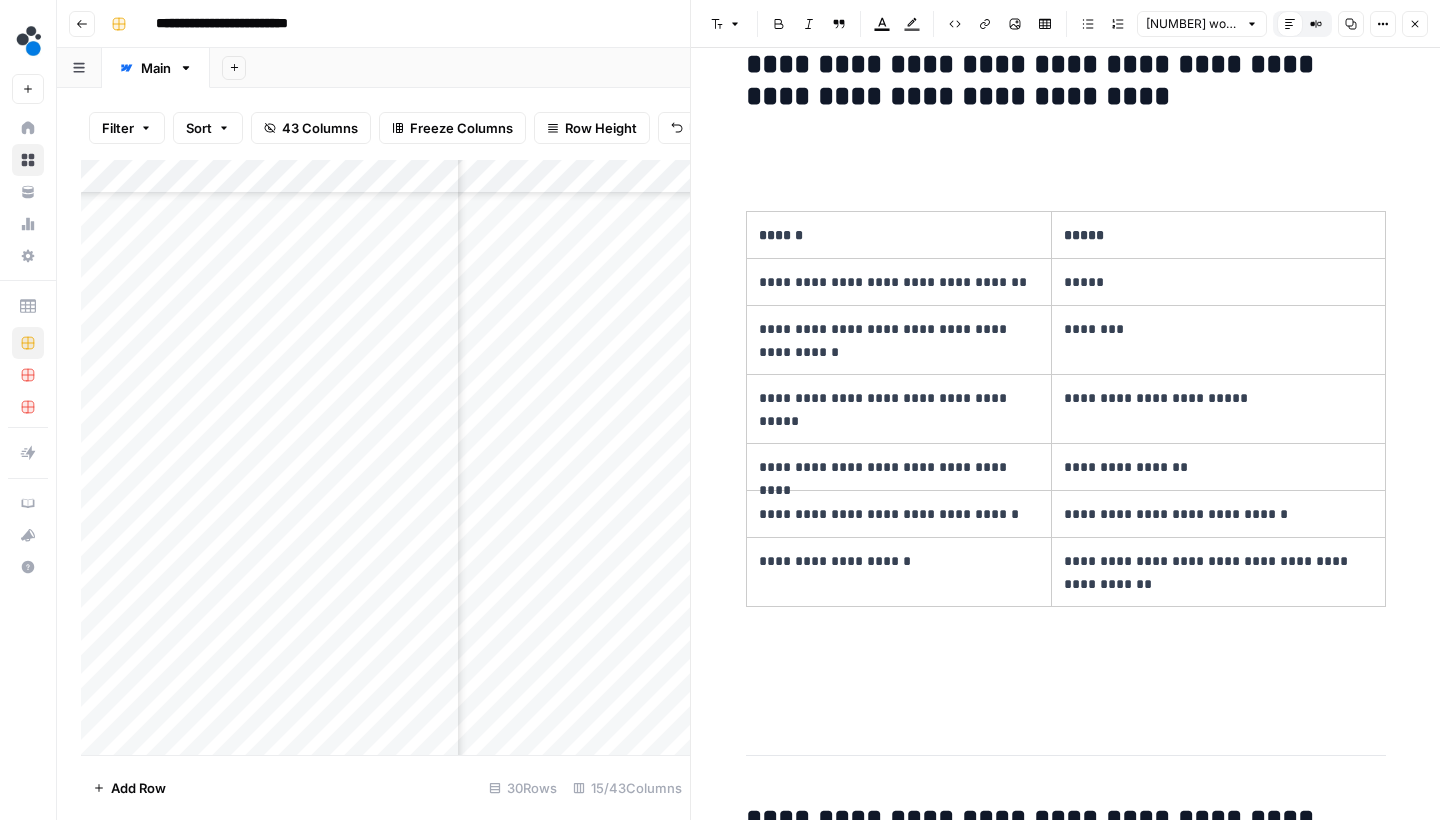 type 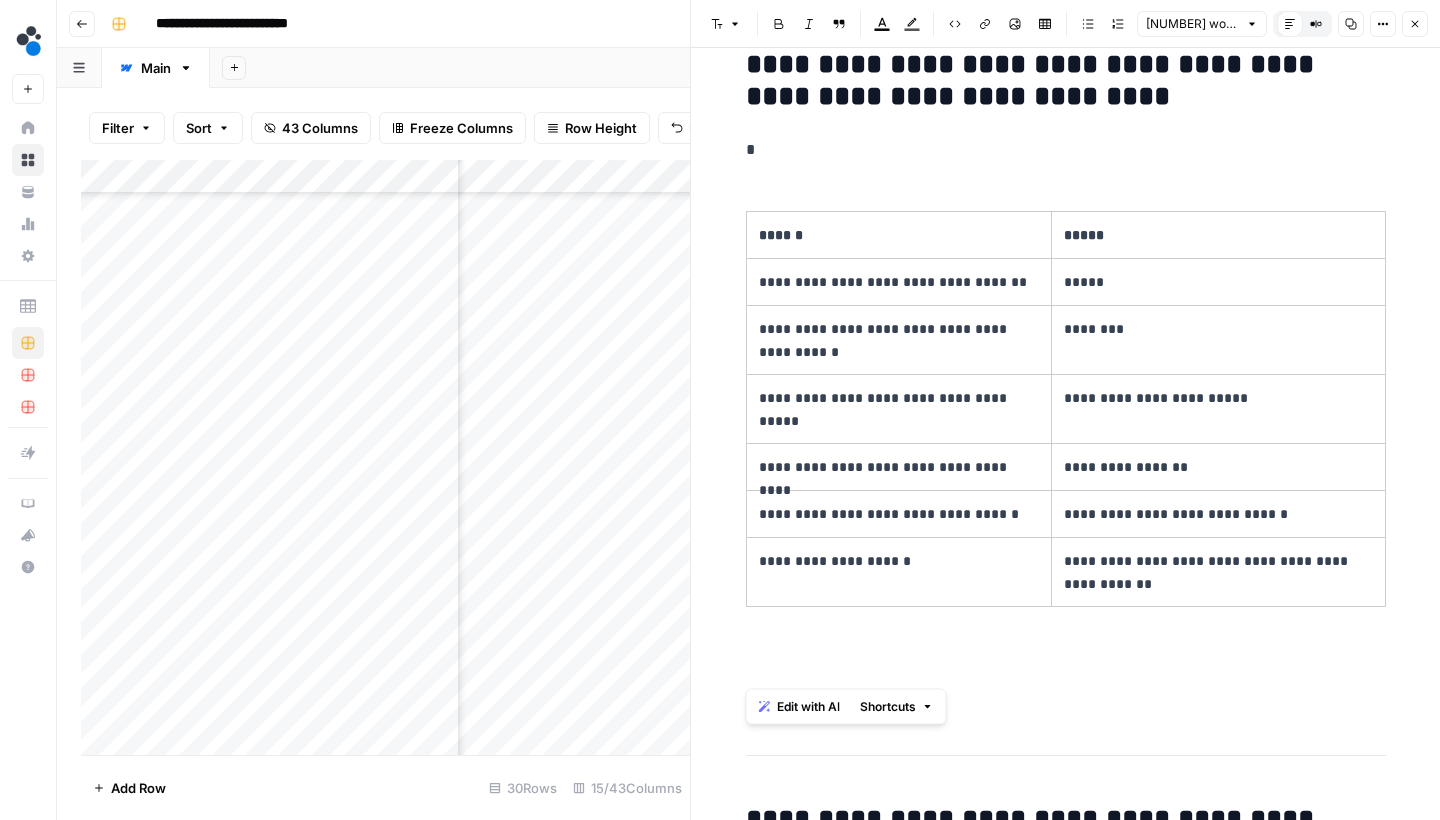 drag, startPoint x: 1110, startPoint y: 673, endPoint x: 957, endPoint y: 618, distance: 162.58536 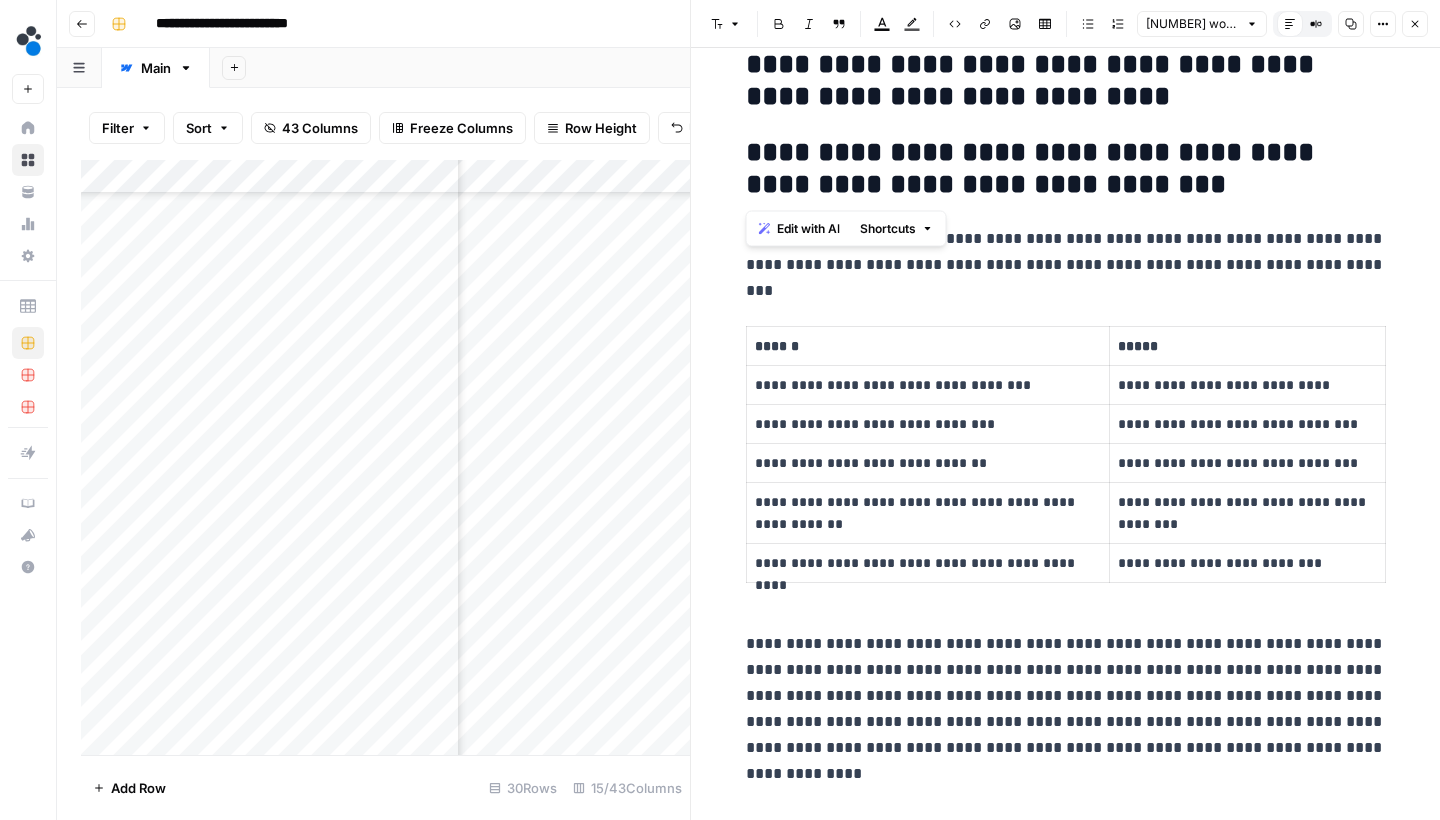 drag, startPoint x: 1157, startPoint y: 188, endPoint x: 750, endPoint y: 156, distance: 408.25604 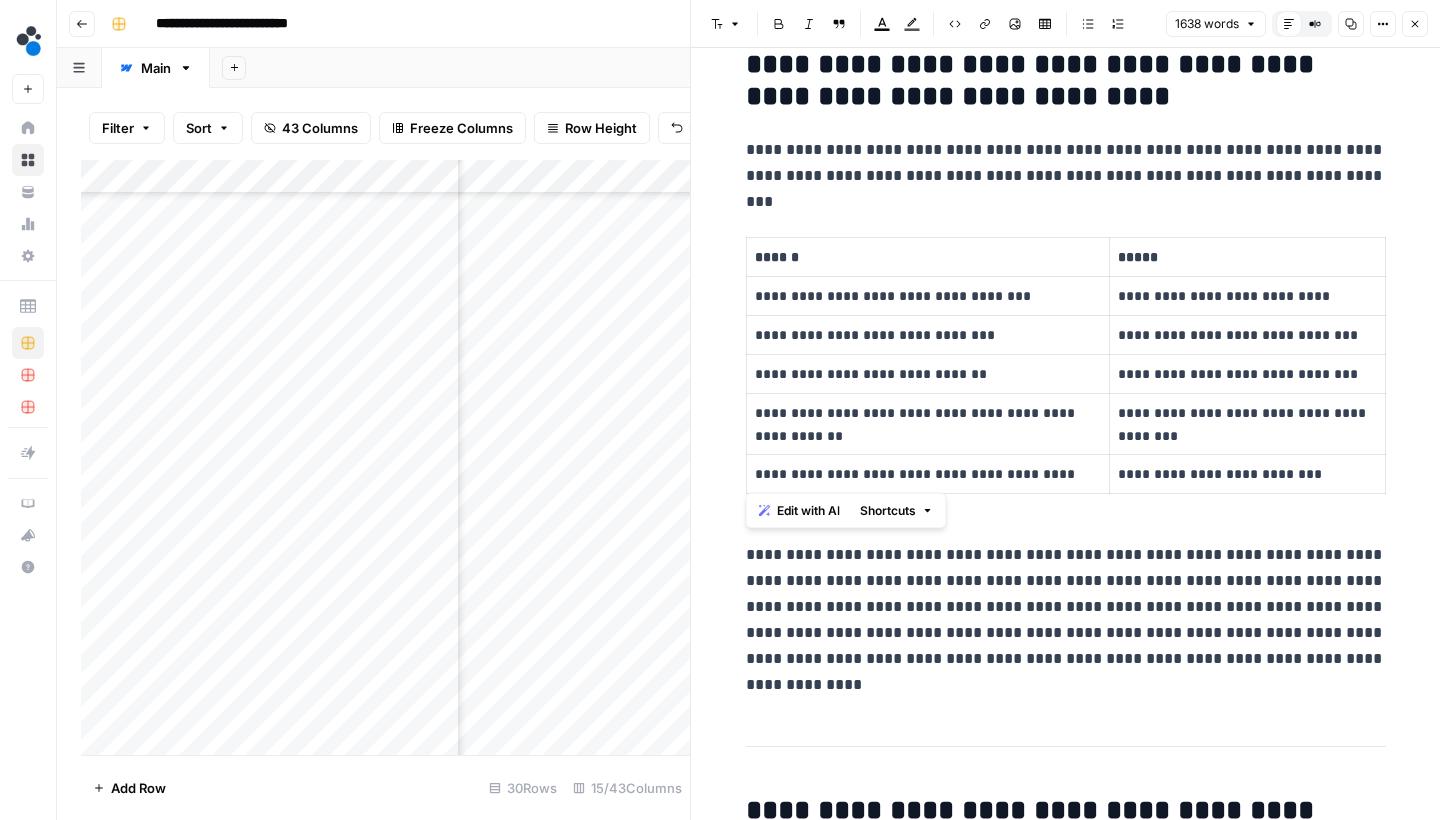 drag, startPoint x: 1043, startPoint y: 176, endPoint x: 1305, endPoint y: 497, distance: 414.34888 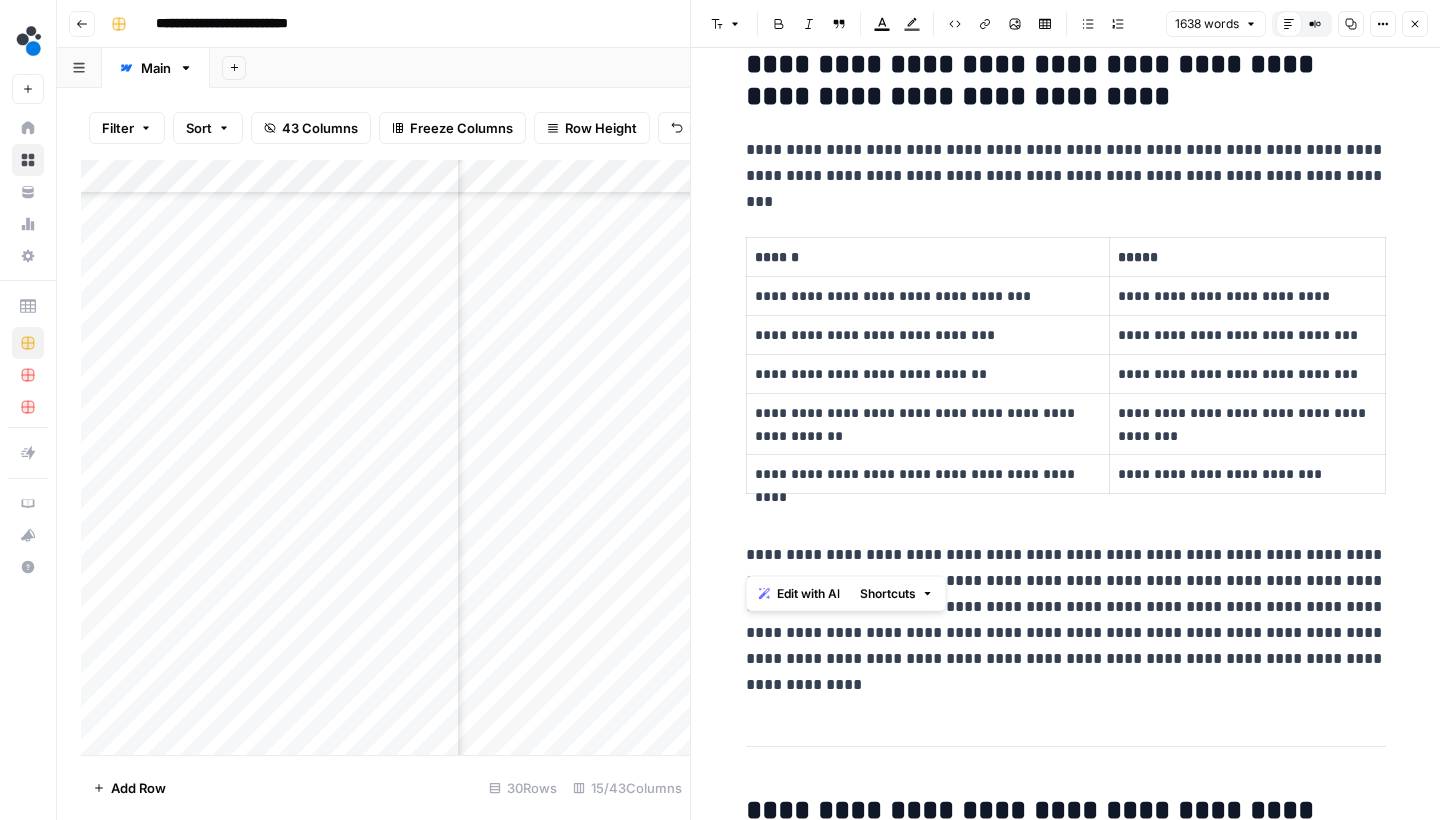 click on "**********" at bounding box center [1247, 424] 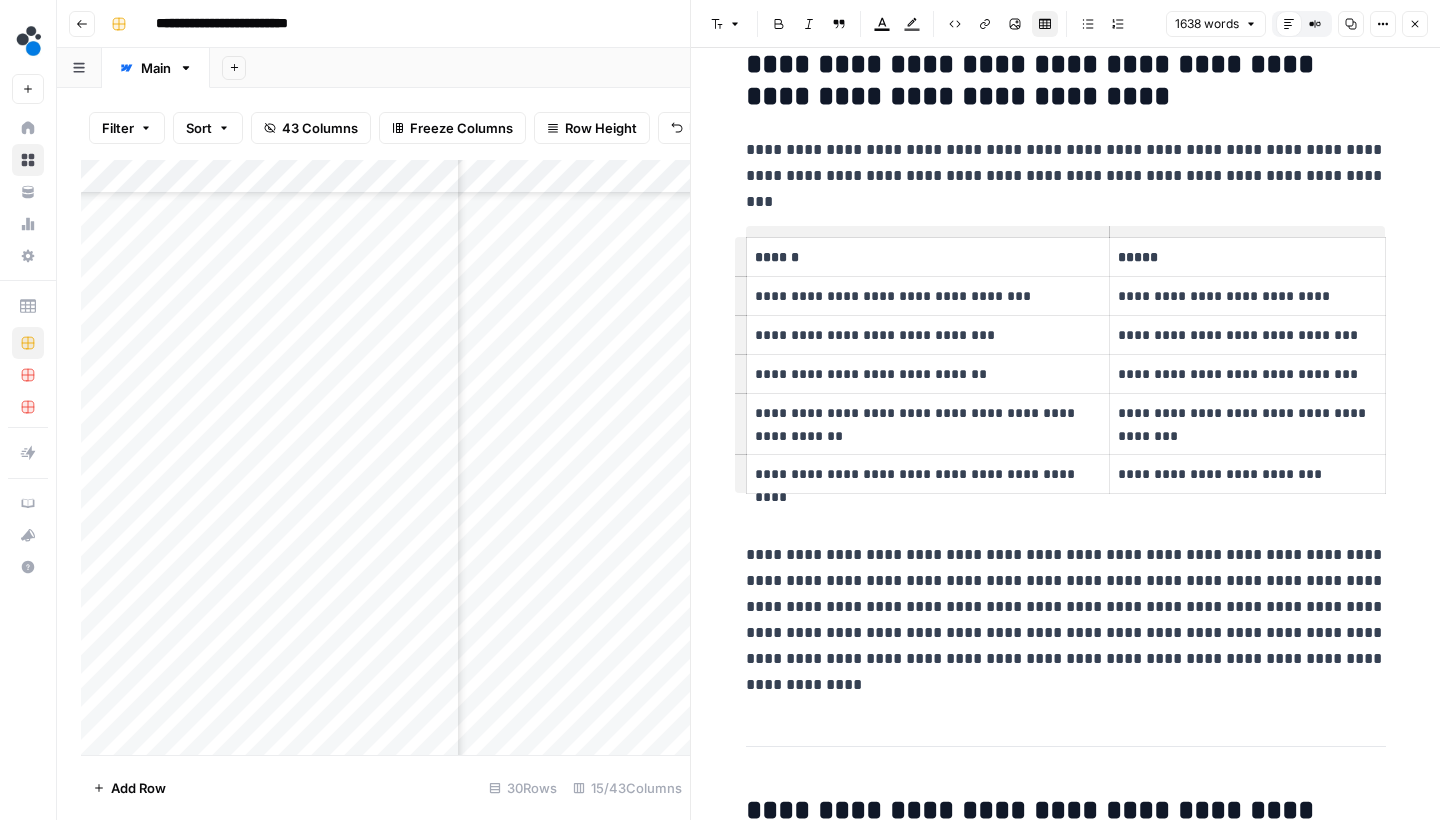 click on "**********" at bounding box center (1066, 163) 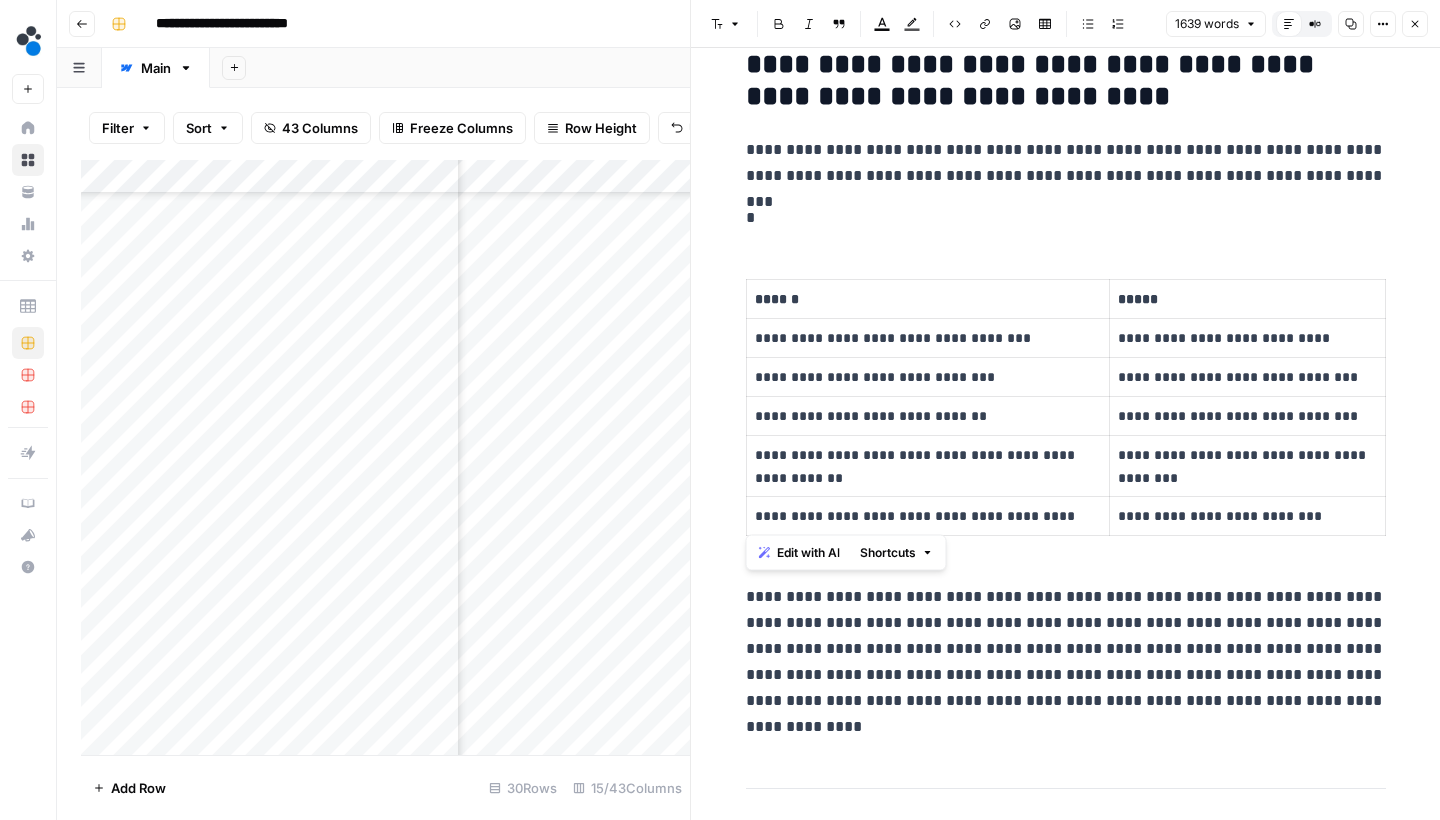 drag, startPoint x: 756, startPoint y: 221, endPoint x: 888, endPoint y: 533, distance: 338.77426 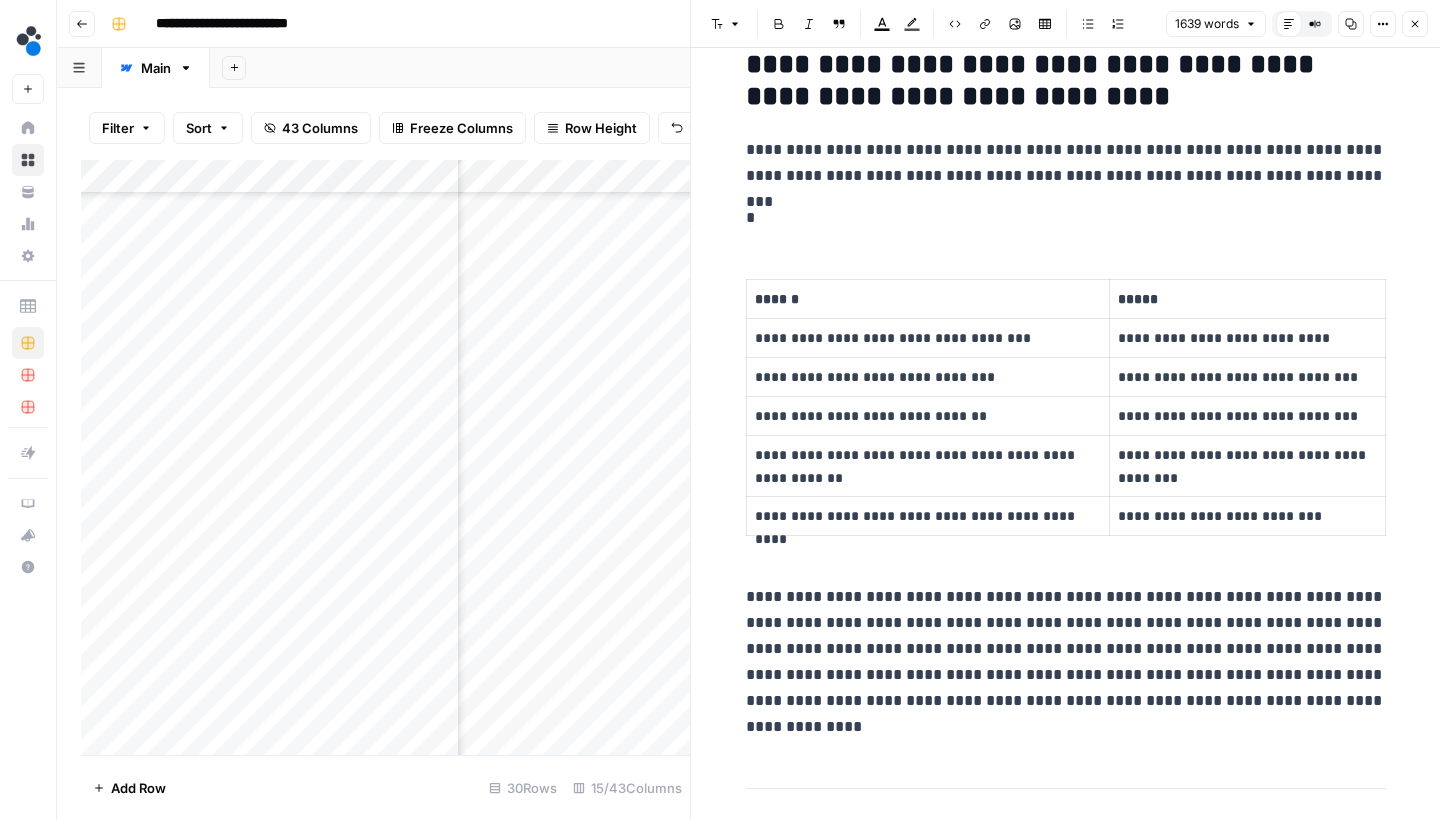 click on "**********" at bounding box center [1066, 4212] 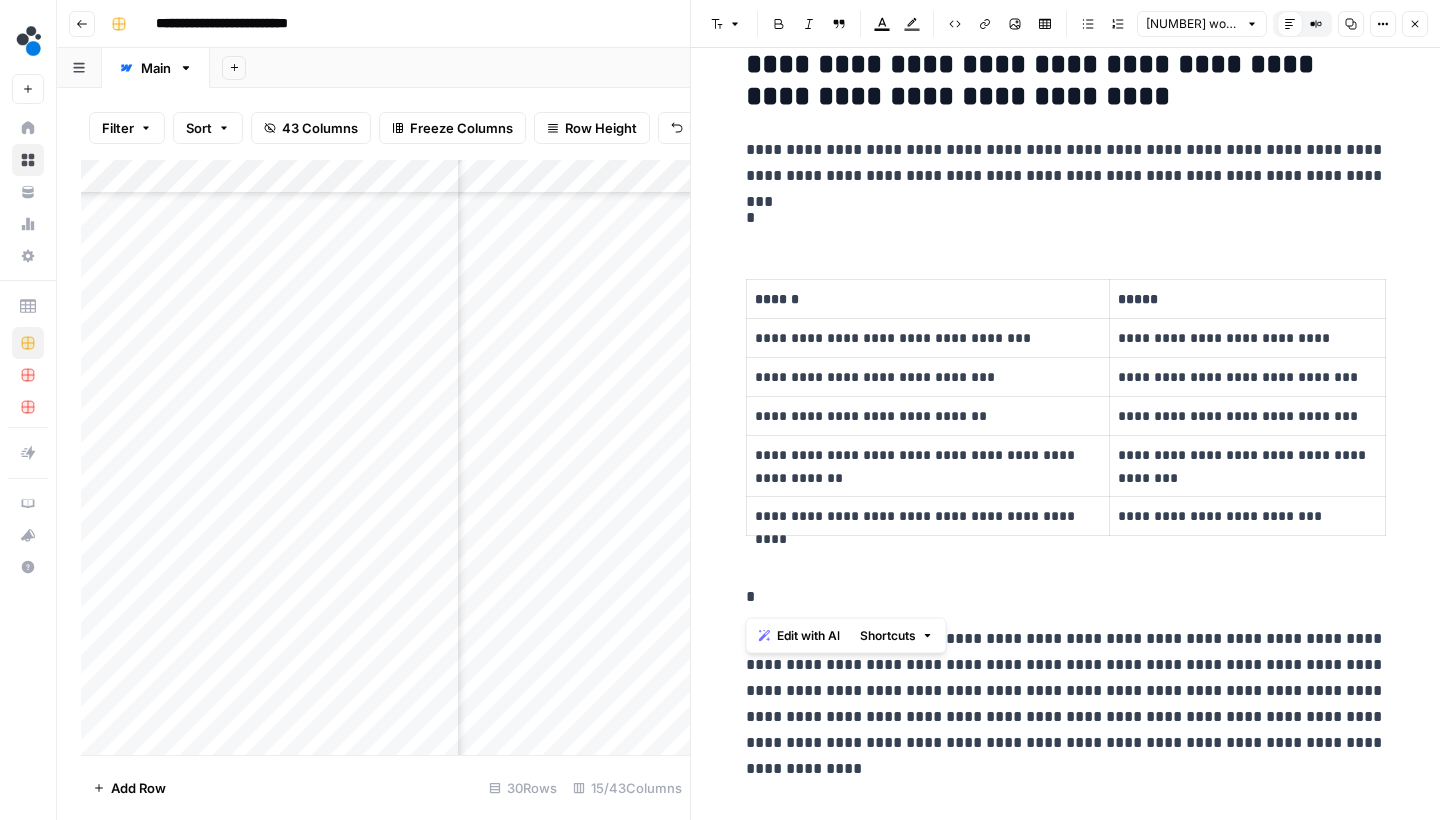 drag, startPoint x: 849, startPoint y: 599, endPoint x: 751, endPoint y: 204, distance: 406.97543 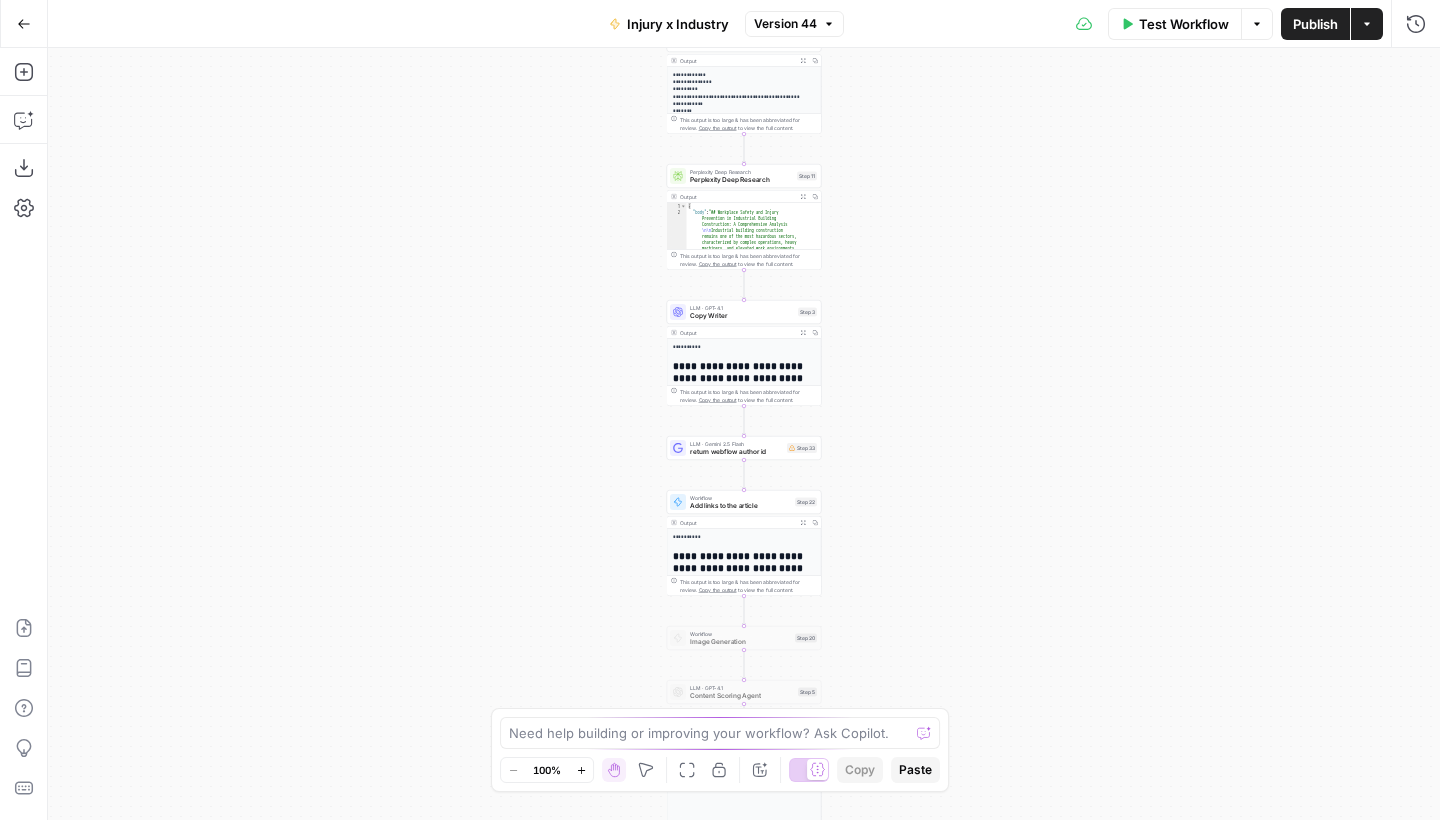 scroll, scrollTop: 0, scrollLeft: 0, axis: both 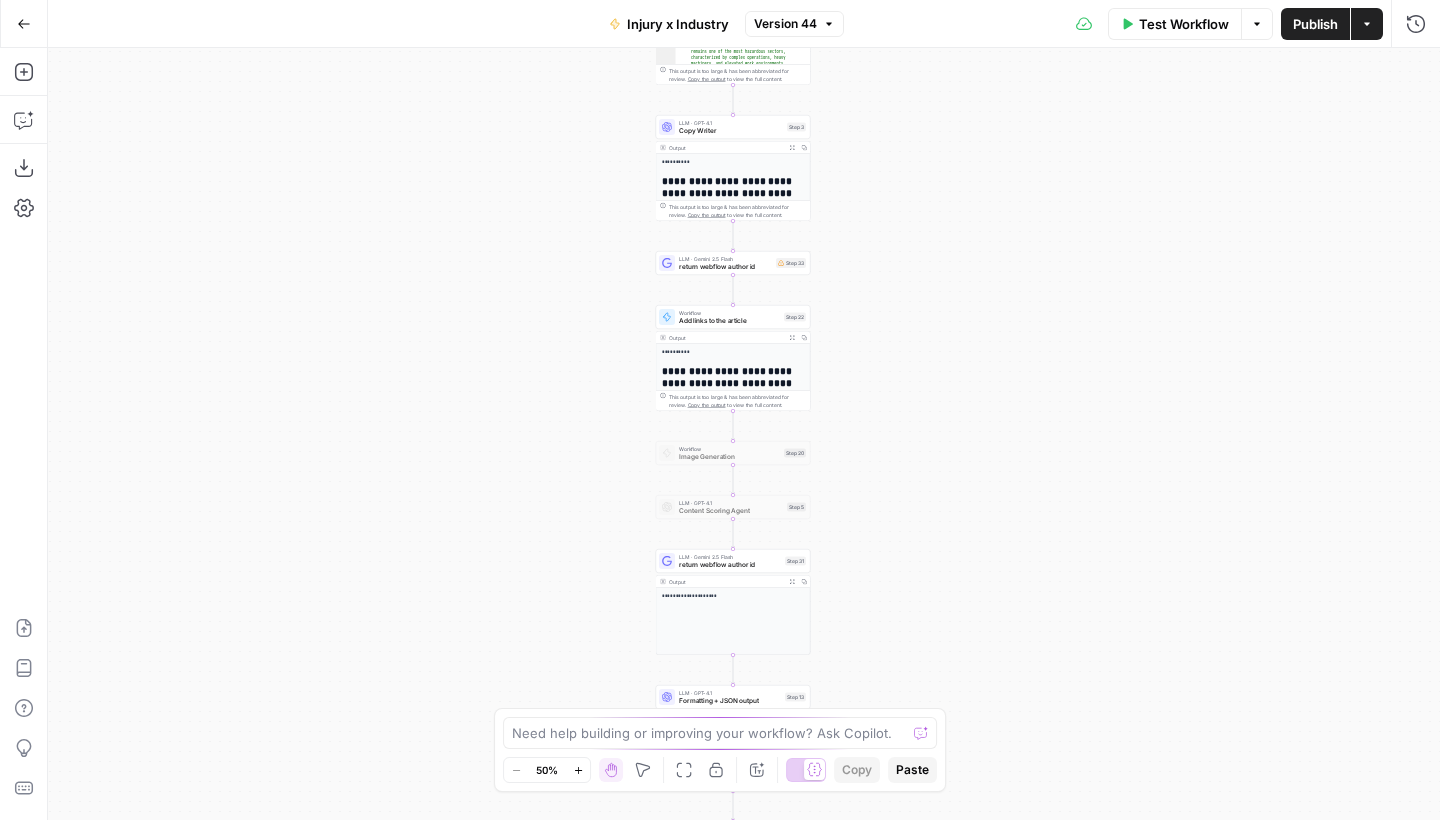 drag, startPoint x: 1026, startPoint y: 444, endPoint x: 1015, endPoint y: 261, distance: 183.3303 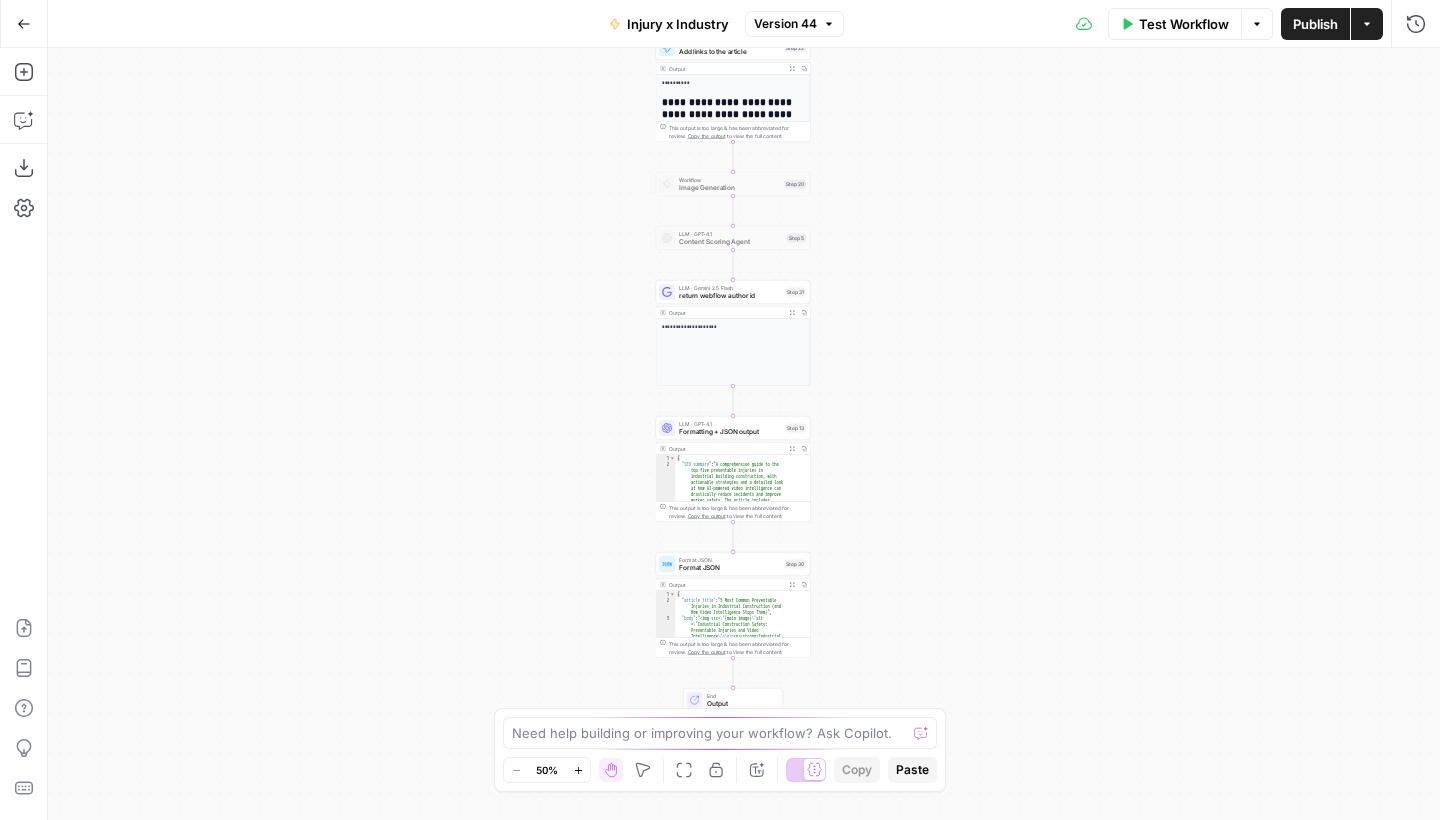 drag, startPoint x: 1010, startPoint y: 515, endPoint x: 1009, endPoint y: 238, distance: 277.0018 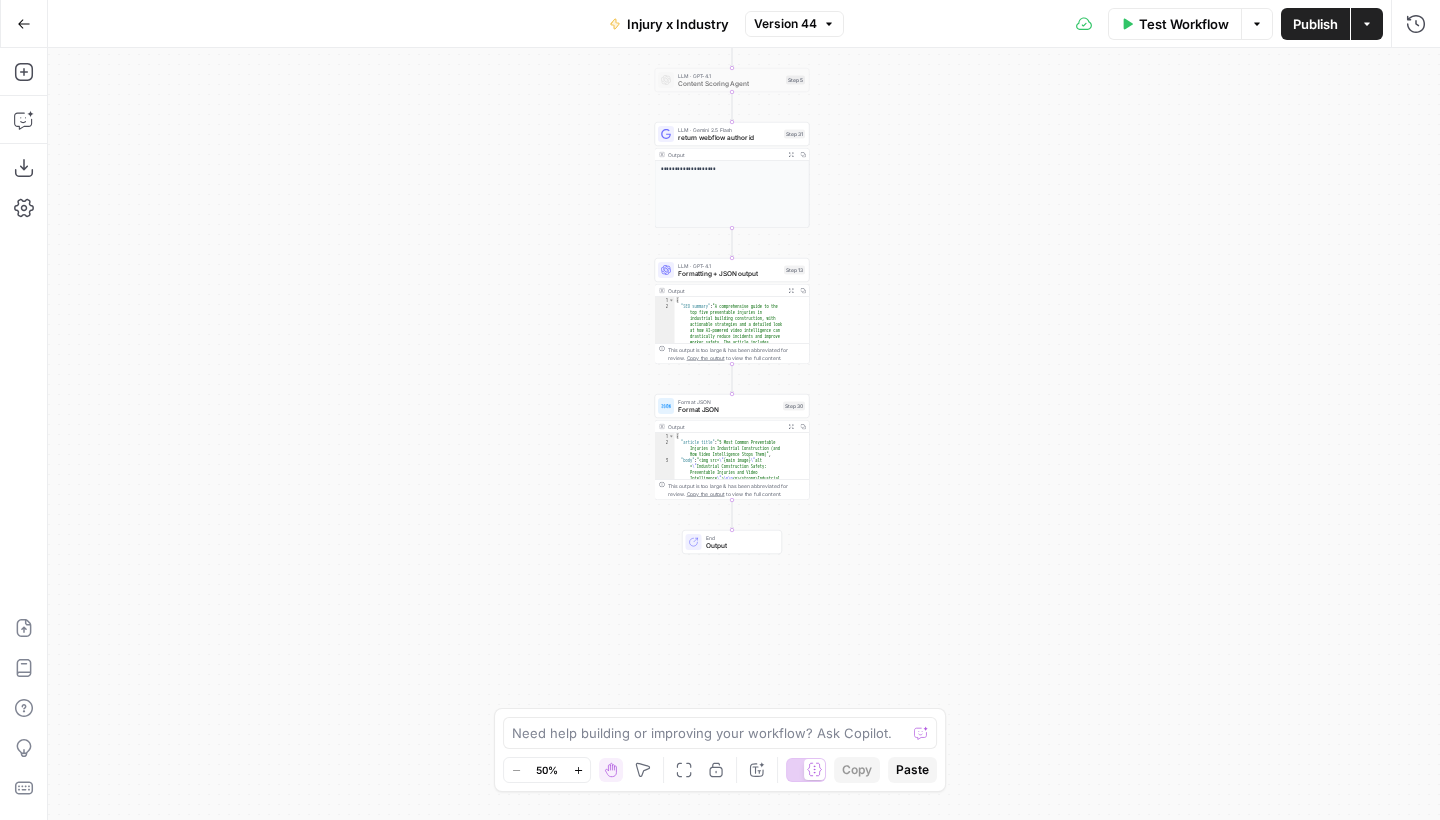 drag, startPoint x: 1006, startPoint y: 504, endPoint x: 1003, endPoint y: 334, distance: 170.02647 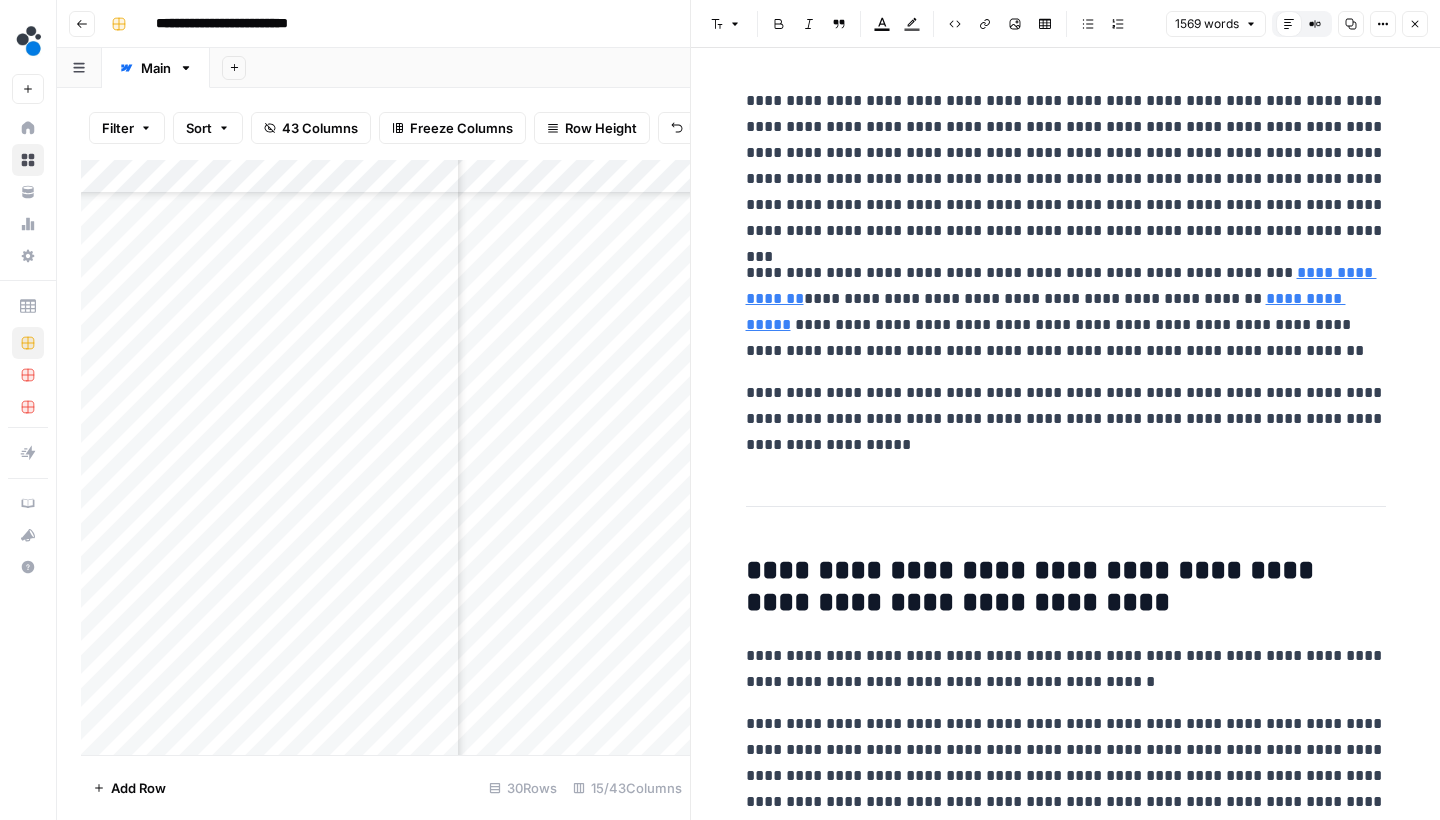 scroll, scrollTop: 0, scrollLeft: 0, axis: both 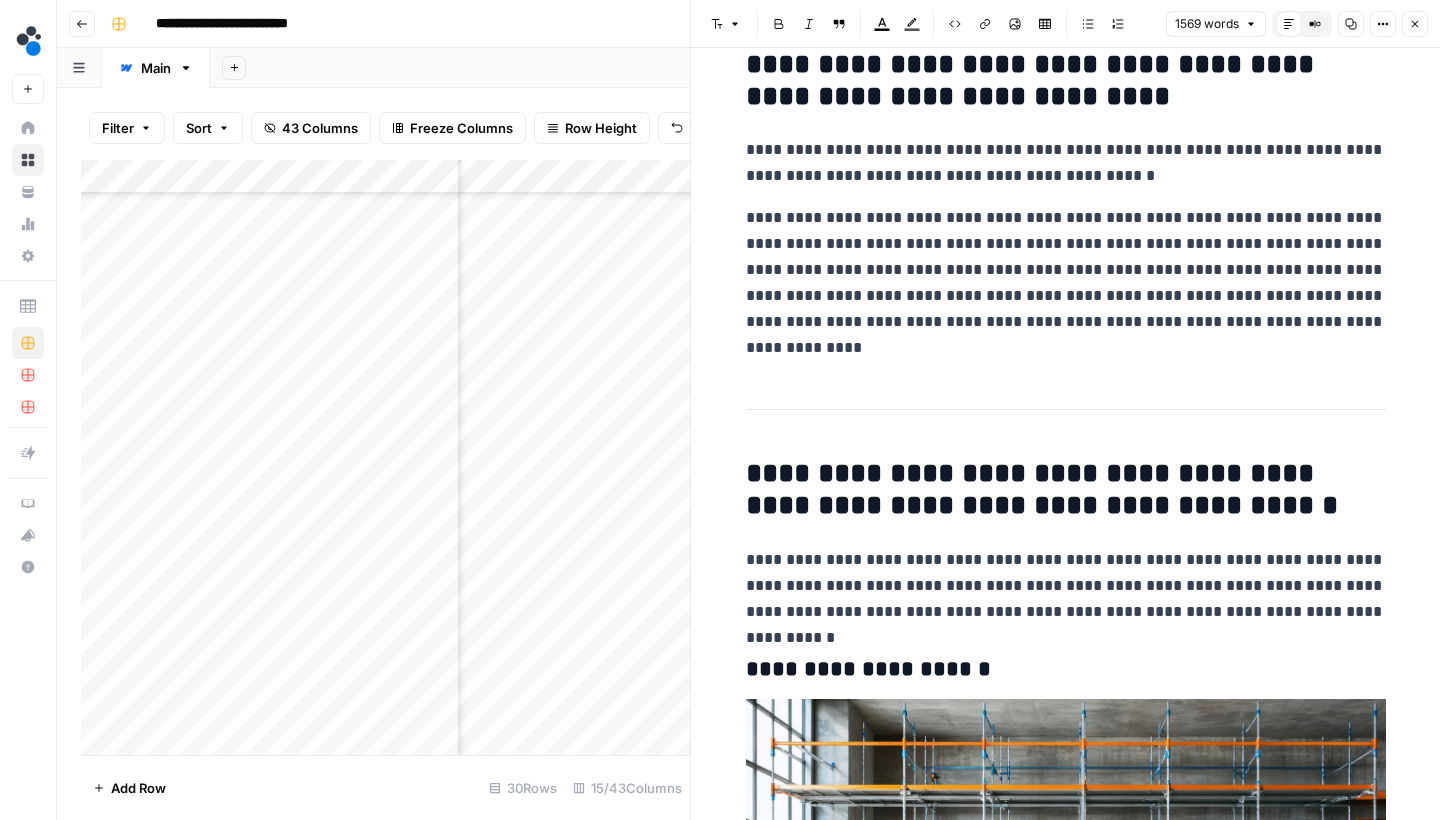 click on "**********" at bounding box center [1066, 283] 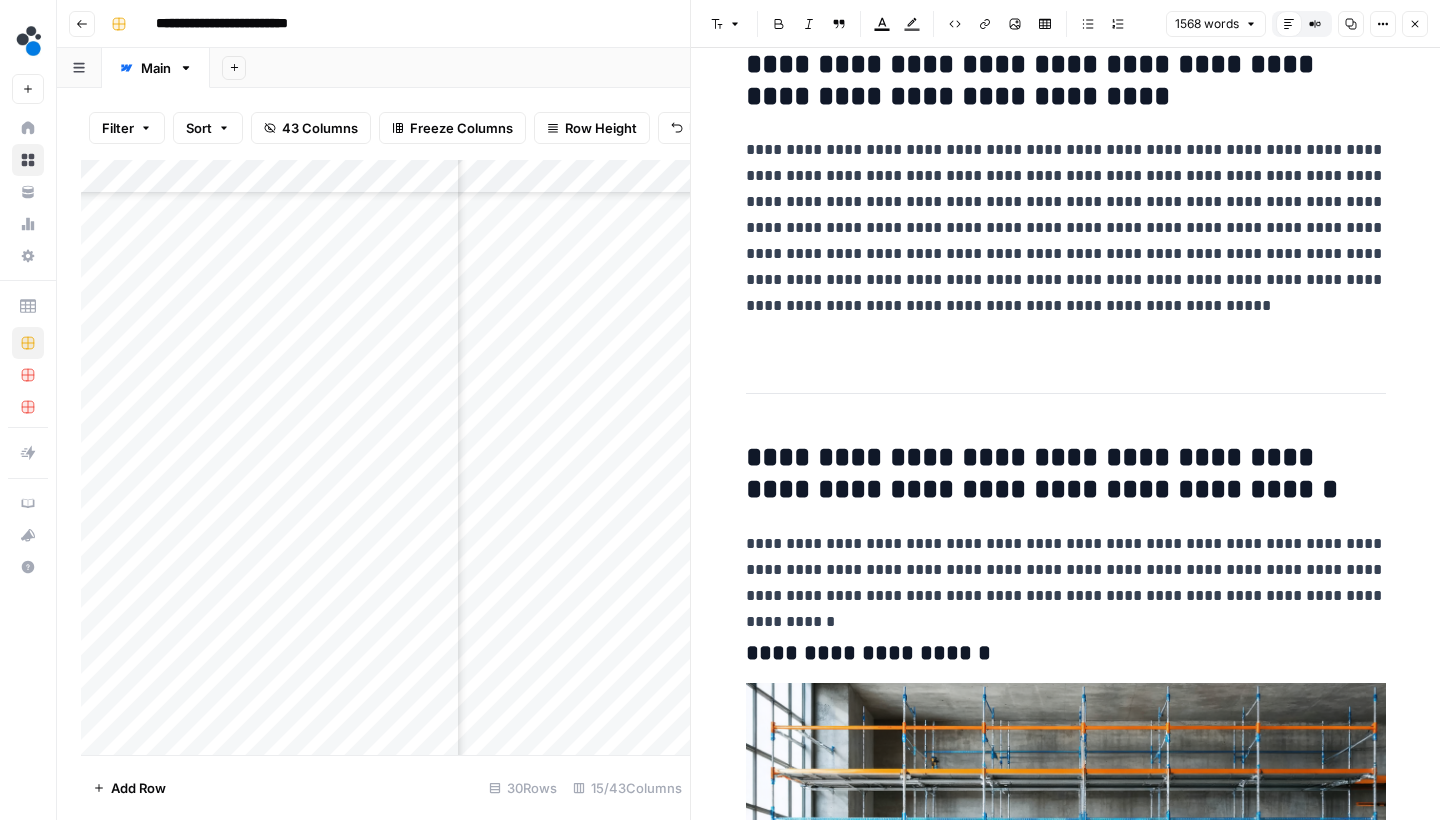 type 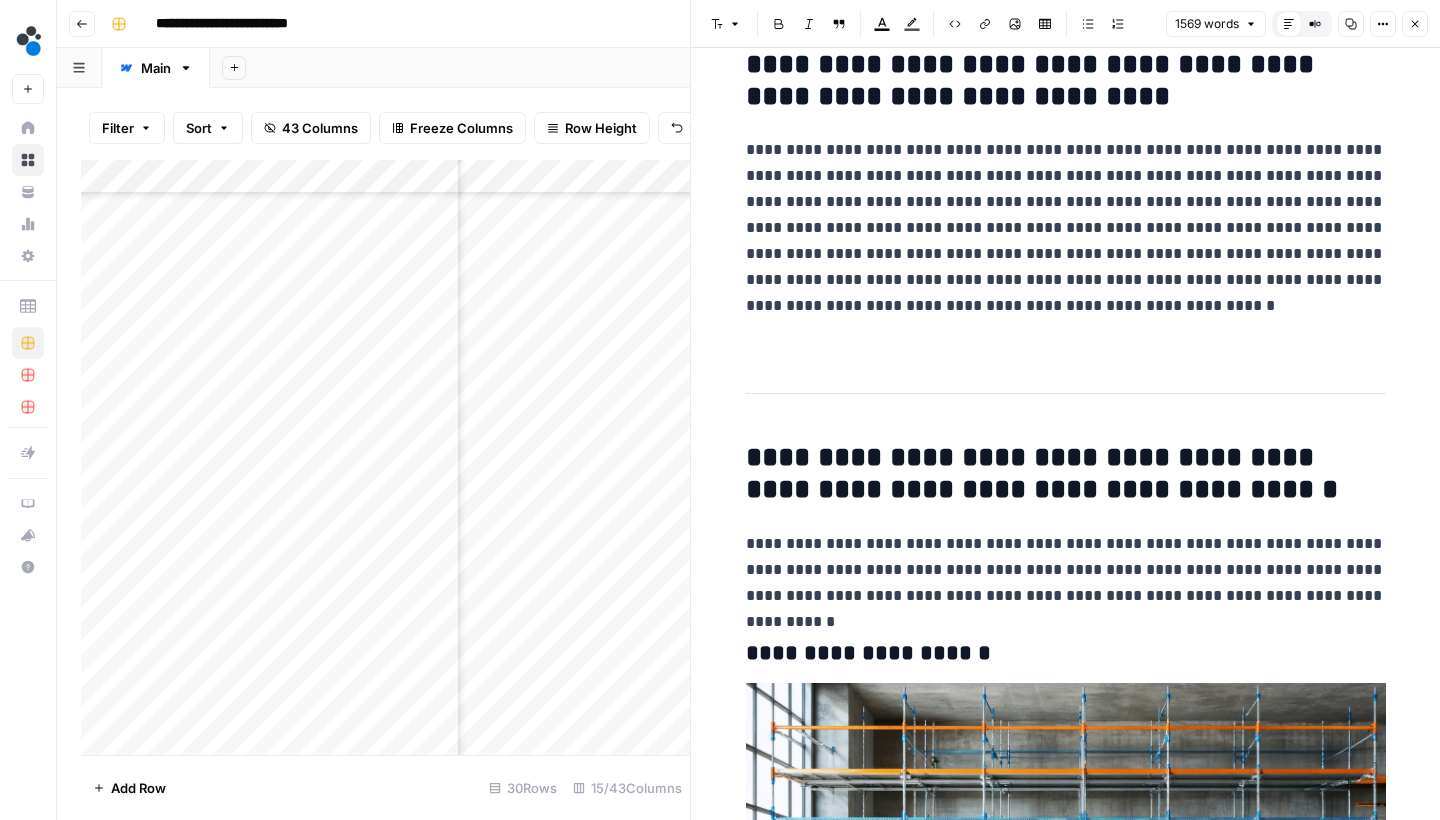 click on "[FIRST] [LAST] [STREET] [CITY] [STATE] [ZIP] [COUNTRY] [PHONE] [EMAIL] [DOB] [SSN]" at bounding box center (1066, 241) 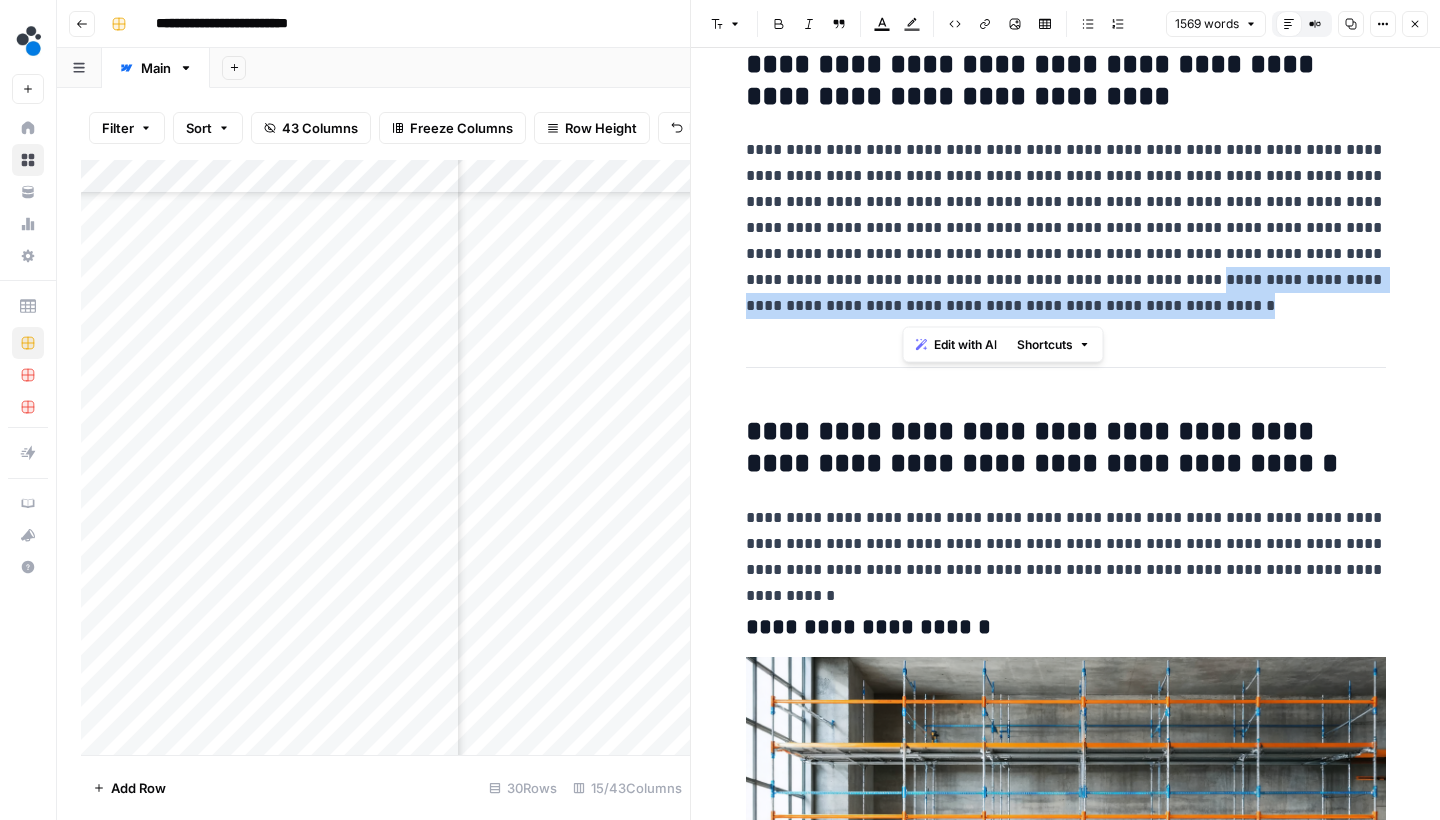 drag, startPoint x: 963, startPoint y: 309, endPoint x: 901, endPoint y: 288, distance: 65.459915 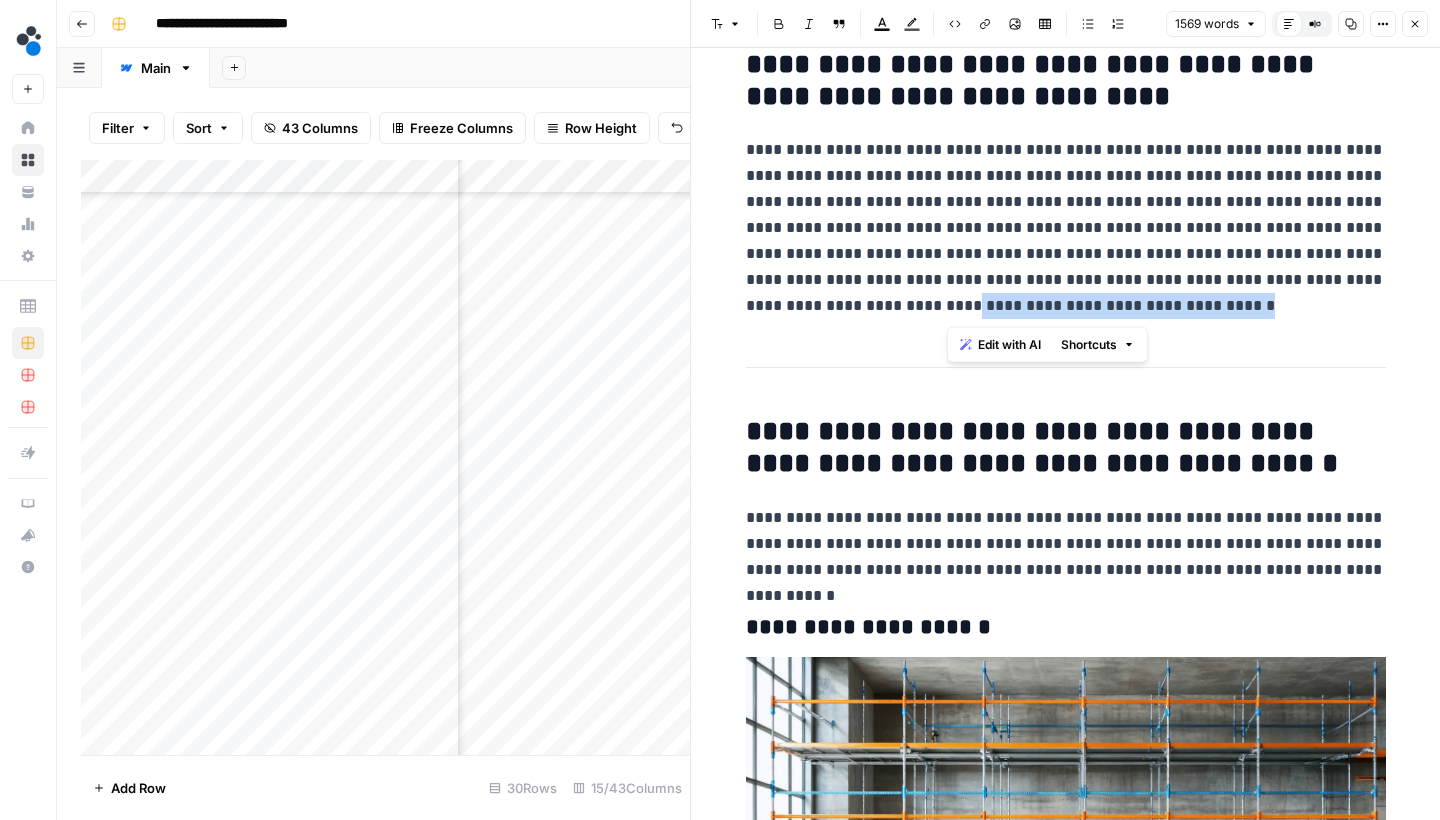 drag, startPoint x: 1133, startPoint y: 311, endPoint x: 1268, endPoint y: 283, distance: 137.87312 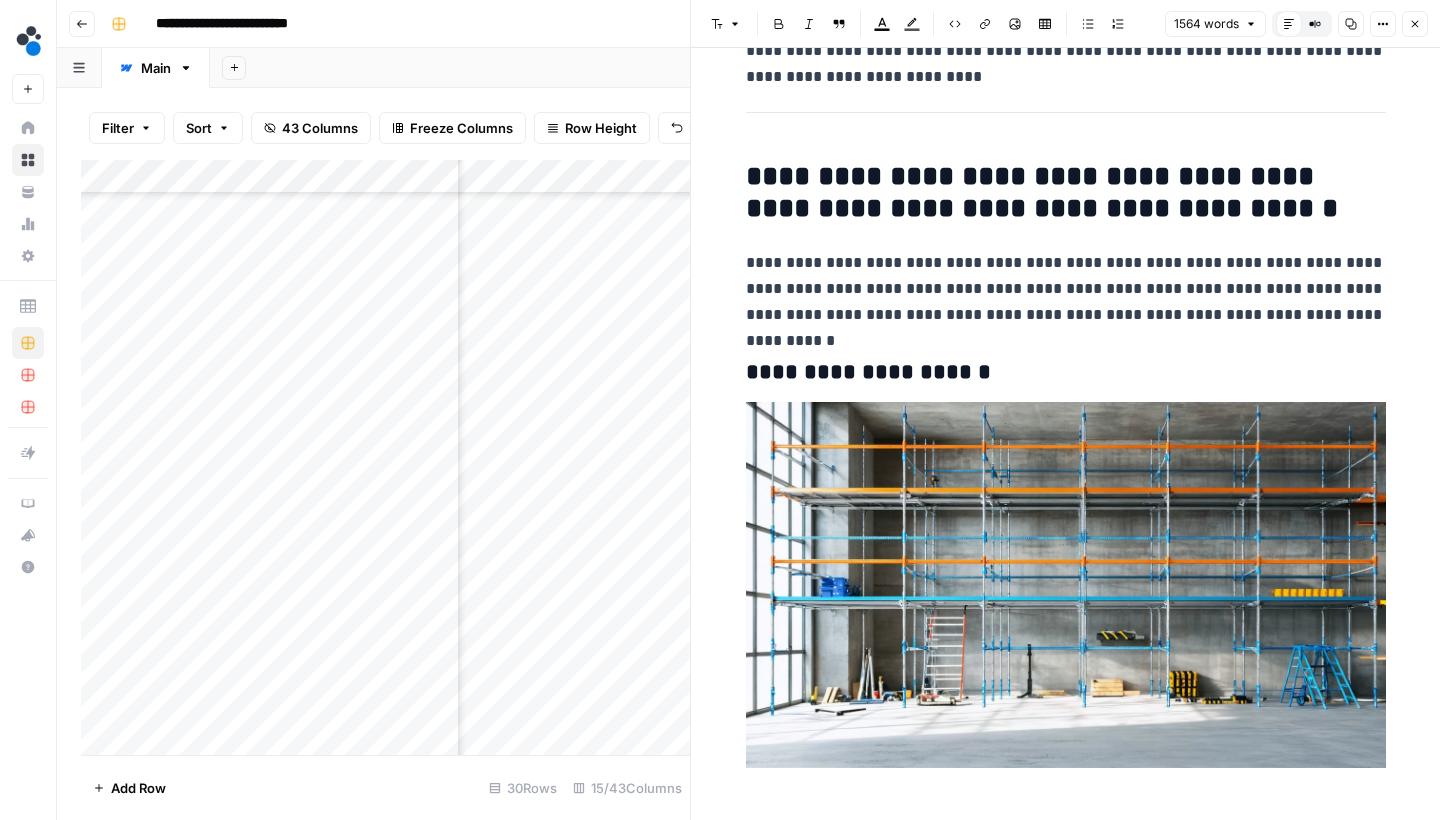 scroll, scrollTop: 927, scrollLeft: 0, axis: vertical 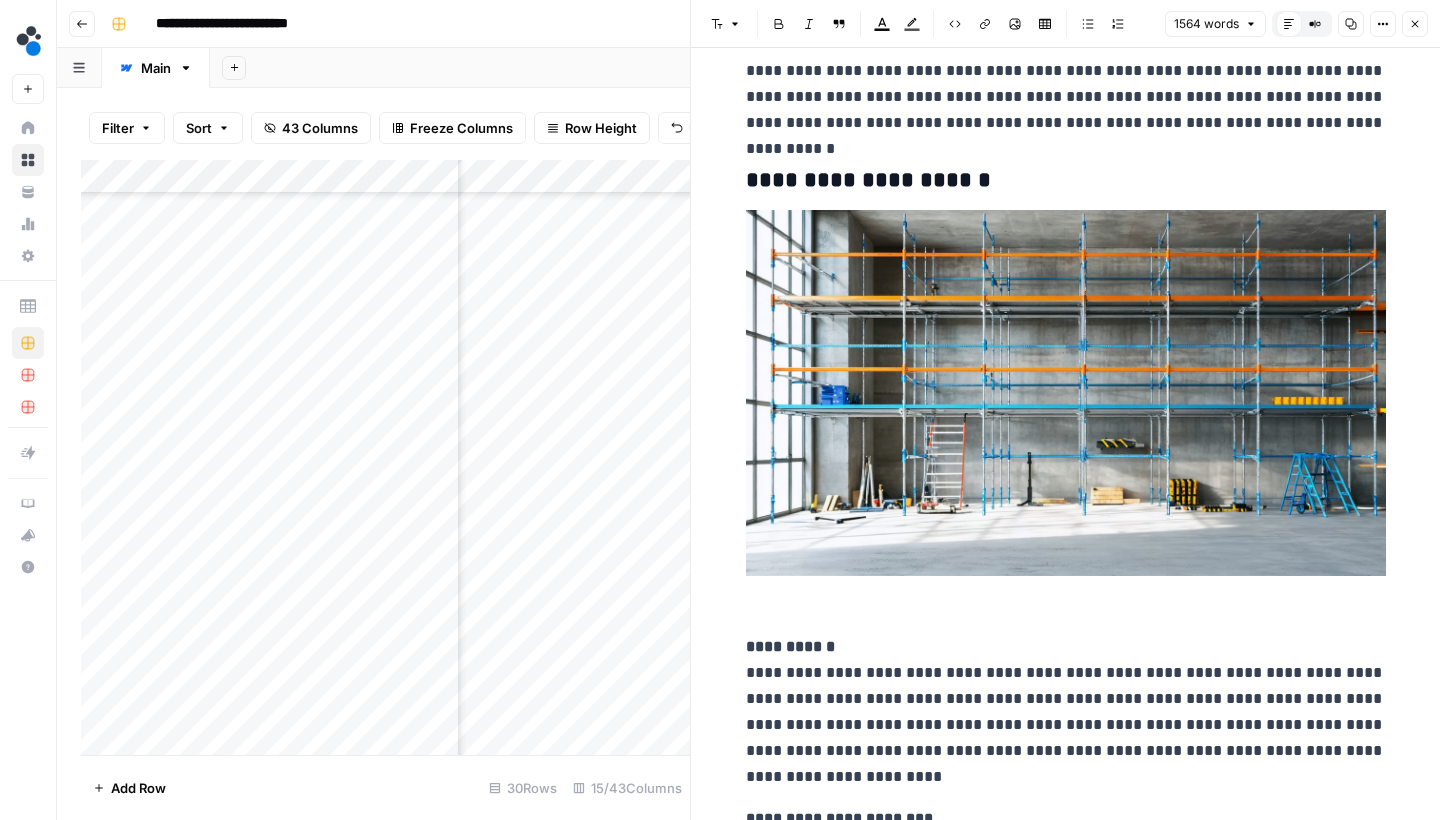 click 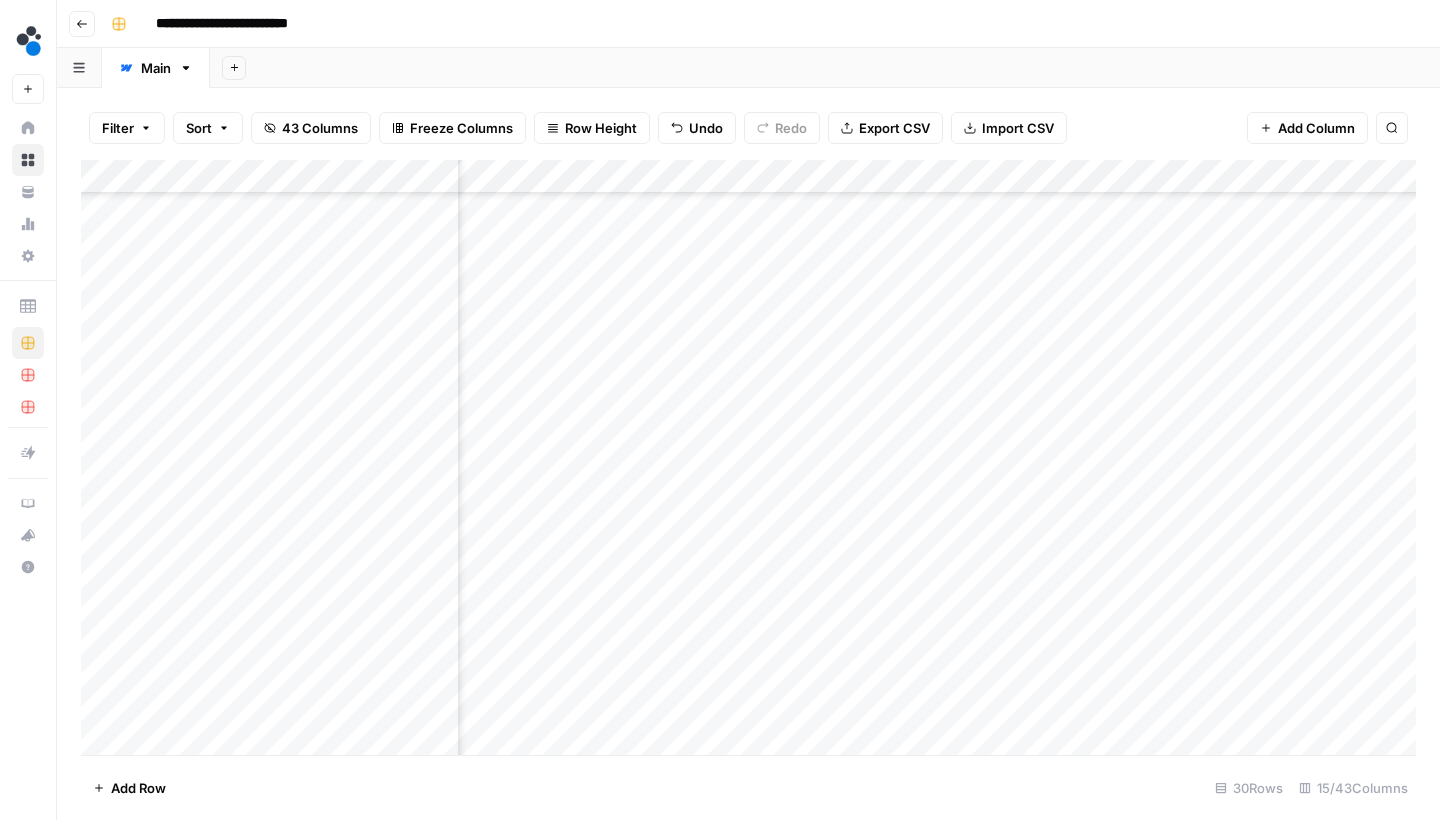click on "Add Column" at bounding box center [748, 460] 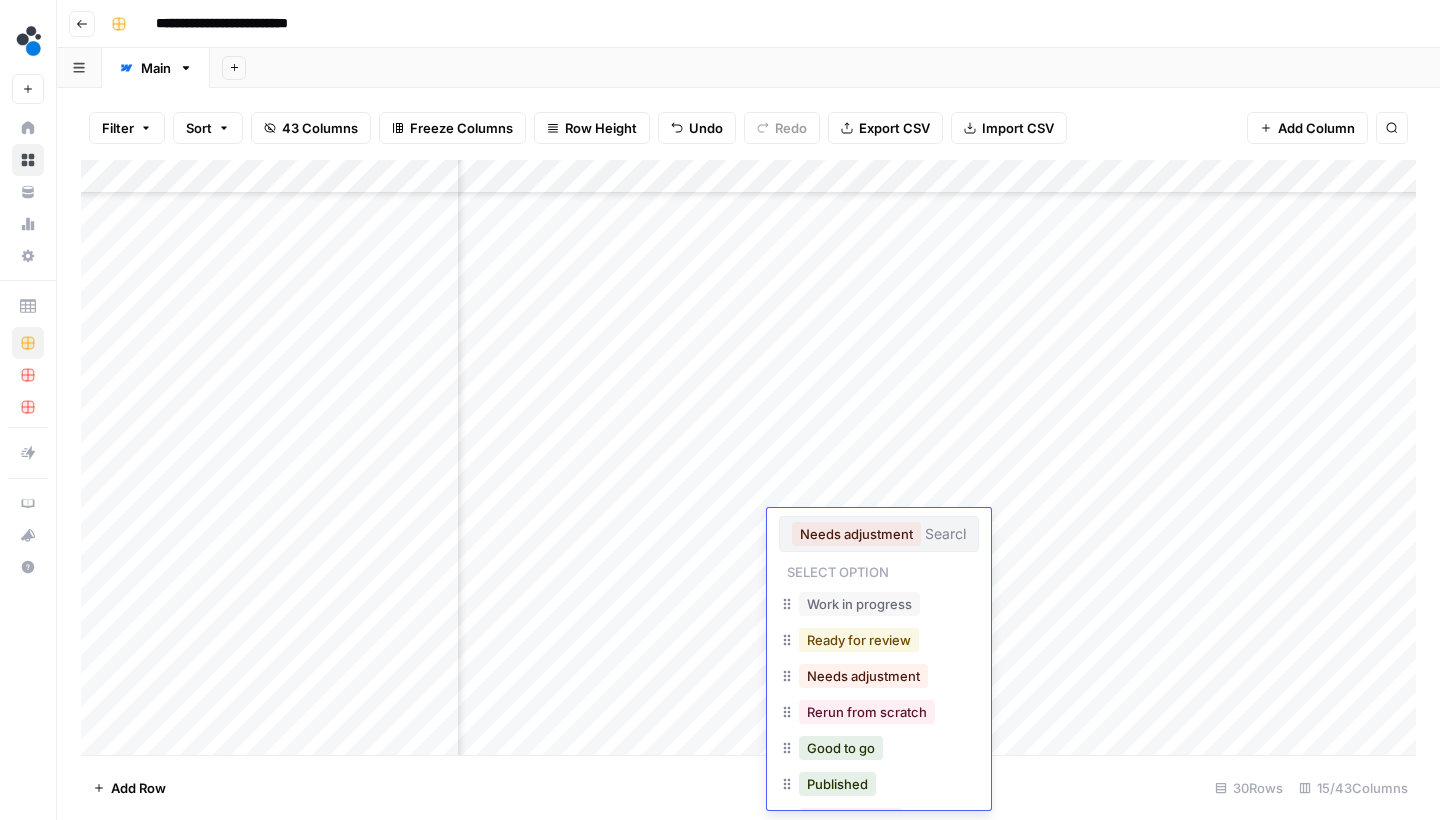 click on "Ready for review" at bounding box center [859, 640] 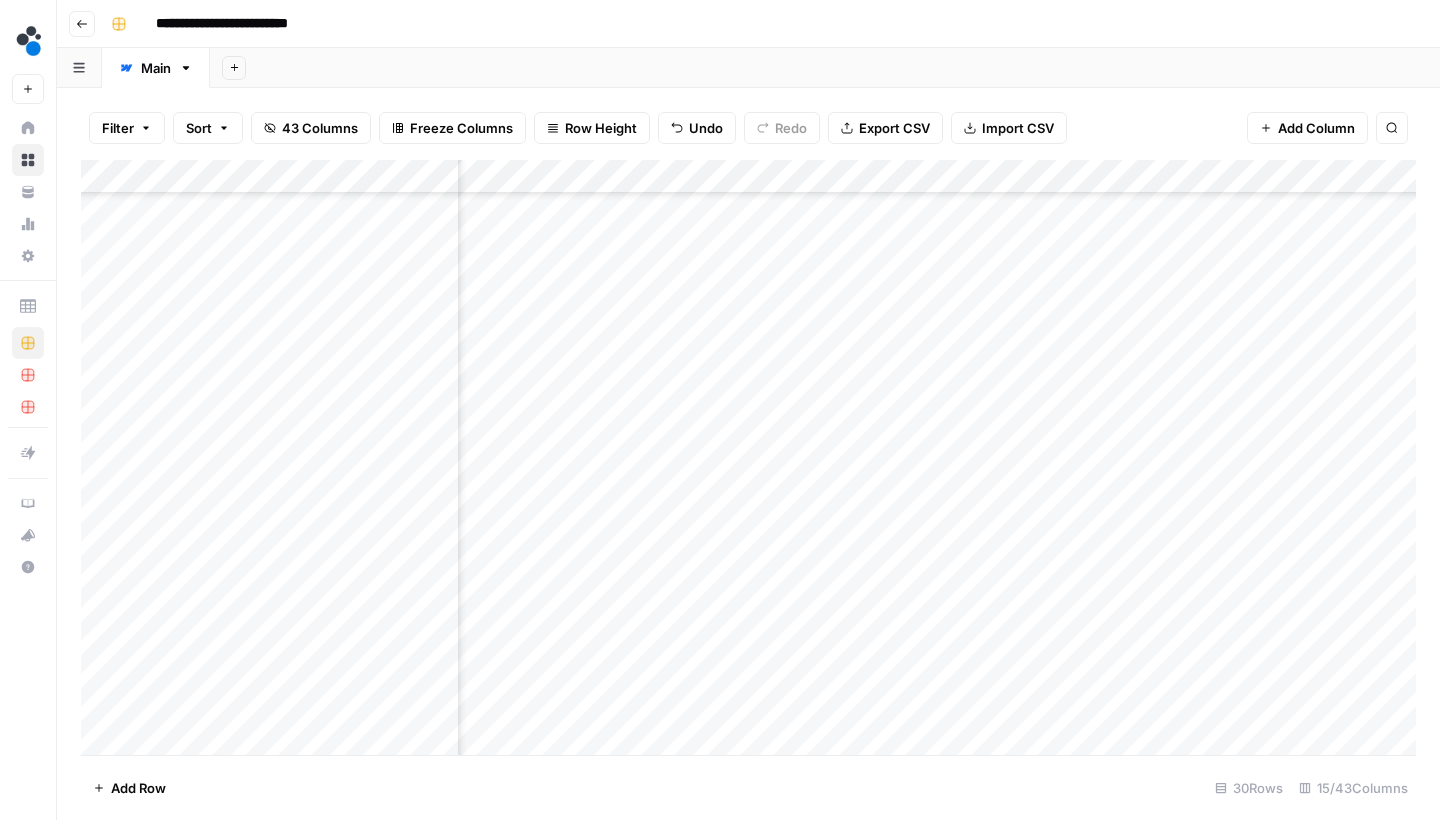 click on "Add Column" at bounding box center [748, 460] 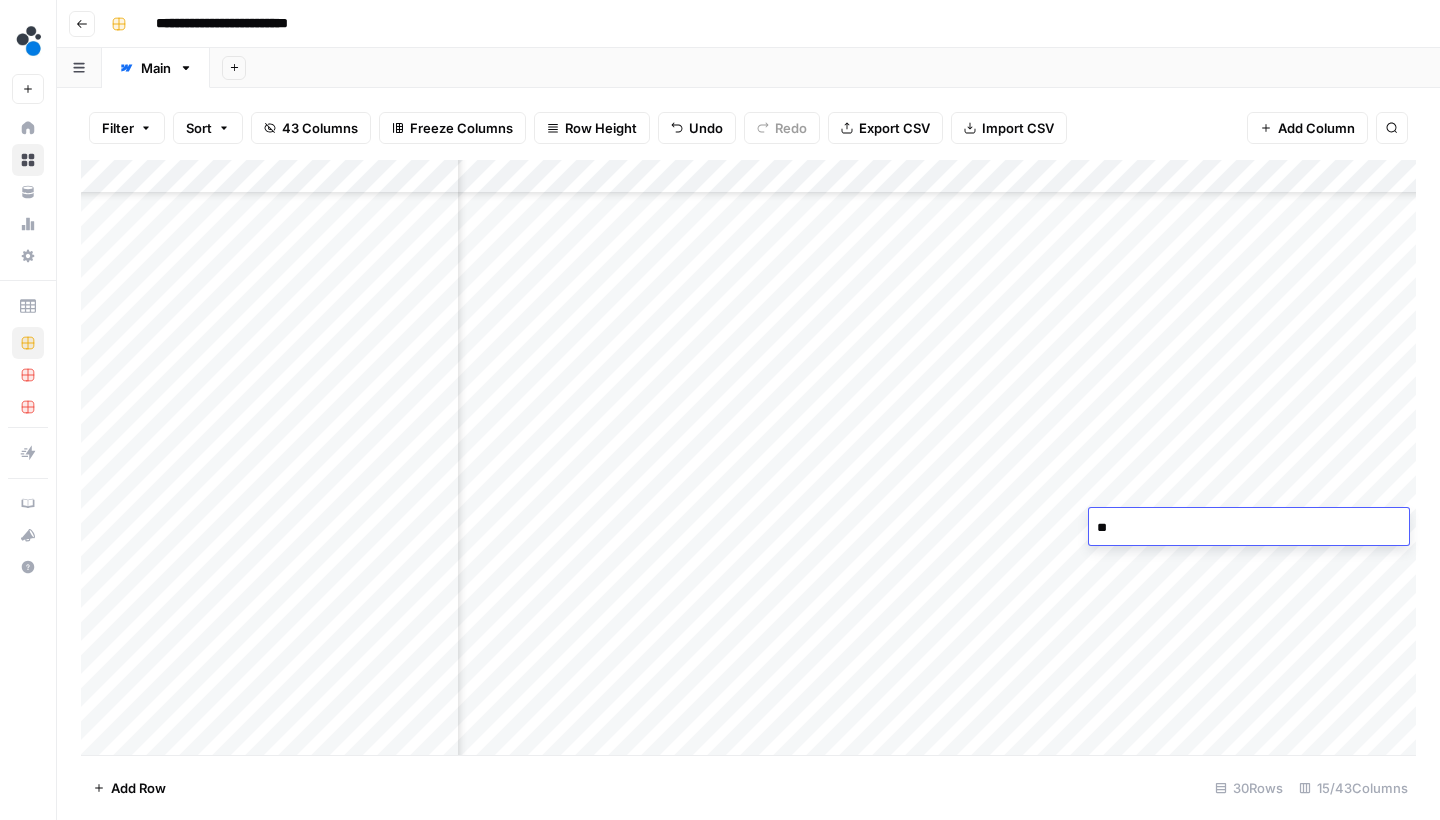 type on "*" 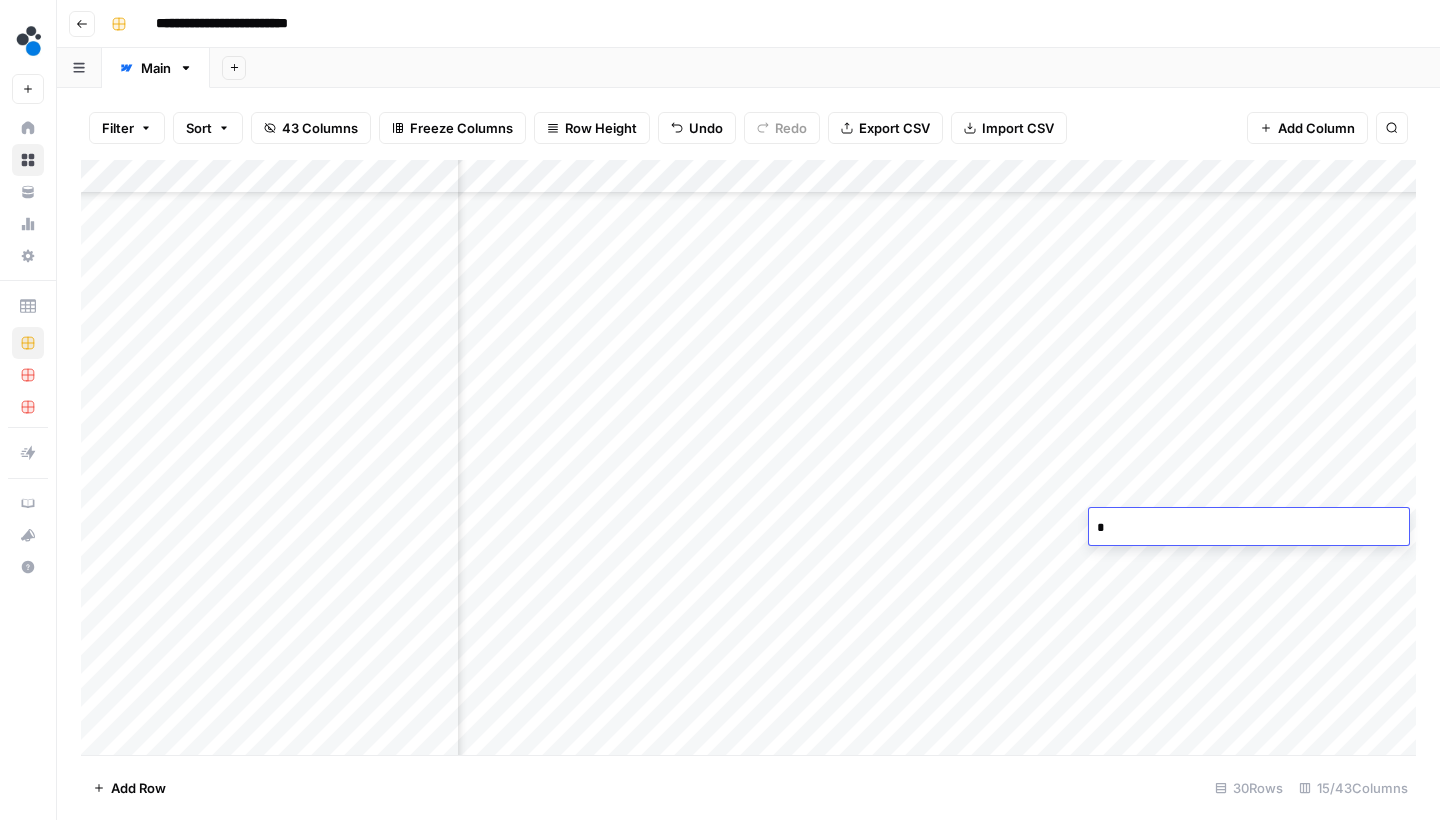 type 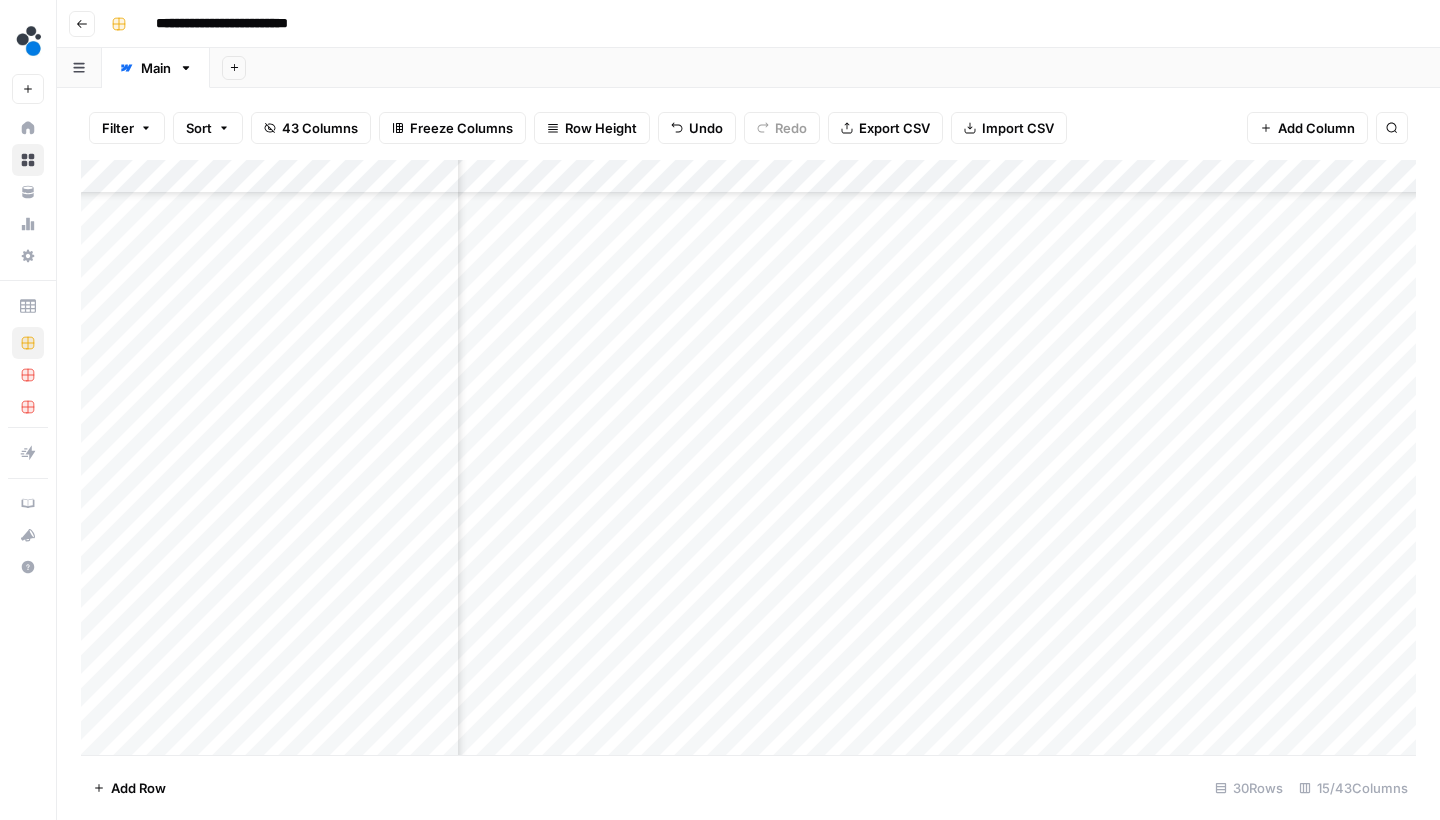 scroll, scrollTop: 486, scrollLeft: 1130, axis: both 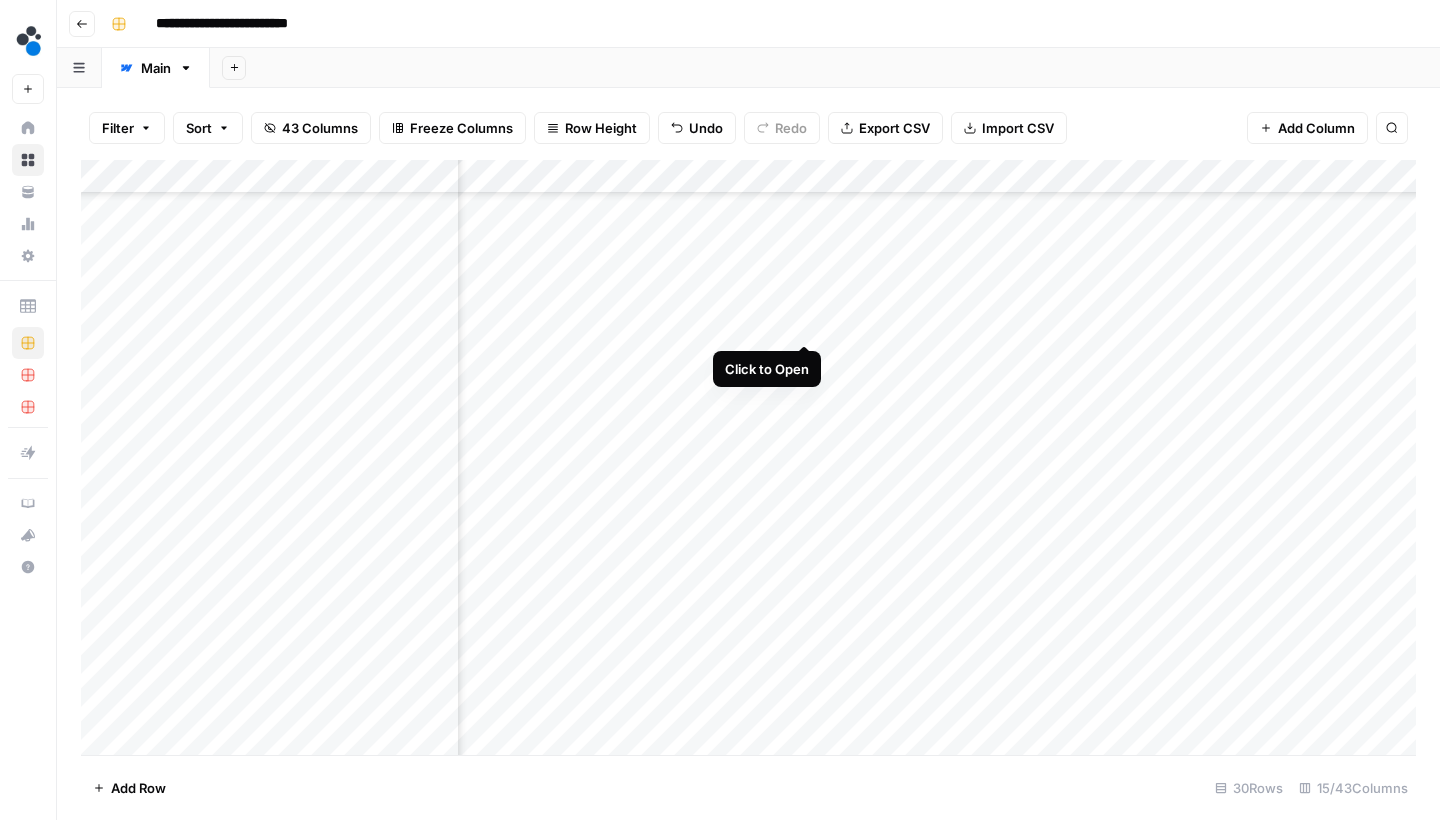 click on "Add Column" at bounding box center (748, 460) 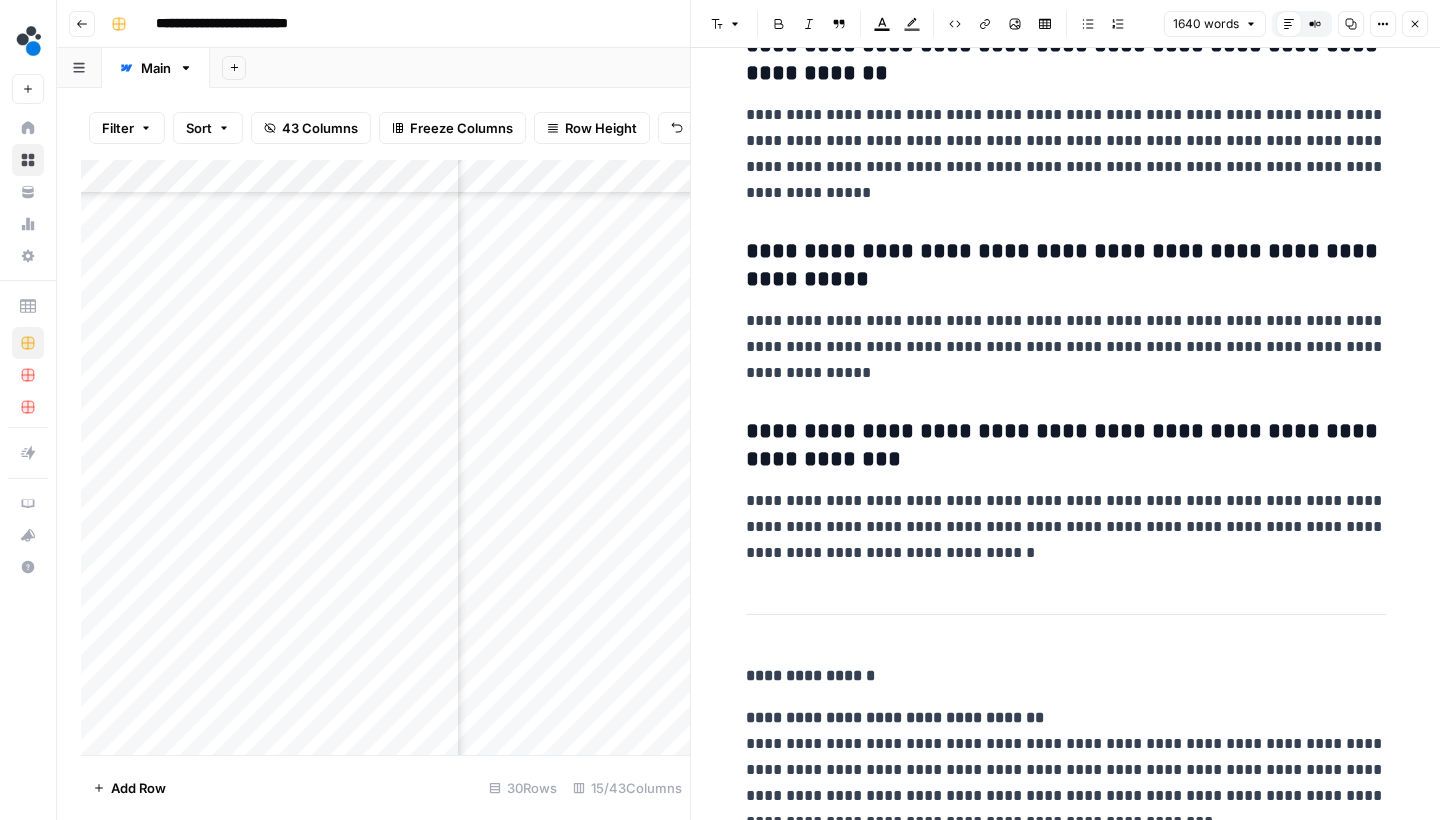 scroll, scrollTop: 8961, scrollLeft: 0, axis: vertical 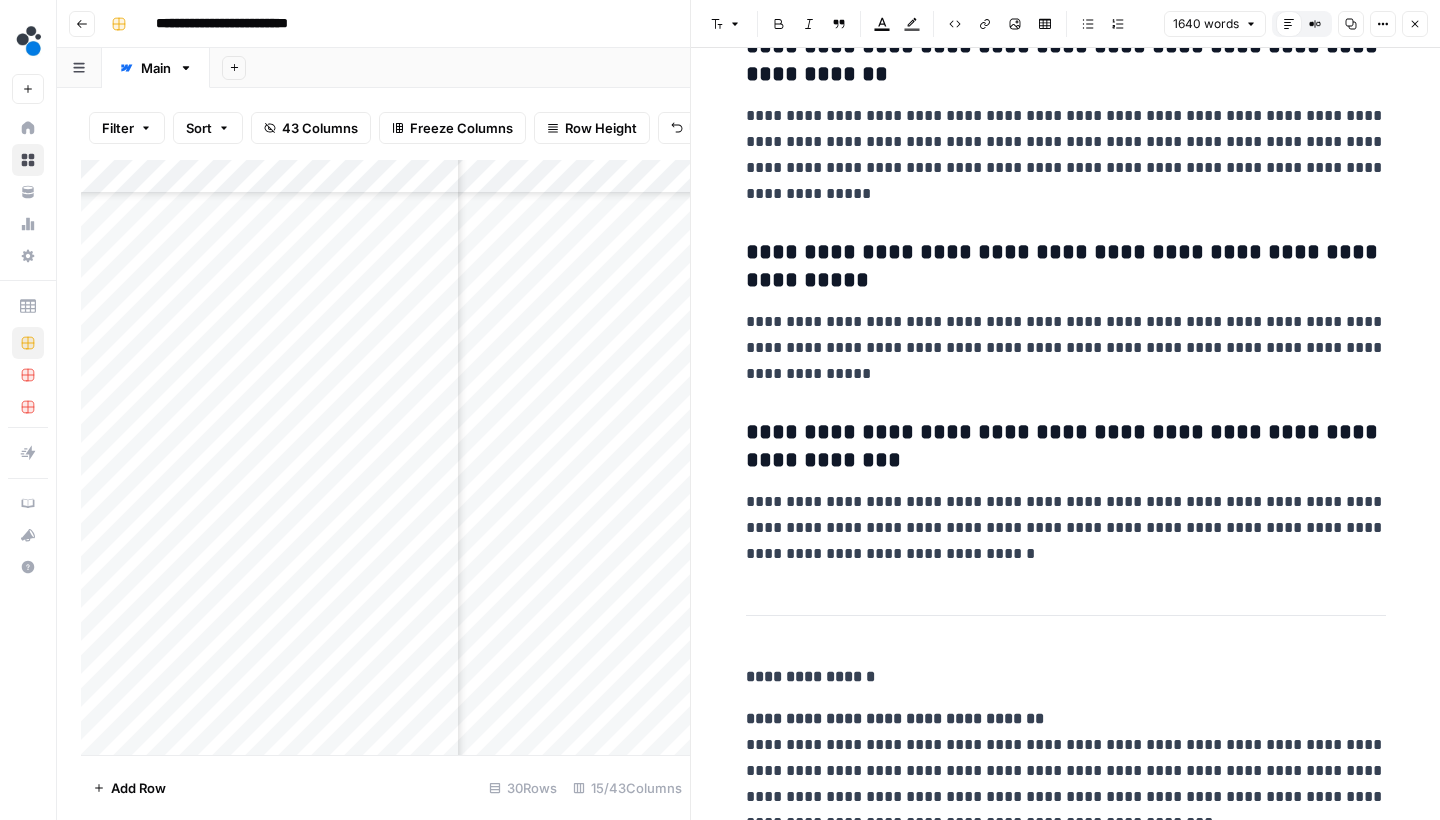 click 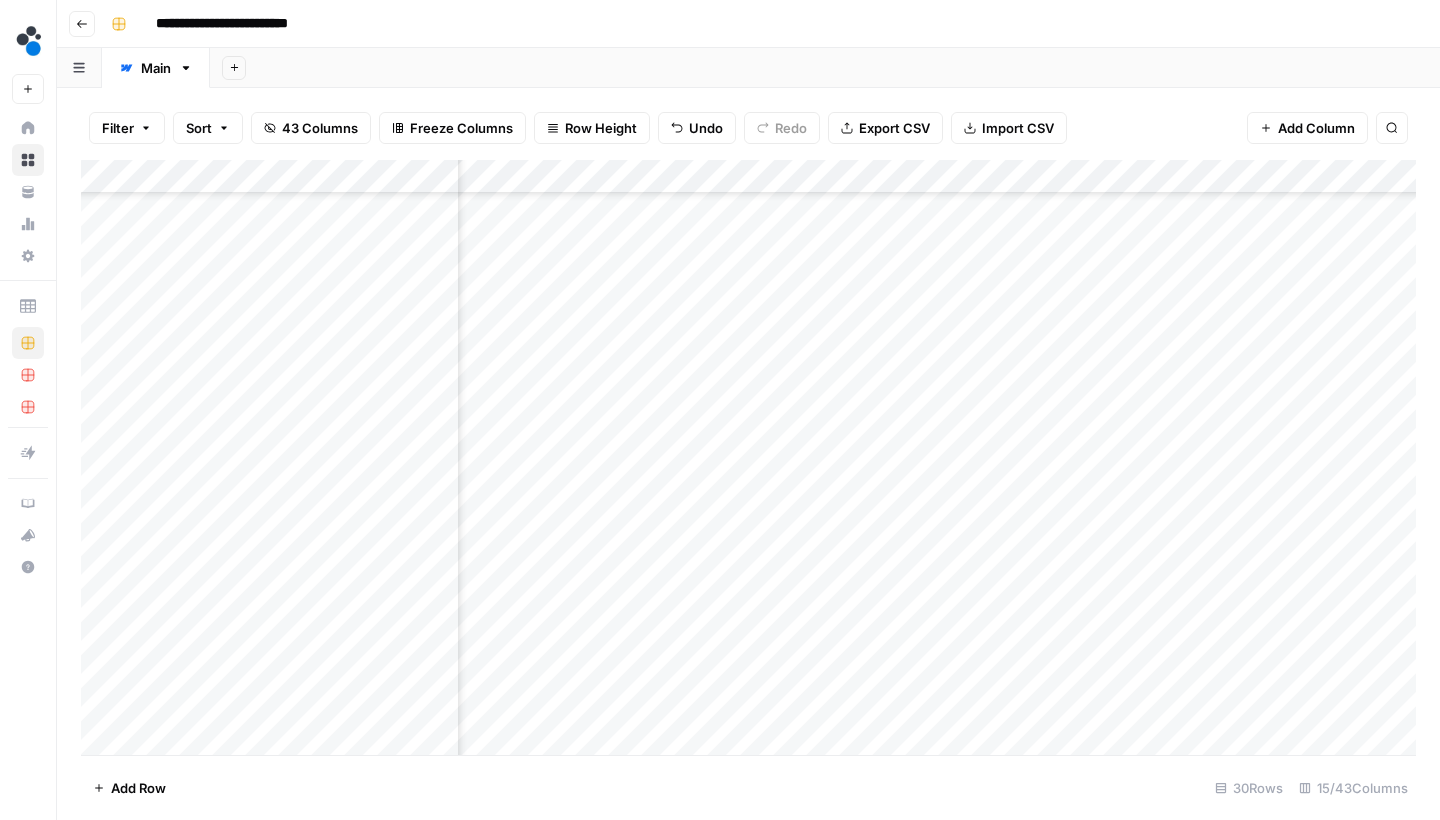click on "Add Column" at bounding box center (748, 460) 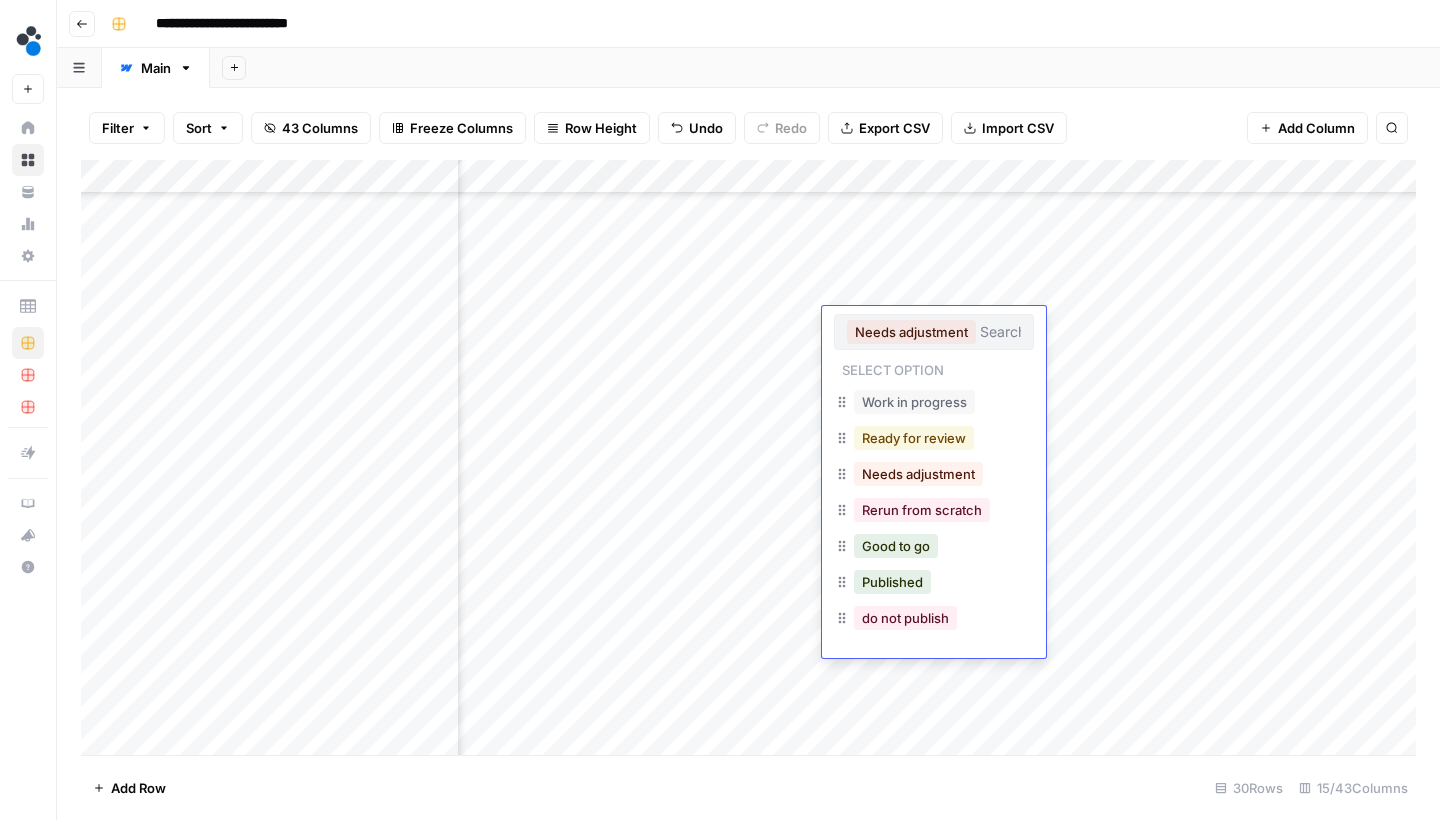 click on "Ready for review" at bounding box center (914, 438) 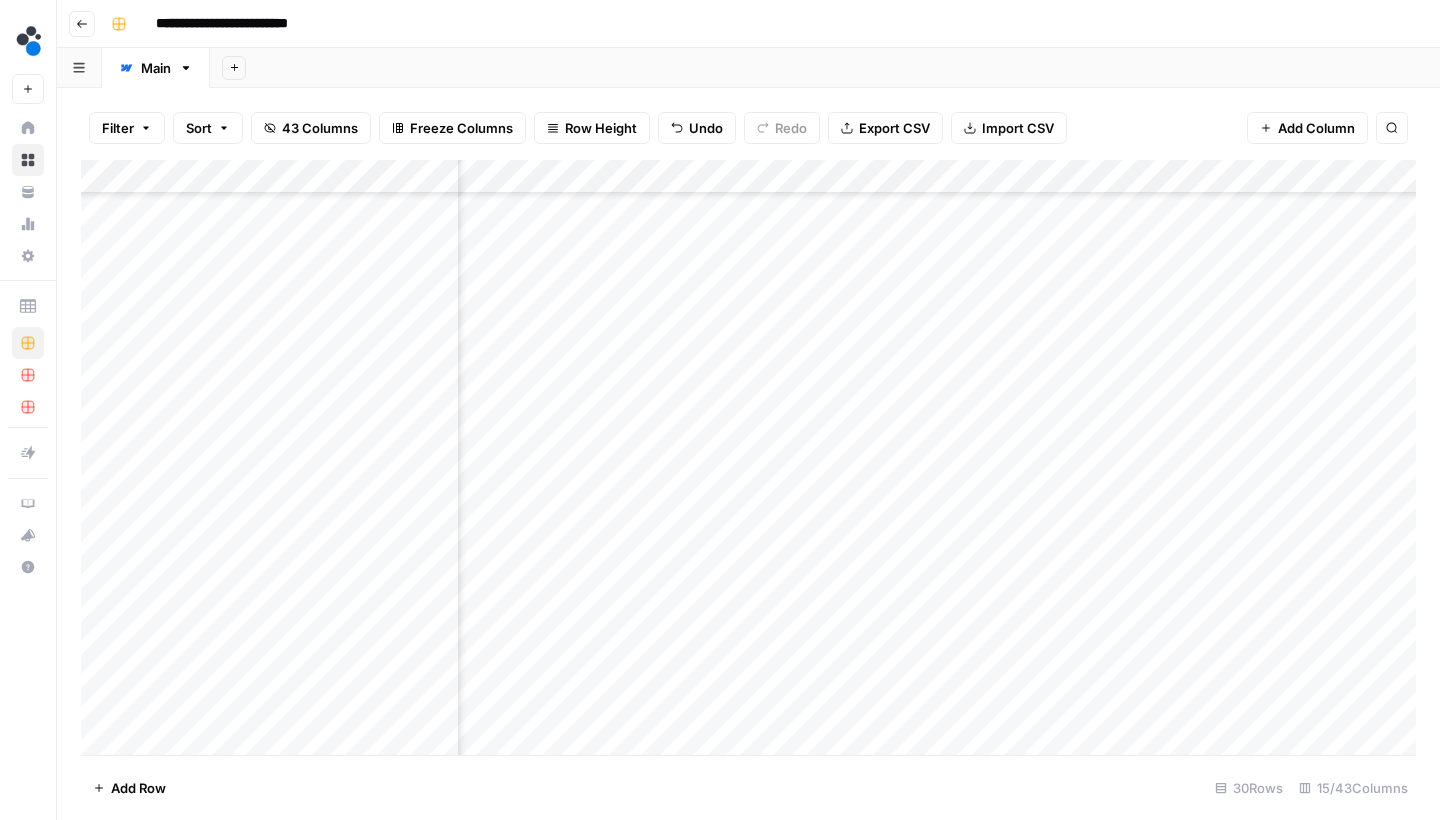 click on "Add Column" at bounding box center (748, 460) 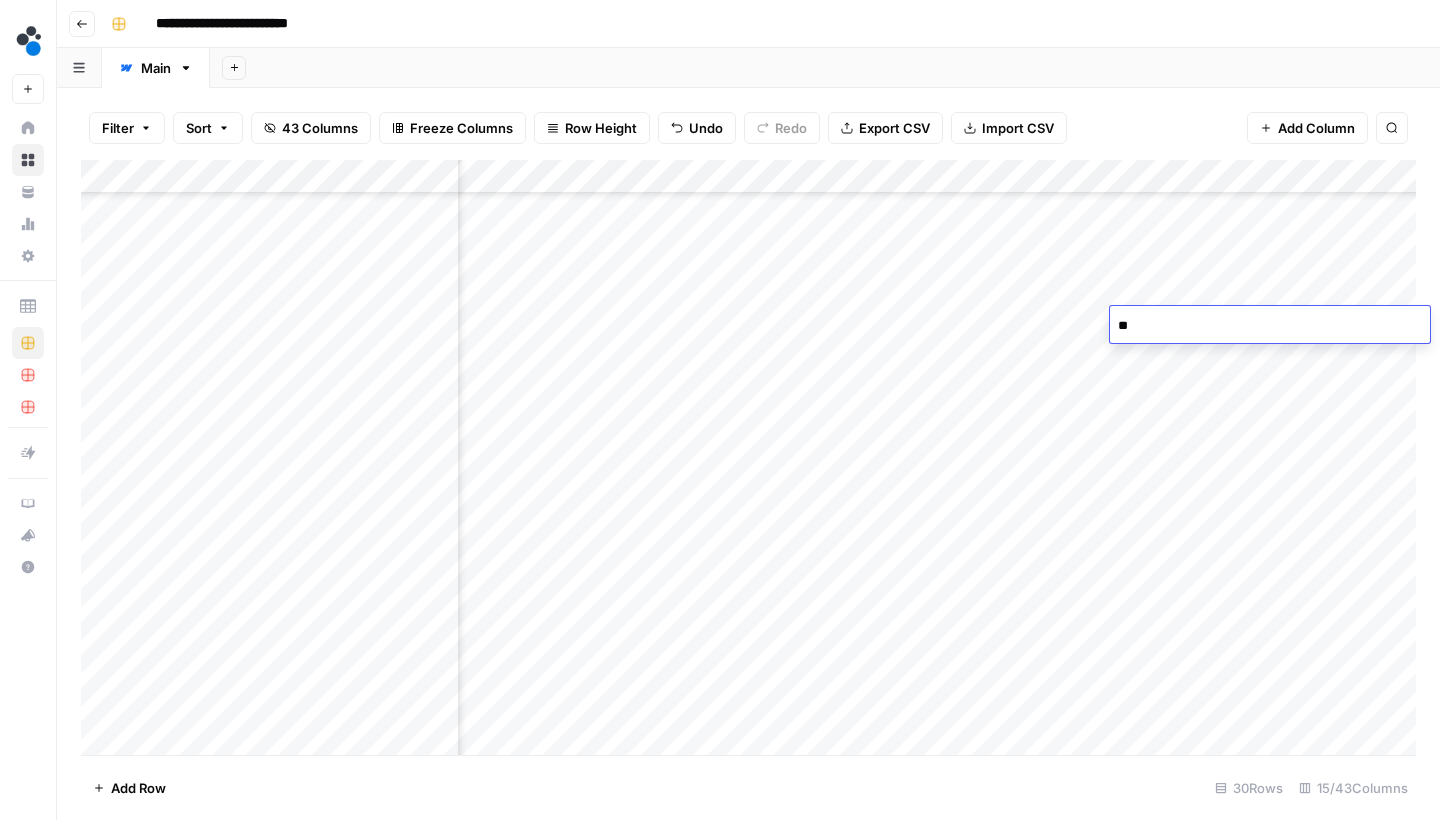 type on "*" 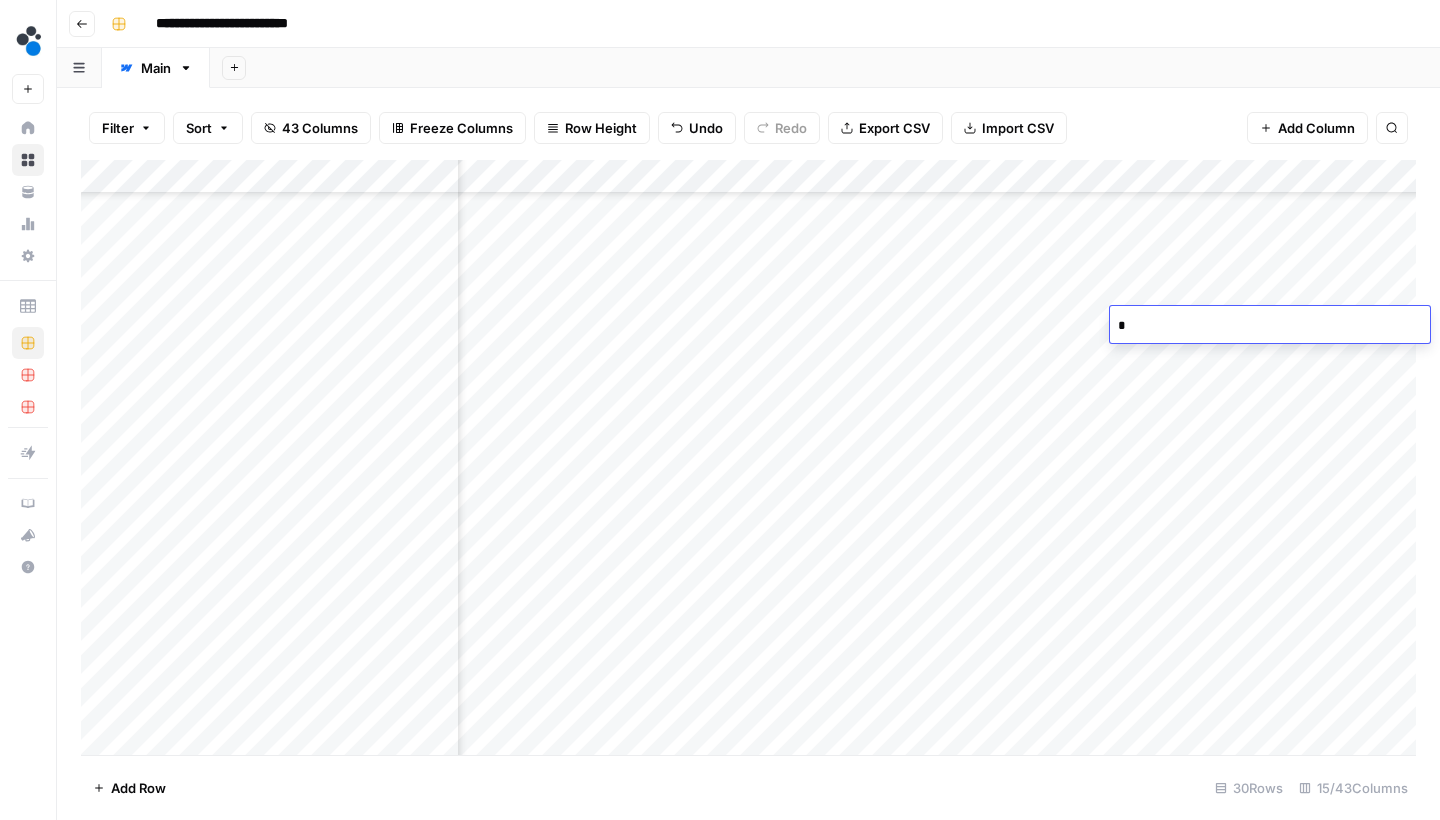 type 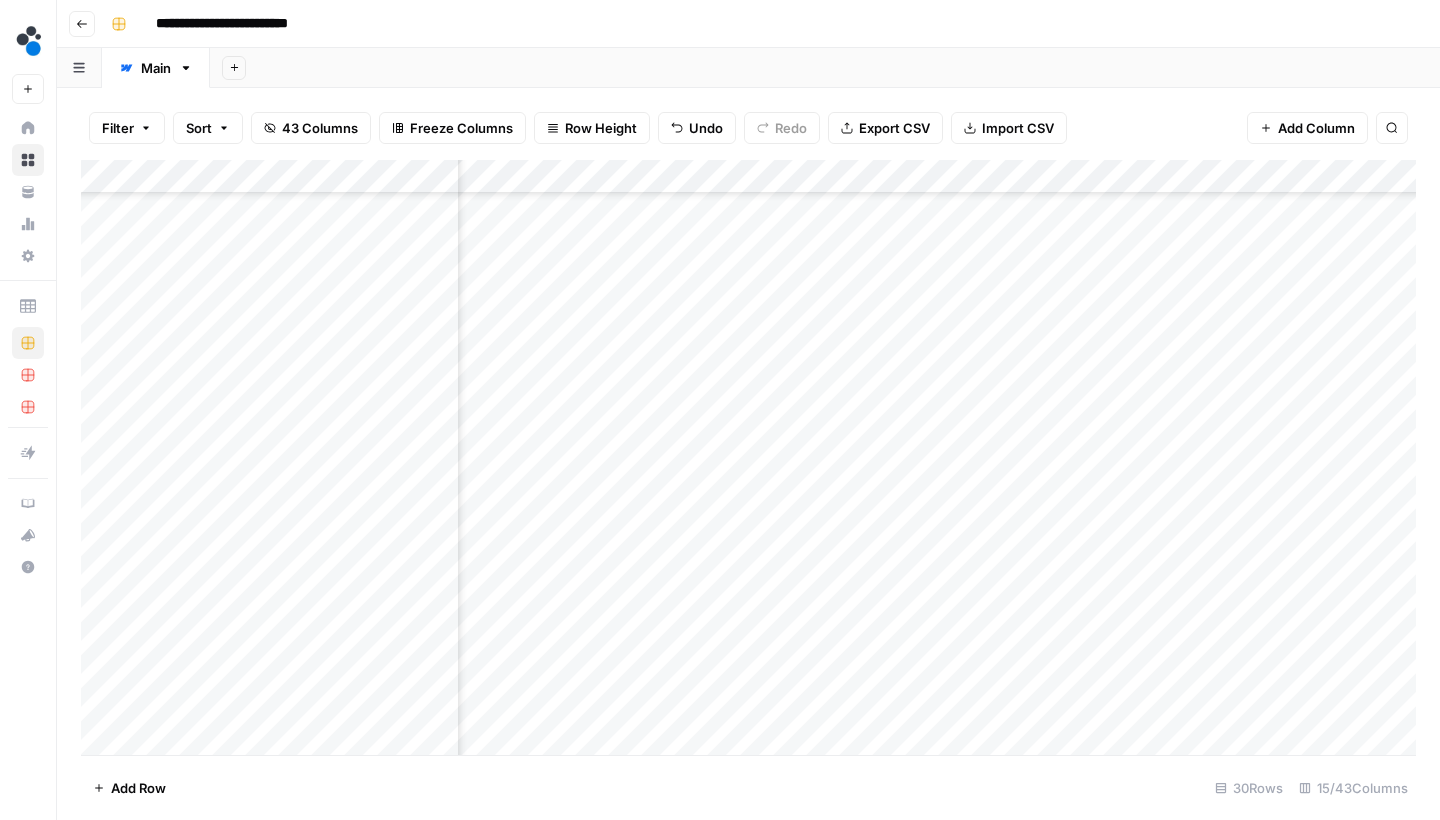 scroll, scrollTop: 486, scrollLeft: 1075, axis: both 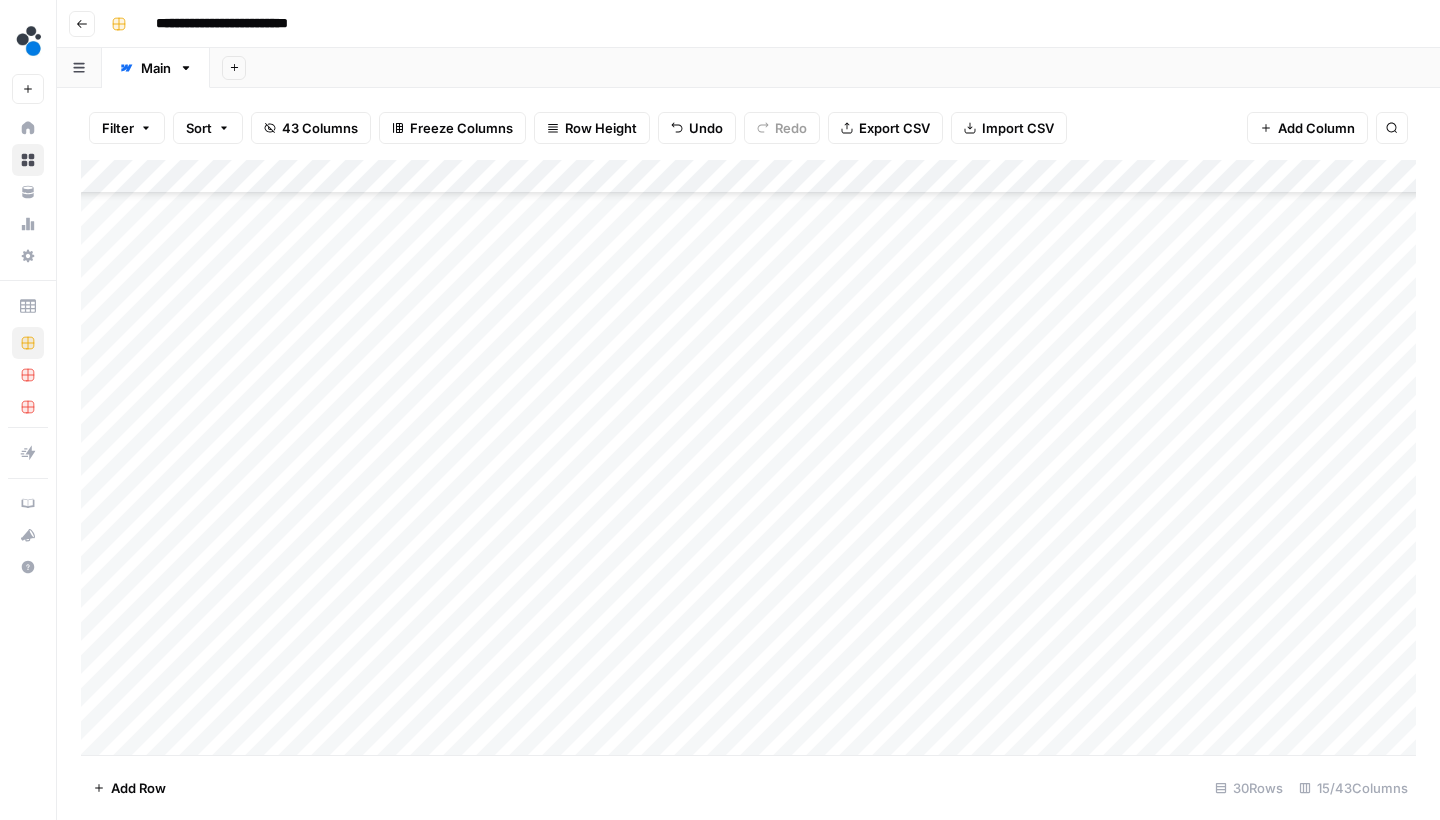 click on "Add Column" at bounding box center (748, 460) 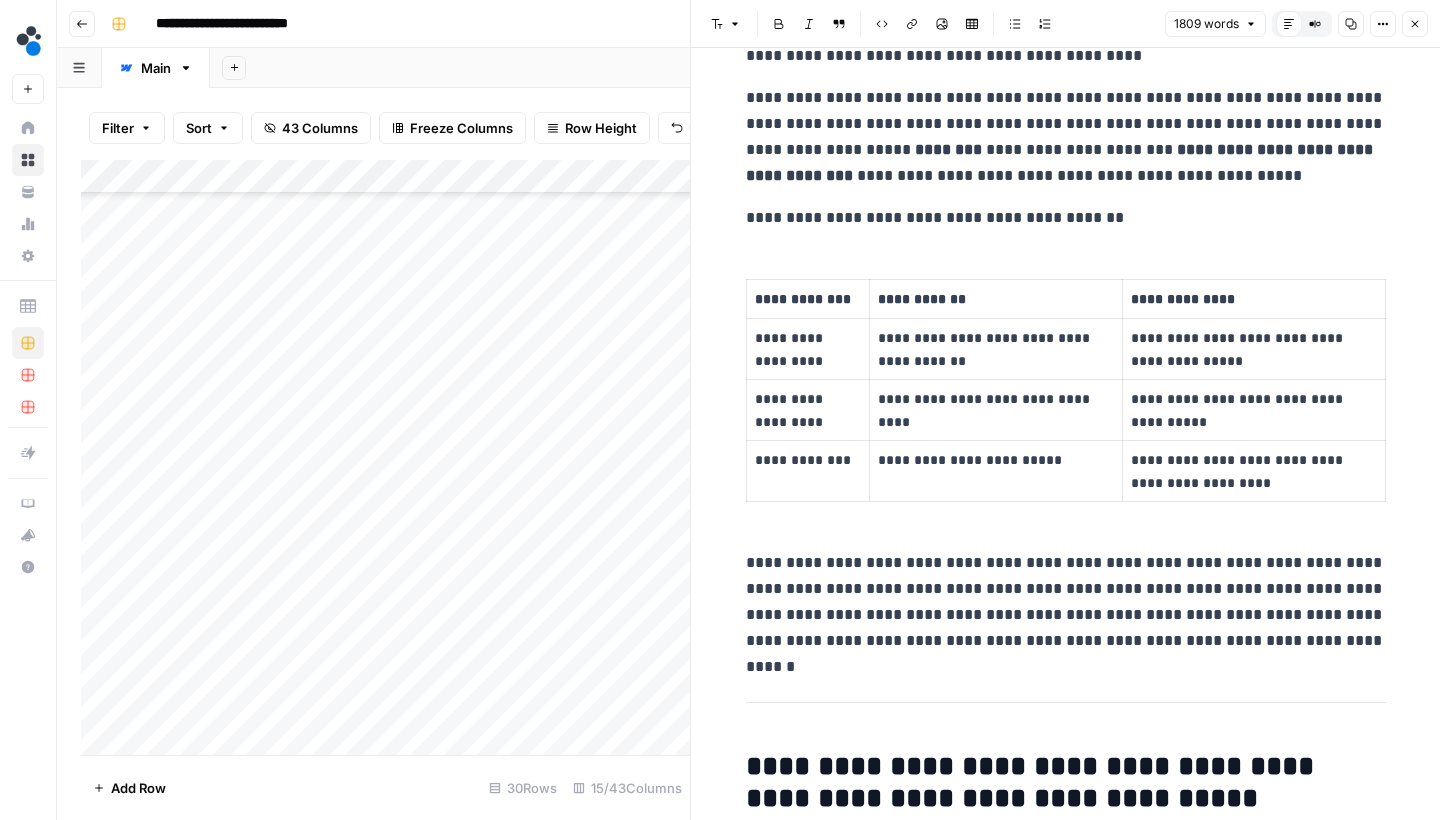 scroll, scrollTop: 768, scrollLeft: 0, axis: vertical 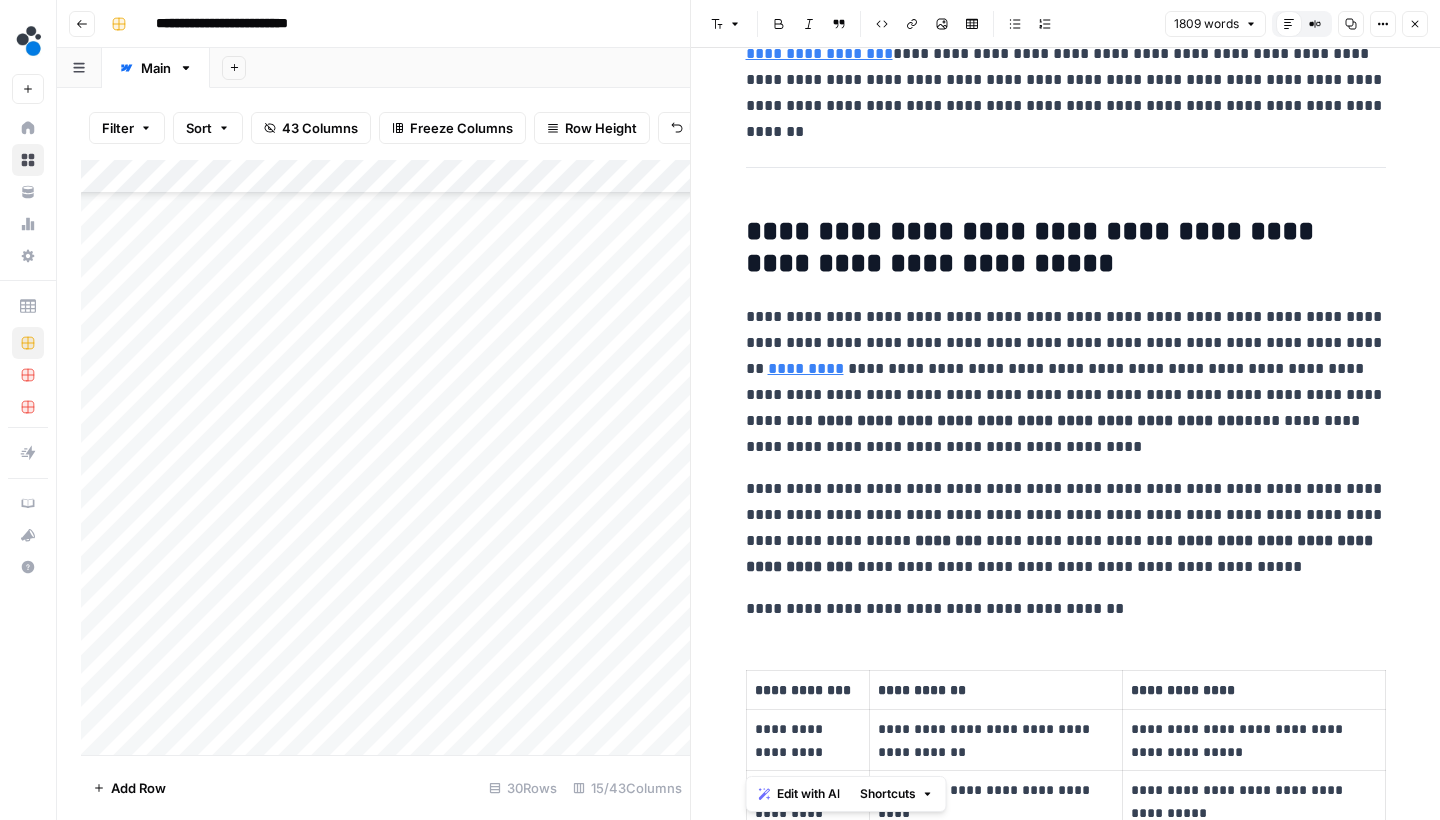 drag, startPoint x: 1305, startPoint y: 615, endPoint x: 755, endPoint y: 204, distance: 686.6011 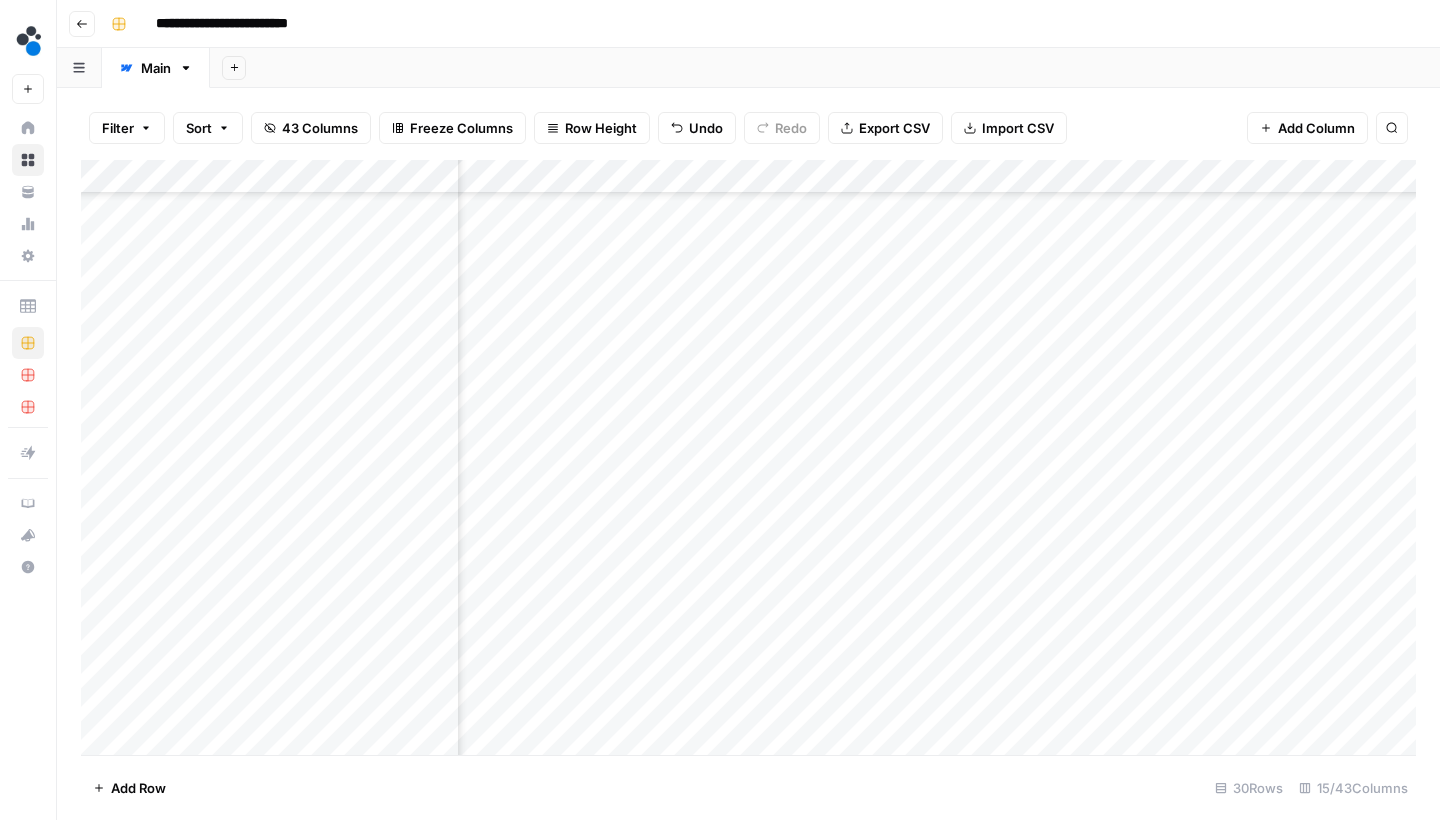 scroll, scrollTop: 485, scrollLeft: 1065, axis: both 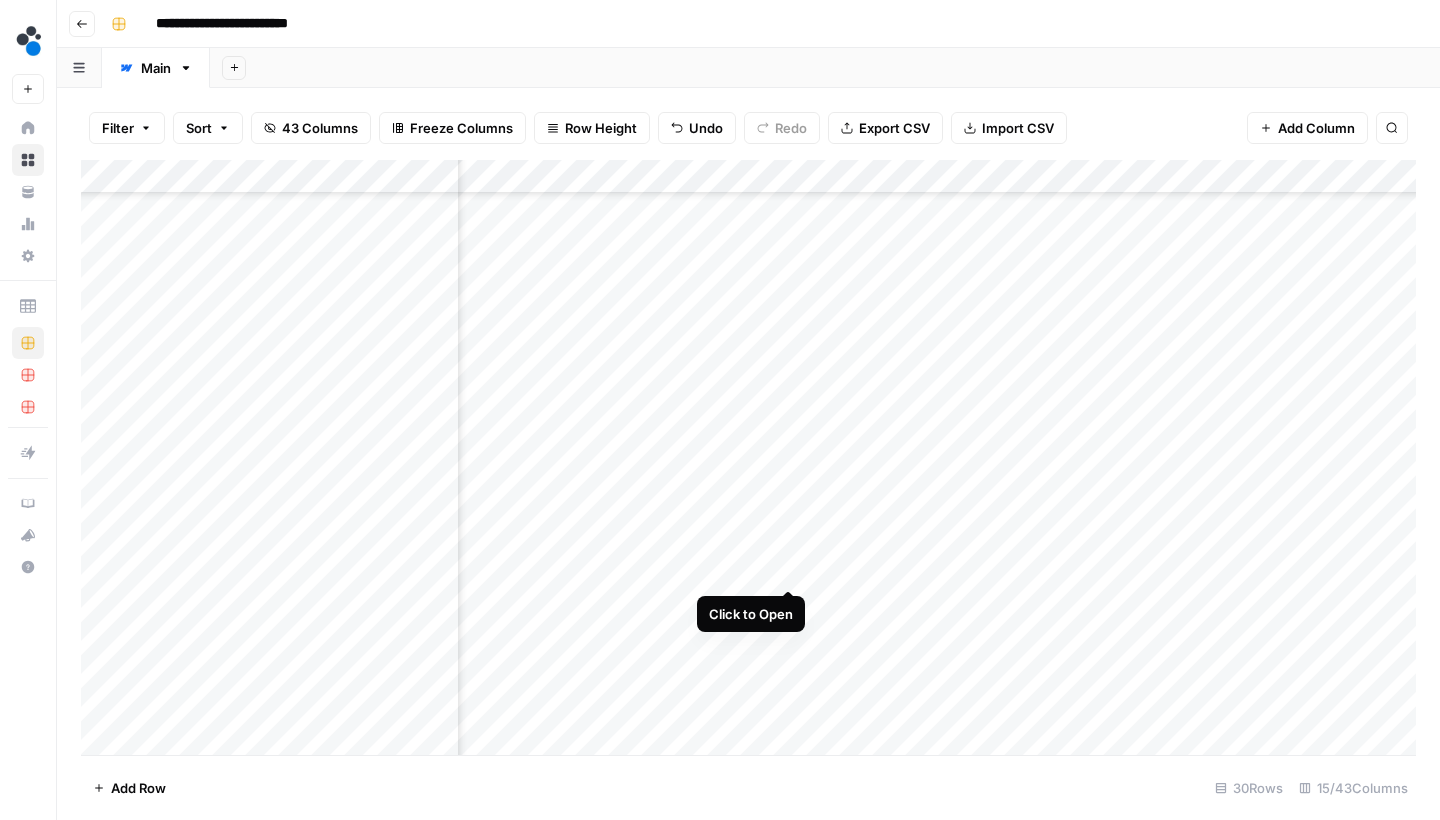 click on "Add Column" at bounding box center (748, 460) 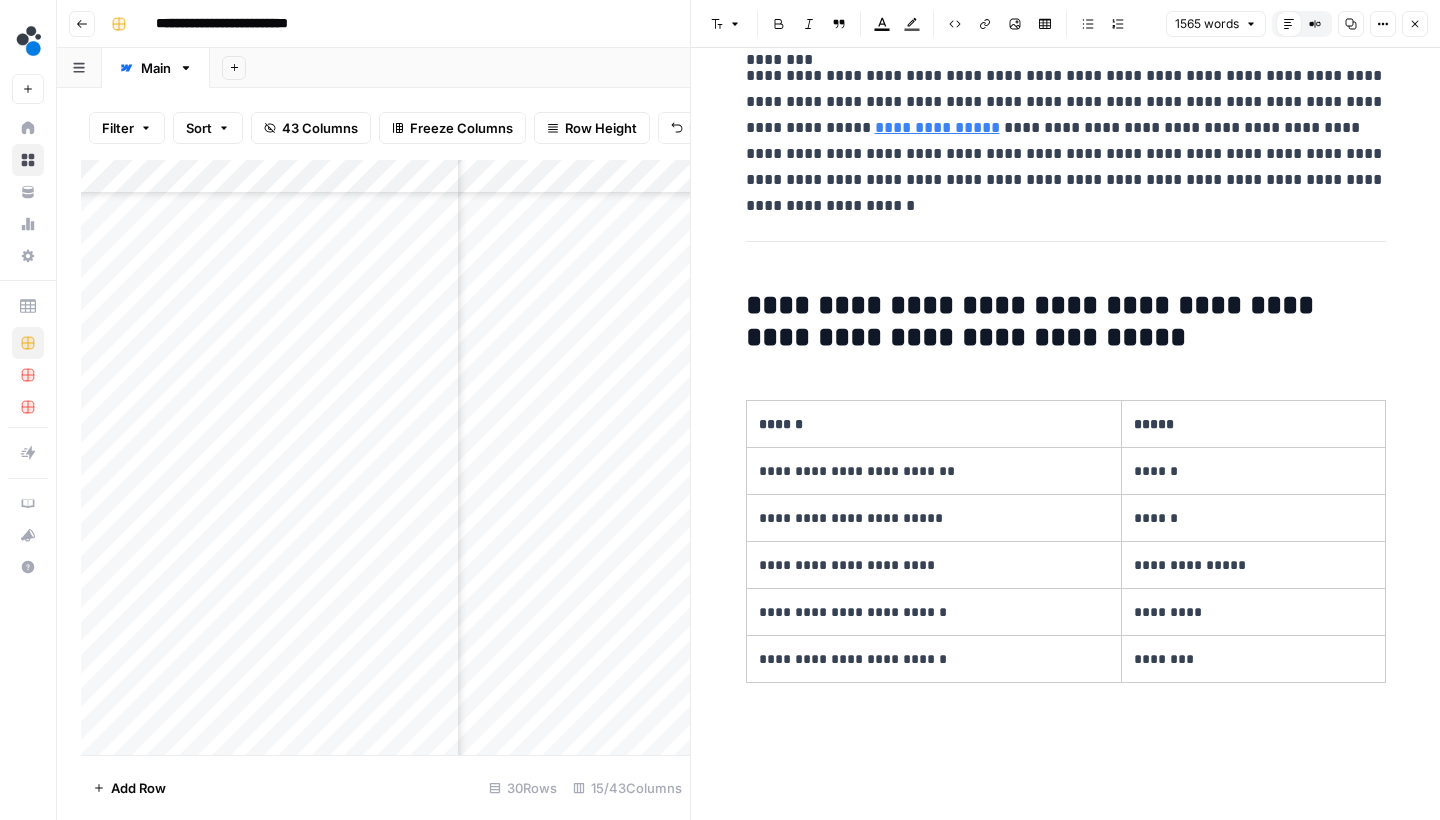scroll, scrollTop: 223, scrollLeft: 0, axis: vertical 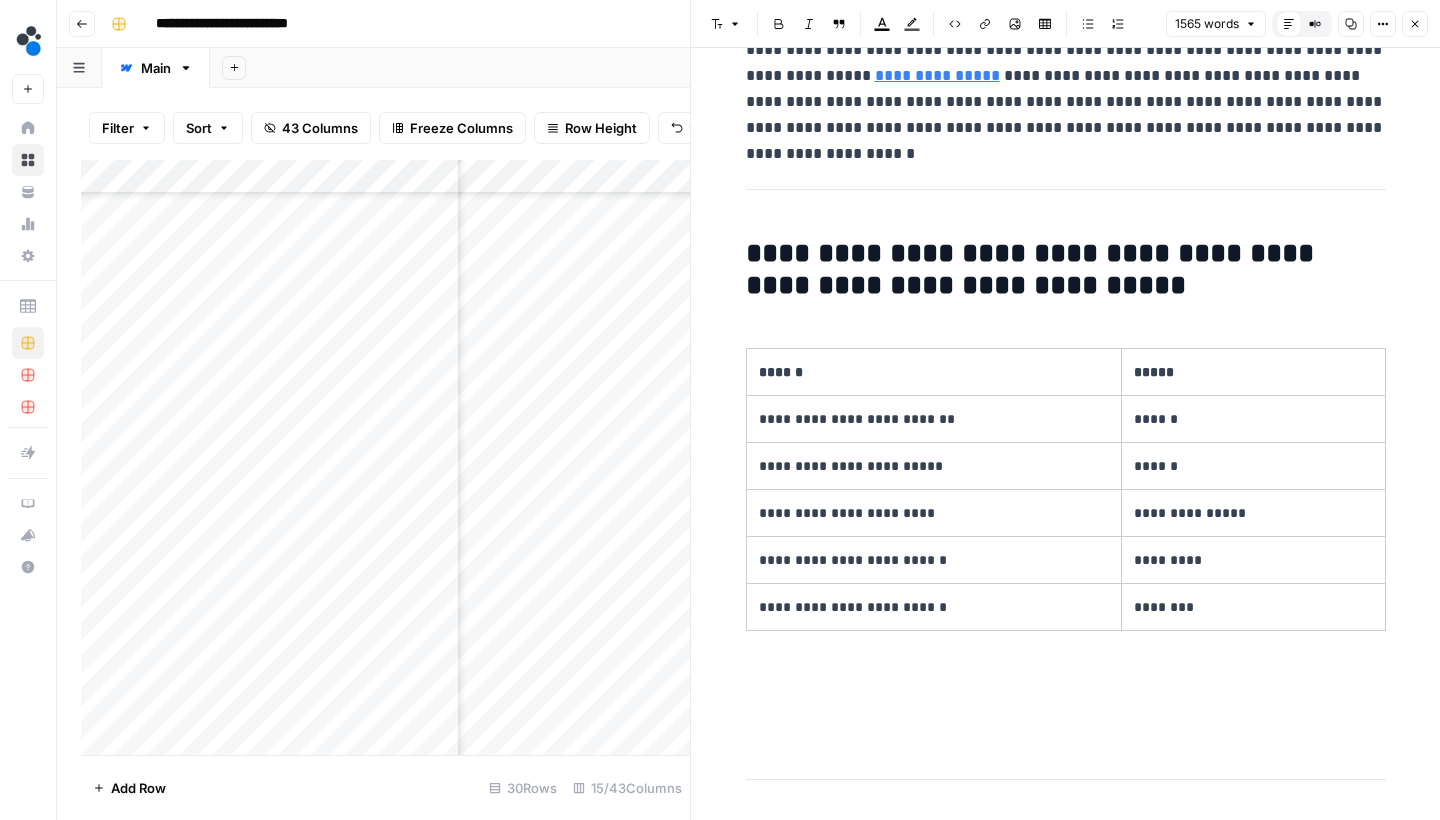 click on "**********" at bounding box center [1066, 269] 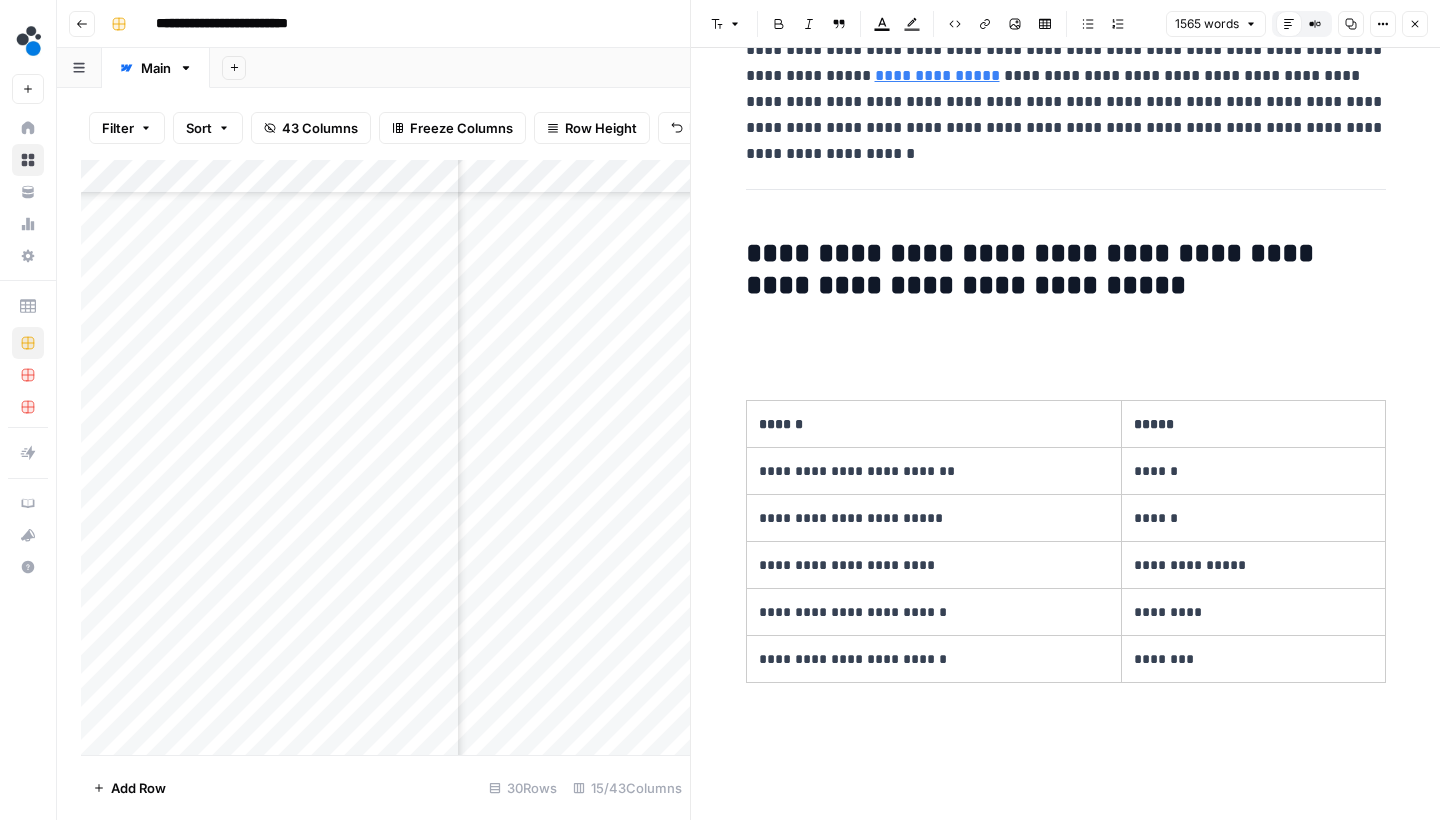 type 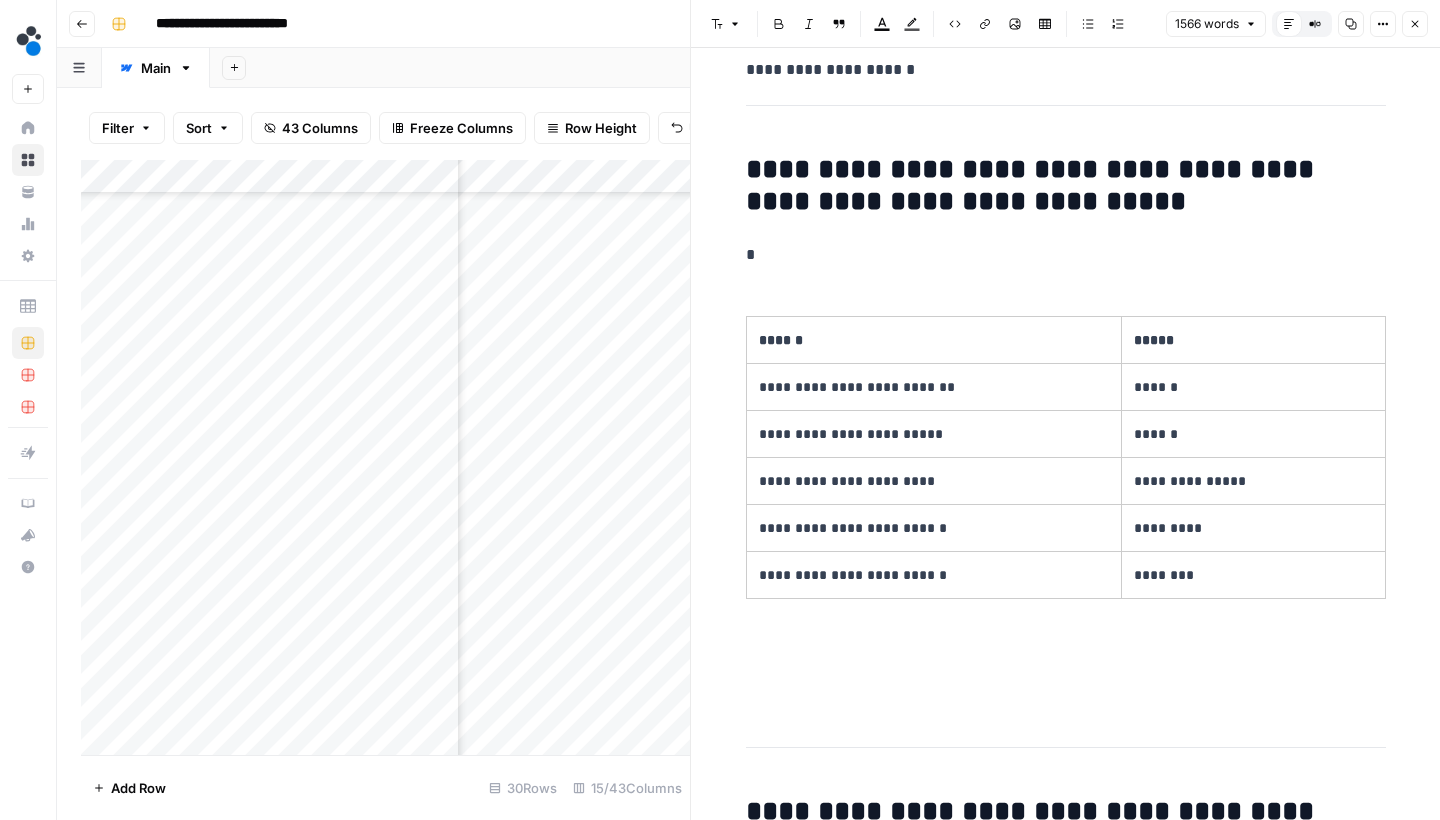 scroll, scrollTop: 430, scrollLeft: 0, axis: vertical 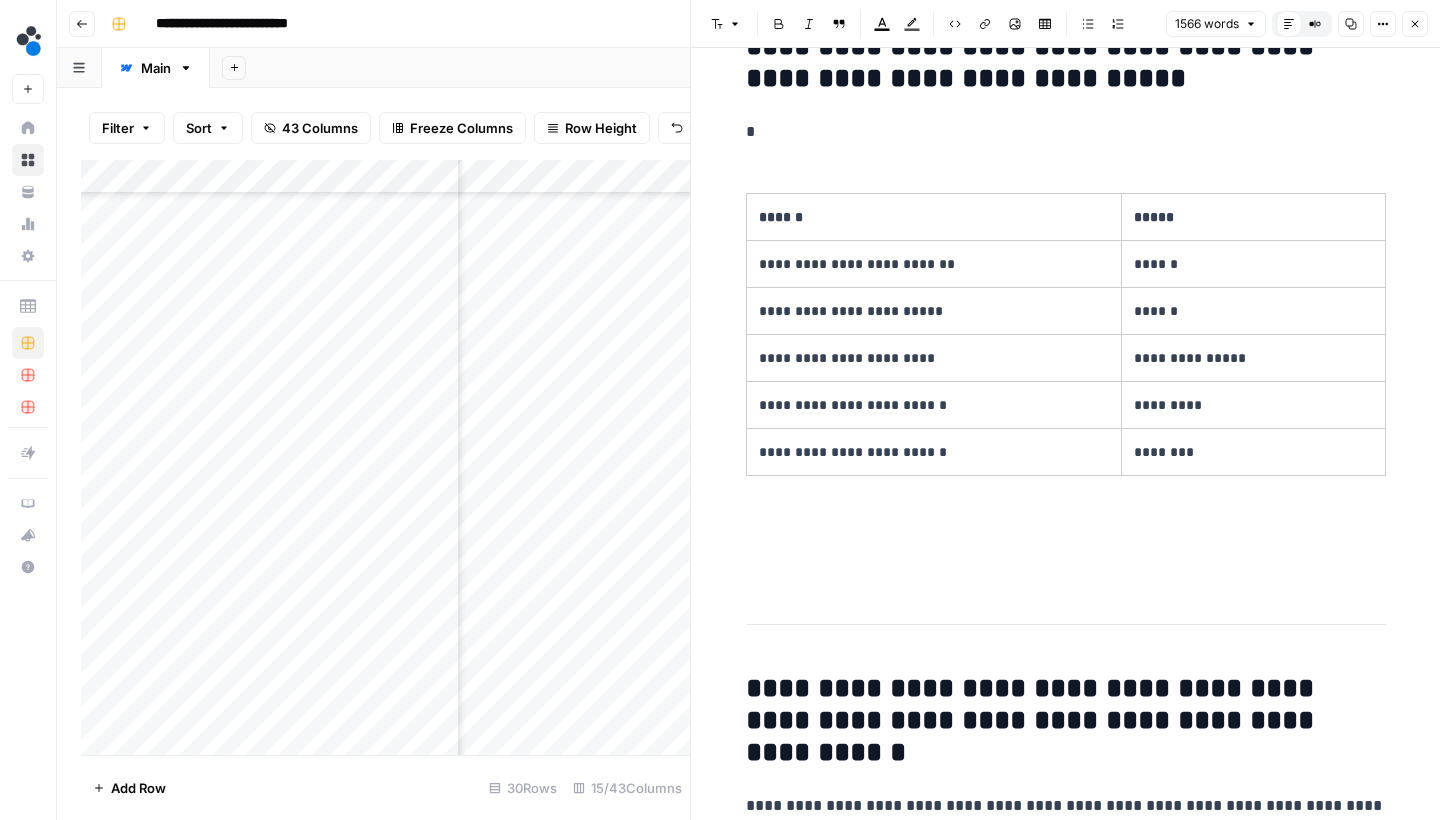 click on "[FIRST] [LAST] [STREET] [CITY] [STATE] [ZIP] [COUNTRY] [PHONE] [EMAIL] [DOB] [SSN]" at bounding box center (1066, 3840) 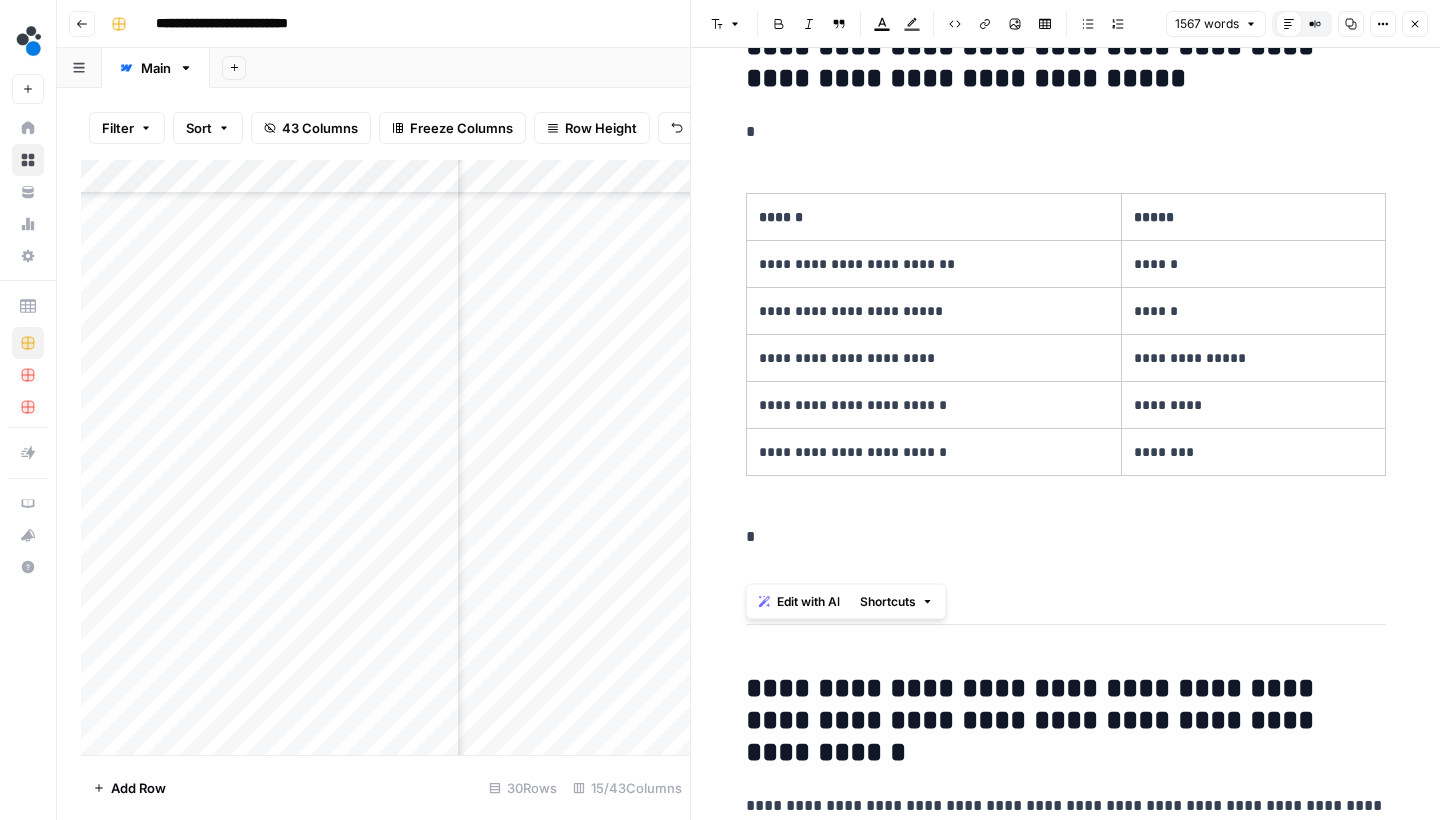 drag, startPoint x: 946, startPoint y: 548, endPoint x: 753, endPoint y: 123, distance: 466.76974 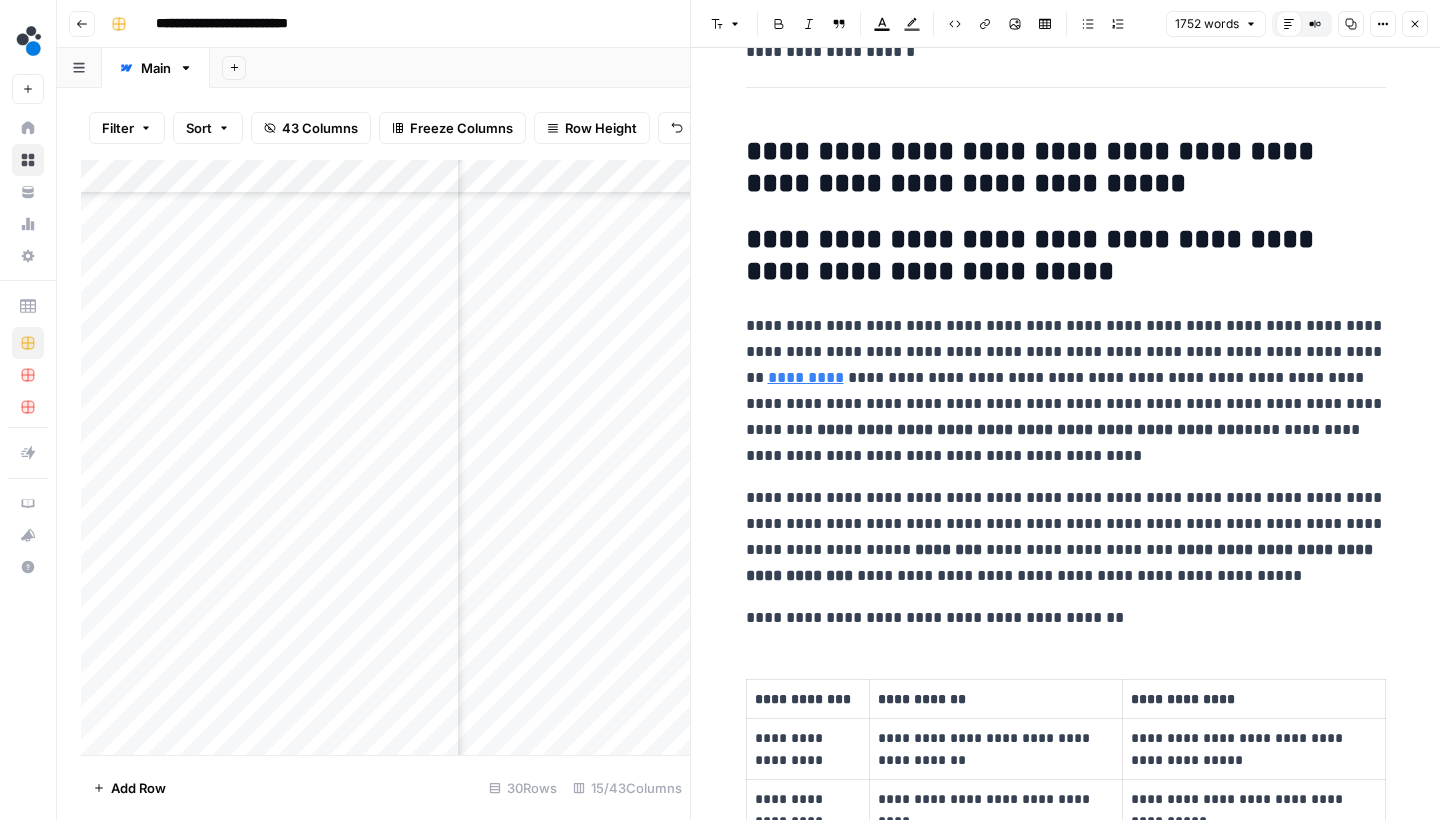 scroll, scrollTop: 309, scrollLeft: 0, axis: vertical 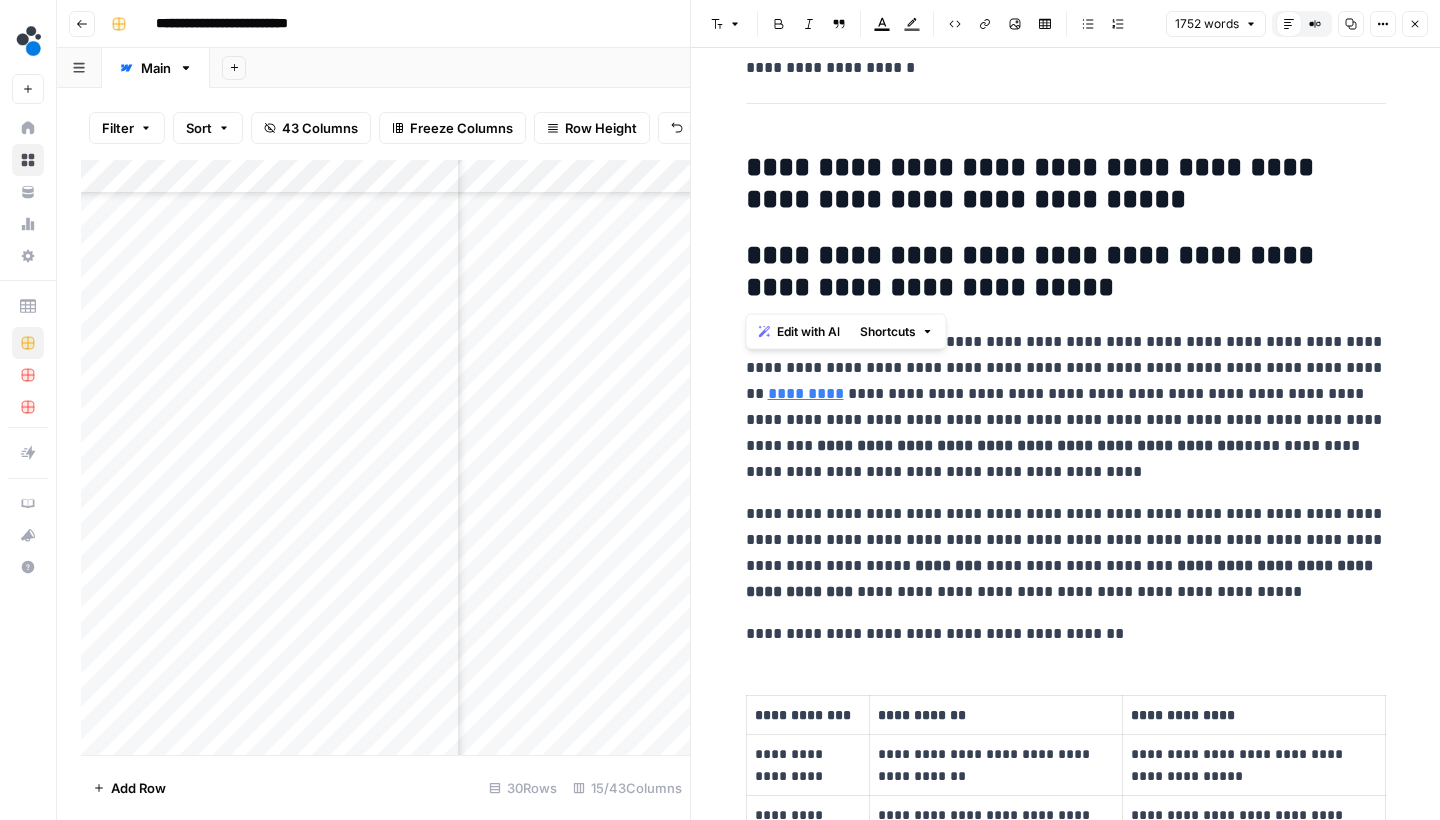 drag, startPoint x: 985, startPoint y: 293, endPoint x: 745, endPoint y: 254, distance: 243.1481 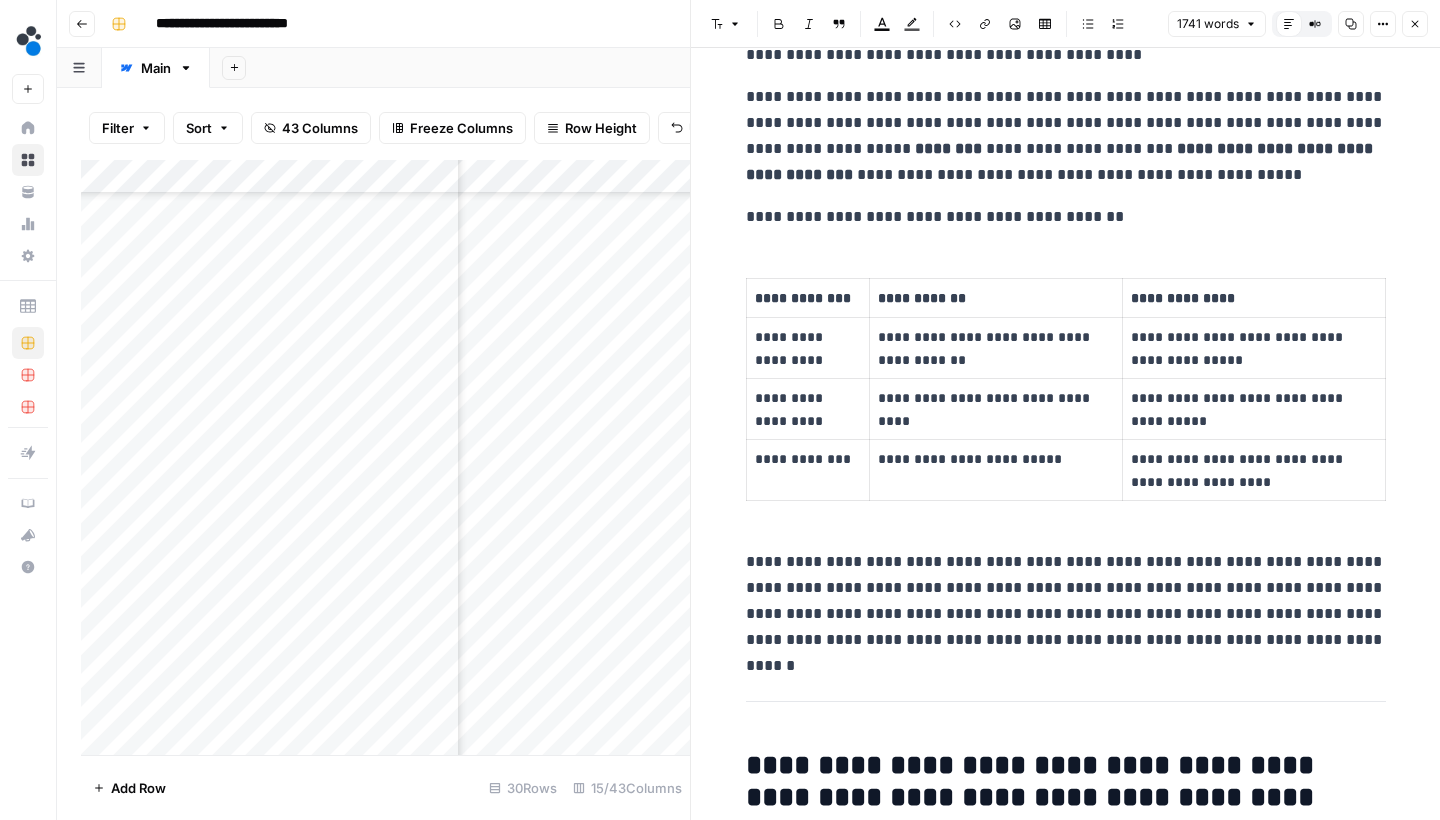 scroll, scrollTop: 646, scrollLeft: 0, axis: vertical 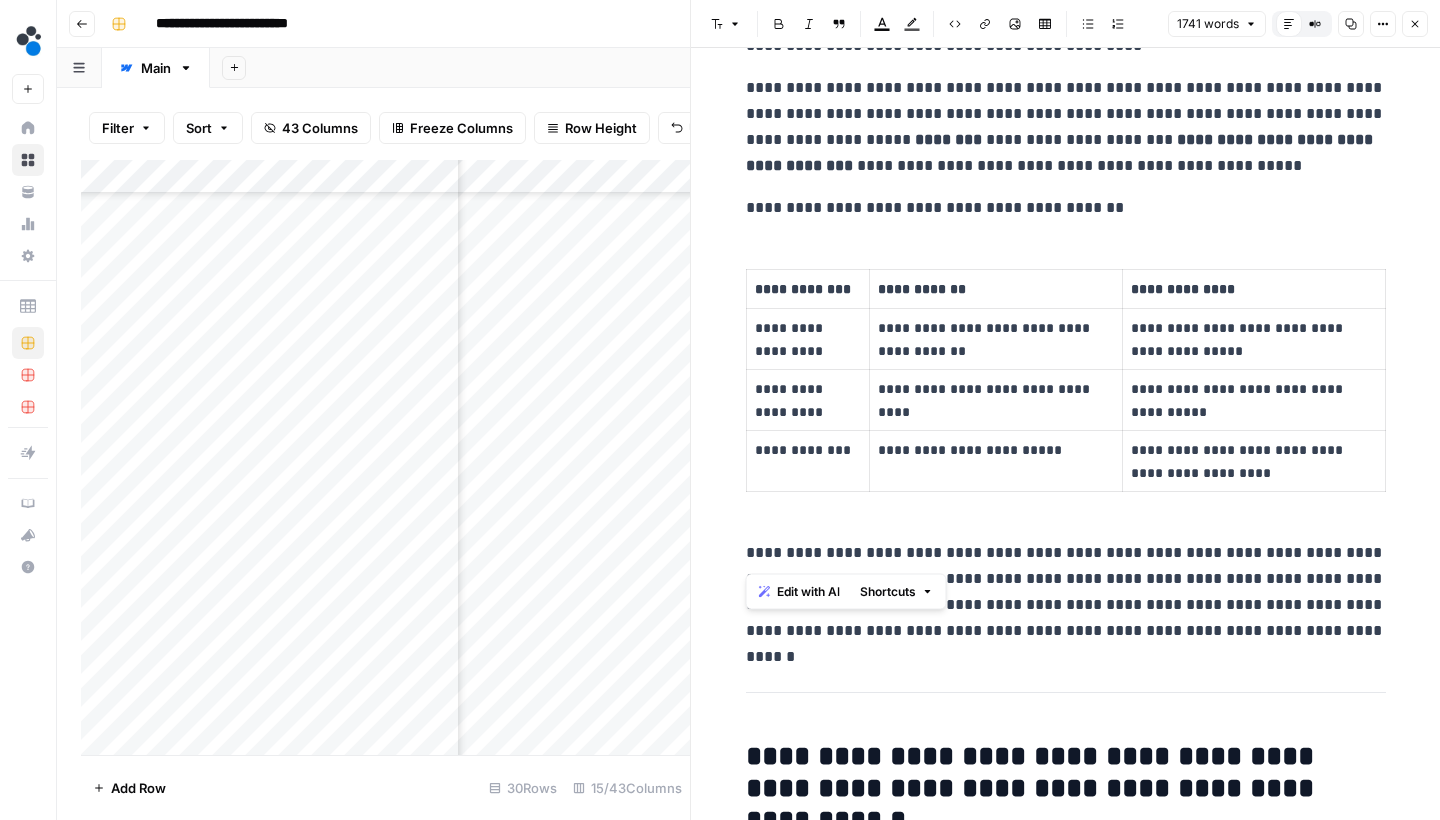 drag, startPoint x: 748, startPoint y: 202, endPoint x: 945, endPoint y: 521, distance: 374.92667 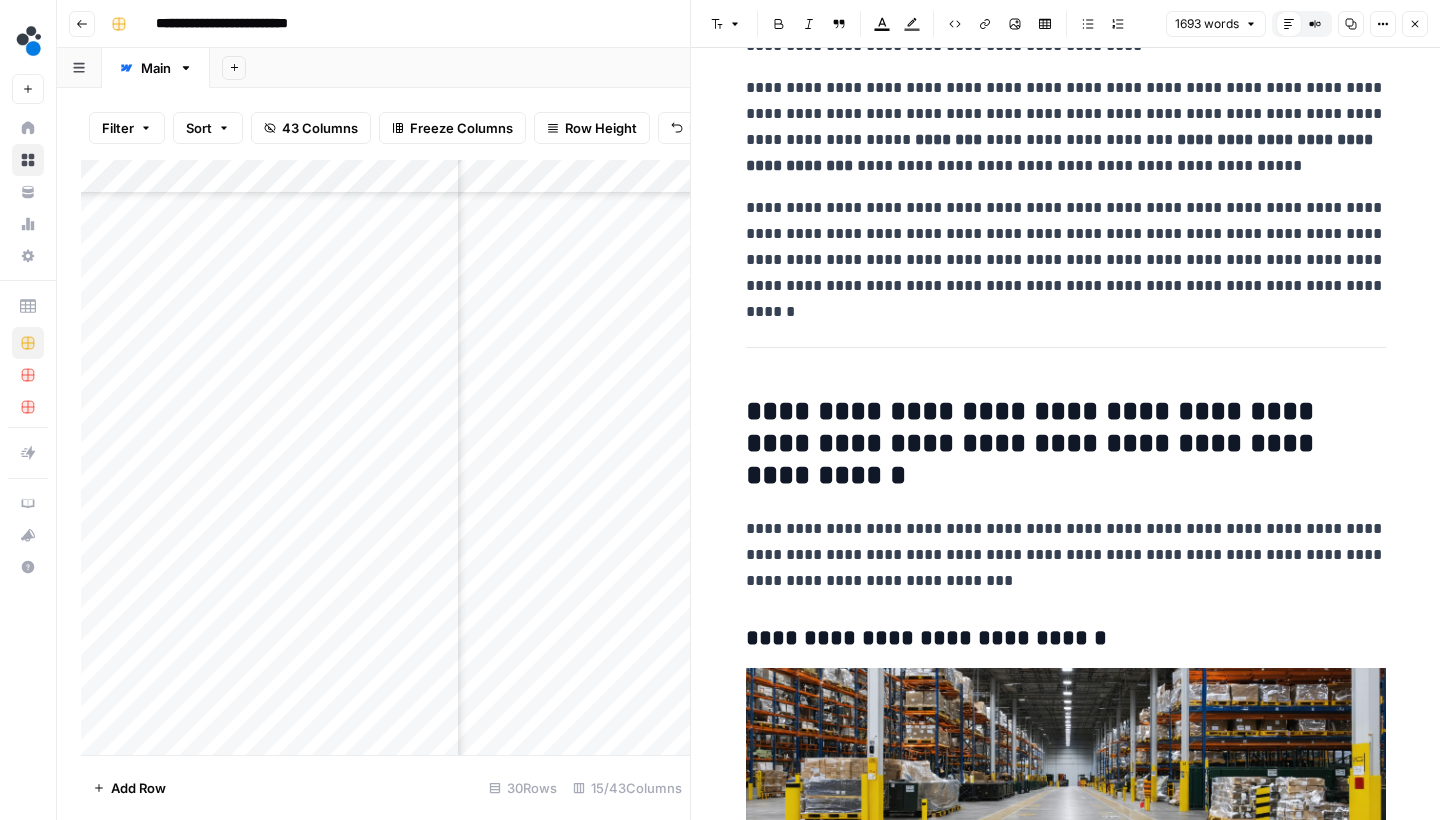 click on "[FIRST] [LAST] [STREET] [CITY] [STATE] [ZIP] [COUNTRY] [PHONE] [EMAIL] [DOB] [SSN]" at bounding box center [1066, 247] 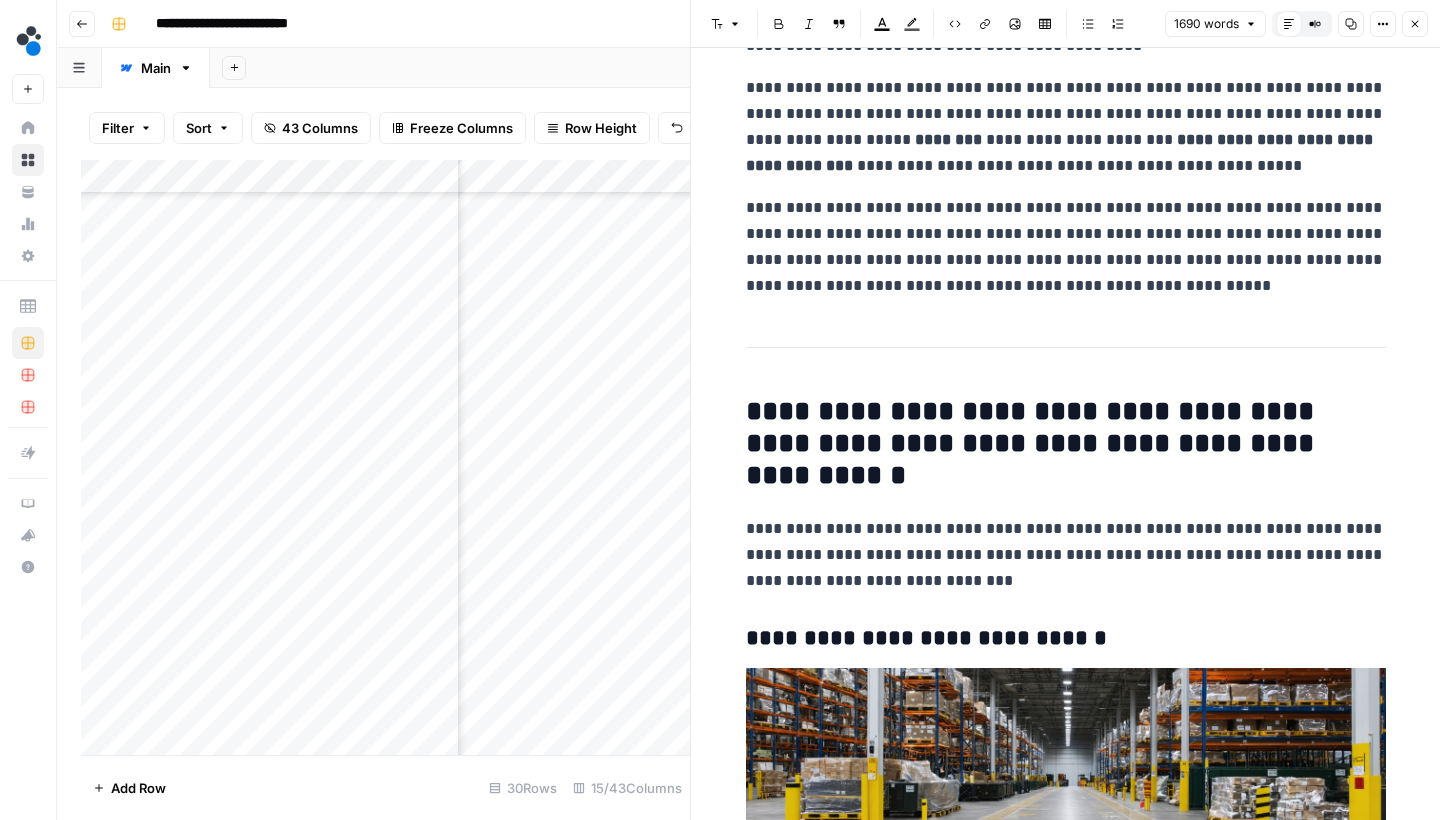 click on "[FIRST] [LAST] [STREET] [CITY] [STATE] [ZIP] [COUNTRY] [PHONE] [EMAIL] [DOB] [SSN]" at bounding box center [1066, 3594] 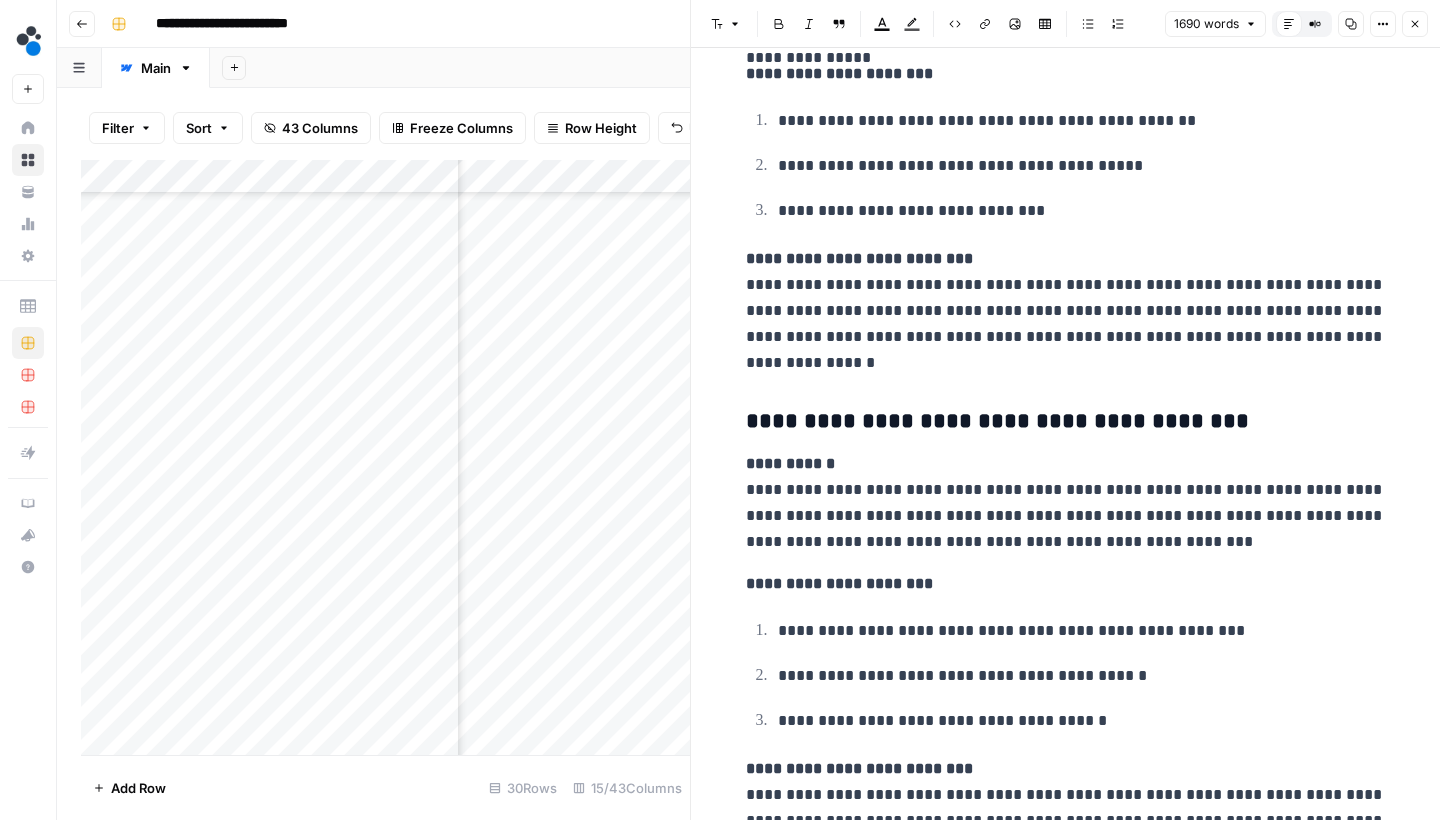 scroll, scrollTop: 3206, scrollLeft: 0, axis: vertical 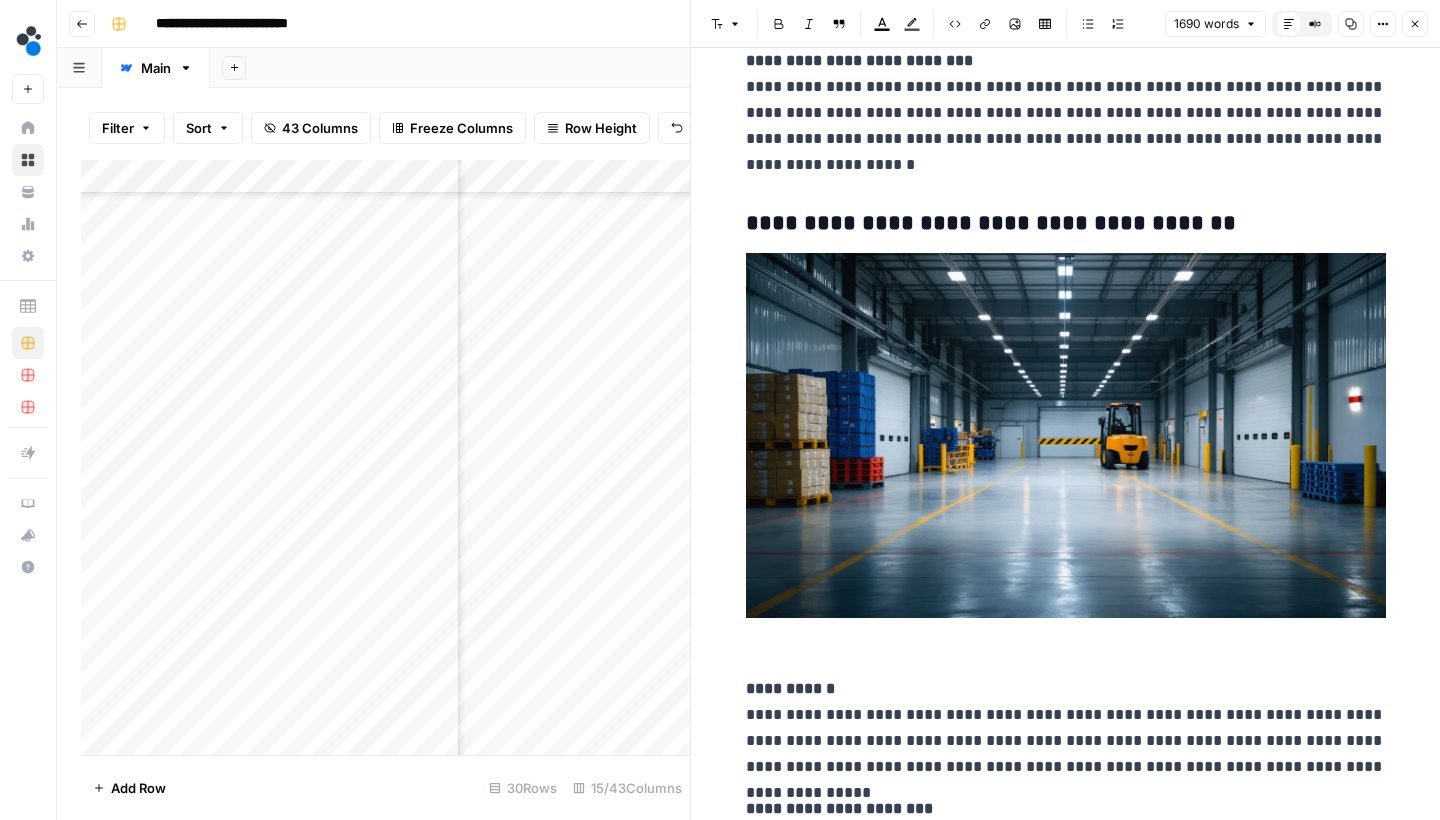 click 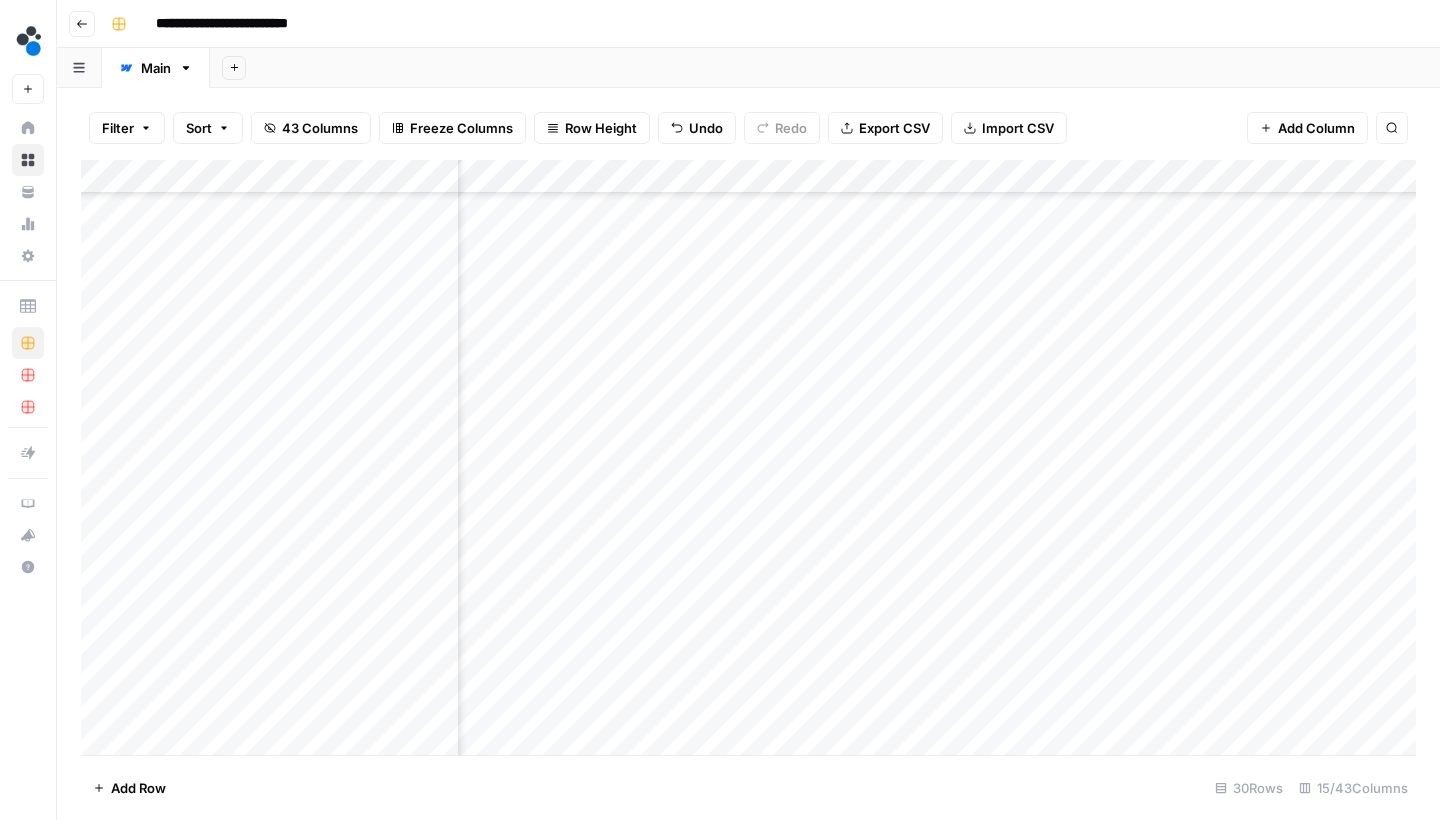 click on "Add Column" at bounding box center (748, 460) 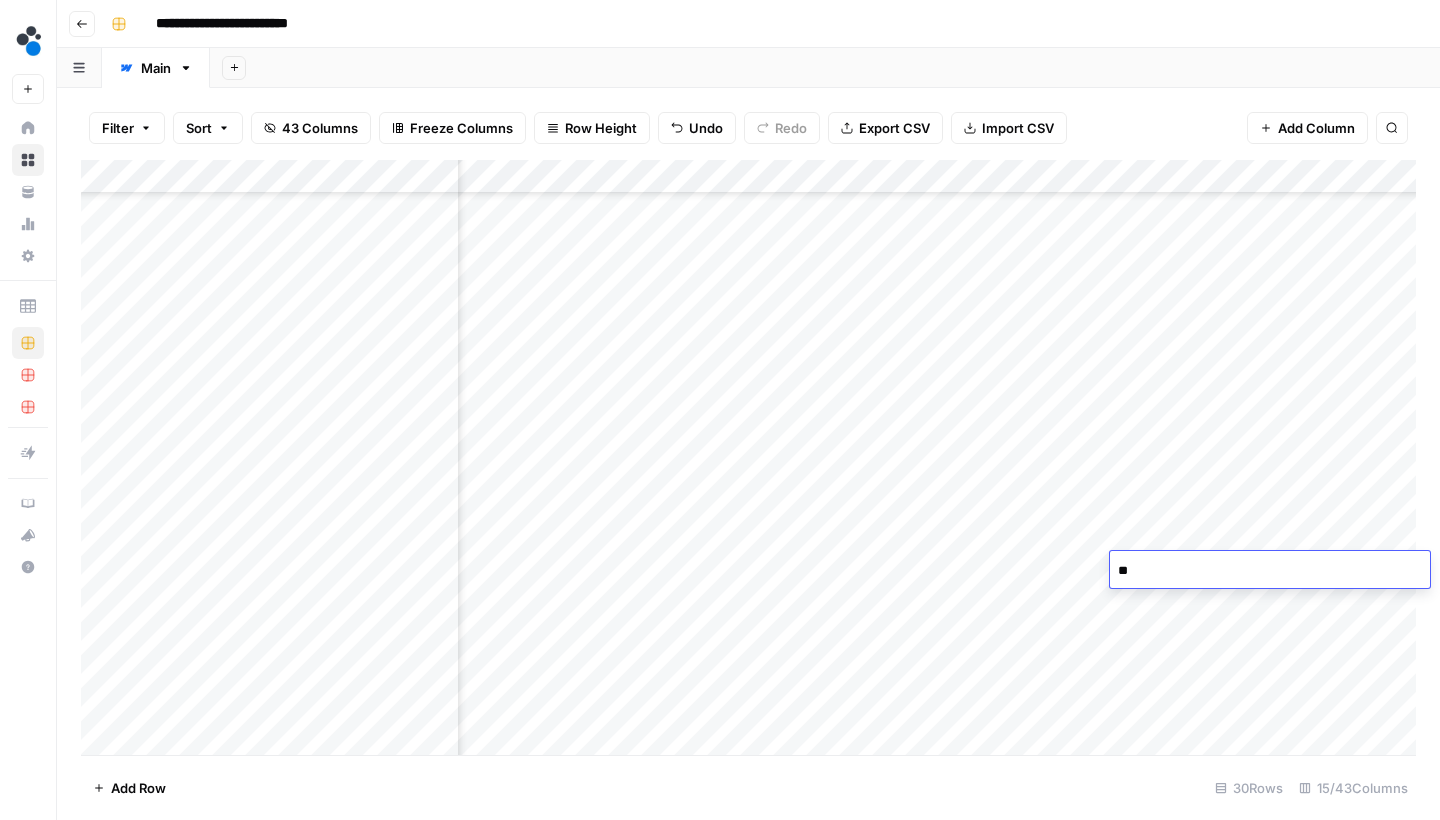 type on "*" 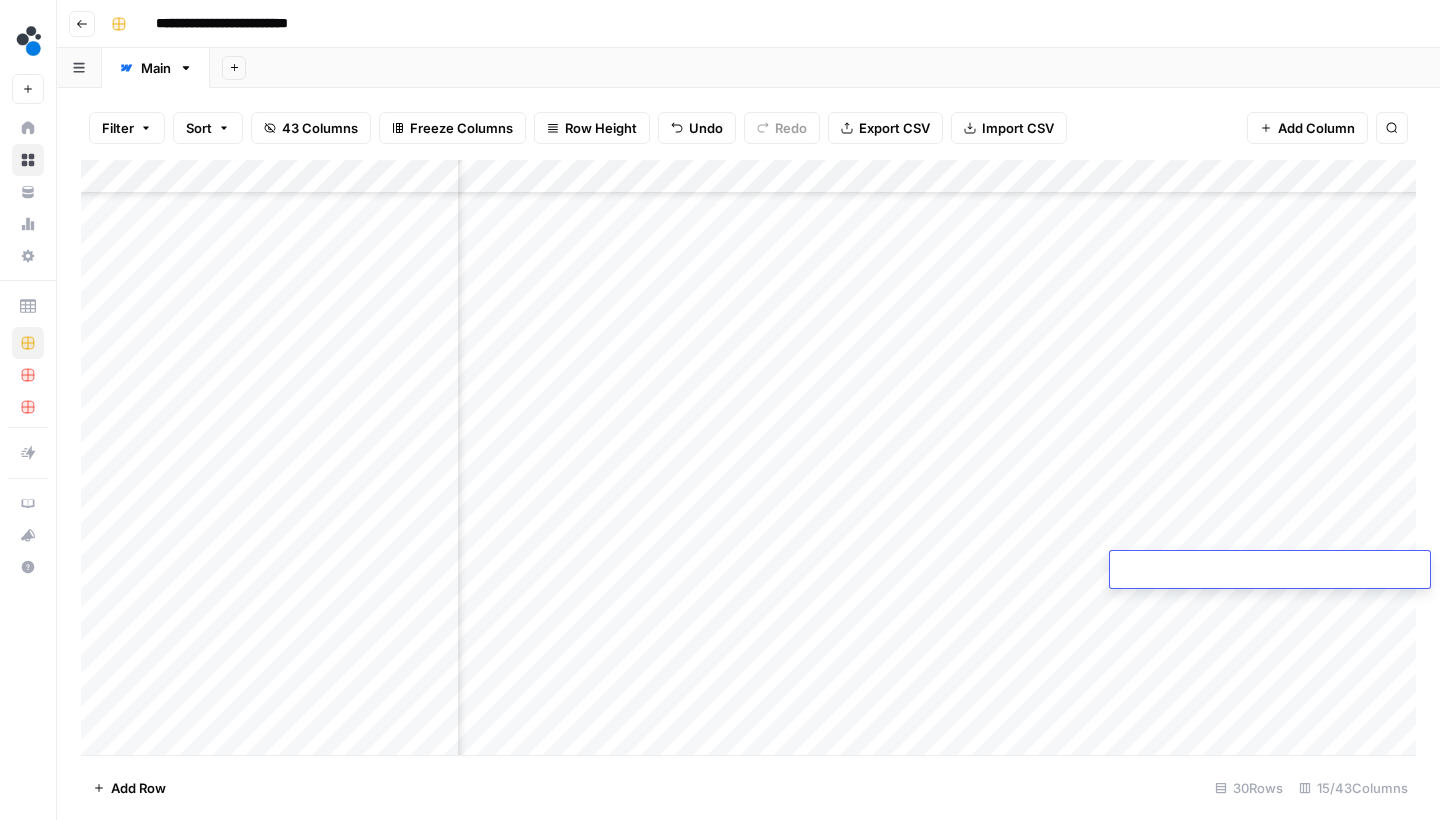 type 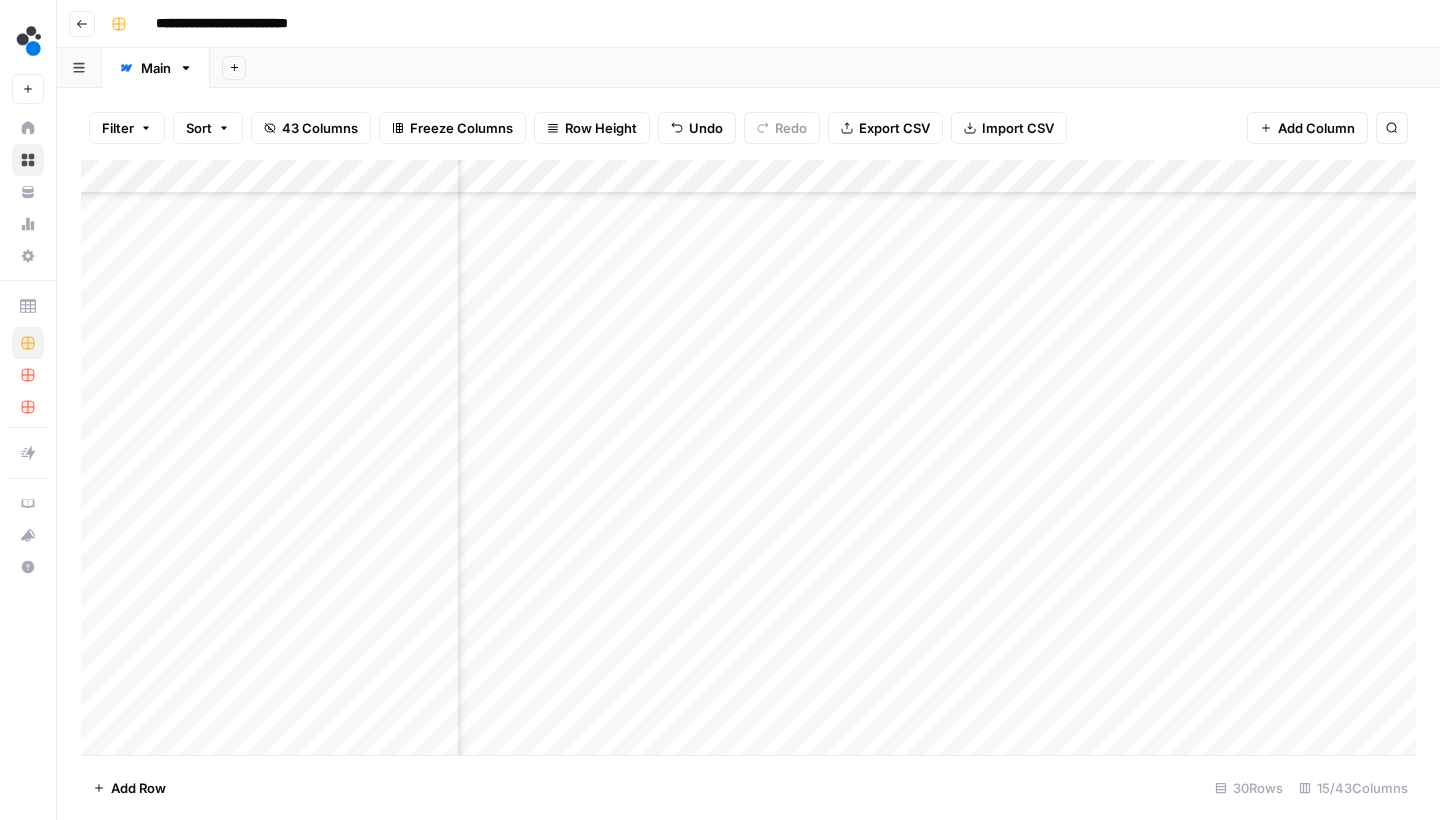 click on "Add Column" at bounding box center (748, 460) 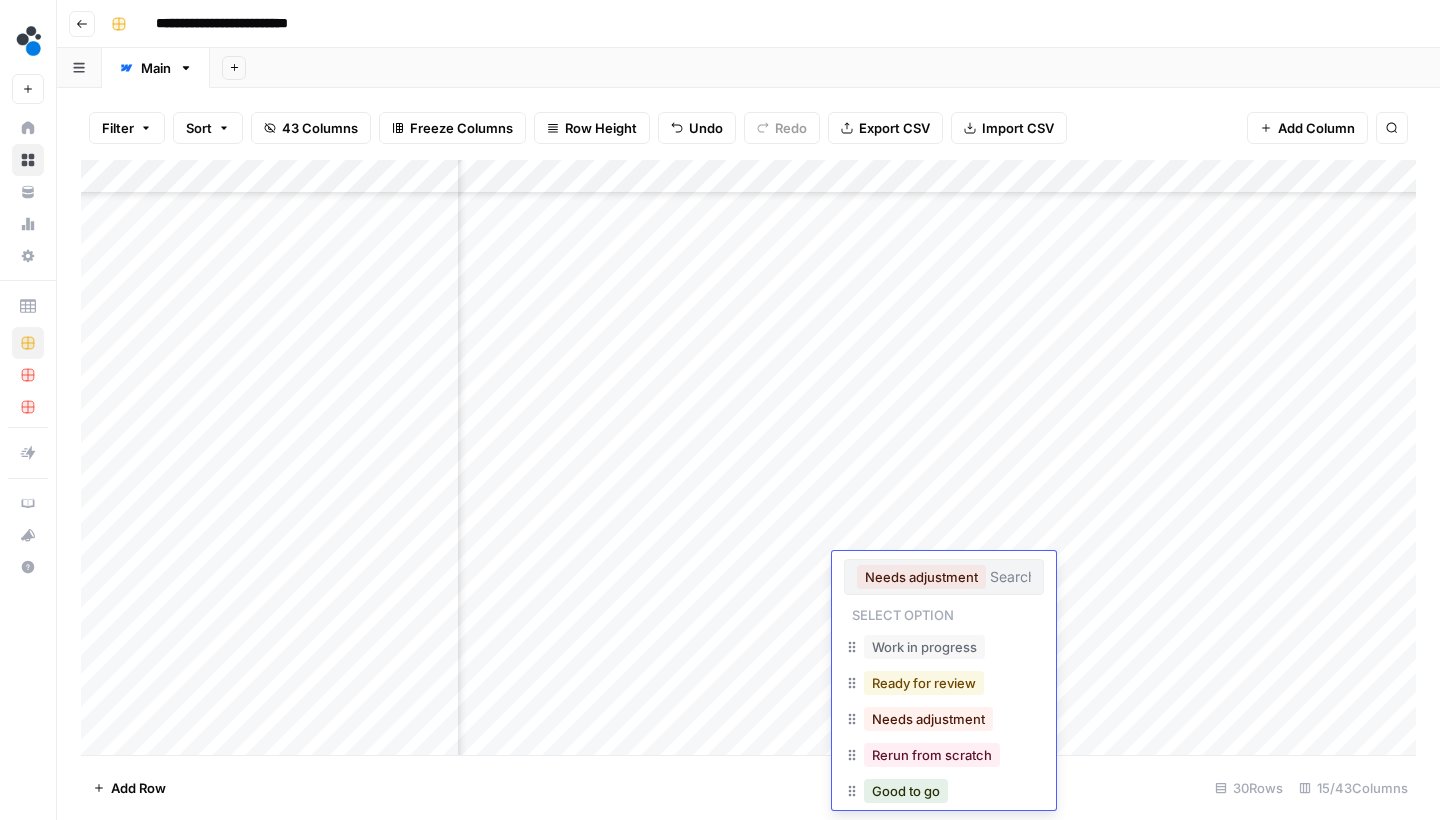 click on "Ready for review" at bounding box center (924, 683) 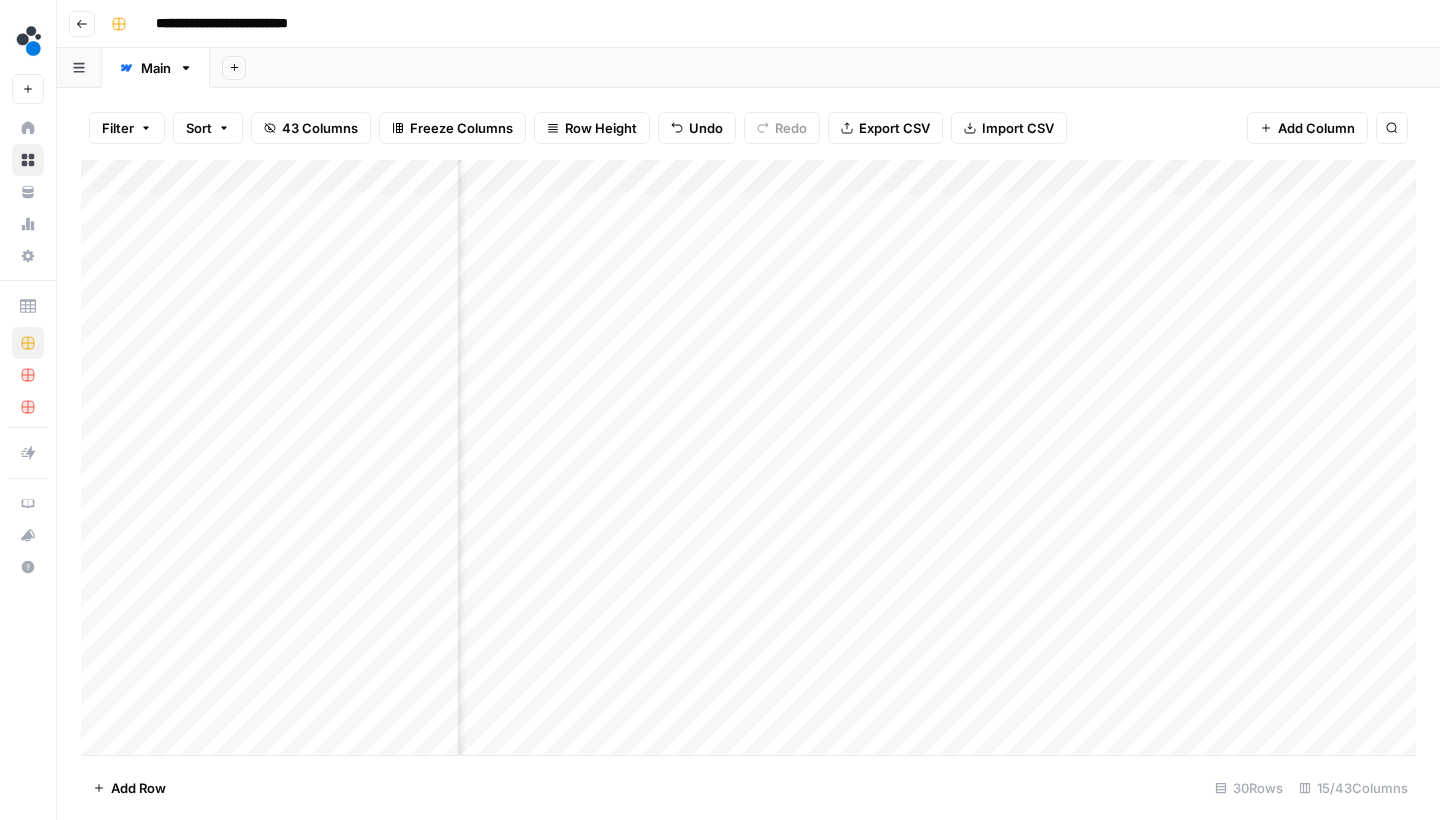 scroll, scrollTop: 0, scrollLeft: 1065, axis: horizontal 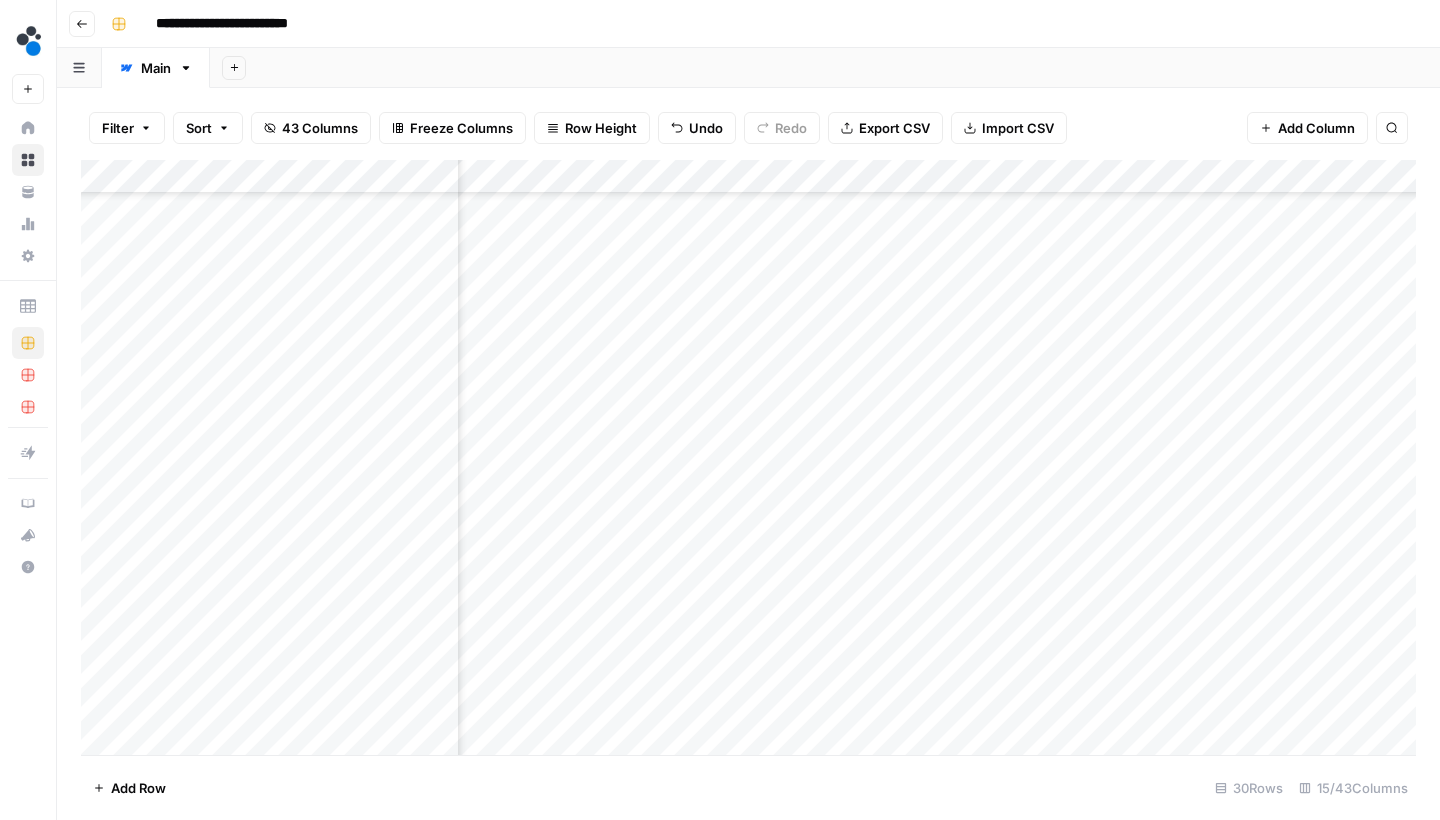 click on "Add Column" at bounding box center (748, 460) 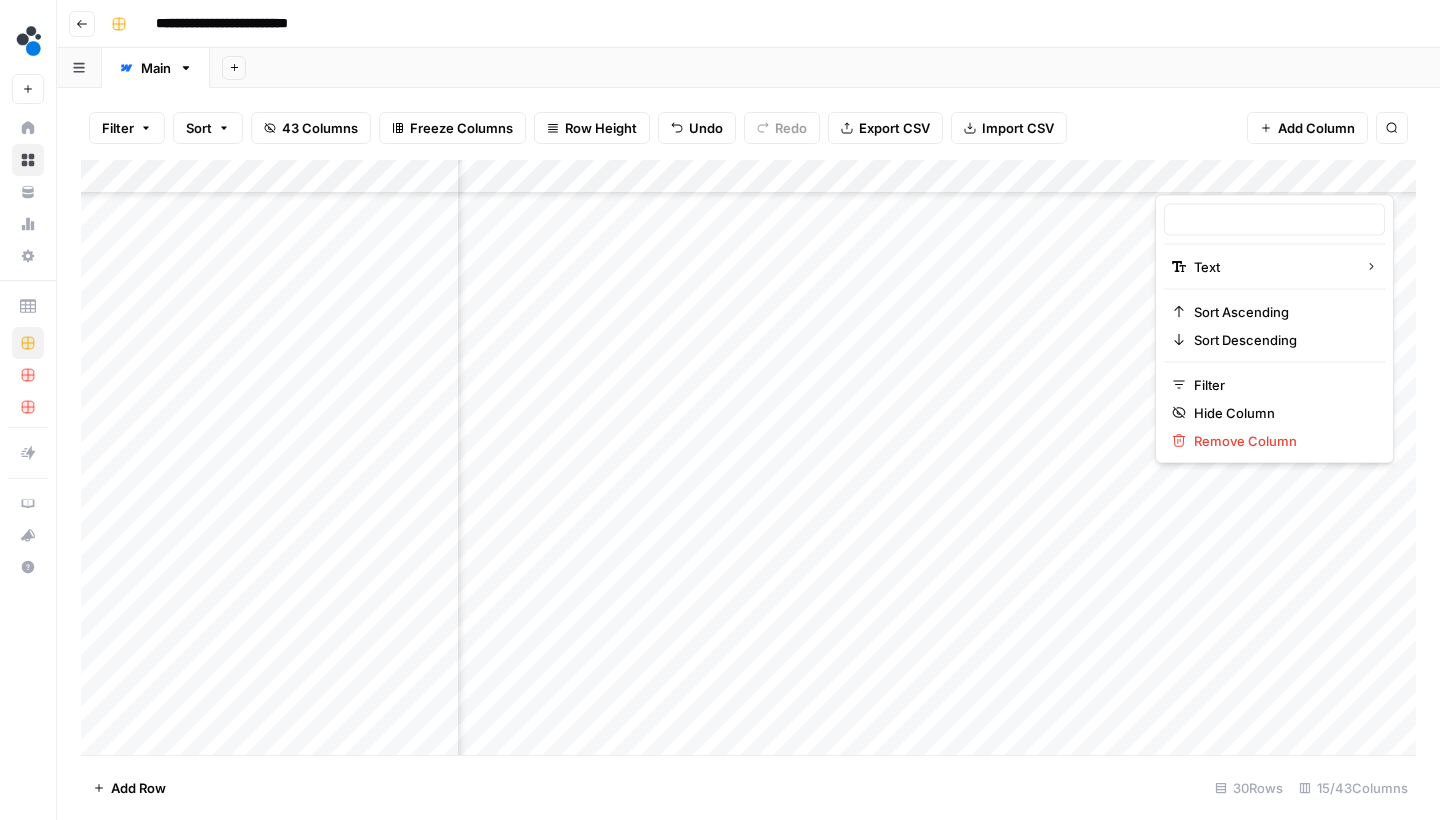 type on "New Column" 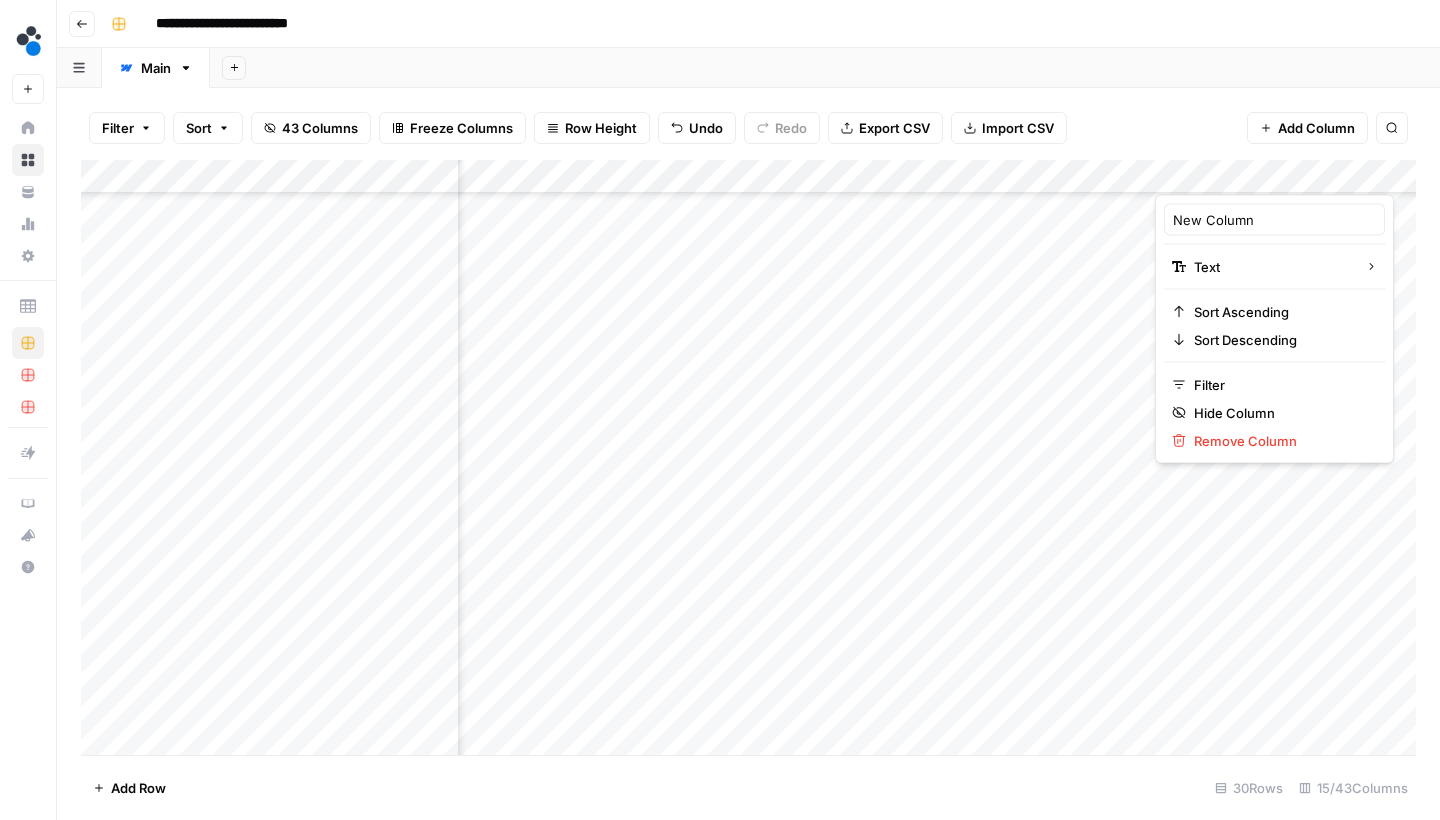 click at bounding box center [1245, 175] 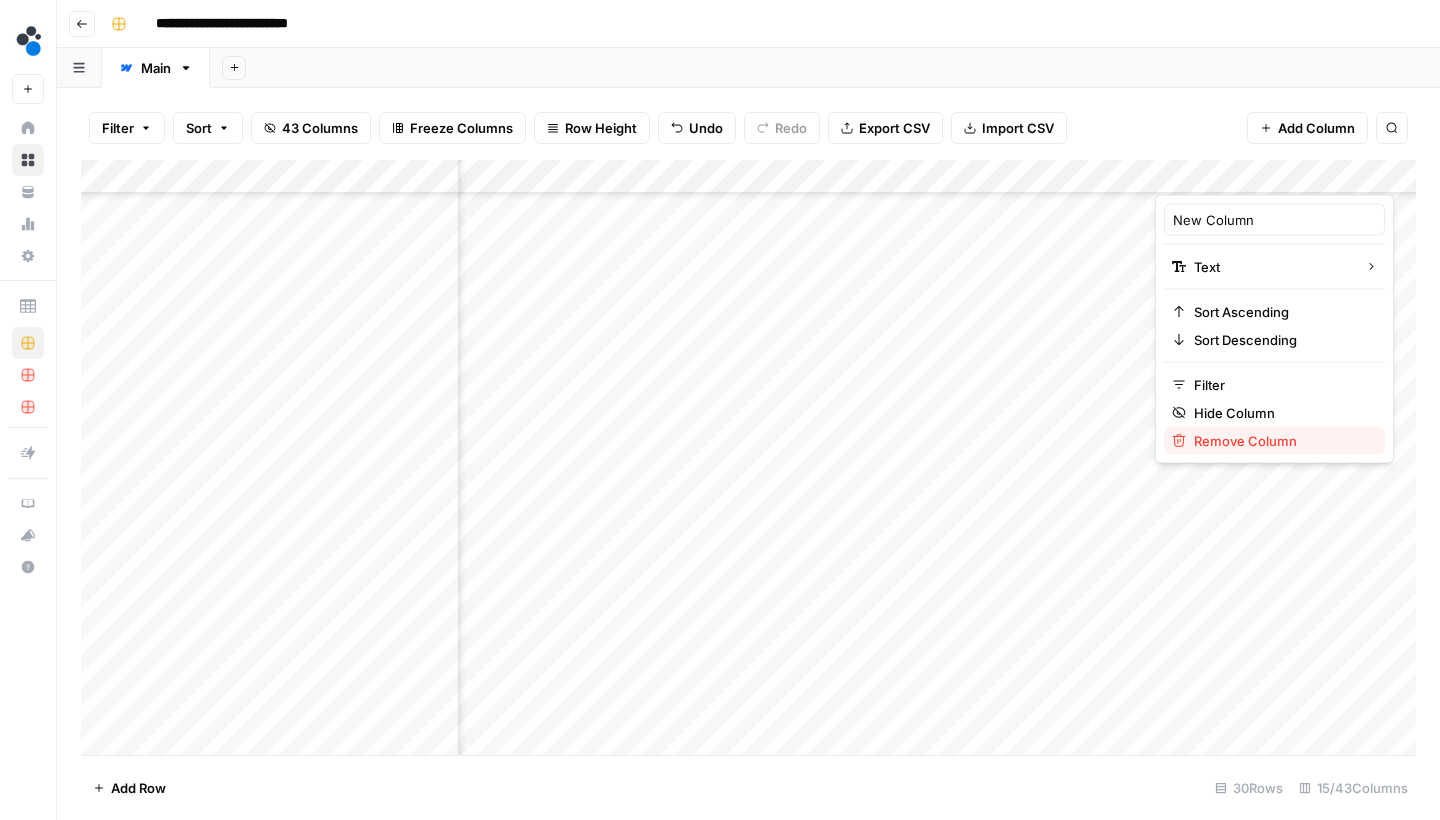 click on "Remove Column" at bounding box center [1281, 441] 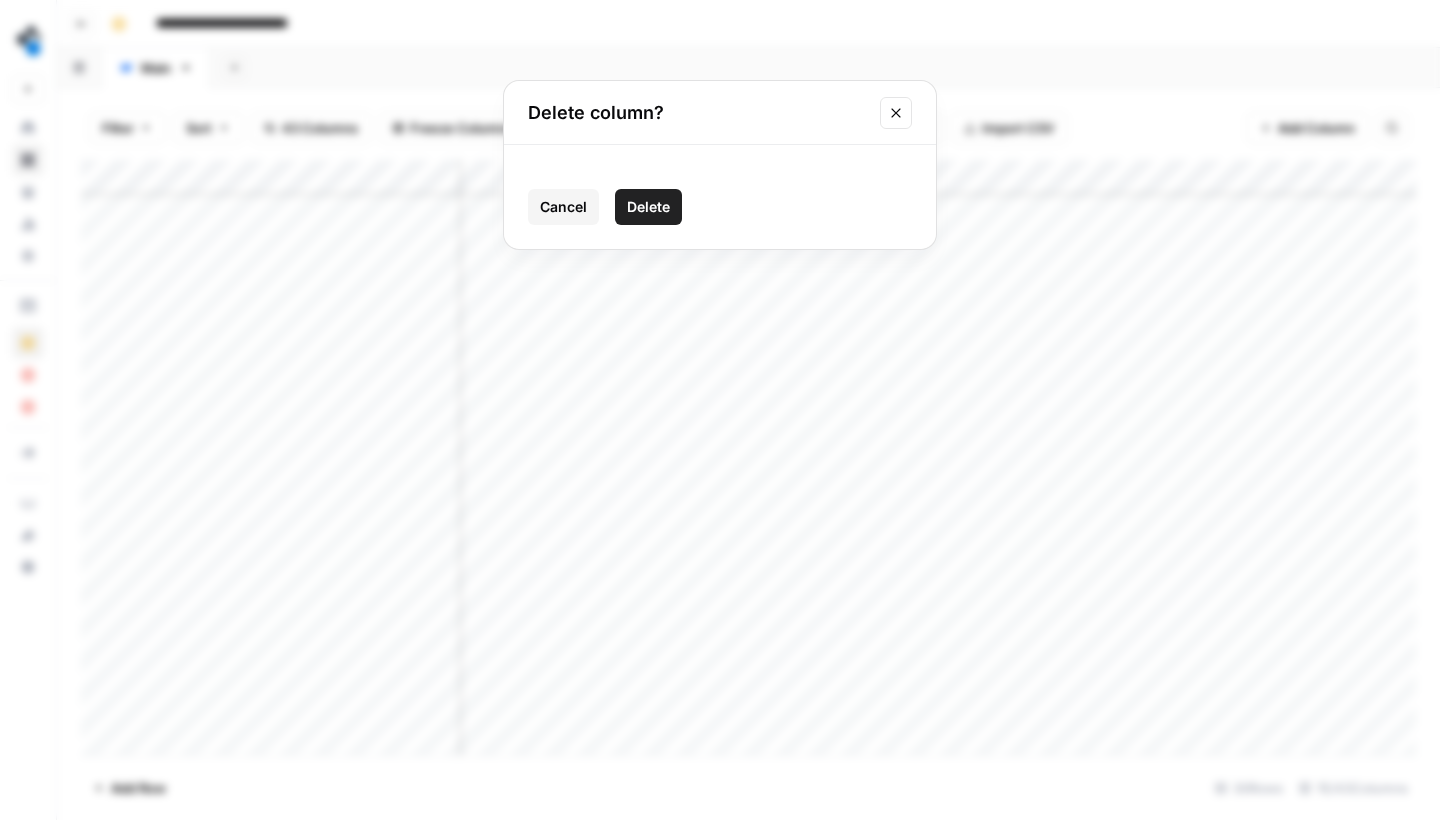 click on "Delete" at bounding box center [648, 207] 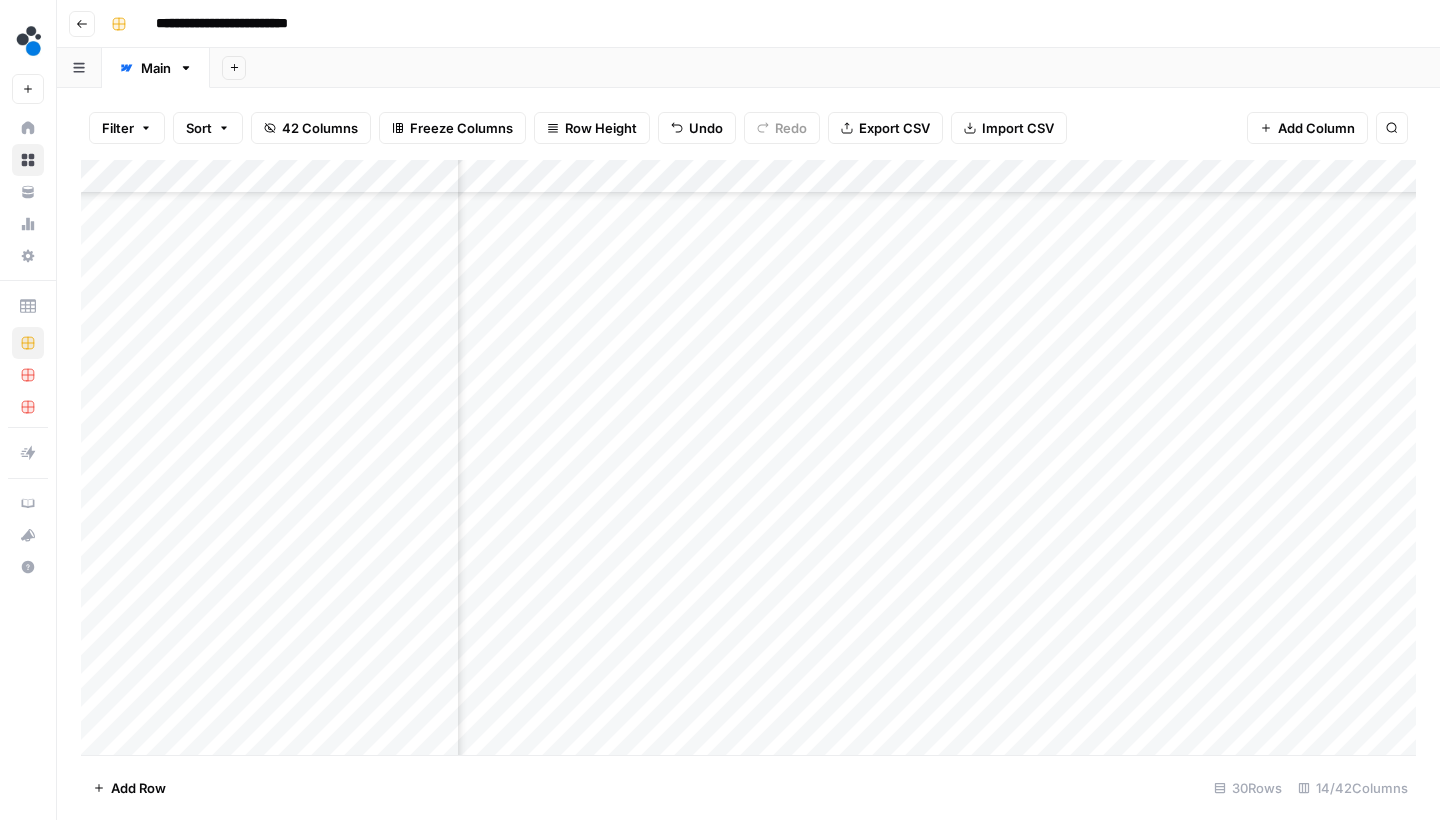 scroll, scrollTop: 486, scrollLeft: 1065, axis: both 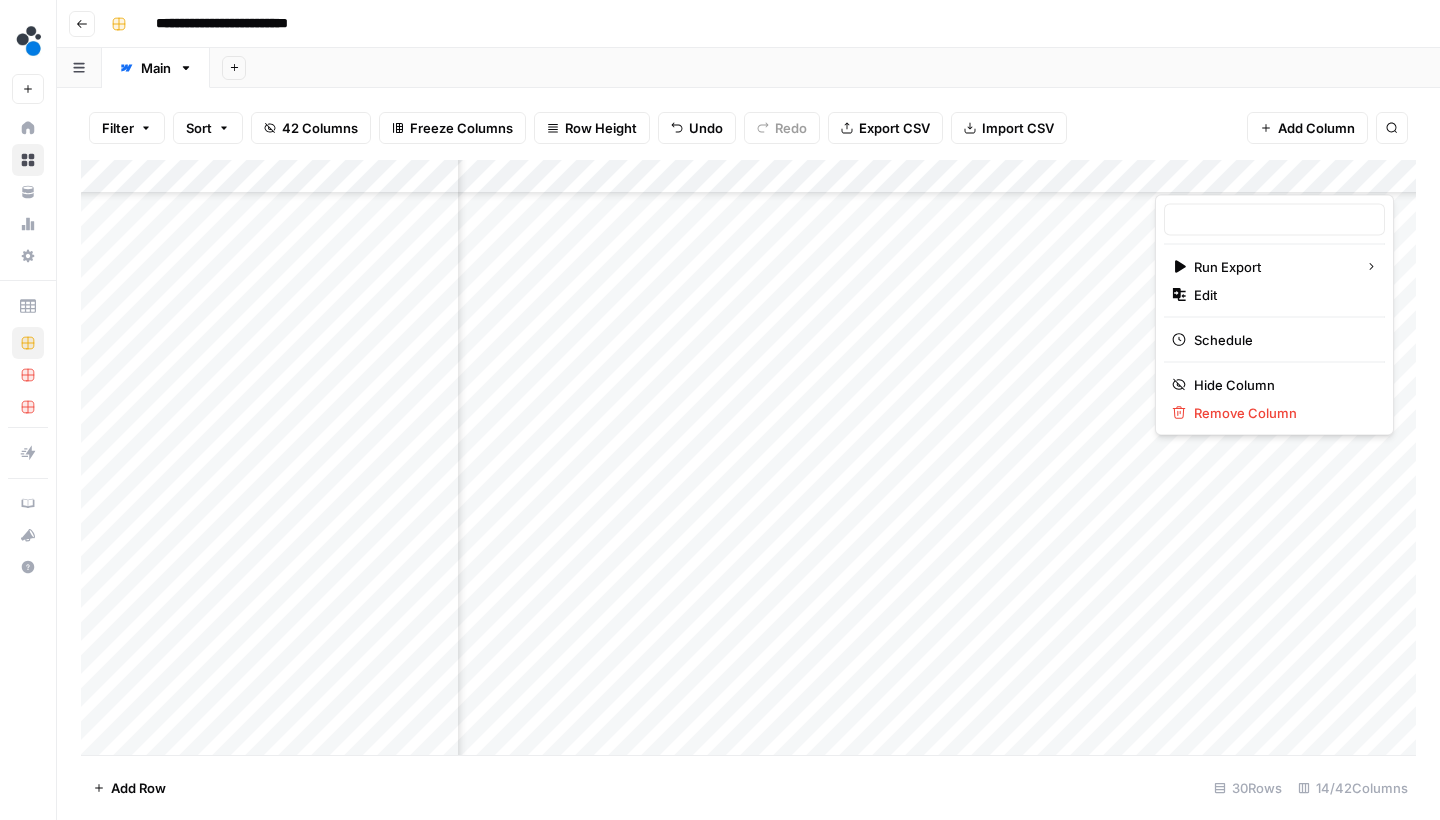 type on "Webflow Export" 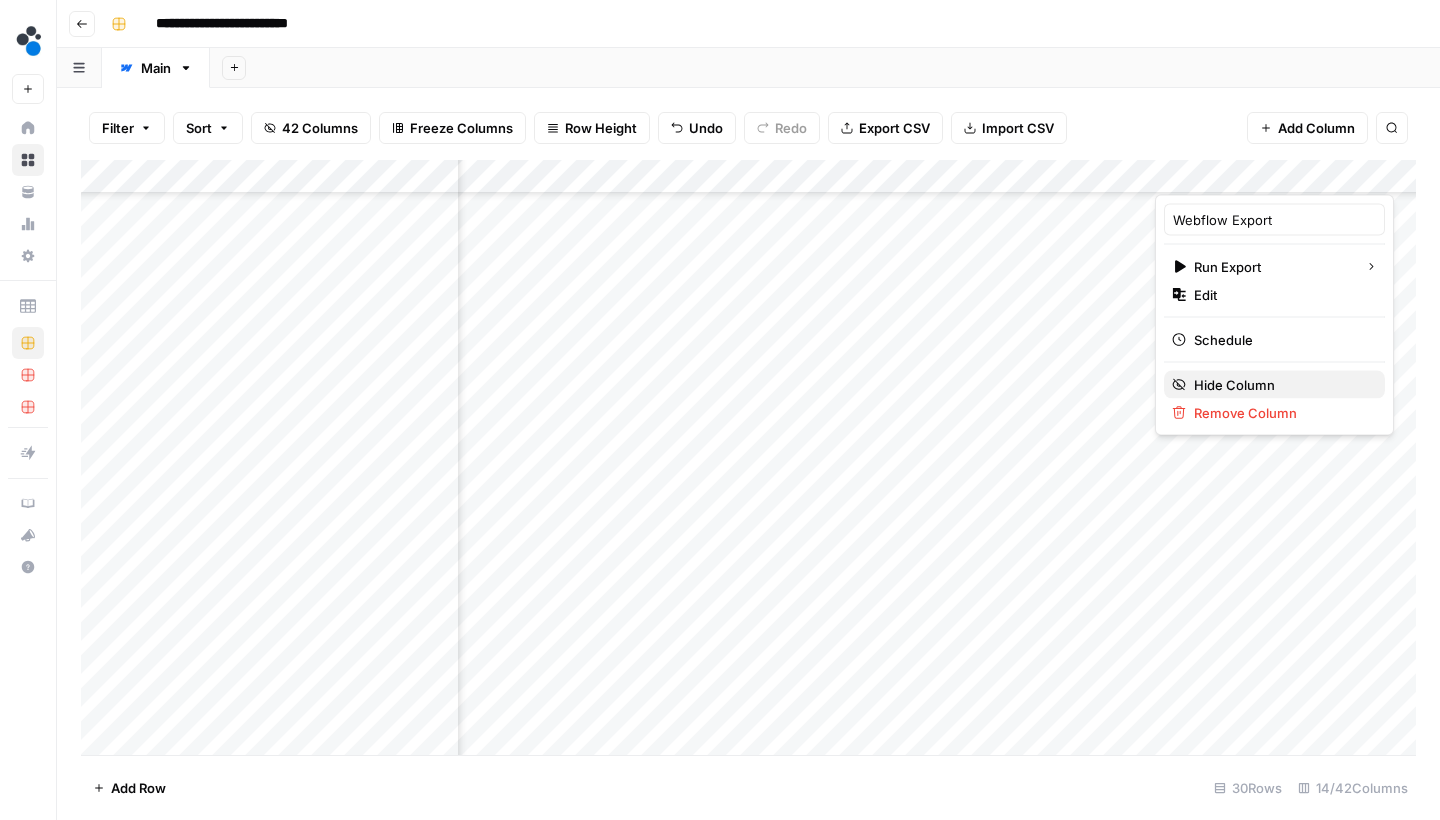 click on "Hide Column" at bounding box center [1281, 385] 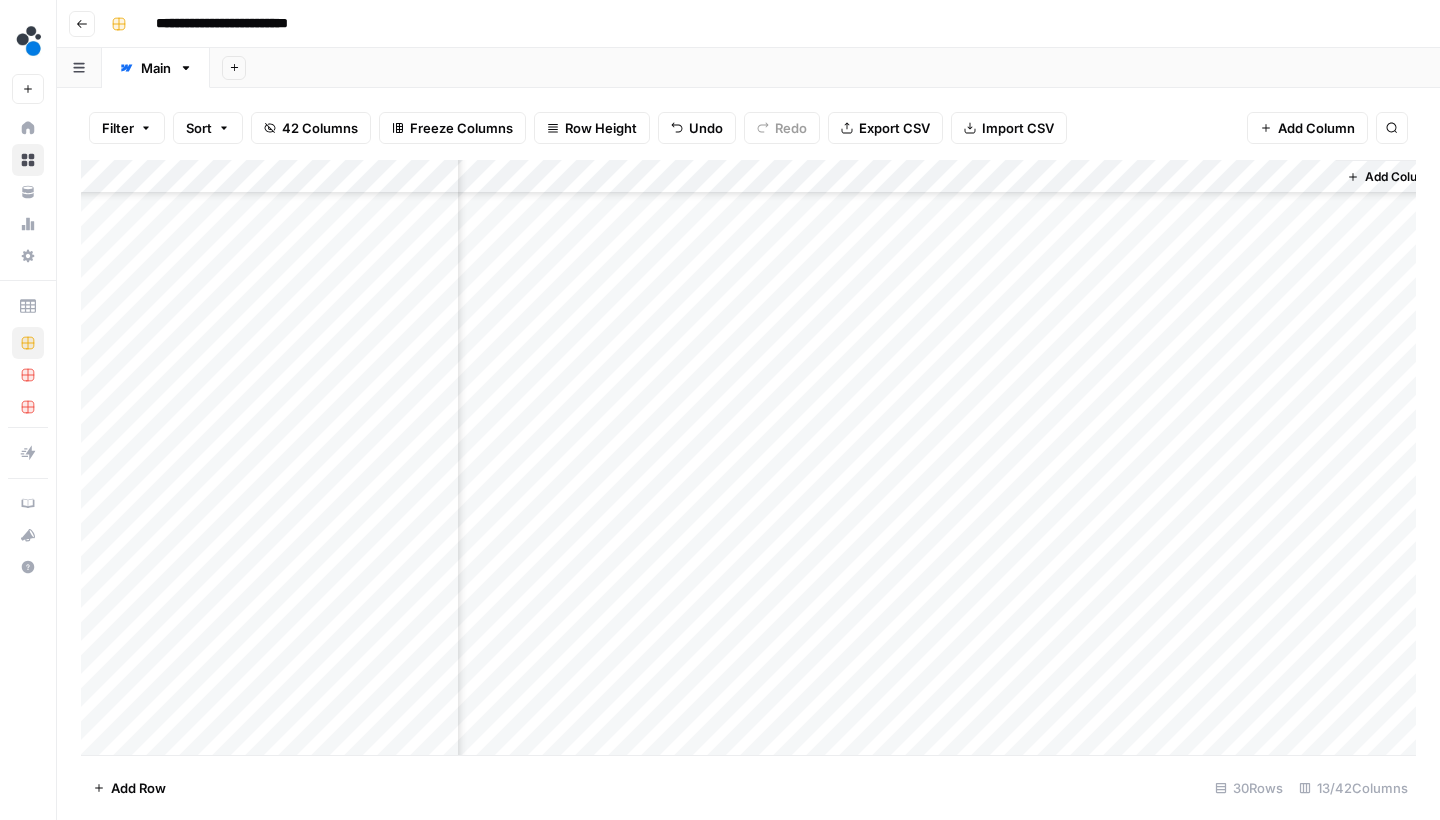 click on "Add Column" at bounding box center (748, 460) 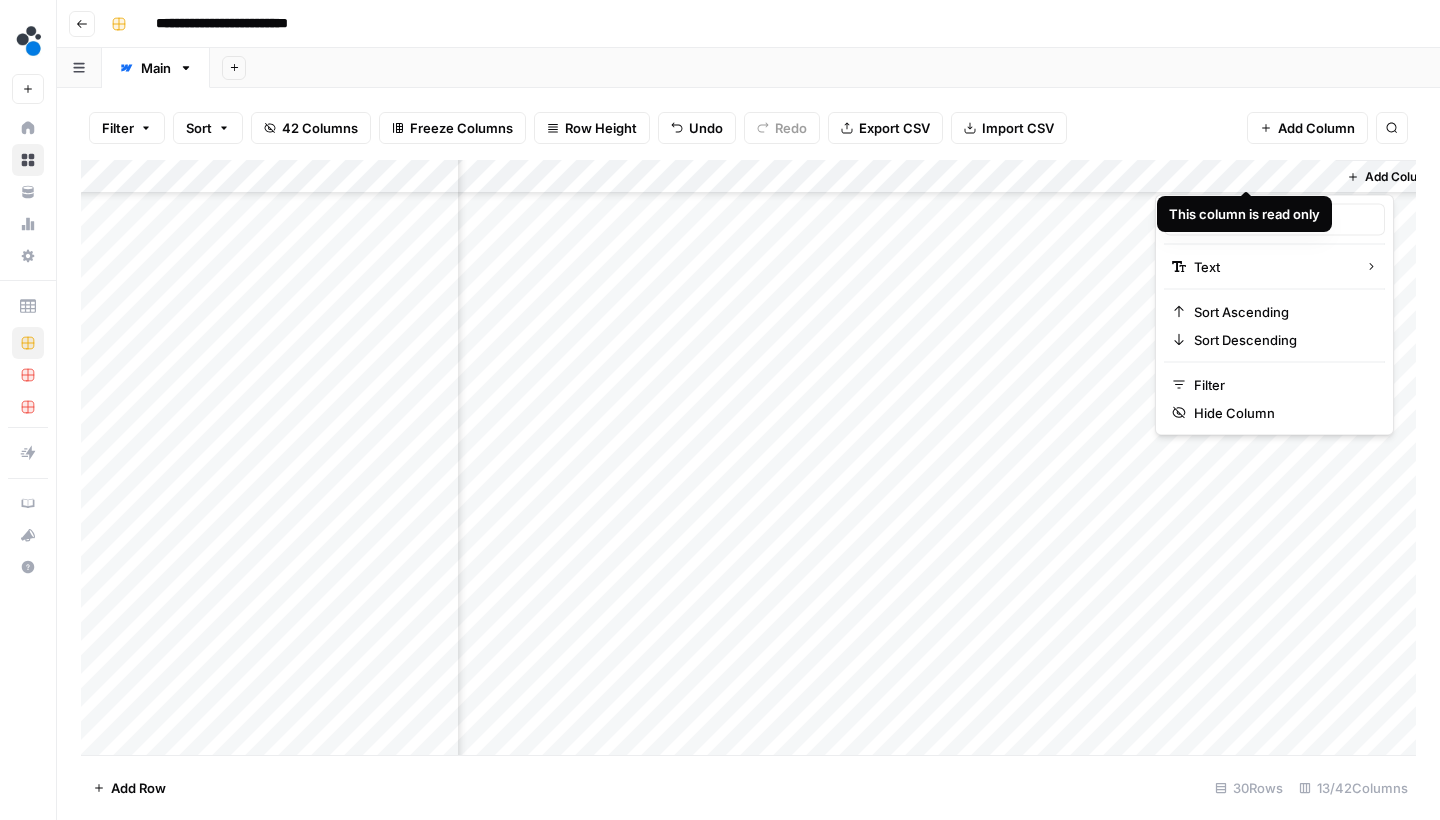 type on "Webflow Item ID" 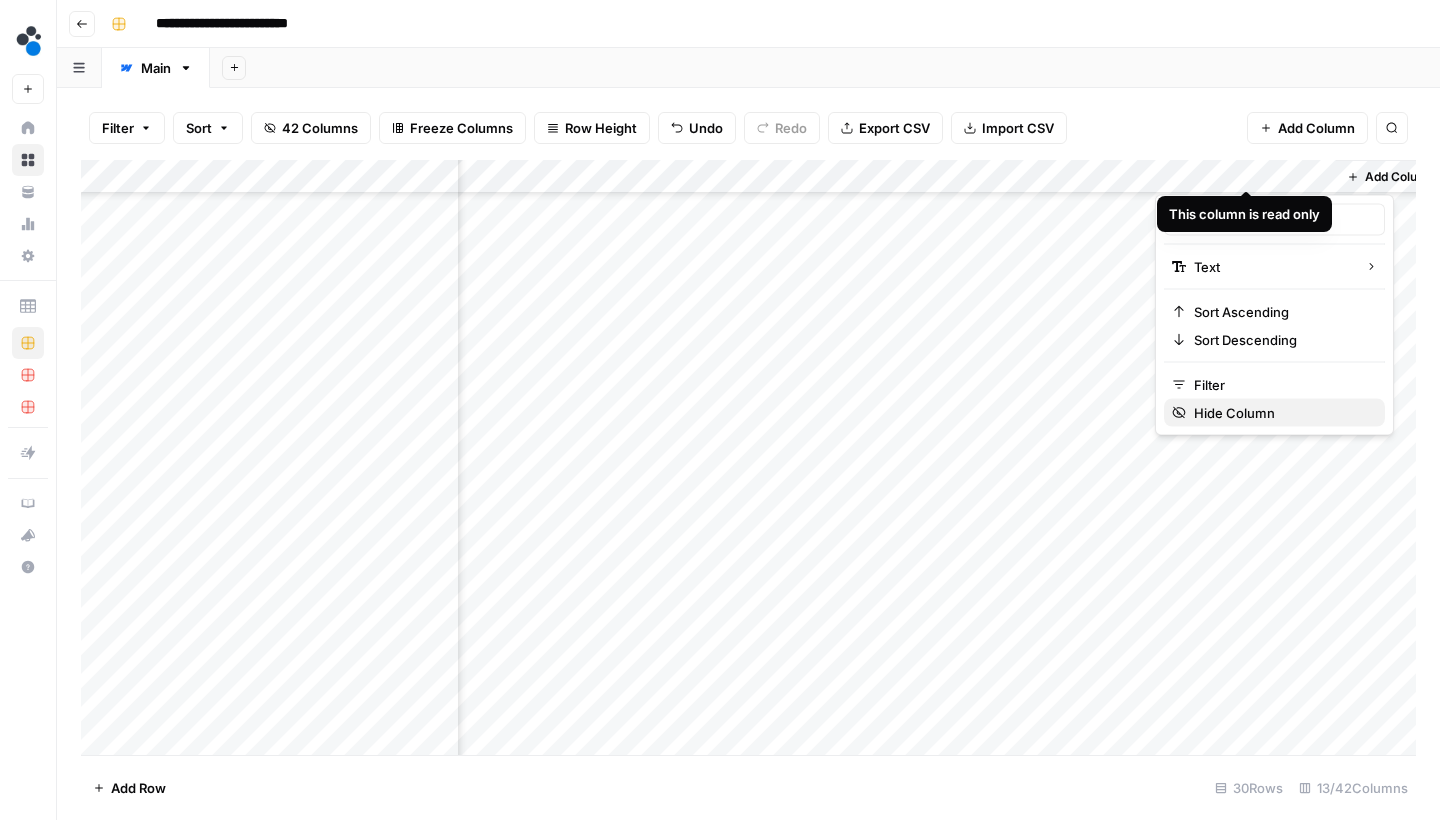 click on "Hide Column" at bounding box center (1281, 413) 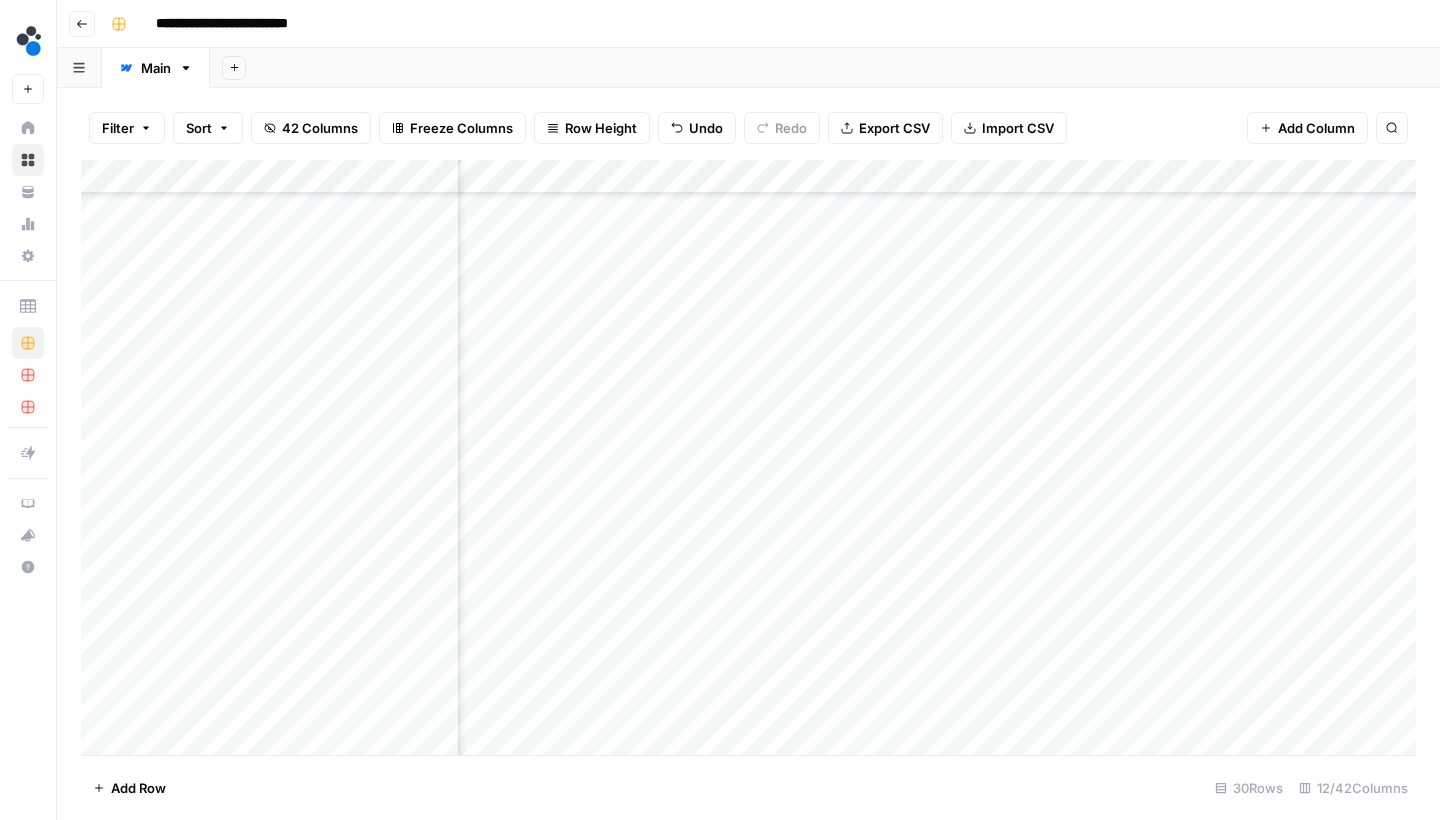 scroll, scrollTop: 486, scrollLeft: 812, axis: both 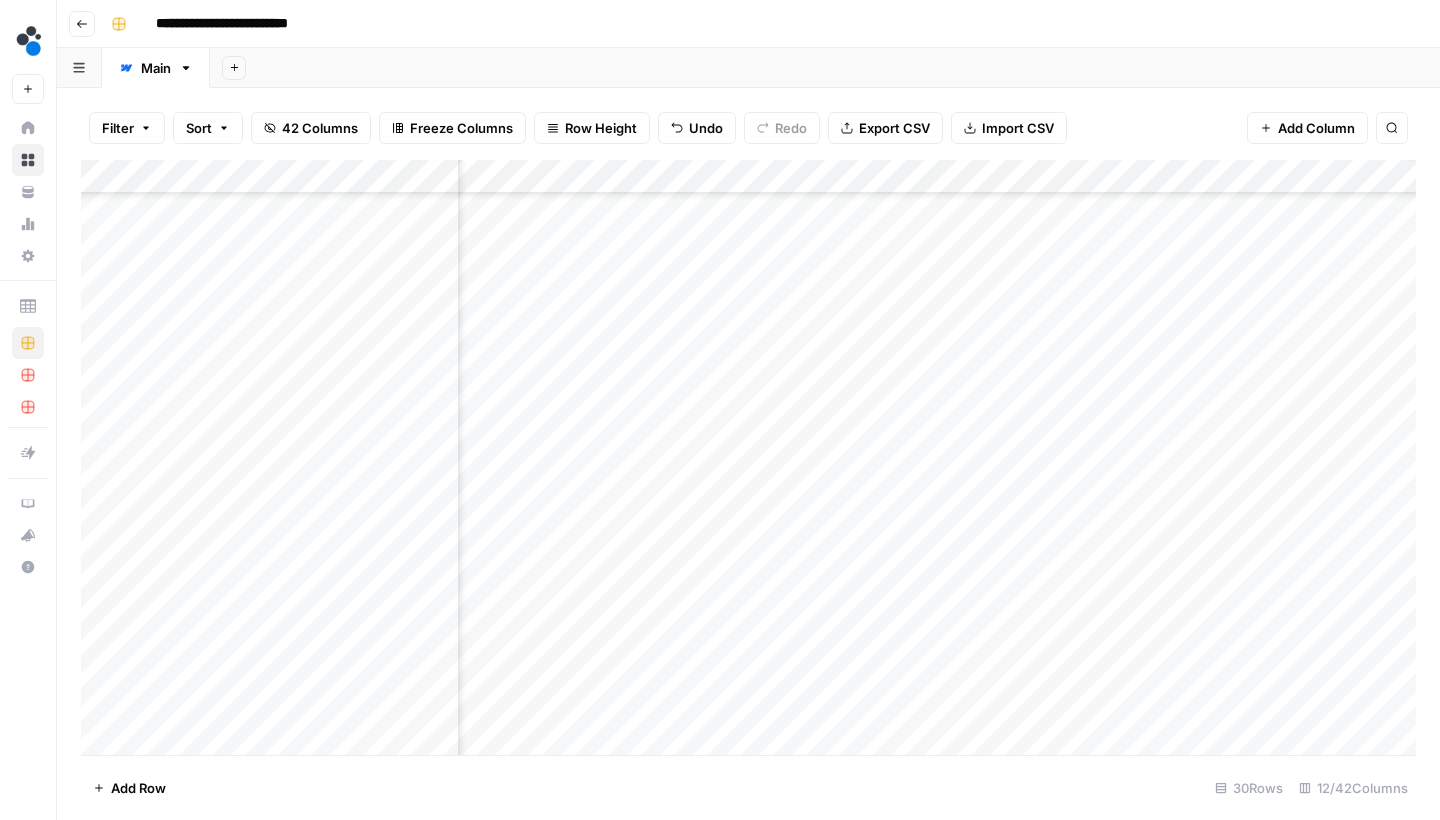 click on "Add Column" at bounding box center [748, 460] 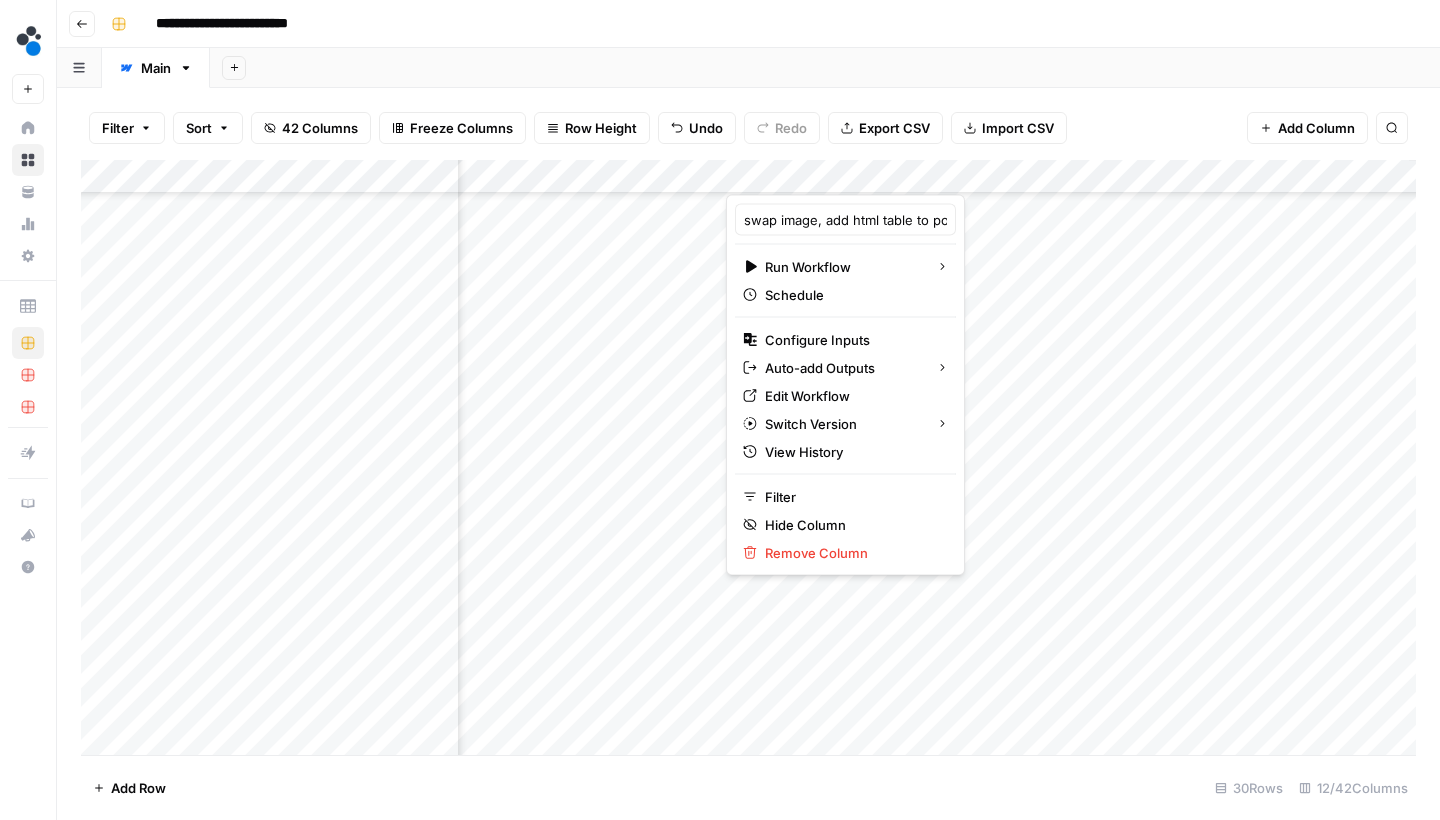 click on "Add Sheet" at bounding box center (825, 68) 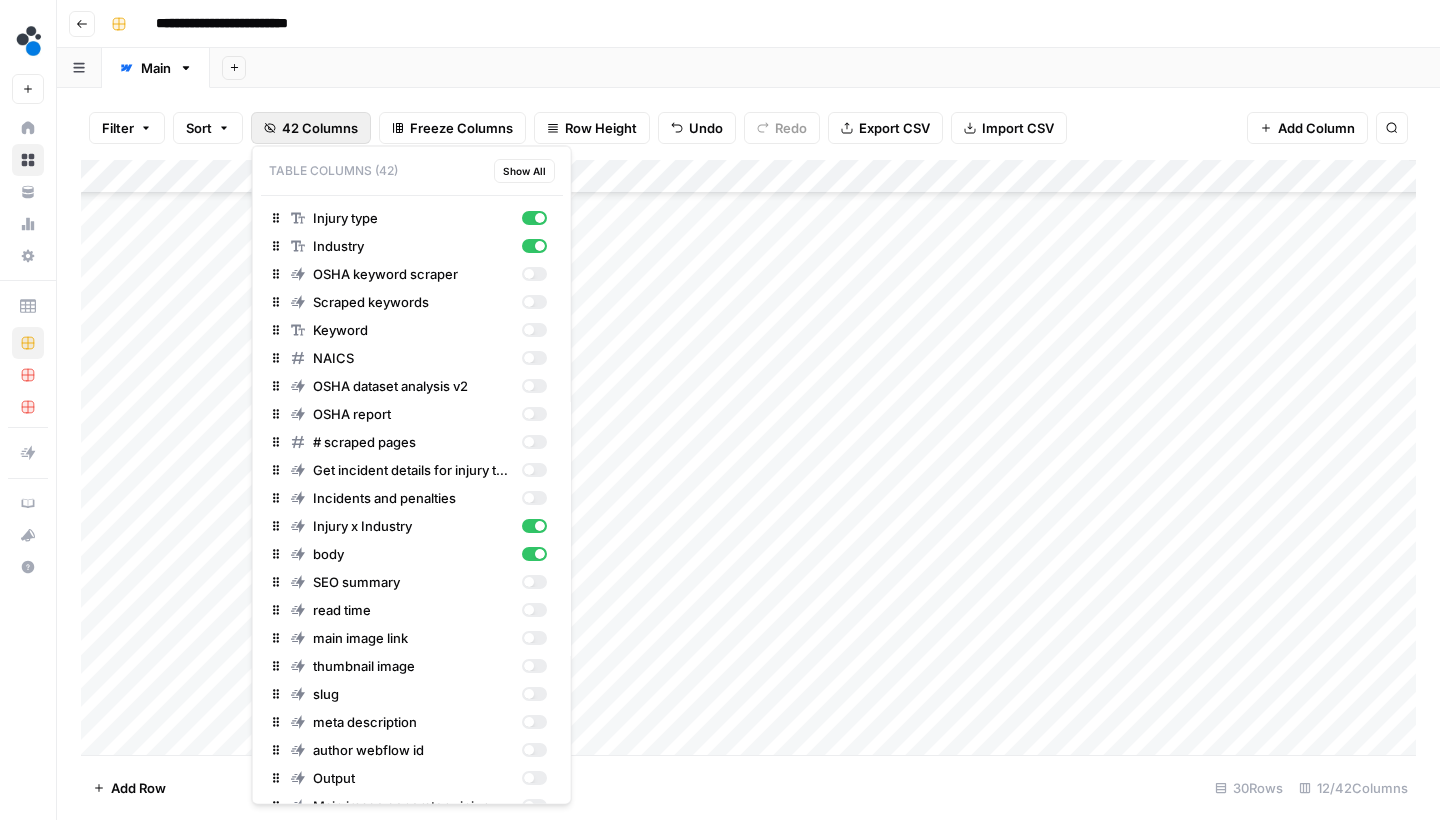 click on "42 Columns" at bounding box center [320, 128] 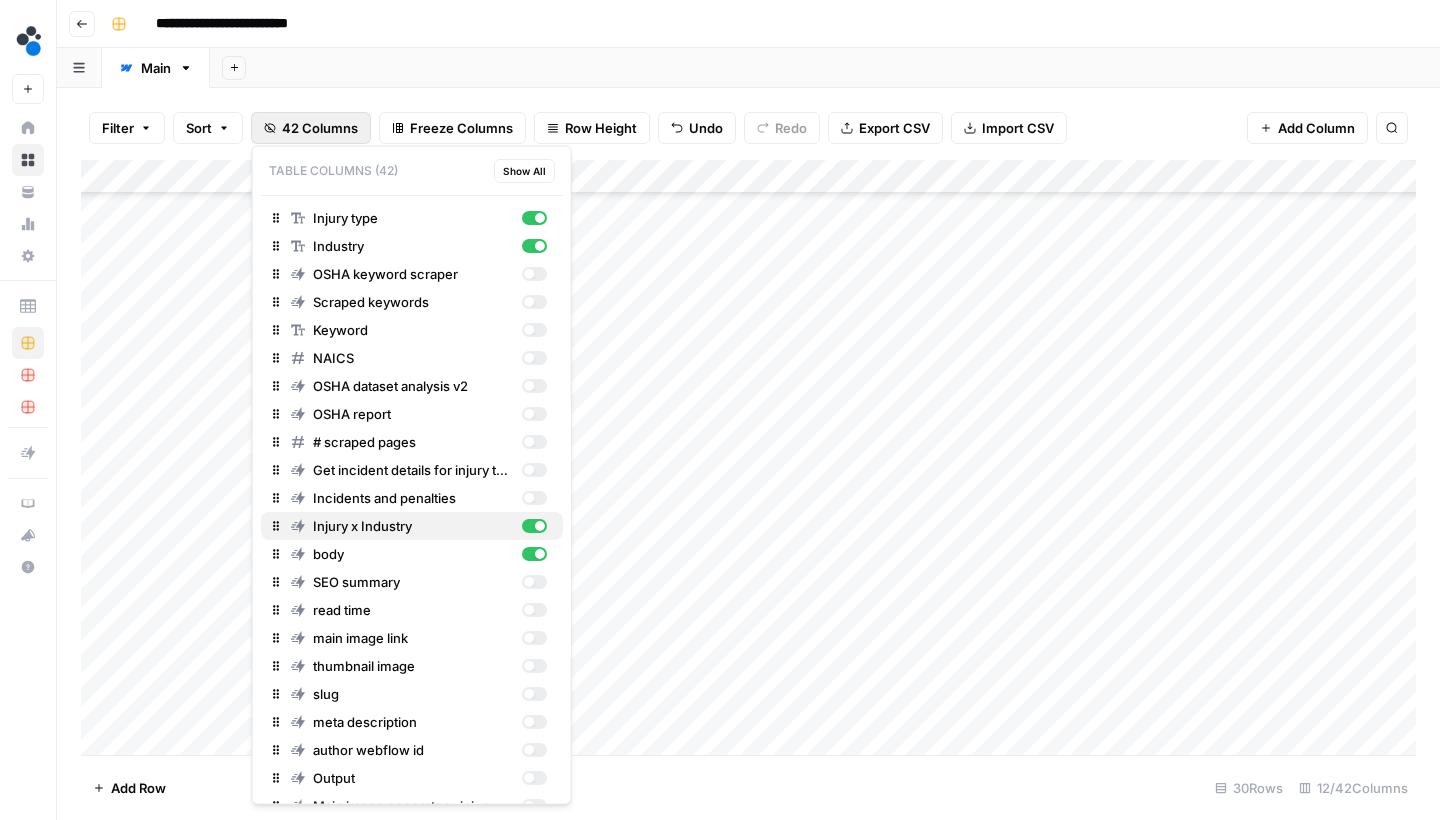 click at bounding box center (533, 526) 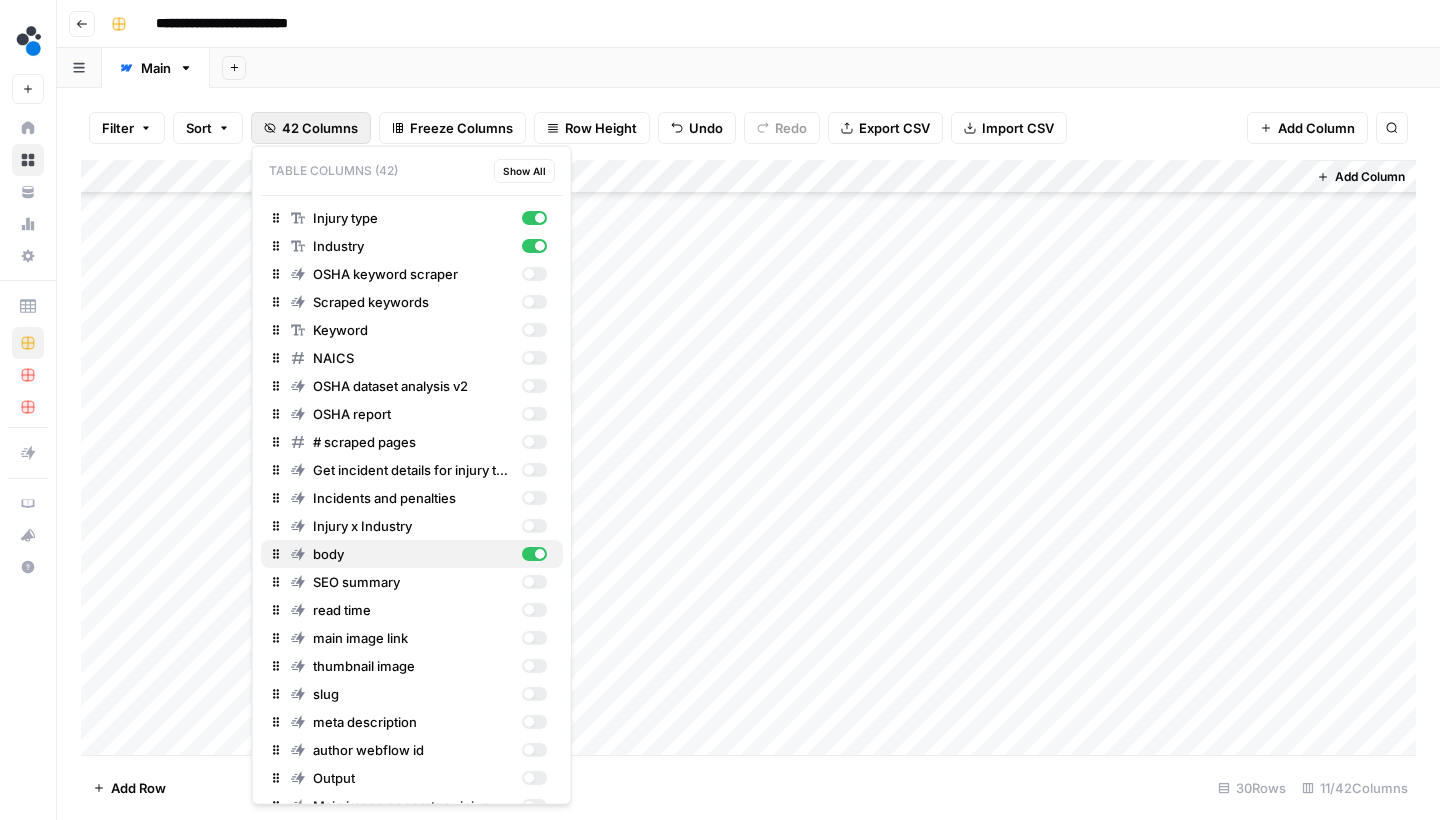 click at bounding box center (533, 554) 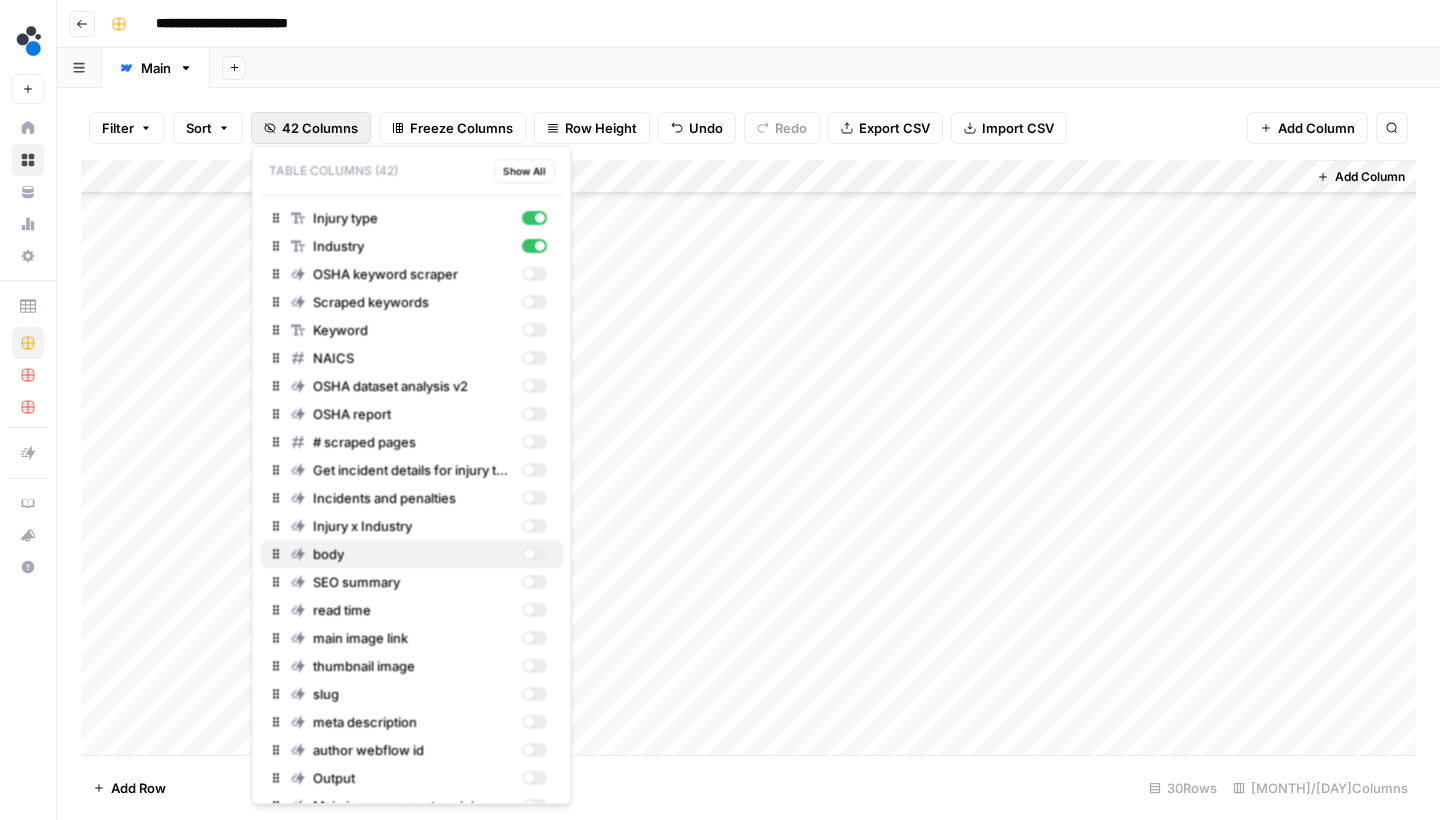 scroll, scrollTop: 486, scrollLeft: 556, axis: both 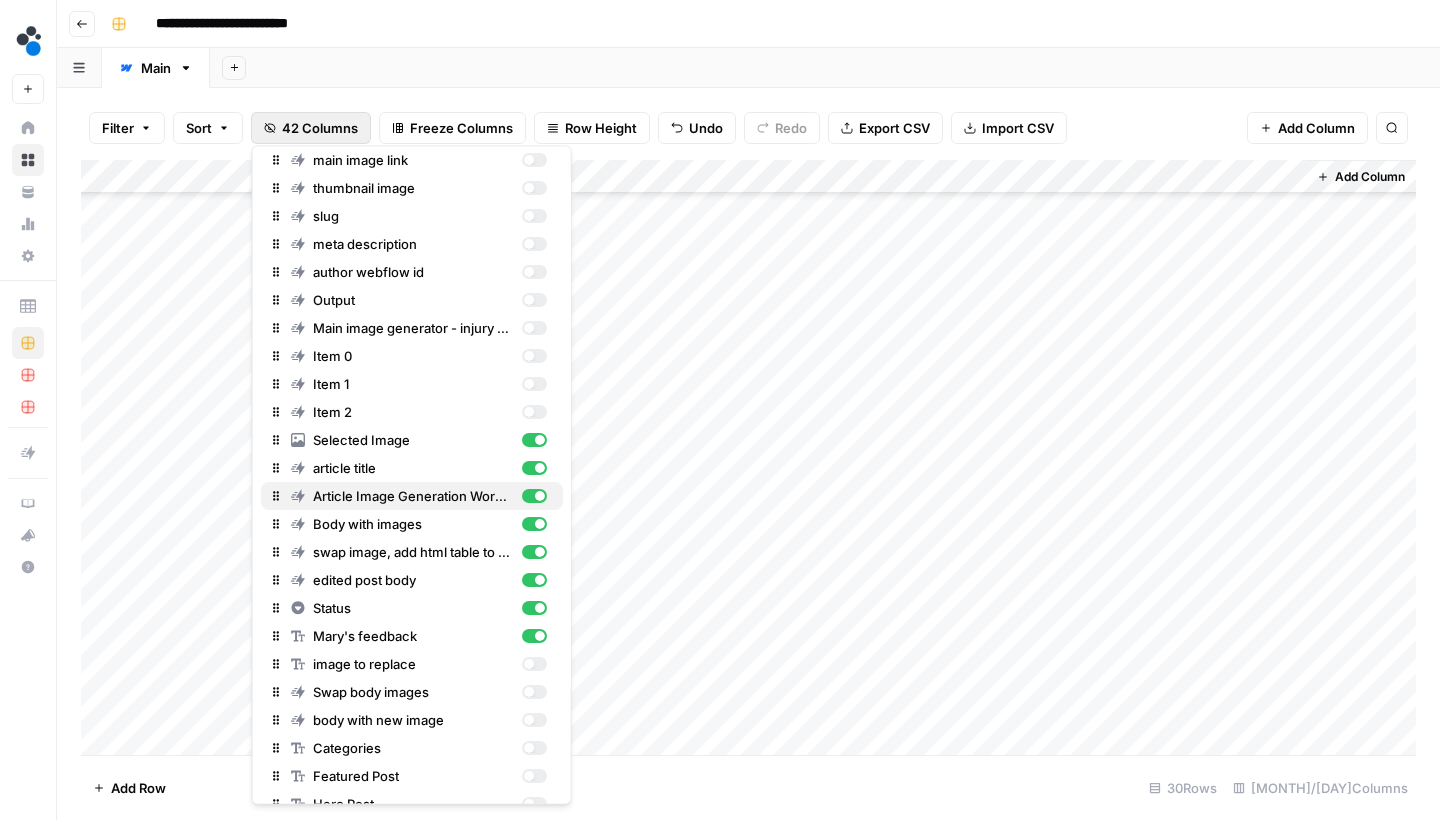click at bounding box center [540, 497] 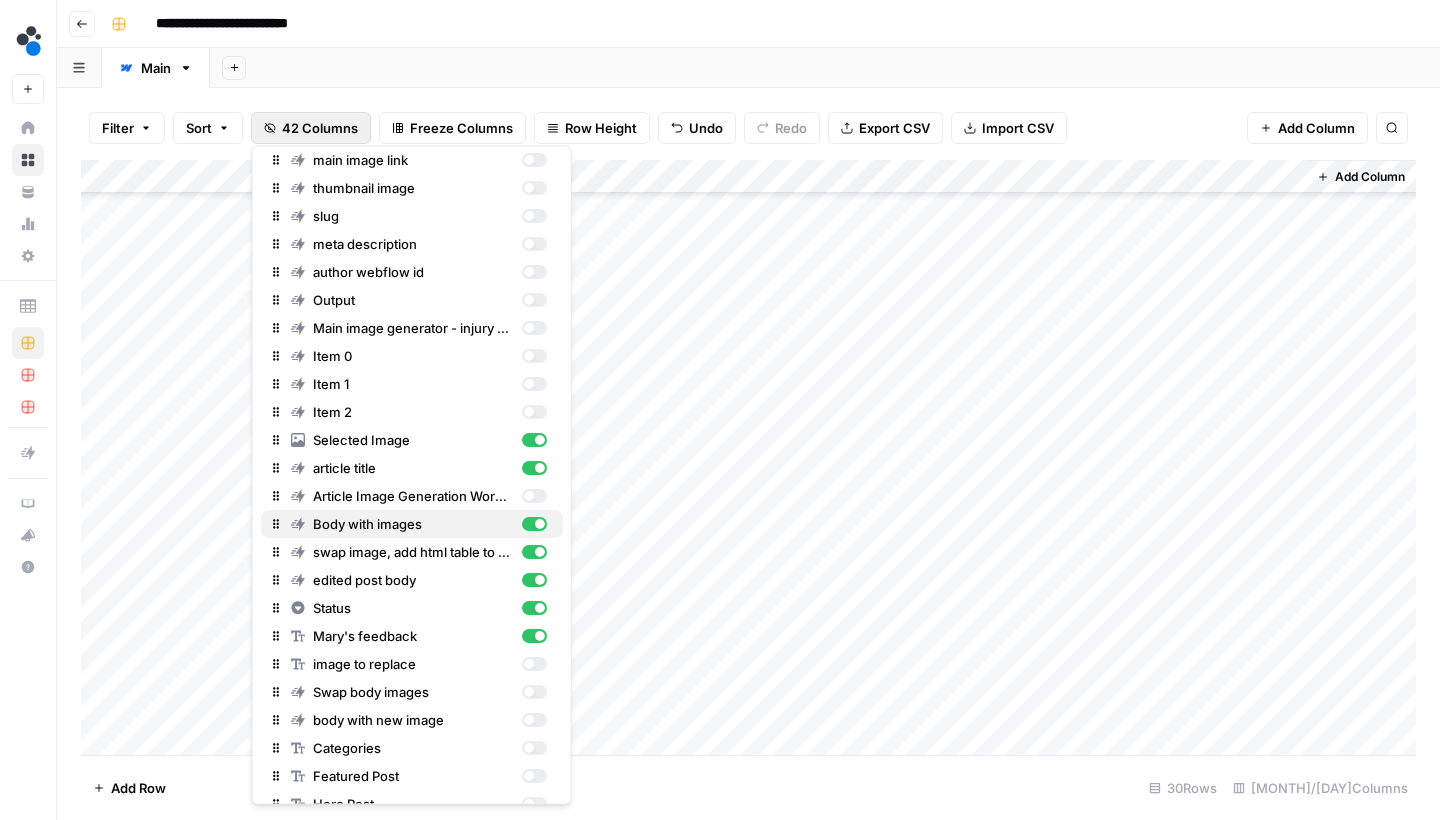 click at bounding box center (533, 525) 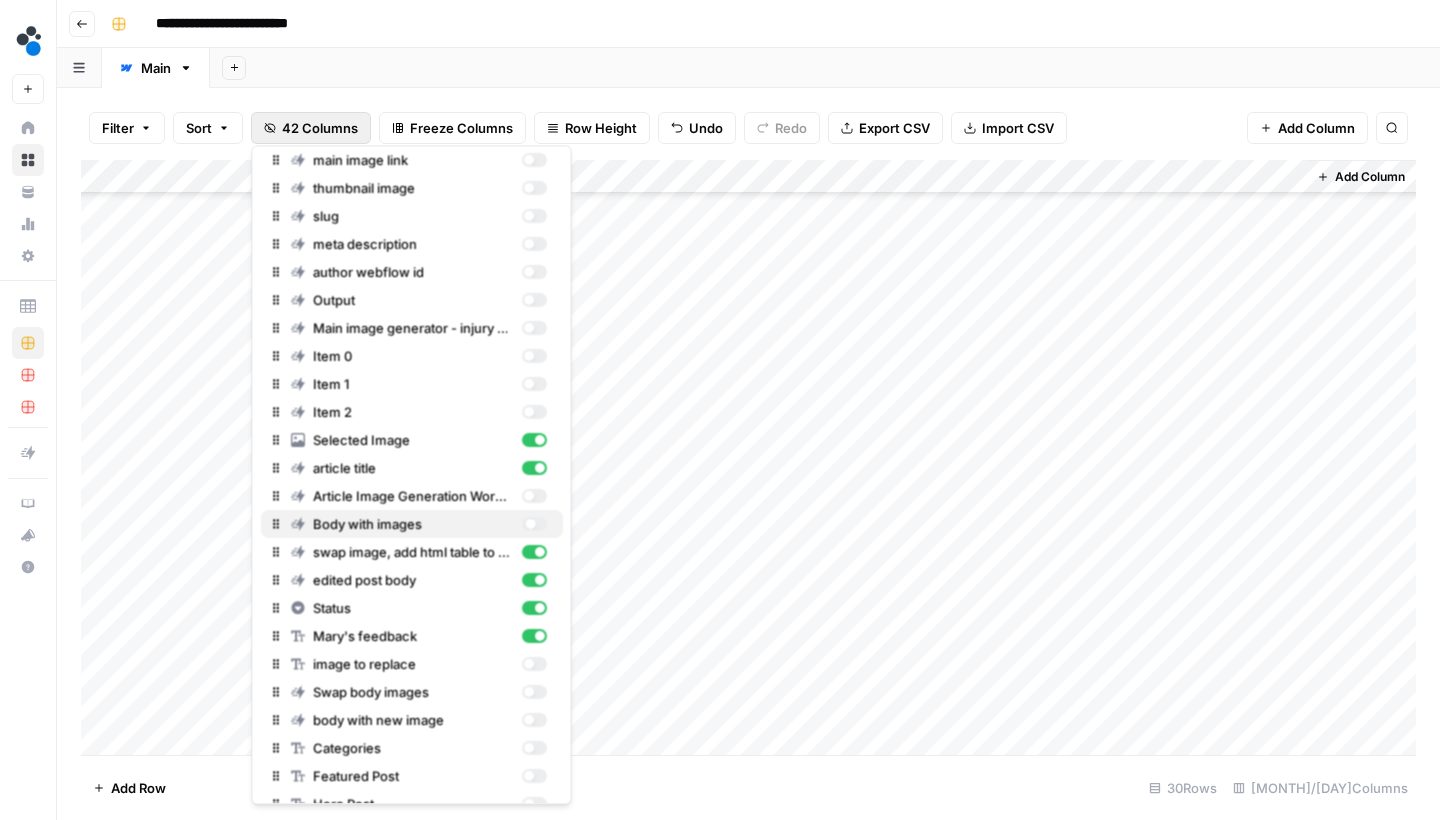 scroll, scrollTop: 486, scrollLeft: 196, axis: both 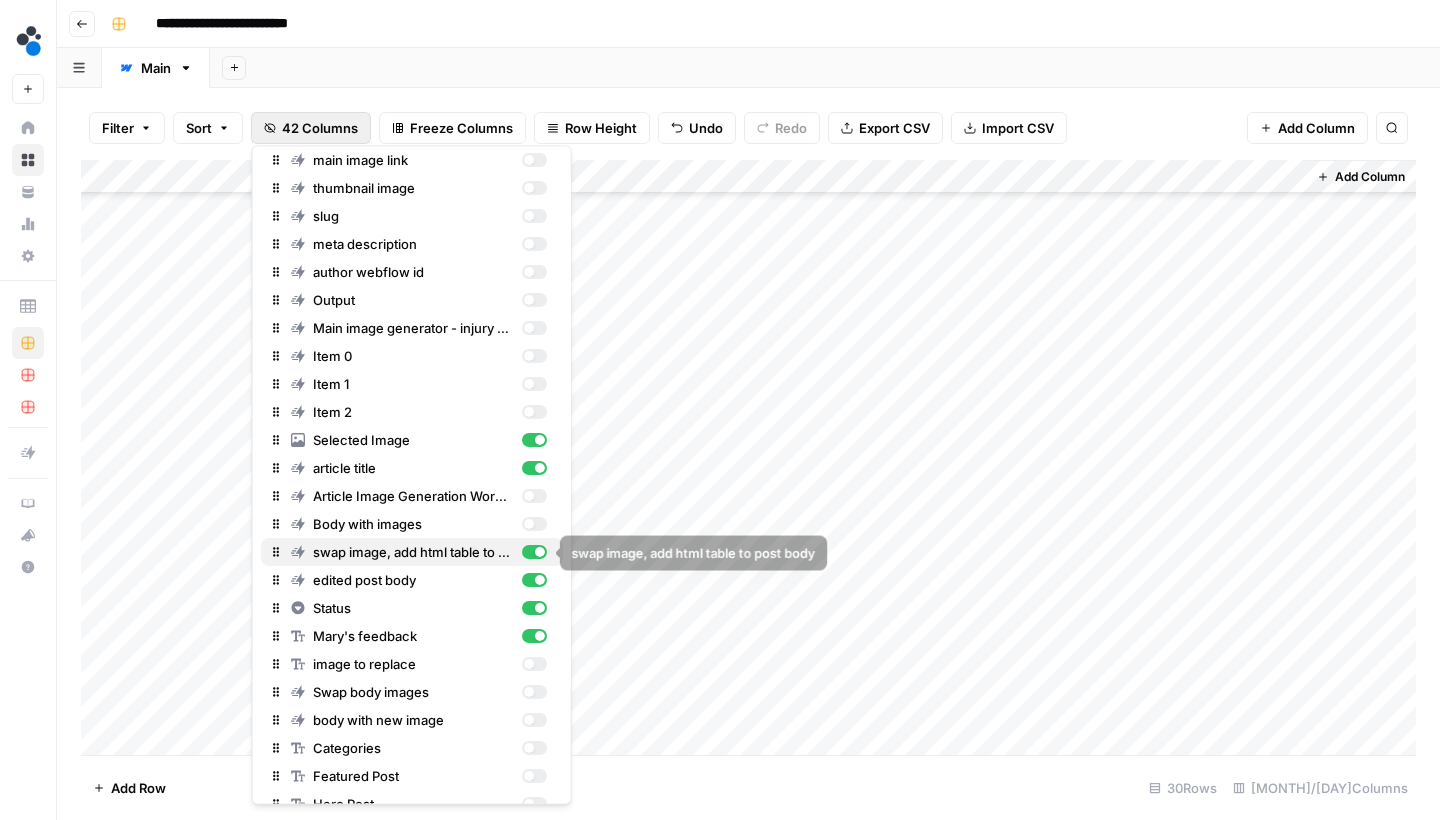click at bounding box center [533, 553] 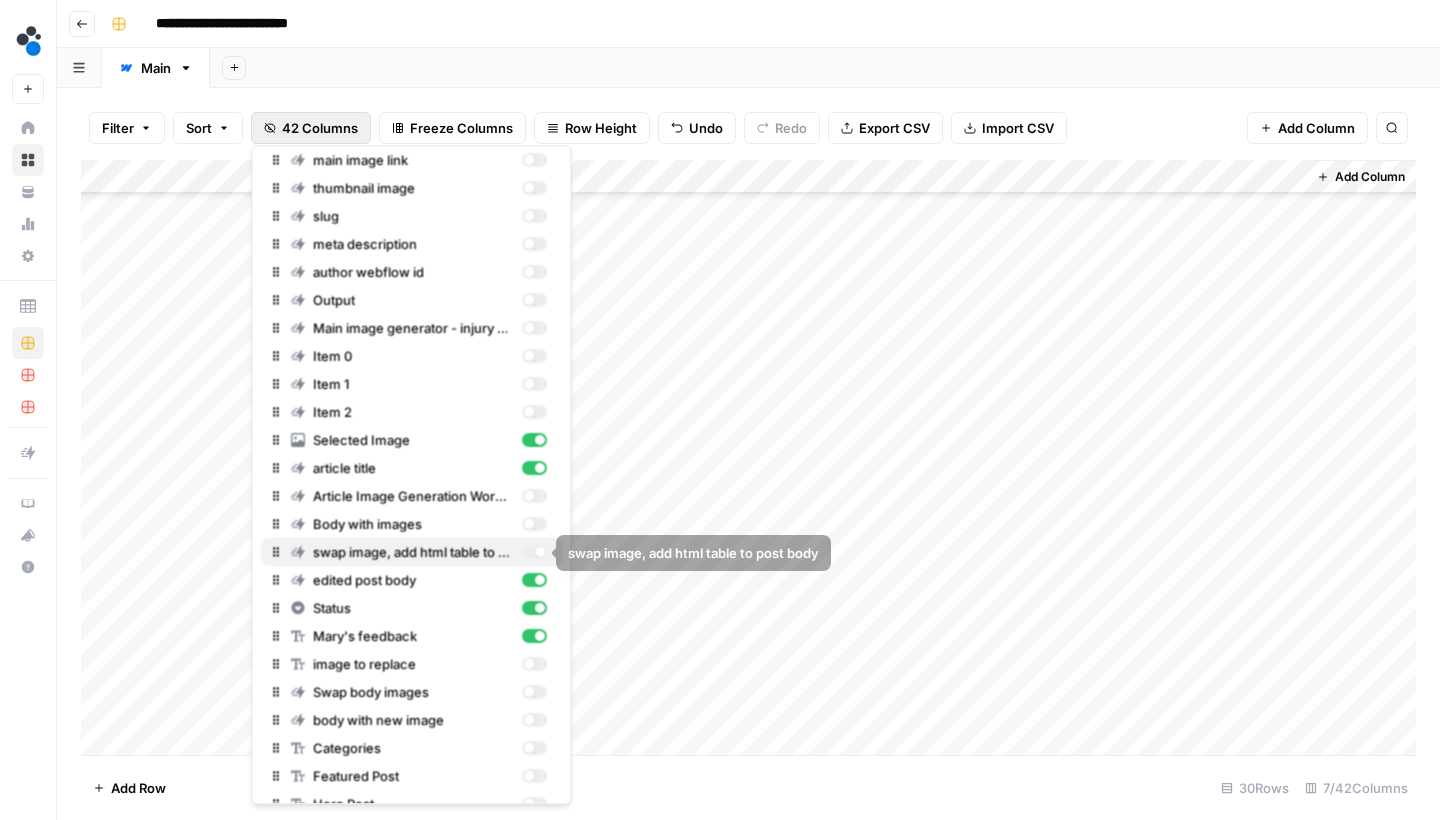 scroll, scrollTop: 486, scrollLeft: 16, axis: both 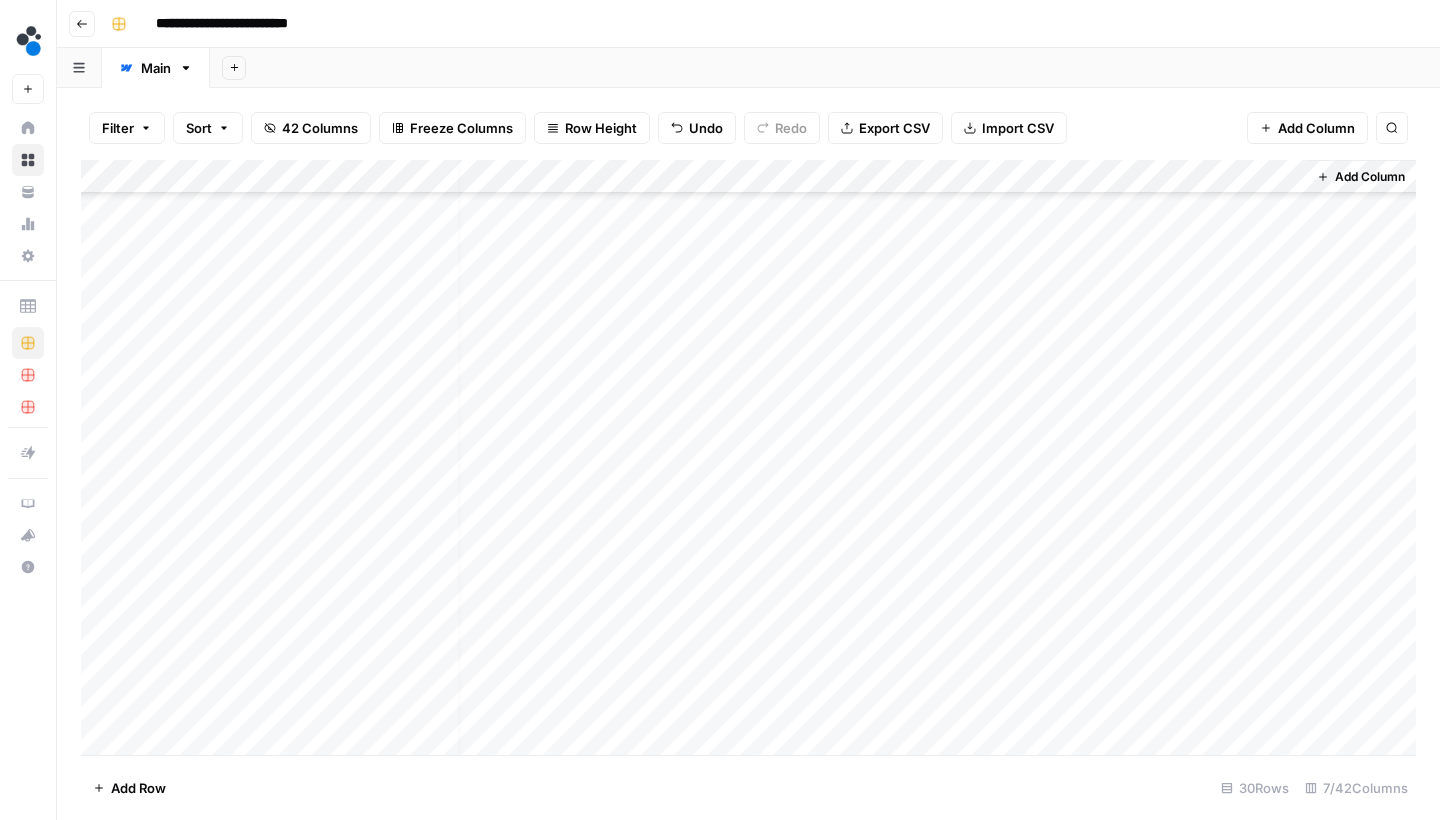 click on "Add Sheet" at bounding box center (825, 68) 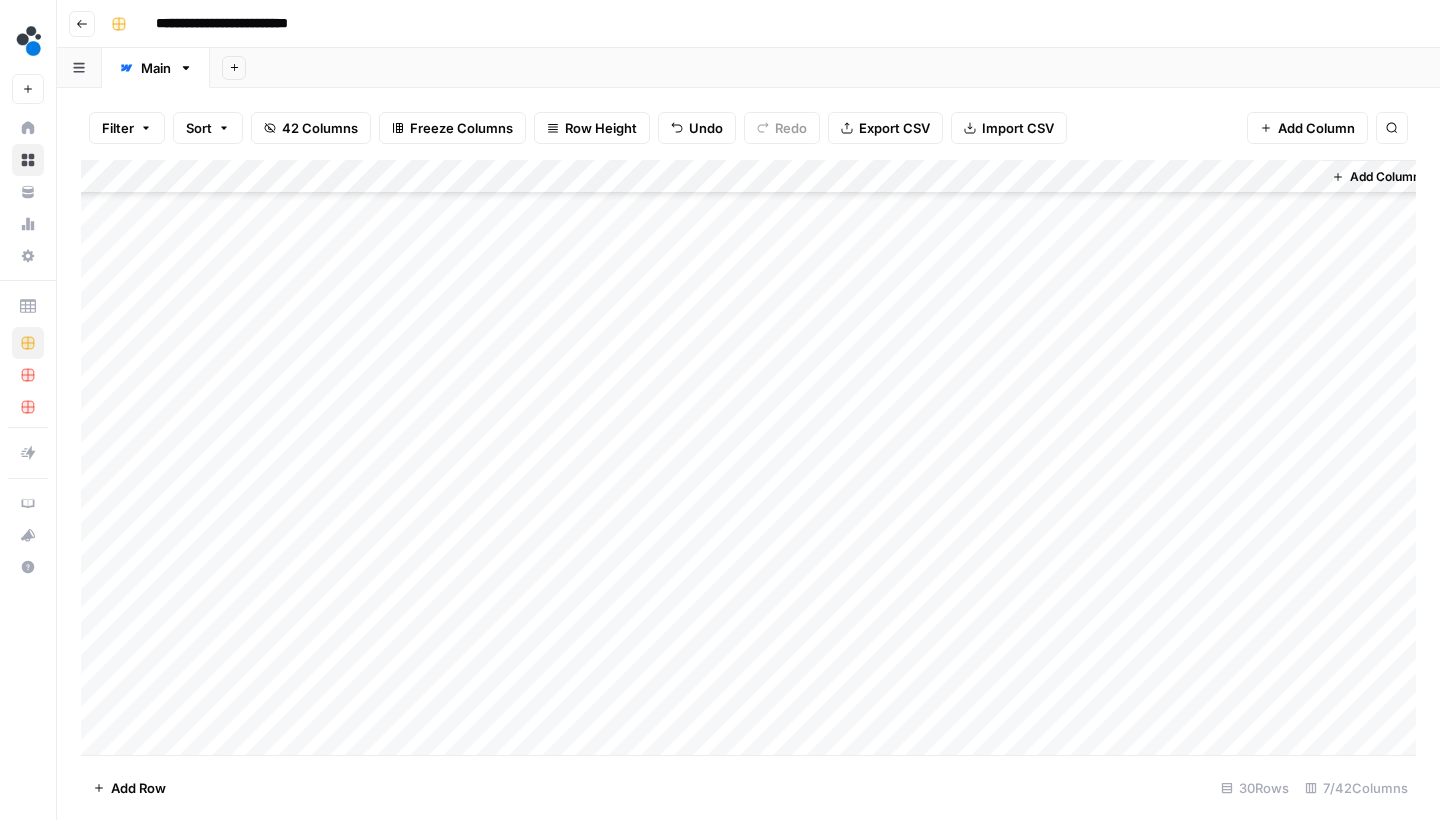 scroll, scrollTop: 473, scrollLeft: 0, axis: vertical 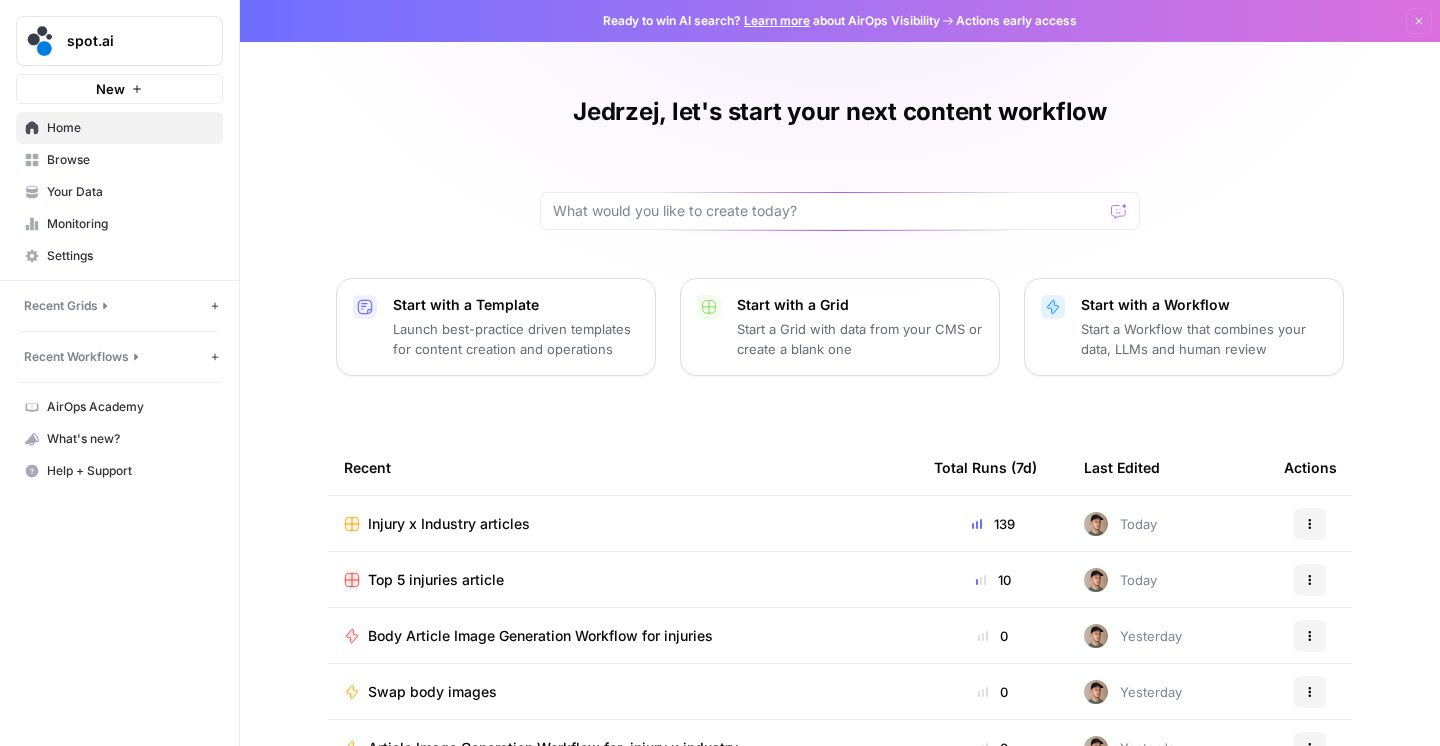 click on "Injury x Industry articles" at bounding box center (449, 524) 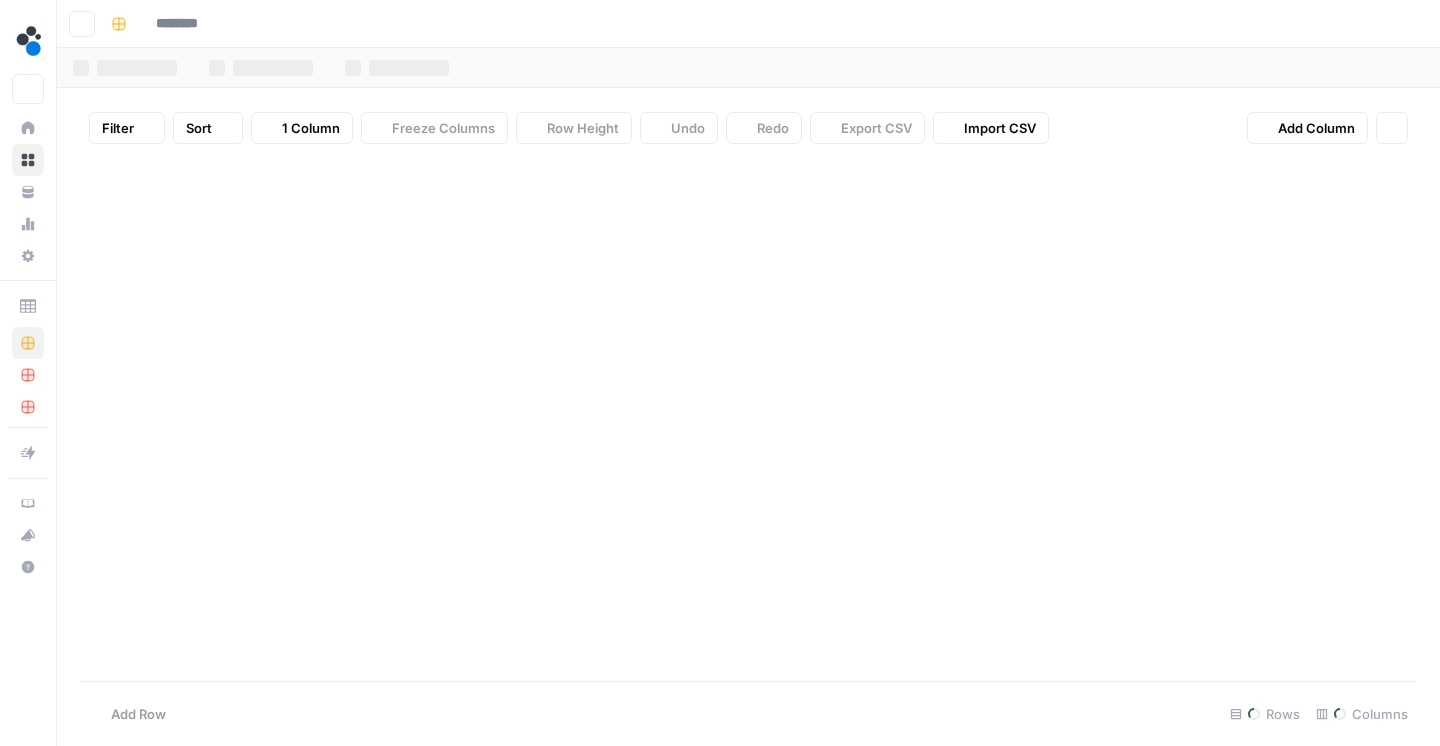 type on "**********" 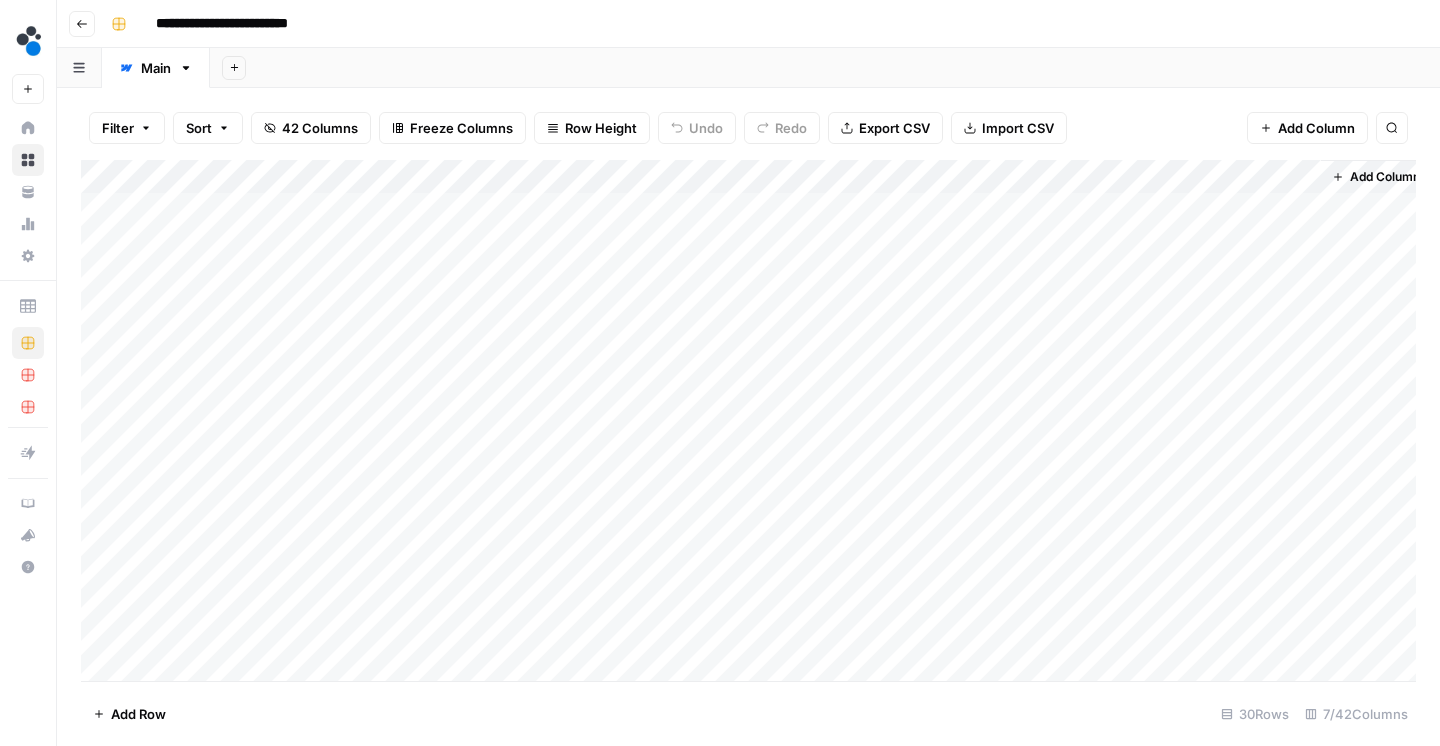 scroll, scrollTop: 0, scrollLeft: 0, axis: both 